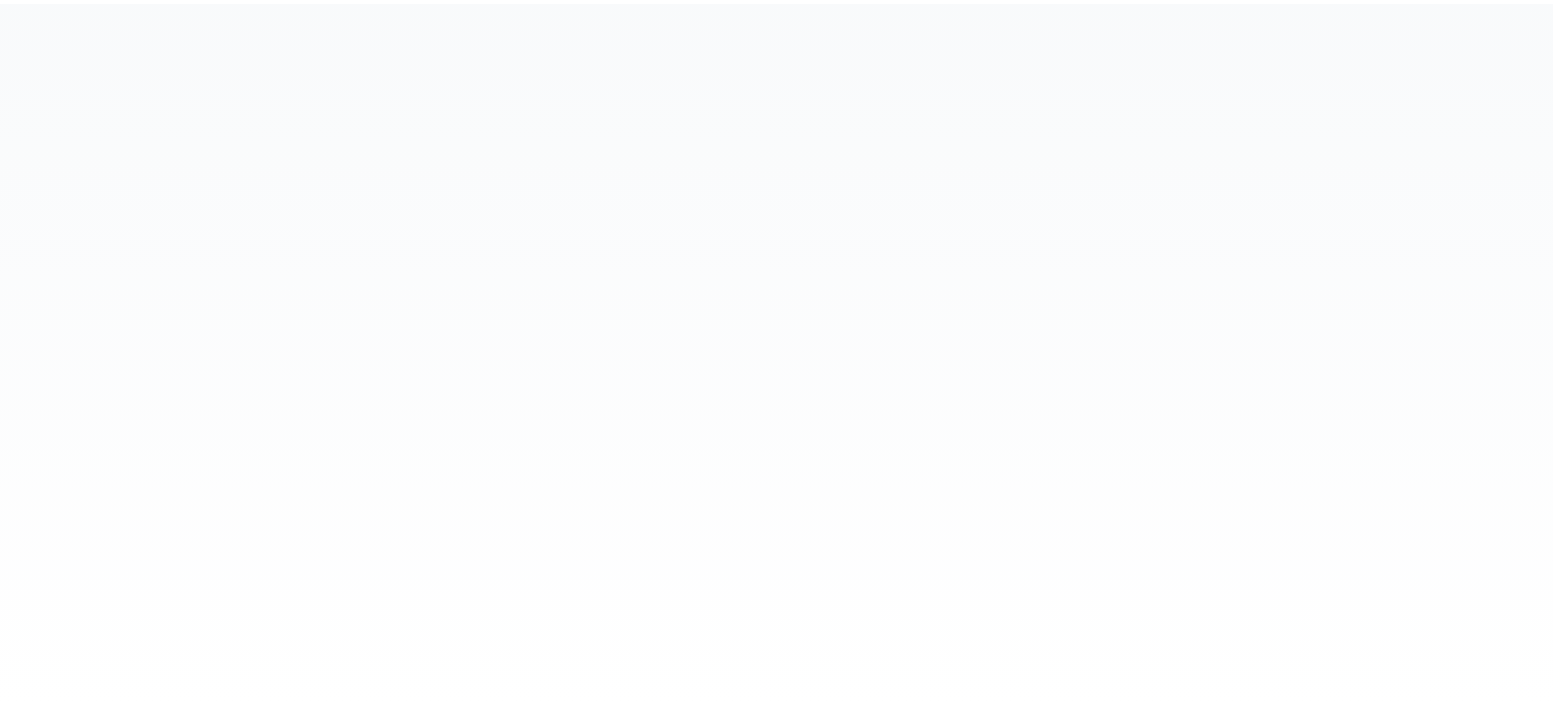 scroll, scrollTop: 0, scrollLeft: 0, axis: both 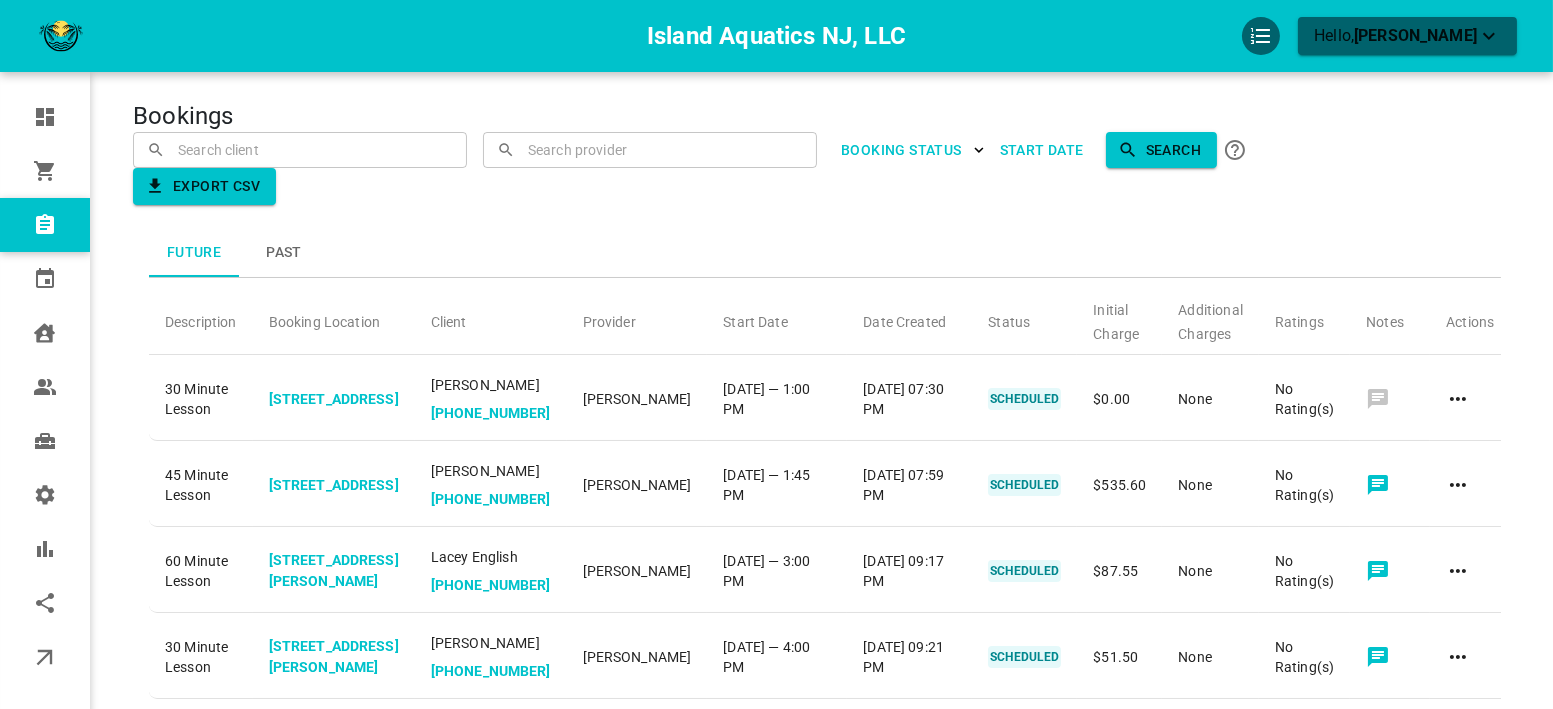 click on "Past" at bounding box center [284, 253] 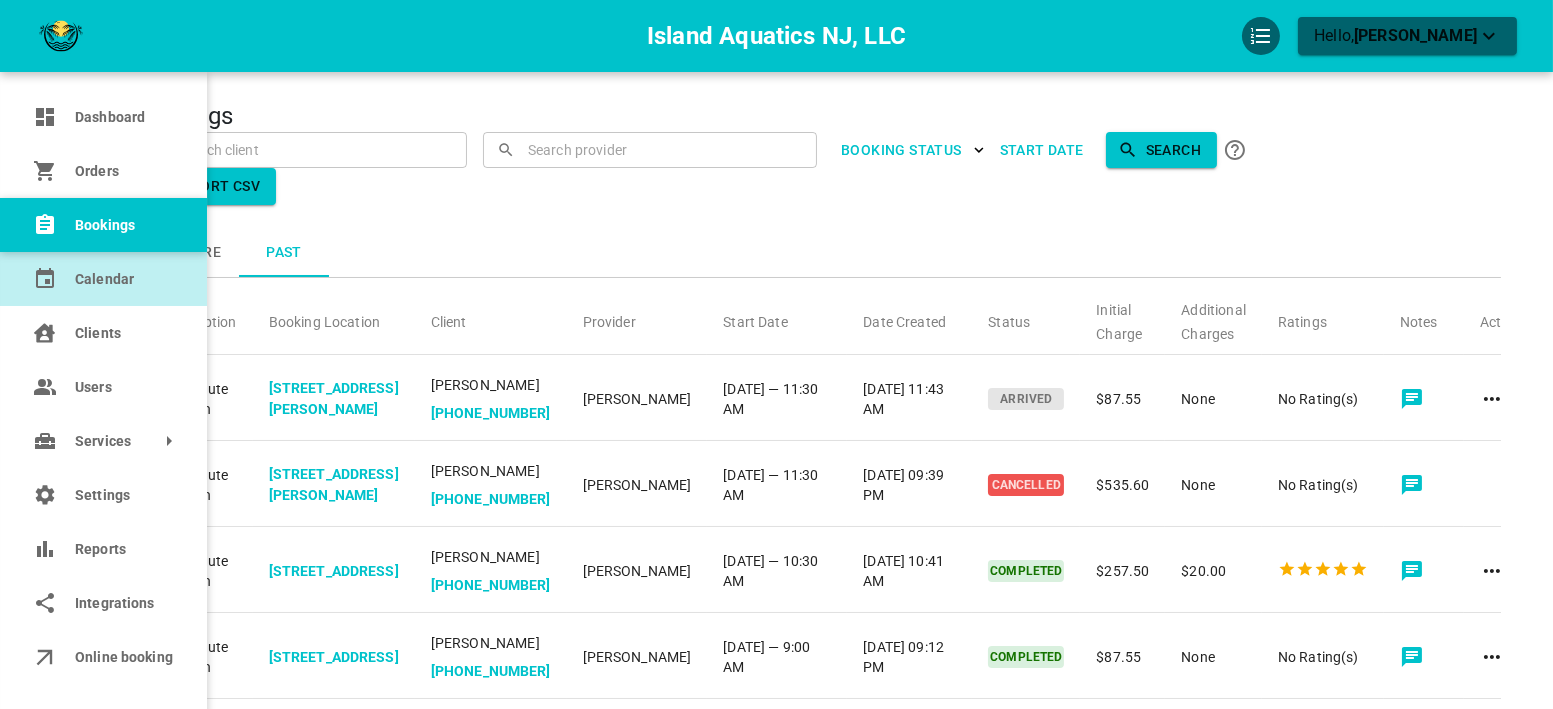 click on "Calendar" at bounding box center [123, 279] 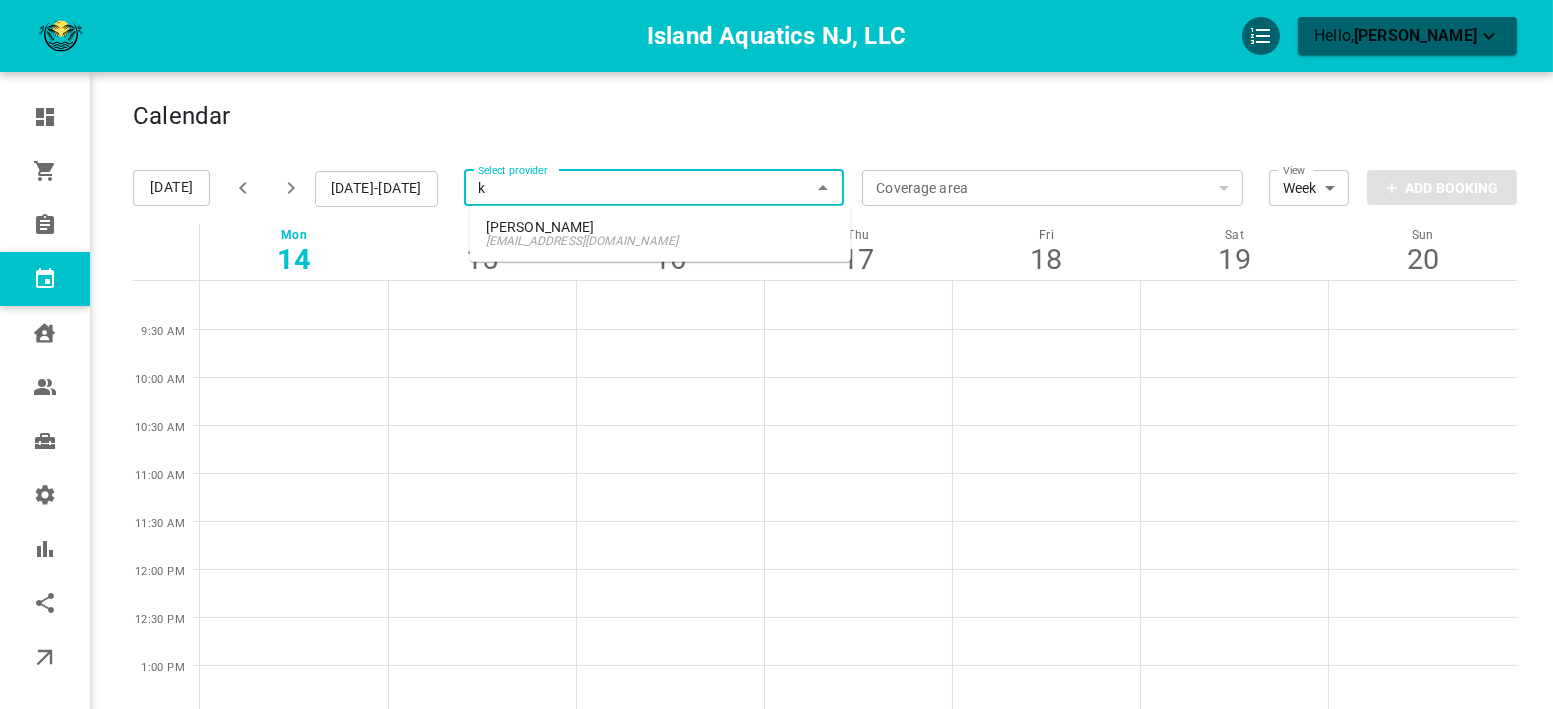 type on "ki" 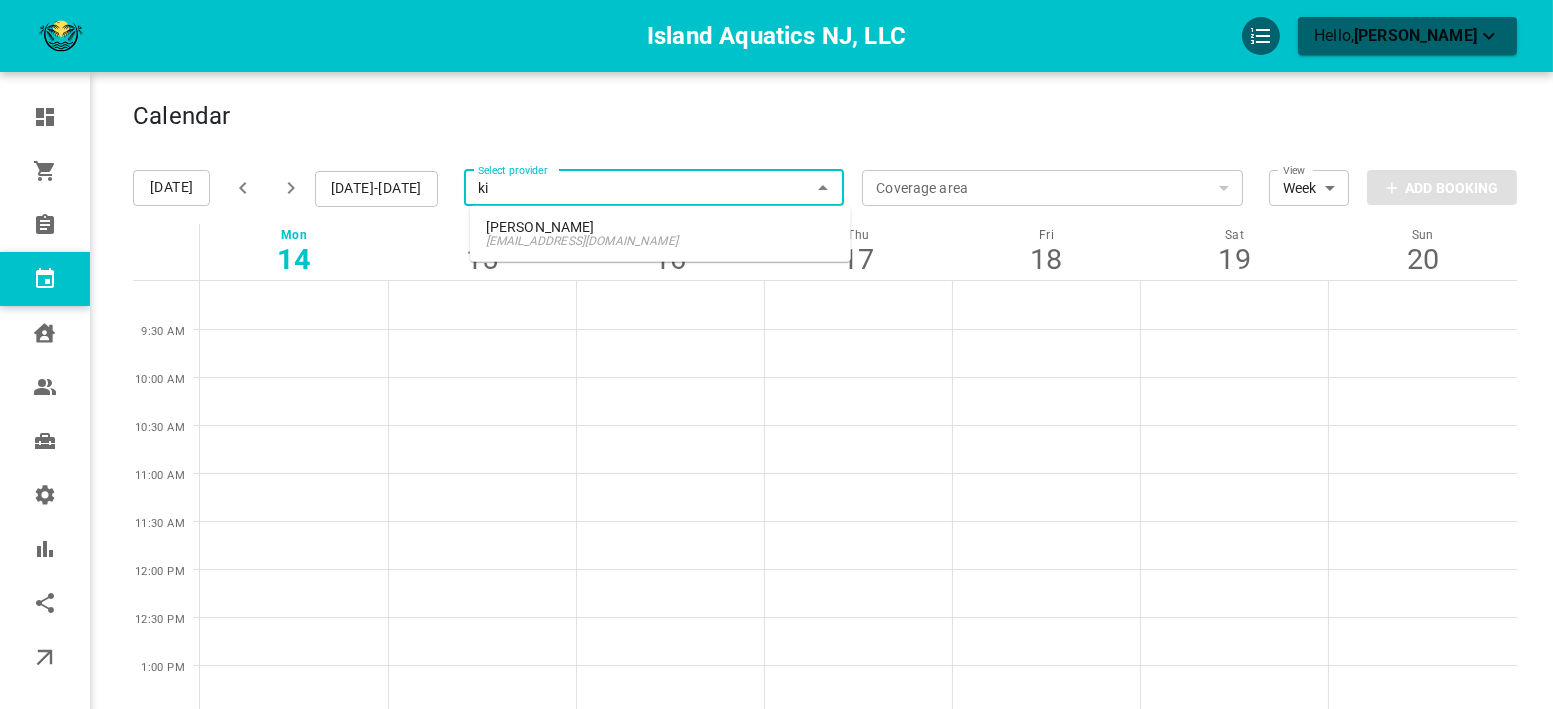 click on "[EMAIL_ADDRESS][DOMAIN_NAME]" at bounding box center (660, 241) 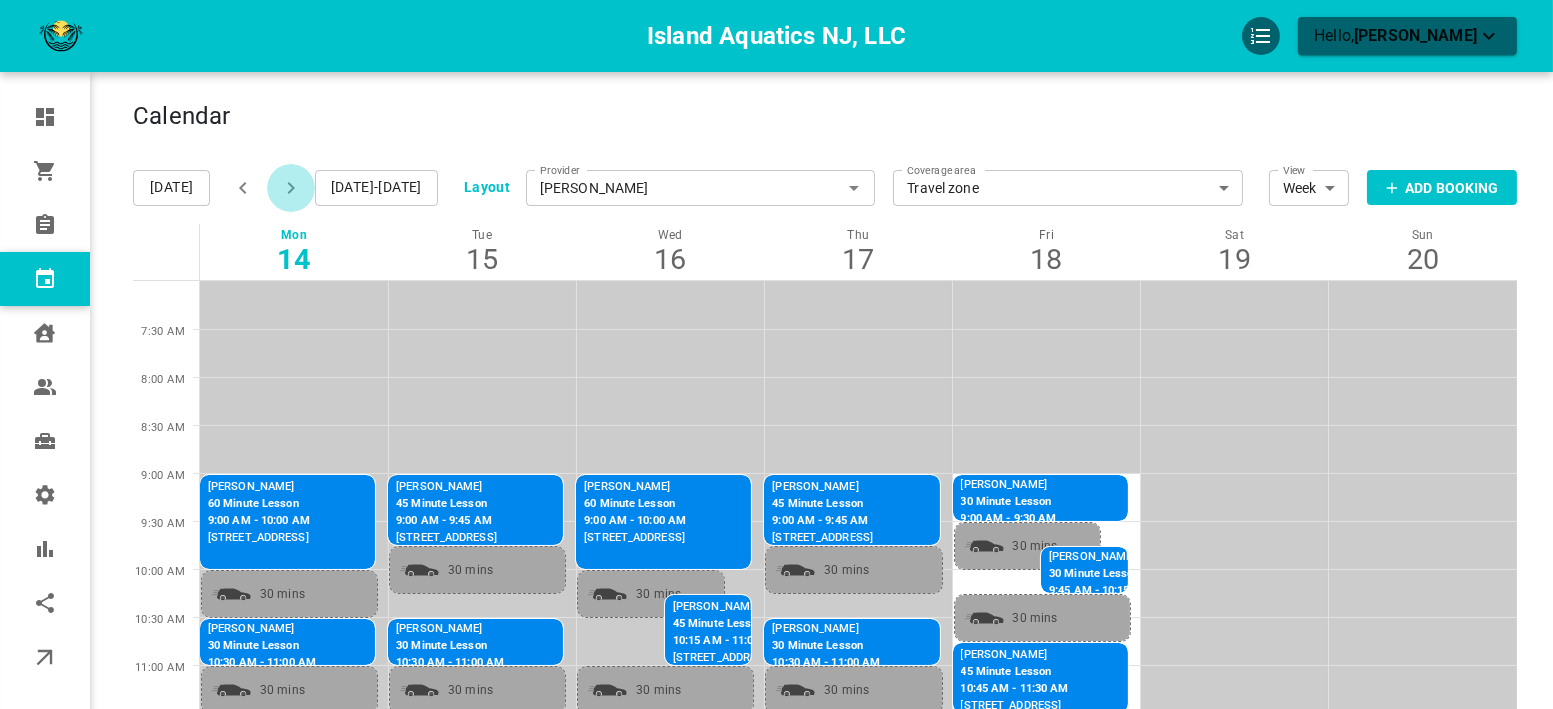 click 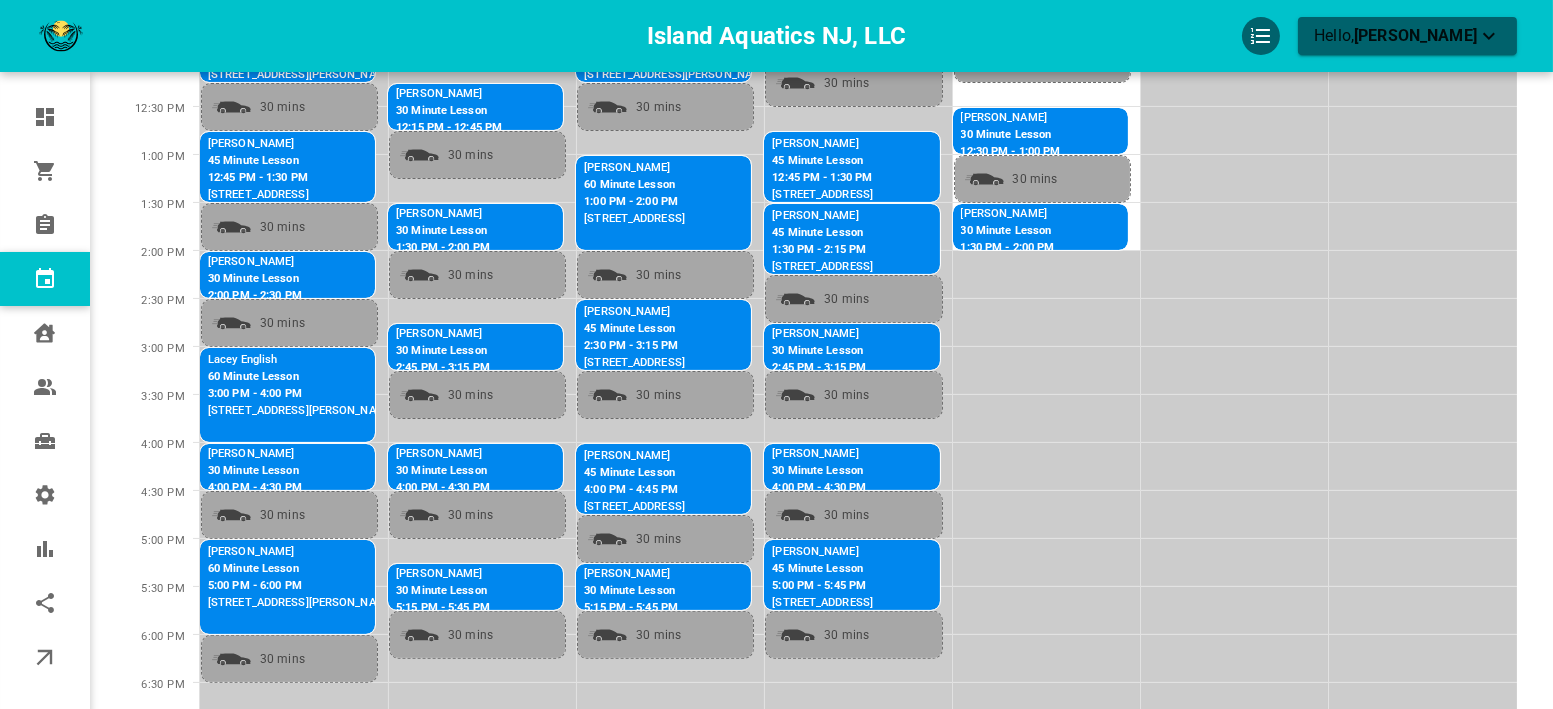 scroll, scrollTop: 848, scrollLeft: 0, axis: vertical 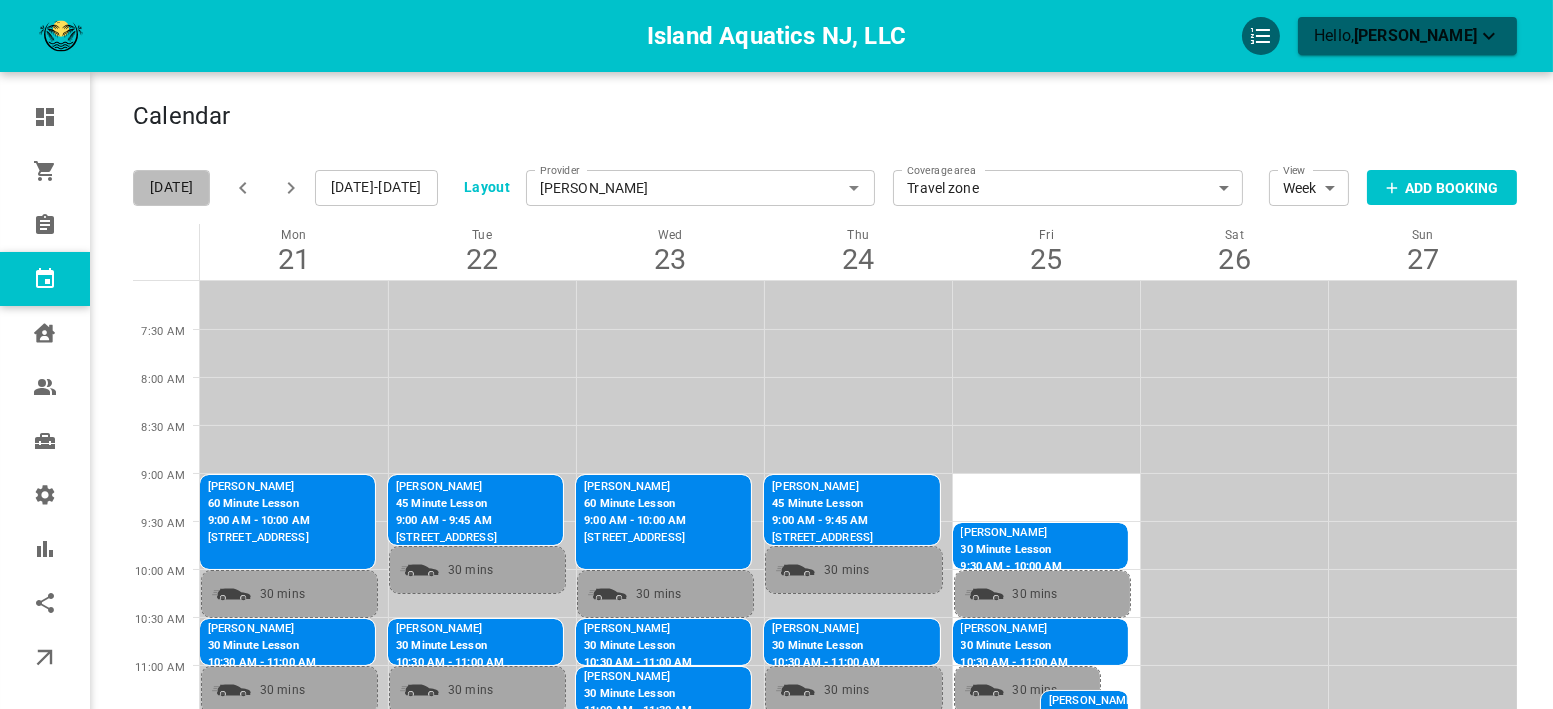 click on "[DATE]" at bounding box center (171, 188) 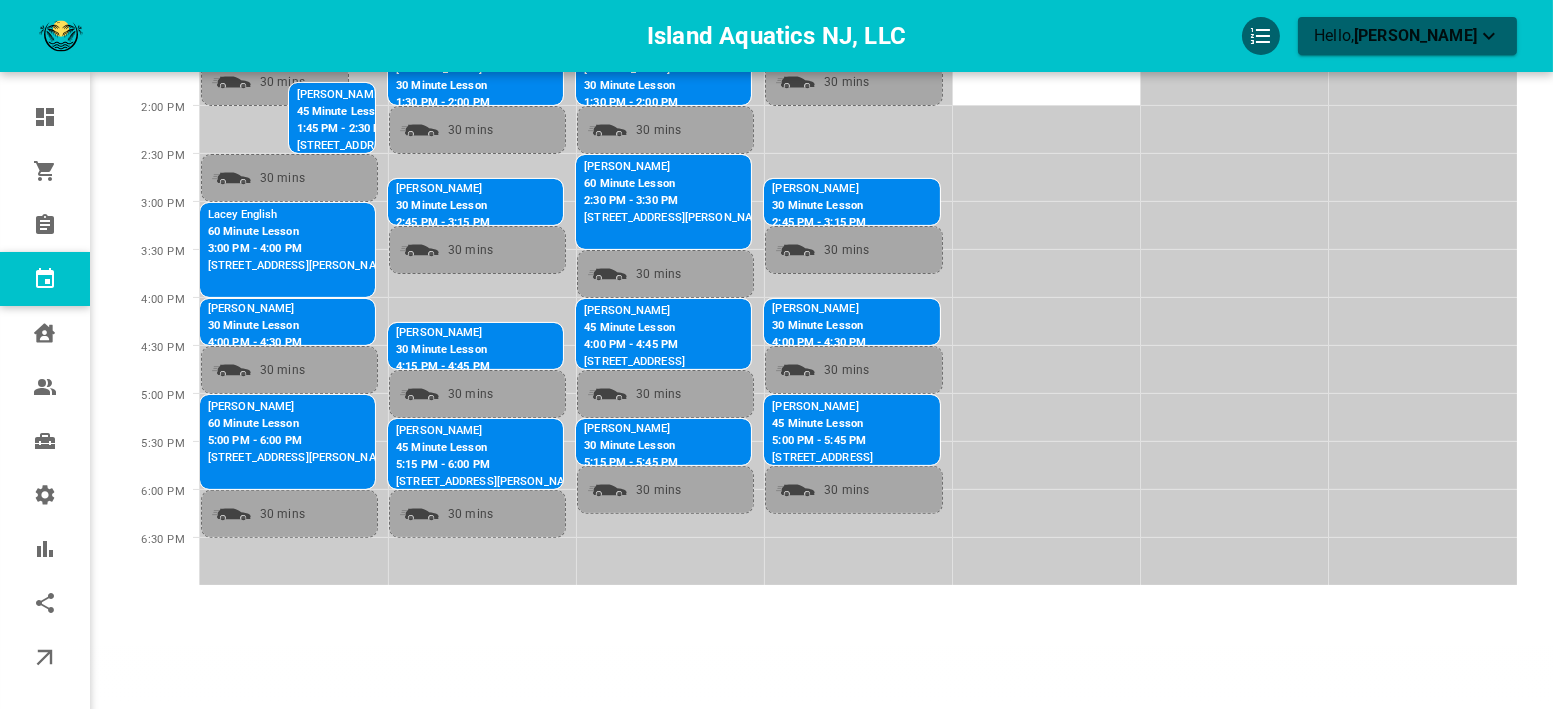 scroll, scrollTop: 848, scrollLeft: 0, axis: vertical 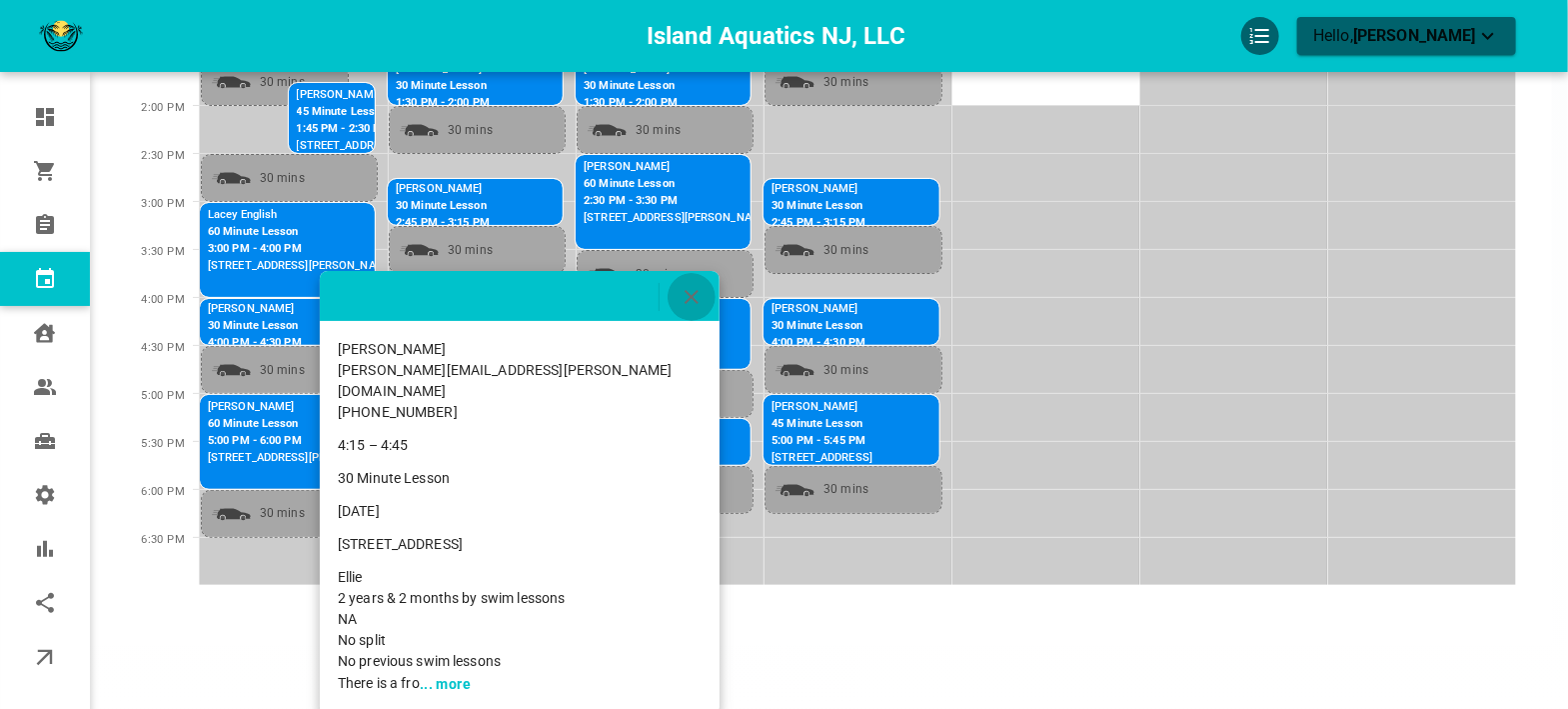 click 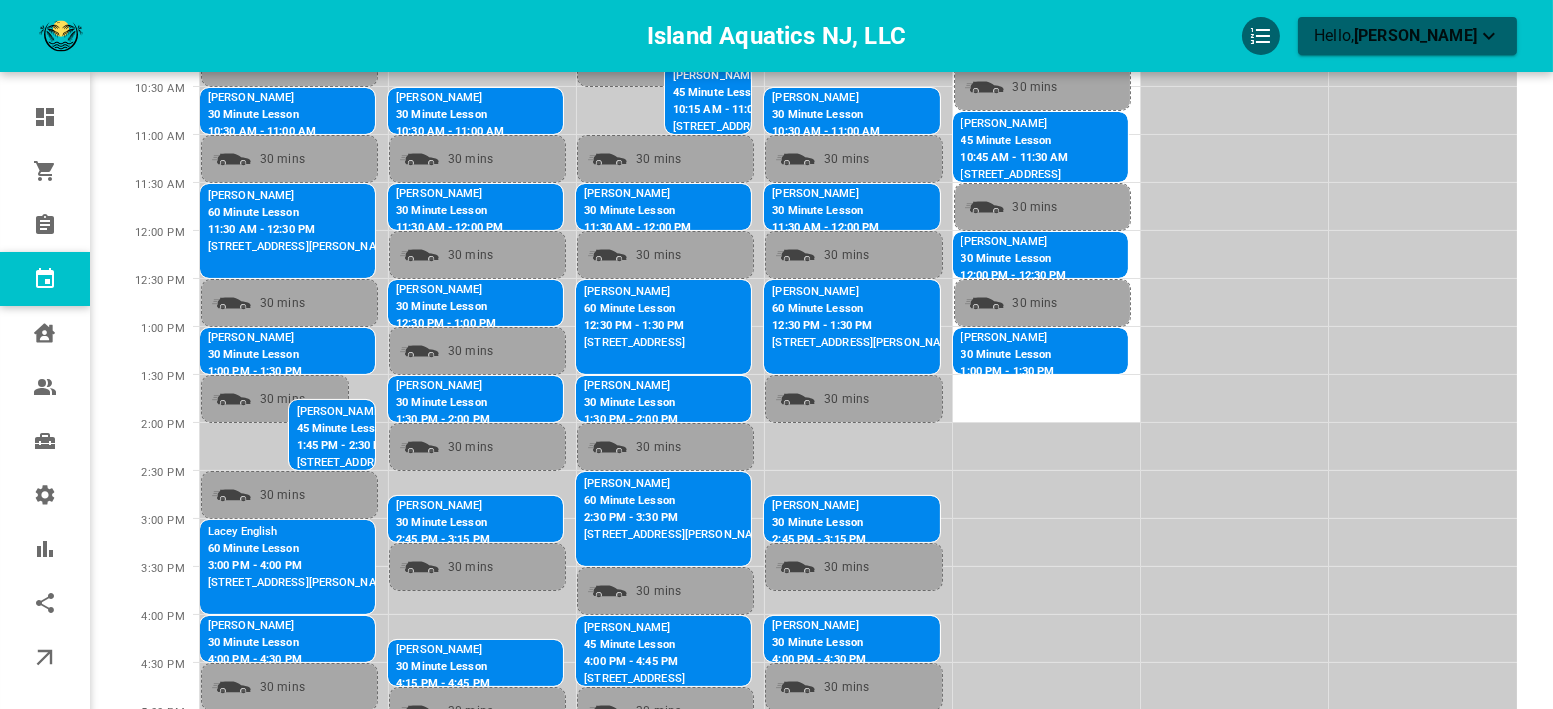 scroll, scrollTop: 535, scrollLeft: 0, axis: vertical 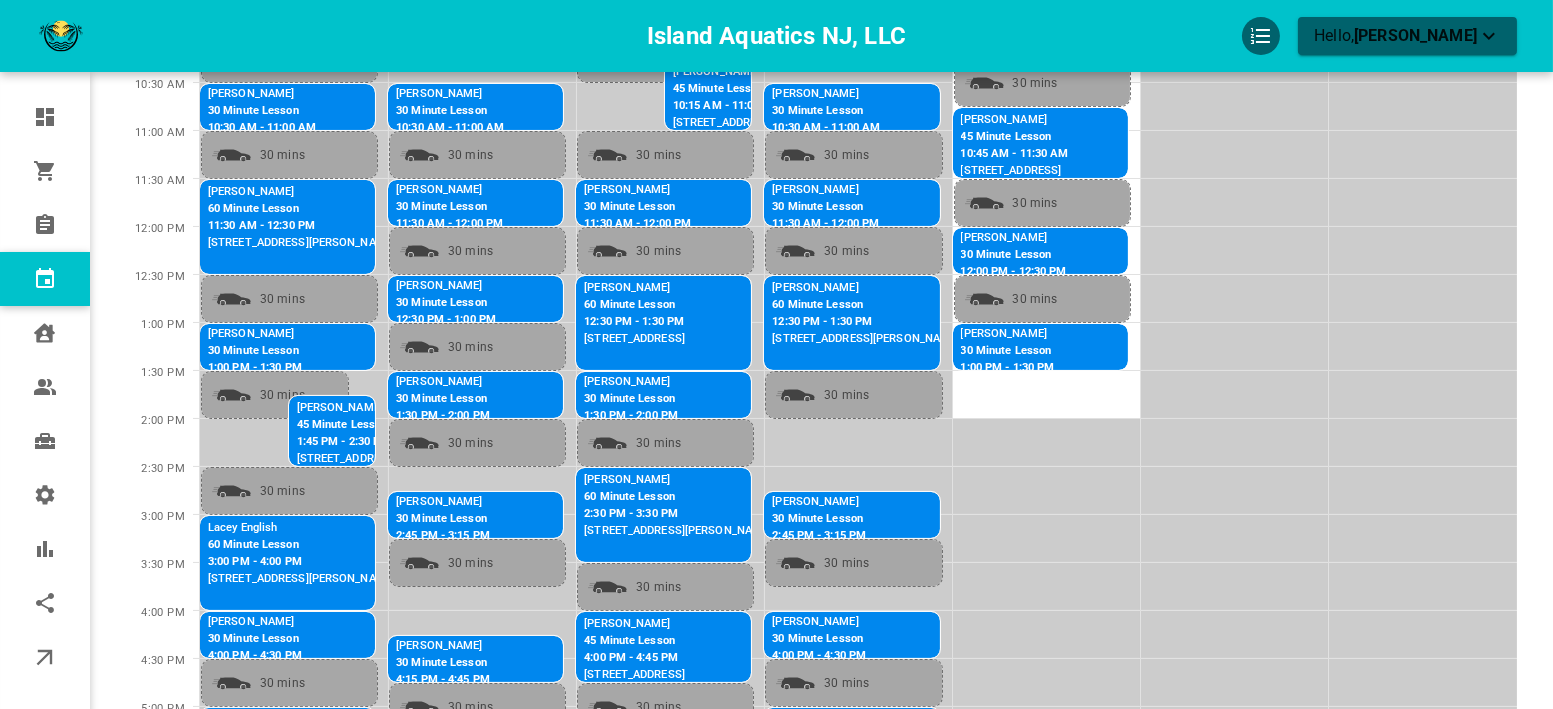 click on "[PERSON_NAME]" at bounding box center (865, 622) 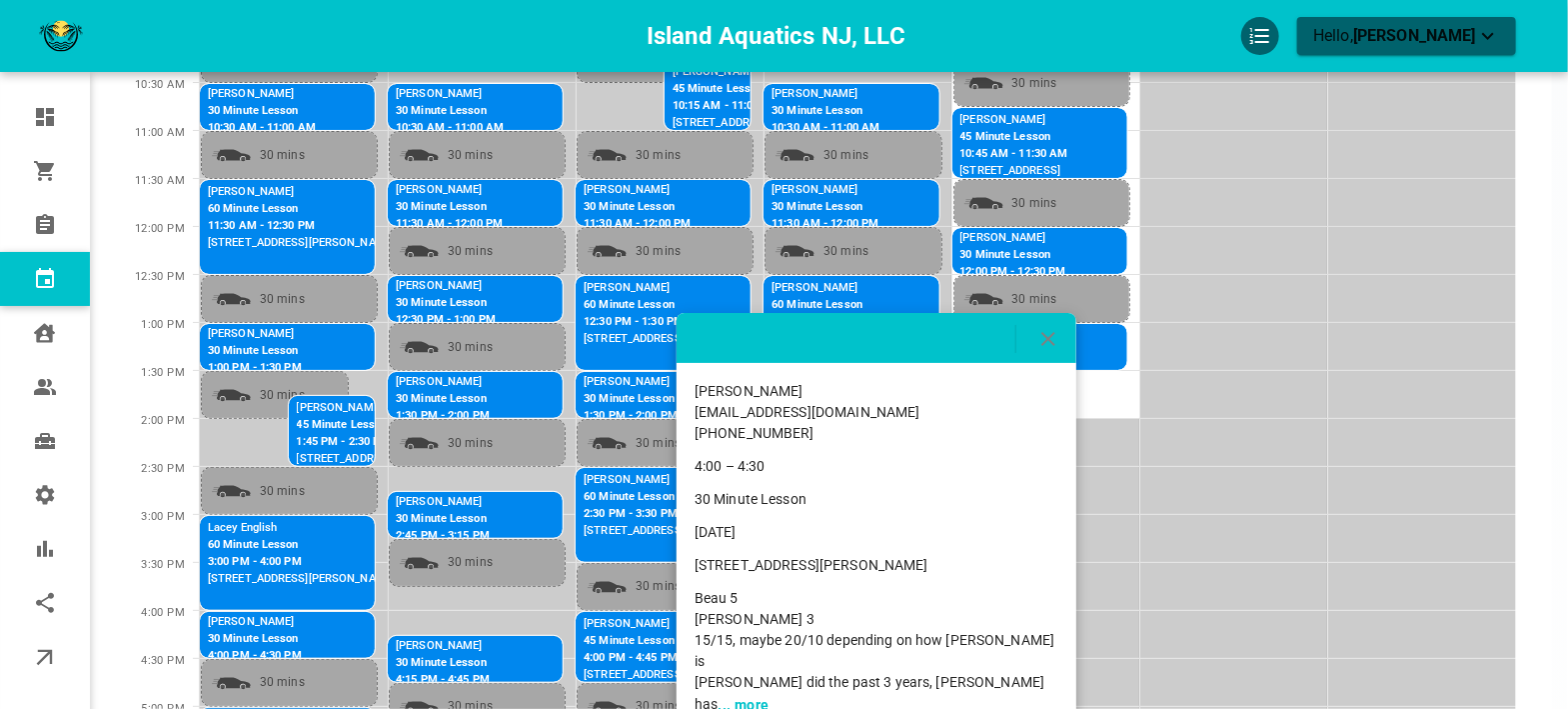 click 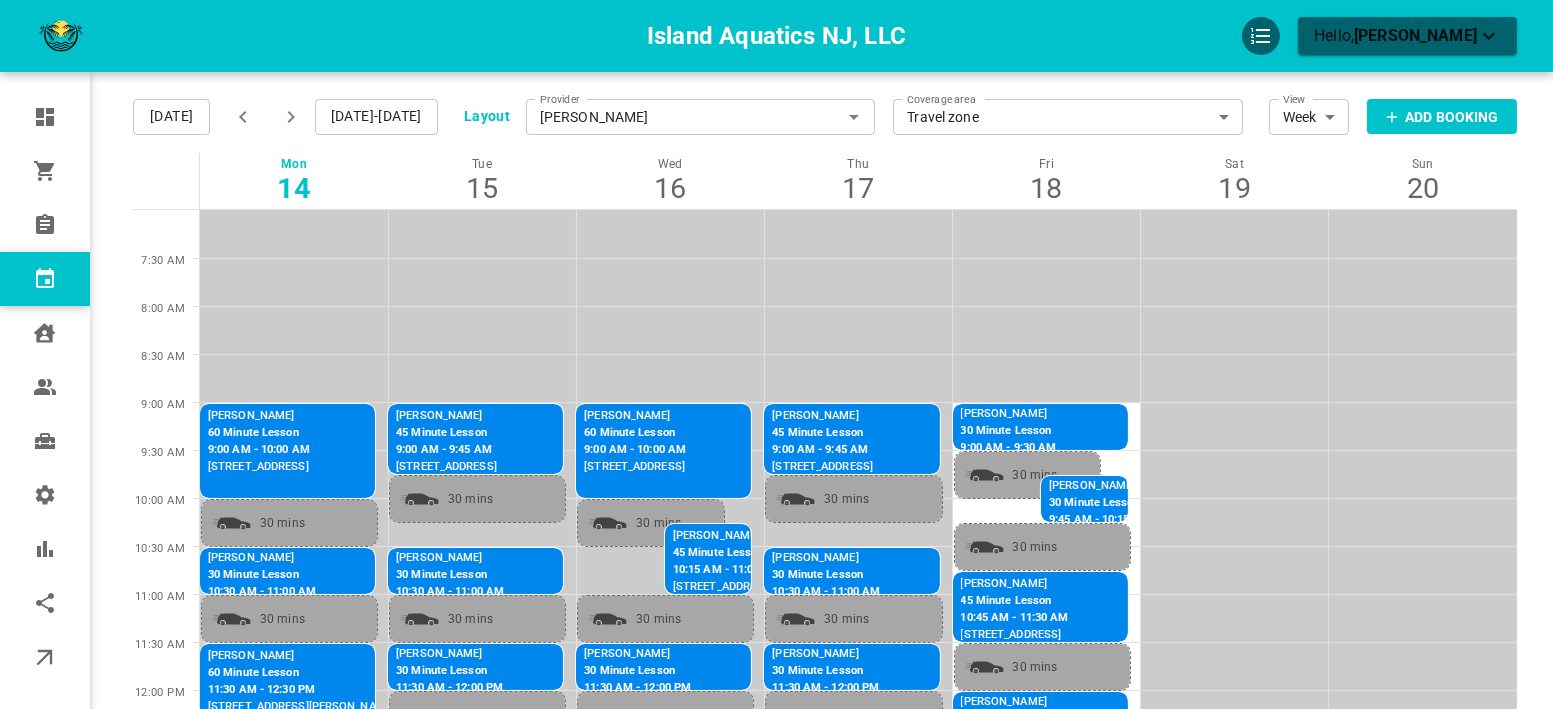 scroll, scrollTop: 18, scrollLeft: 0, axis: vertical 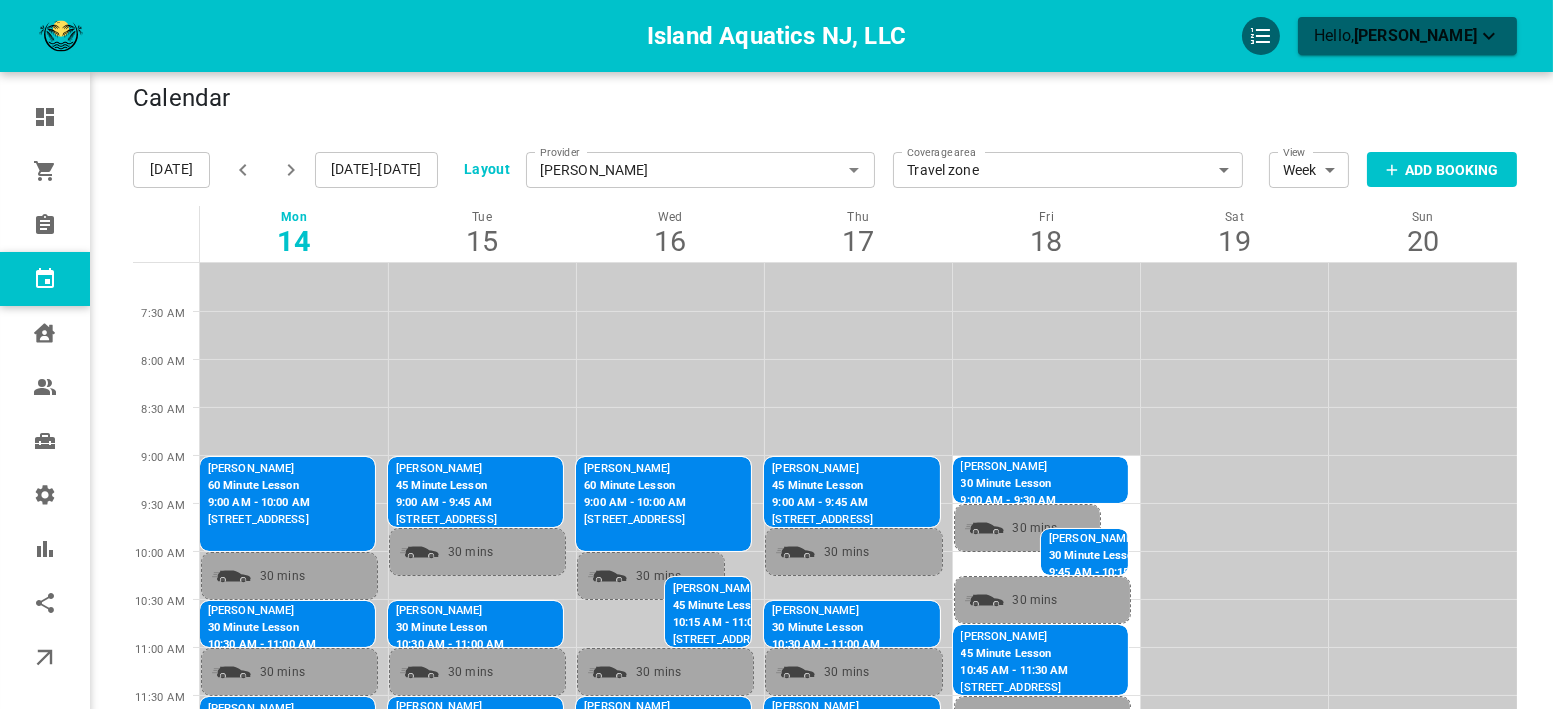 click on "[DATE]" at bounding box center [171, 170] 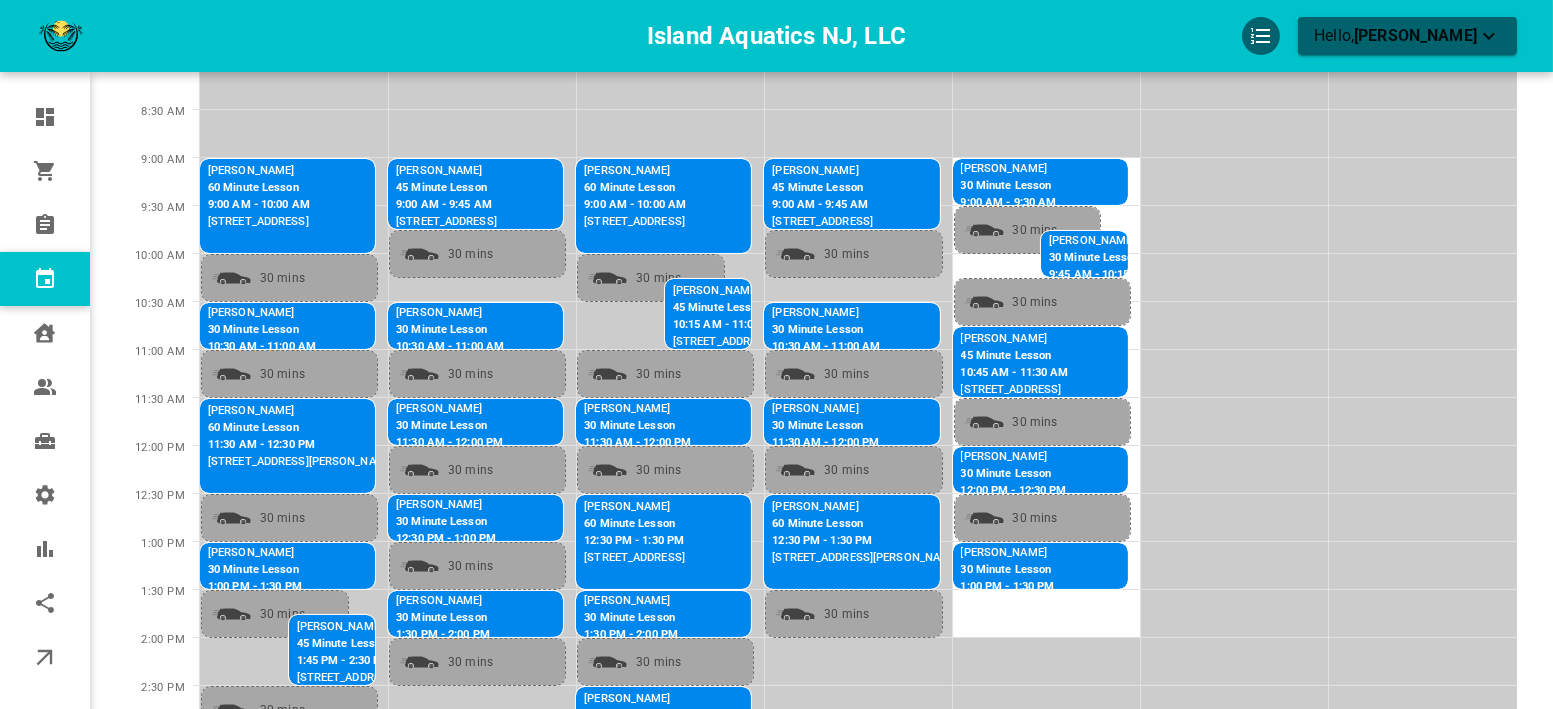 scroll, scrollTop: 352, scrollLeft: 0, axis: vertical 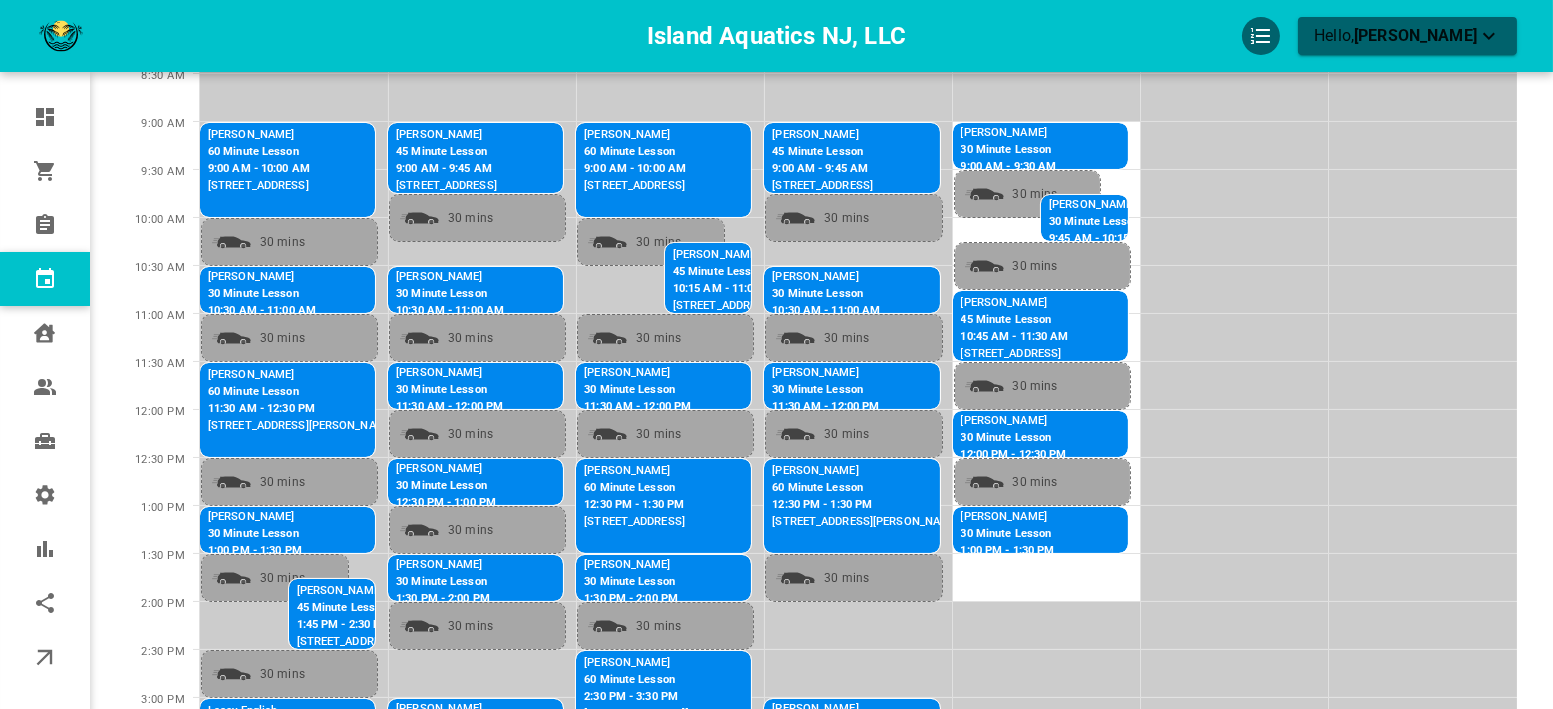 click on "30 Minute Lesson" at bounding box center (1100, 222) 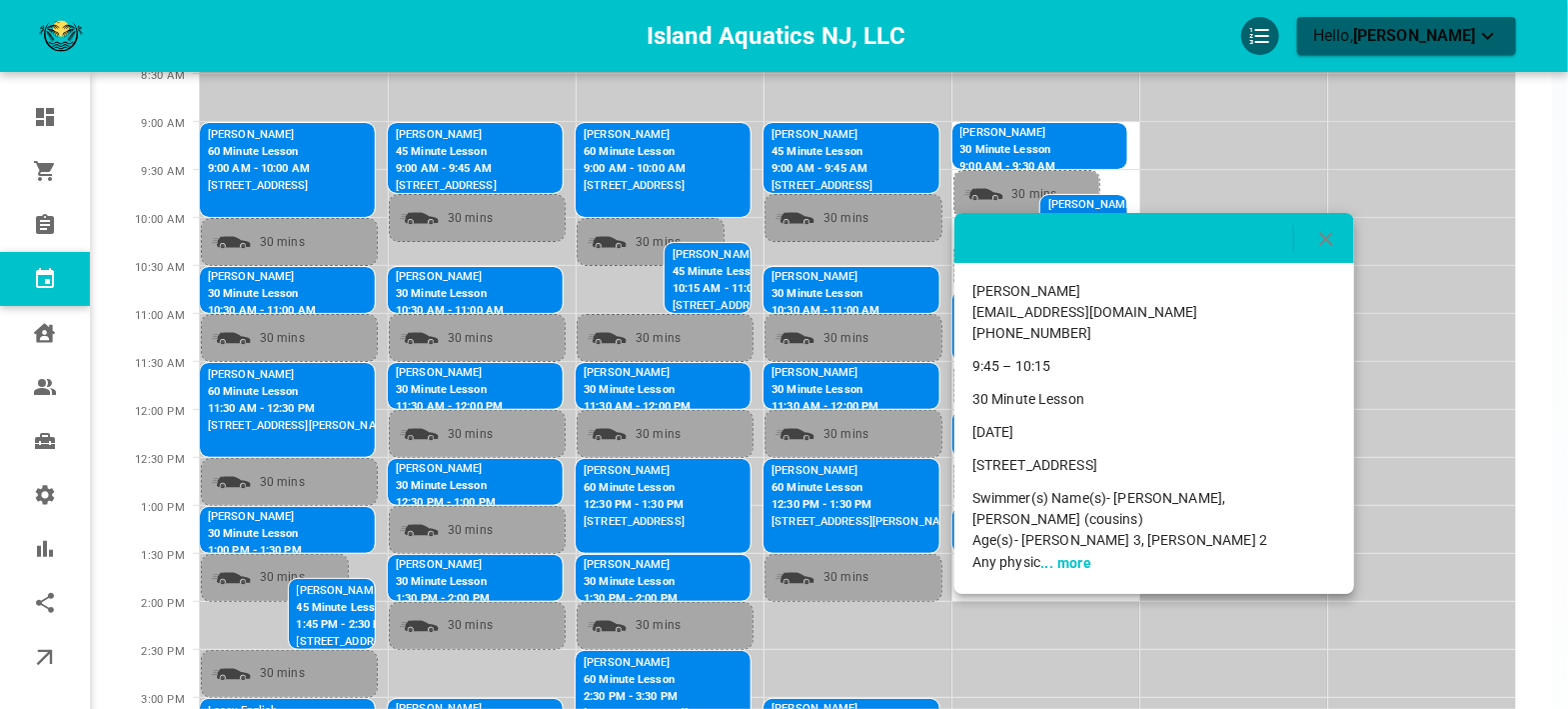 click 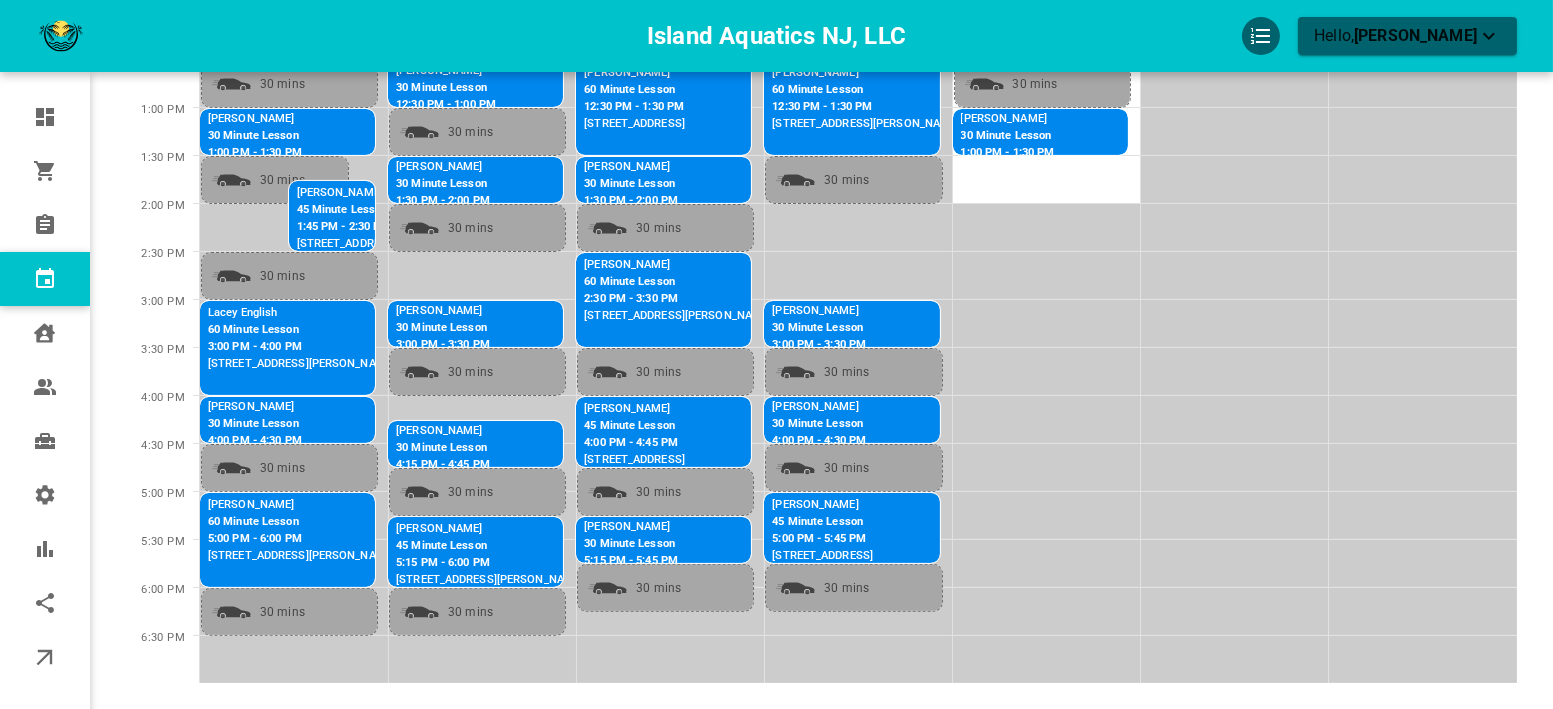 scroll, scrollTop: 796, scrollLeft: 0, axis: vertical 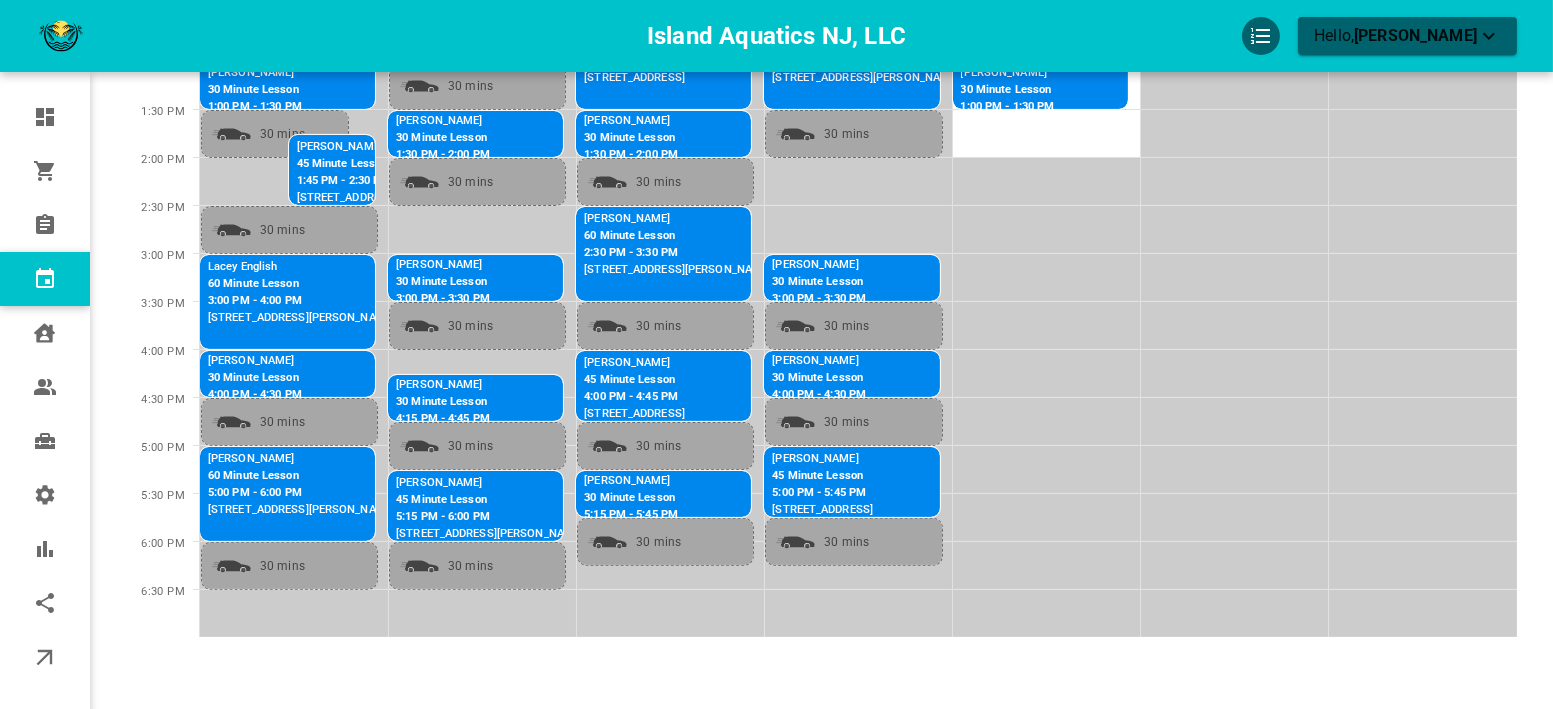 click on "30 Minute Lesson" at bounding box center [446, 402] 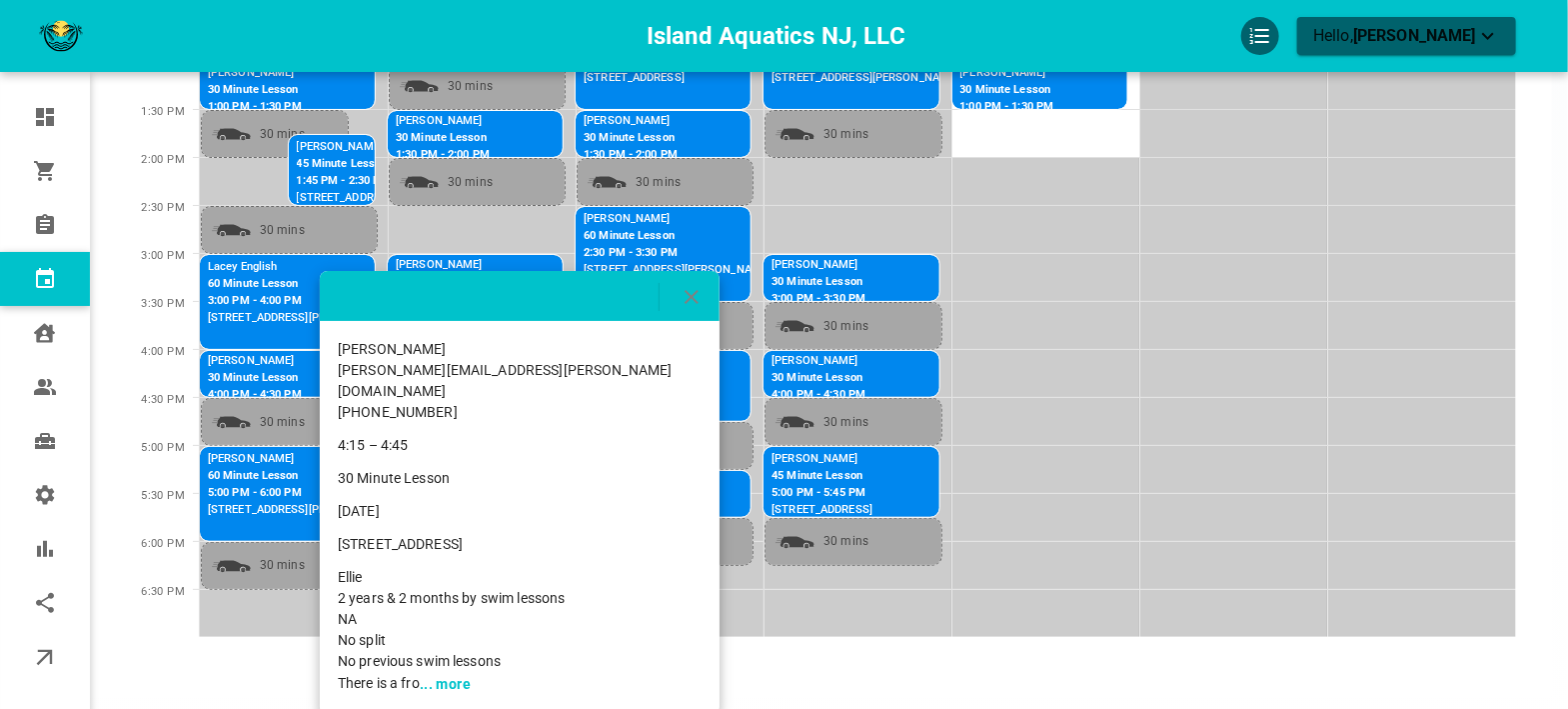 click 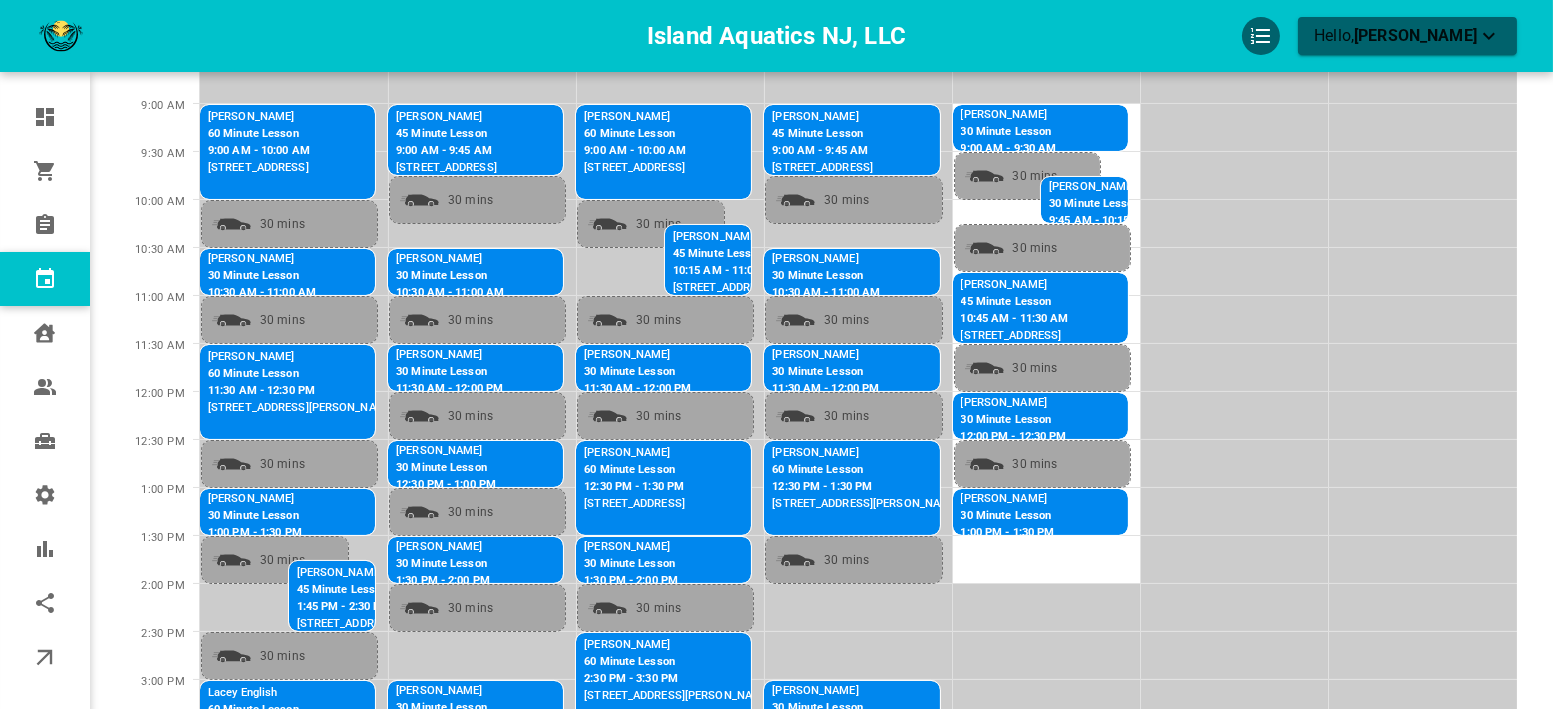 scroll, scrollTop: 352, scrollLeft: 0, axis: vertical 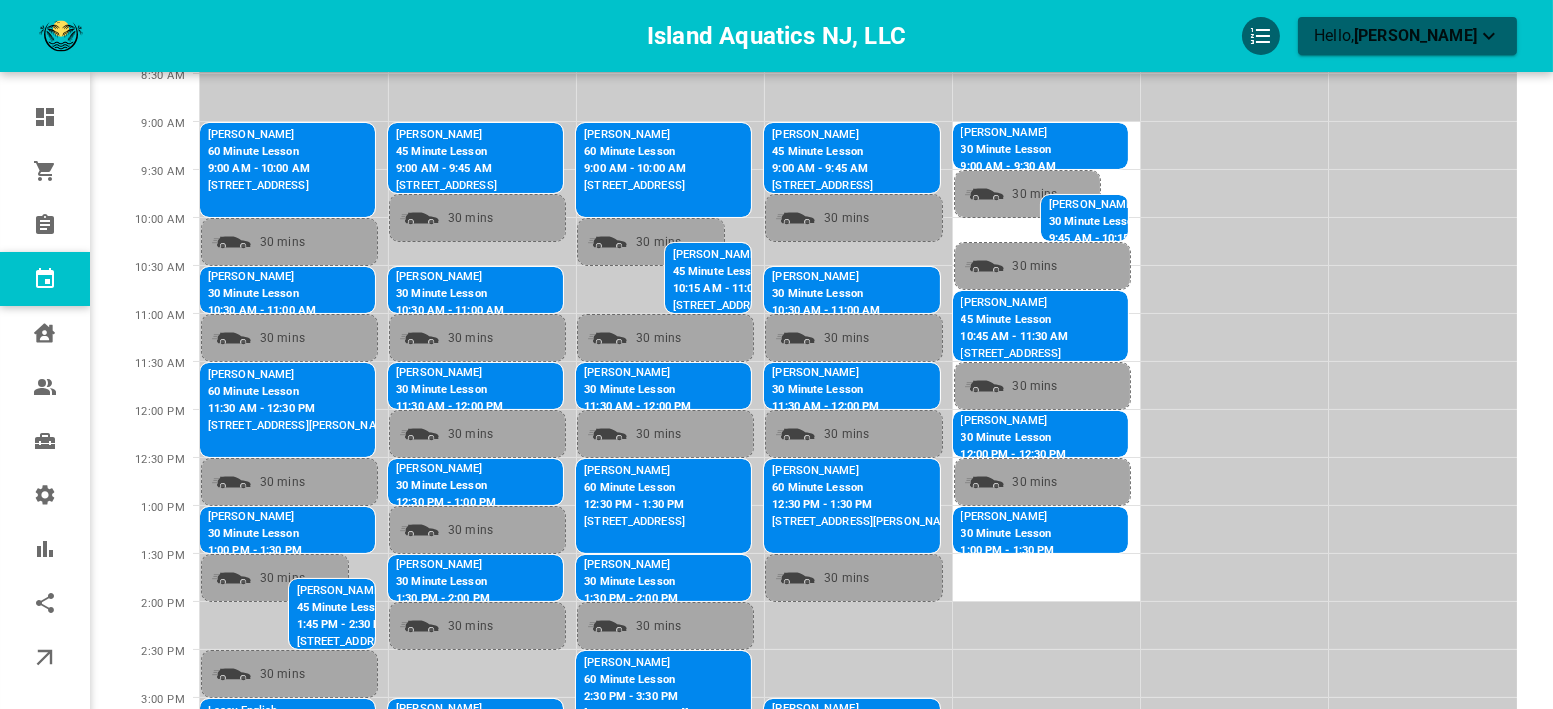 click on "30 Minute Lesson" at bounding box center (489, 294) 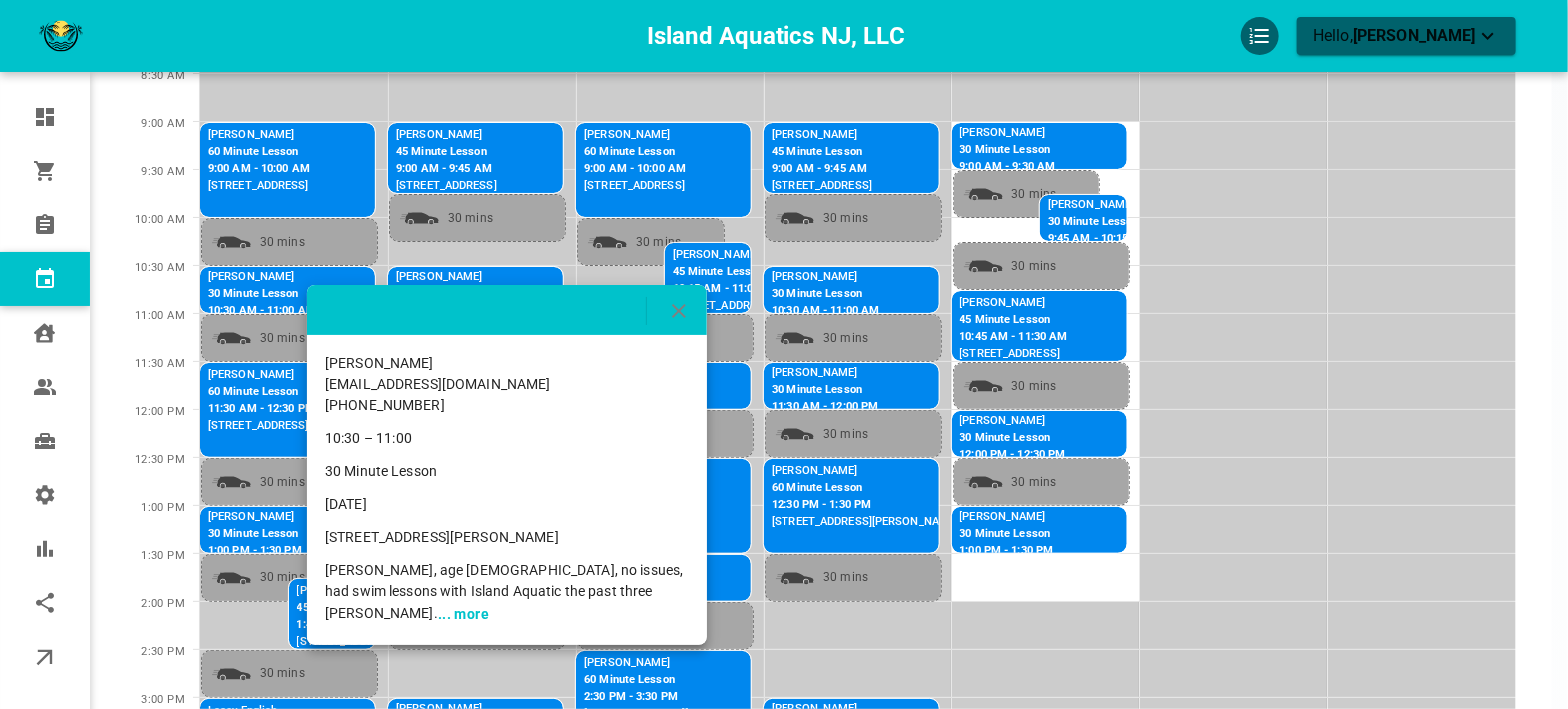 click 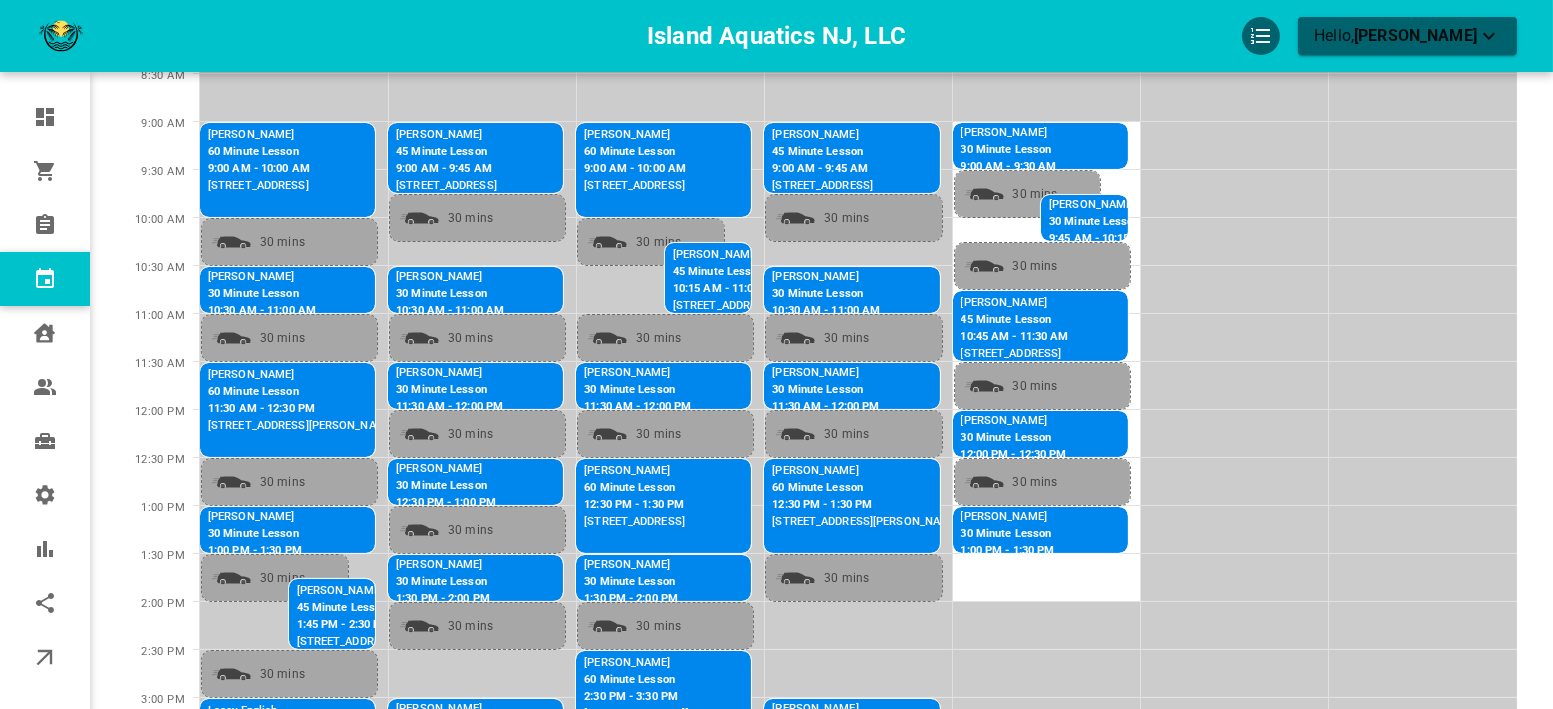 click on "[STREET_ADDRESS]" at bounding box center [446, 186] 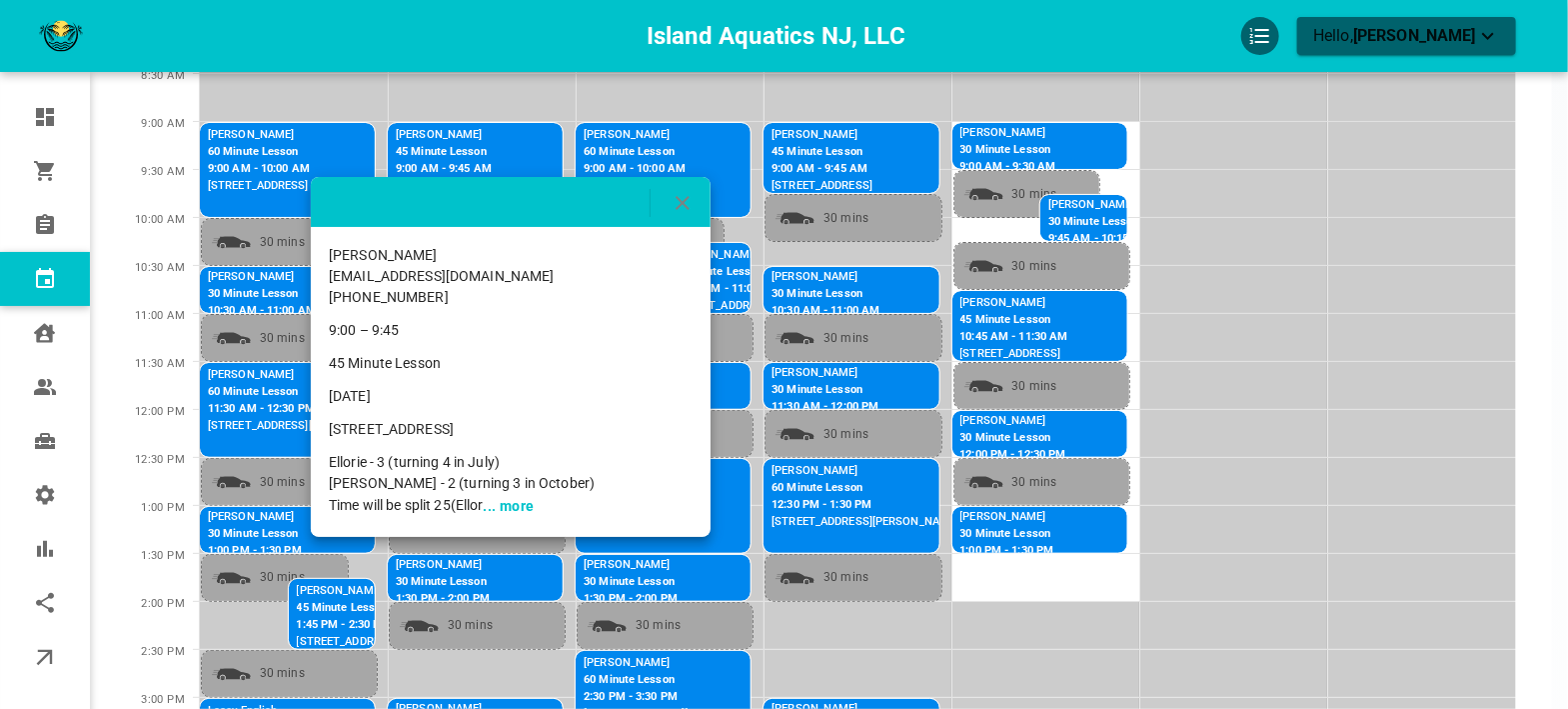 drag, startPoint x: 329, startPoint y: 433, endPoint x: 638, endPoint y: 434, distance: 309.00162 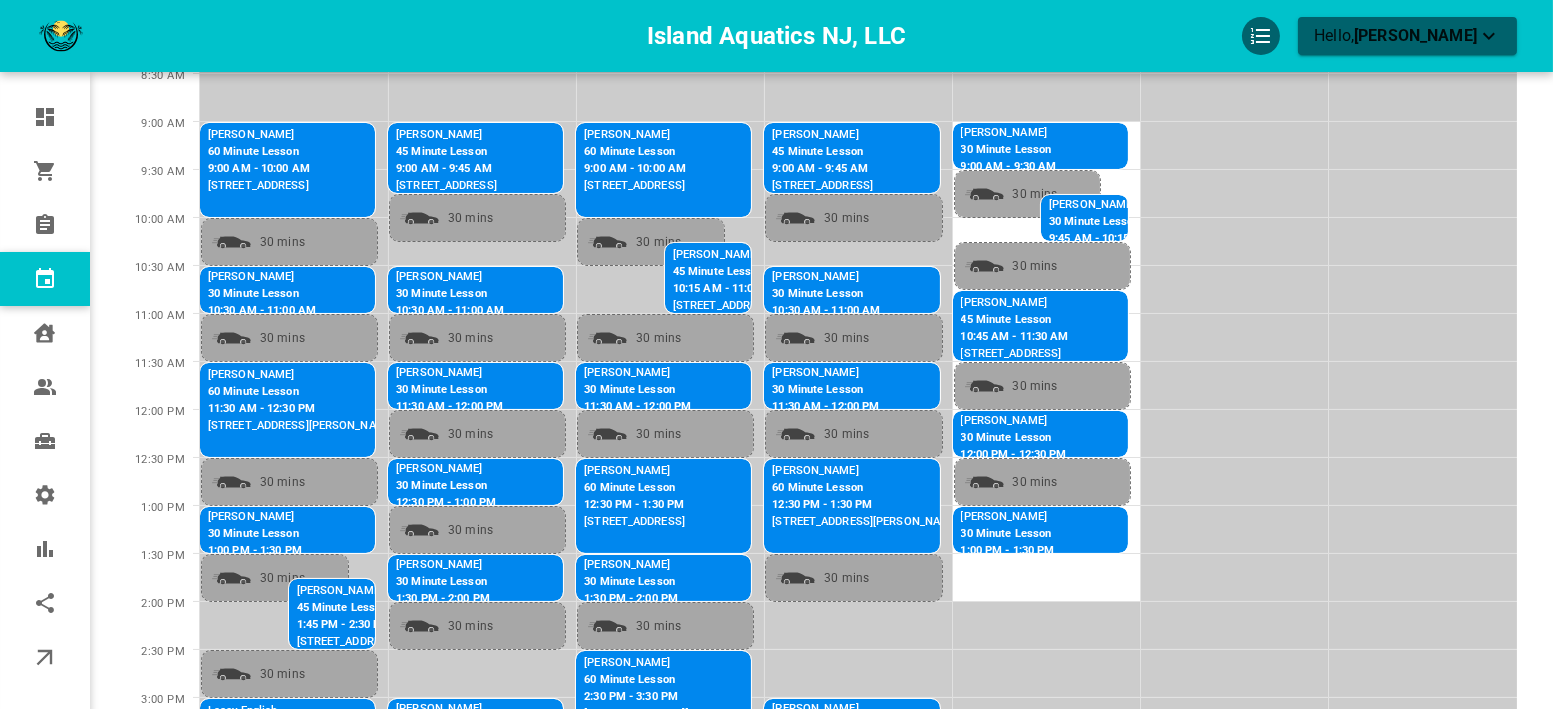 click on "30 Minute Lesson" at bounding box center (489, 294) 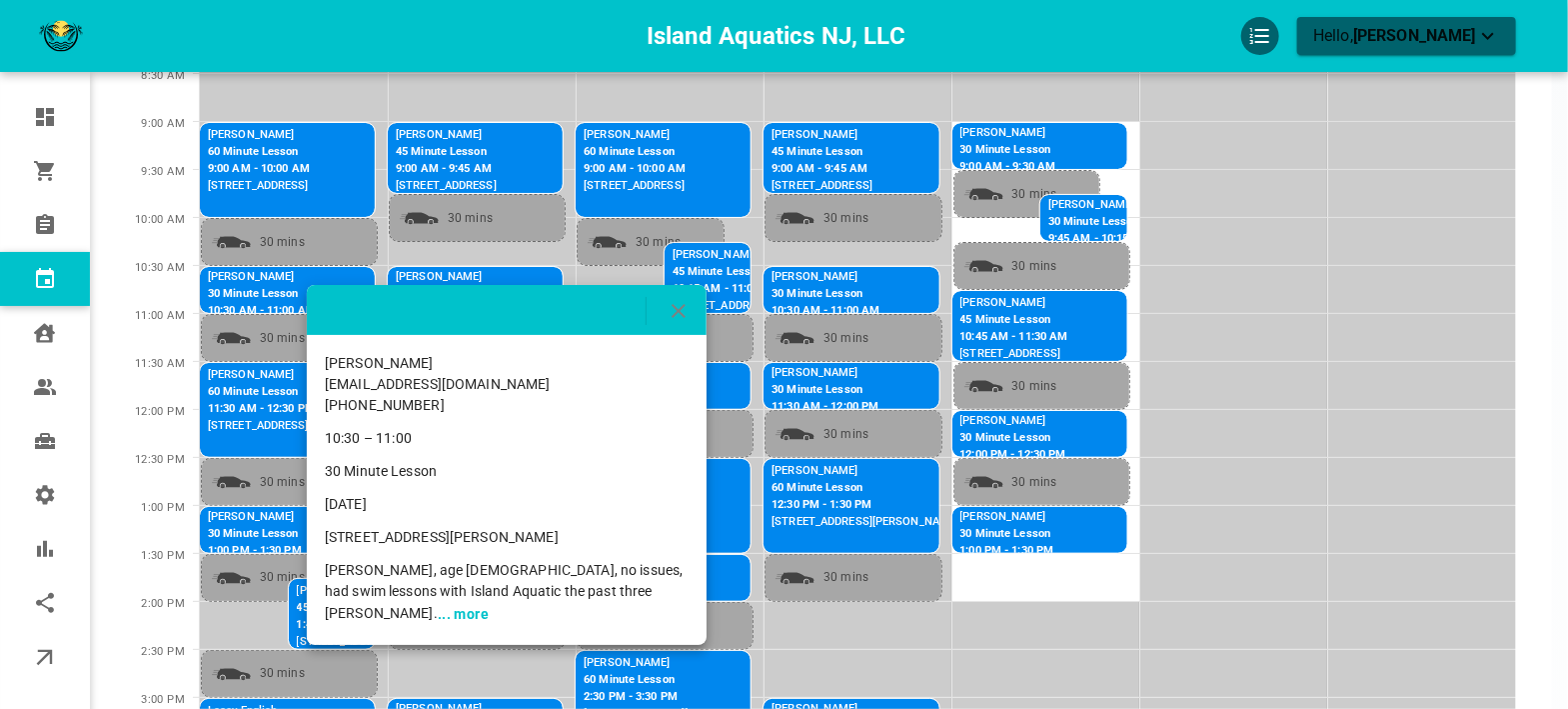 drag, startPoint x: 605, startPoint y: 533, endPoint x: 454, endPoint y: 520, distance: 151.55857 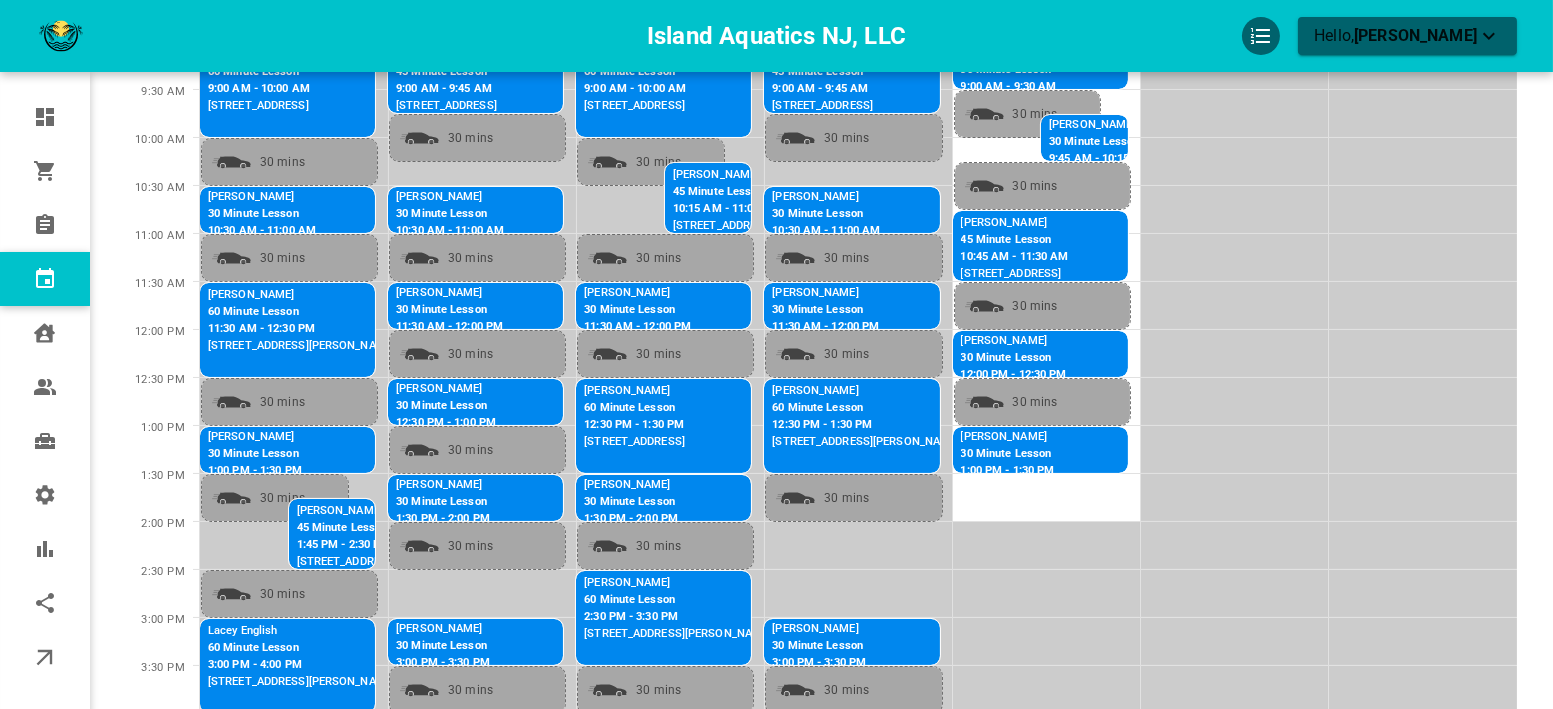 scroll, scrollTop: 463, scrollLeft: 0, axis: vertical 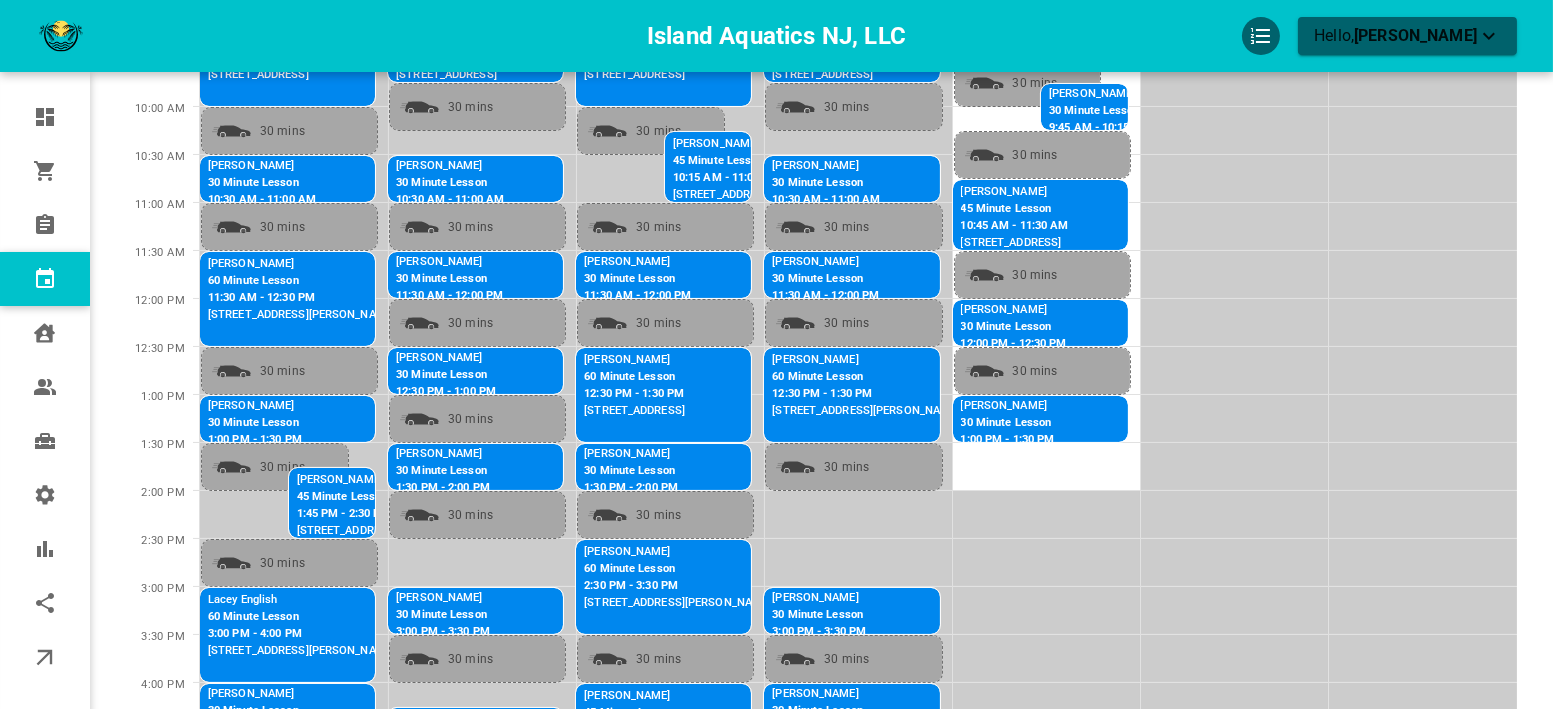 click on "30 Minute Lesson" at bounding box center (489, 279) 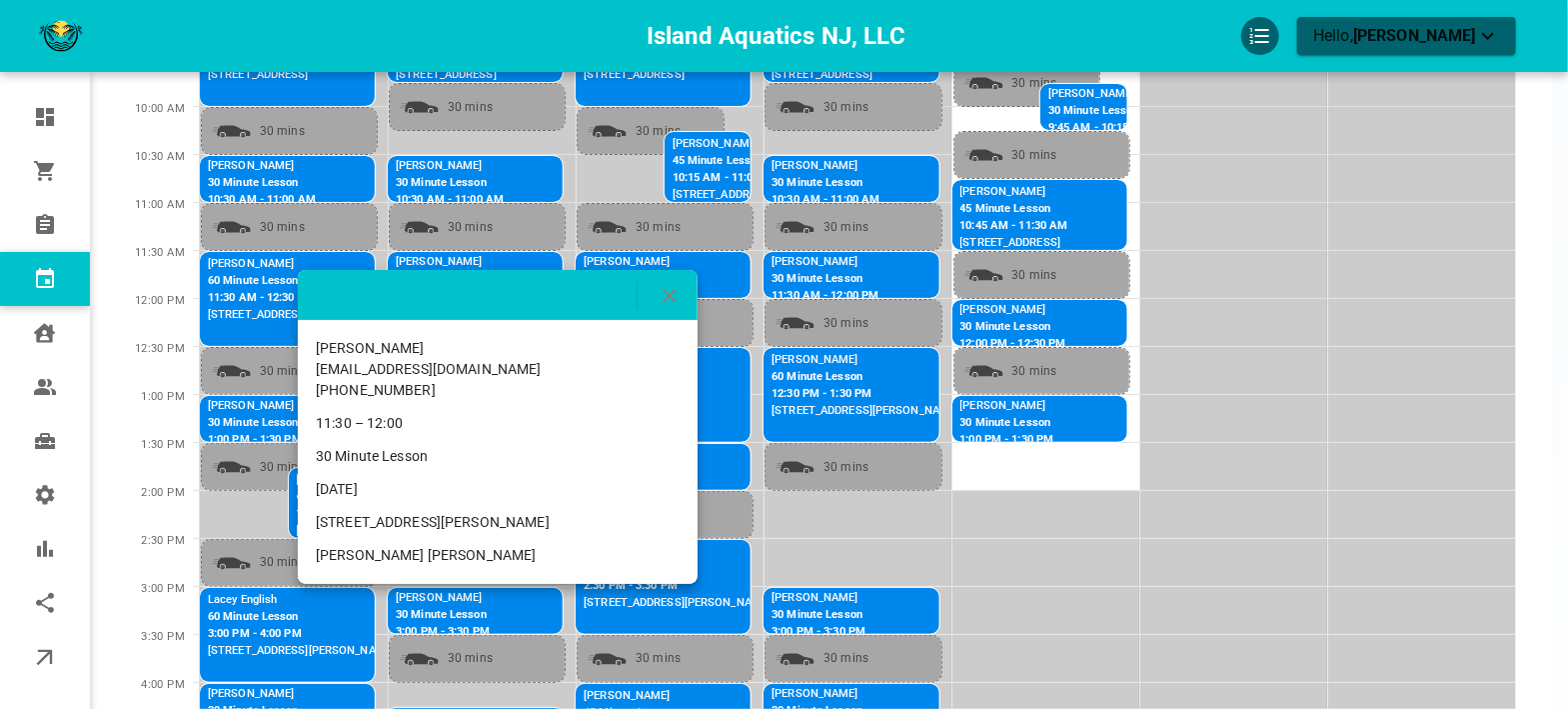 drag, startPoint x: 576, startPoint y: 533, endPoint x: 290, endPoint y: 522, distance: 286.21146 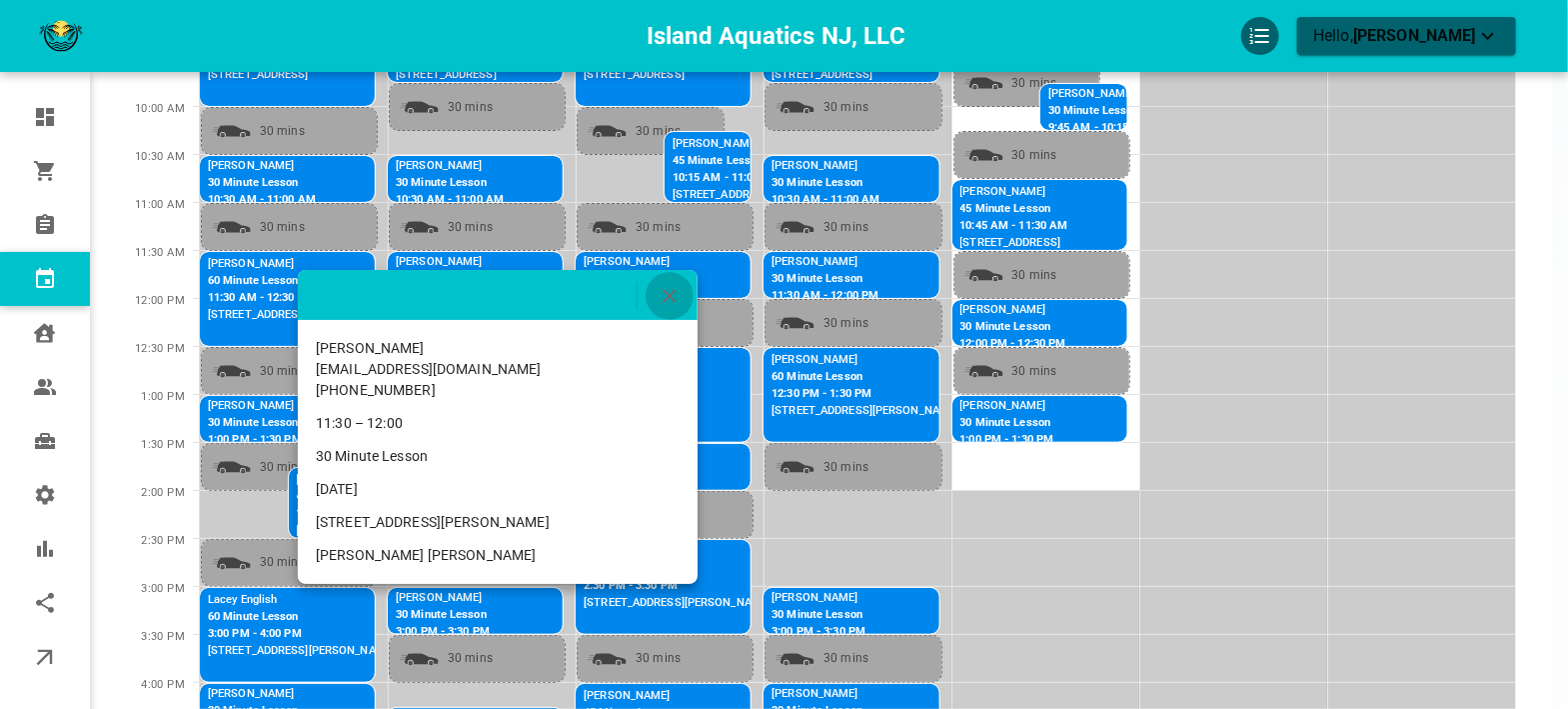 click at bounding box center [670, 296] 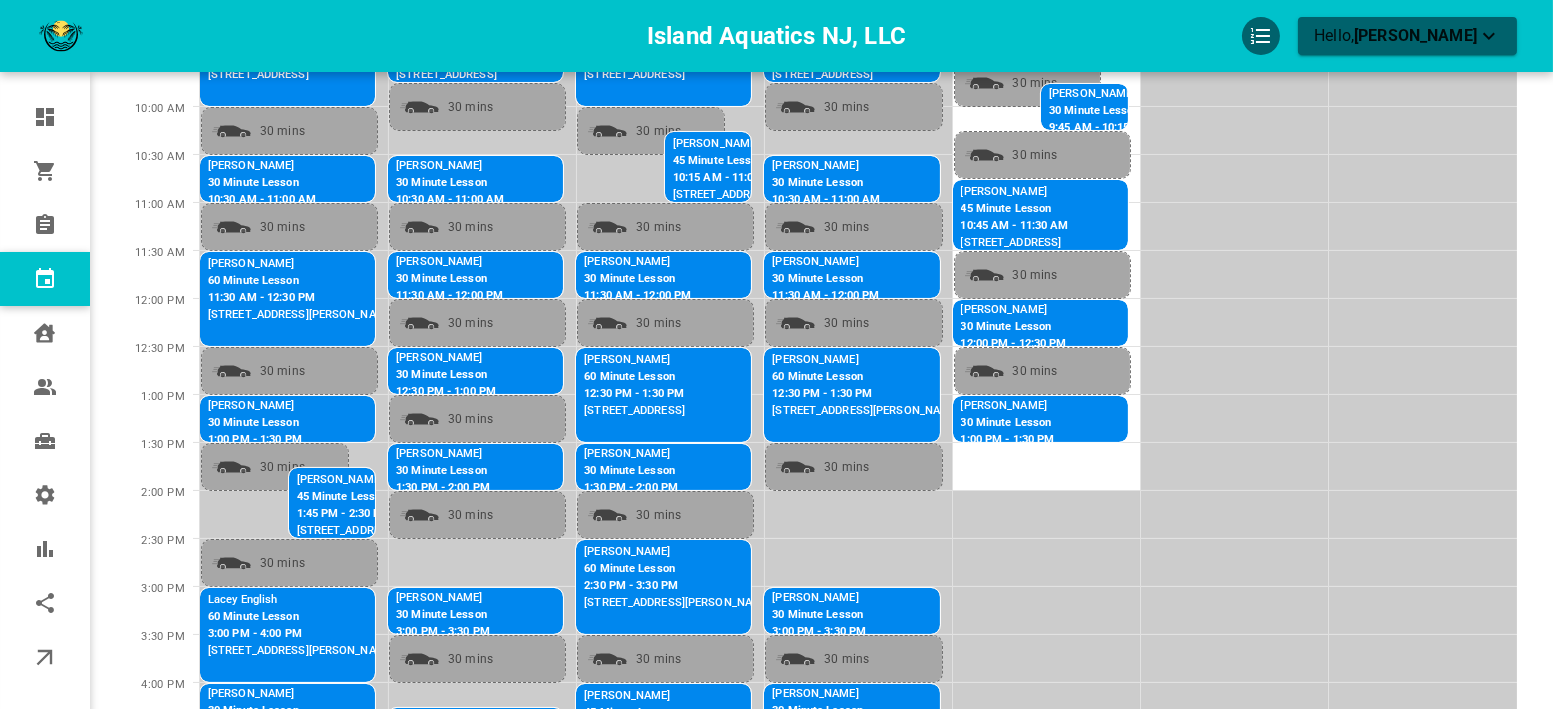 click on "12:30 PM - 1:00 PM" at bounding box center [489, 392] 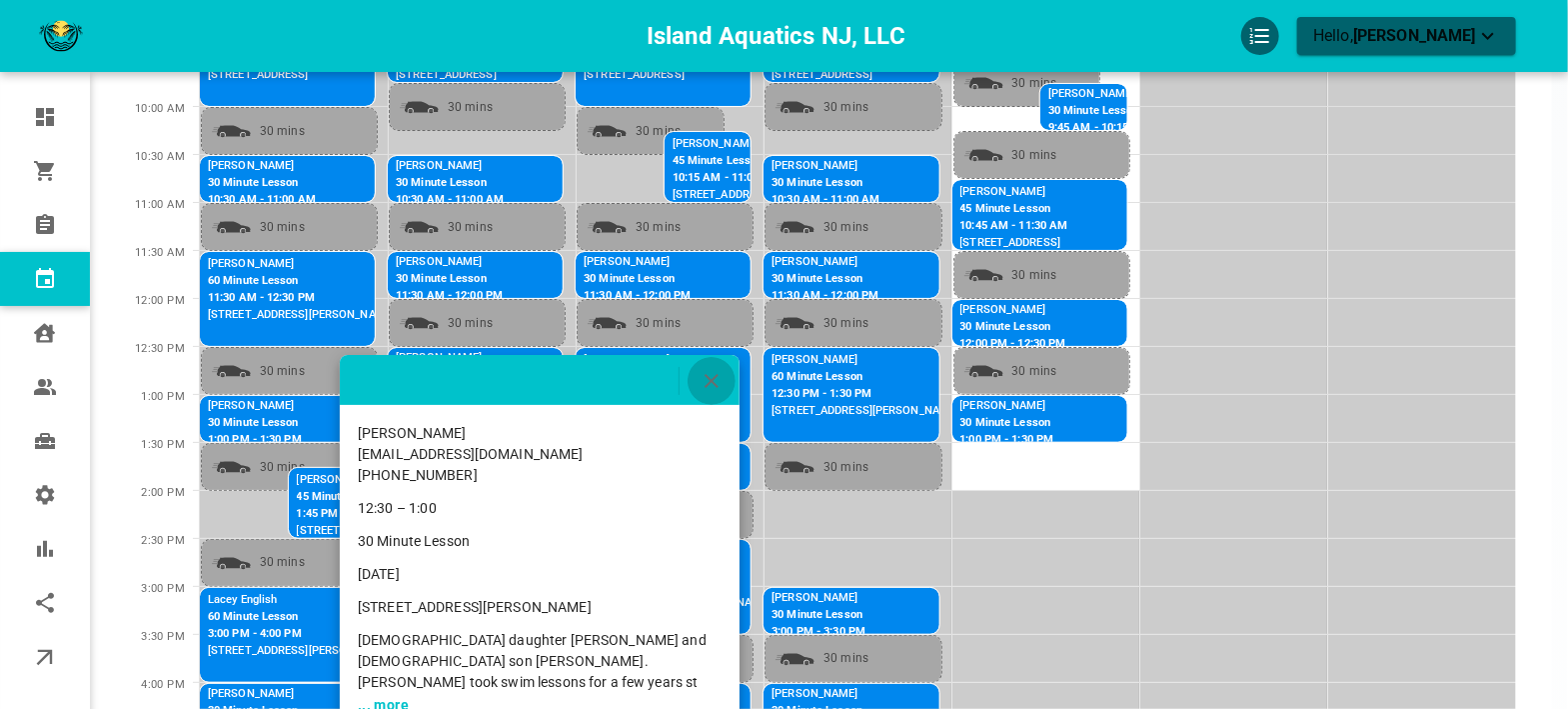 click 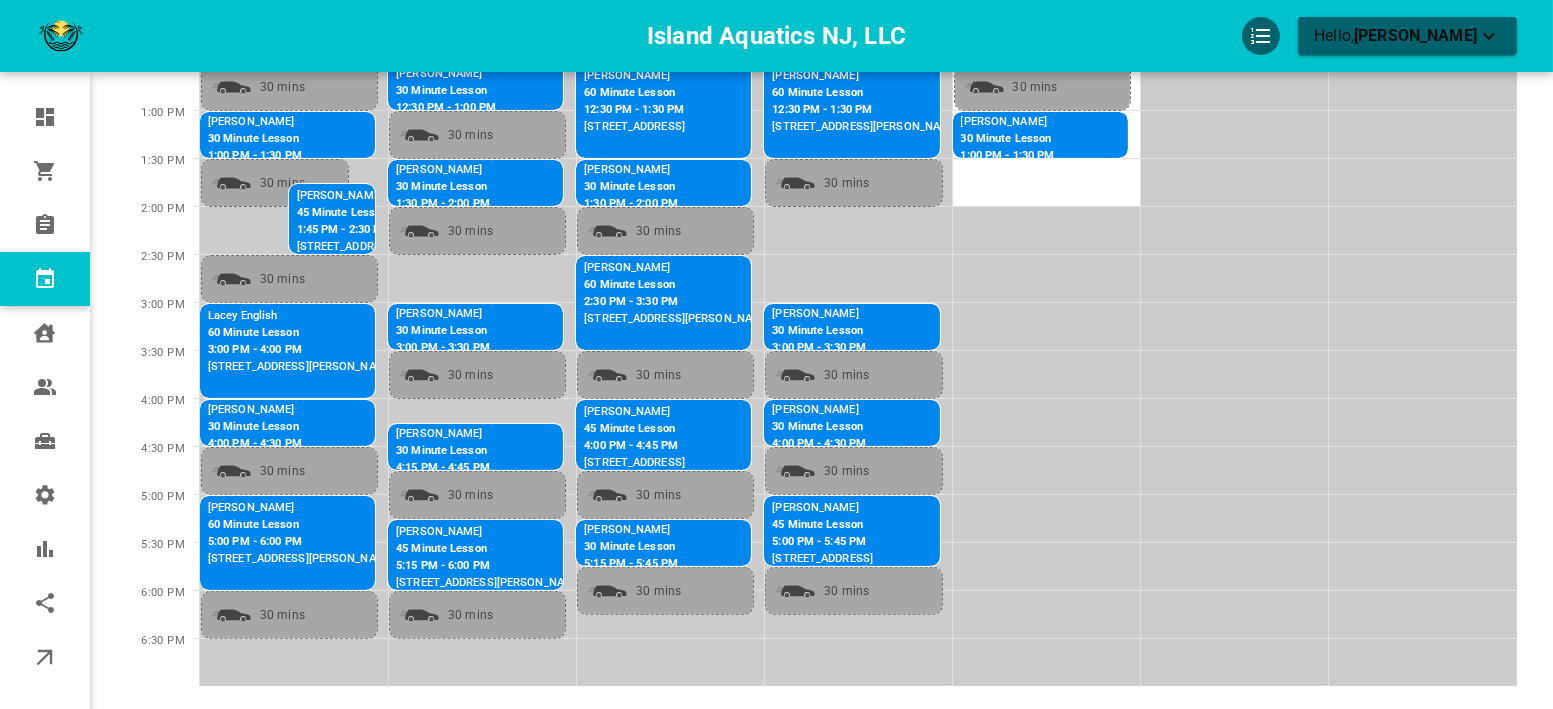 scroll, scrollTop: 796, scrollLeft: 0, axis: vertical 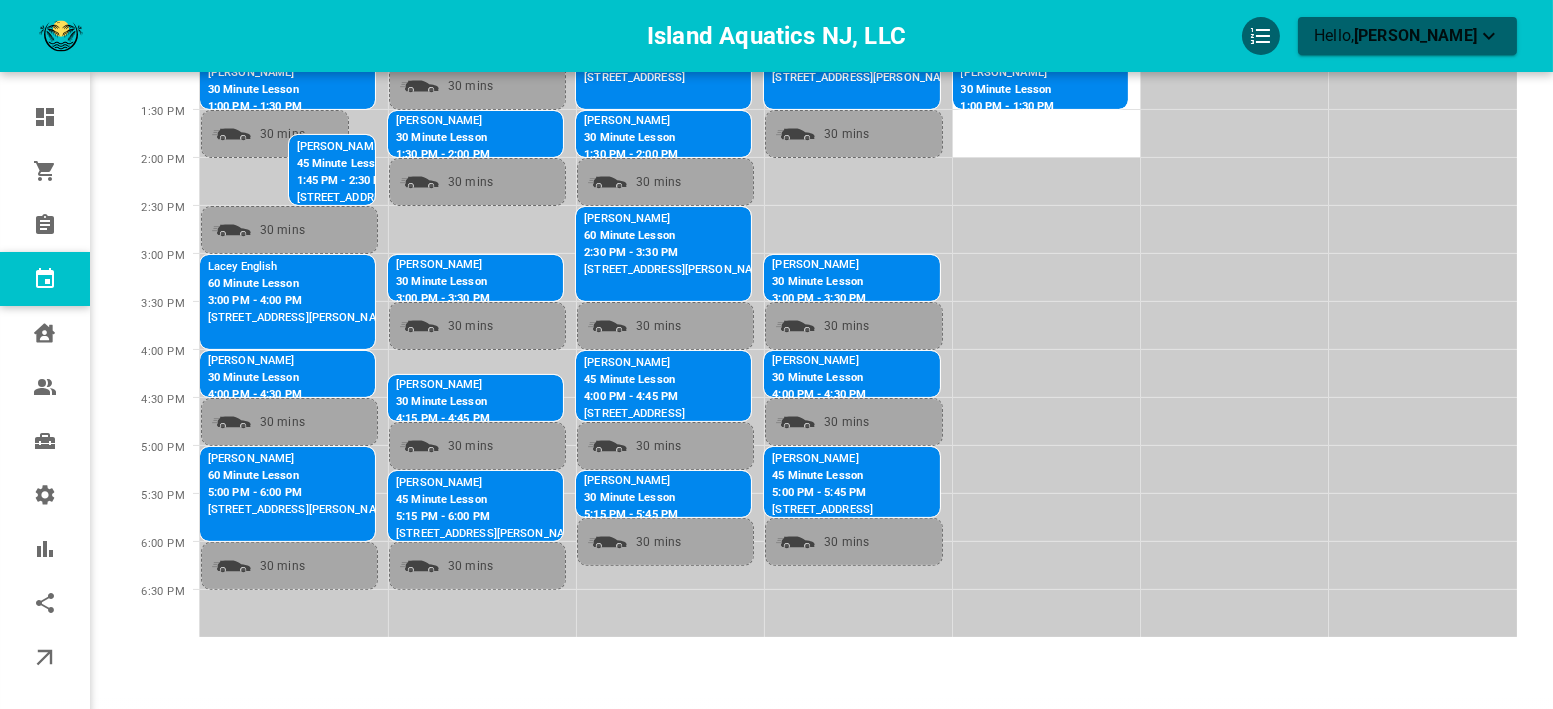 click on "30 Minute Lesson" at bounding box center (446, 138) 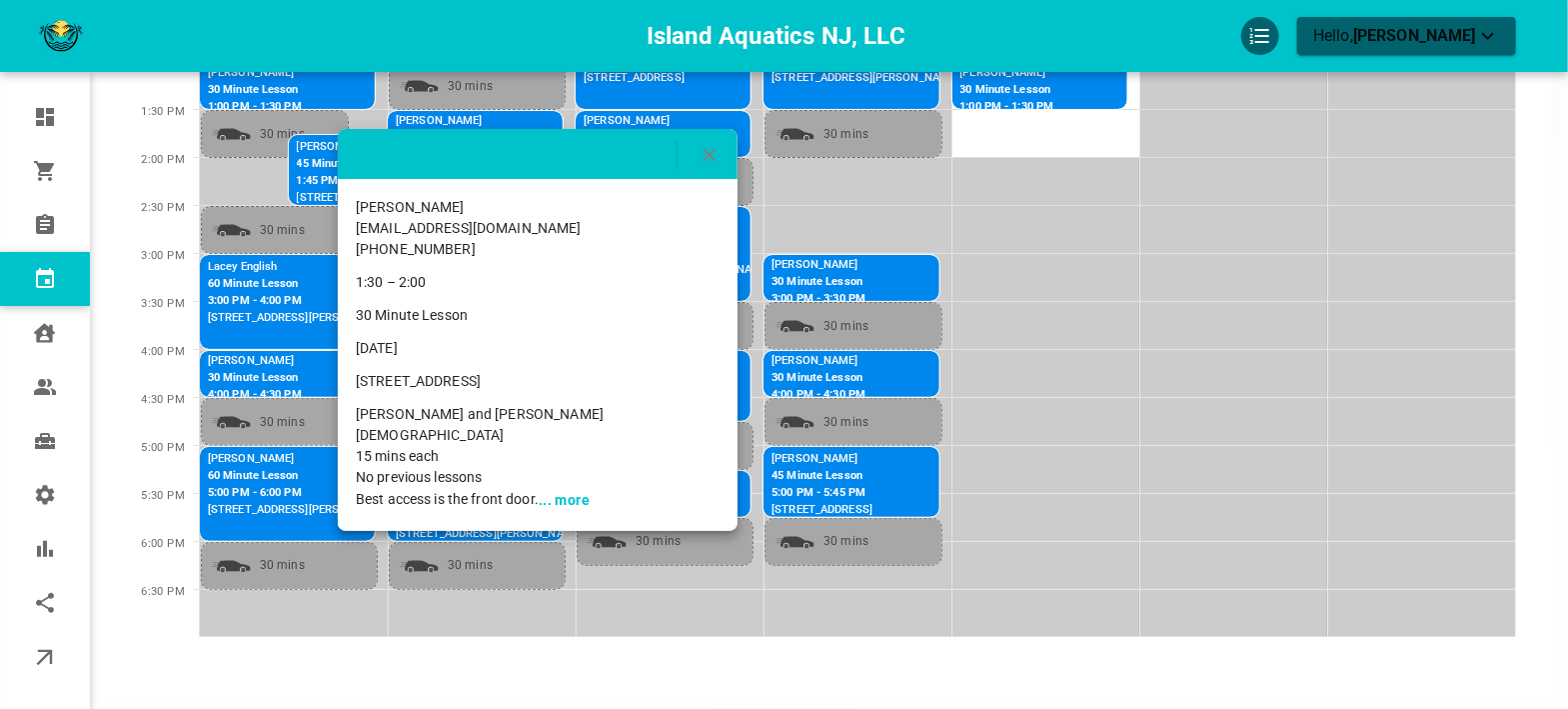 click 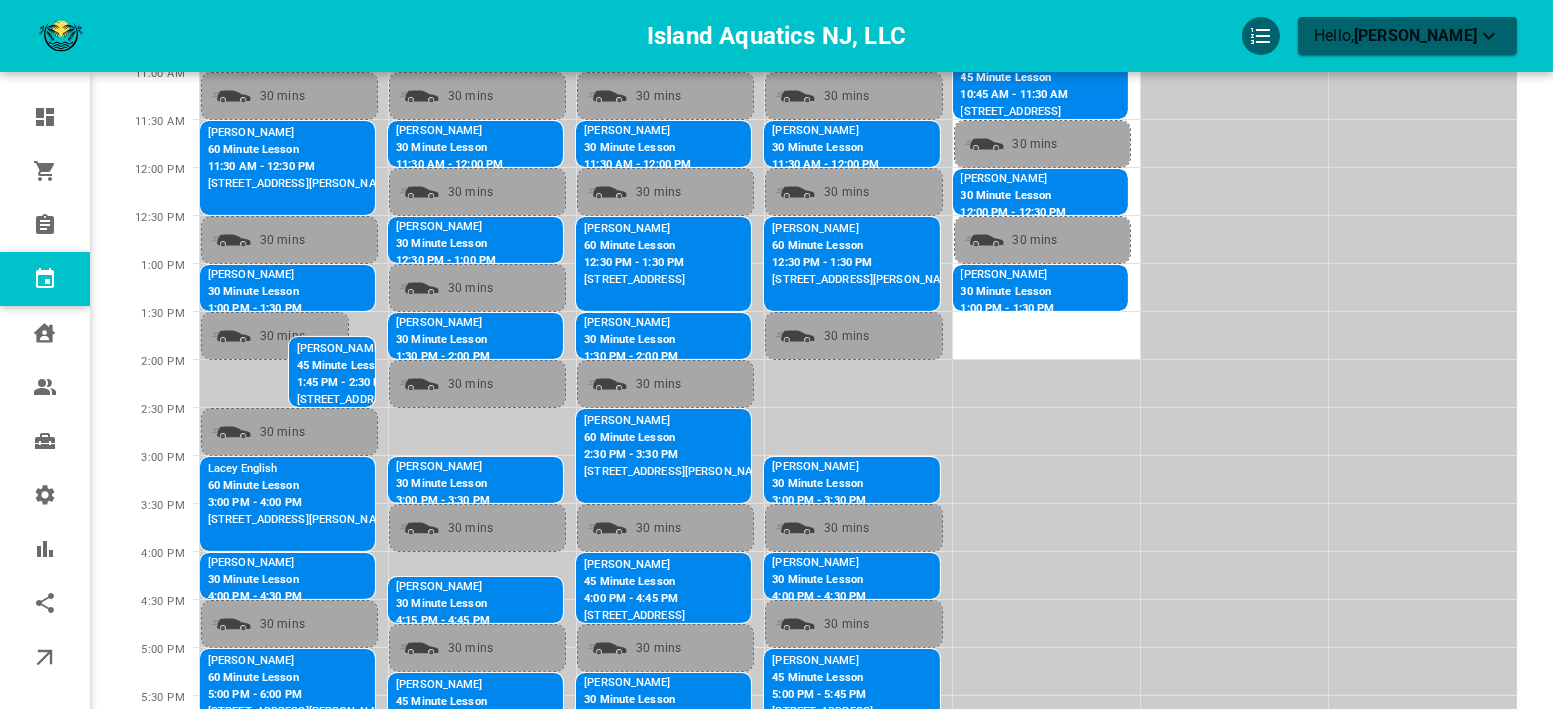 scroll, scrollTop: 574, scrollLeft: 0, axis: vertical 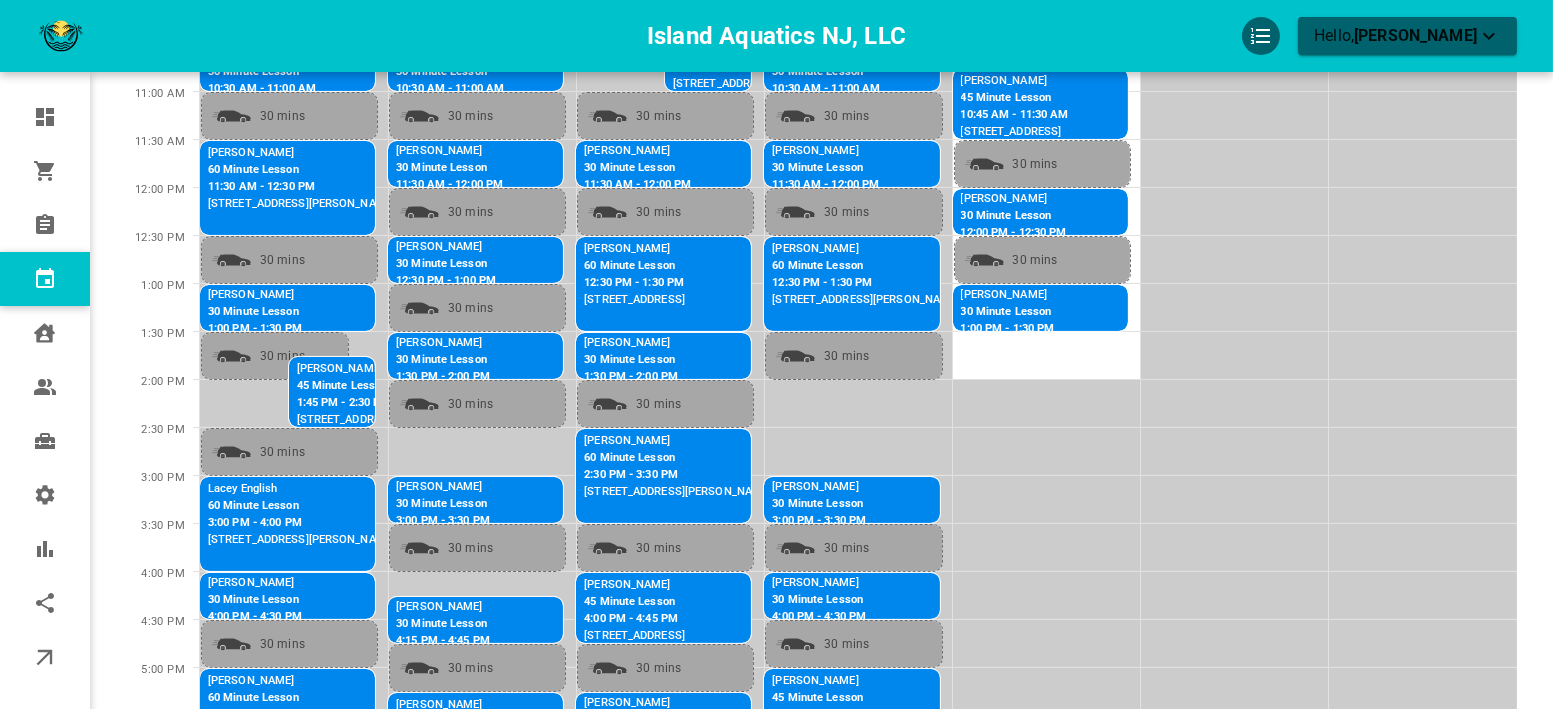 click on "30 Minute Lesson" at bounding box center [489, 168] 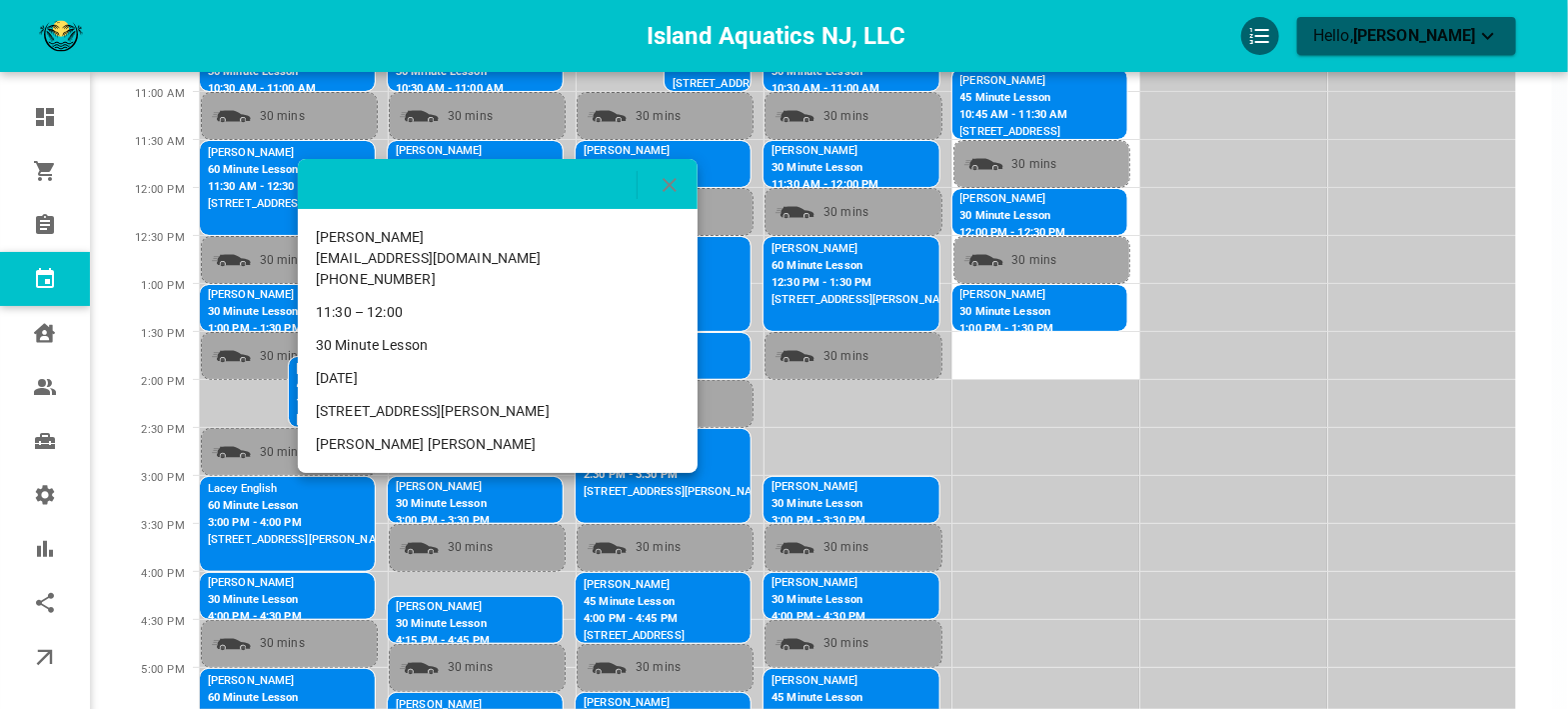 click 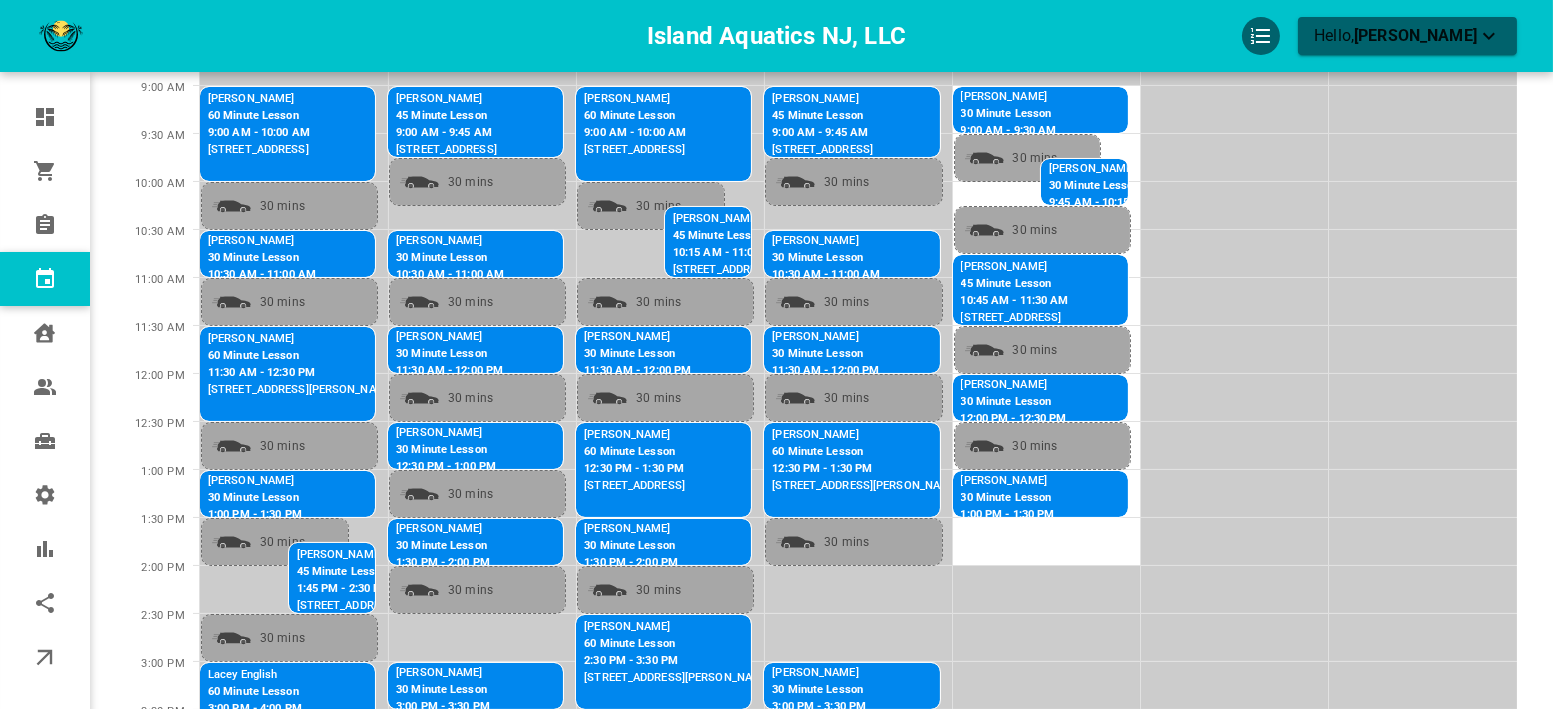 scroll, scrollTop: 352, scrollLeft: 0, axis: vertical 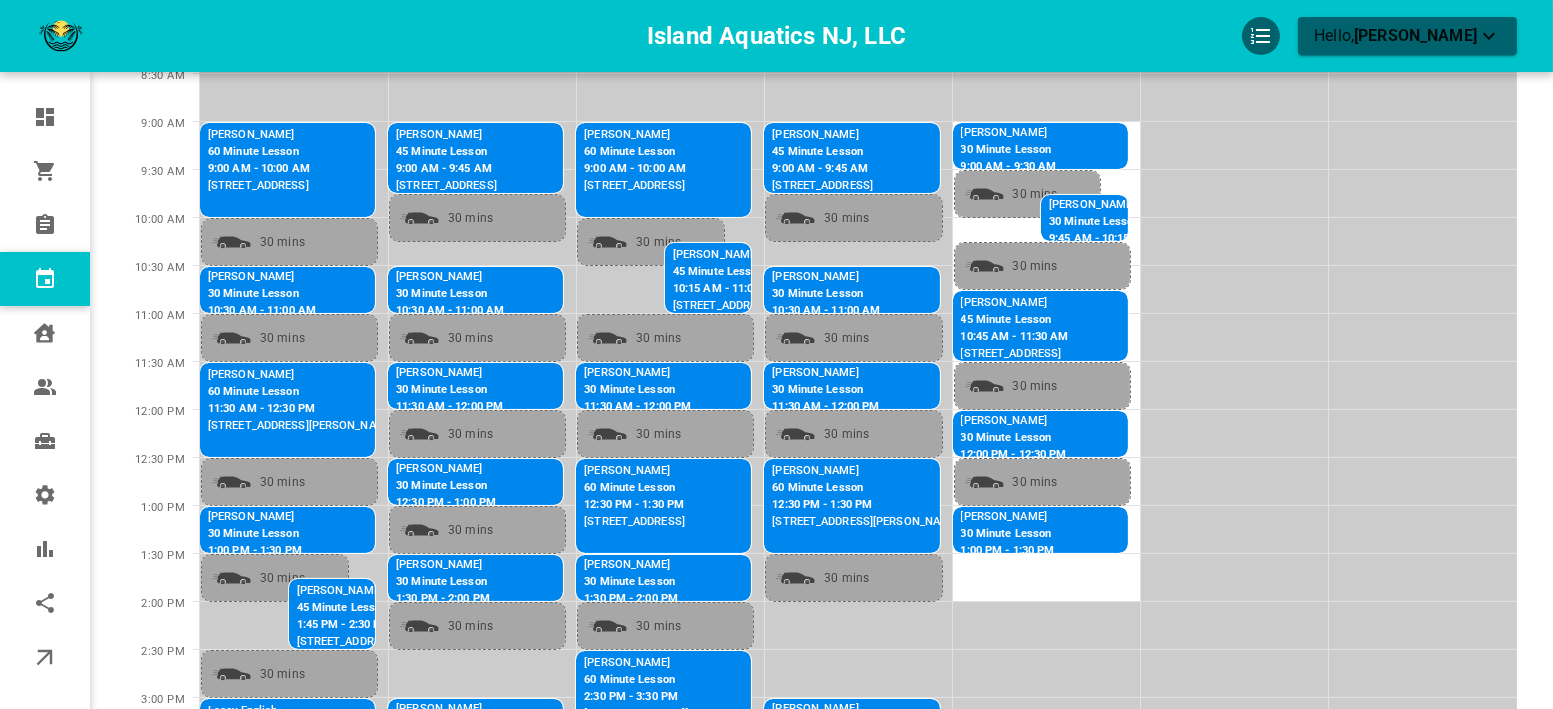 click on "11:30 AM - 12:00 PM" at bounding box center [489, 407] 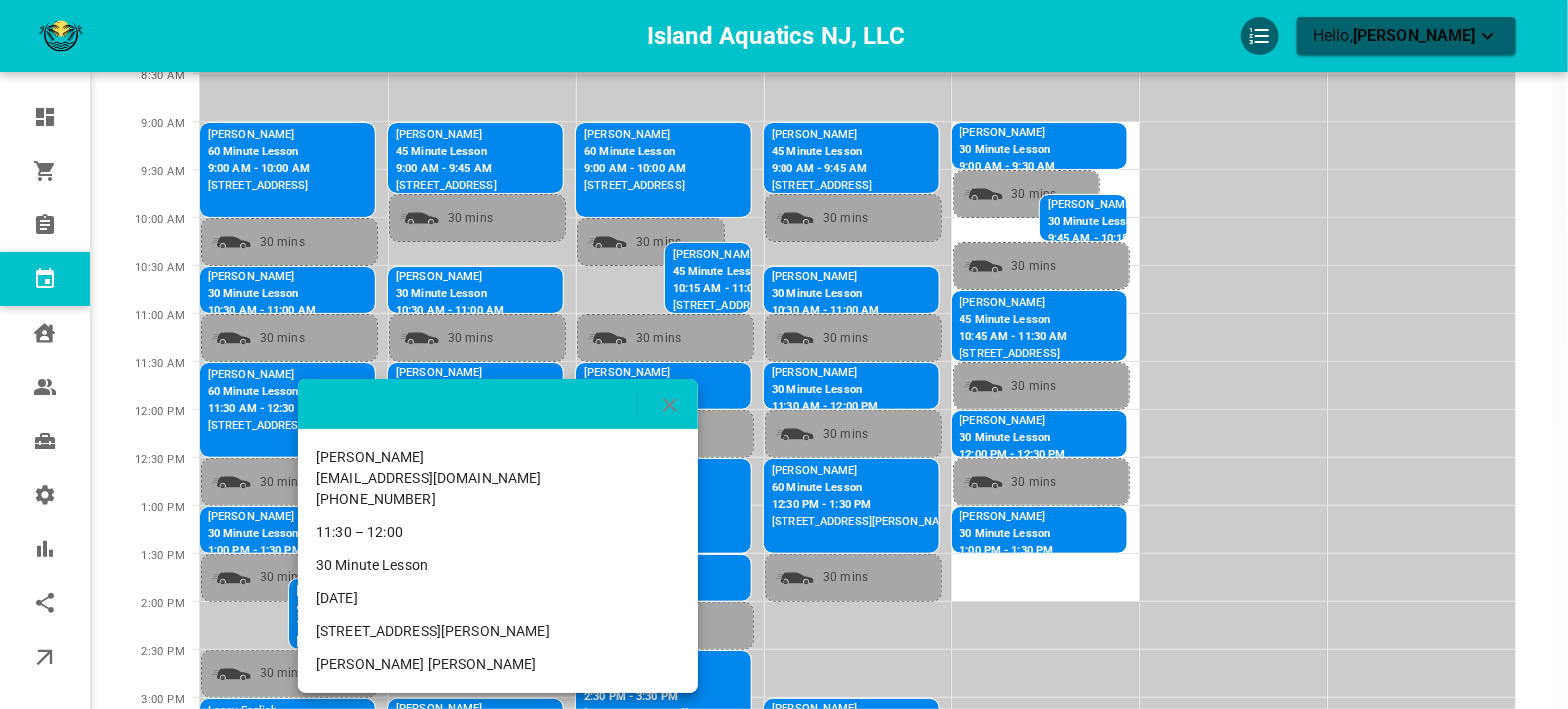 drag, startPoint x: 469, startPoint y: 630, endPoint x: 316, endPoint y: 626, distance: 153.05228 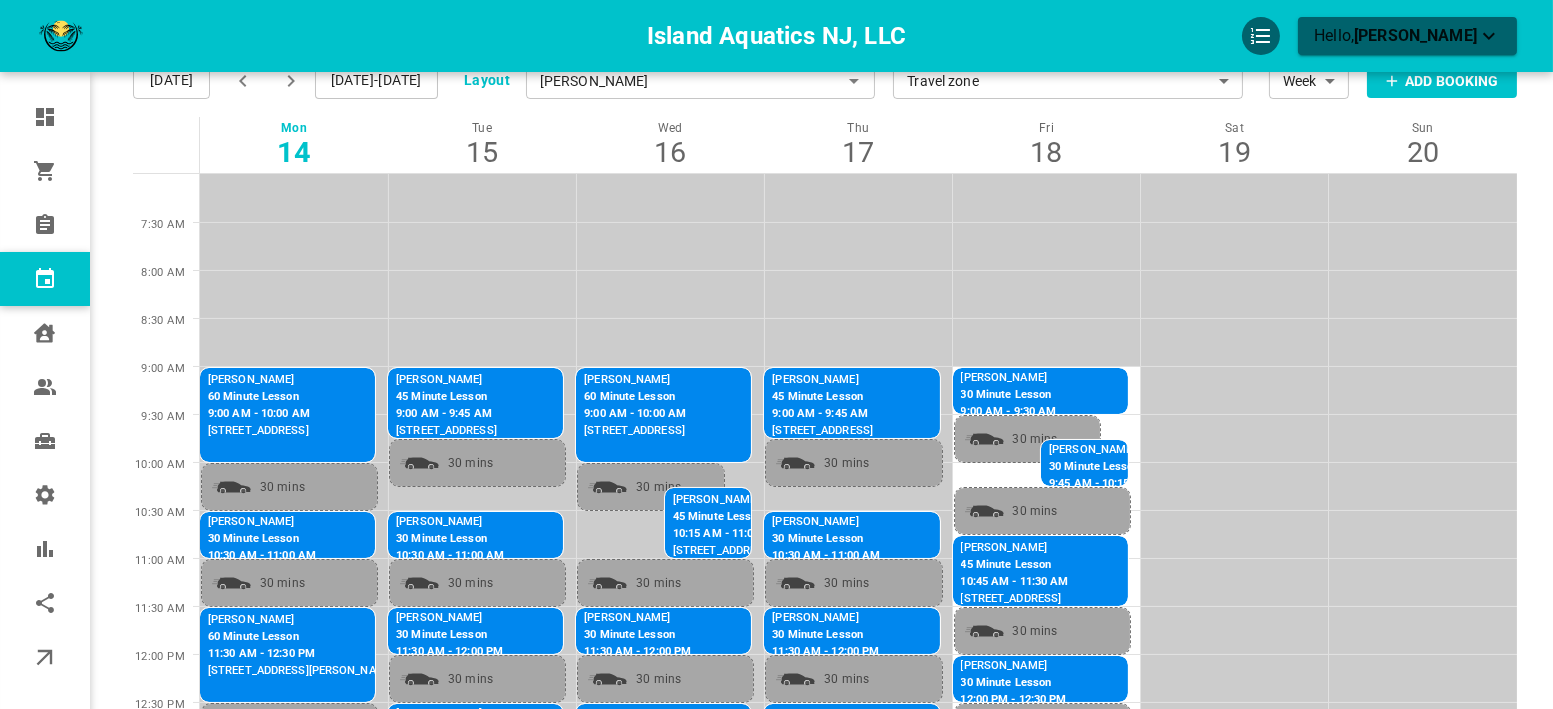 scroll, scrollTop: 0, scrollLeft: 0, axis: both 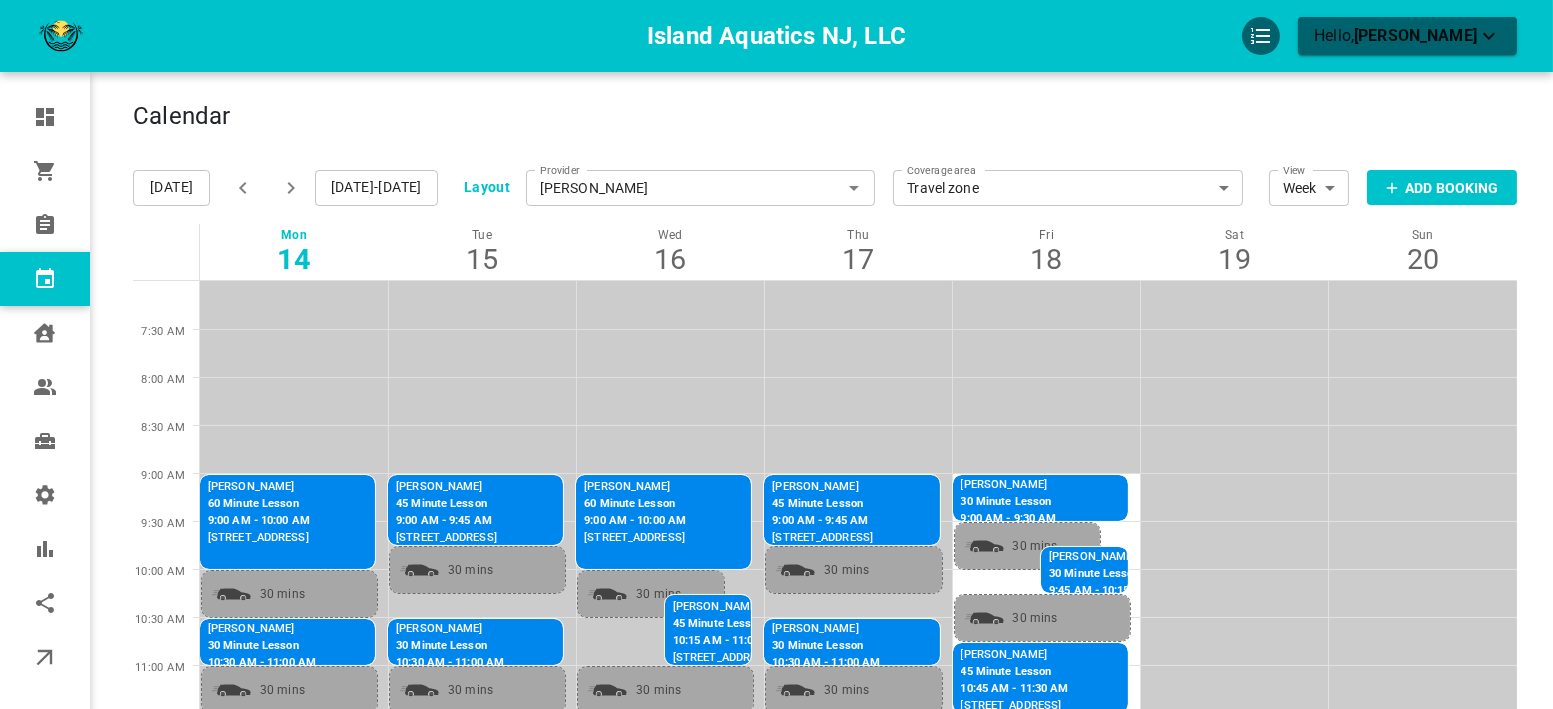 click on "[DATE]" at bounding box center (171, 188) 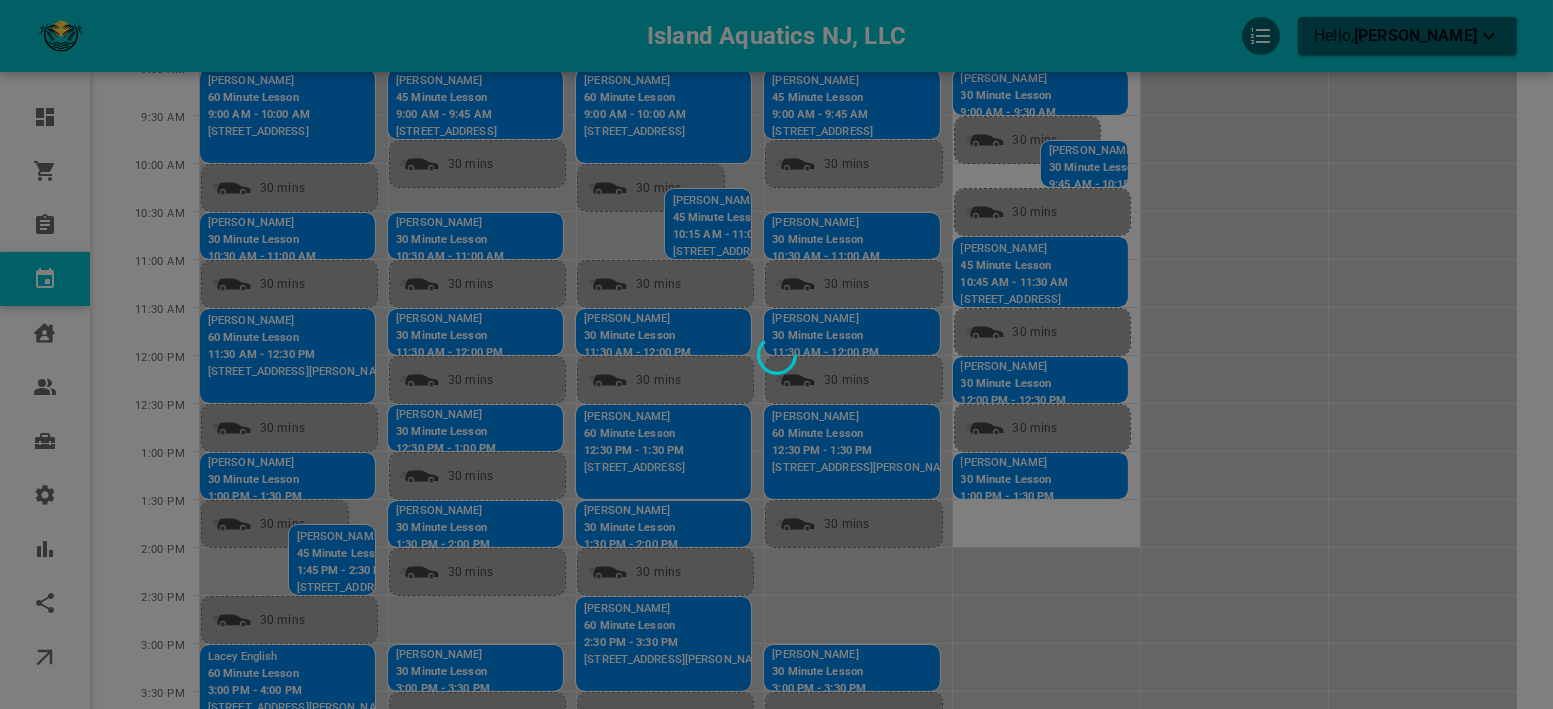 scroll, scrollTop: 555, scrollLeft: 0, axis: vertical 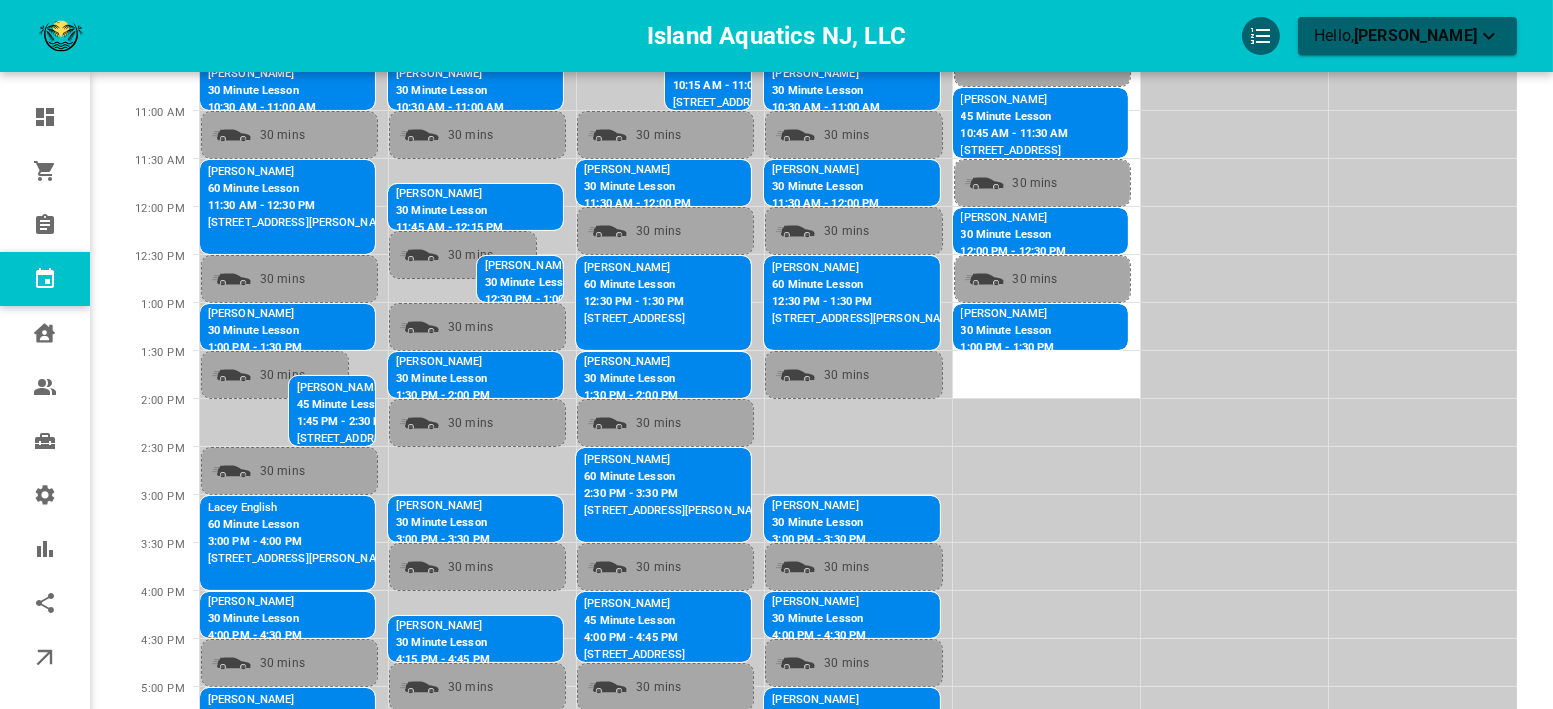 click on "30 Minute Lesson" at bounding box center [578, 283] 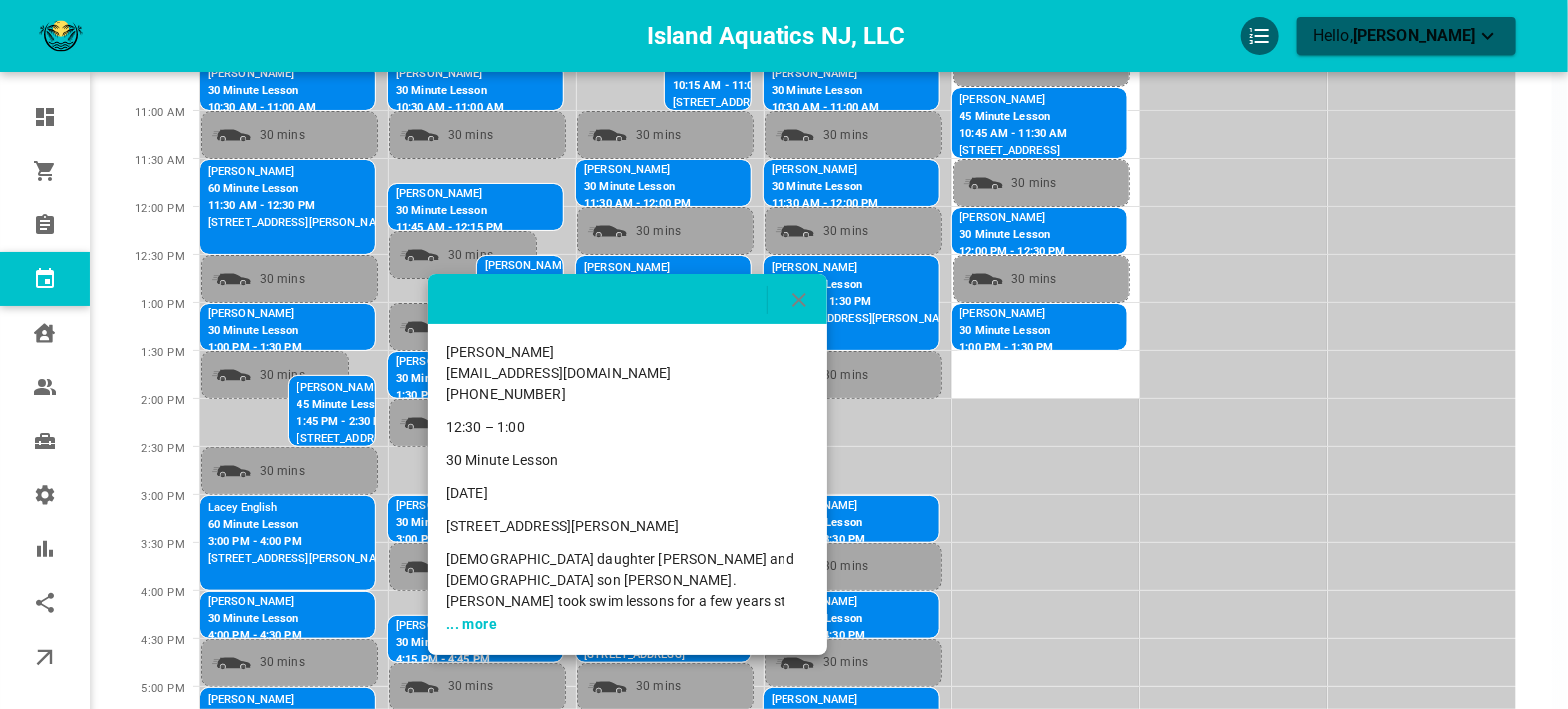 drag, startPoint x: 807, startPoint y: 528, endPoint x: 435, endPoint y: 524, distance: 372.0215 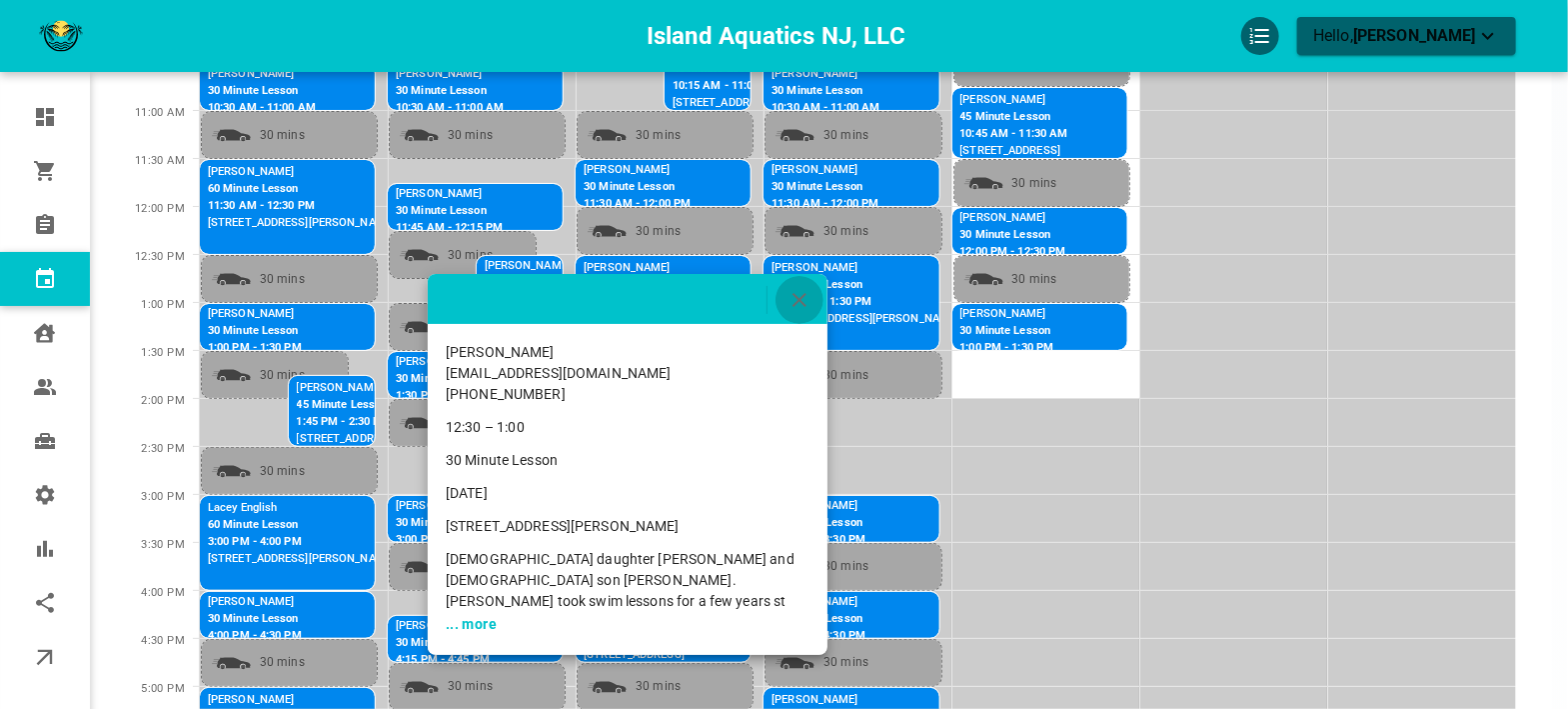 click 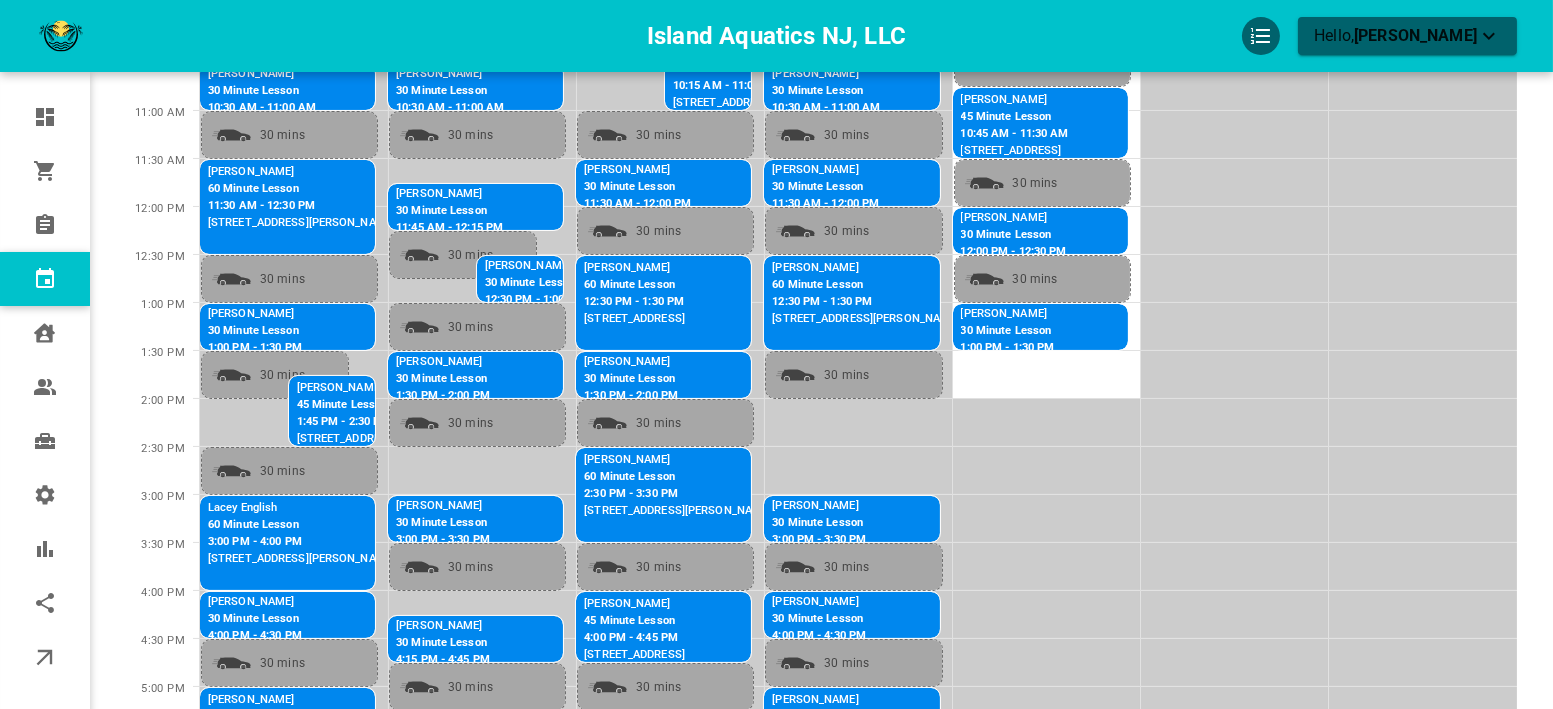 click on "30 Minute Lesson" at bounding box center [446, 379] 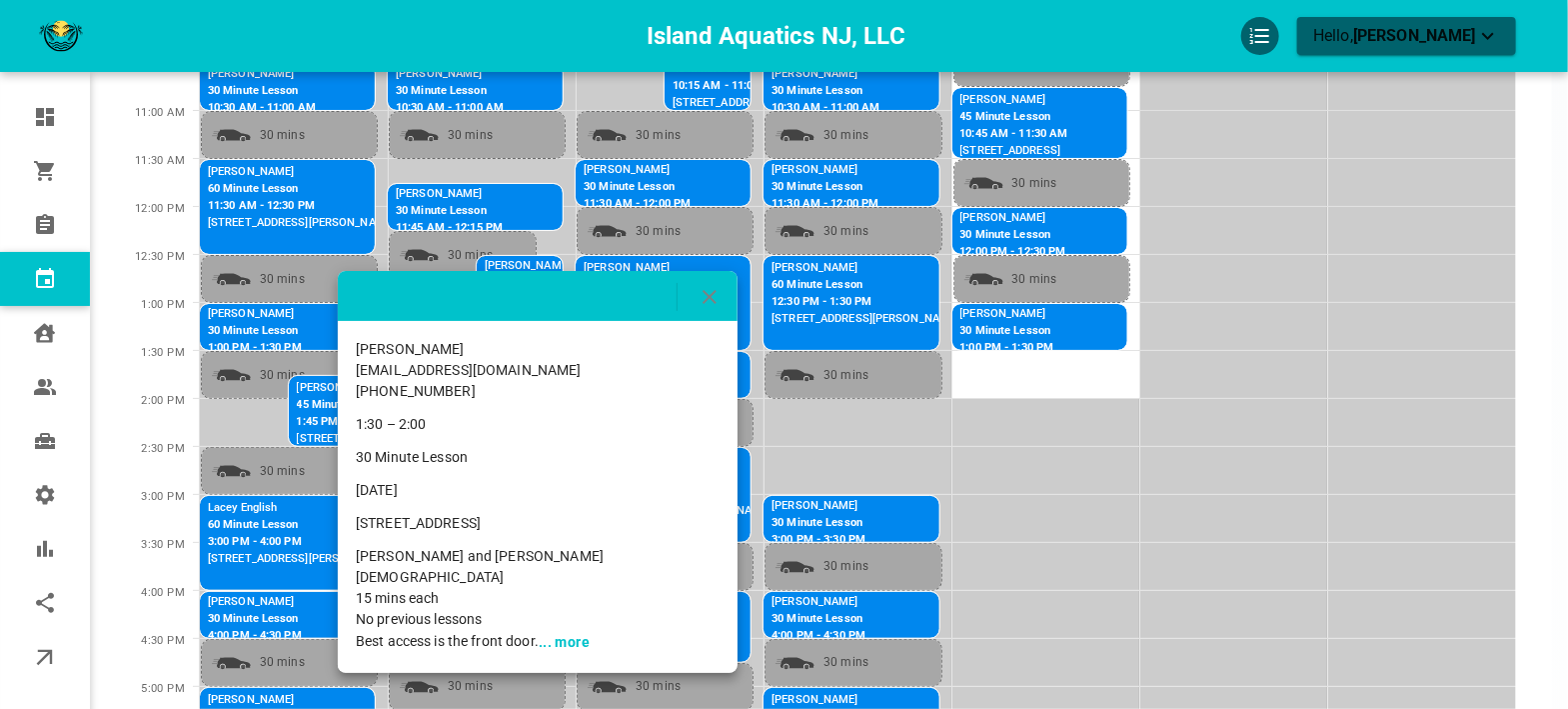 drag, startPoint x: 718, startPoint y: 521, endPoint x: 350, endPoint y: 506, distance: 368.30558 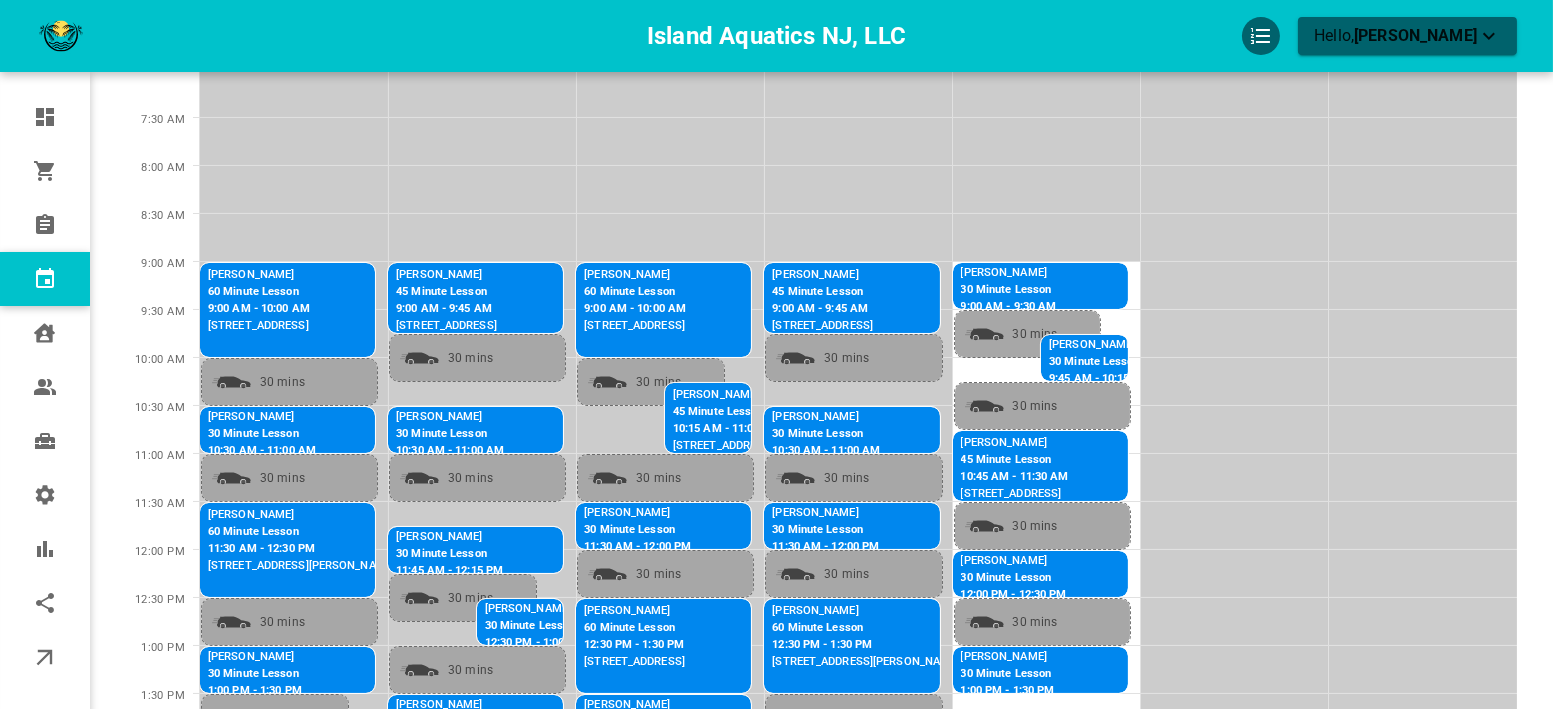 scroll, scrollTop: 0, scrollLeft: 0, axis: both 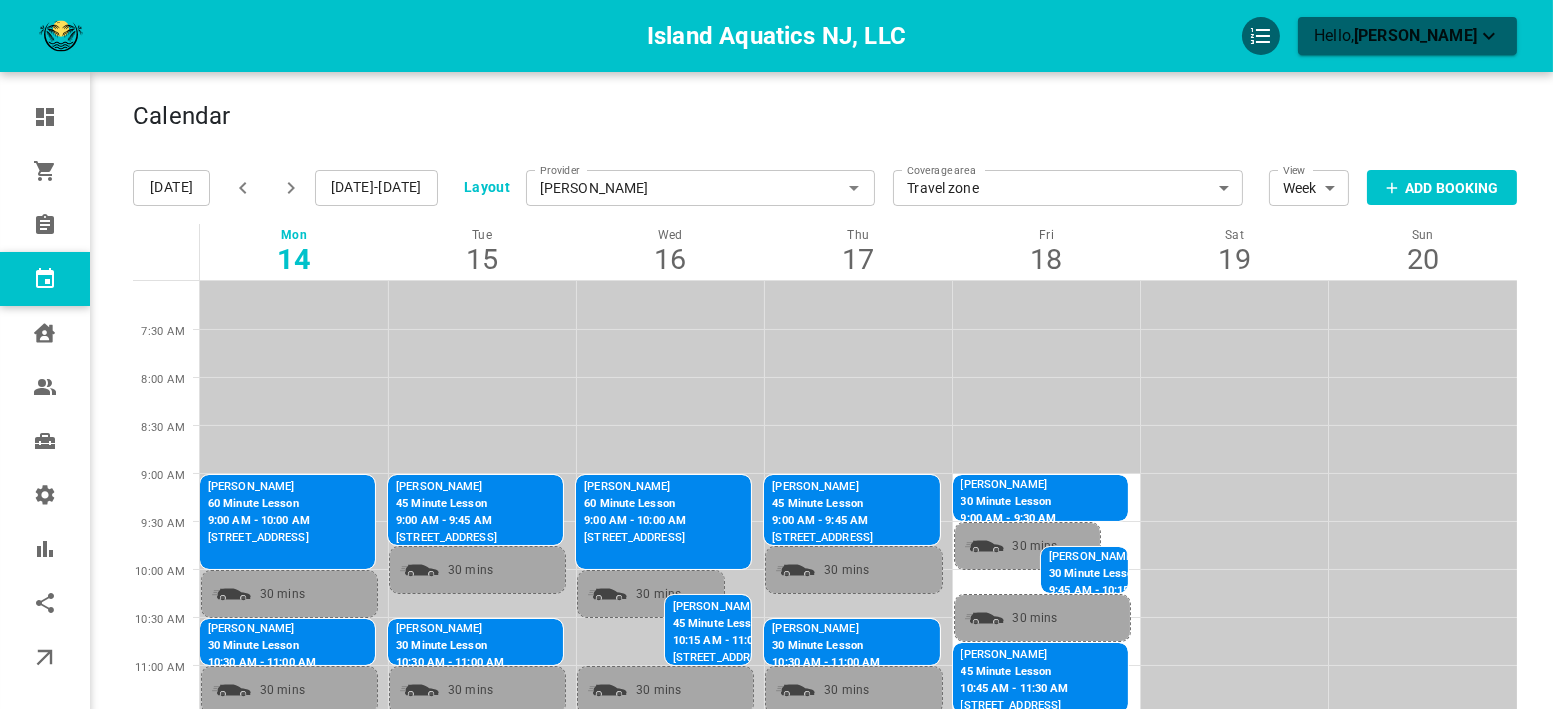 click on "[DATE]" at bounding box center [171, 188] 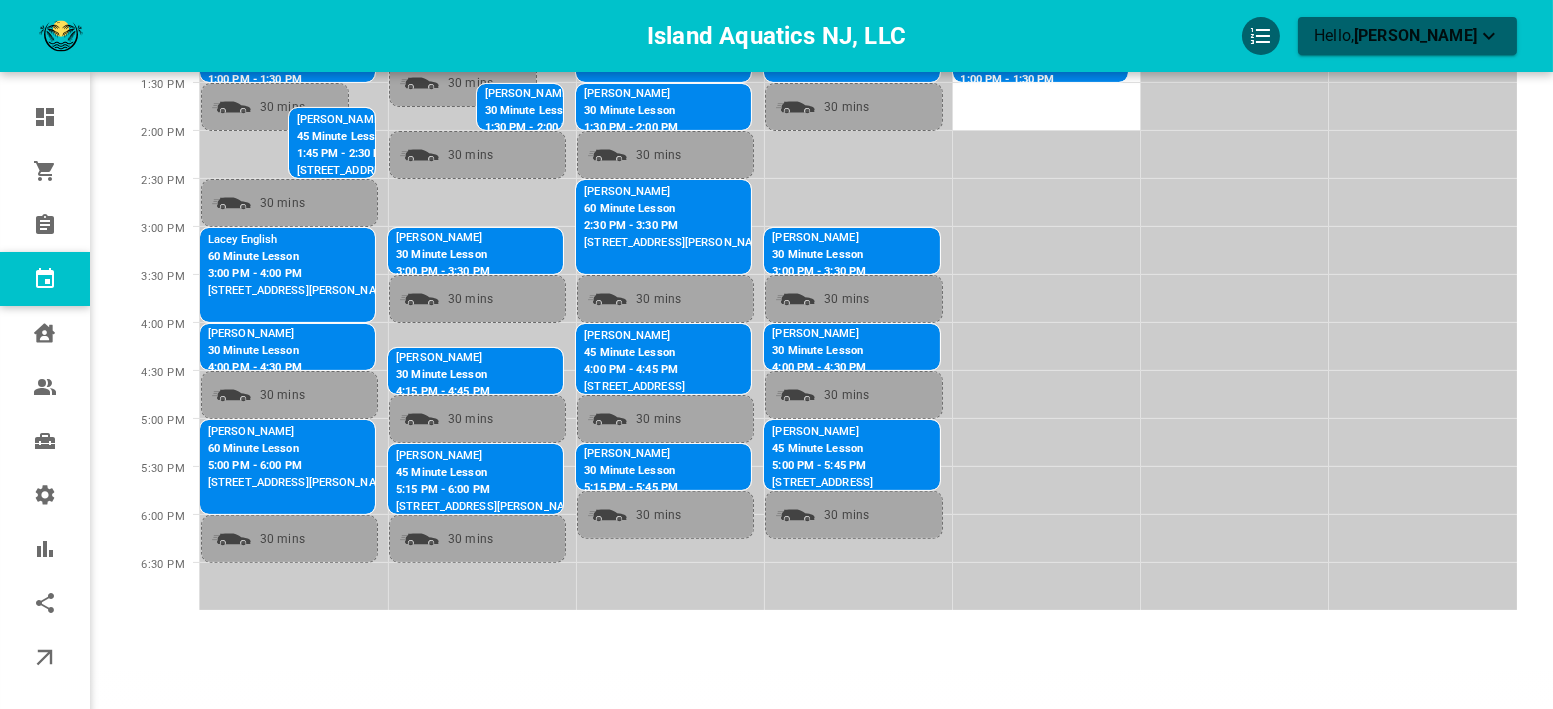 scroll, scrollTop: 848, scrollLeft: 0, axis: vertical 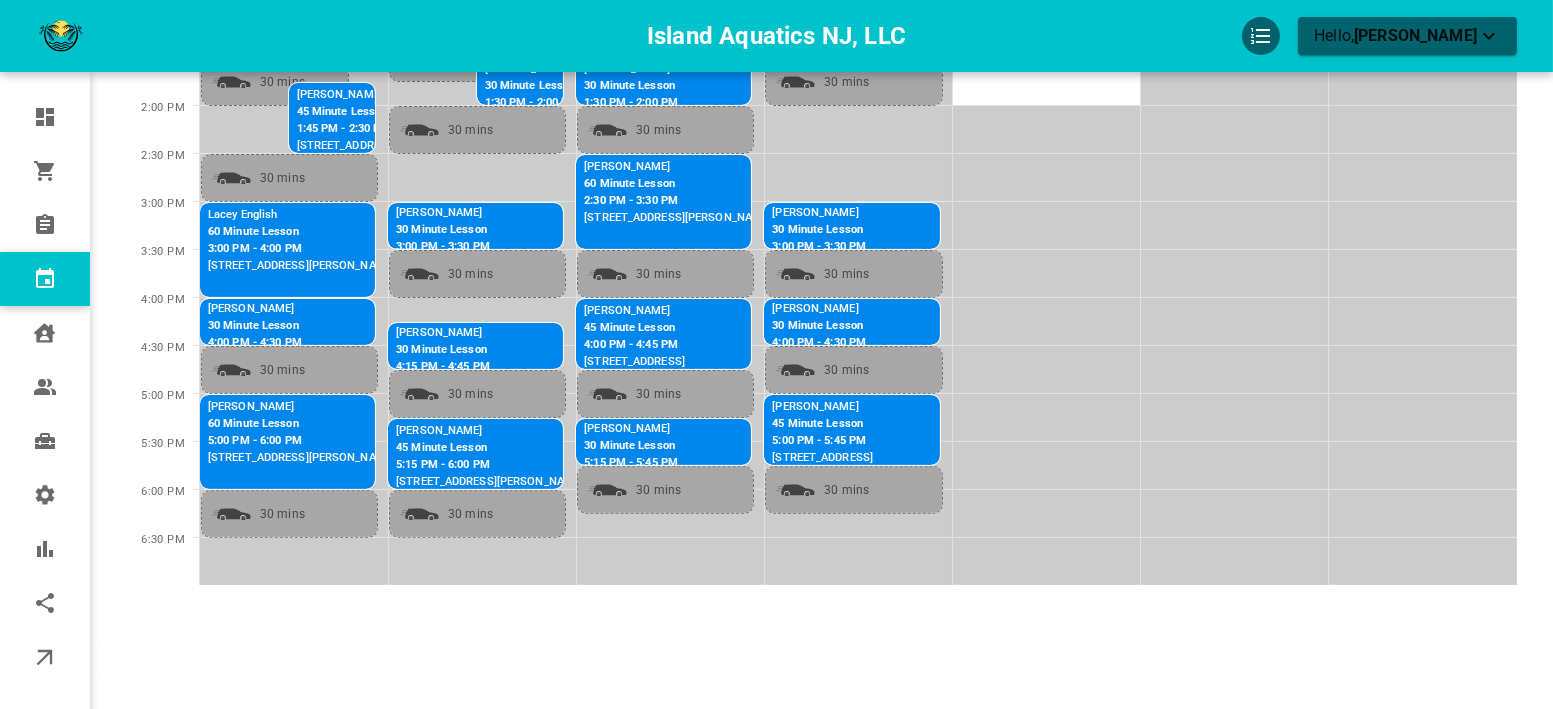 click on "30 mins" at bounding box center (477, 274) 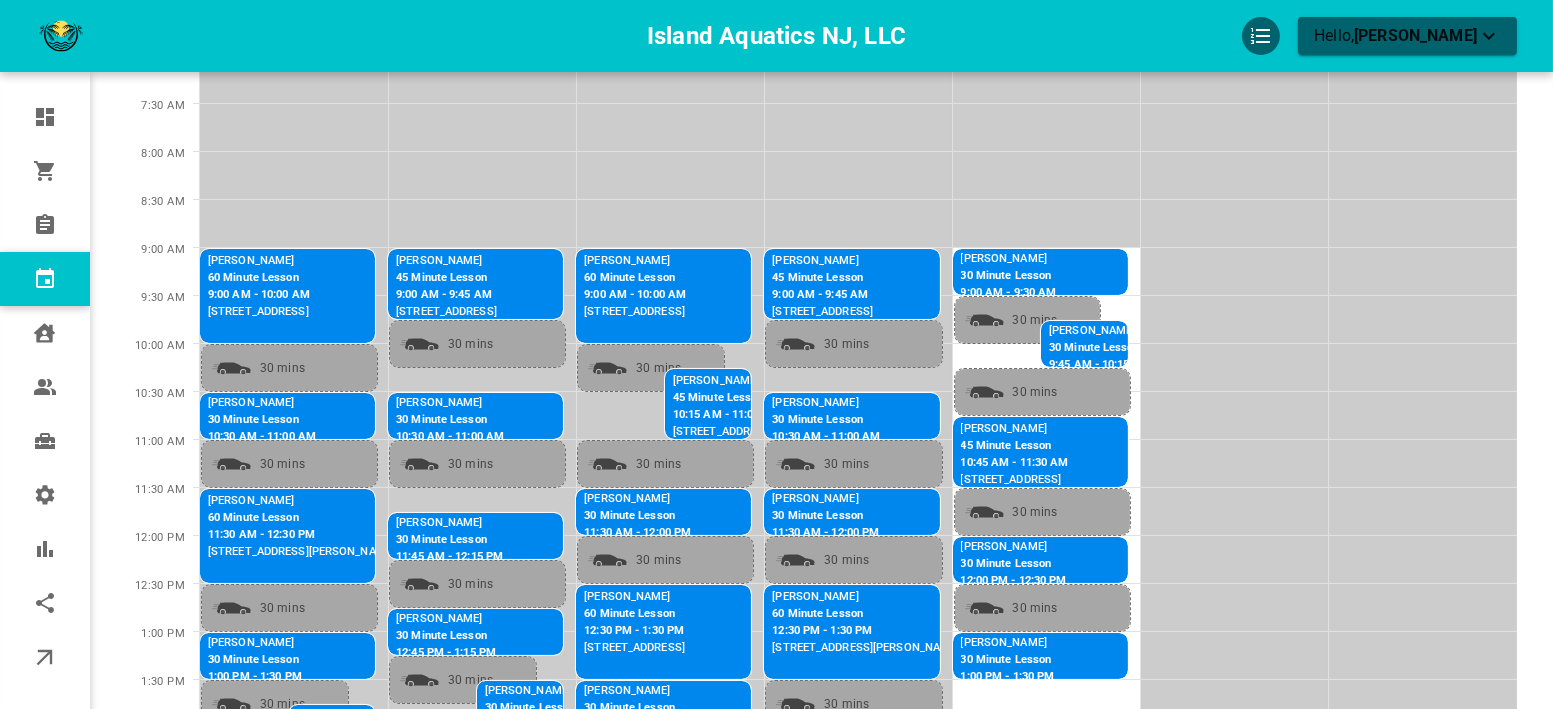 scroll, scrollTop: 182, scrollLeft: 0, axis: vertical 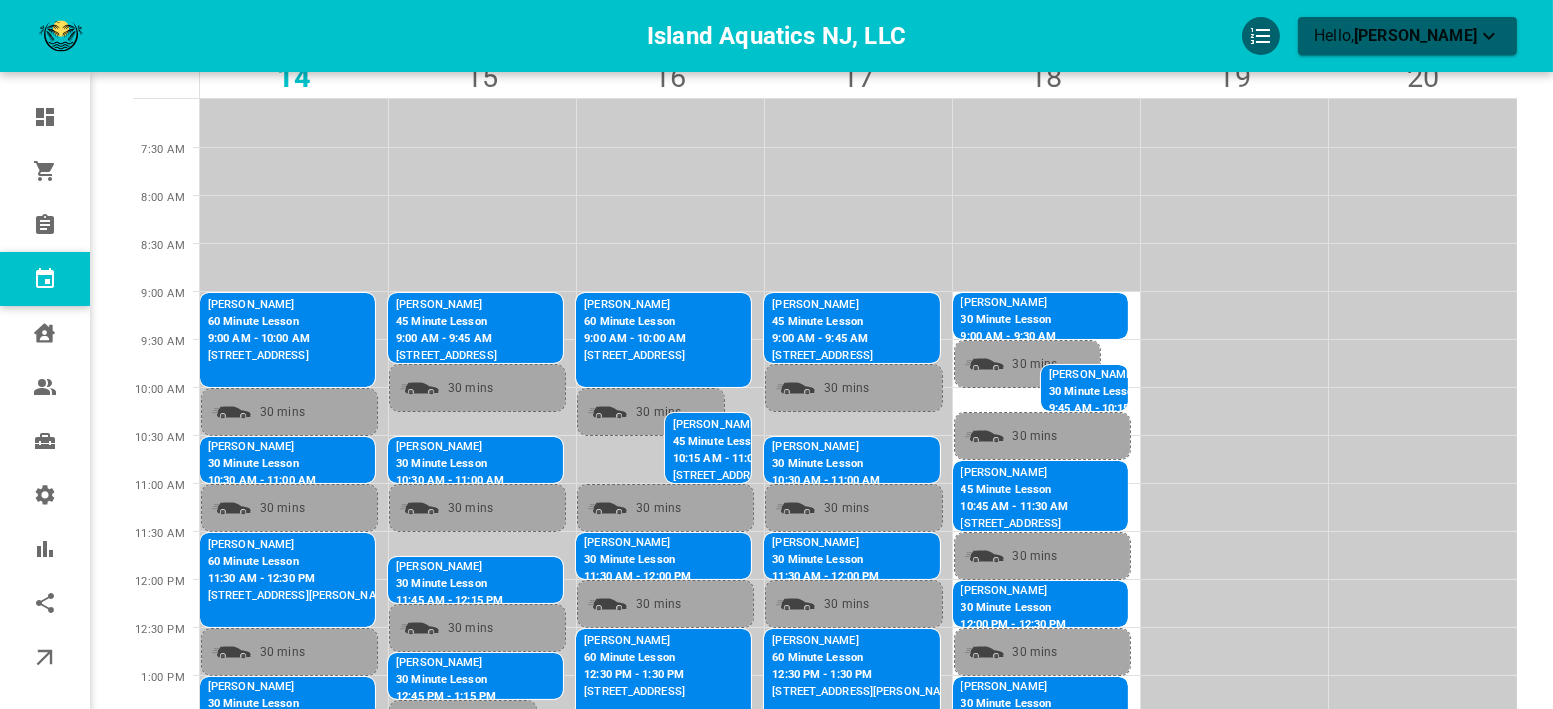 click on "[PERSON_NAME]" at bounding box center (865, 447) 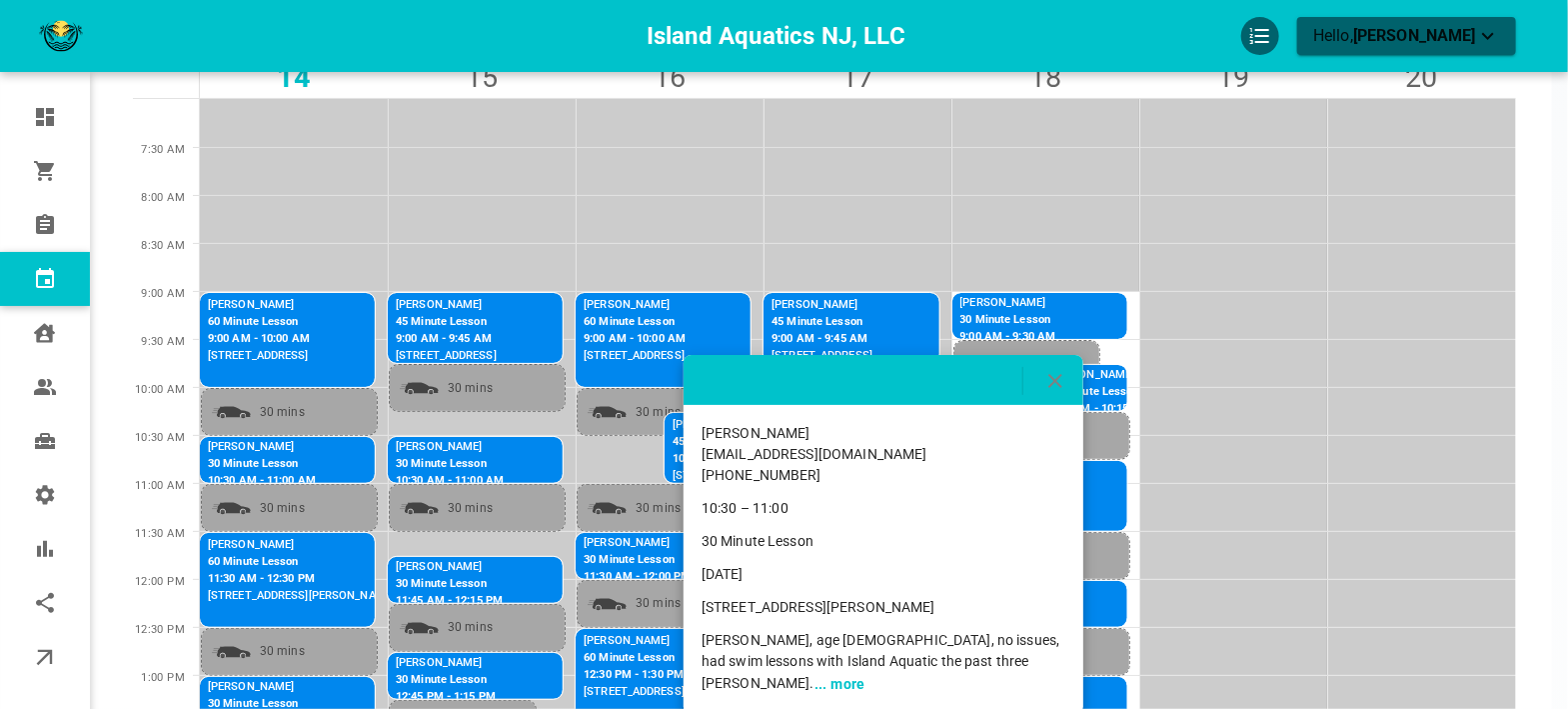 click 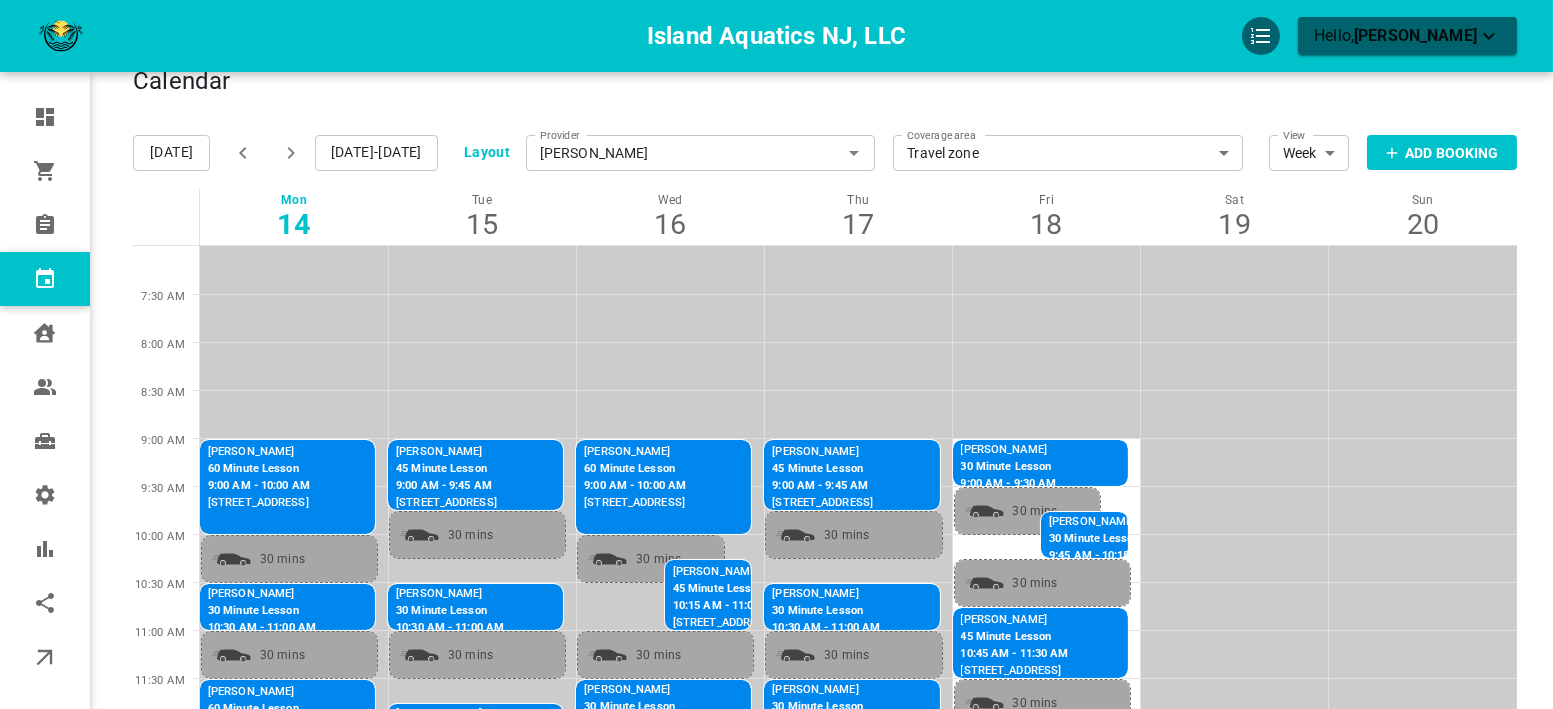 scroll, scrollTop: 0, scrollLeft: 0, axis: both 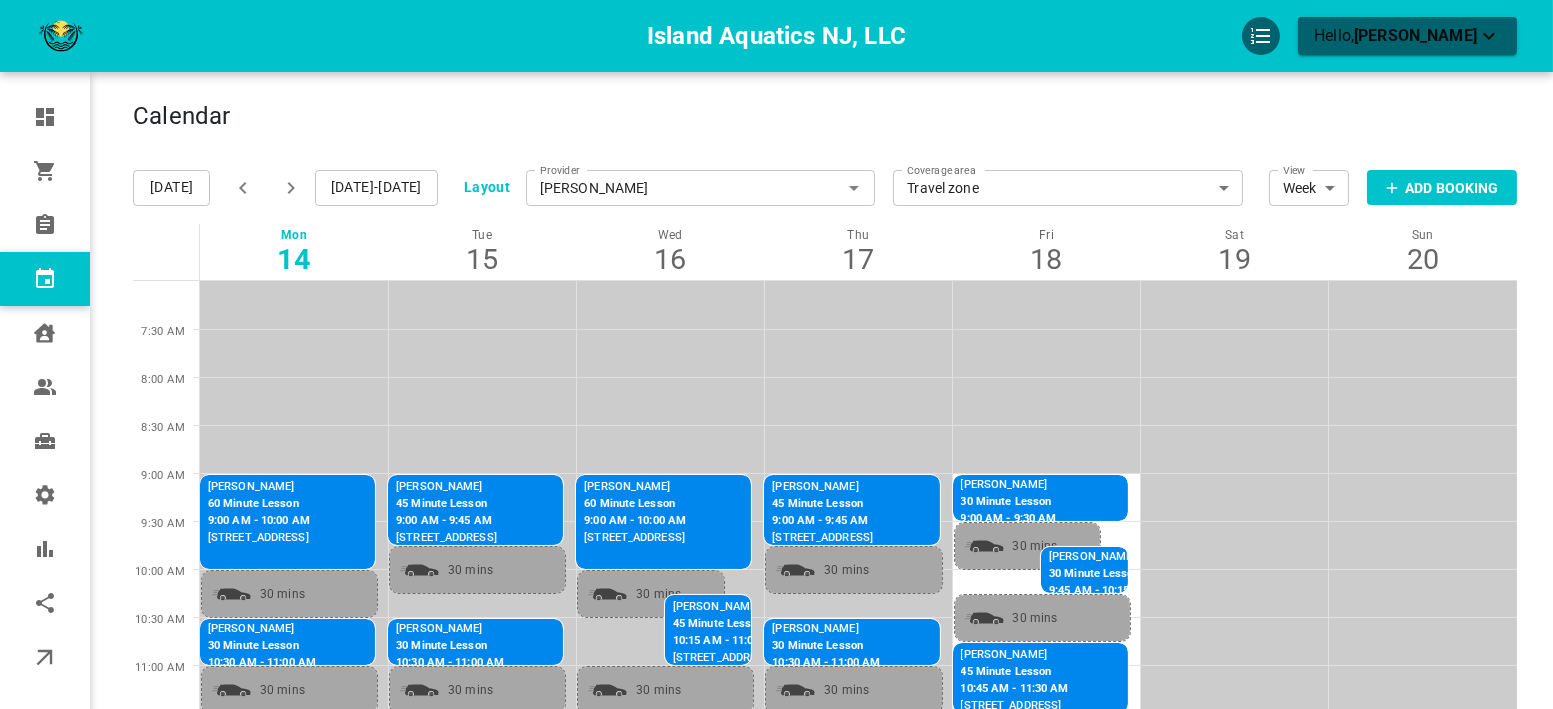 click 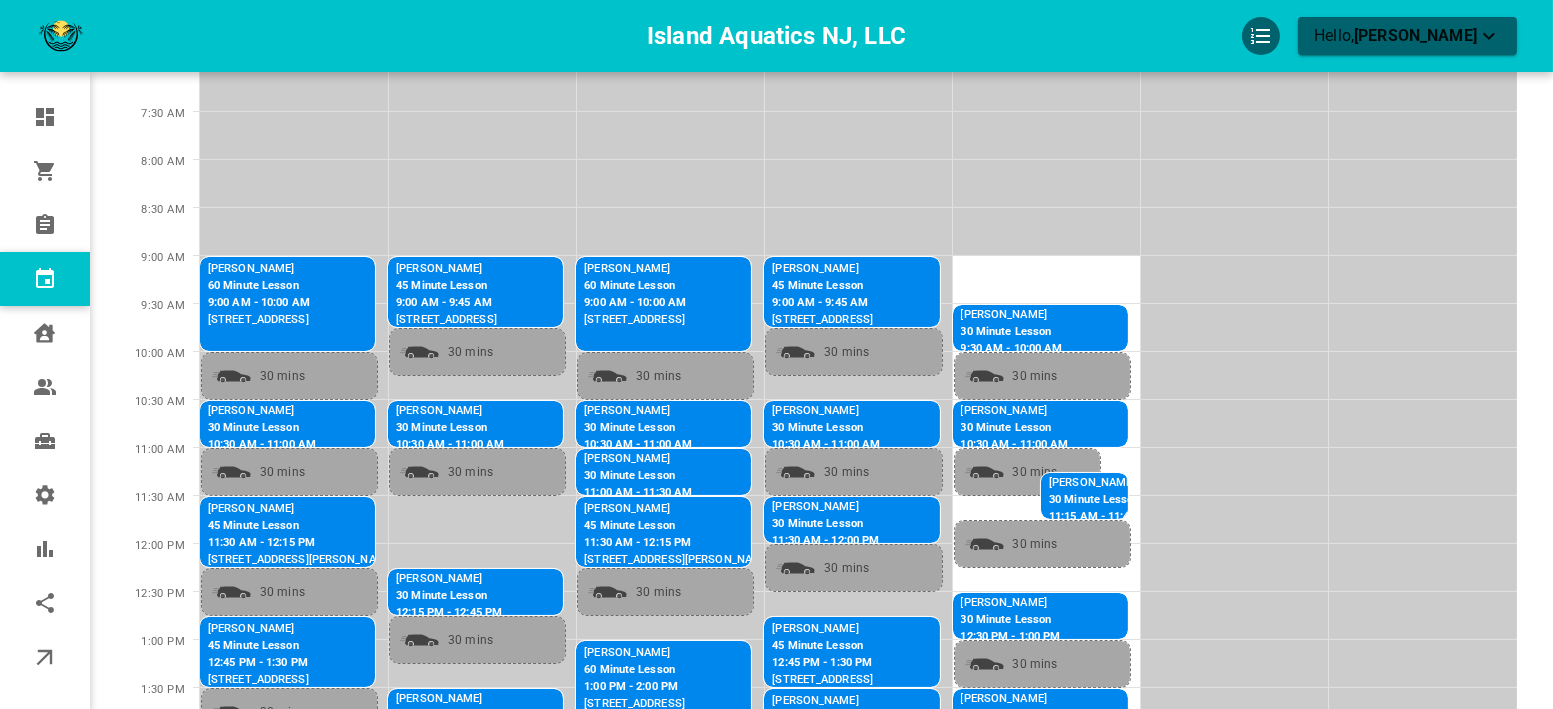 scroll, scrollTop: 222, scrollLeft: 0, axis: vertical 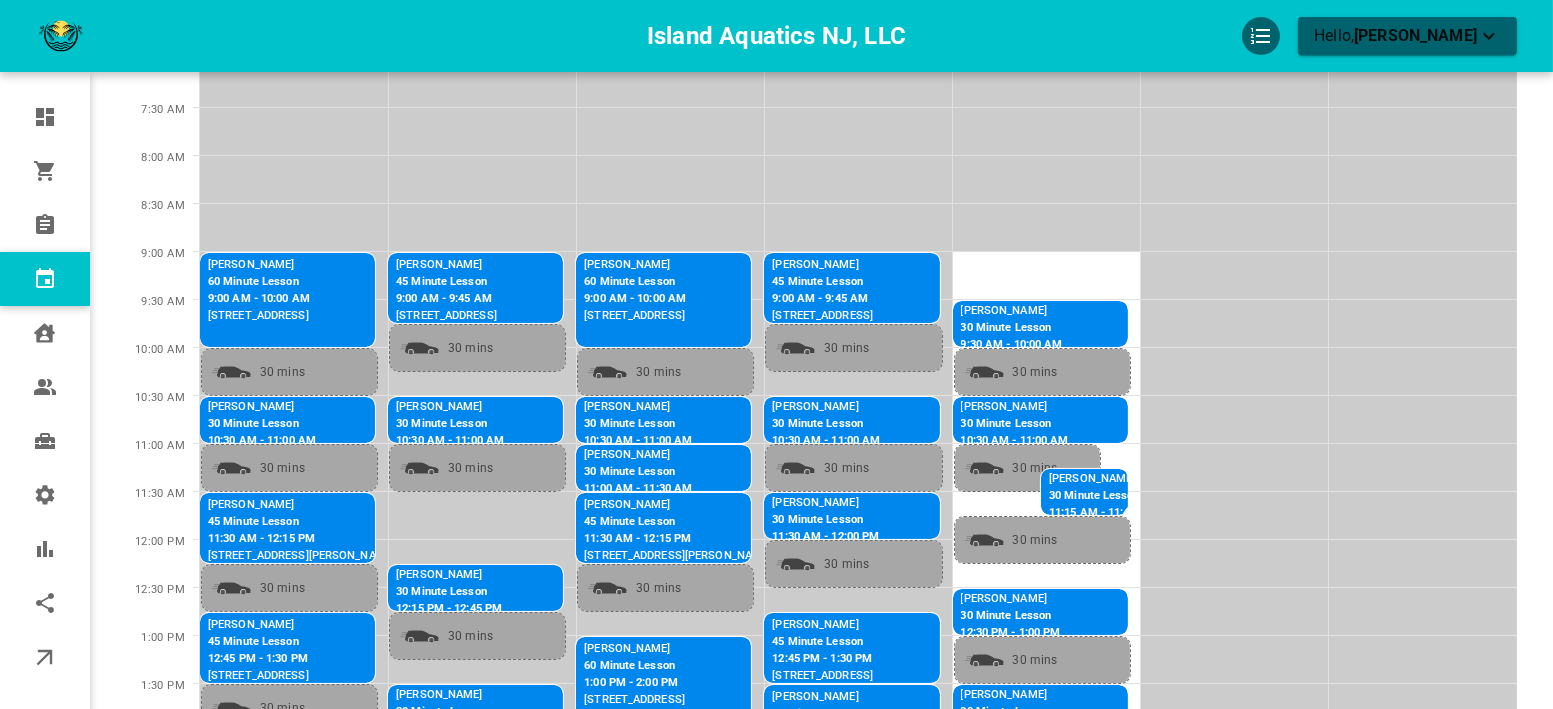 click on "[PERSON_NAME]" at bounding box center [1012, 311] 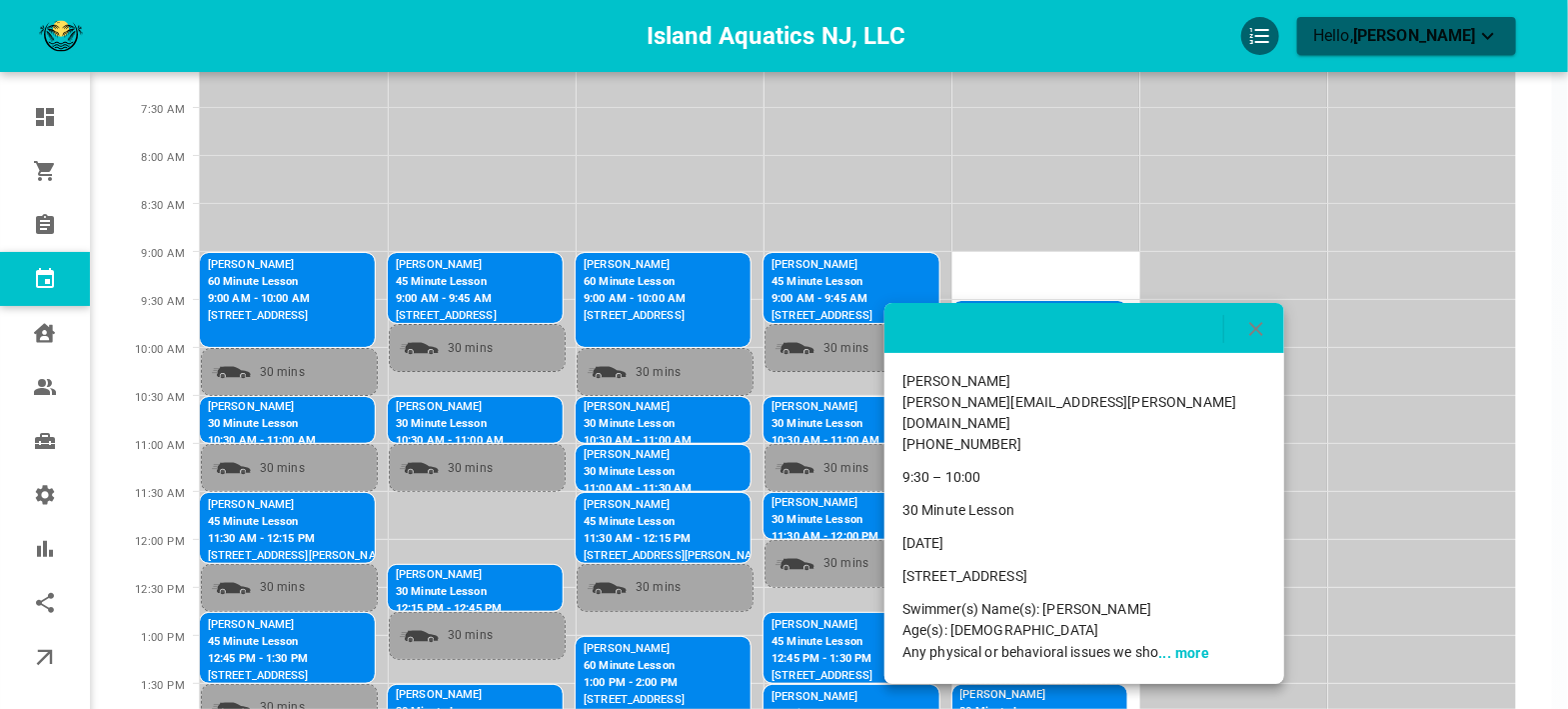 click 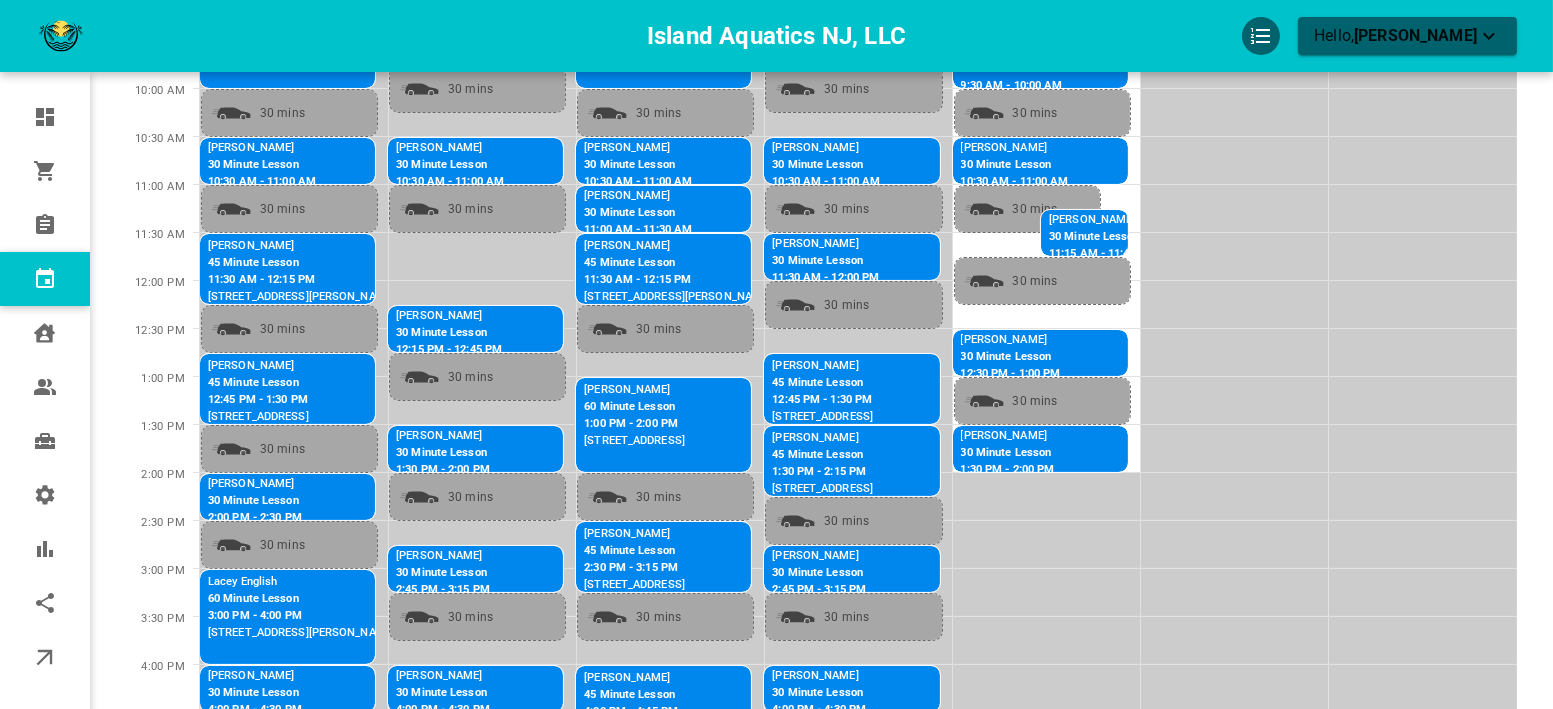 scroll, scrollTop: 444, scrollLeft: 0, axis: vertical 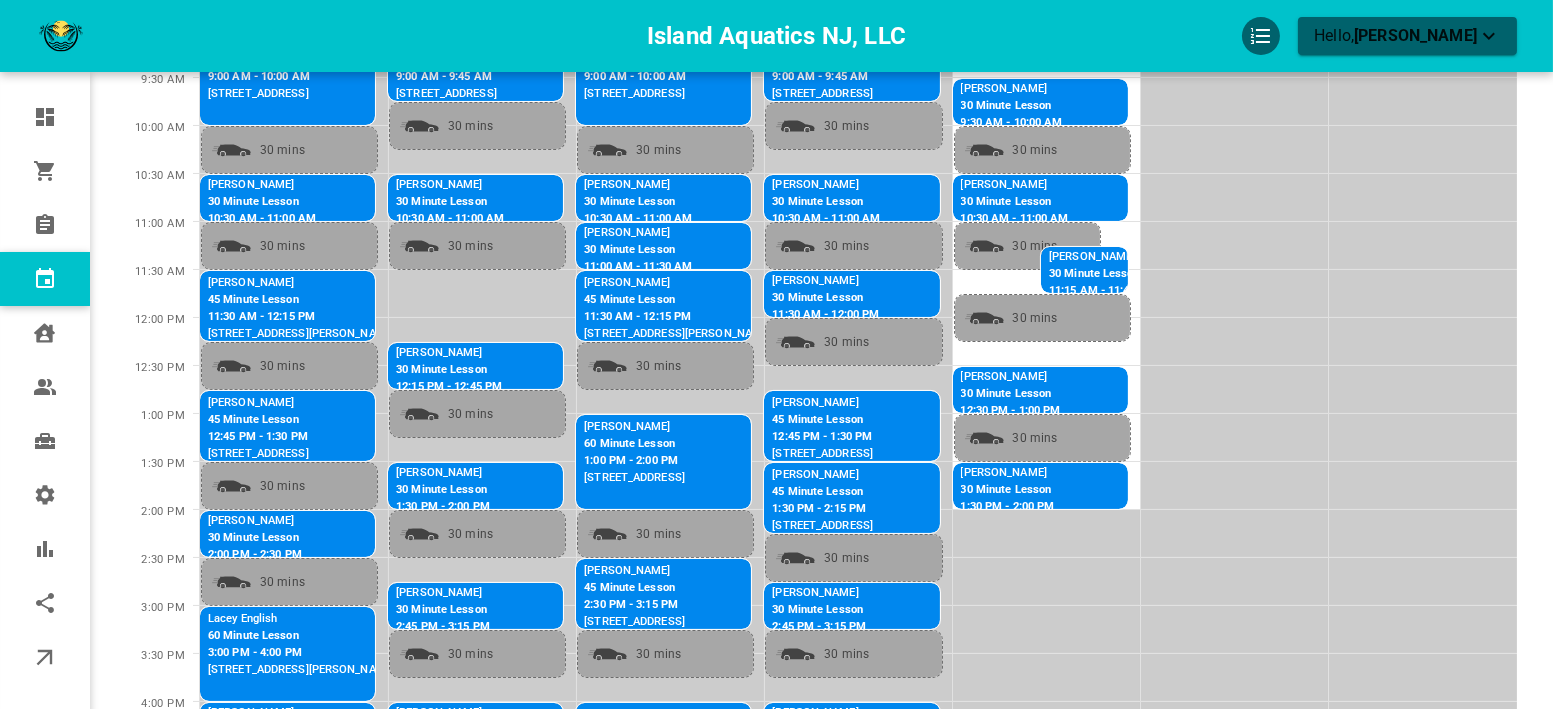 click on "30 Minute Lesson" at bounding box center [1011, 394] 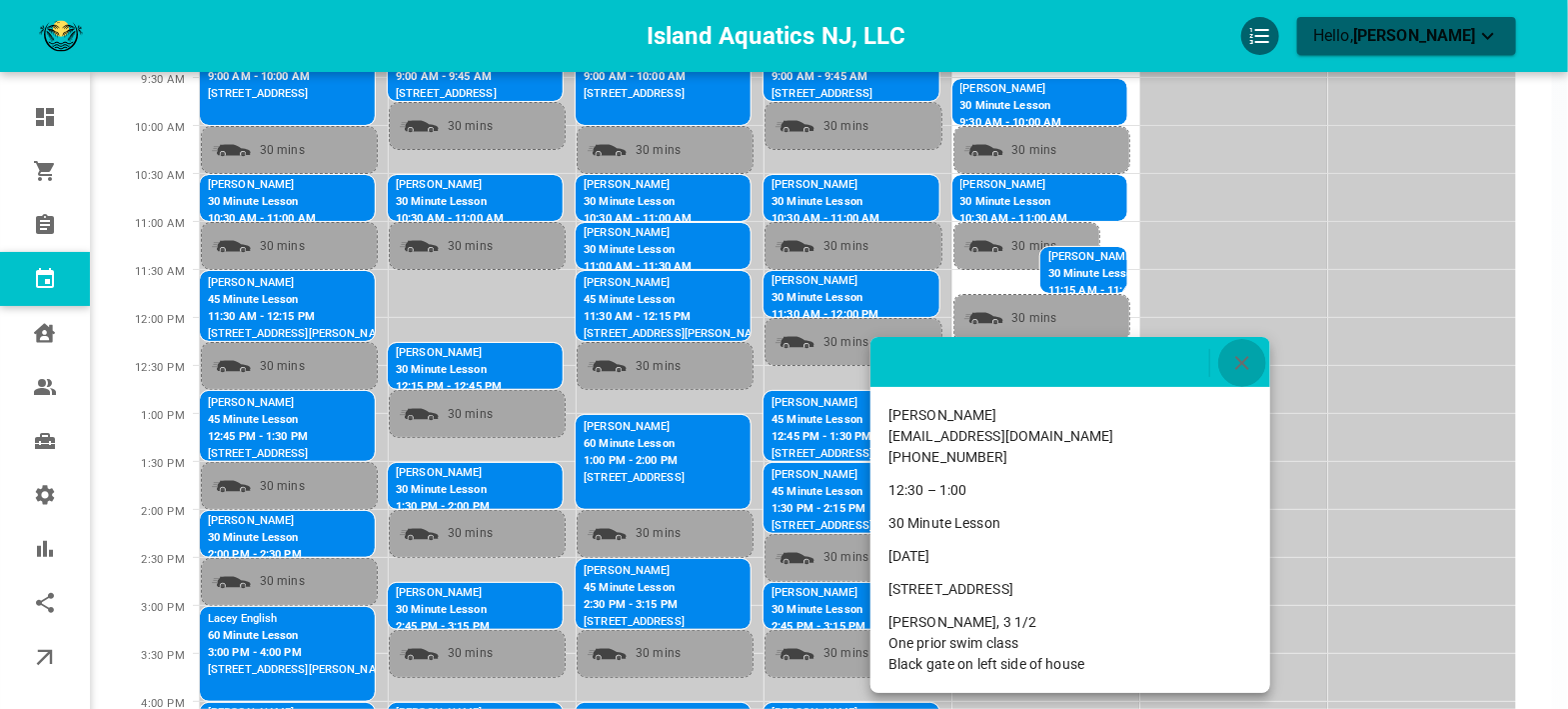 click 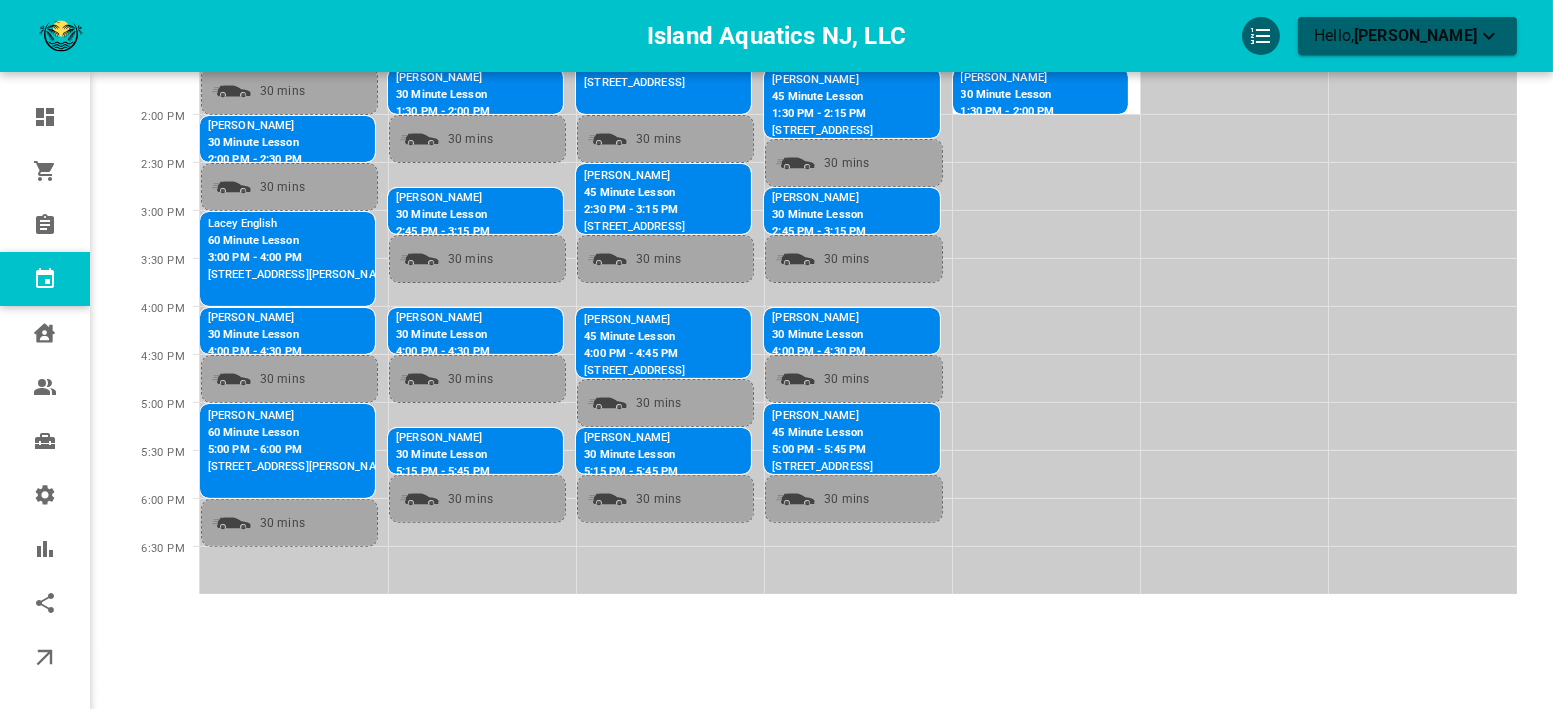 scroll, scrollTop: 848, scrollLeft: 0, axis: vertical 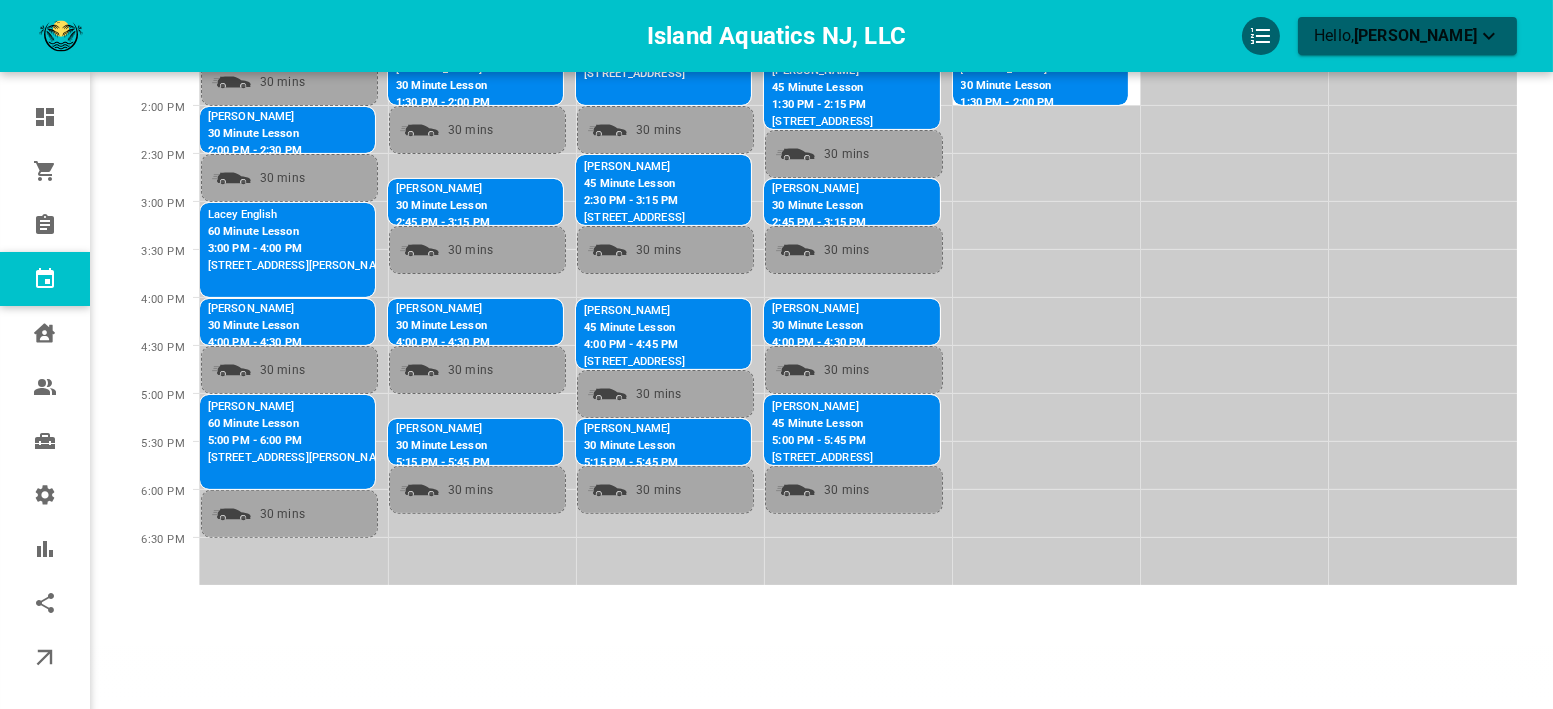click on "30 Minute Lesson" at bounding box center [489, 326] 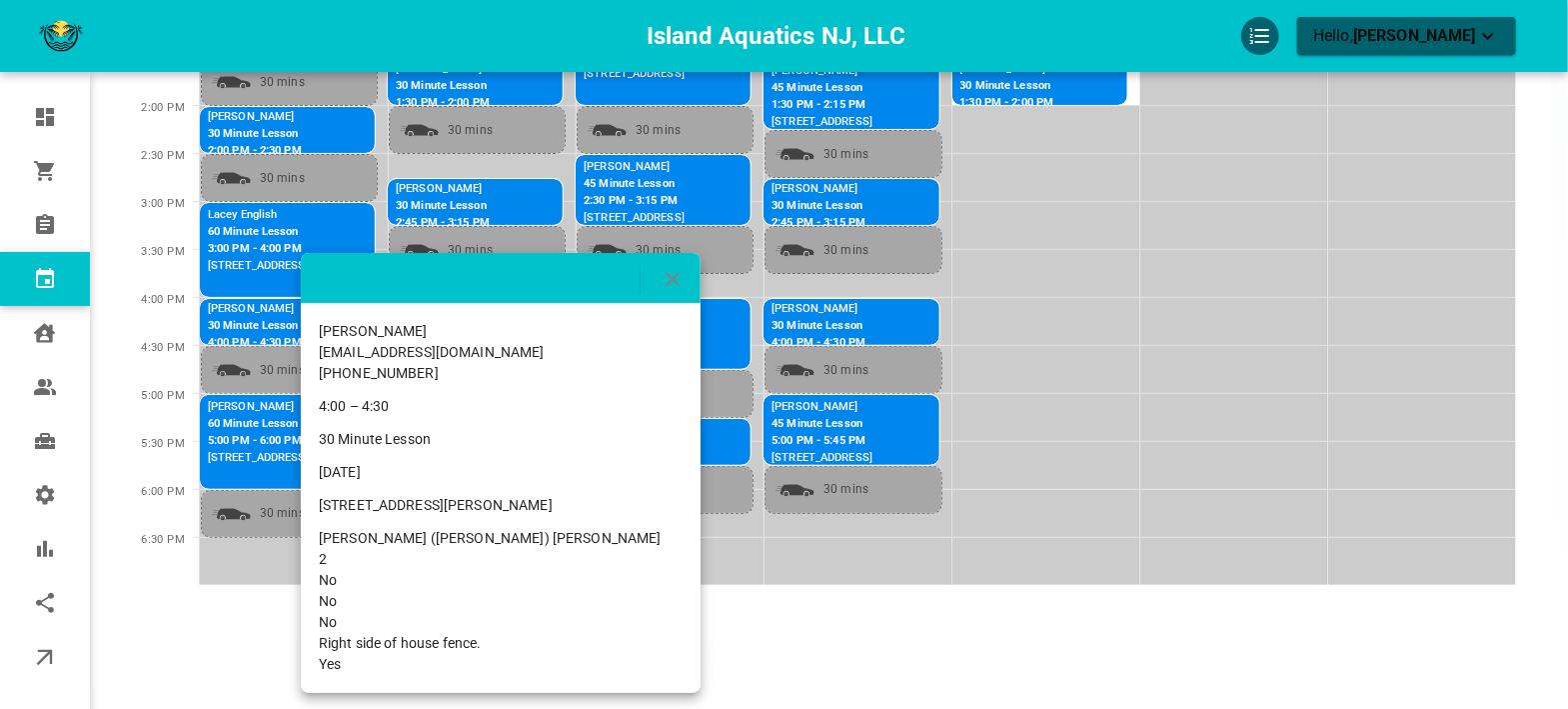 click 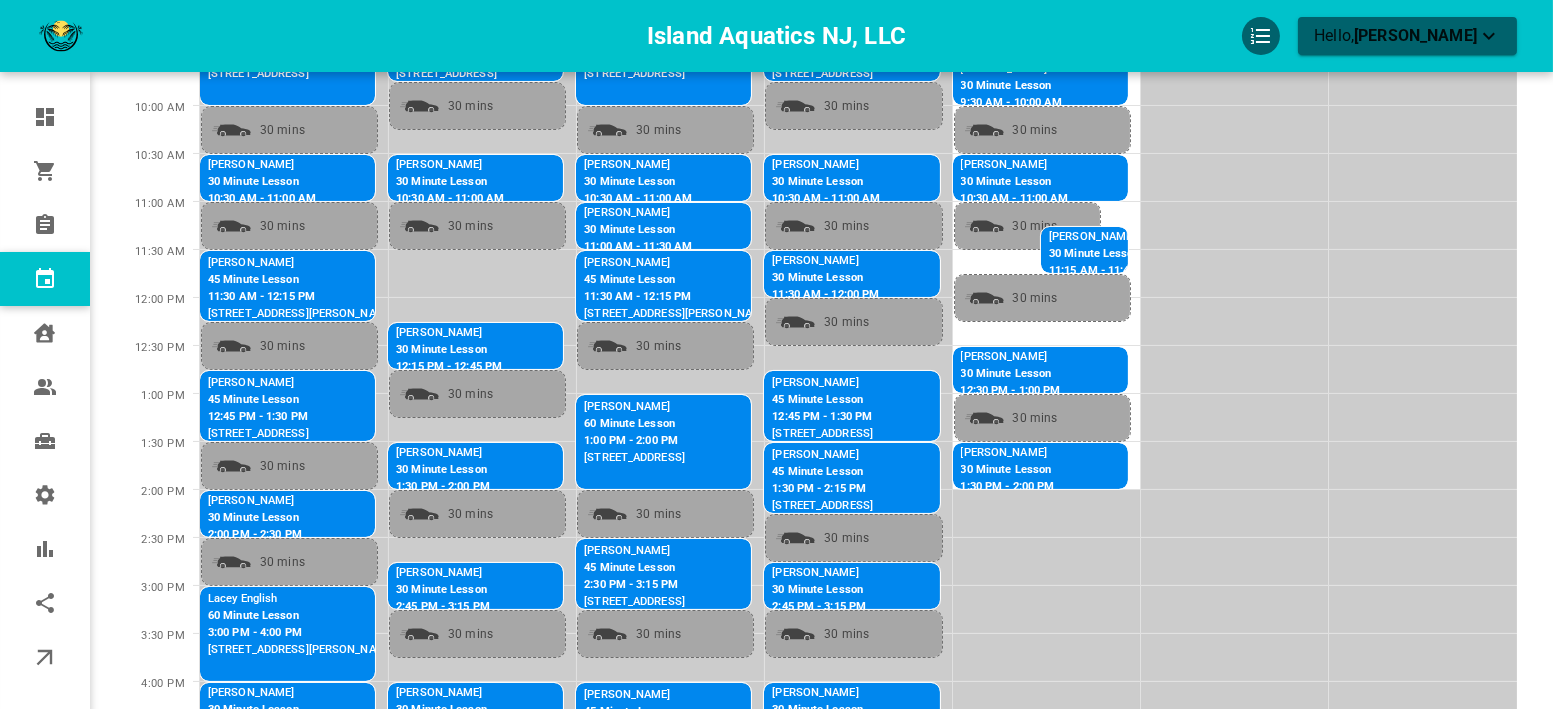 scroll, scrollTop: 515, scrollLeft: 0, axis: vertical 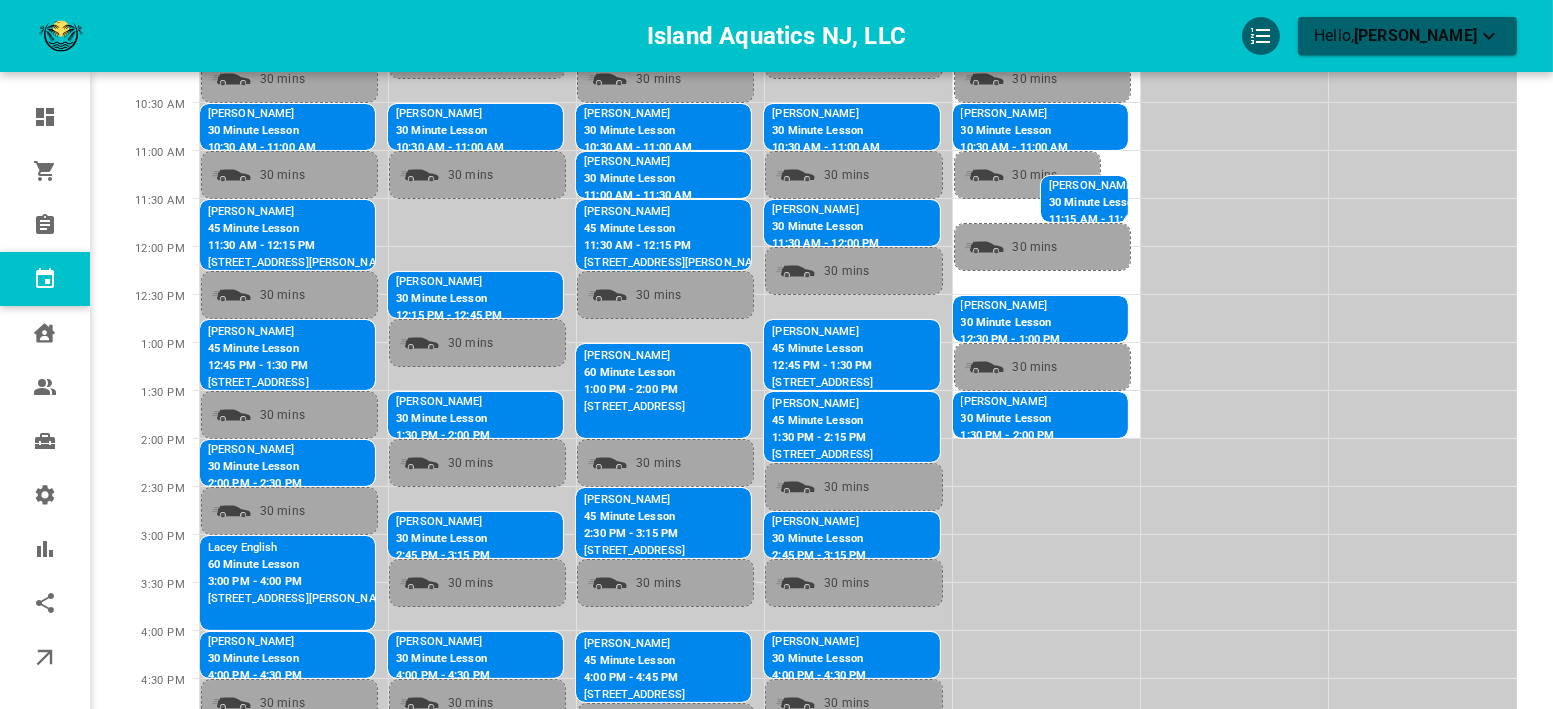 click on "30 Minute Lesson" at bounding box center [449, 299] 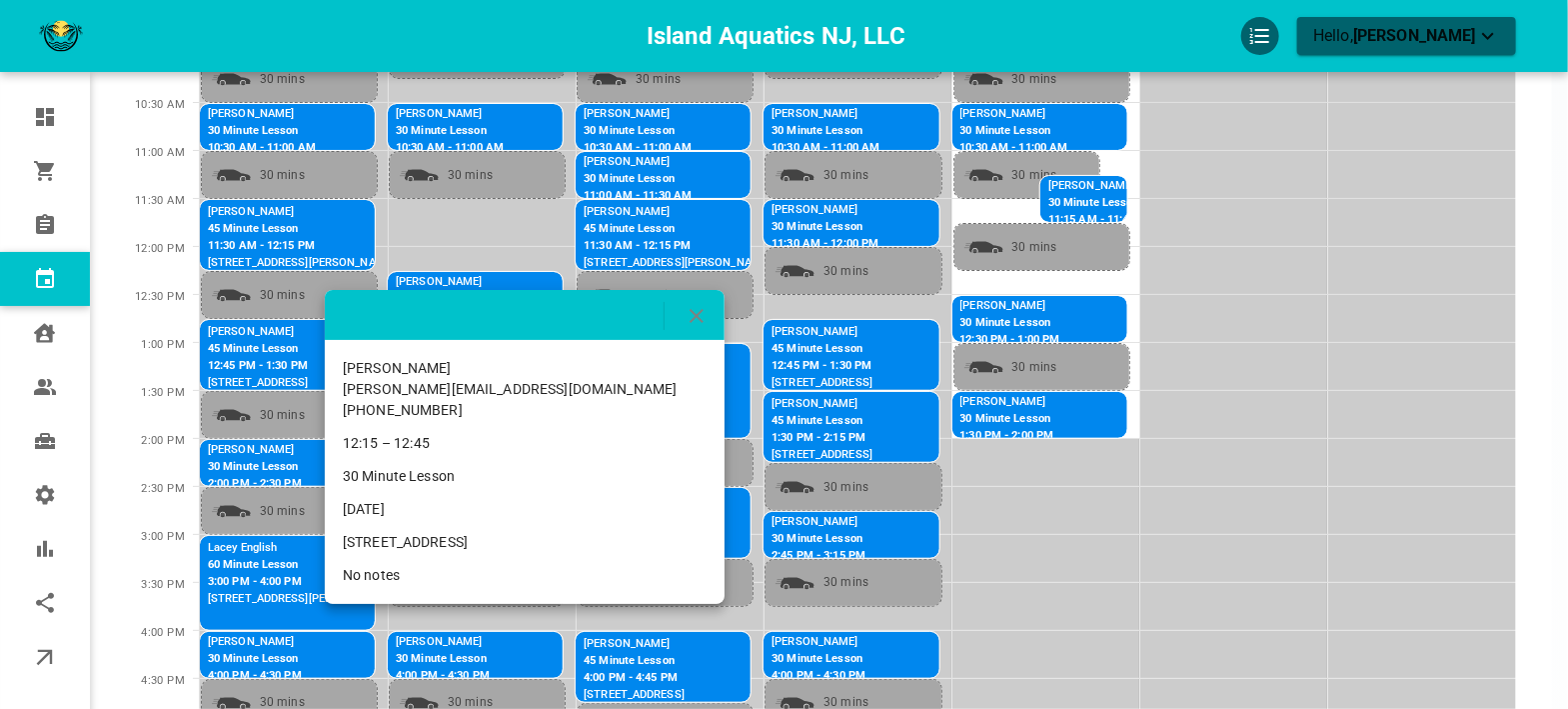 click 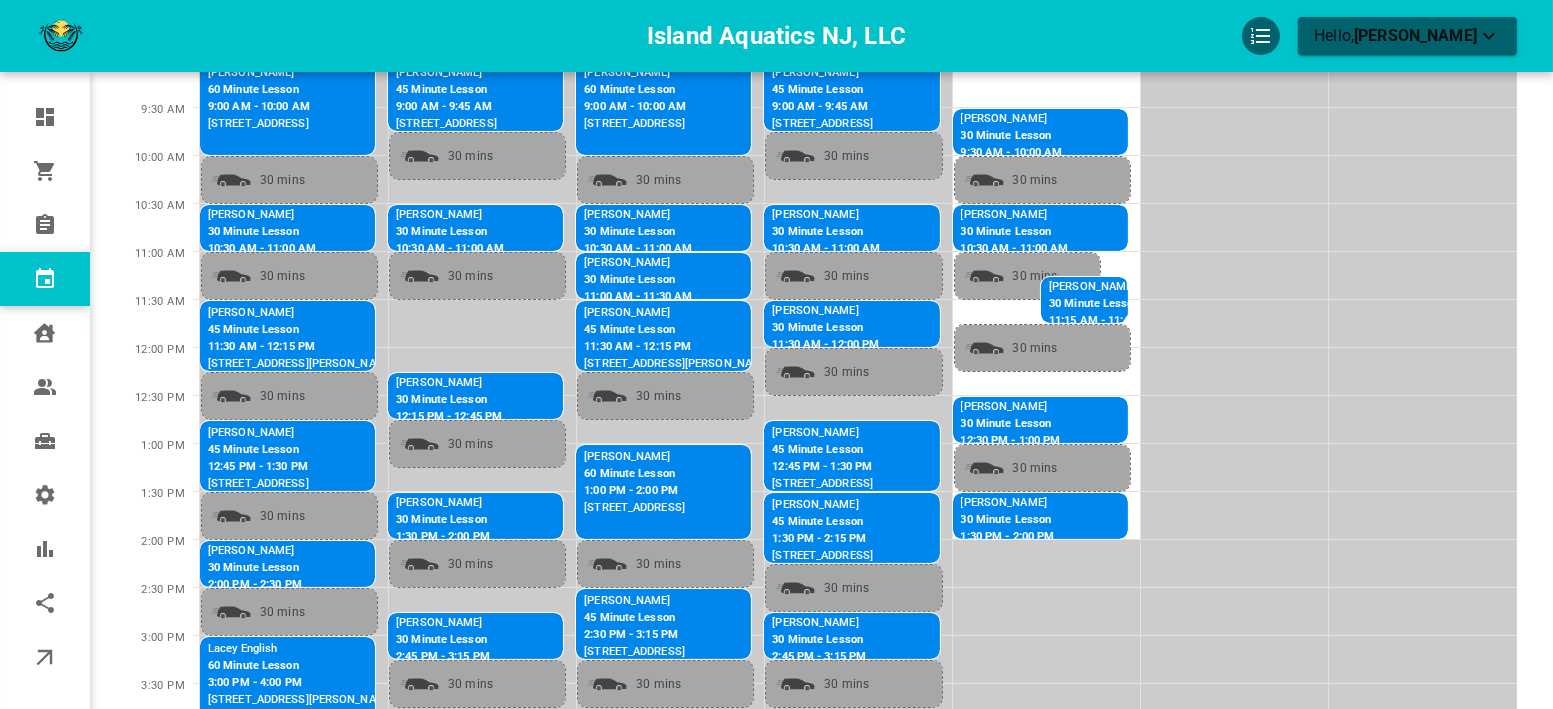 scroll, scrollTop: 444, scrollLeft: 0, axis: vertical 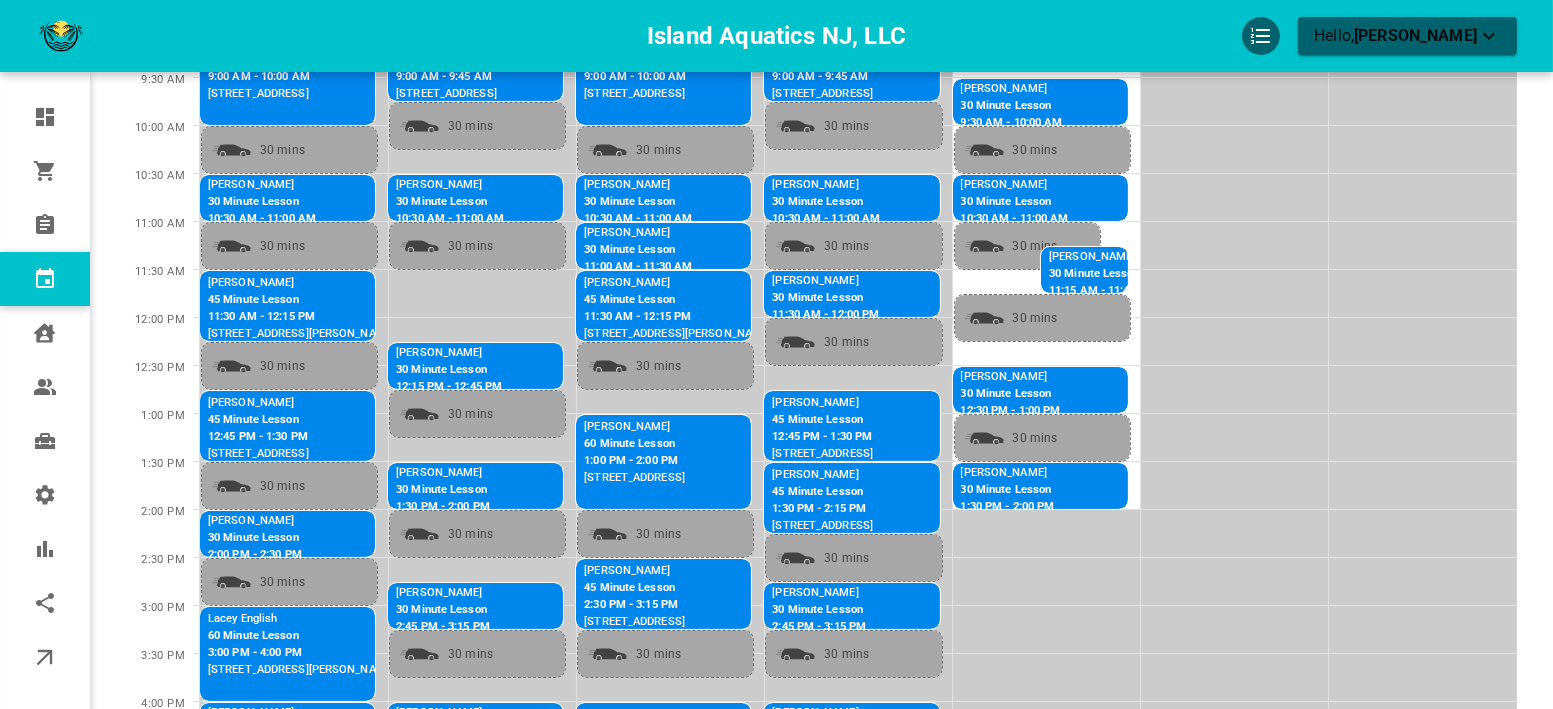 click on "30 Minute Lesson" at bounding box center [449, 370] 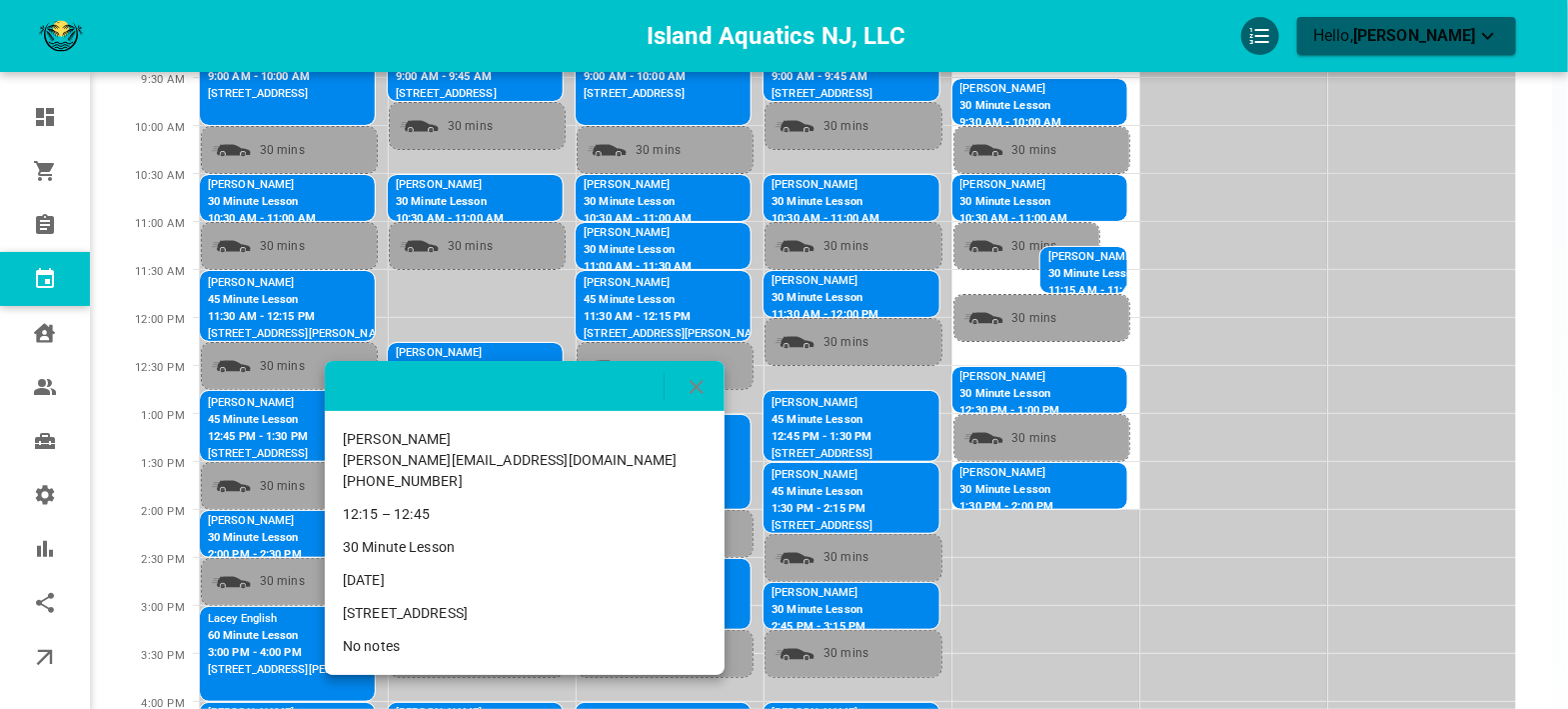 click 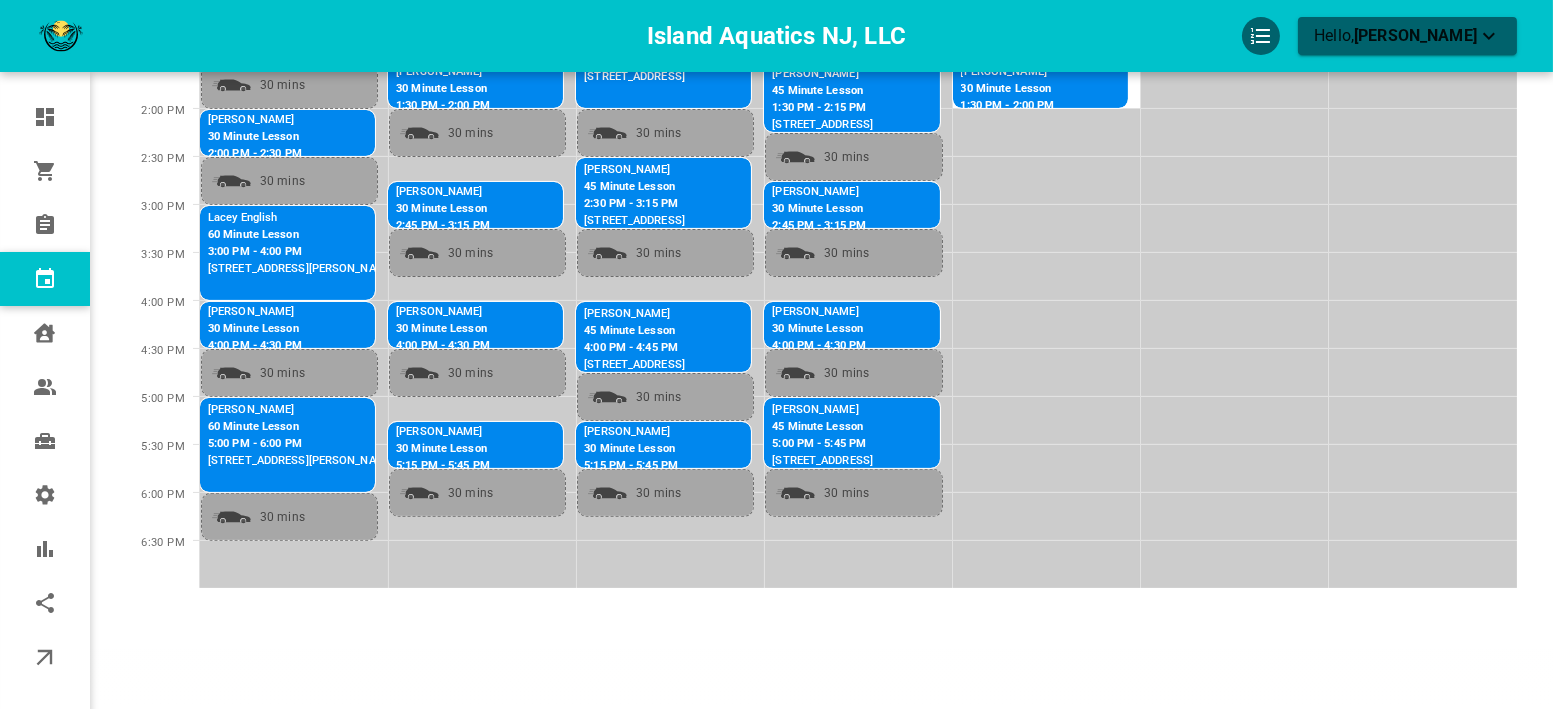 scroll, scrollTop: 848, scrollLeft: 0, axis: vertical 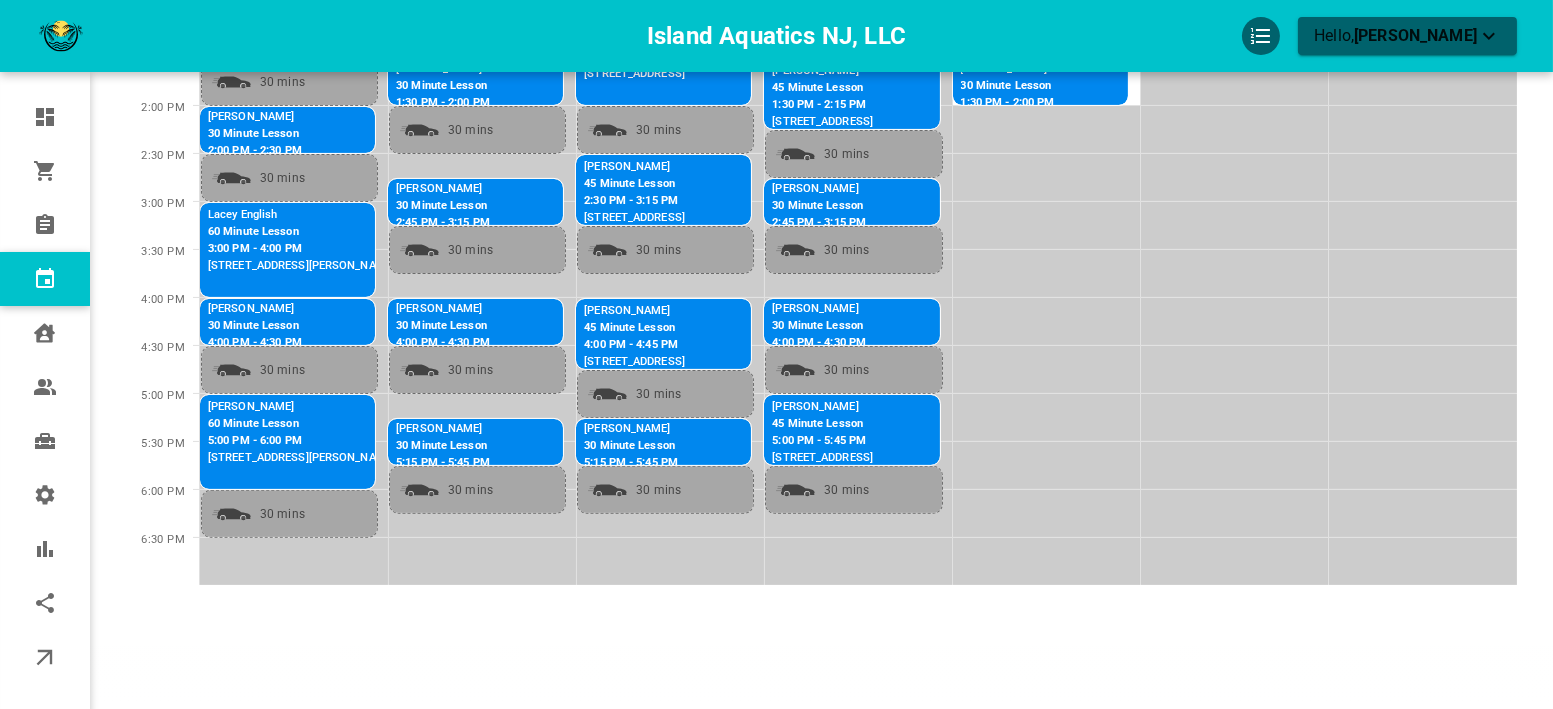 click on "30 Minute Lesson" at bounding box center (489, 326) 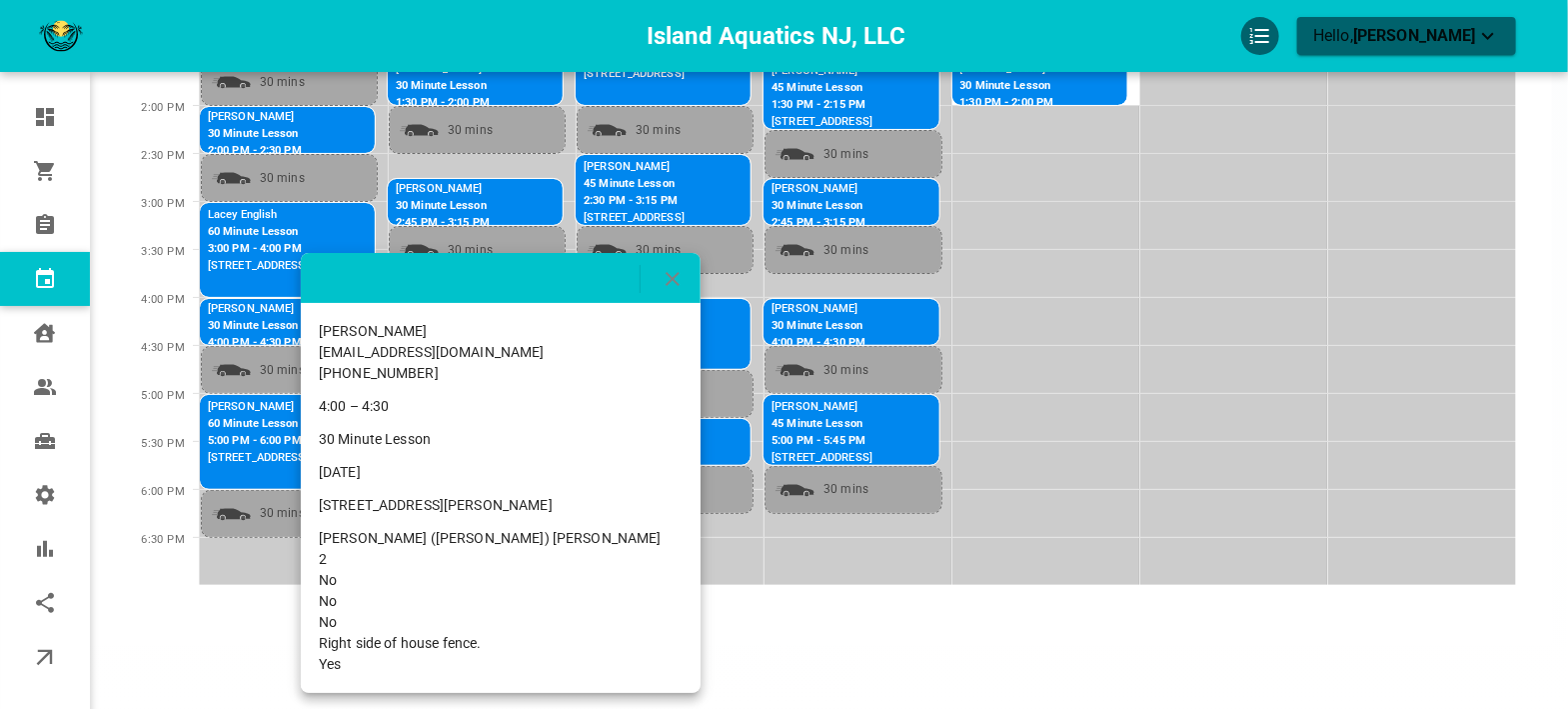 drag, startPoint x: 606, startPoint y: 503, endPoint x: 313, endPoint y: 501, distance: 293.00683 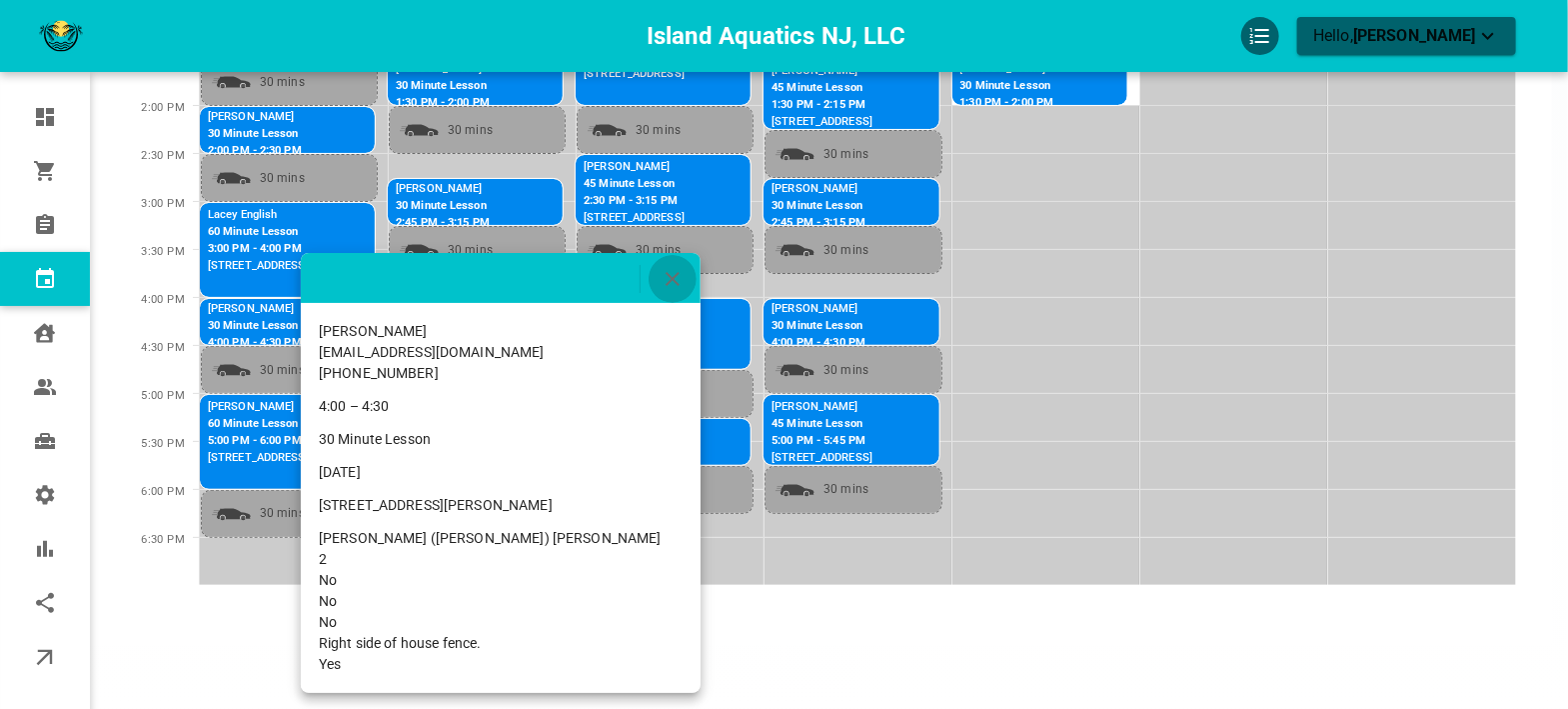 click 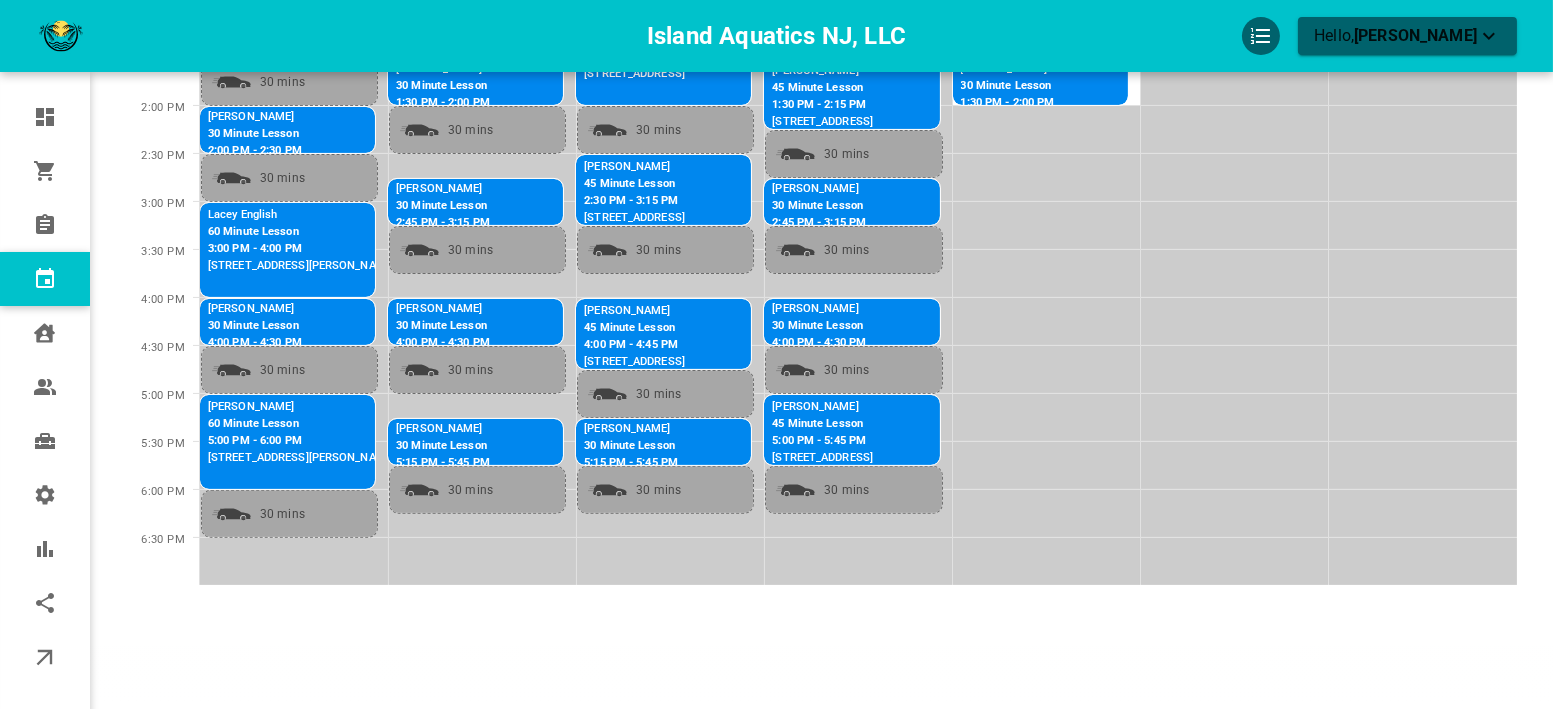 click on "30 Minute Lesson" at bounding box center (446, 446) 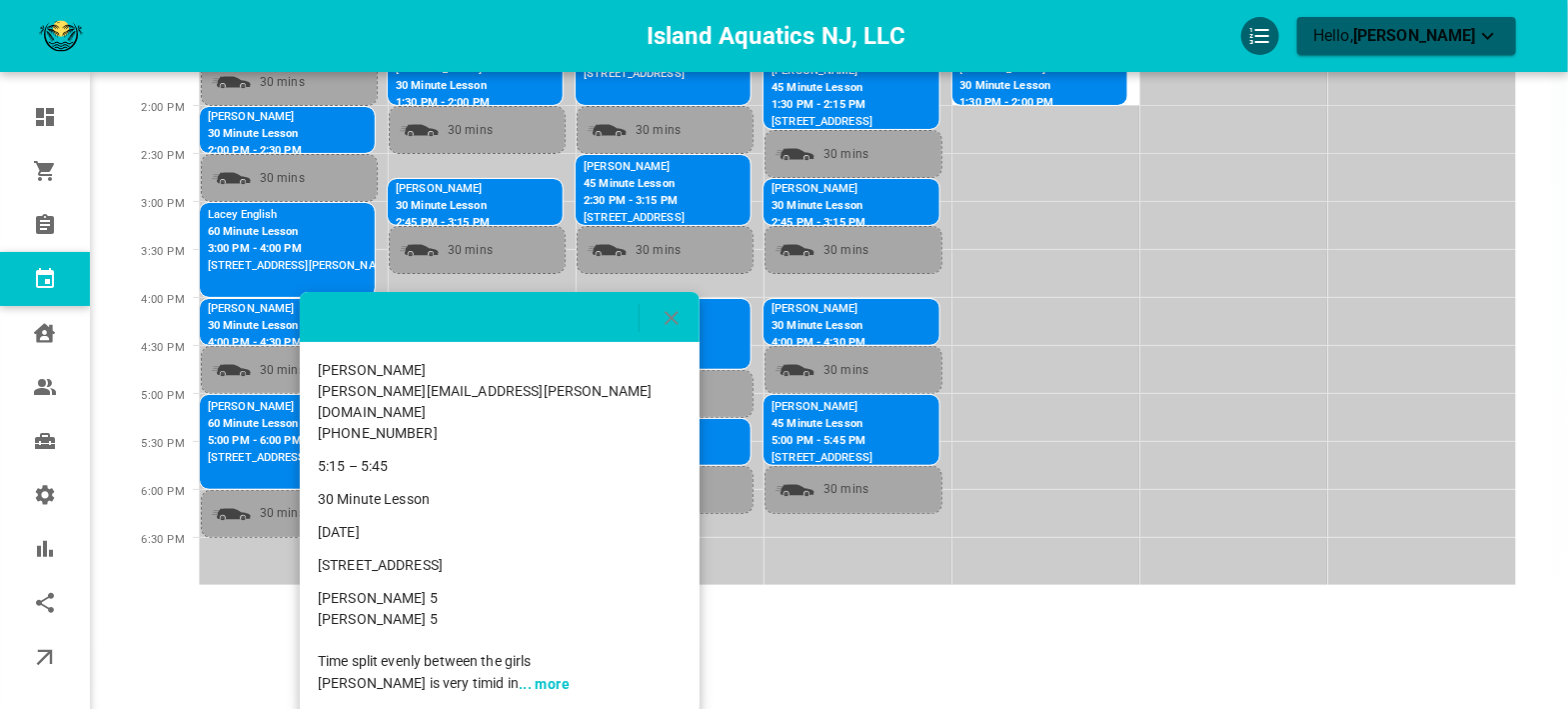 drag, startPoint x: 486, startPoint y: 555, endPoint x: 333, endPoint y: 546, distance: 153.26448 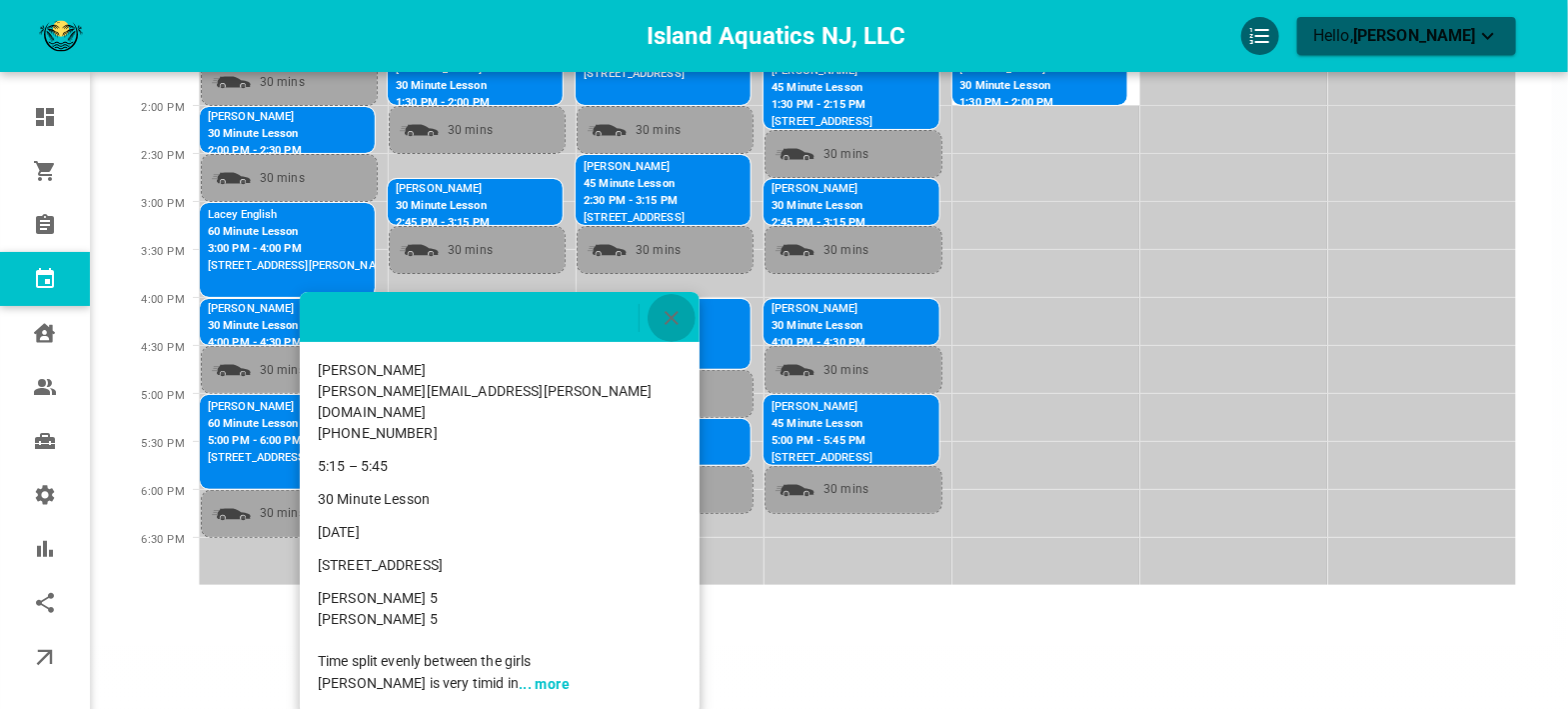 click 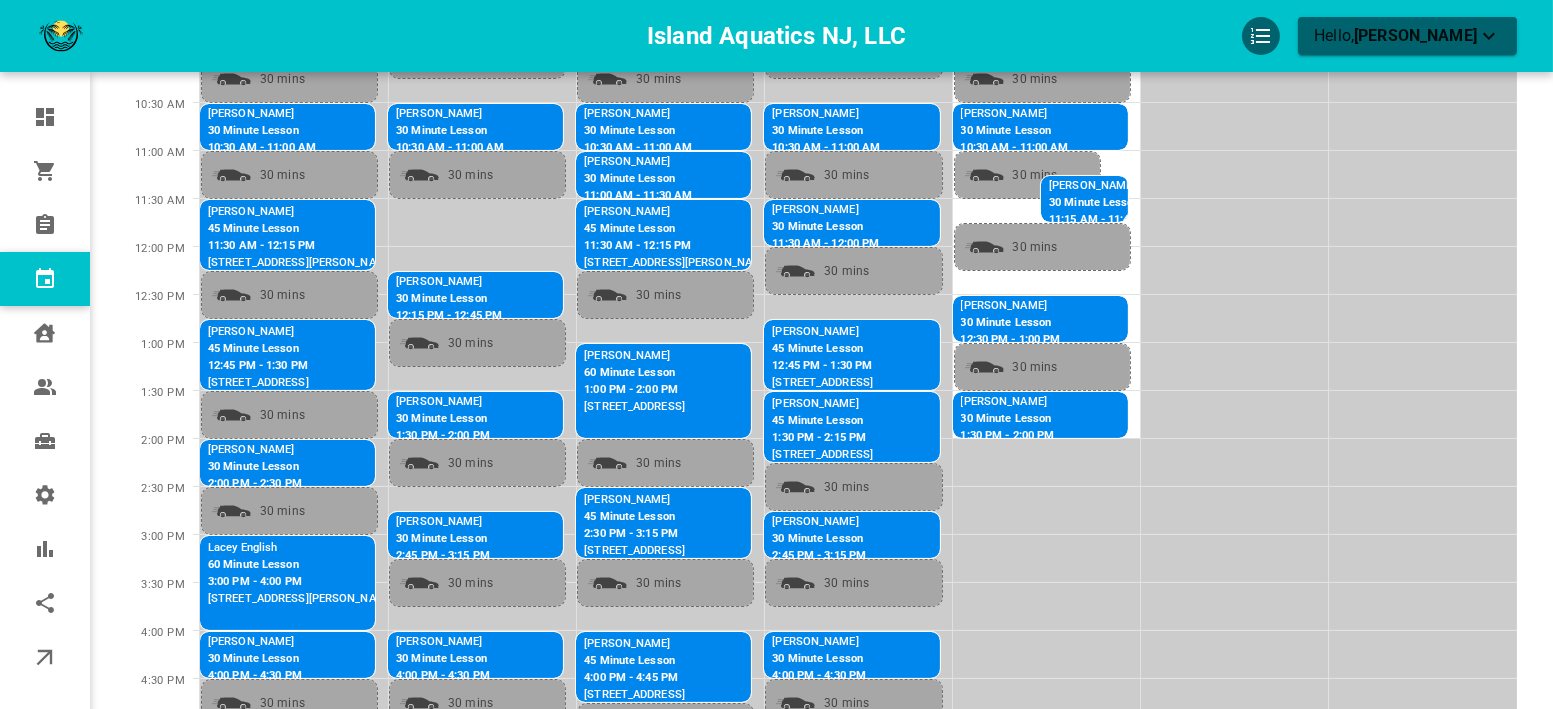 scroll, scrollTop: 293, scrollLeft: 0, axis: vertical 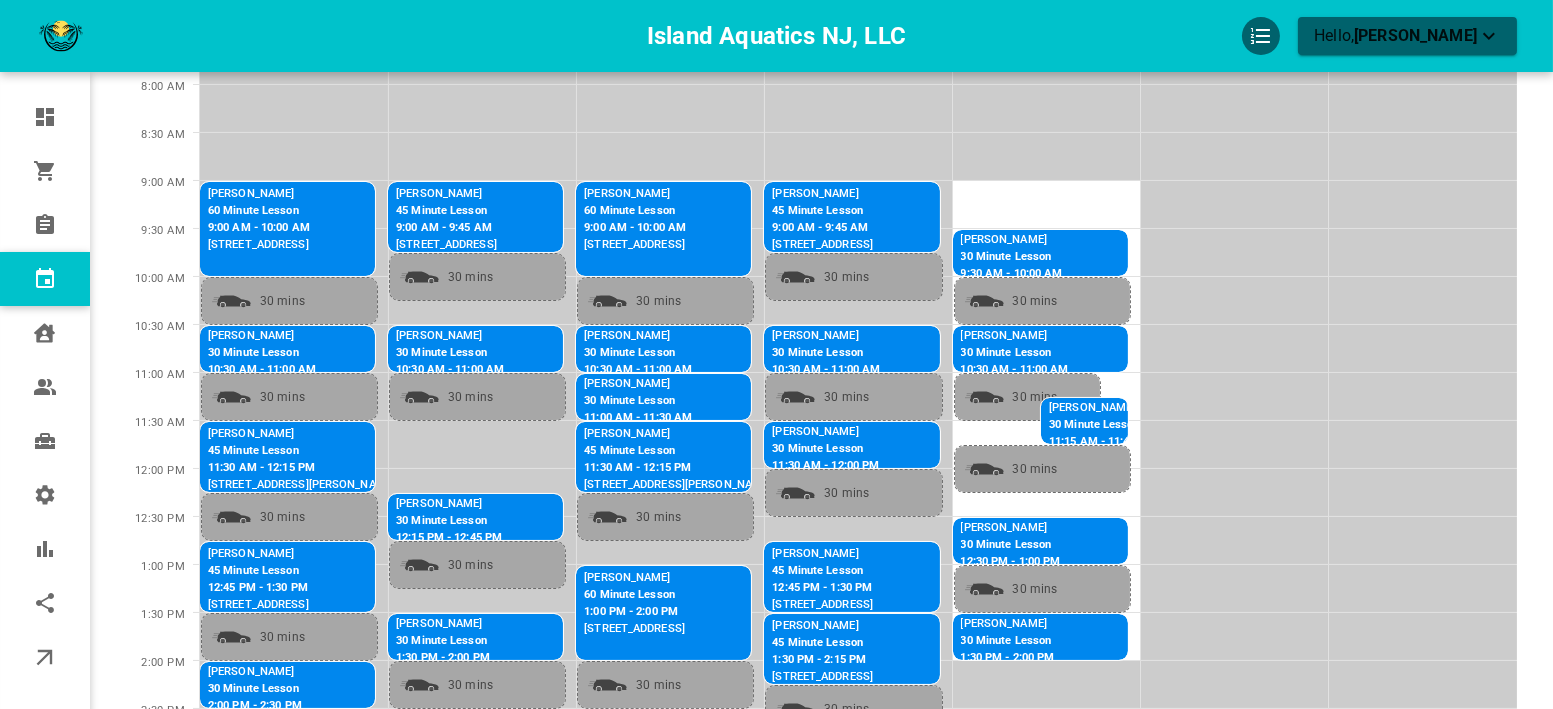 click on "30 Minute Lesson" at bounding box center [489, 353] 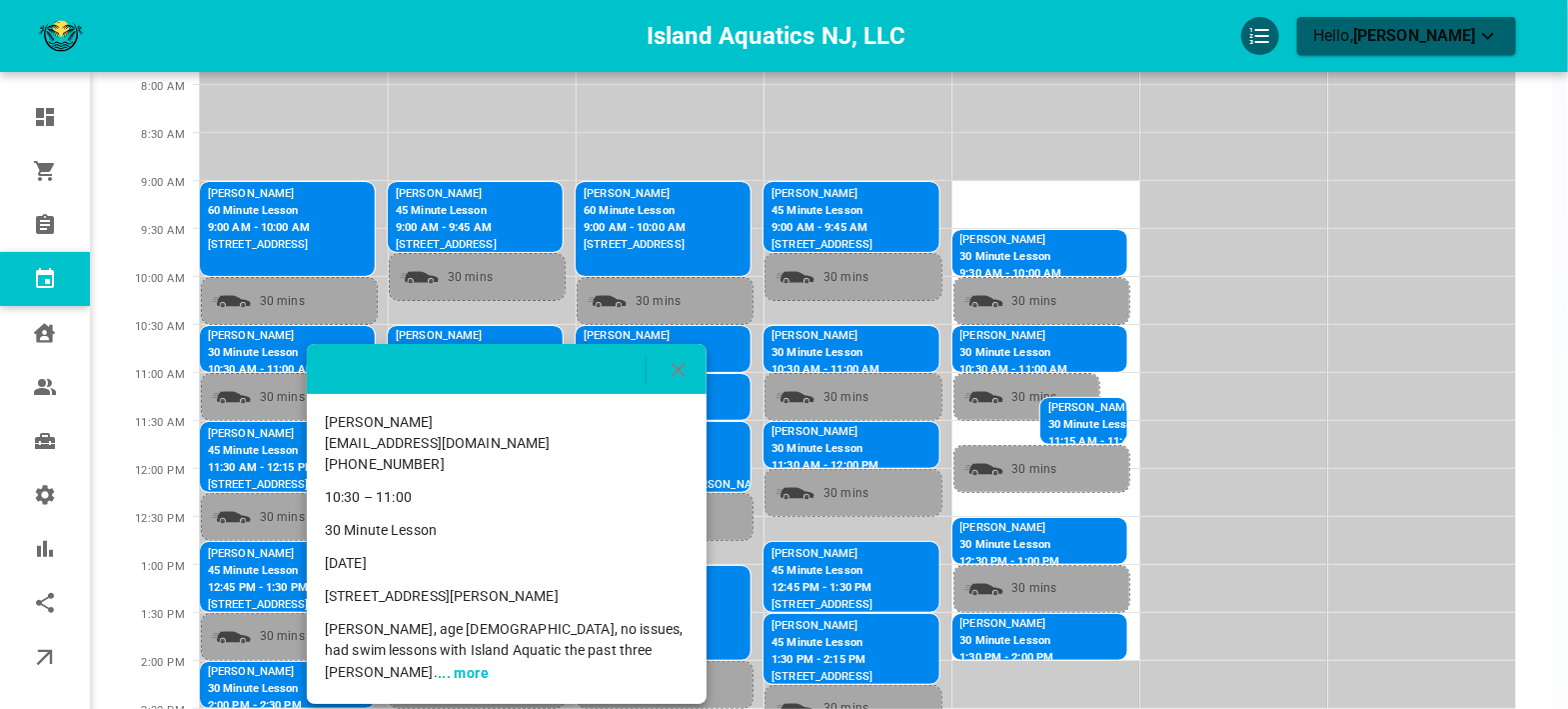 click 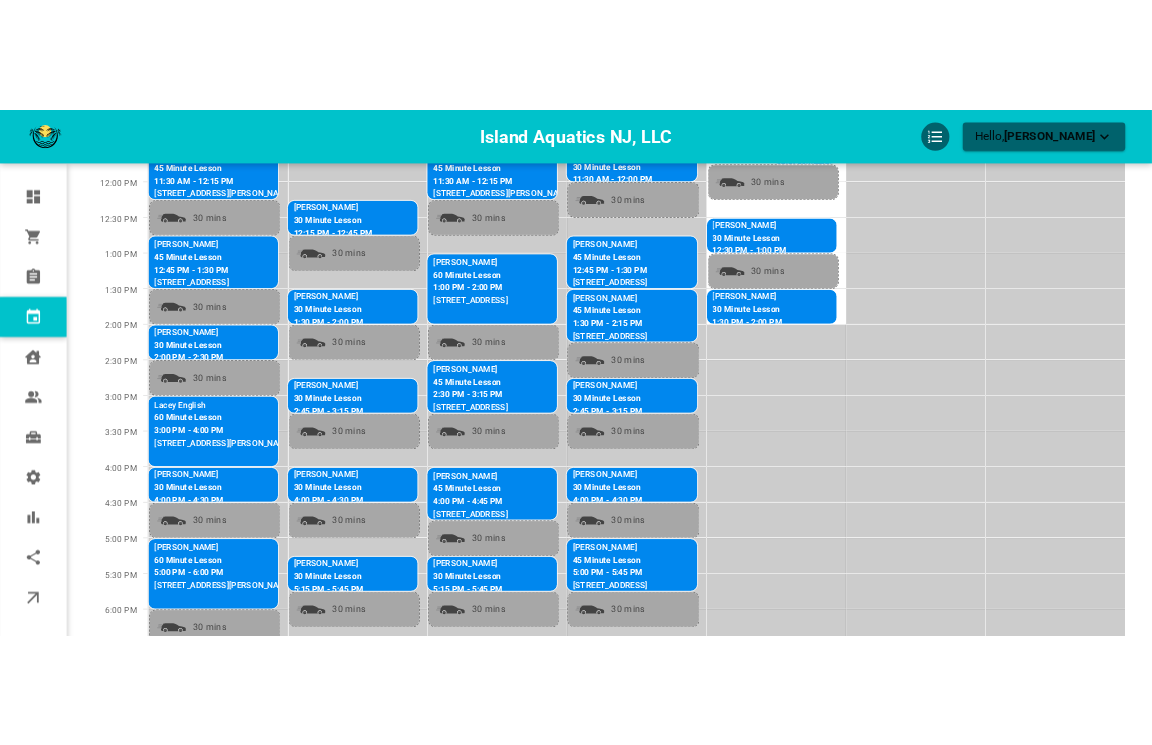 scroll, scrollTop: 626, scrollLeft: 0, axis: vertical 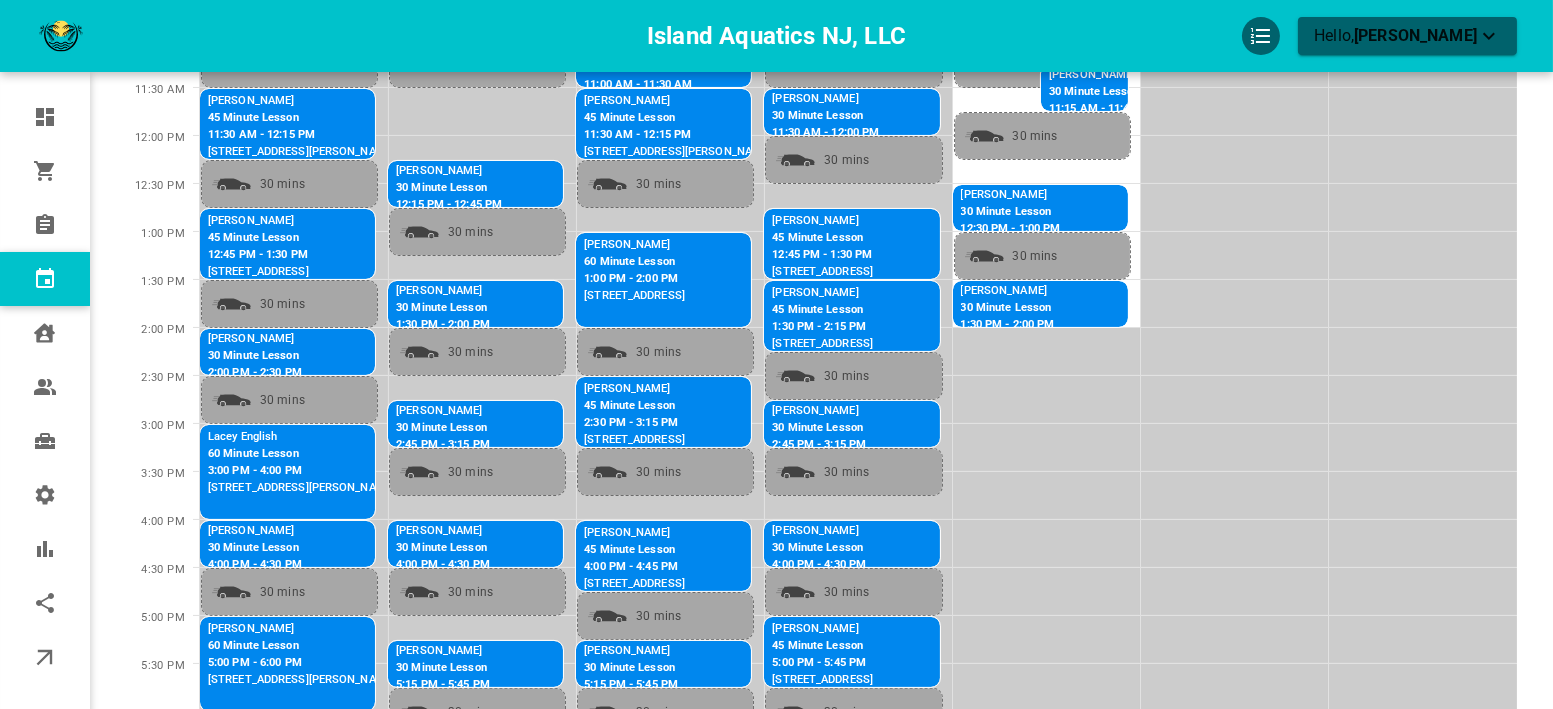 click on "30 Minute Lesson" at bounding box center (446, 308) 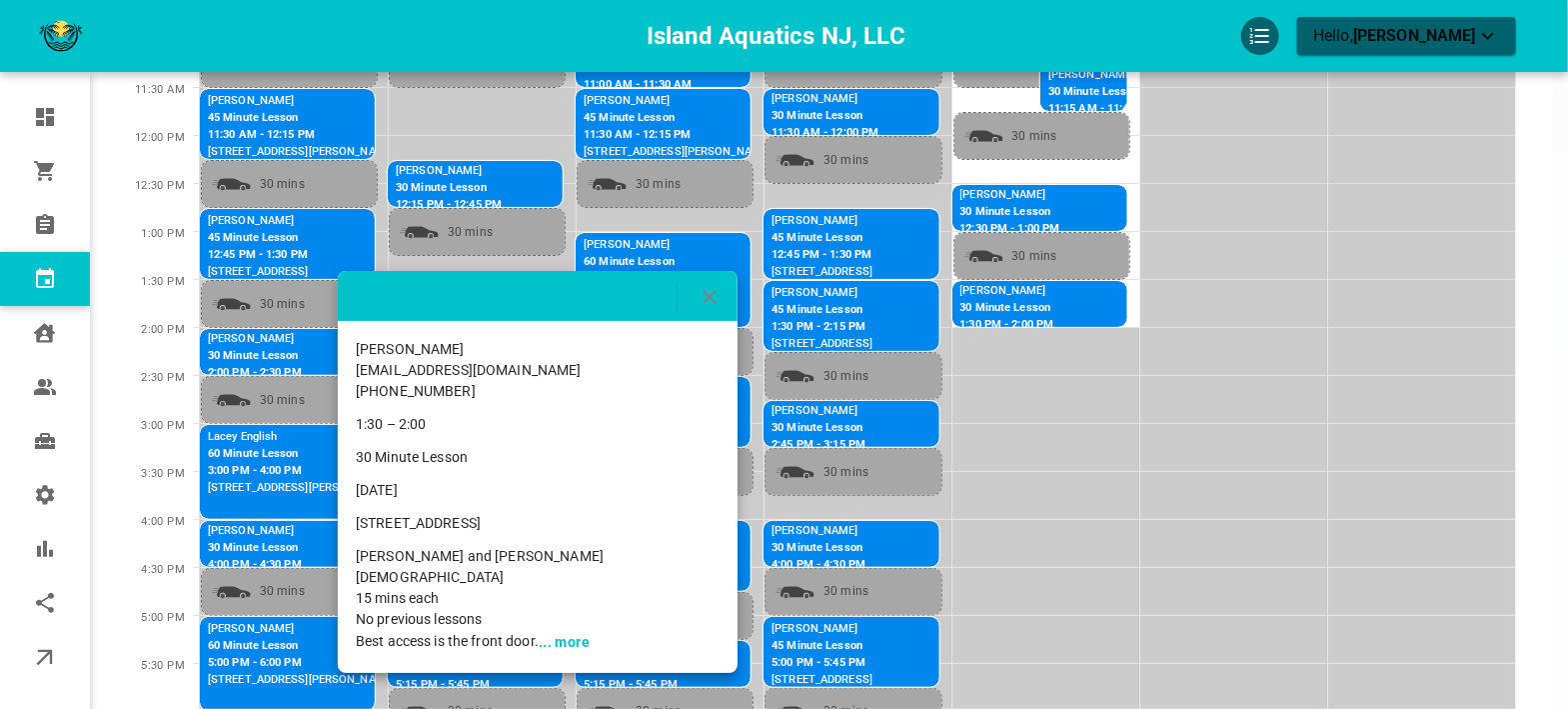 drag, startPoint x: 709, startPoint y: 519, endPoint x: 343, endPoint y: 518, distance: 366.00137 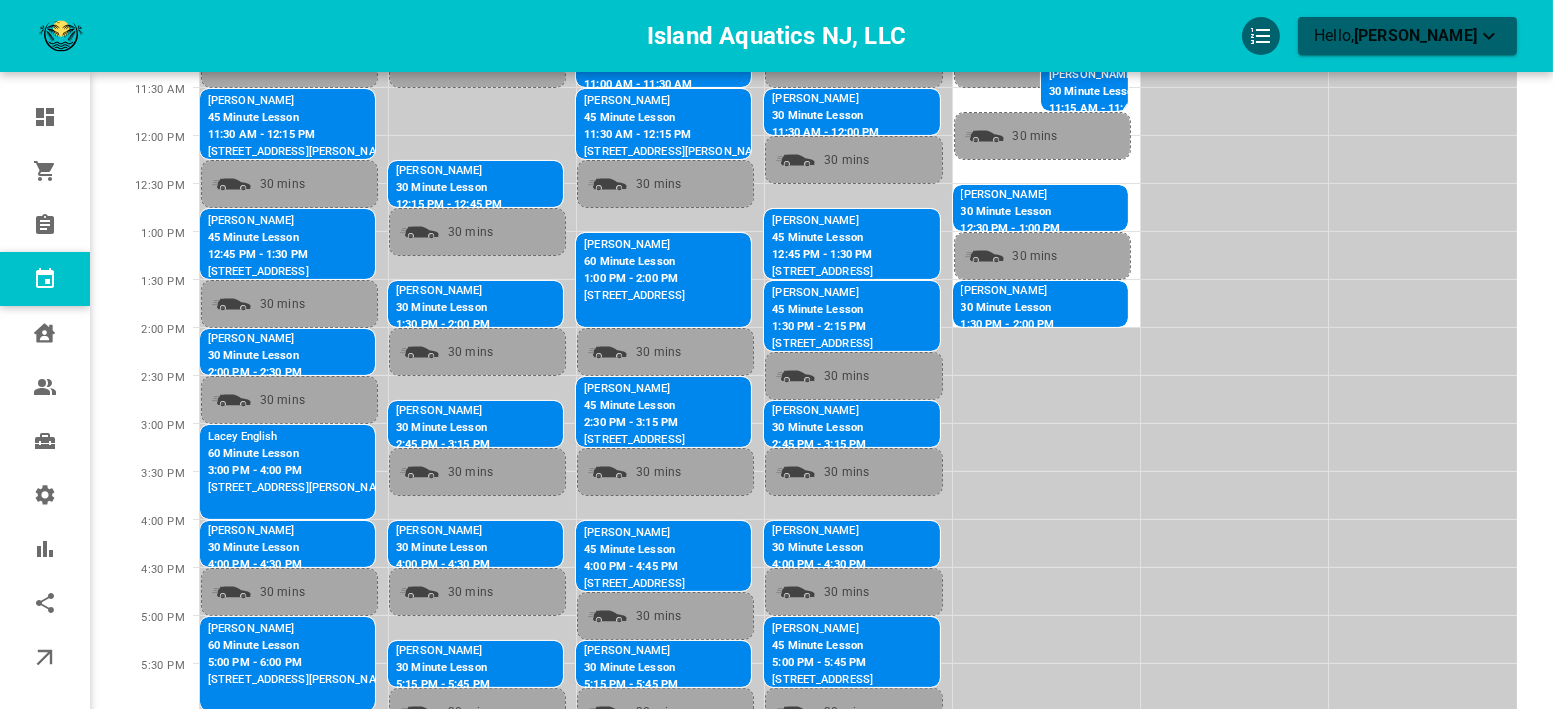 click on "2:45 PM - 3:15 PM" at bounding box center [446, 445] 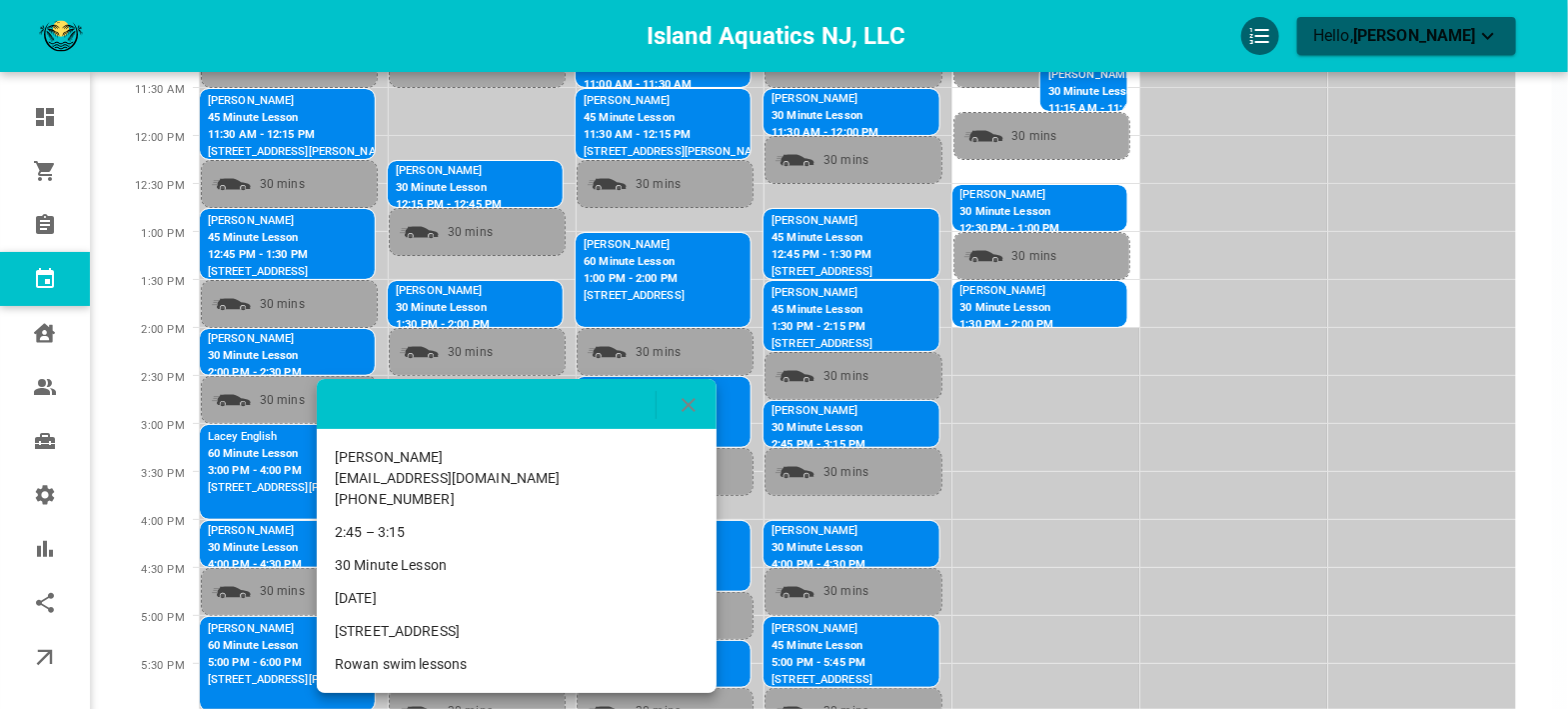 drag, startPoint x: 643, startPoint y: 636, endPoint x: 325, endPoint y: 623, distance: 318.26561 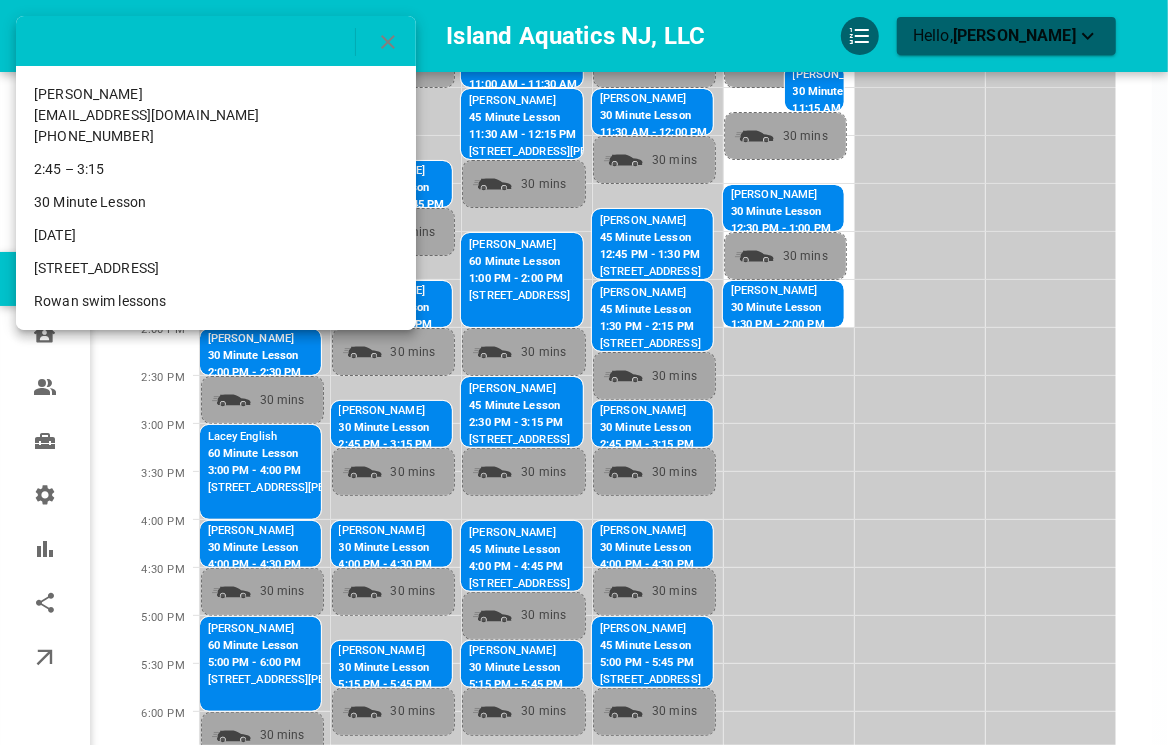 click 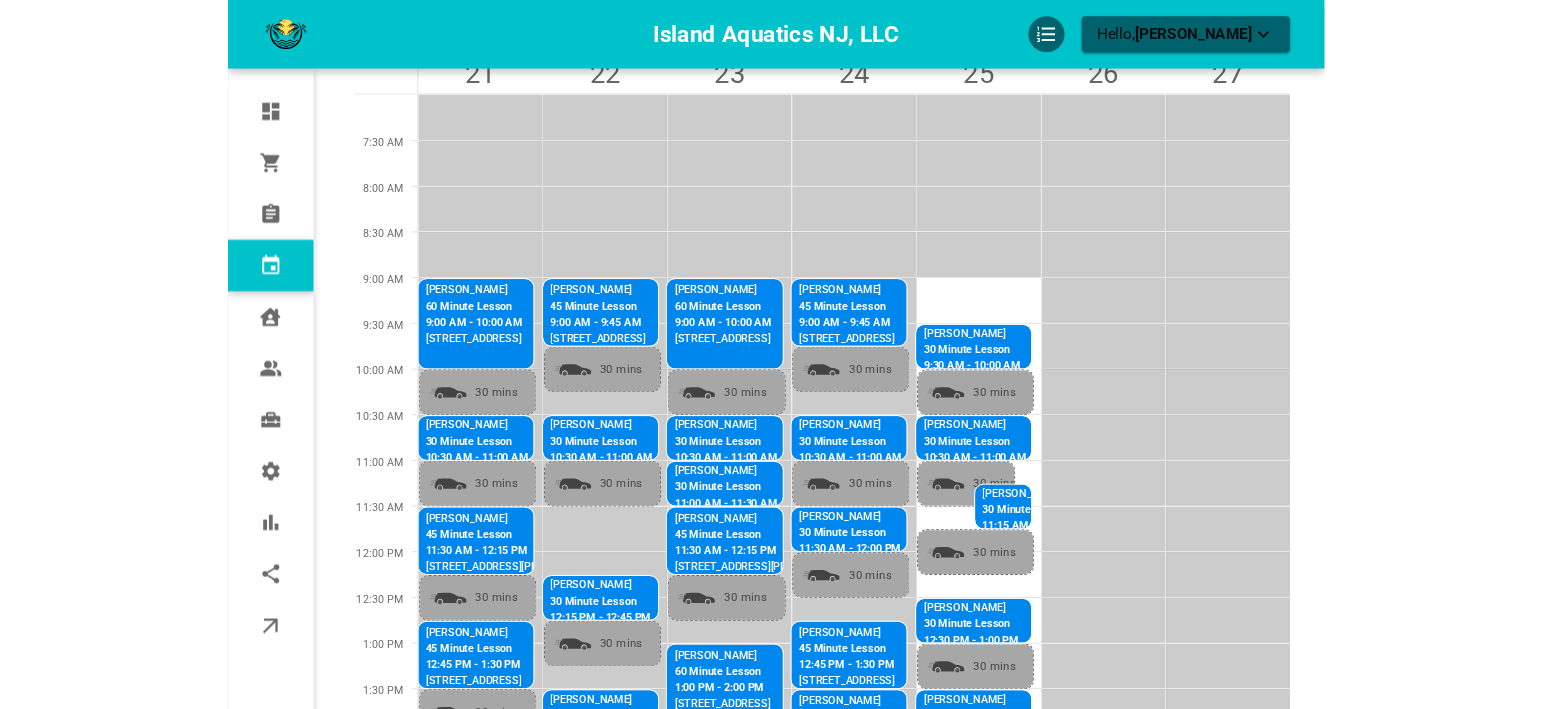 scroll, scrollTop: 0, scrollLeft: 0, axis: both 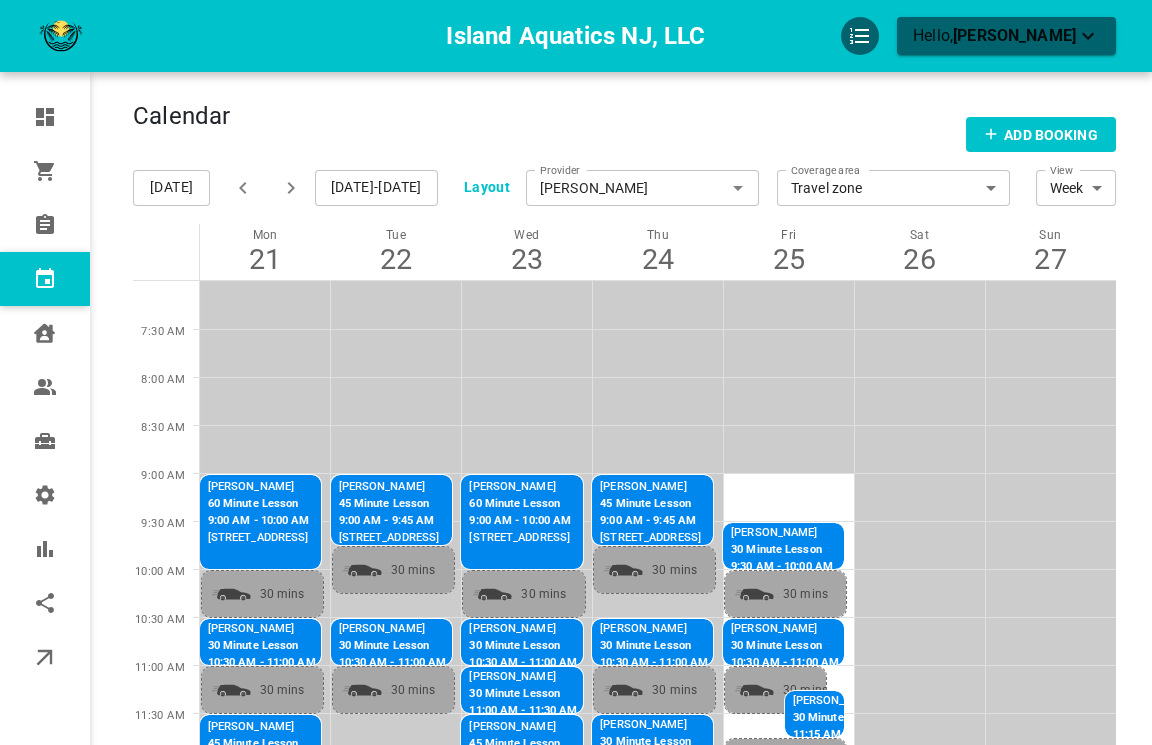 click on "[DATE]-[DATE]" at bounding box center [376, 188] 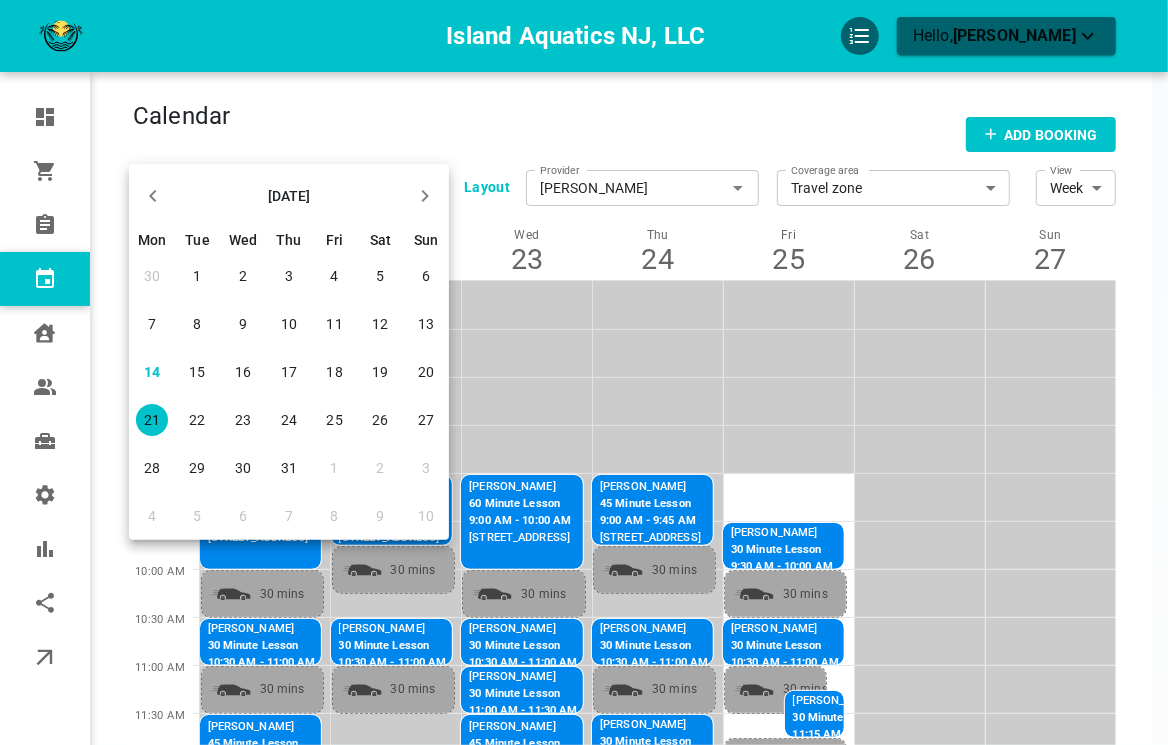 click on "21" at bounding box center (152, 420) 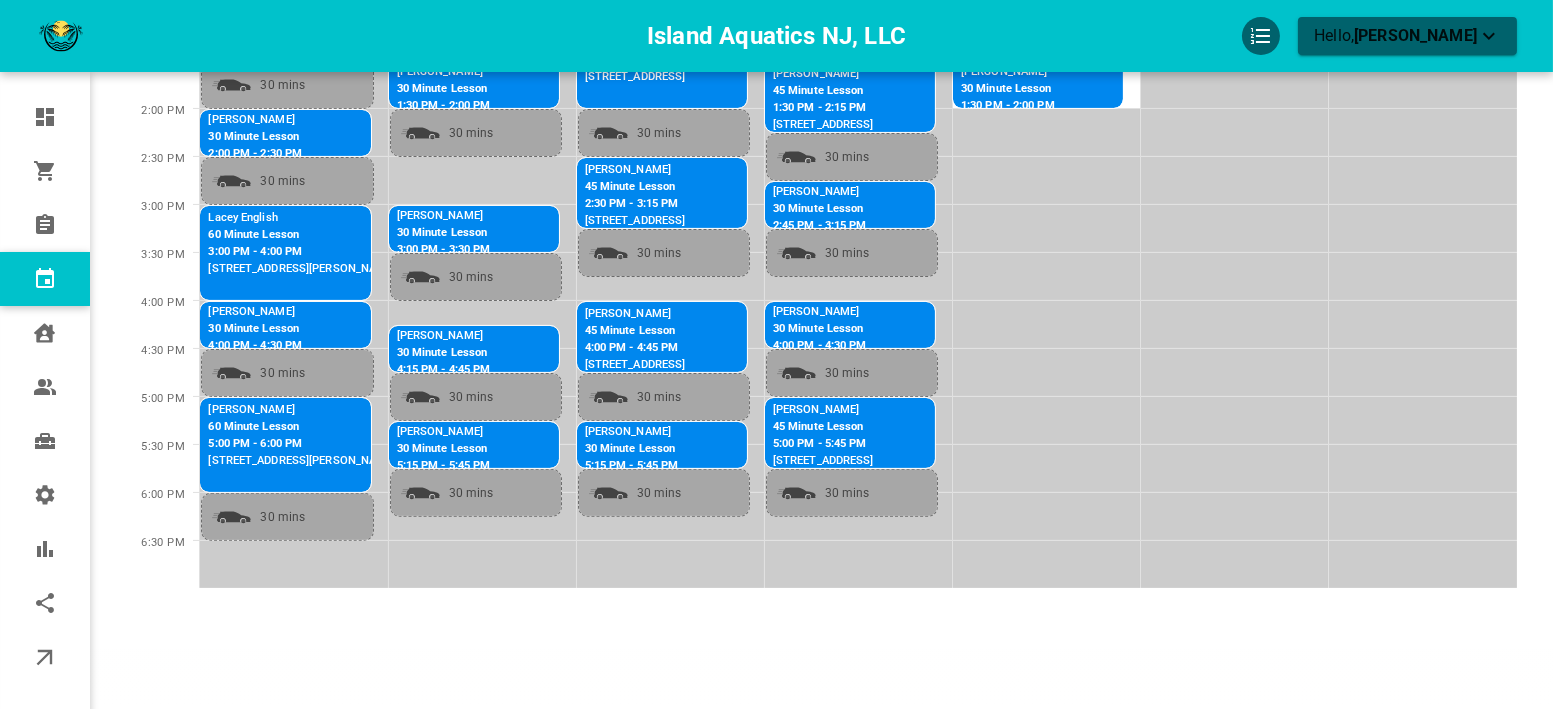 scroll, scrollTop: 848, scrollLeft: 0, axis: vertical 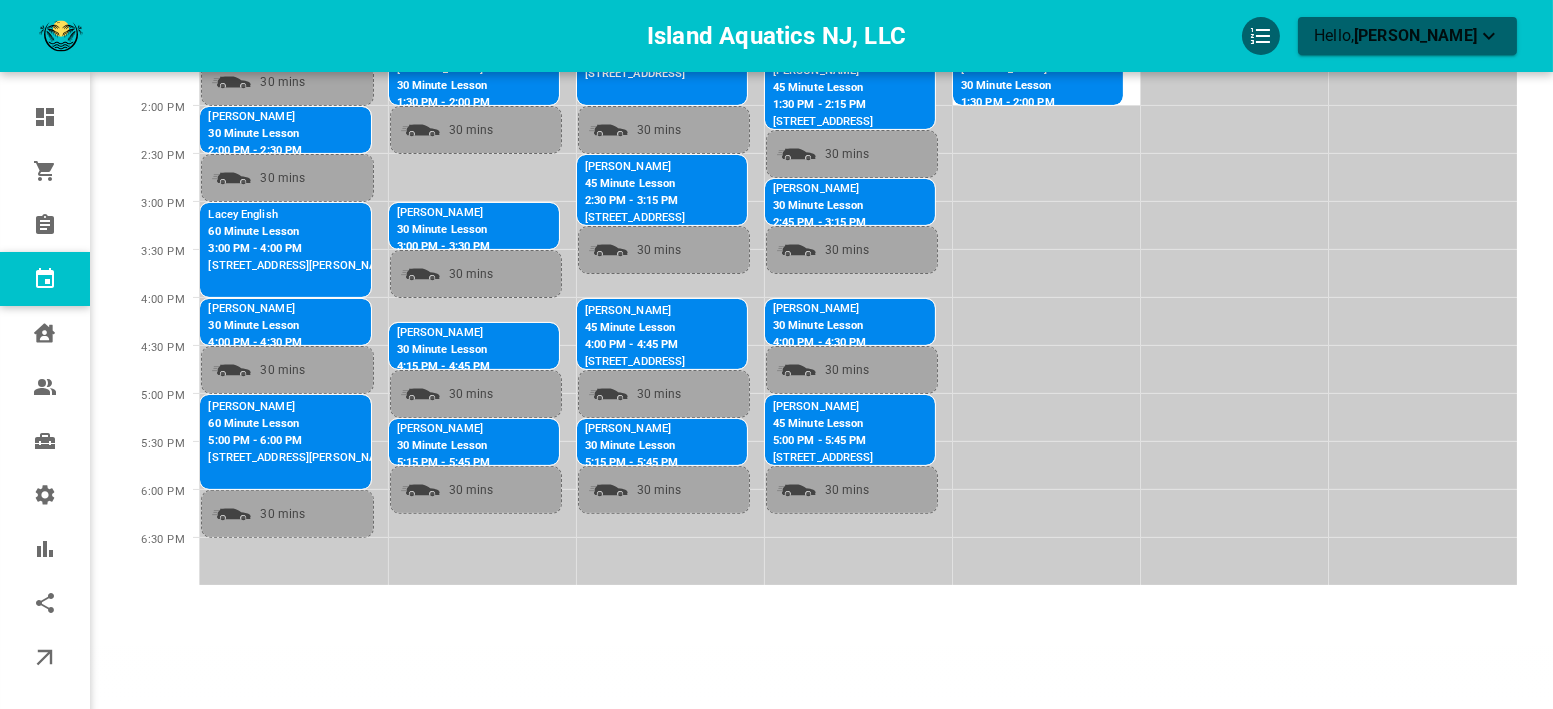 click on "30 Minute Lesson" at bounding box center [447, 230] 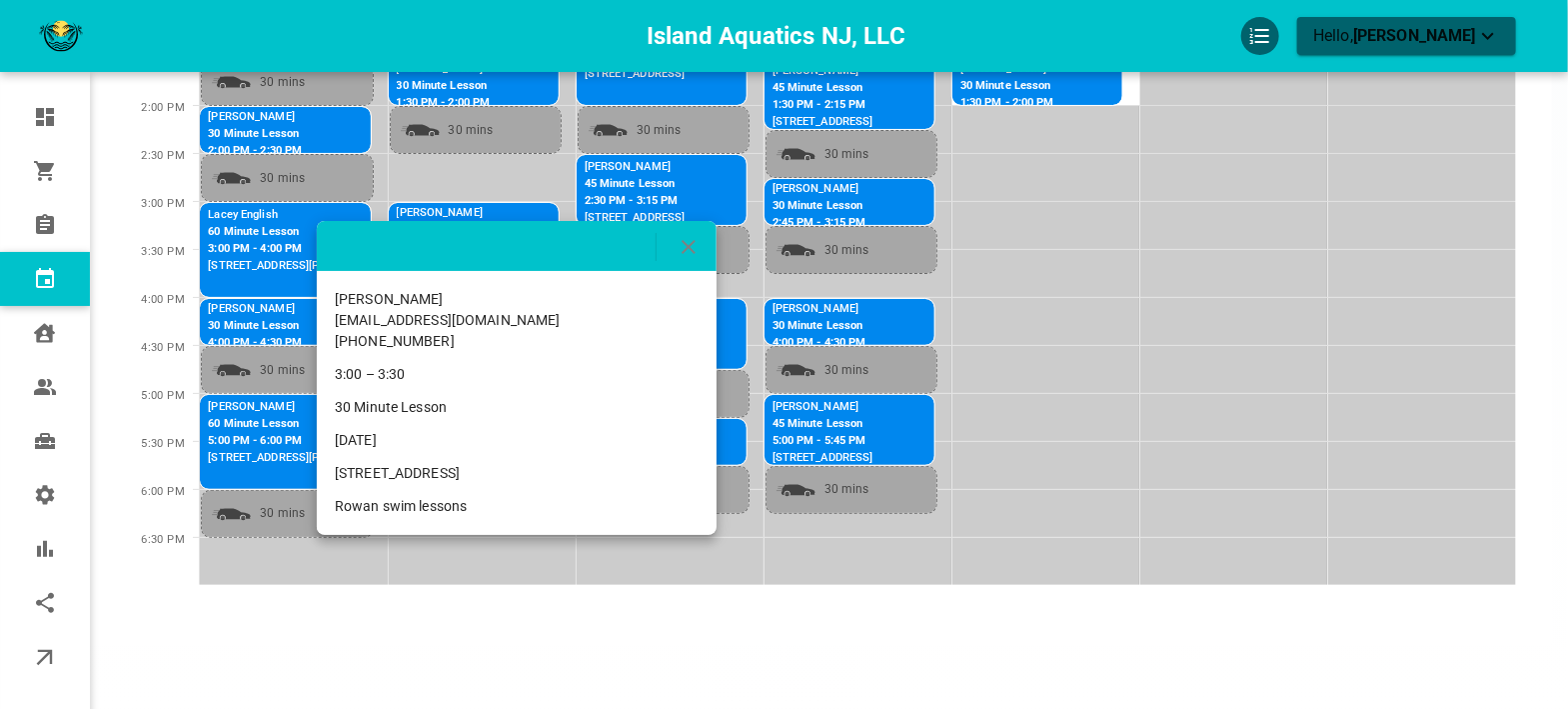 click 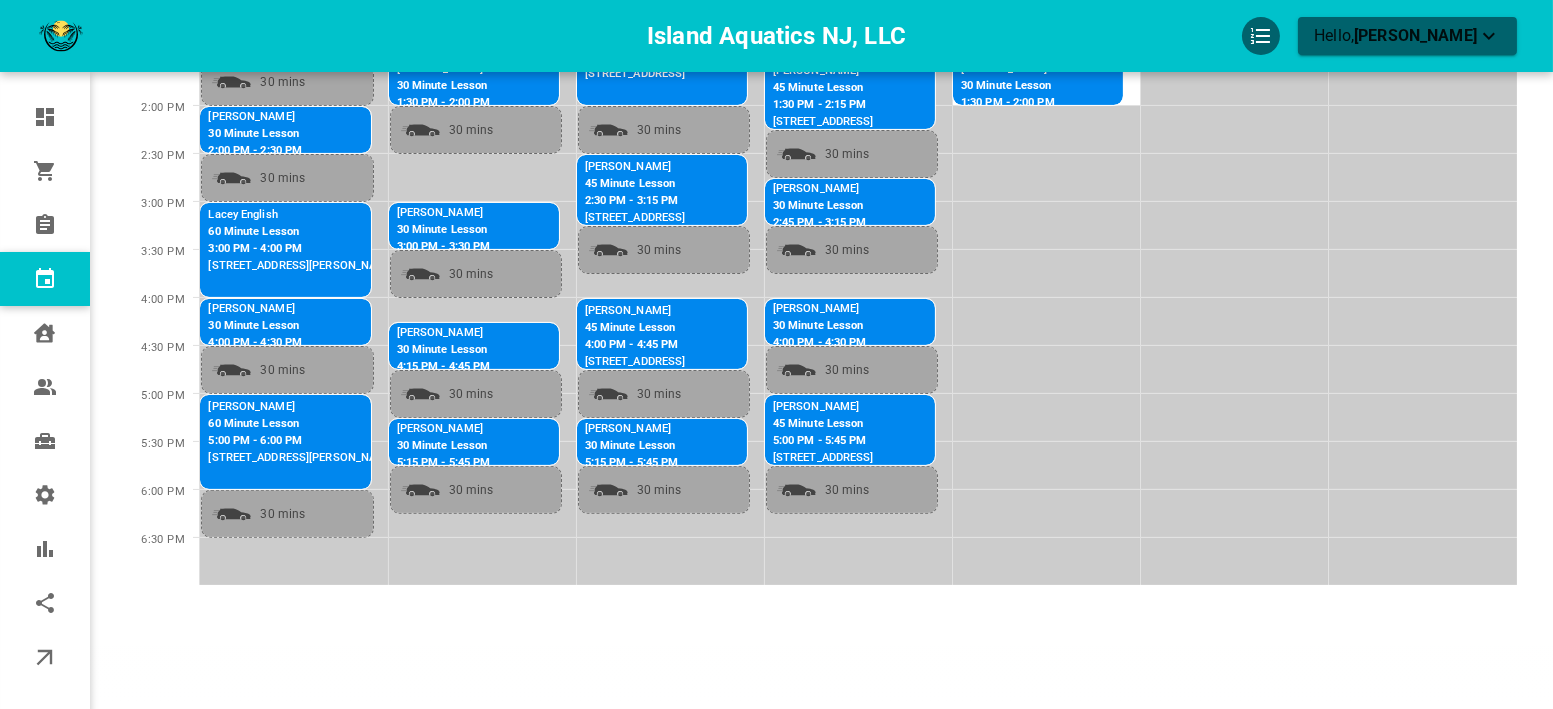 click on "4:15 PM - 4:45 PM" at bounding box center (490, 367) 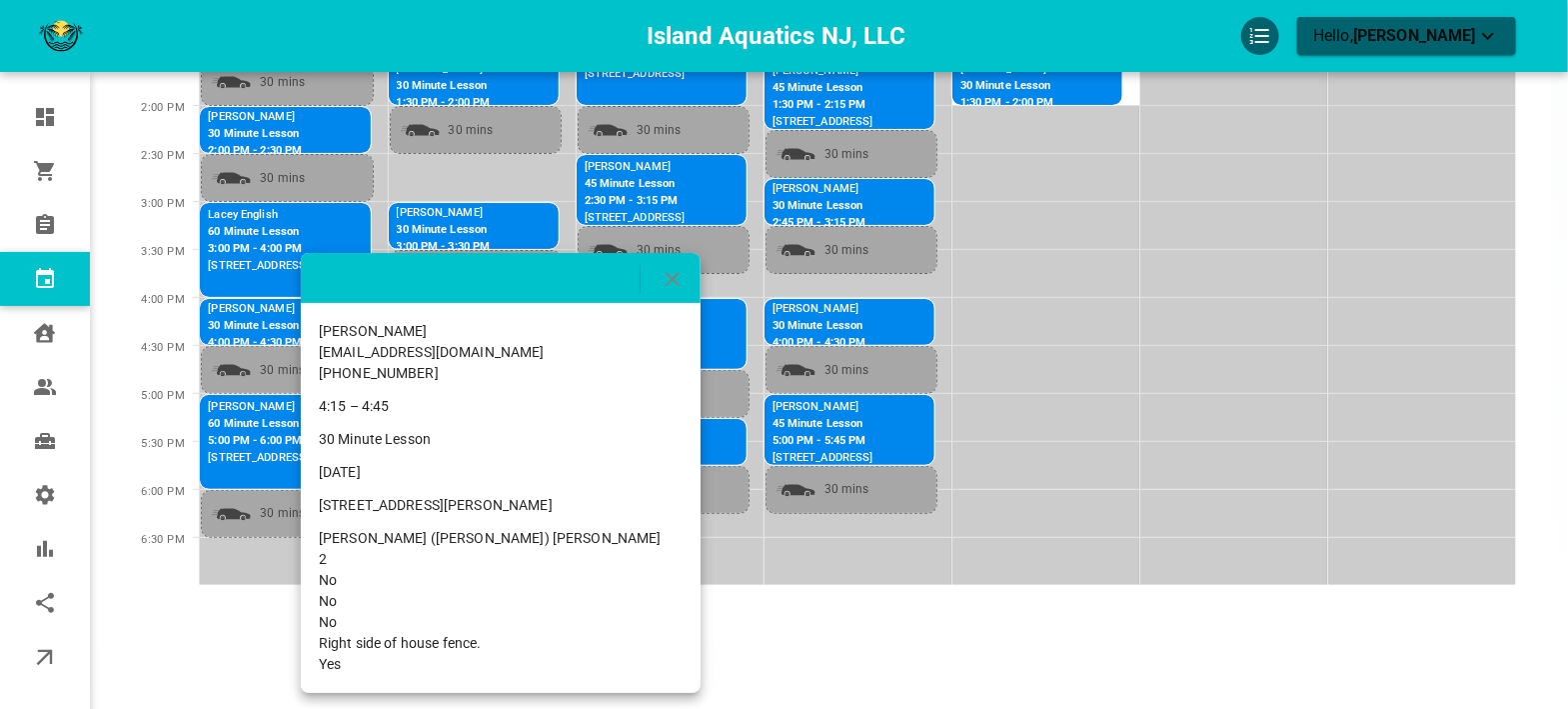 click 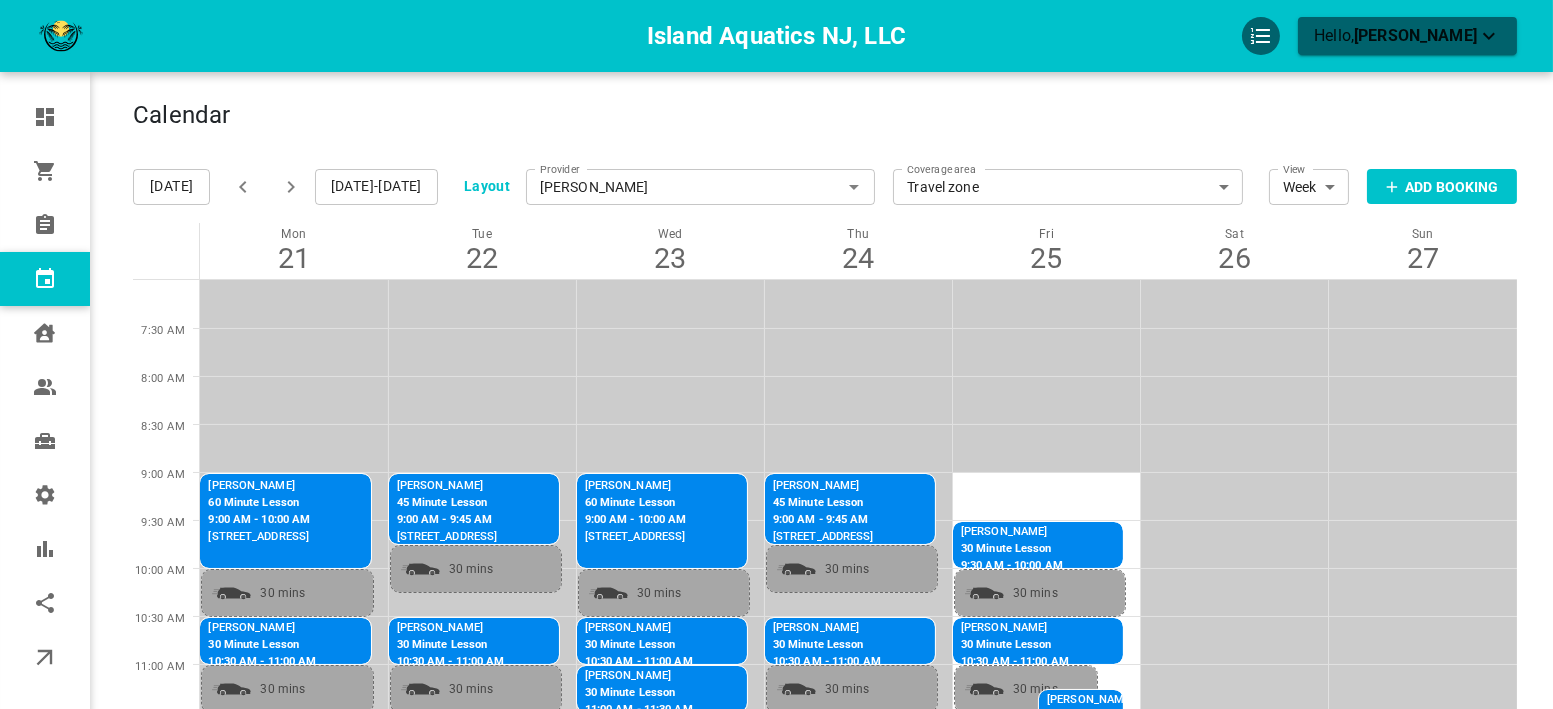 scroll, scrollTop: 0, scrollLeft: 0, axis: both 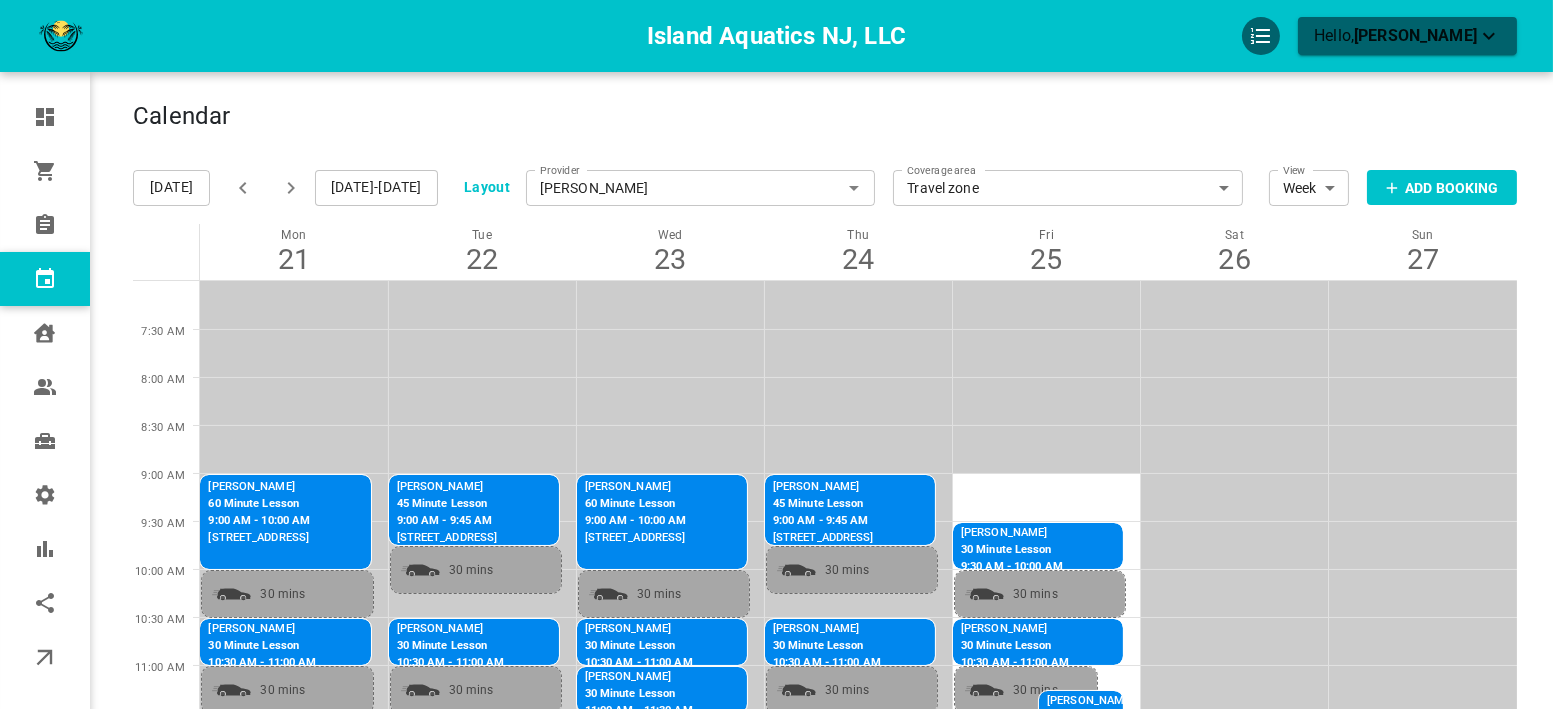 click on "[DATE]-[DATE]" at bounding box center (376, 188) 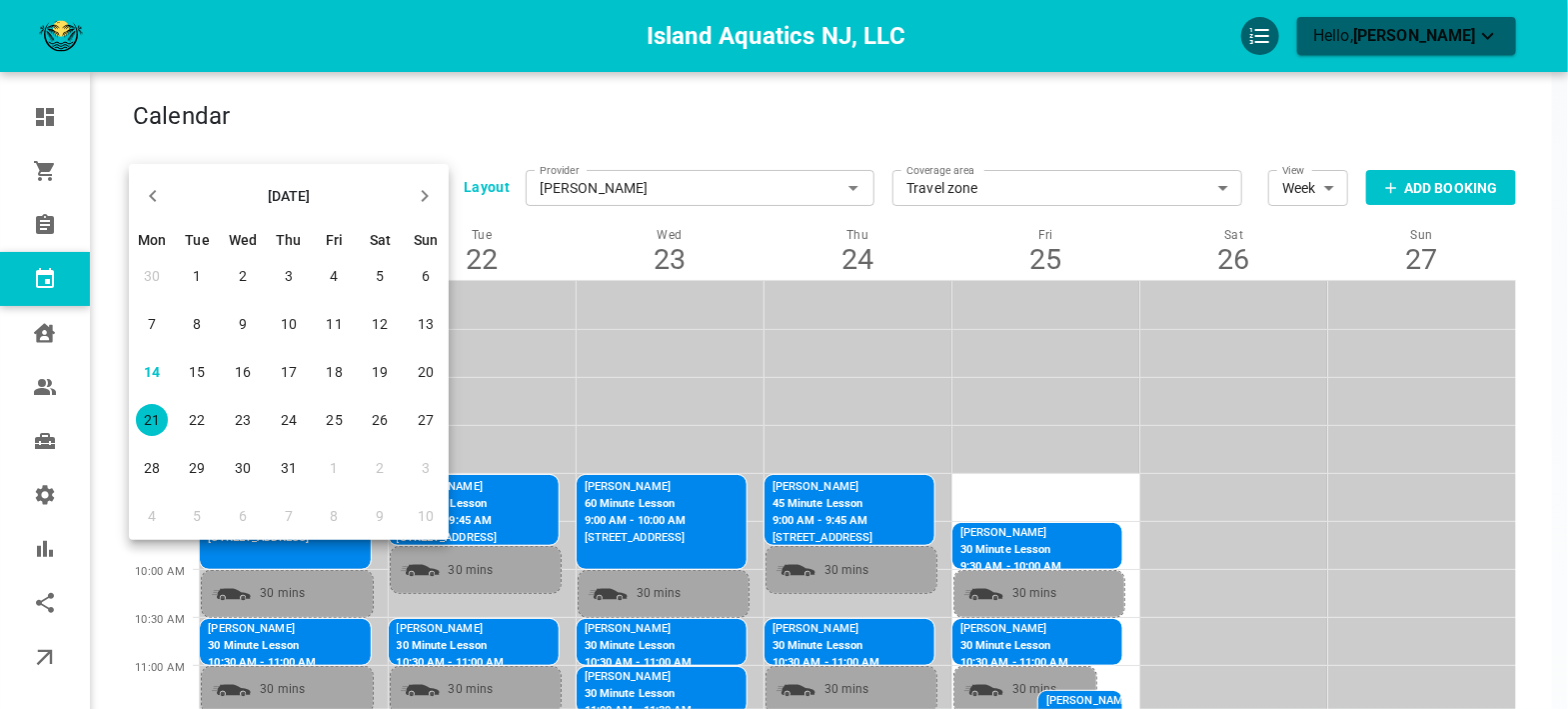 click on "22" at bounding box center (197, 420) 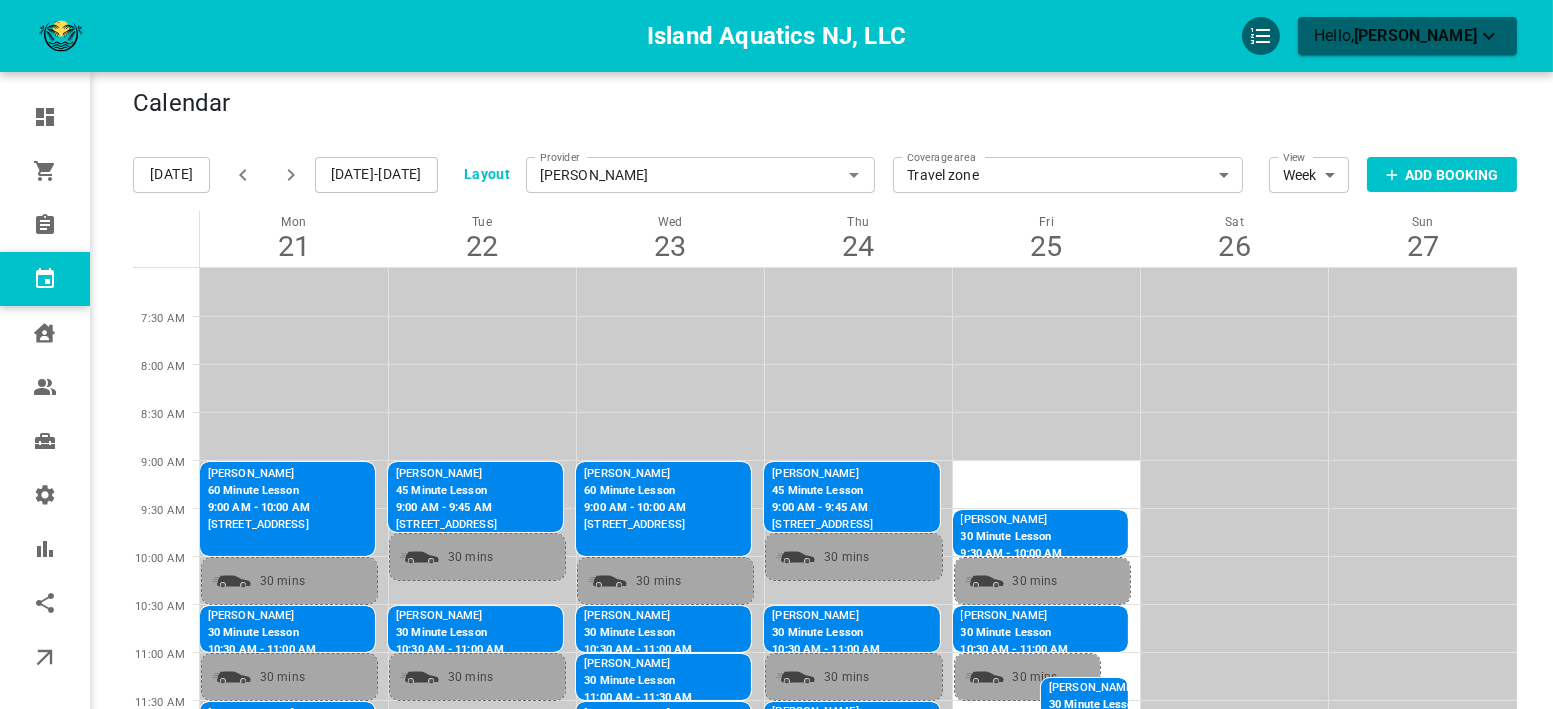 scroll, scrollTop: 0, scrollLeft: 0, axis: both 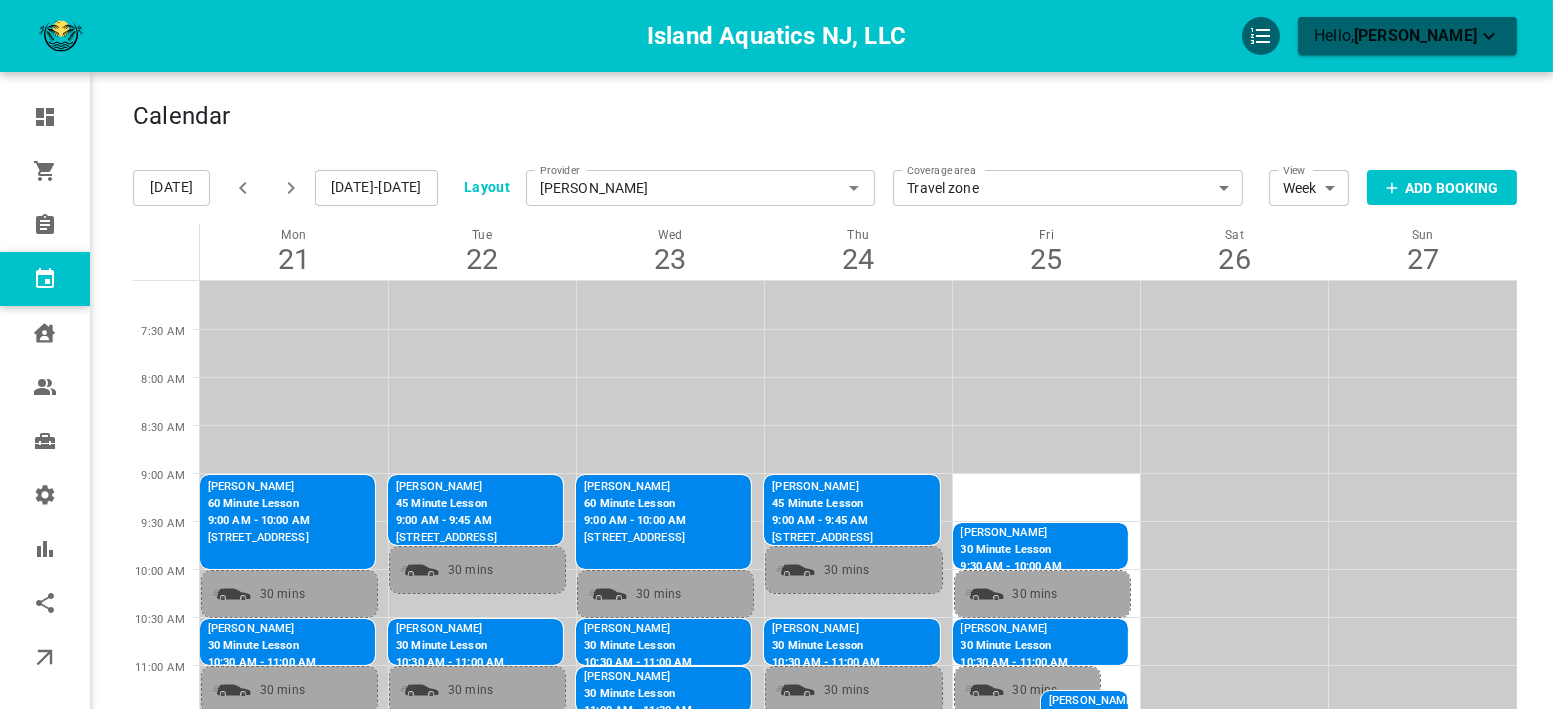 click on "[DATE]-[DATE]" at bounding box center [376, 188] 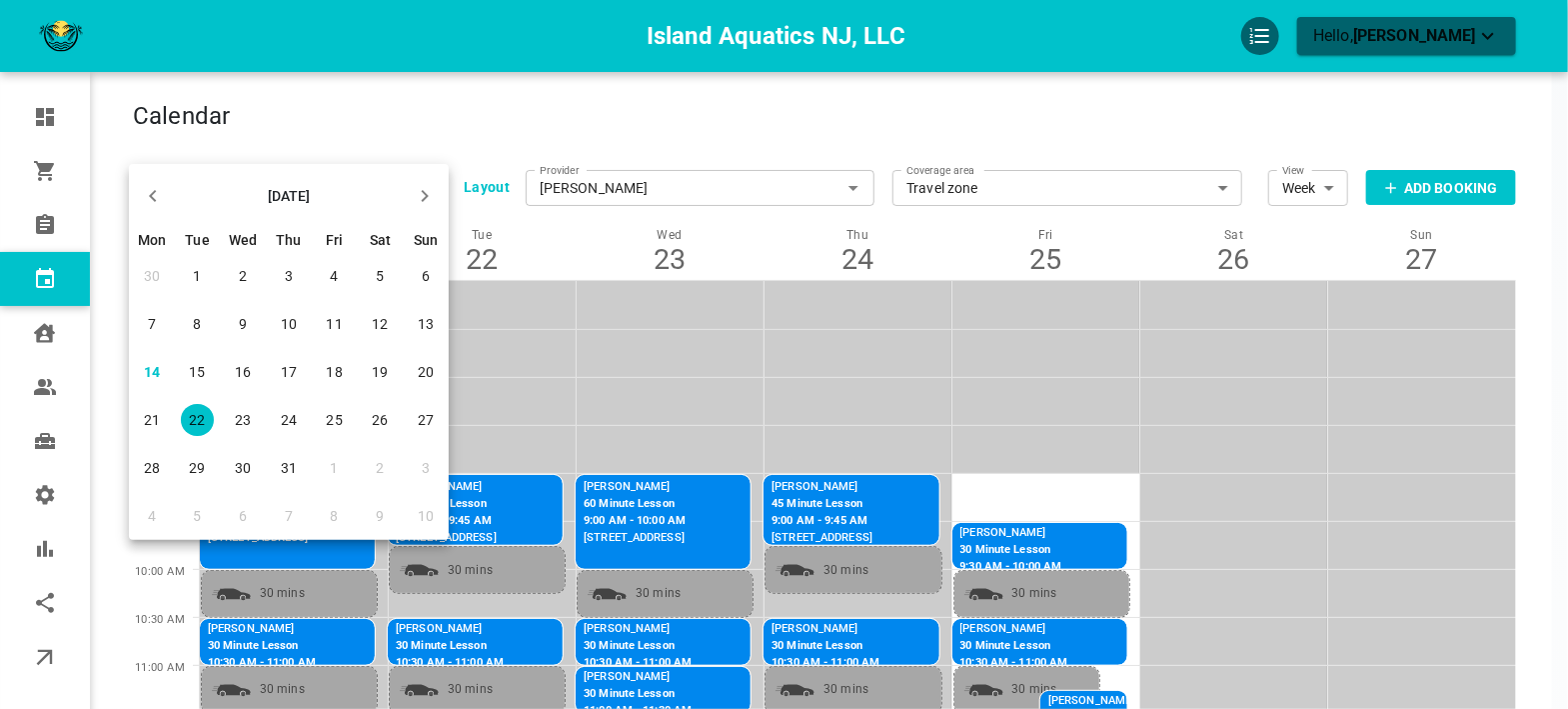 click on "22" at bounding box center (197, 420) 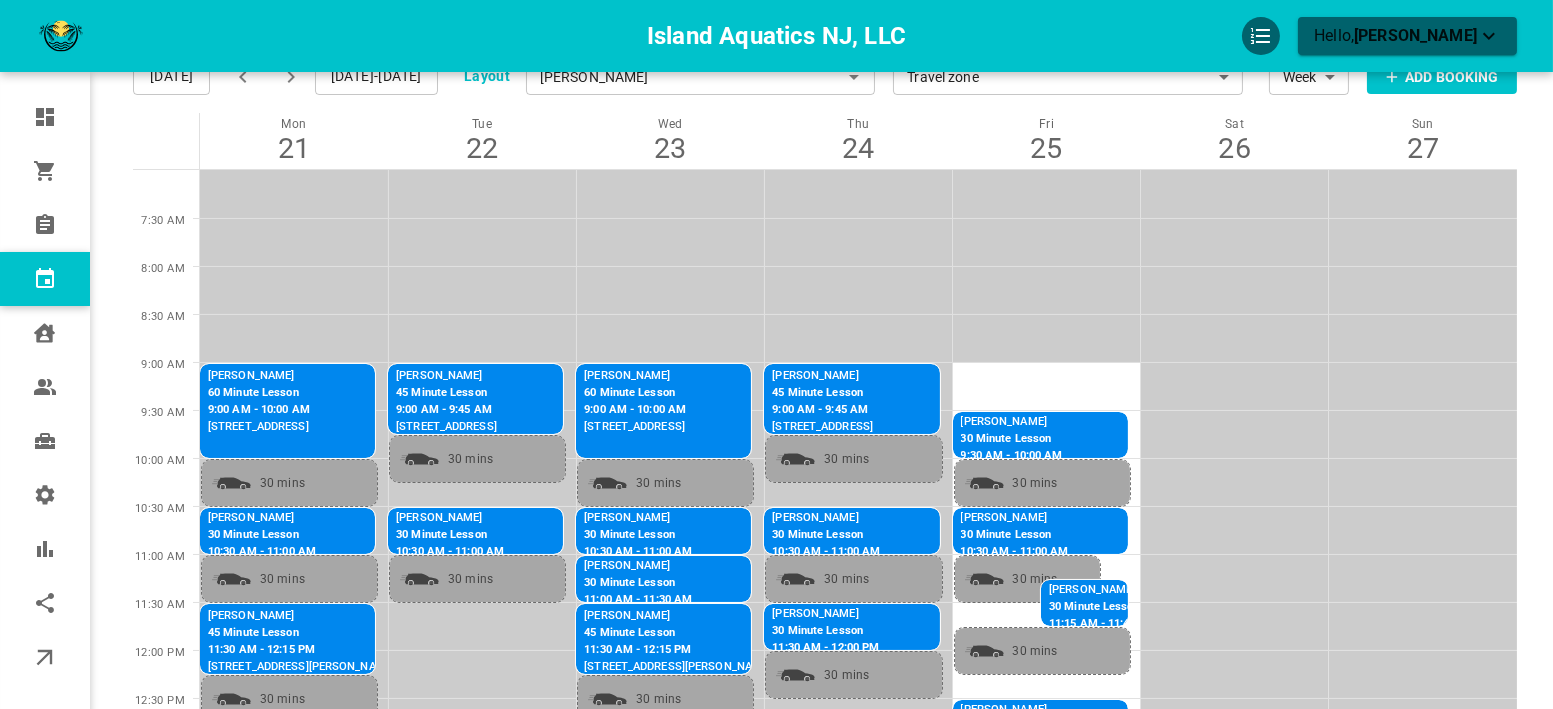 scroll, scrollTop: 222, scrollLeft: 0, axis: vertical 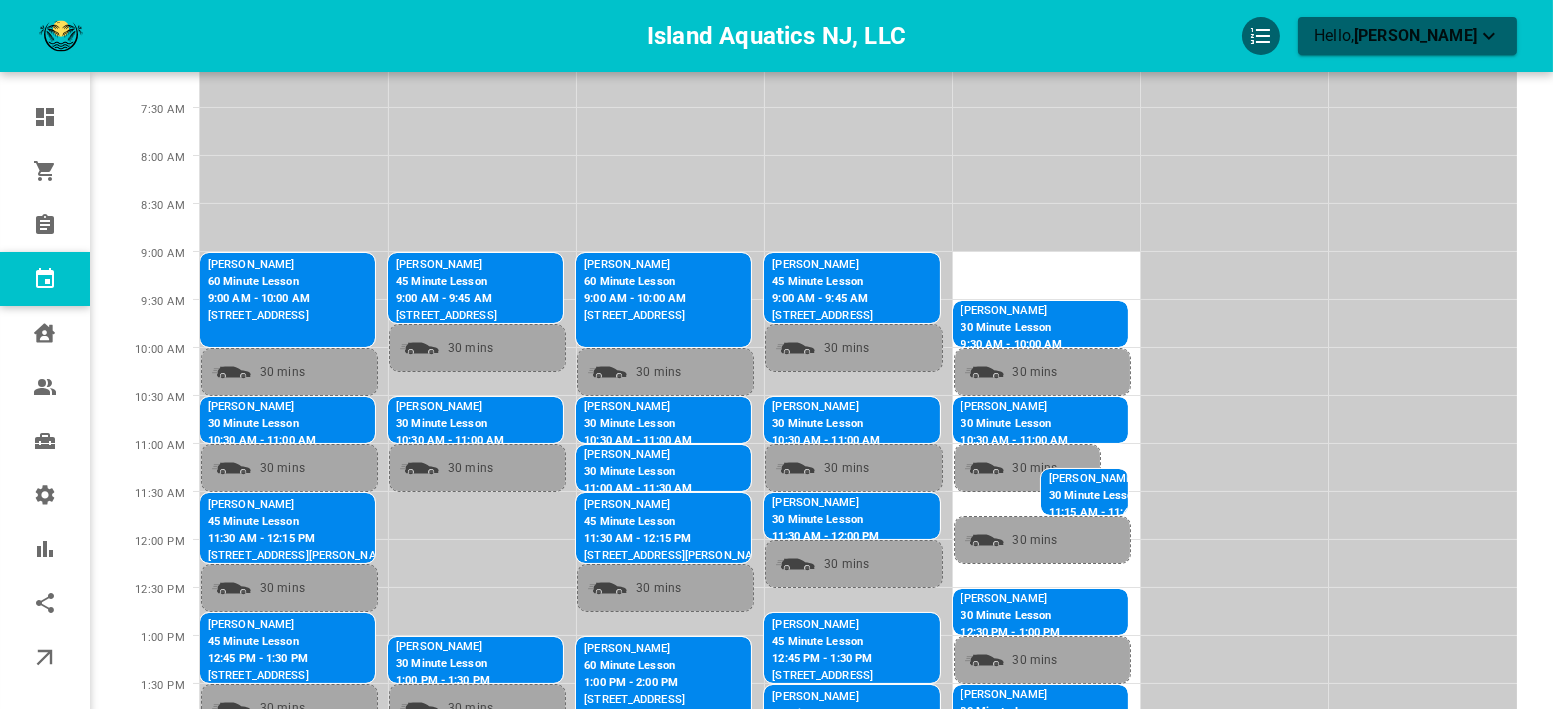 click on "[PERSON_NAME]" at bounding box center (1012, 311) 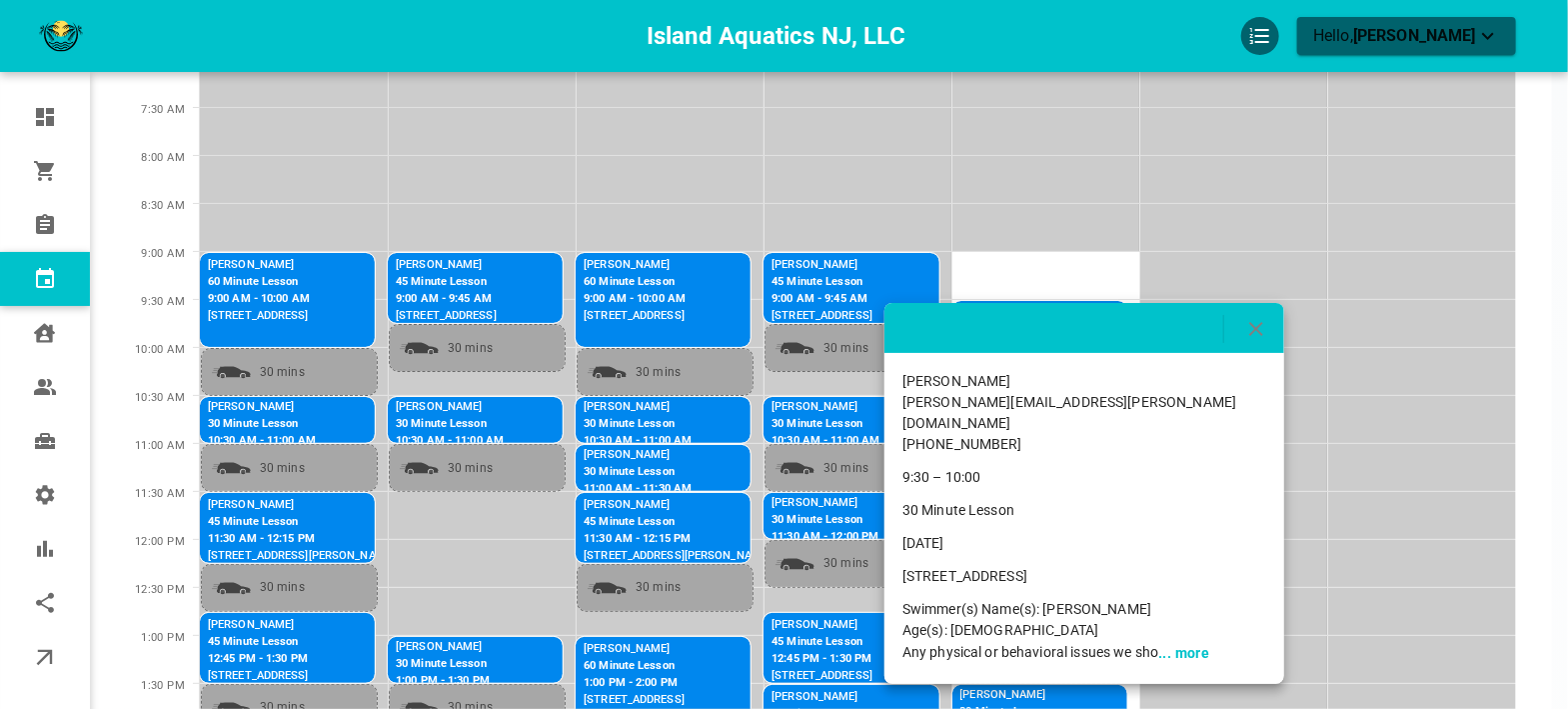 click 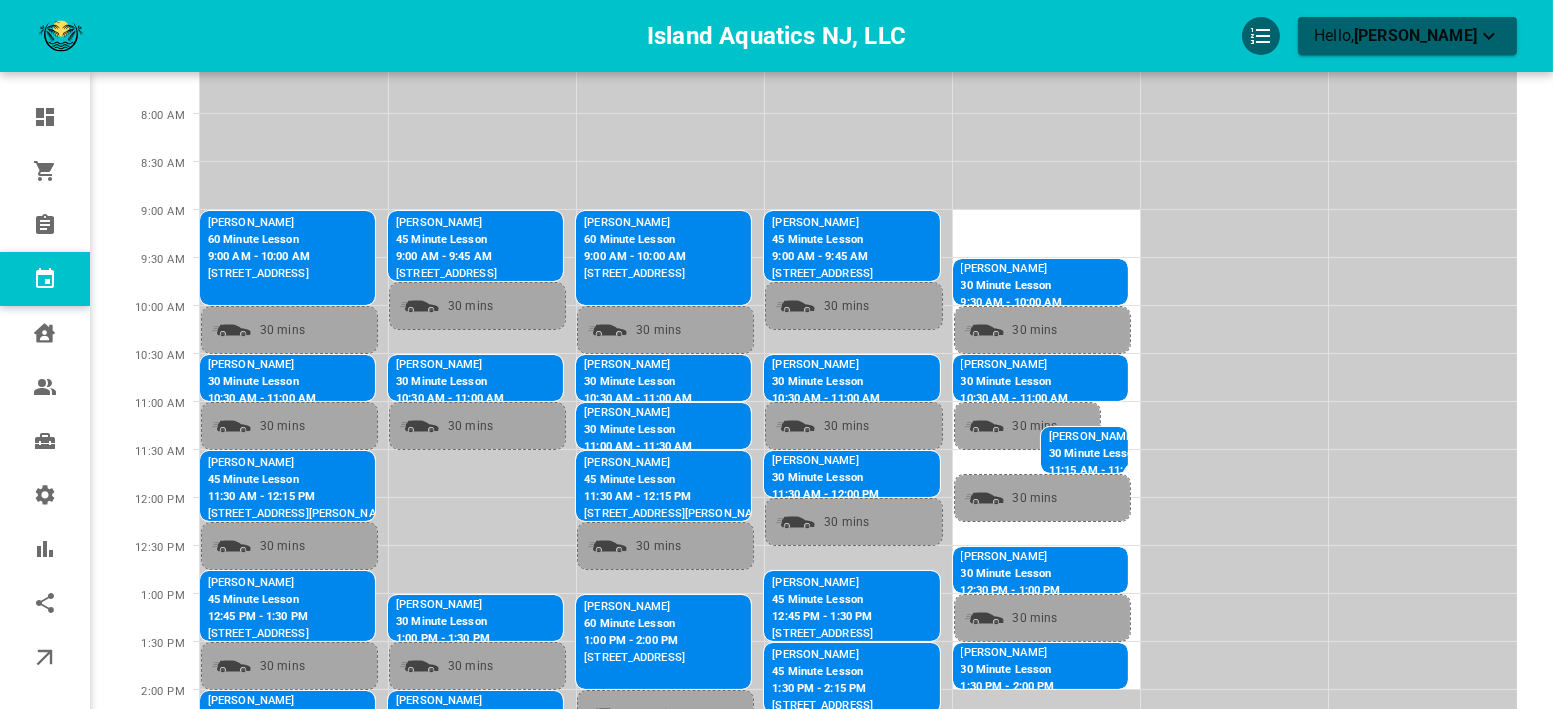scroll, scrollTop: 333, scrollLeft: 0, axis: vertical 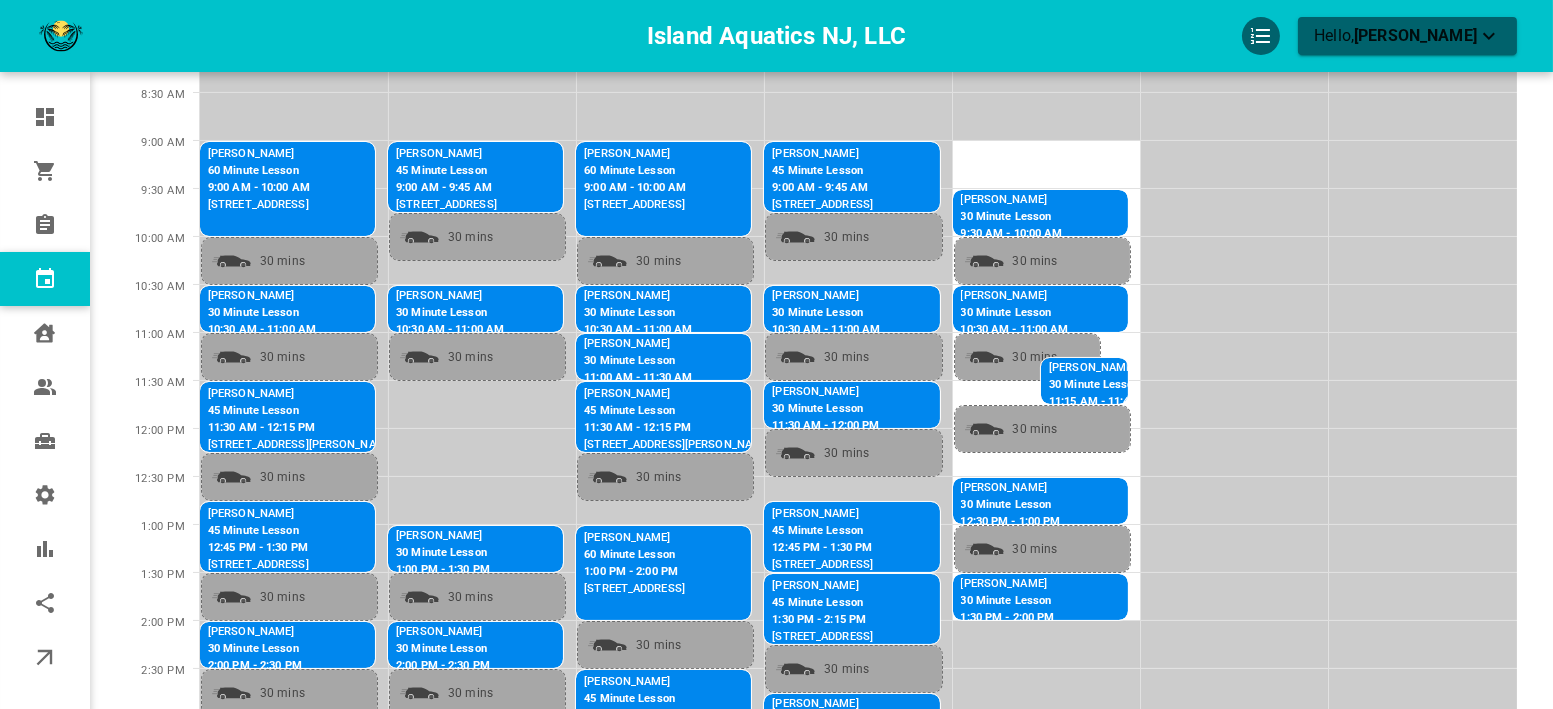 click on "30 Minute Lesson" at bounding box center [638, 313] 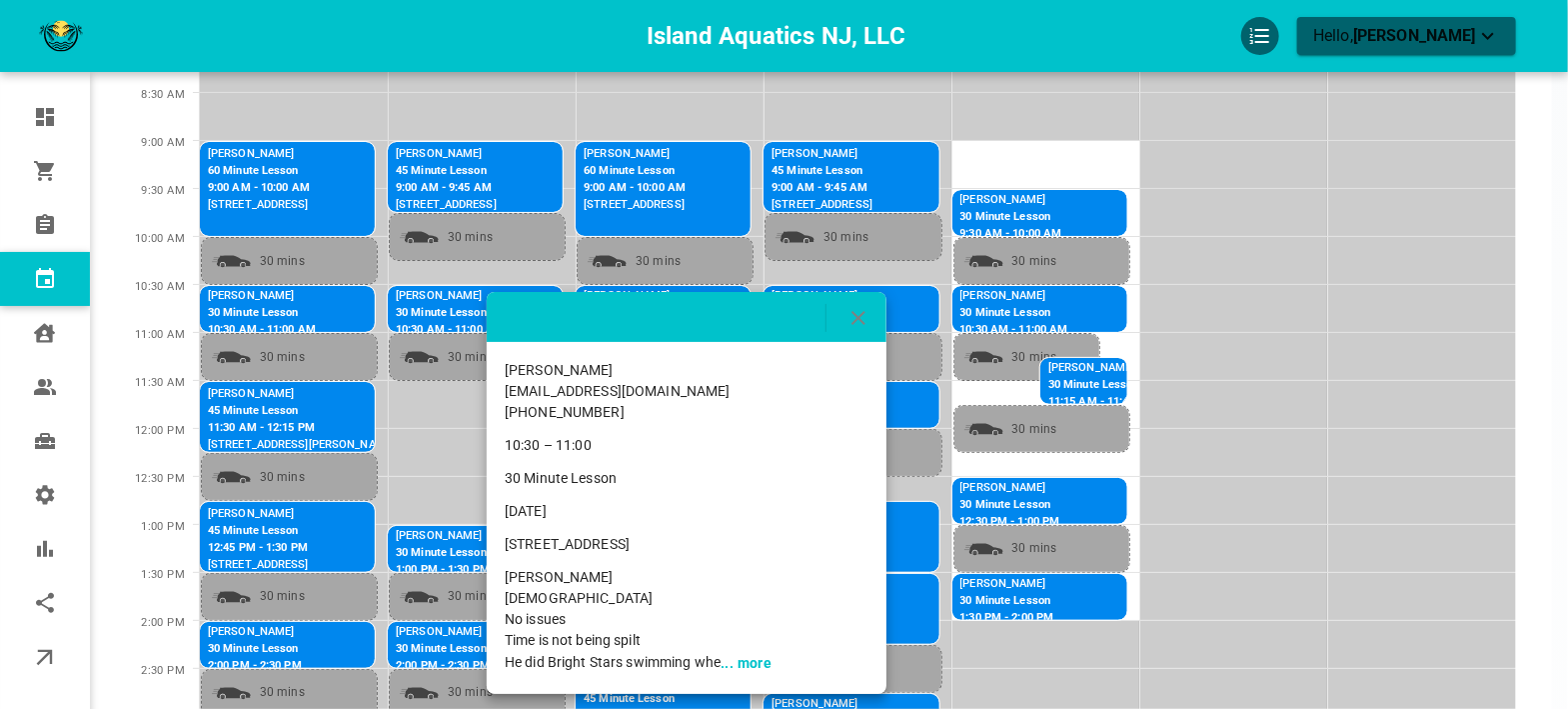 click 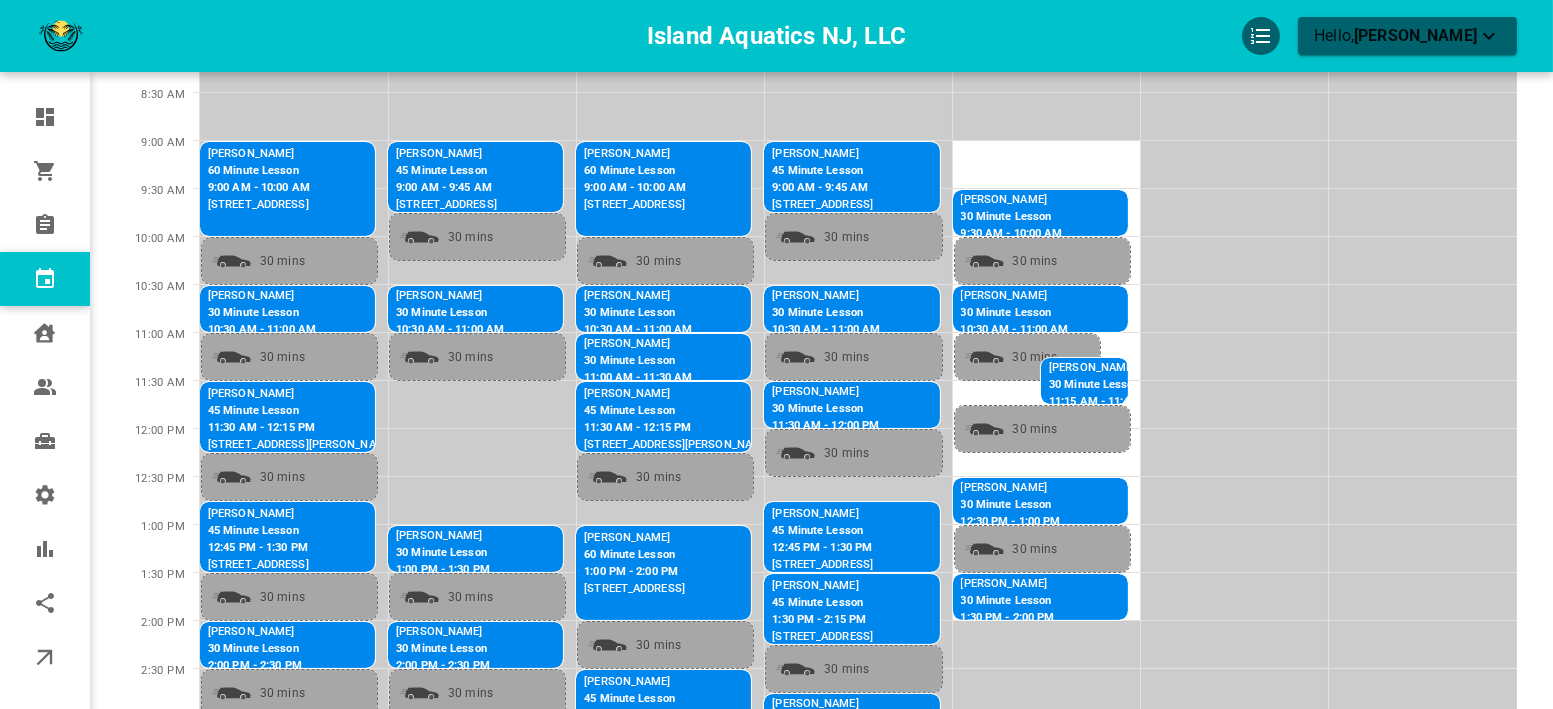 click on "30 Minute Lesson" at bounding box center (720, 361) 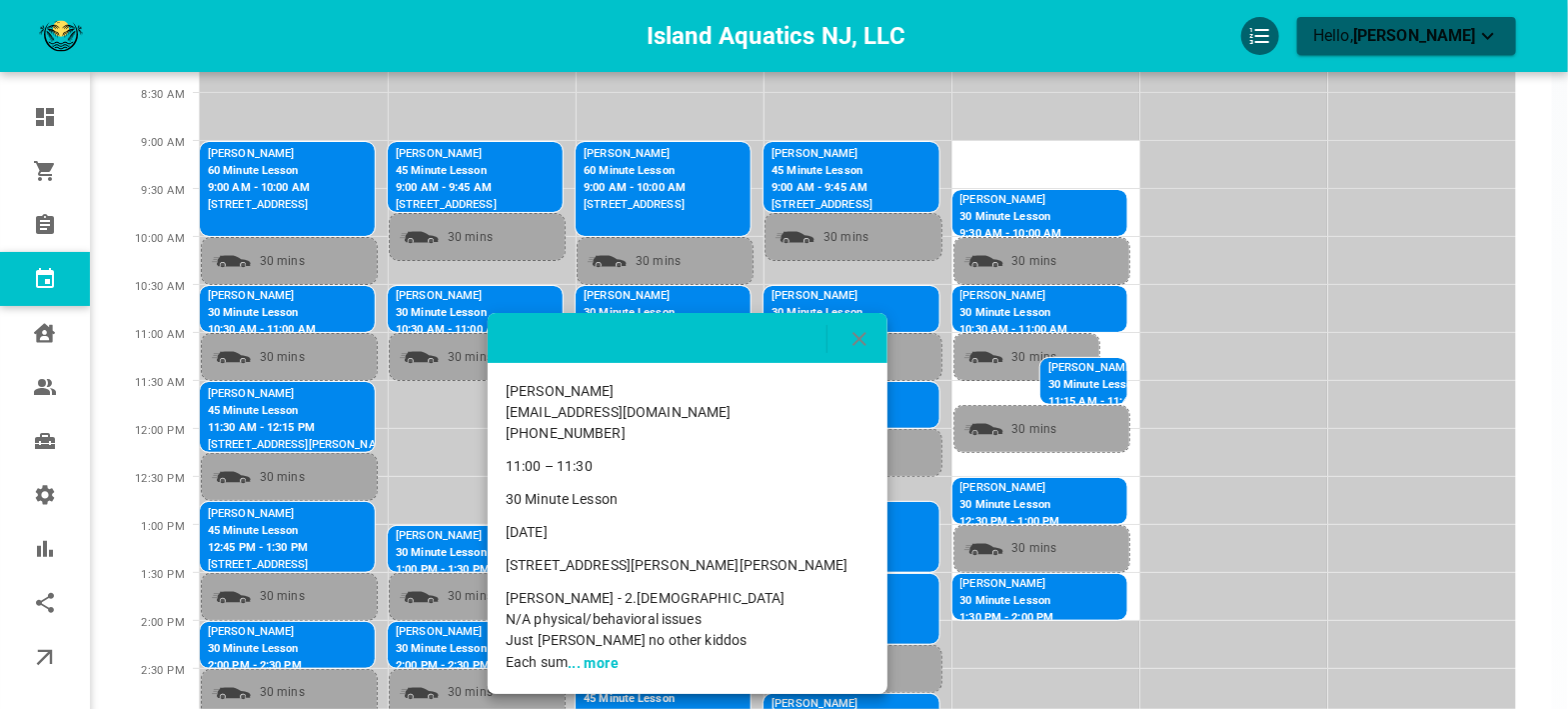 click 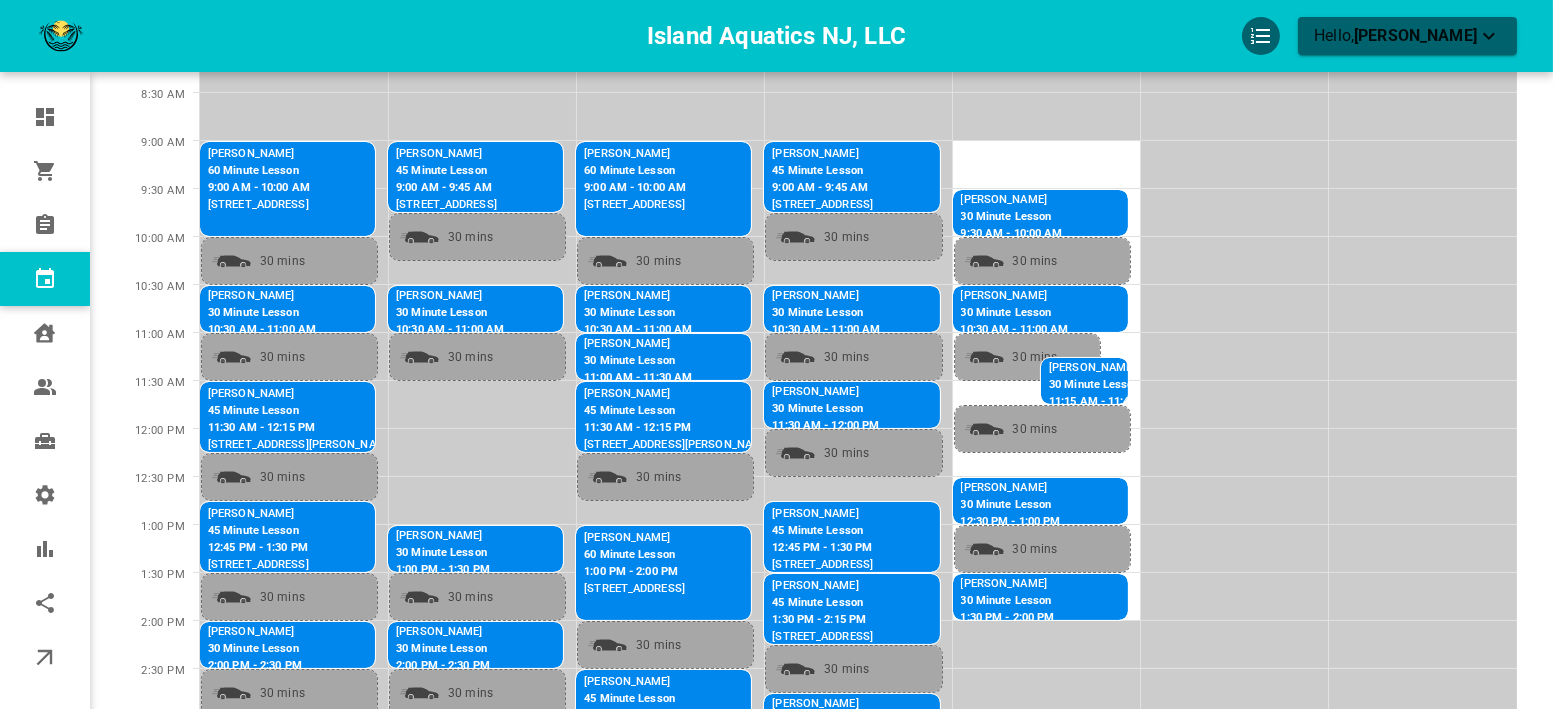click on "11:30 AM - 12:15 PM" at bounding box center [677, 428] 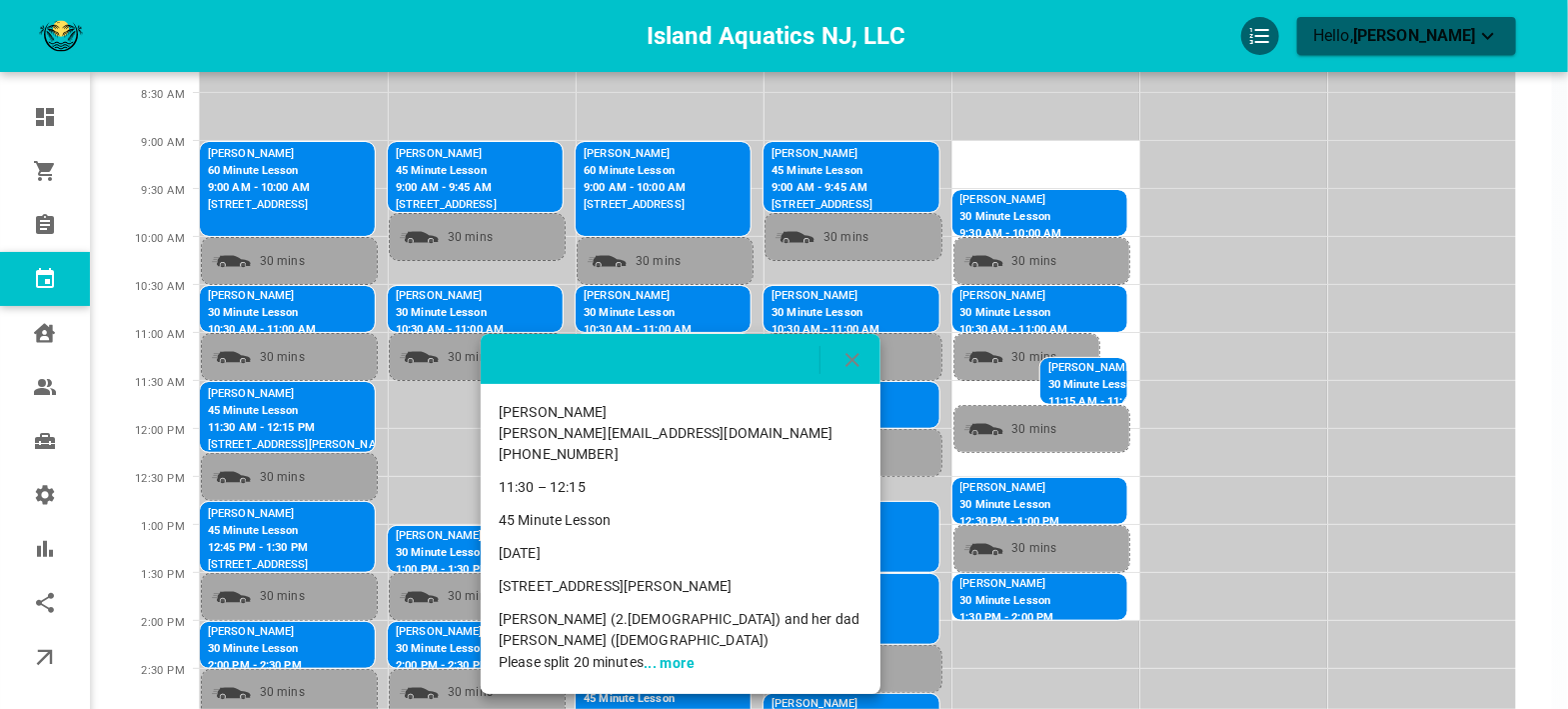 click 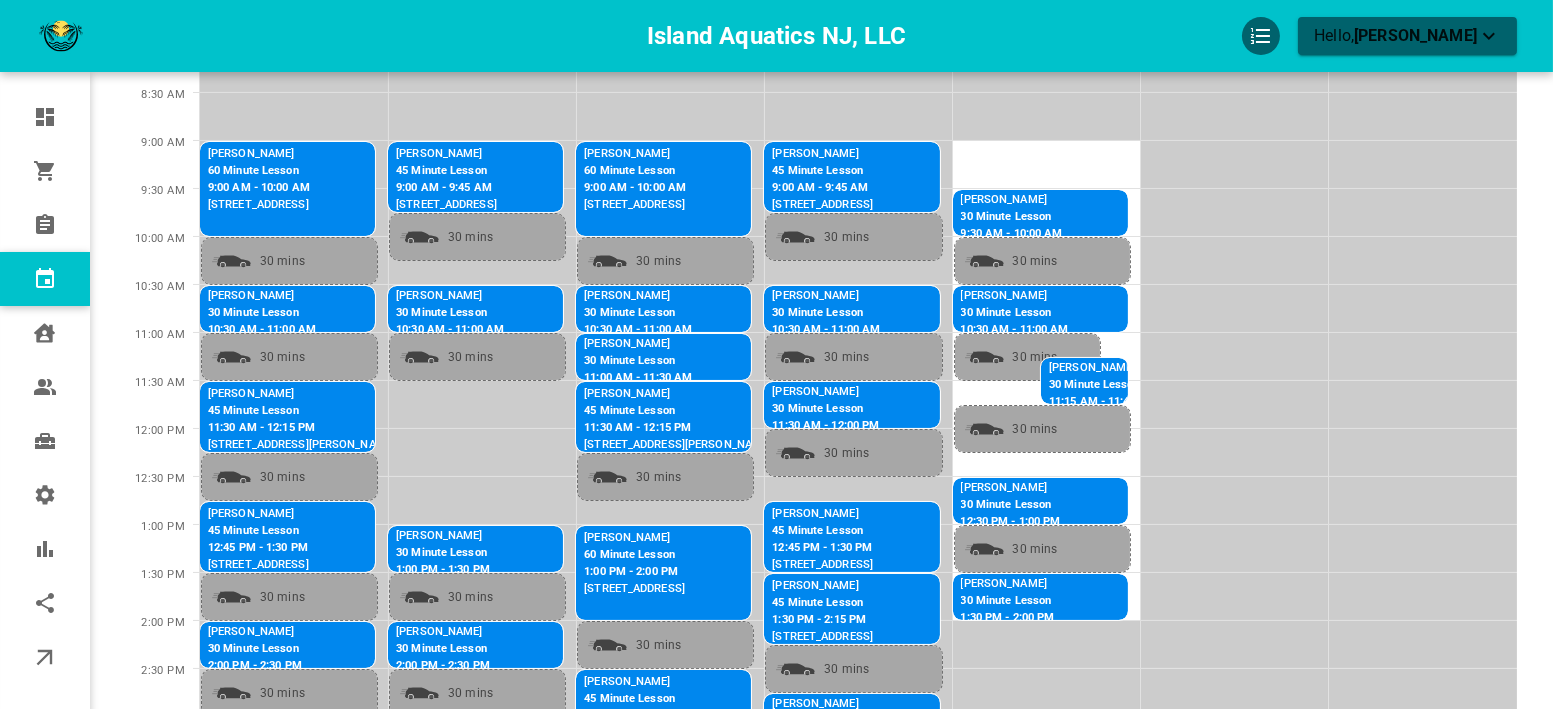 click on "30 Minute Lesson" at bounding box center (720, 361) 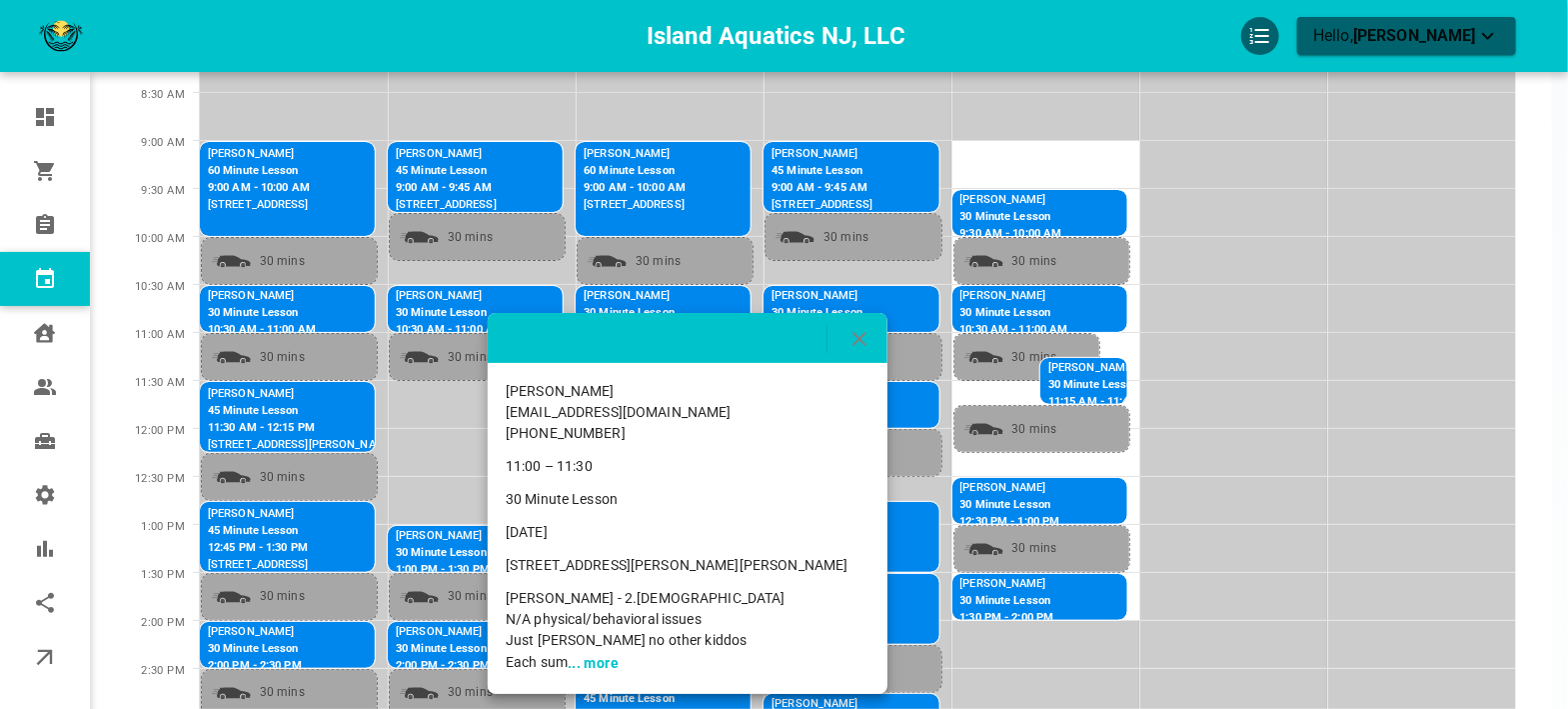 click at bounding box center (784, 354) 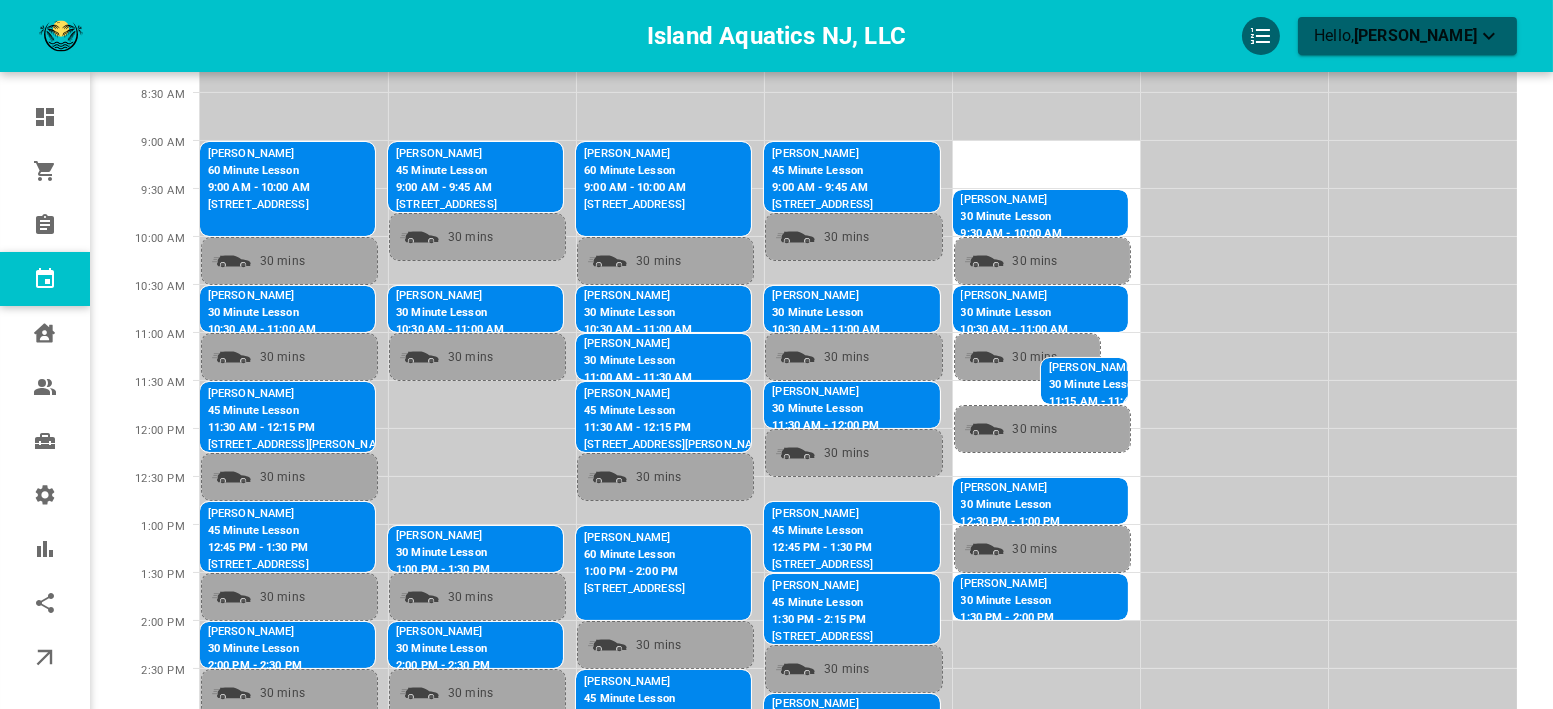 click on "30 Minute Lesson" at bounding box center (638, 313) 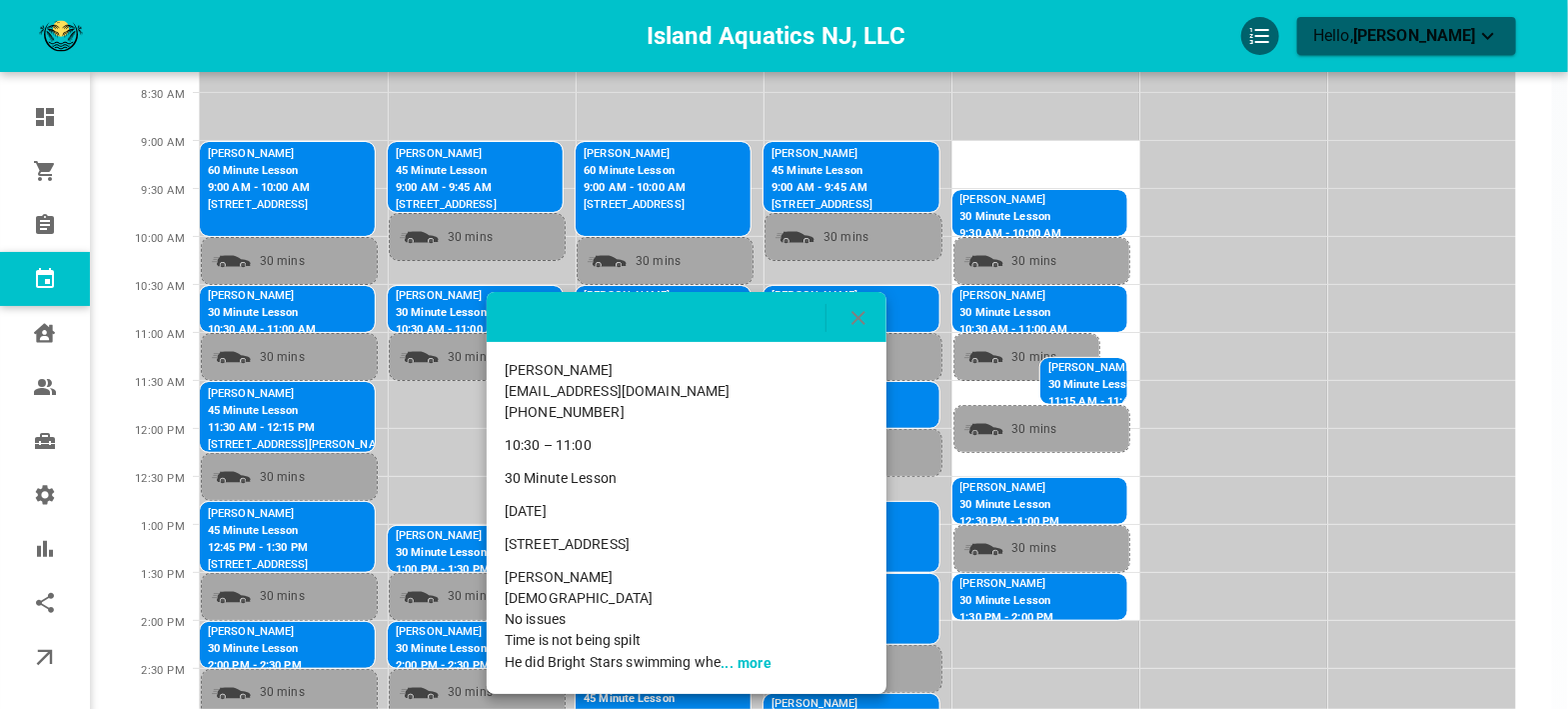 drag, startPoint x: 771, startPoint y: 551, endPoint x: 504, endPoint y: 542, distance: 267.15164 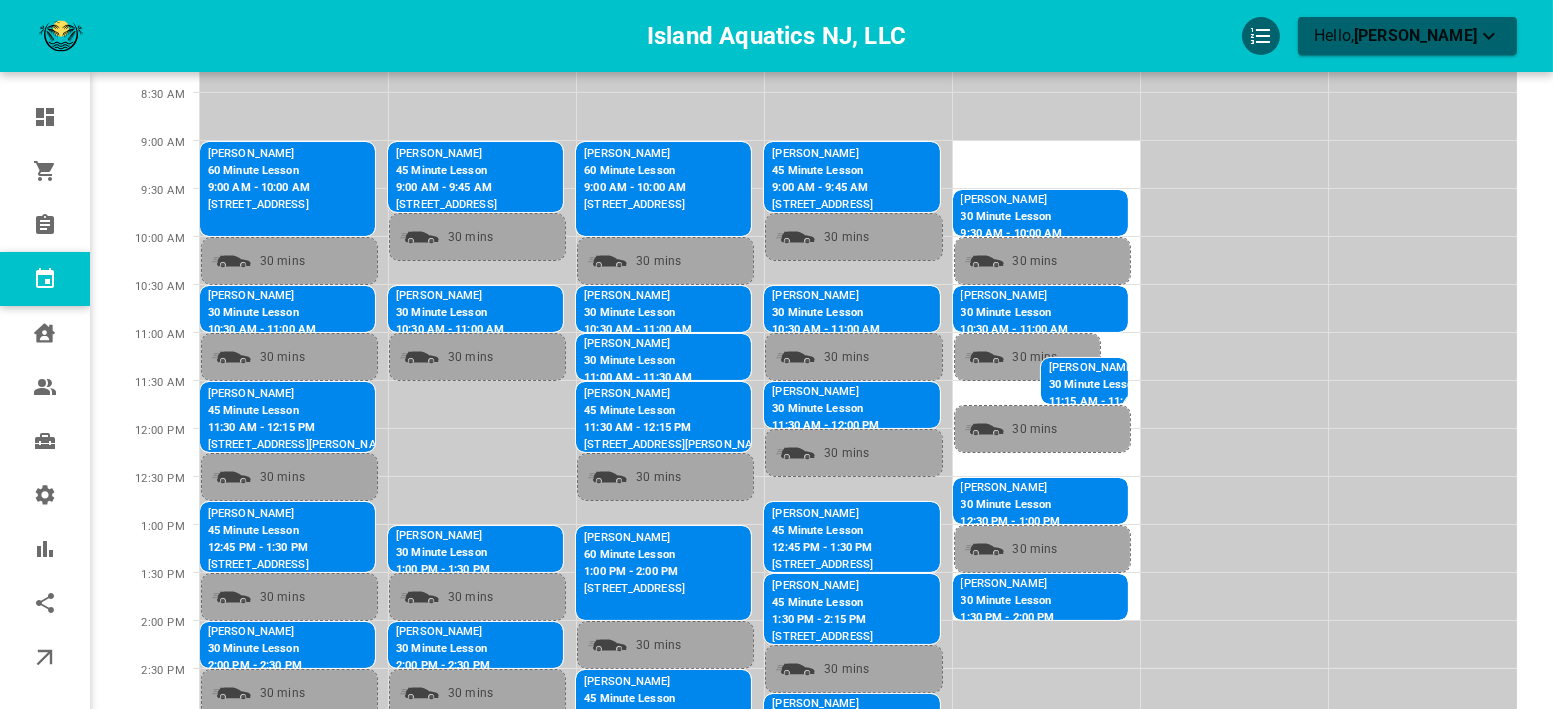 click on "[STREET_ADDRESS]" at bounding box center [635, 205] 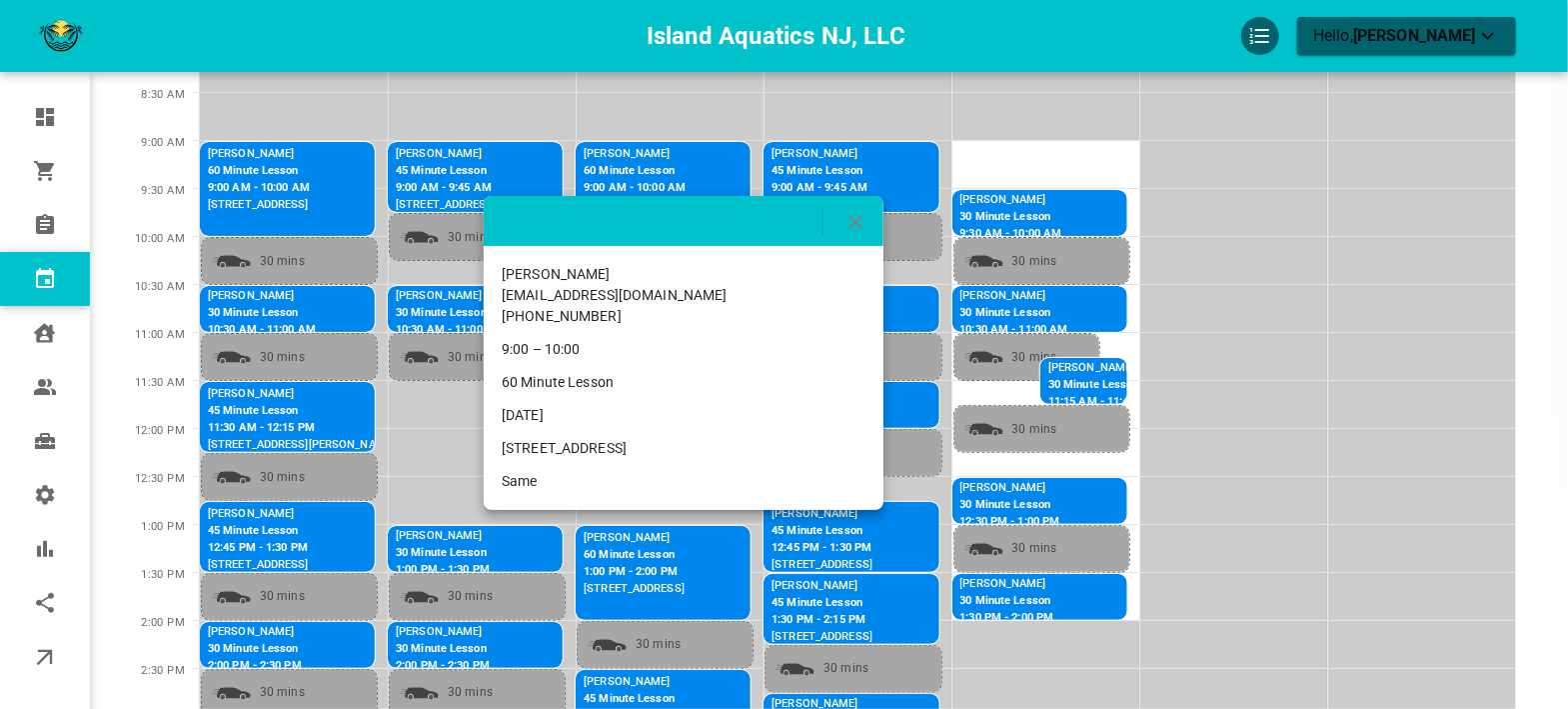 drag, startPoint x: 704, startPoint y: 449, endPoint x: 500, endPoint y: 439, distance: 204.24495 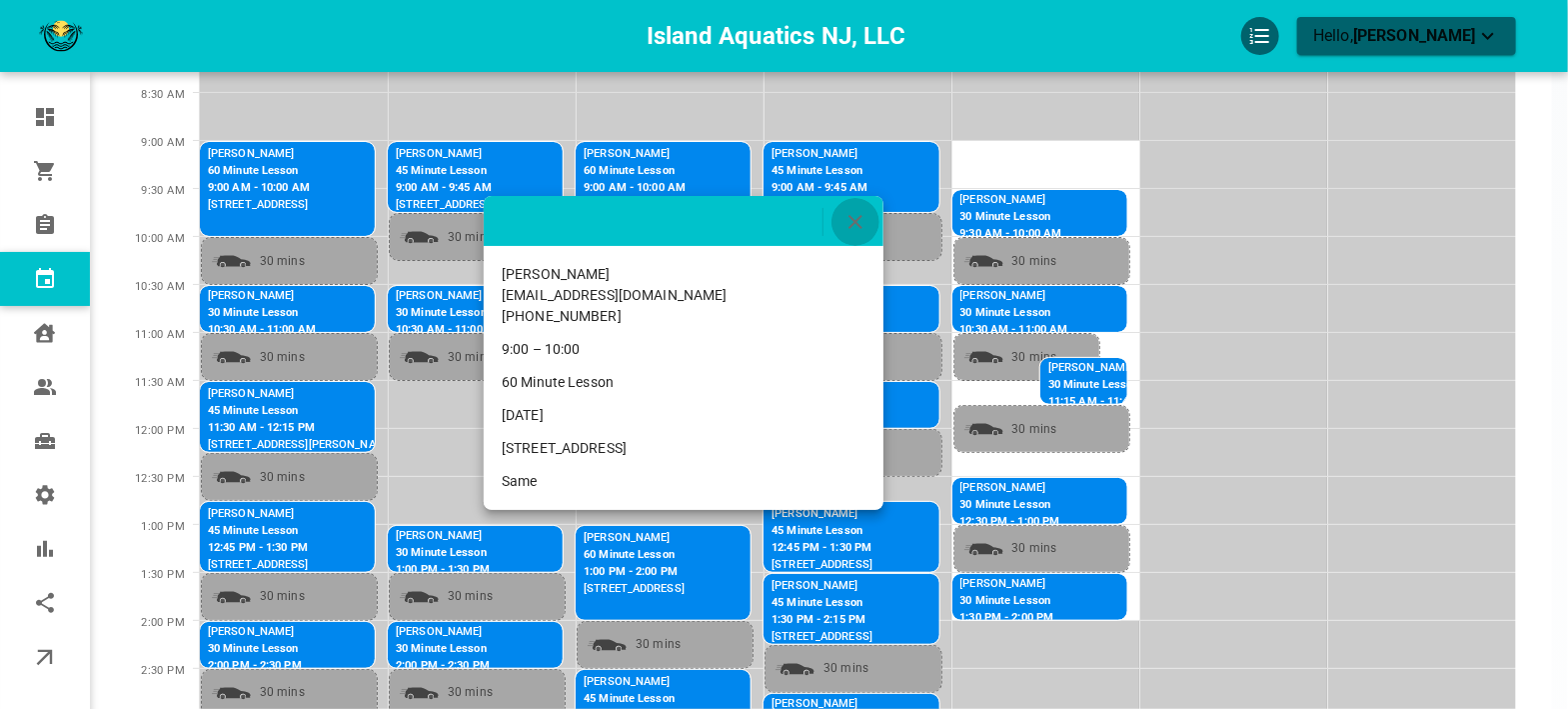 click 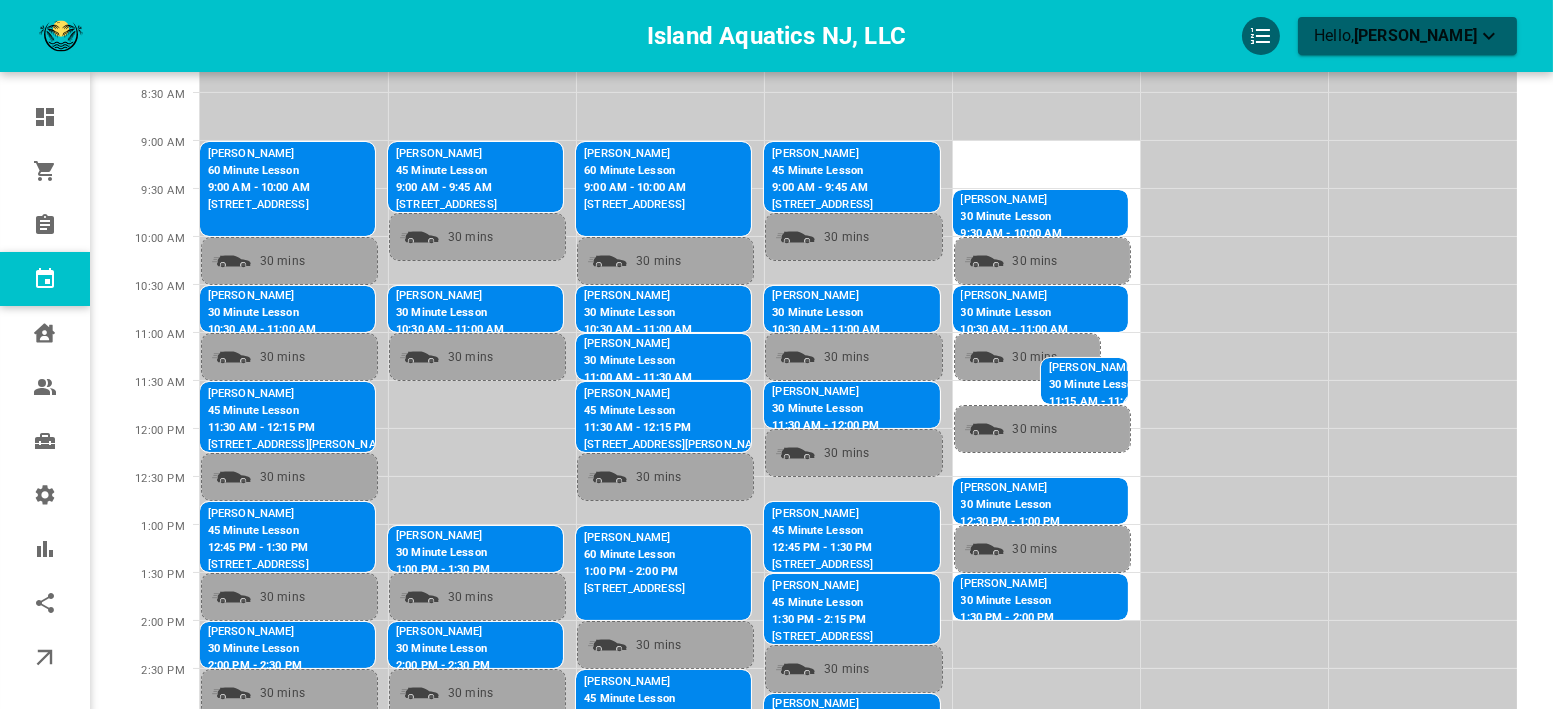 click on "30 Minute Lesson" at bounding box center [720, 361] 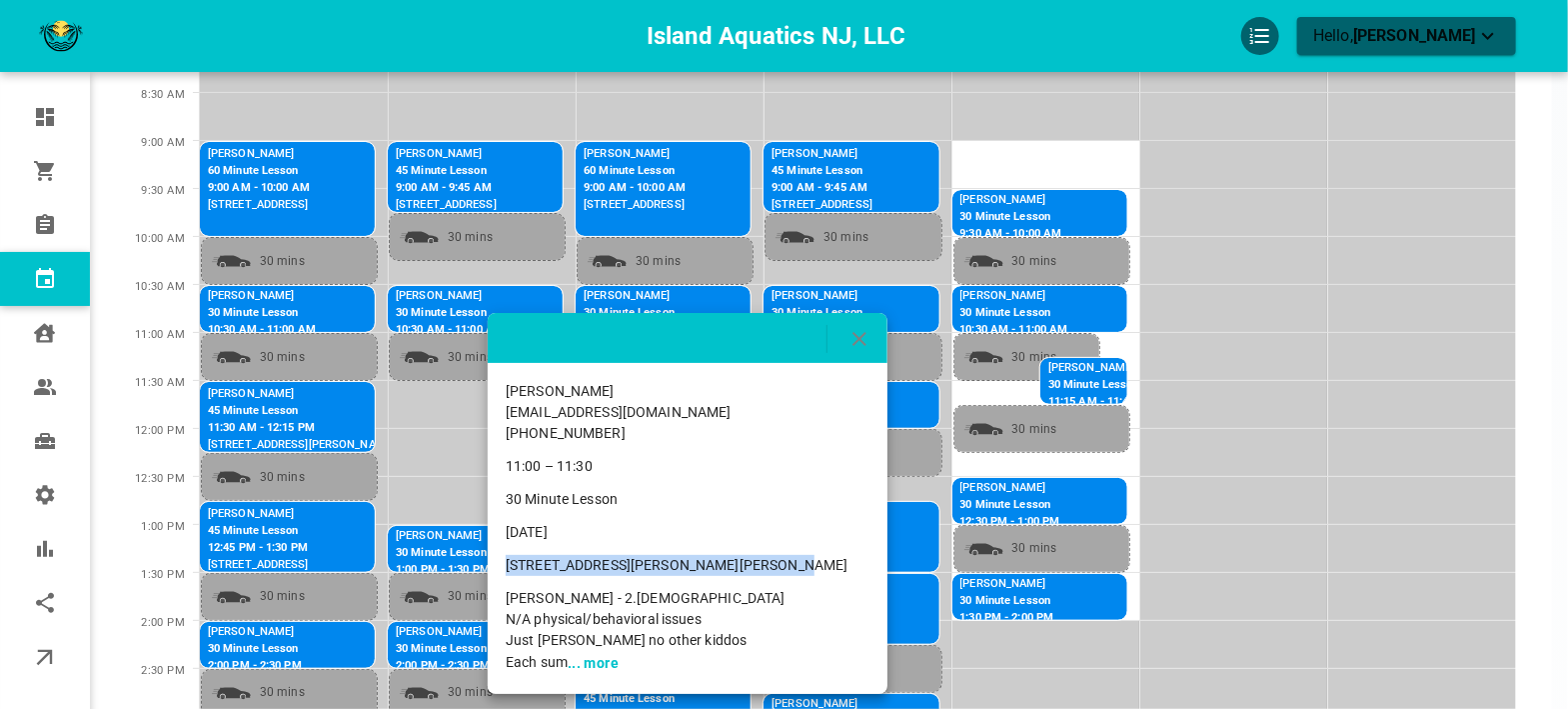 drag, startPoint x: 782, startPoint y: 570, endPoint x: 500, endPoint y: 555, distance: 282.39865 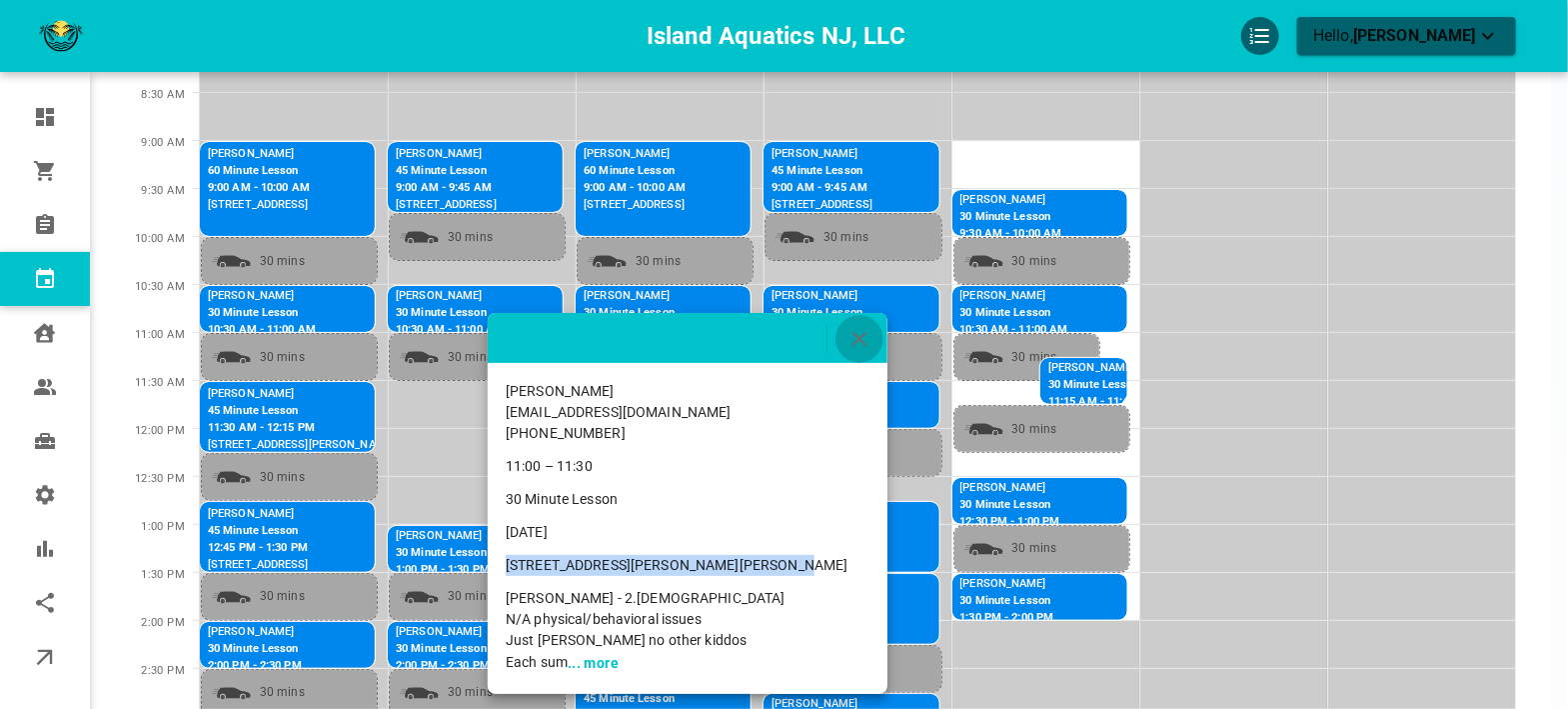 click 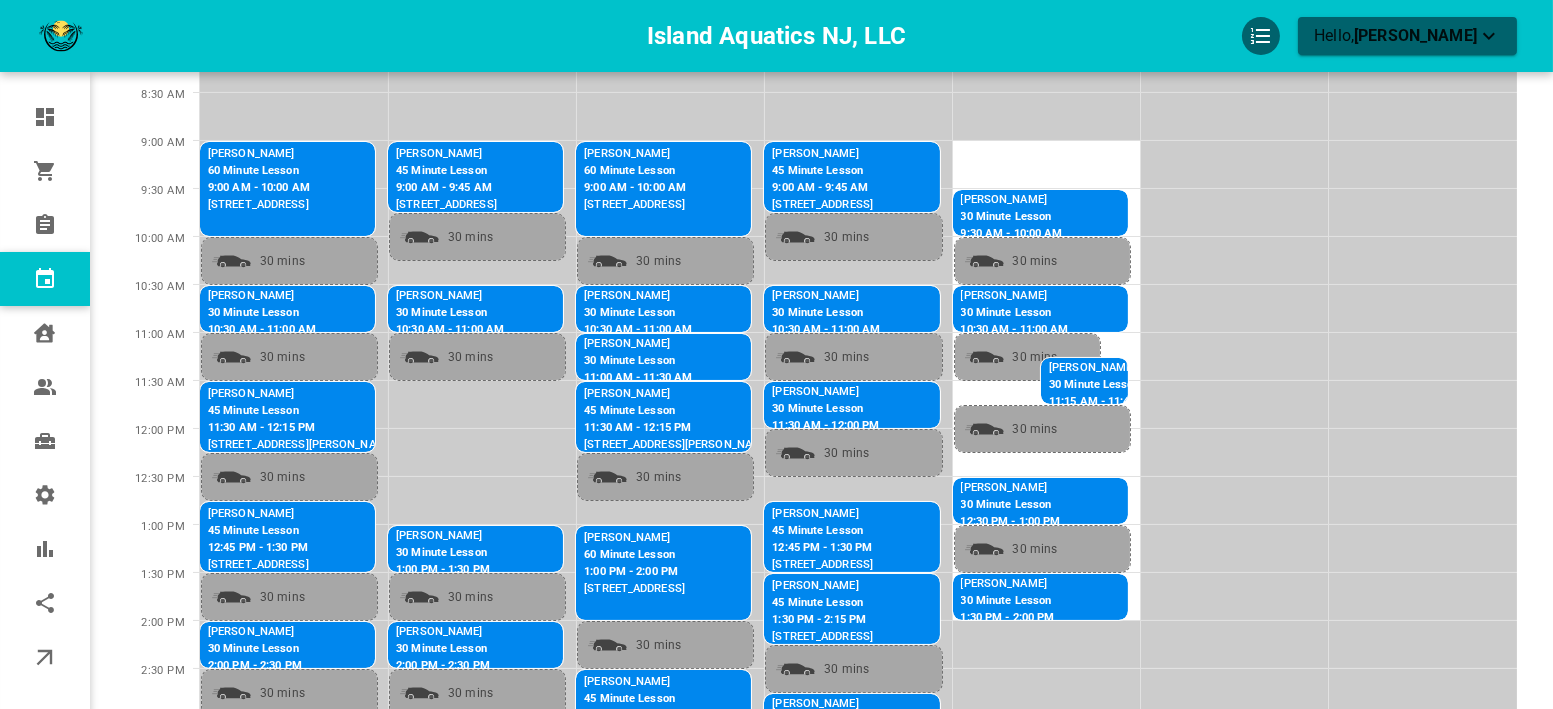 scroll, scrollTop: 0, scrollLeft: 0, axis: both 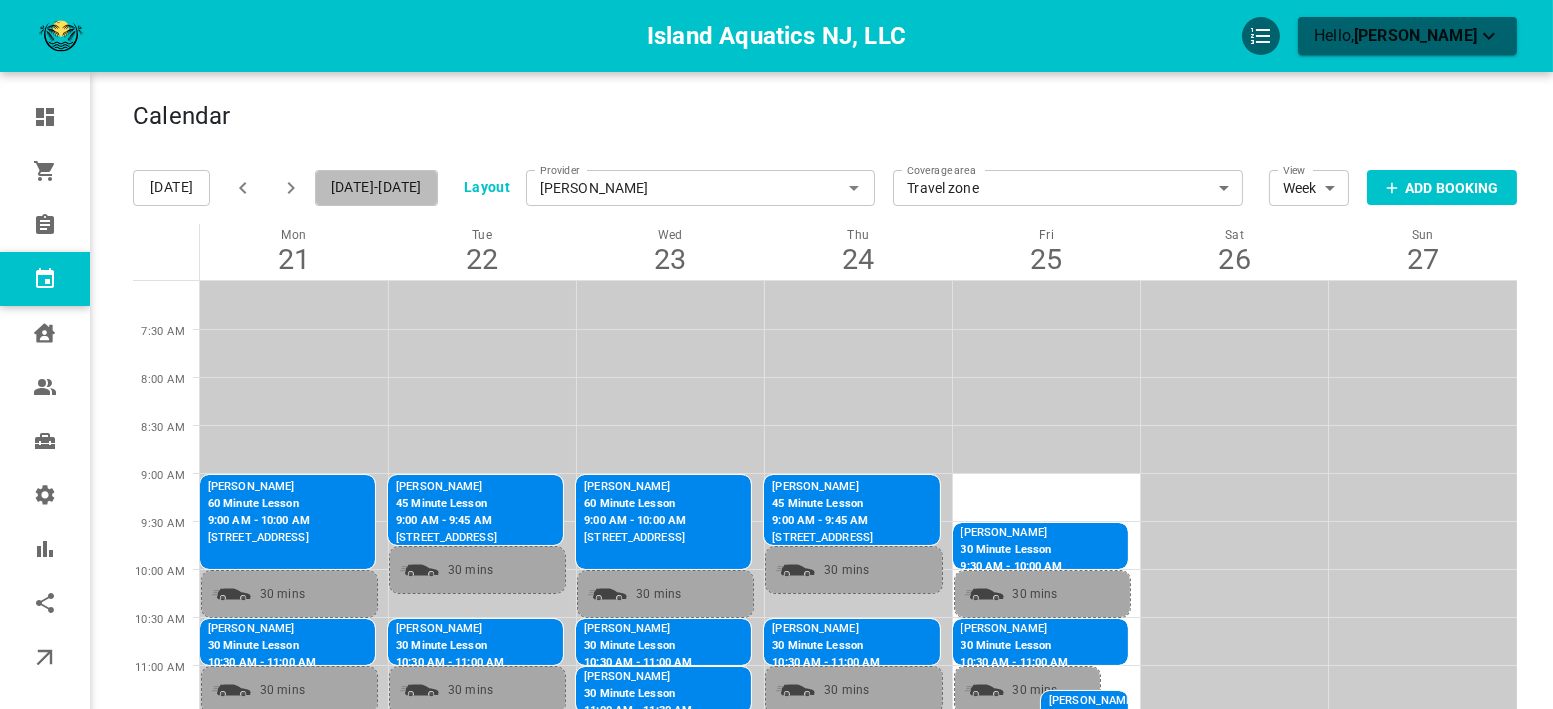 click on "[DATE]-[DATE]" at bounding box center [376, 188] 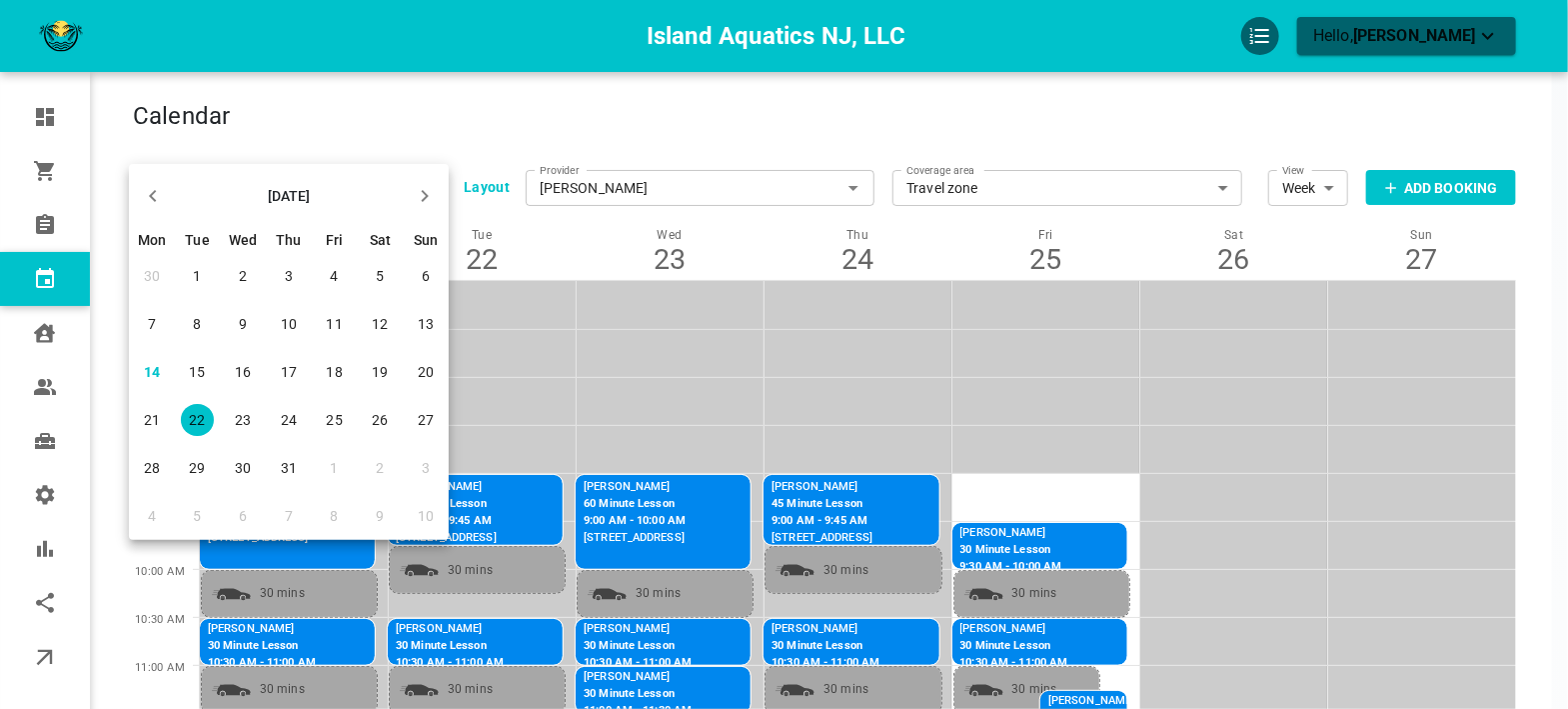 click on "22" at bounding box center (197, 420) 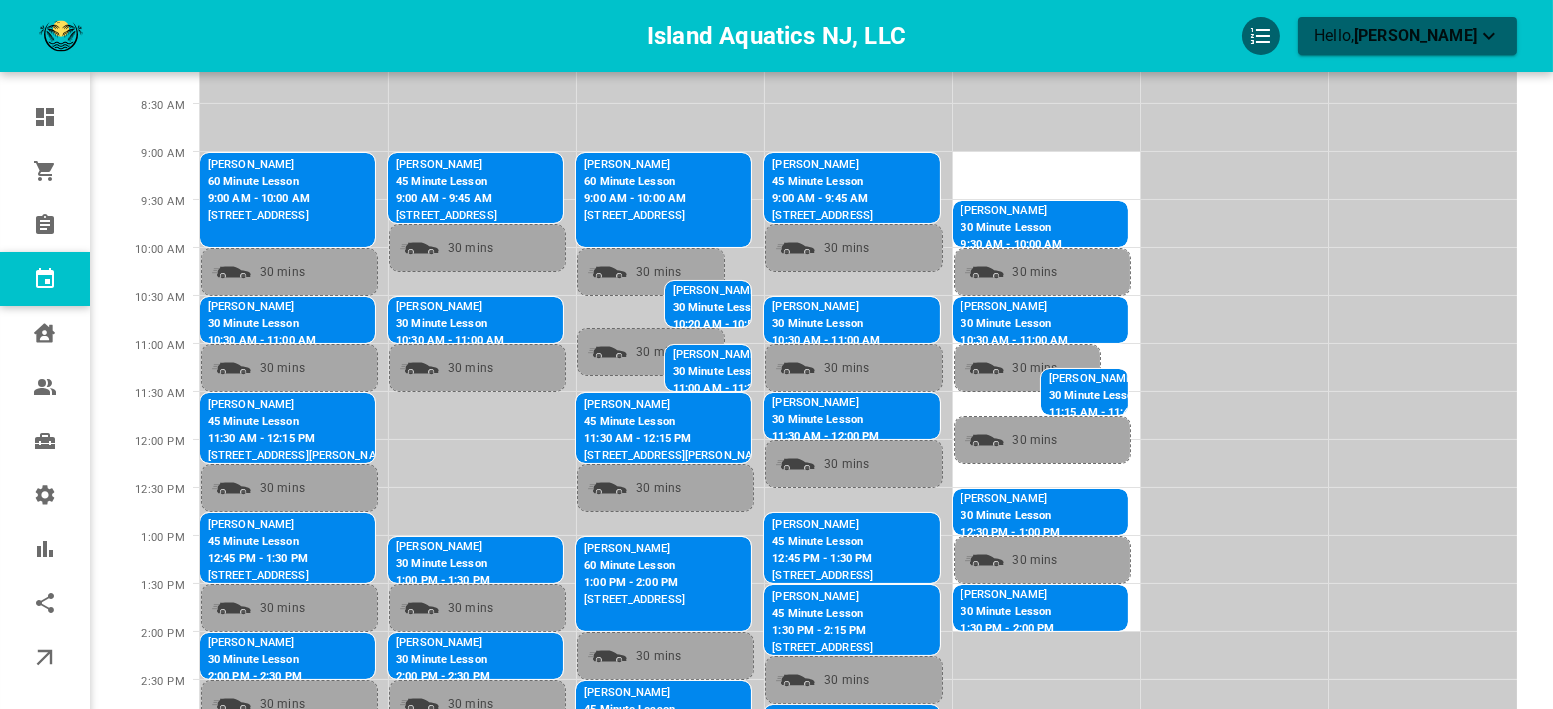 scroll, scrollTop: 333, scrollLeft: 0, axis: vertical 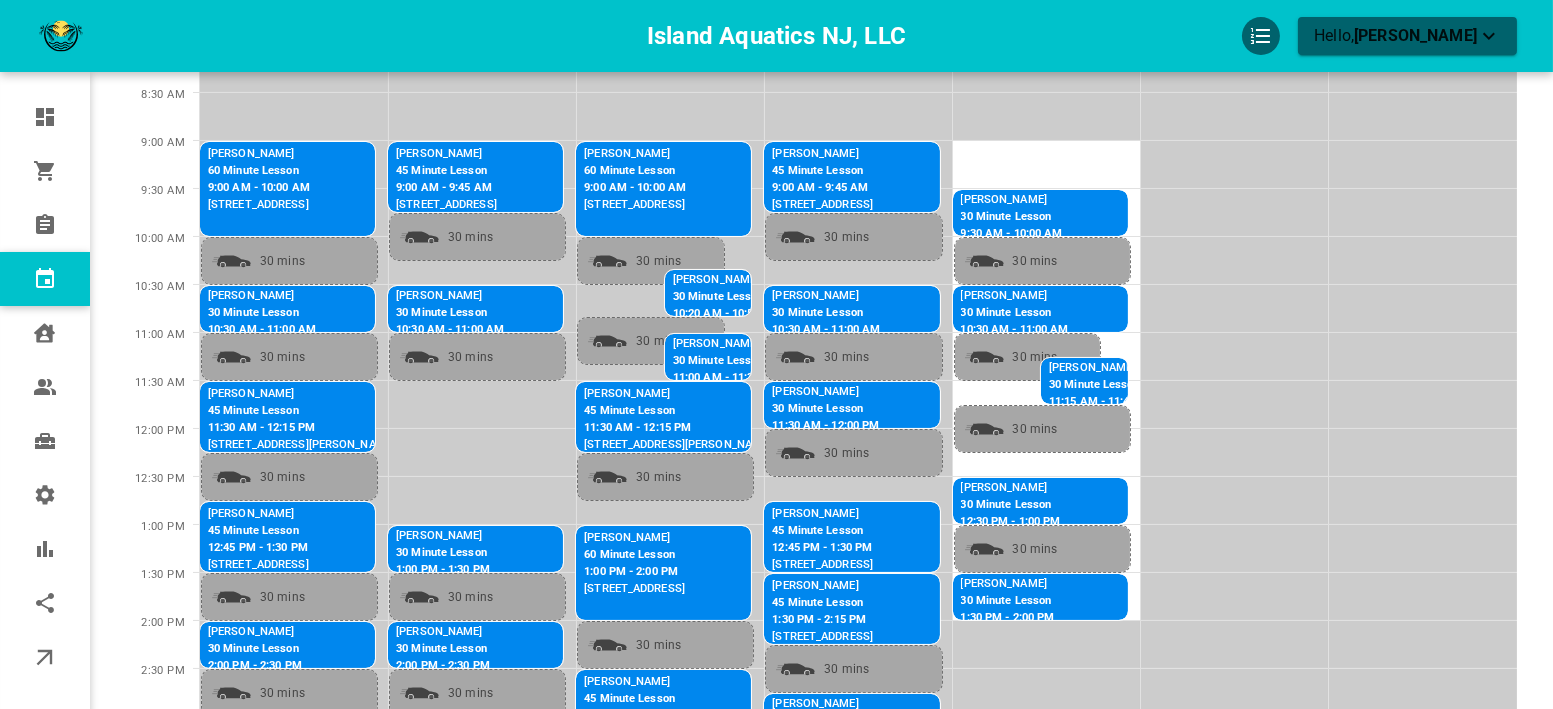 click on "11:30 AM - 12:15 PM" at bounding box center [677, 428] 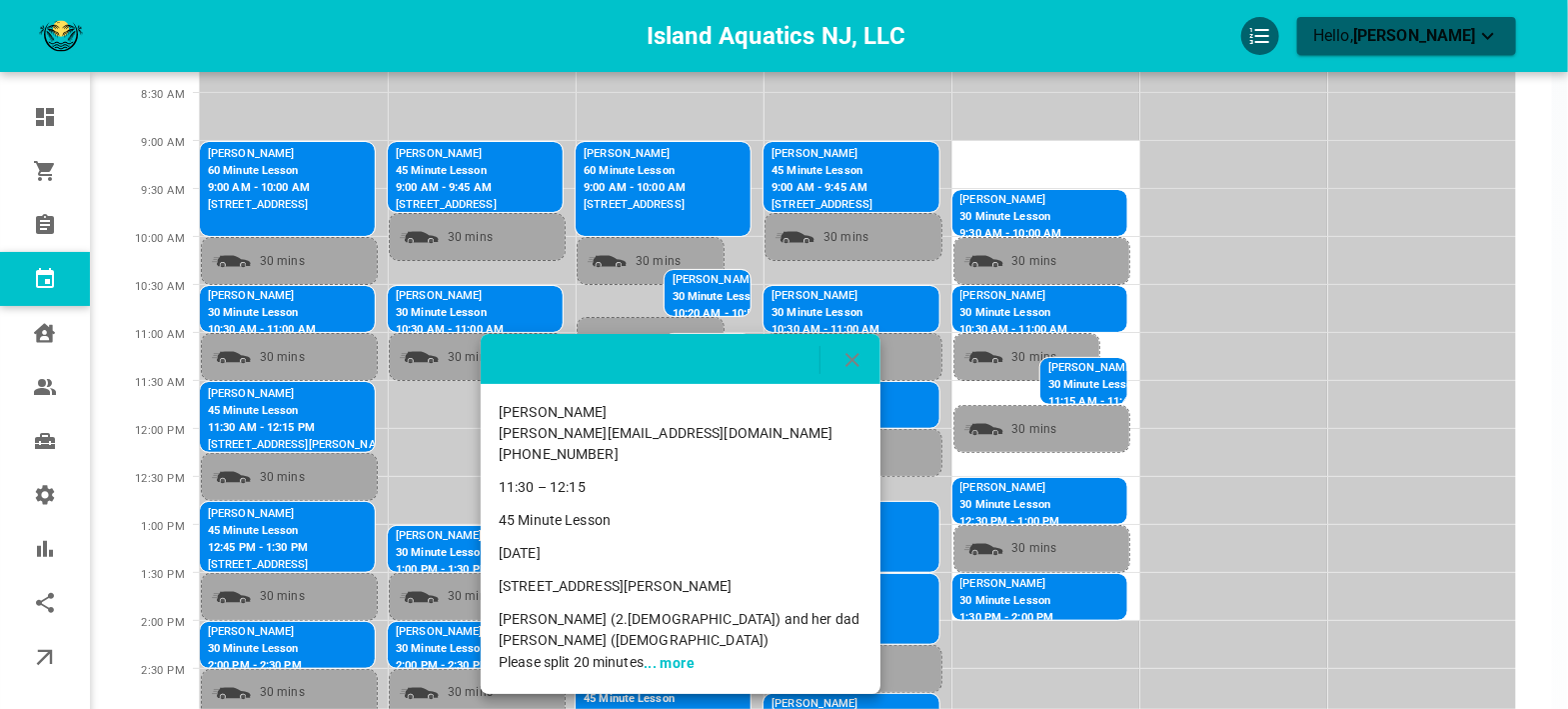 drag, startPoint x: 728, startPoint y: 587, endPoint x: 495, endPoint y: 581, distance: 233.07724 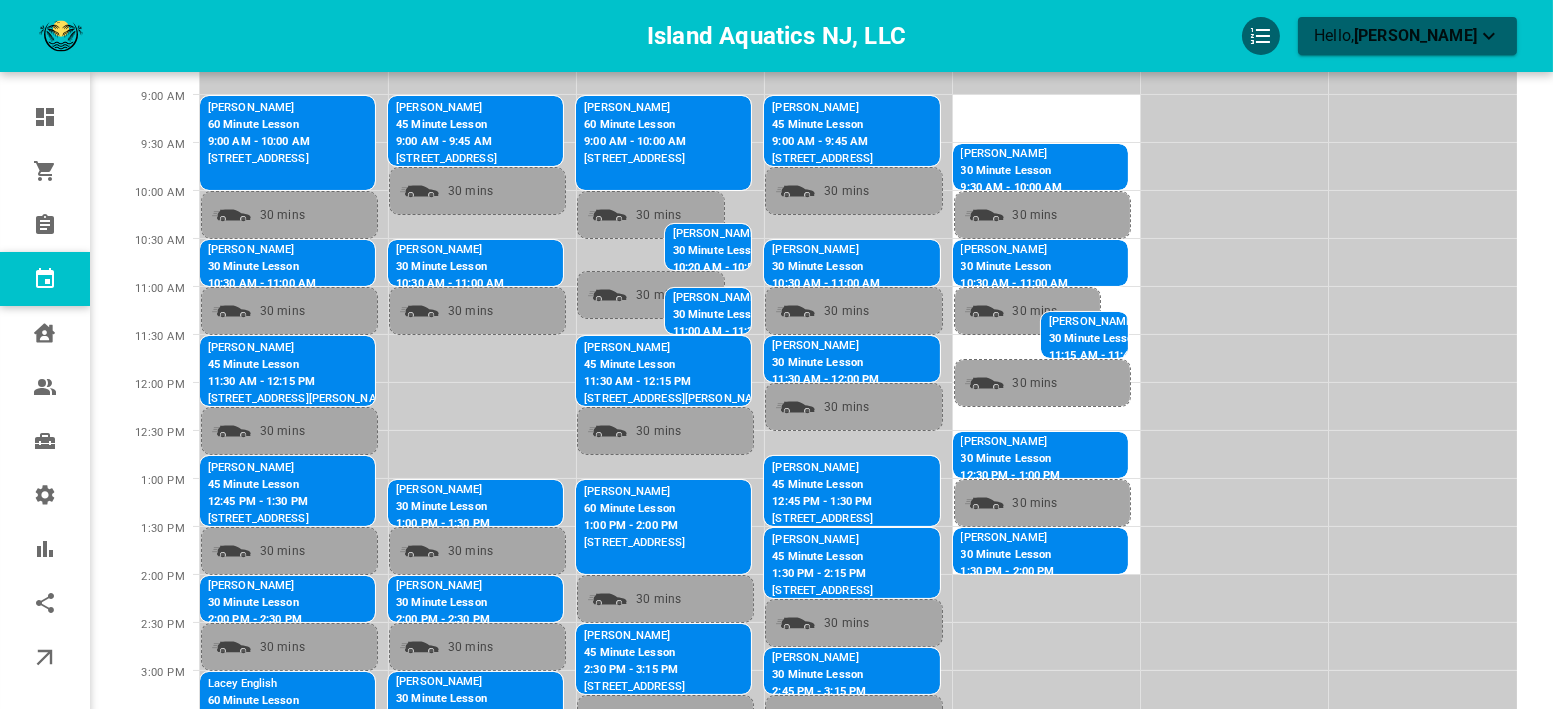 scroll, scrollTop: 333, scrollLeft: 0, axis: vertical 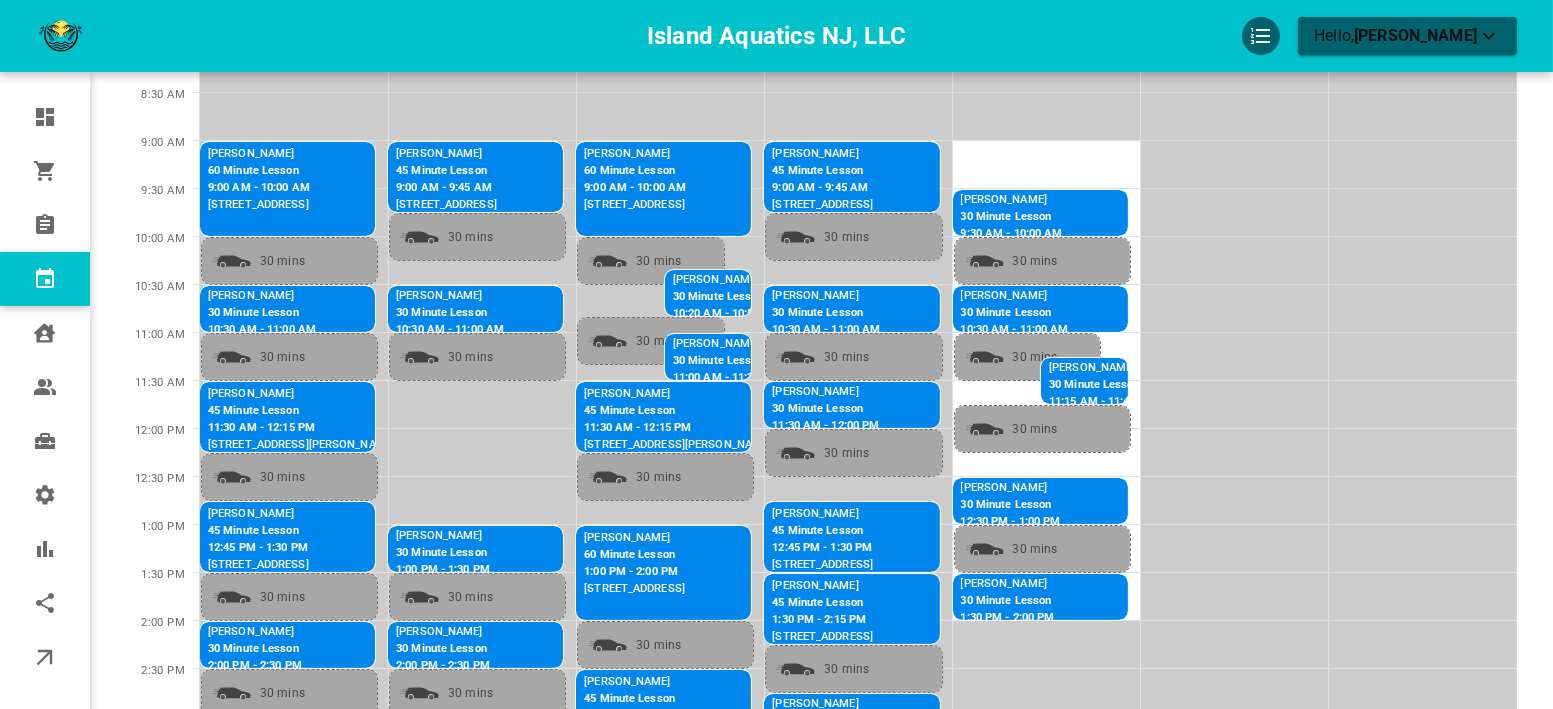 click on "30 Minute Lesson" at bounding box center [865, 409] 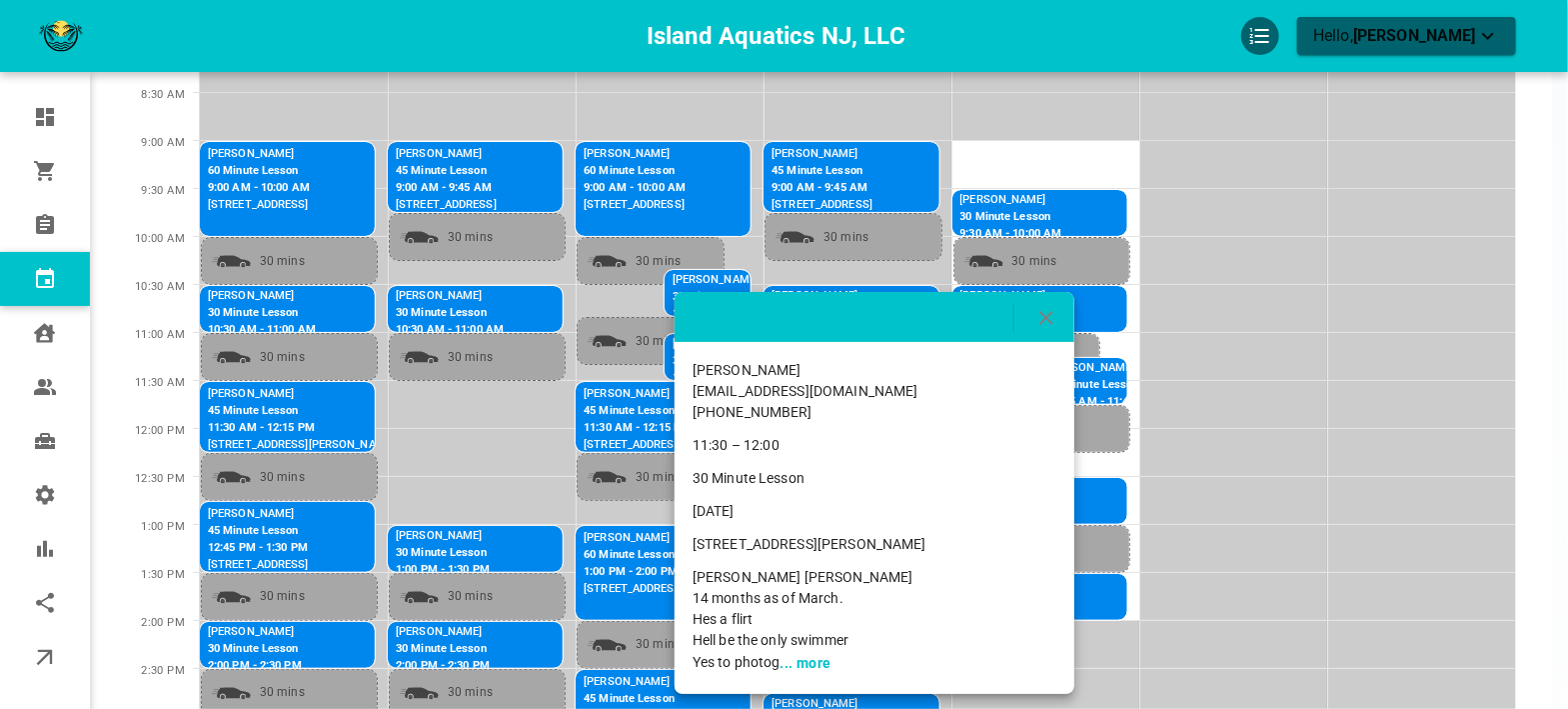 drag, startPoint x: 972, startPoint y: 542, endPoint x: 688, endPoint y: 555, distance: 284.29738 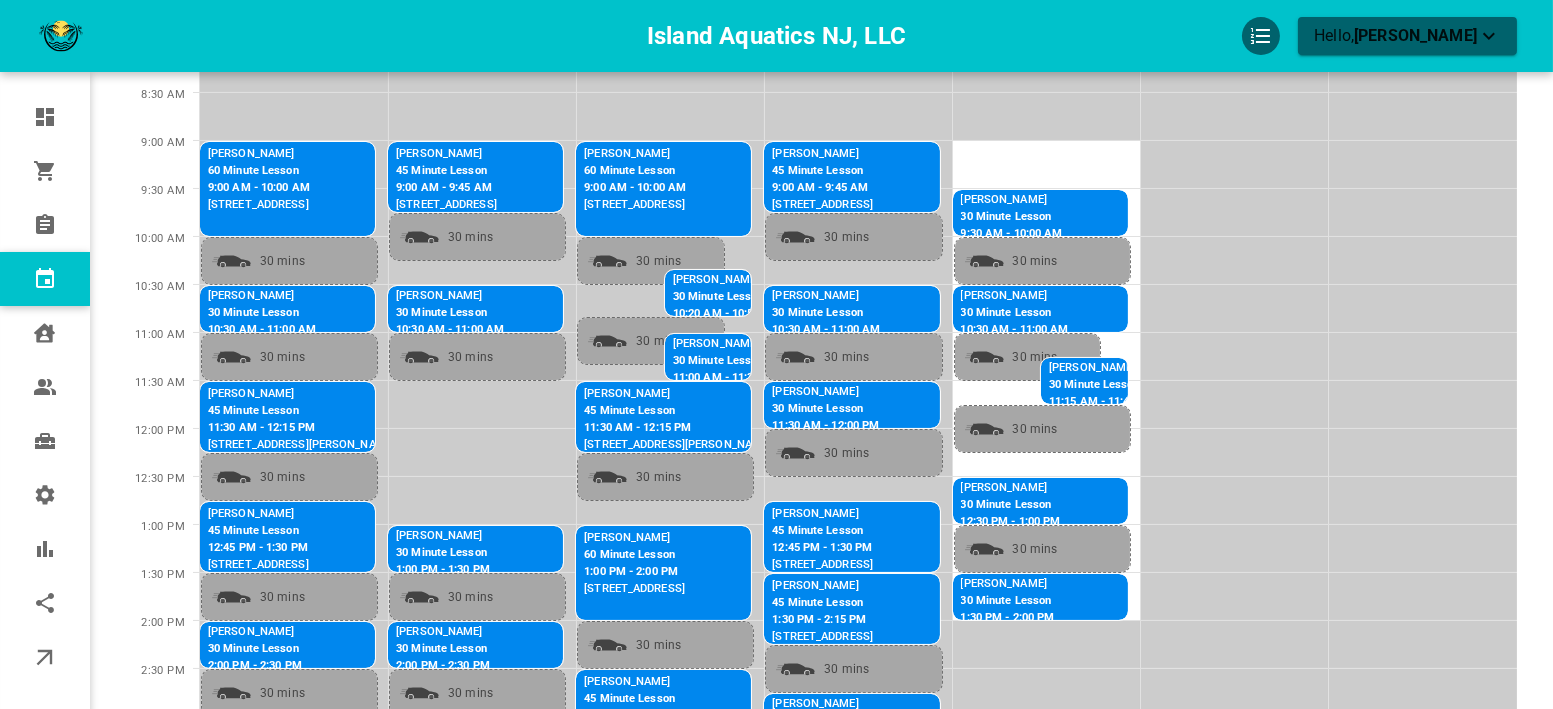 click on "45 Minute Lesson" at bounding box center [822, 531] 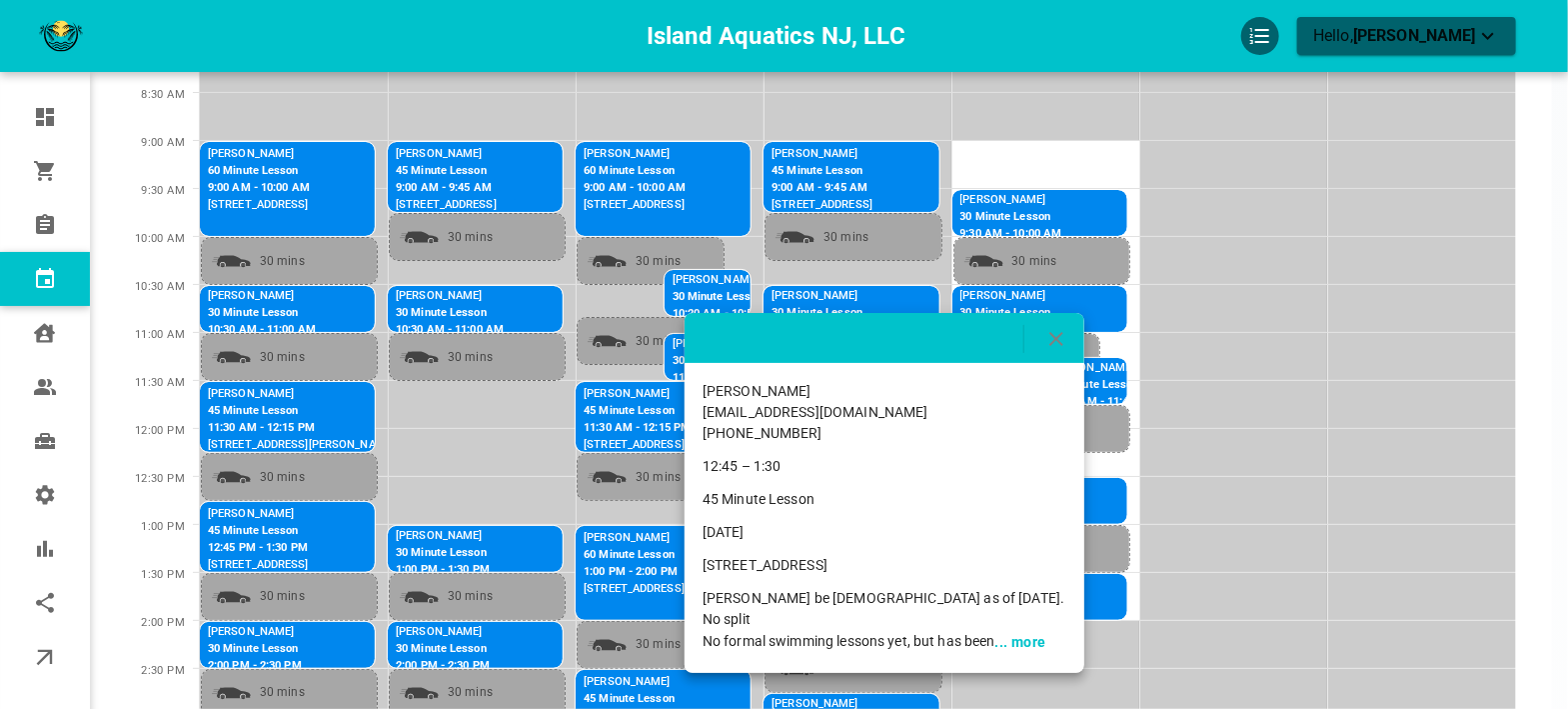 drag, startPoint x: 994, startPoint y: 565, endPoint x: 700, endPoint y: 568, distance: 294.01531 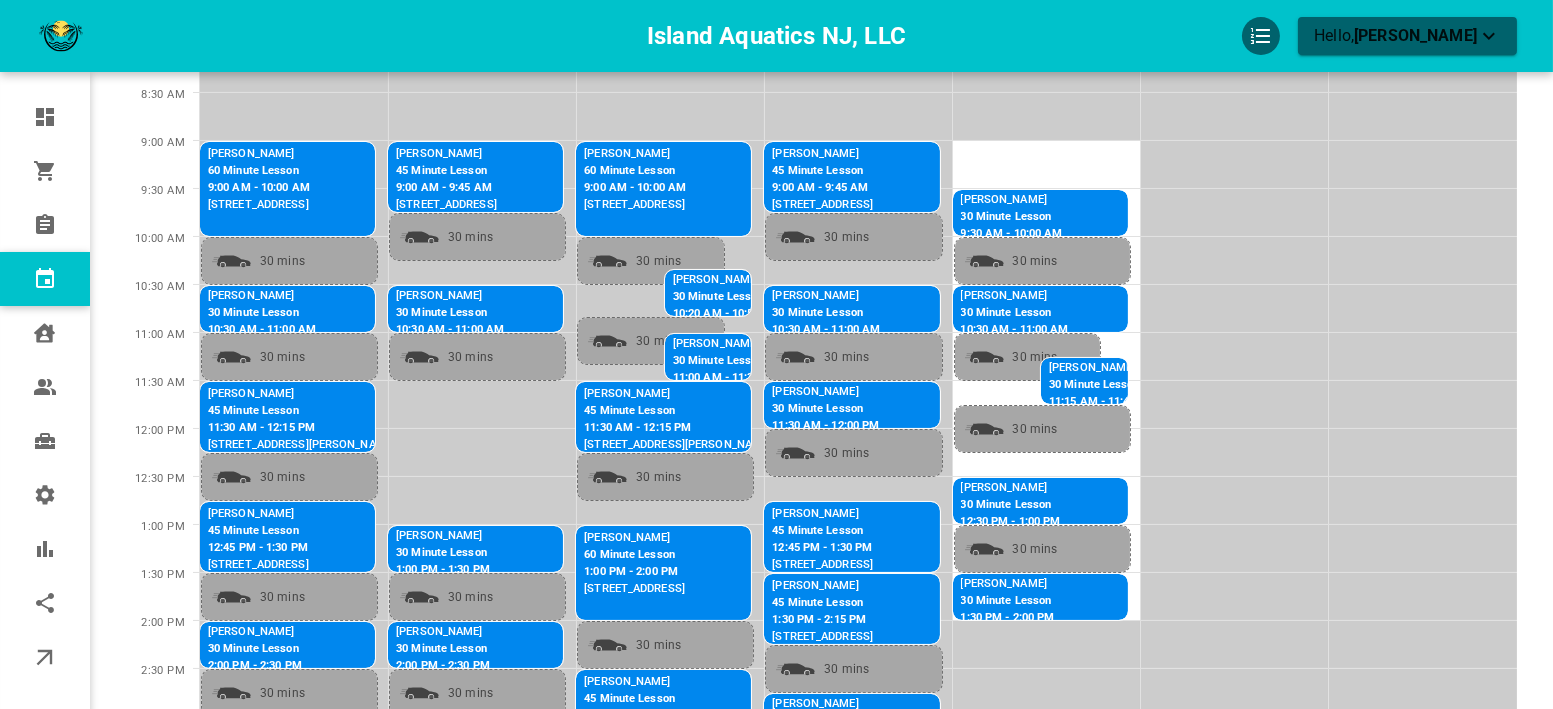 click on "30 Minute Lesson" at bounding box center [865, 313] 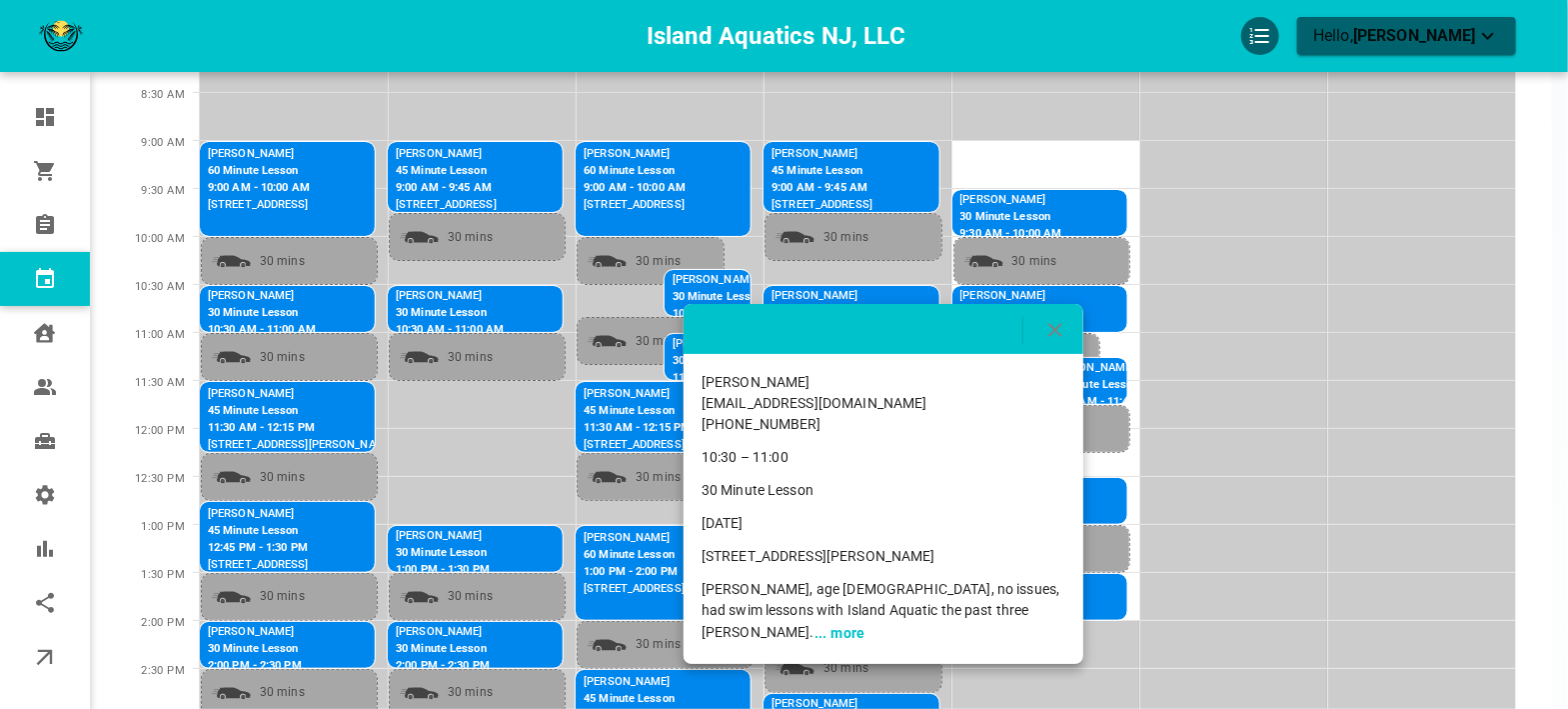 click 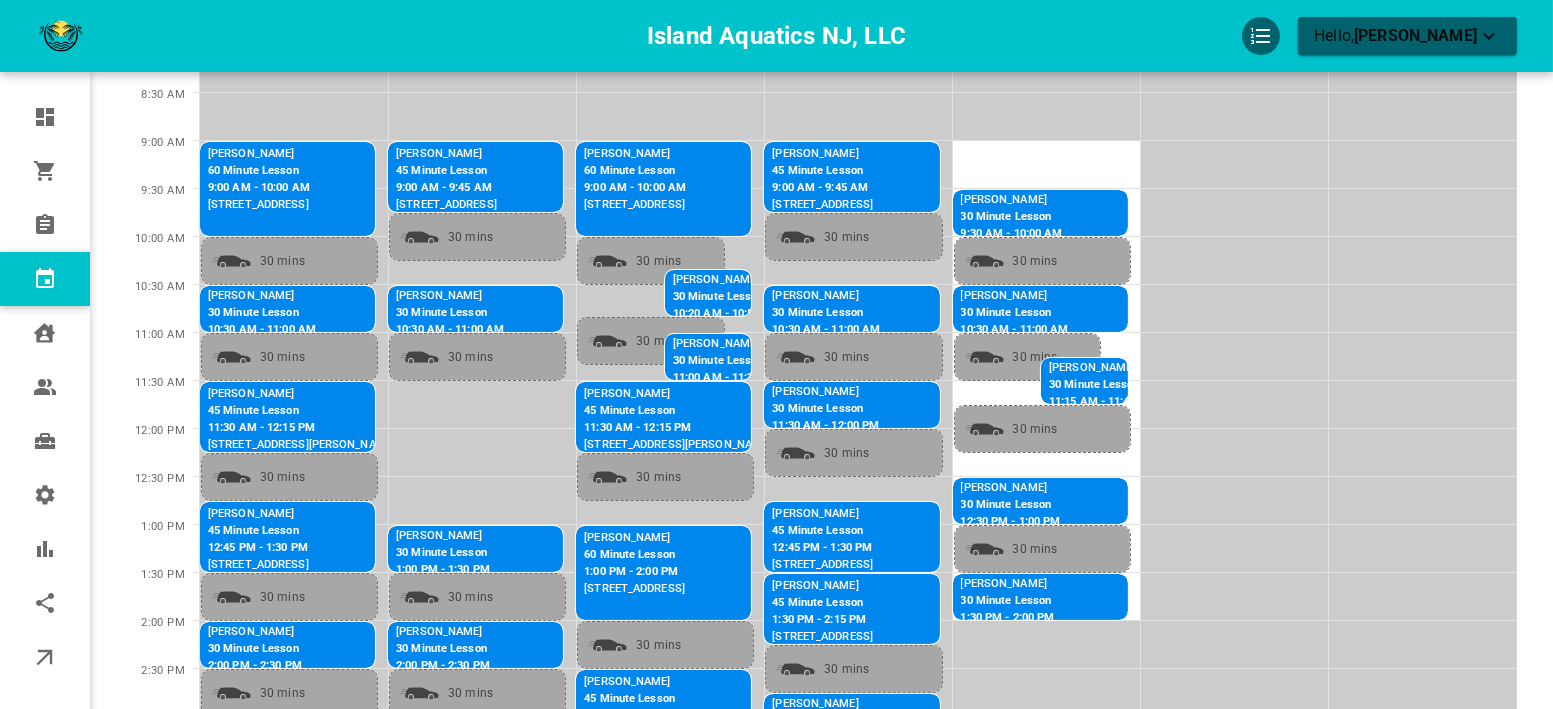 click on "30 Minute Lesson" at bounding box center (865, 409) 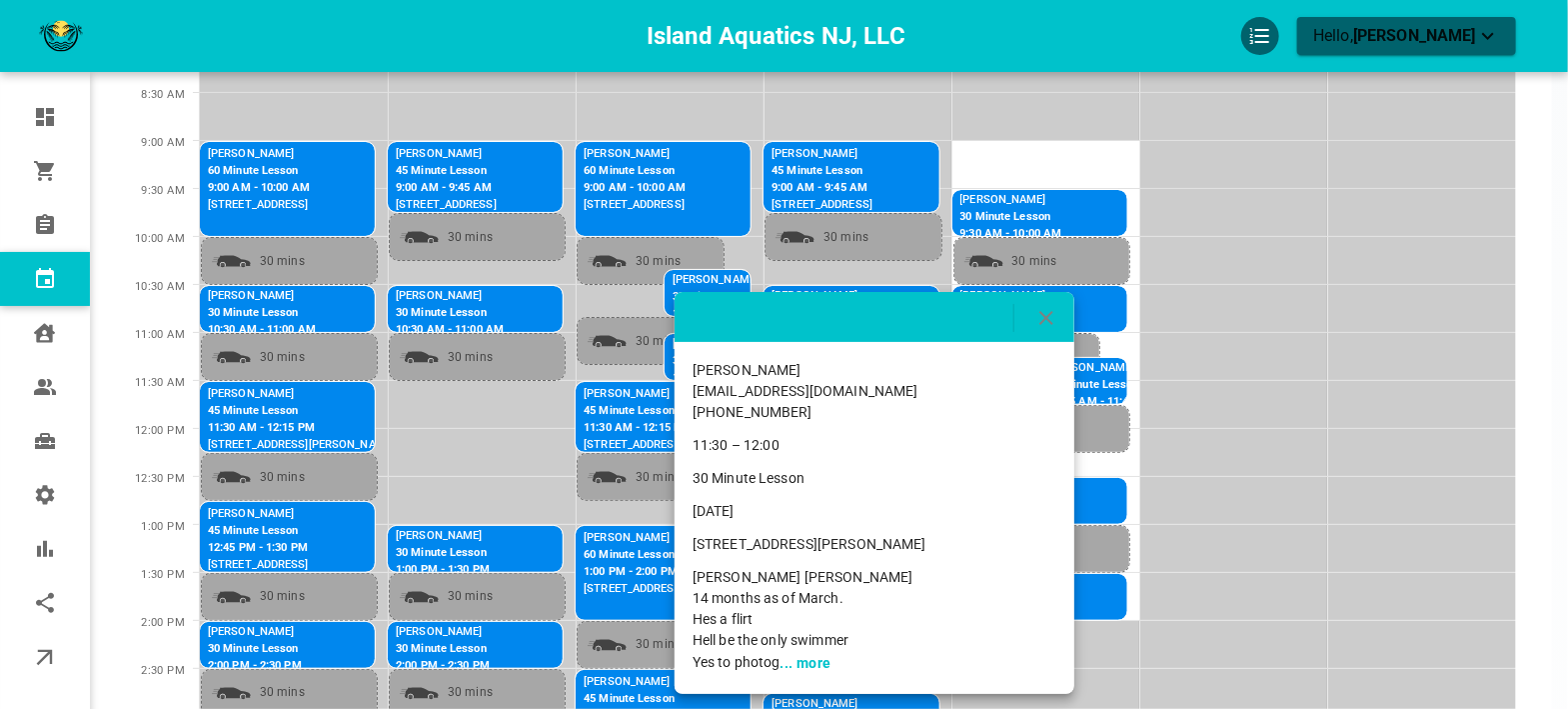 click 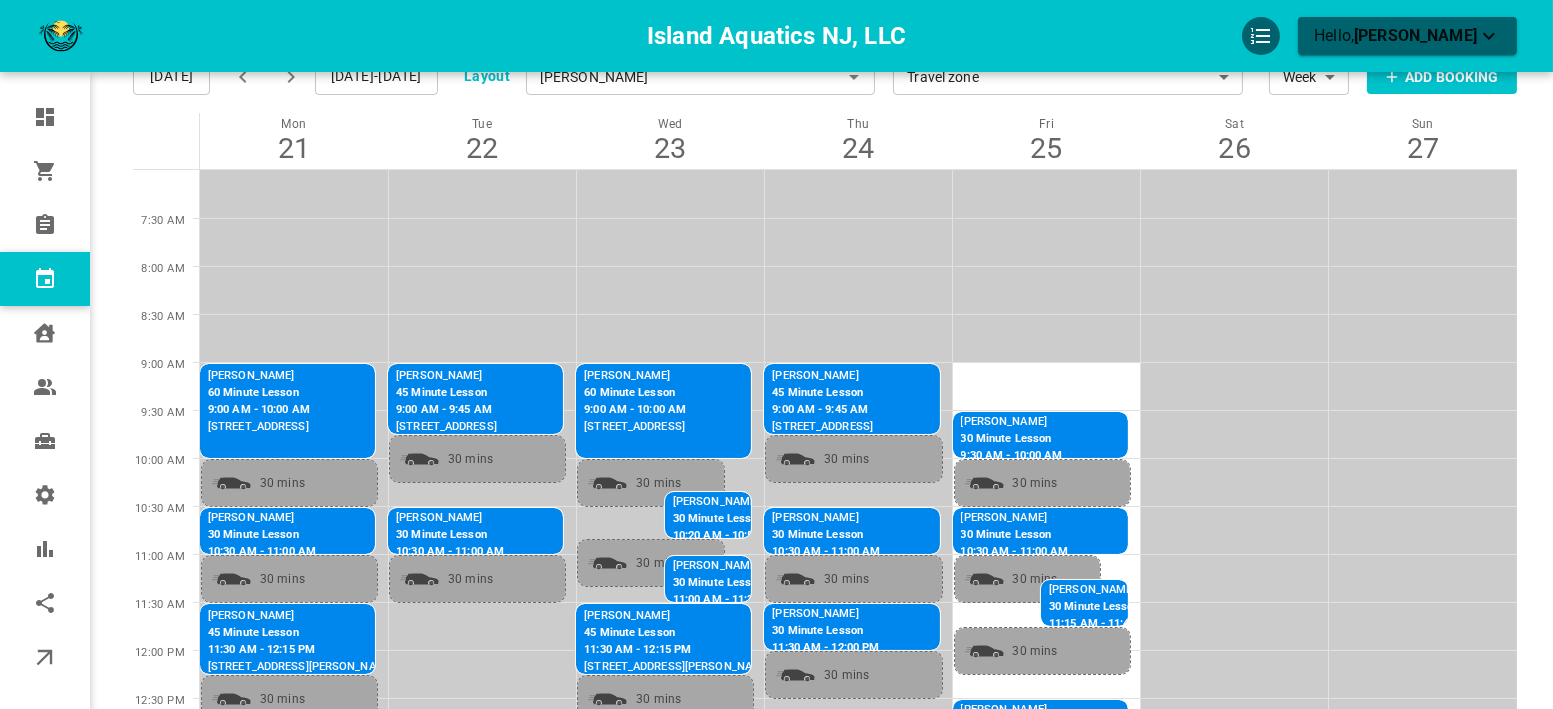 scroll, scrollTop: 0, scrollLeft: 0, axis: both 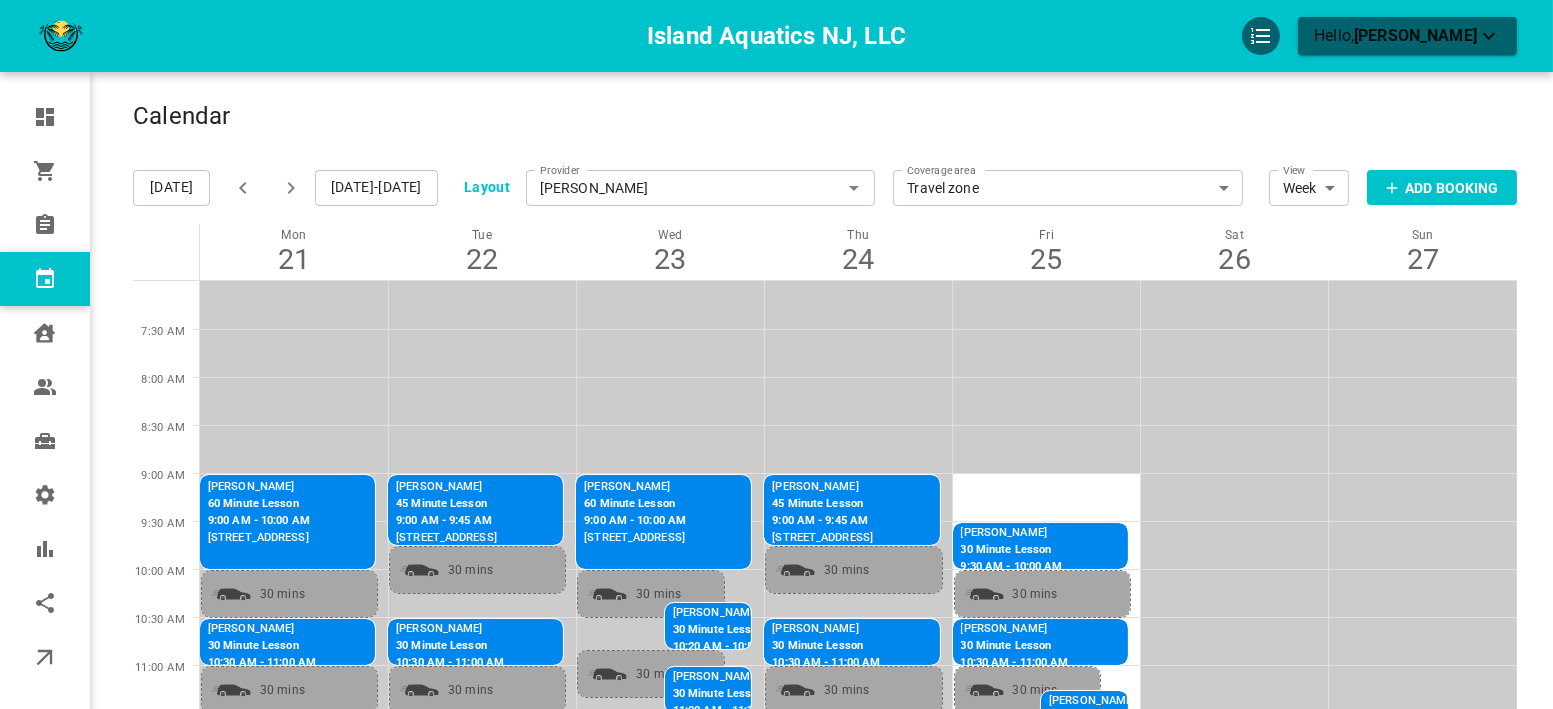 click 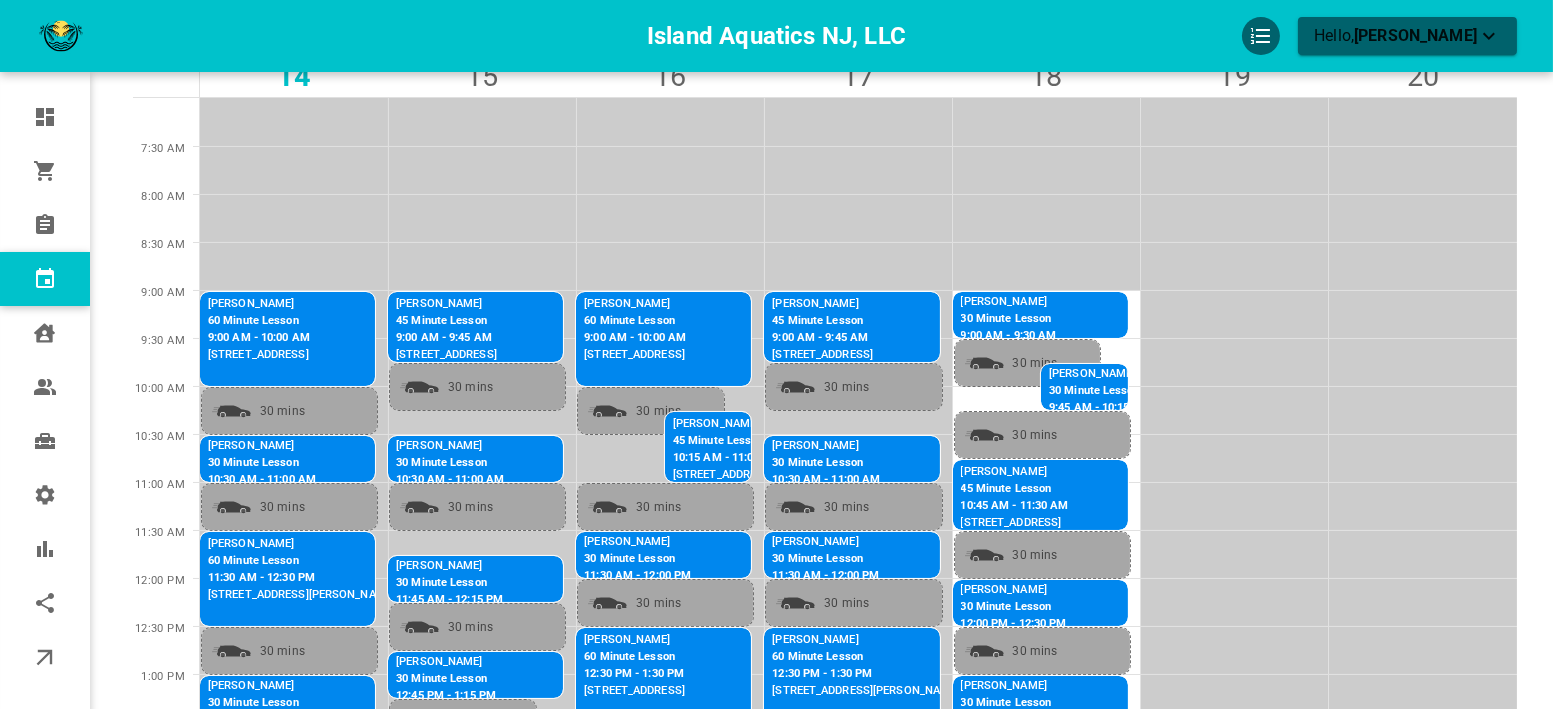 scroll, scrollTop: 222, scrollLeft: 0, axis: vertical 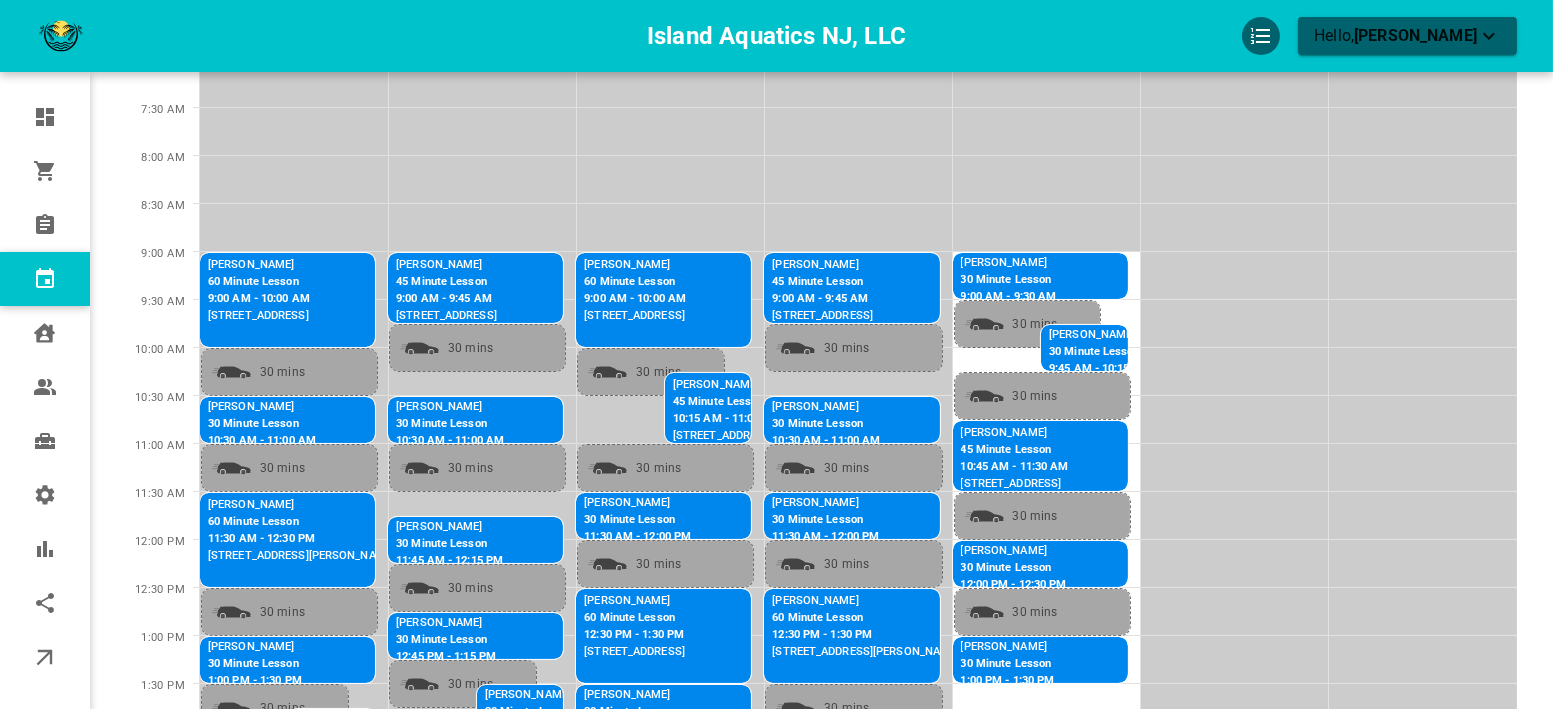 click on "30 Minute Lesson" at bounding box center (825, 520) 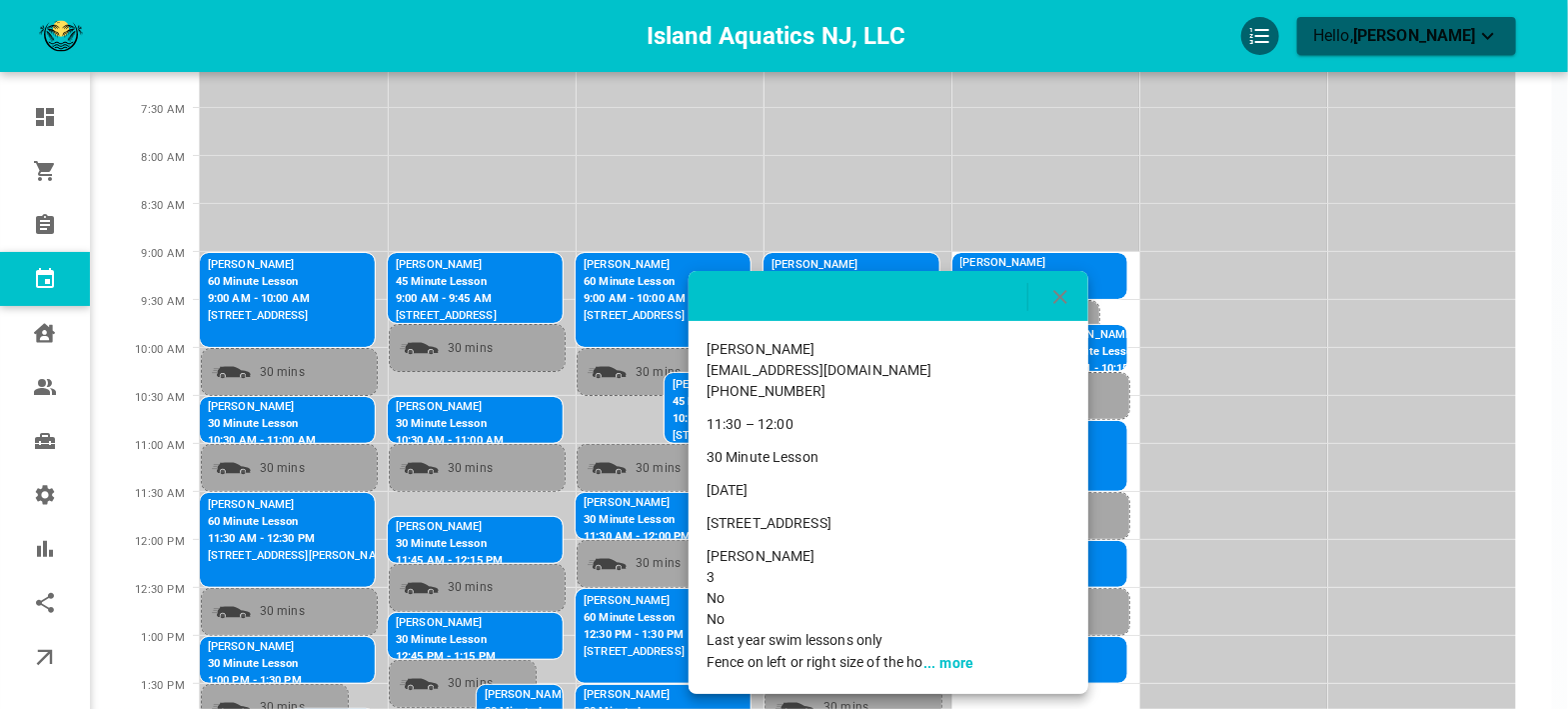 click 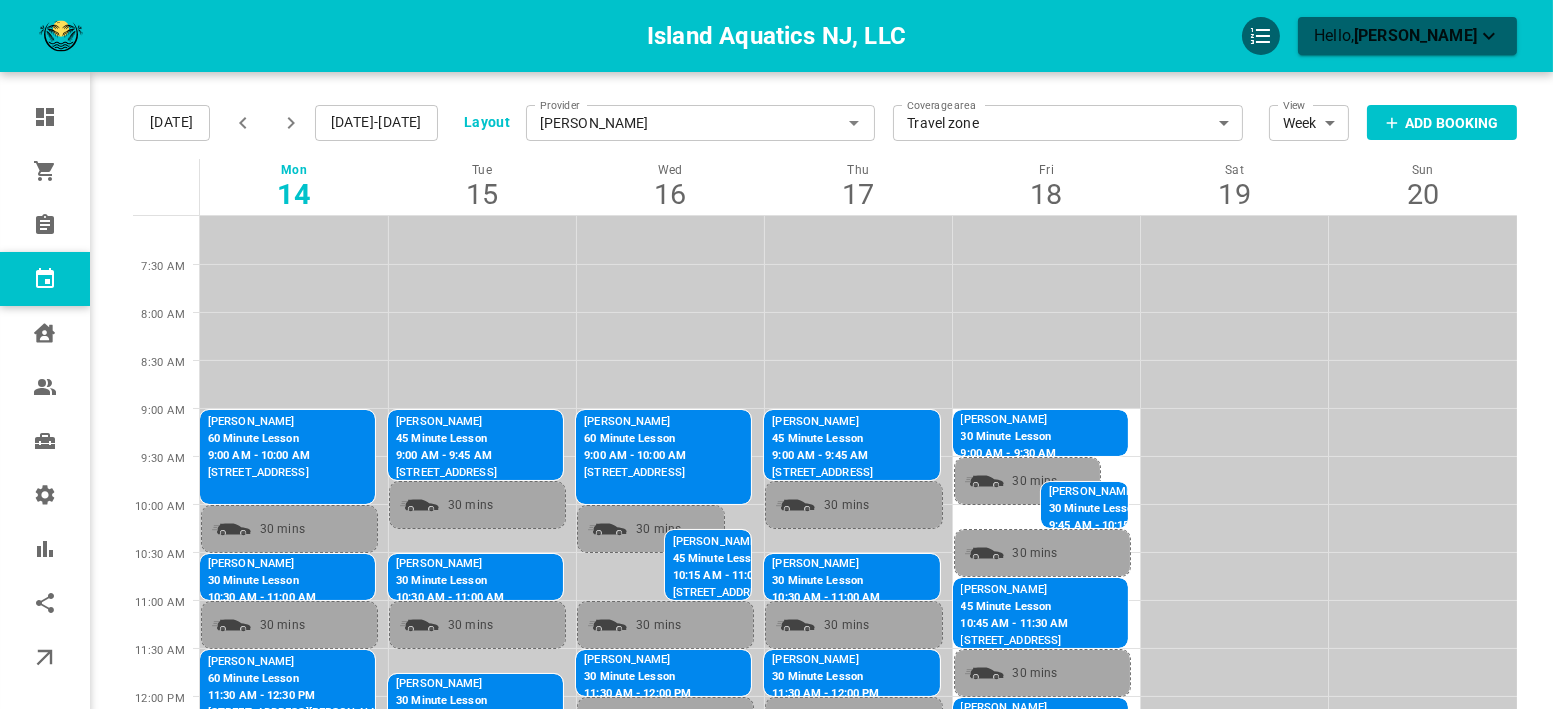 scroll, scrollTop: 0, scrollLeft: 0, axis: both 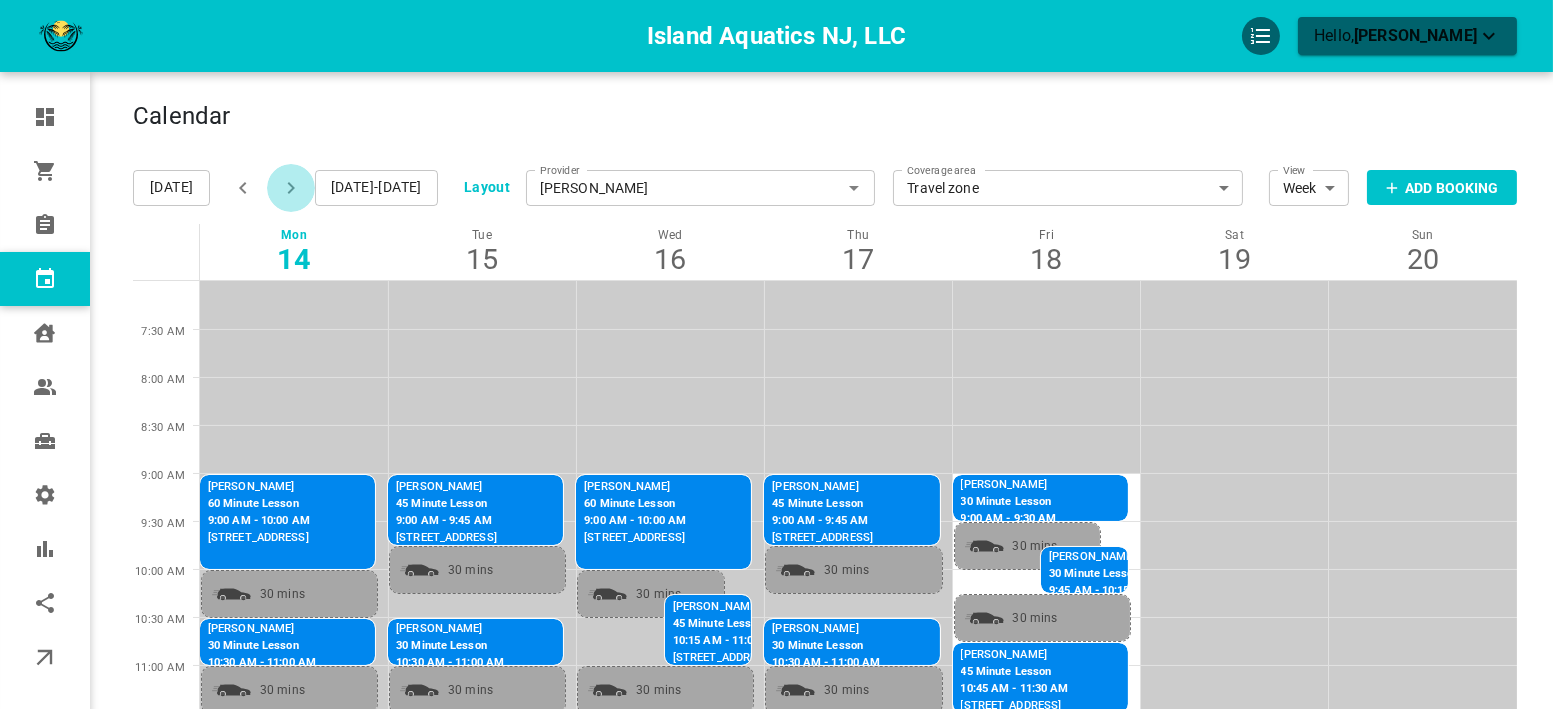 click 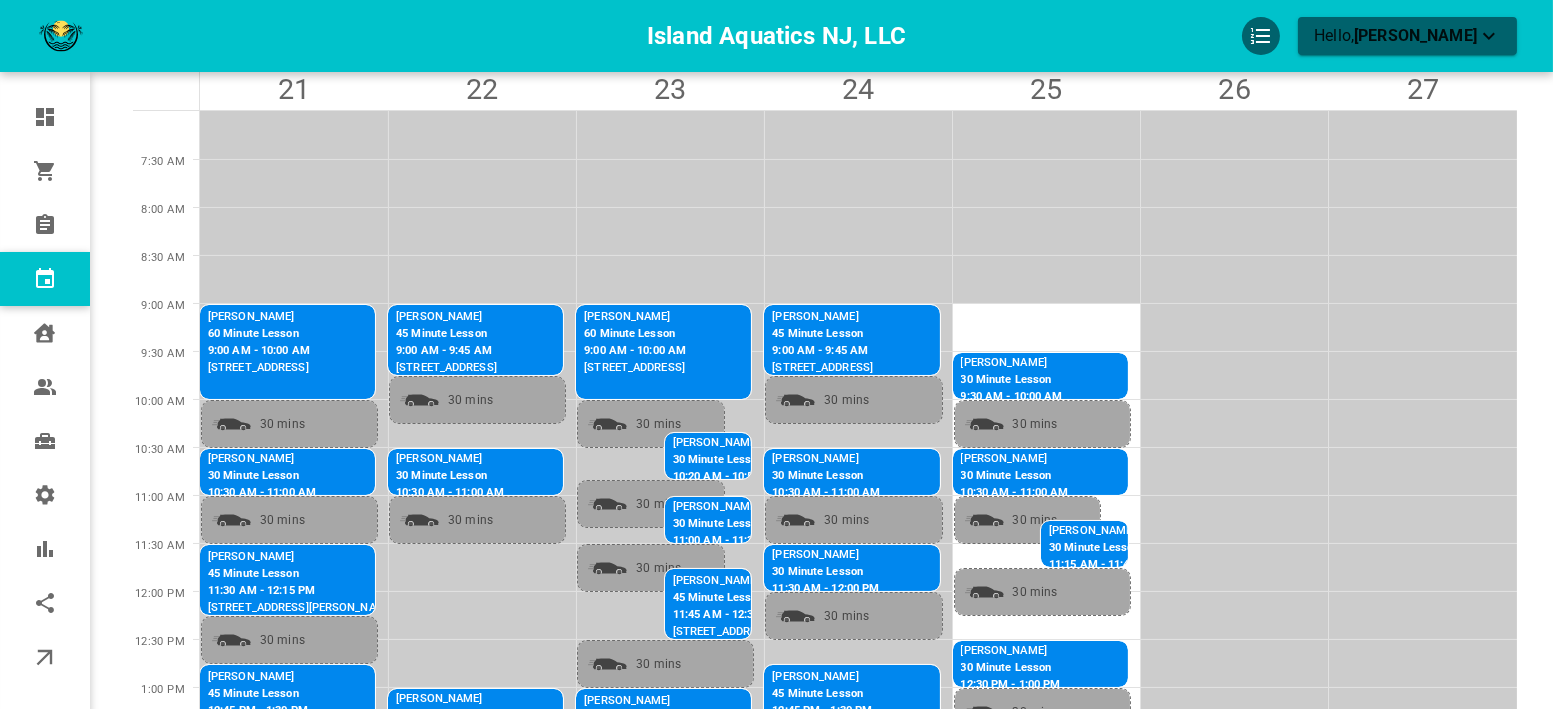 scroll, scrollTop: 222, scrollLeft: 0, axis: vertical 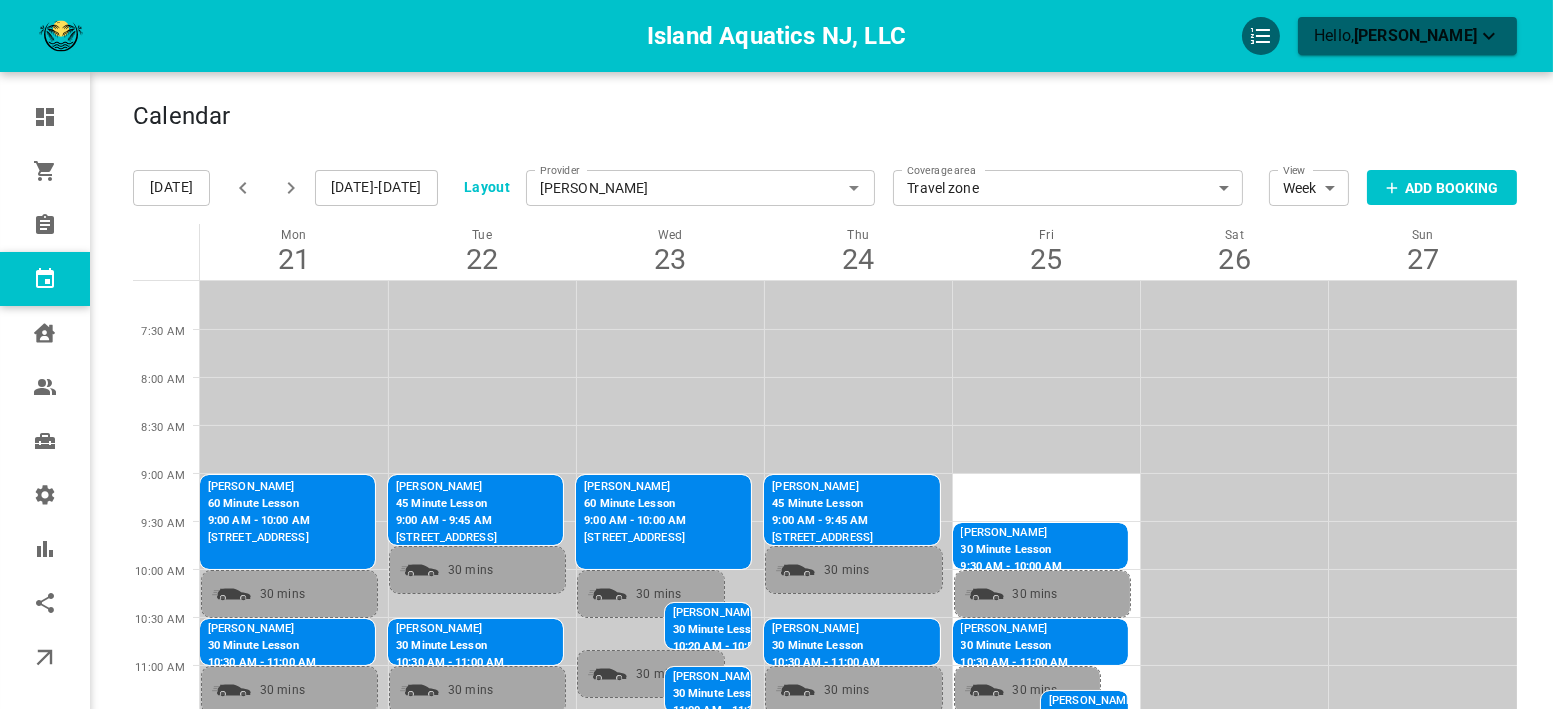 click on "[DATE]-[DATE]" at bounding box center [376, 188] 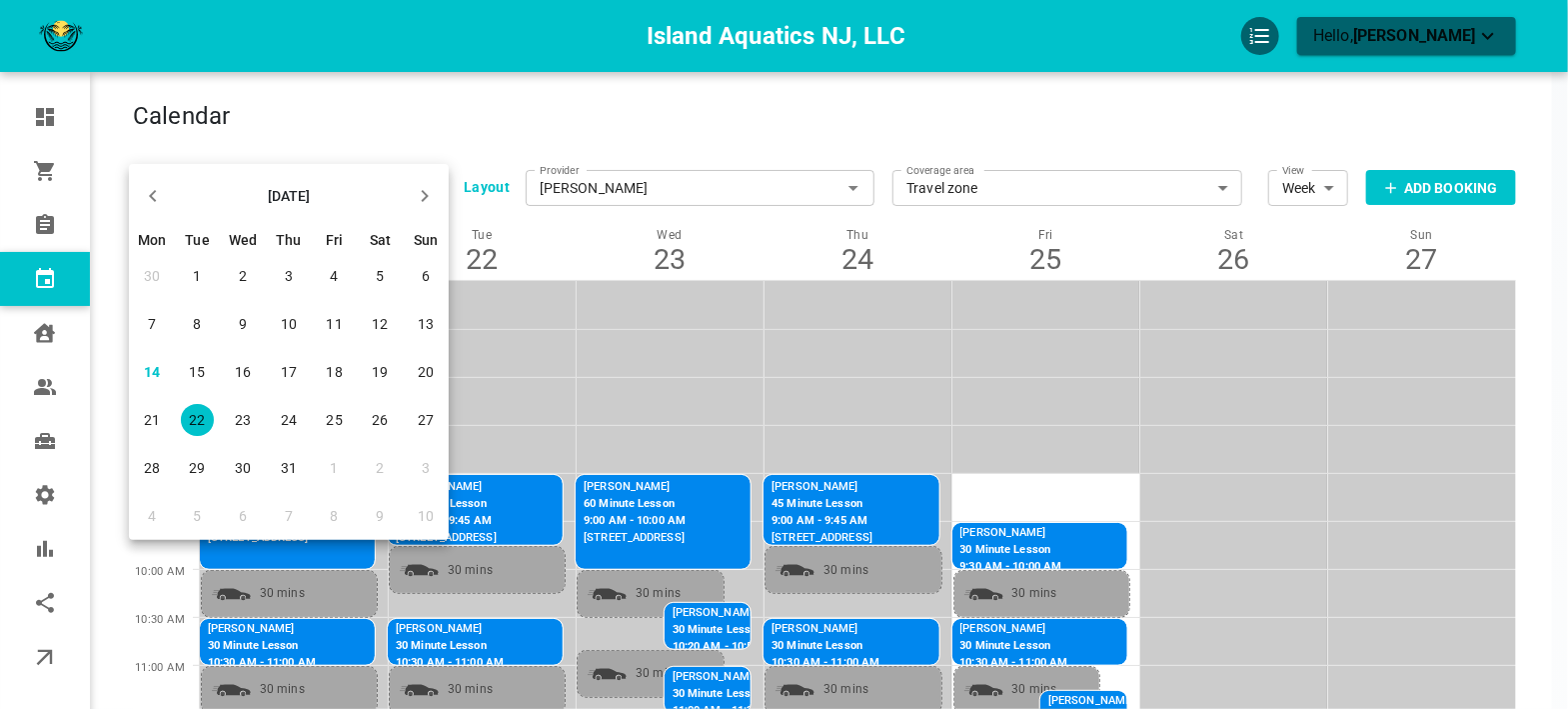 click on "24" at bounding box center (289, 420) 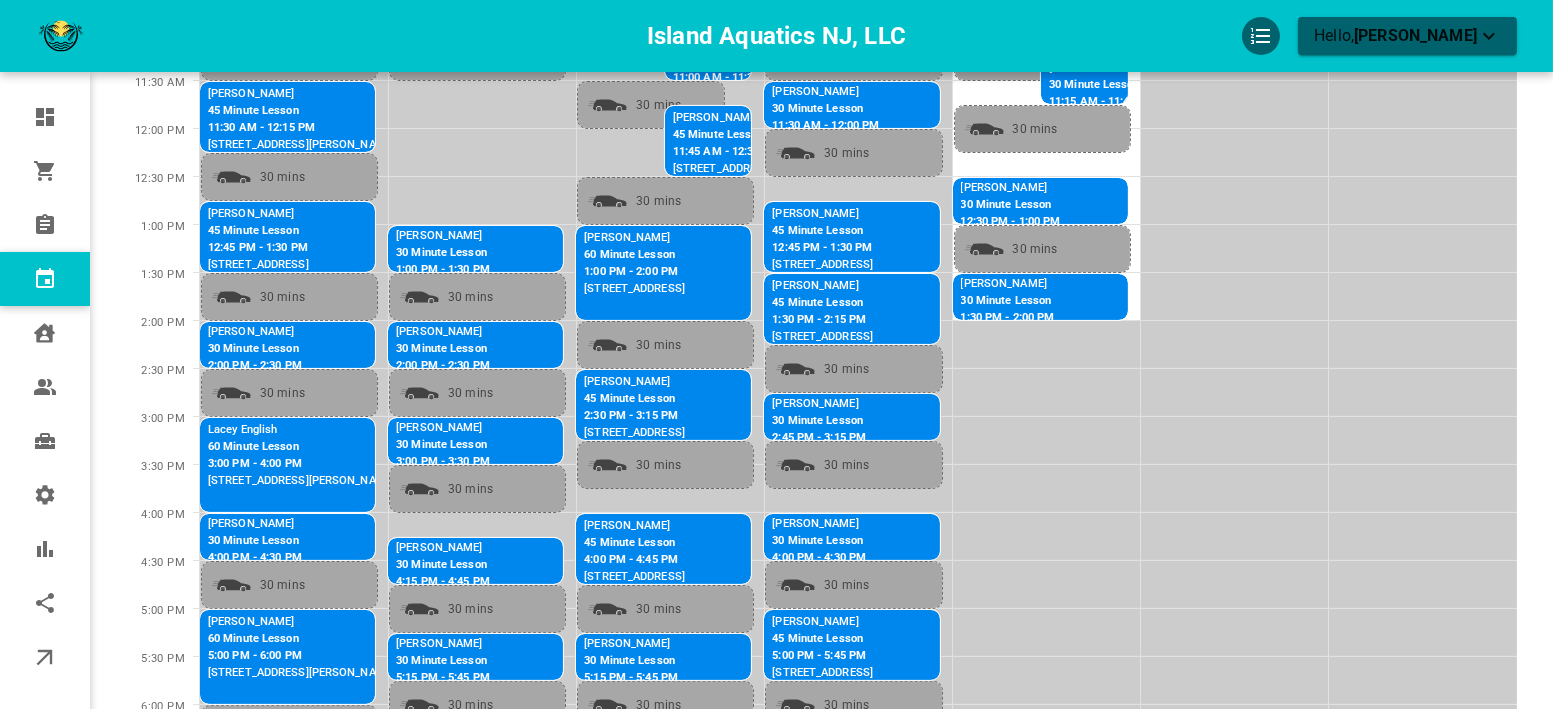 scroll, scrollTop: 666, scrollLeft: 0, axis: vertical 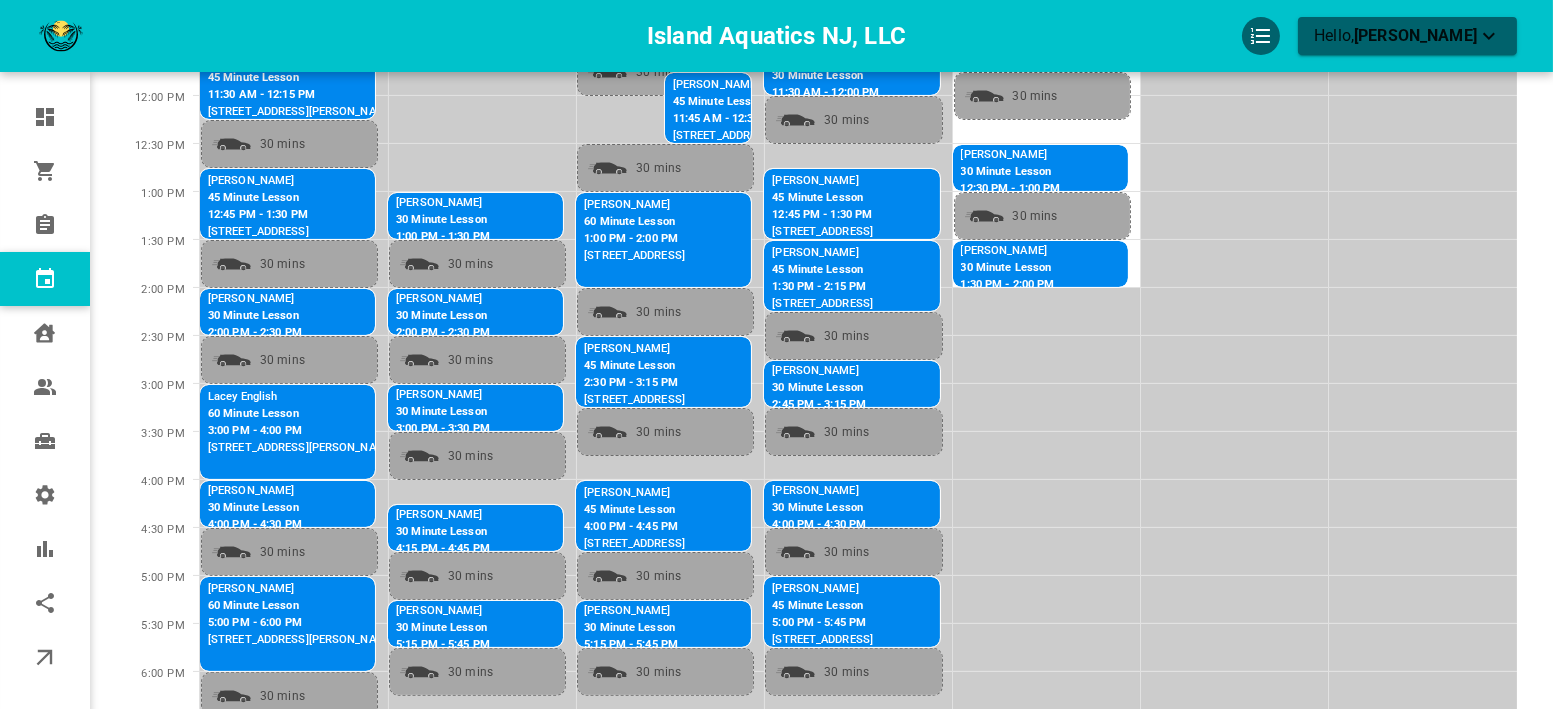 click on "12:45 PM - 1:30 PM" at bounding box center (822, 215) 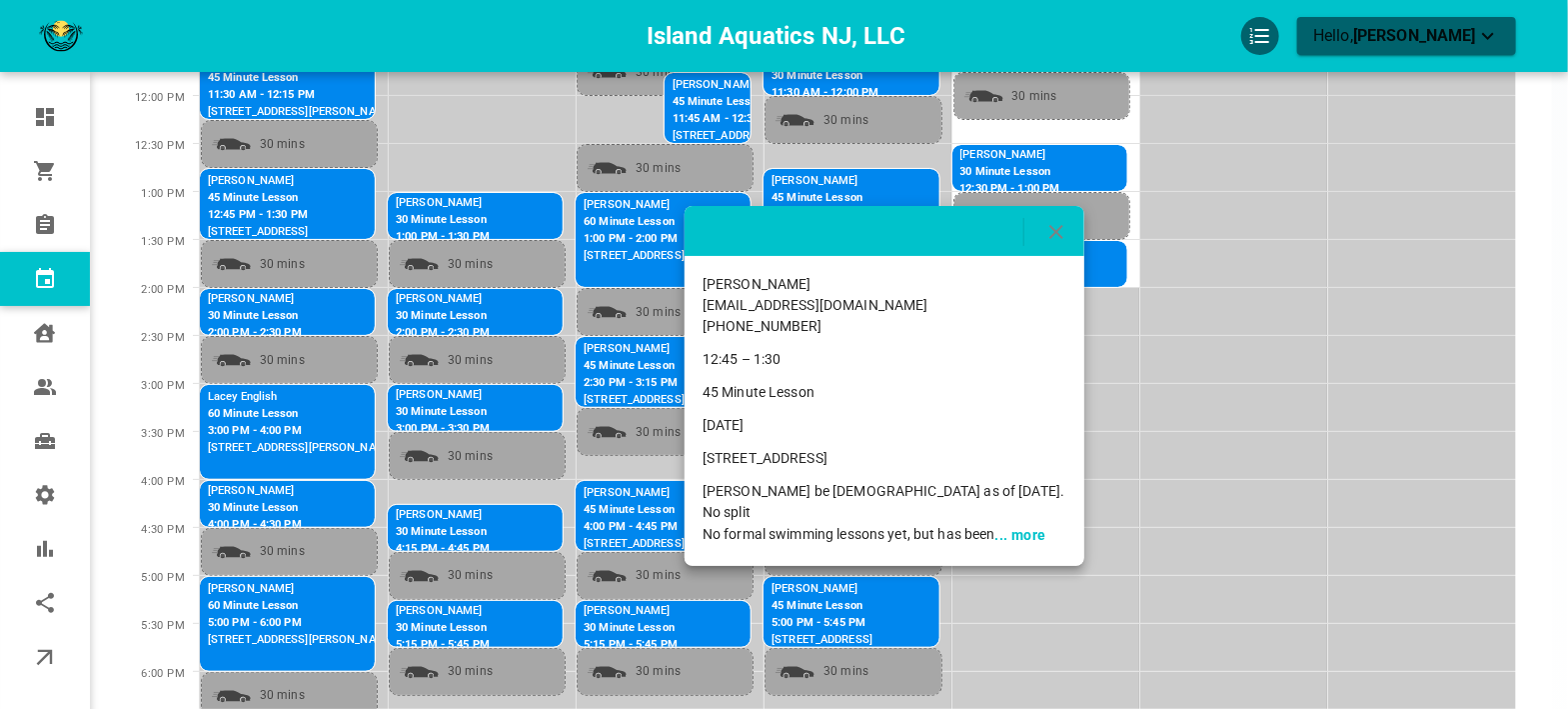 drag, startPoint x: 1001, startPoint y: 458, endPoint x: 680, endPoint y: 468, distance: 321.15573 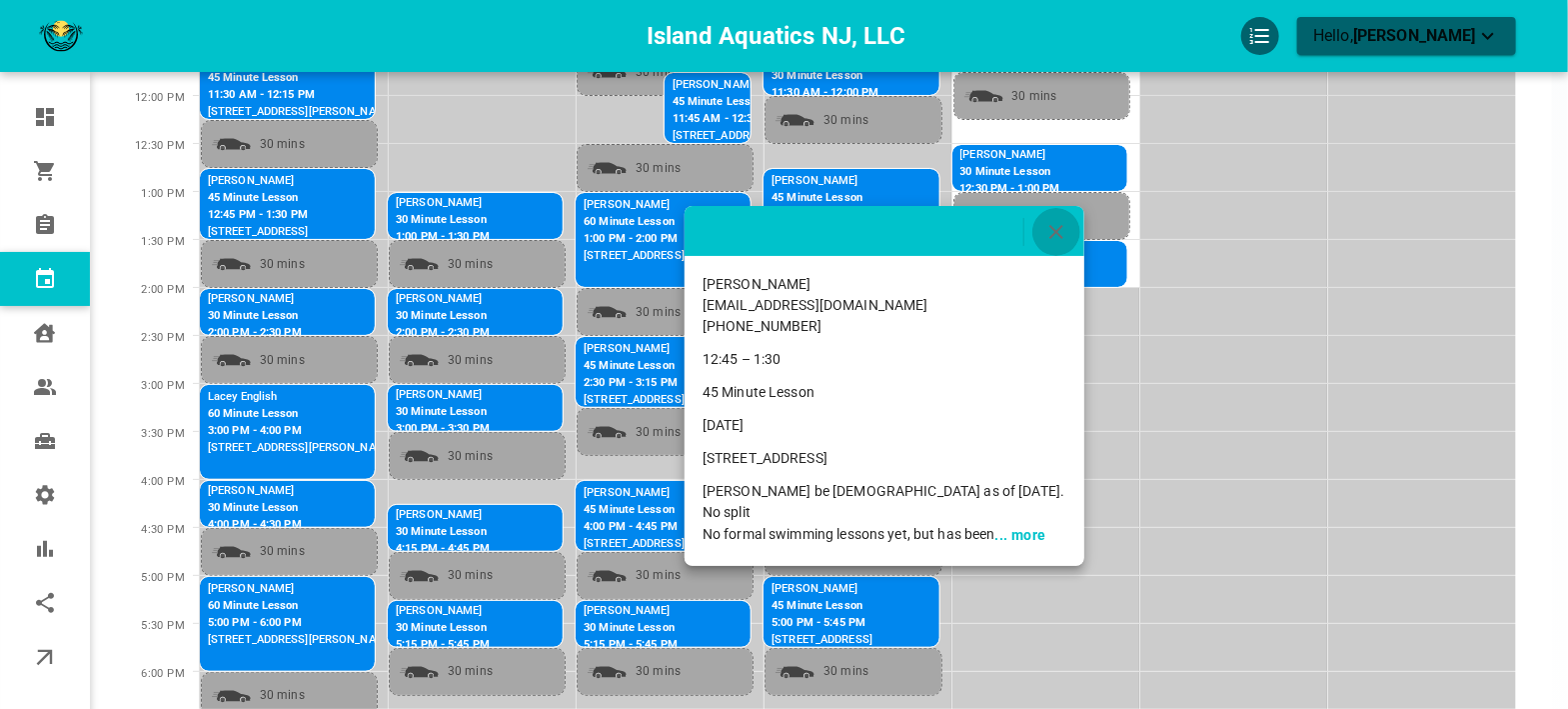 click 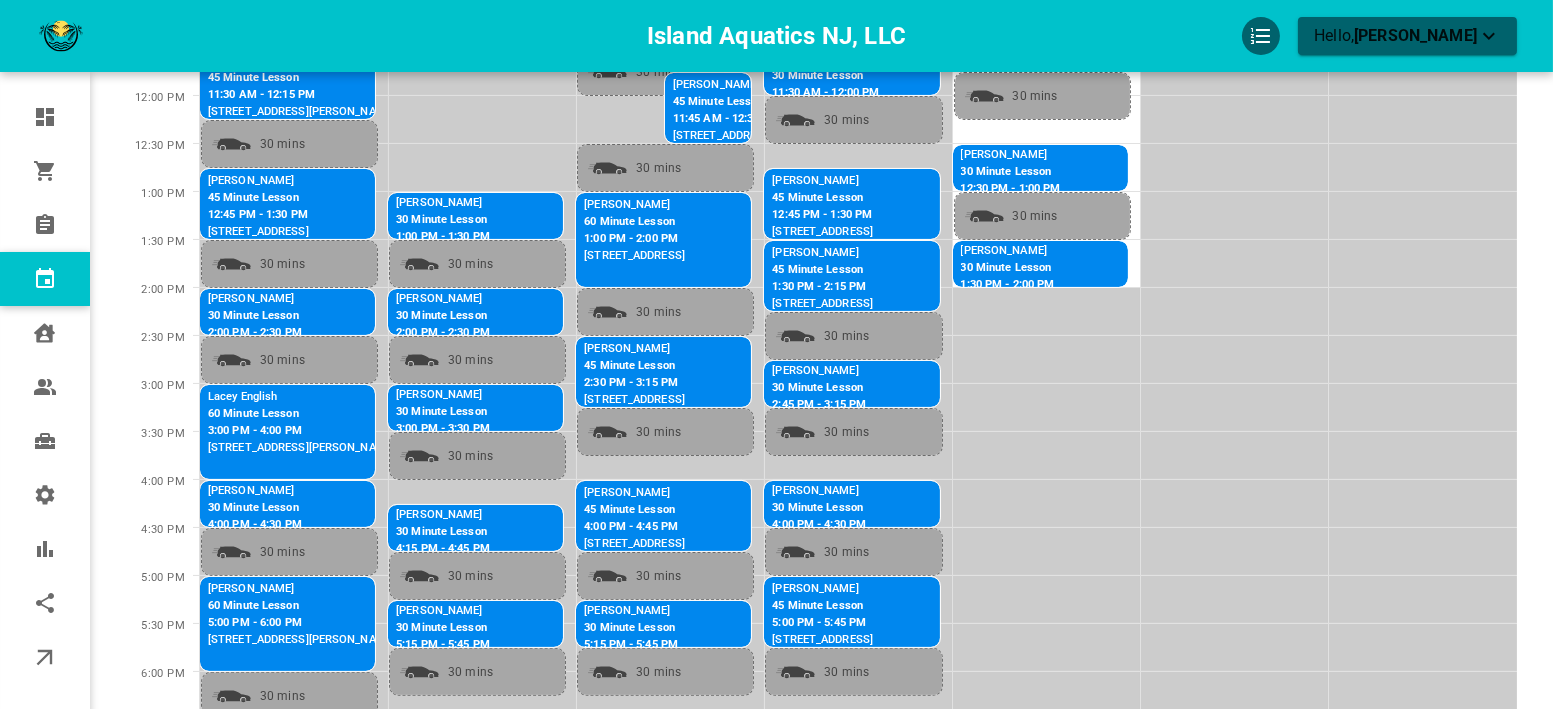click on "1:30 PM - 2:15 PM" at bounding box center [822, 287] 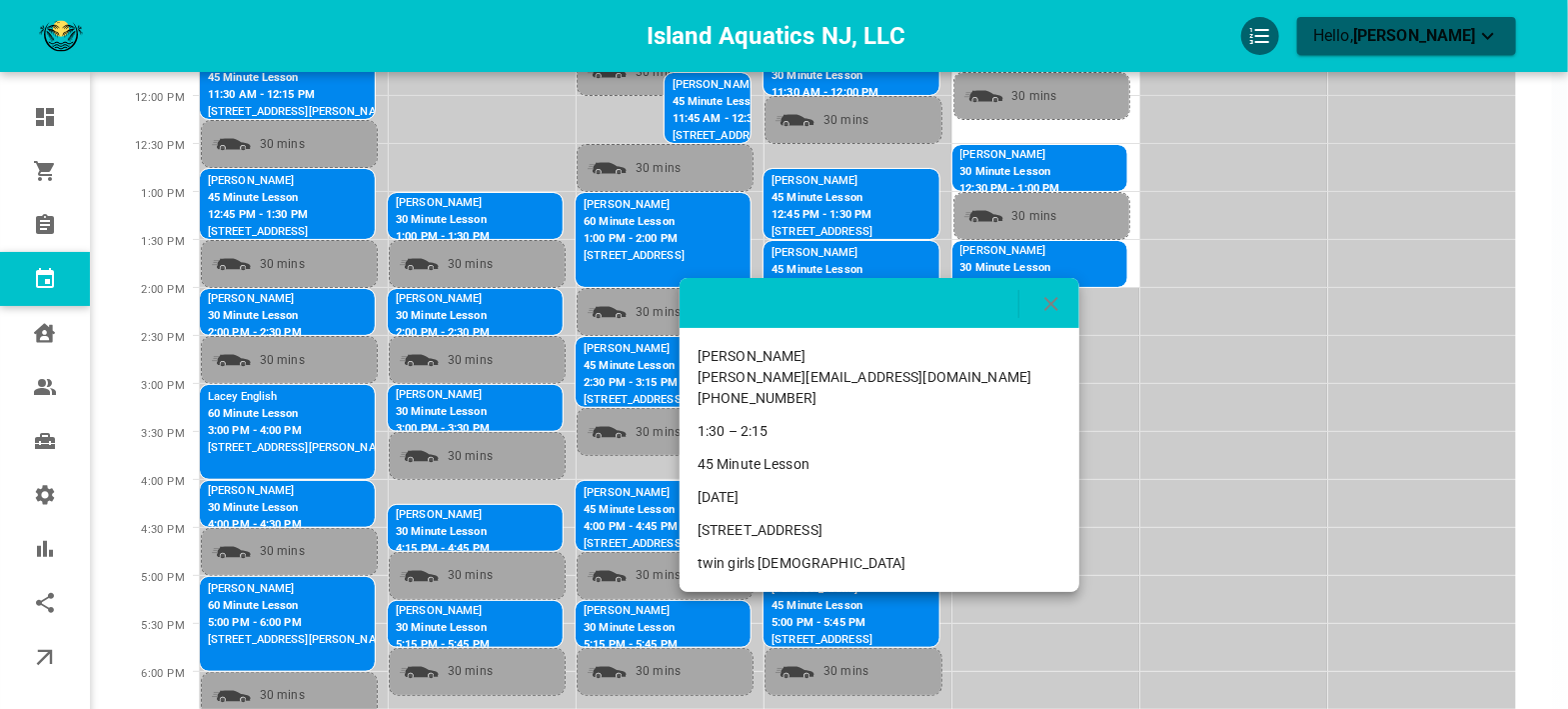drag, startPoint x: 973, startPoint y: 528, endPoint x: 698, endPoint y: 528, distance: 275 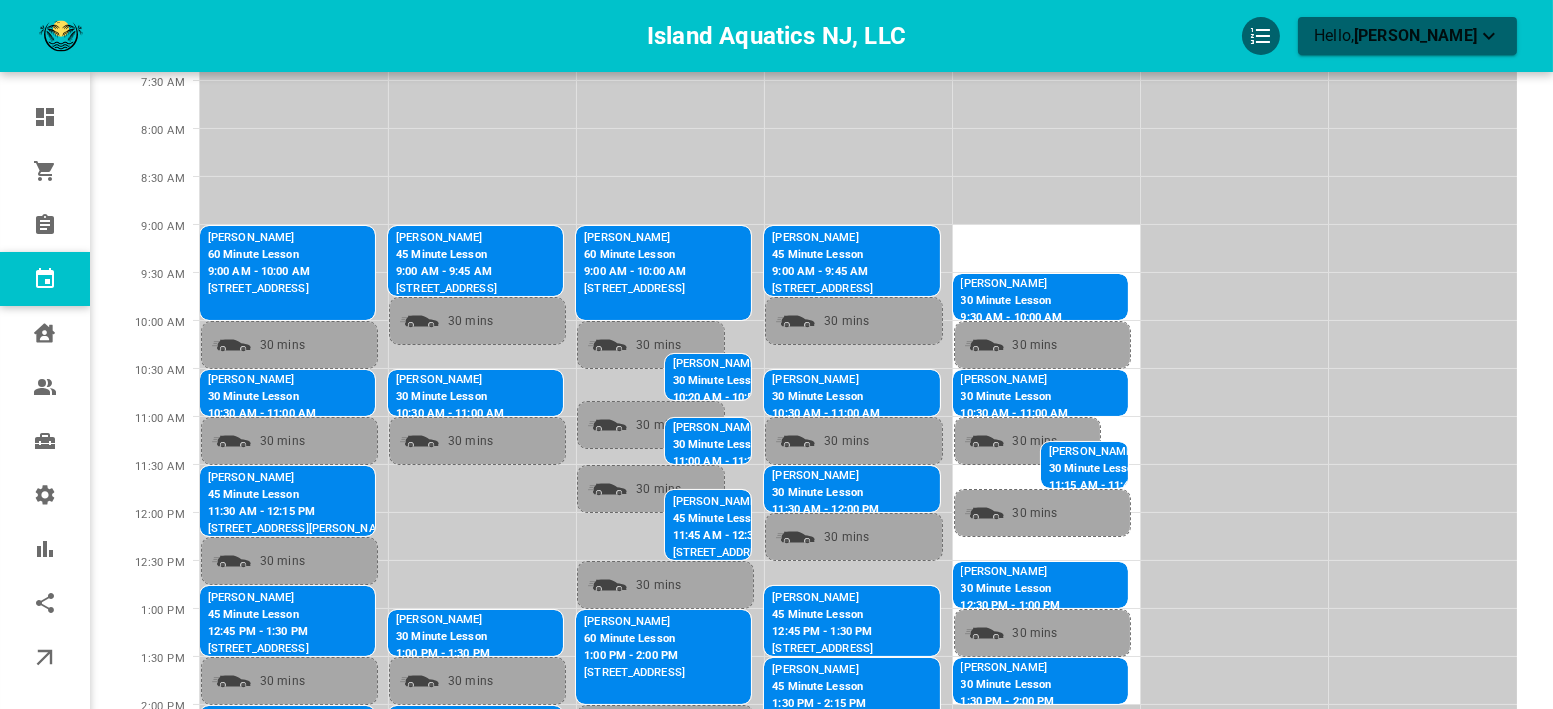 scroll, scrollTop: 0, scrollLeft: 0, axis: both 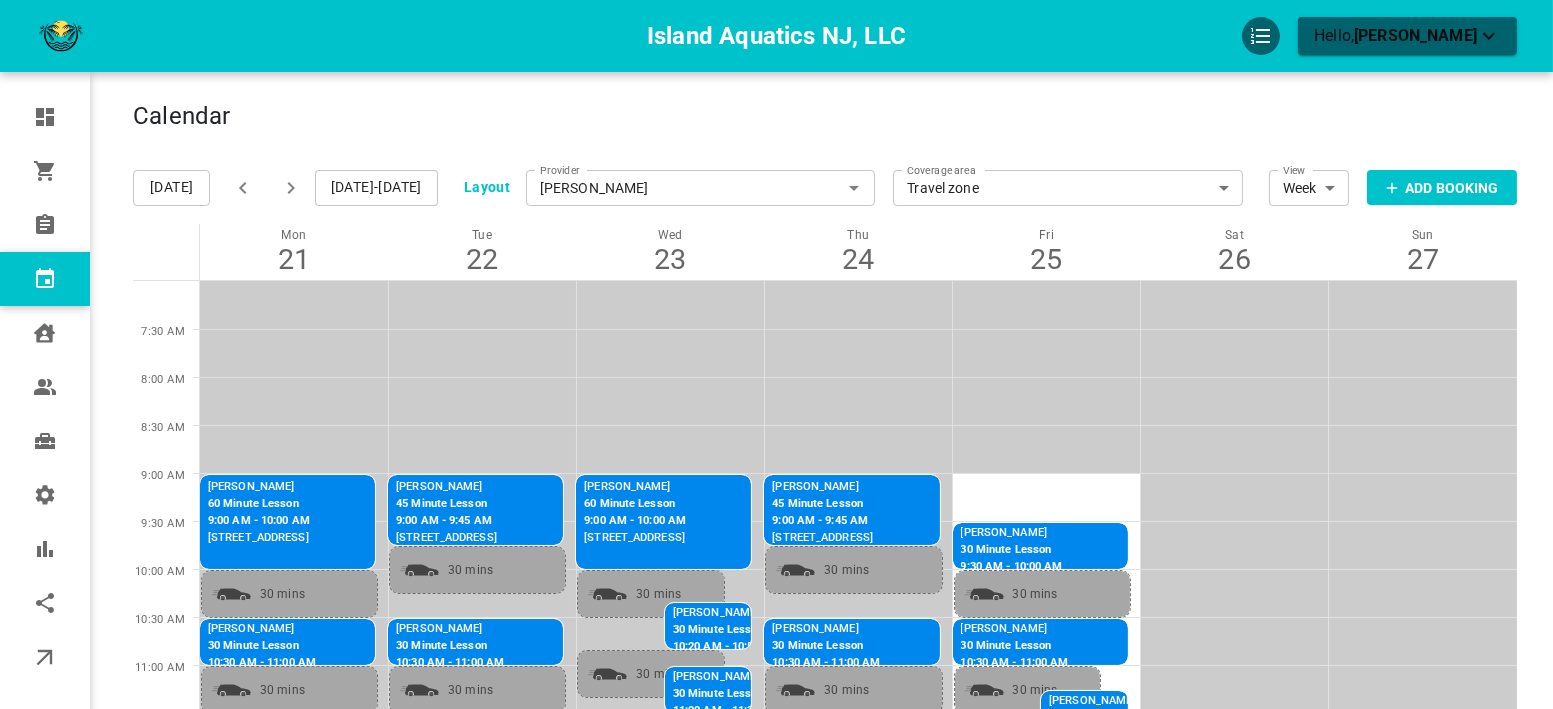 click on "[DATE]-[DATE]" at bounding box center [376, 188] 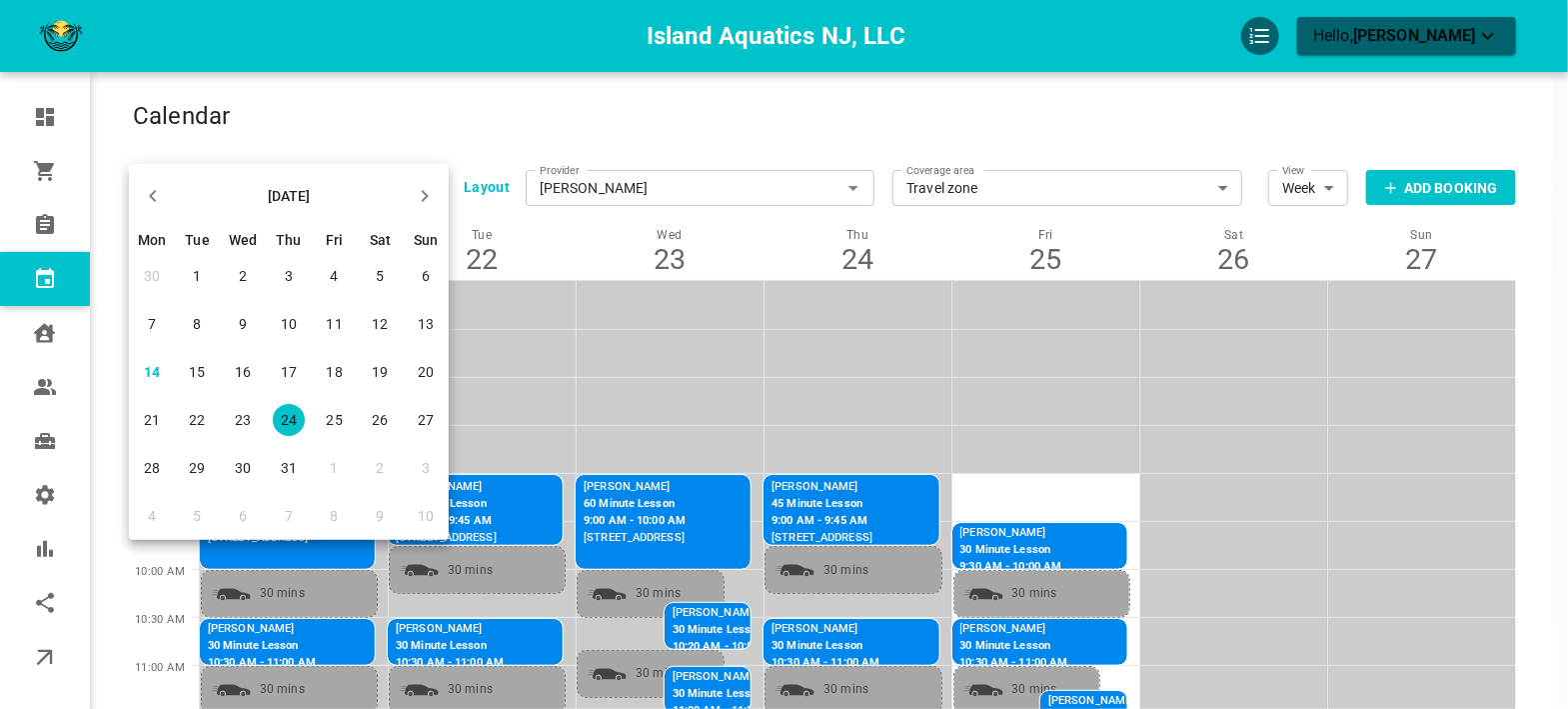 click on "24" at bounding box center [289, 420] 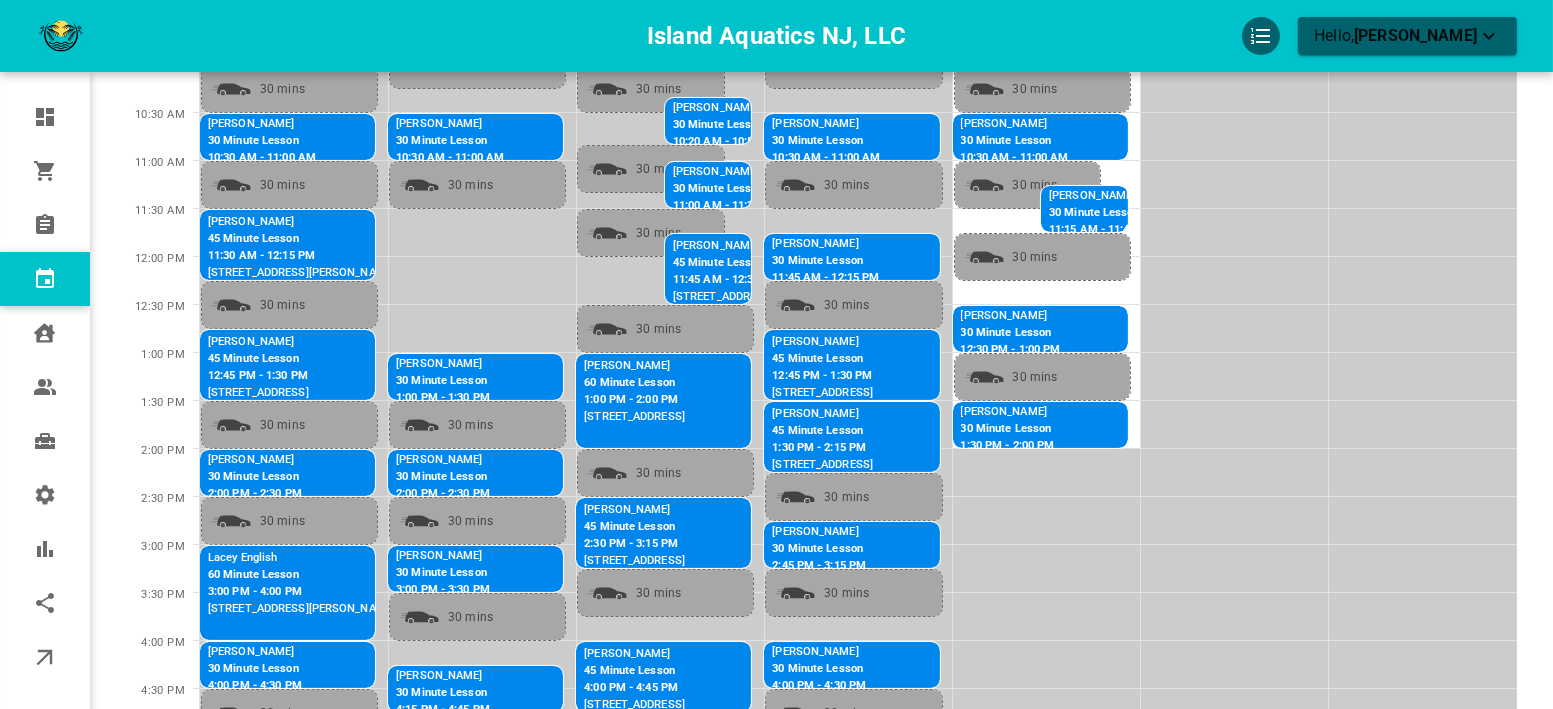 scroll, scrollTop: 555, scrollLeft: 0, axis: vertical 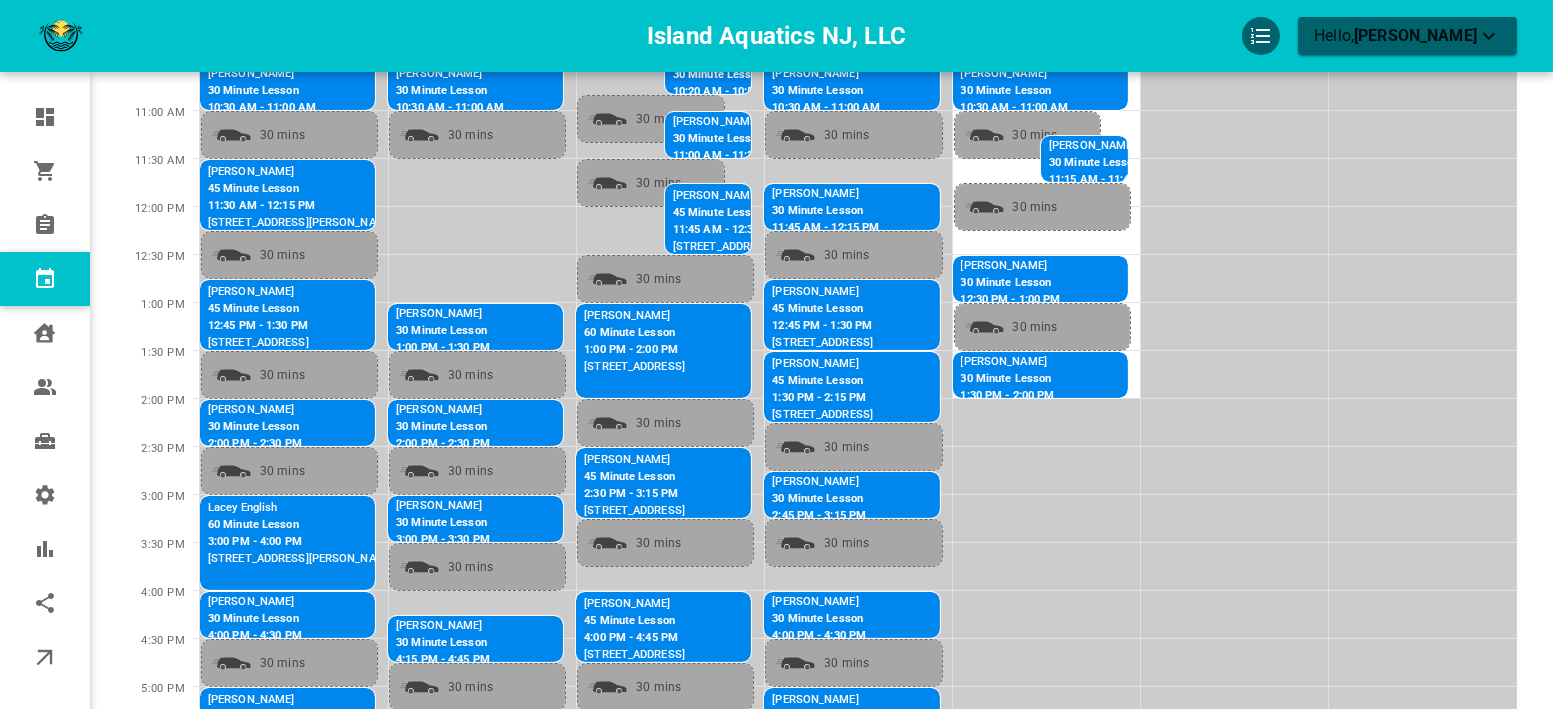 click on "2:45 PM - 3:15 PM" at bounding box center [822, 516] 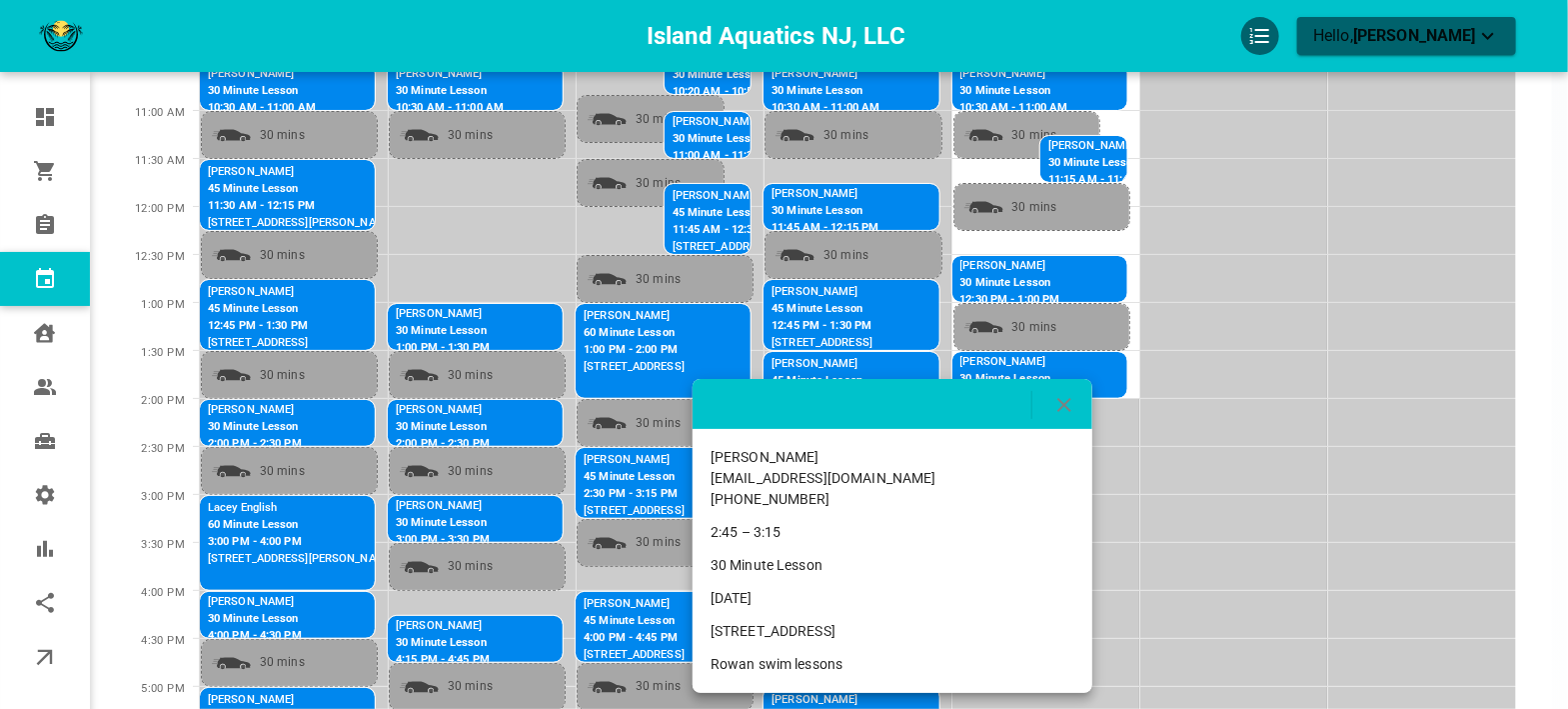 drag, startPoint x: 981, startPoint y: 634, endPoint x: 710, endPoint y: 622, distance: 271.2656 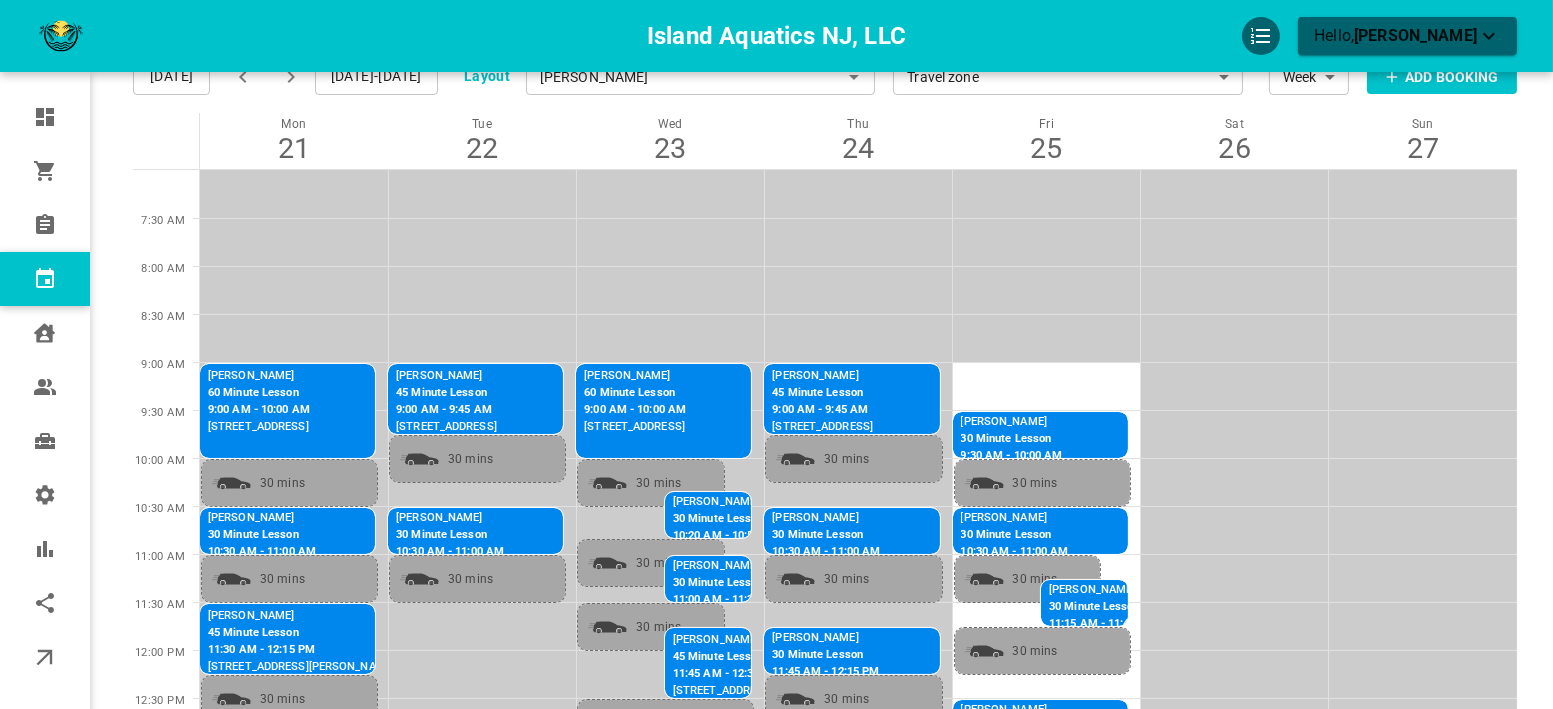 scroll, scrollTop: 0, scrollLeft: 0, axis: both 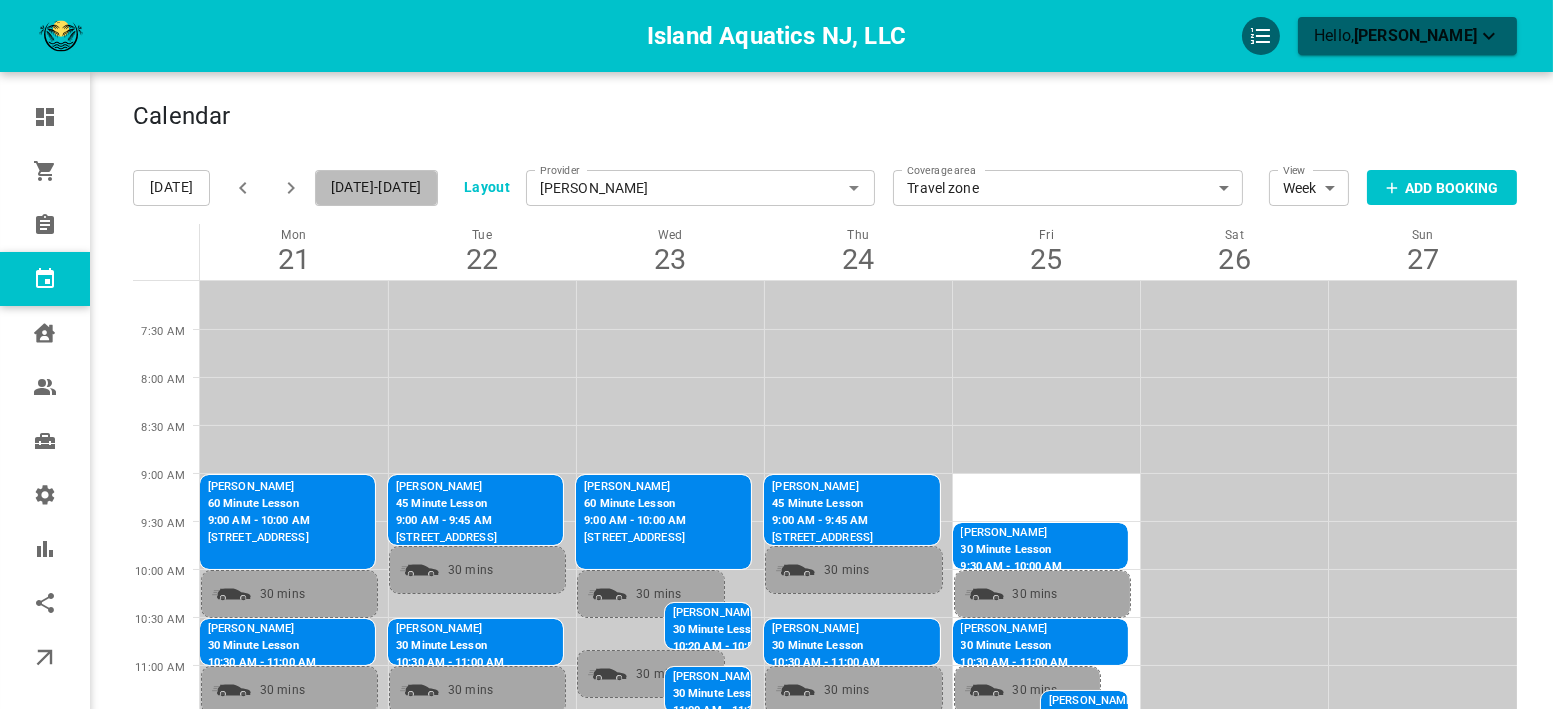 click on "[DATE]-[DATE]" at bounding box center [376, 188] 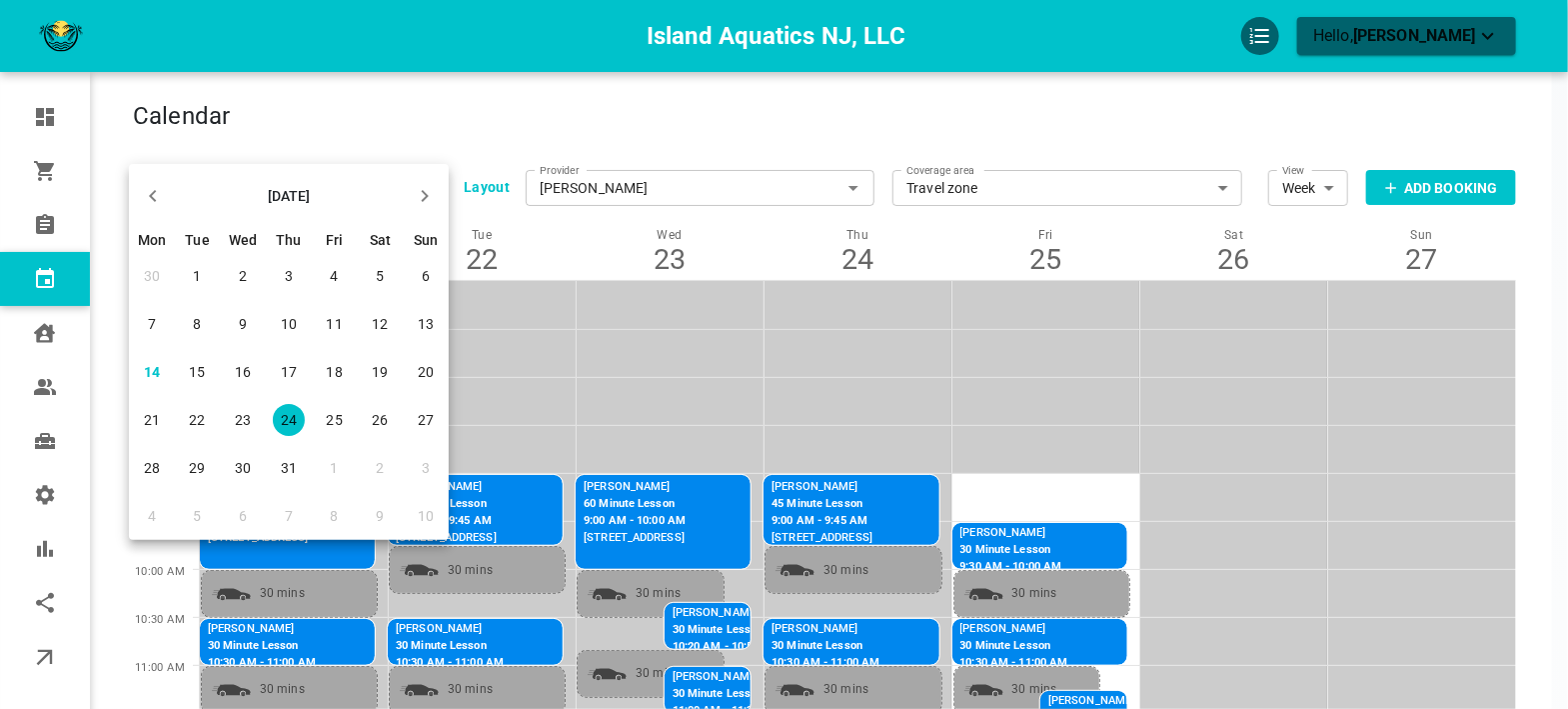 click on "24" at bounding box center (289, 420) 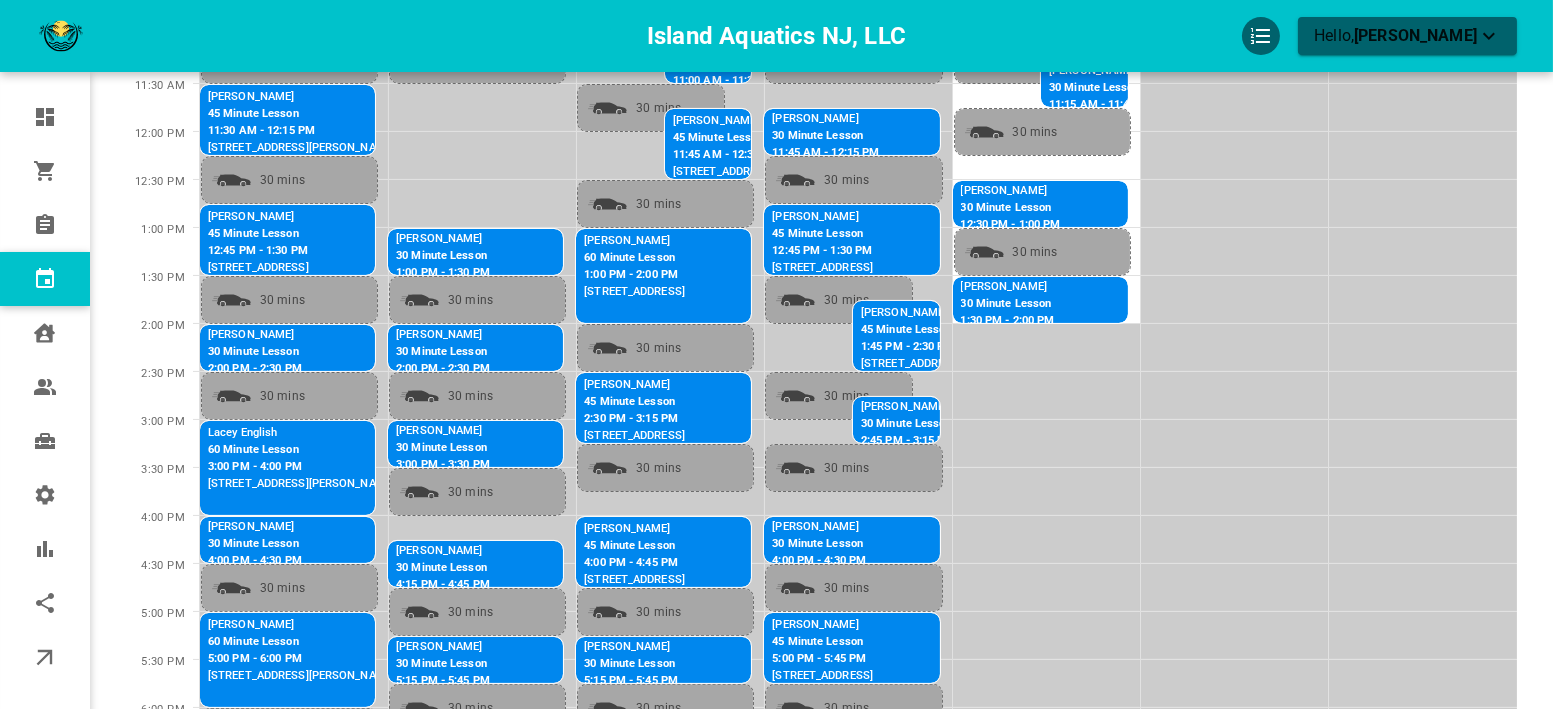scroll, scrollTop: 666, scrollLeft: 0, axis: vertical 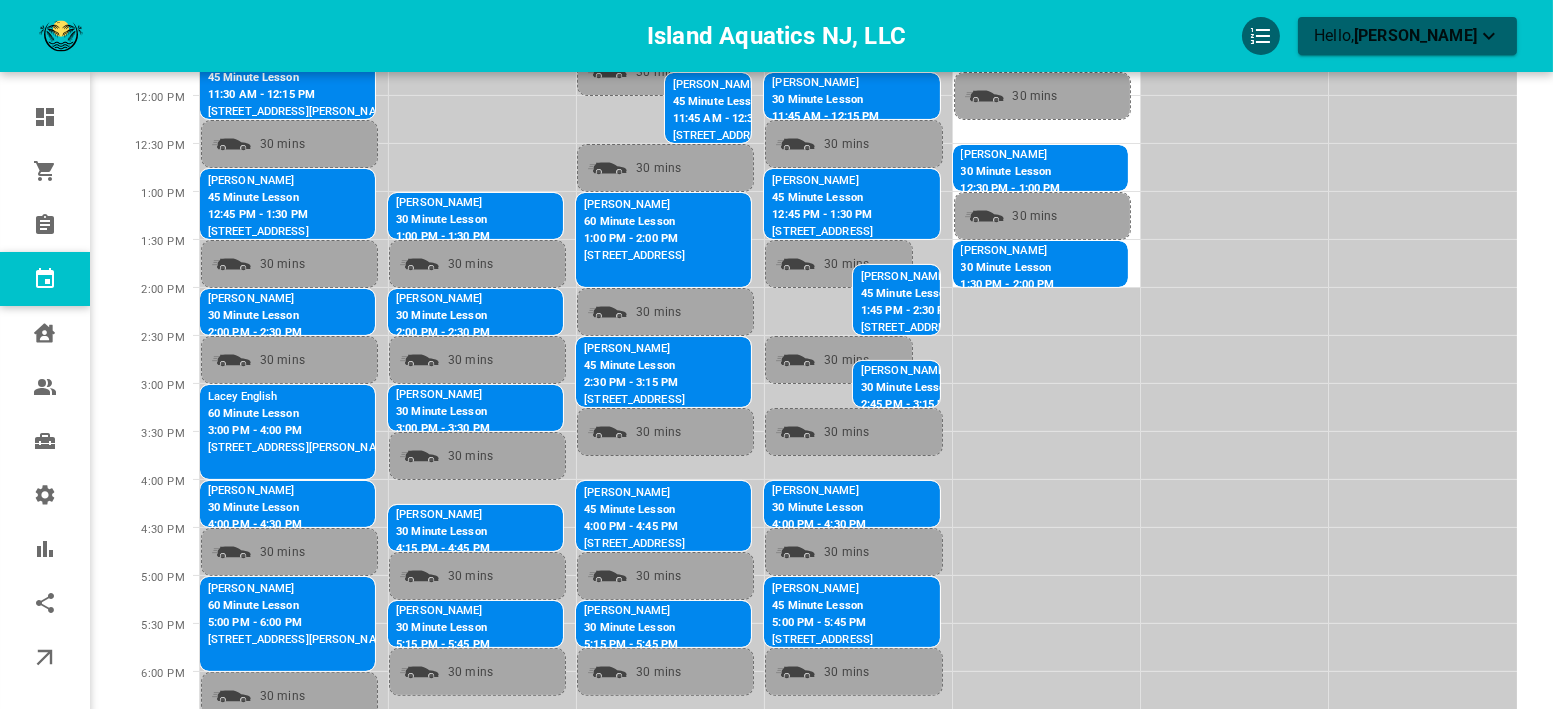 click on "[PERSON_NAME]" at bounding box center [865, 491] 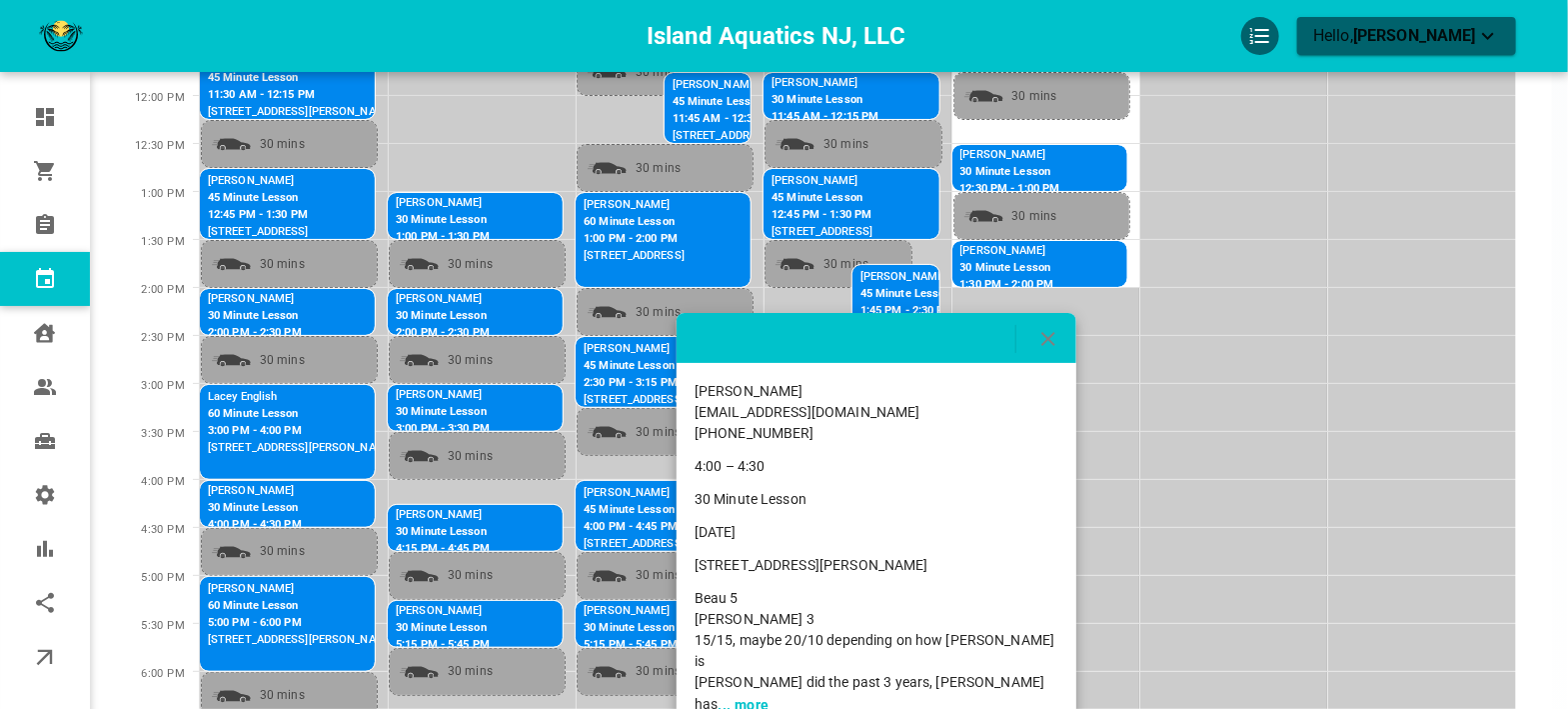 click 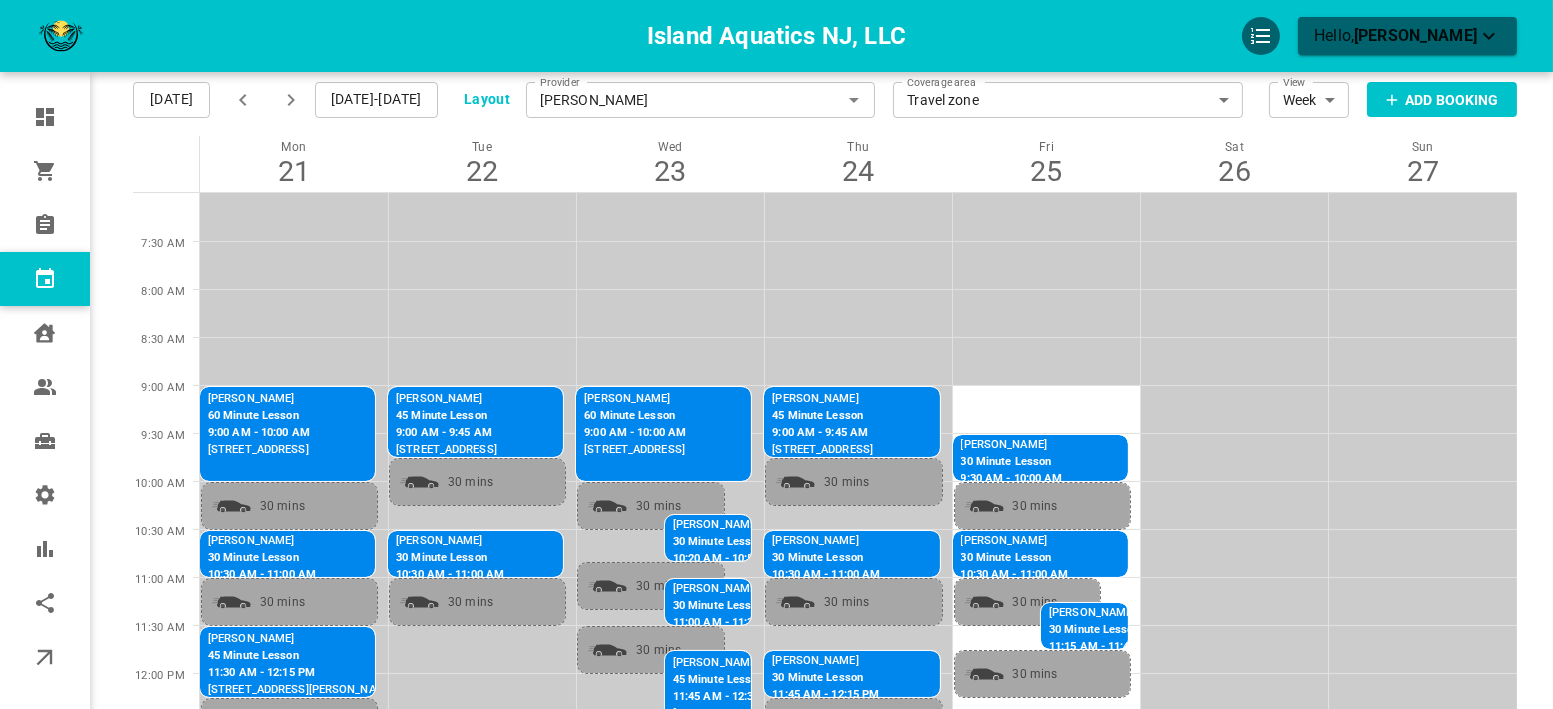 scroll, scrollTop: 71, scrollLeft: 0, axis: vertical 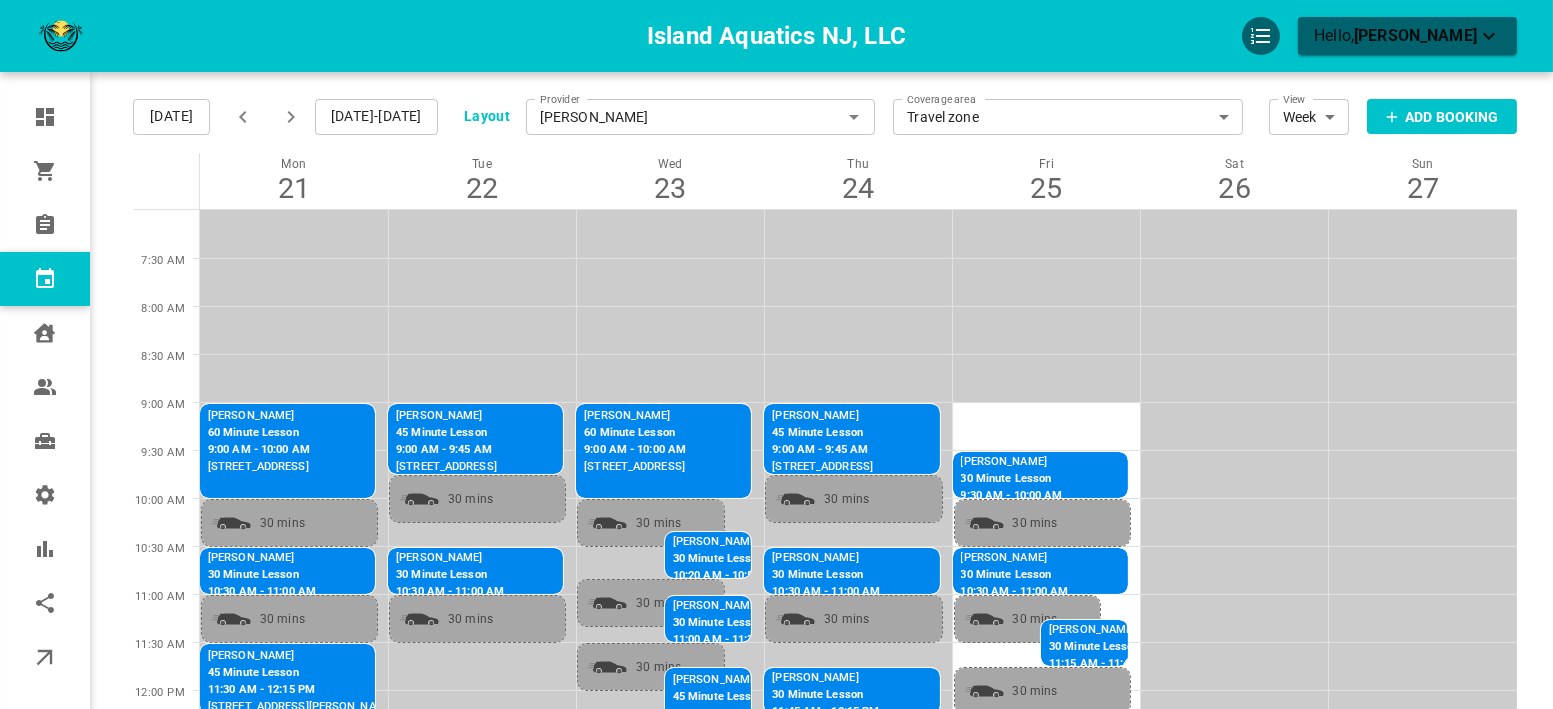 click on "[PERSON_NAME]" at bounding box center (1015, 558) 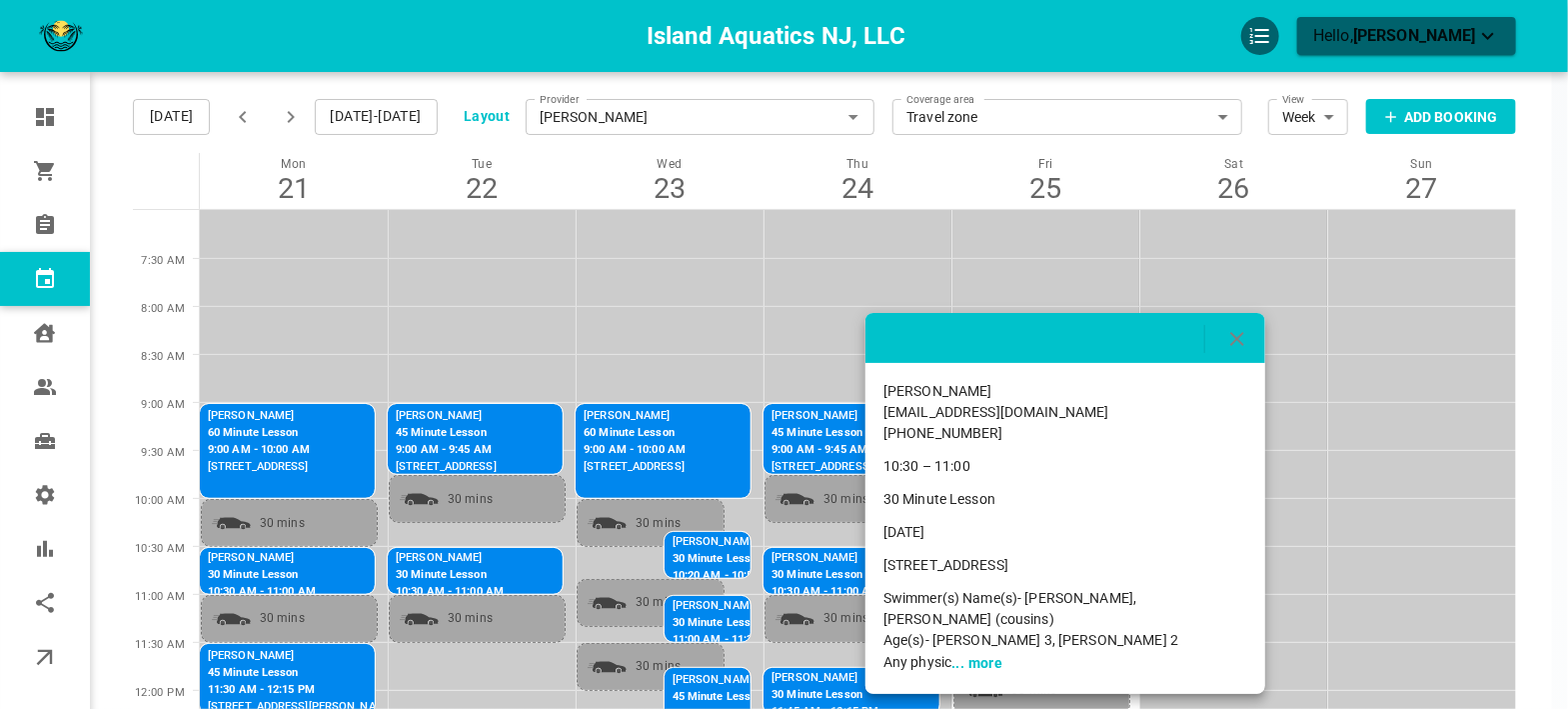 click at bounding box center (1237, 339) 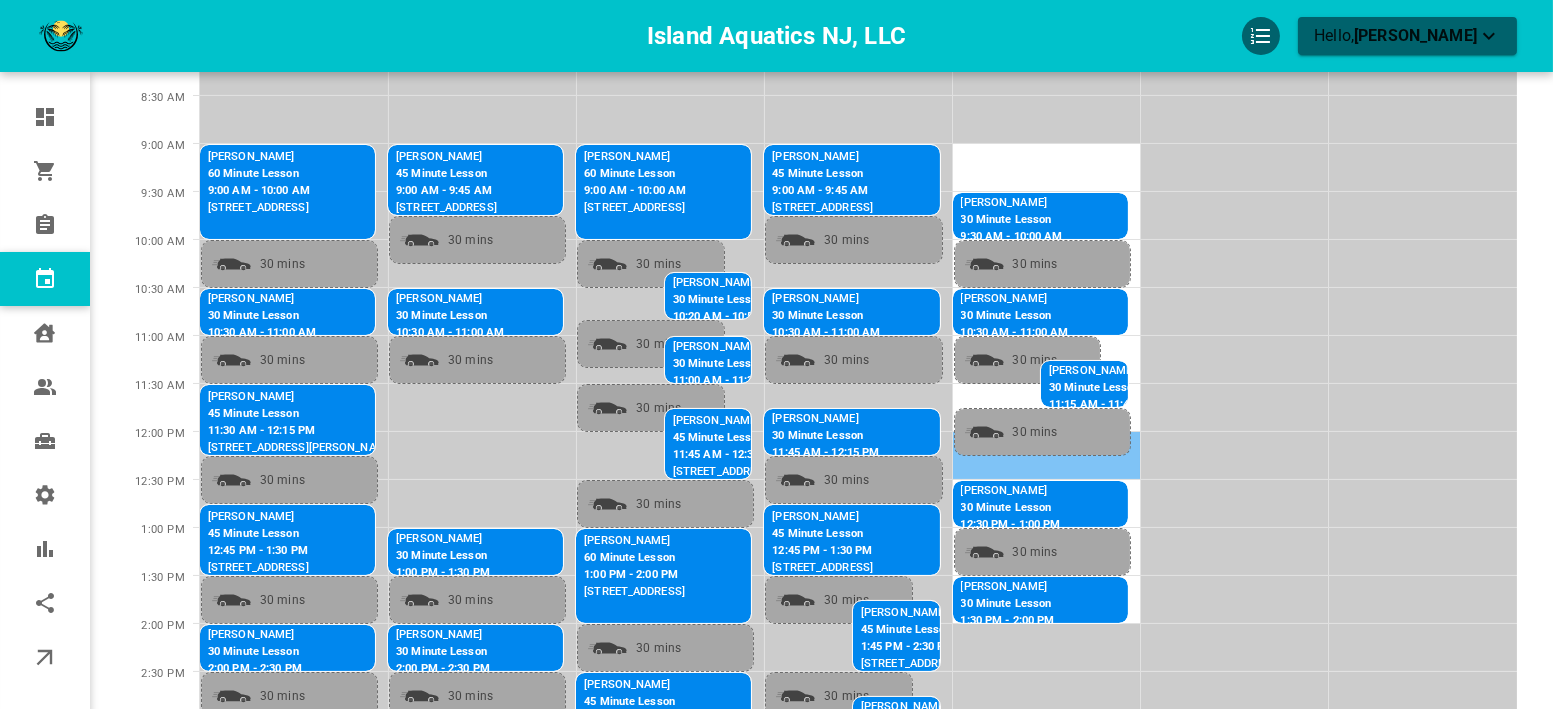 scroll, scrollTop: 293, scrollLeft: 0, axis: vertical 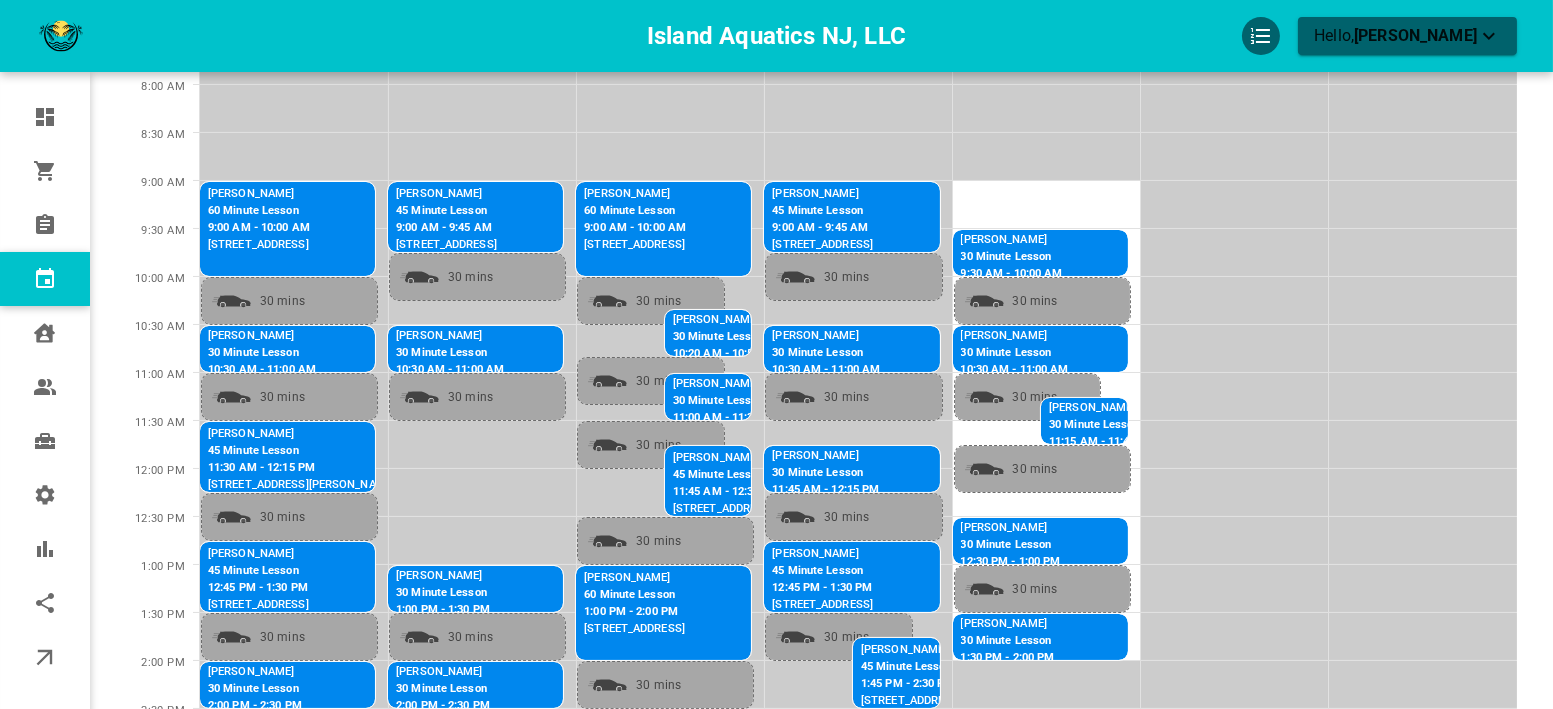 click on "[PERSON_NAME]" at bounding box center (1011, 528) 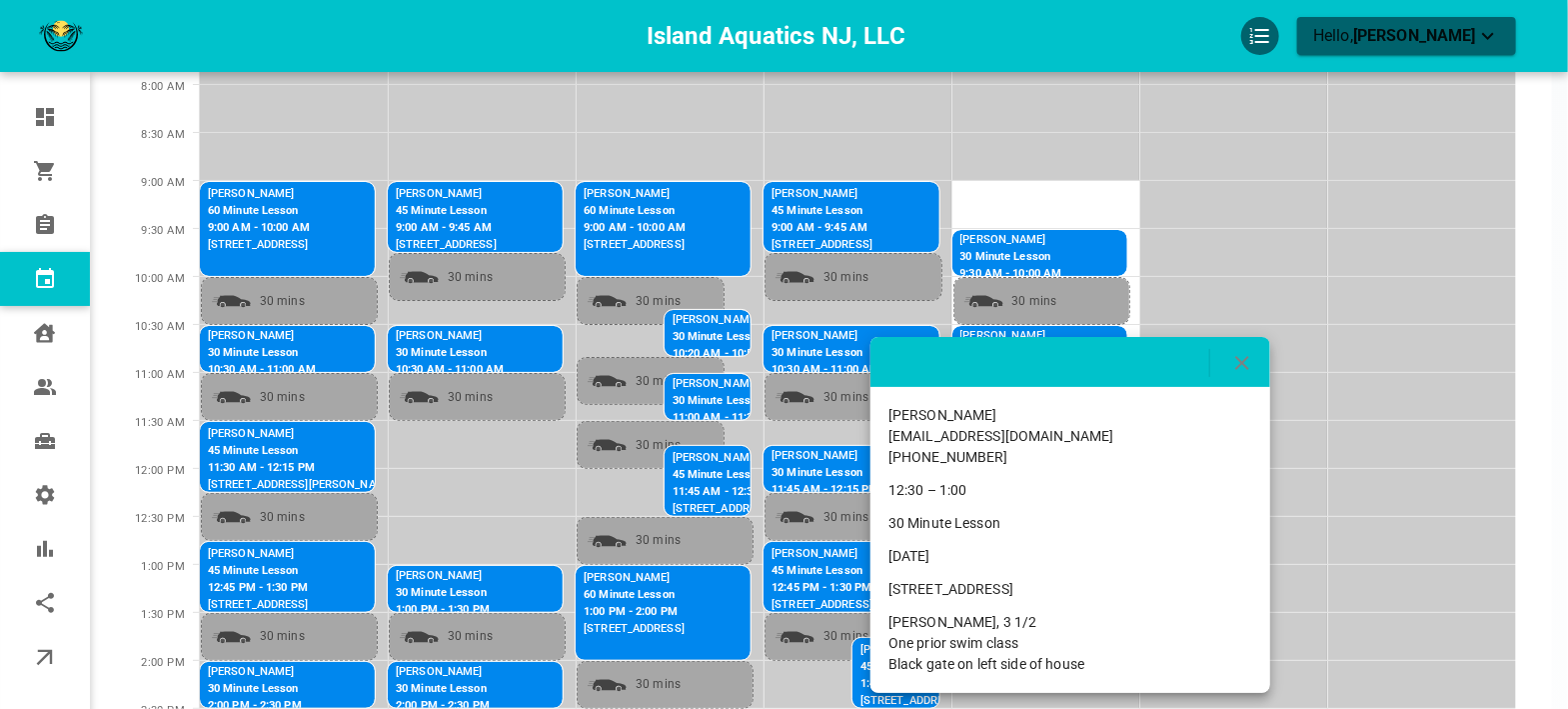 click 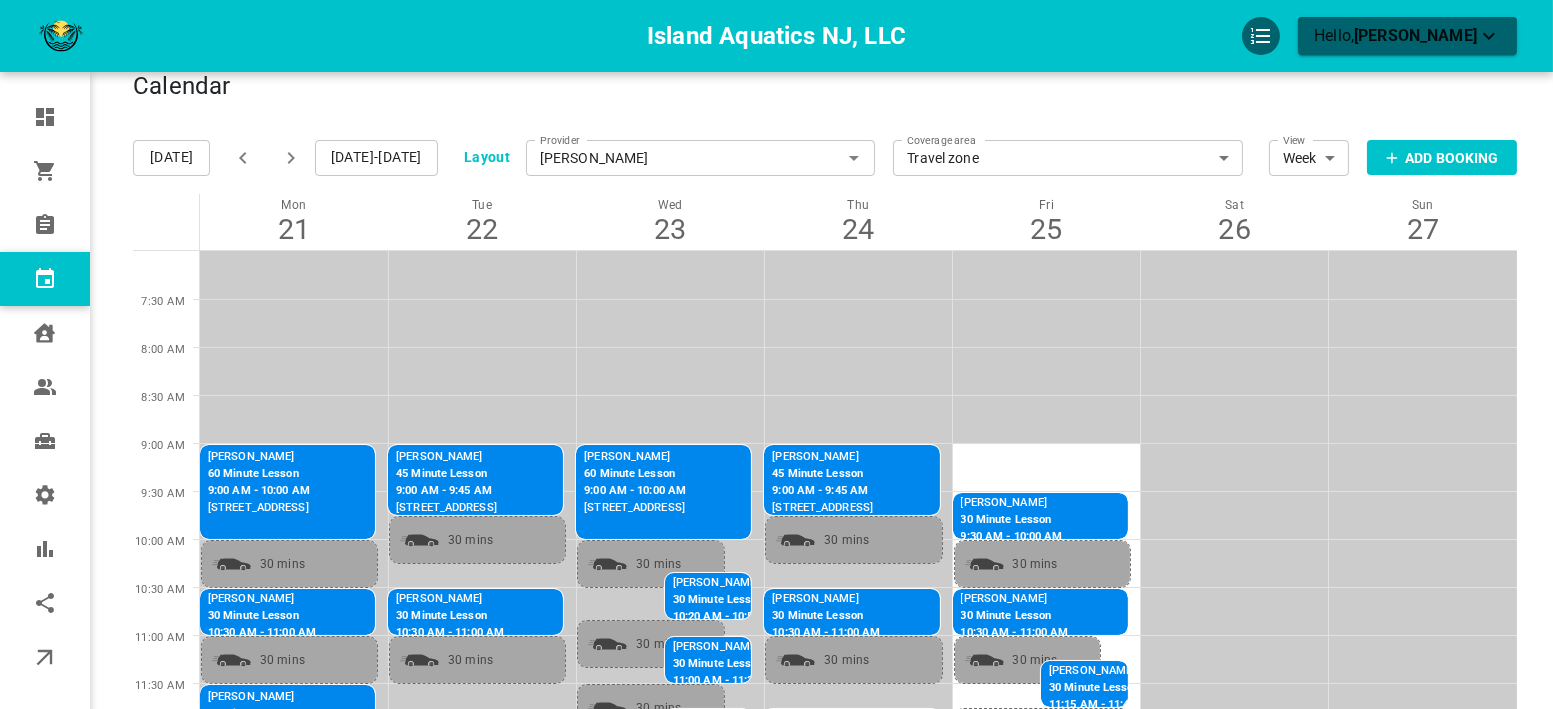 scroll, scrollTop: 0, scrollLeft: 0, axis: both 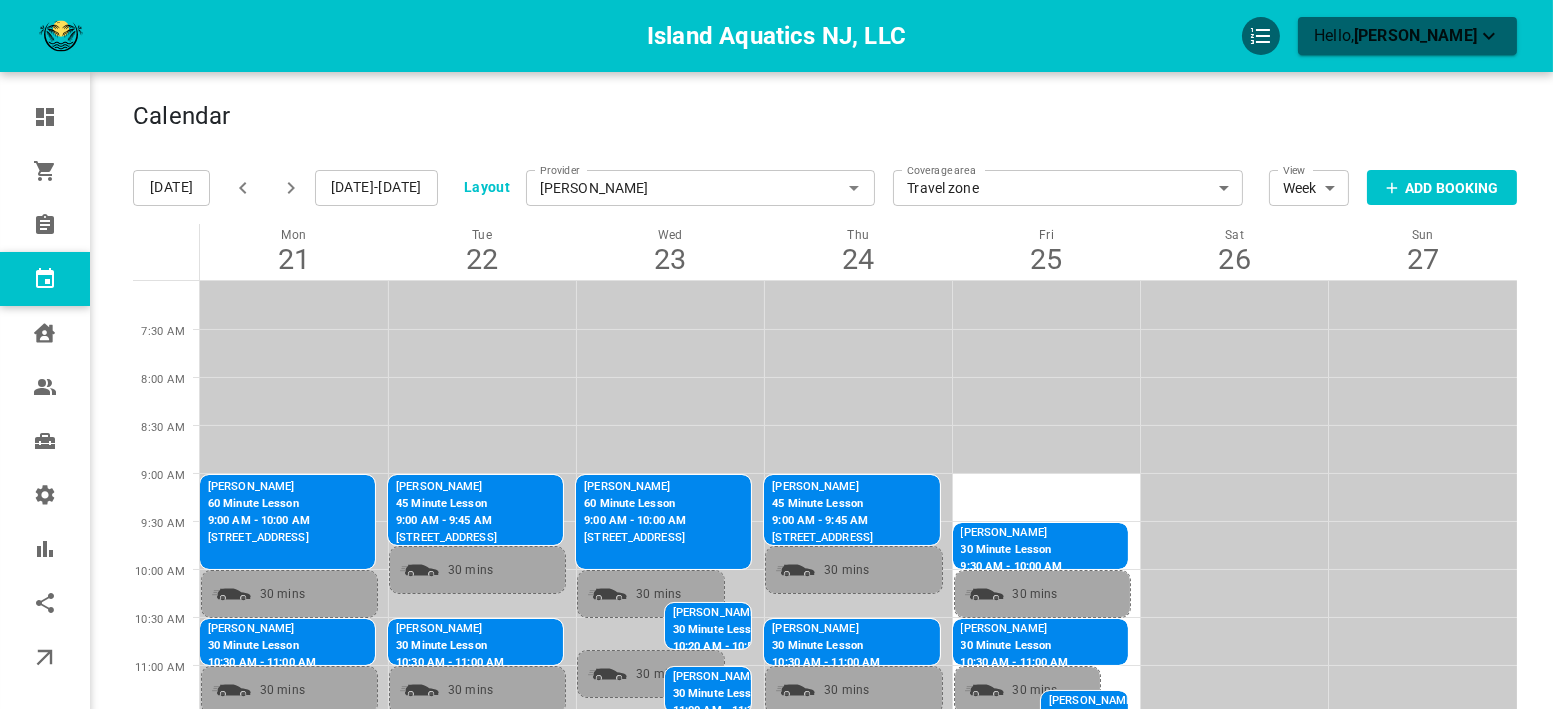 click 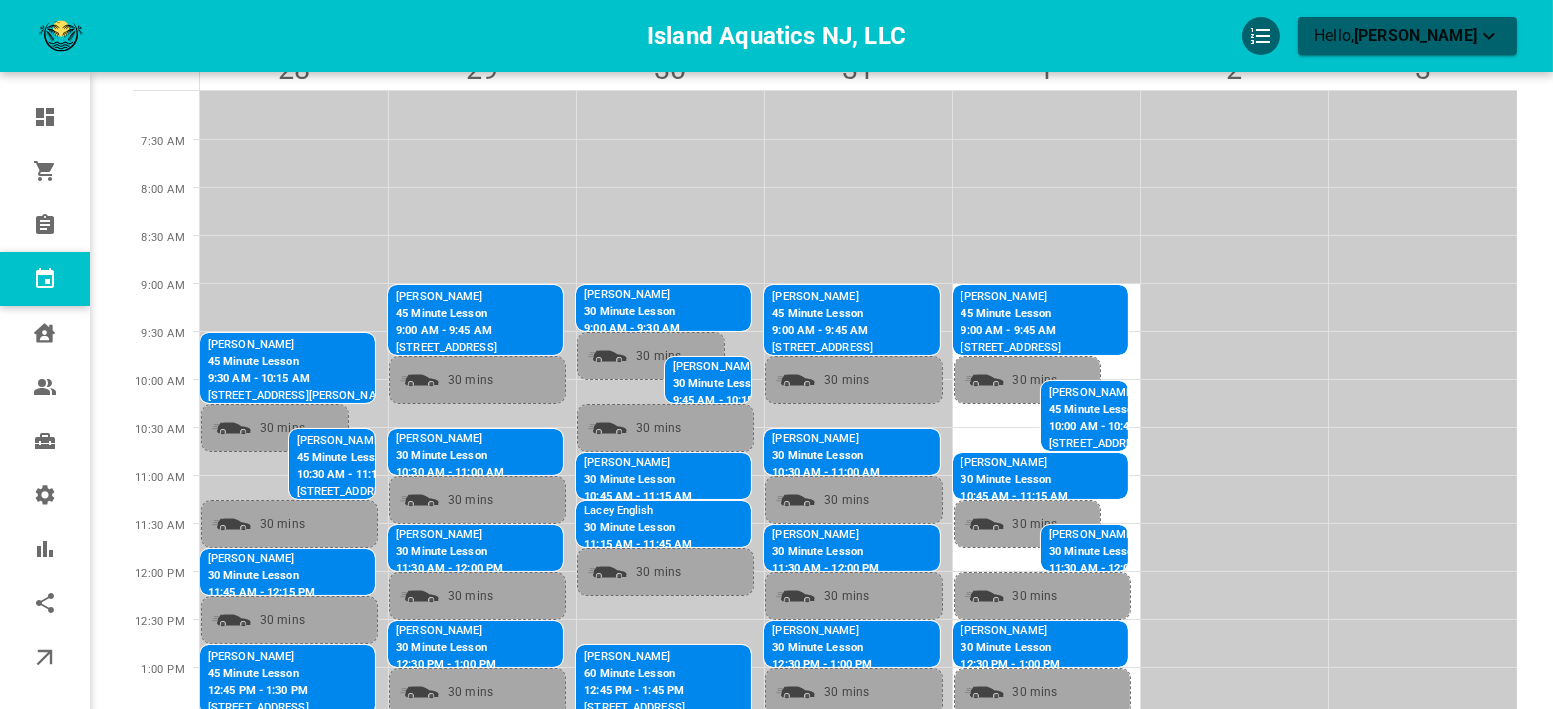 scroll, scrollTop: 222, scrollLeft: 0, axis: vertical 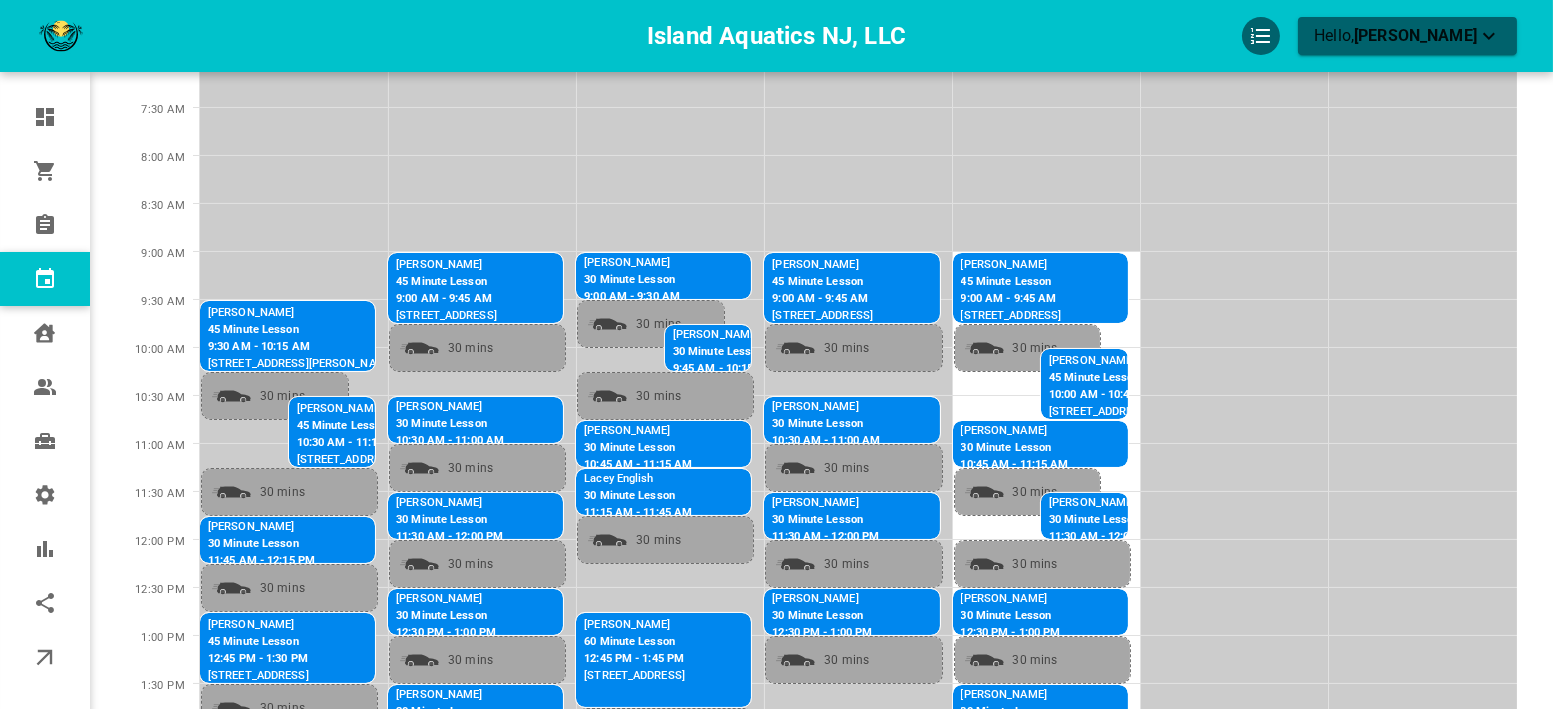 click on "10:30 AM - 11:15 AM" at bounding box center (351, 443) 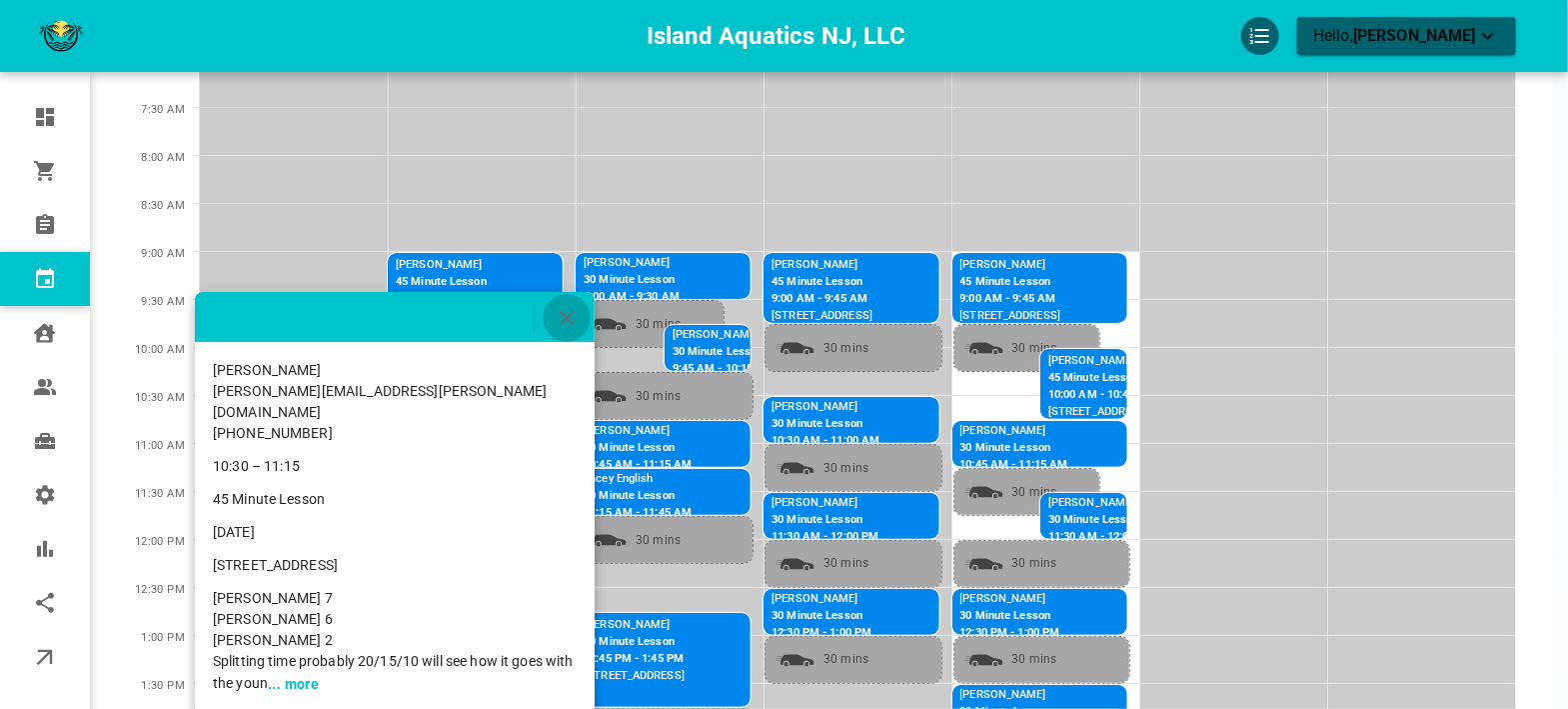 click 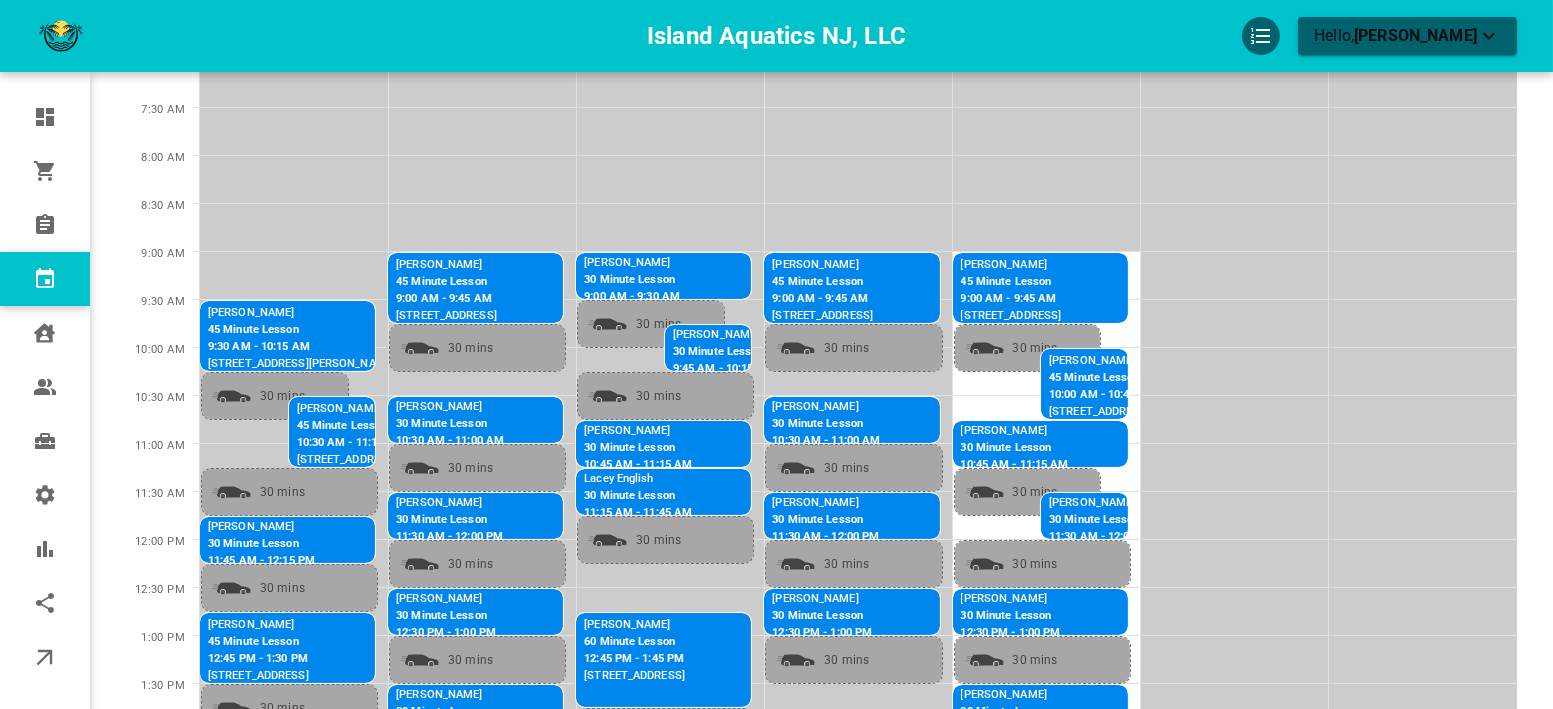 click on "45 Minute Lesson" at bounding box center (301, 330) 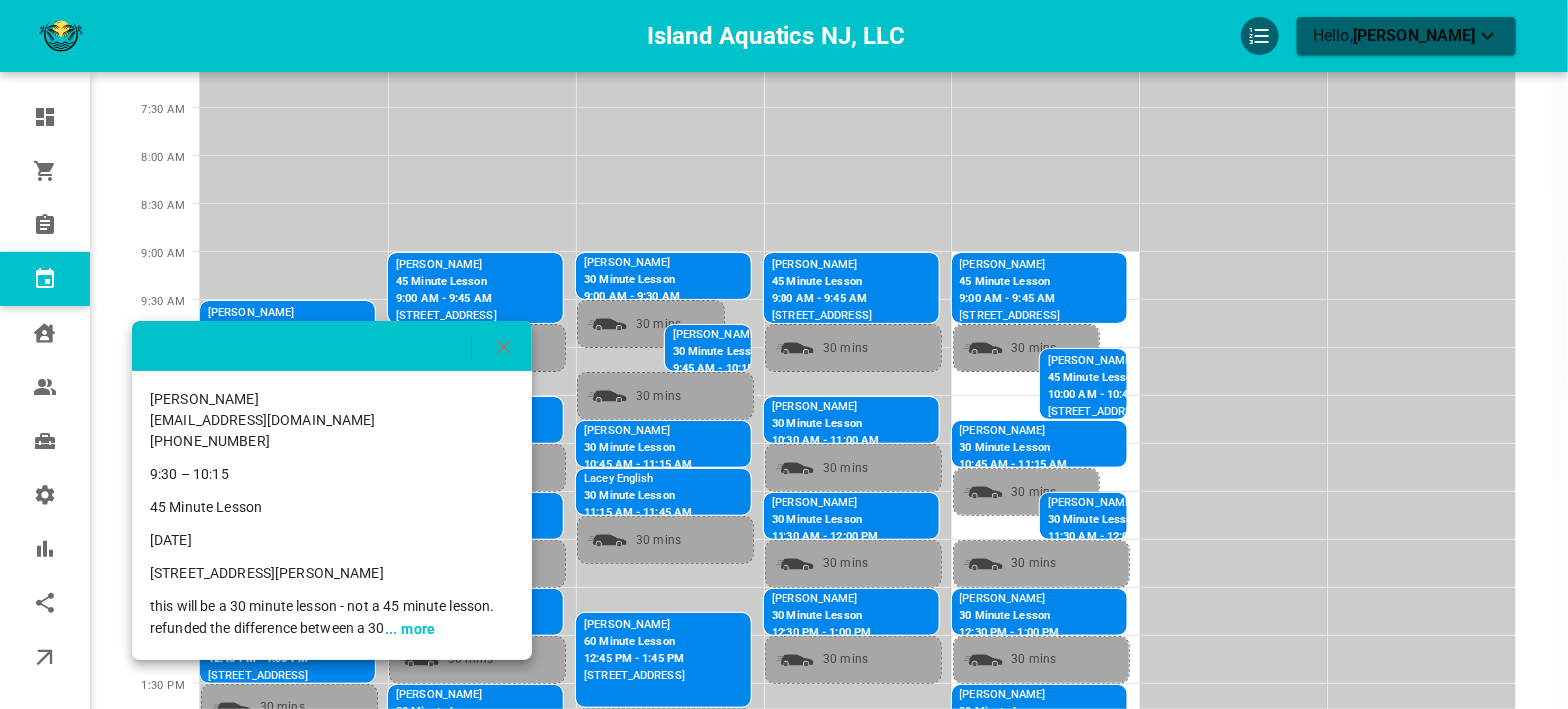 click 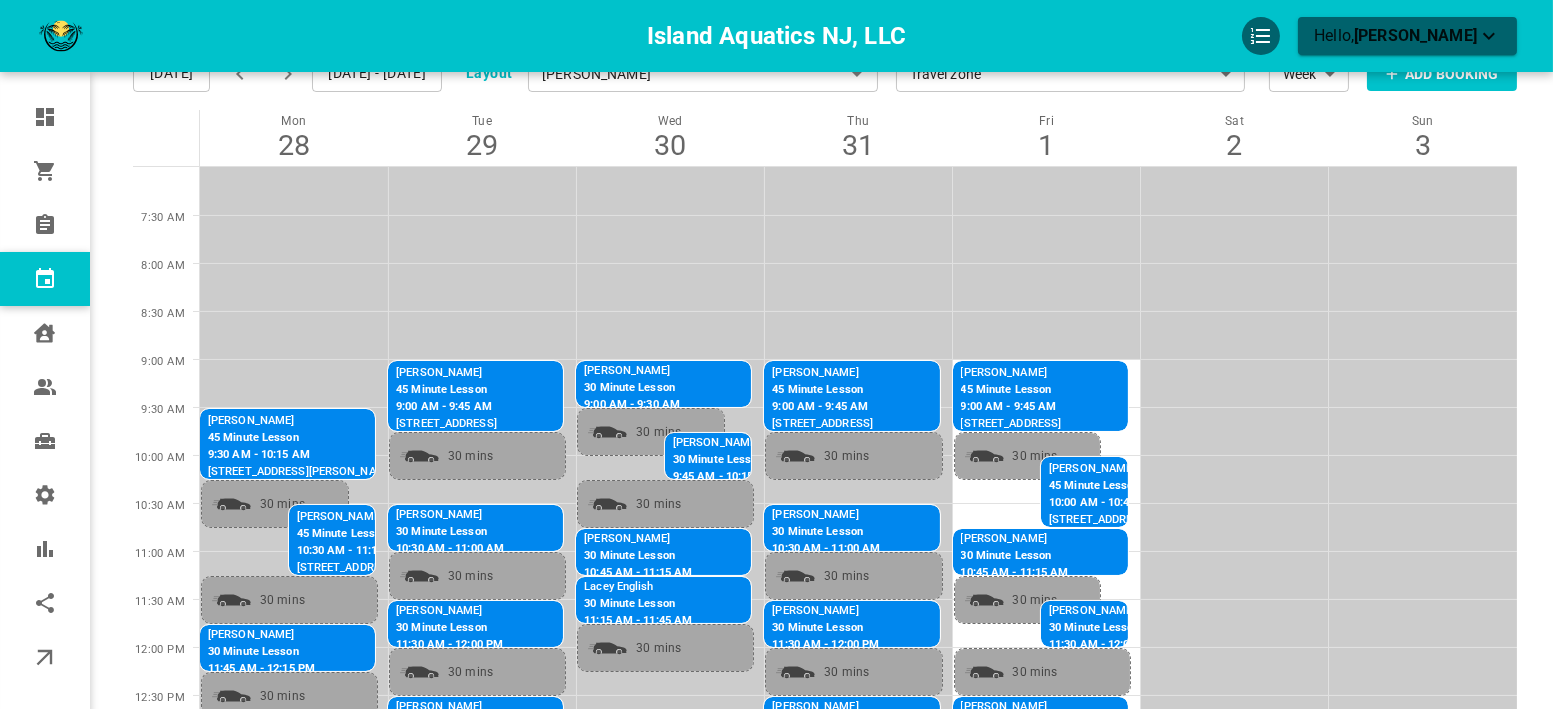 scroll, scrollTop: 0, scrollLeft: 0, axis: both 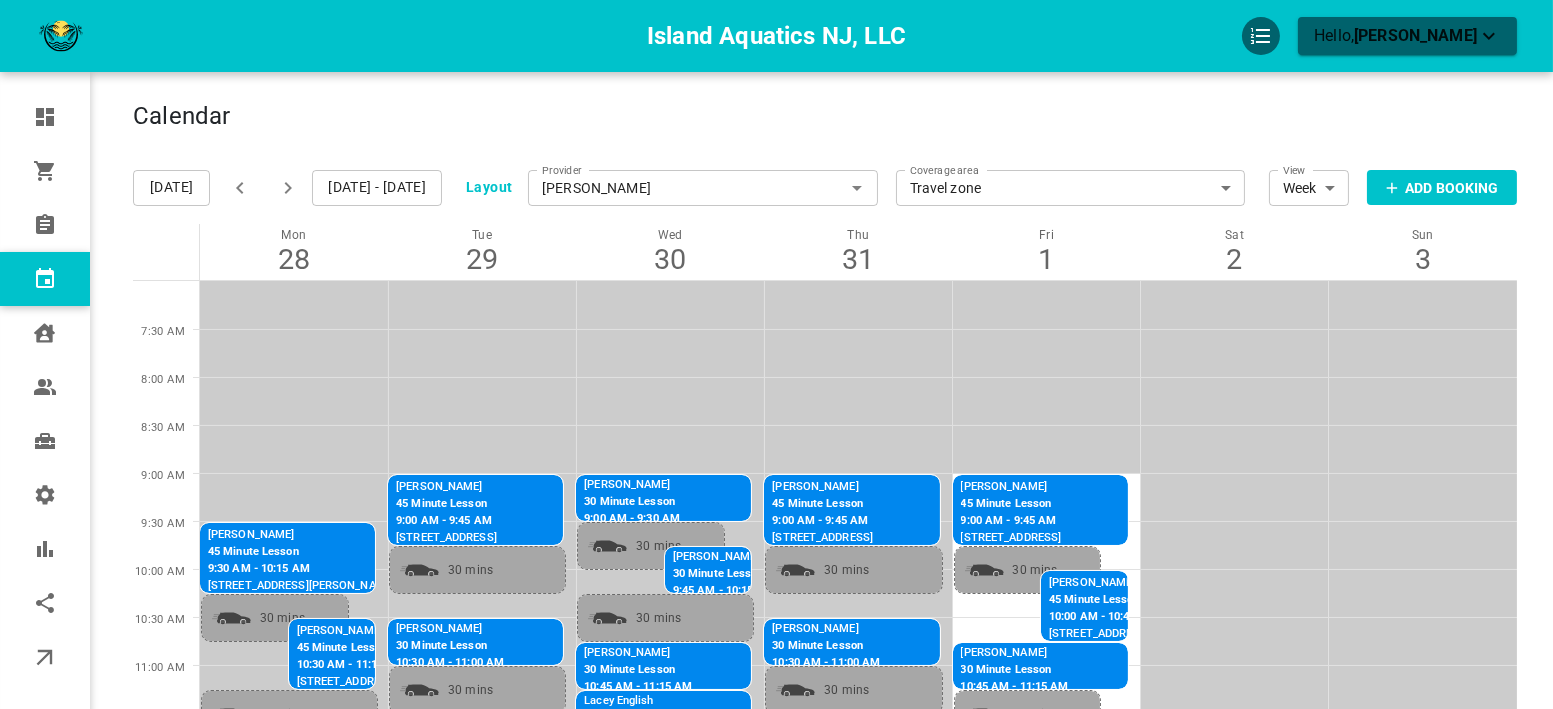 click 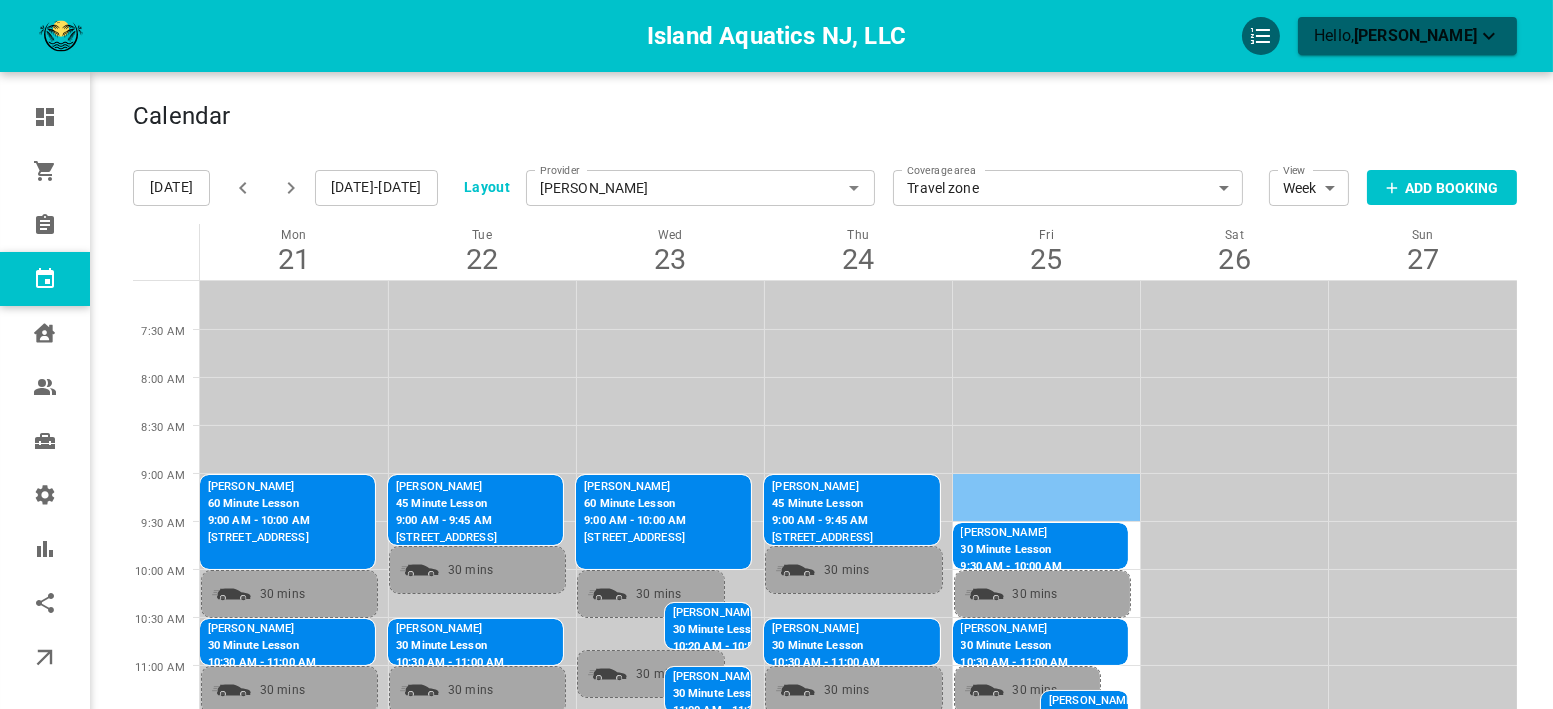 click at bounding box center [1047, 497] 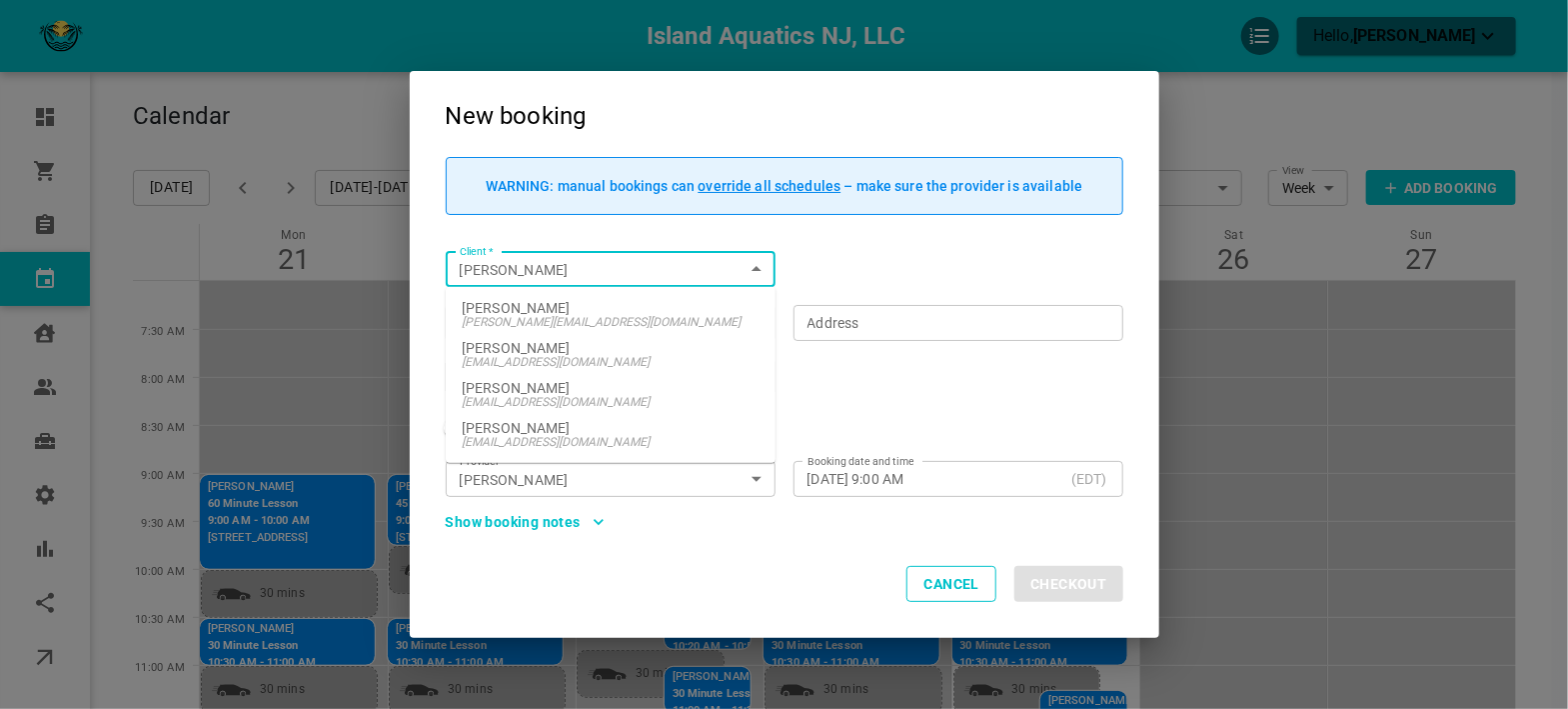 click on "[PERSON_NAME][EMAIL_ADDRESS][DOMAIN_NAME]" at bounding box center (611, 322) 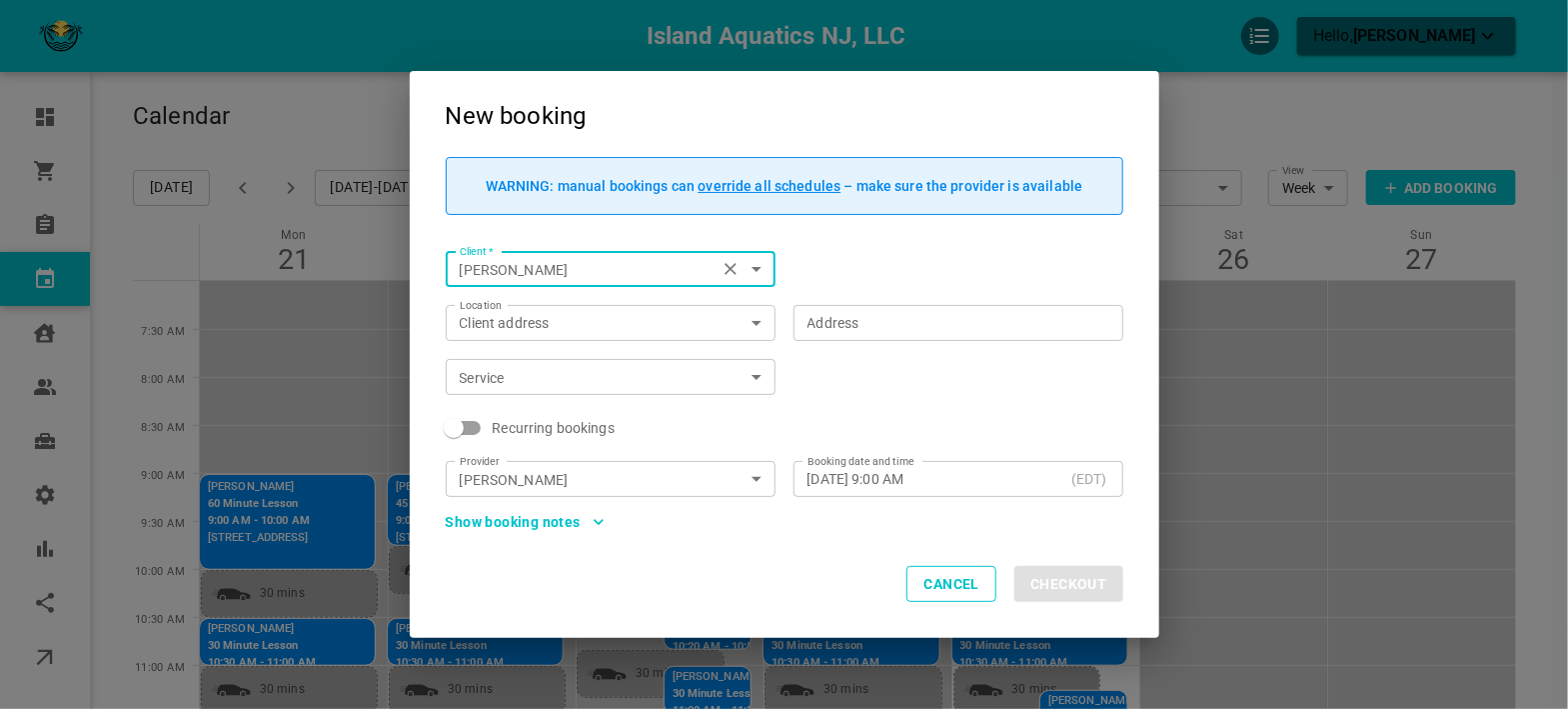 type on "[PERSON_NAME]" 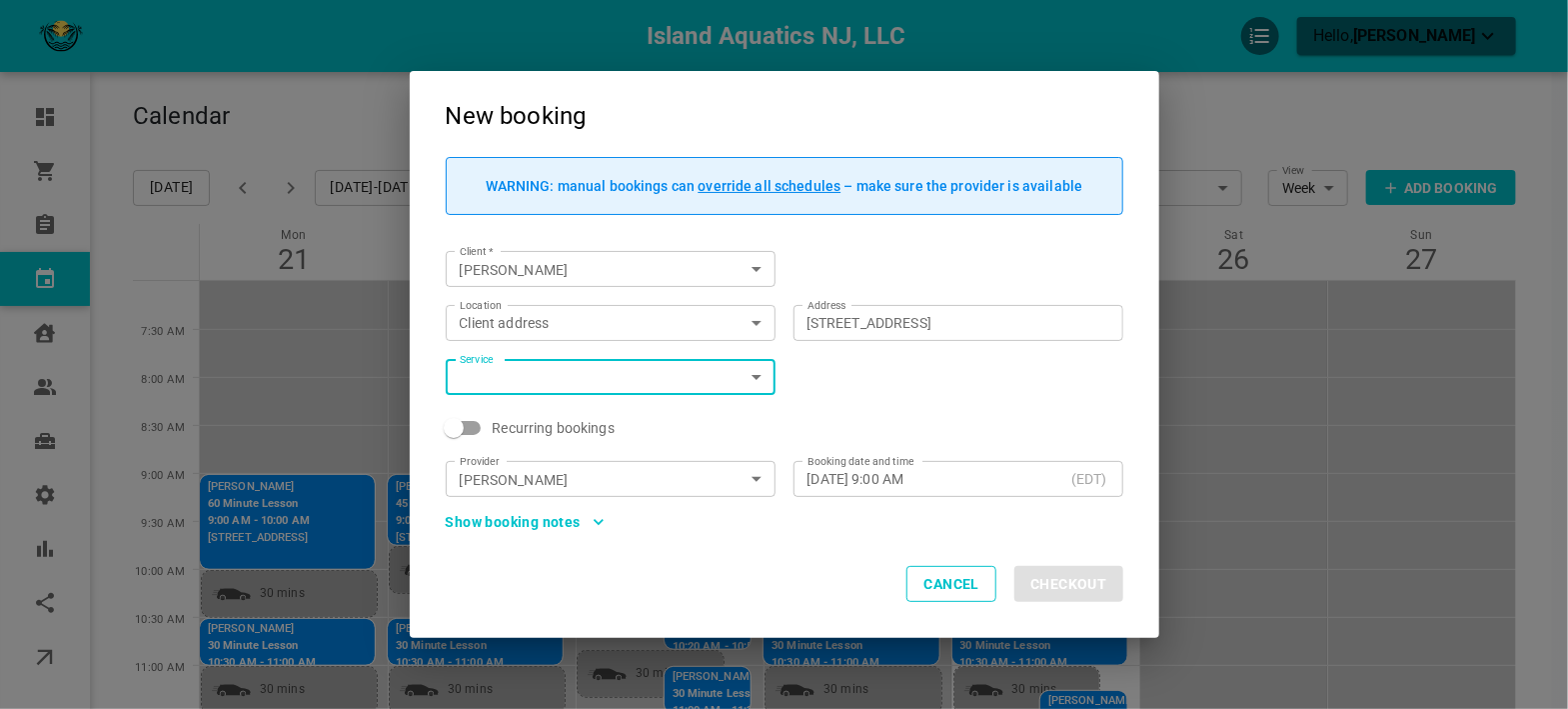 type on "[STREET_ADDRESS]" 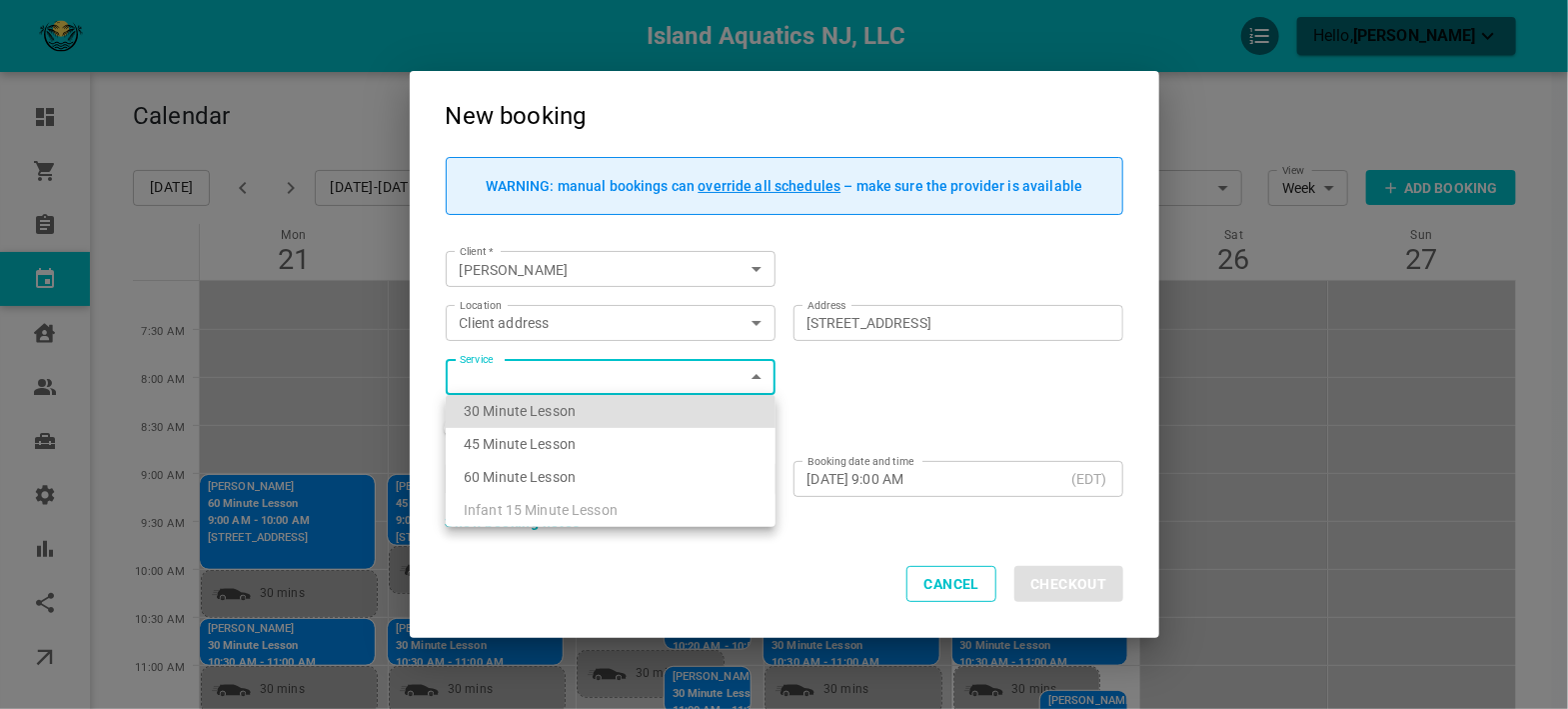 click on "30 Minute Lesson" at bounding box center [611, 411] 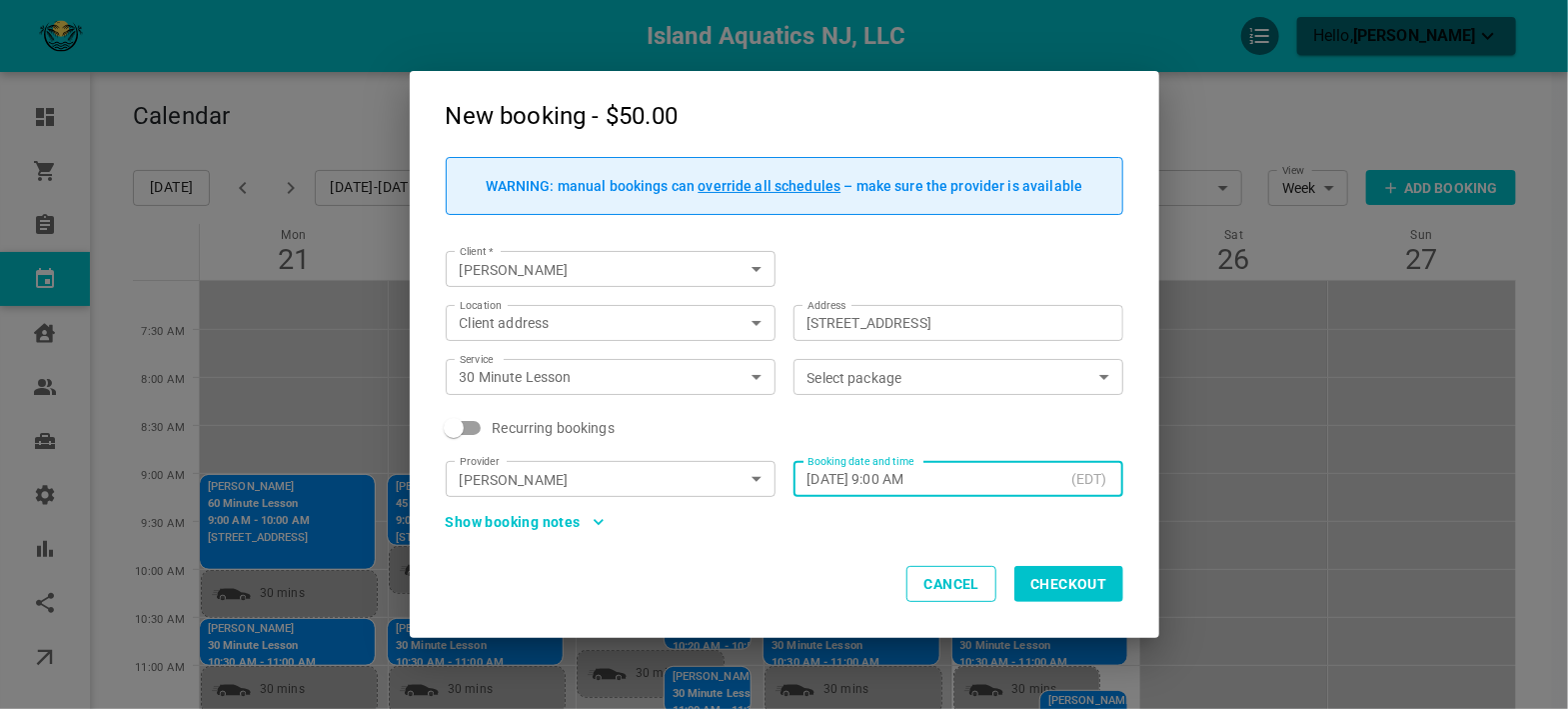 click on "Recurring bookings" at bounding box center (784, 428) 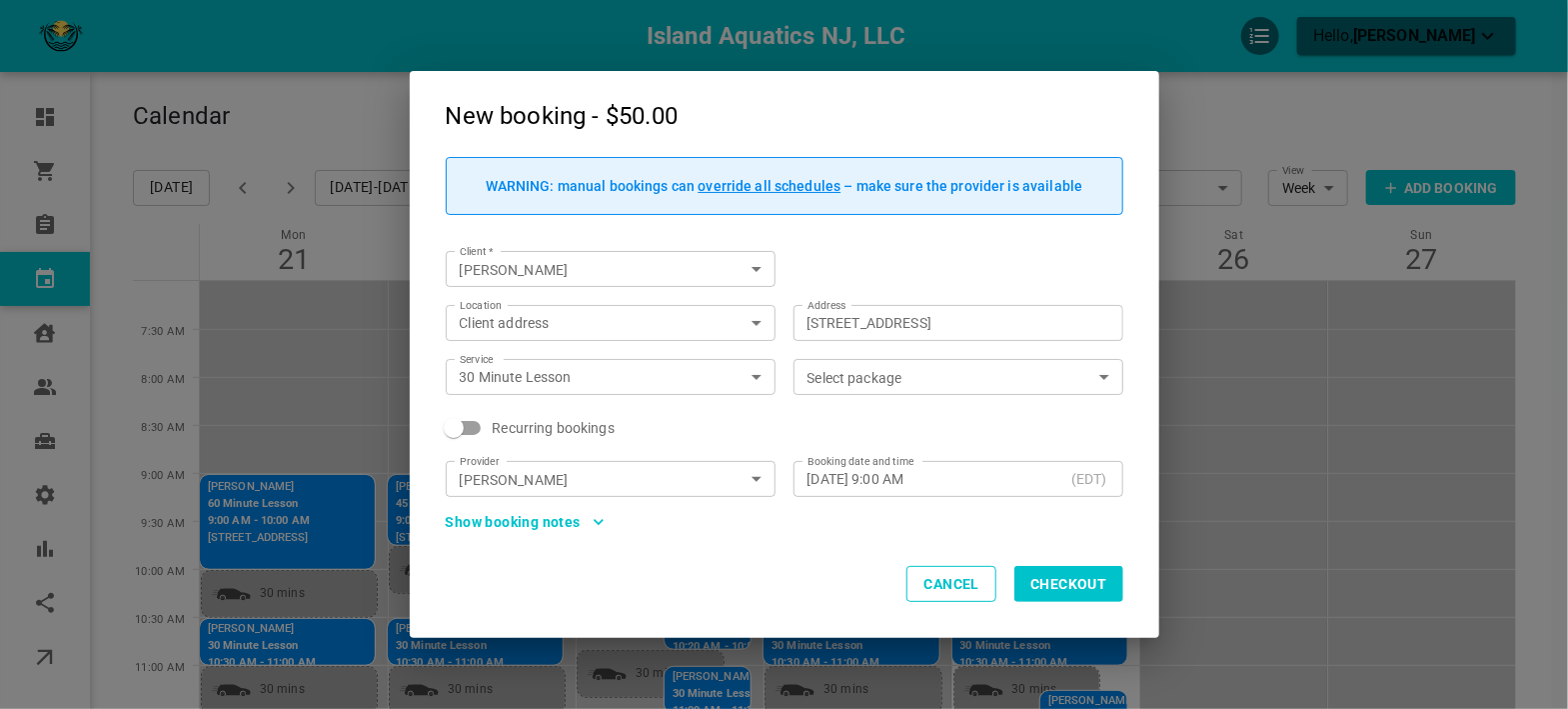 click on "Select package" at bounding box center [941, 377] 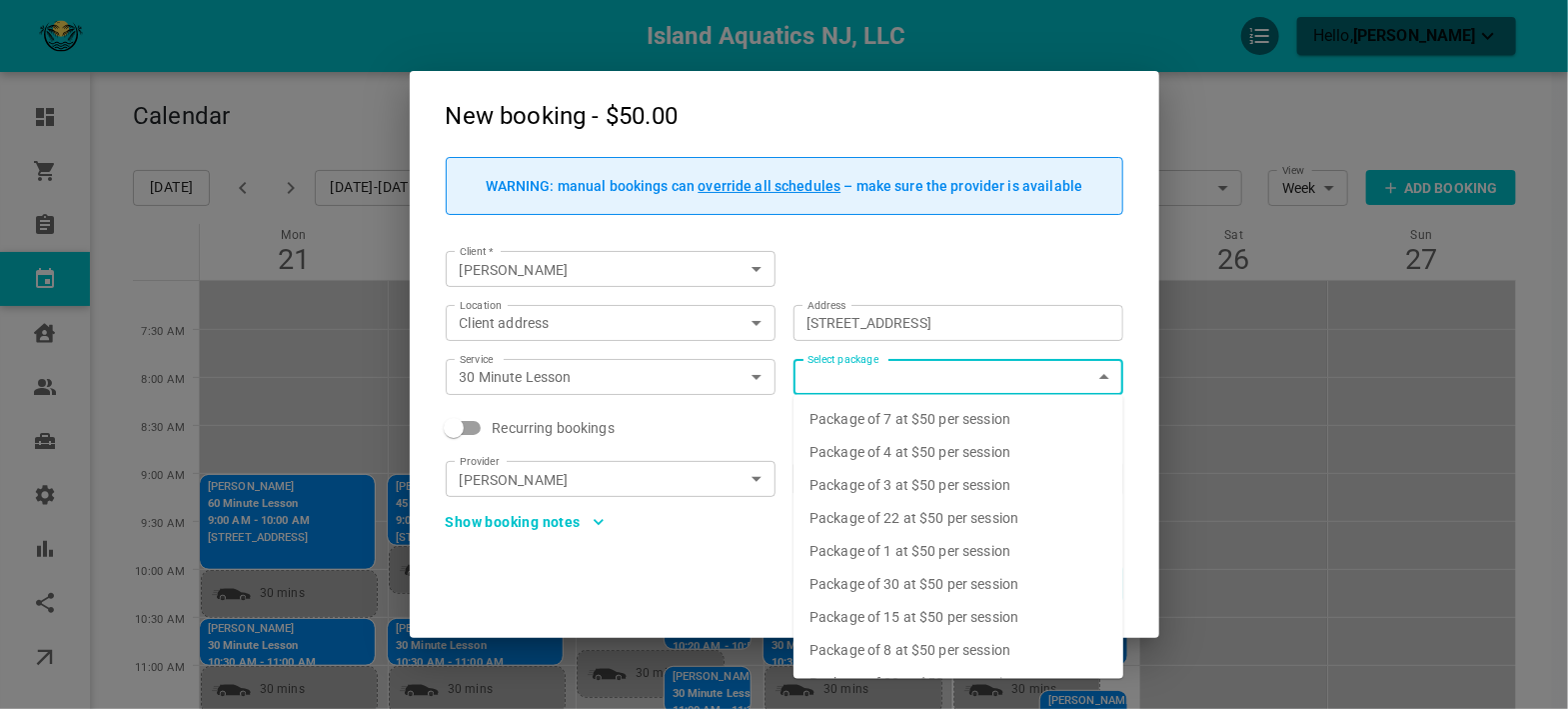 click on "Package of 1 at $50 per session" at bounding box center [958, 551] 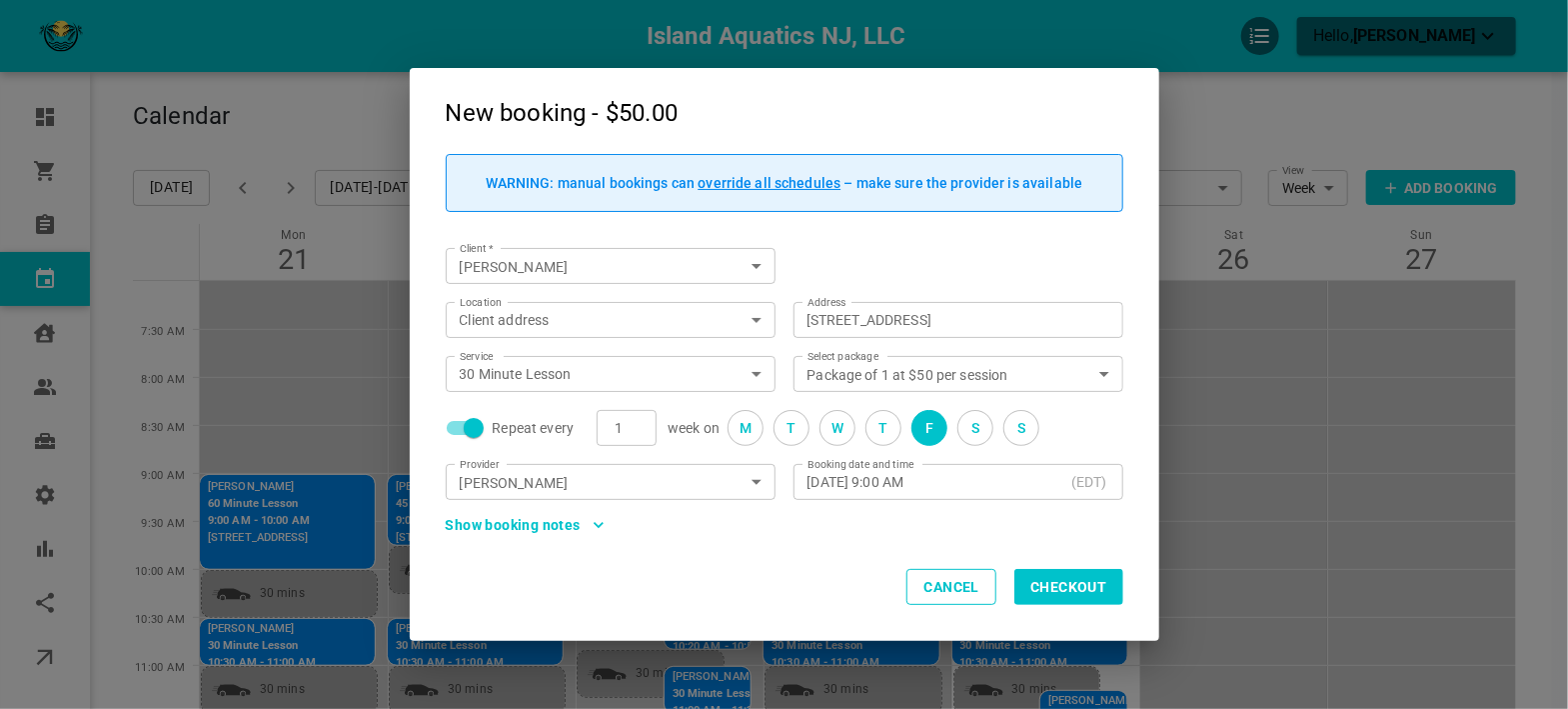 click on "Repeat every" at bounding box center (474, 428) 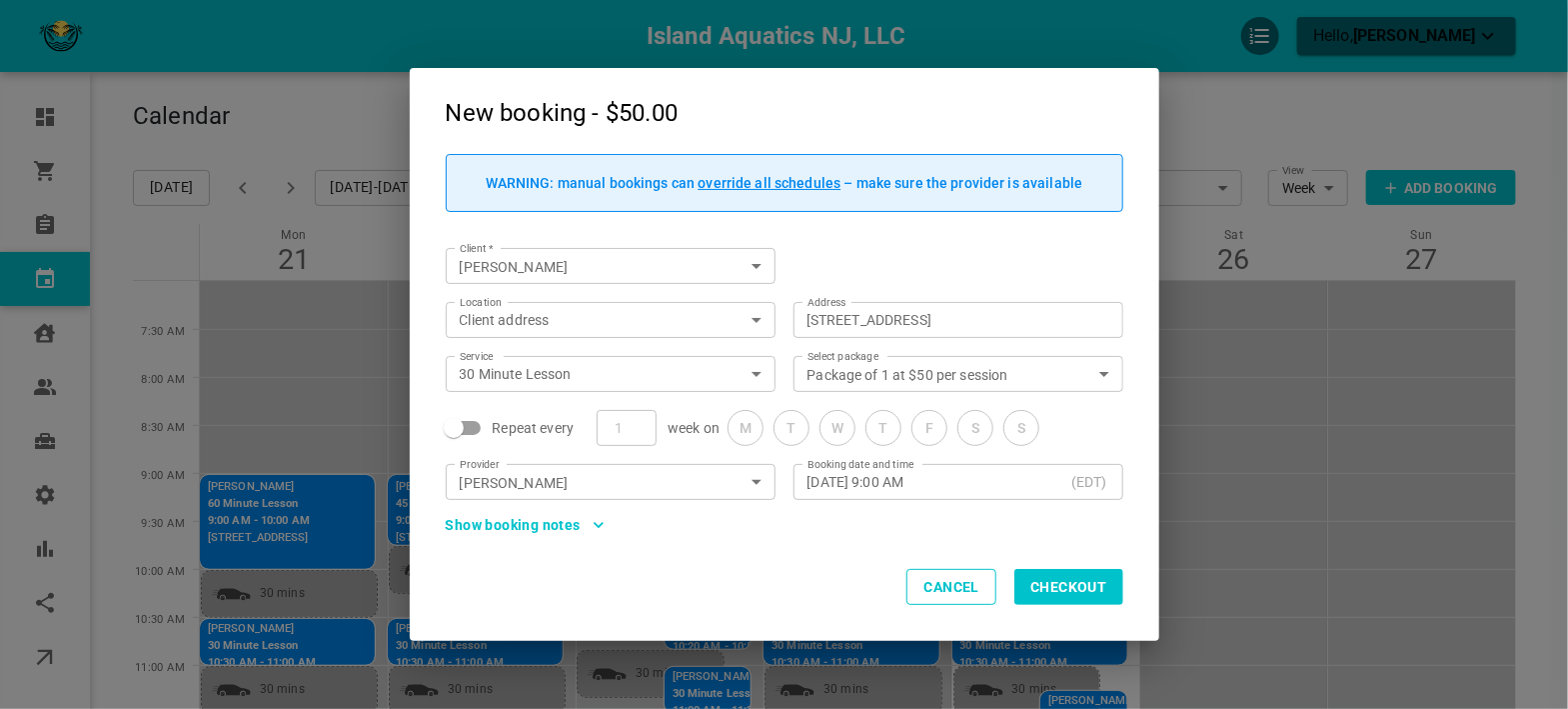 click on "Show booking notes" at bounding box center (776, 516) 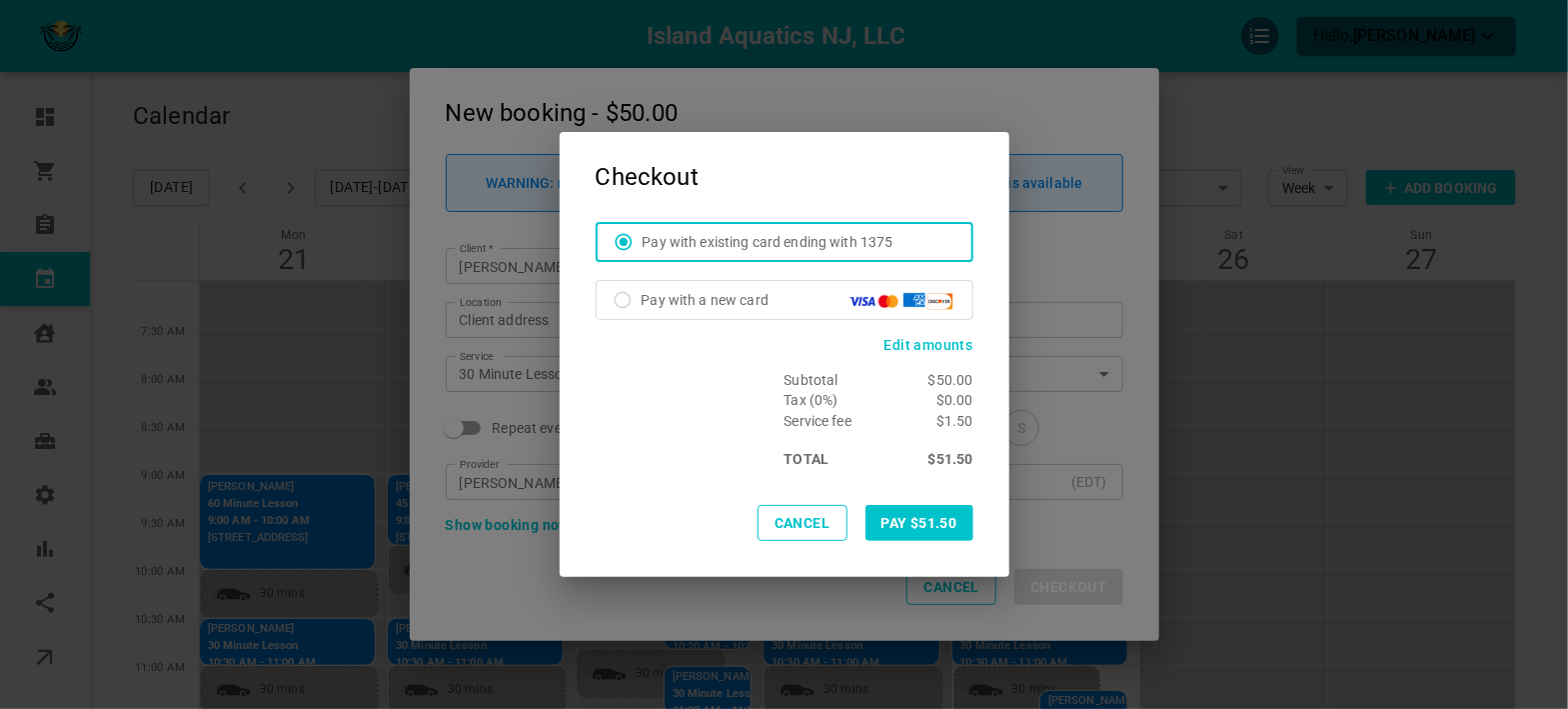 click on "Pay $51.50" at bounding box center [919, 523] 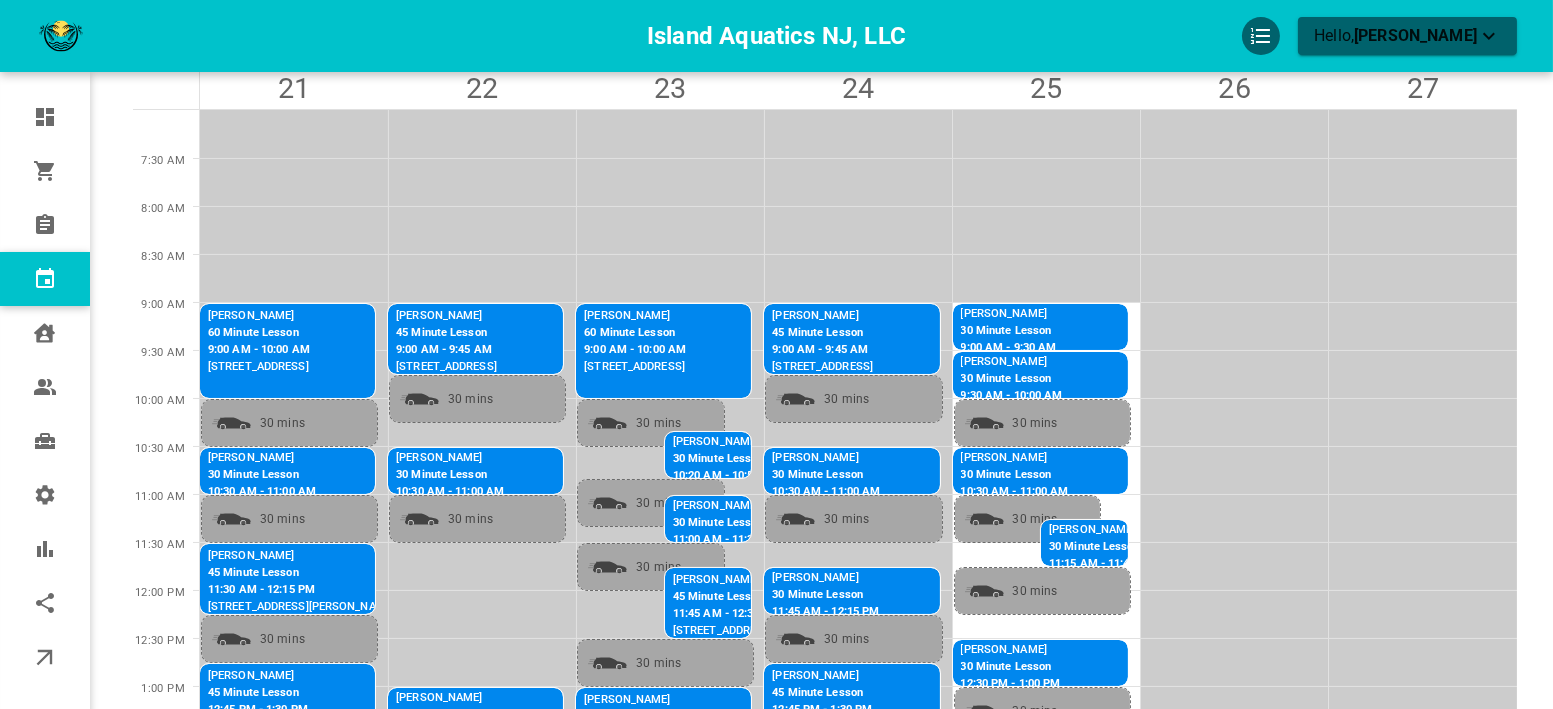 scroll, scrollTop: 222, scrollLeft: 0, axis: vertical 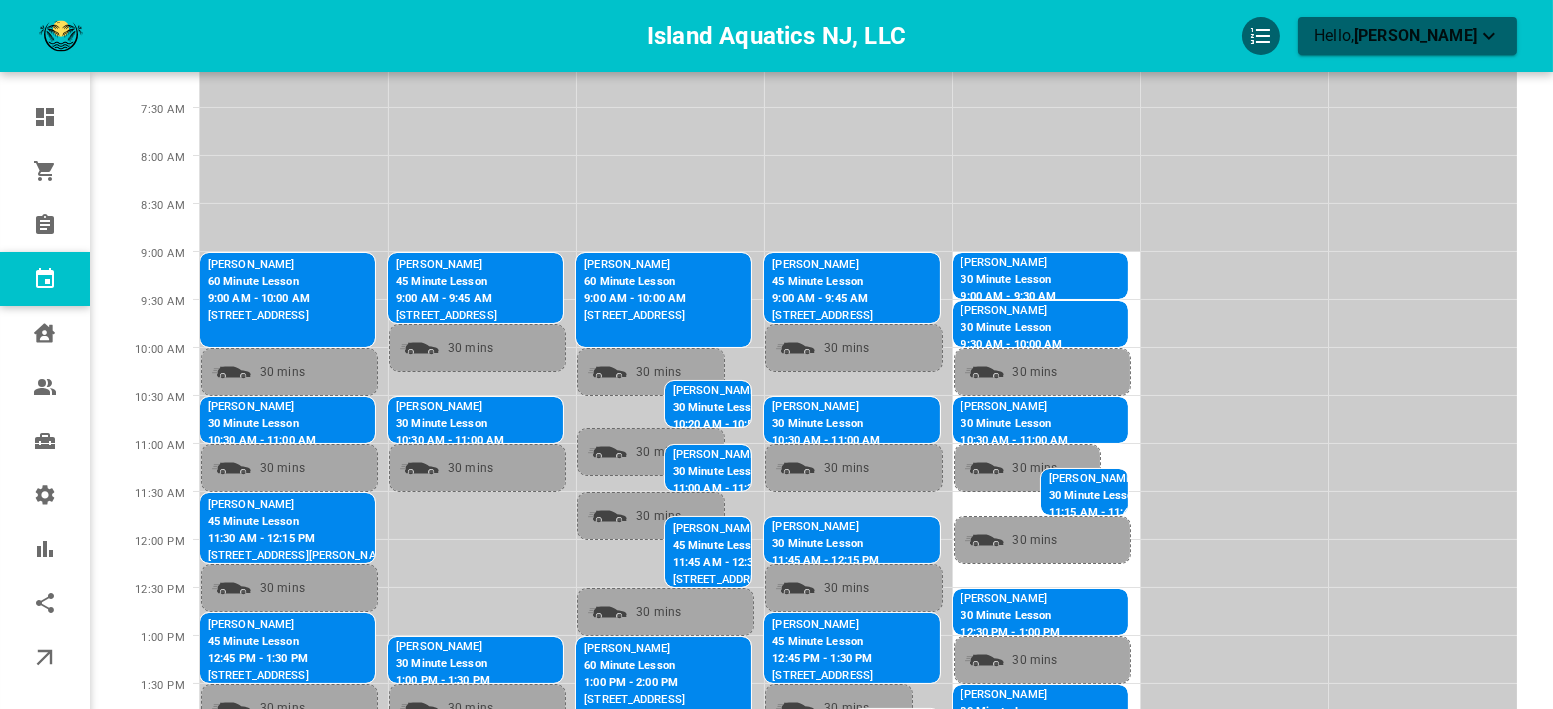 click on "[PERSON_NAME]" at bounding box center (1015, 407) 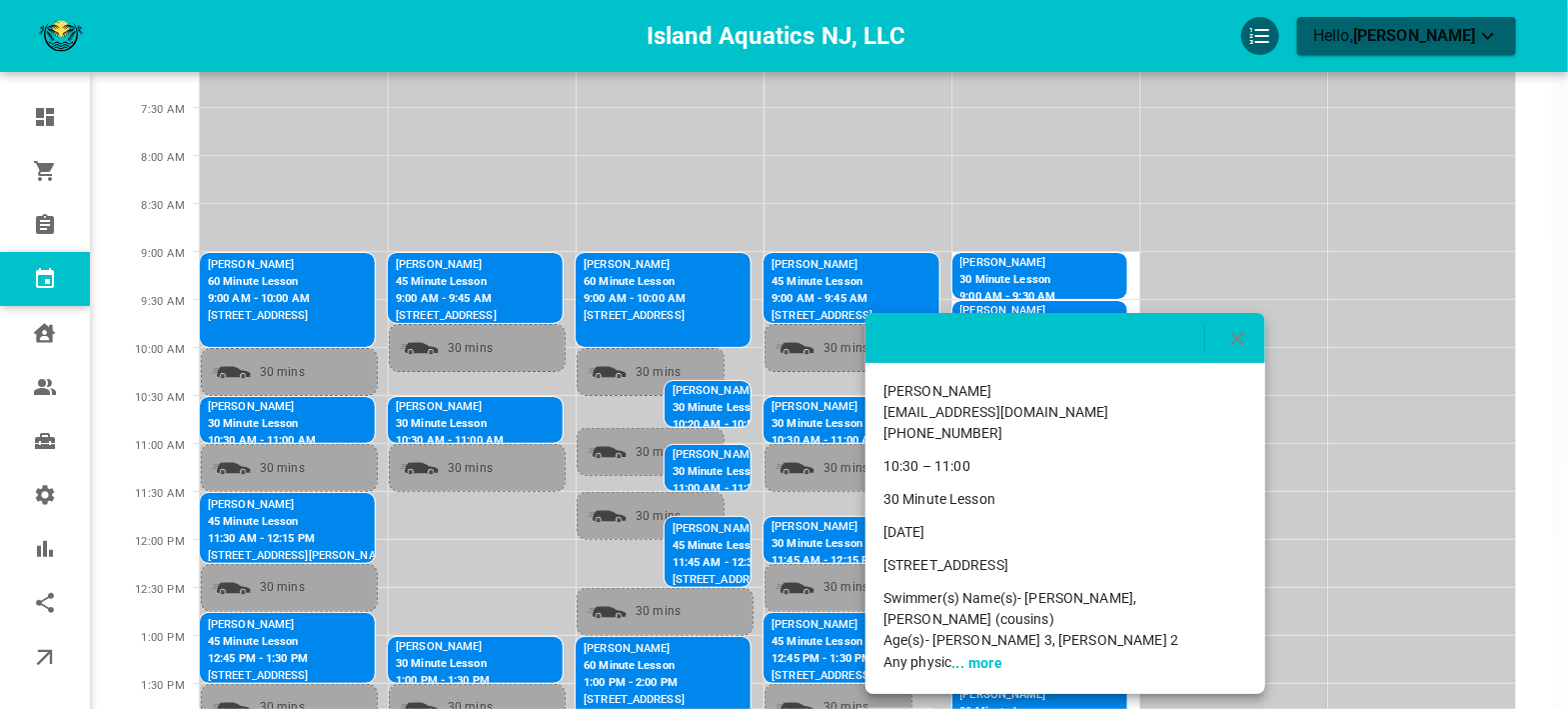 click 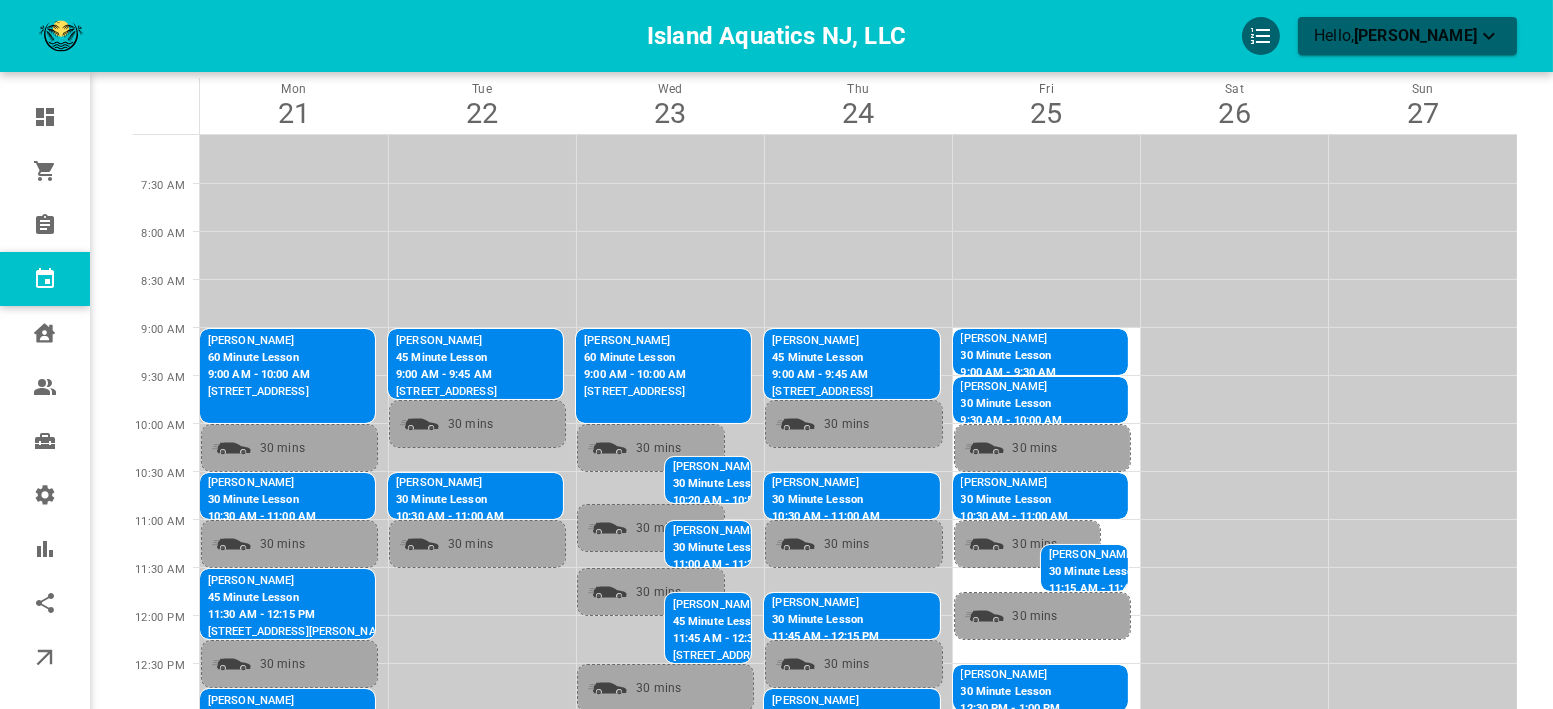 scroll, scrollTop: 0, scrollLeft: 0, axis: both 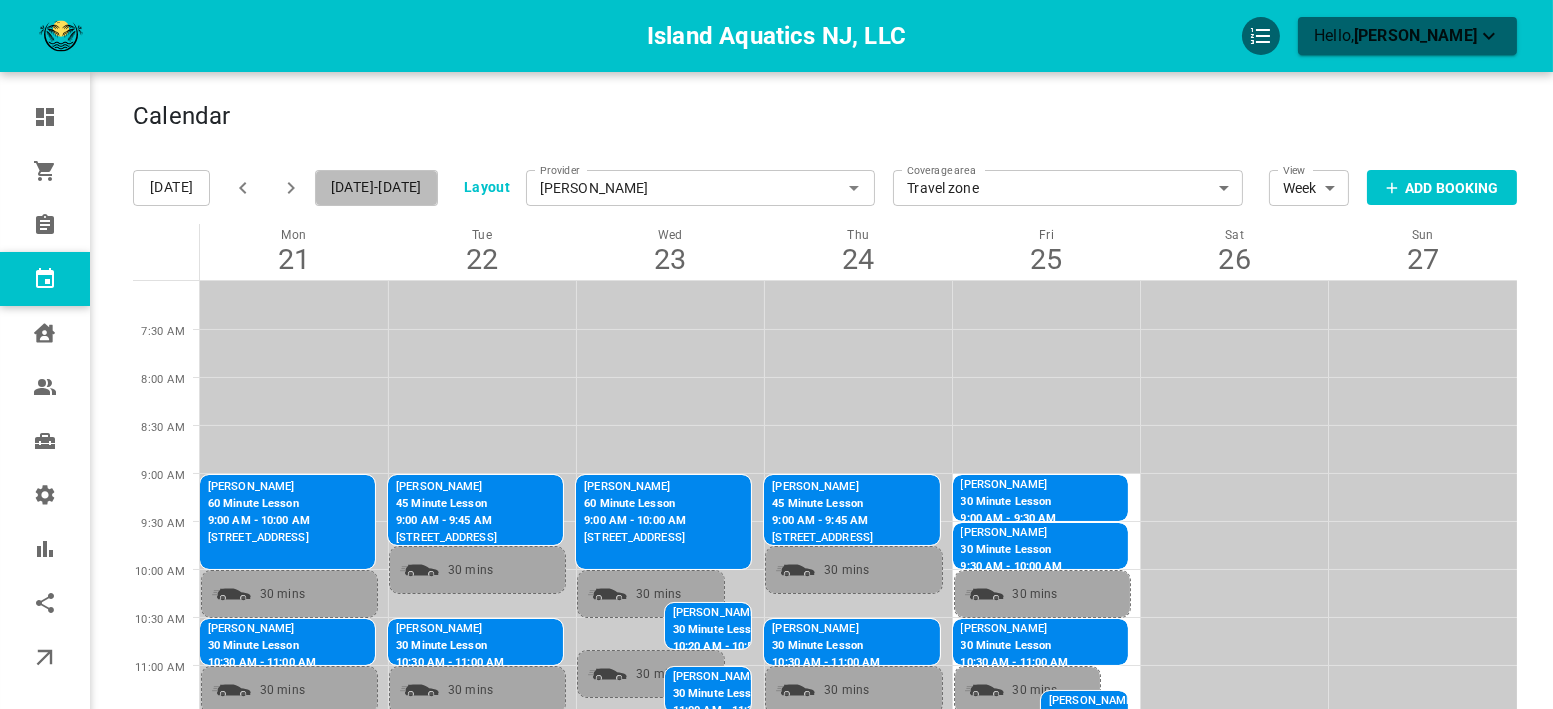 click on "[DATE]-[DATE]" at bounding box center [376, 188] 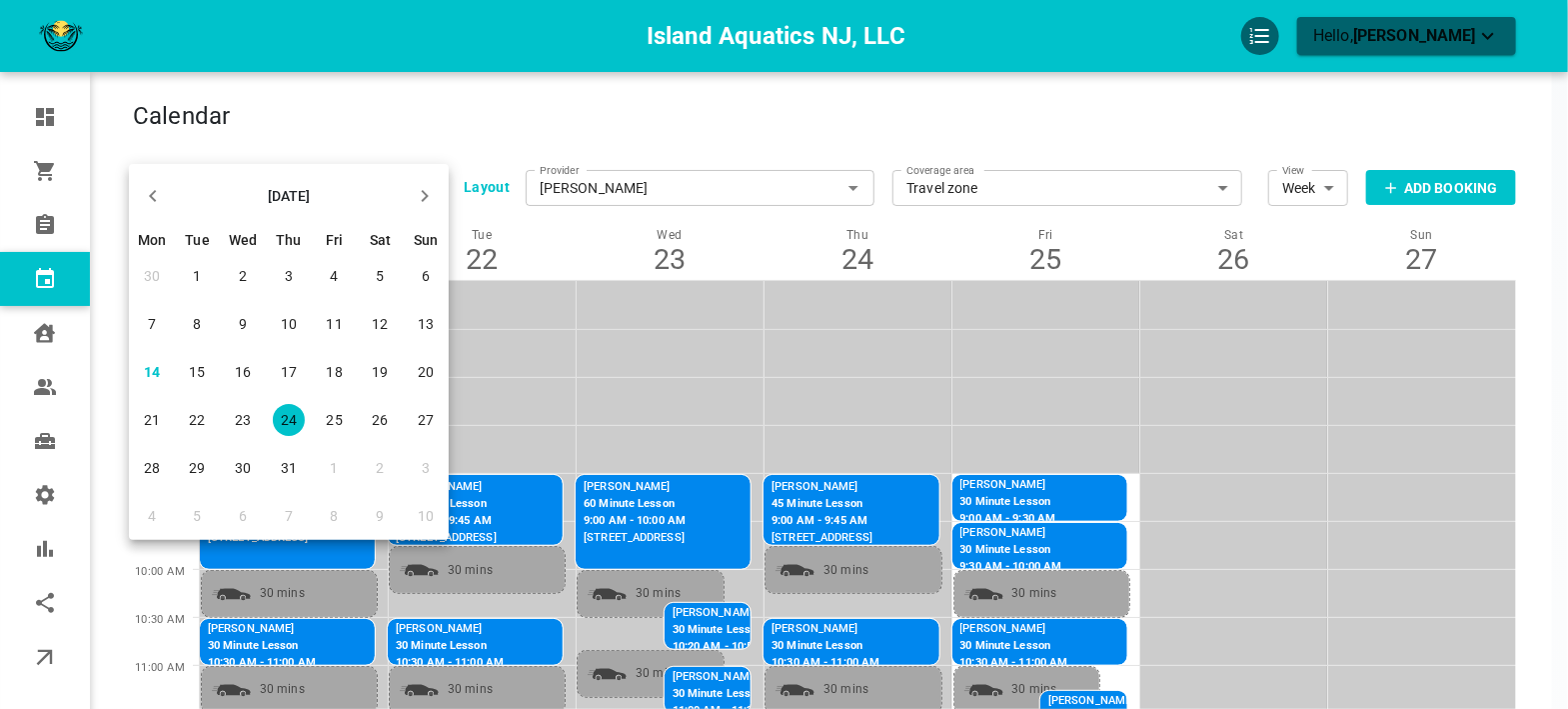 click on "25" at bounding box center [335, 420] 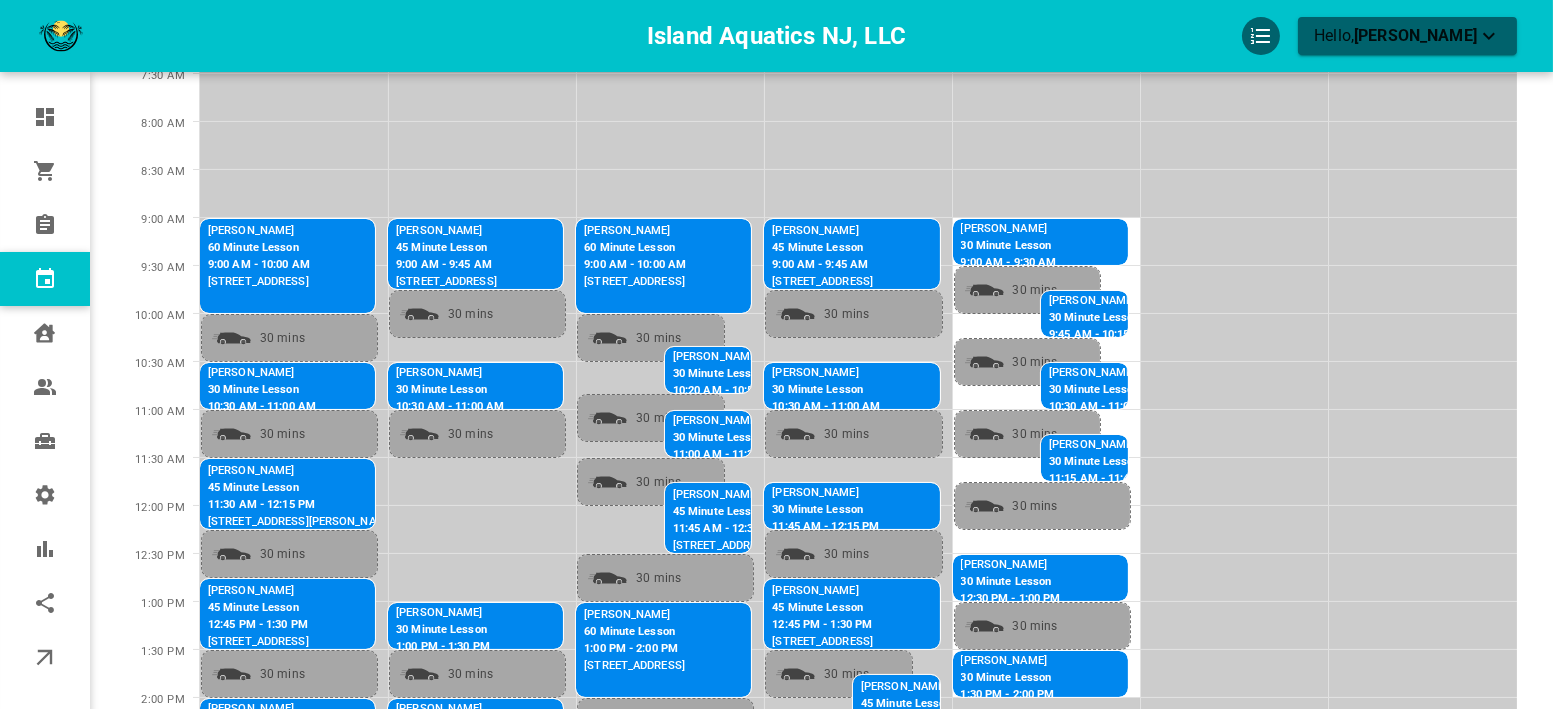 scroll, scrollTop: 0, scrollLeft: 0, axis: both 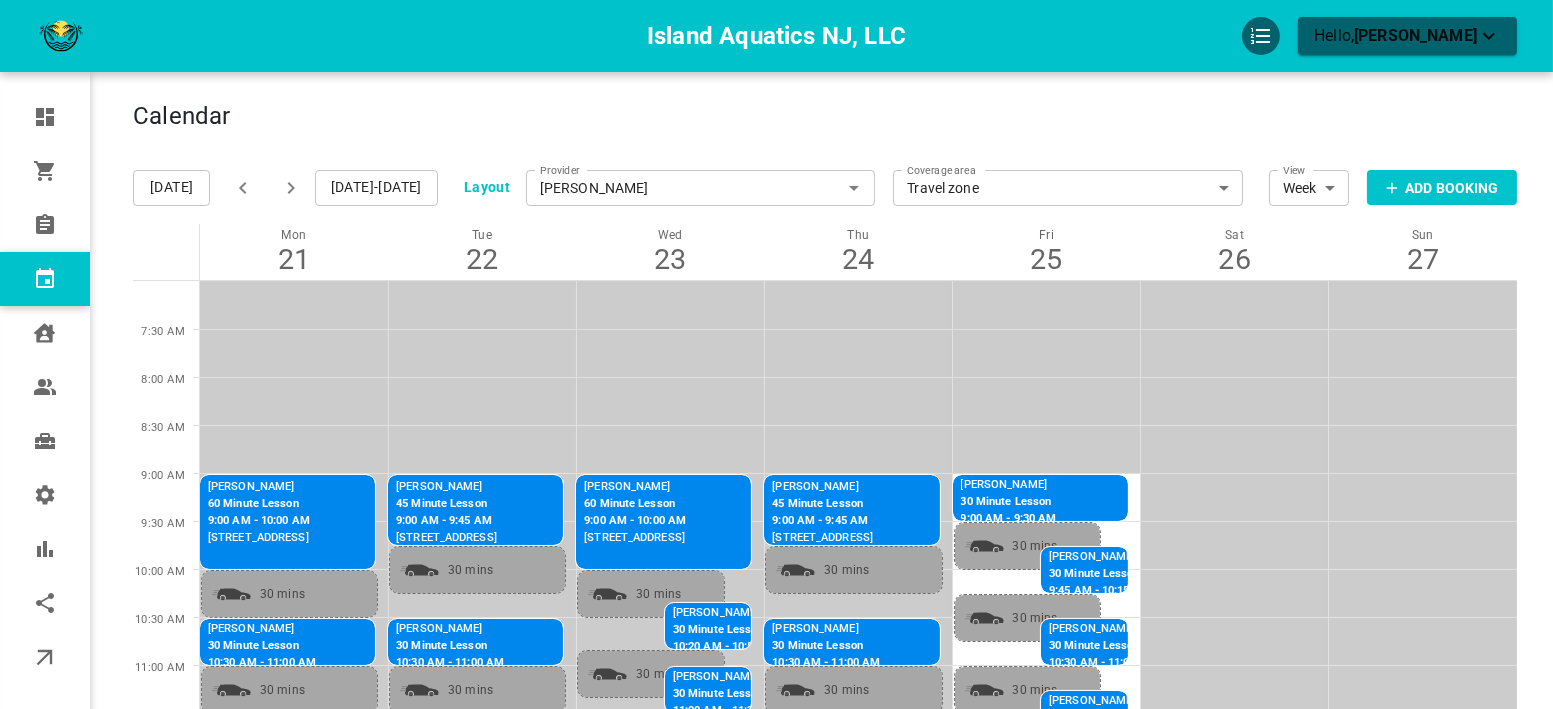 click 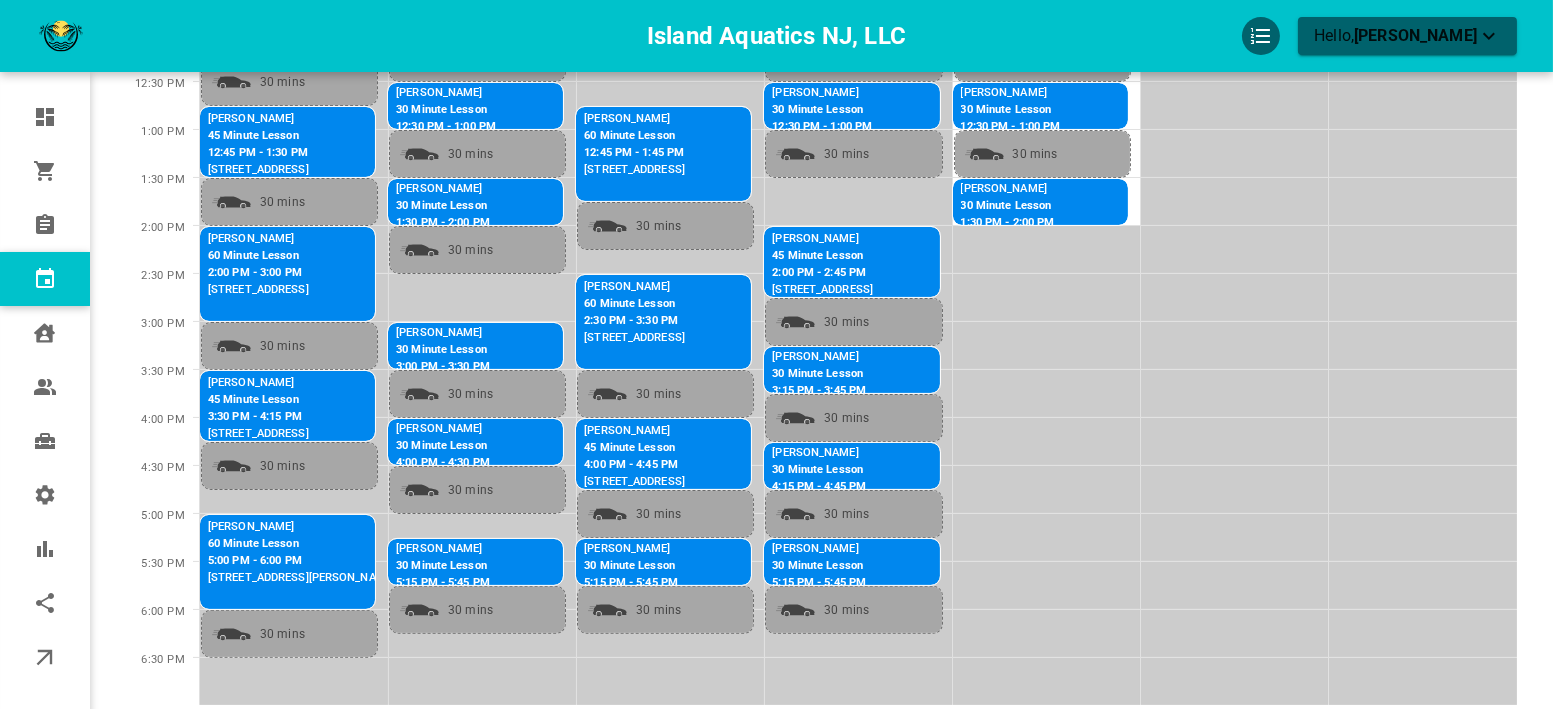 scroll, scrollTop: 777, scrollLeft: 0, axis: vertical 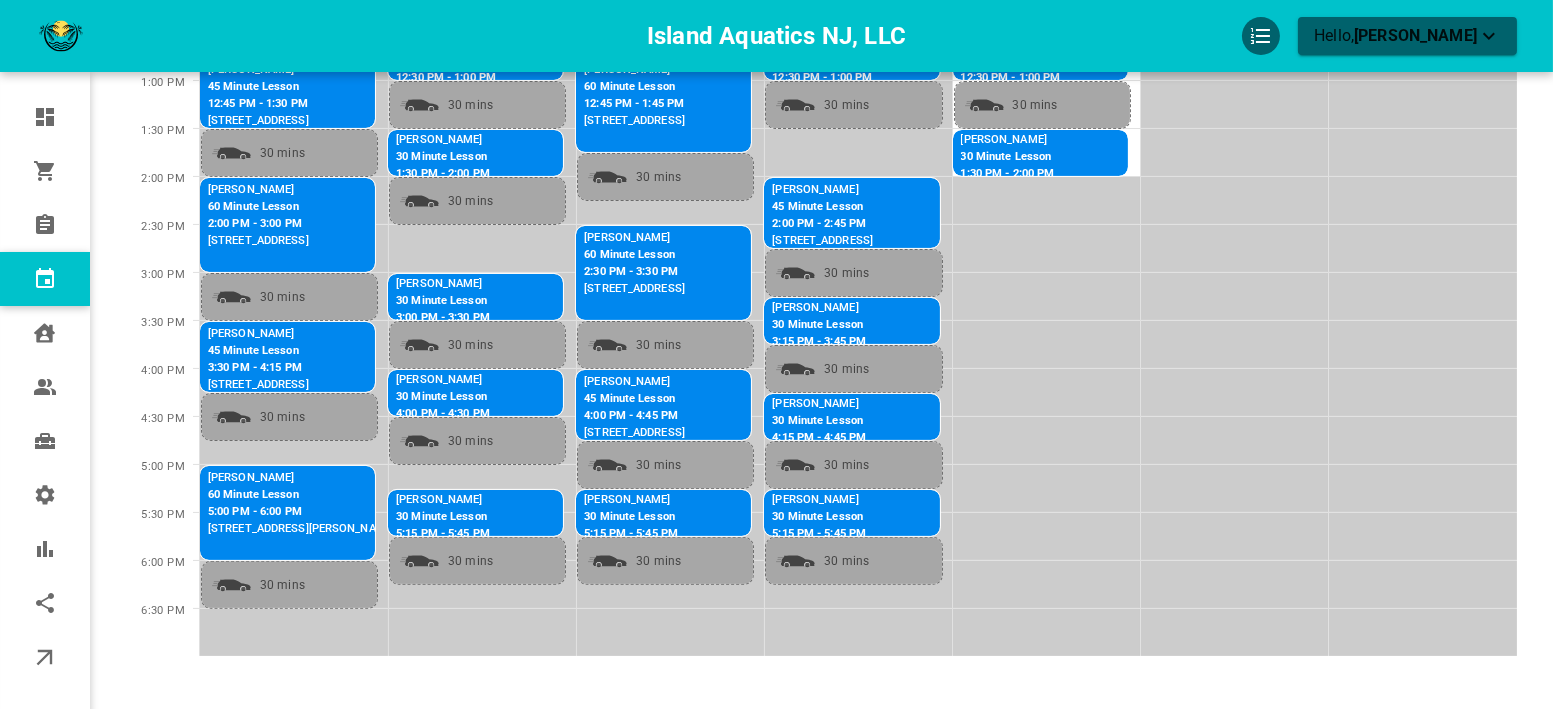 click on "3:30 PM - 4:15 PM" at bounding box center (258, 368) 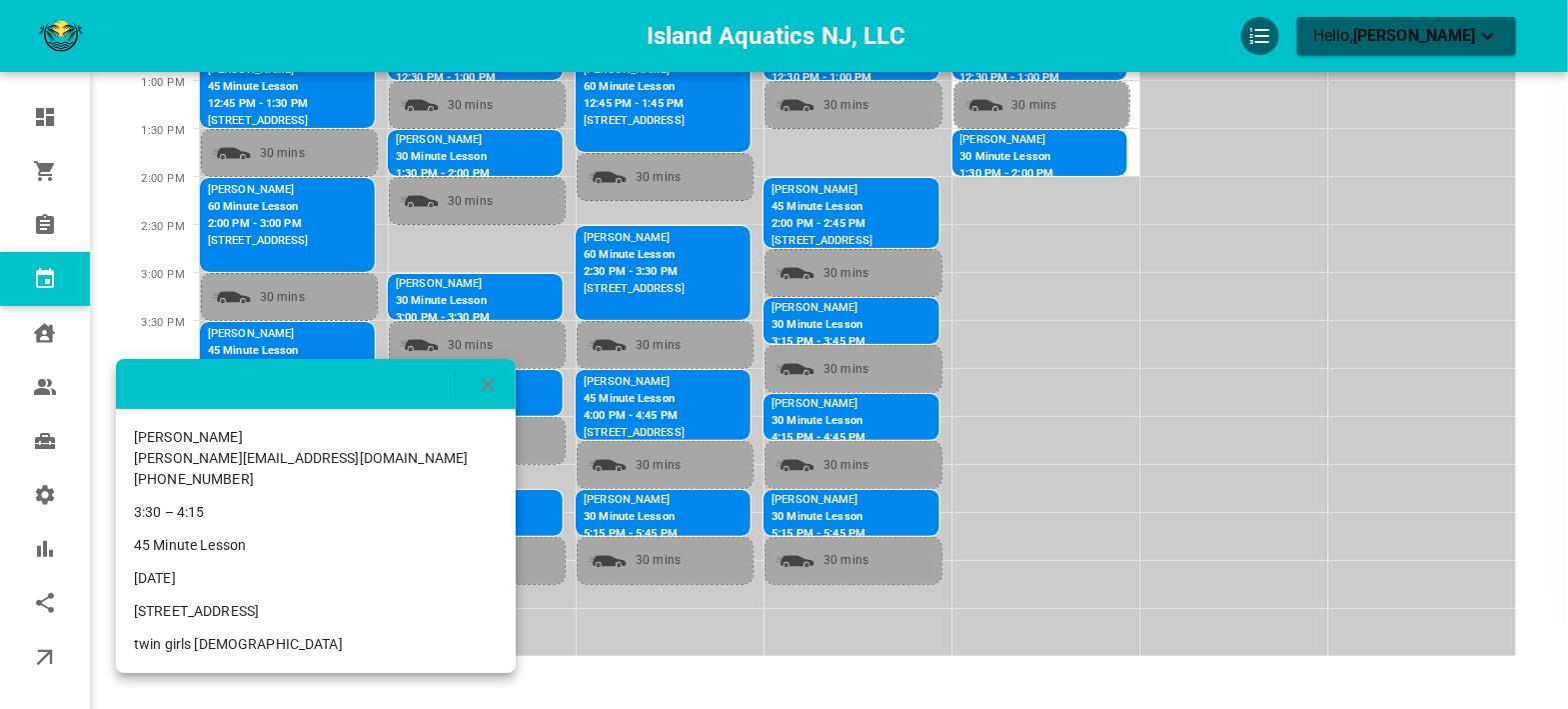 drag, startPoint x: 415, startPoint y: 609, endPoint x: 179, endPoint y: 595, distance: 236.41489 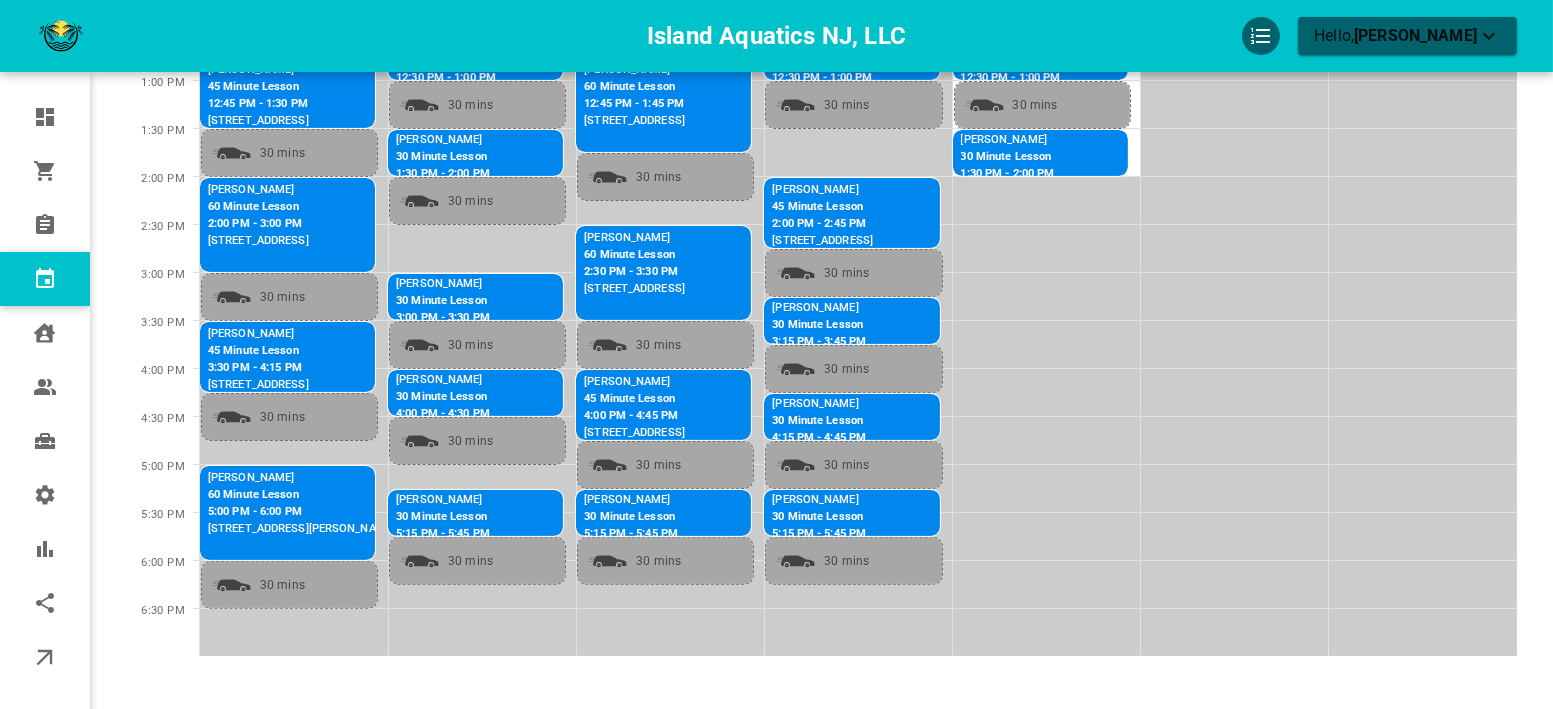 click on "[STREET_ADDRESS][PERSON_NAME]" at bounding box center [301, 529] 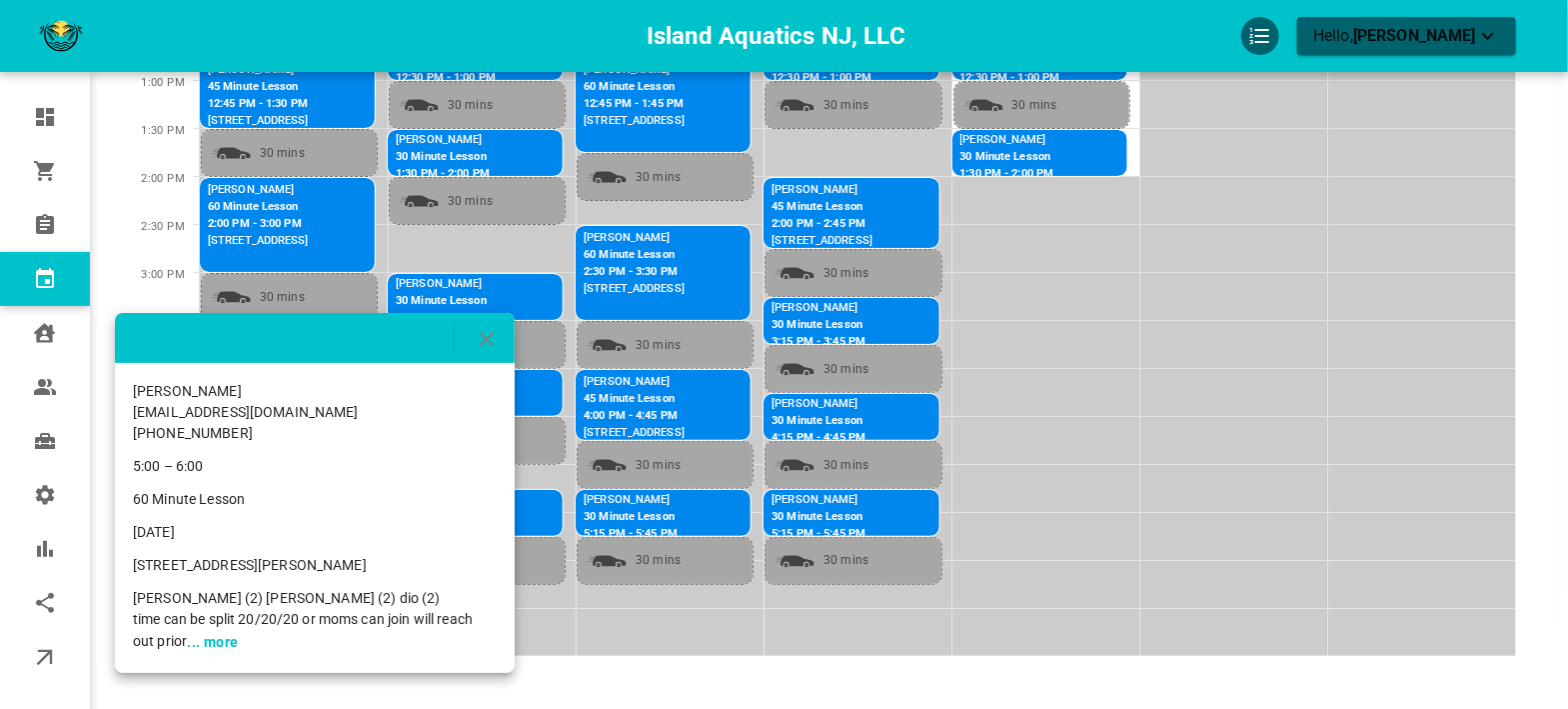 drag, startPoint x: 420, startPoint y: 577, endPoint x: 128, endPoint y: 565, distance: 292.24647 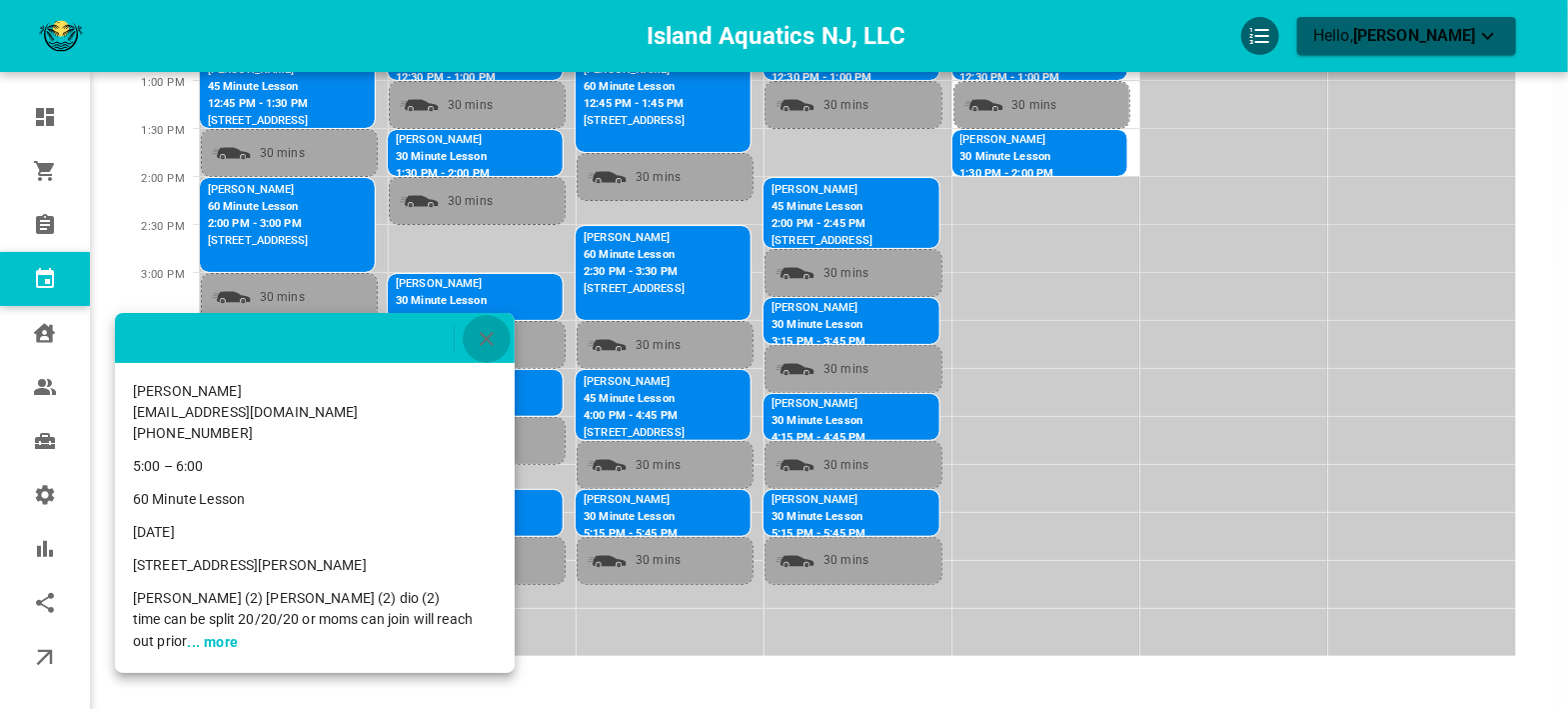 click 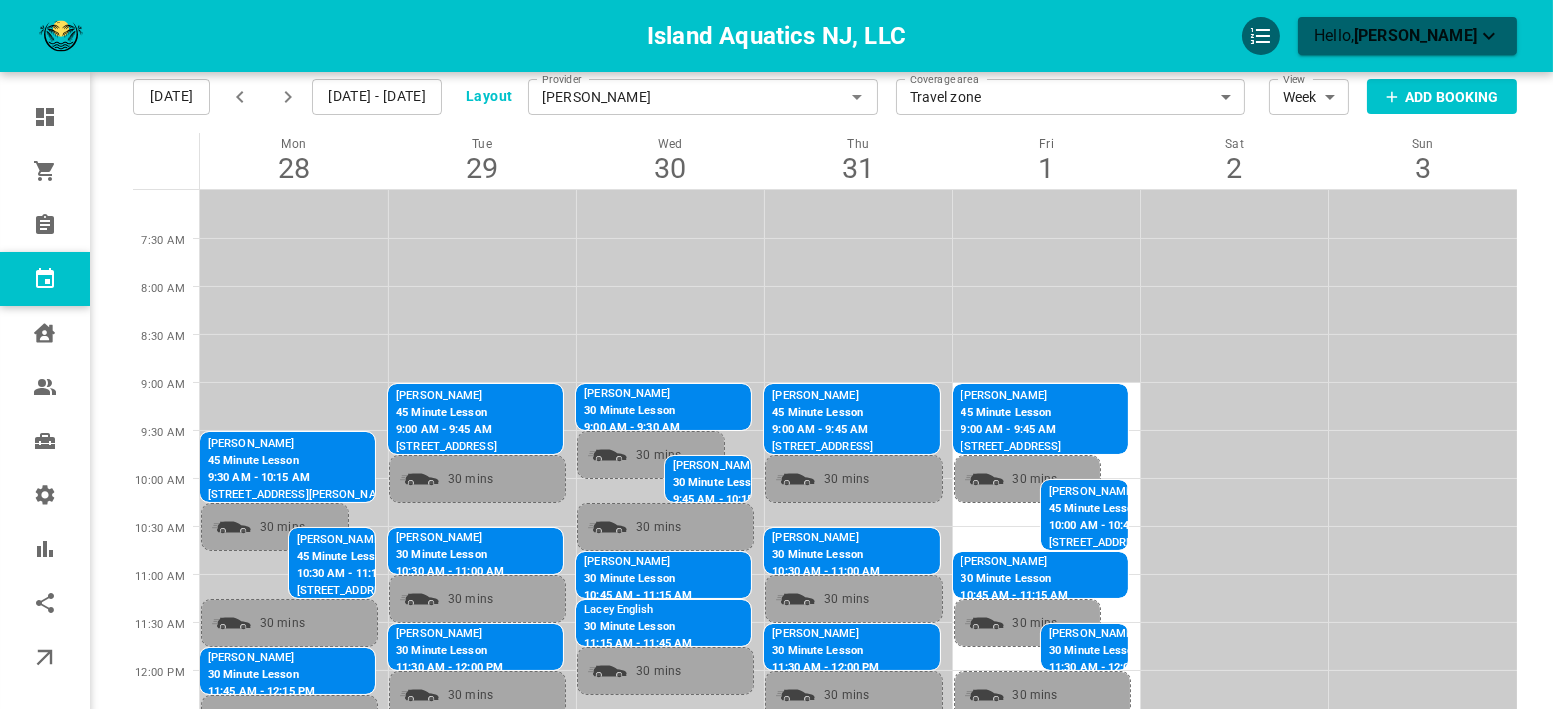 scroll, scrollTop: 0, scrollLeft: 0, axis: both 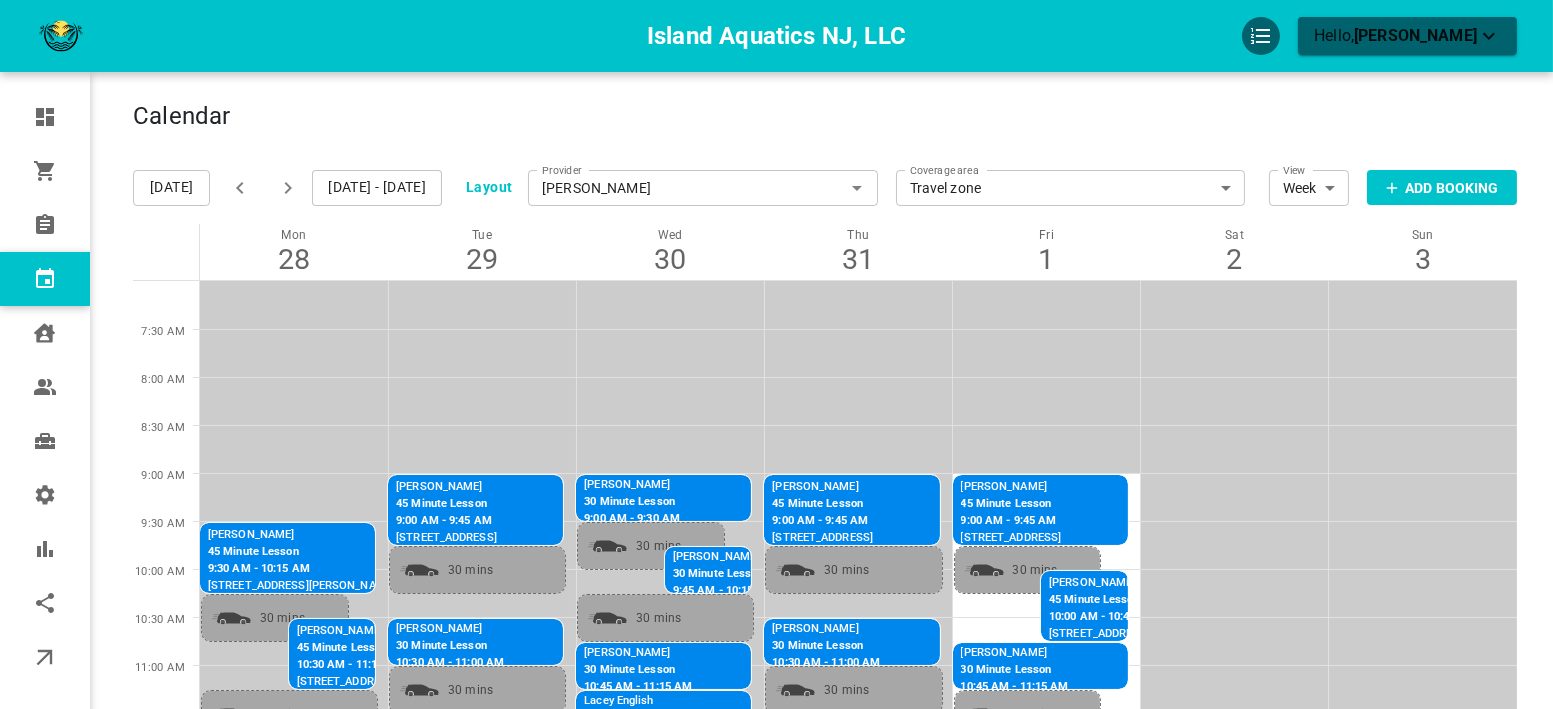 click on "[DATE] - [DATE]" at bounding box center (377, 188) 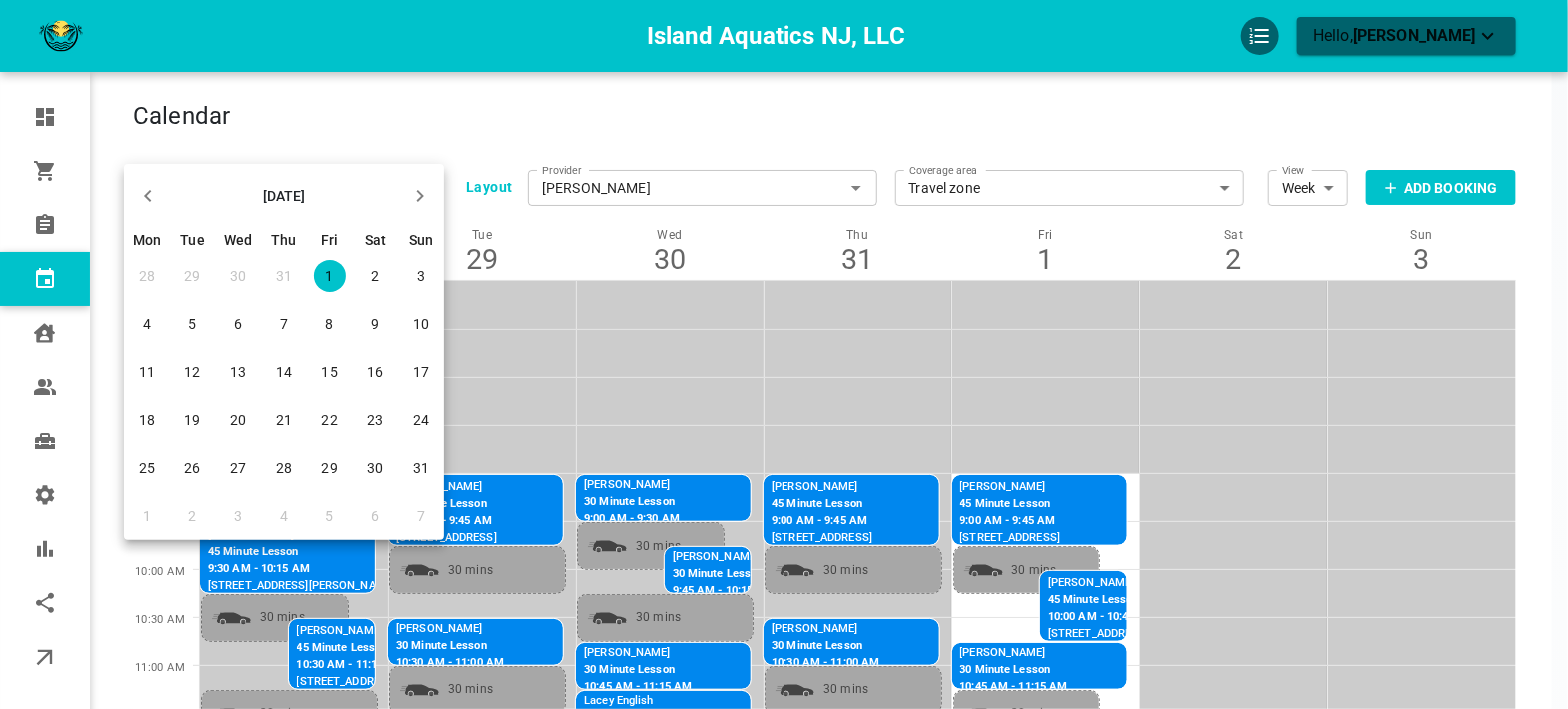 click on "1" at bounding box center [330, 276] 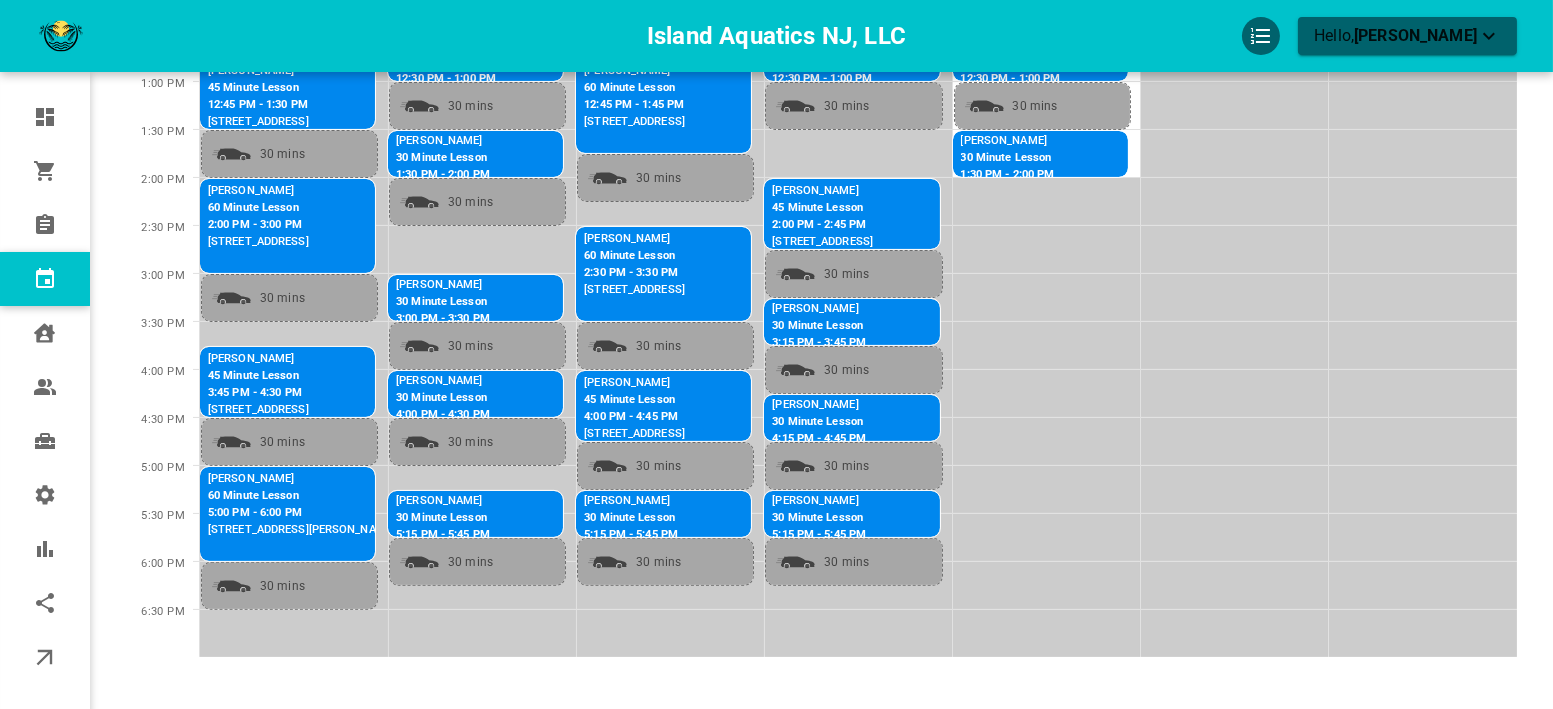 scroll, scrollTop: 777, scrollLeft: 0, axis: vertical 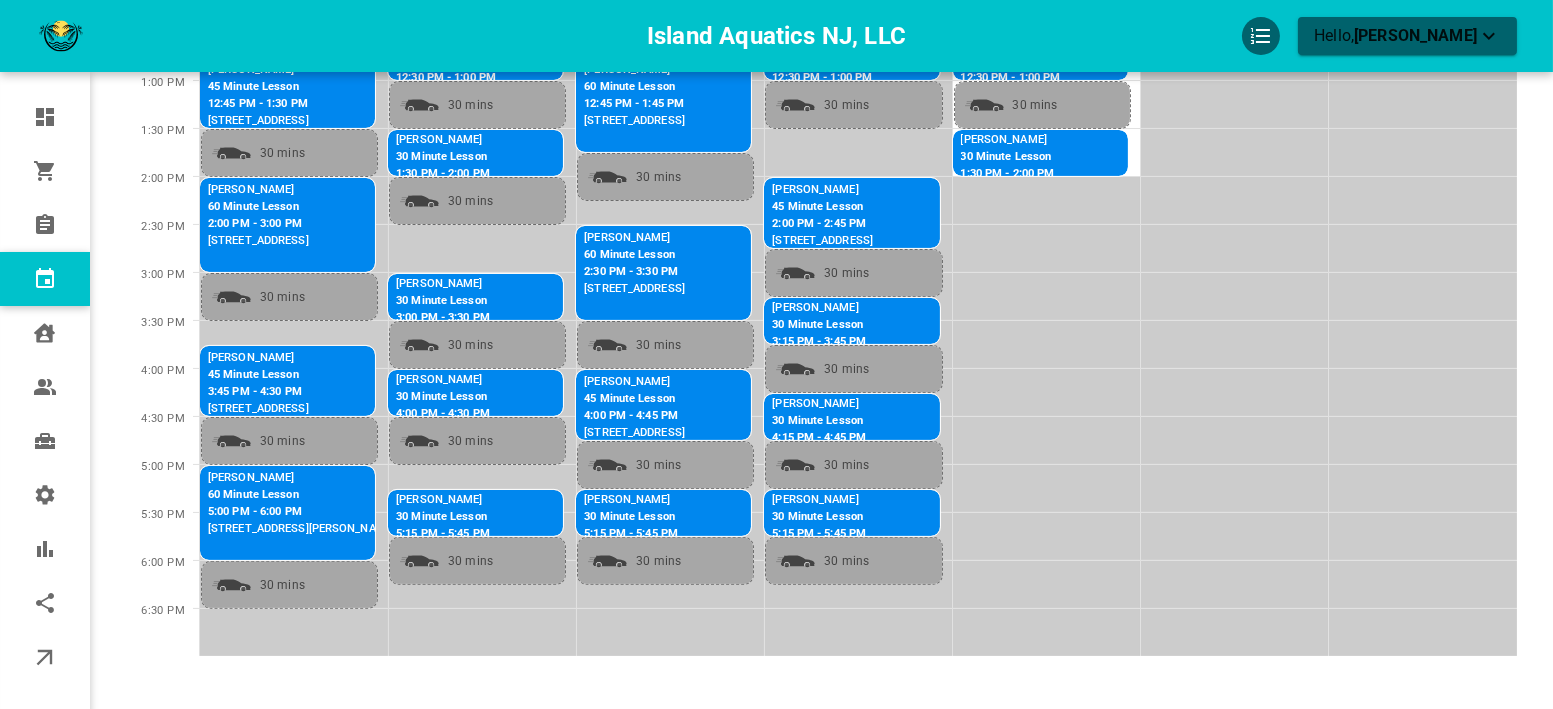 click on "[STREET_ADDRESS]" at bounding box center [258, 241] 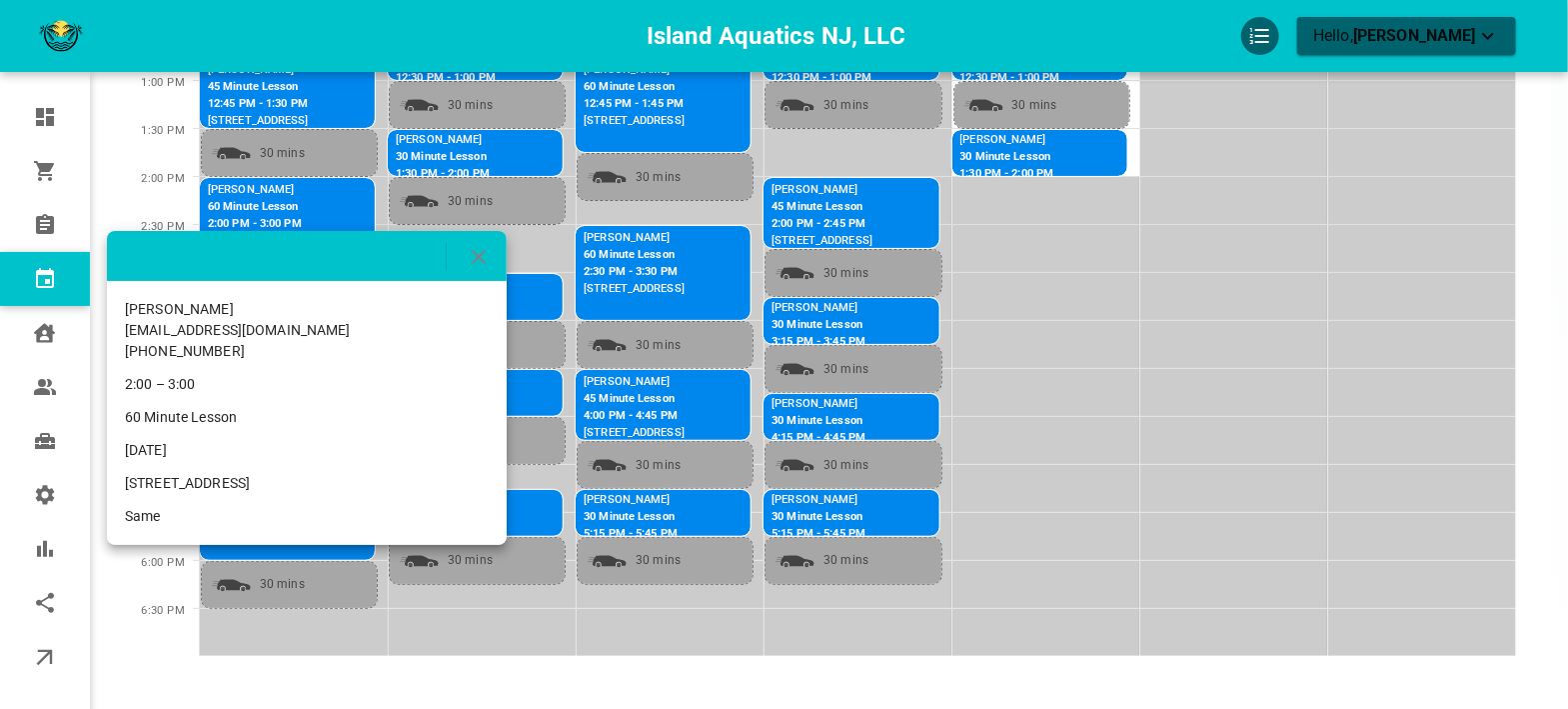 drag, startPoint x: 373, startPoint y: 483, endPoint x: 121, endPoint y: 487, distance: 252.03174 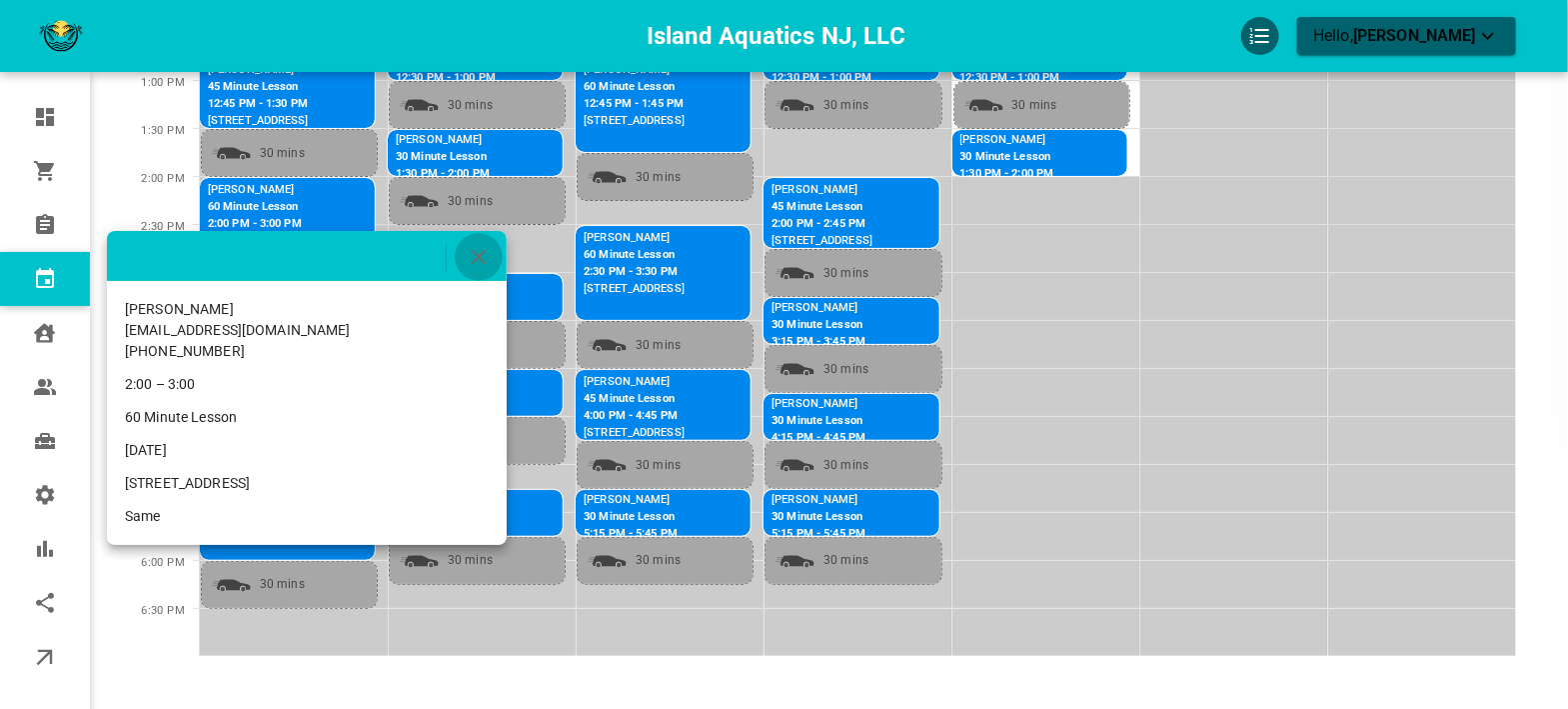 drag, startPoint x: 471, startPoint y: 254, endPoint x: 391, endPoint y: 360, distance: 132.8006 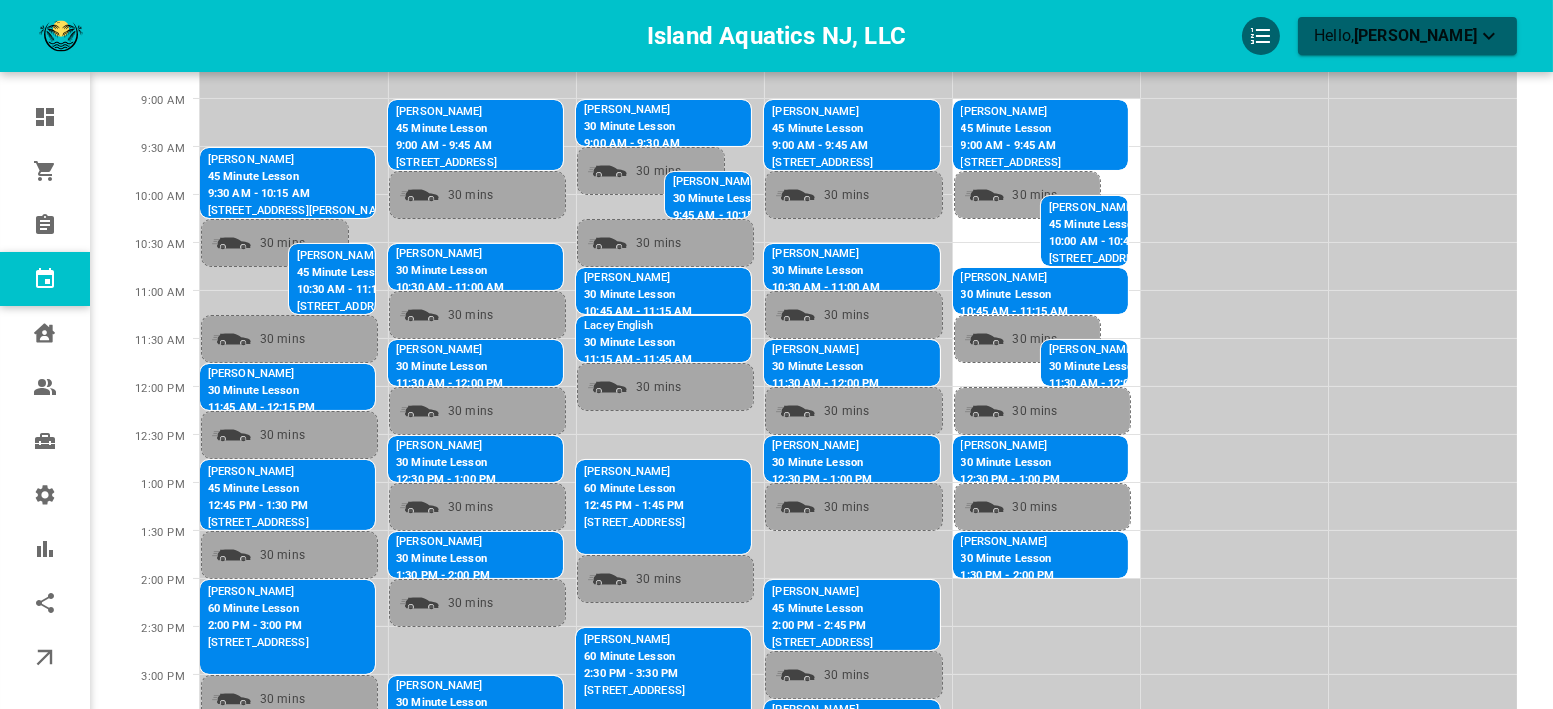 scroll, scrollTop: 0, scrollLeft: 0, axis: both 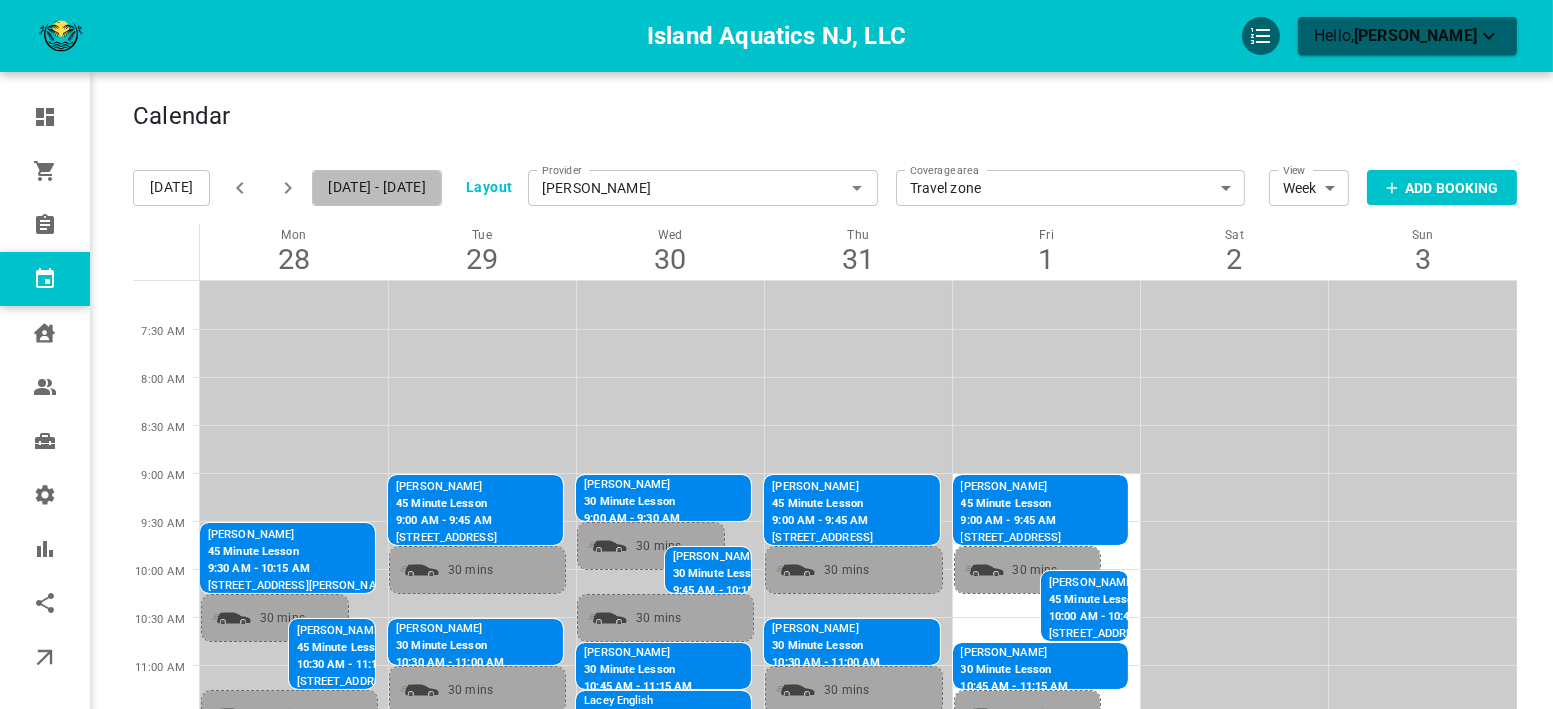 click on "[DATE] - [DATE]" at bounding box center (377, 188) 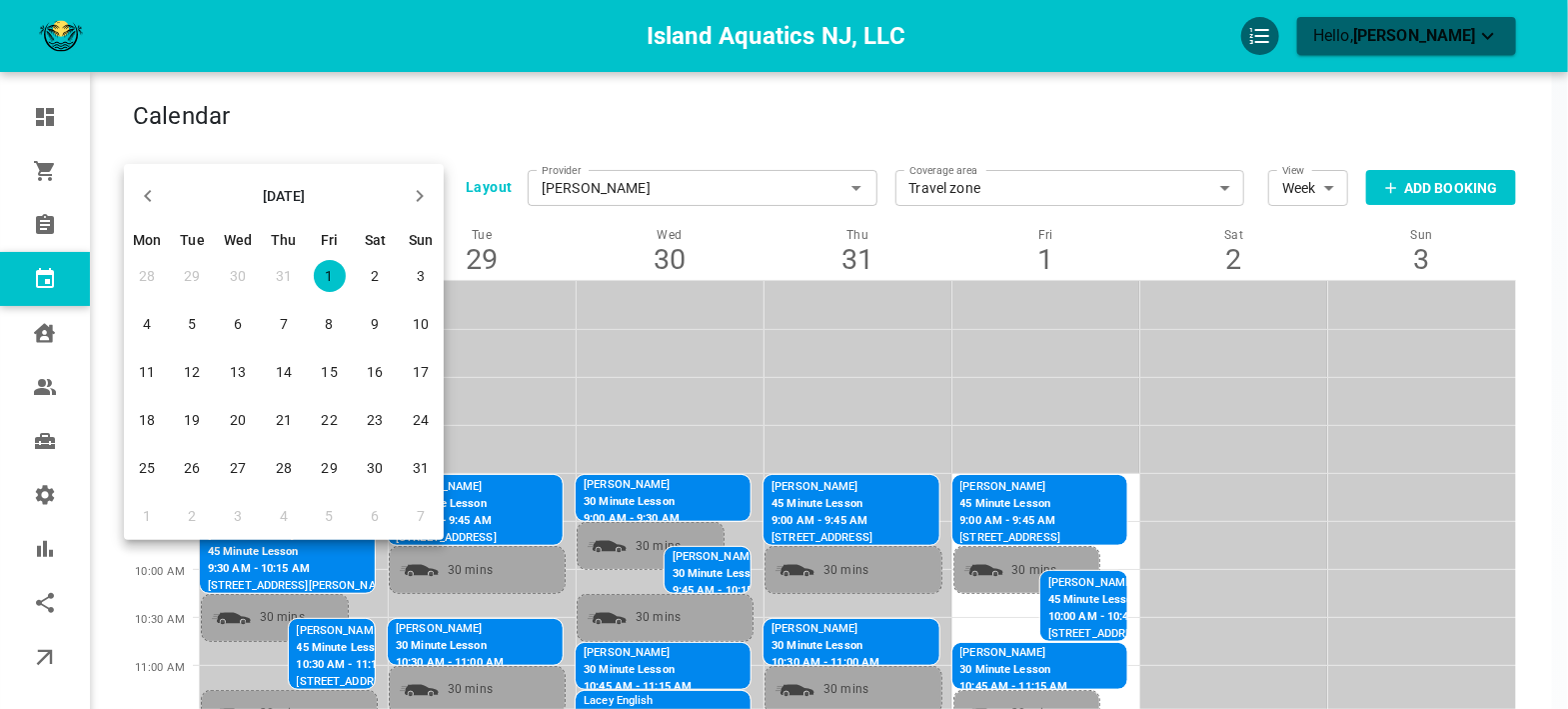 click on "1" at bounding box center [330, 276] 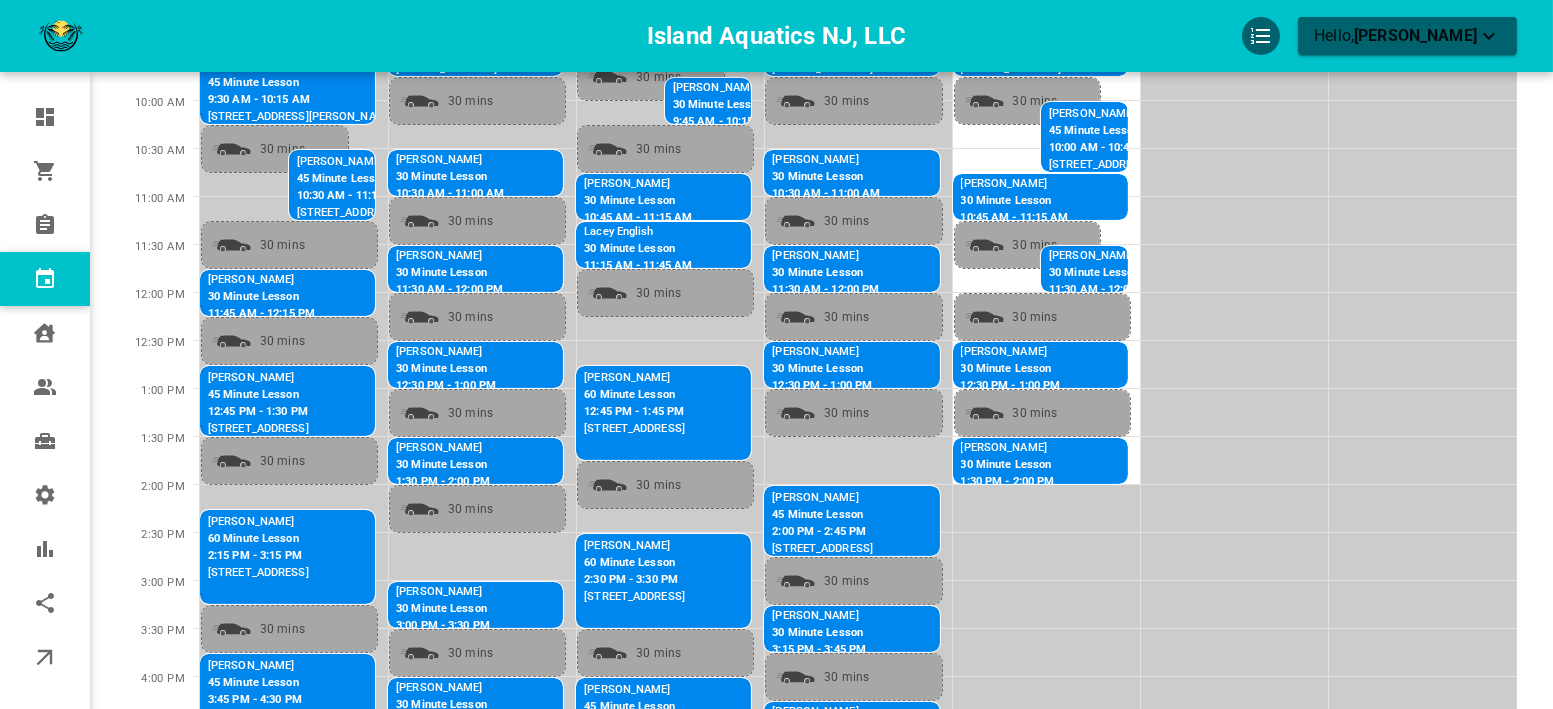 scroll, scrollTop: 555, scrollLeft: 0, axis: vertical 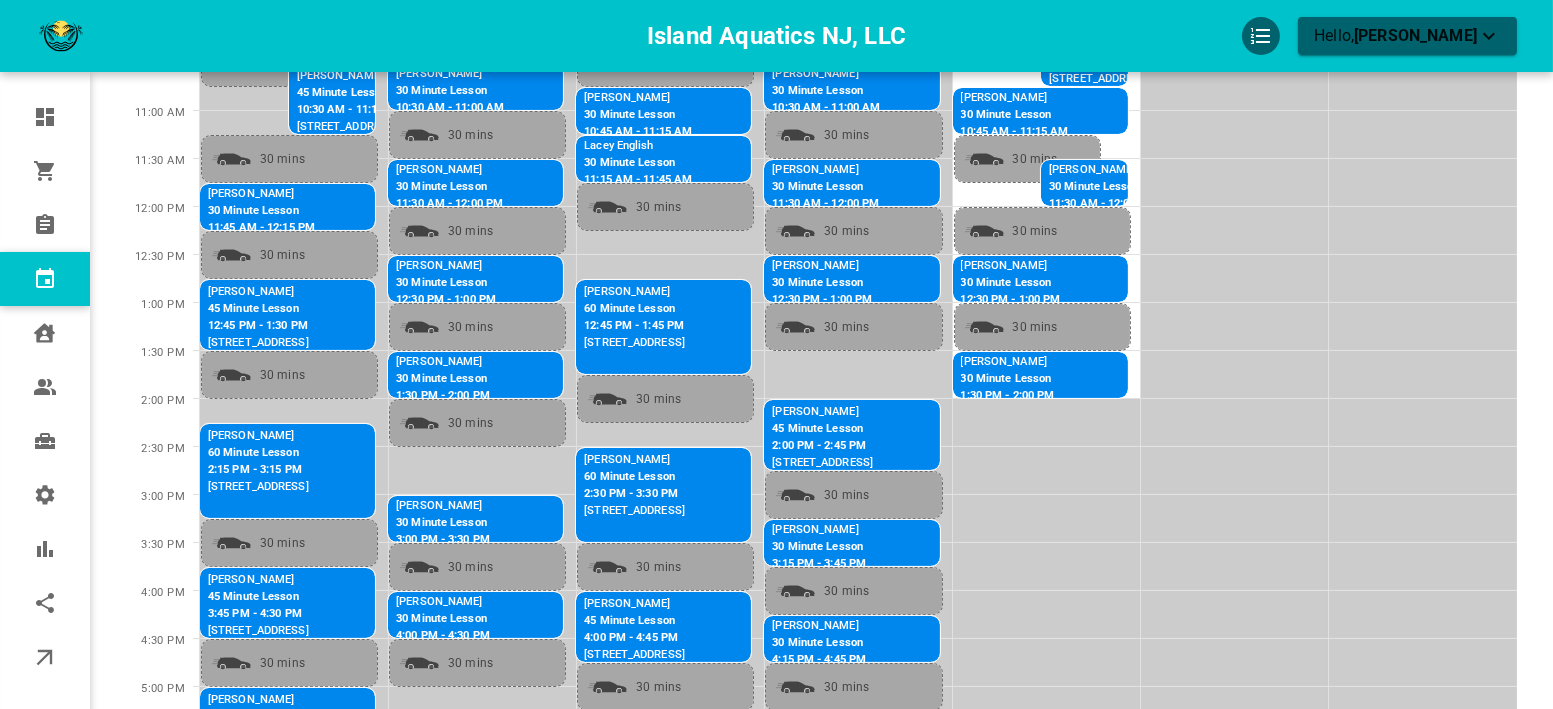 click on "12:45 PM - 1:30 PM" at bounding box center (258, 326) 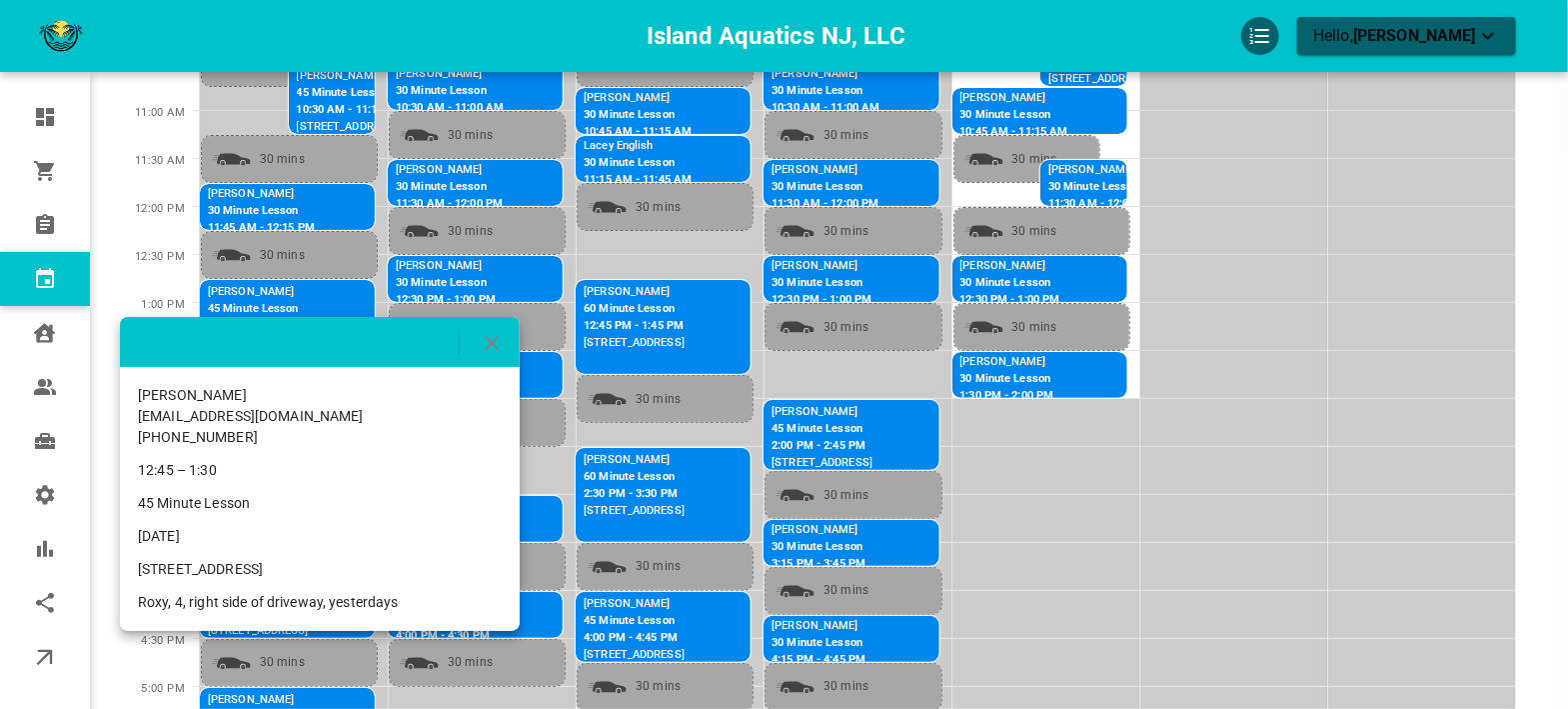drag, startPoint x: 437, startPoint y: 573, endPoint x: 133, endPoint y: 560, distance: 304.27783 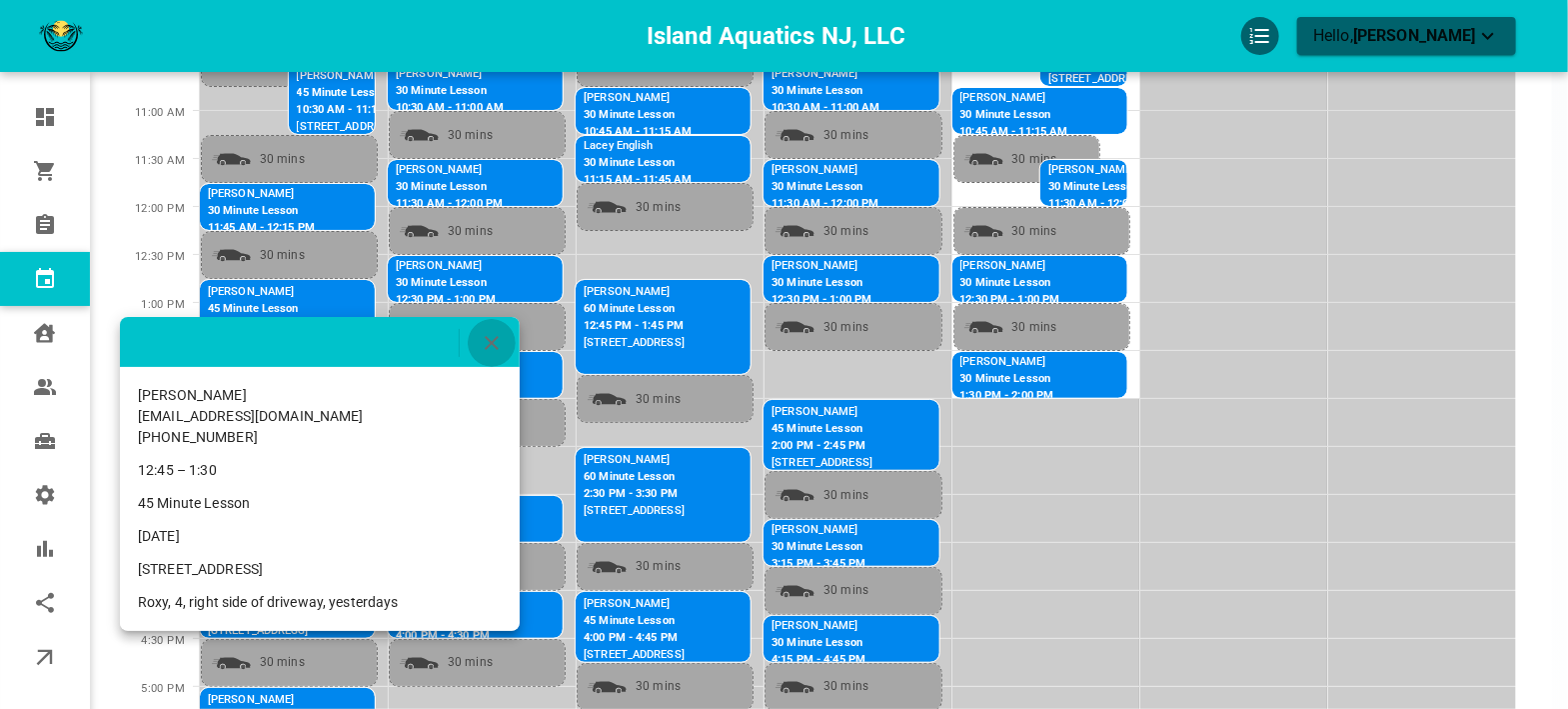 click 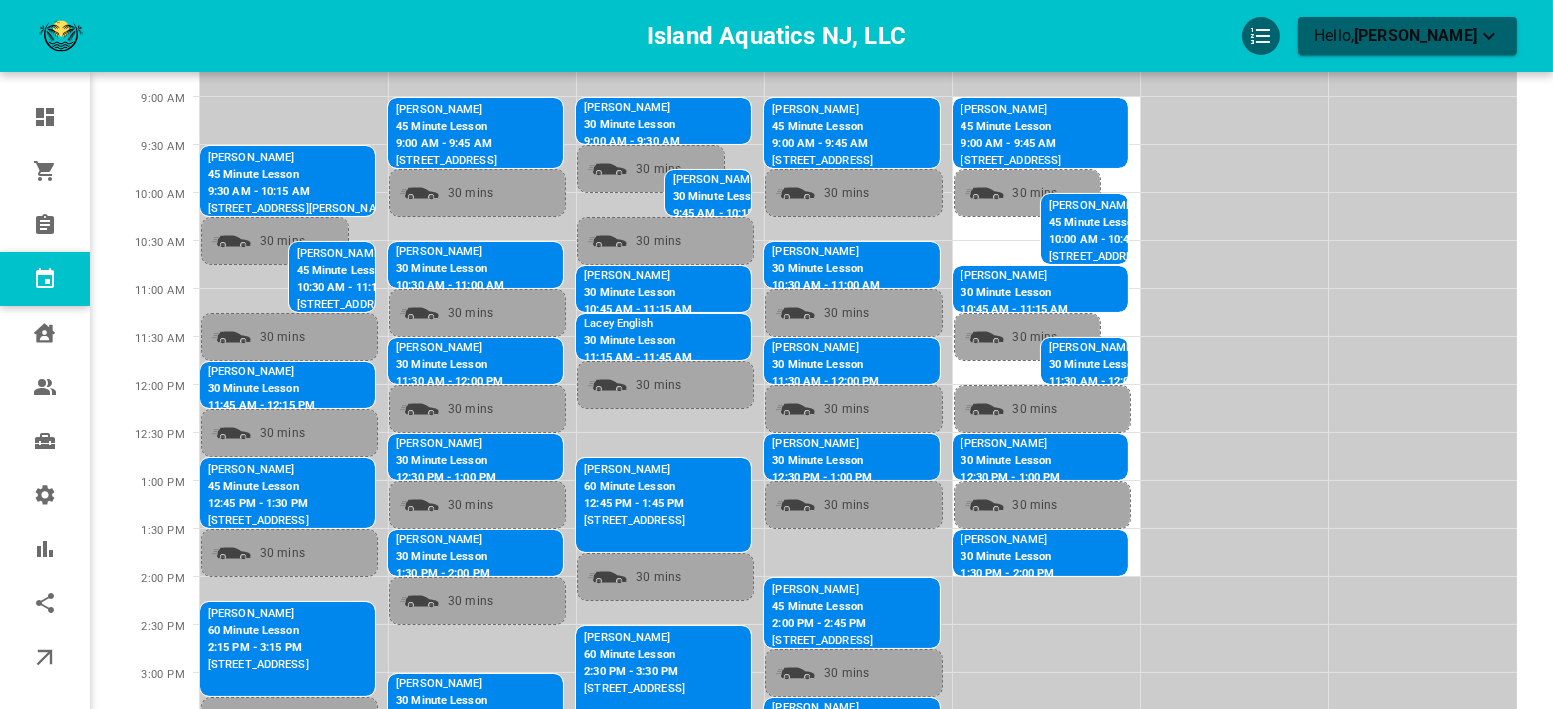 scroll, scrollTop: 444, scrollLeft: 0, axis: vertical 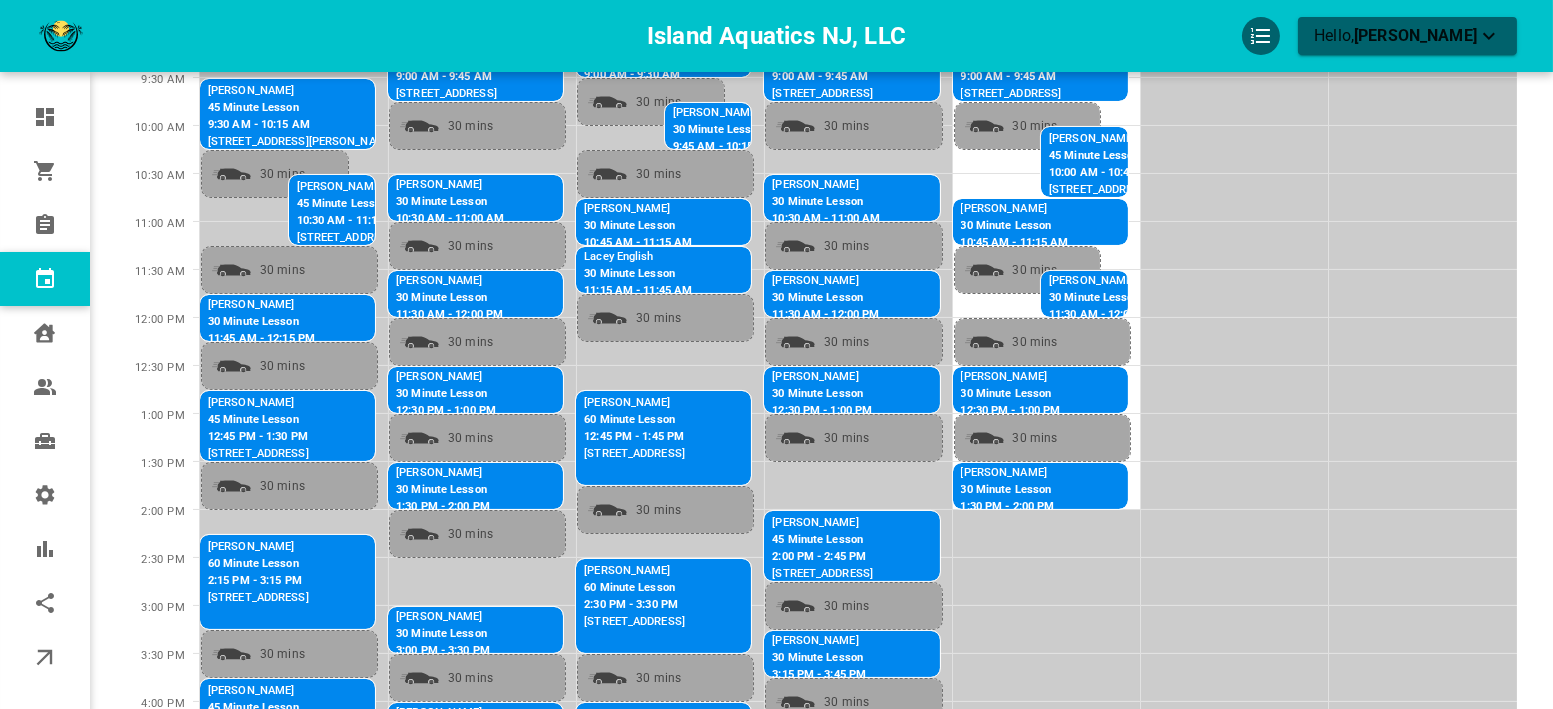 click on "30 Minute Lesson" at bounding box center (261, 322) 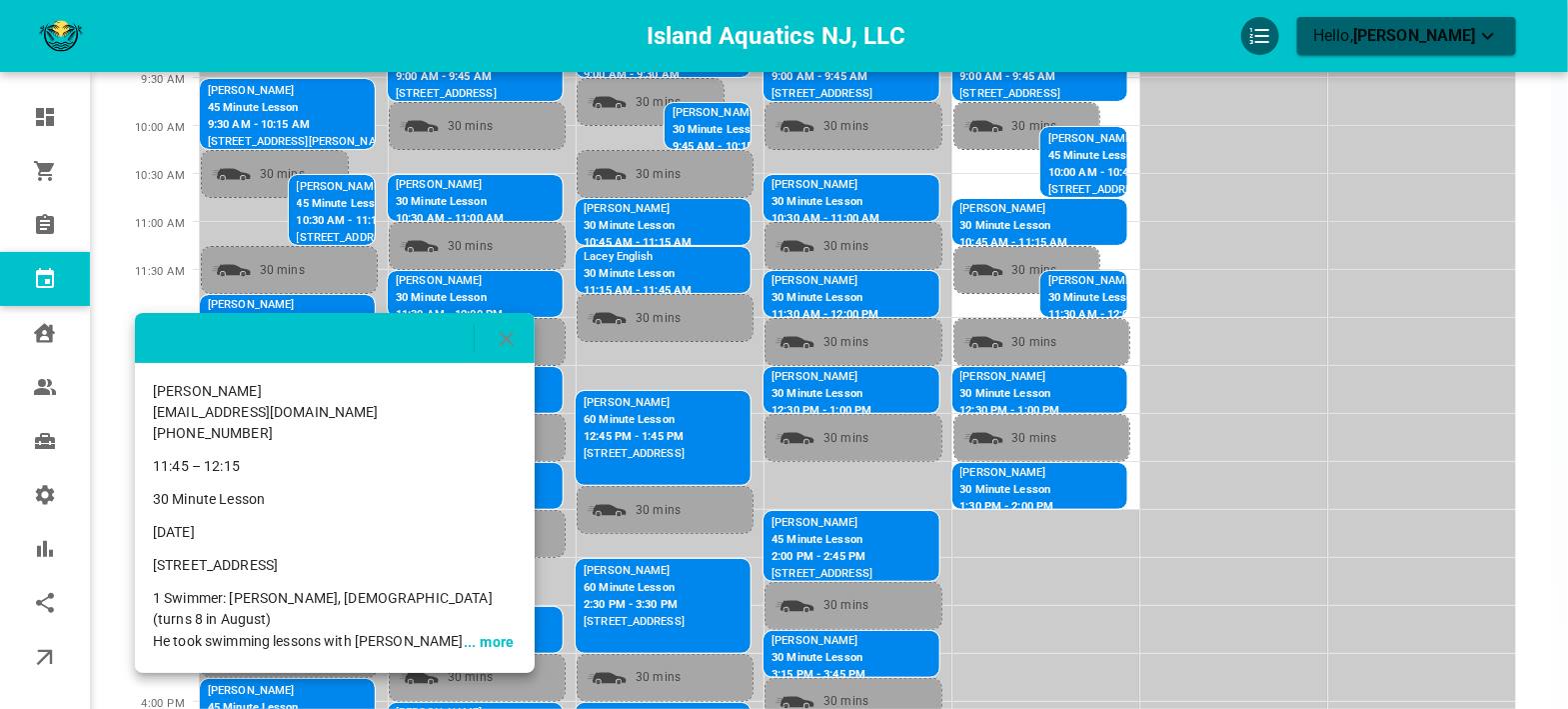 click 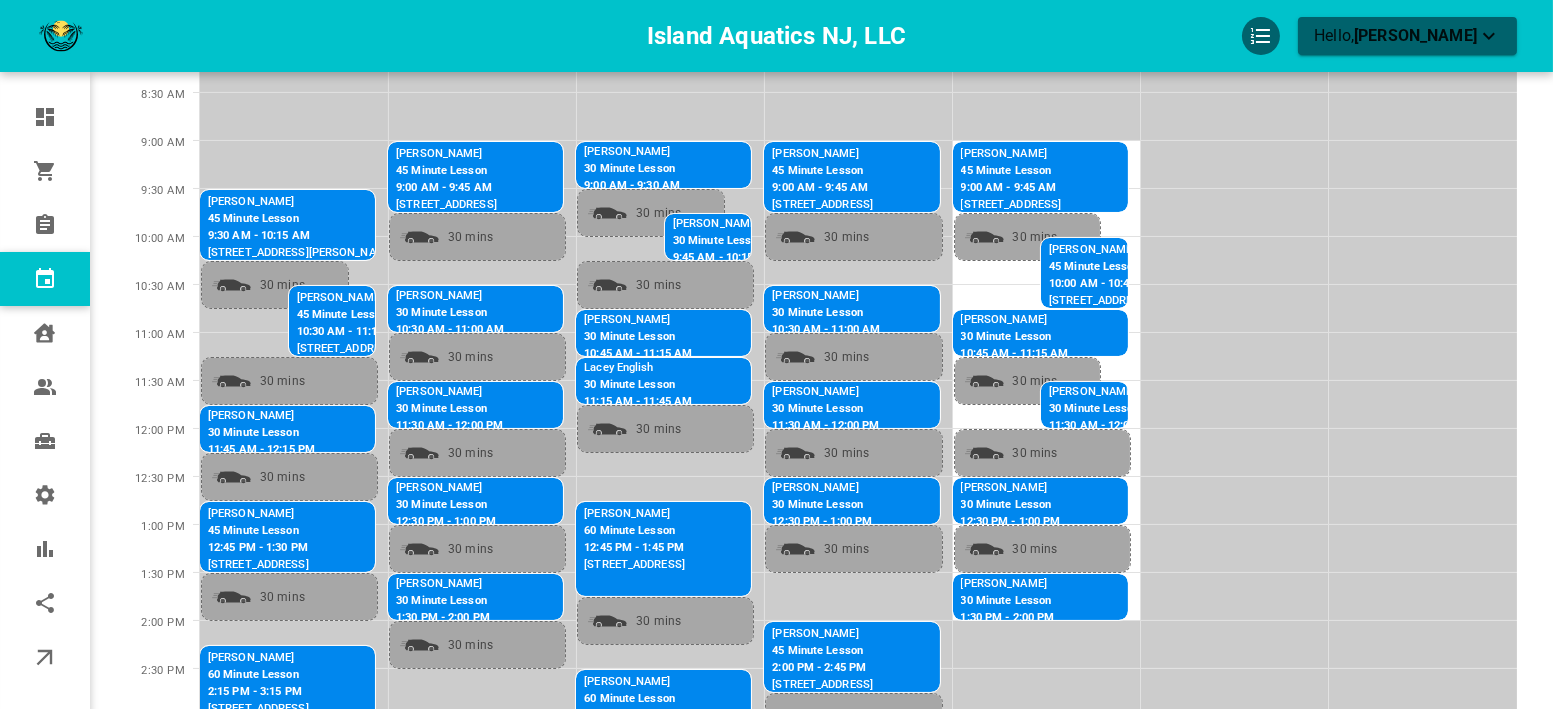scroll, scrollTop: 0, scrollLeft: 0, axis: both 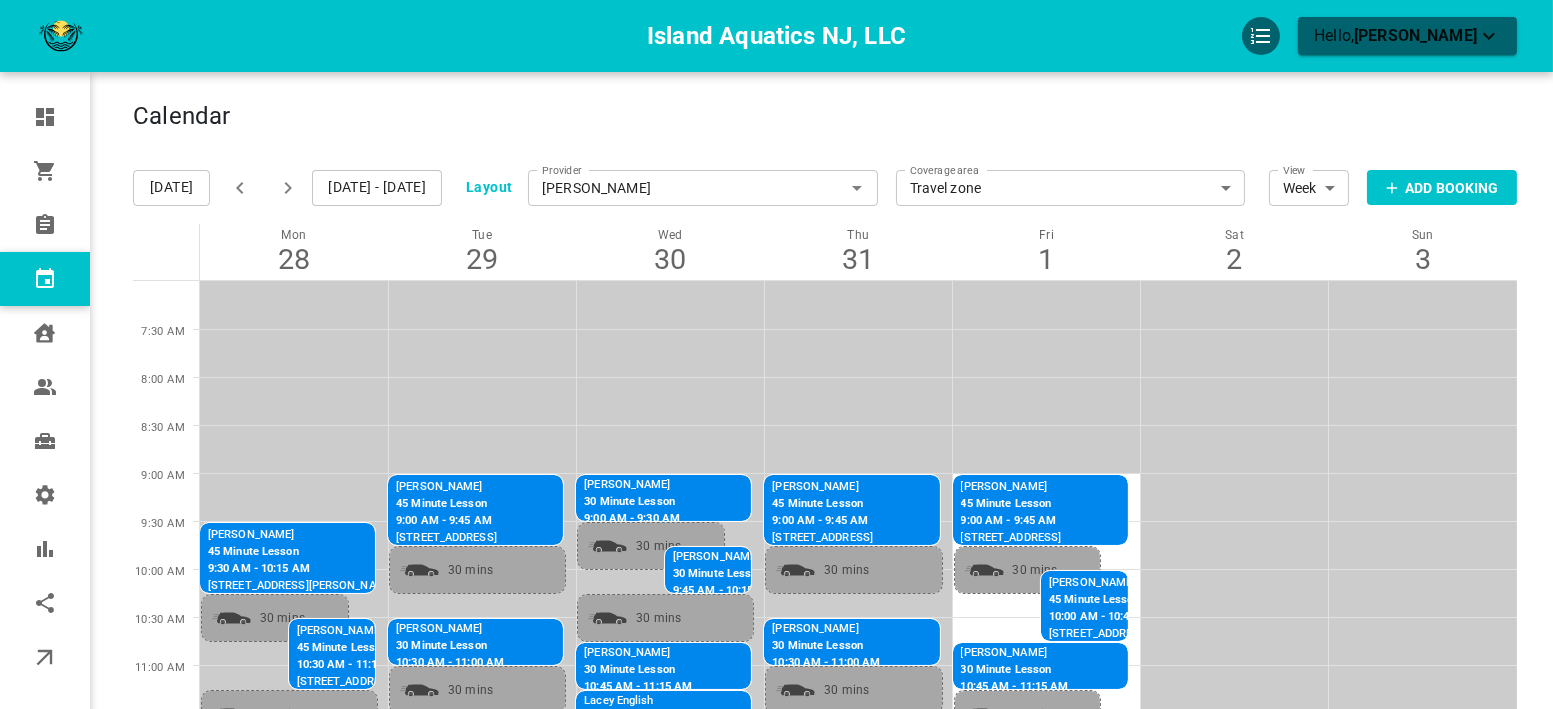 click on "[DATE] - [DATE]" at bounding box center (377, 188) 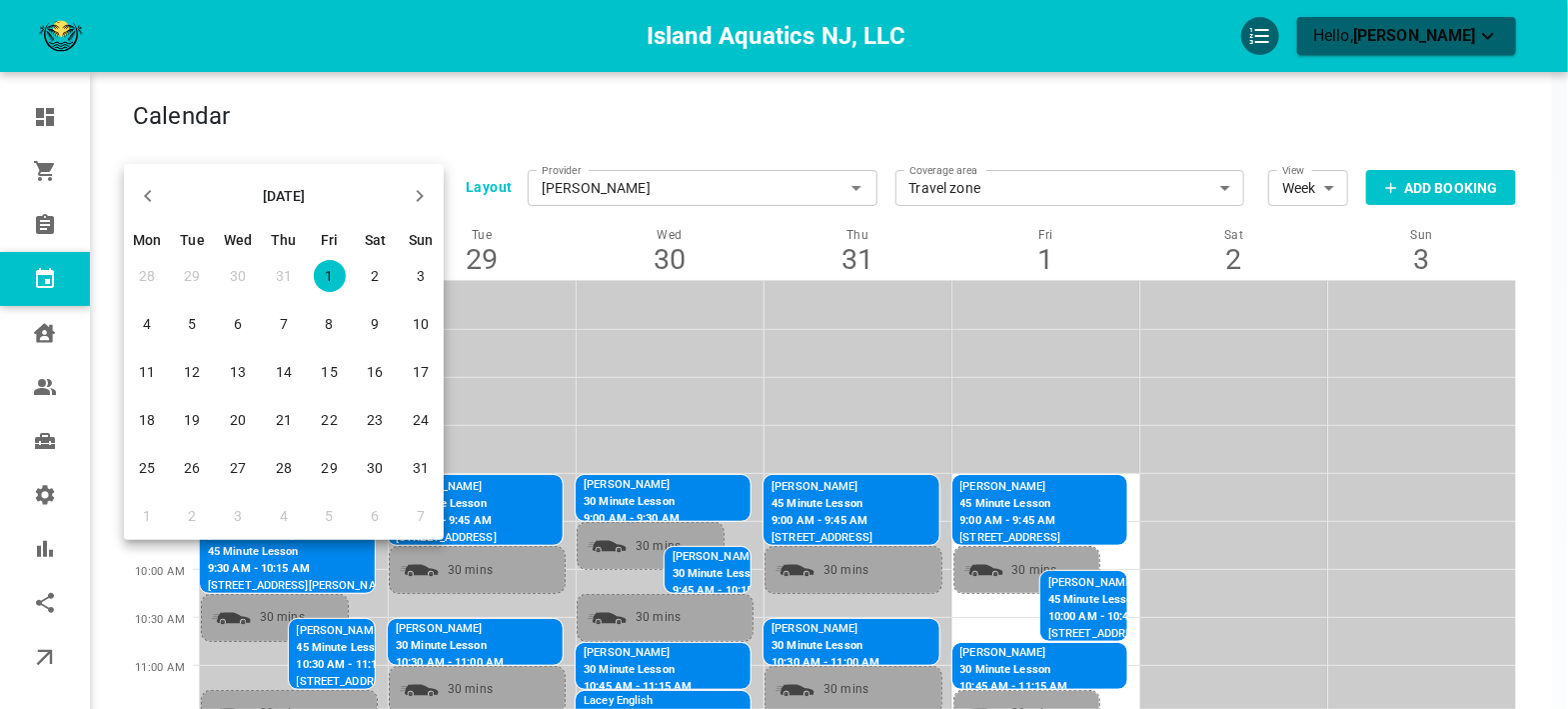 click on "1" at bounding box center [330, 276] 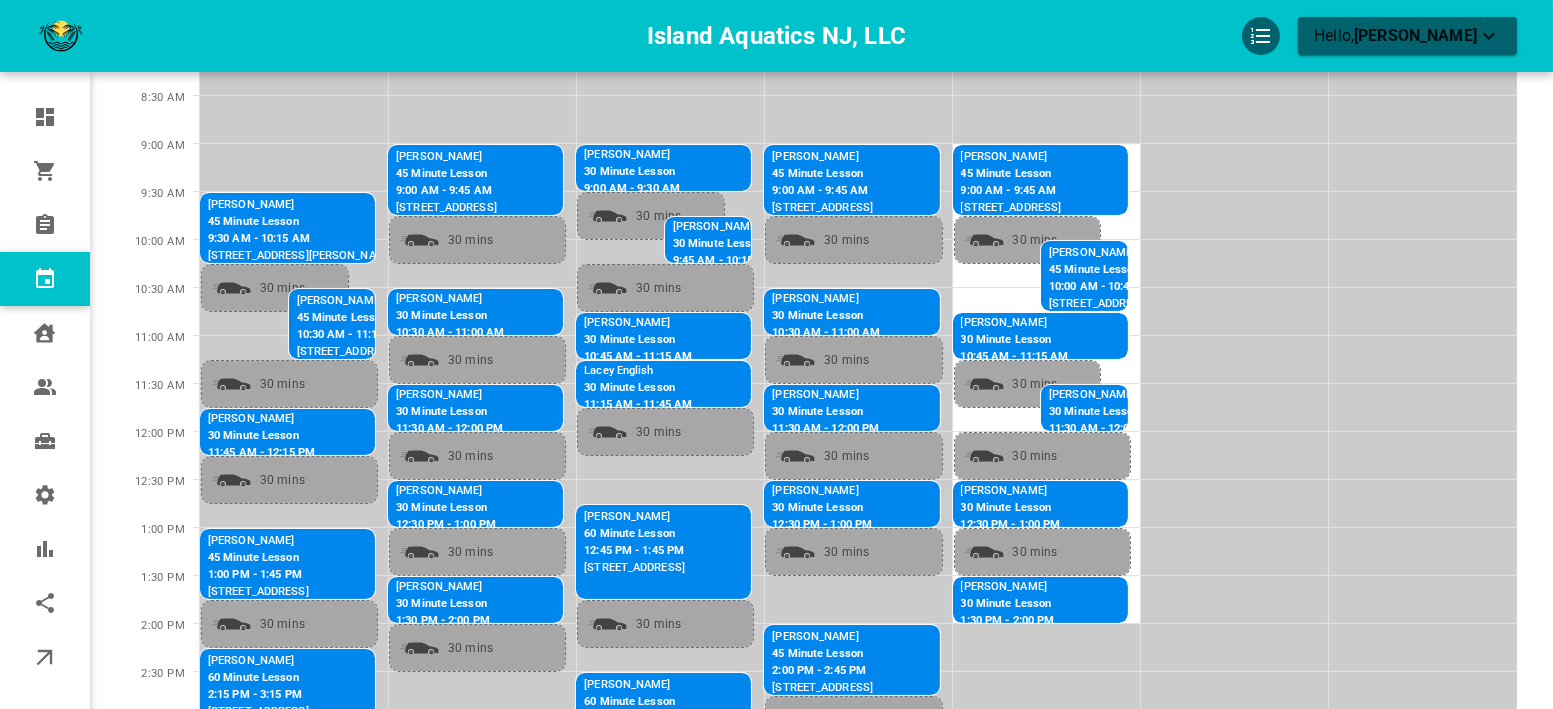 scroll, scrollTop: 333, scrollLeft: 0, axis: vertical 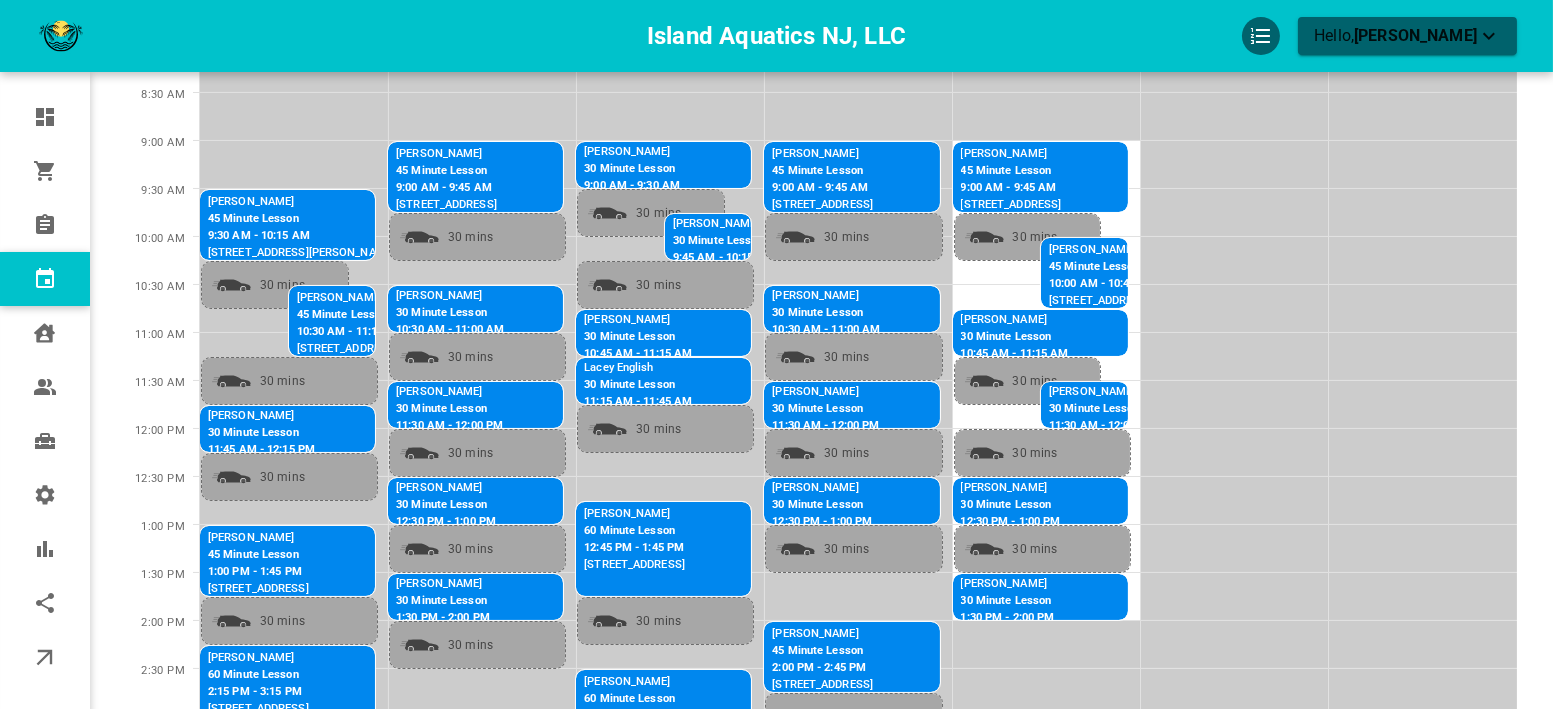 click on "[PERSON_NAME]" at bounding box center (261, 416) 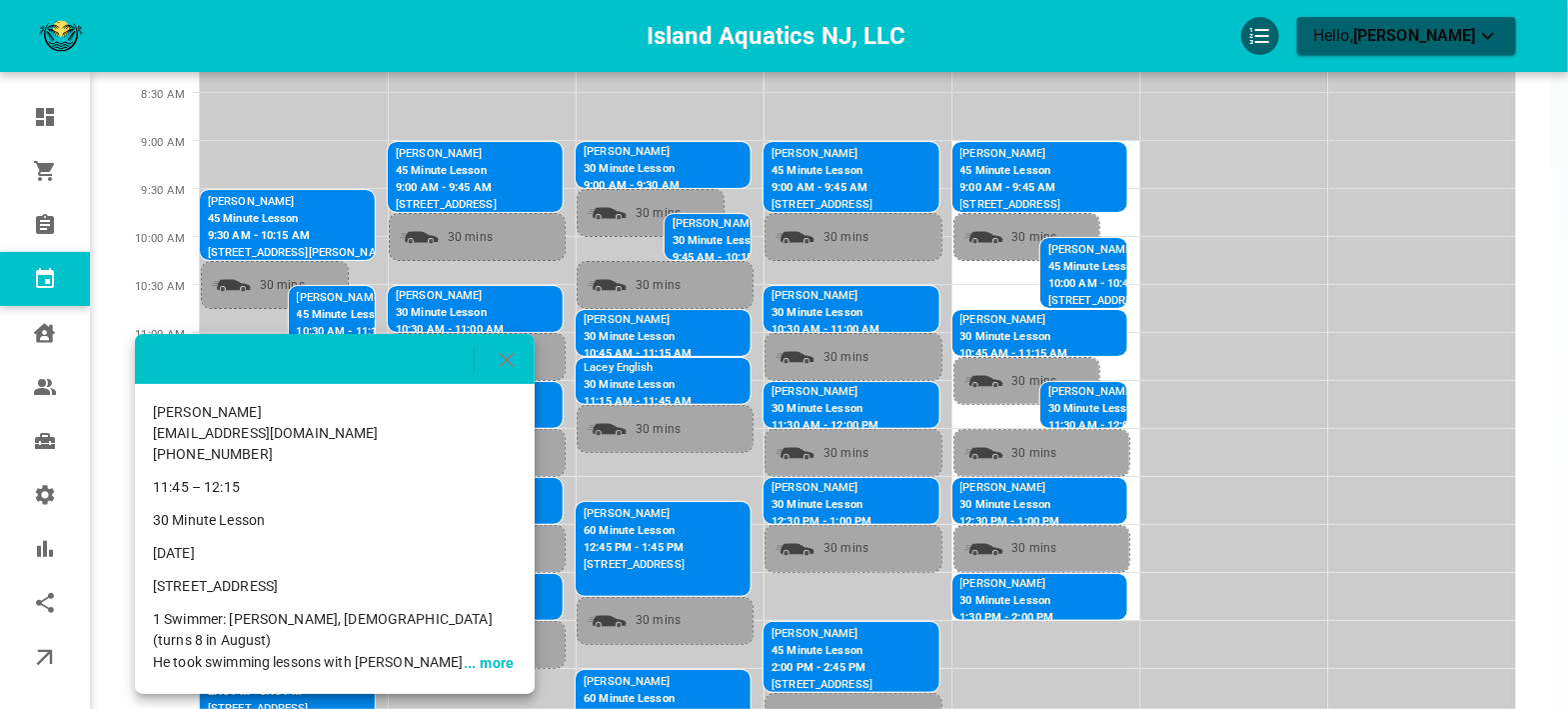 click 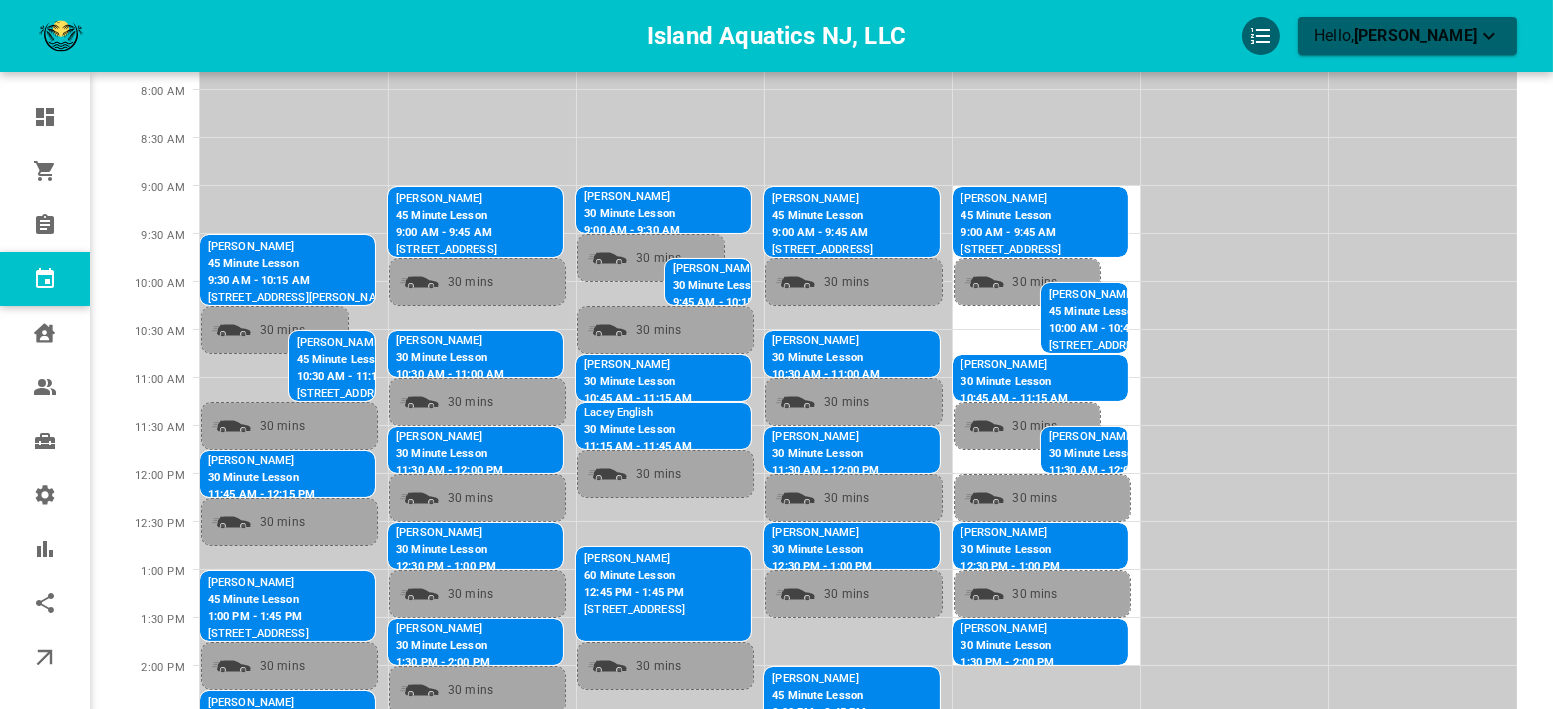 scroll, scrollTop: 222, scrollLeft: 0, axis: vertical 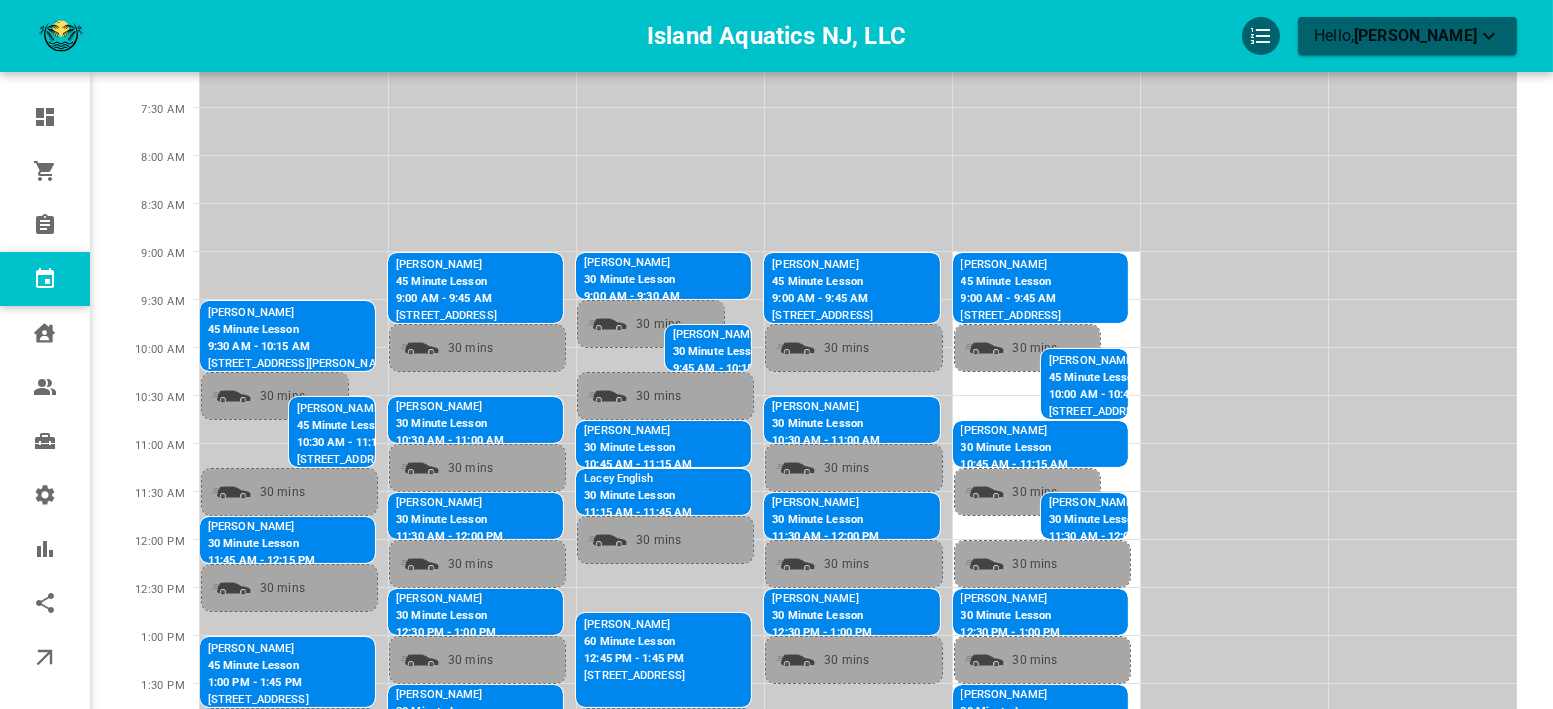 drag, startPoint x: 316, startPoint y: 315, endPoint x: 205, endPoint y: 310, distance: 111.11256 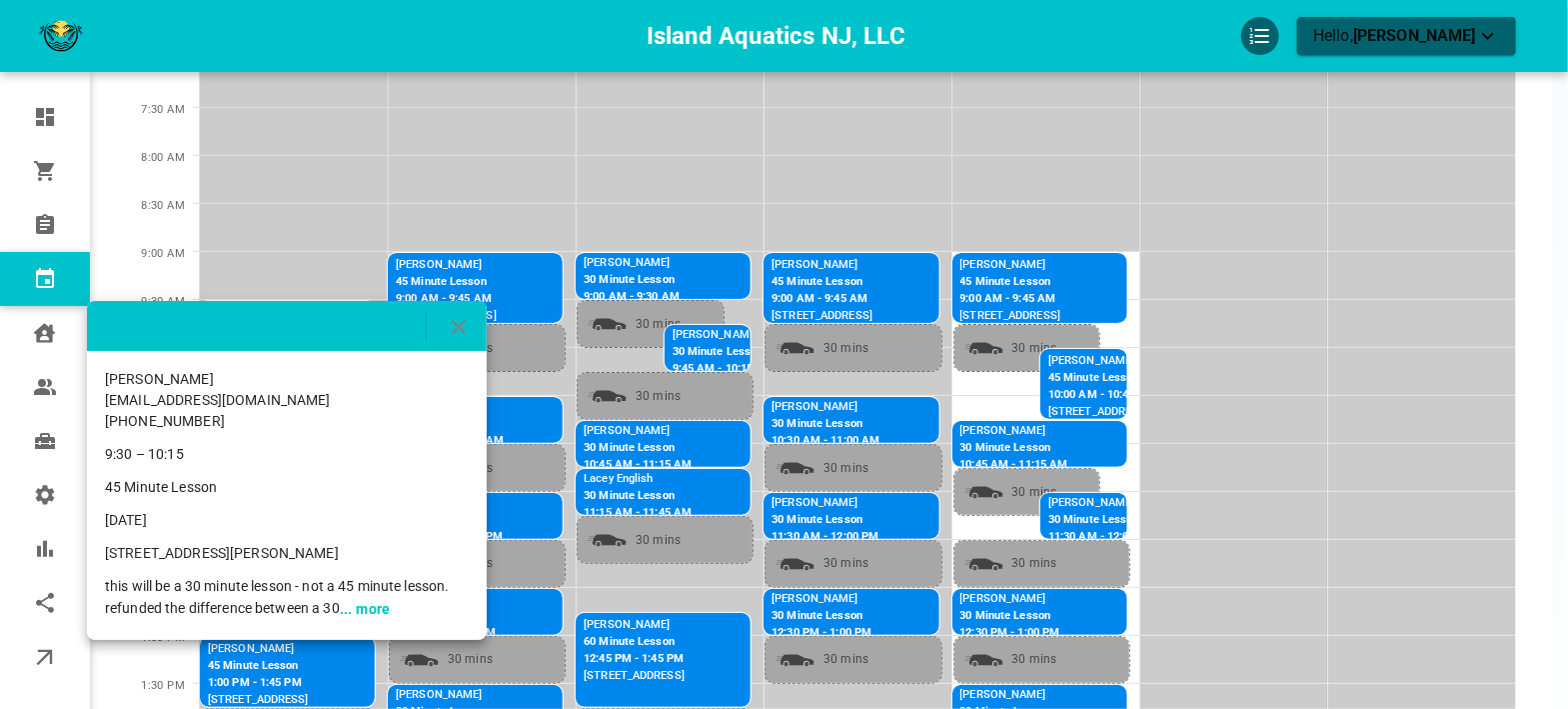 click on "... more" at bounding box center [365, 609] 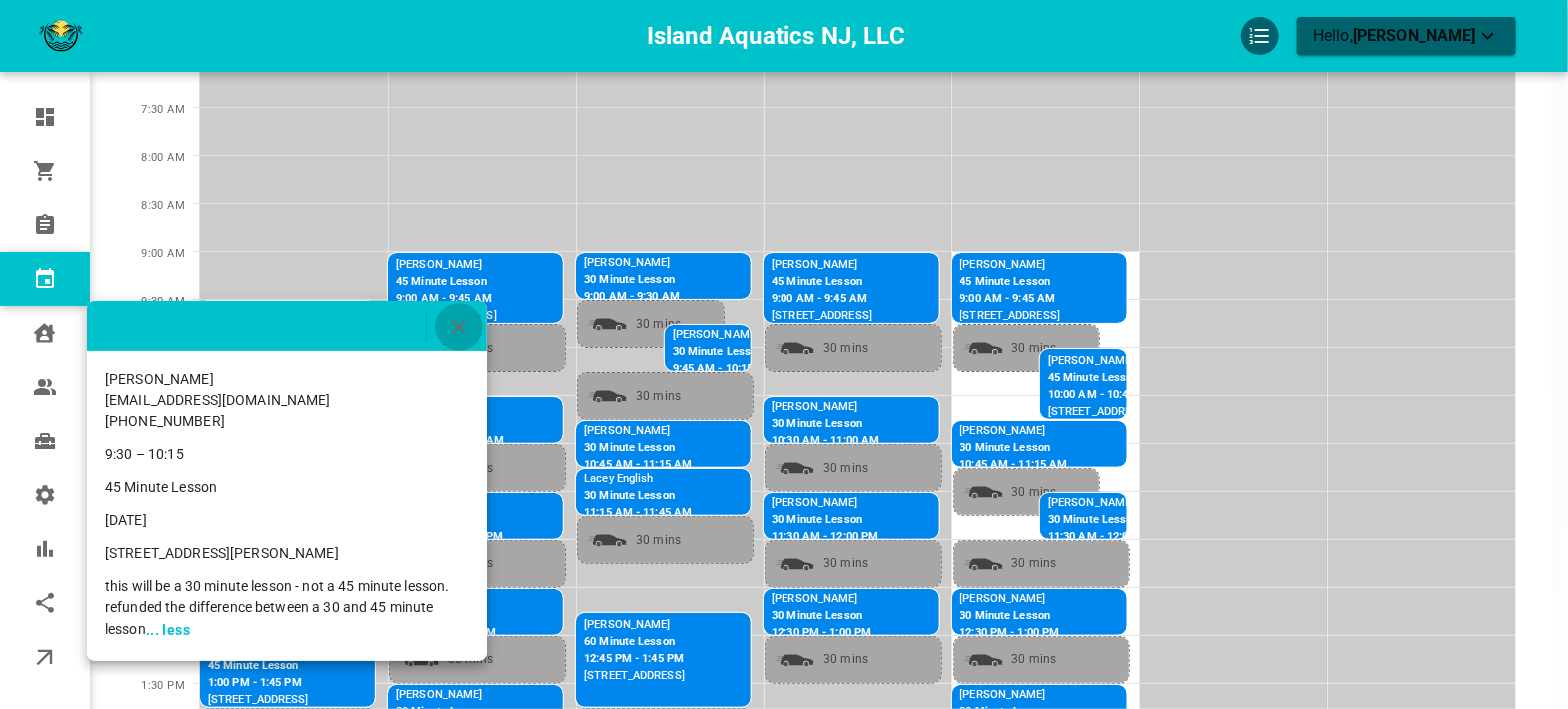 click 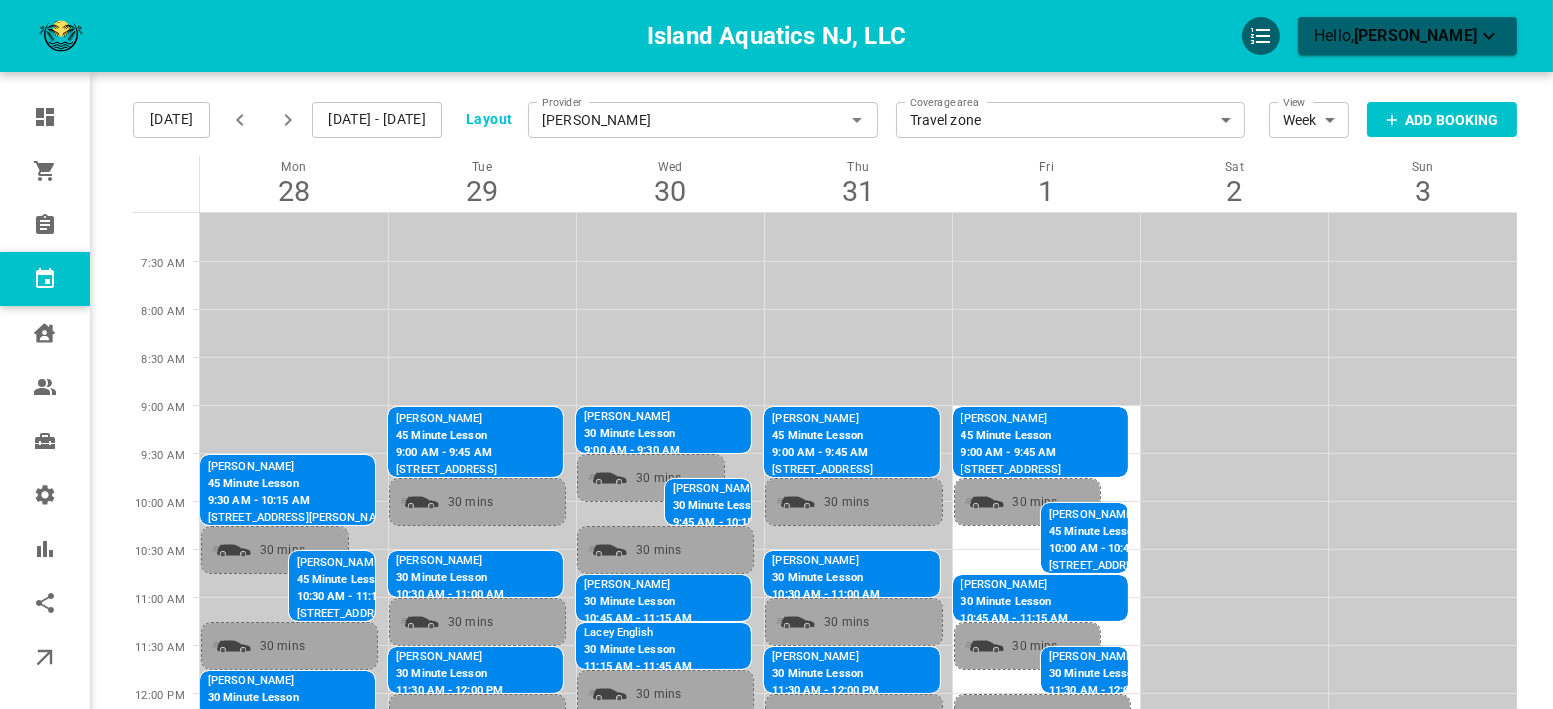 scroll, scrollTop: 0, scrollLeft: 0, axis: both 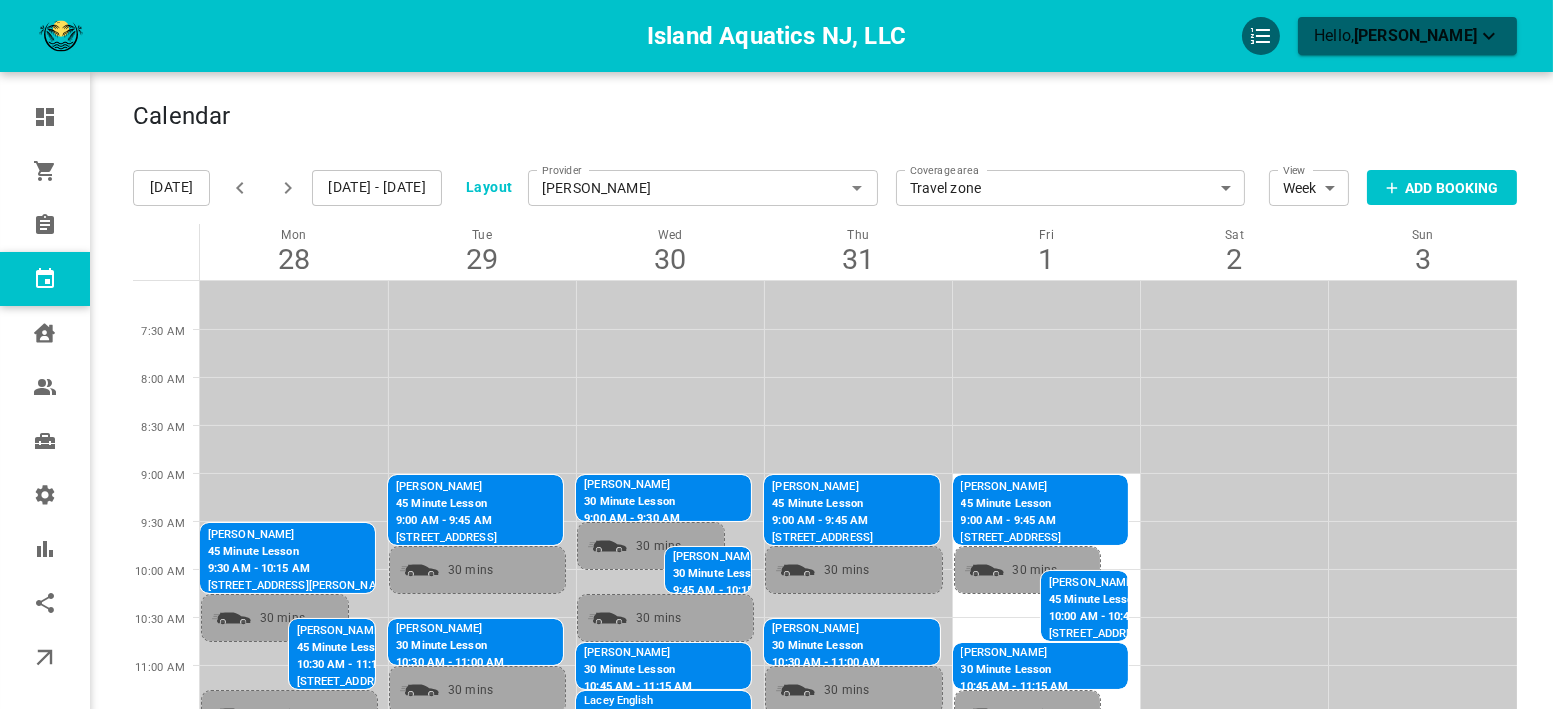 click on "[DATE] - [DATE]" at bounding box center (377, 188) 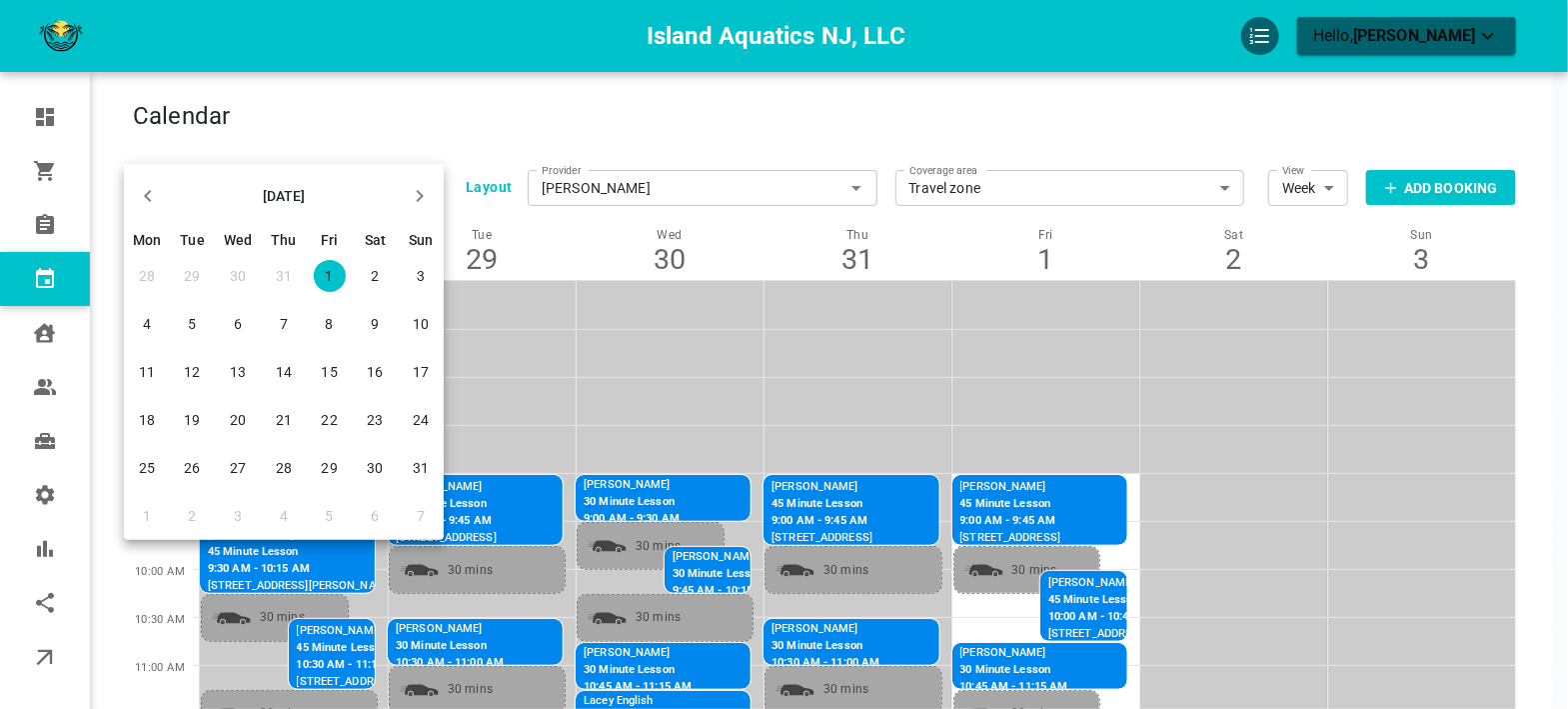 click on "1" at bounding box center [330, 276] 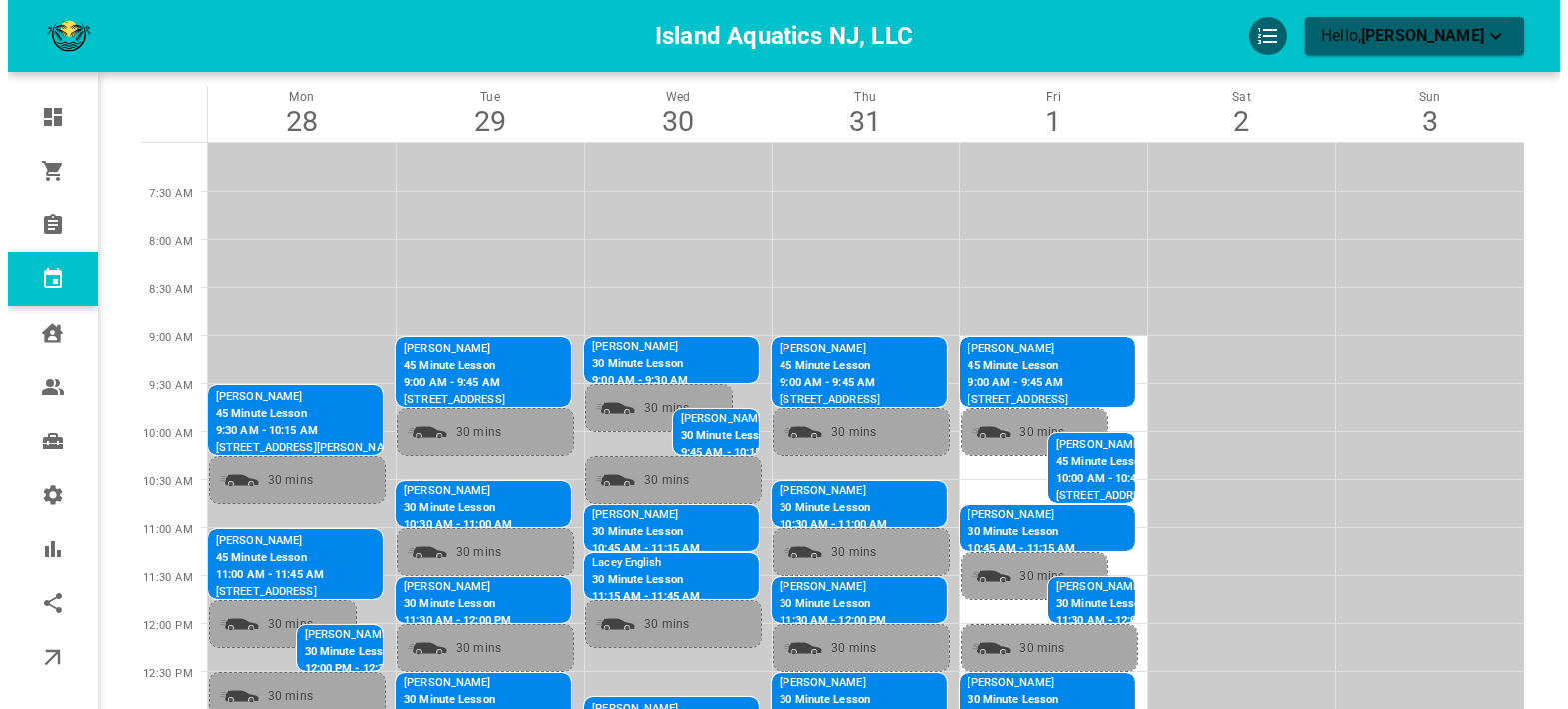 scroll, scrollTop: 0, scrollLeft: 0, axis: both 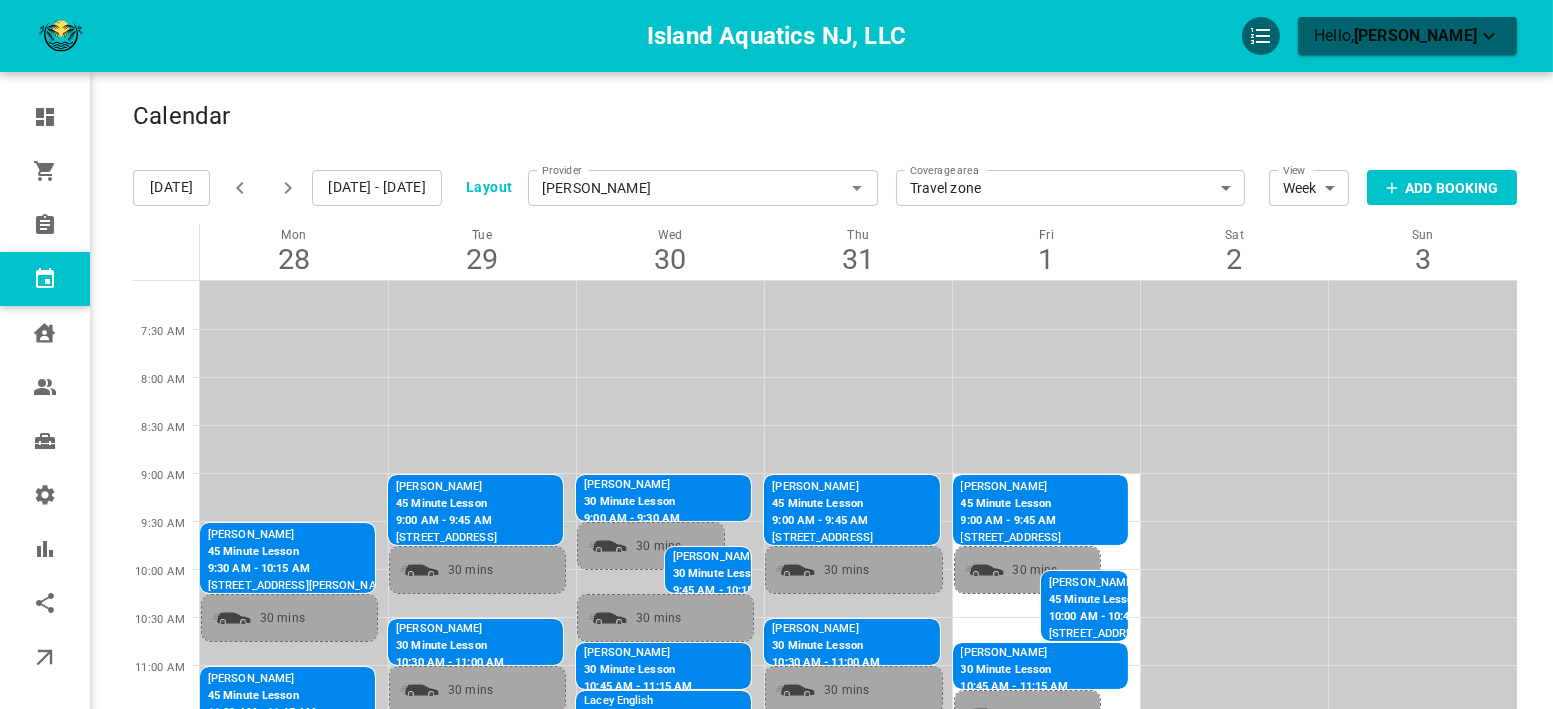 click on "Island Aquatics NJ, LLC Hello,  [PERSON_NAME] Dashboard Orders Bookings Calendar Clients Users Services Settings Reports Integrations Online booking Calendar Add Booking [DATE] [DATE] - [DATE] Layout Provider [PERSON_NAME] Provider Coverage area Travel zone b488d787-b8ab-4fde-be0b-f14f73e9d5c6 Coverage area View Week Week View Add Booking Mon 28 Tue 29 Wed 30 Thu 31 Fri 1 Sat 2 Sun 3 7:30 AM 8:00 AM 8:30 AM 9:00 AM 9:30 AM 10:00 AM 10:30 AM 11:00 AM 11:30 AM 12:00 PM 12:30 PM 1:00 PM 1:30 PM 2:00 PM 2:30 PM 3:00 PM 3:30 PM 4:00 PM 4:30 PM 5:00 PM 5:30 PM 6:00 PM 6:30 PM   [PERSON_NAME] 45 Minute Lesson 9:30 AM - 10:15 AM [STREET_ADDRESS][PERSON_NAME] 30 mins   [PERSON_NAME] 45 Minute Lesson 11:00 AM - 11:45 AM [STREET_ADDRESS] 30 mins 30 mins   [PERSON_NAME] 45 Minute Lesson 1:00 PM - 1:45 PM [STREET_ADDRESS] 30 mins   [PERSON_NAME] 60 Minute Lesson 2:15 PM - 3:15 PM [STREET_ADDRESS] 30 mins   [PERSON_NAME]" at bounding box center (776, 779) 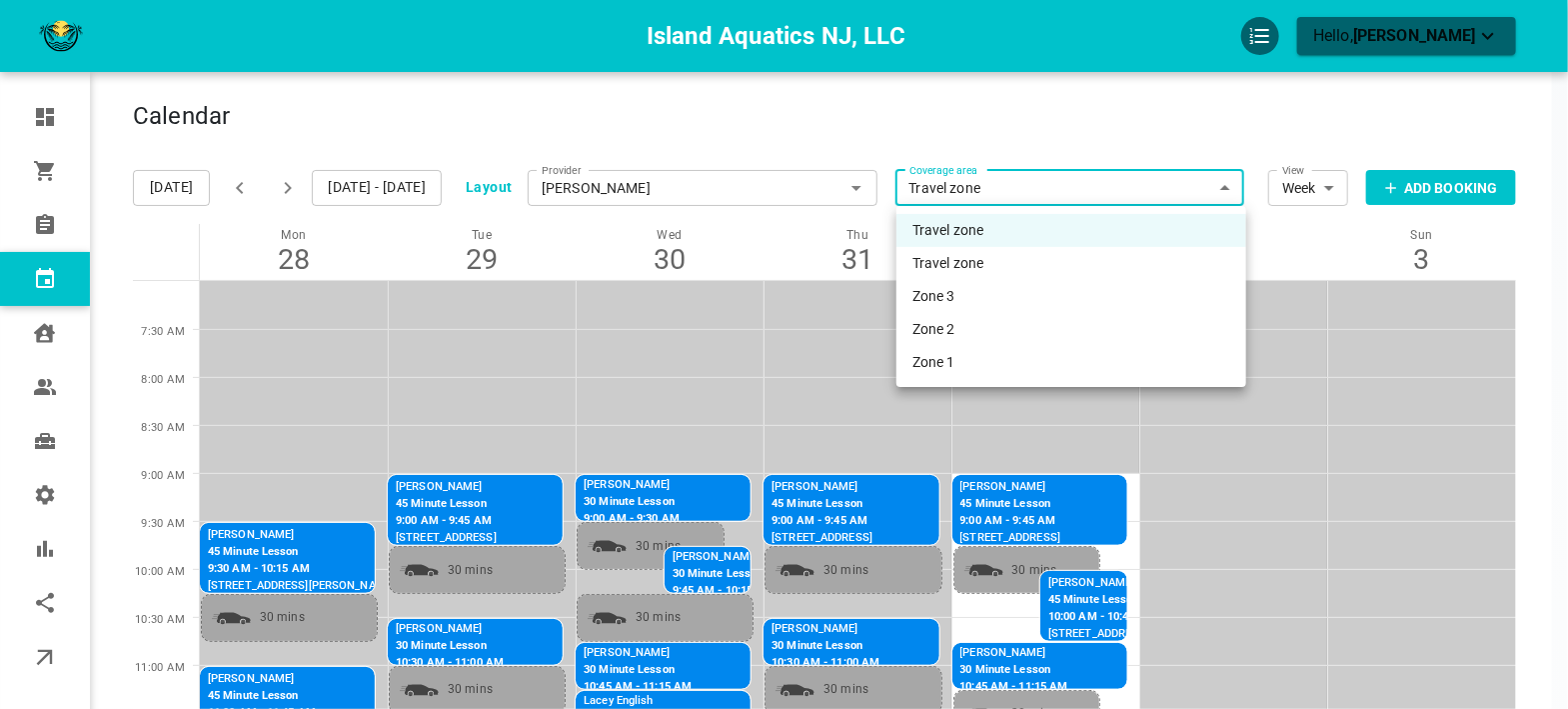 click on "Travel zone" at bounding box center [1071, 263] 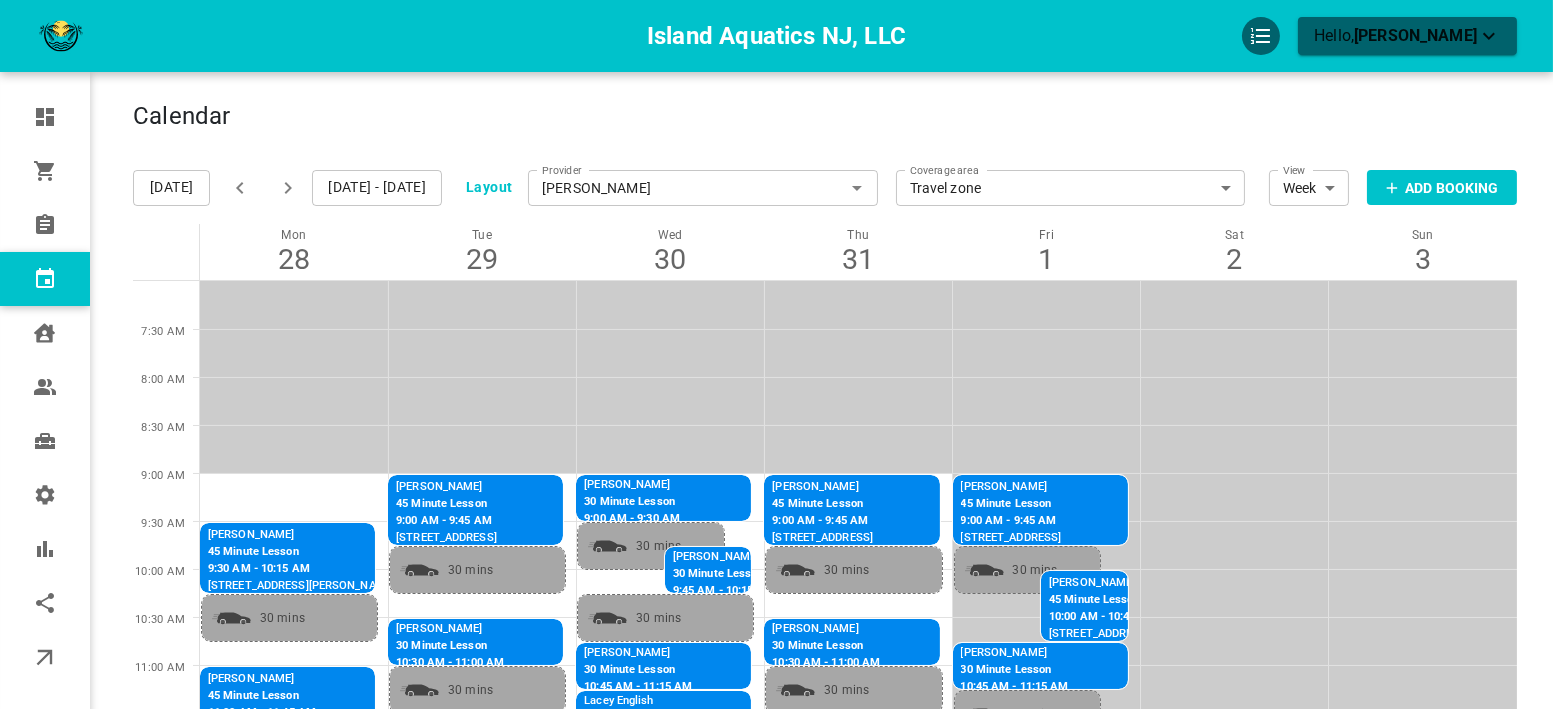 click on "Add Booking" at bounding box center [1451, 188] 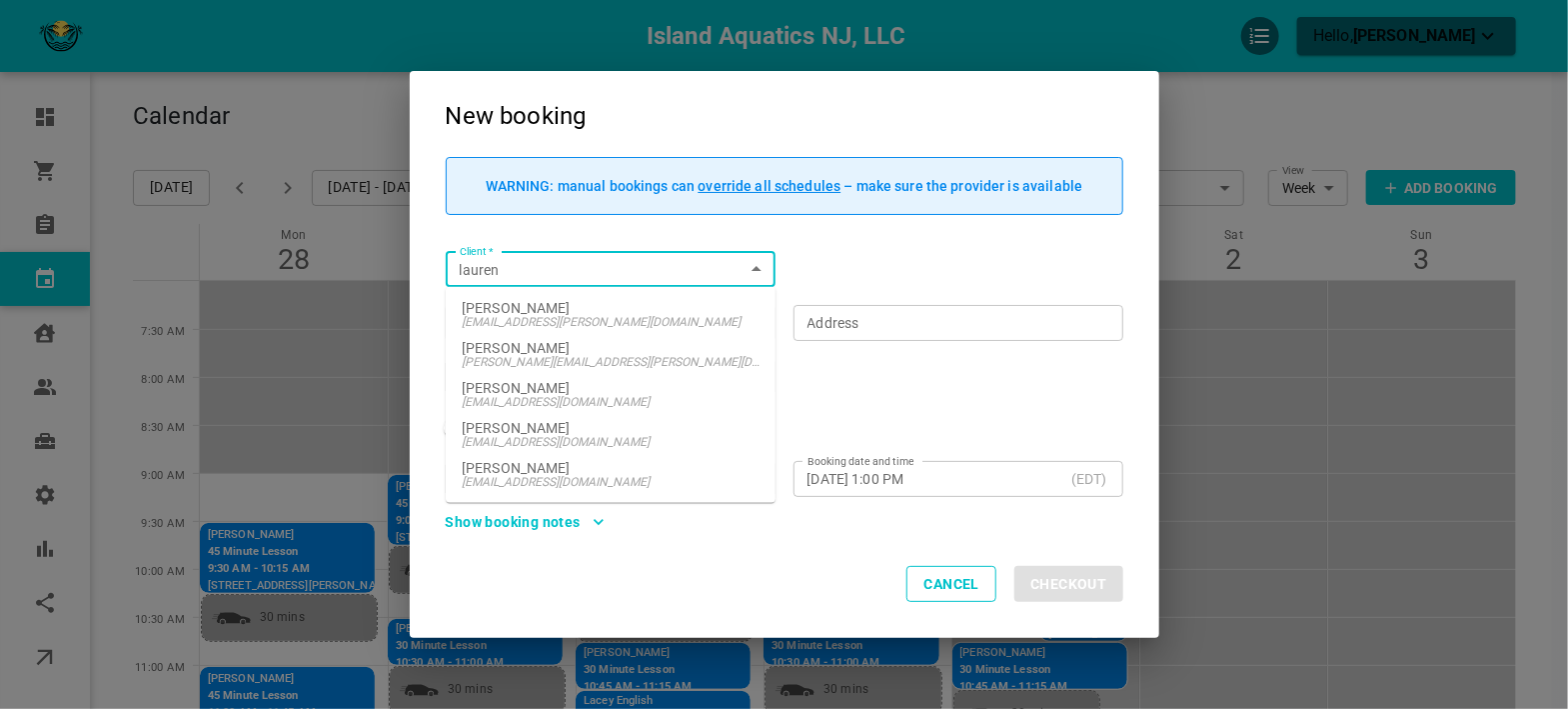 click on "[PERSON_NAME]" at bounding box center [611, 428] 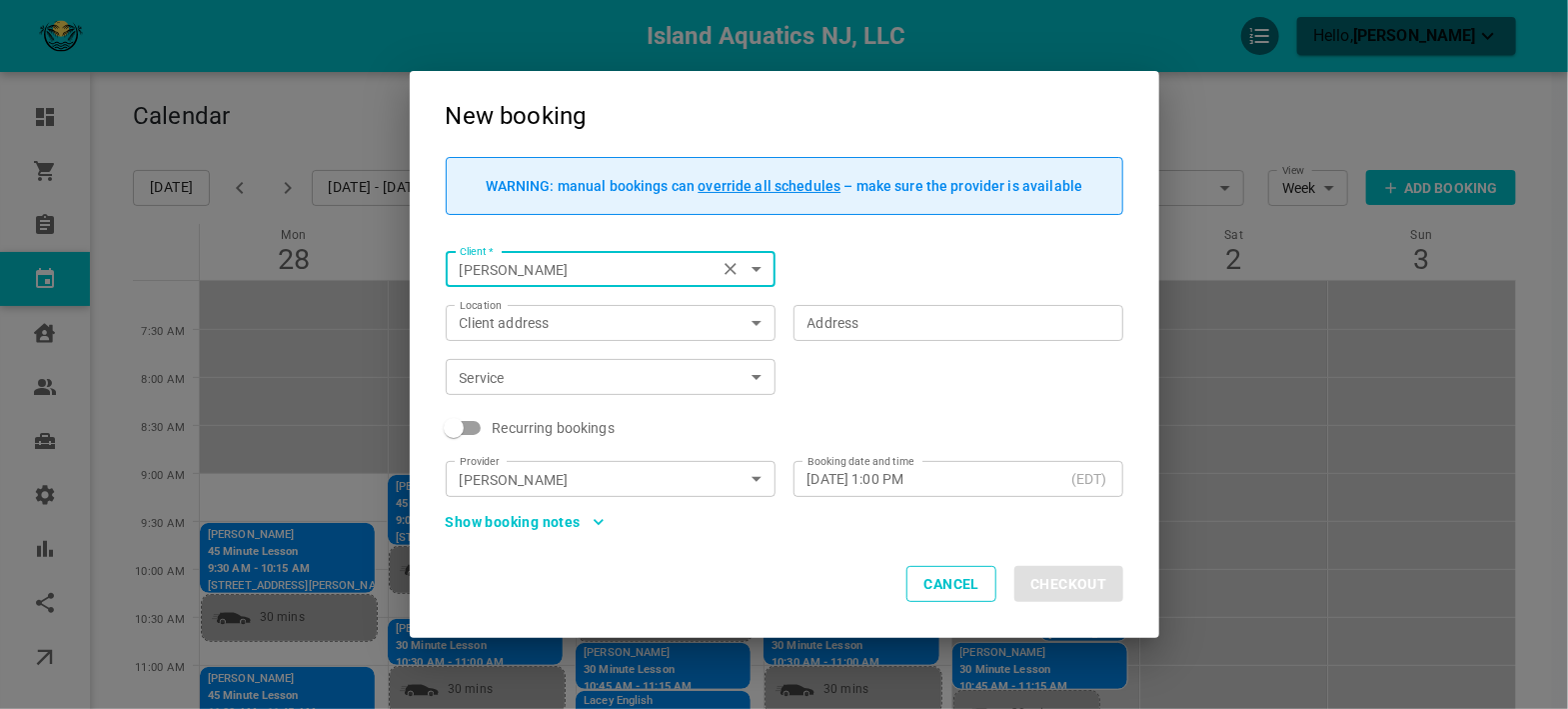 type on "[PERSON_NAME]" 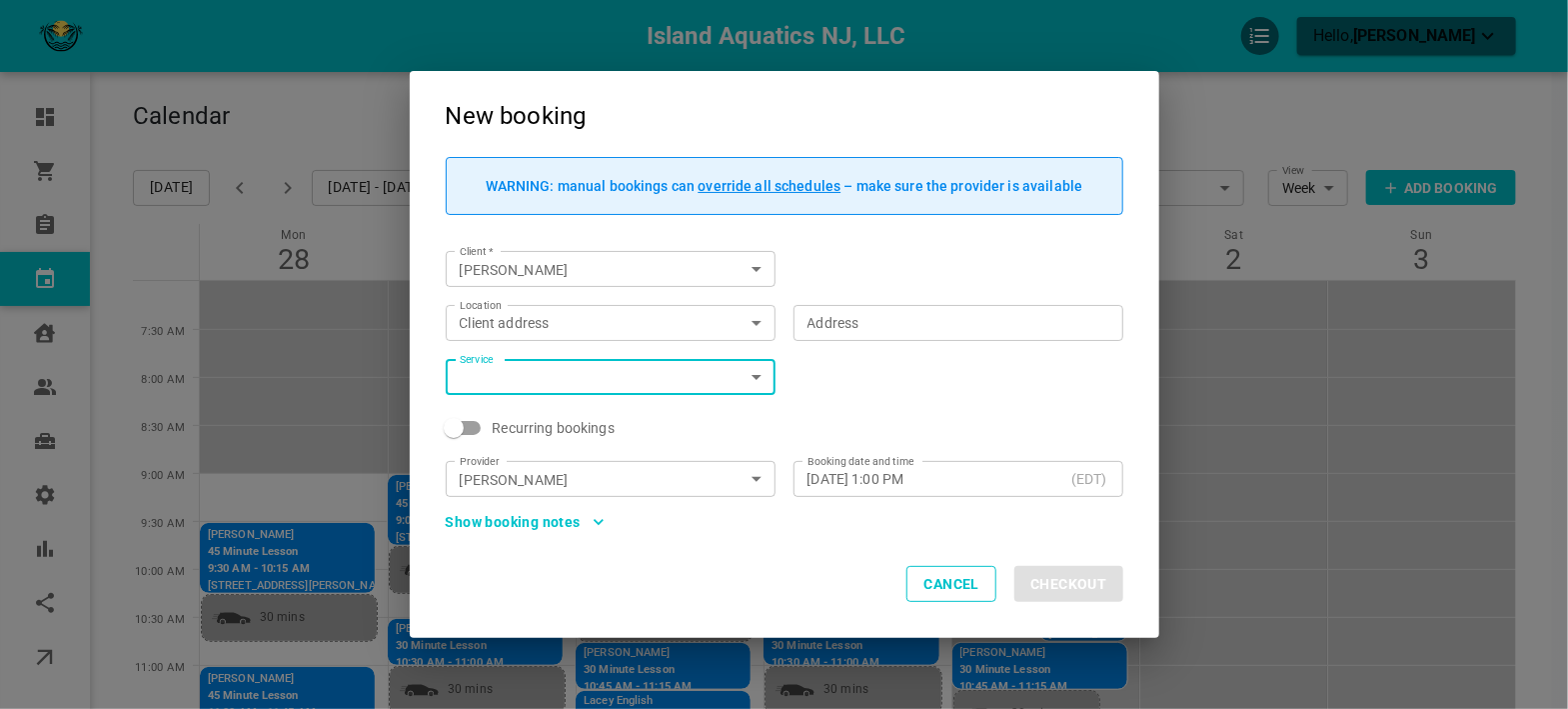 click on "Island Aquatics NJ, LLC Hello,  [PERSON_NAME] Dashboard Orders Bookings Calendar Clients Users Services Settings Reports Integrations Online booking Calendar Add Booking [DATE] [DATE] - [DATE] Layout Provider [PERSON_NAME] Provider Coverage area Travel zone 82e7152f-276f-4cf4-997a-63b8c92b9666 Coverage area View Week Week View Add Booking Mon 28 Tue 29 Wed 30 Thu 31 Fri 1 Sat 2 Sun 3 7:30 AM 8:00 AM 8:30 AM 9:00 AM 9:30 AM 10:00 AM 10:30 AM 11:00 AM 11:30 AM 12:00 PM 12:30 PM 1:00 PM 1:30 PM 2:00 PM 2:30 PM 3:00 PM 3:30 PM 4:00 PM 4:30 PM 5:00 PM 5:30 PM 6:00 PM 6:30 PM   [PERSON_NAME] 45 Minute Lesson 9:30 AM - 10:15 AM [STREET_ADDRESS][PERSON_NAME] 30 mins   [PERSON_NAME] 45 Minute Lesson 11:00 AM - 11:45 AM [STREET_ADDRESS] 30 mins 30 mins   [PERSON_NAME] 45 Minute Lesson 1:00 PM - 1:45 PM [STREET_ADDRESS] 30 mins   [PERSON_NAME] 60 Minute Lesson 2:15 PM - 3:15 PM [STREET_ADDRESS] 30 mins   [PERSON_NAME]" at bounding box center (784, 779) 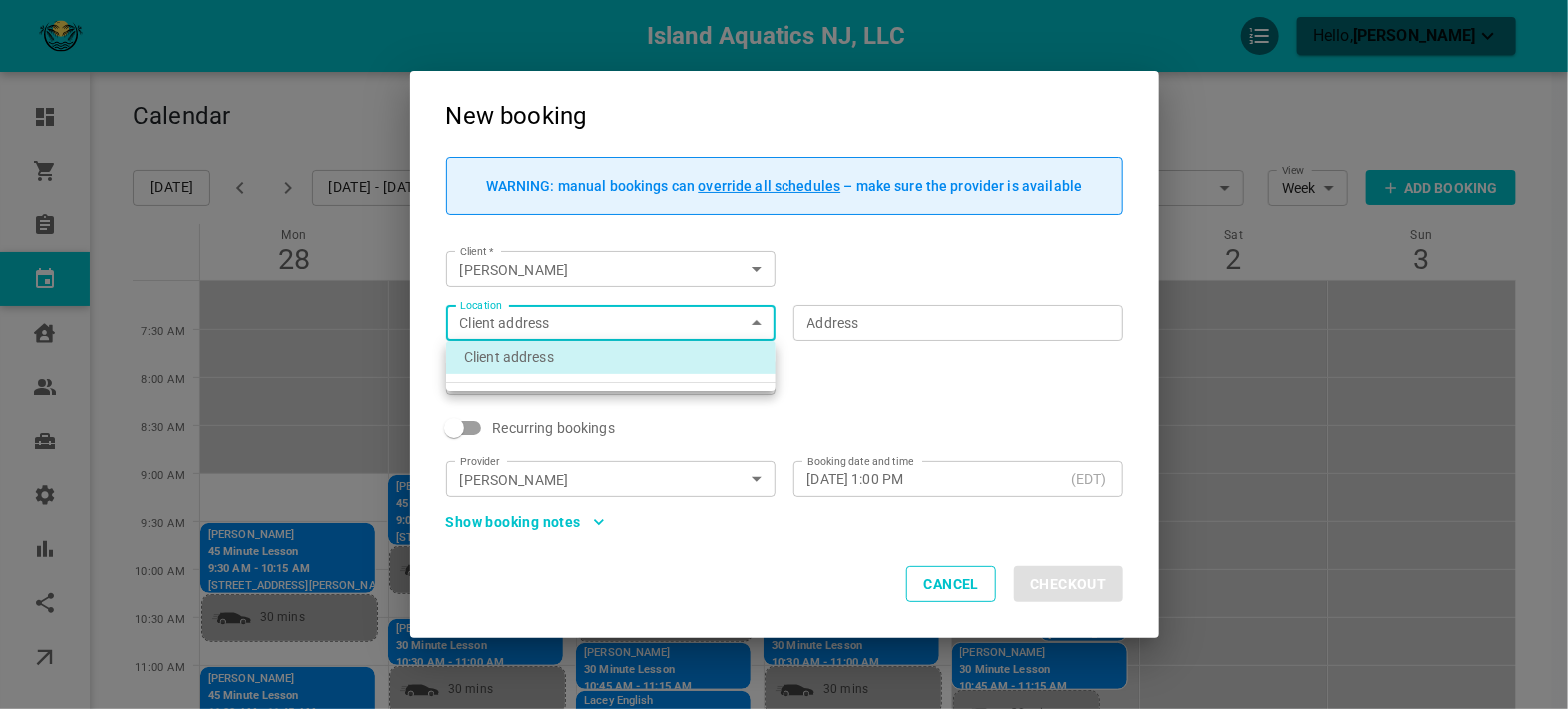 click at bounding box center [784, 354] 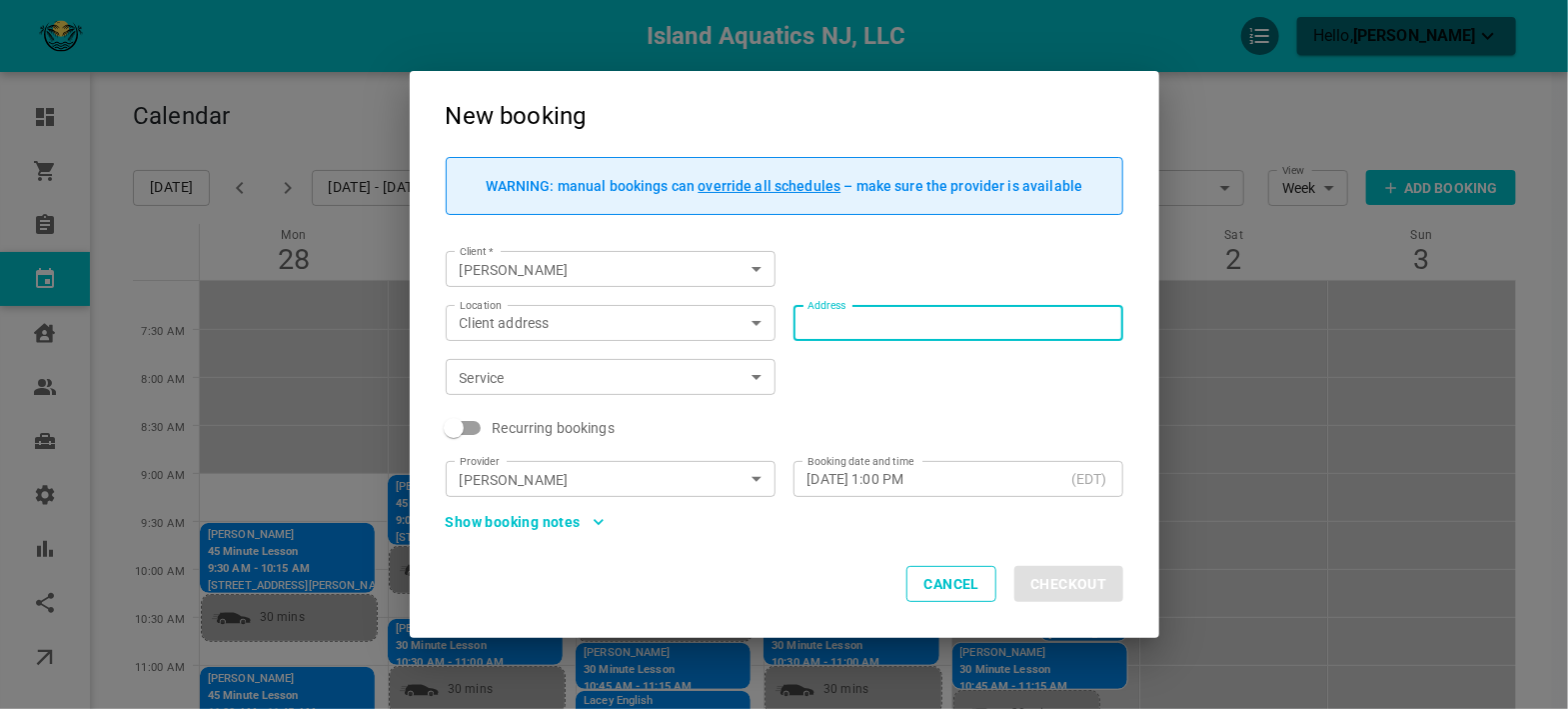 click on "Address Address" at bounding box center [957, 323] 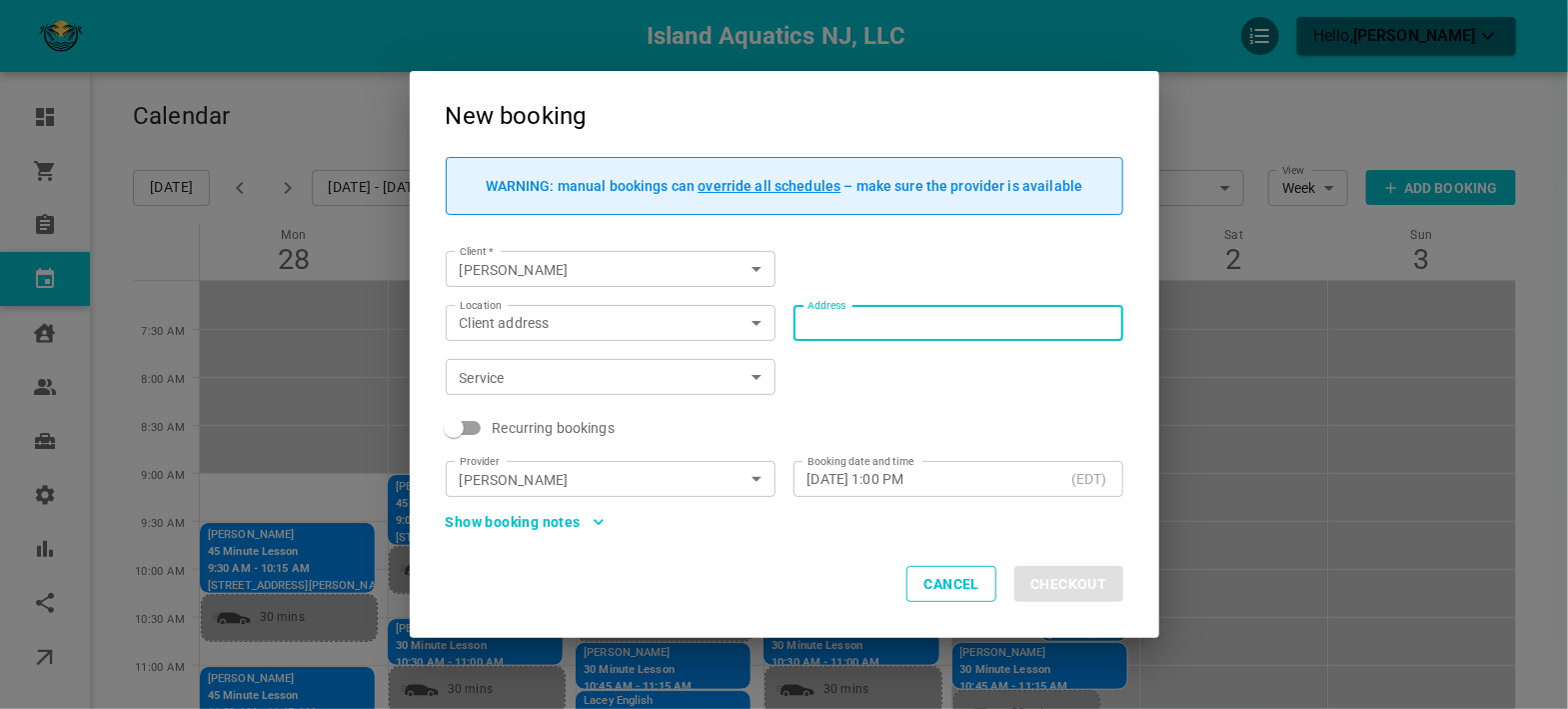 paste on "[STREET_ADDRESS]" 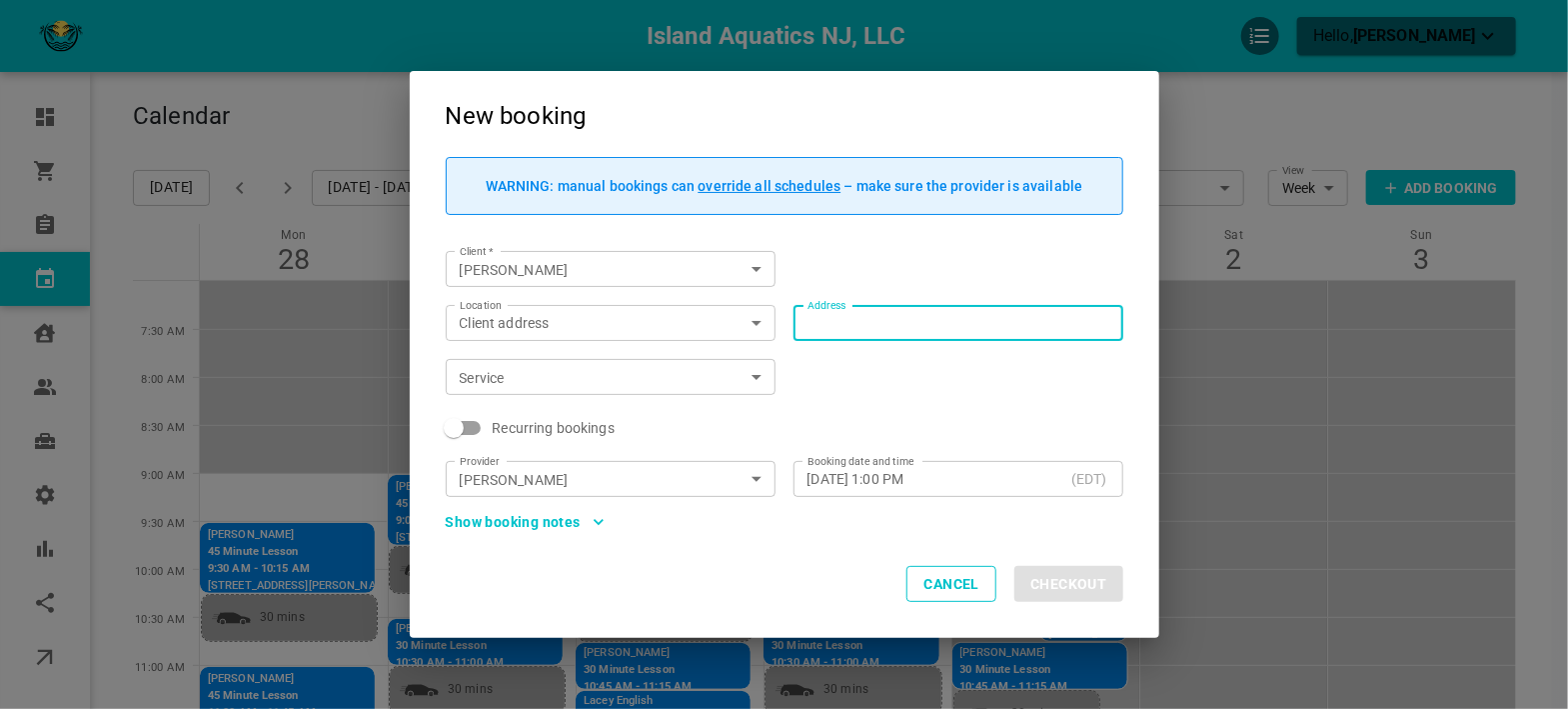 type on "[STREET_ADDRESS]" 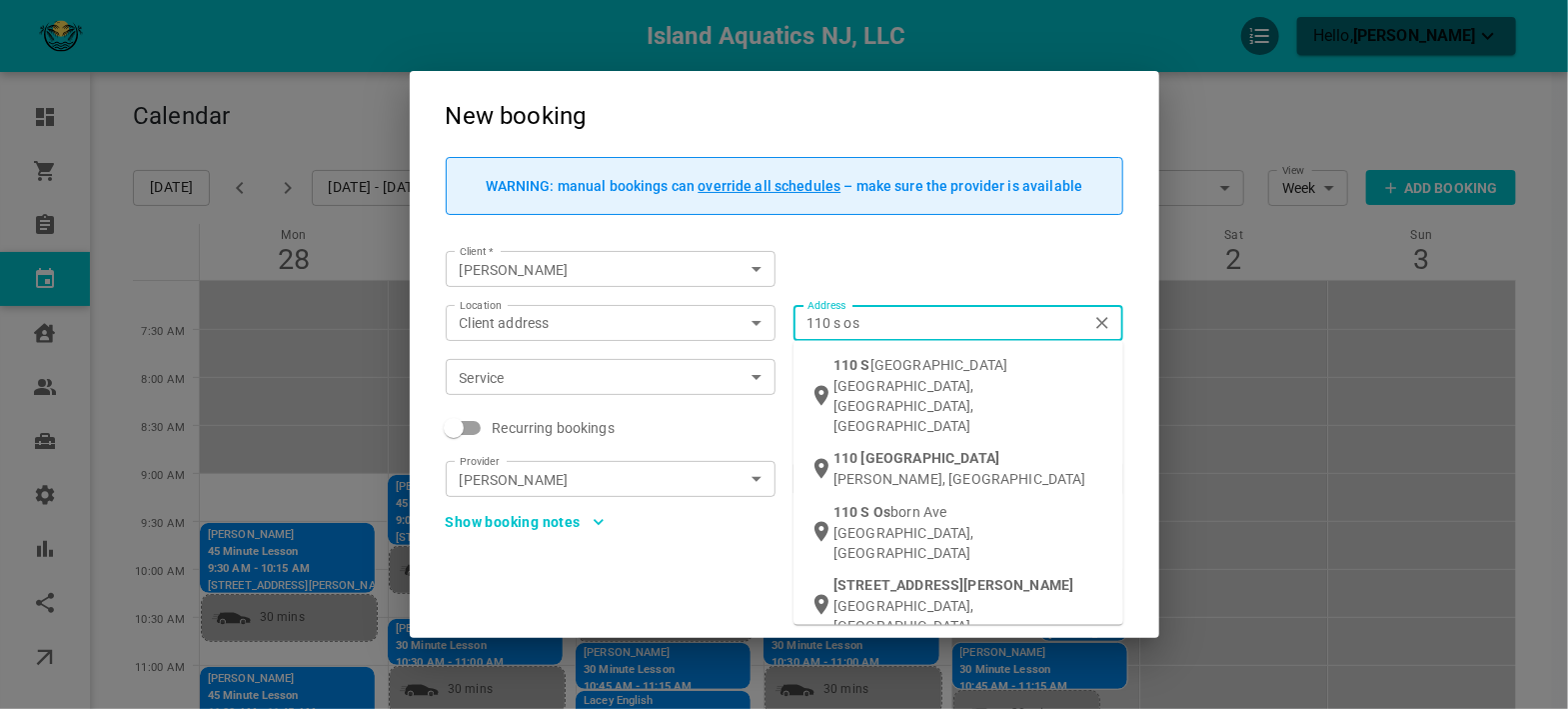 type on "110 s osb" 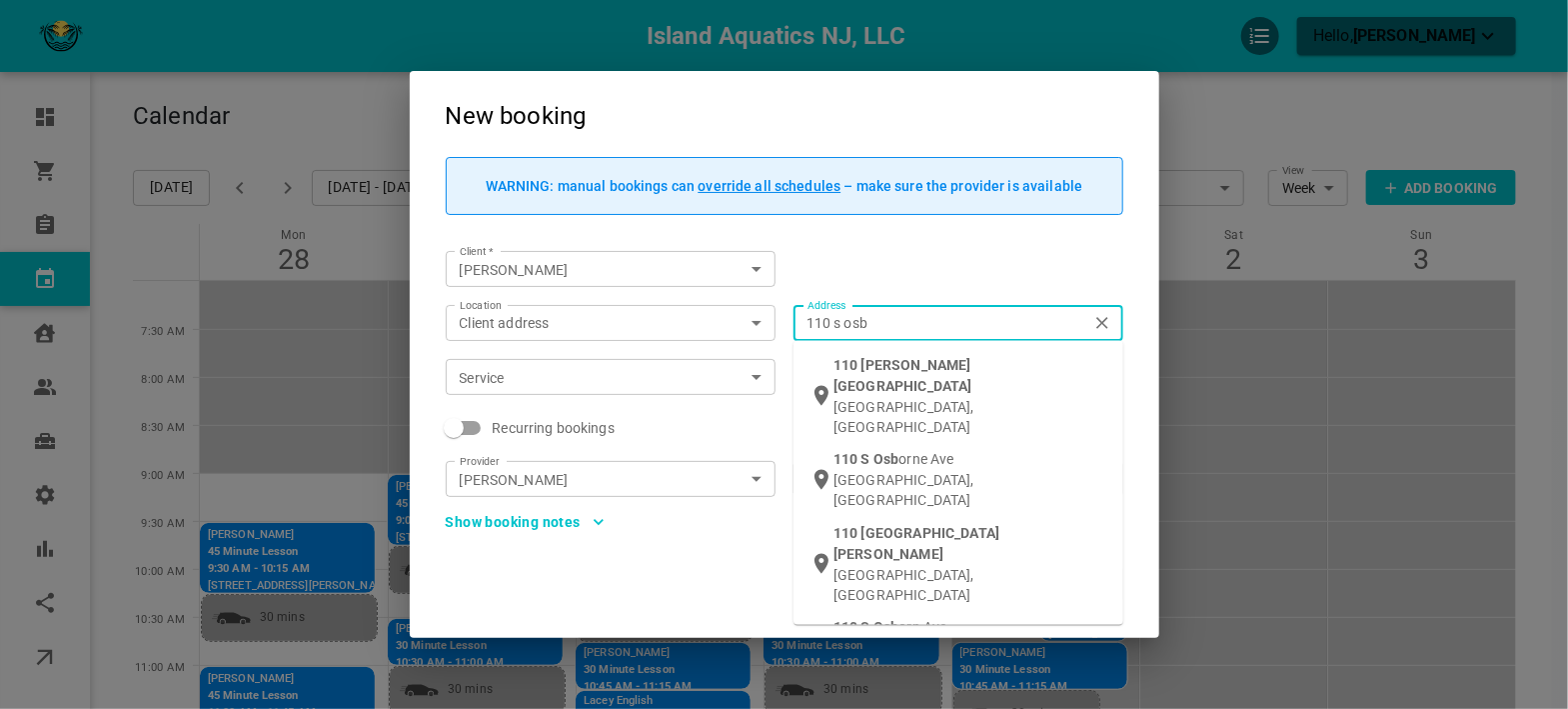 click on "[GEOGRAPHIC_DATA], [GEOGRAPHIC_DATA]" at bounding box center (970, 490) 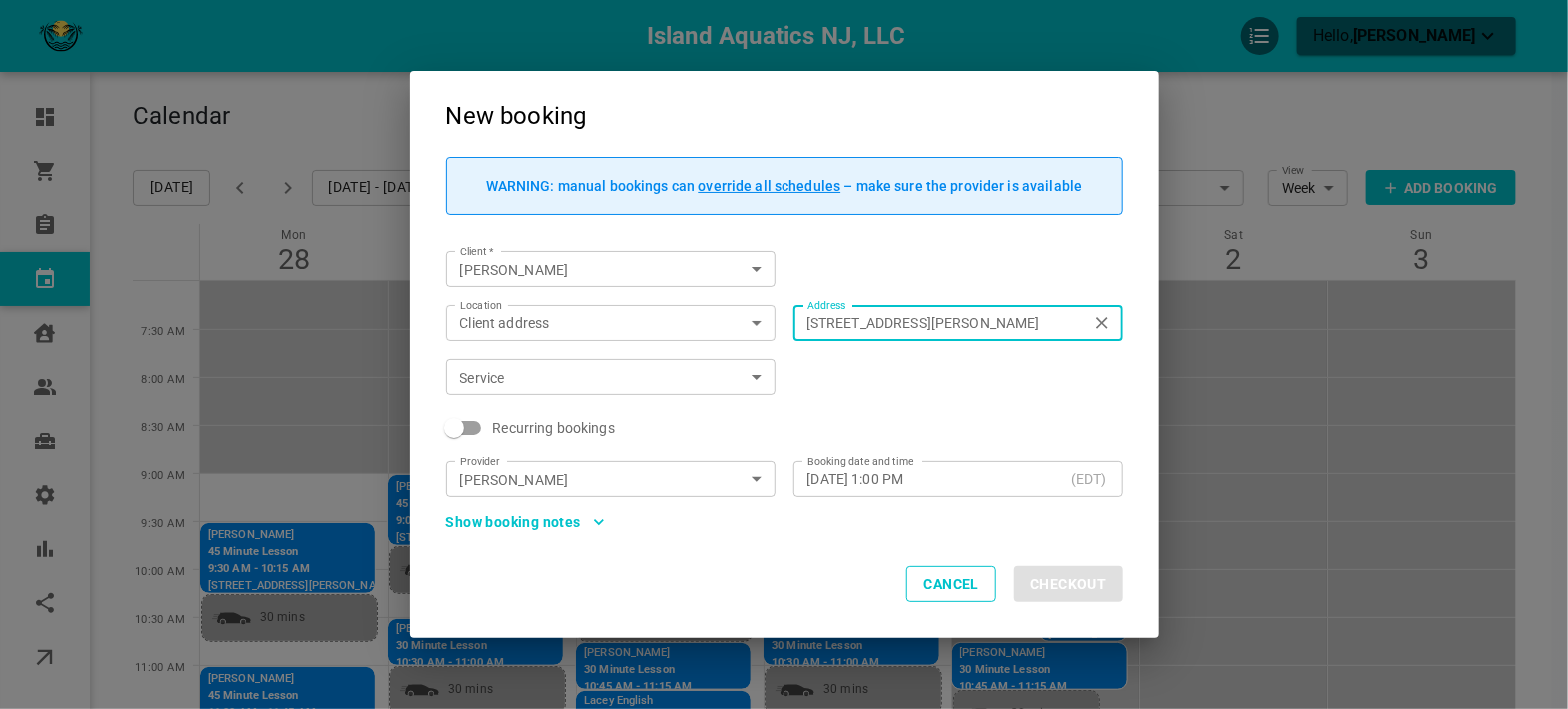 type on "[STREET_ADDRESS][PERSON_NAME]" 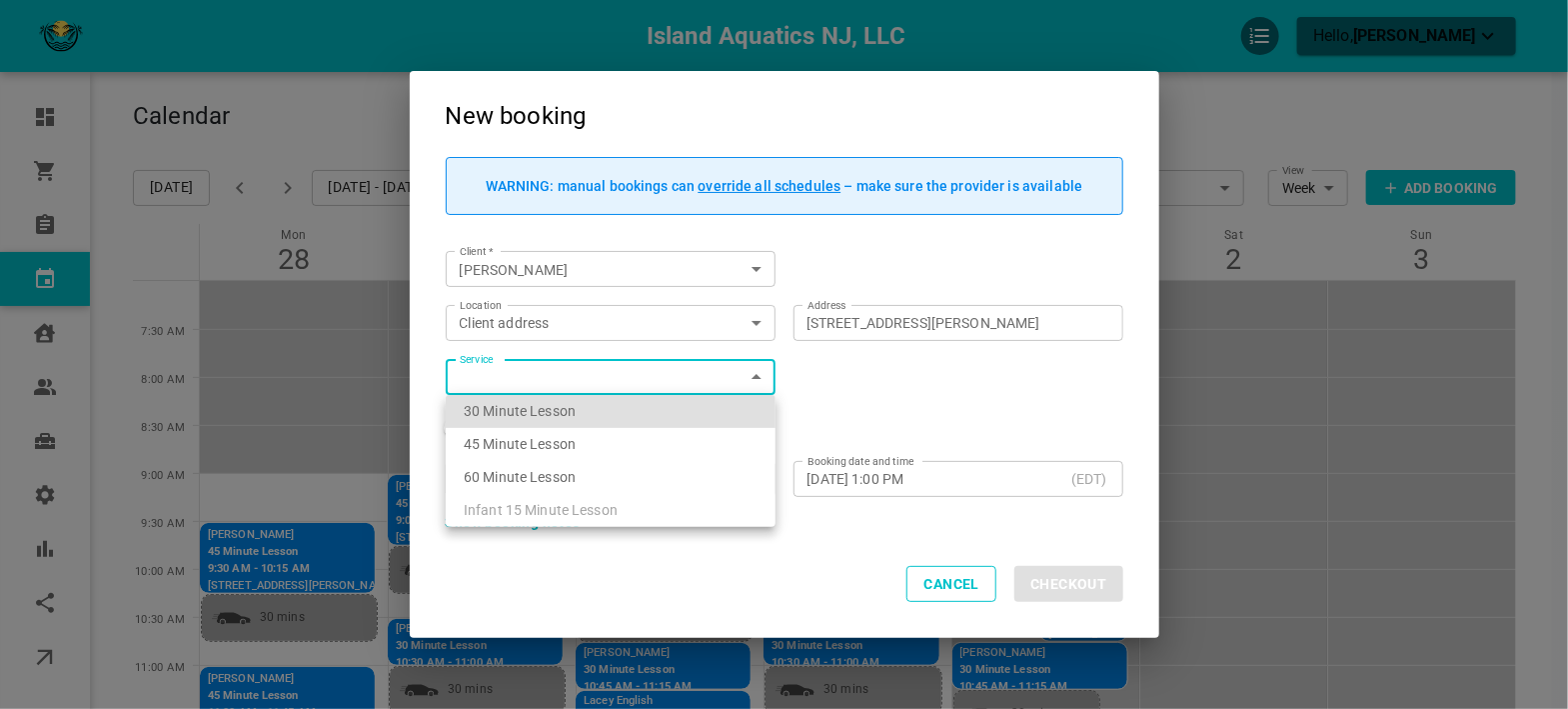 click on "30 Minute Lesson" at bounding box center [611, 411] 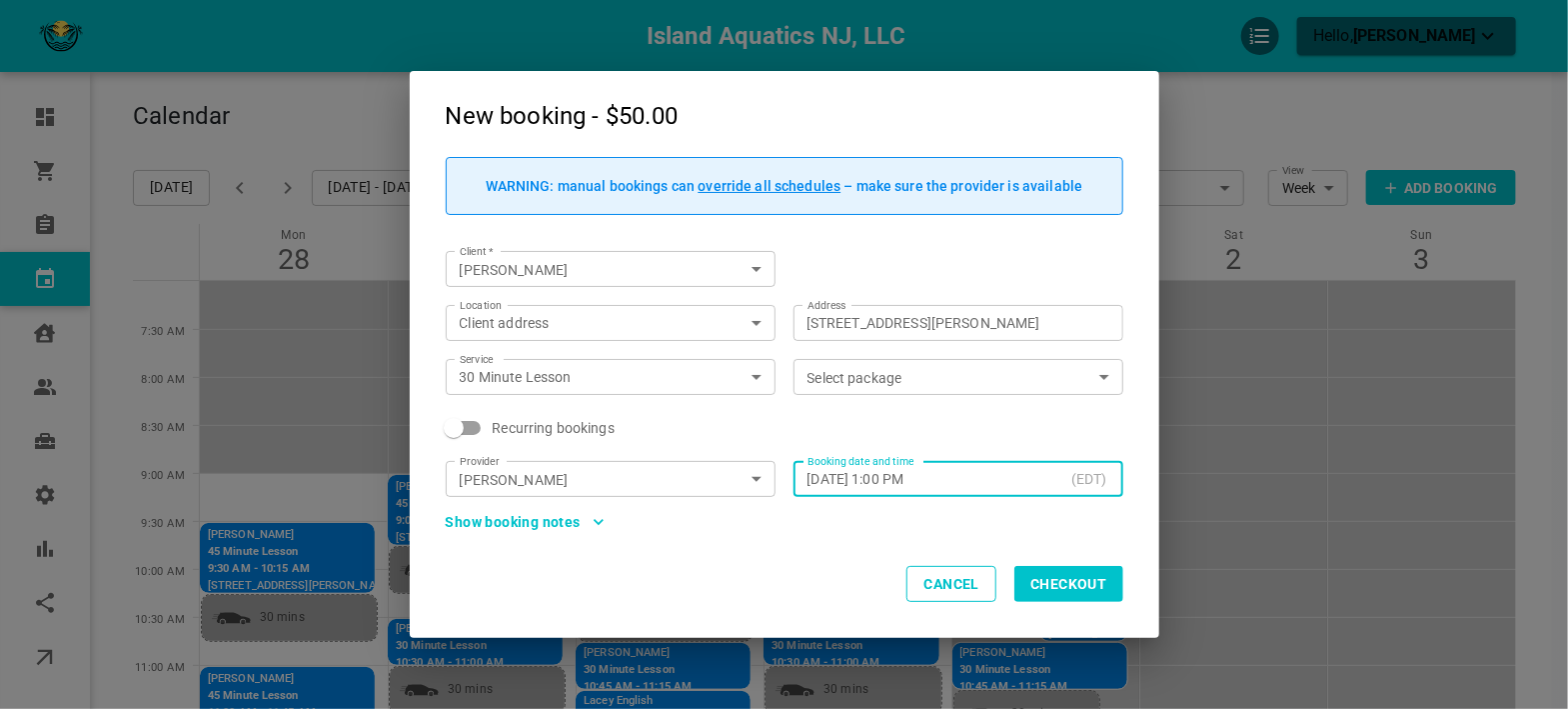 click on "[DATE] 1:00 PM" at bounding box center (935, 479) 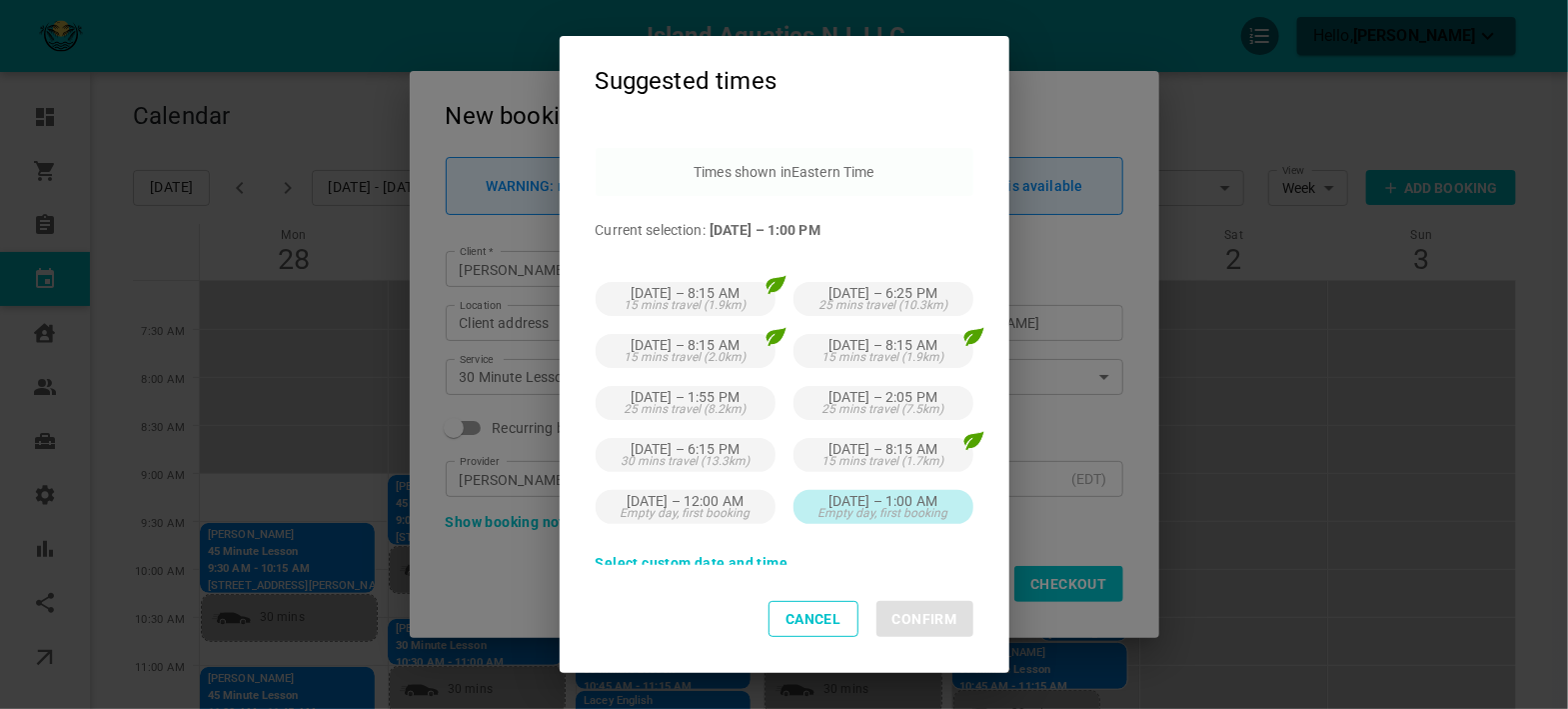 scroll, scrollTop: 91, scrollLeft: 0, axis: vertical 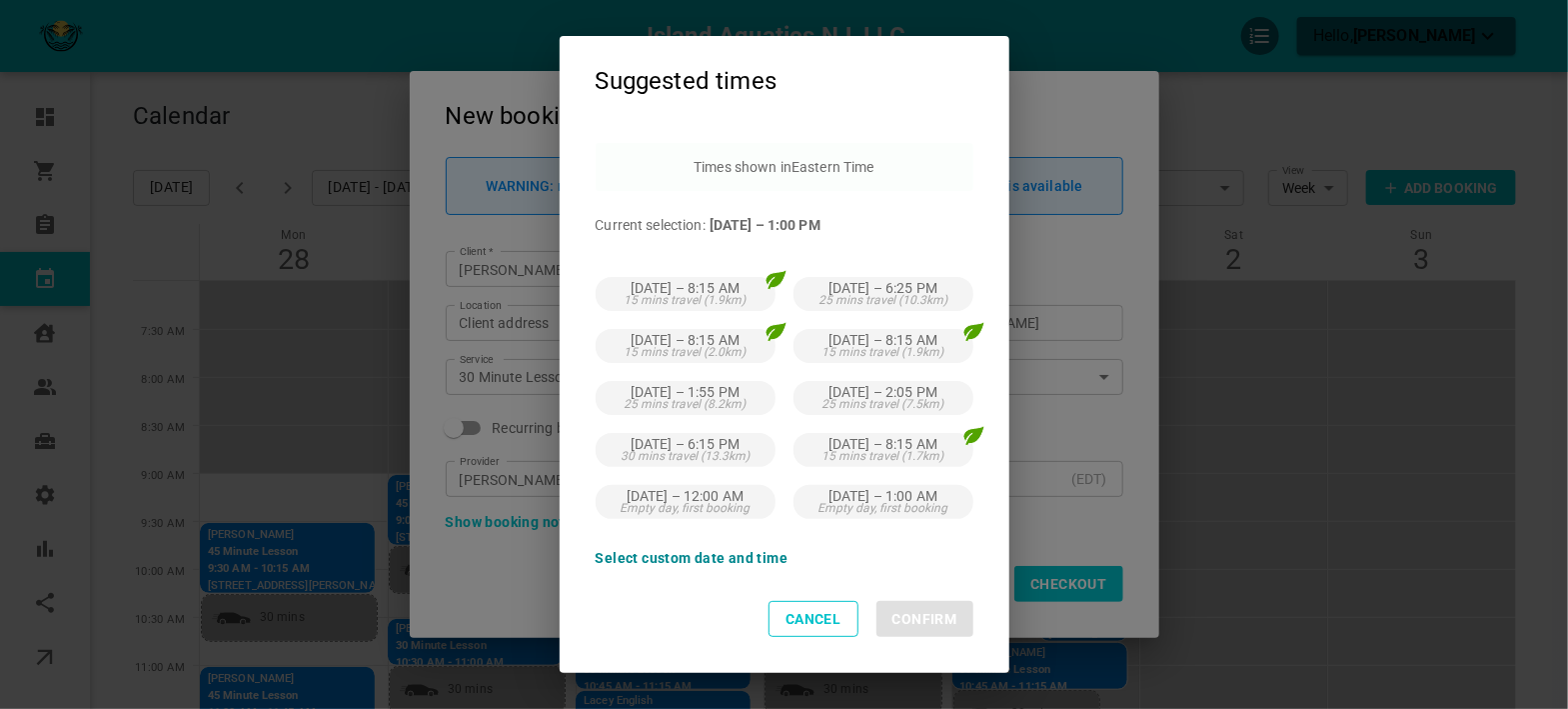 click on "Select custom date and time" at bounding box center [692, 558] 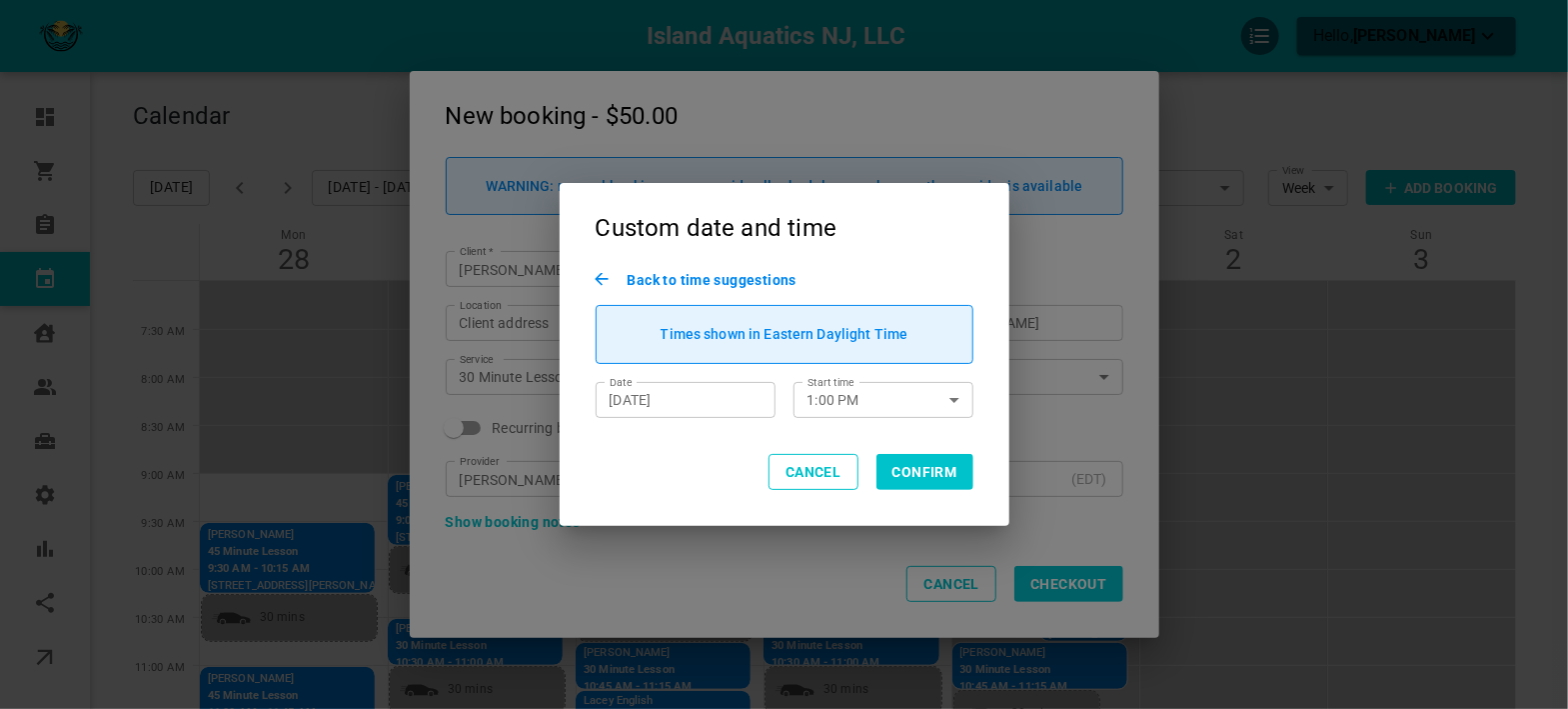 click on "[DATE] Date" at bounding box center (686, 400) 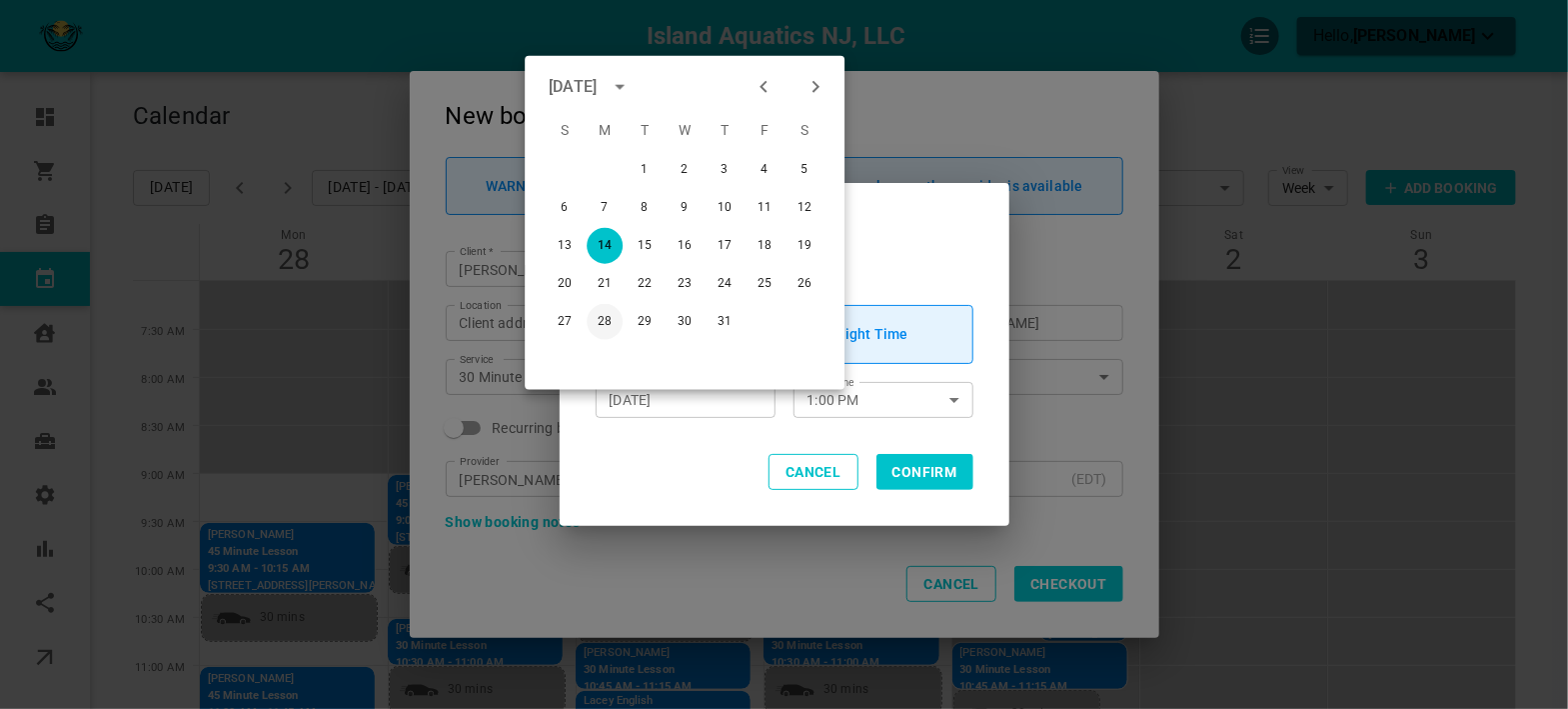 click on "28" at bounding box center (605, 322) 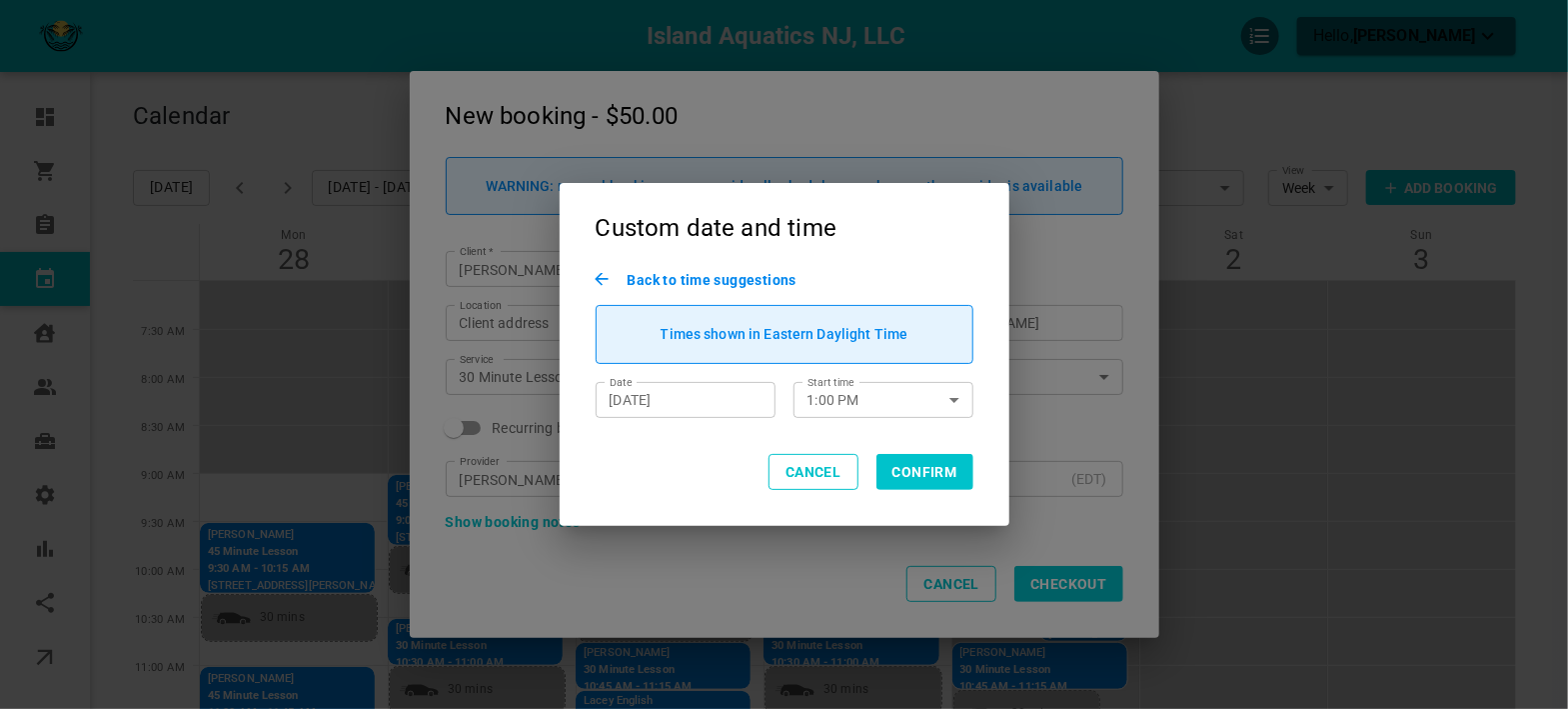 type on "[DATE]" 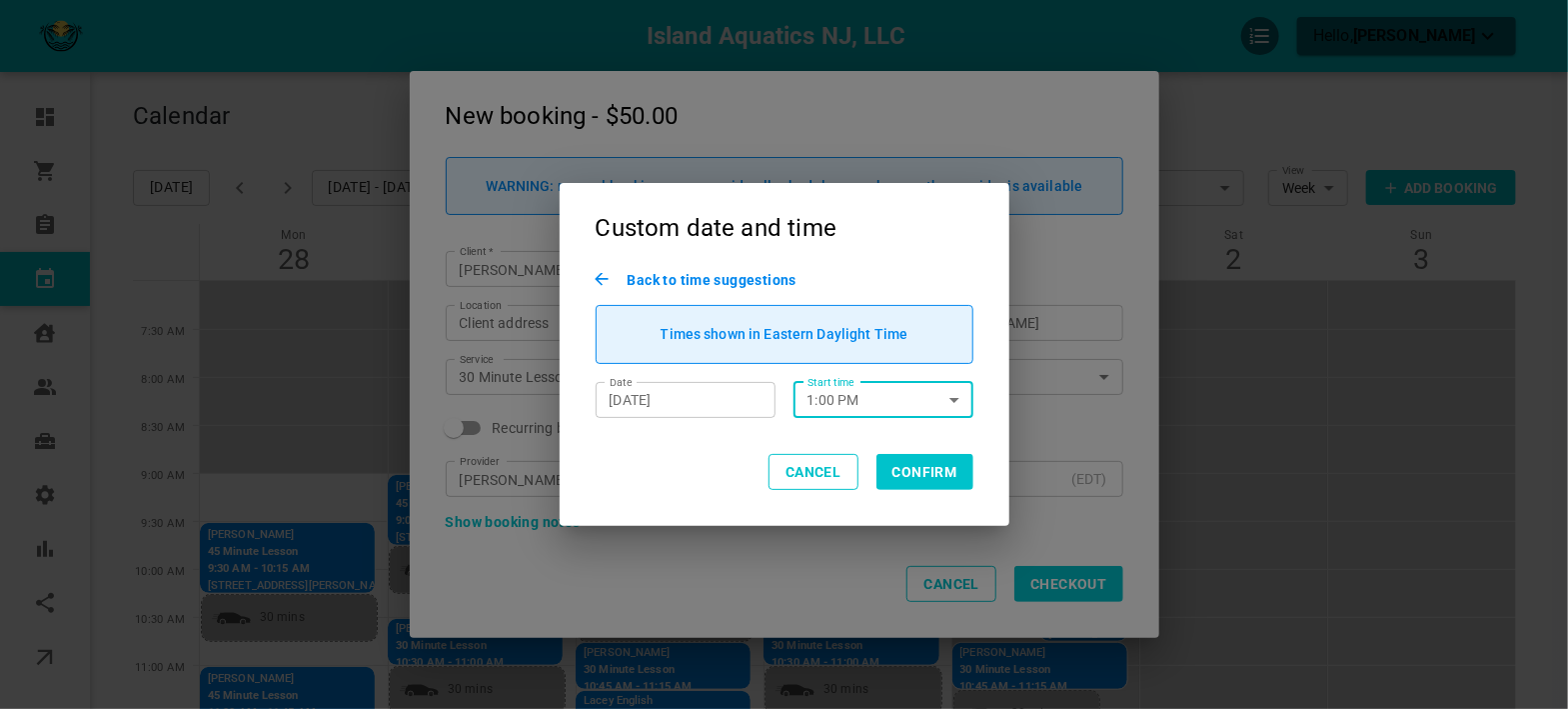 click on "1:00 PM" at bounding box center (861, 399) 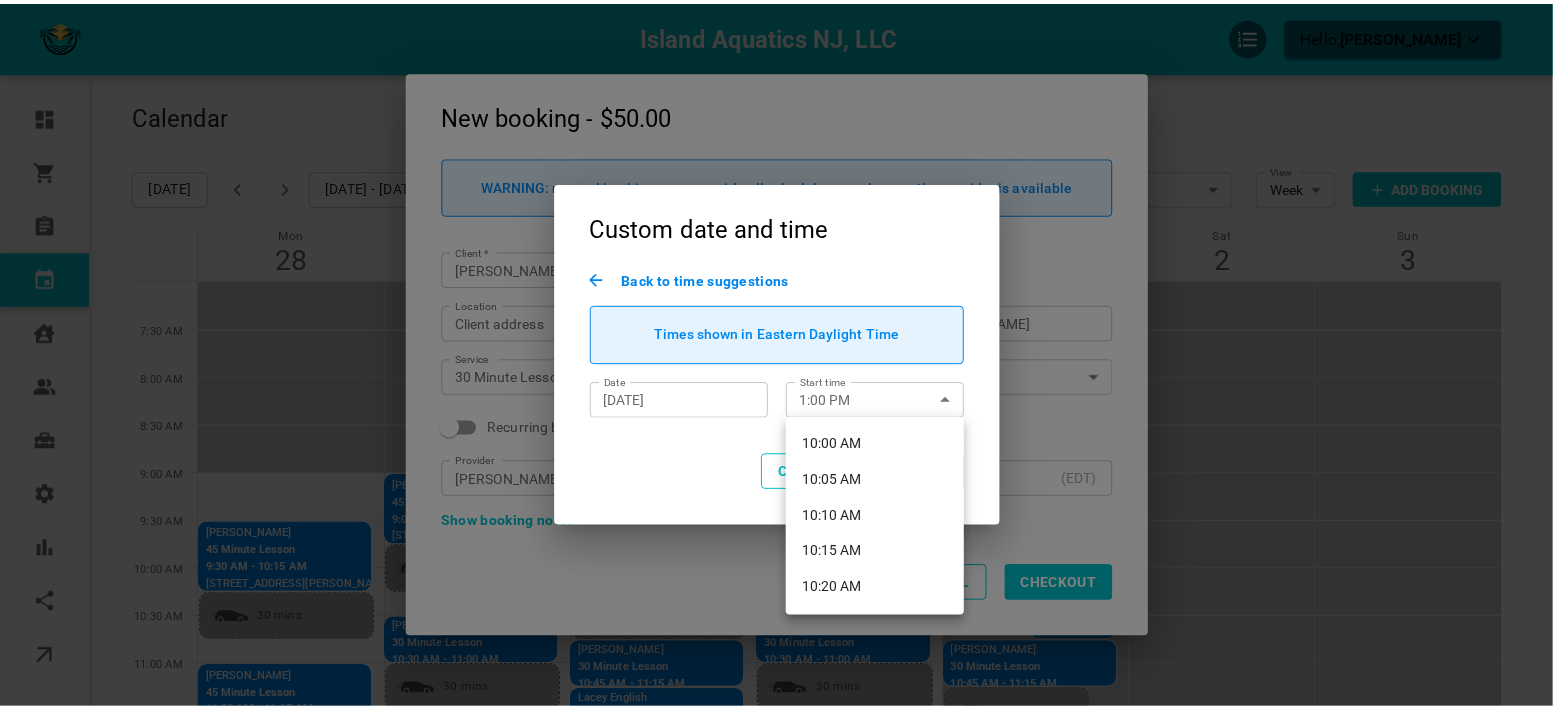 scroll, scrollTop: 4208, scrollLeft: 0, axis: vertical 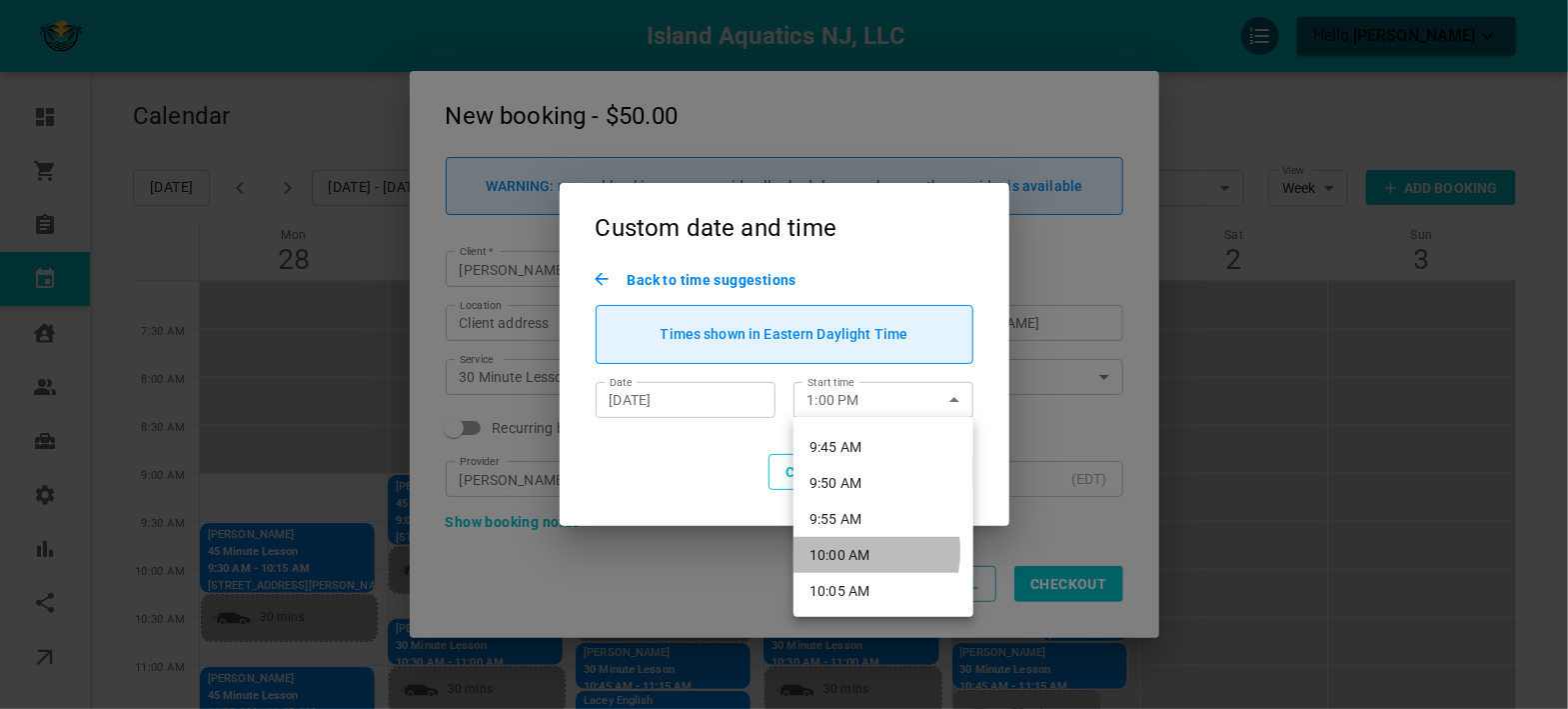 click on "10:00 AM" at bounding box center [883, 555] 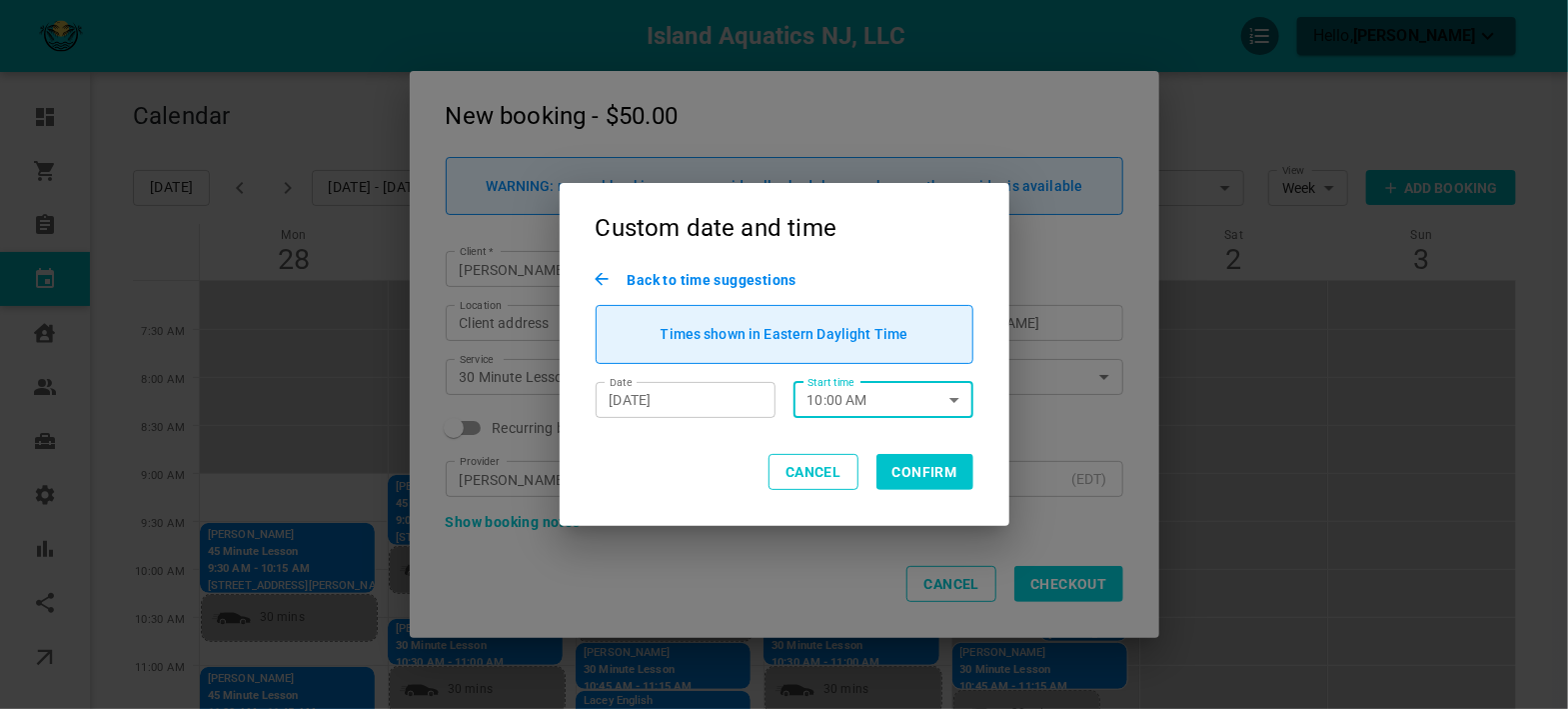 click on "Confirm" at bounding box center [924, 472] 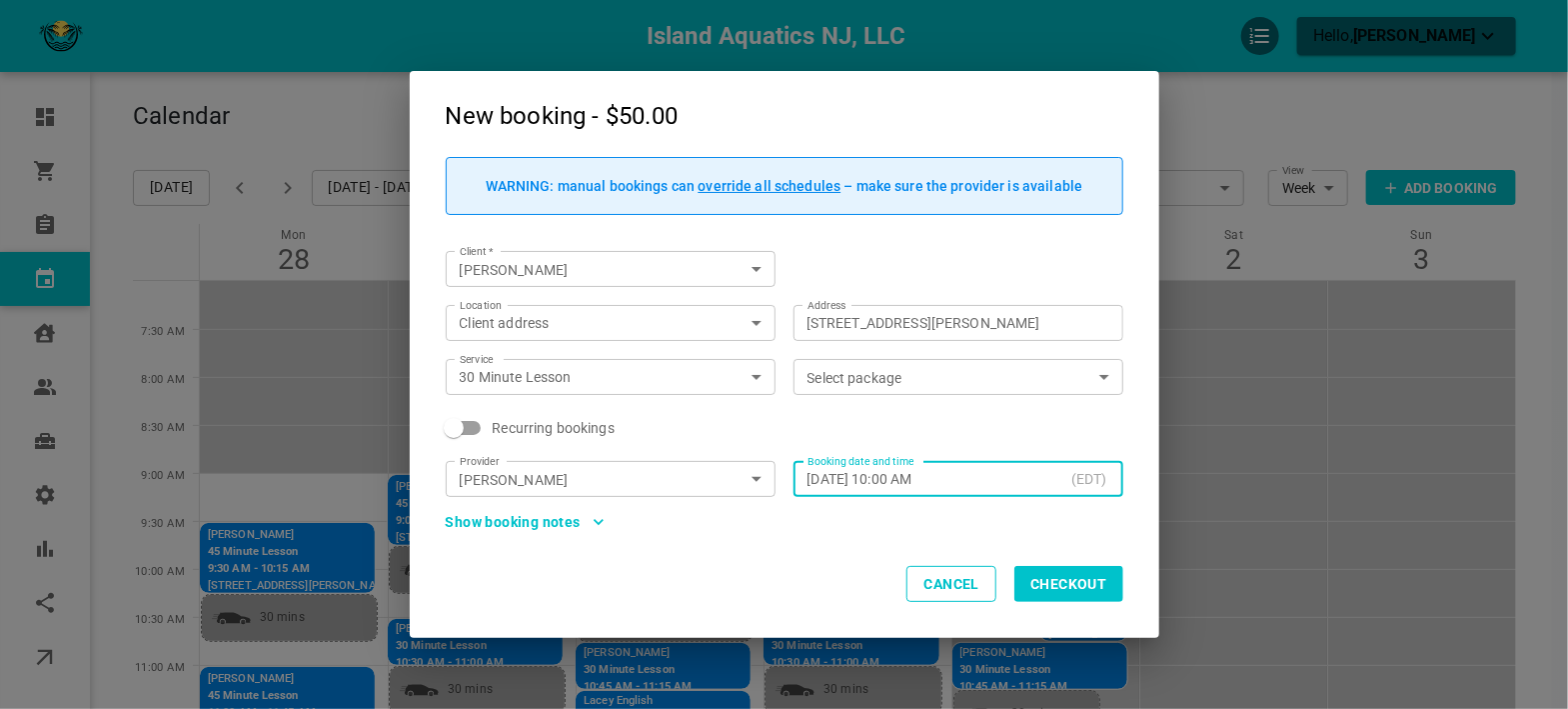 click on "Checkout" at bounding box center [1068, 584] 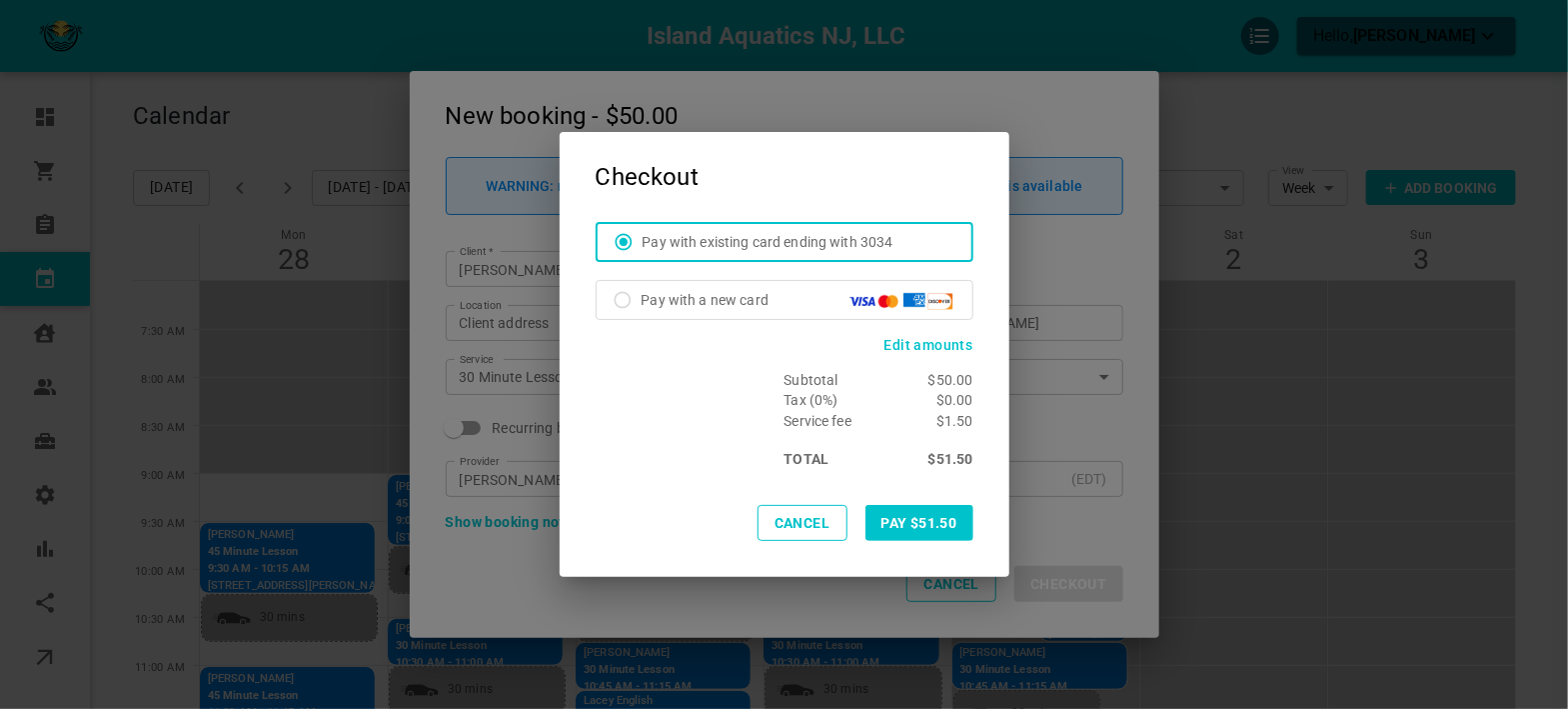 click on "Edit amounts" at bounding box center (928, 345) 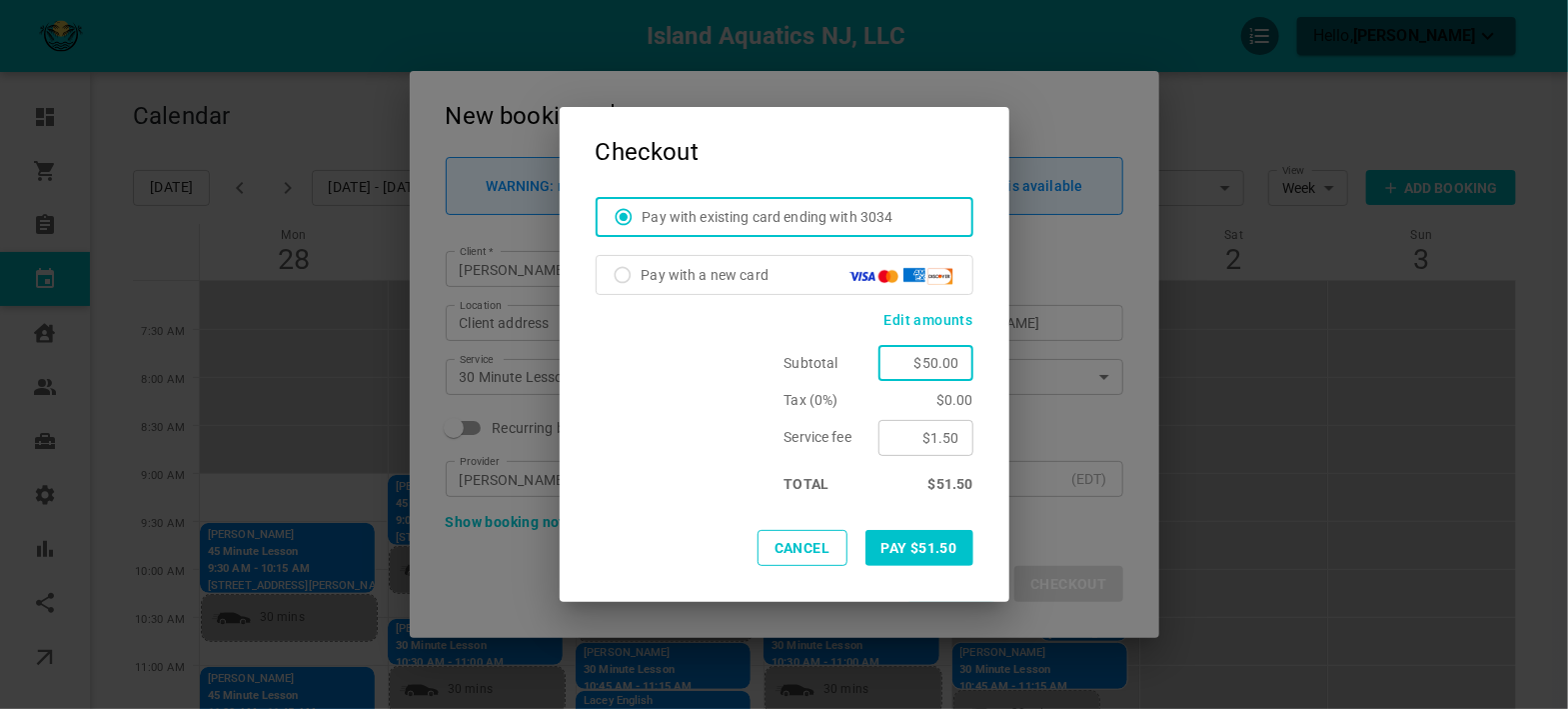 click on "$50.00" at bounding box center (925, 363) 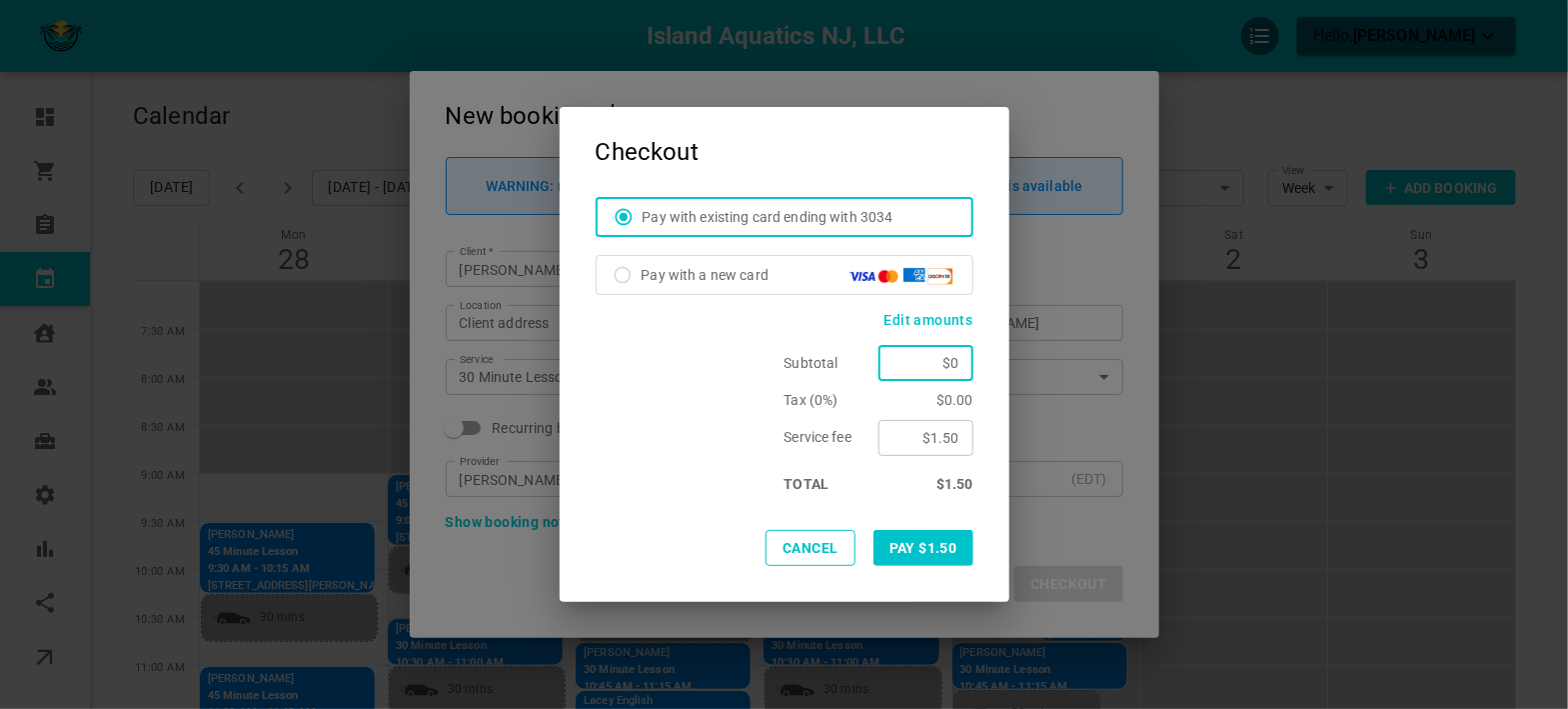 type on "$0.00" 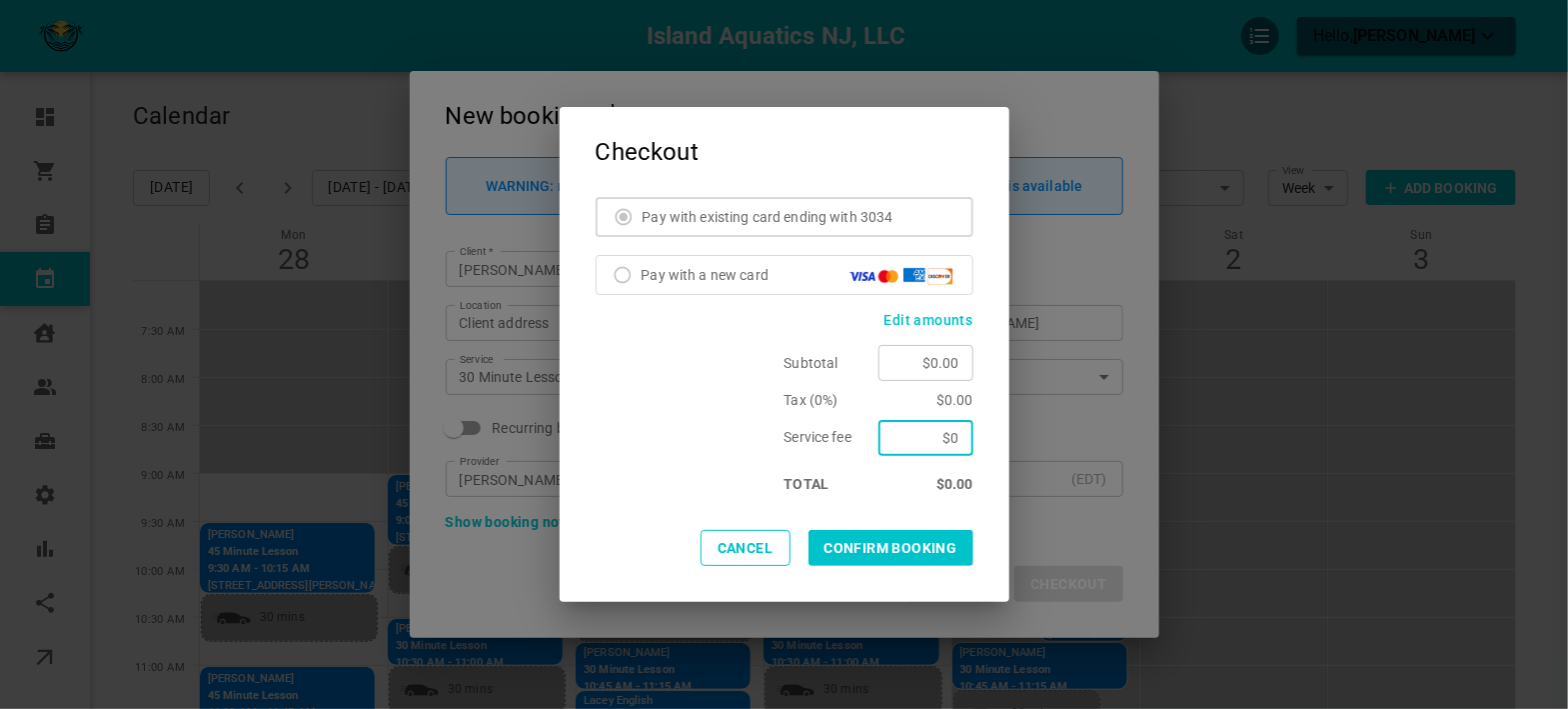 type on "$0.00" 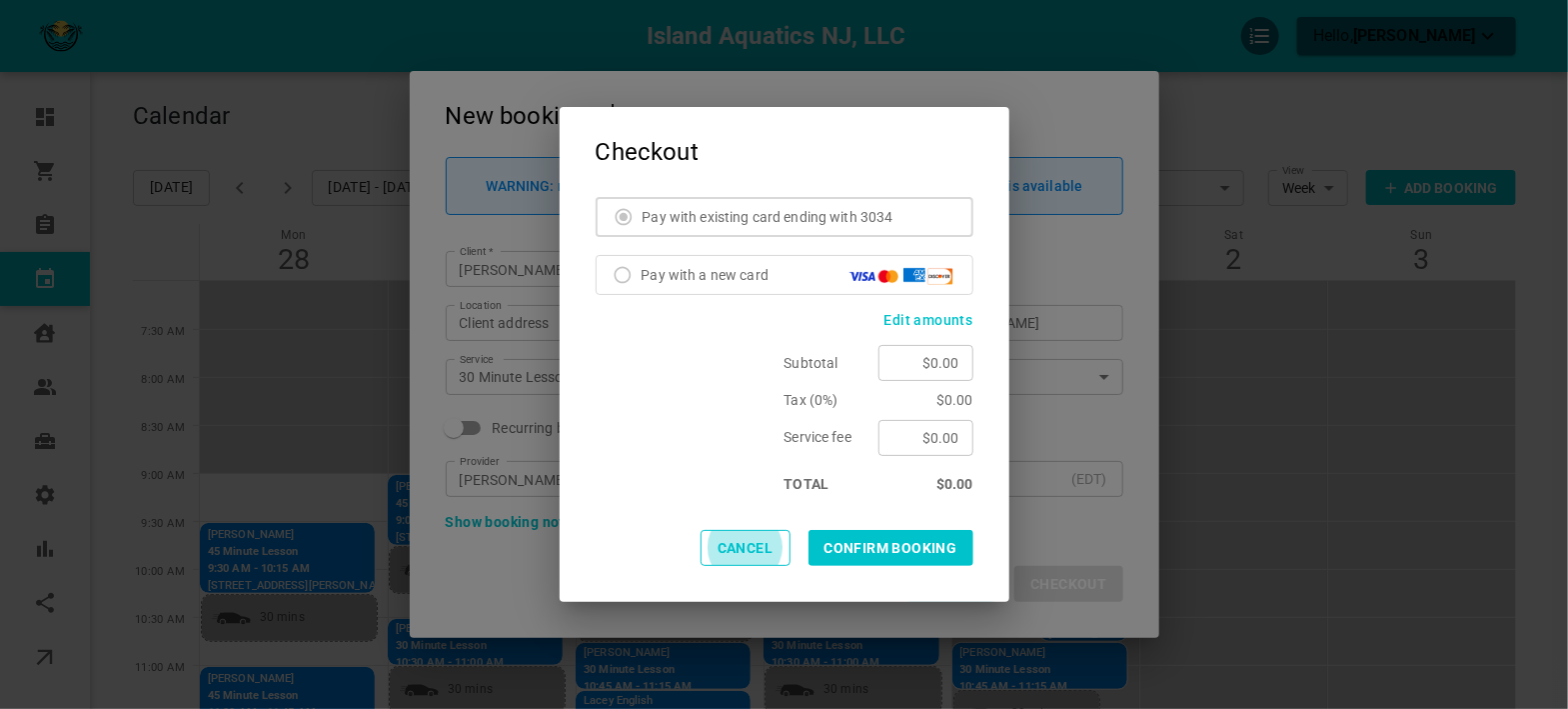 type 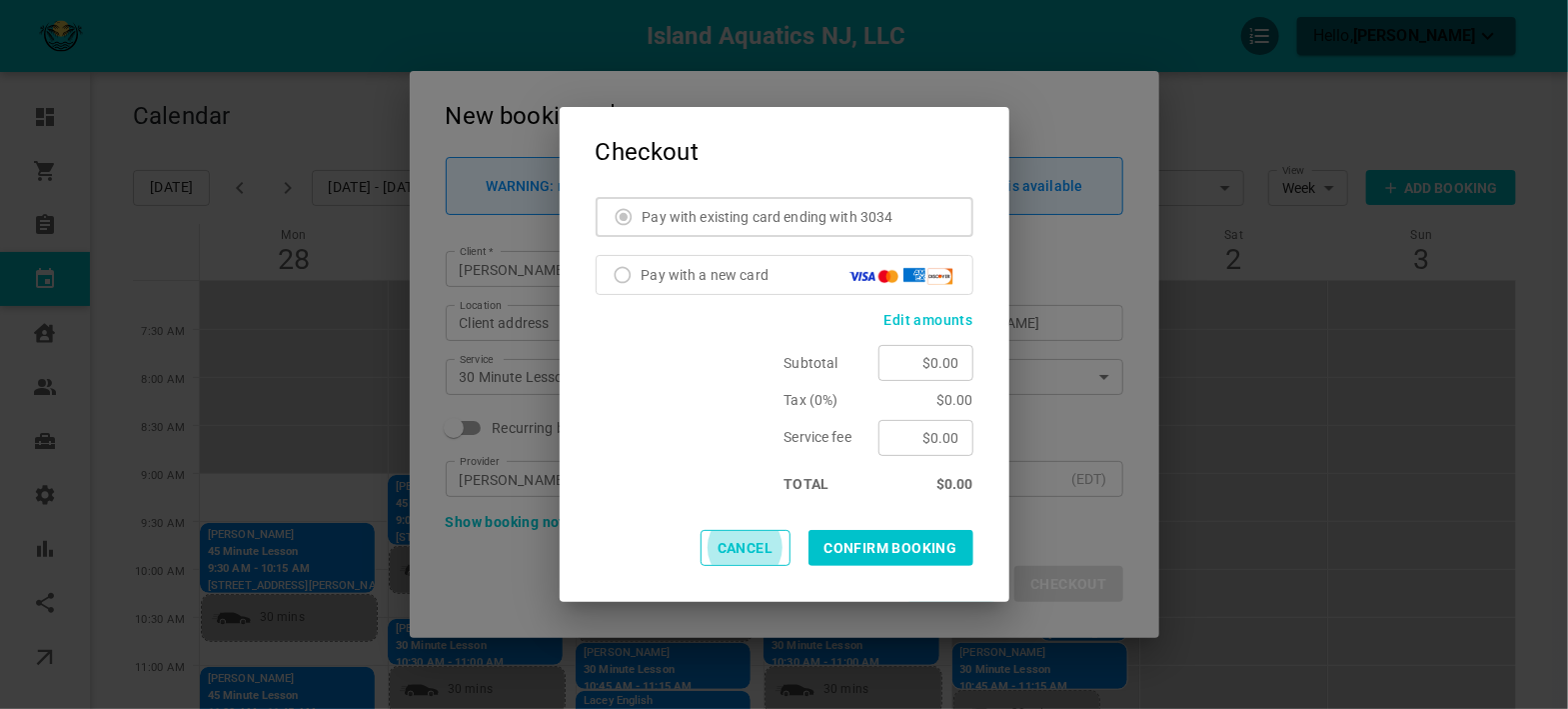 click on "CONFIRM BOOKING" at bounding box center [890, 548] 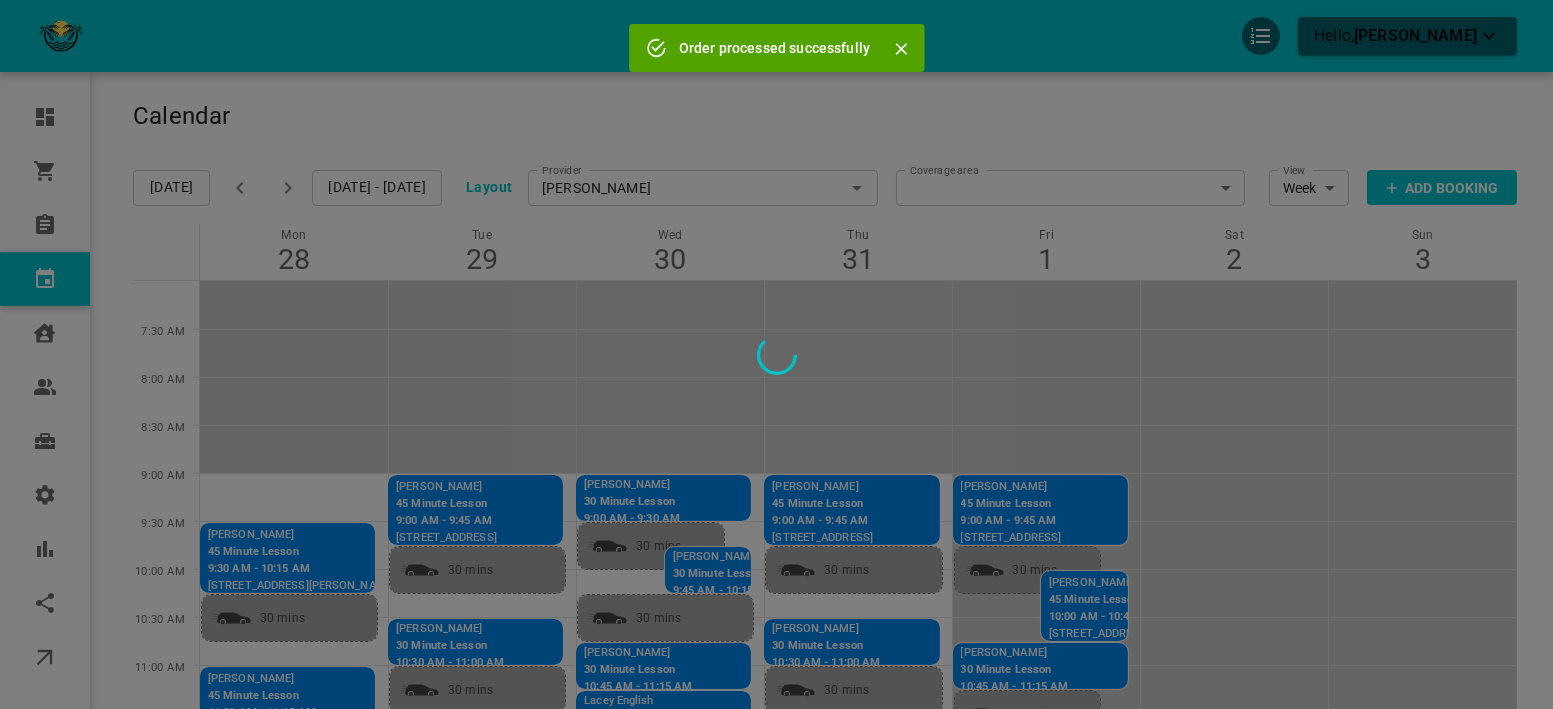click at bounding box center (776, 354) 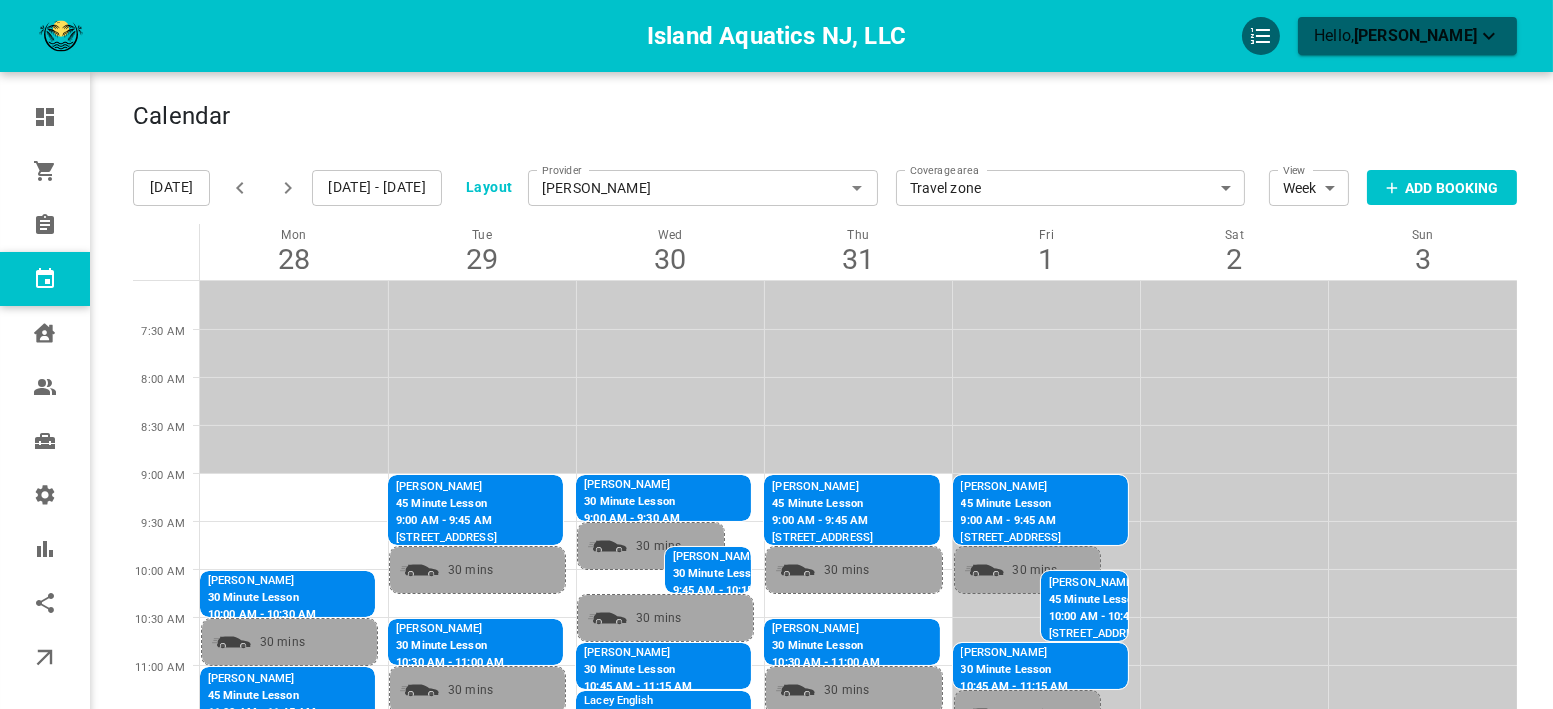 click on "Mon" at bounding box center [294, 235] 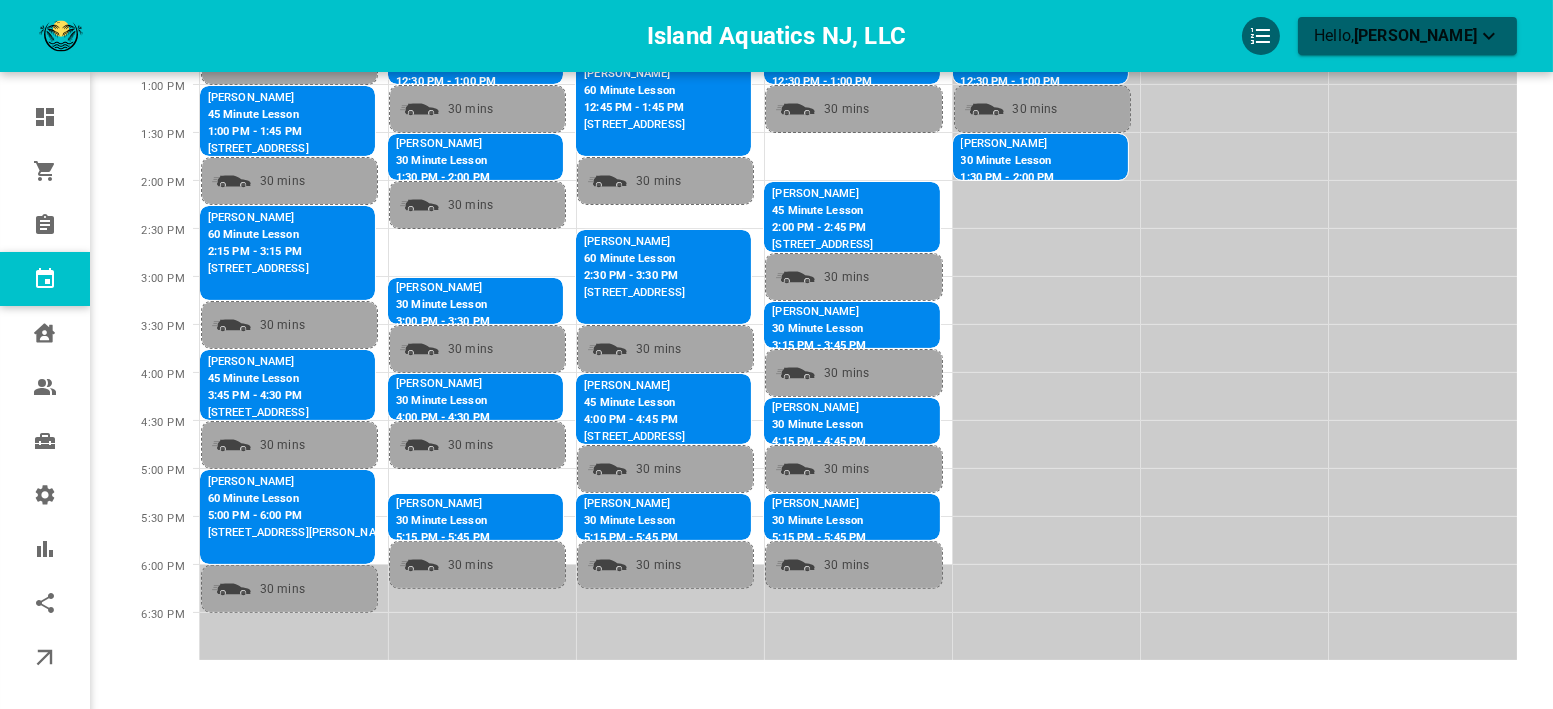 scroll, scrollTop: 737, scrollLeft: 0, axis: vertical 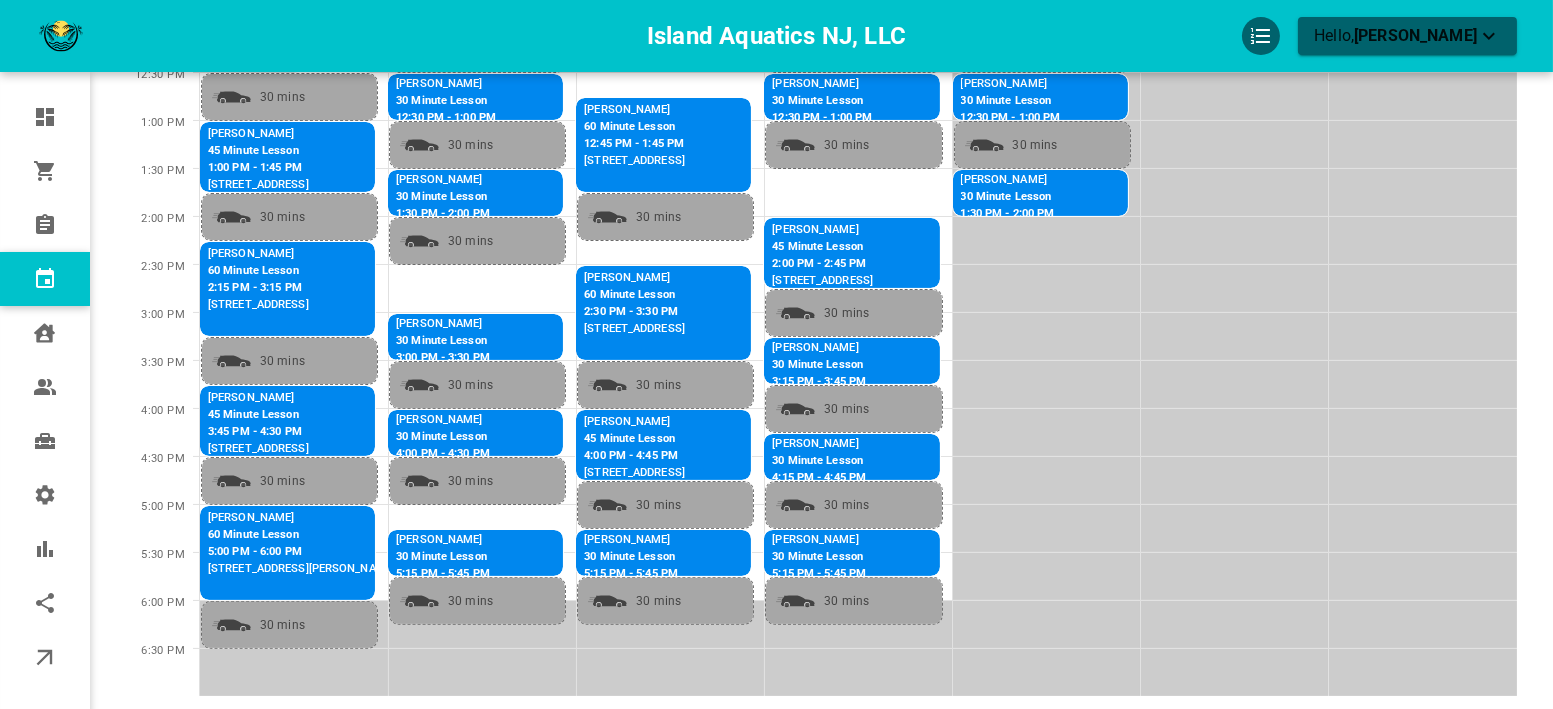 click on "30 Minute Lesson" at bounding box center (446, 437) 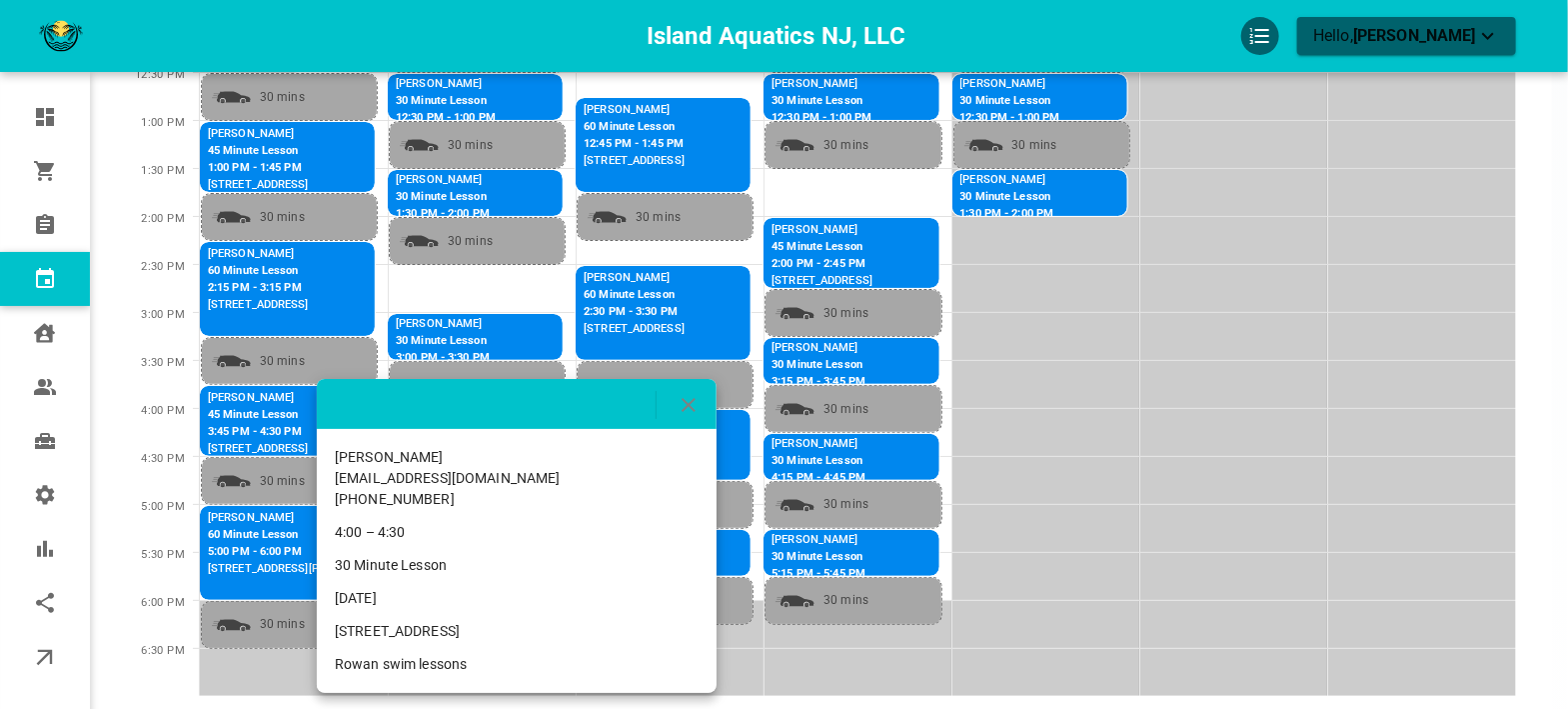 click 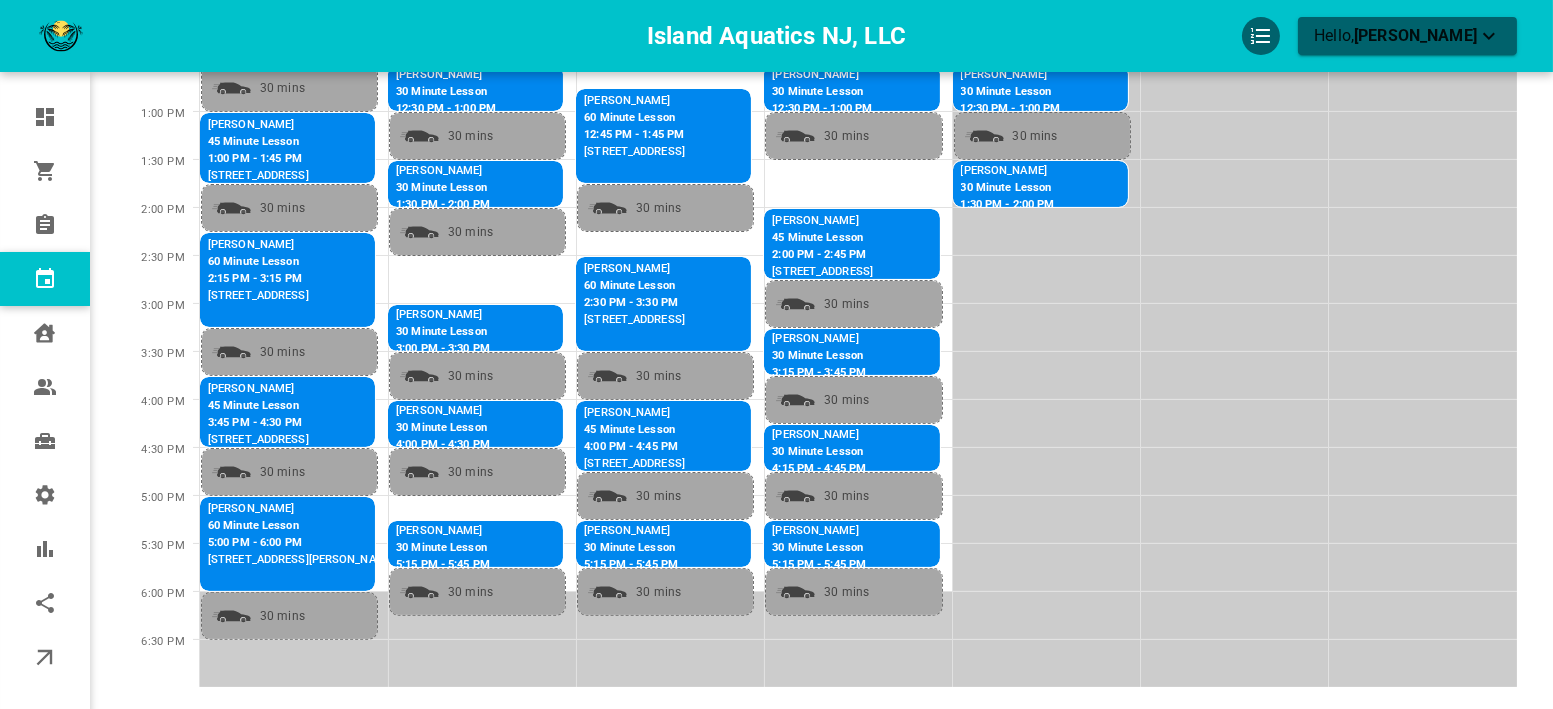 scroll, scrollTop: 777, scrollLeft: 0, axis: vertical 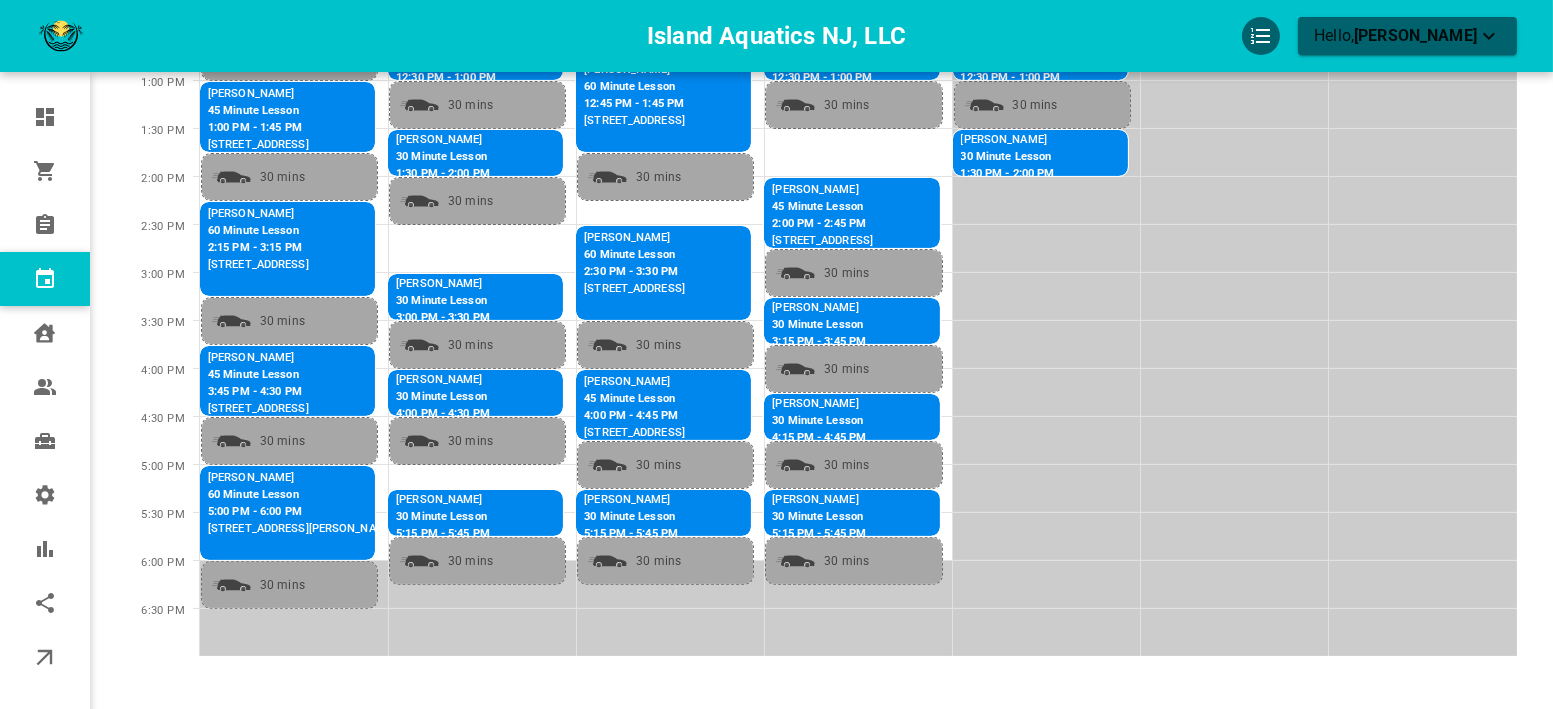click on "30 Minute Lesson" at bounding box center (489, 301) 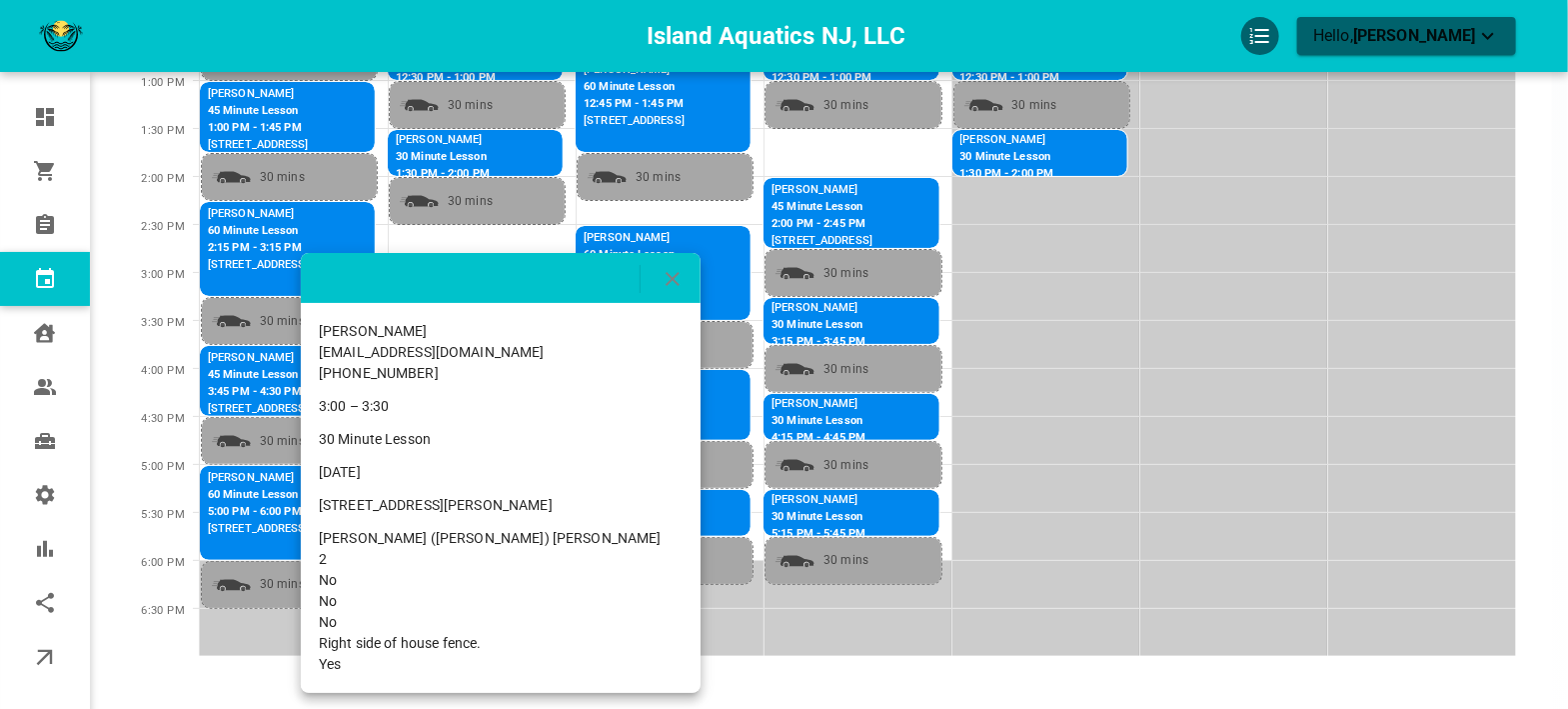 click 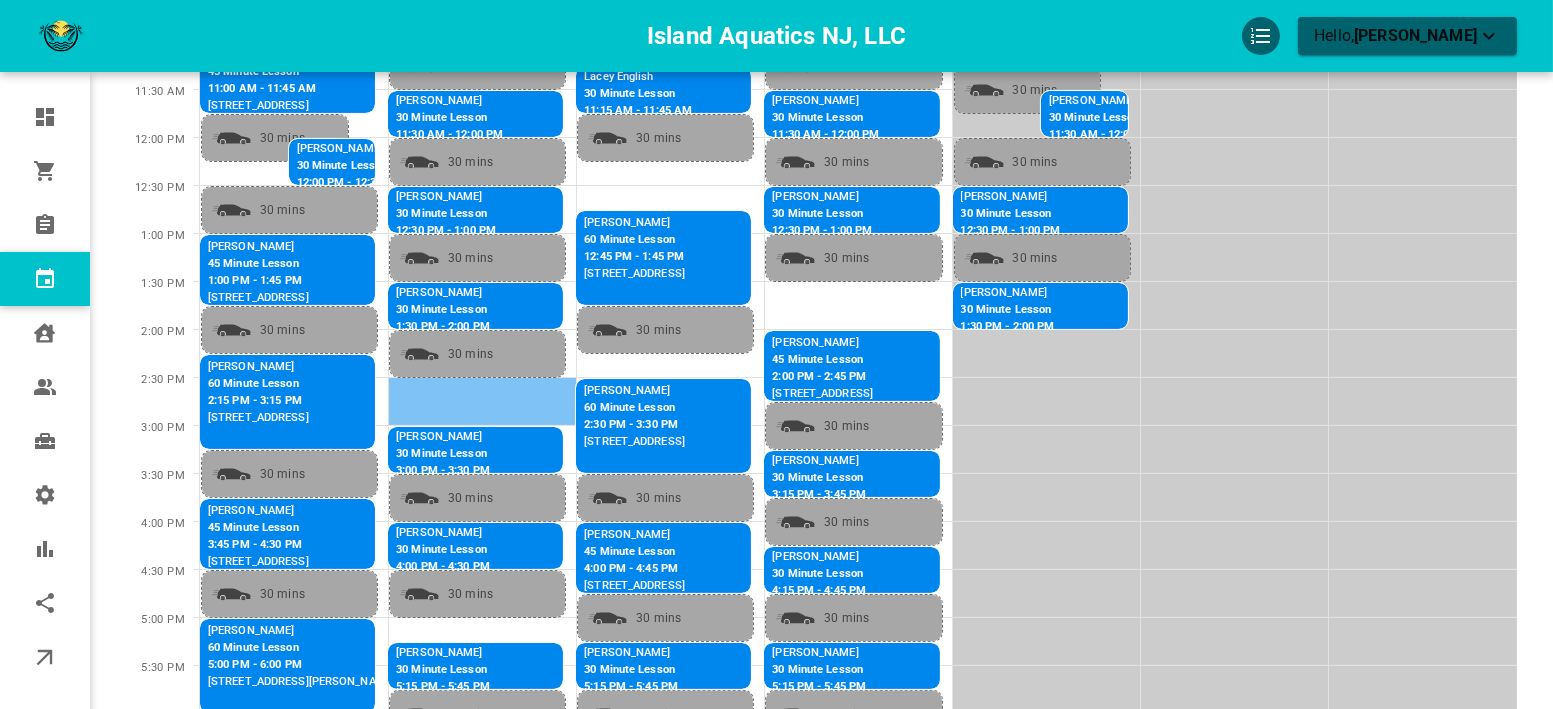 scroll, scrollTop: 555, scrollLeft: 0, axis: vertical 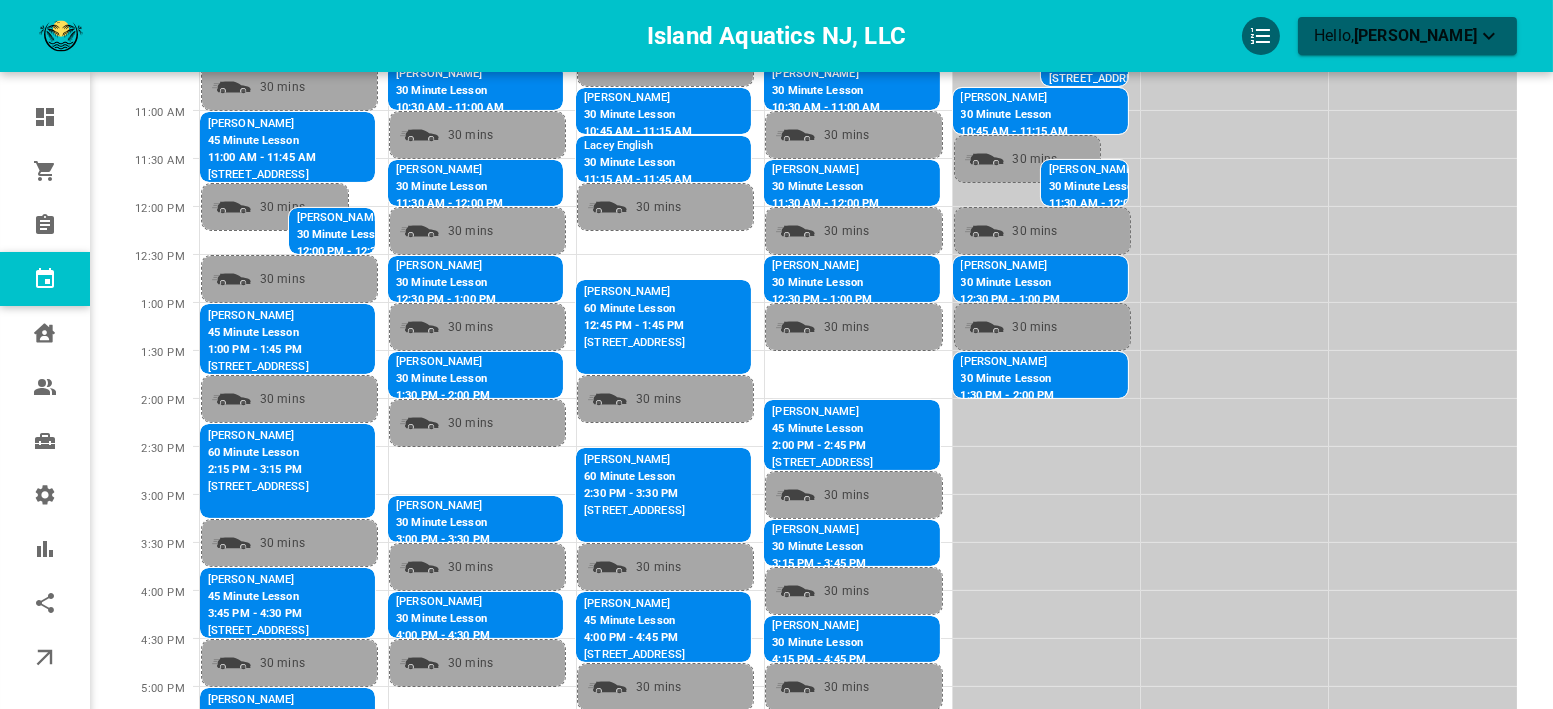 click on "[PERSON_NAME]" at bounding box center (446, 362) 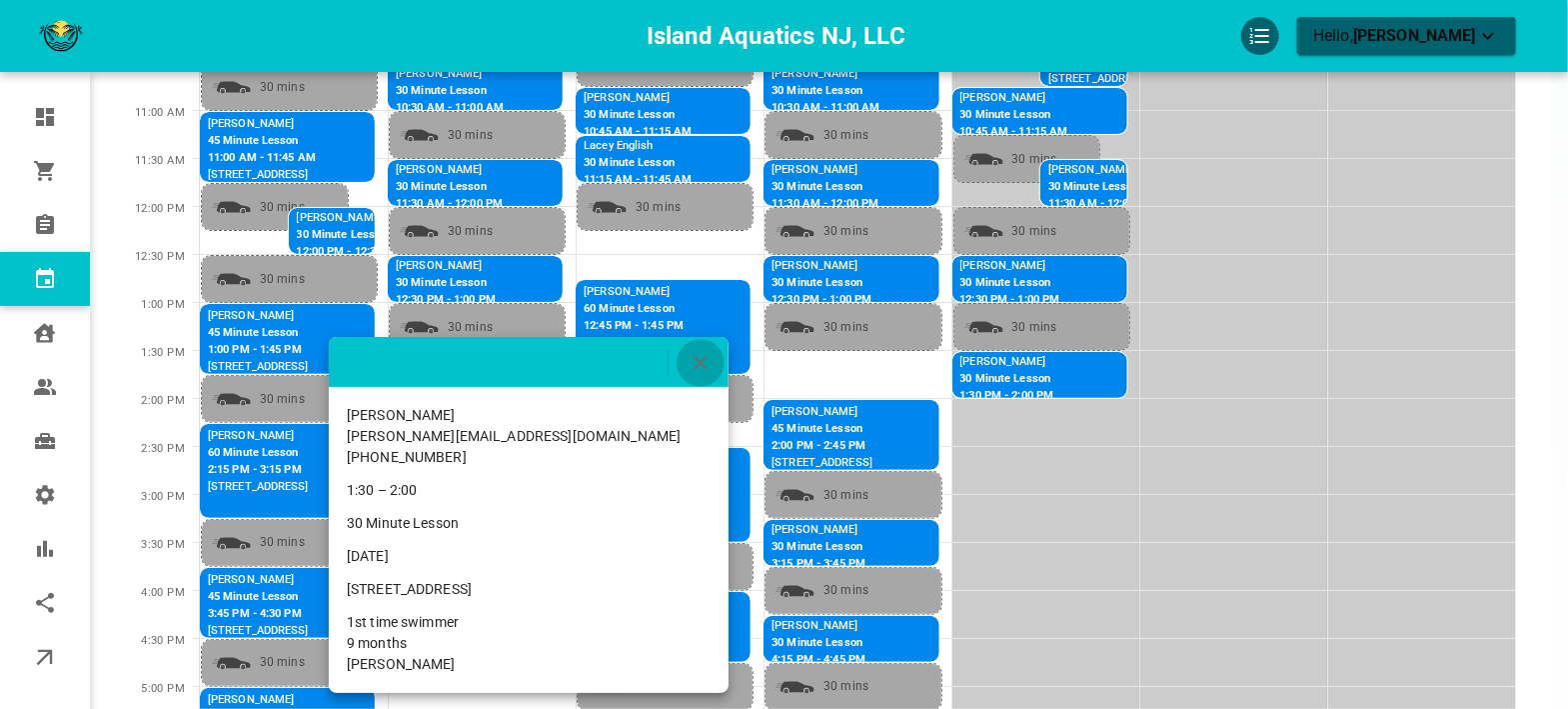 click 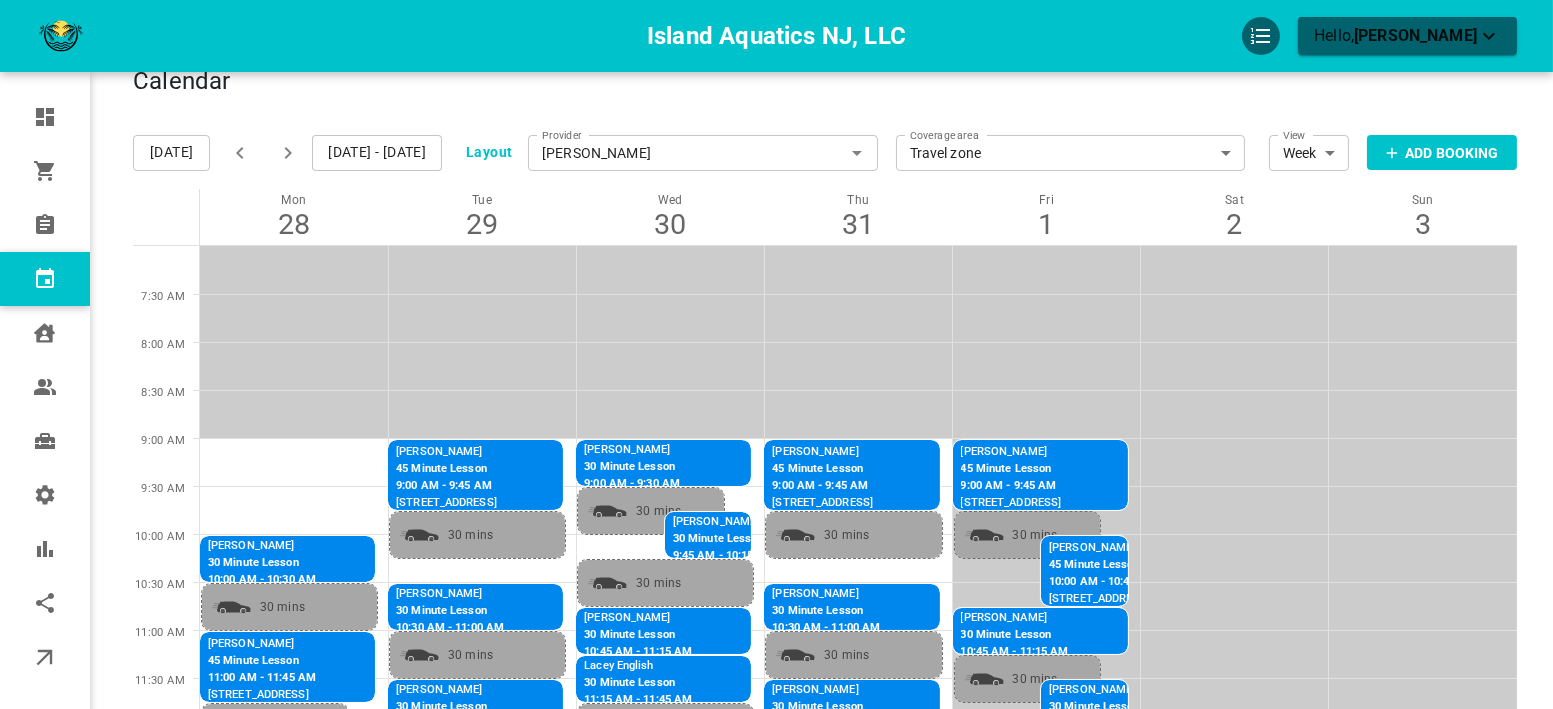 scroll, scrollTop: 0, scrollLeft: 0, axis: both 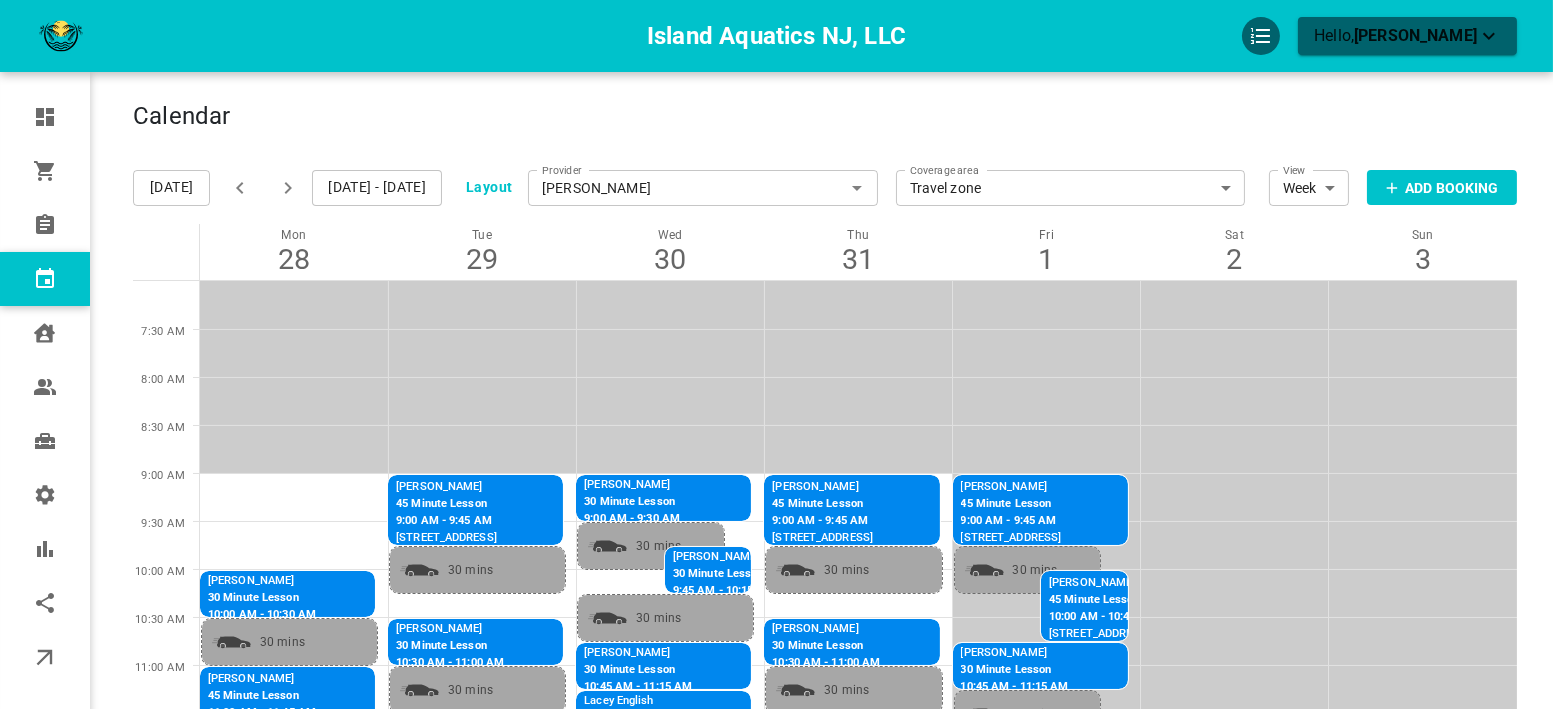 click on "[DATE] - [DATE]" at bounding box center [377, 188] 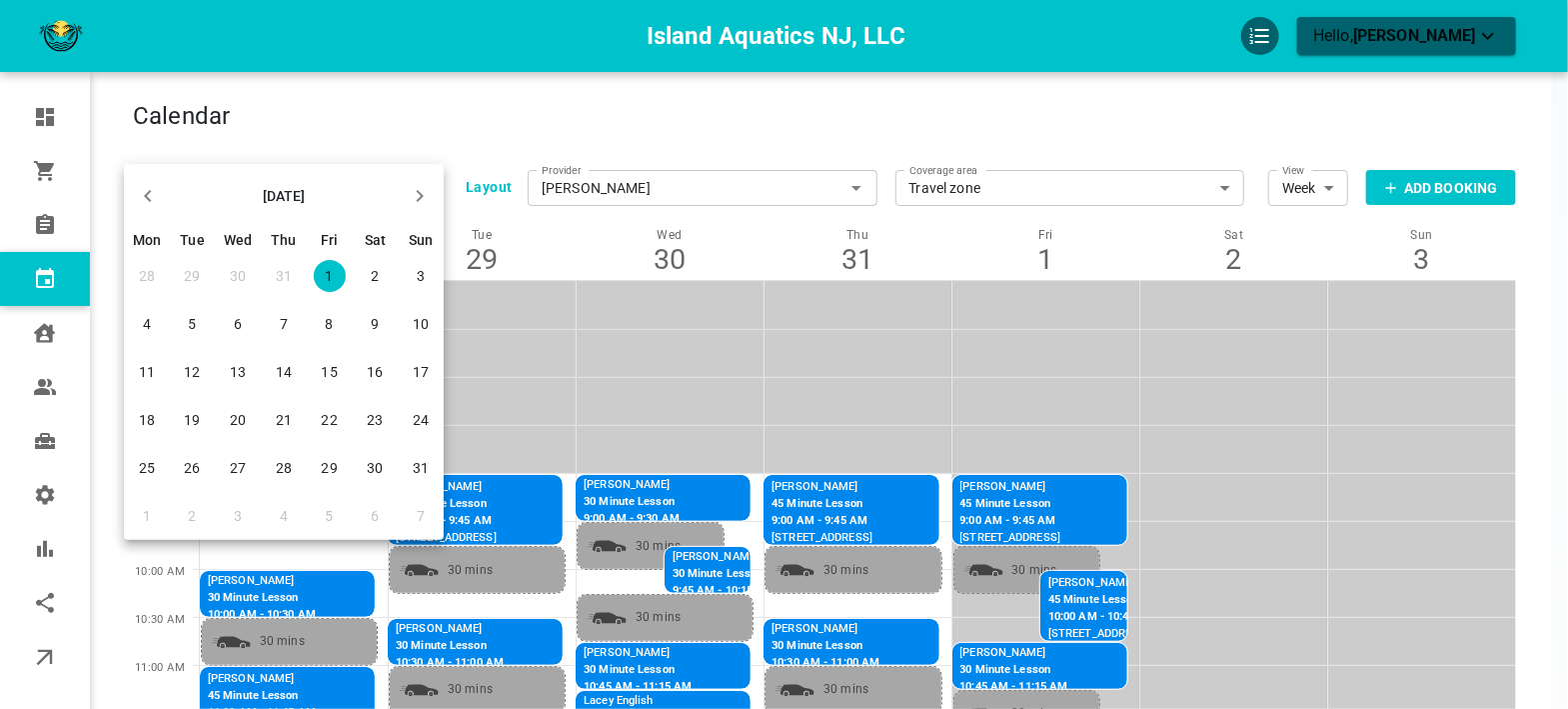 click on "1" at bounding box center (330, 276) 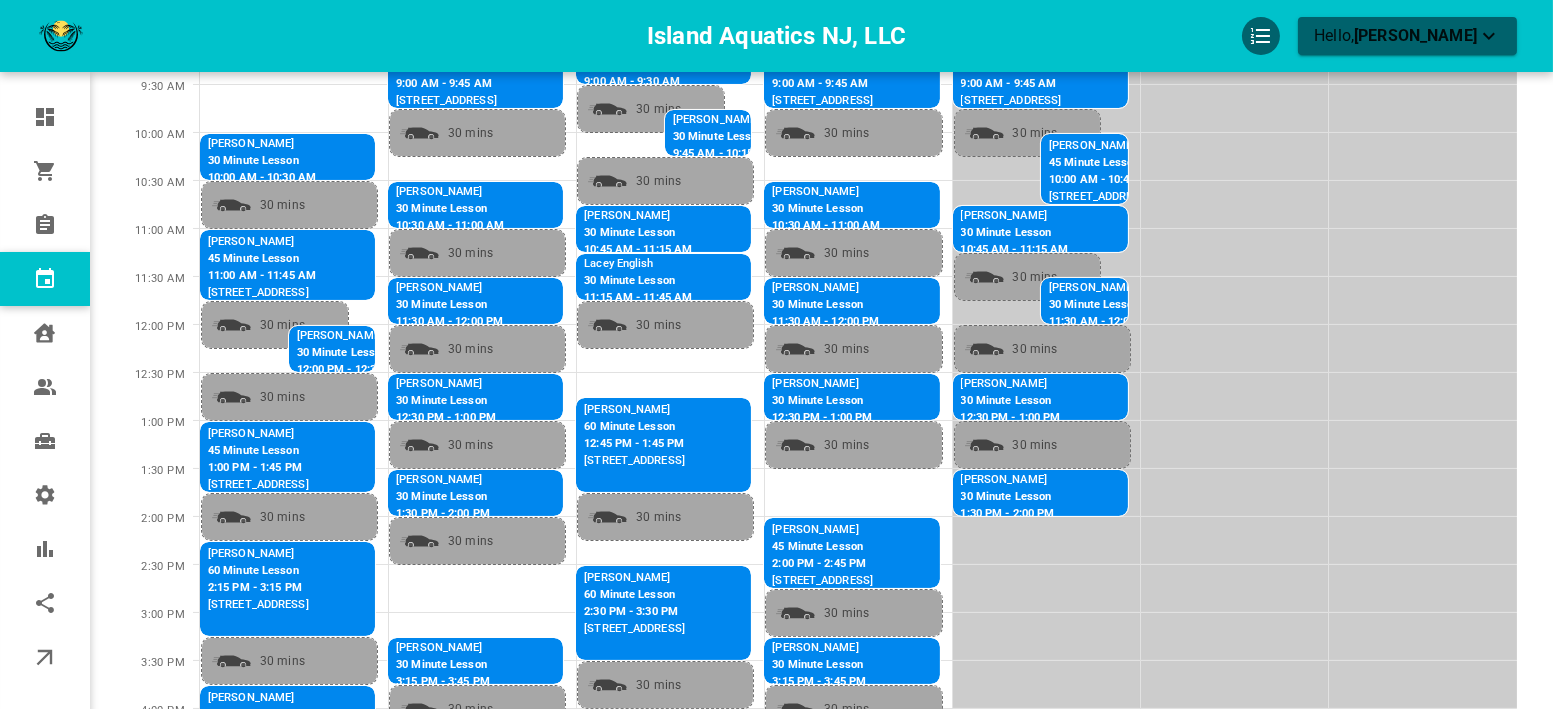 scroll, scrollTop: 444, scrollLeft: 0, axis: vertical 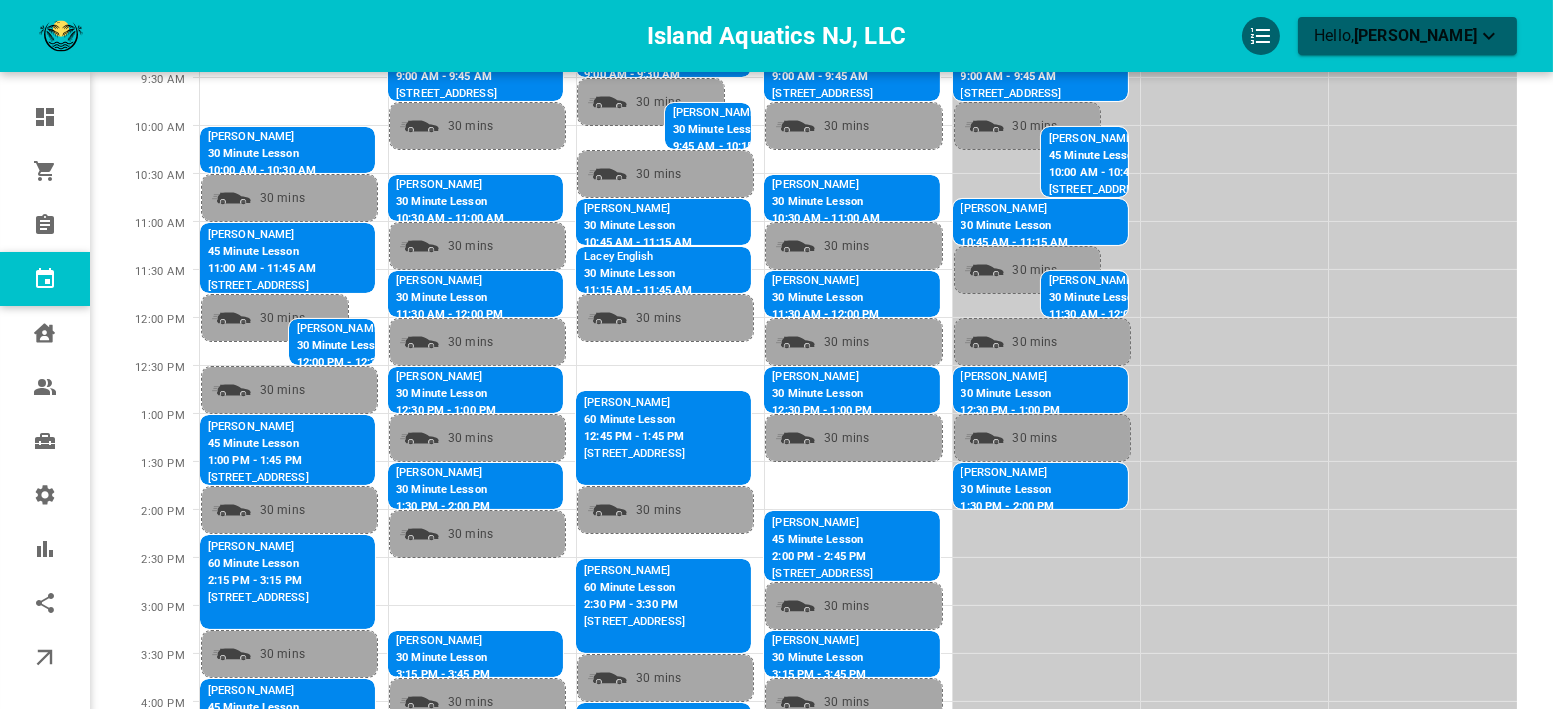 click on "10:30 AM - 11:00 AM" at bounding box center [489, 219] 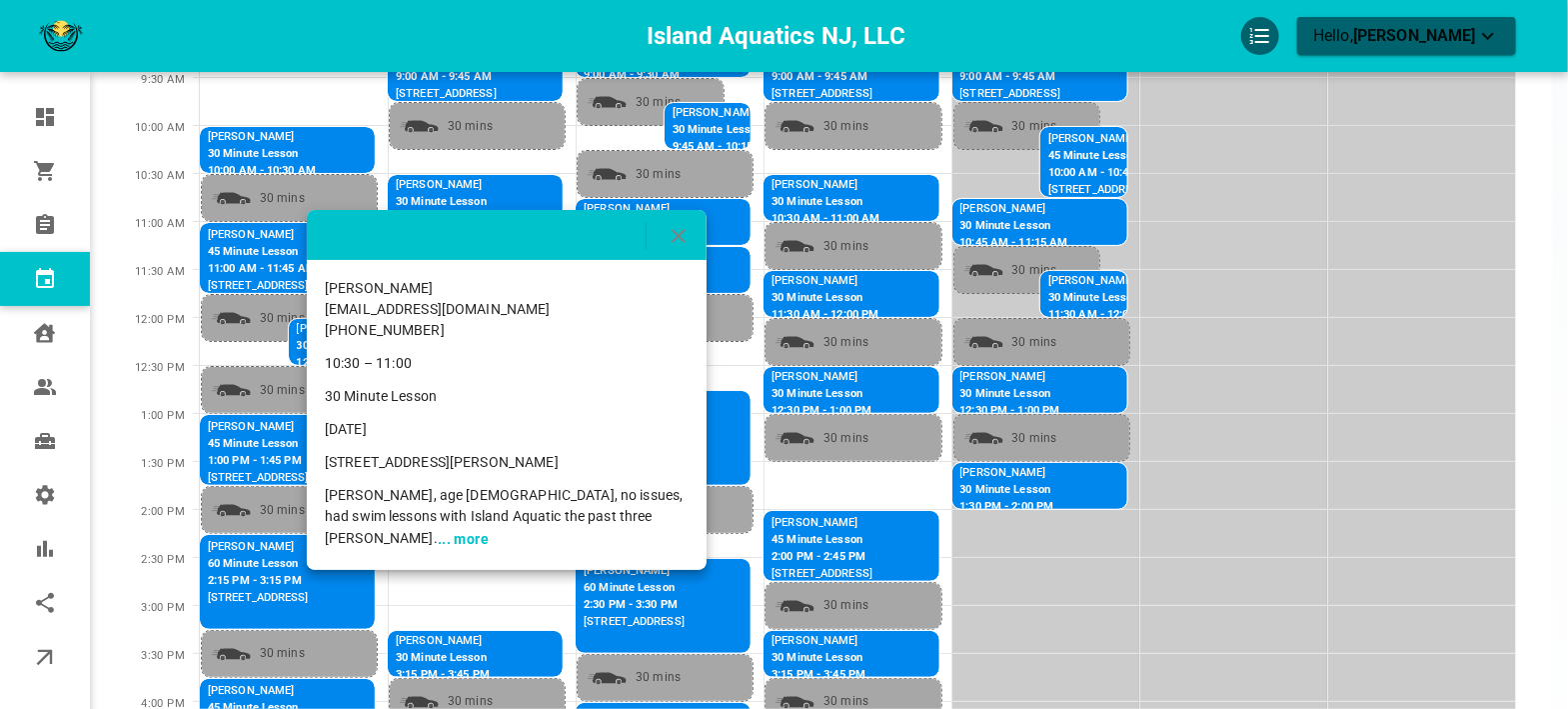 click 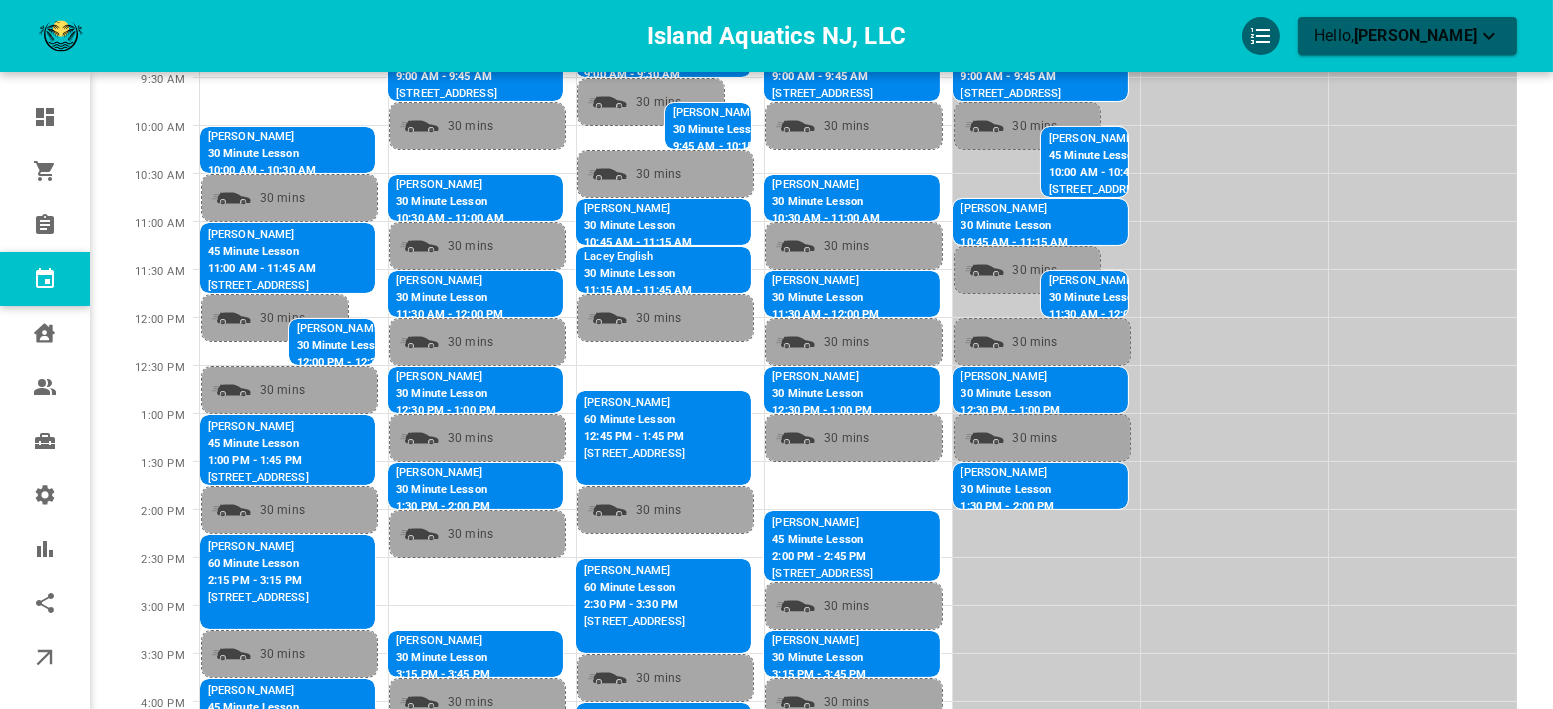 click on "[PERSON_NAME]" at bounding box center [489, 281] 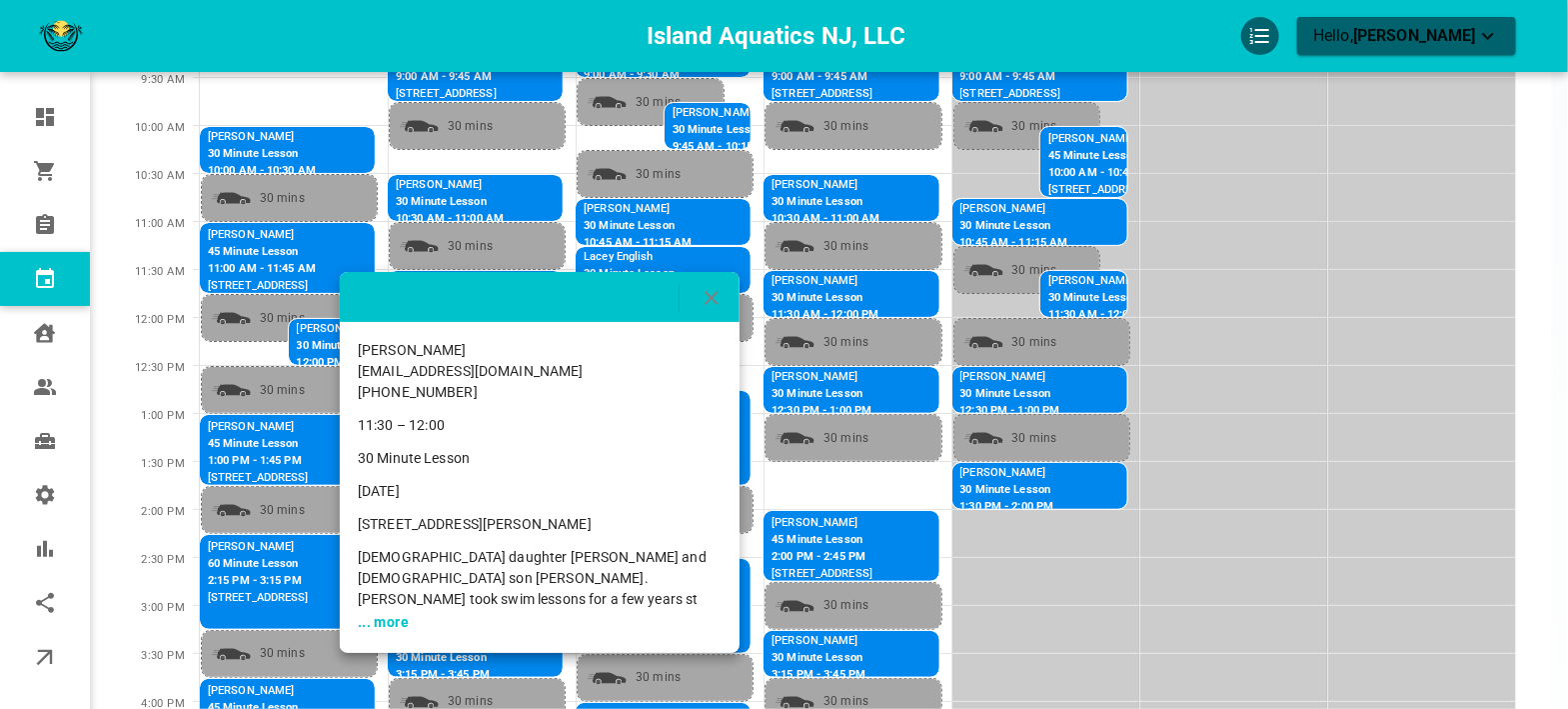 click 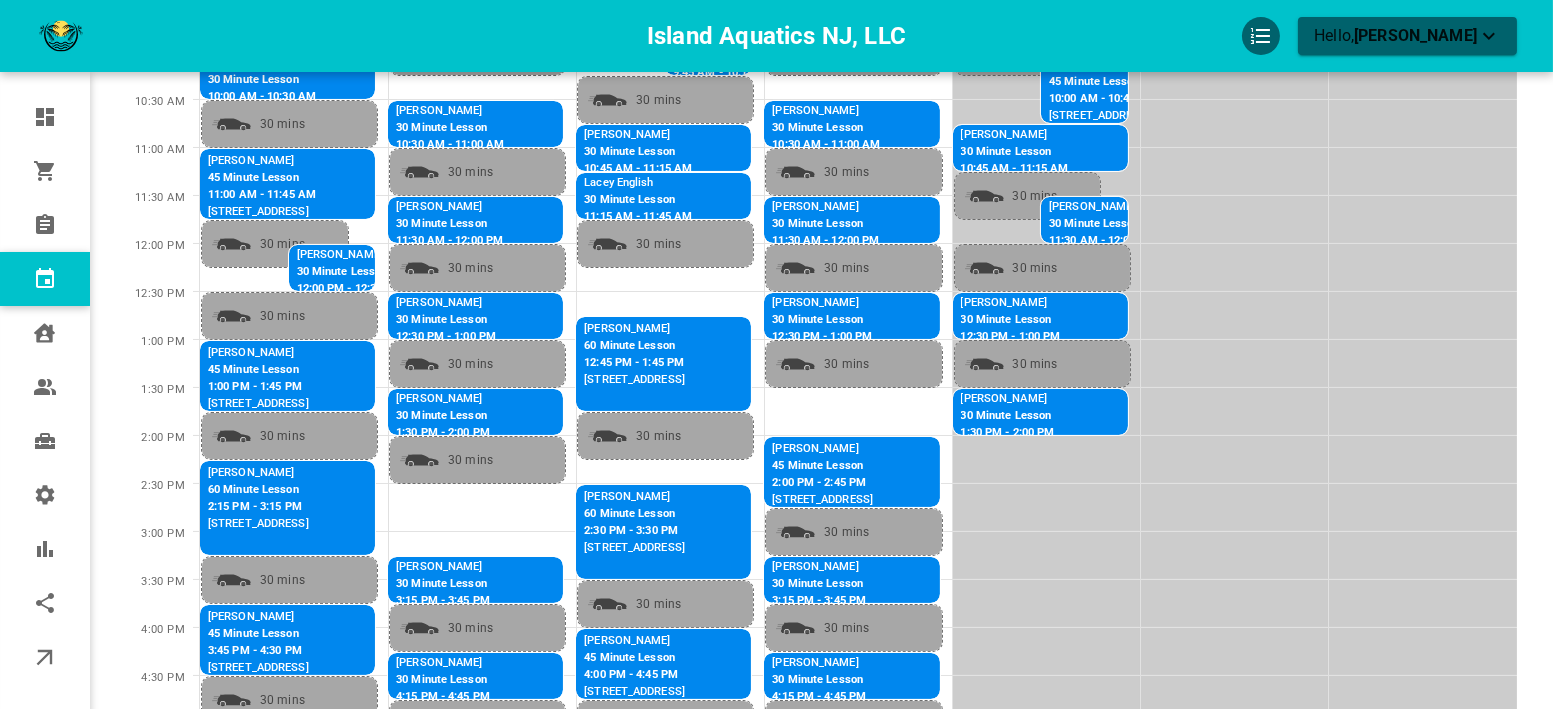 scroll, scrollTop: 555, scrollLeft: 0, axis: vertical 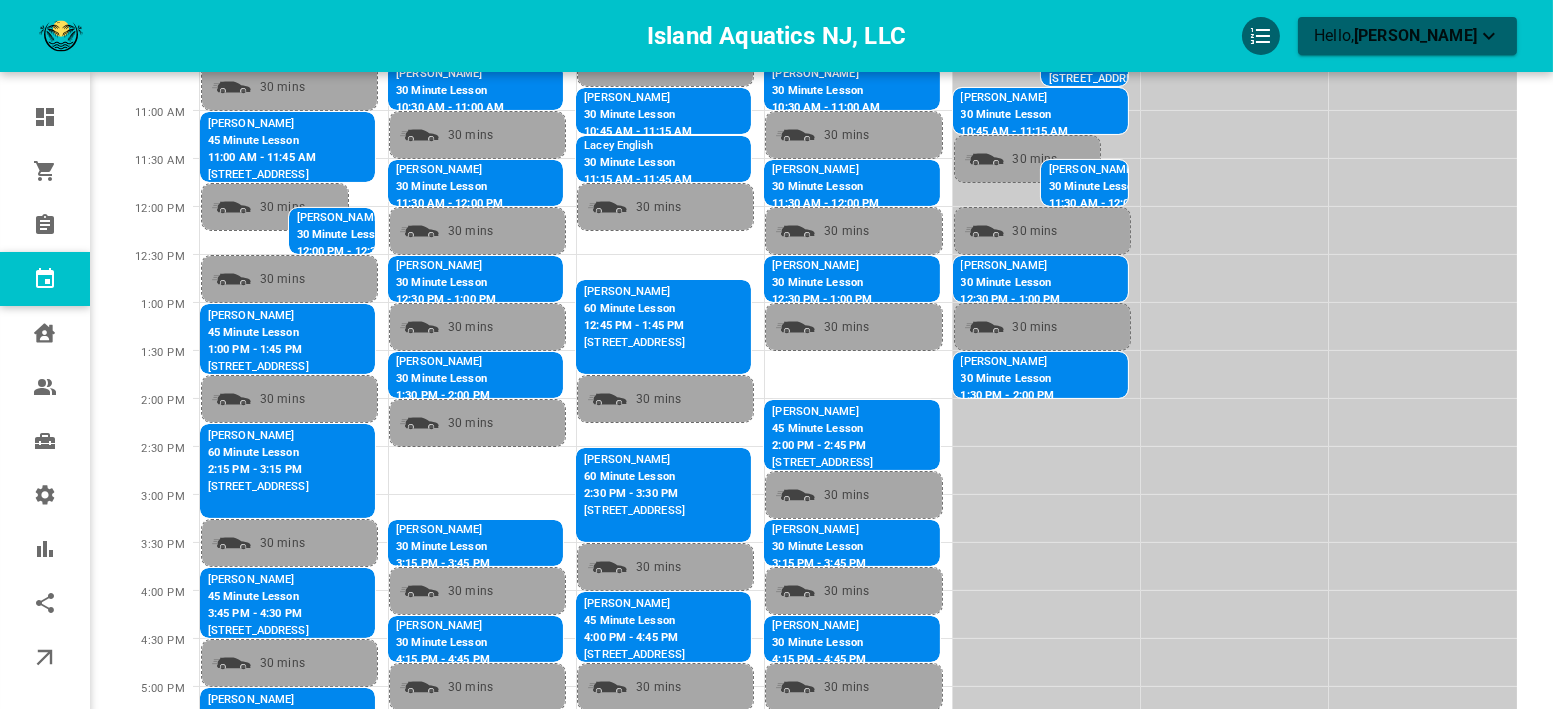 click on "30 Minute Lesson" at bounding box center [446, 379] 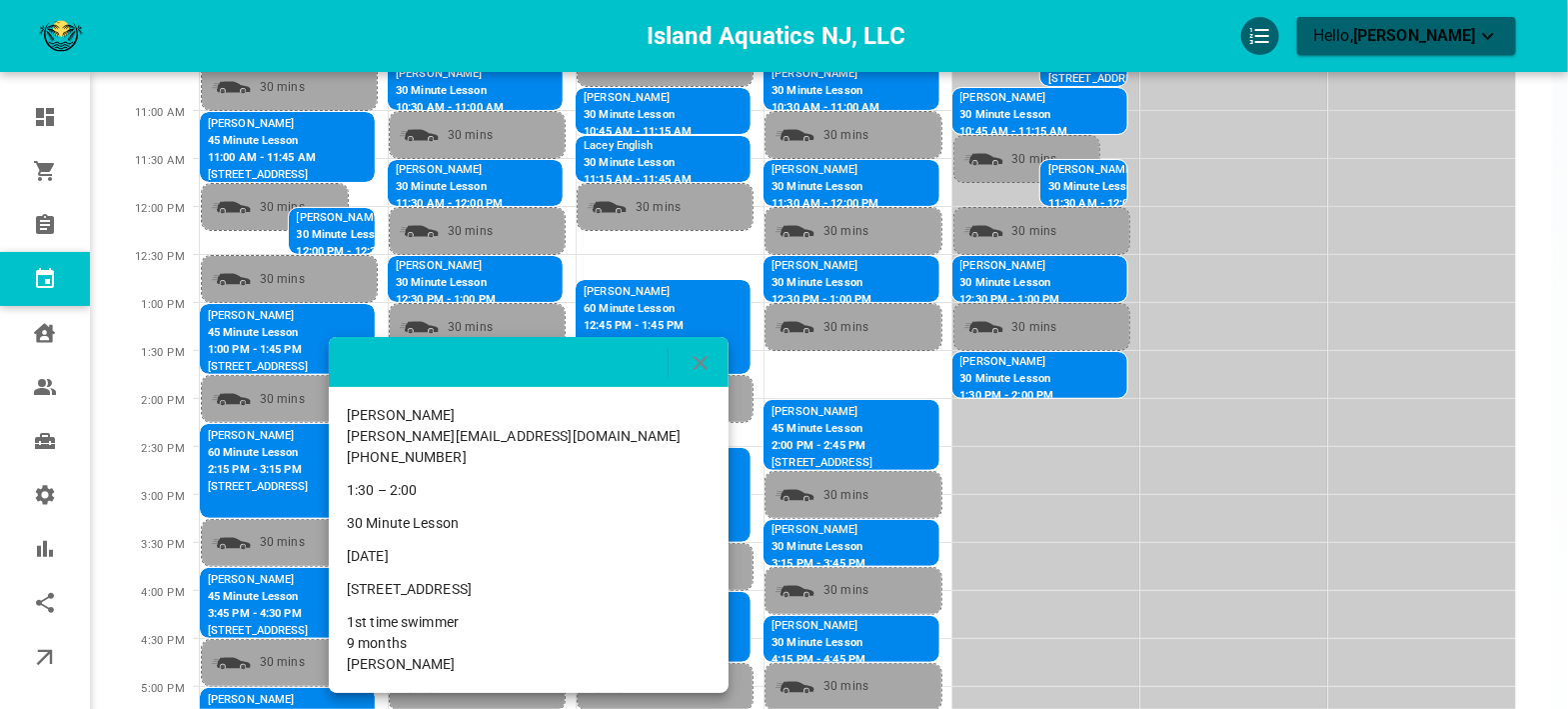 drag, startPoint x: 687, startPoint y: 591, endPoint x: 347, endPoint y: 586, distance: 340.03676 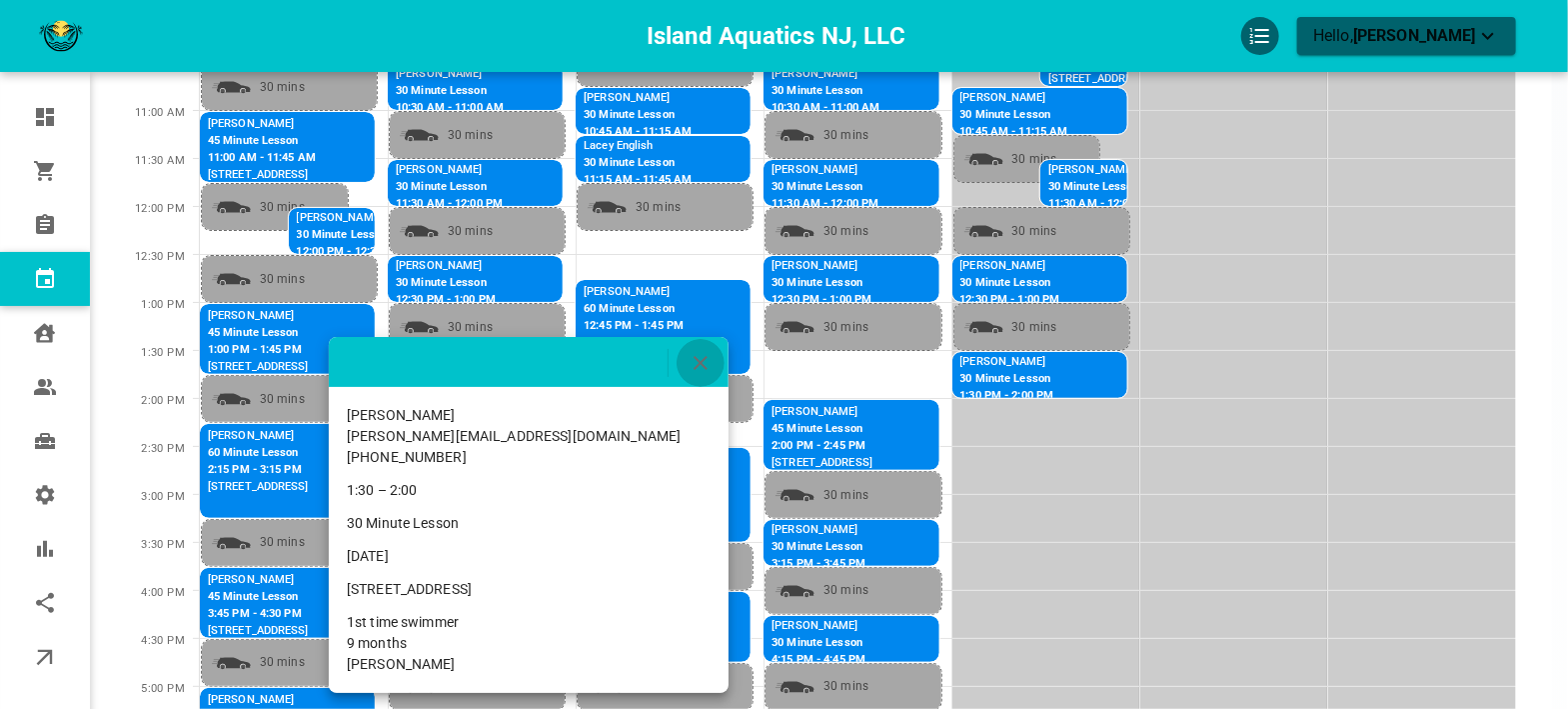 click 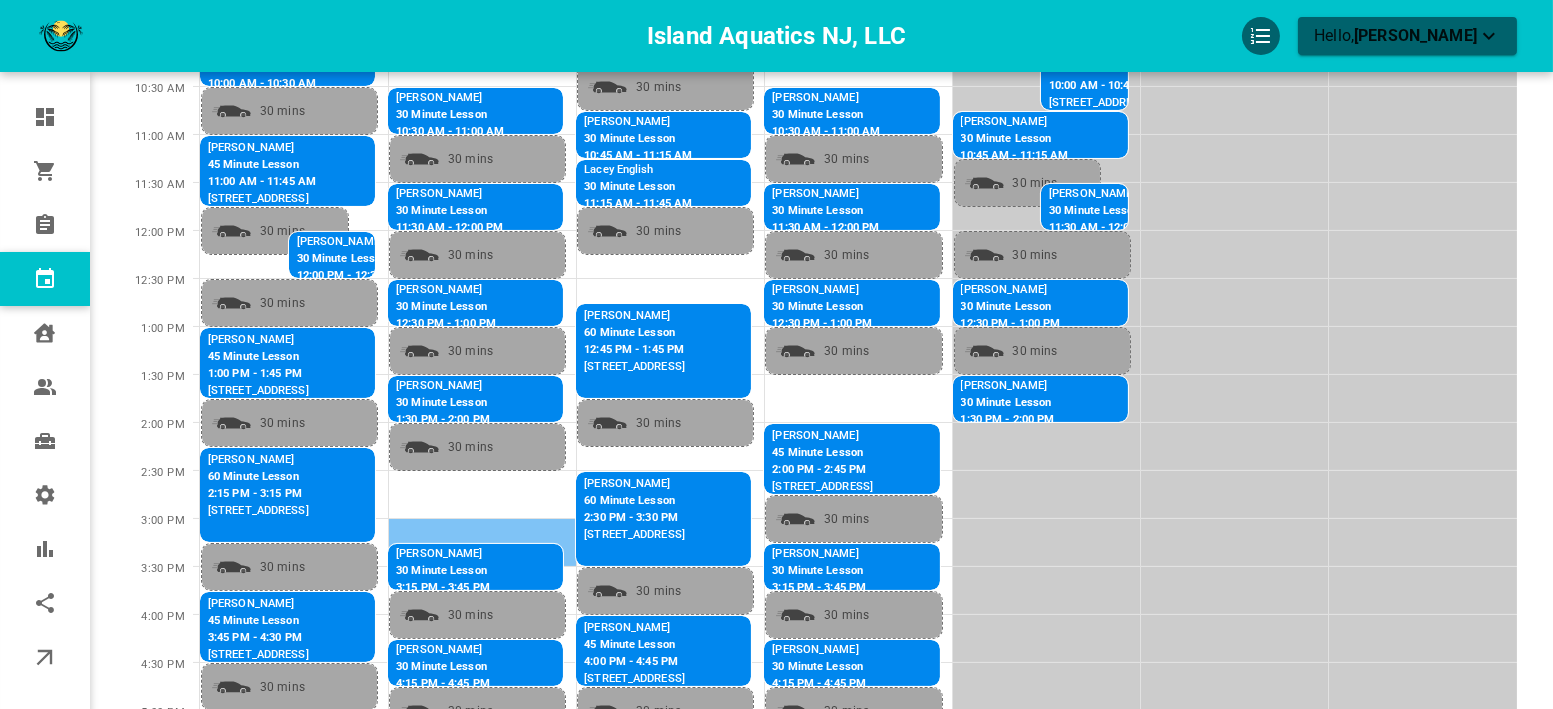 scroll, scrollTop: 515, scrollLeft: 0, axis: vertical 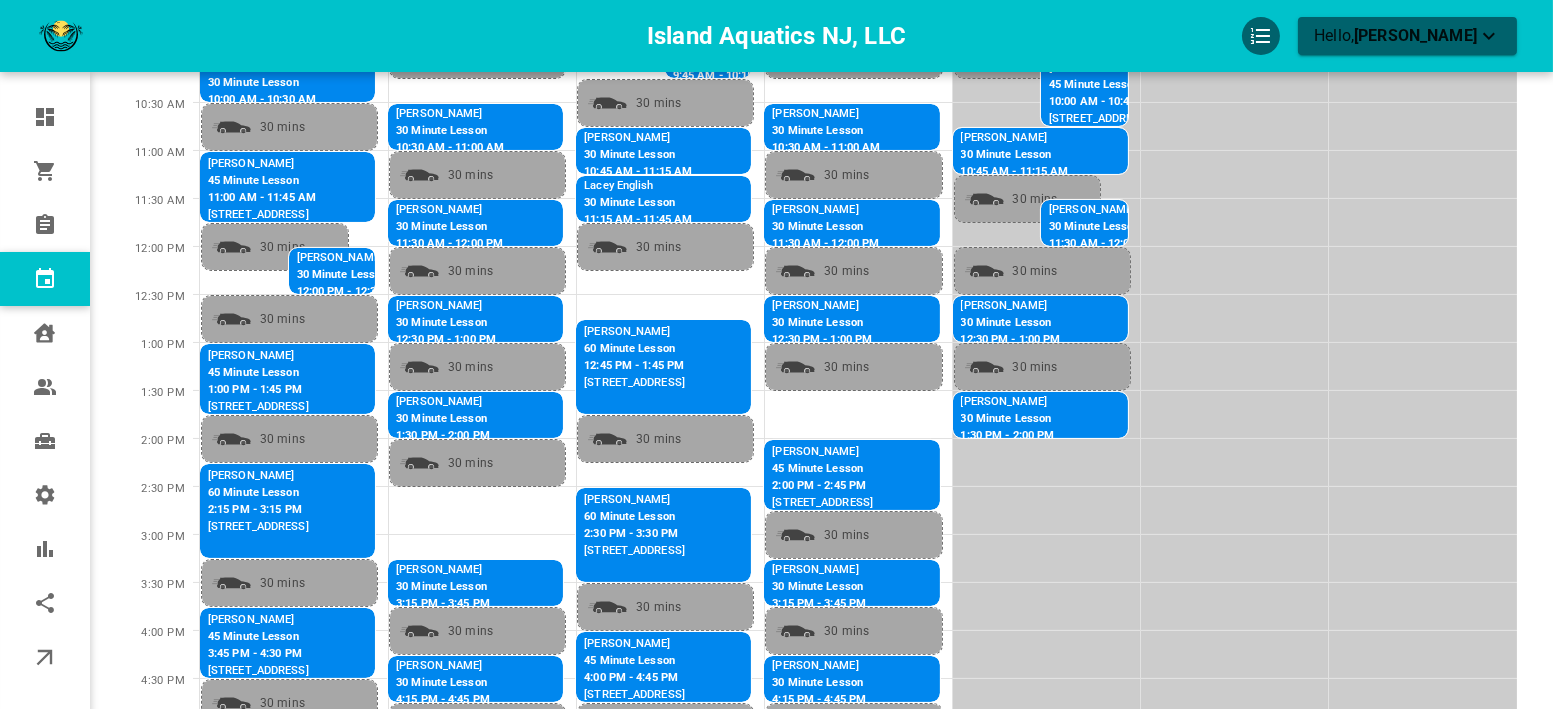 click on "30 Minute Lesson" at bounding box center [446, 419] 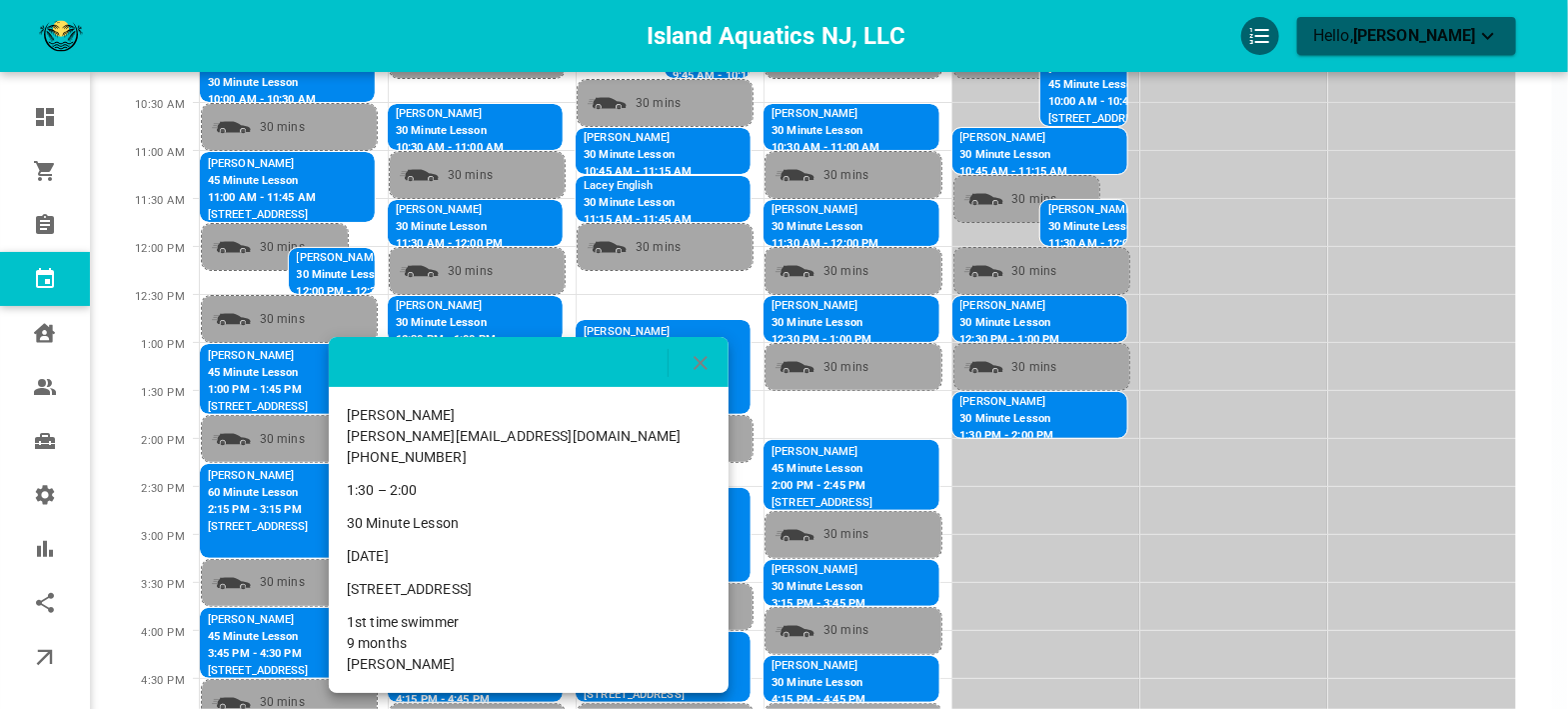 click 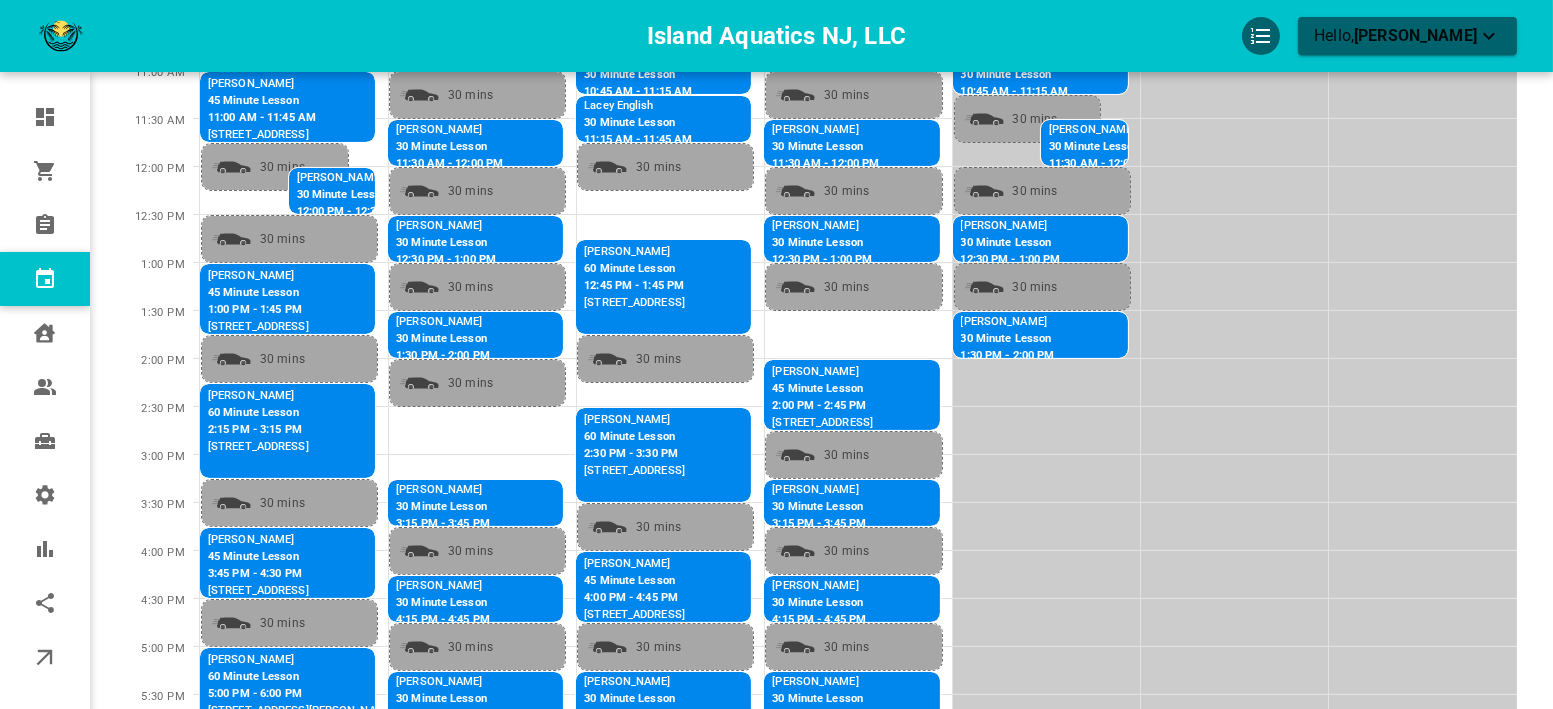 scroll, scrollTop: 626, scrollLeft: 0, axis: vertical 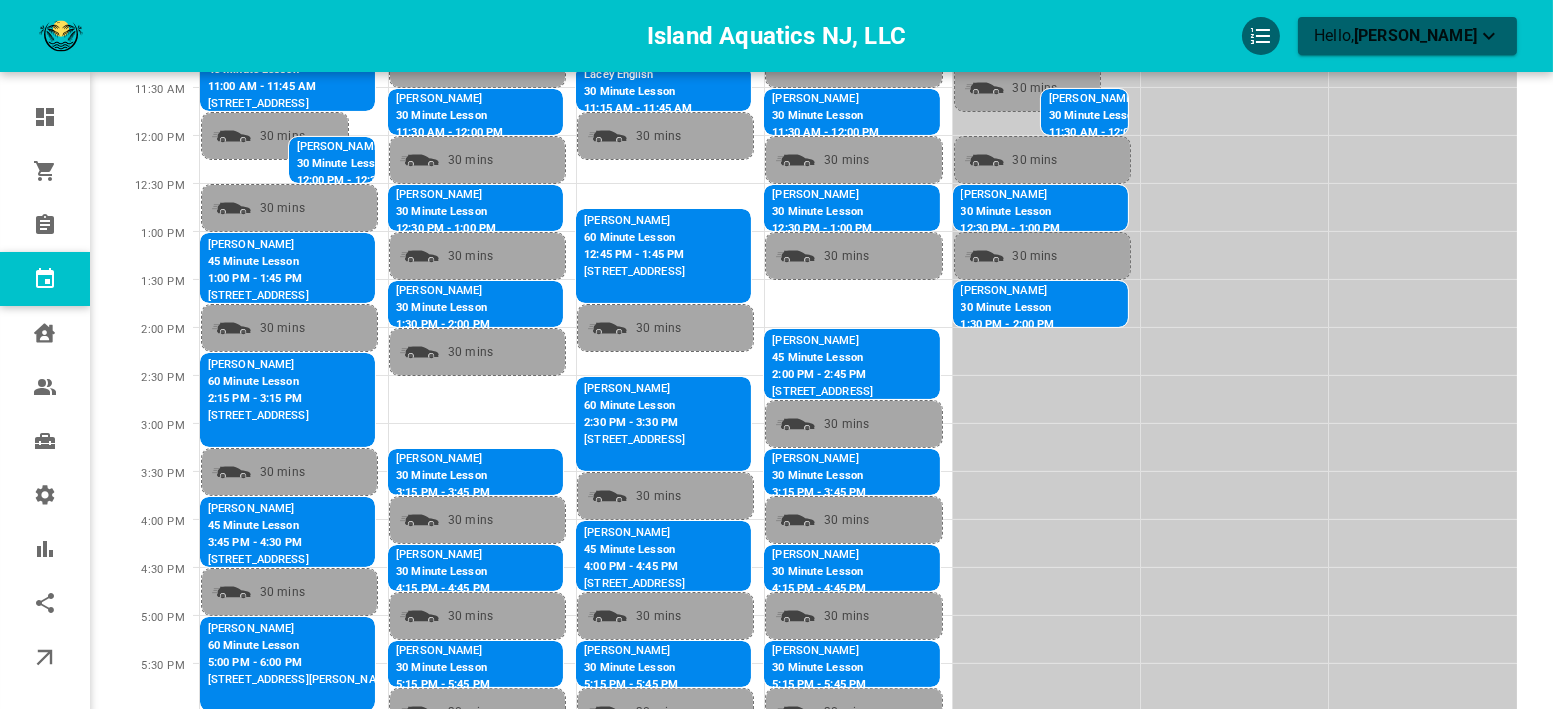 click on "30 Minute Lesson" at bounding box center (489, 476) 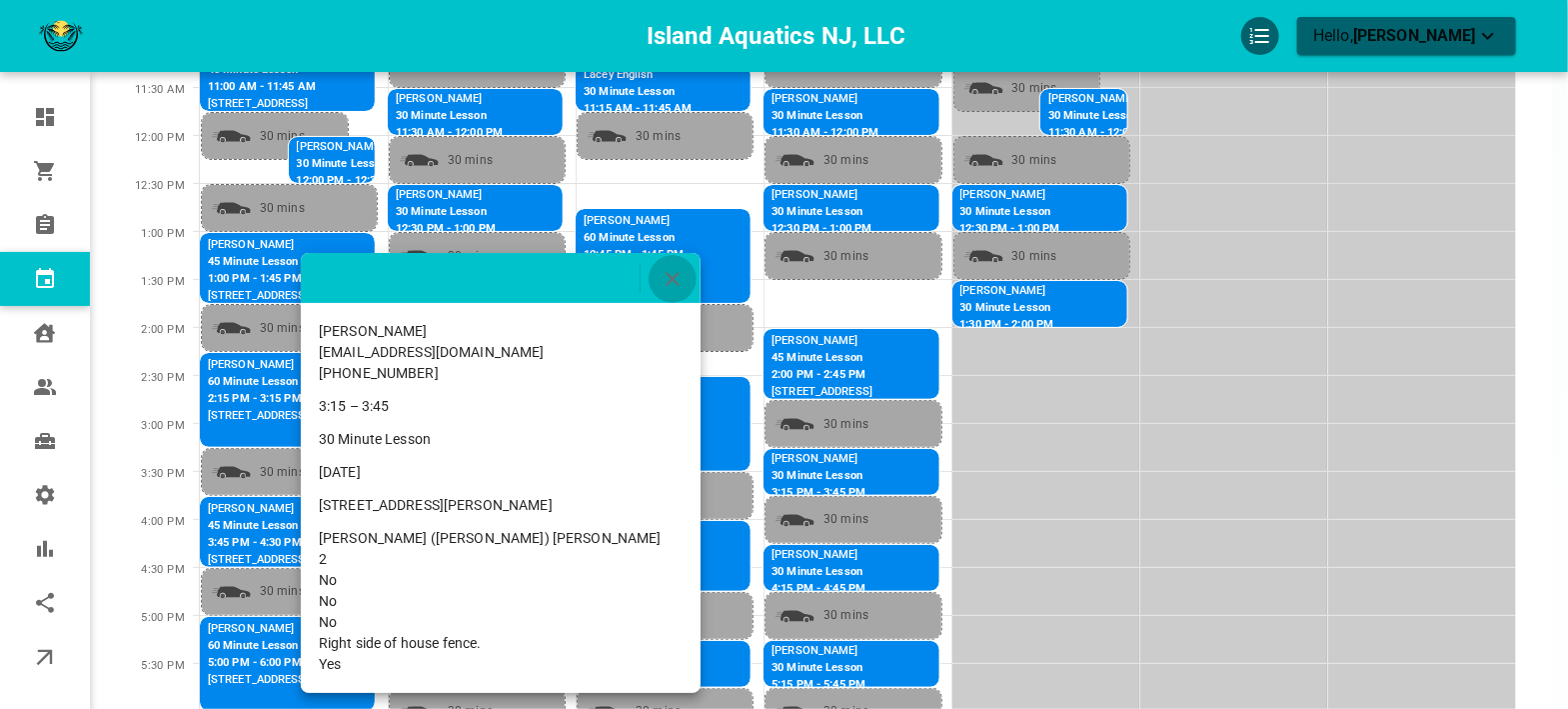click 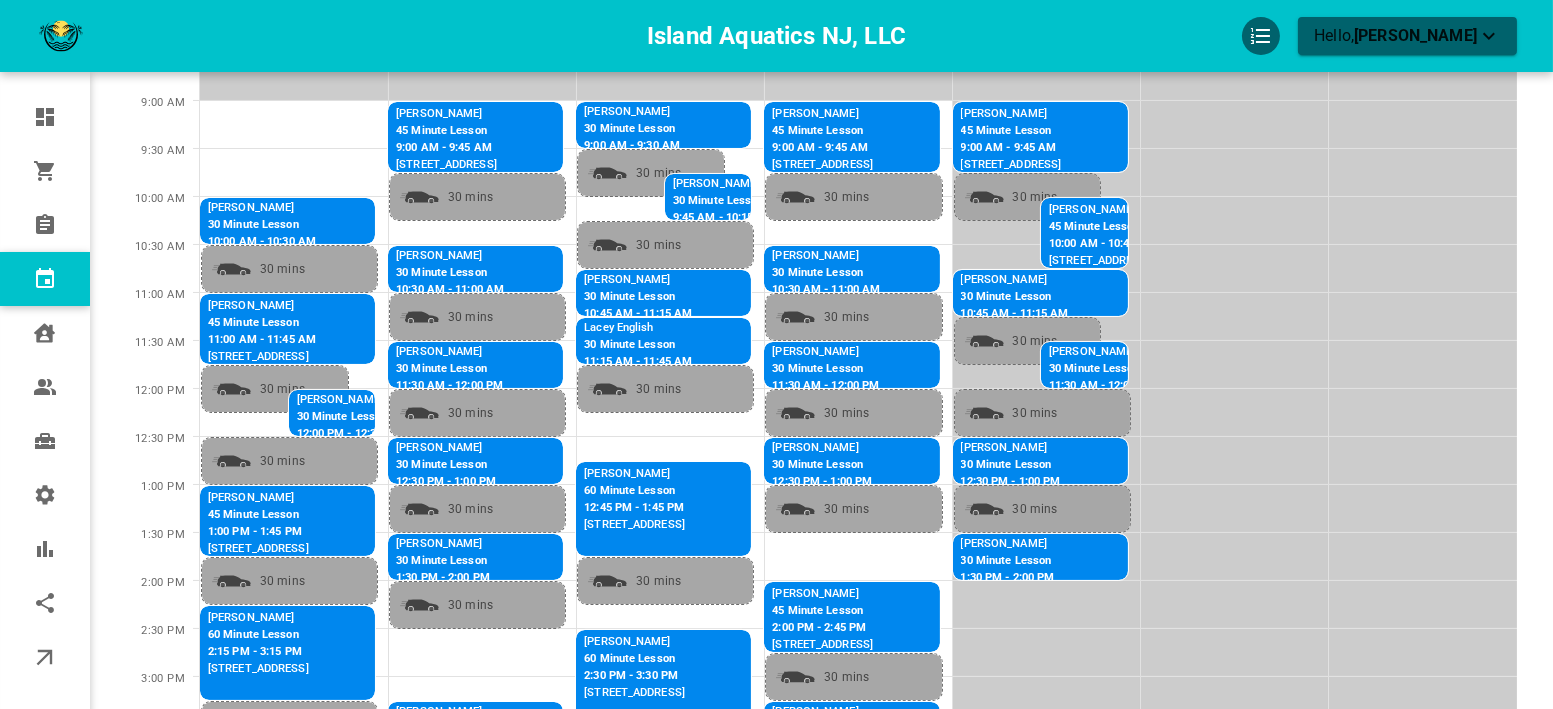 scroll, scrollTop: 404, scrollLeft: 0, axis: vertical 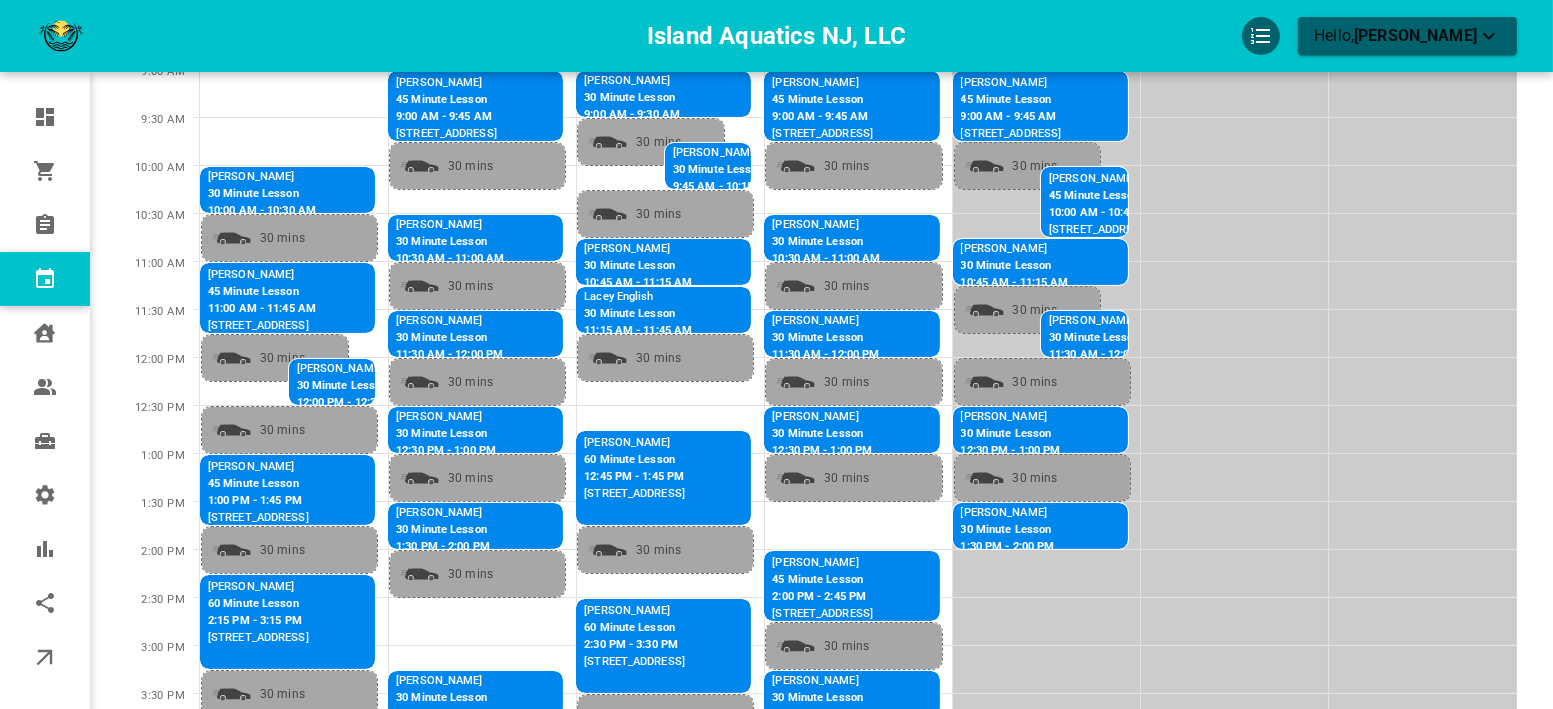 click on "30 Minute Lesson" at bounding box center [720, 98] 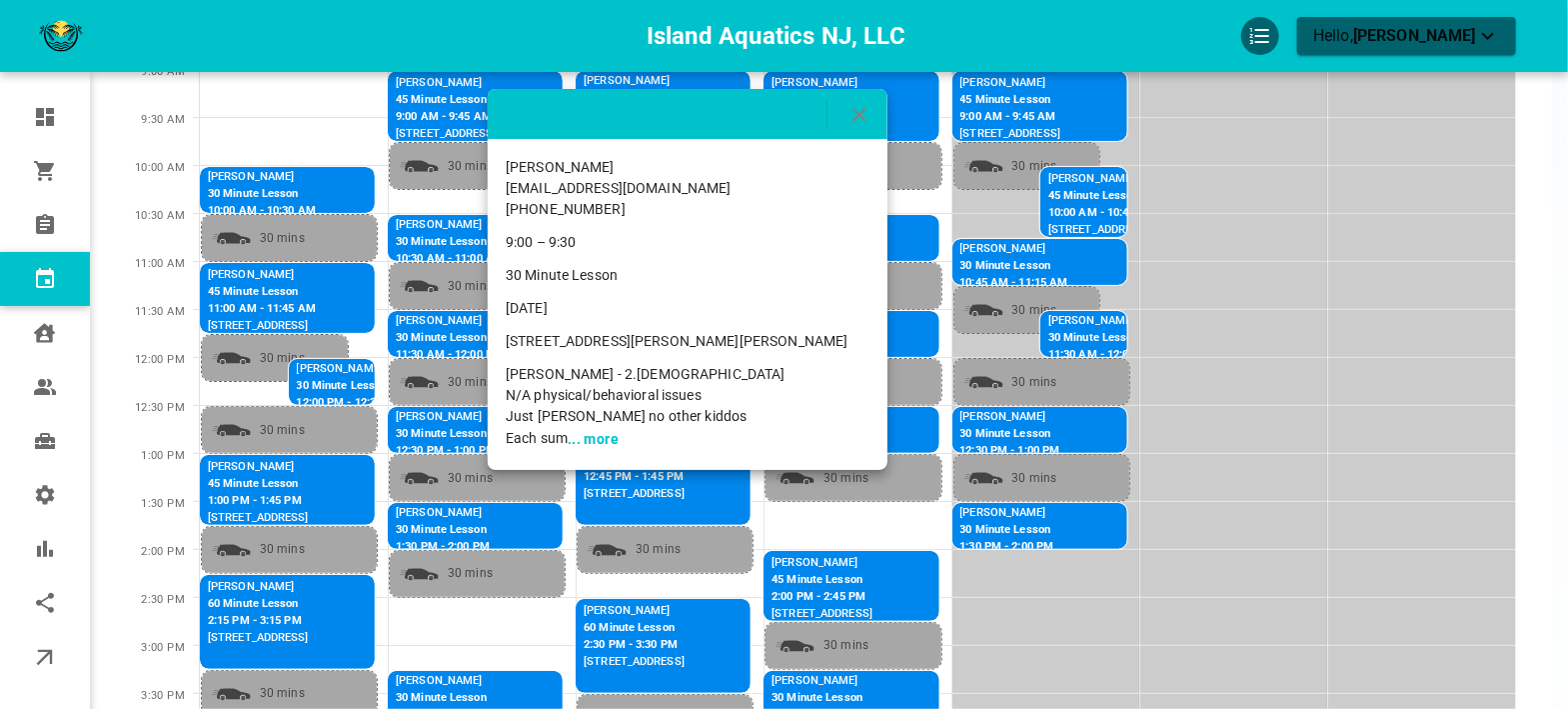 click 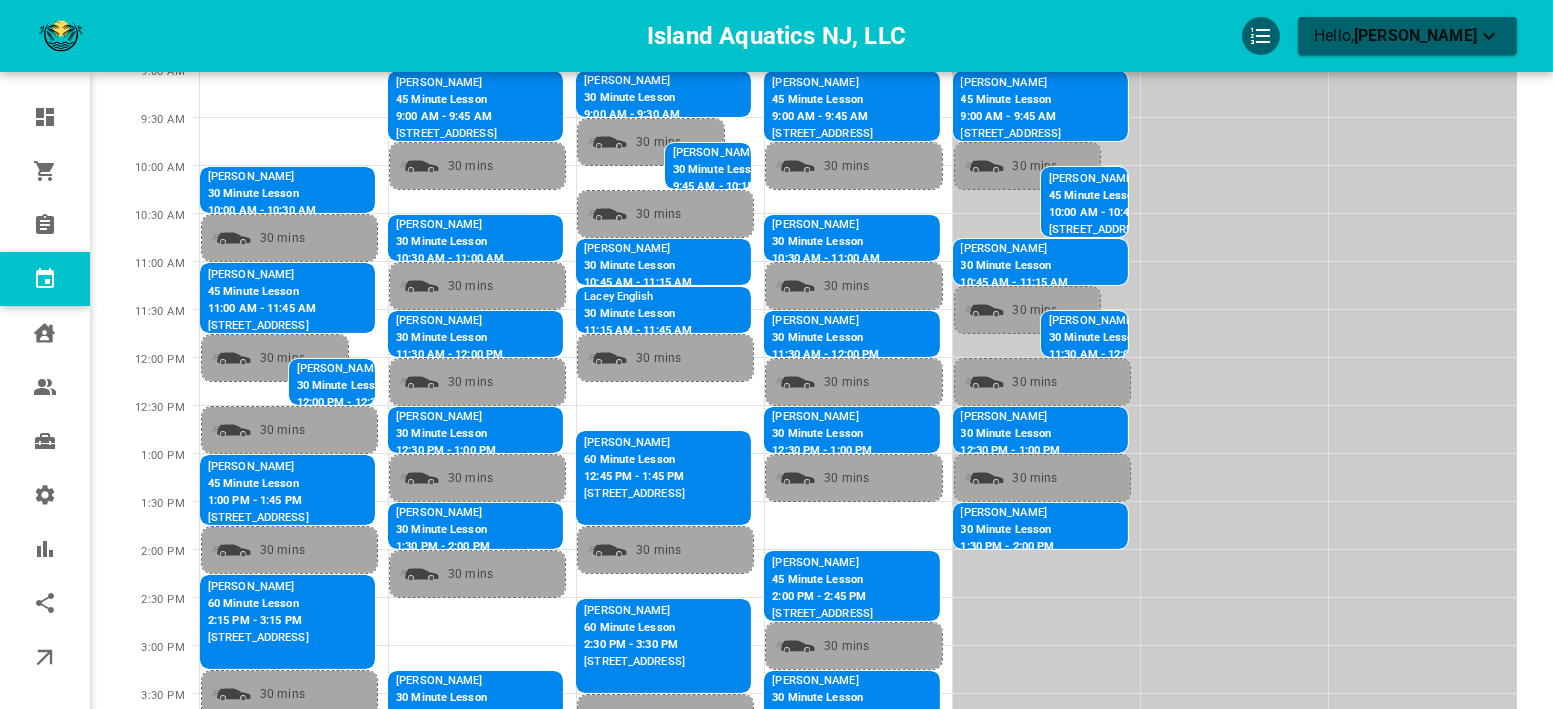 click on "[PERSON_NAME]" at bounding box center (724, 153) 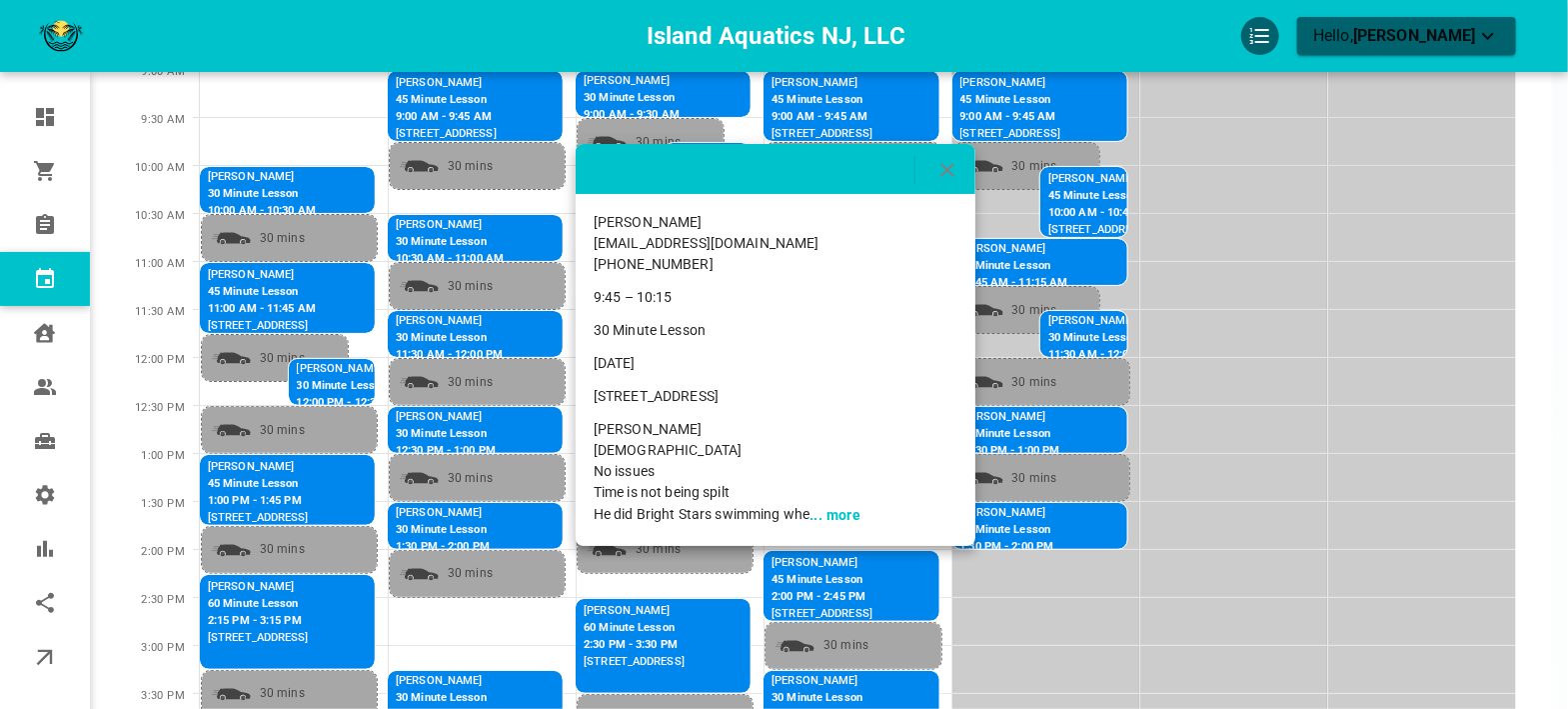 click 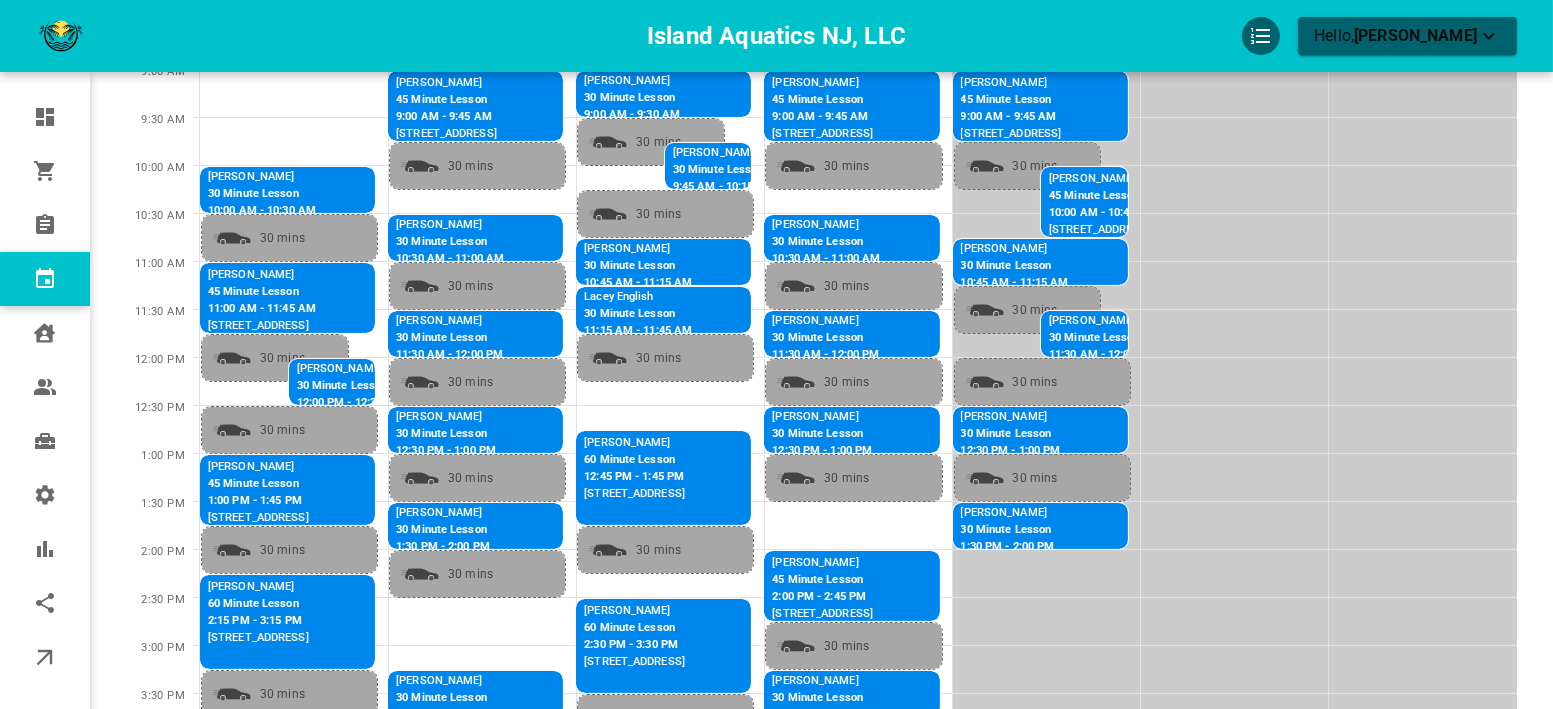 click on "[PERSON_NAME]" at bounding box center [677, 249] 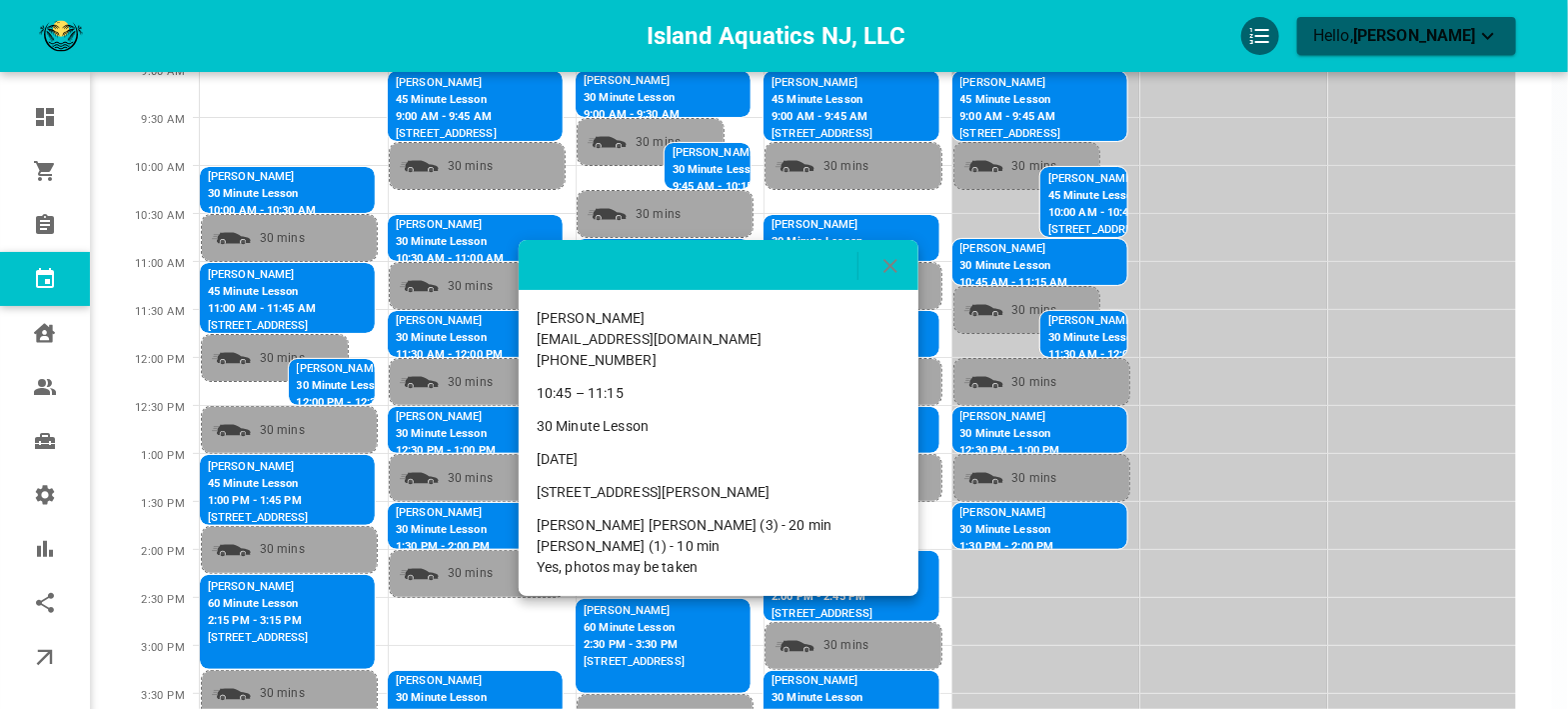 click 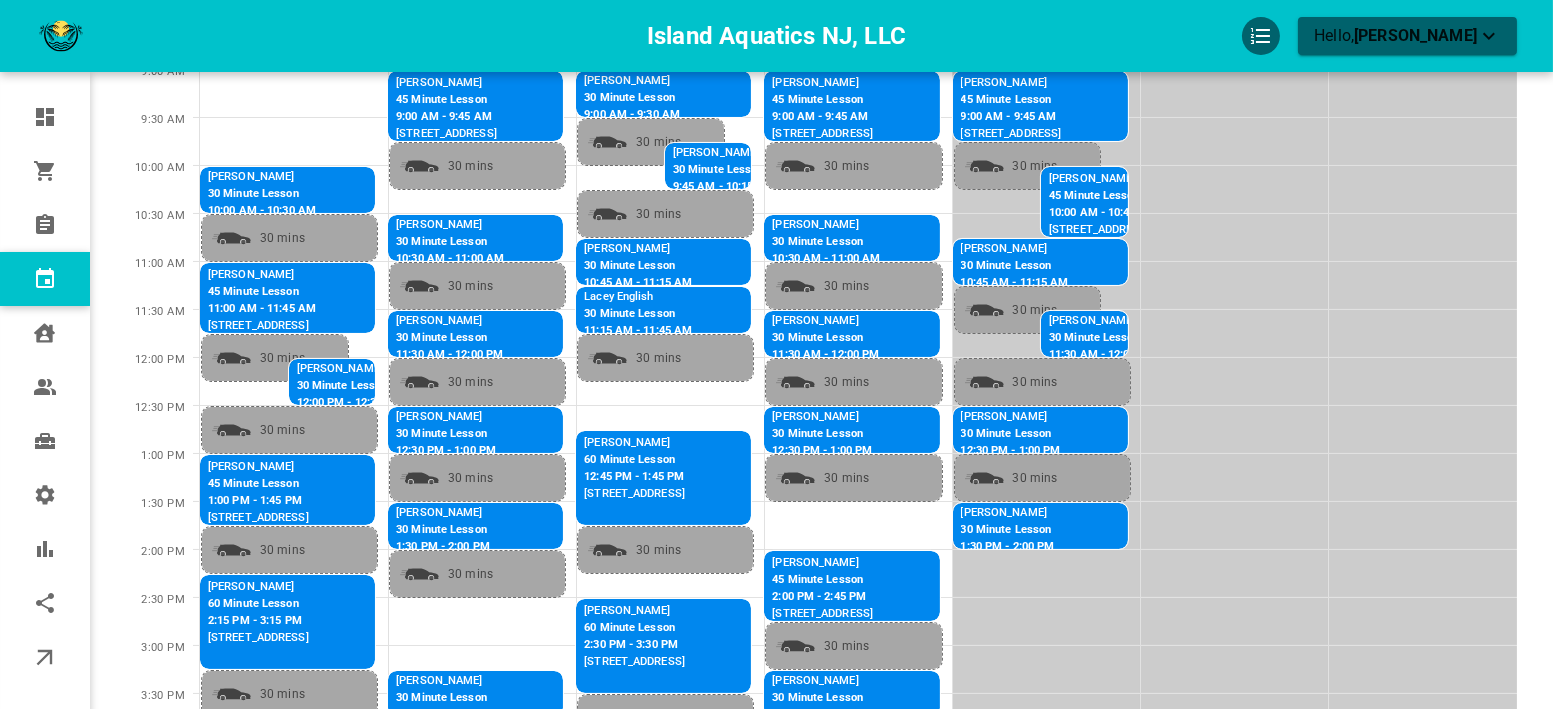 click on "Lacey  English" at bounding box center [677, 297] 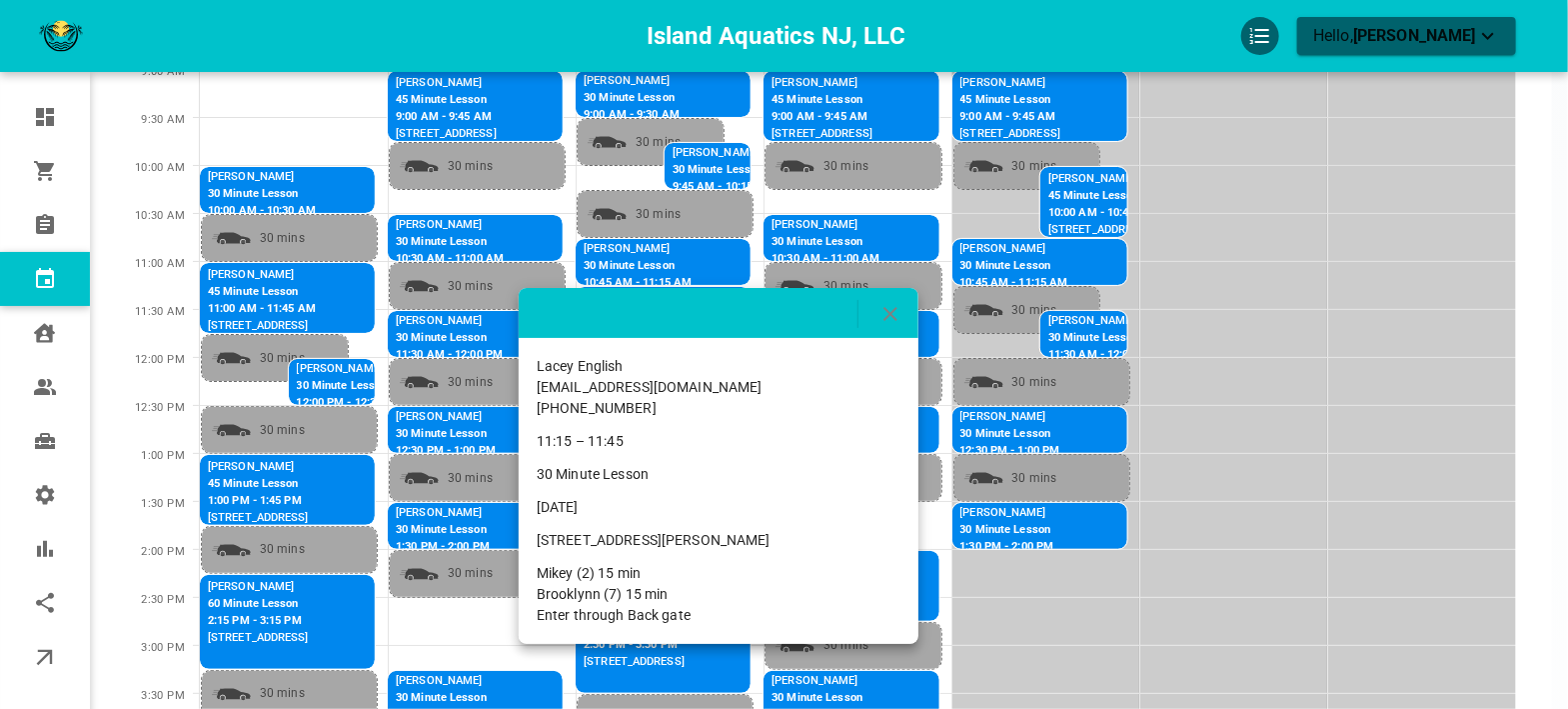 click 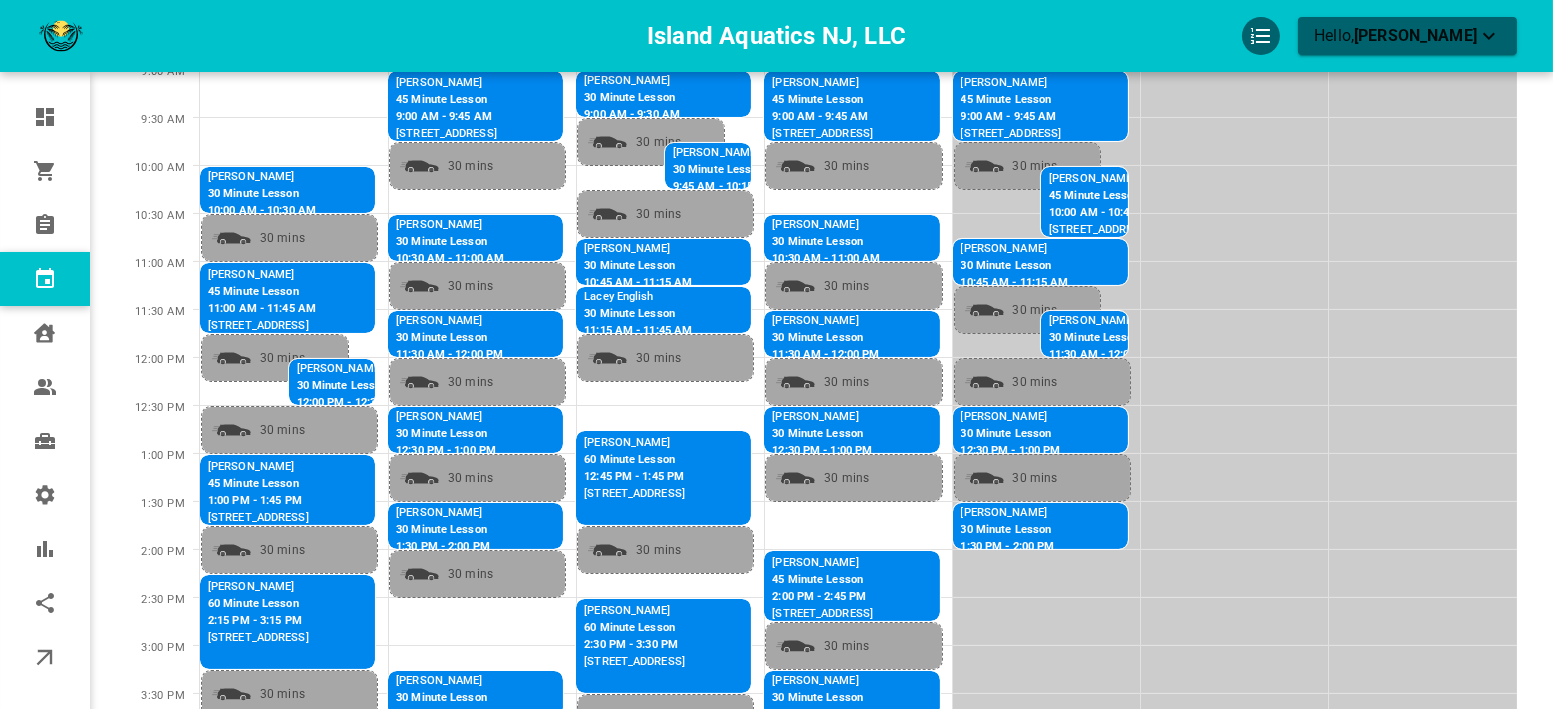 click on "30 Minute Lesson" at bounding box center [677, 266] 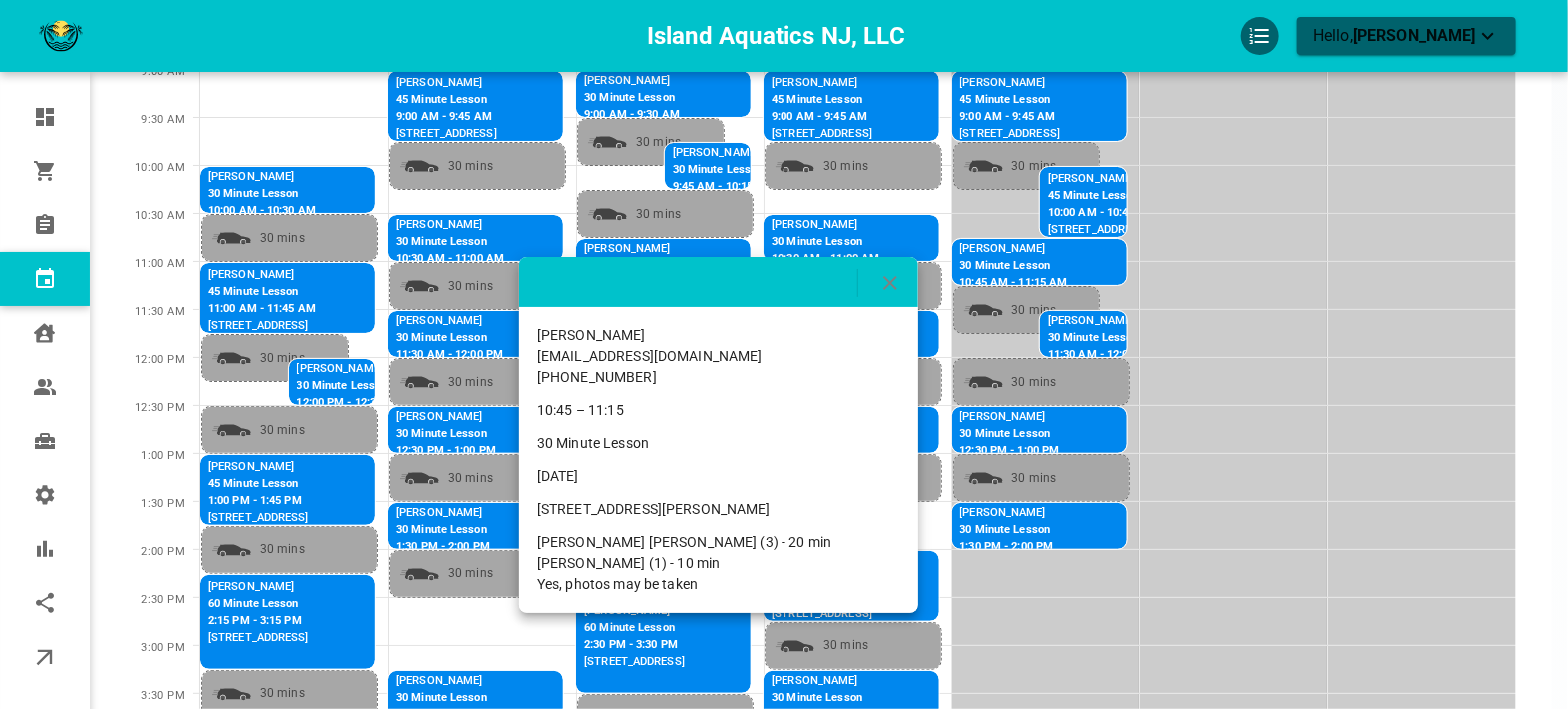click 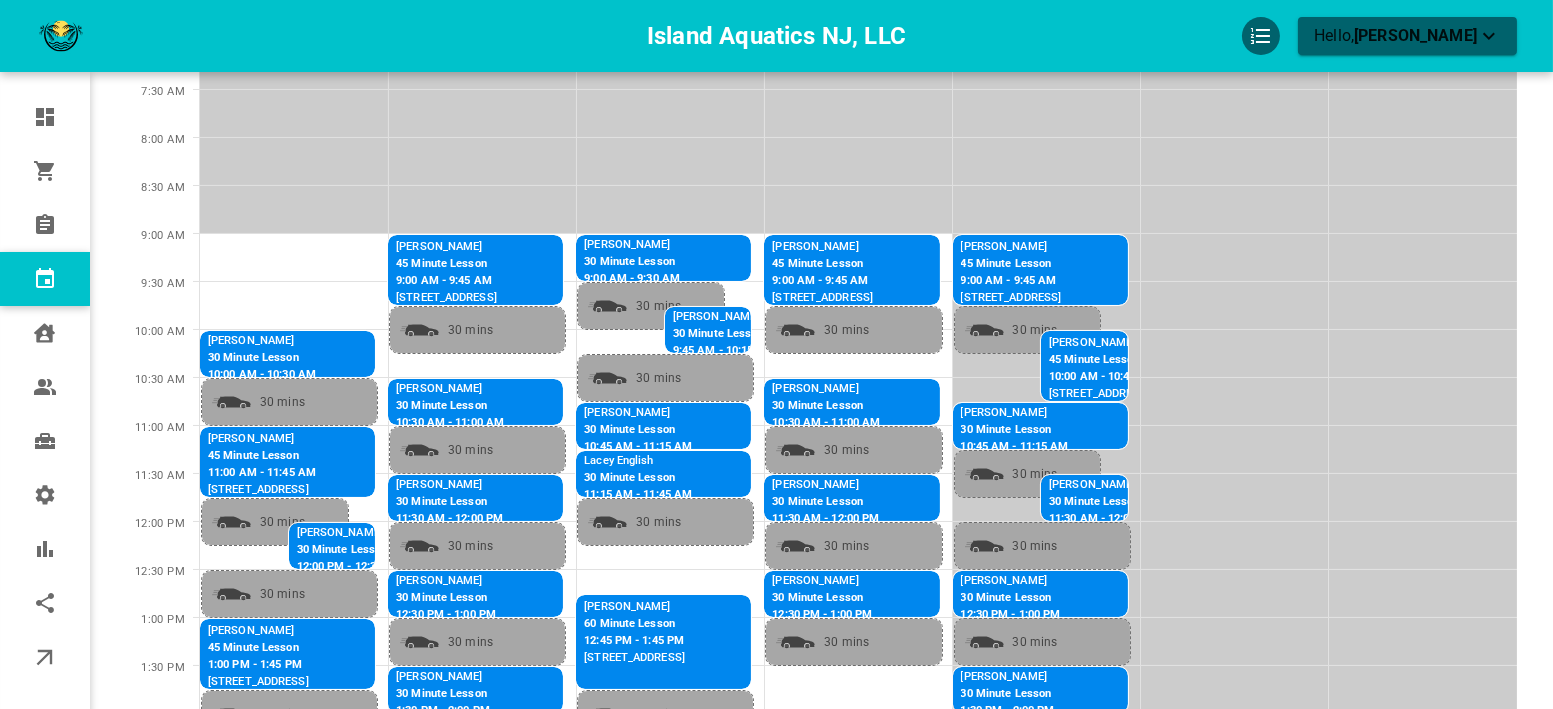scroll, scrollTop: 182, scrollLeft: 0, axis: vertical 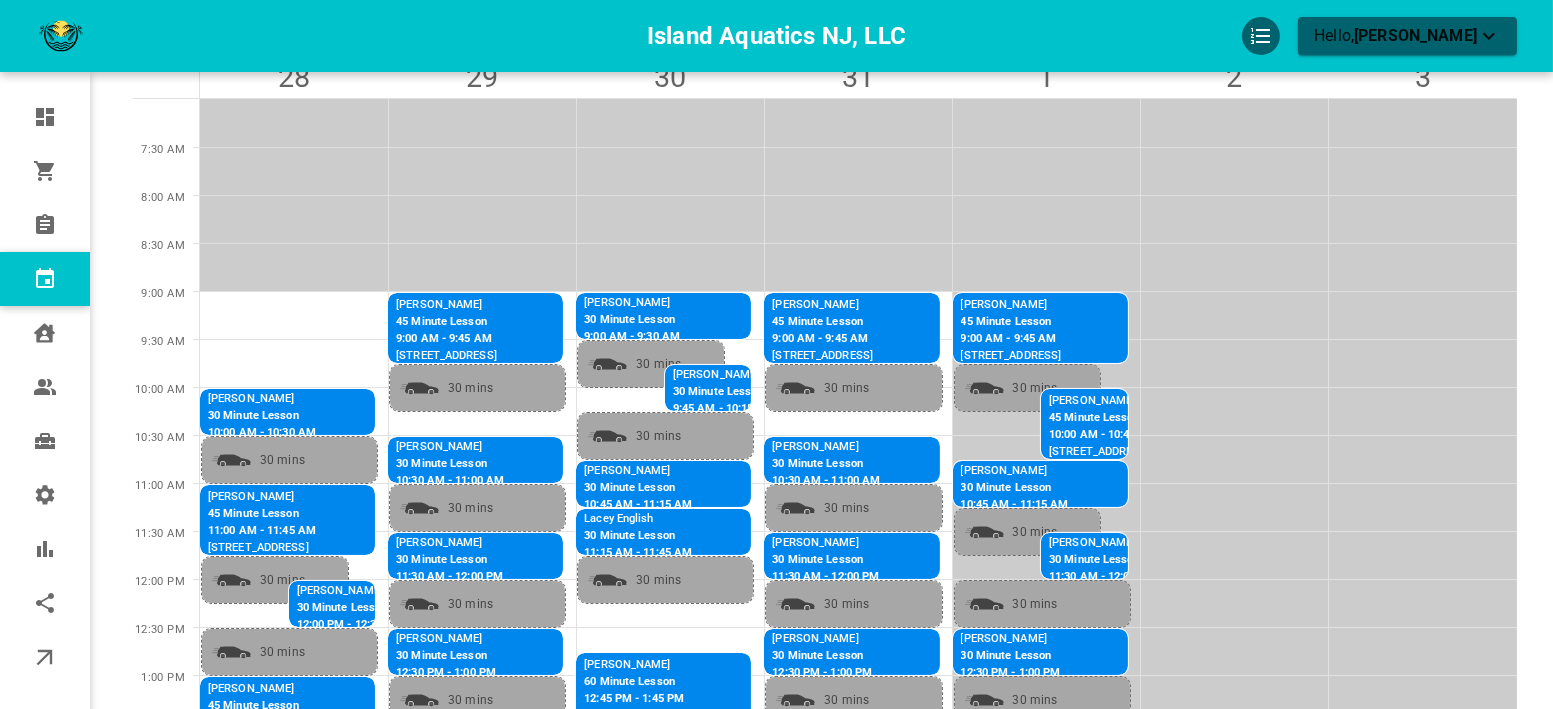 click on "30 Minute Lesson" at bounding box center [677, 488] 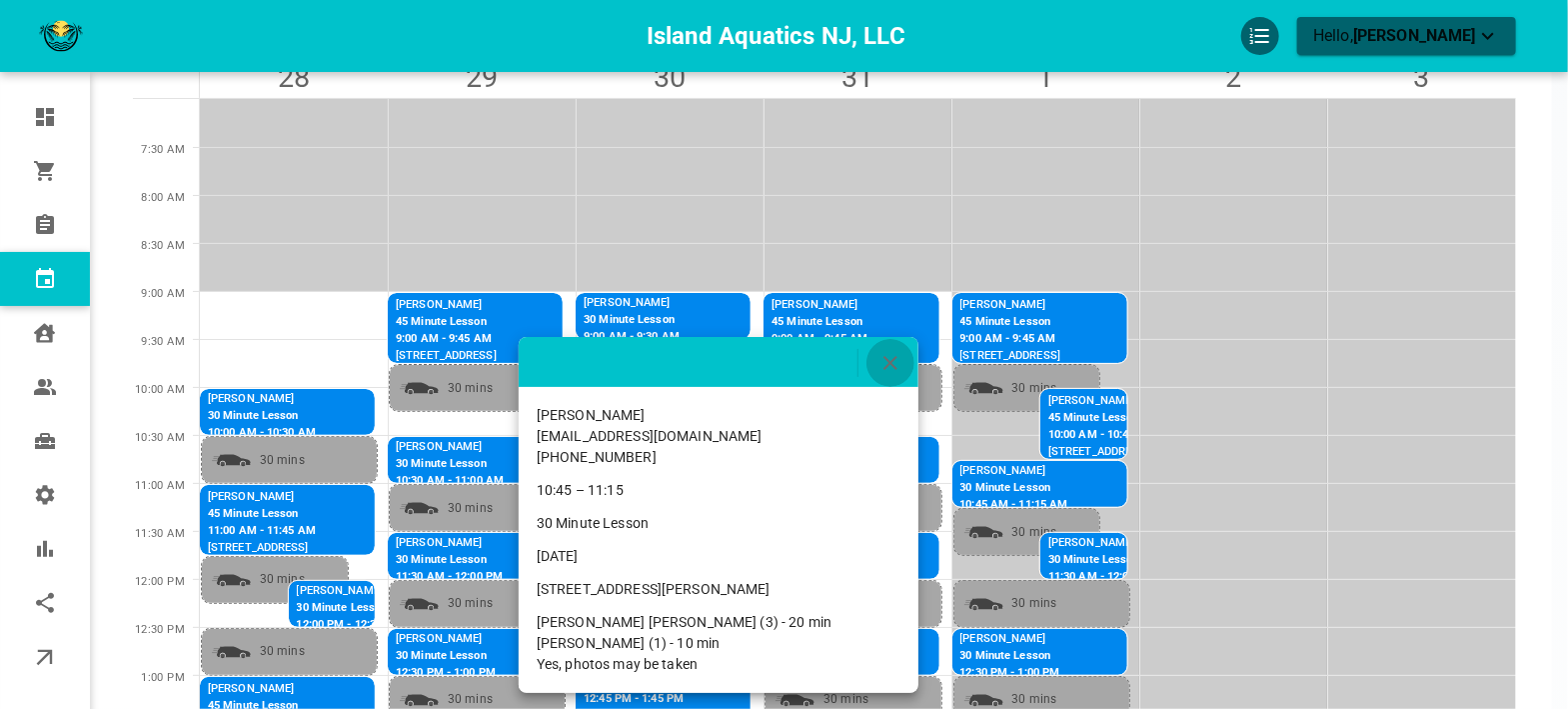 click 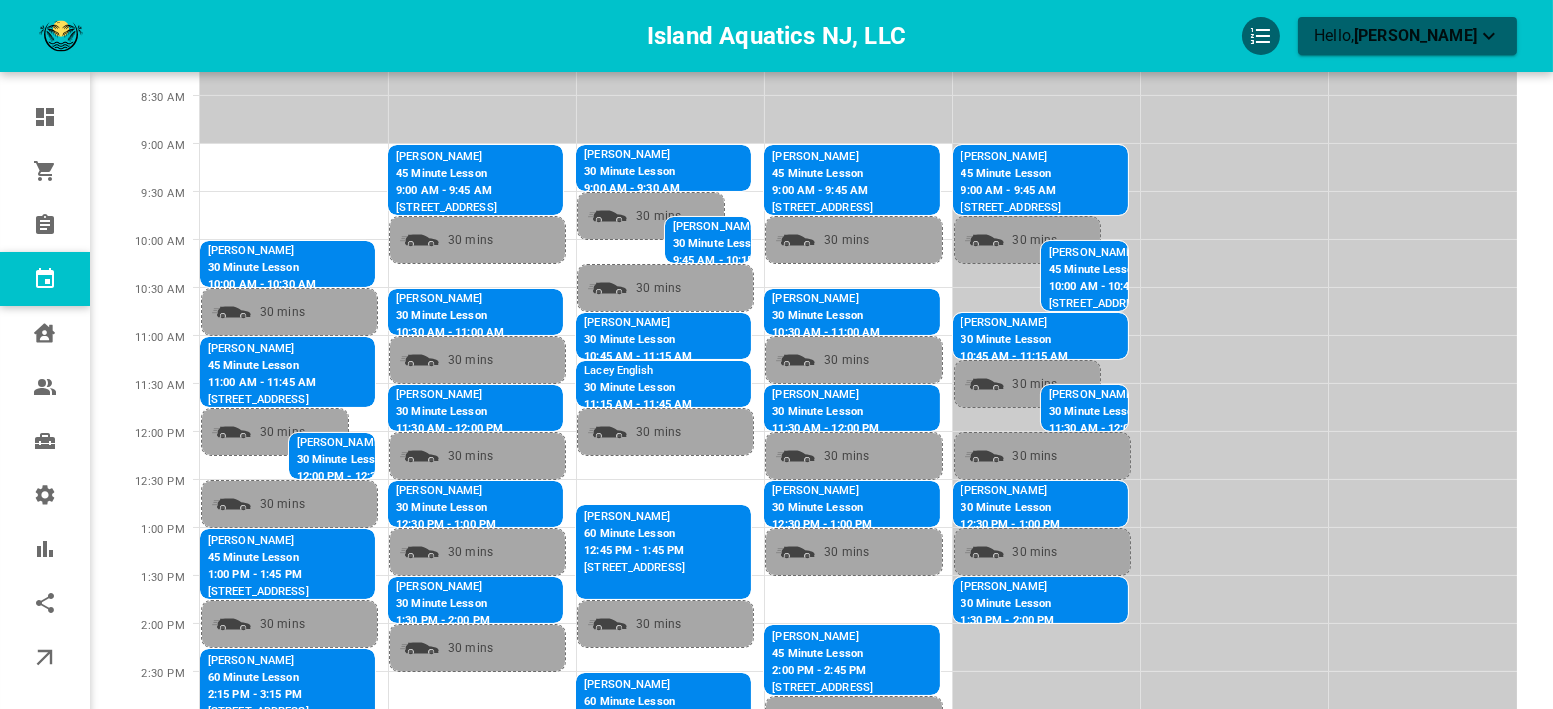scroll, scrollTop: 293, scrollLeft: 0, axis: vertical 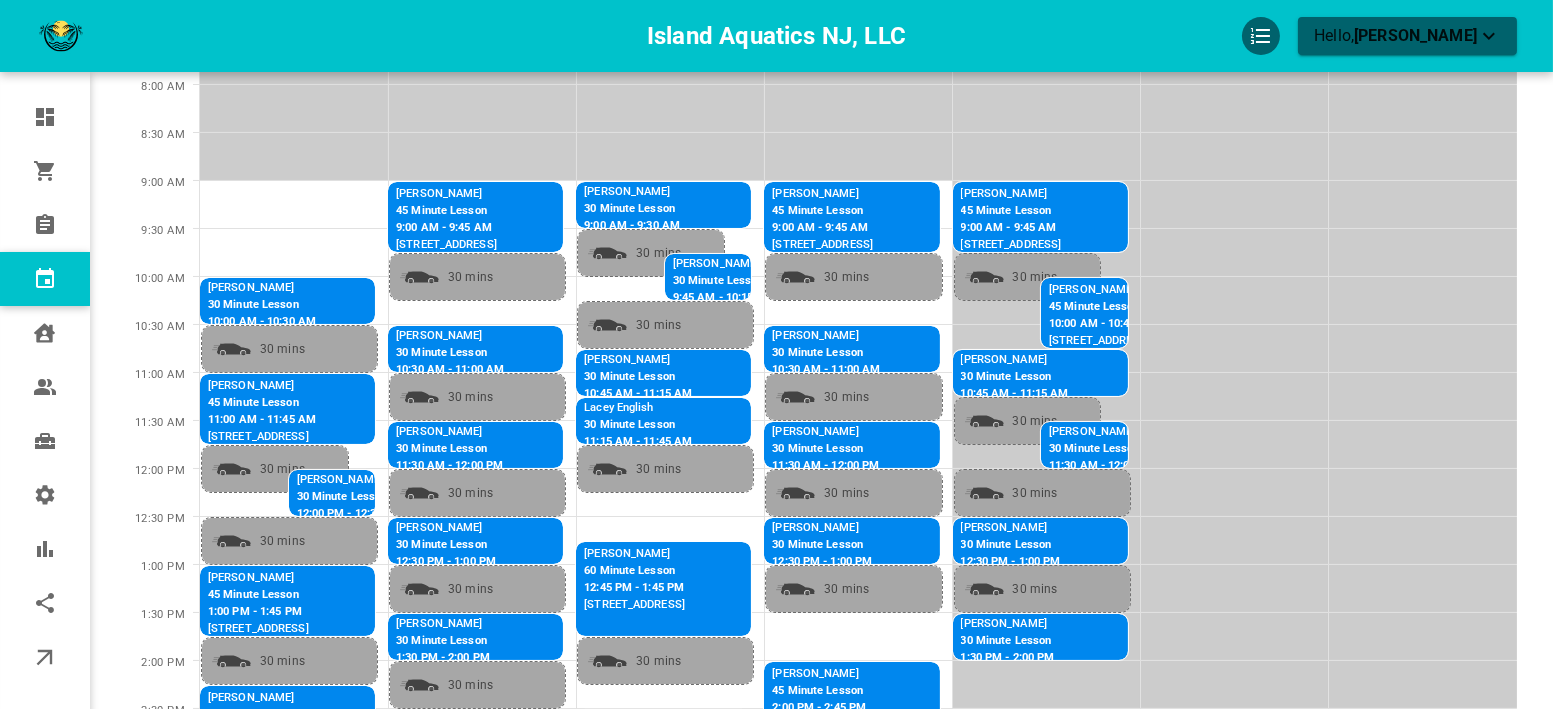 click on "30 Minute Lesson" at bounding box center (865, 449) 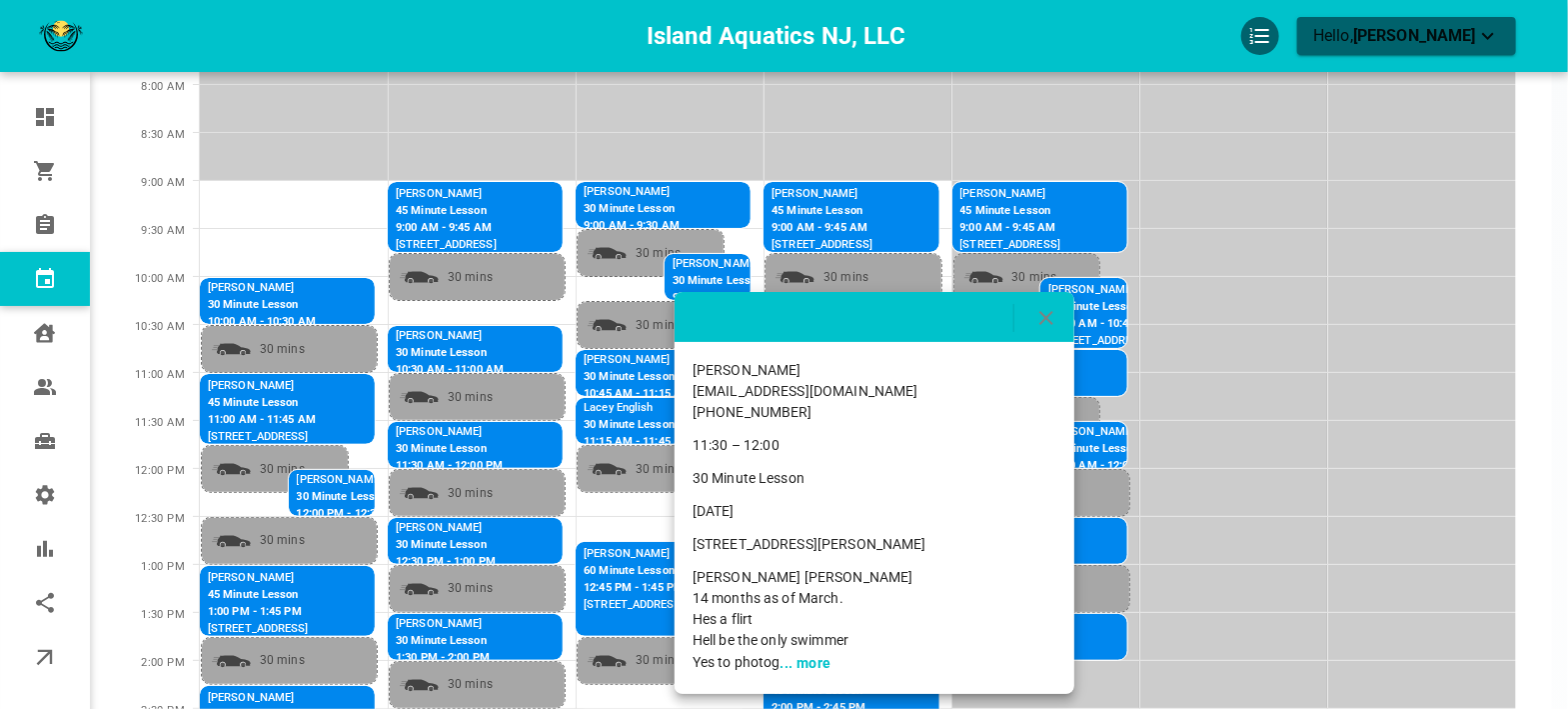 click 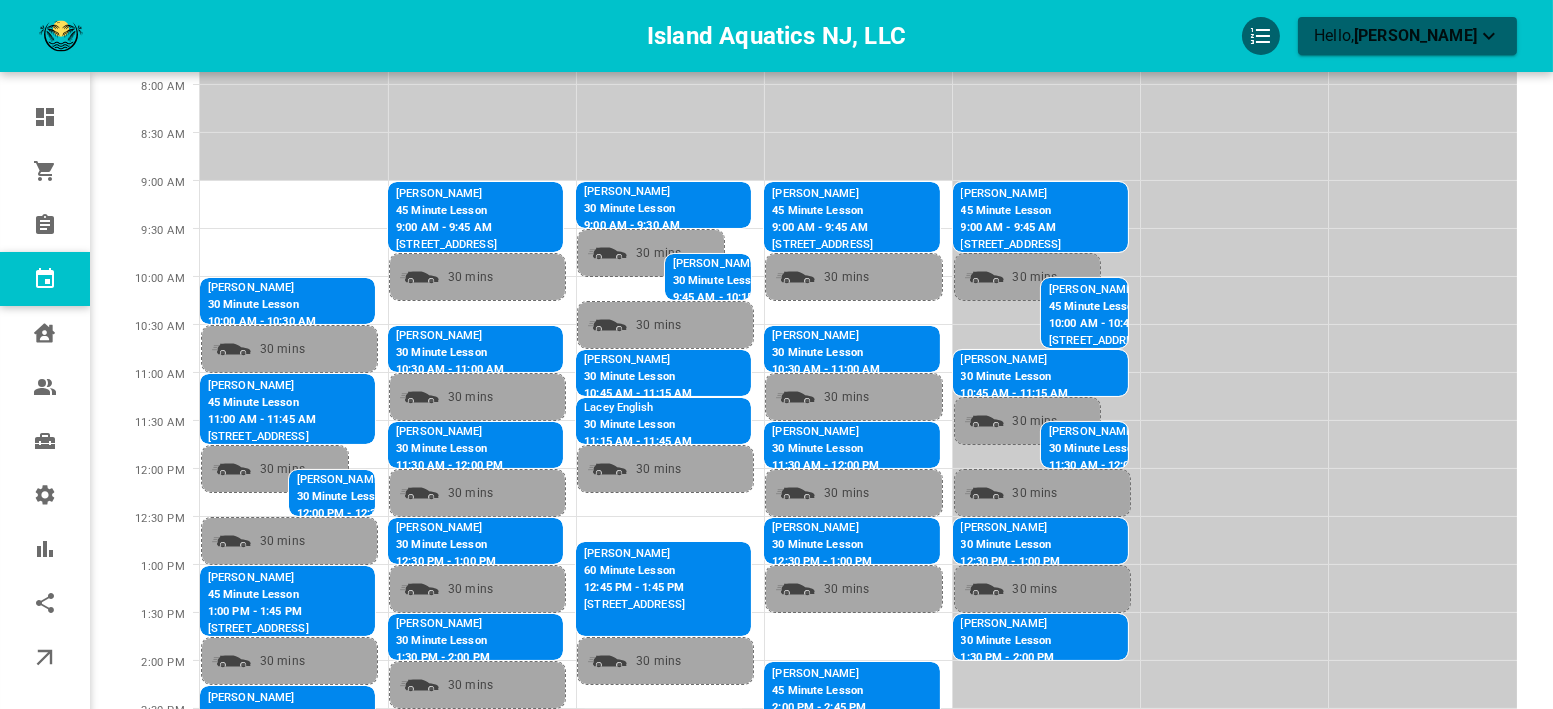 click on "[PERSON_NAME]" at bounding box center (865, 432) 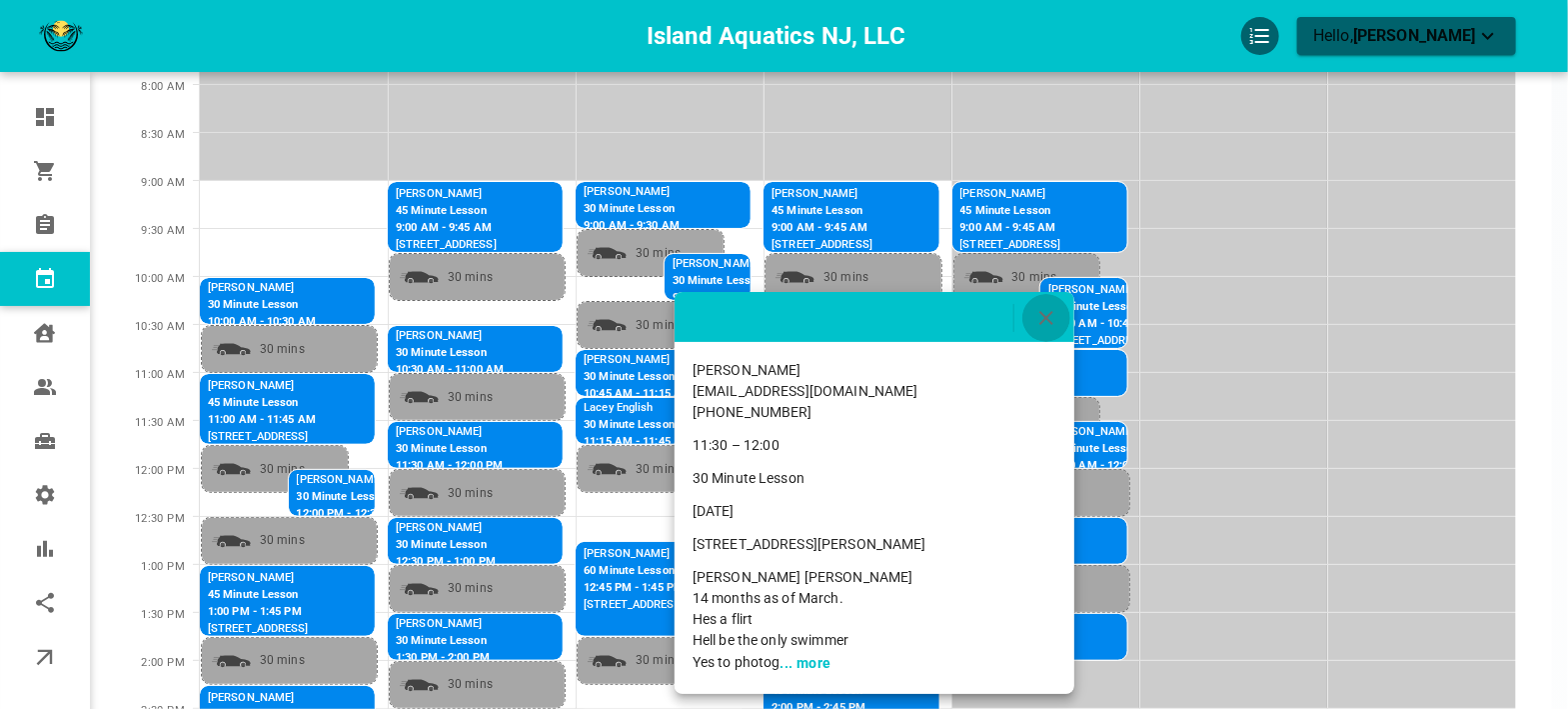 click 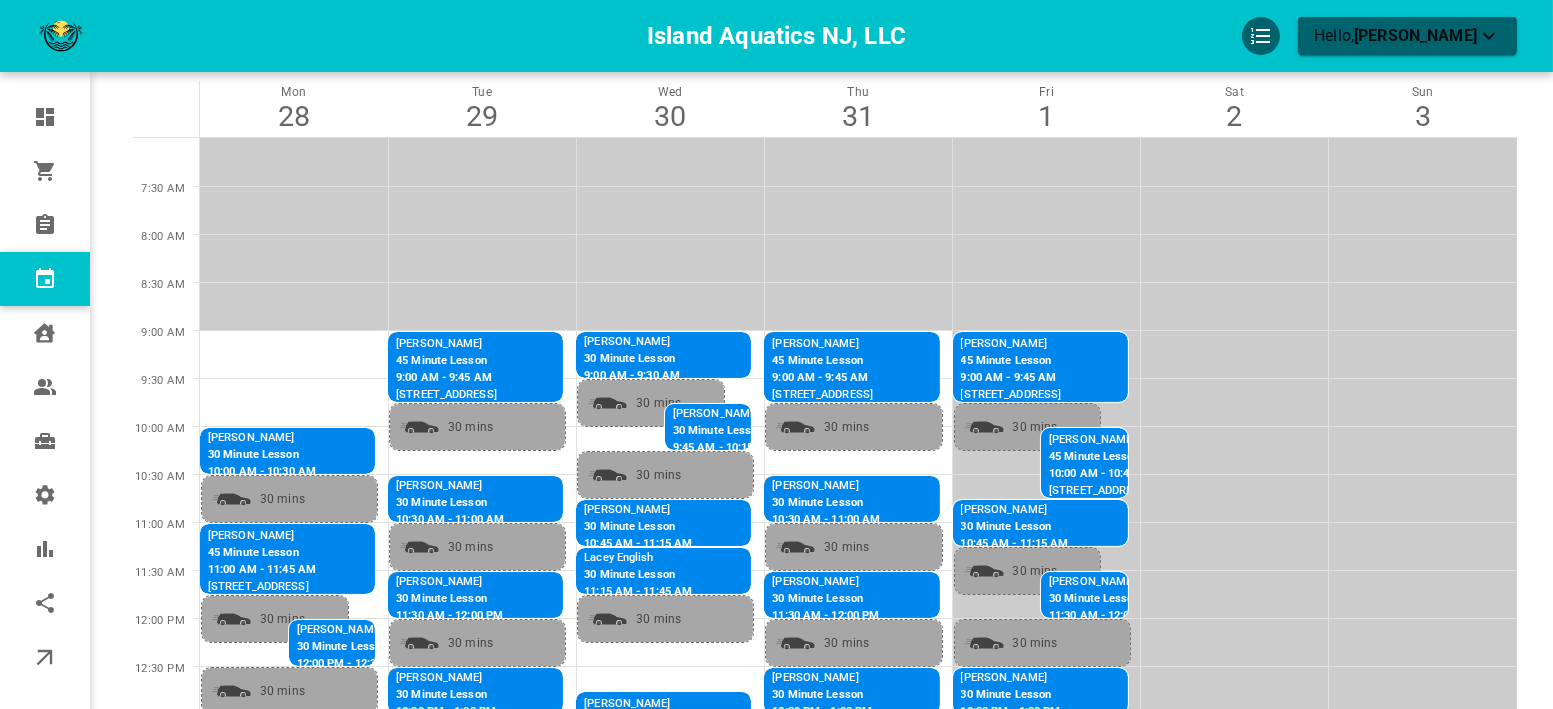 scroll, scrollTop: 333, scrollLeft: 0, axis: vertical 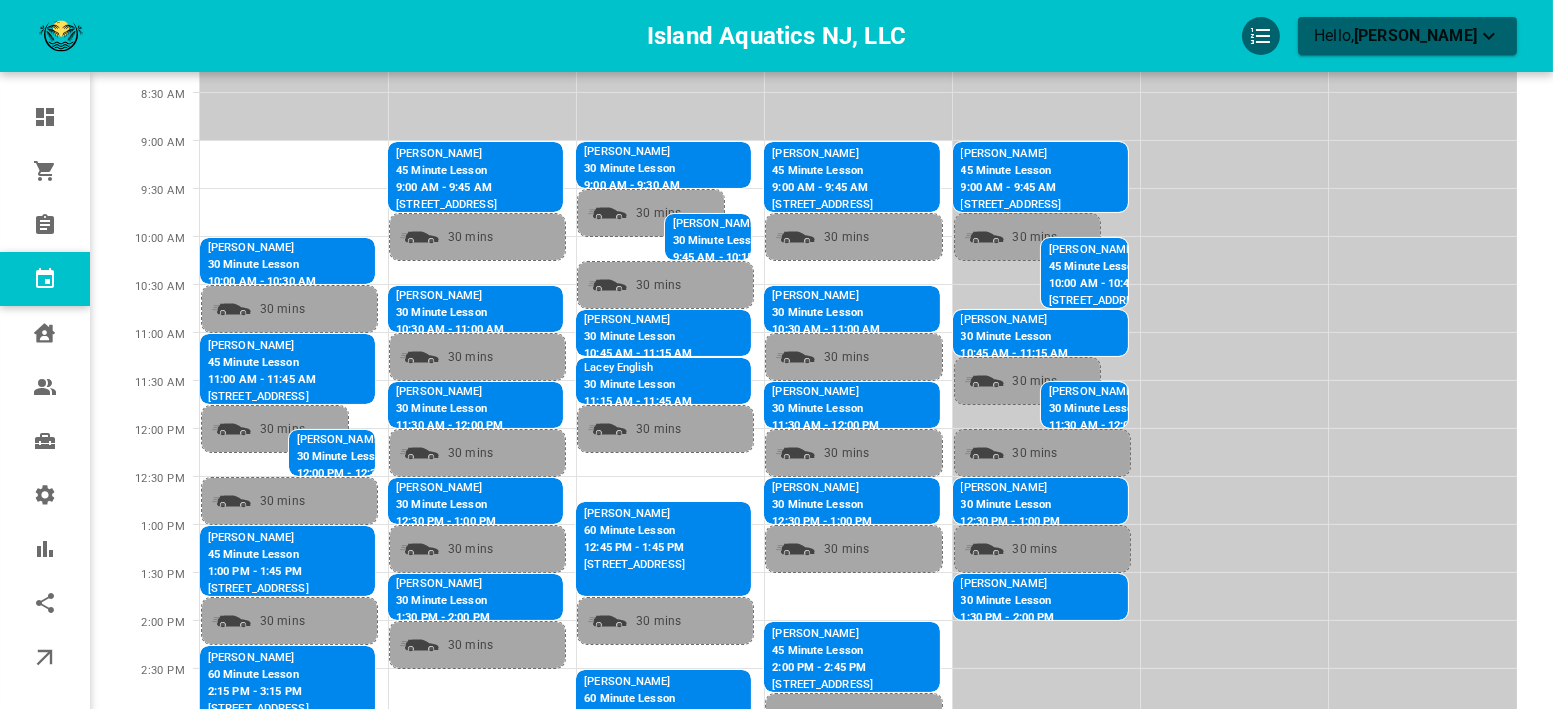 click on "30 Minute Lesson" at bounding box center (822, 505) 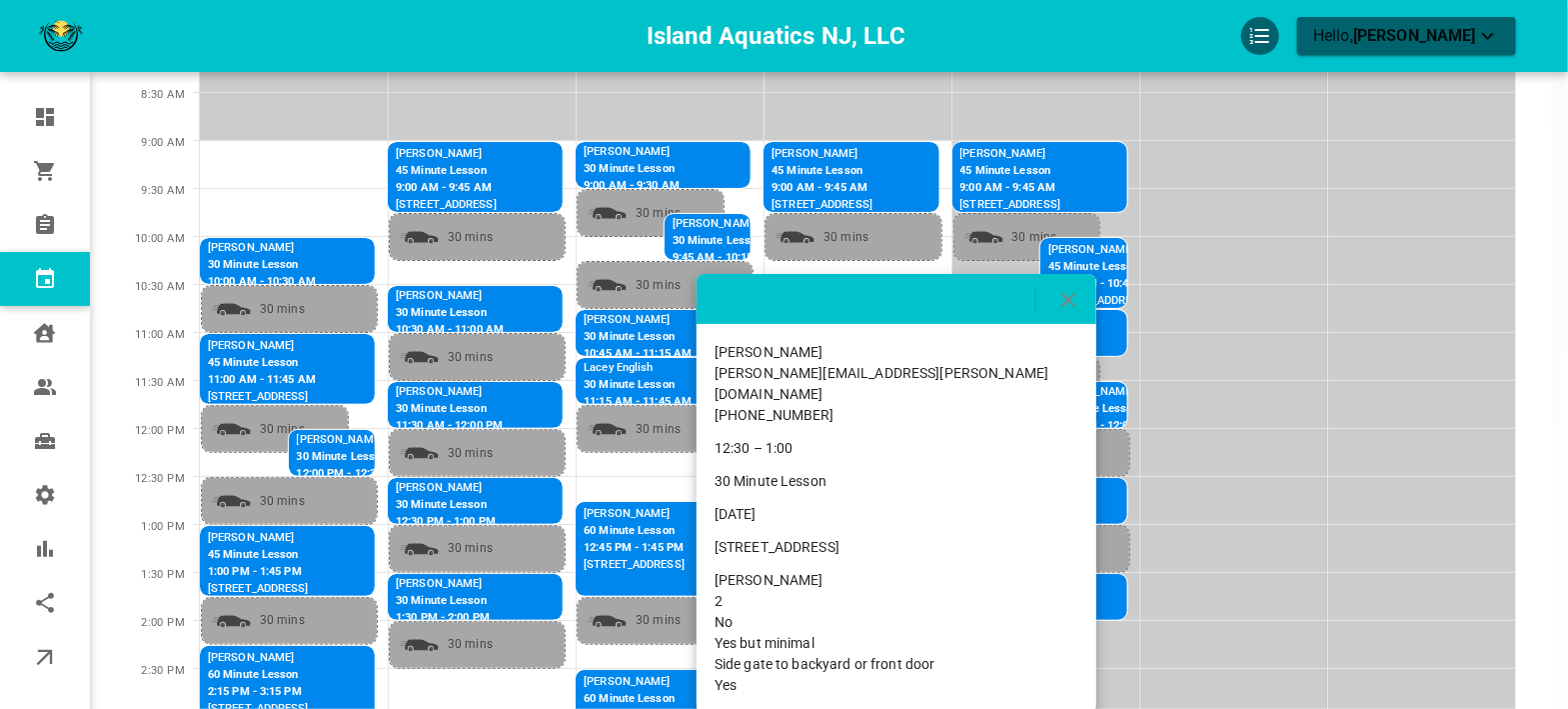 click 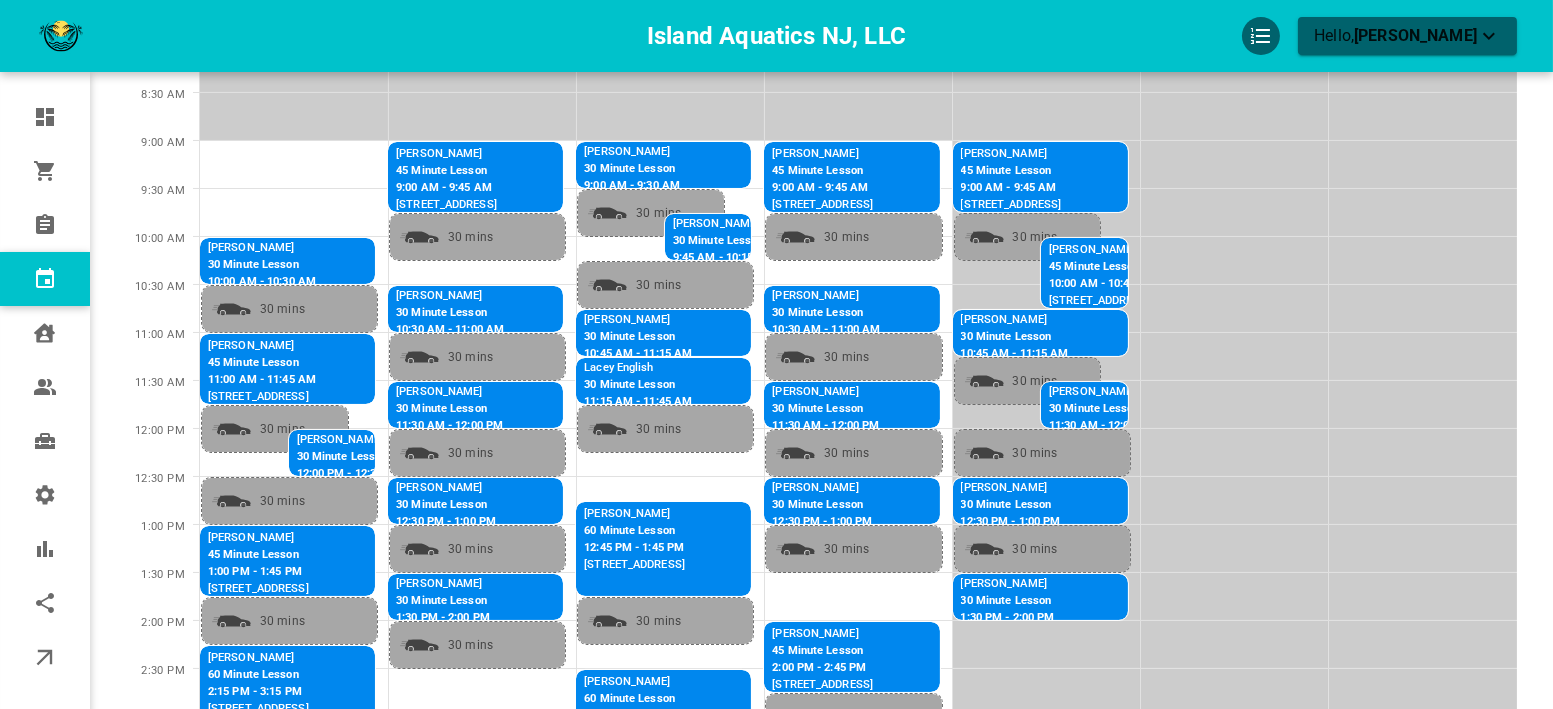 click on "30 Minute Lesson" at bounding box center [865, 409] 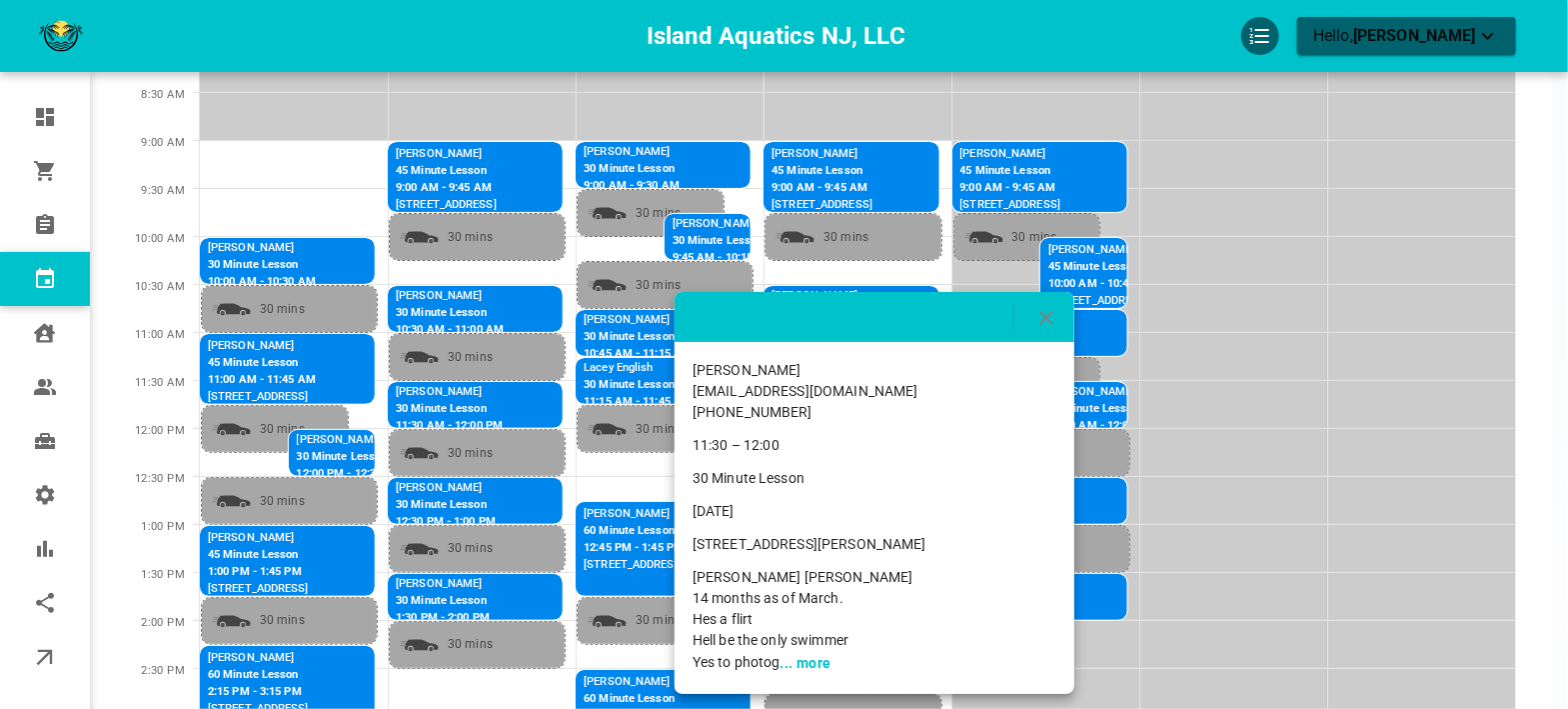 drag, startPoint x: 958, startPoint y: 543, endPoint x: 678, endPoint y: 535, distance: 280.11426 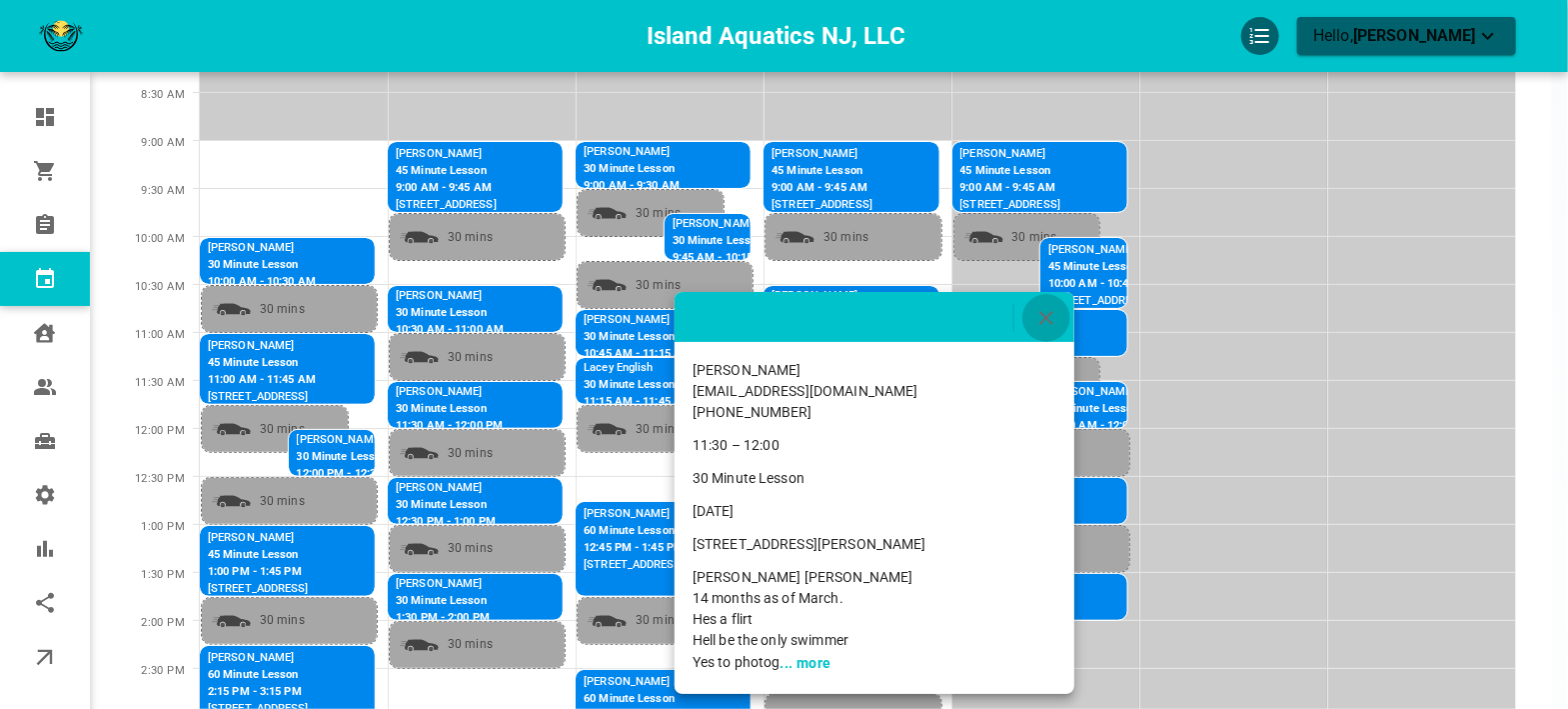 click 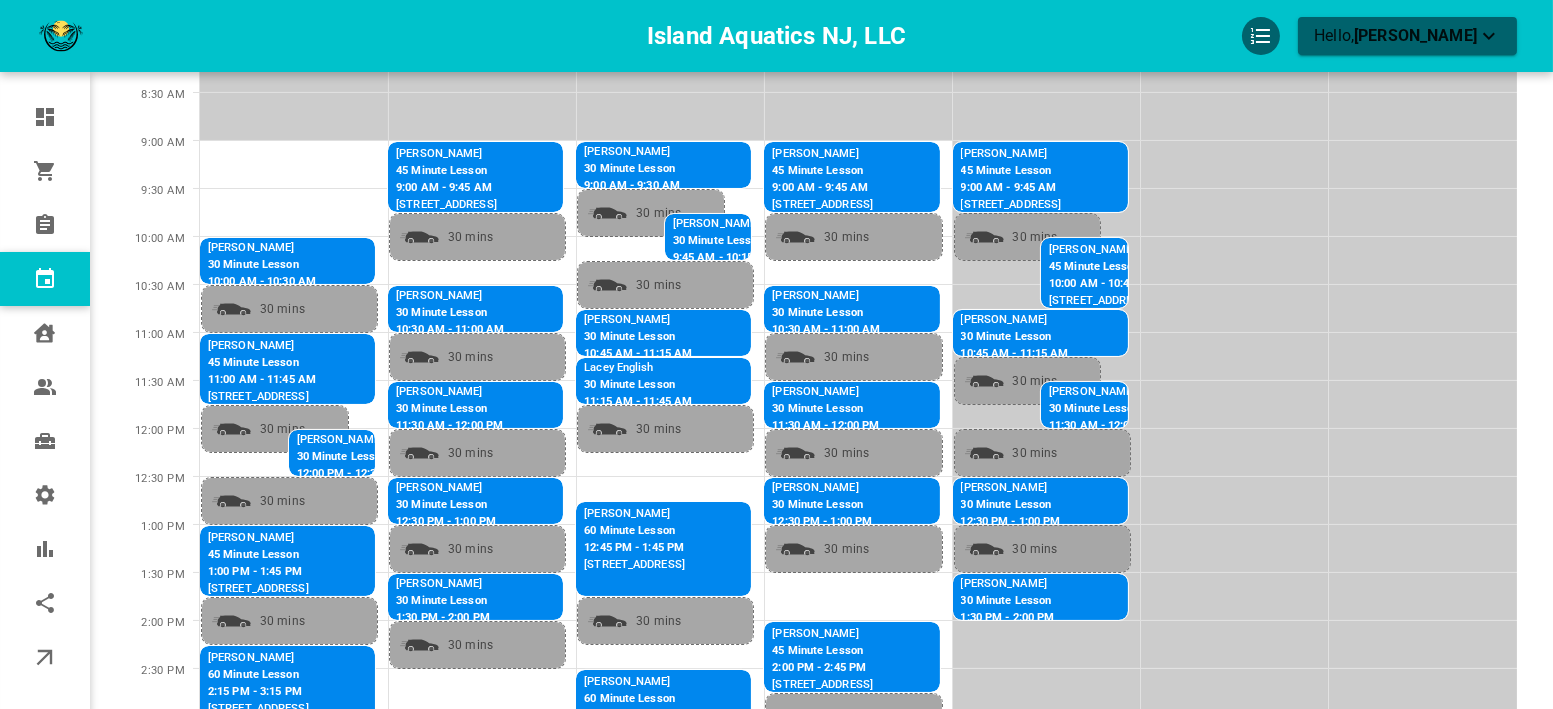 click on "30 Minute Lesson" at bounding box center [822, 505] 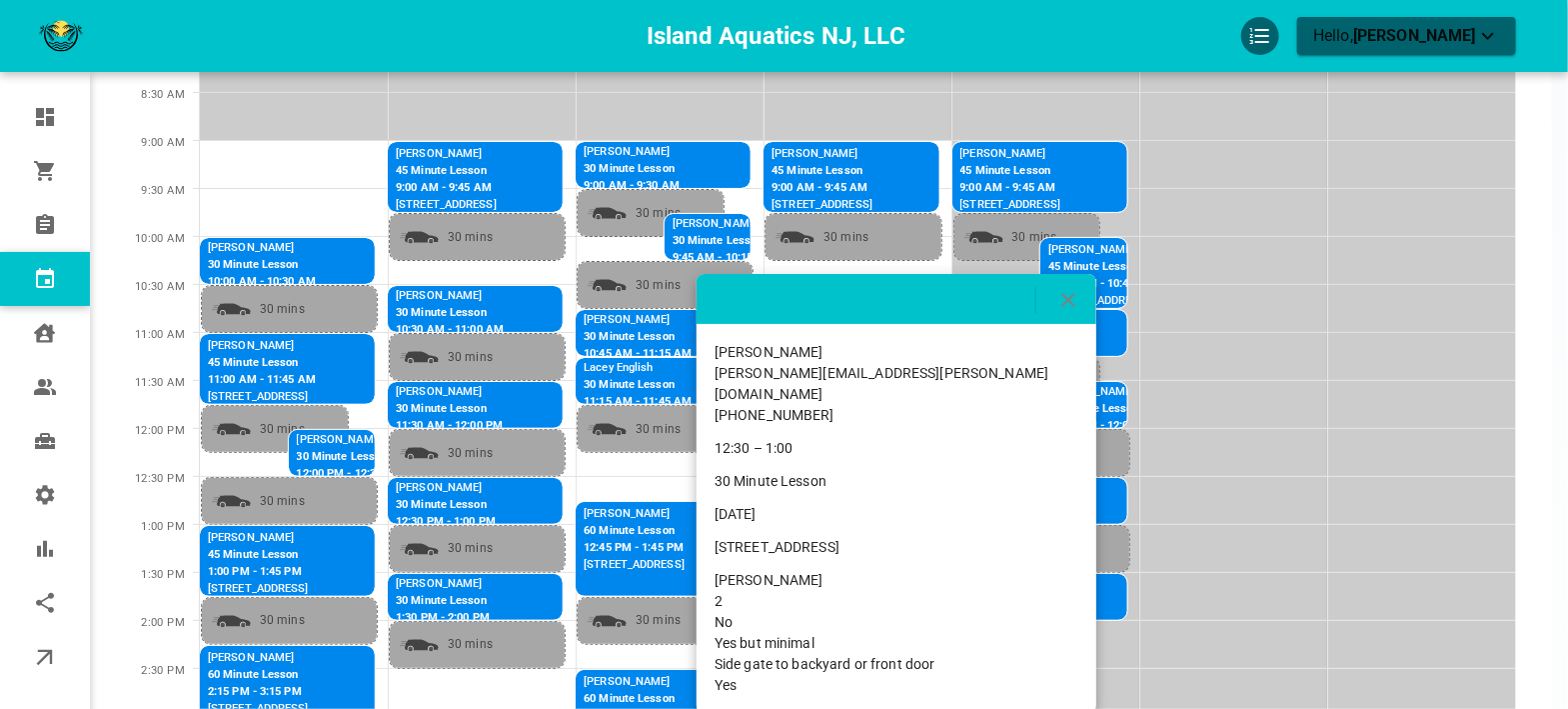 drag, startPoint x: 979, startPoint y: 534, endPoint x: 703, endPoint y: 514, distance: 276.72369 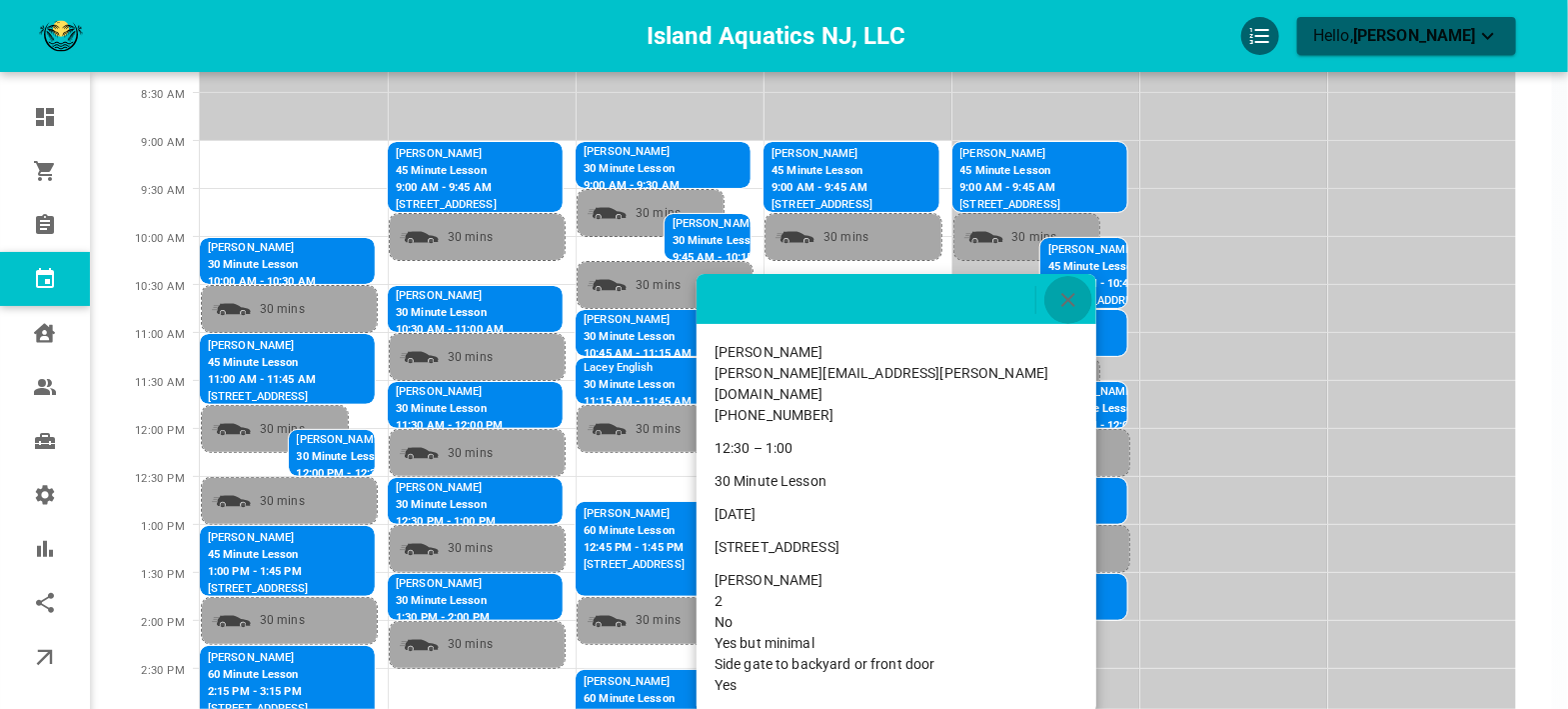 click 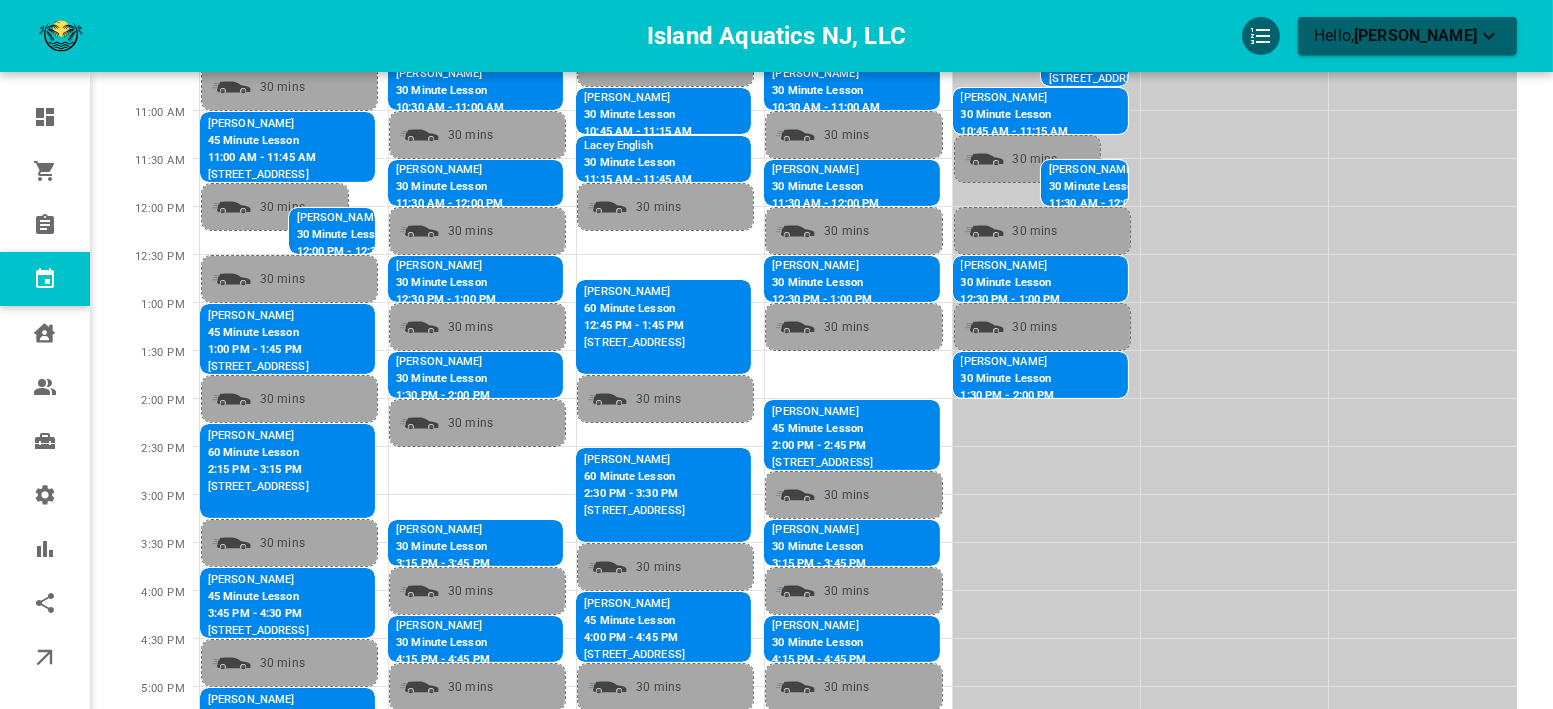 scroll, scrollTop: 0, scrollLeft: 0, axis: both 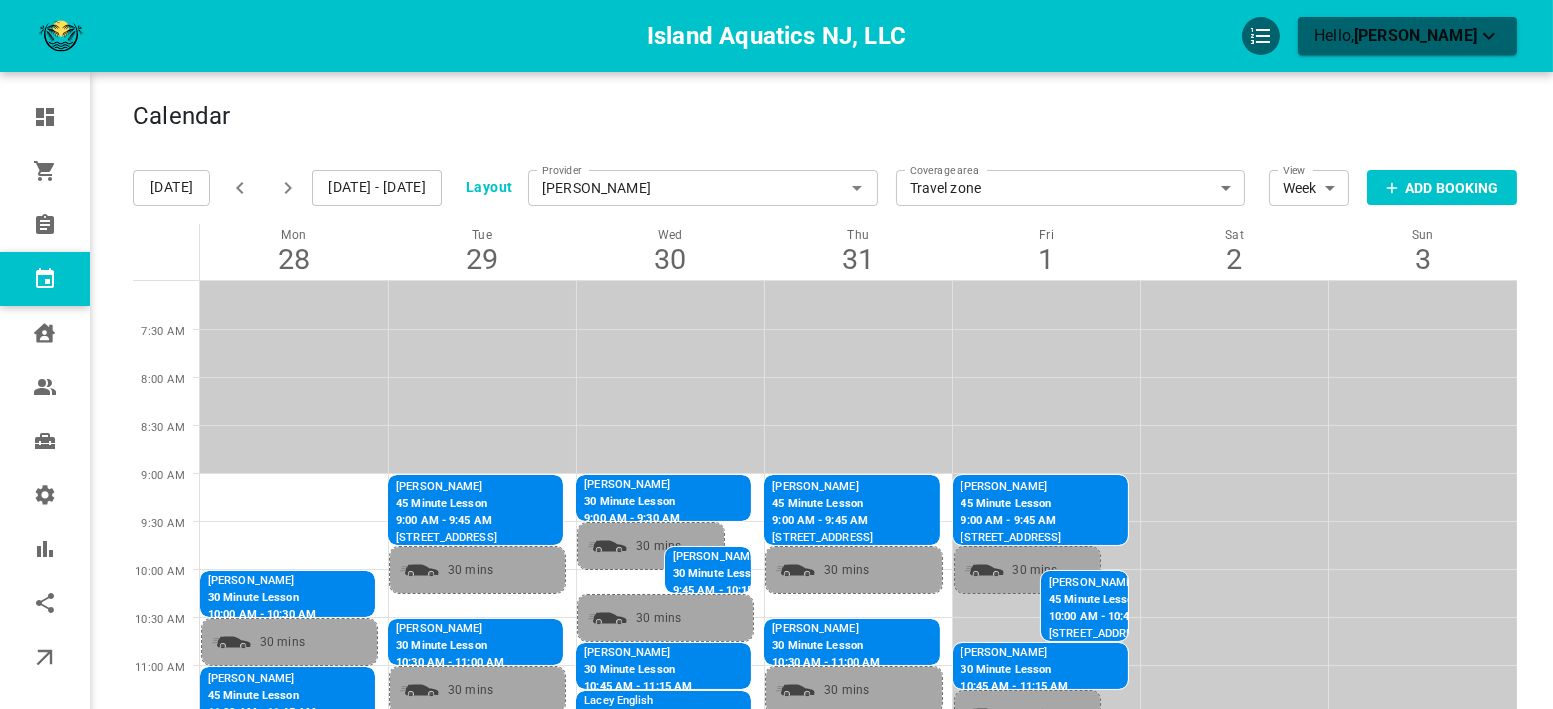 click on "[DATE] - [DATE]" at bounding box center (377, 188) 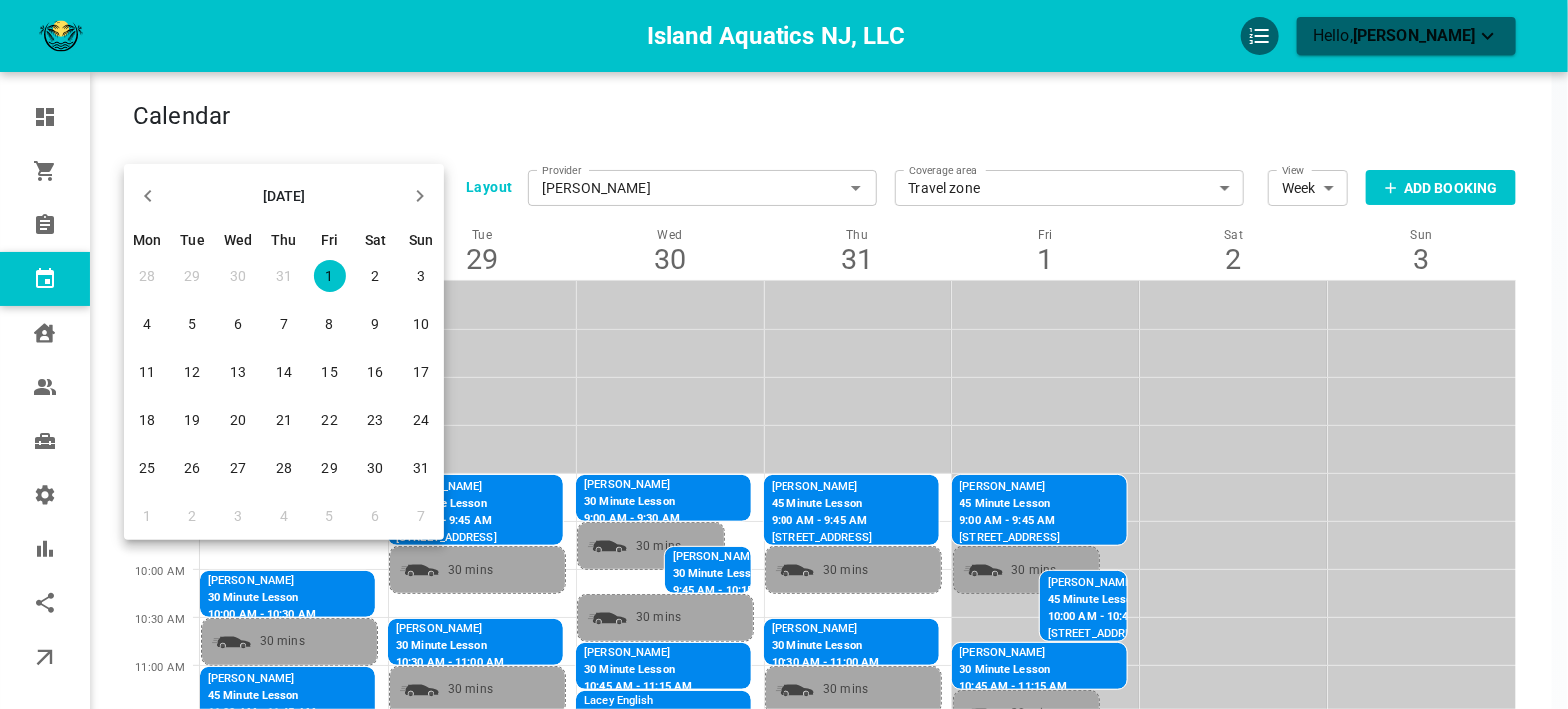 click on "1" at bounding box center [330, 276] 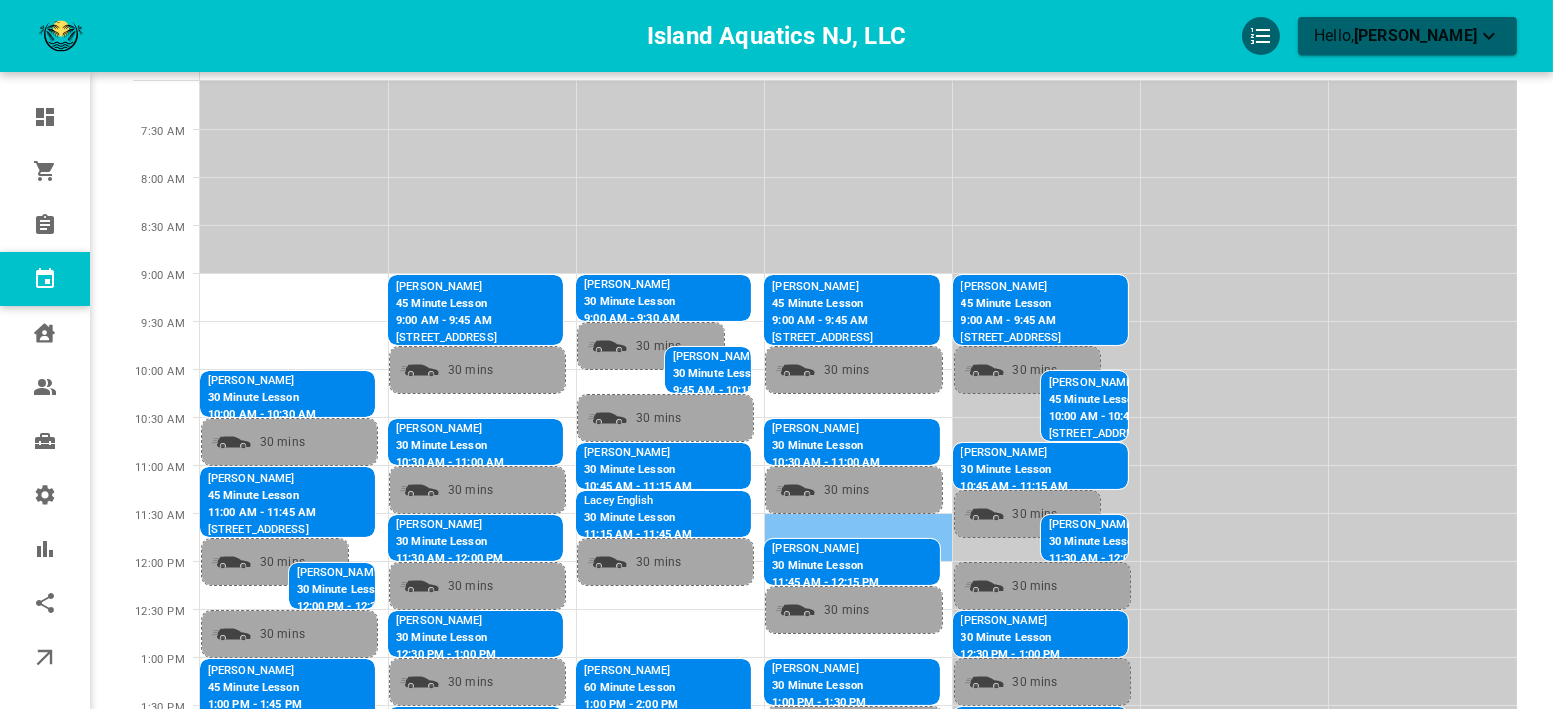scroll, scrollTop: 71, scrollLeft: 0, axis: vertical 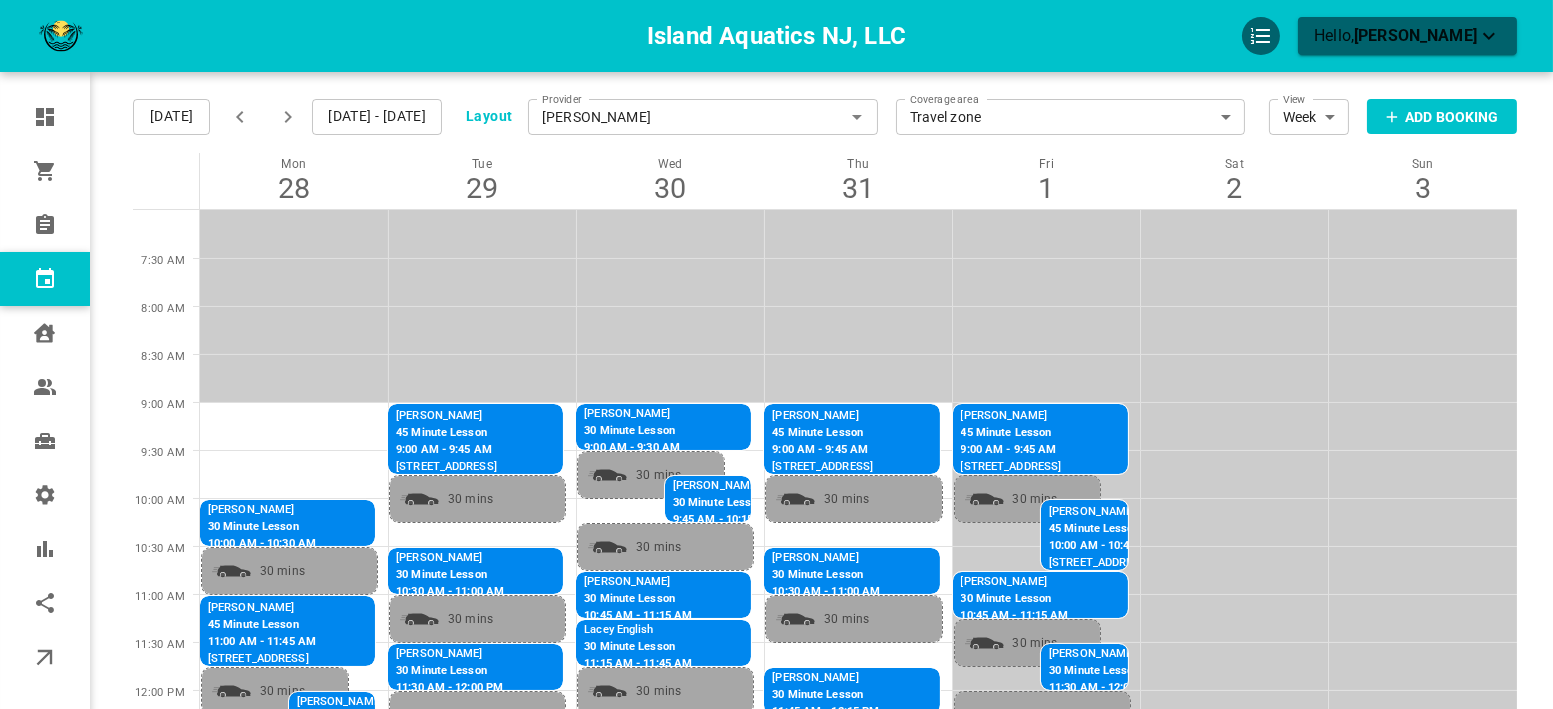 click 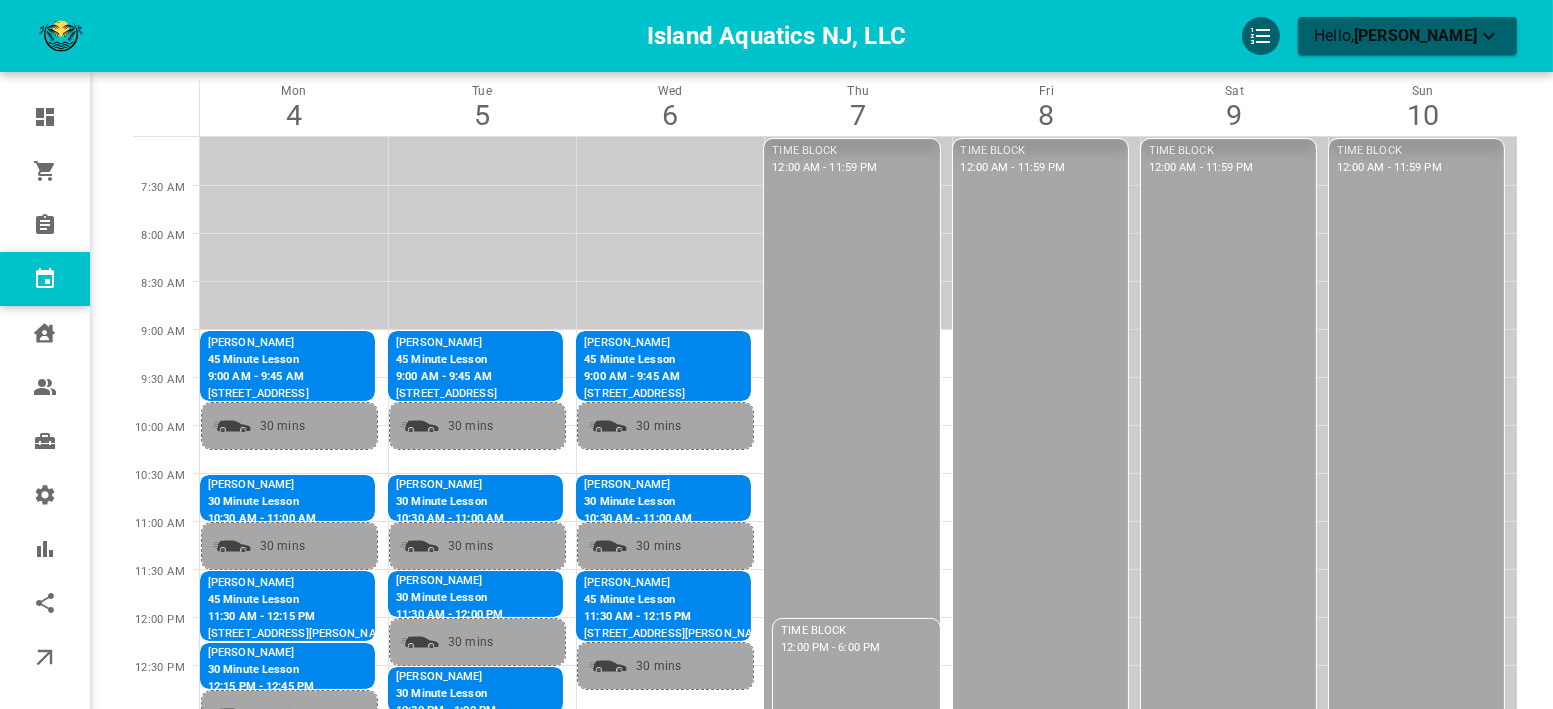 scroll, scrollTop: 182, scrollLeft: 0, axis: vertical 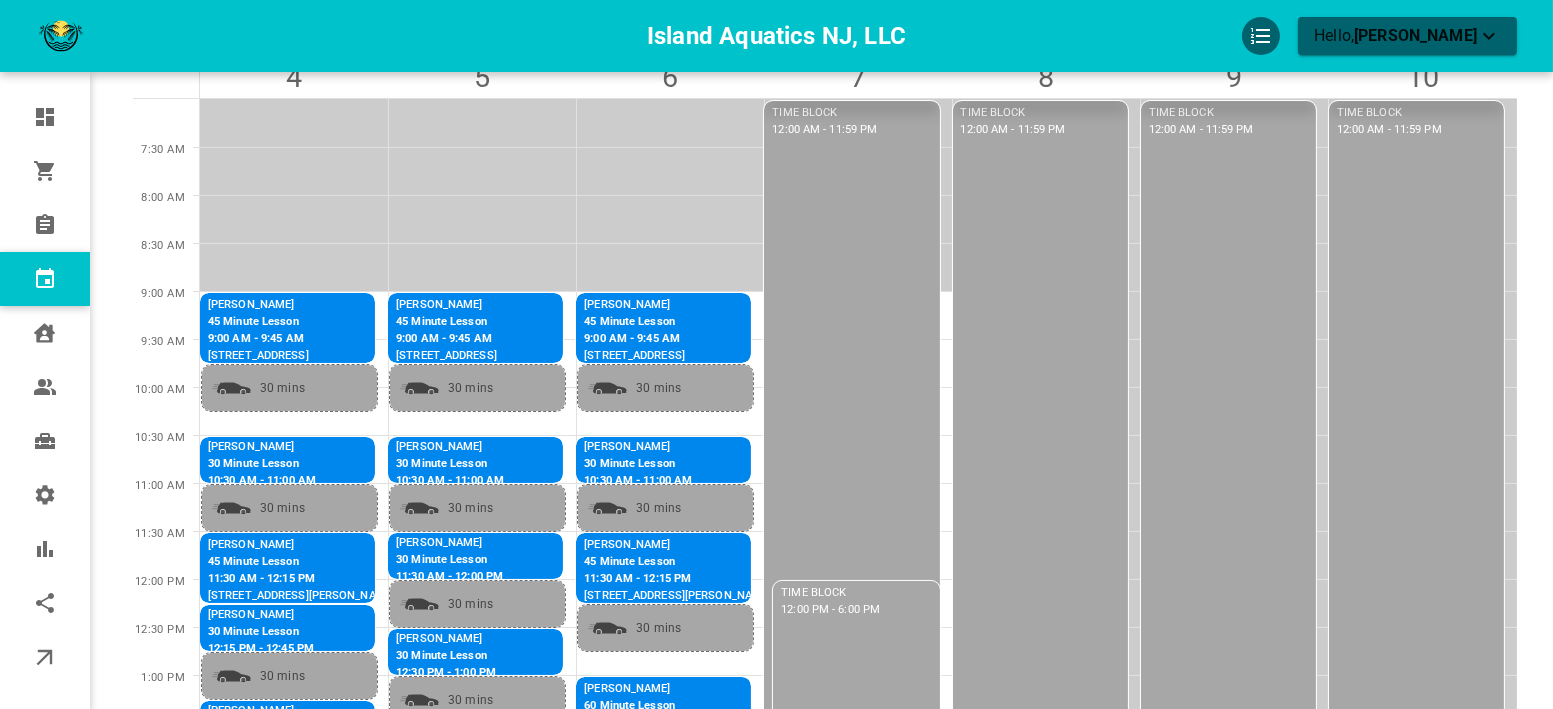 click on "9:00 AM - 9:45 AM" at bounding box center [258, 339] 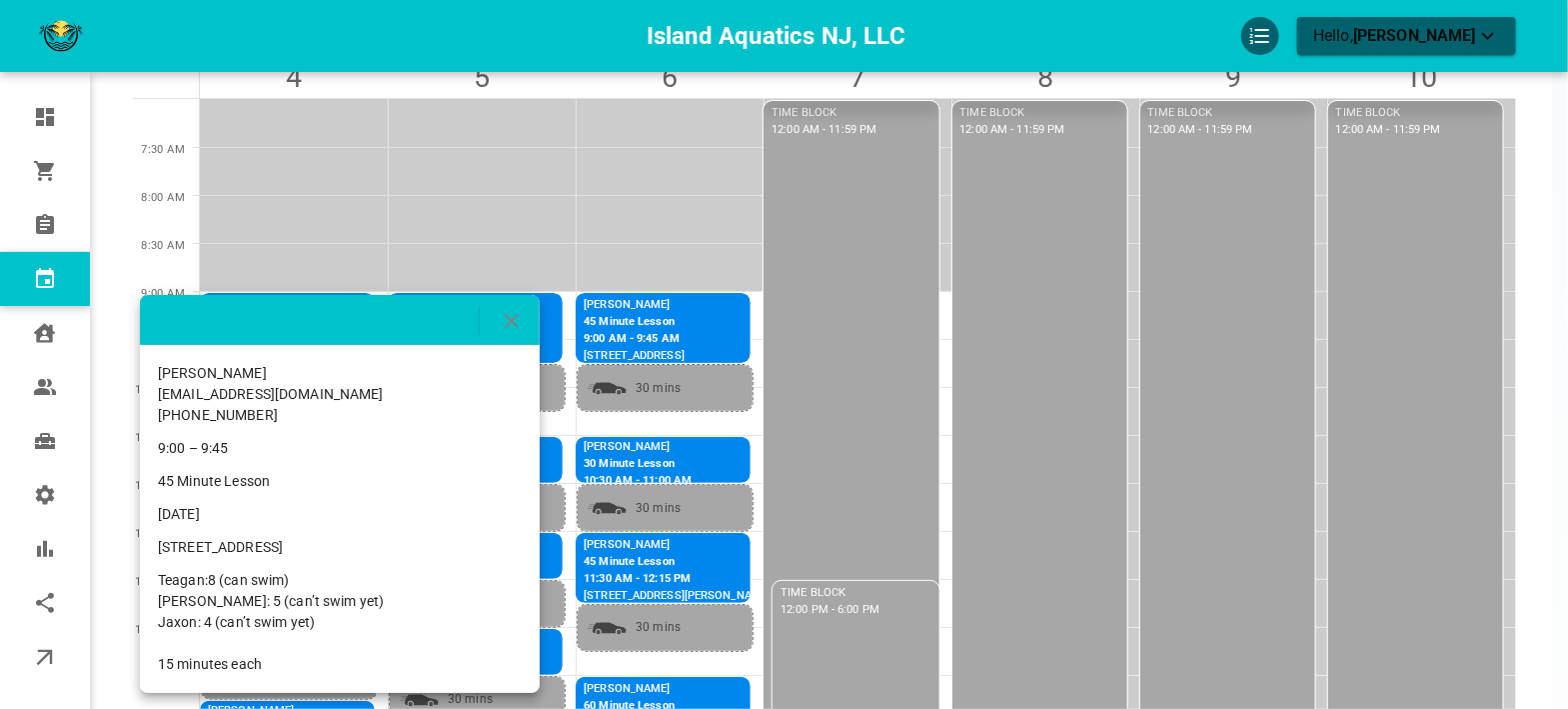 click 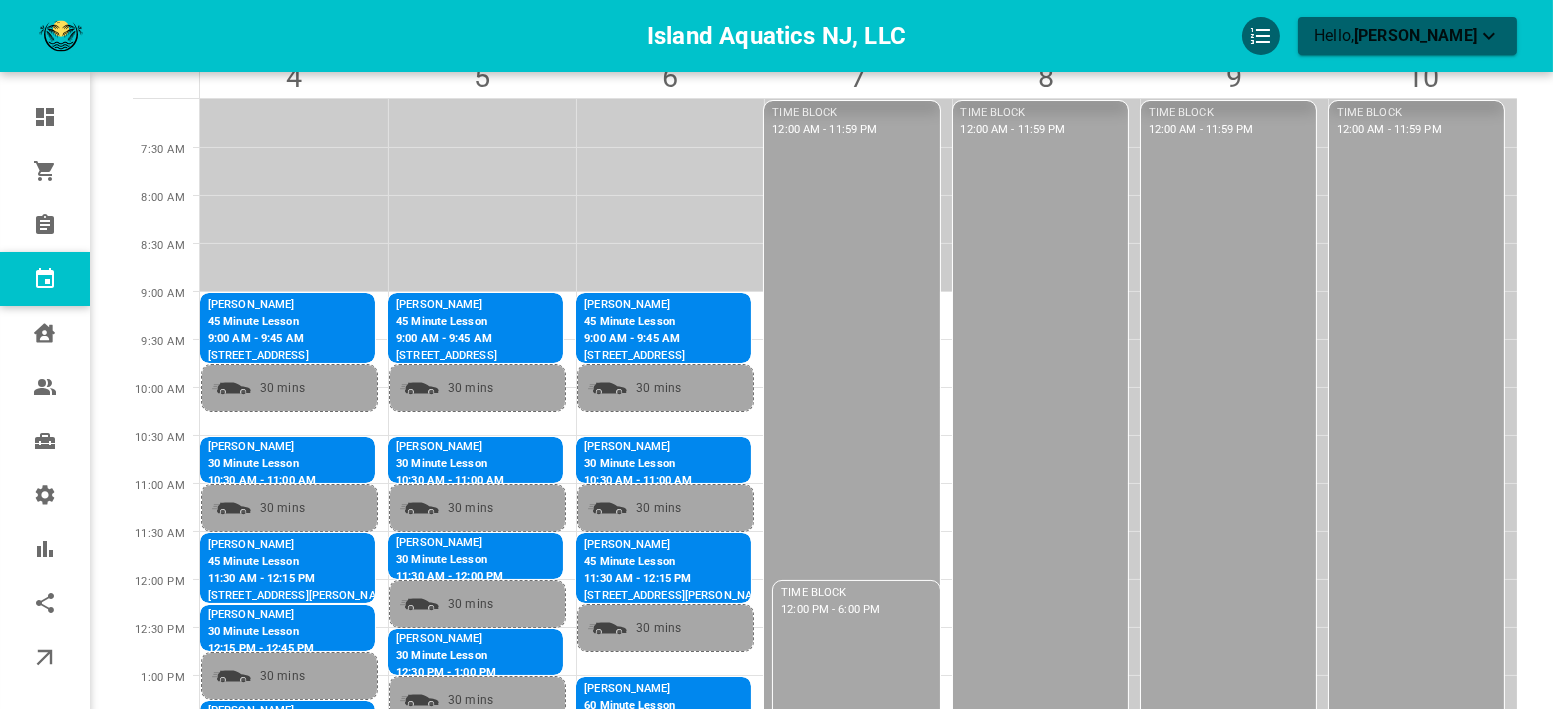 click on "30 Minute Lesson" at bounding box center [262, 464] 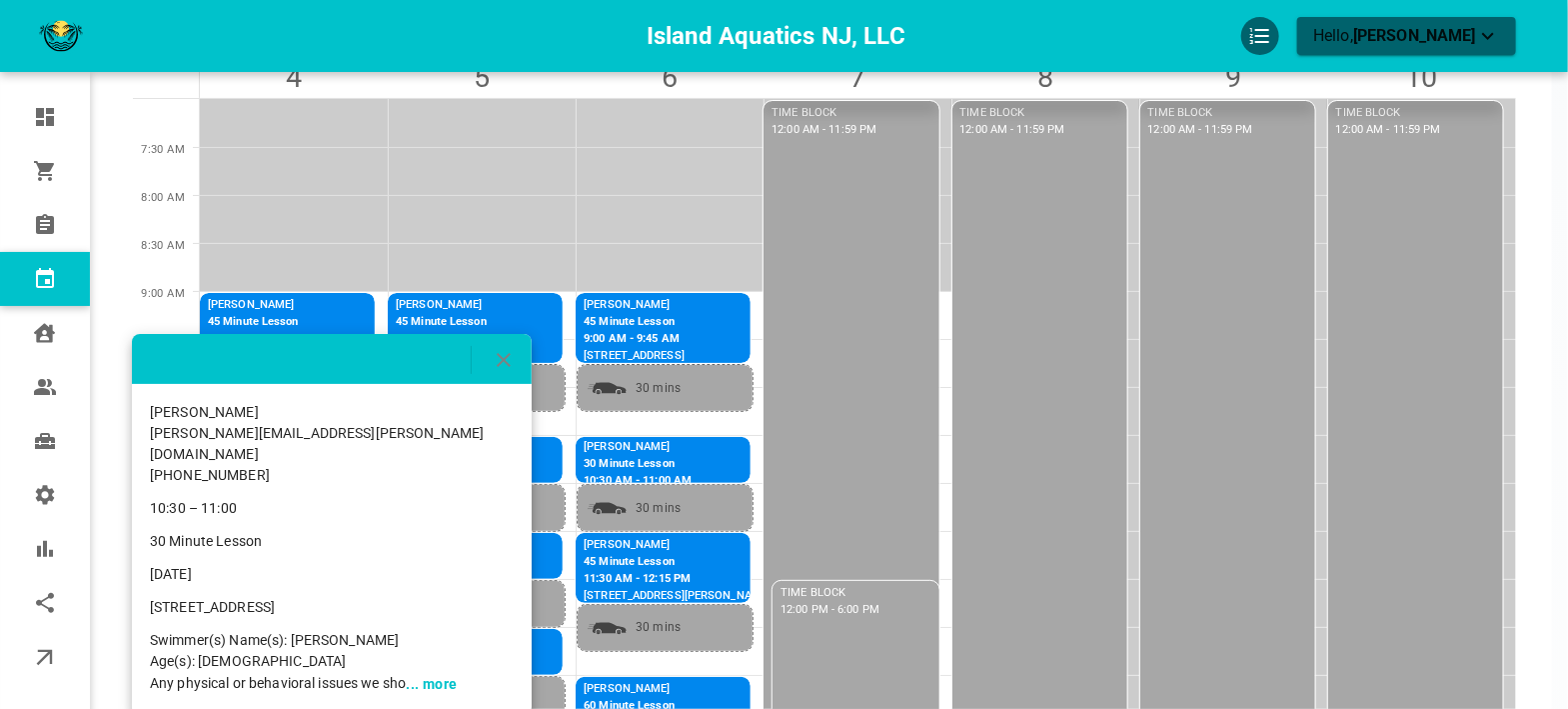 click 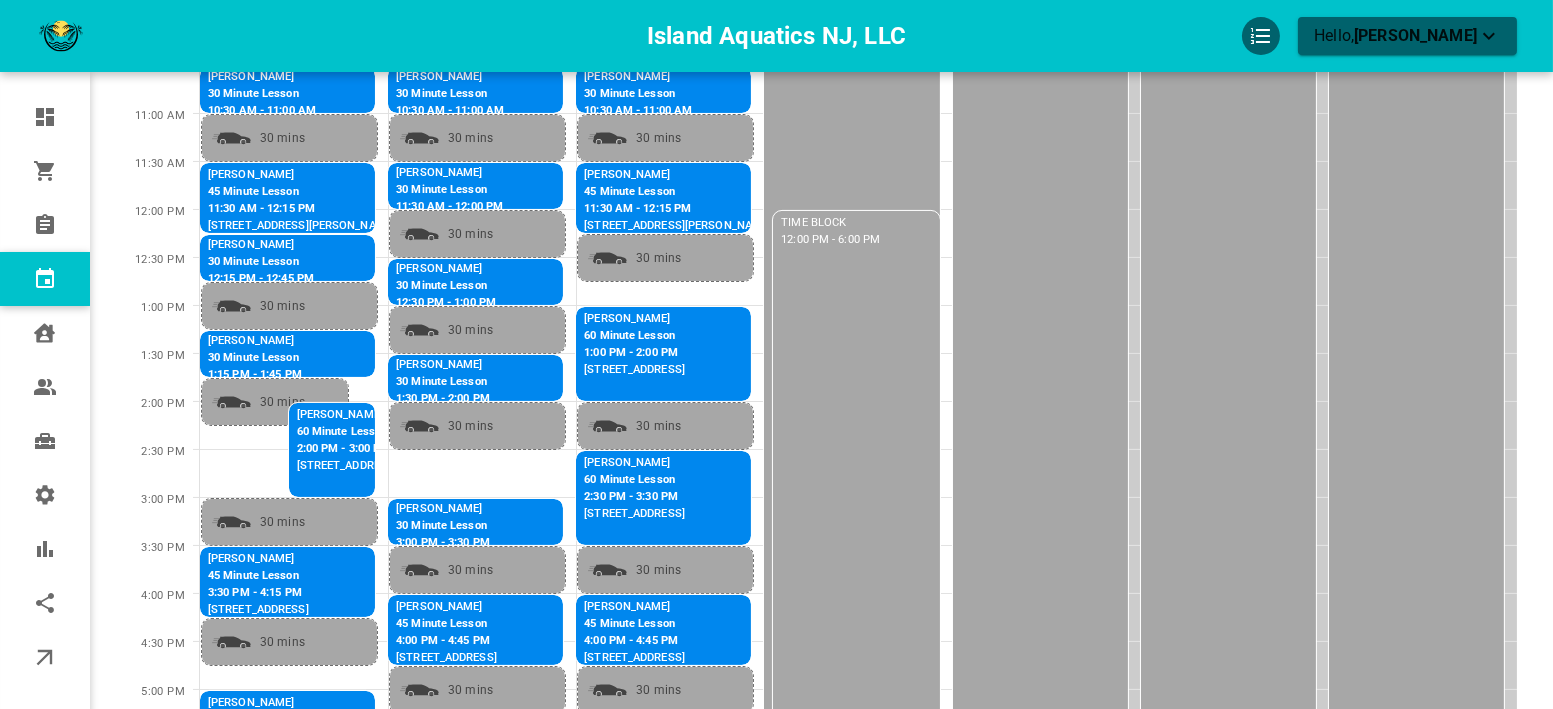 scroll, scrollTop: 515, scrollLeft: 0, axis: vertical 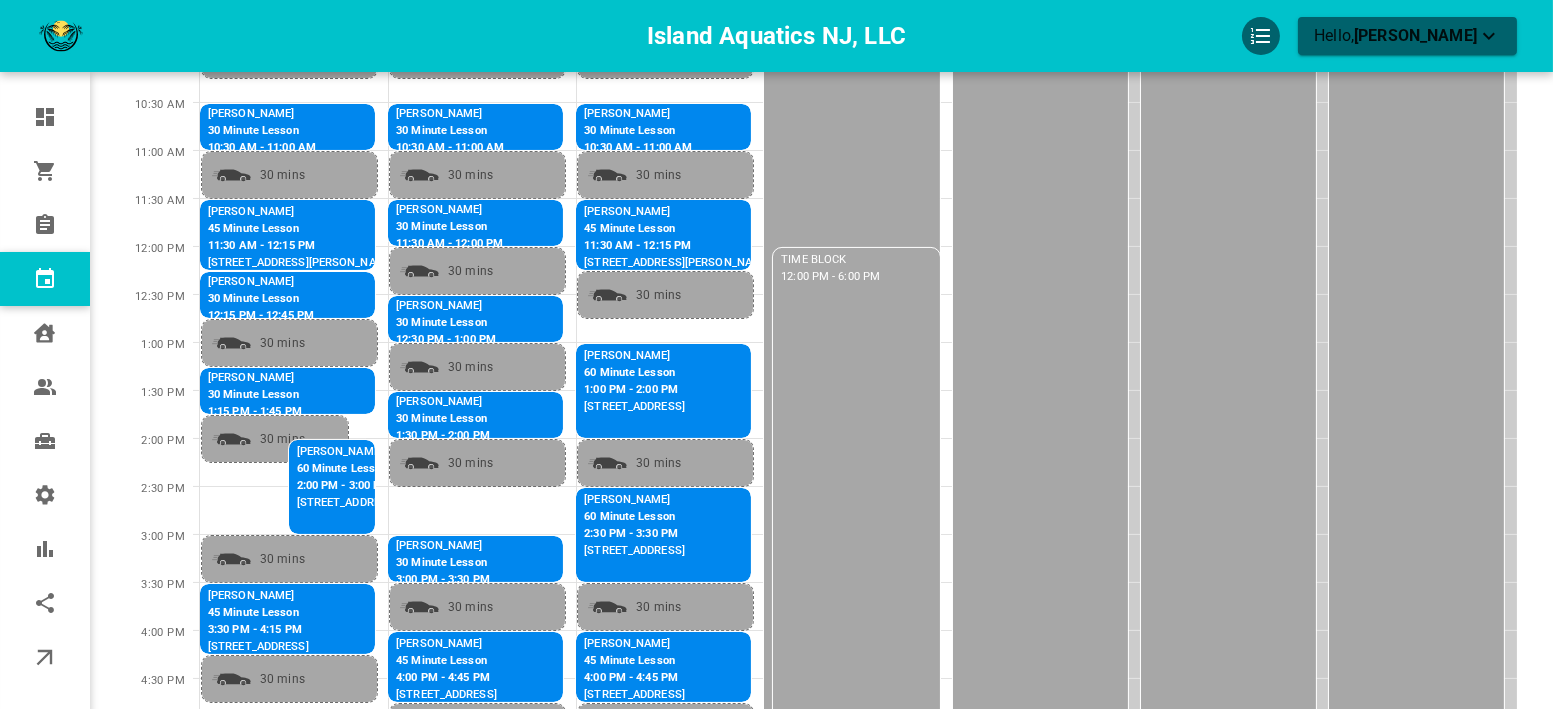 click on "30 Minute Lesson" at bounding box center [261, 299] 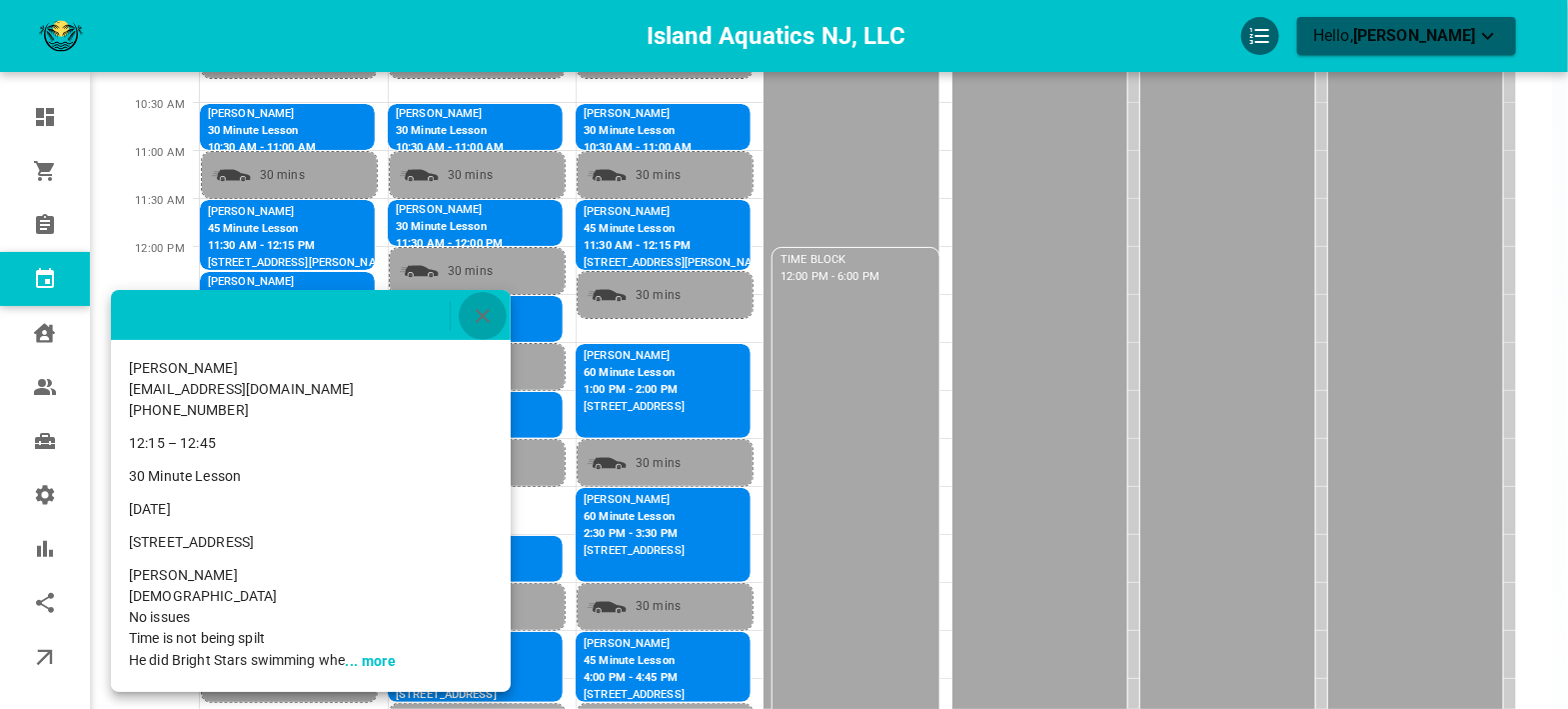 click 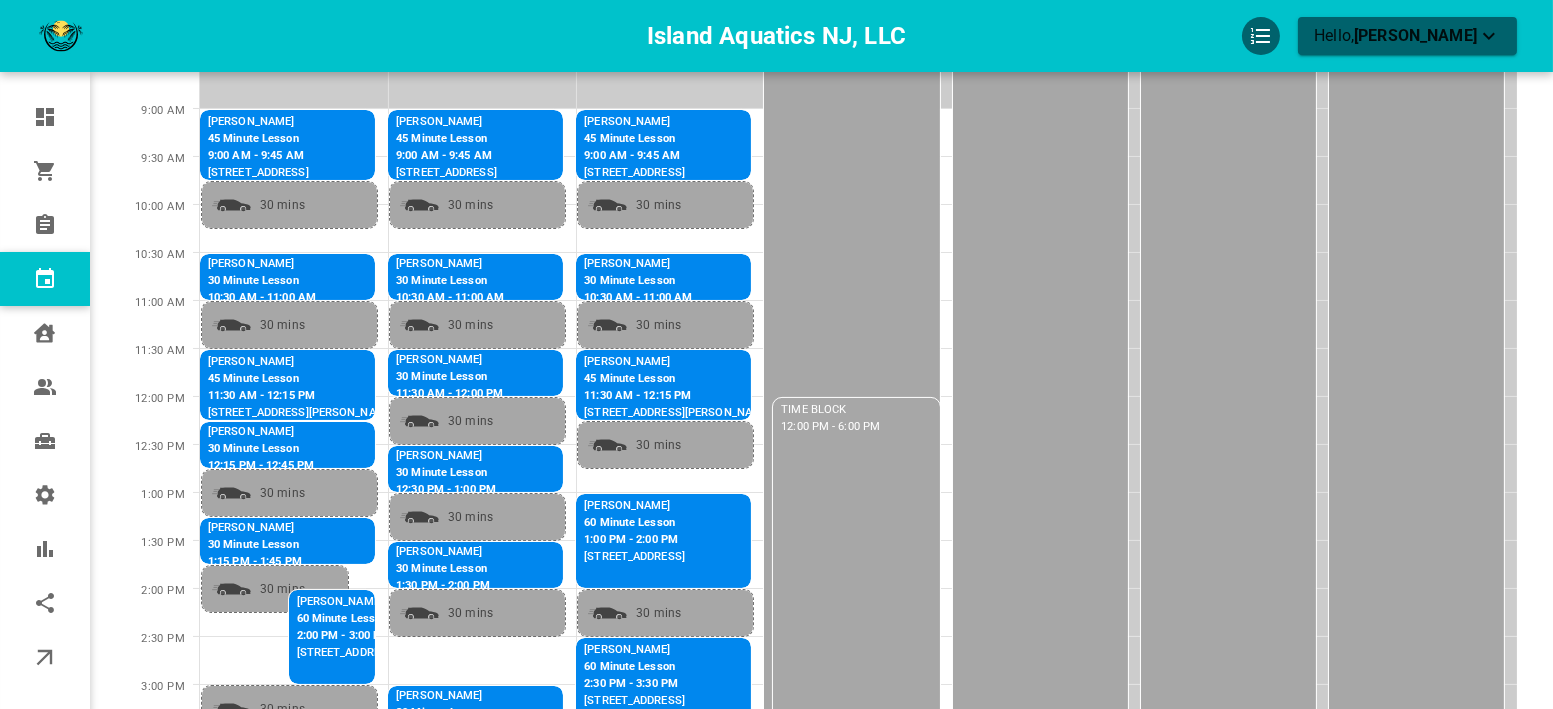 scroll, scrollTop: 293, scrollLeft: 0, axis: vertical 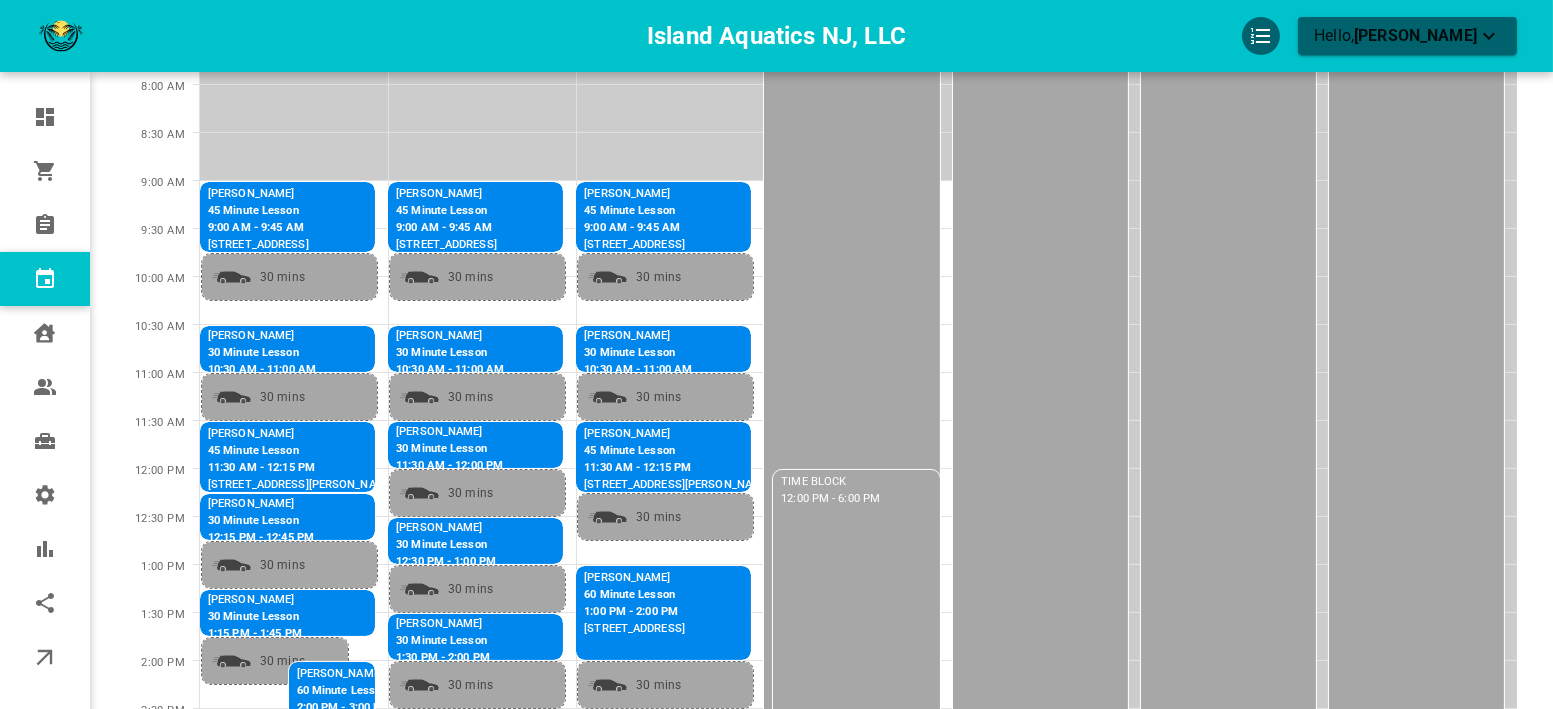 click on "9:00 AM - 9:45 AM" at bounding box center [258, 228] 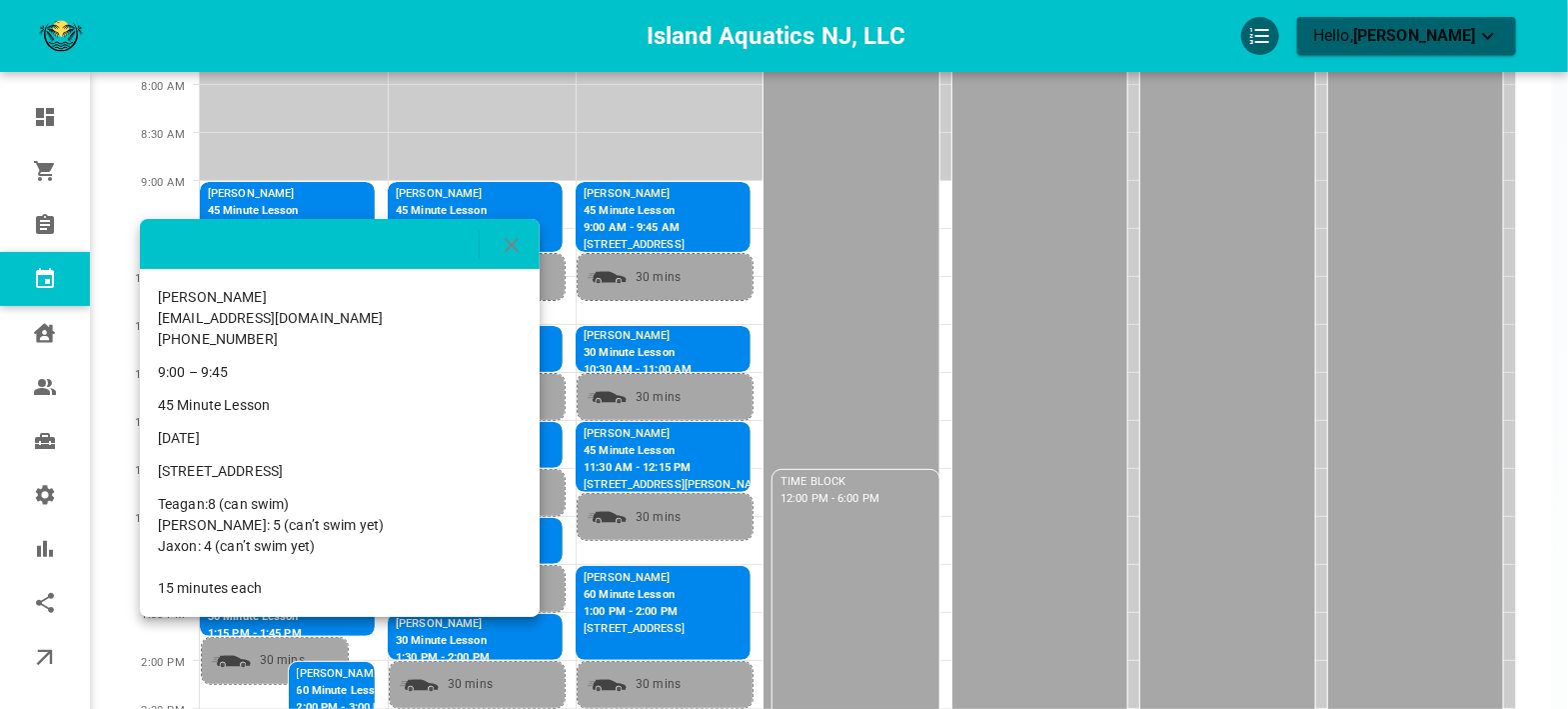 drag, startPoint x: 487, startPoint y: 482, endPoint x: 155, endPoint y: 472, distance: 332.15057 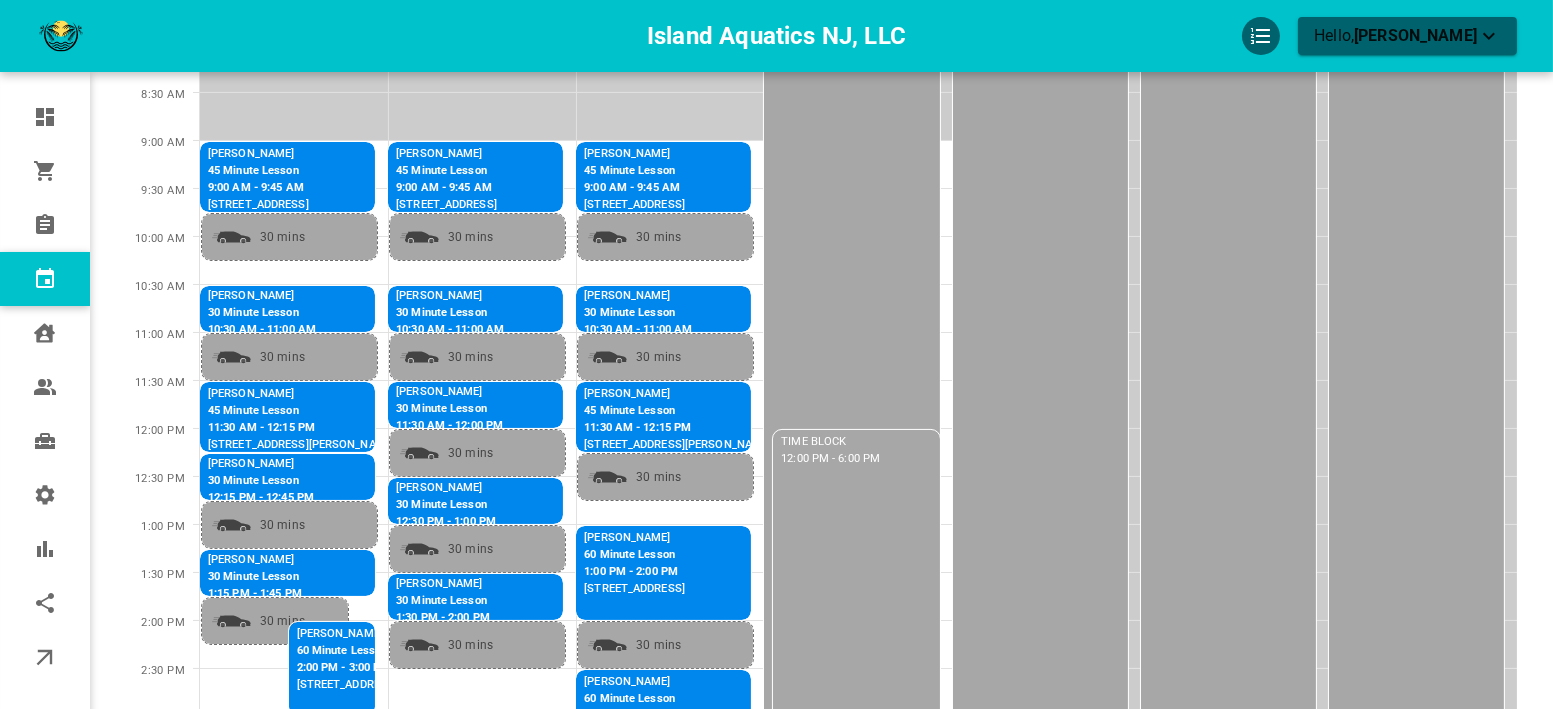 scroll, scrollTop: 222, scrollLeft: 0, axis: vertical 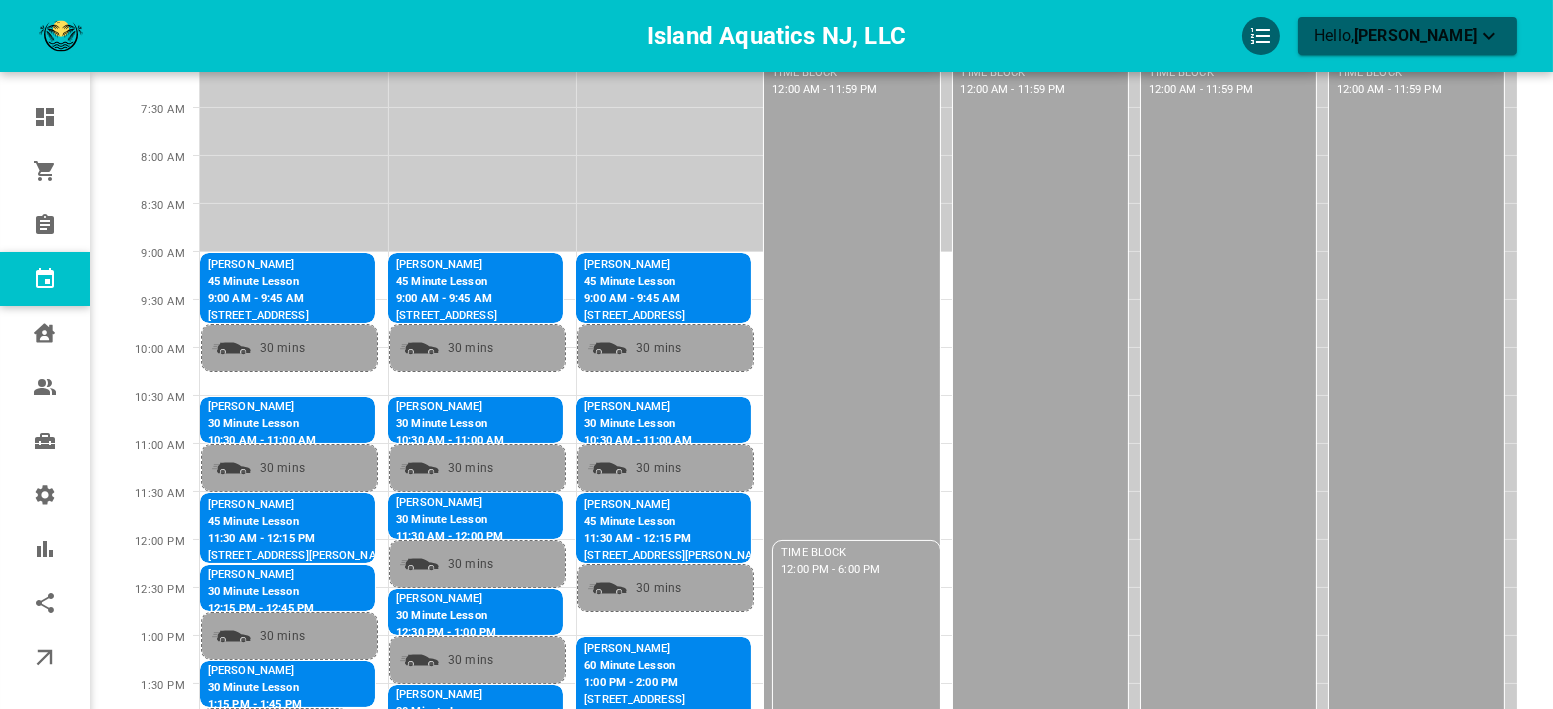 click on "30 Minute Lesson" at bounding box center (677, 424) 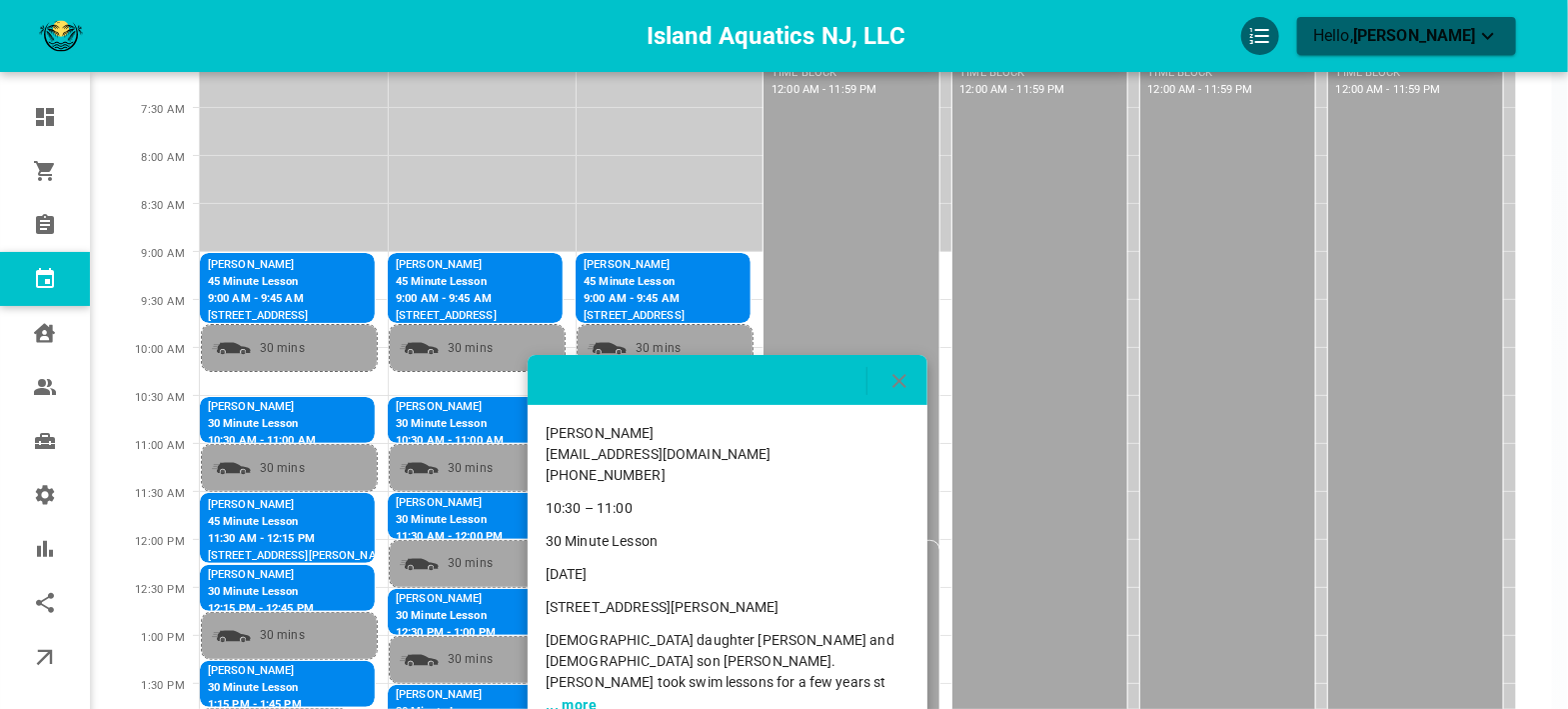 drag, startPoint x: 886, startPoint y: 612, endPoint x: 529, endPoint y: 598, distance: 357.2744 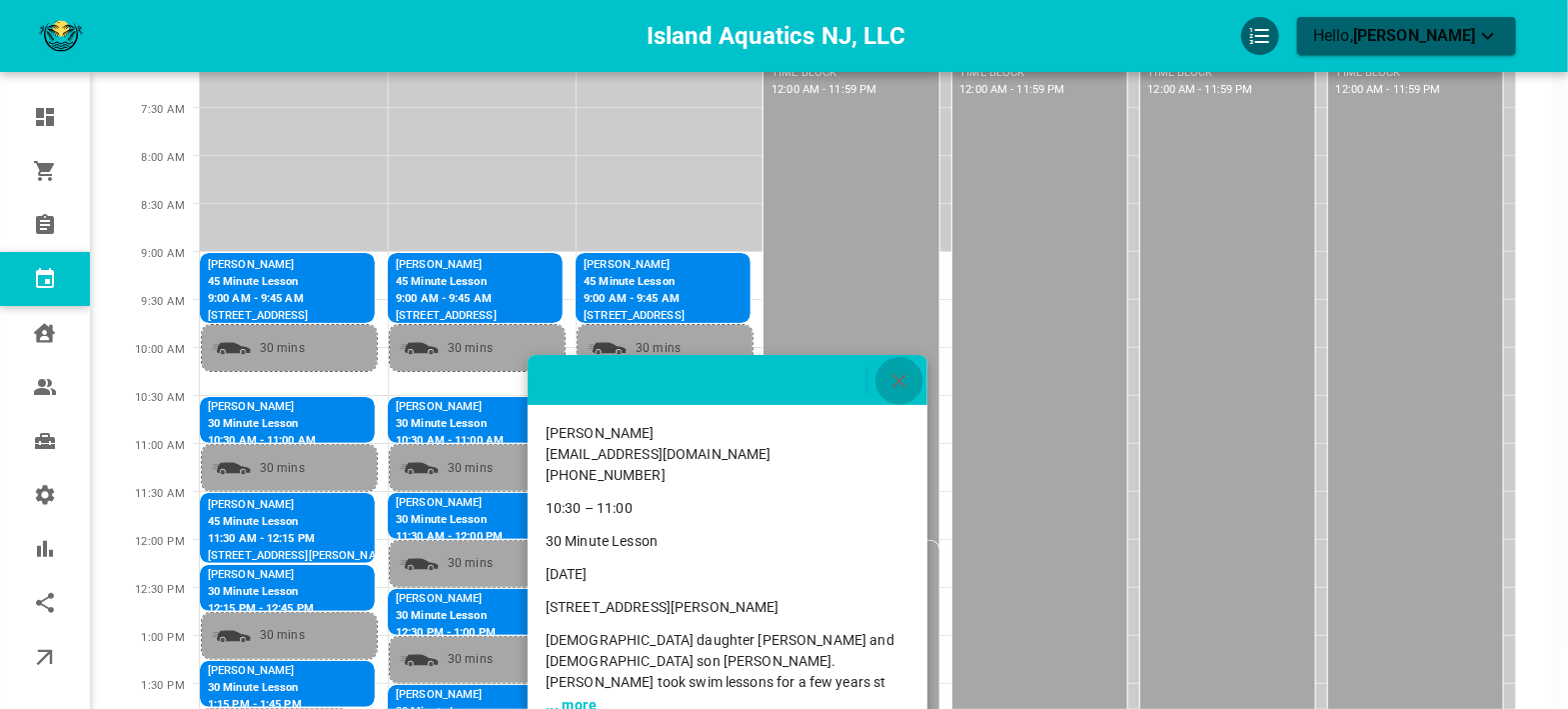 click 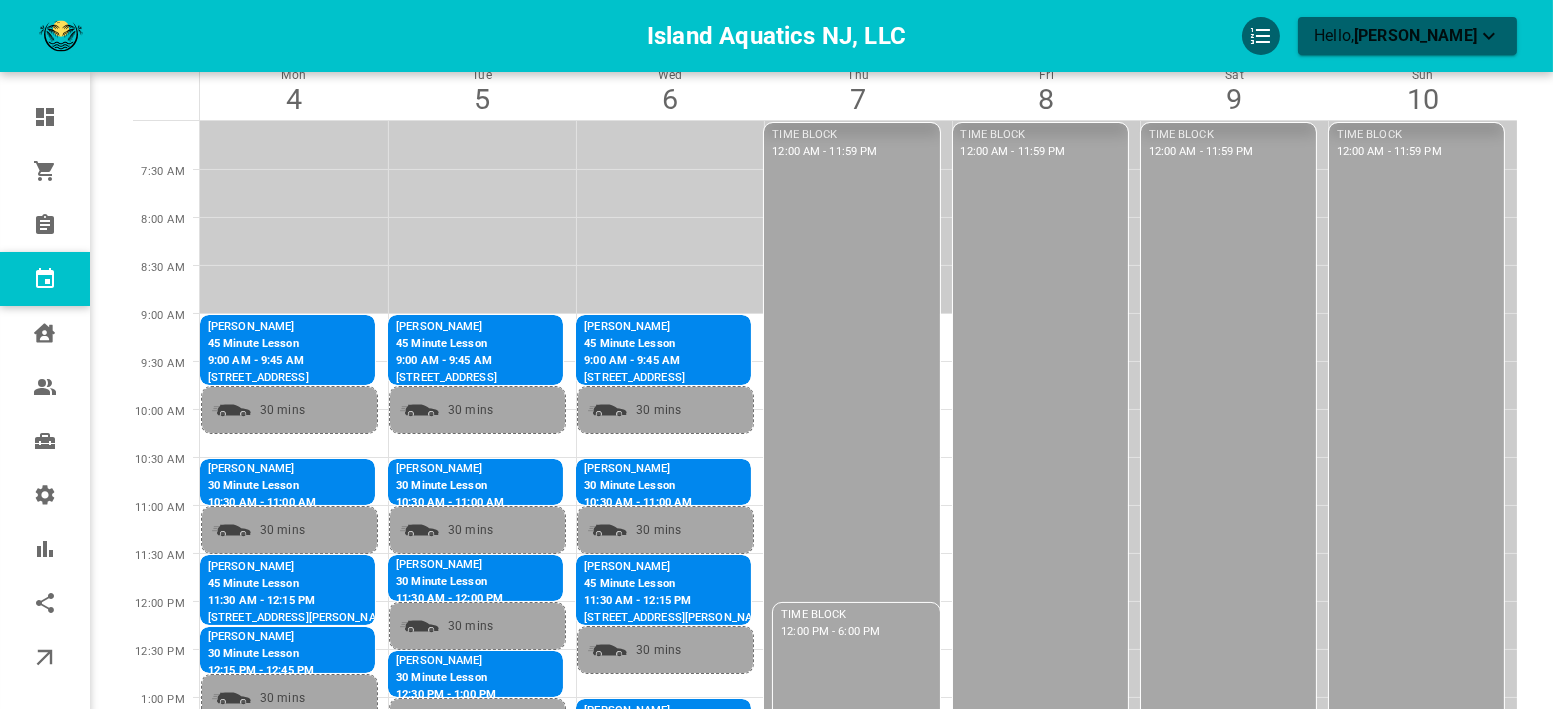 scroll, scrollTop: 222, scrollLeft: 0, axis: vertical 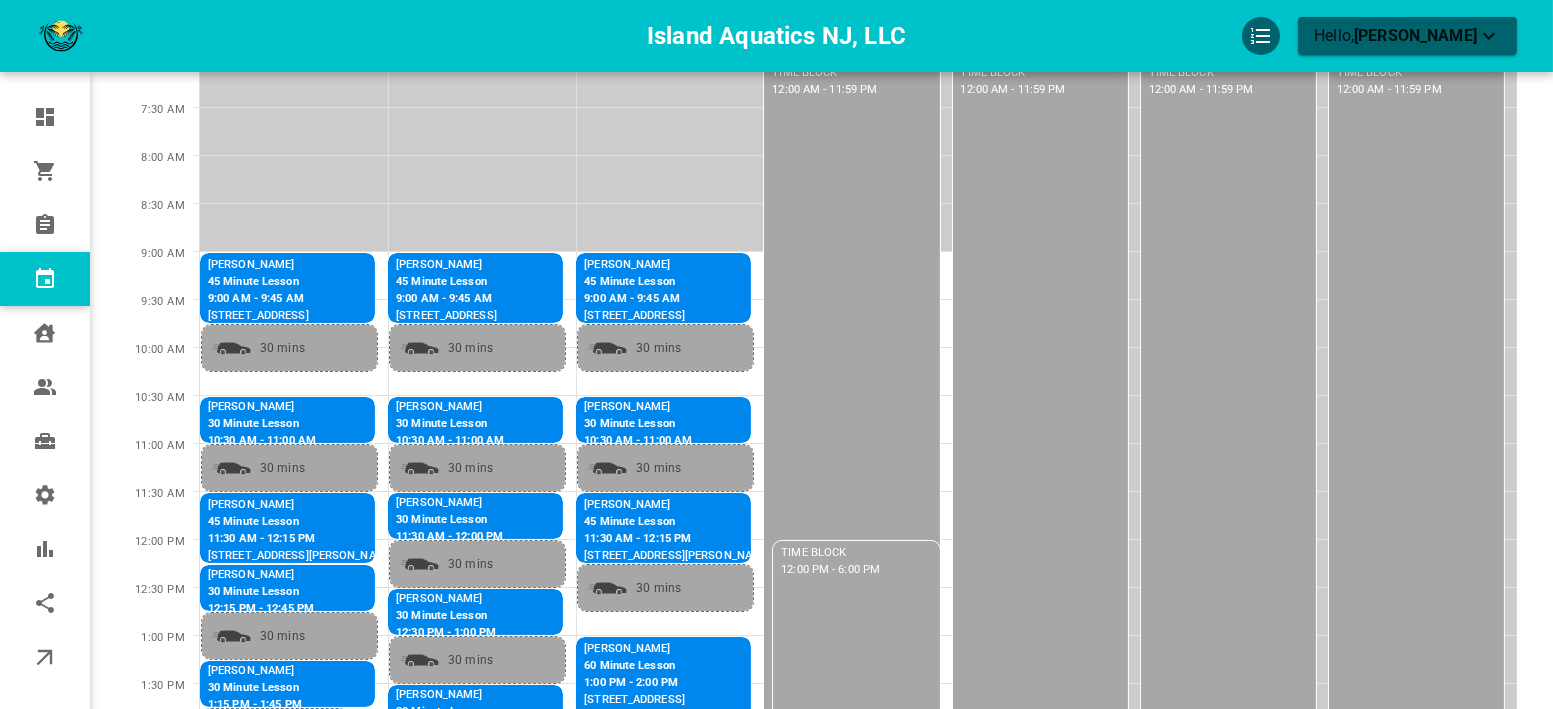 click on "11:30 AM - 12:15 PM" at bounding box center [677, 539] 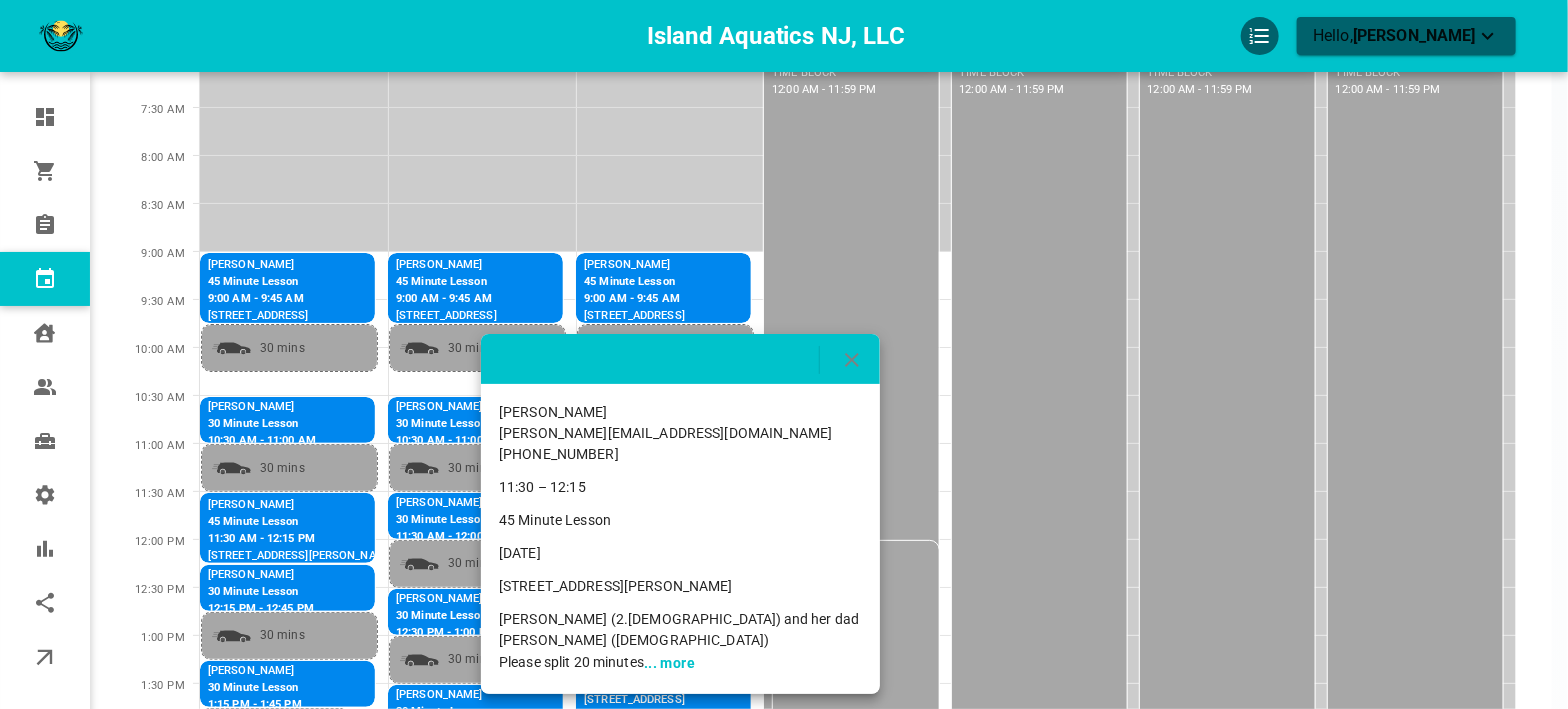 drag, startPoint x: 737, startPoint y: 593, endPoint x: 491, endPoint y: 586, distance: 246.09957 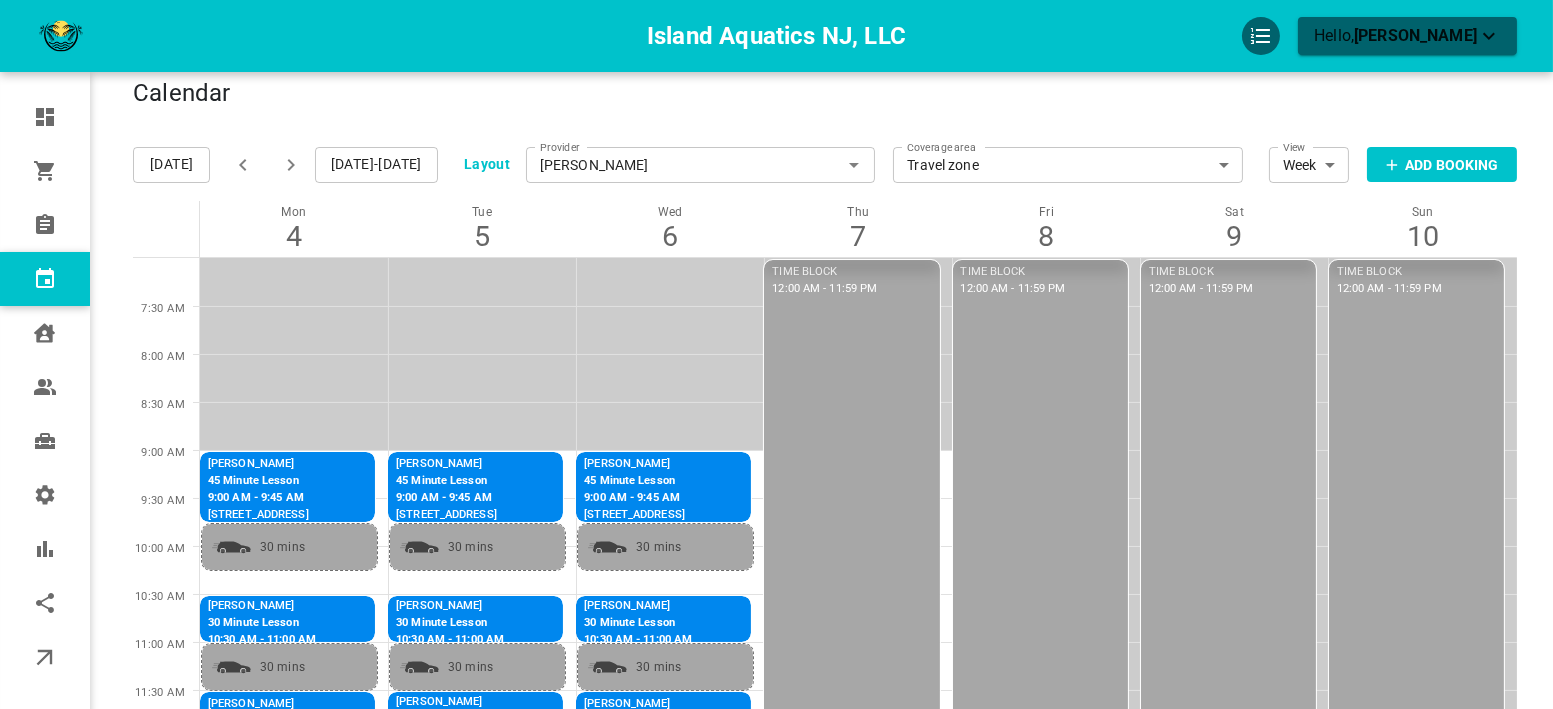 scroll, scrollTop: 0, scrollLeft: 0, axis: both 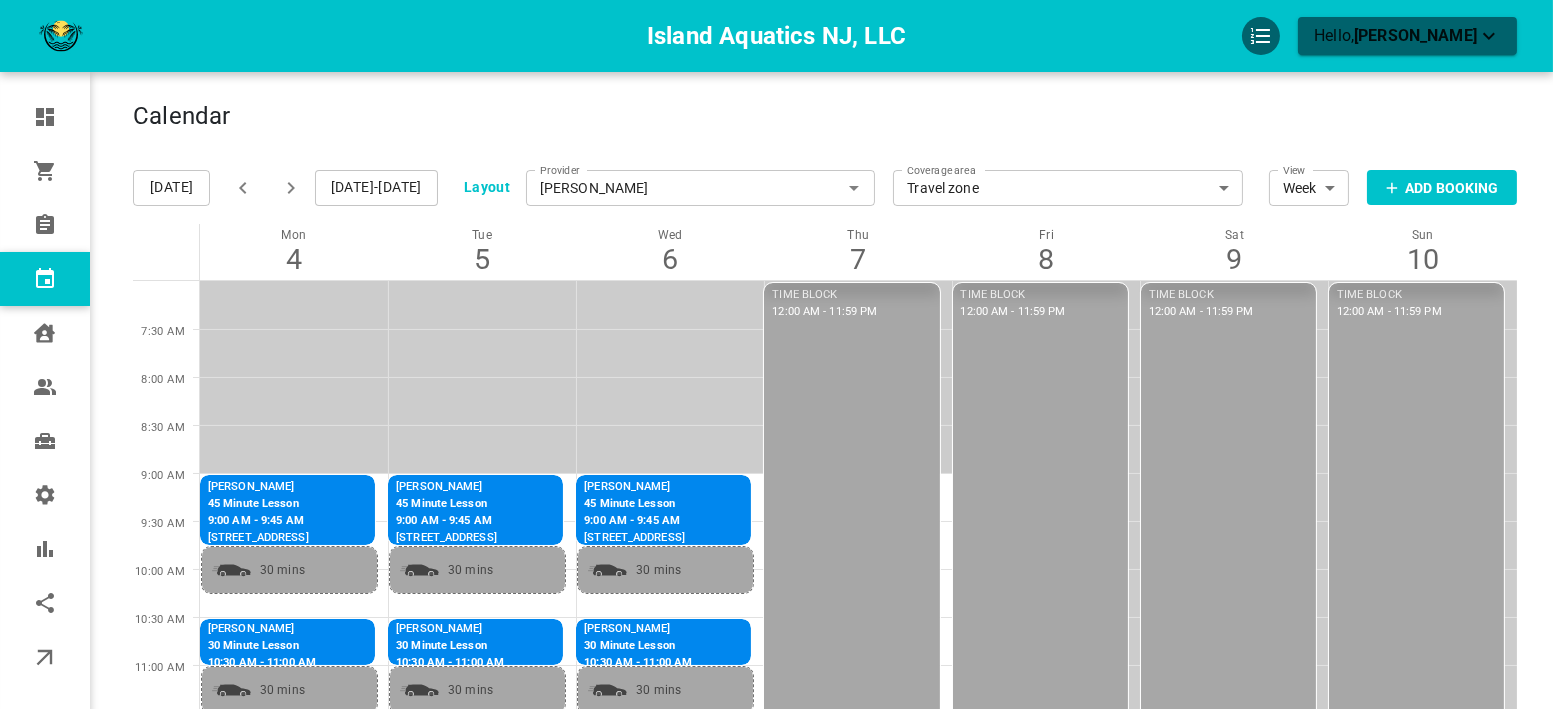 click on "[DATE]-[DATE]" at bounding box center [376, 188] 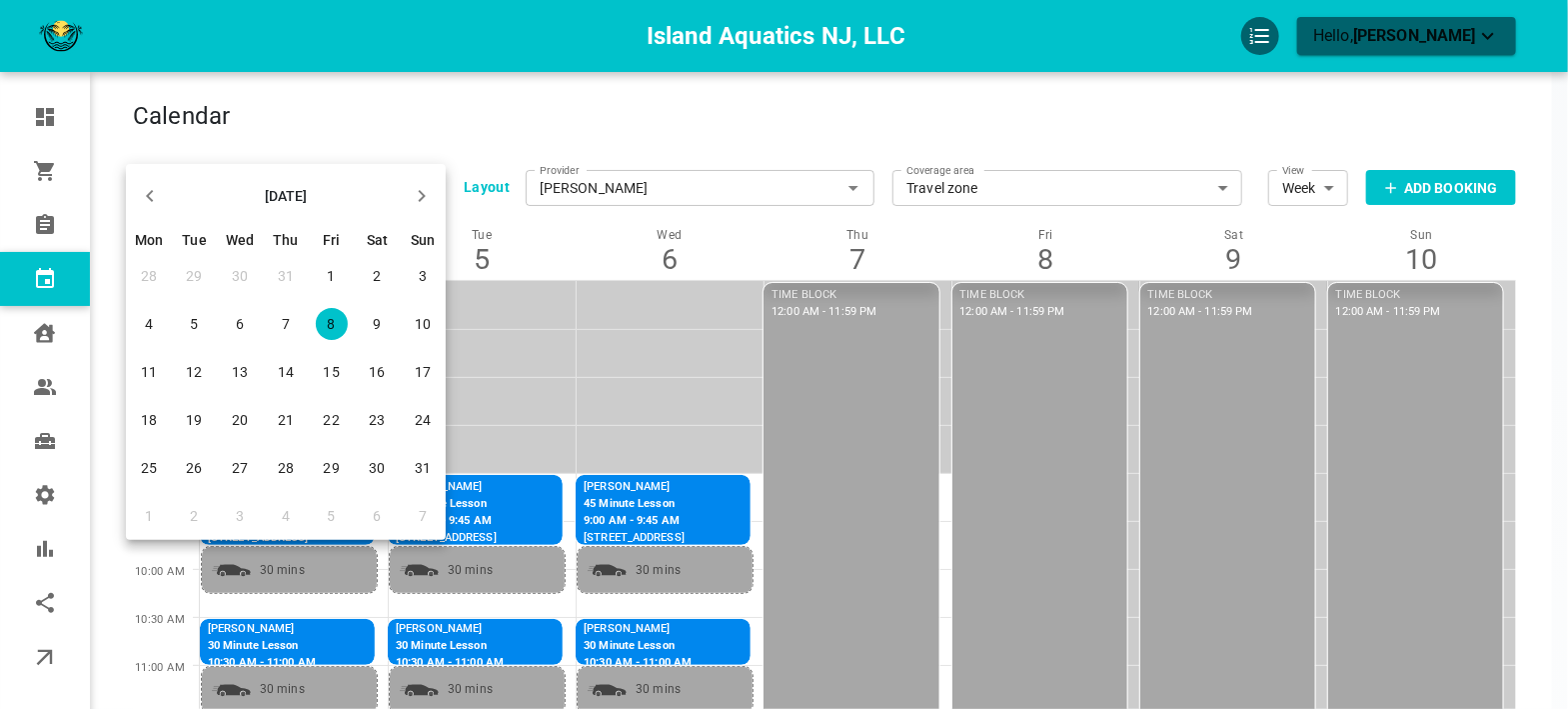 click on "8" at bounding box center (332, 324) 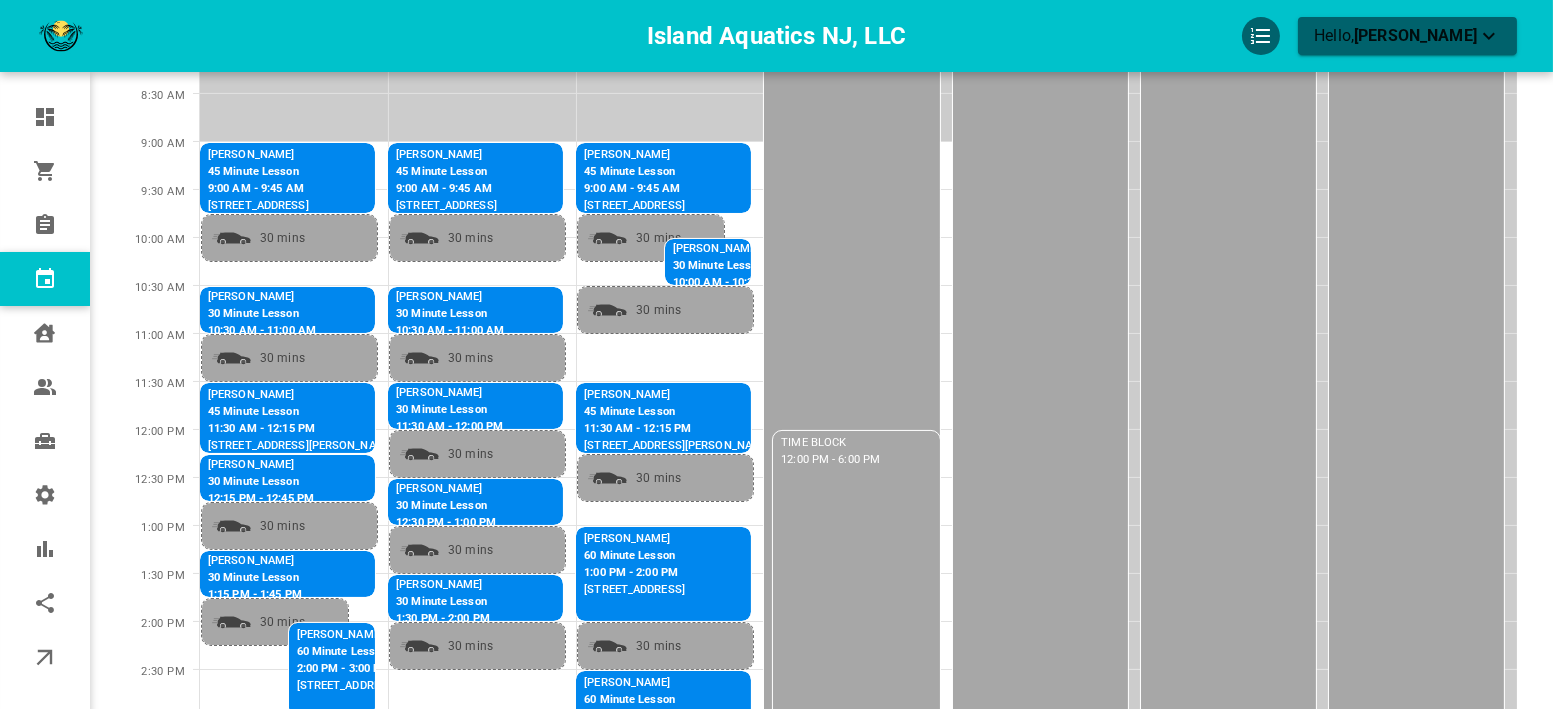 scroll, scrollTop: 333, scrollLeft: 0, axis: vertical 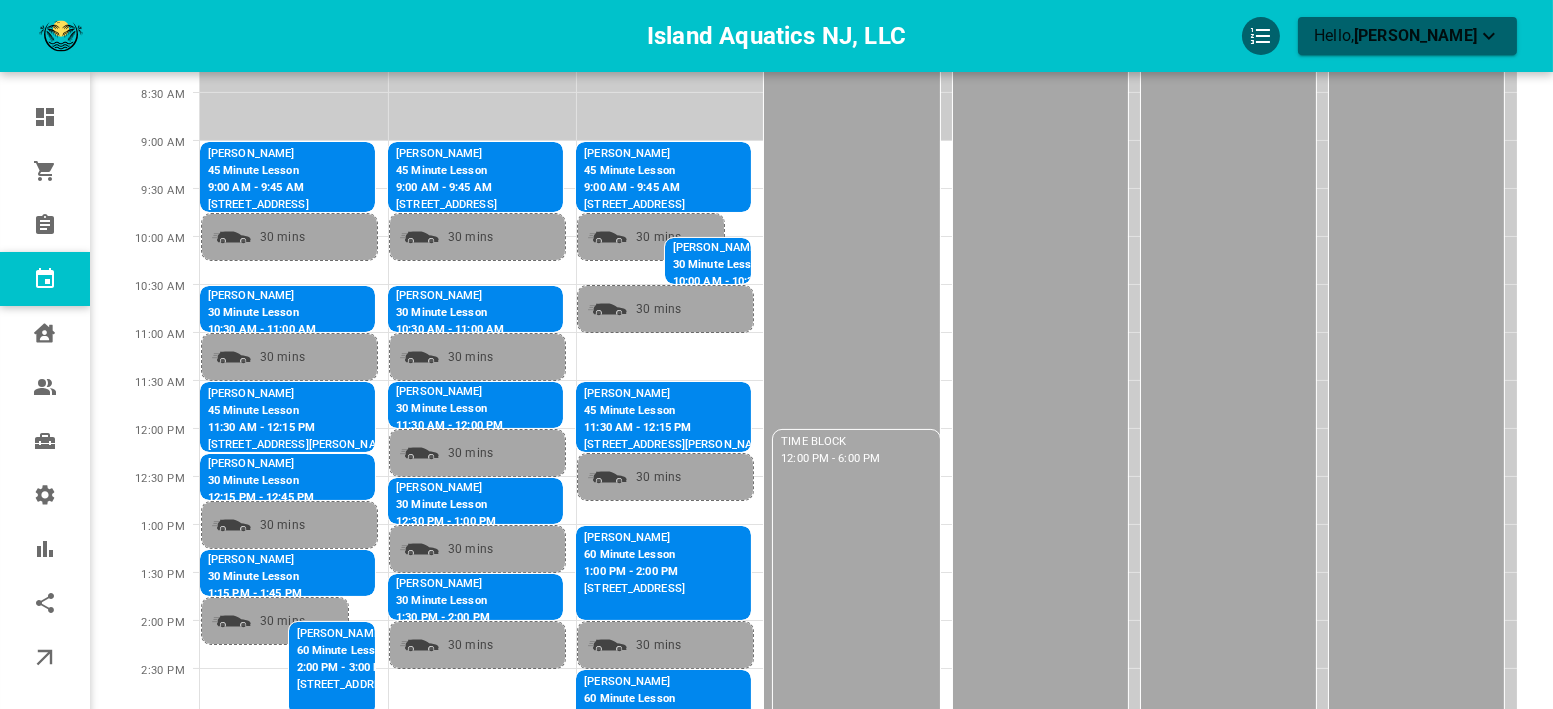 click on "30 Minute Lesson" at bounding box center [766, 265] 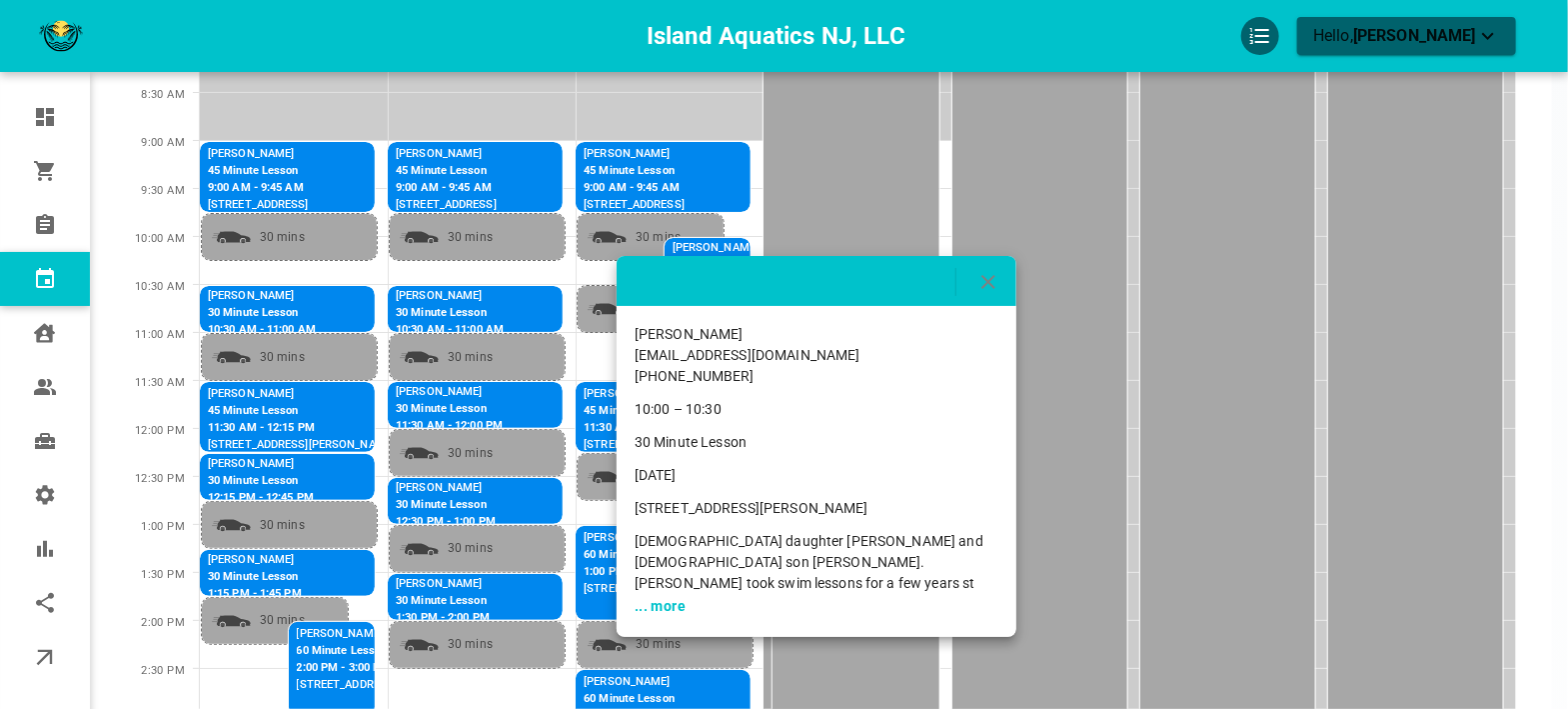 click 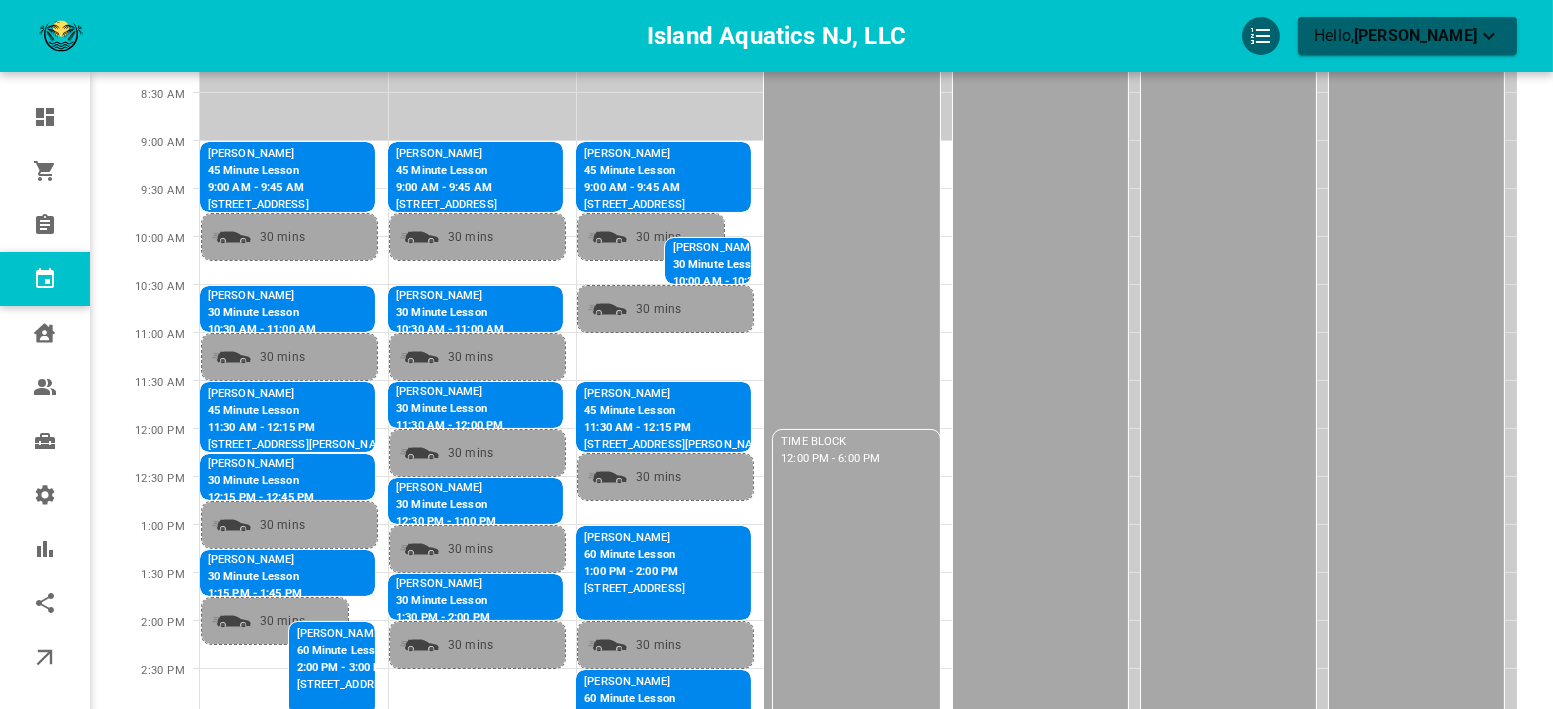 click on "[PERSON_NAME]" at bounding box center (766, 248) 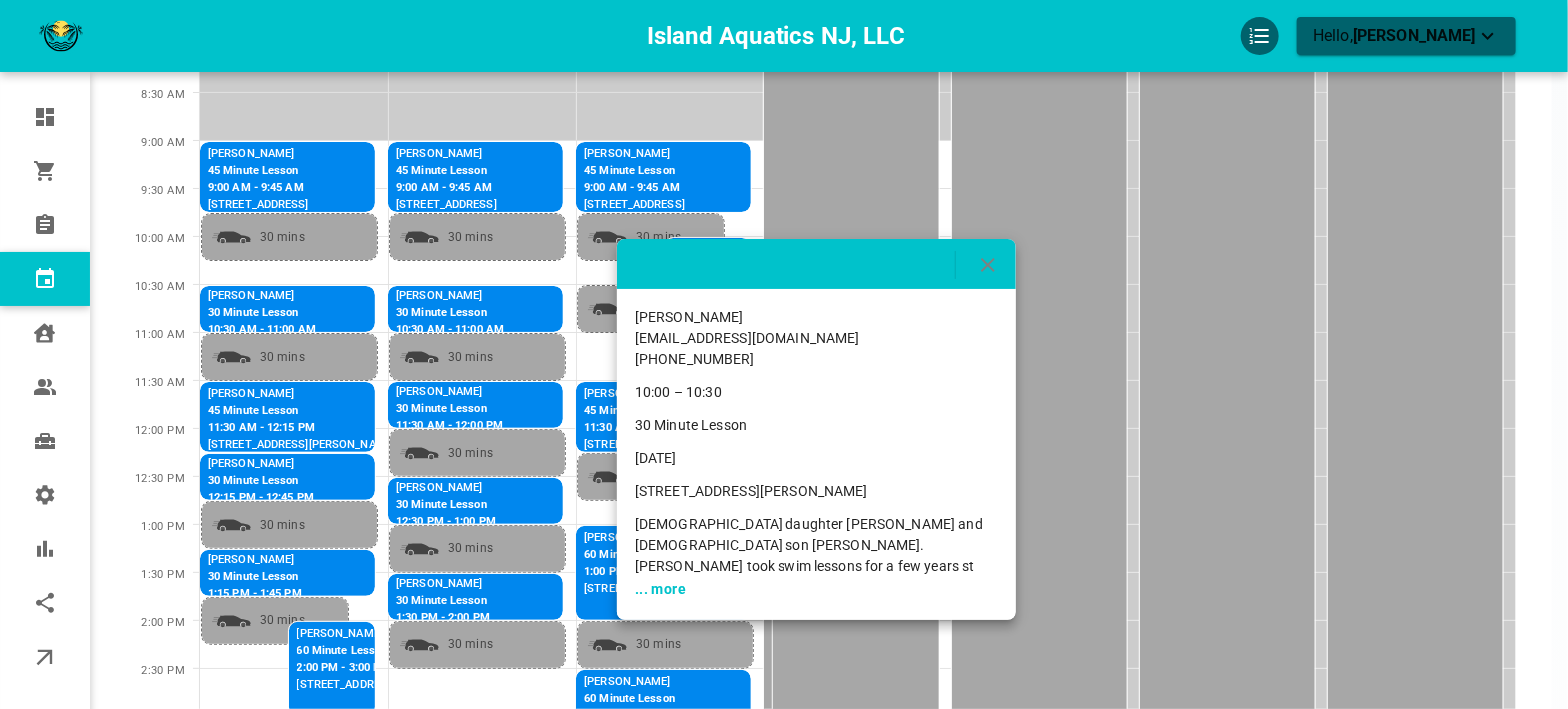 click 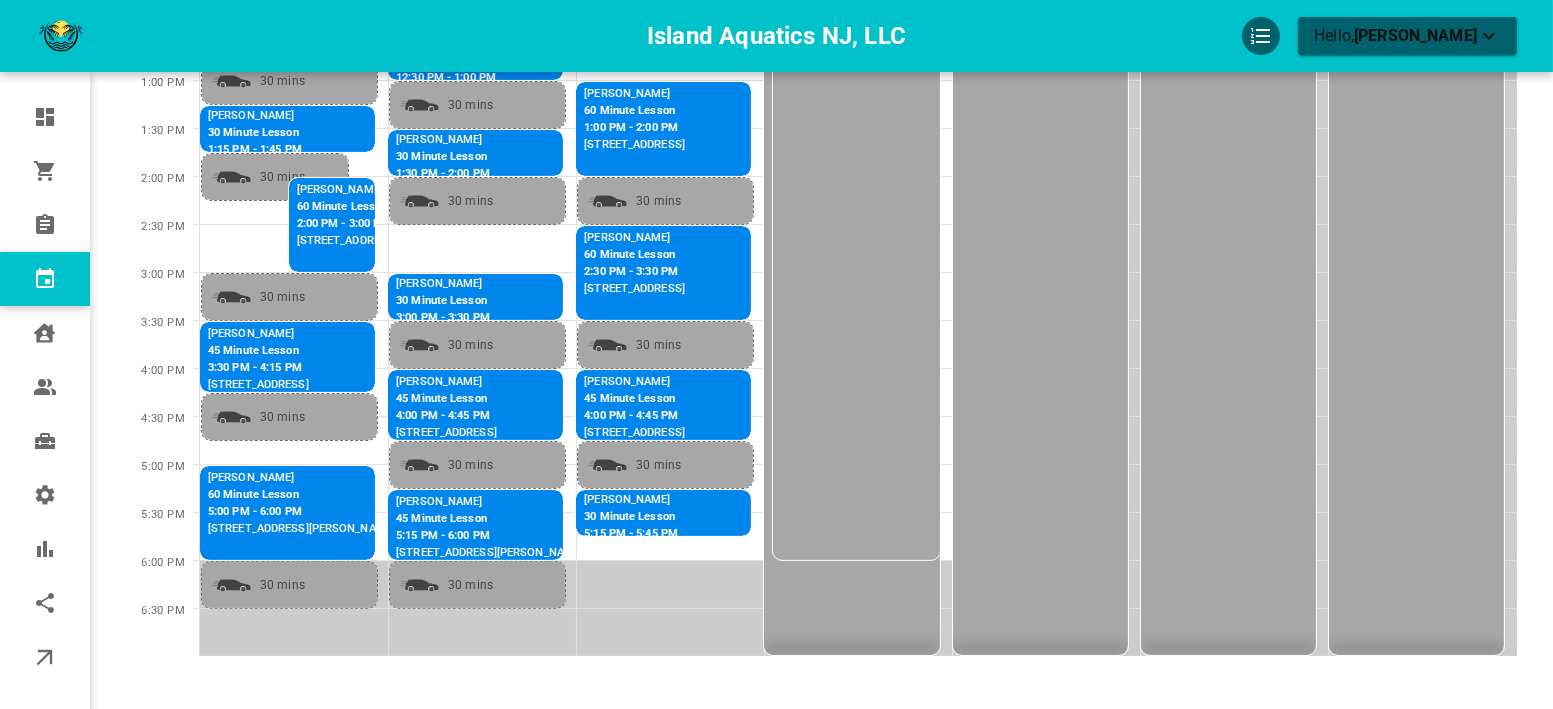 scroll, scrollTop: 848, scrollLeft: 0, axis: vertical 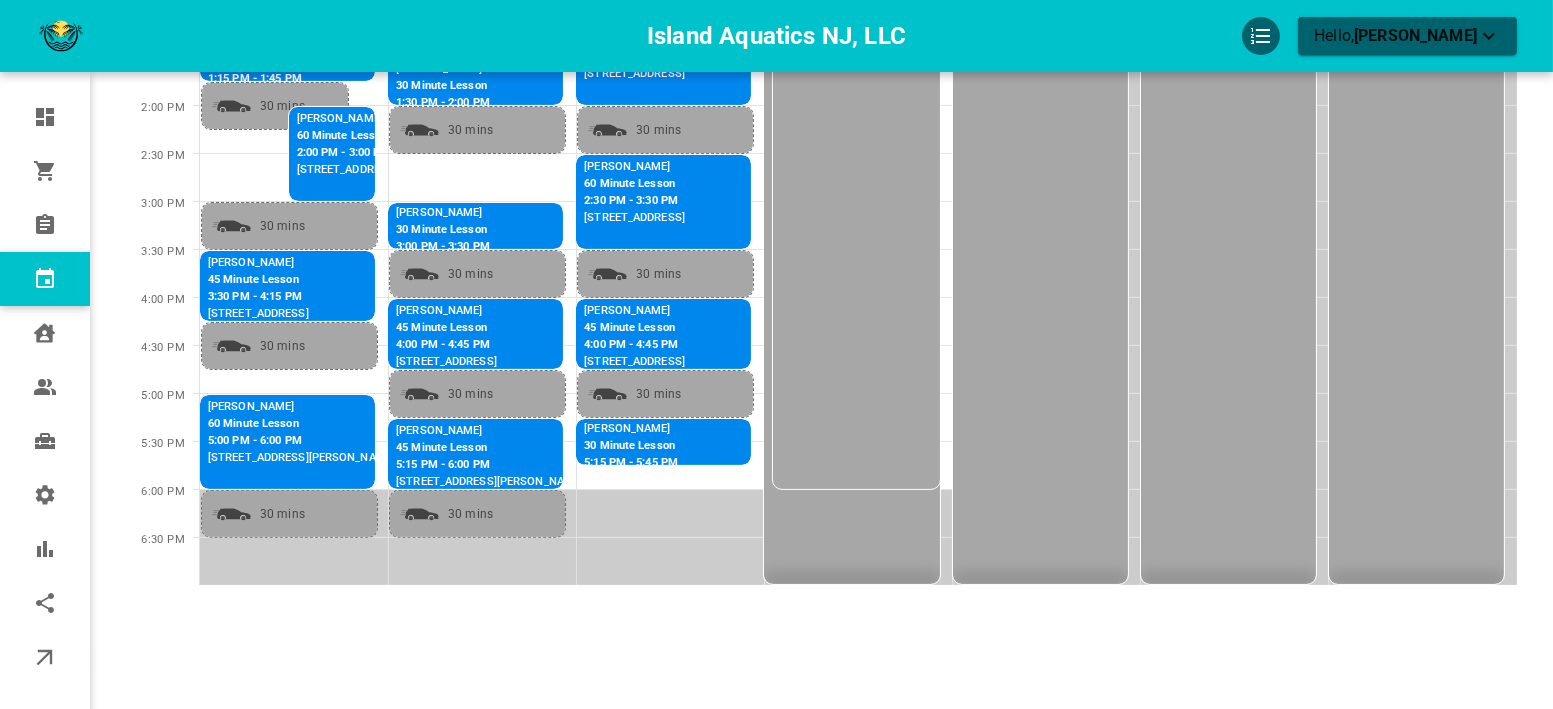 click on "30 Minute Lesson" at bounding box center (695, 446) 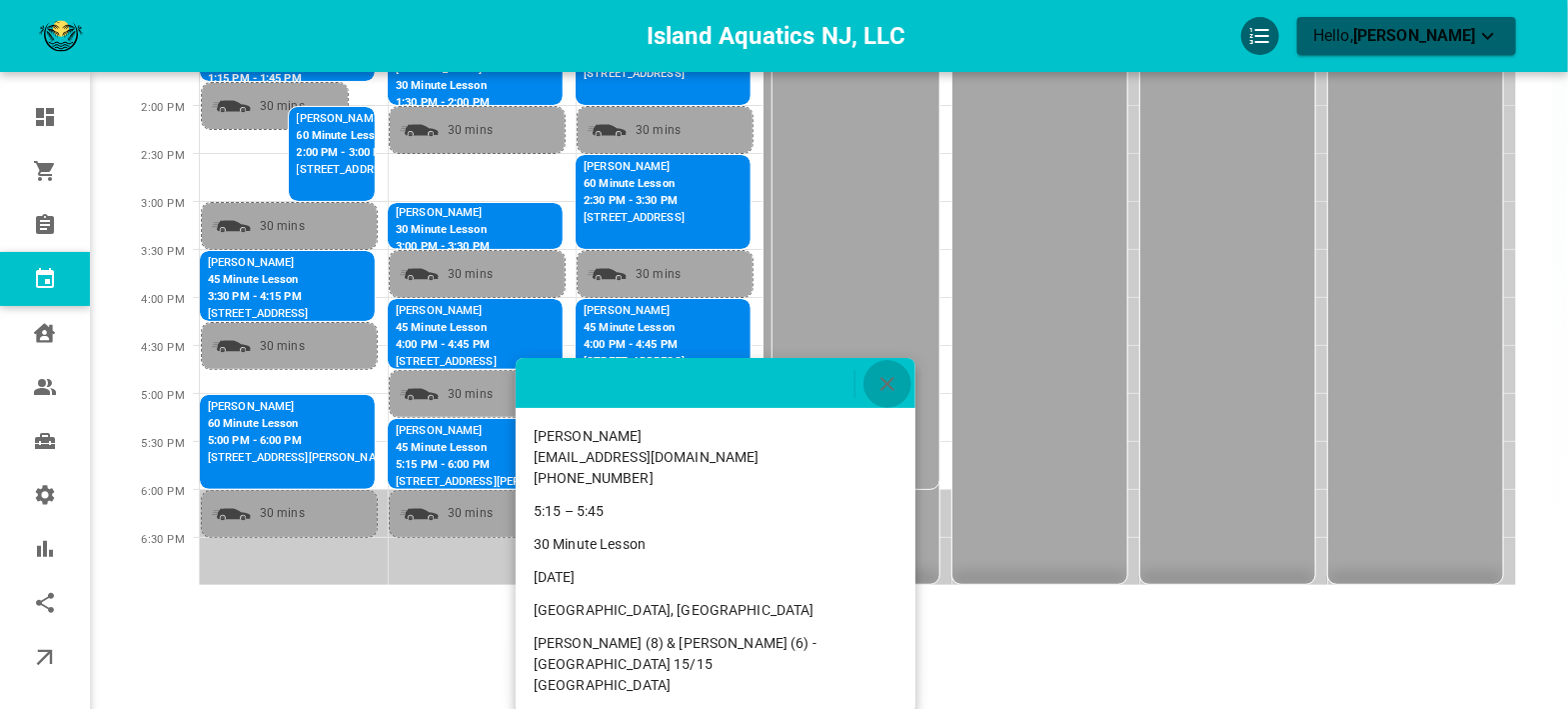 click 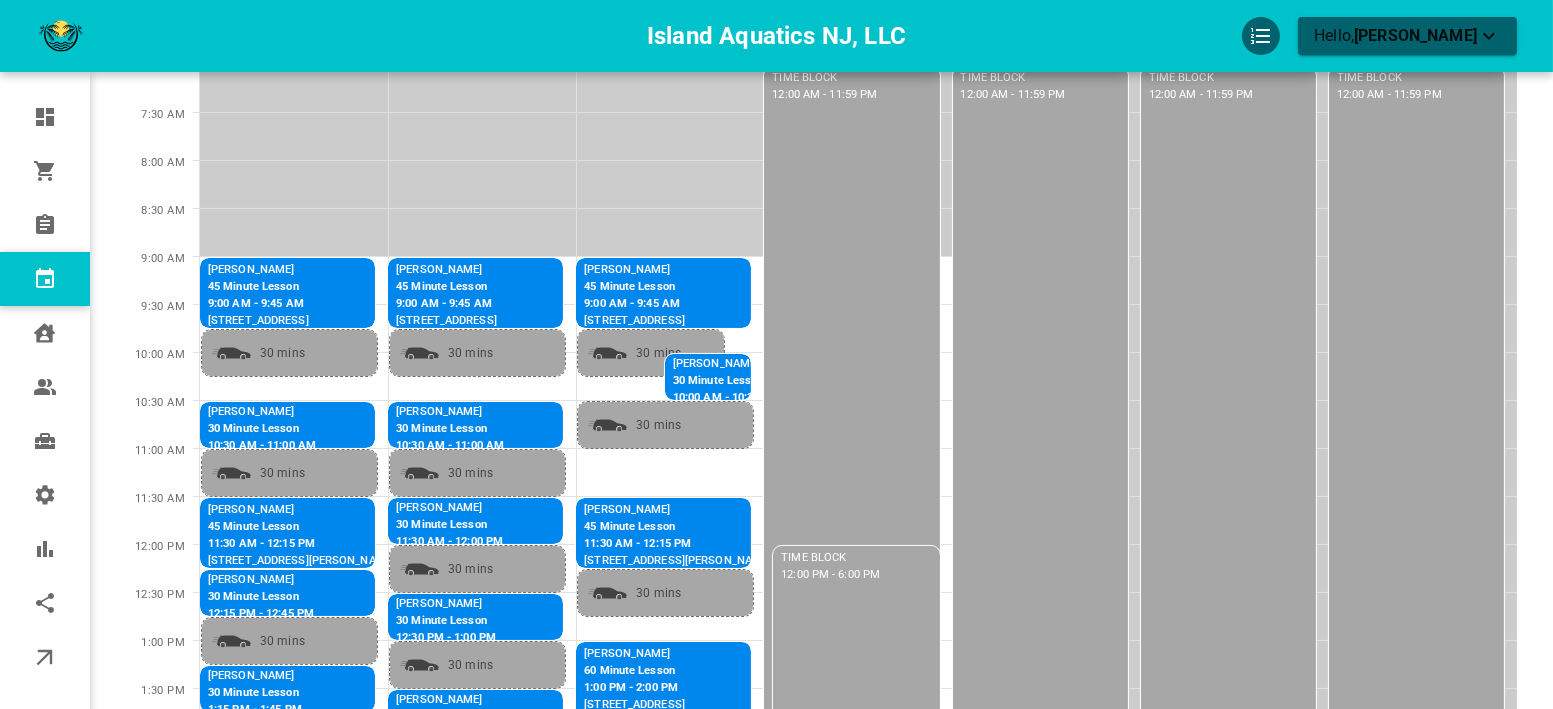 scroll, scrollTop: 0, scrollLeft: 0, axis: both 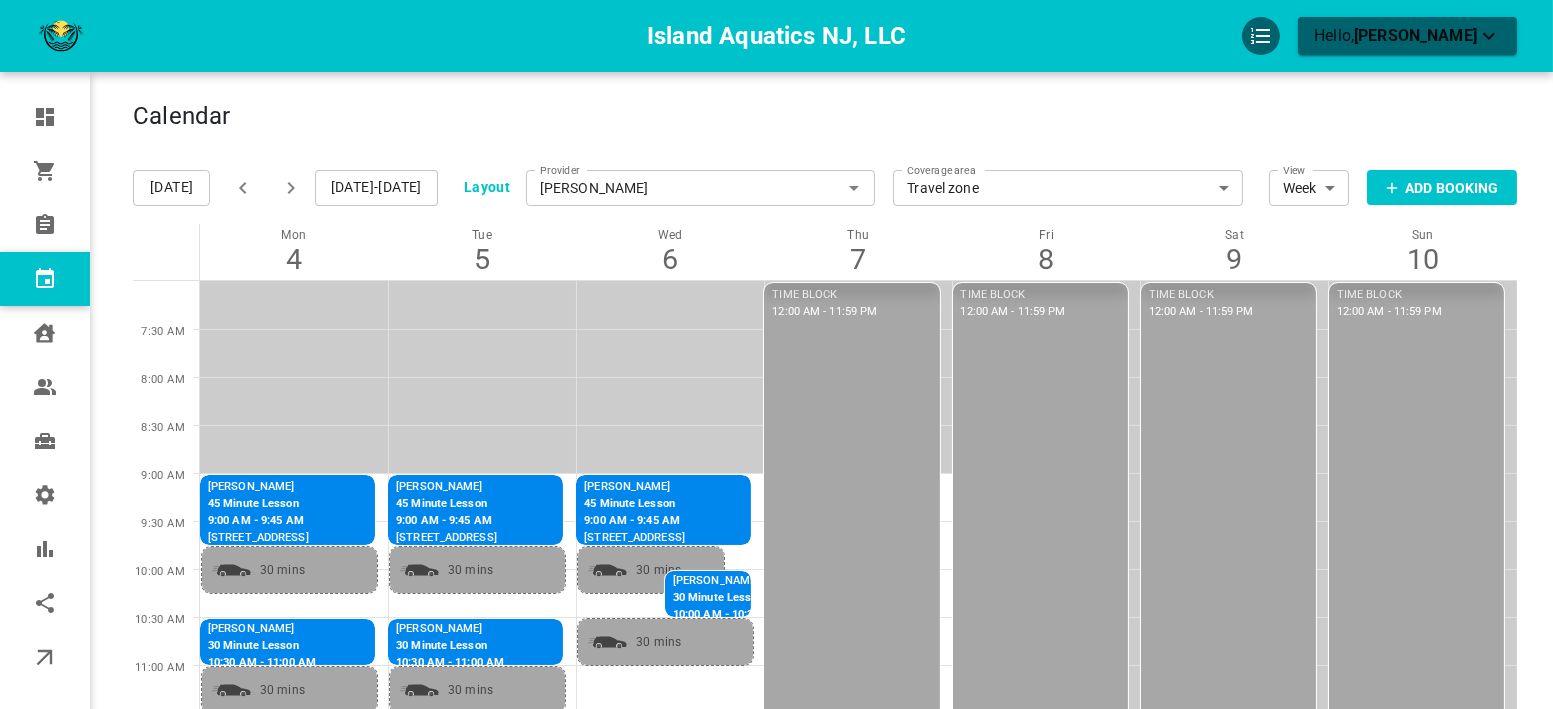 click on "[DATE]-[DATE]" at bounding box center (376, 188) 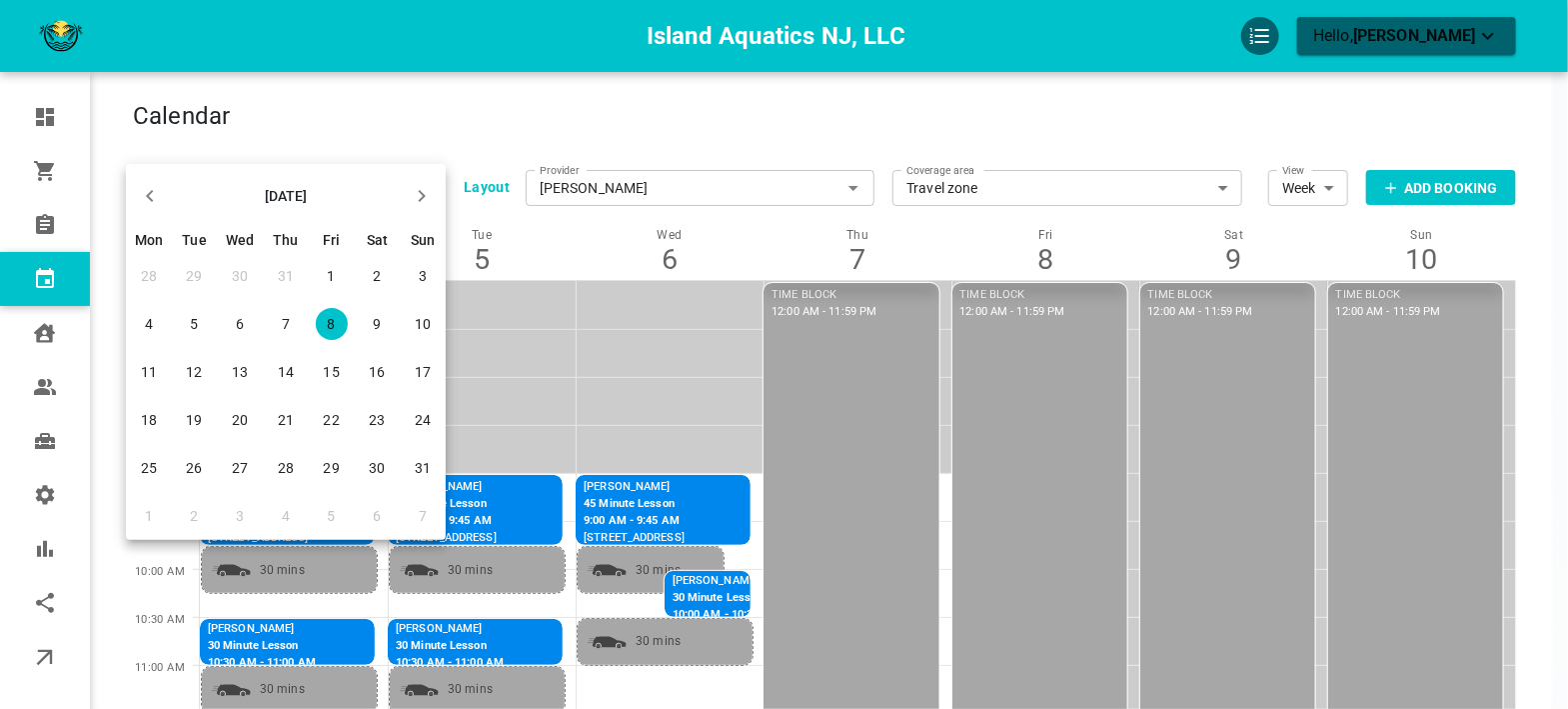 click on "8" at bounding box center [332, 324] 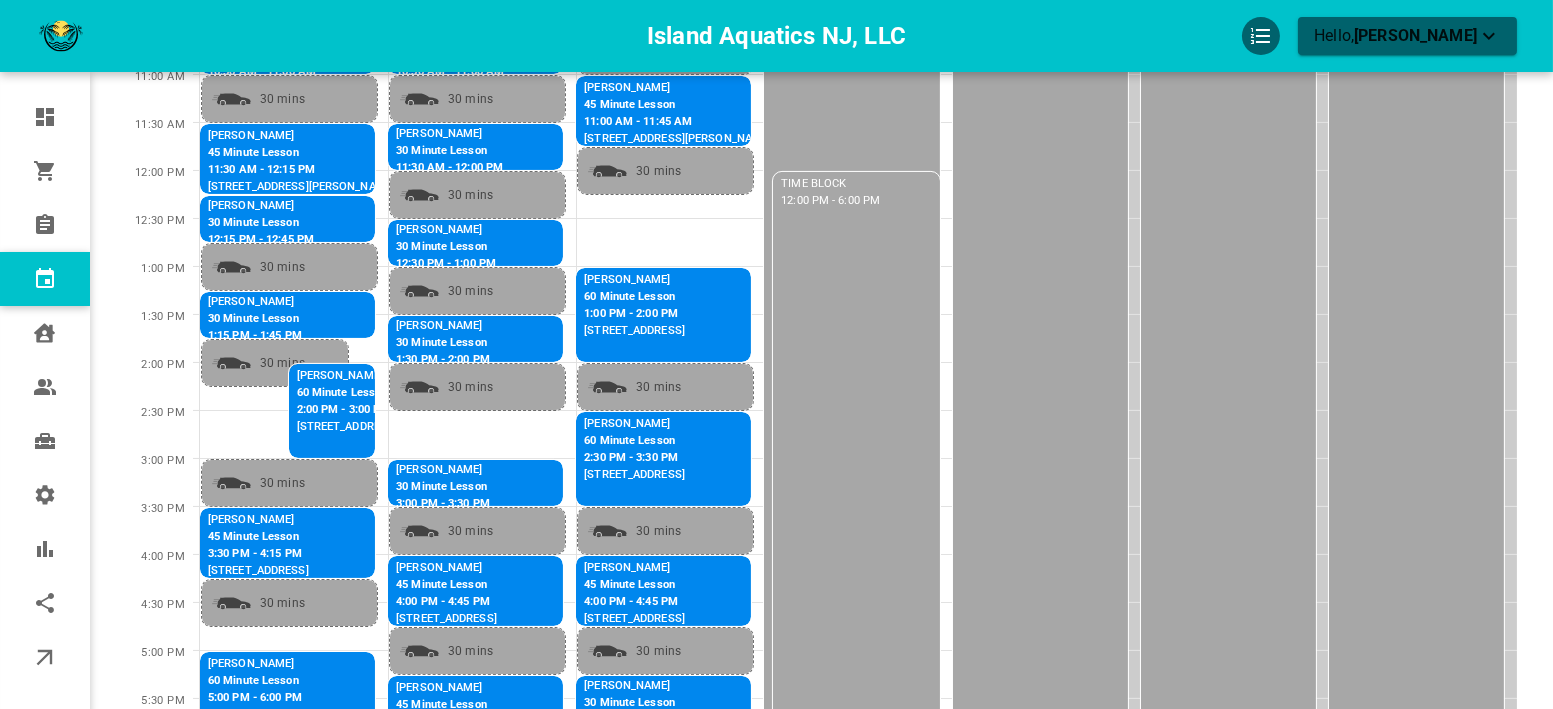 scroll, scrollTop: 555, scrollLeft: 0, axis: vertical 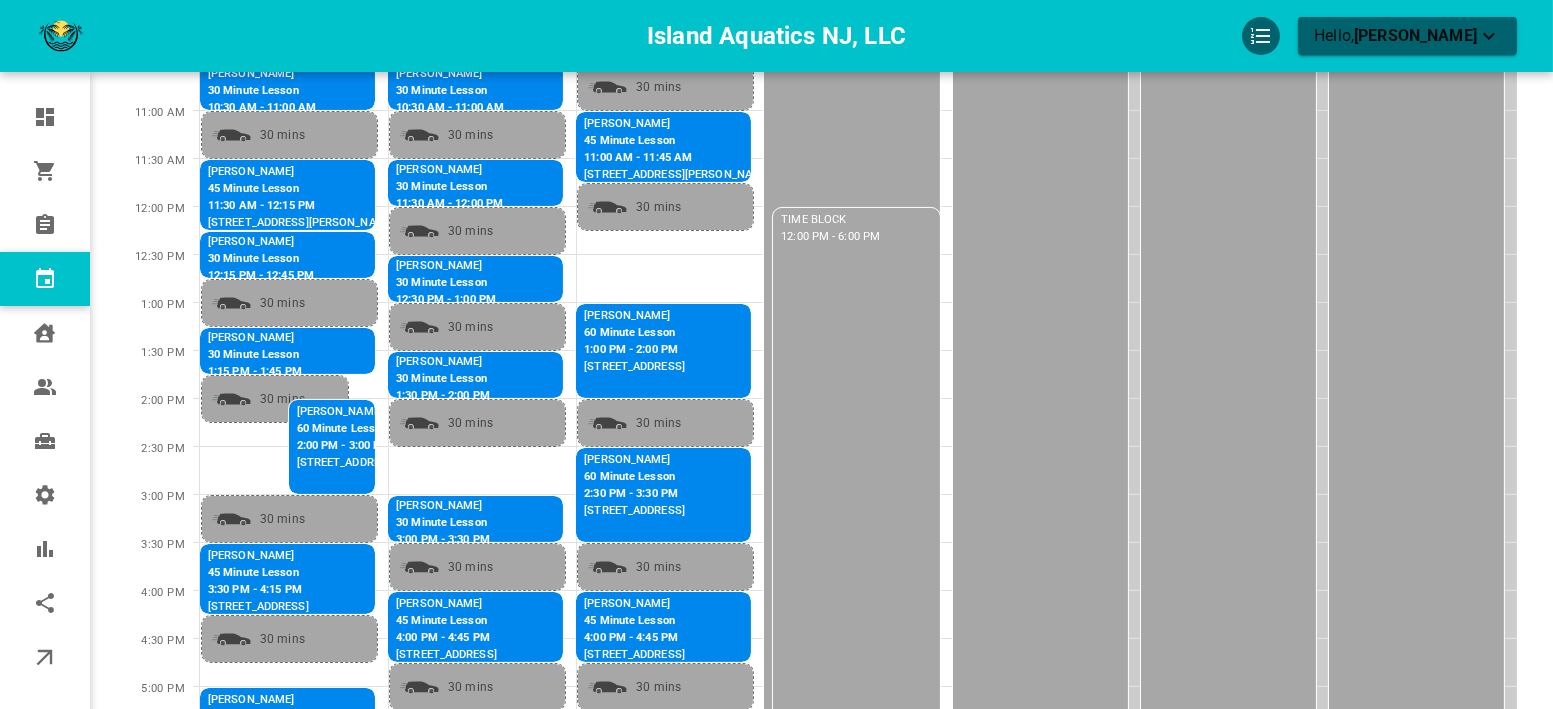 click on "[STREET_ADDRESS][PERSON_NAME]" at bounding box center [301, 223] 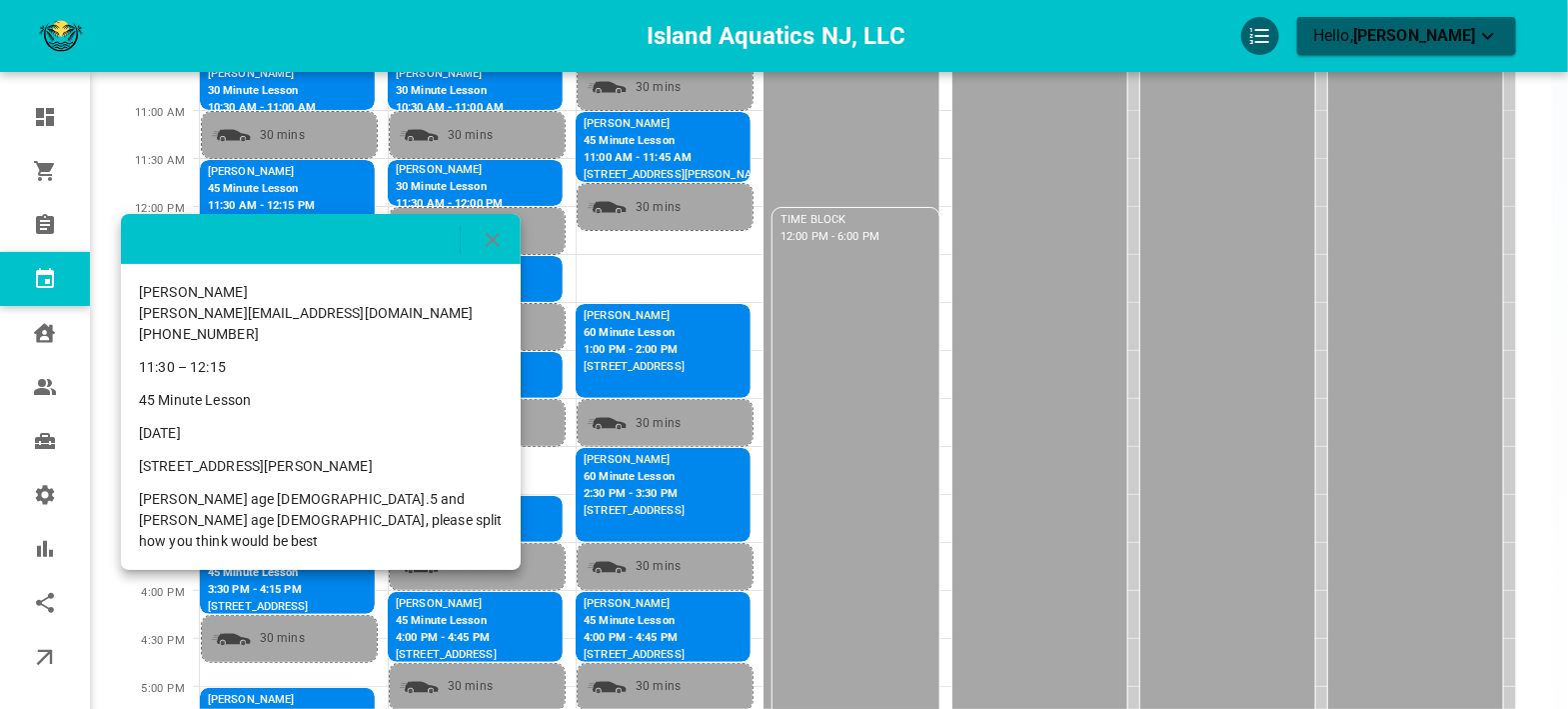 drag, startPoint x: 443, startPoint y: 462, endPoint x: 139, endPoint y: 463, distance: 304.00164 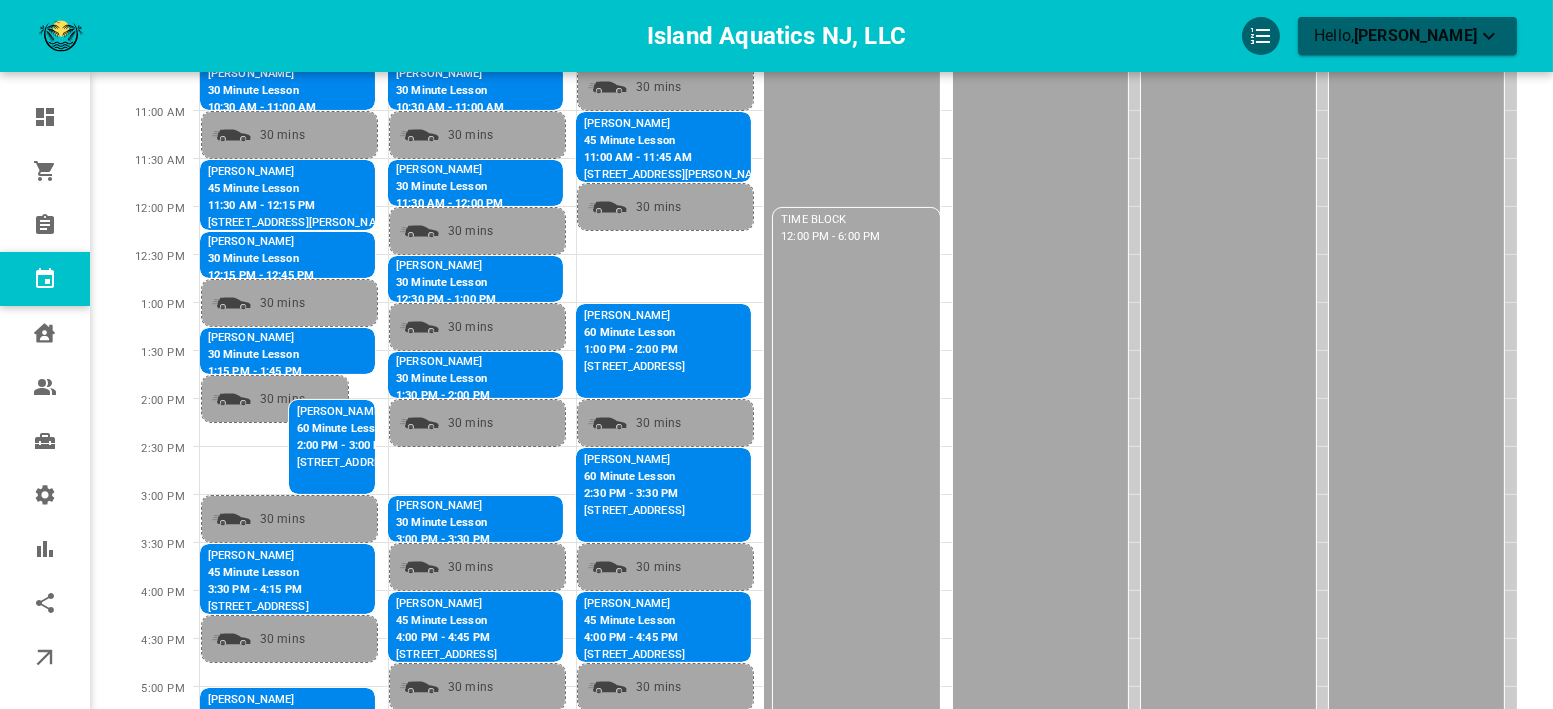 click on "30 Minute Lesson" at bounding box center [261, 259] 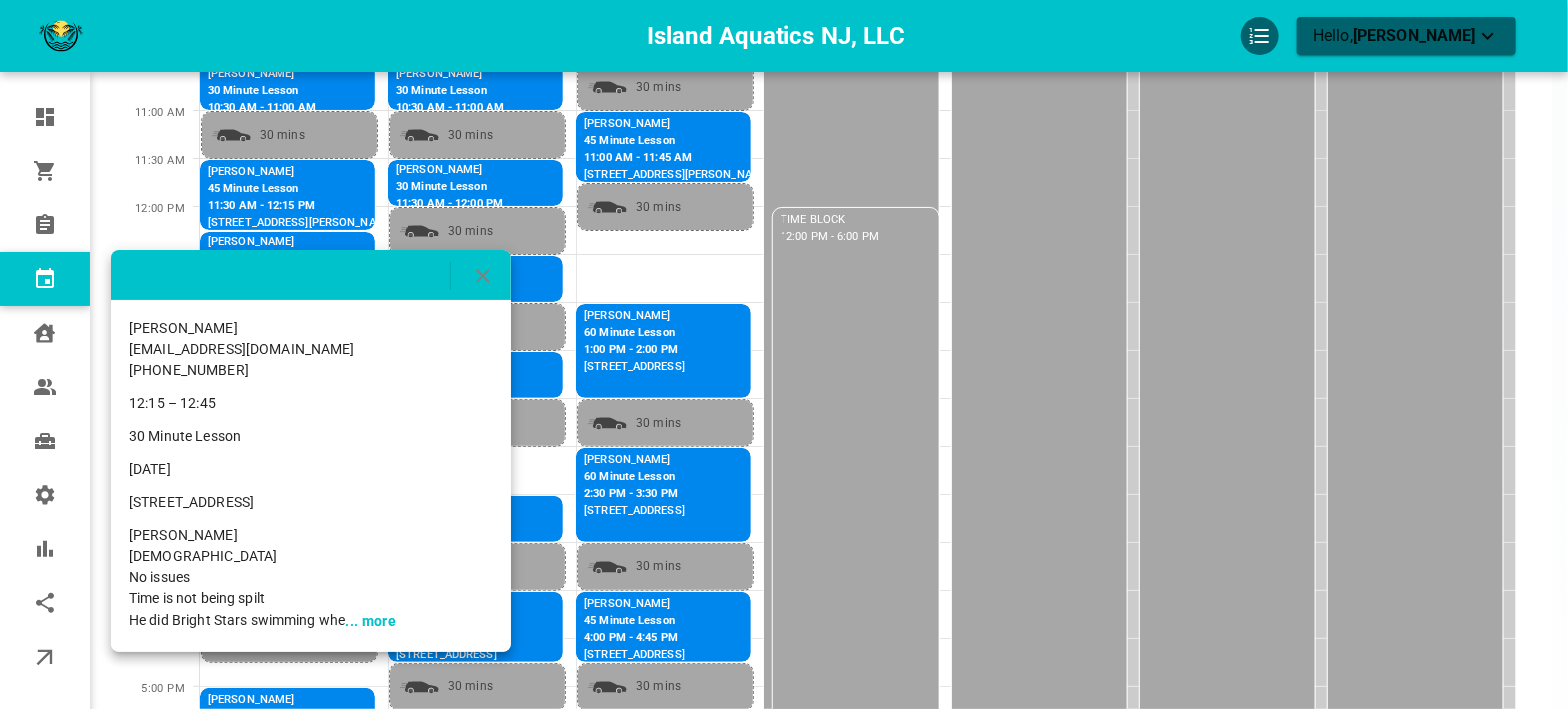 drag, startPoint x: 335, startPoint y: 515, endPoint x: 127, endPoint y: 498, distance: 208.69356 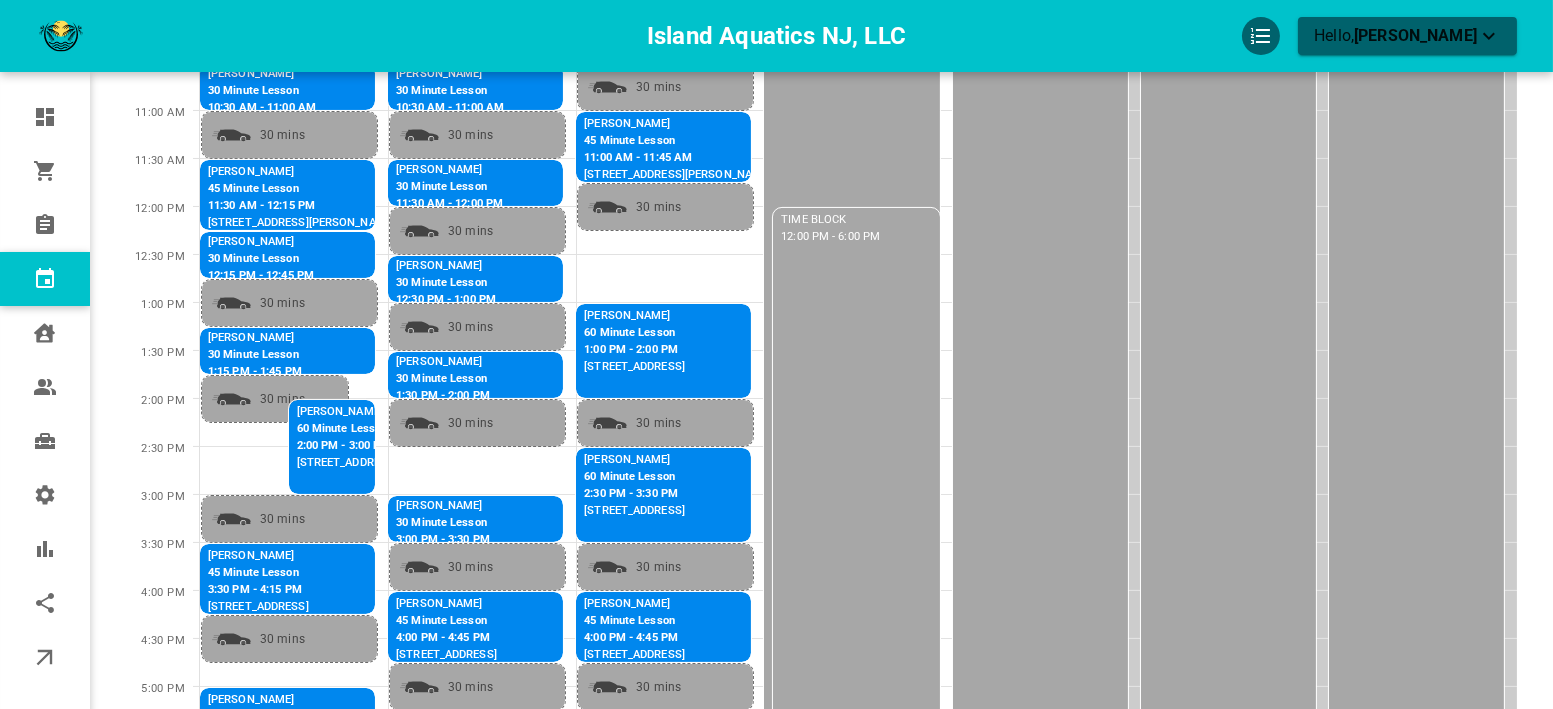 click on "[PERSON_NAME]" at bounding box center [258, 338] 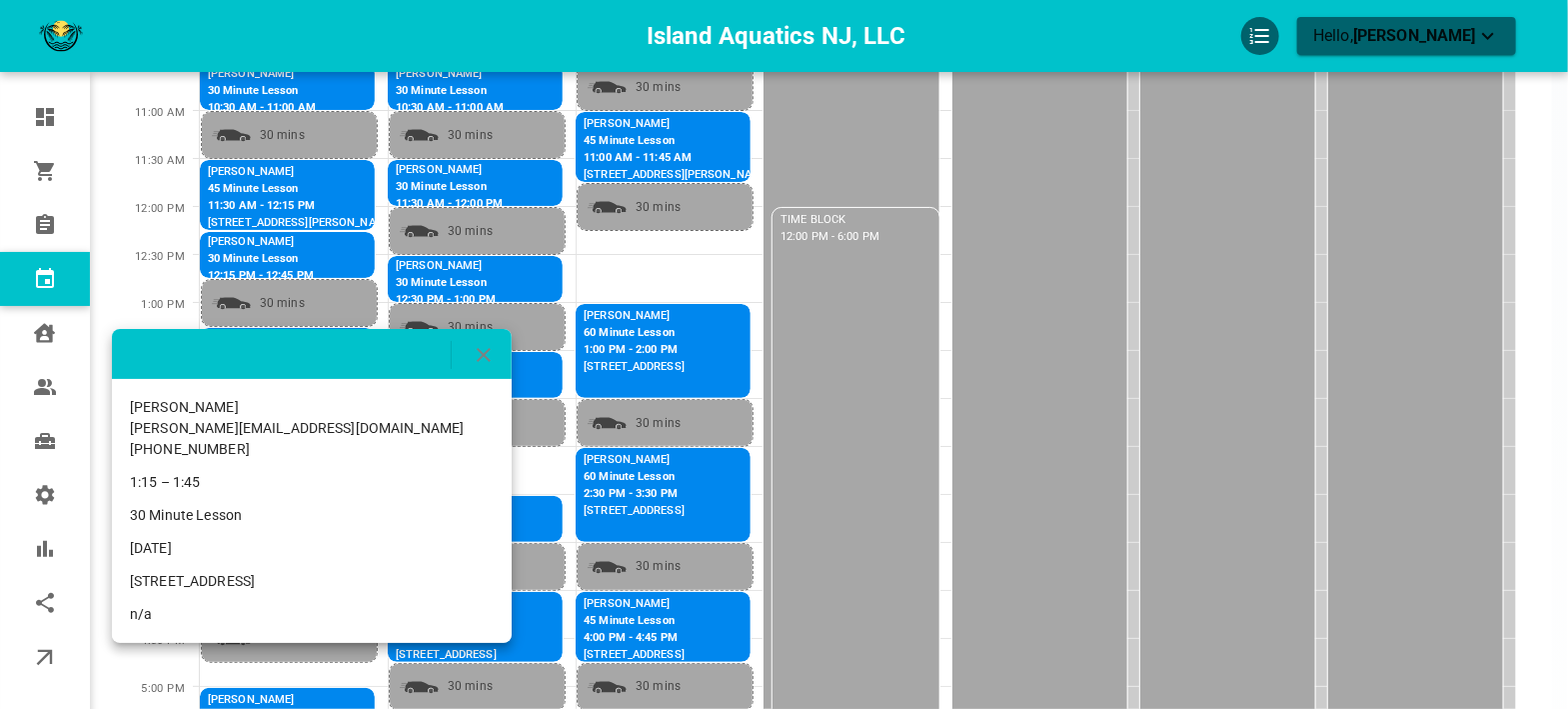 drag, startPoint x: 388, startPoint y: 577, endPoint x: 126, endPoint y: 567, distance: 262.19077 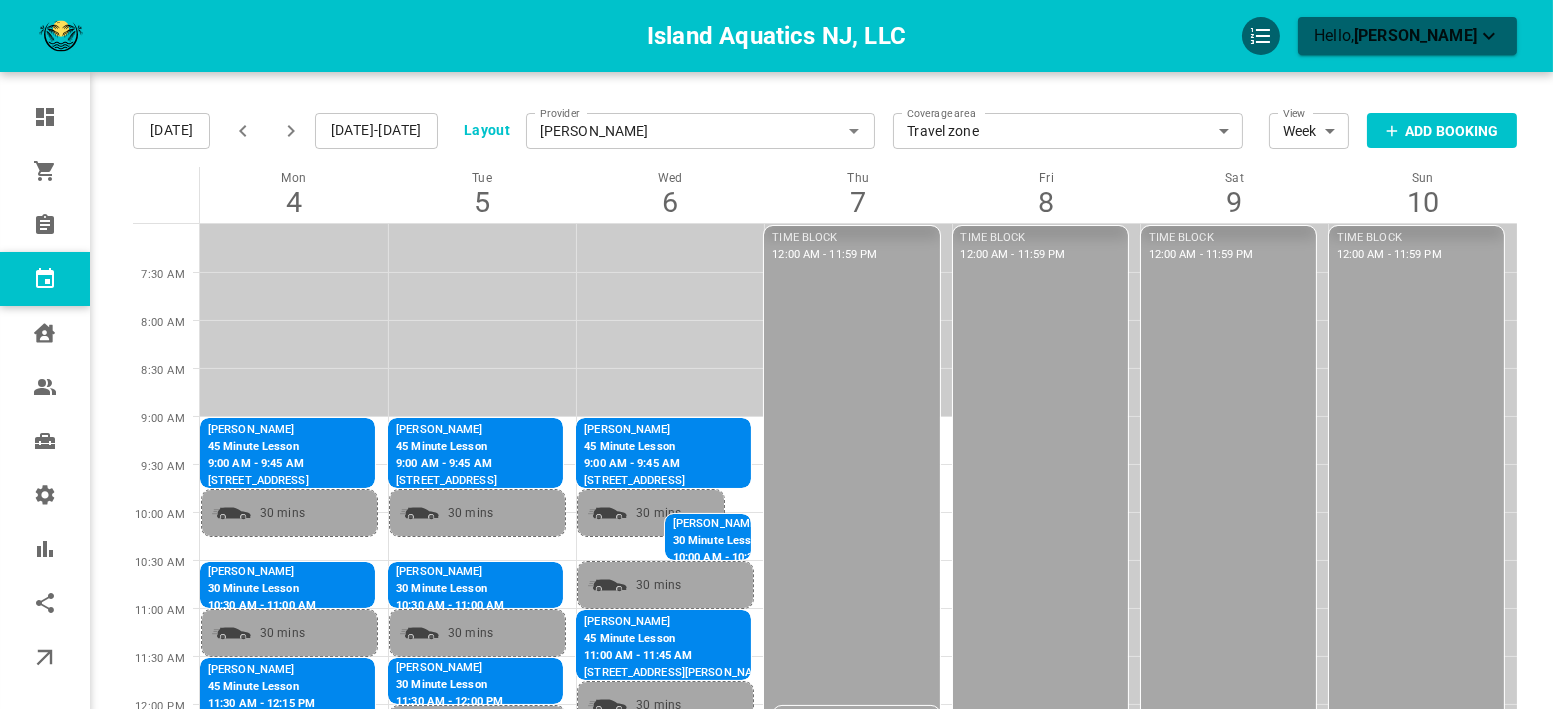 scroll, scrollTop: 0, scrollLeft: 0, axis: both 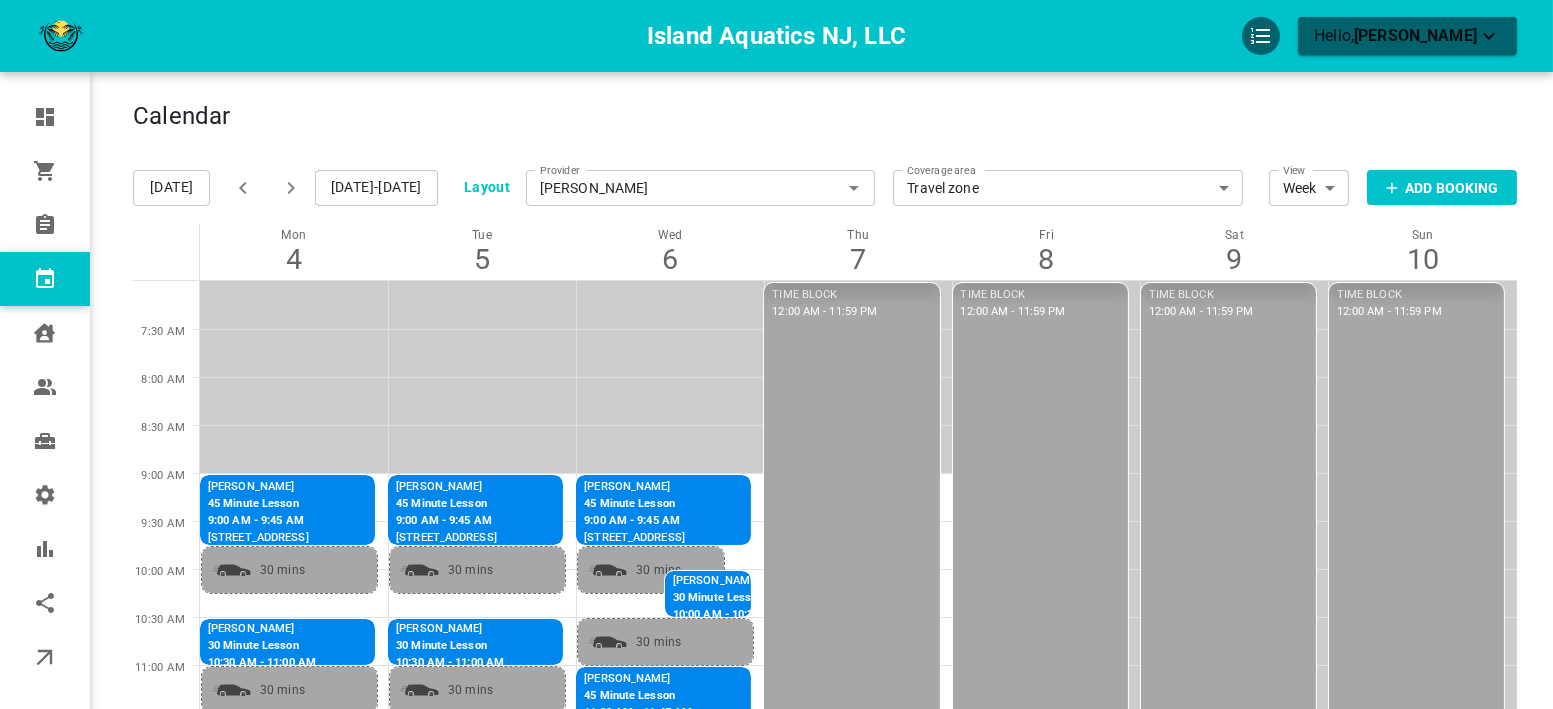 click on "[DATE]-[DATE]" at bounding box center (376, 188) 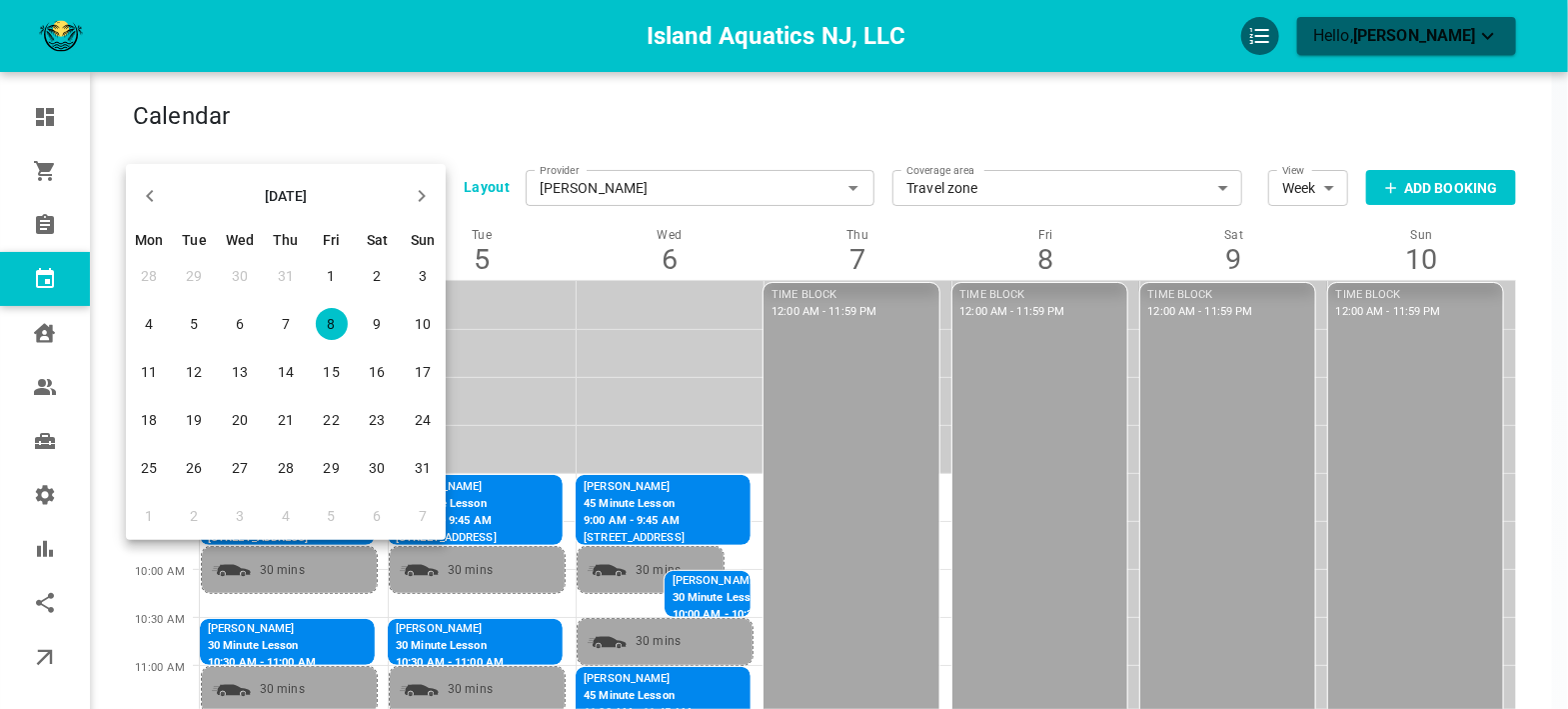 click on "8" at bounding box center (332, 324) 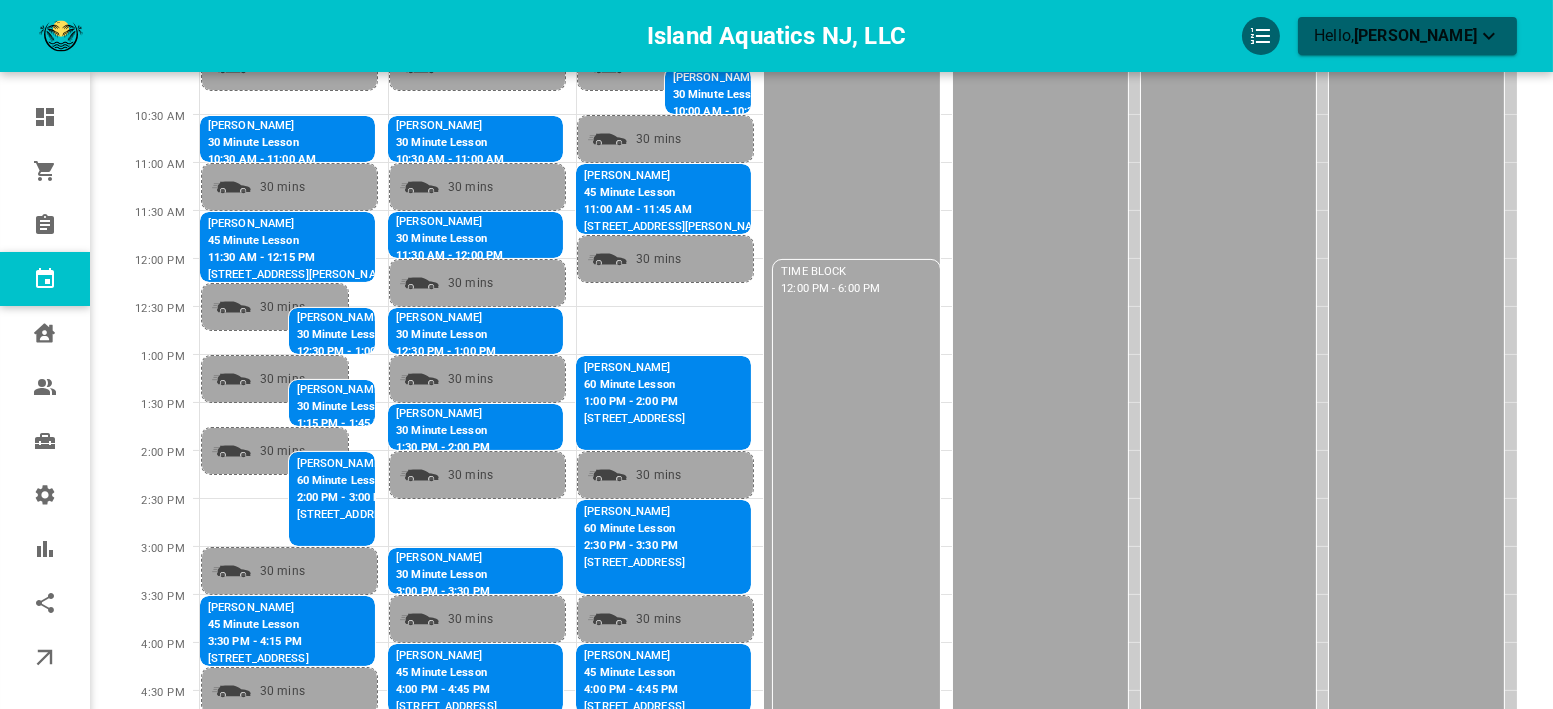 scroll, scrollTop: 555, scrollLeft: 0, axis: vertical 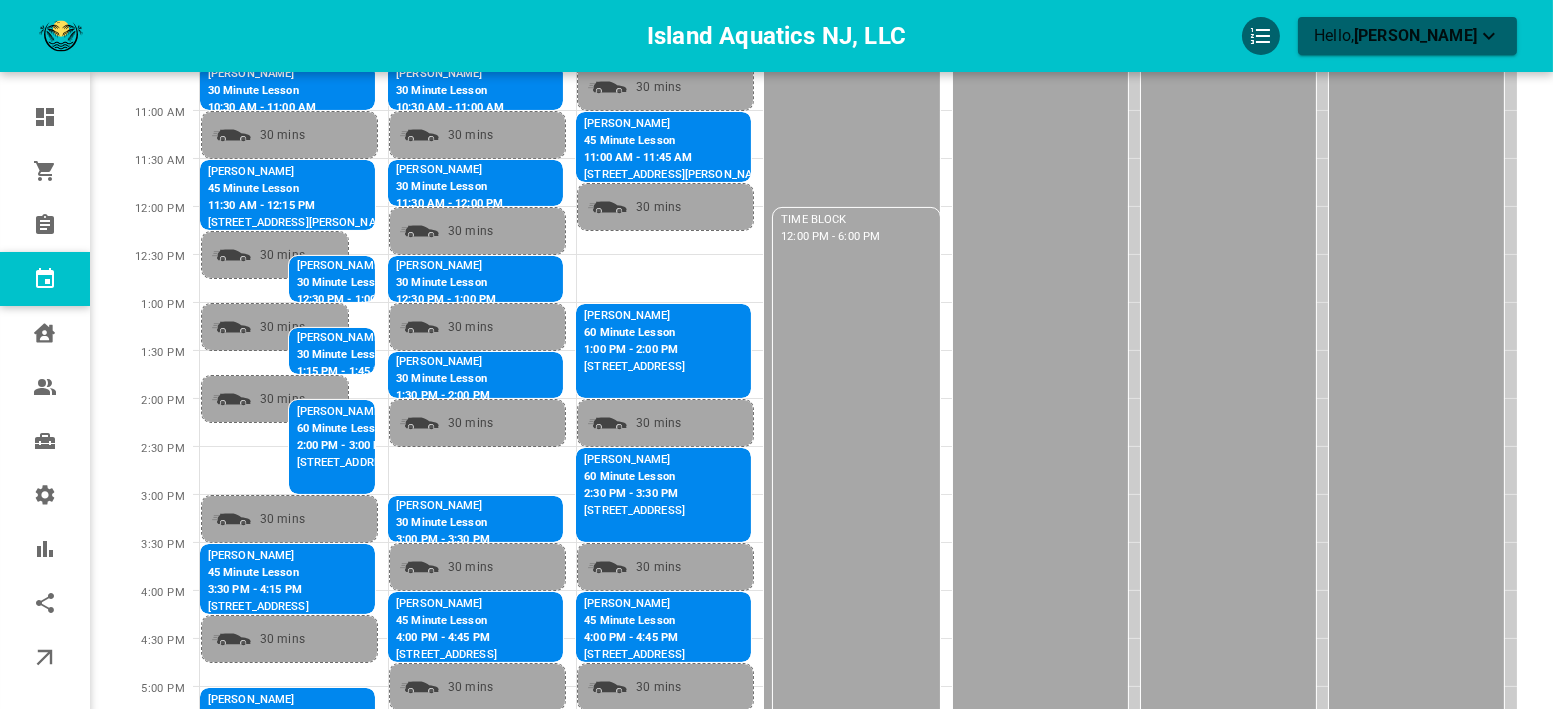 click on "30 Minute Lesson" at bounding box center (347, 355) 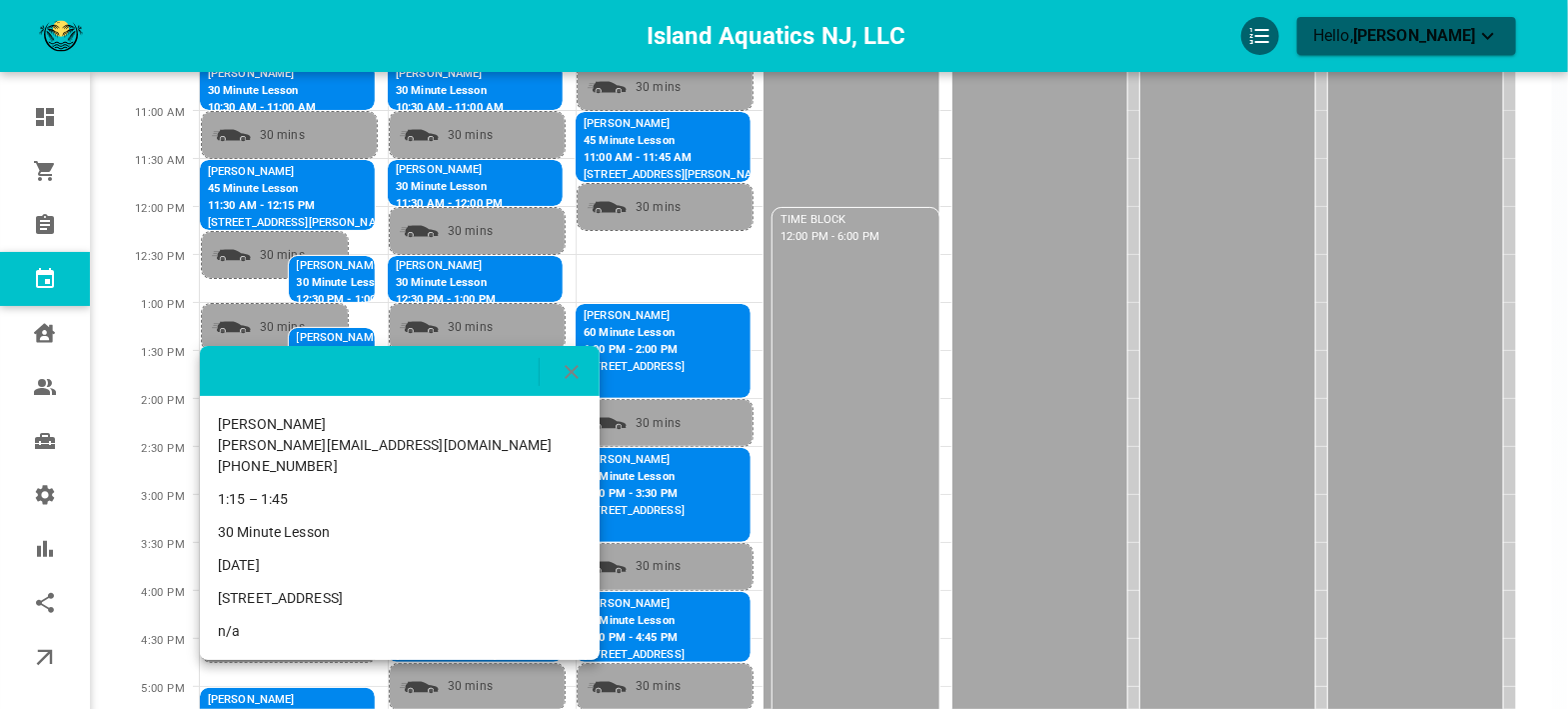 click at bounding box center [572, 372] 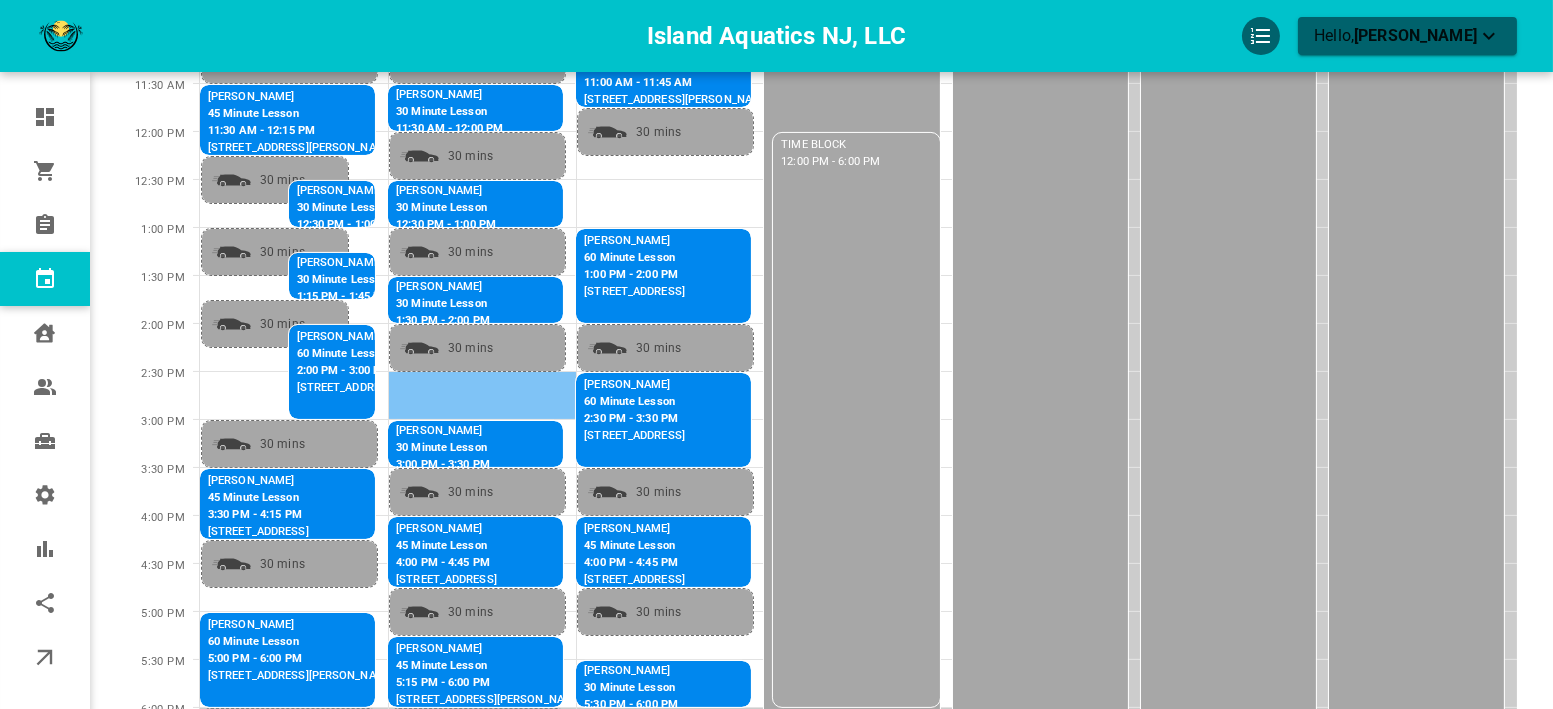 scroll, scrollTop: 666, scrollLeft: 0, axis: vertical 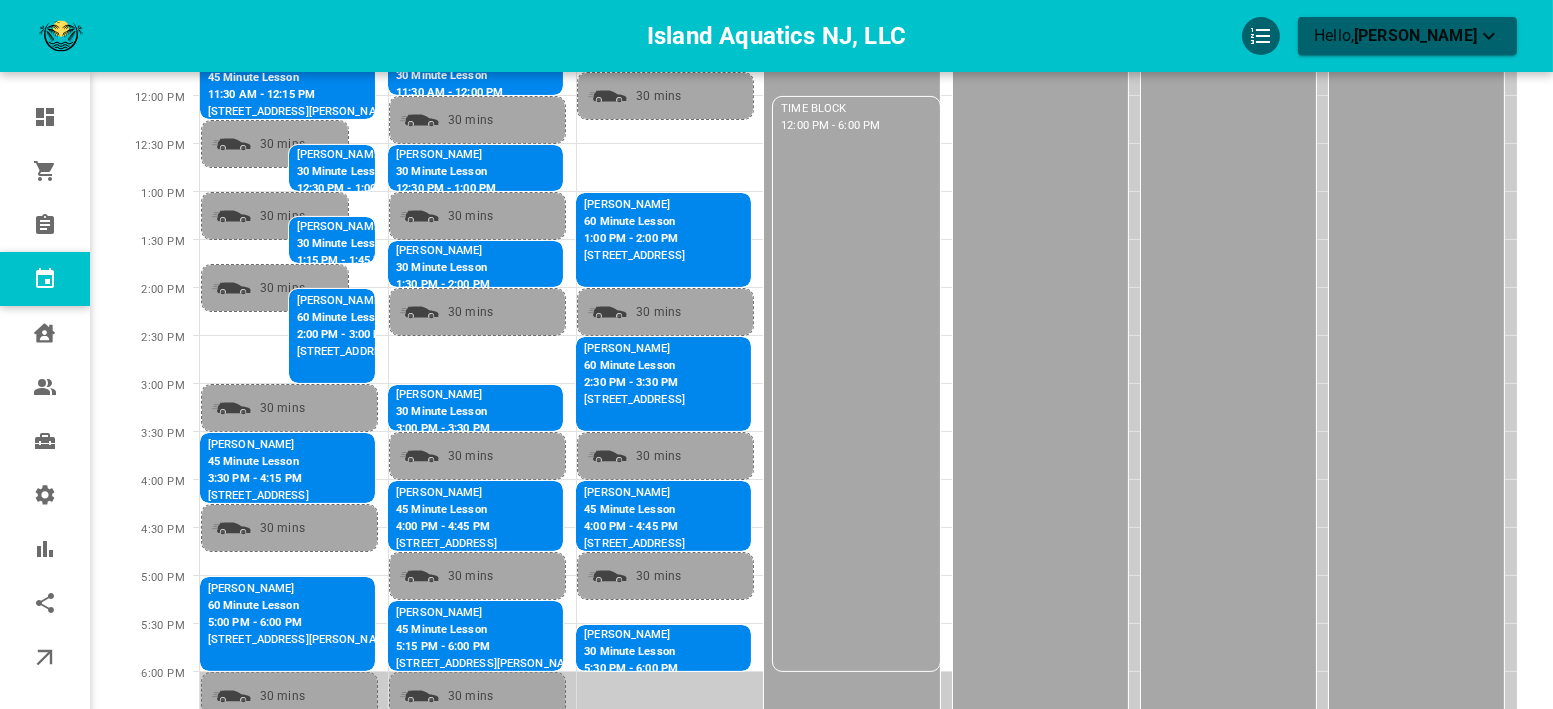 click on "[PERSON_NAME]" at bounding box center (446, 155) 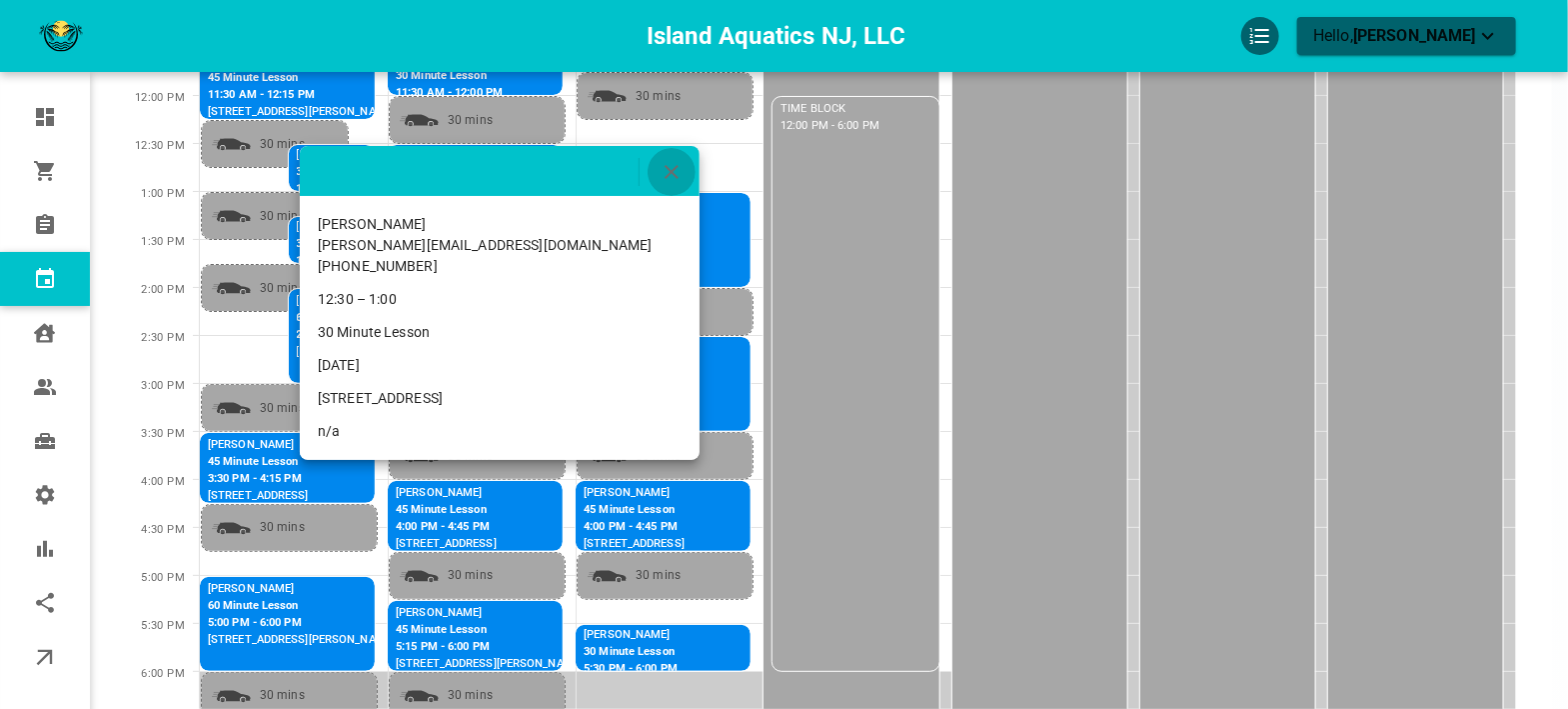 click 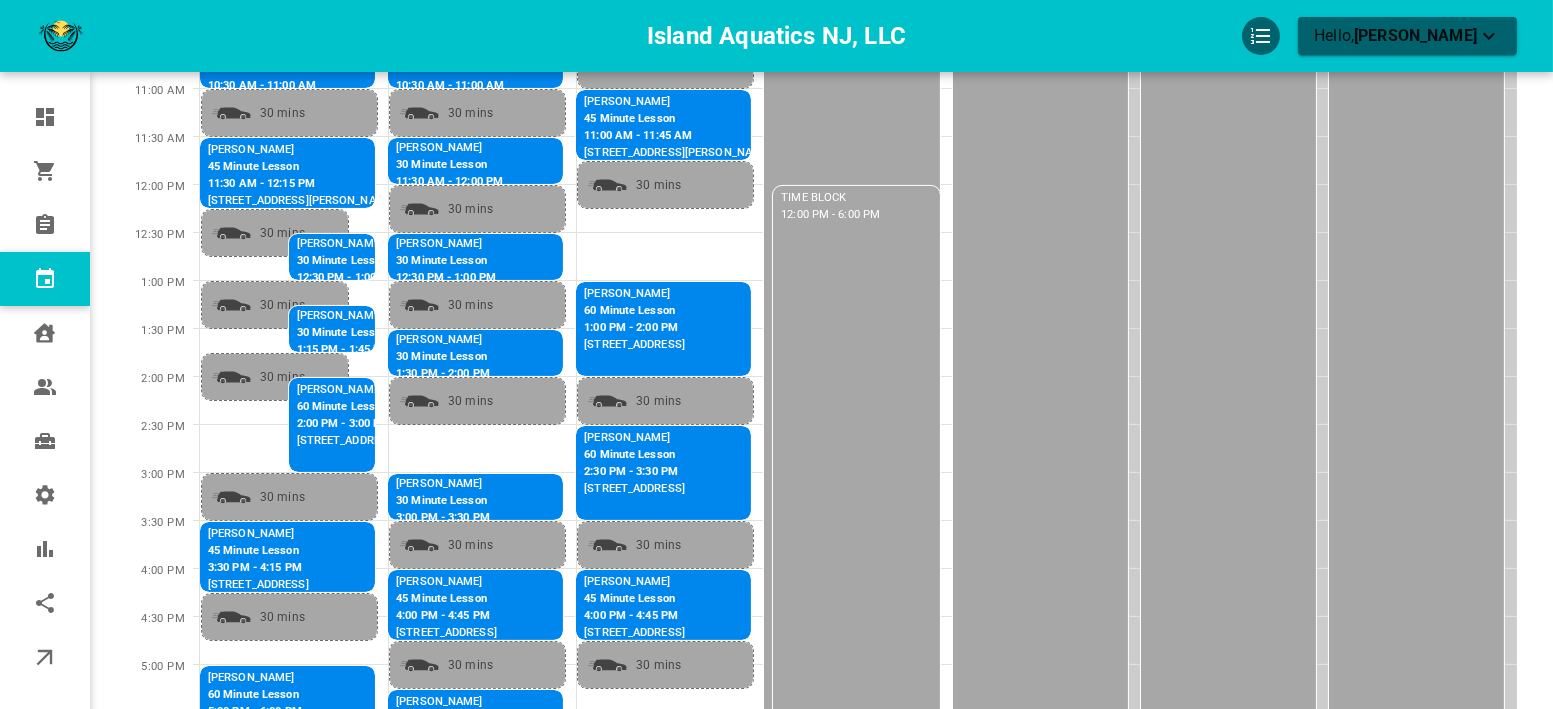 scroll, scrollTop: 555, scrollLeft: 0, axis: vertical 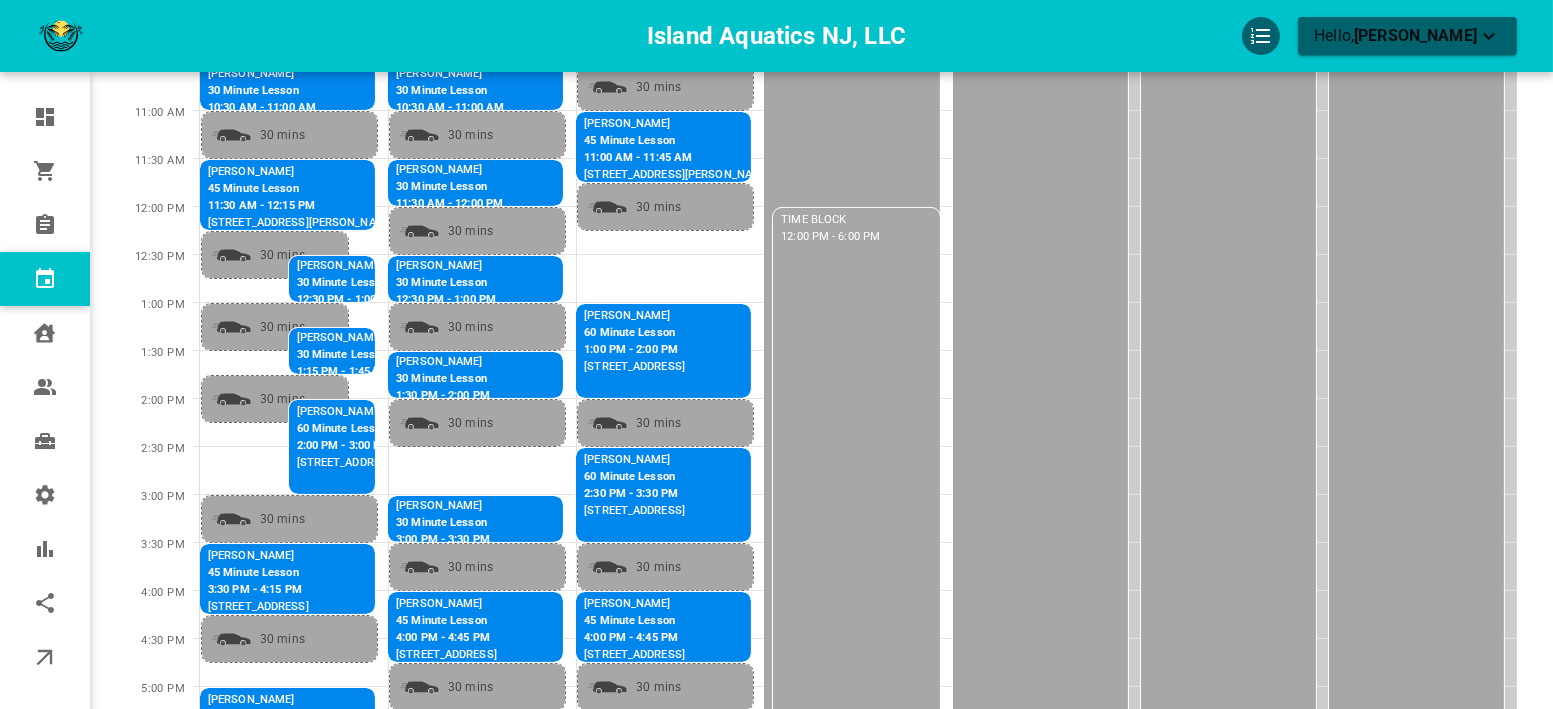 click on "[PERSON_NAME]" at bounding box center (449, 170) 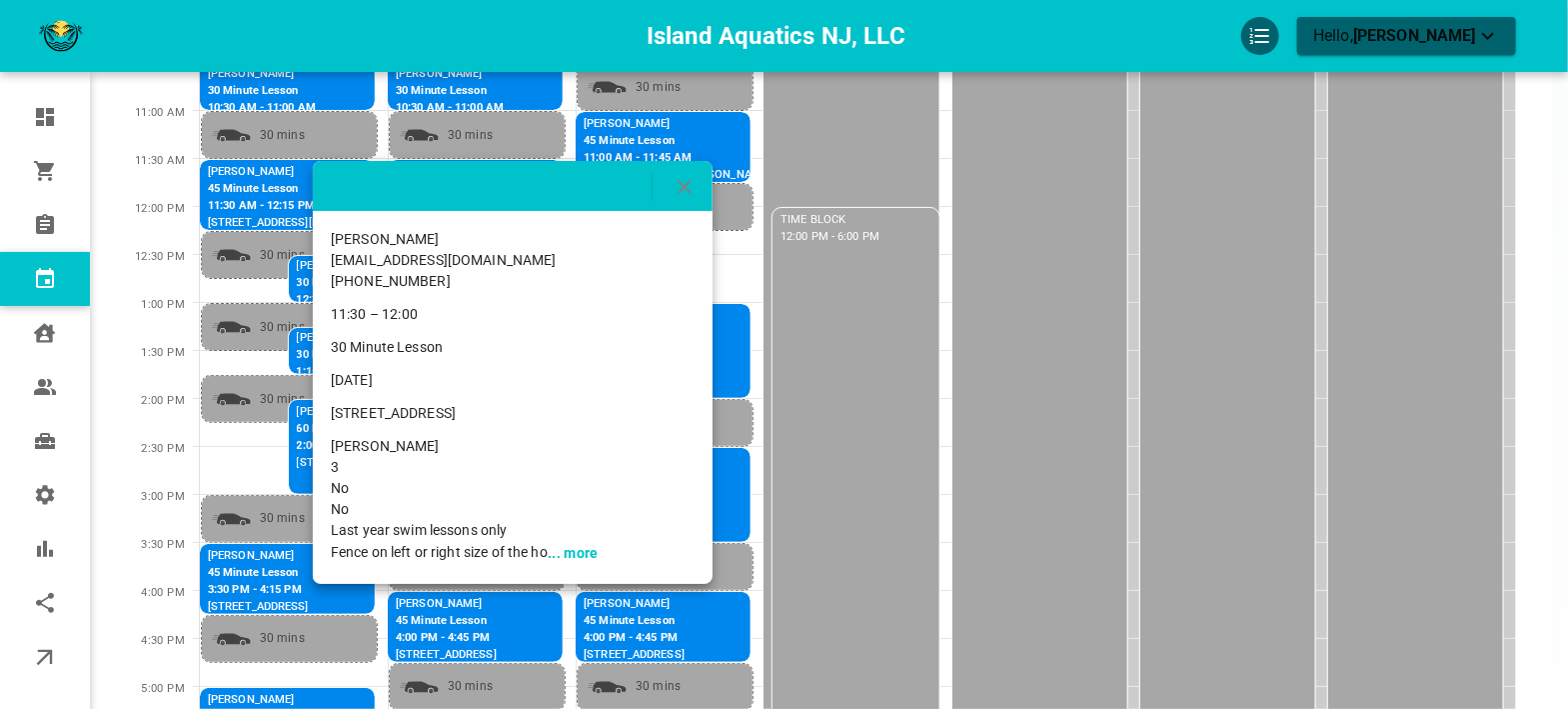 click at bounding box center (685, 187) 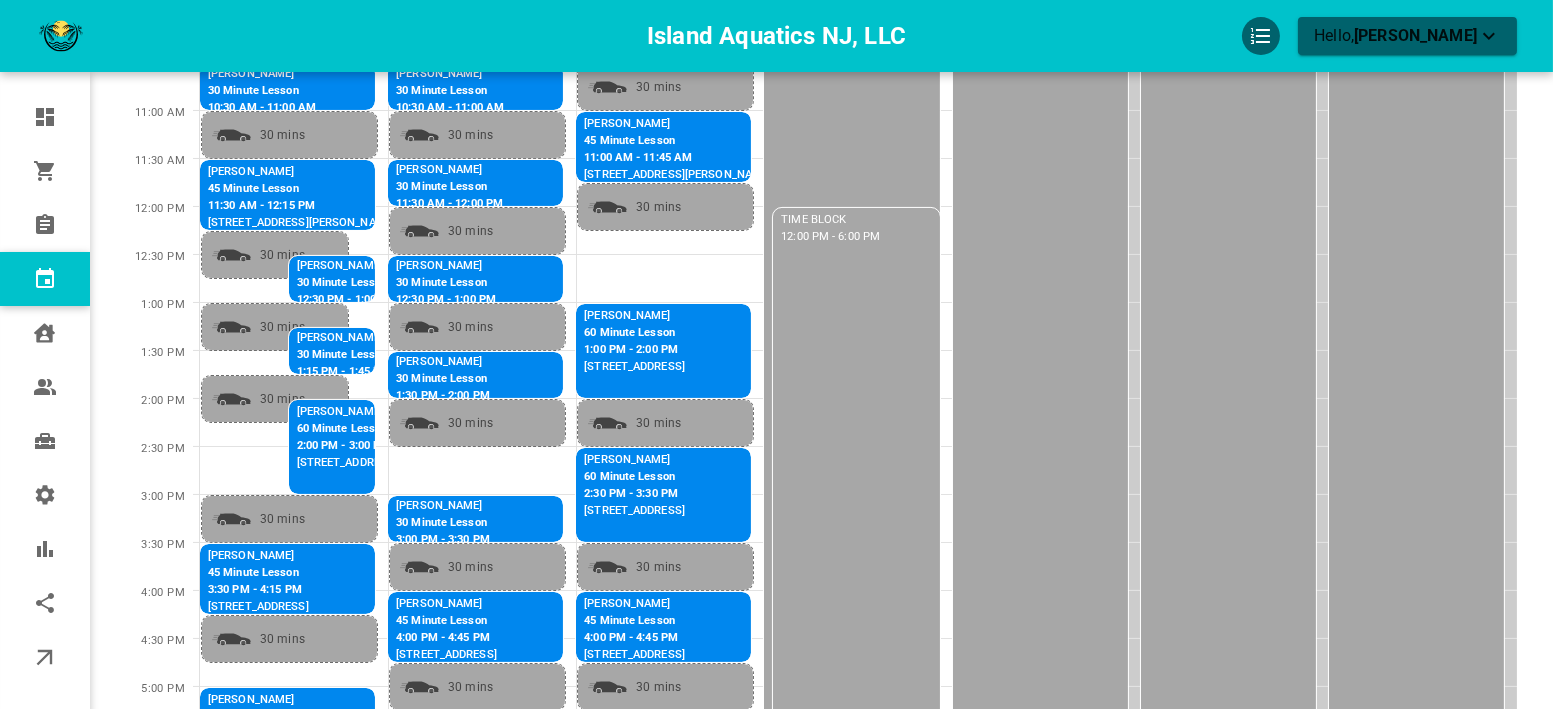 click on "[PERSON_NAME]" at bounding box center [446, 362] 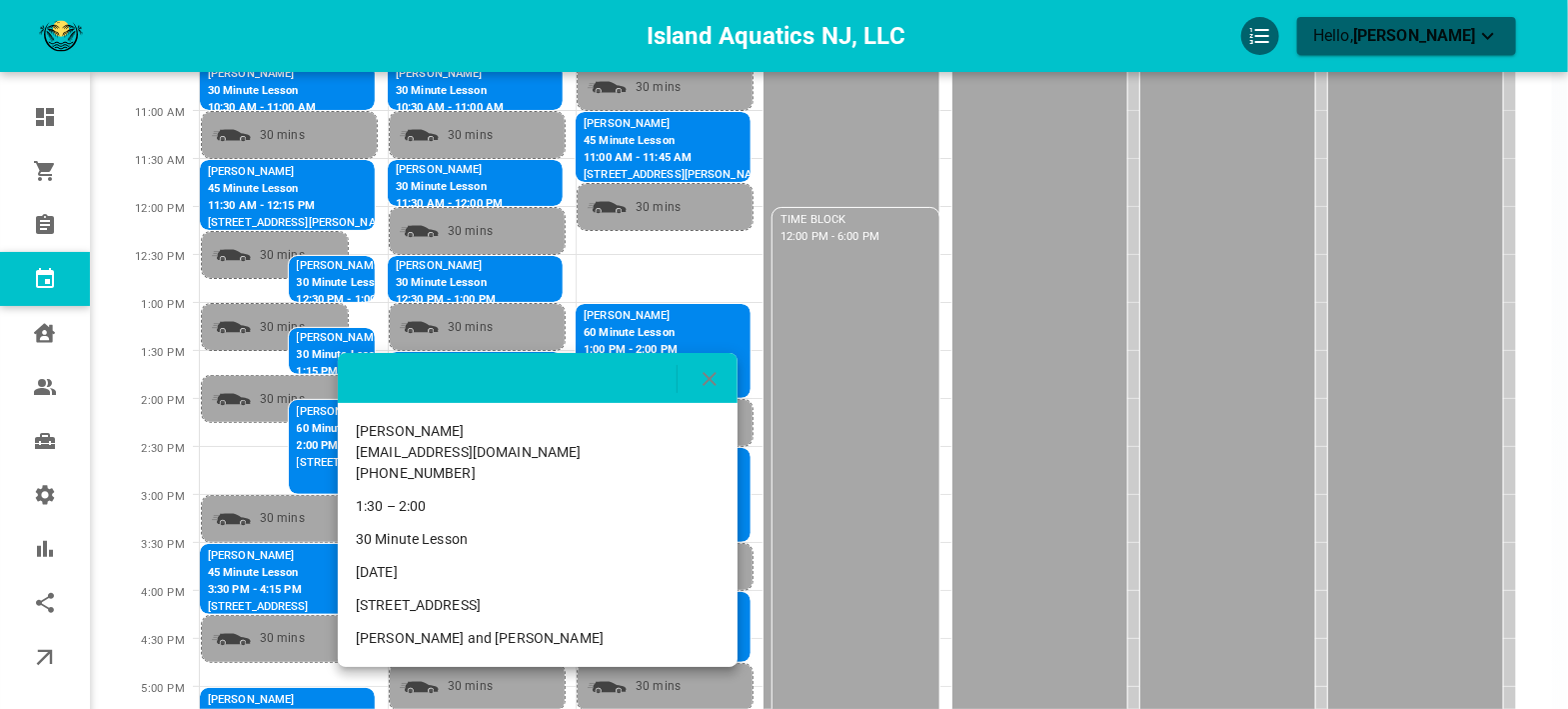 drag, startPoint x: 703, startPoint y: 378, endPoint x: 692, endPoint y: 385, distance: 13.038405 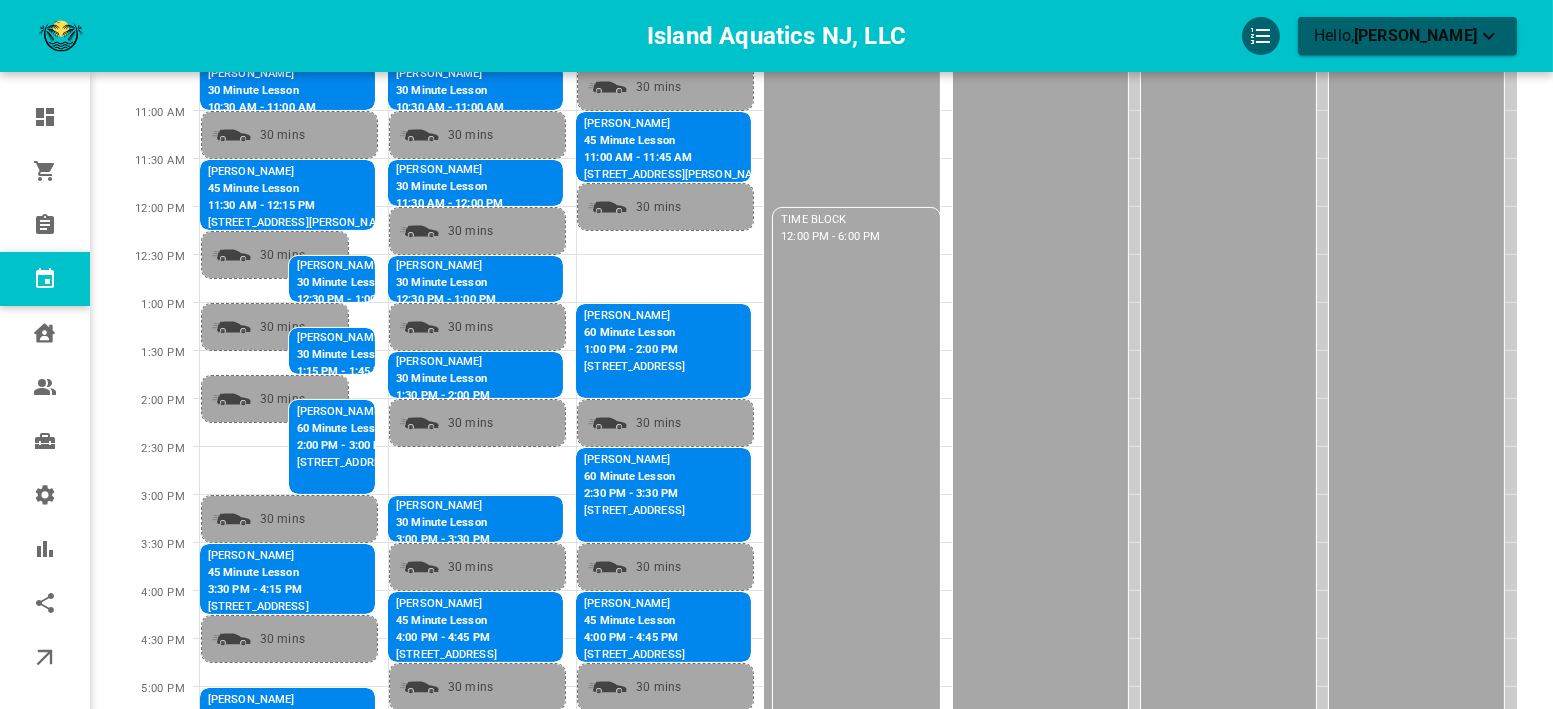 click on "30 Minute Lesson" at bounding box center [489, 523] 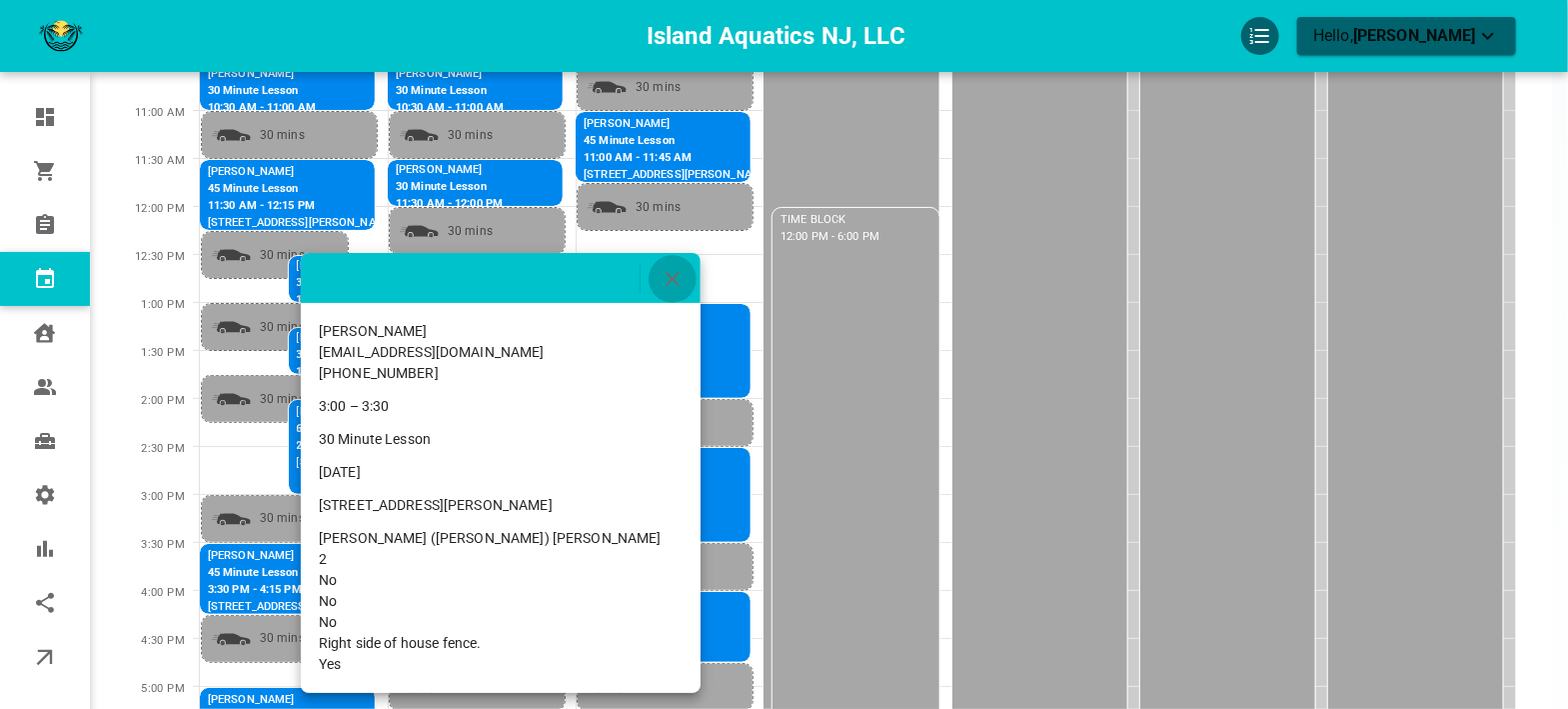 click 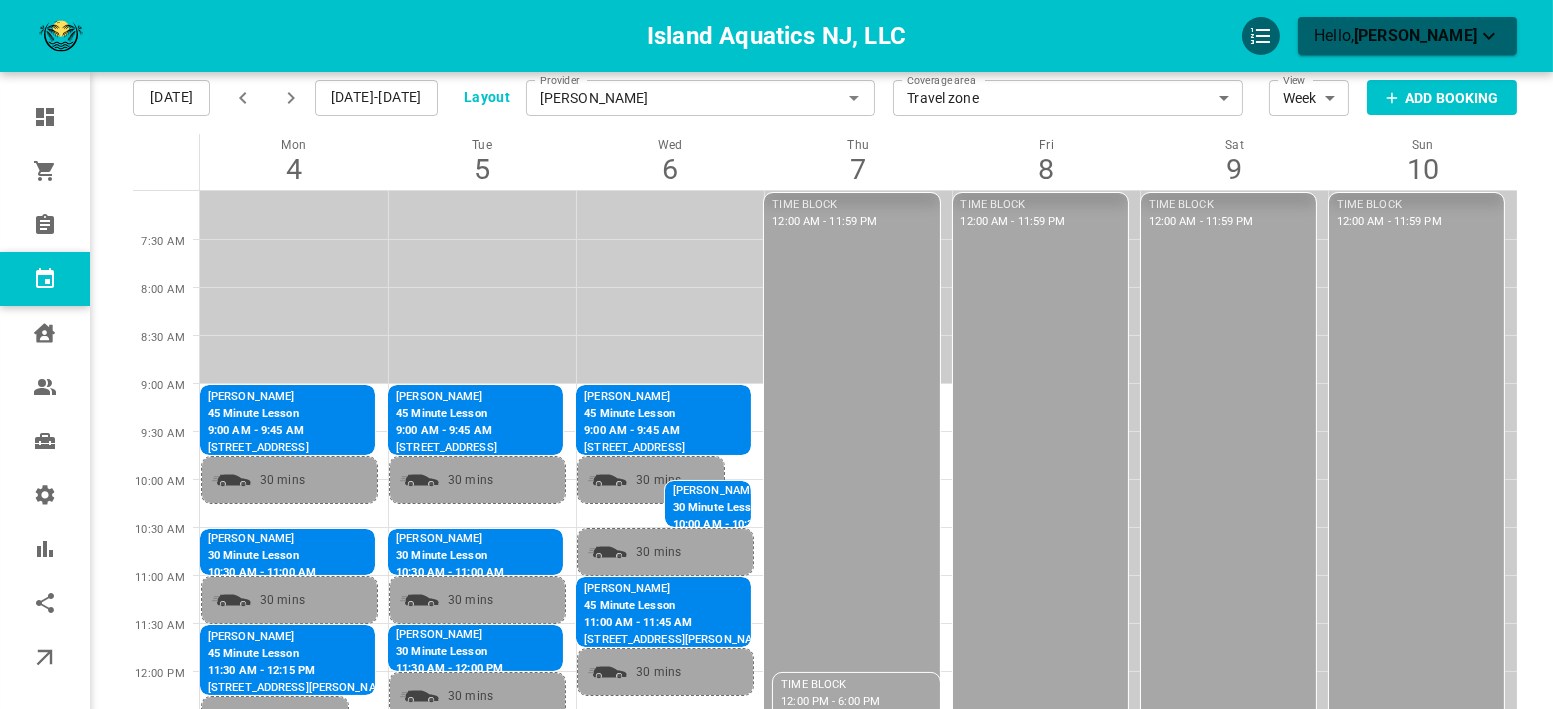 scroll, scrollTop: 0, scrollLeft: 0, axis: both 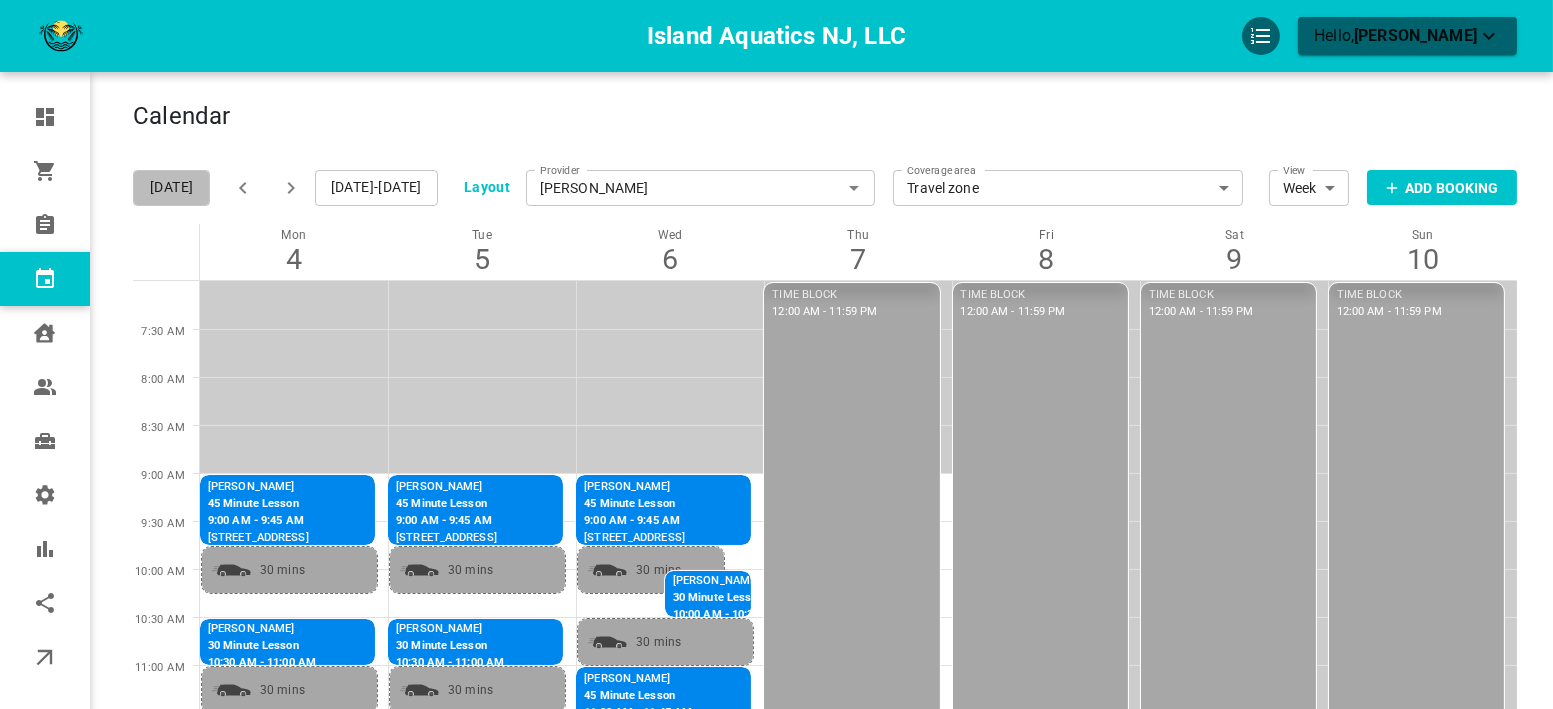 drag, startPoint x: 170, startPoint y: 187, endPoint x: 433, endPoint y: 209, distance: 263.91855 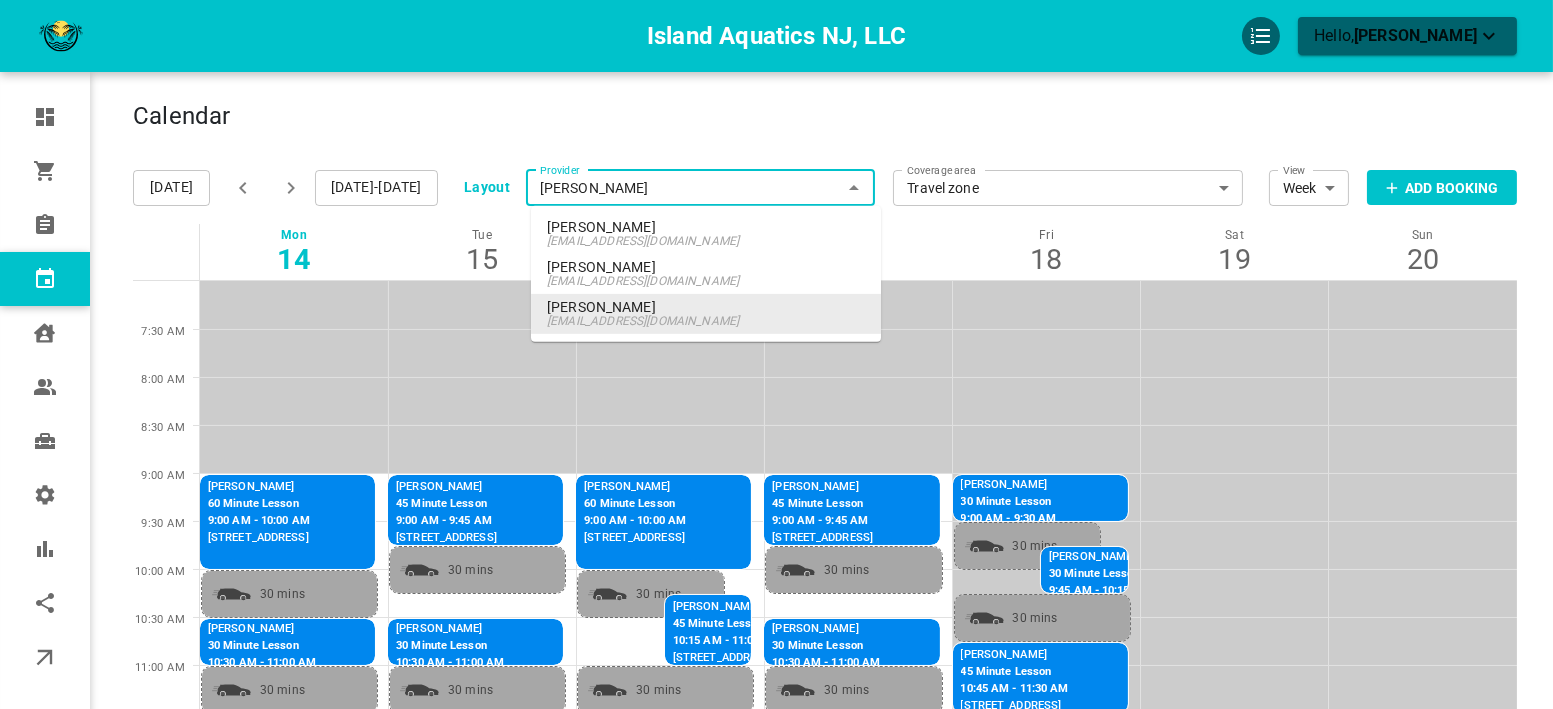 click on "[PERSON_NAME]" at bounding box center [701, 188] 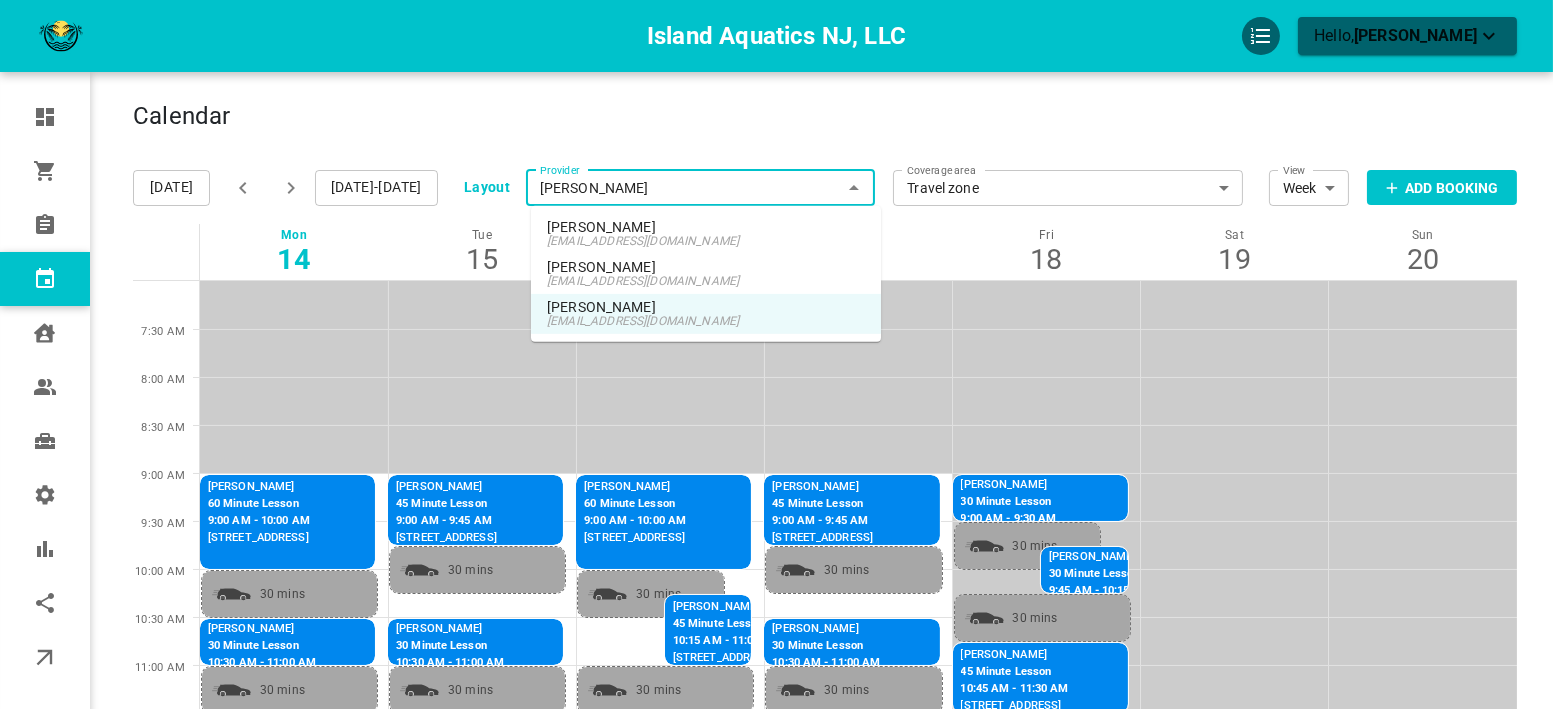 click on "[EMAIL_ADDRESS][DOMAIN_NAME]" at bounding box center [706, 281] 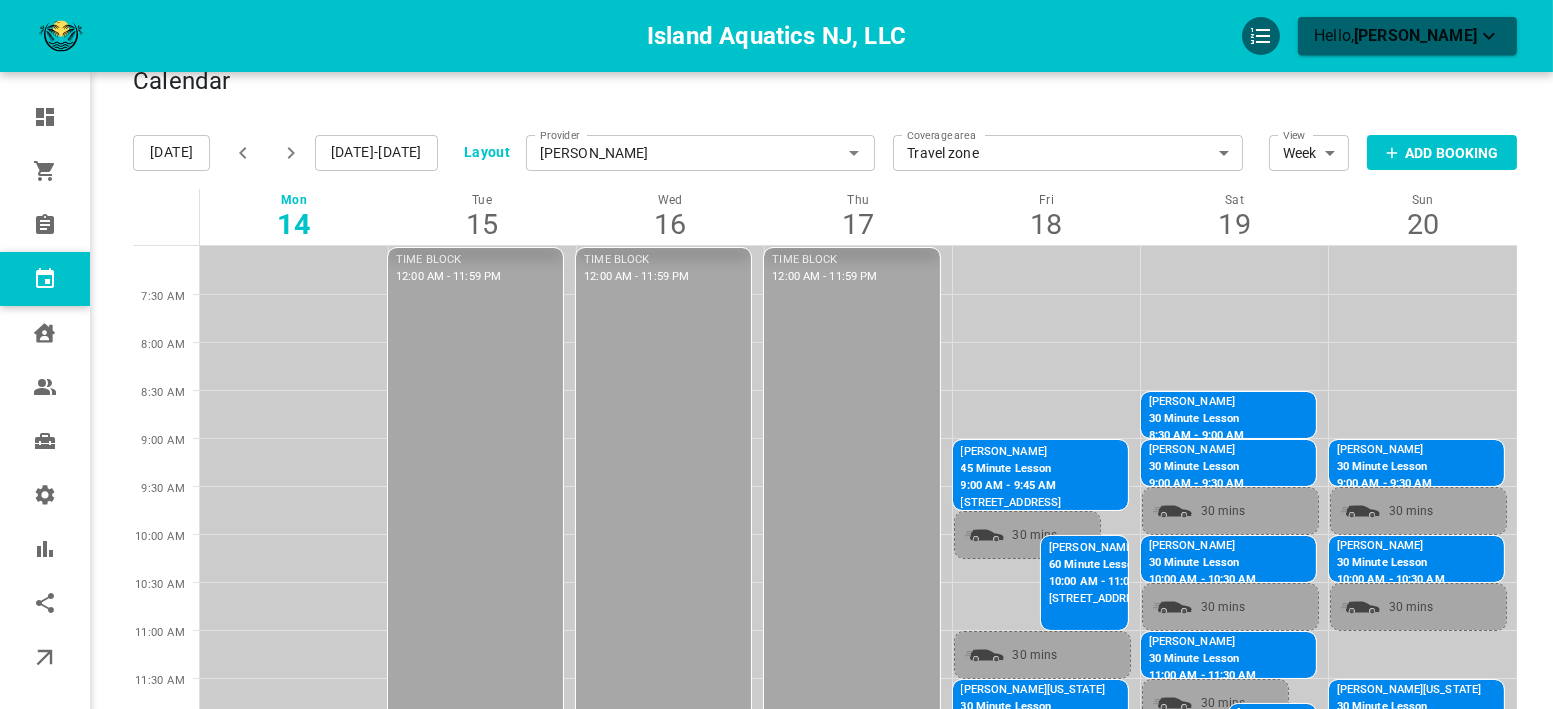 scroll, scrollTop: 0, scrollLeft: 0, axis: both 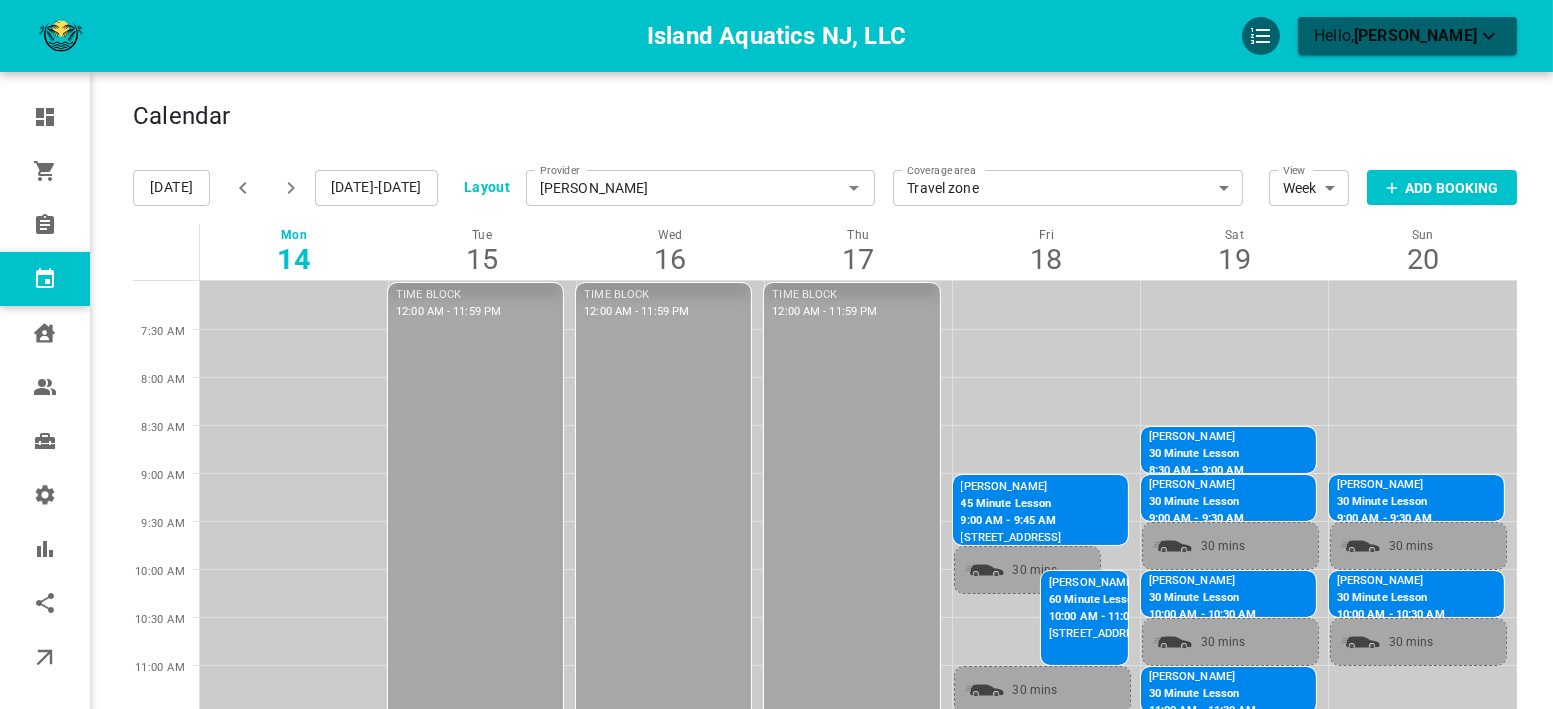 click on "[DATE]" at bounding box center (171, 188) 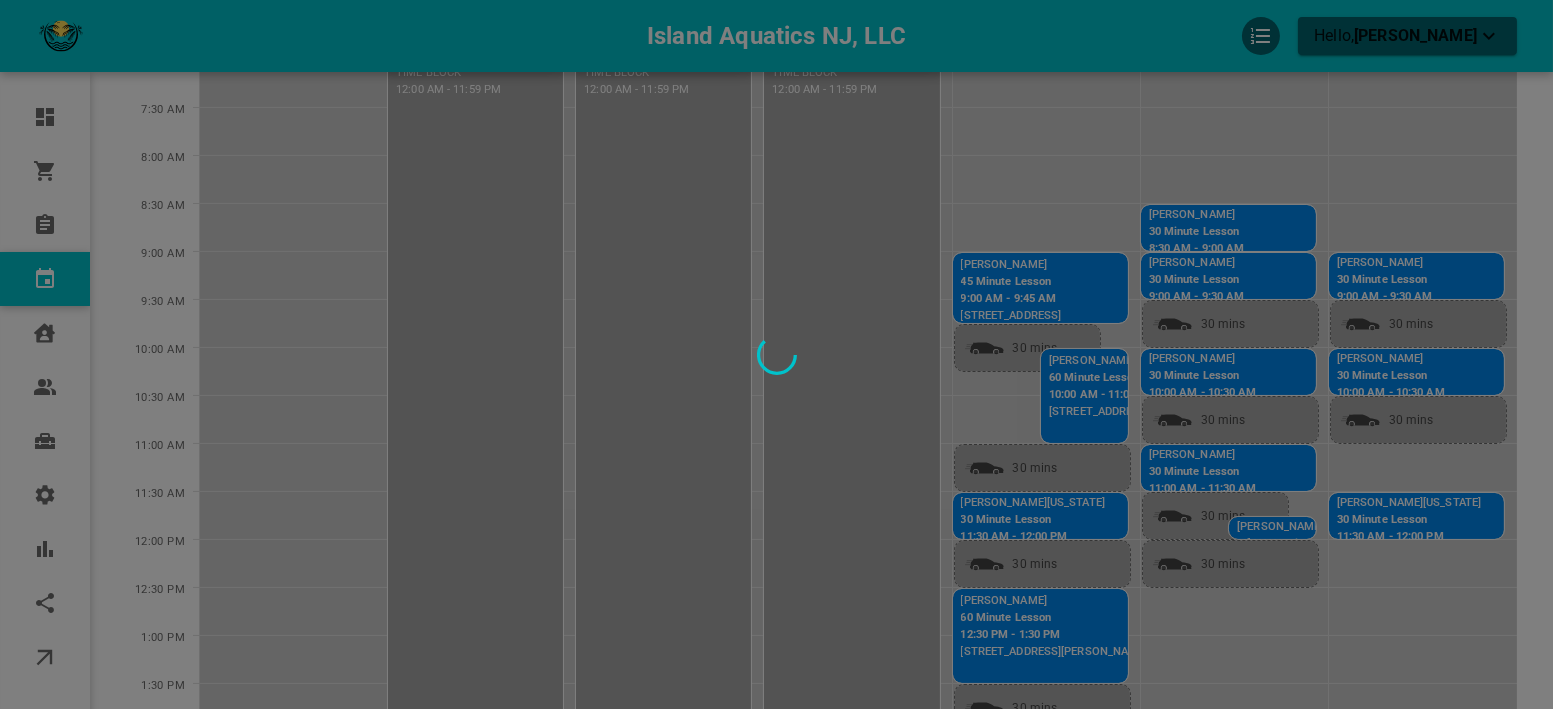 scroll, scrollTop: 333, scrollLeft: 0, axis: vertical 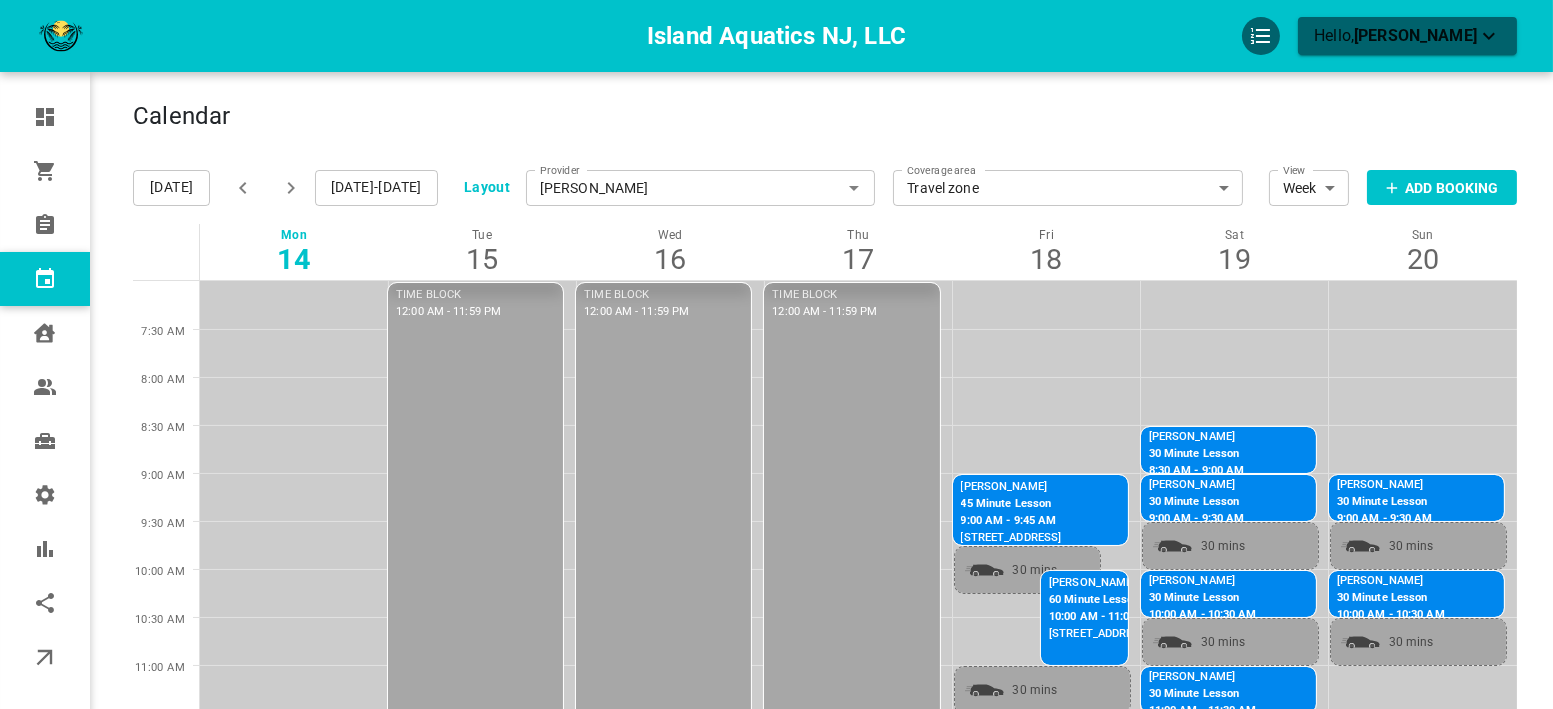 click on "[DATE]" at bounding box center [171, 188] 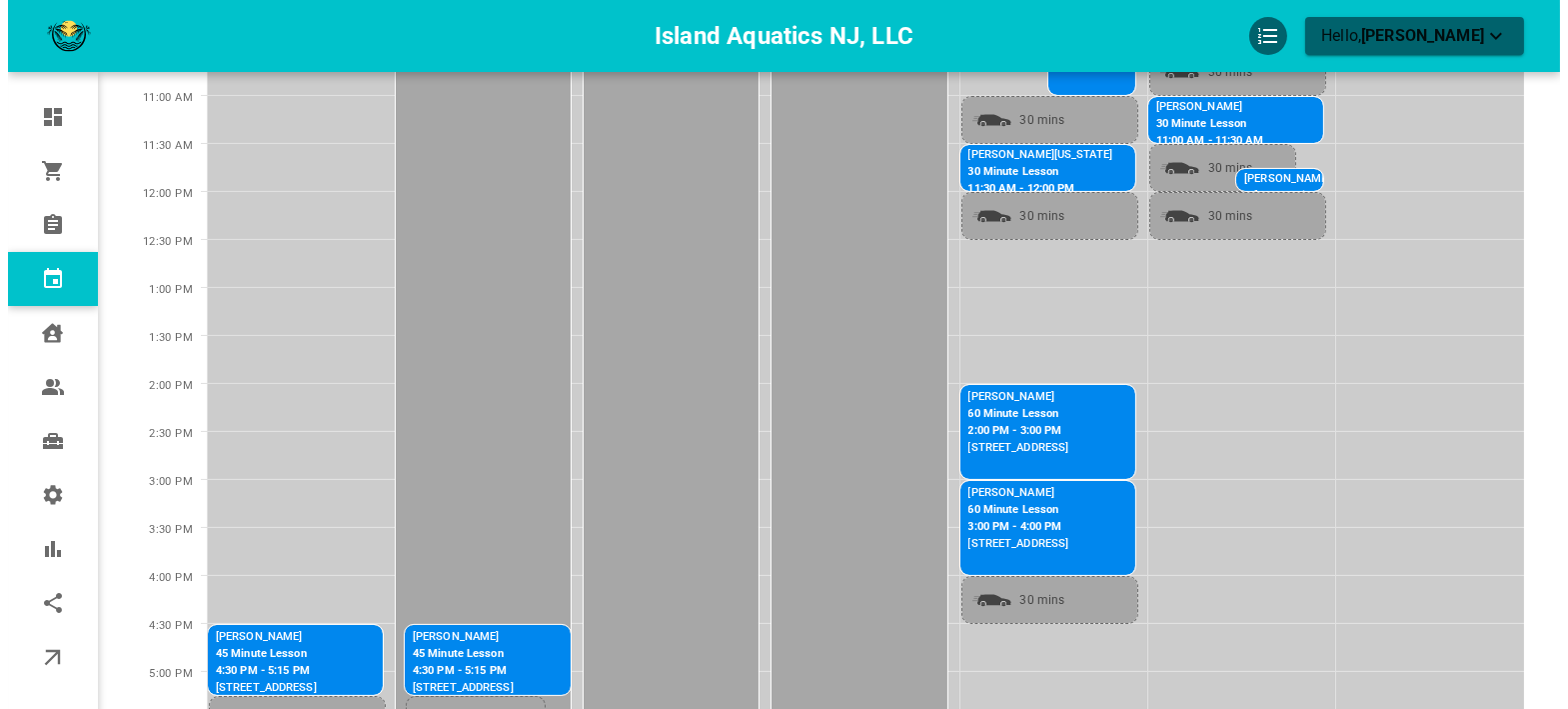 scroll, scrollTop: 444, scrollLeft: 0, axis: vertical 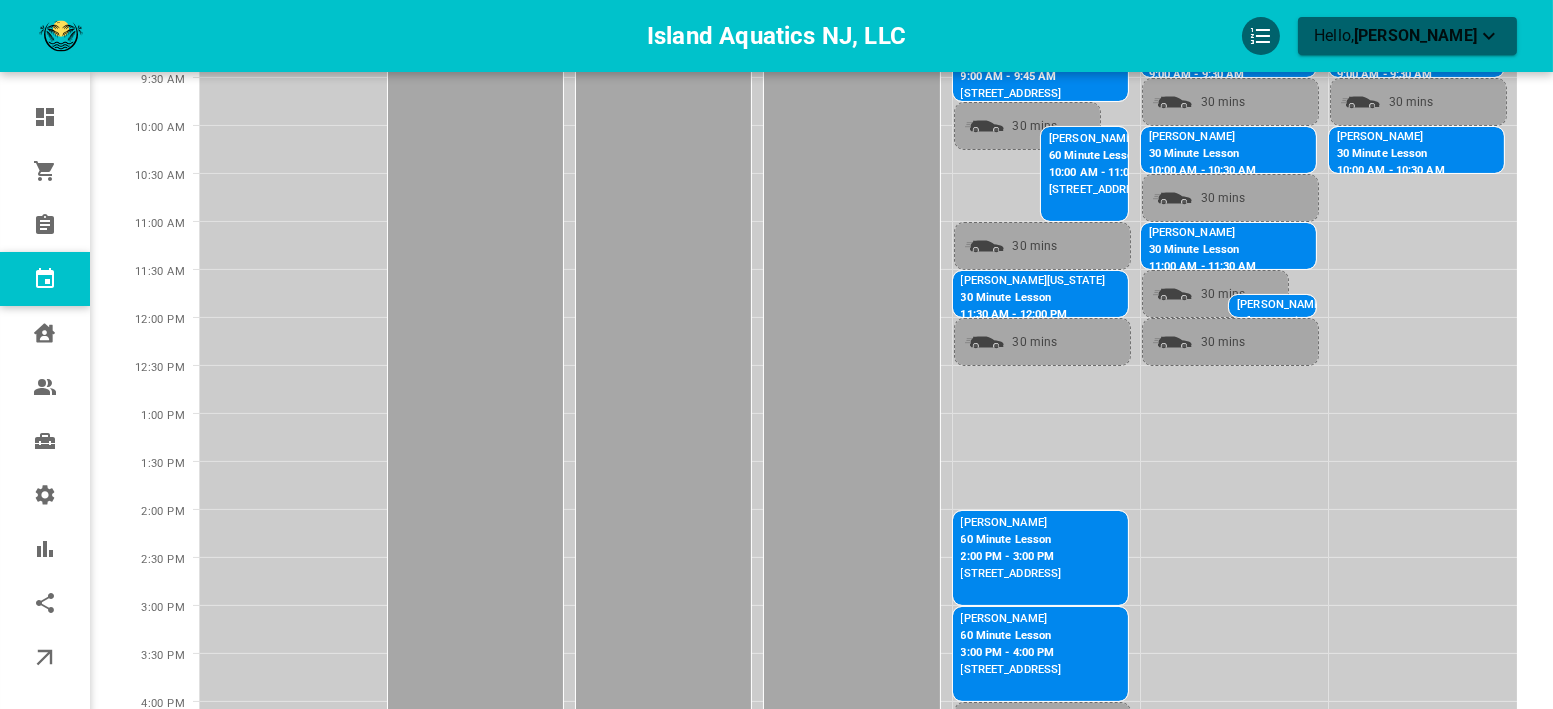 click at bounding box center [1047, 389] 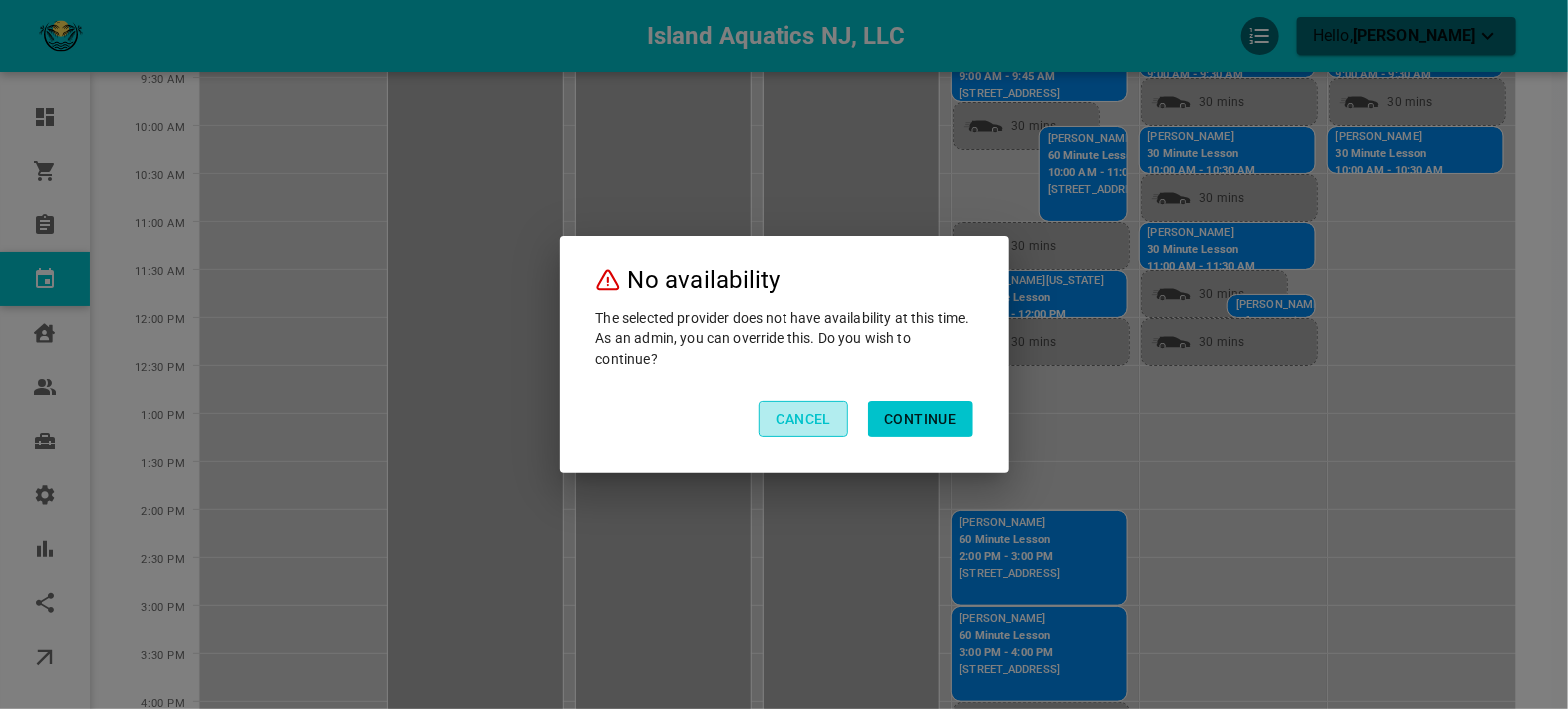 click on "Cancel" at bounding box center (803, 419) 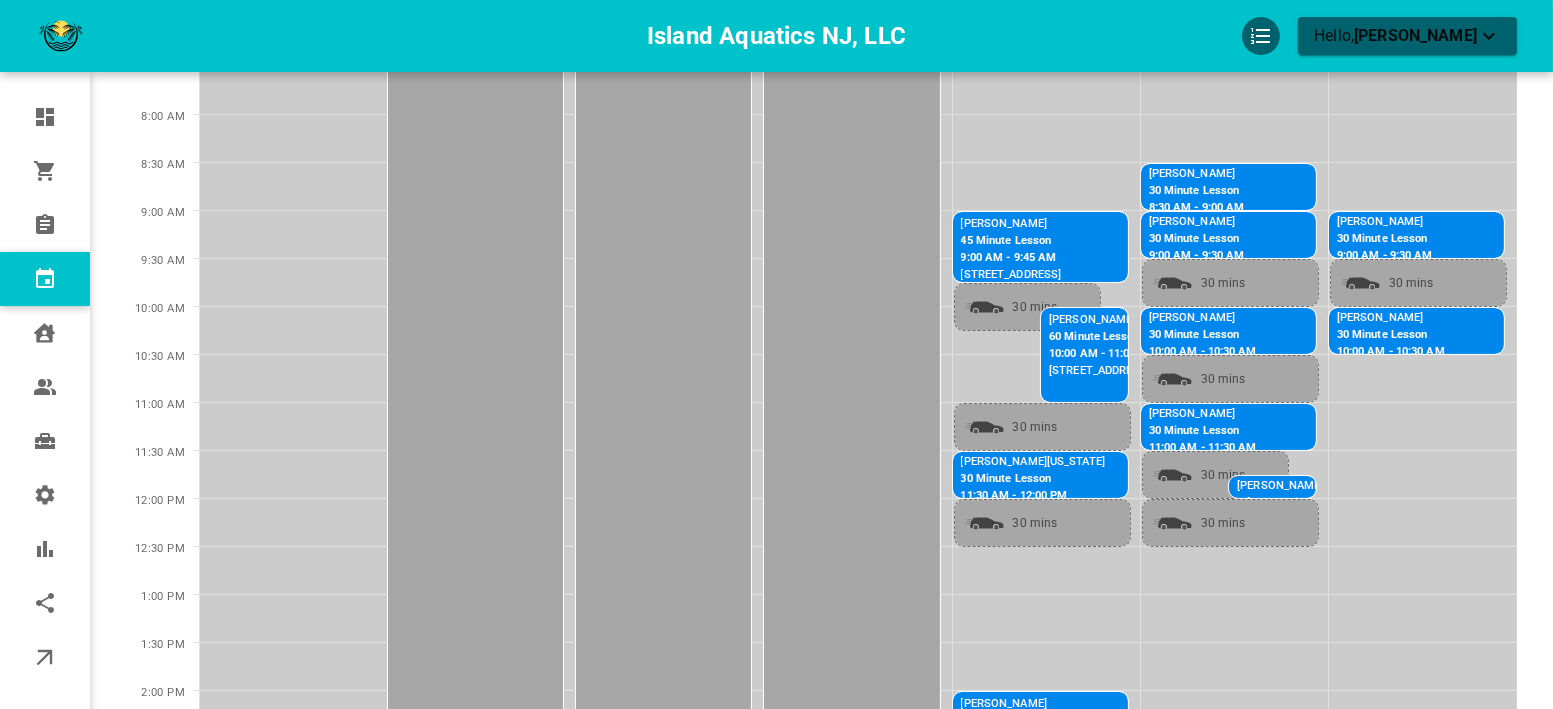 scroll, scrollTop: 333, scrollLeft: 0, axis: vertical 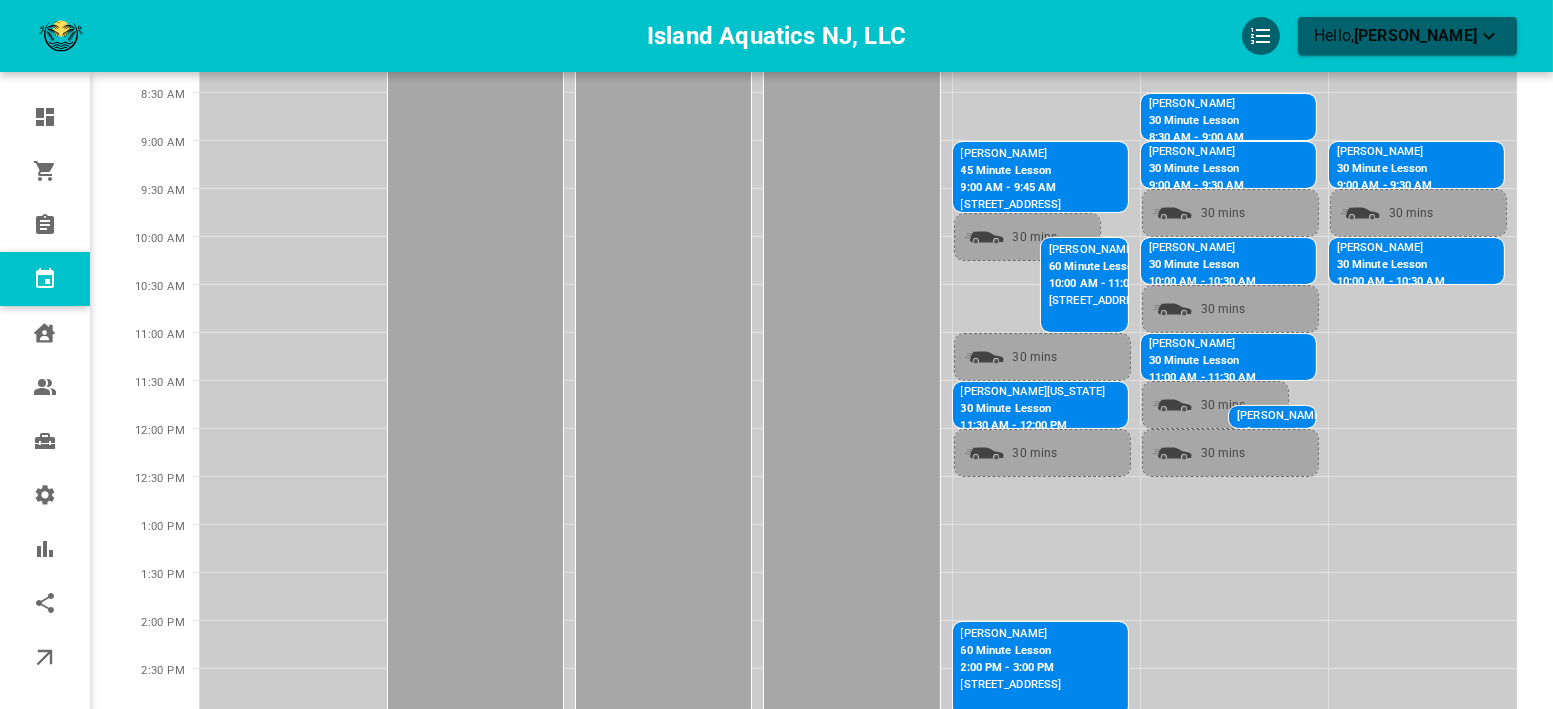 click on "30 Minute Lesson" at bounding box center [1430, 265] 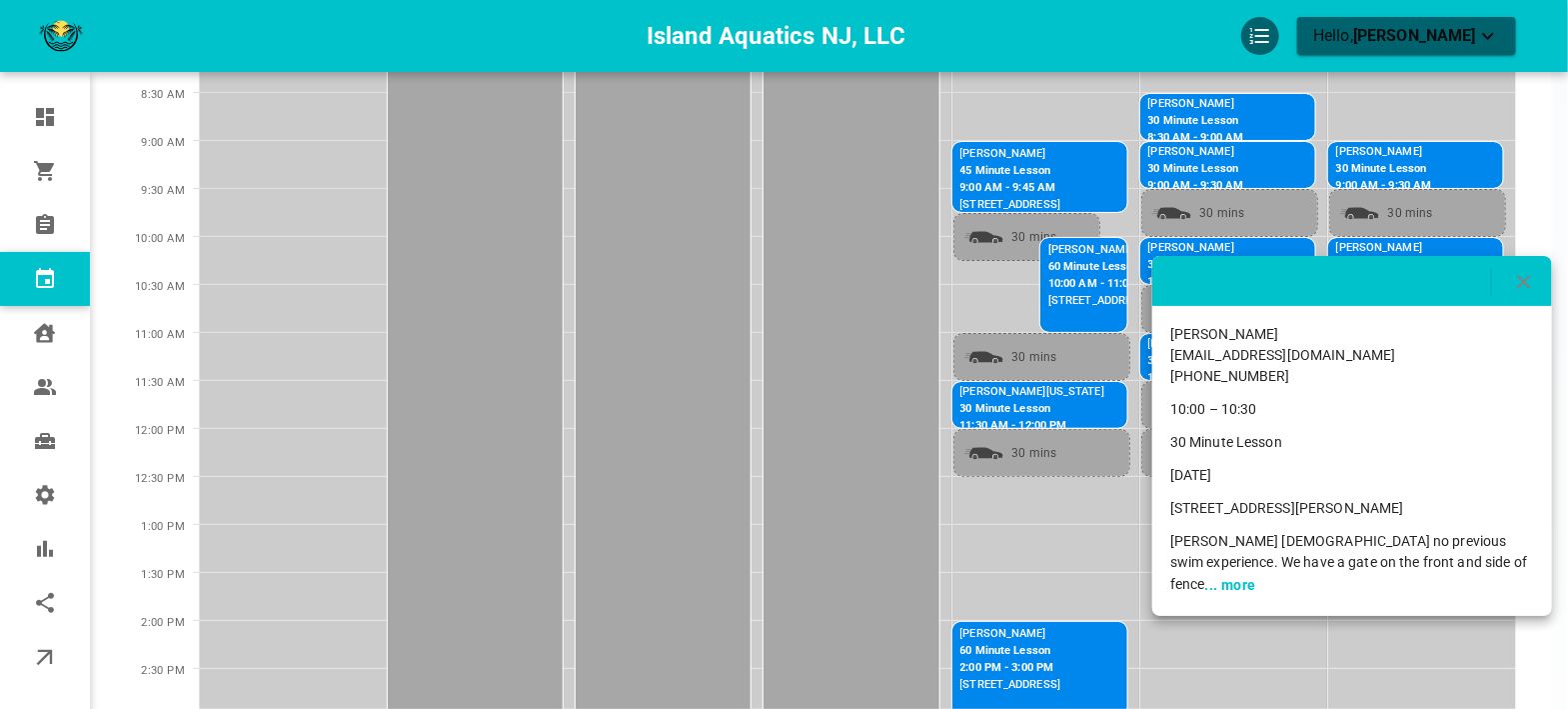 click 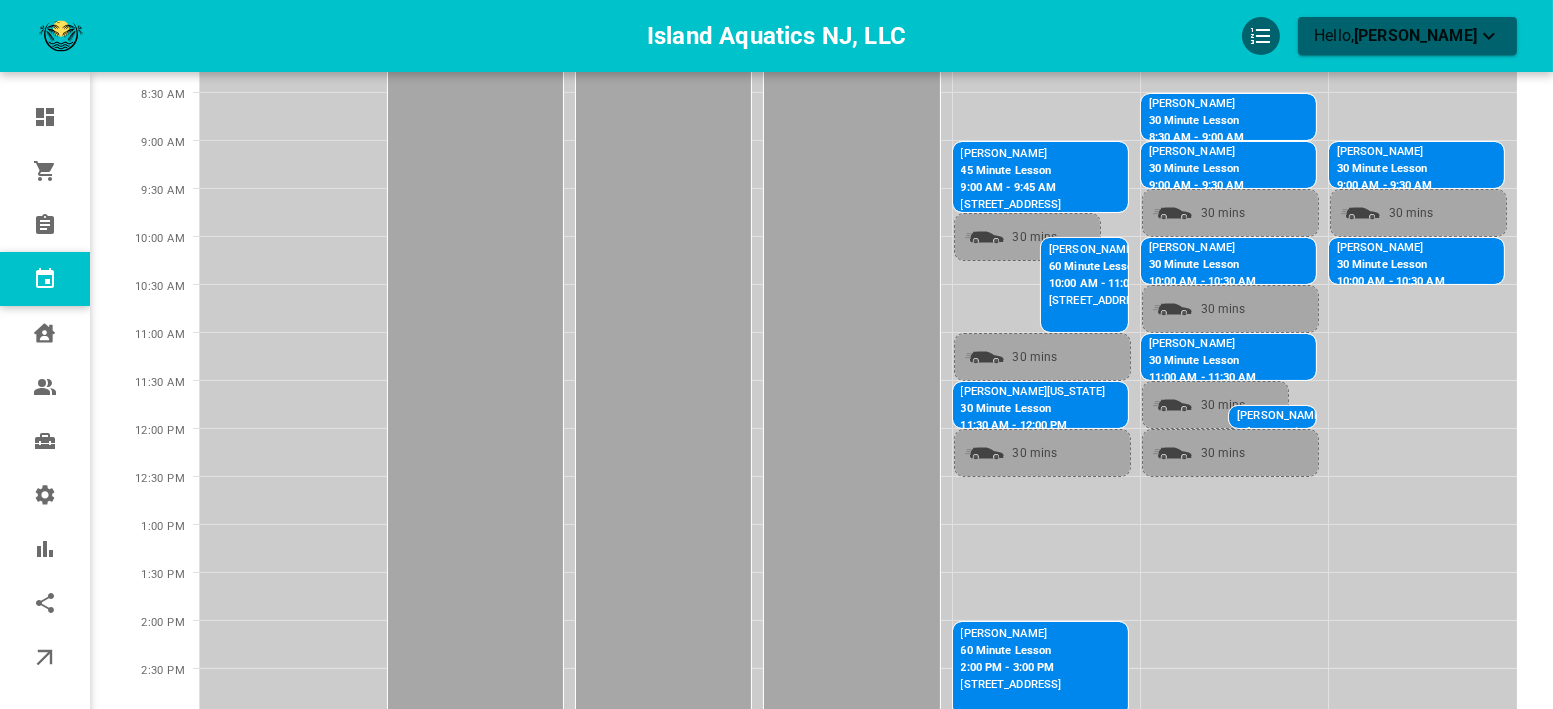 click on "[PERSON_NAME]" at bounding box center [1298, 416] 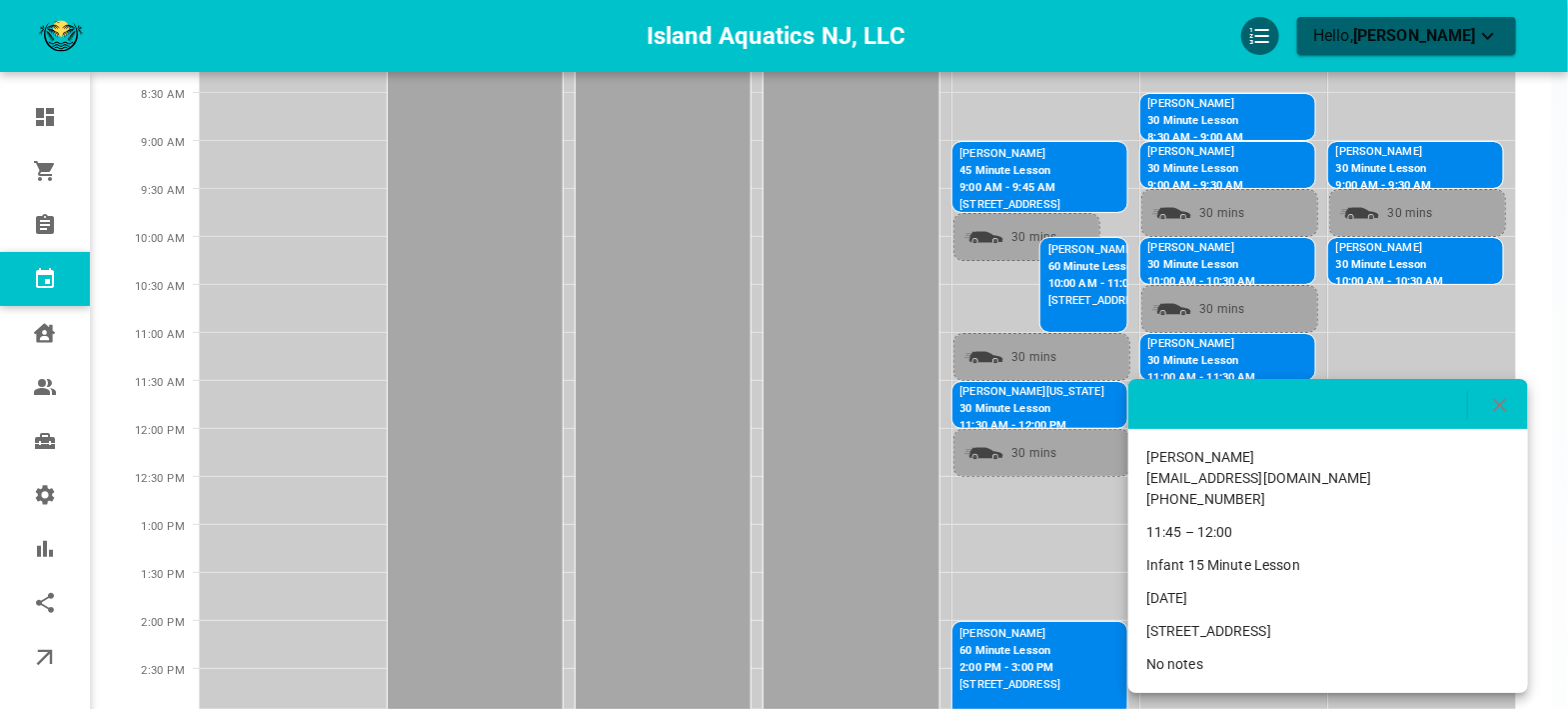 click 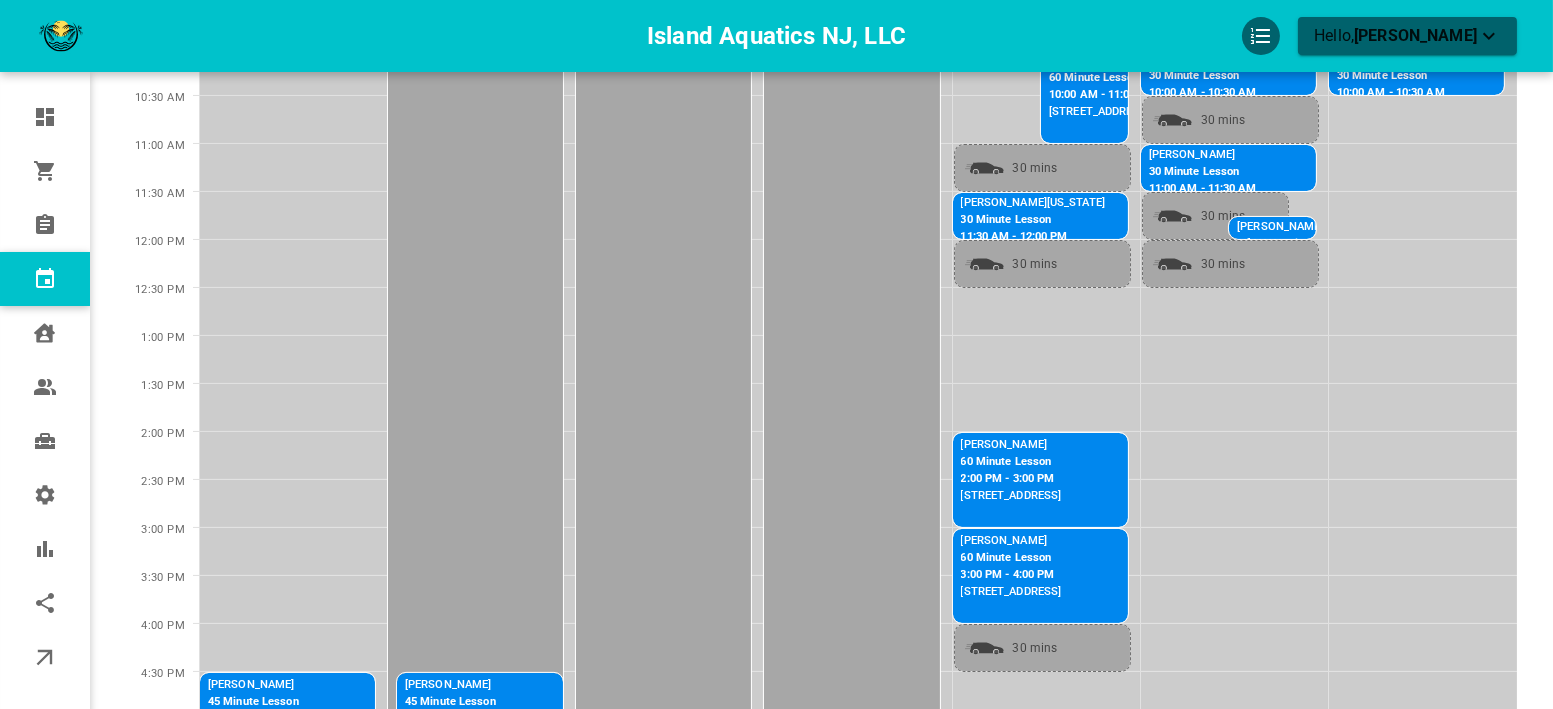 scroll, scrollTop: 0, scrollLeft: 0, axis: both 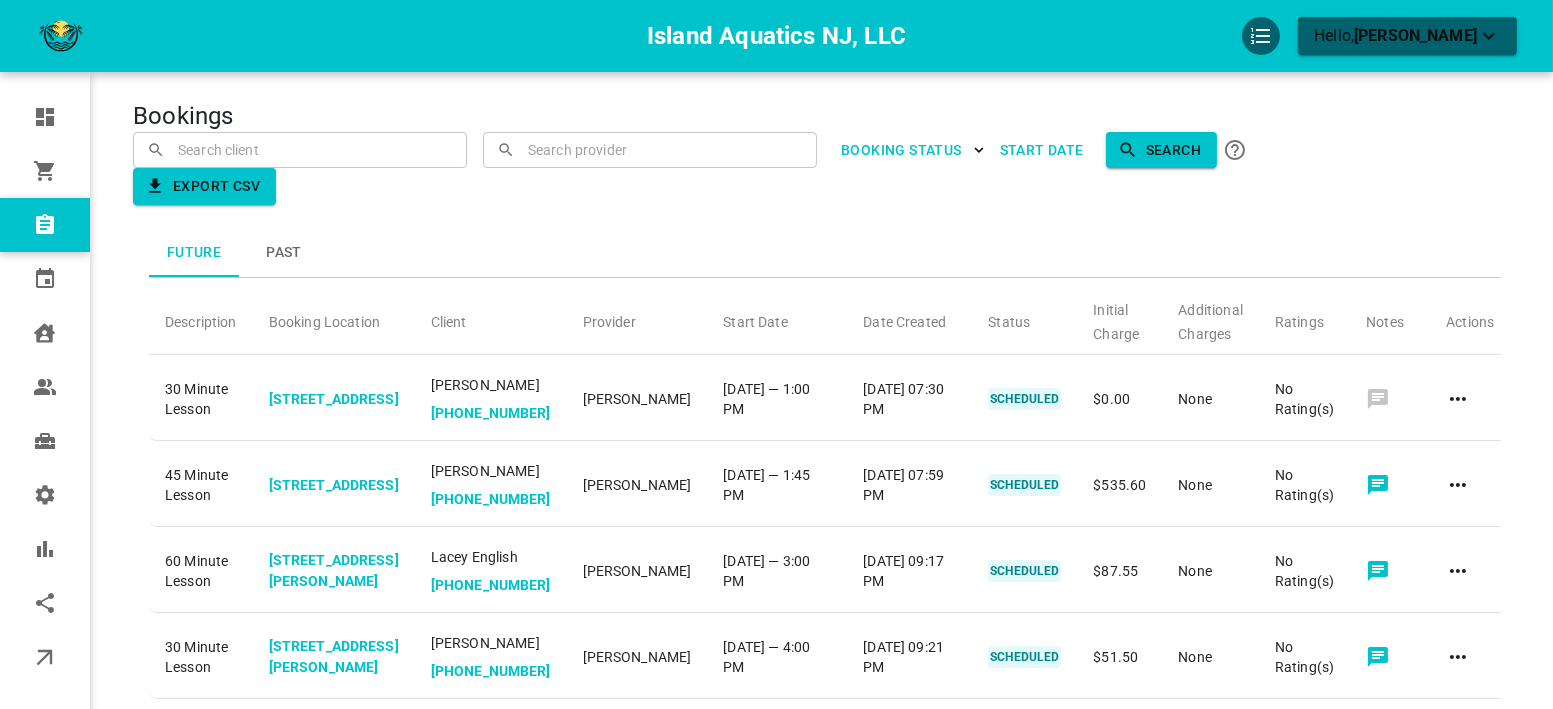 click at bounding box center (300, 149) 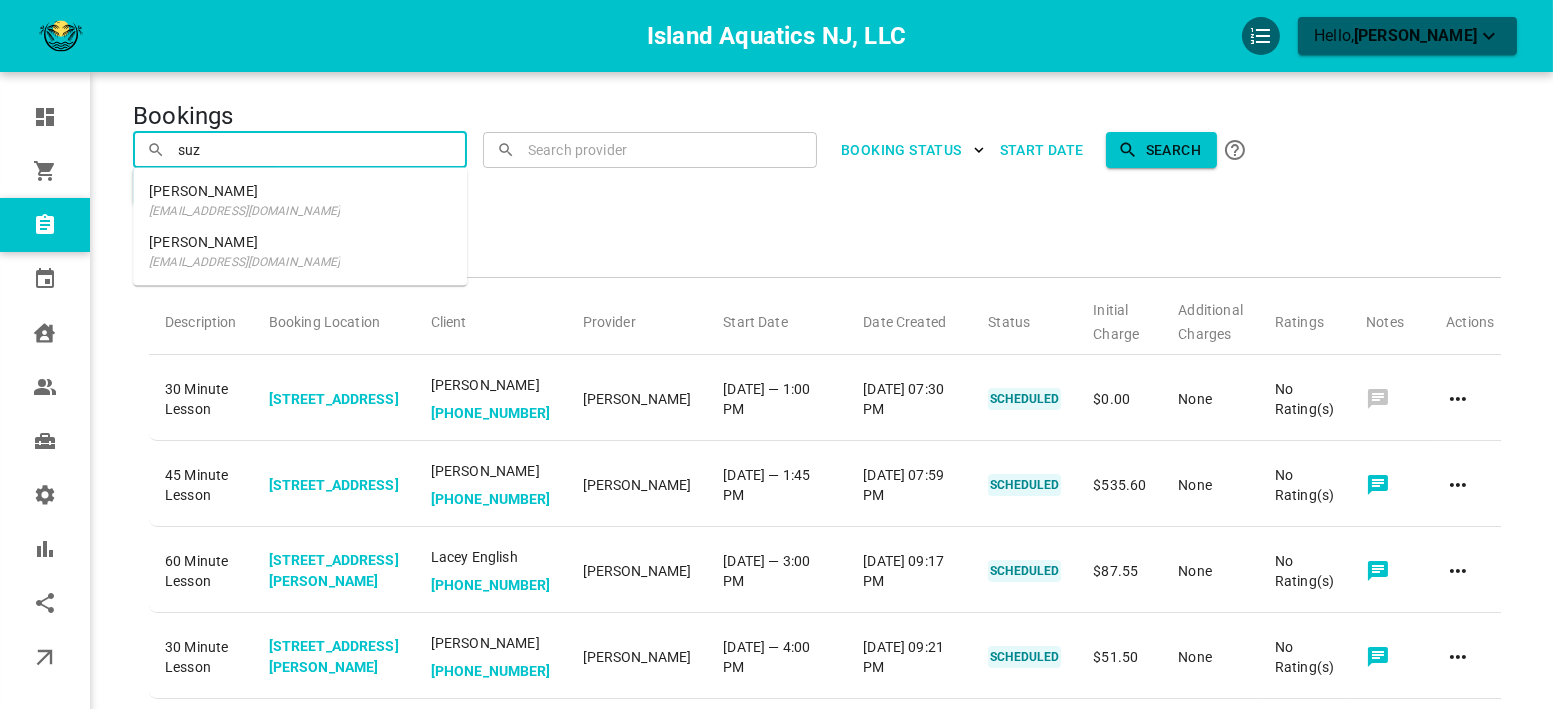 click on "[EMAIL_ADDRESS][DOMAIN_NAME]" at bounding box center [244, 262] 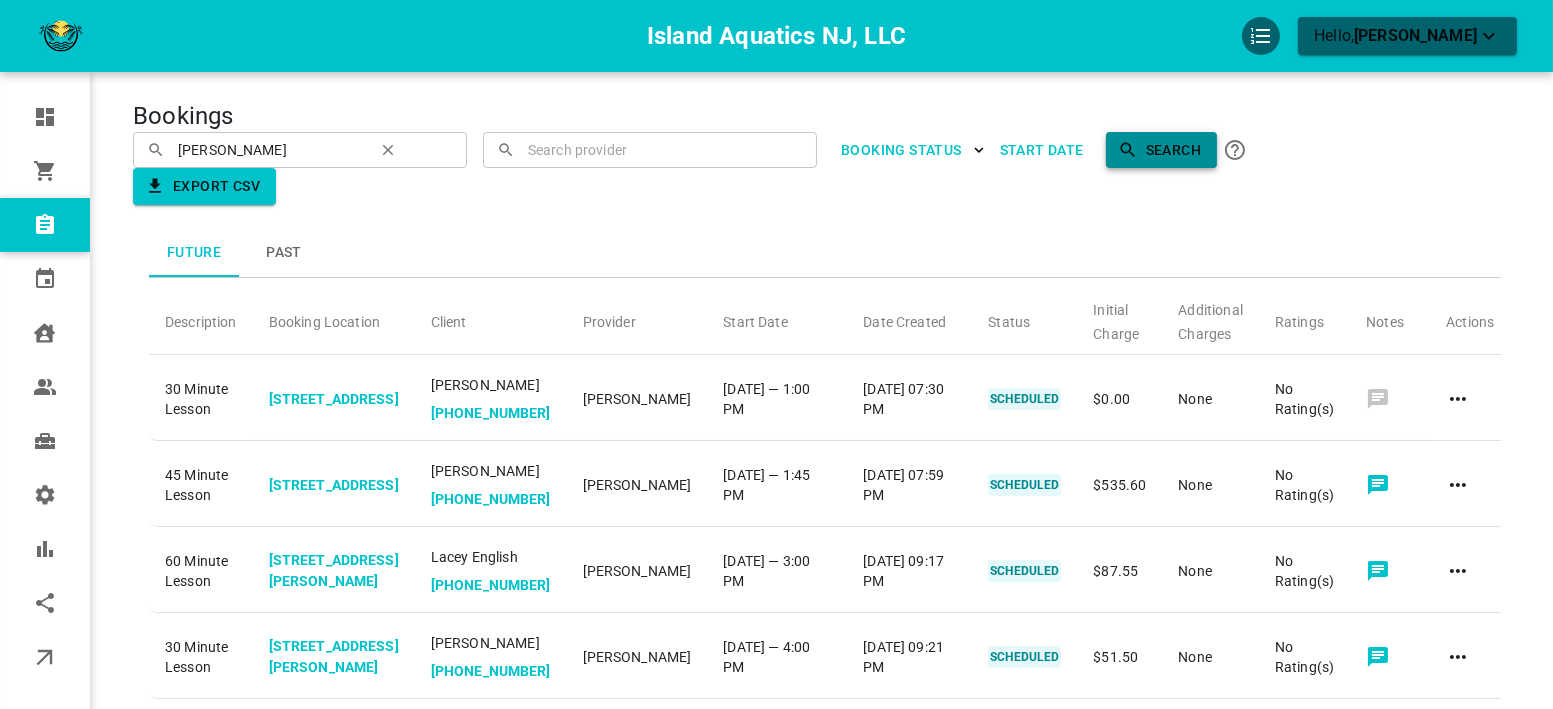 click on "Search" at bounding box center (1161, 150) 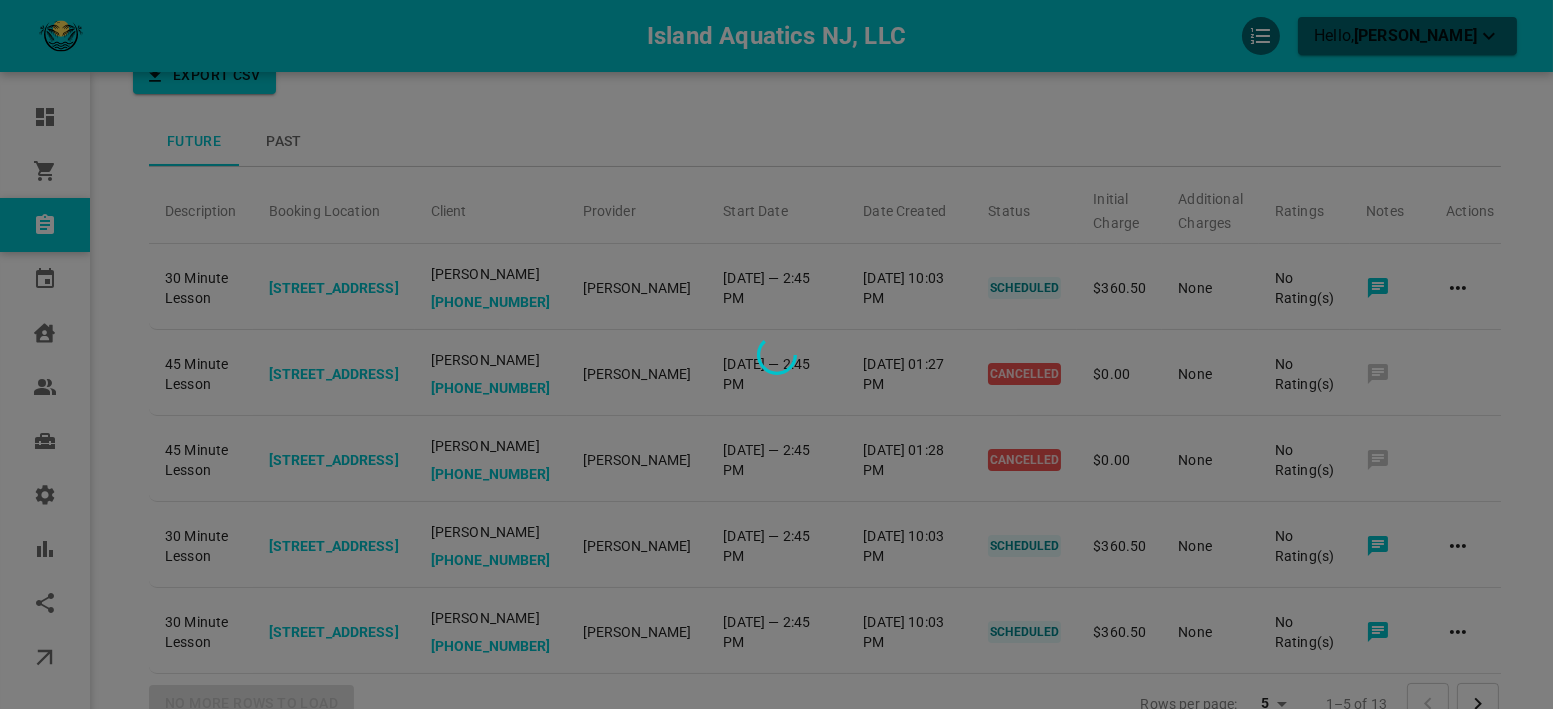 scroll, scrollTop: 222, scrollLeft: 0, axis: vertical 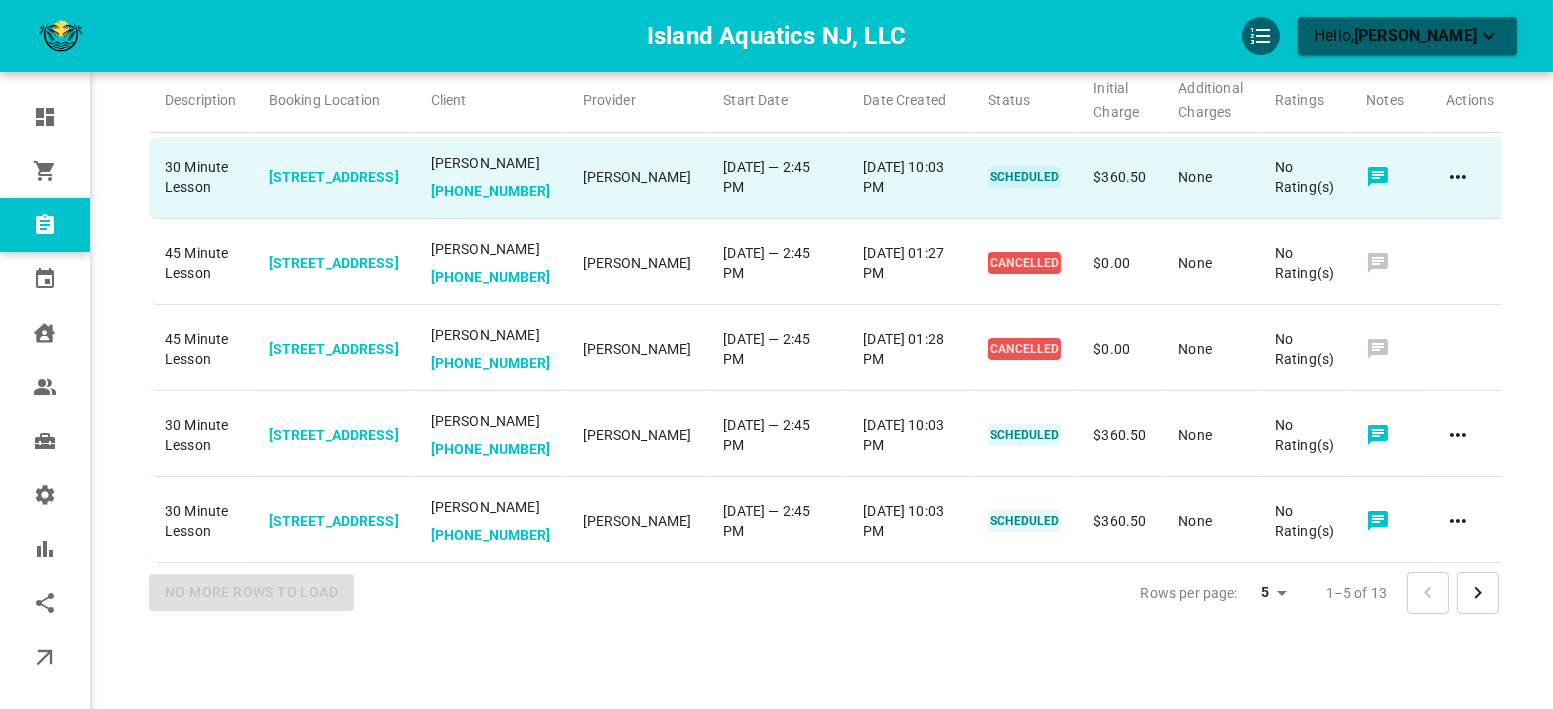 click 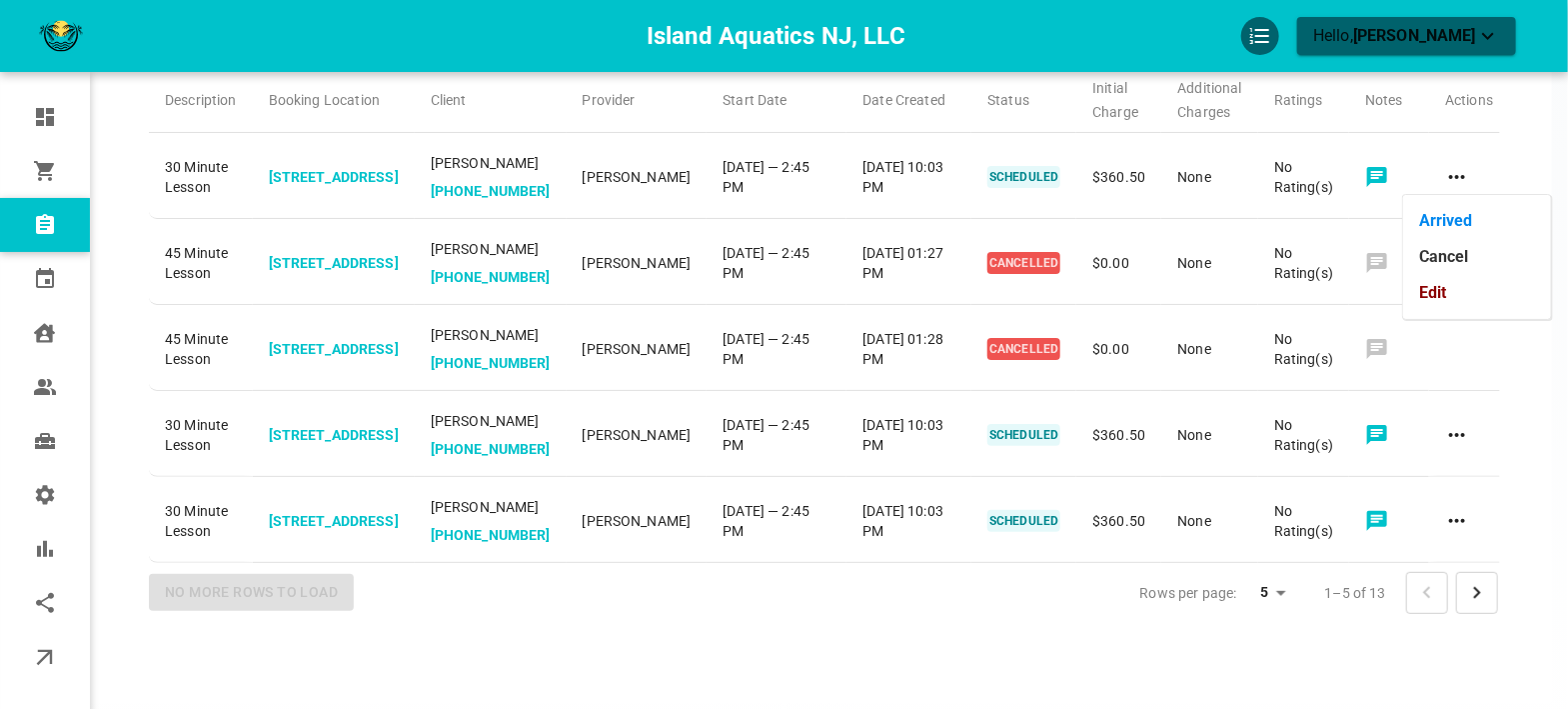 click on "Edit" at bounding box center [1477, 293] 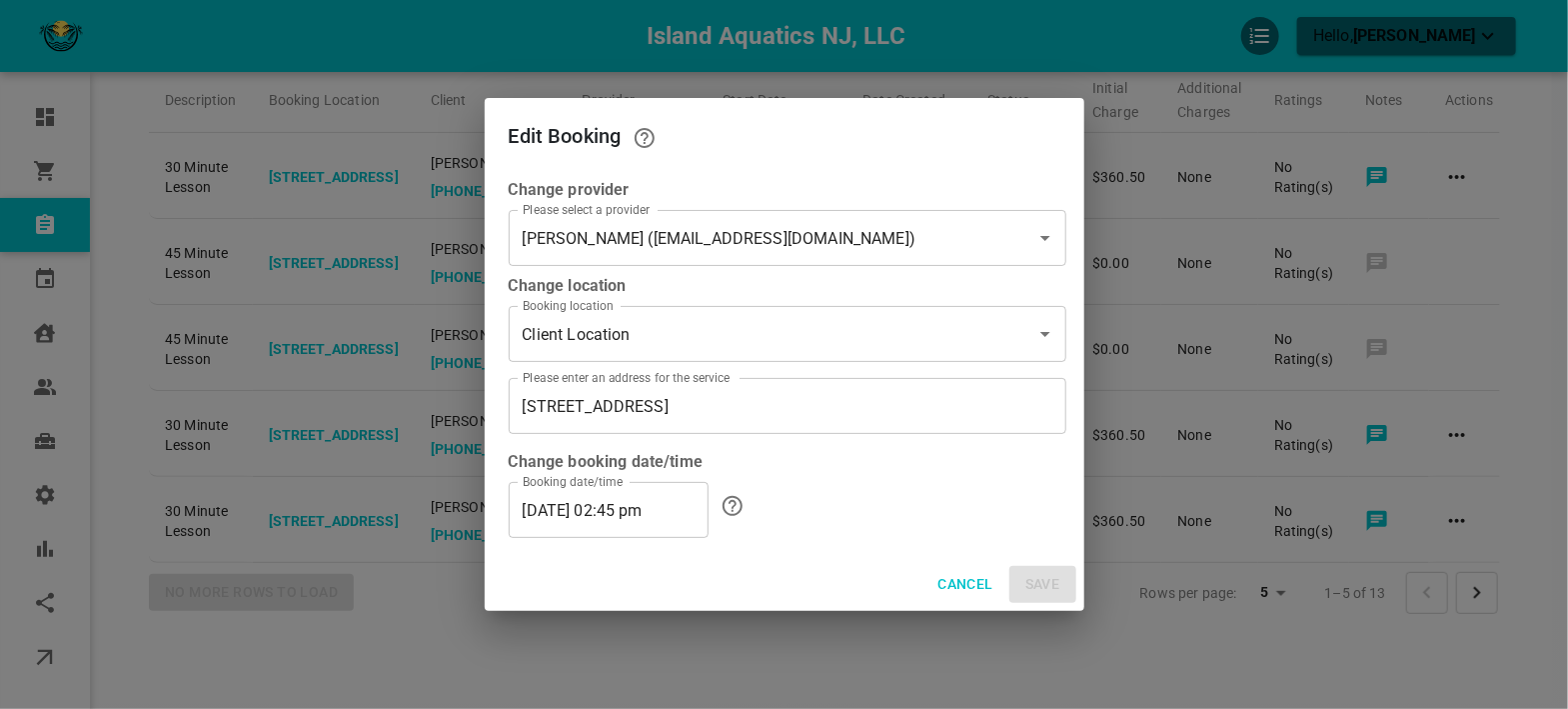click on "07/15/2025 02:45 pm" at bounding box center (609, 510) 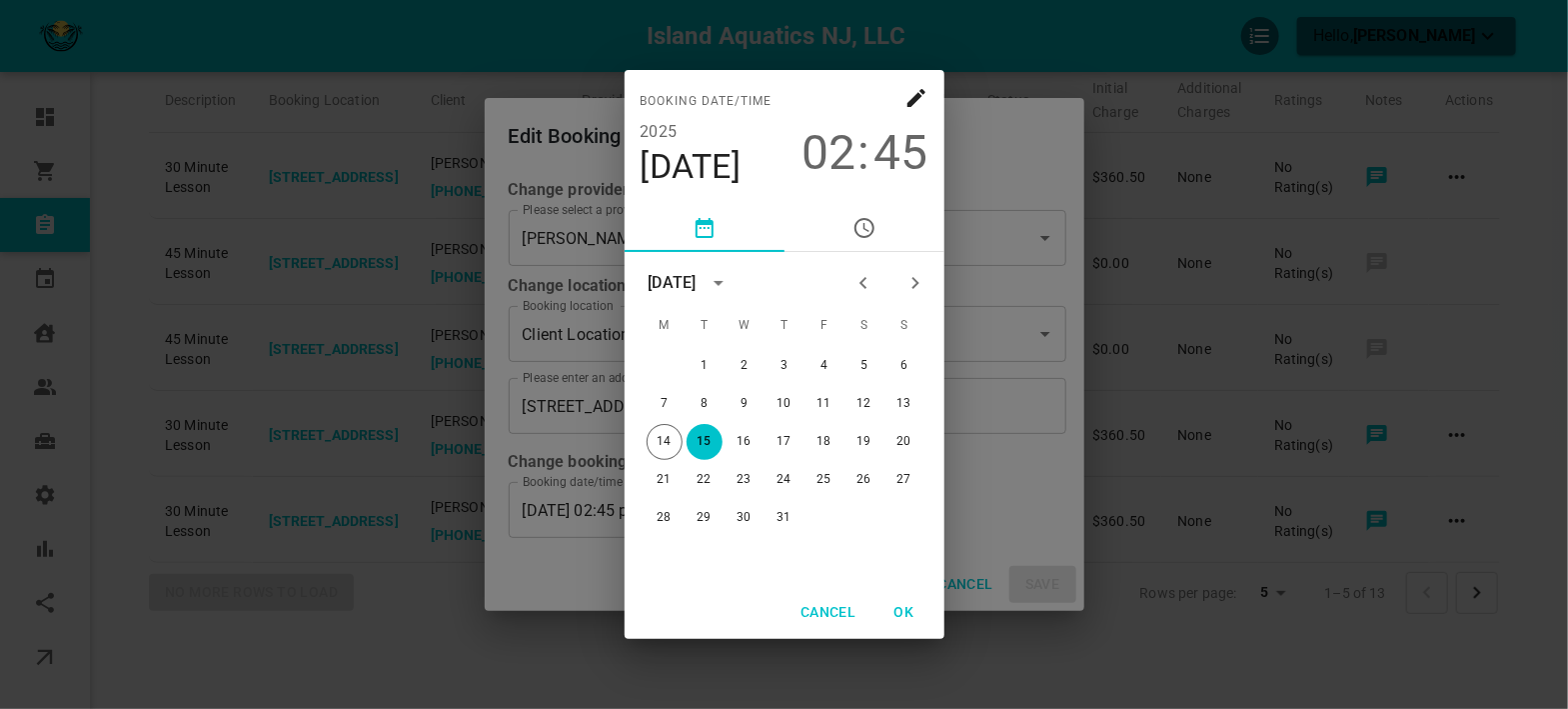 click on "02" at bounding box center (829, 153) 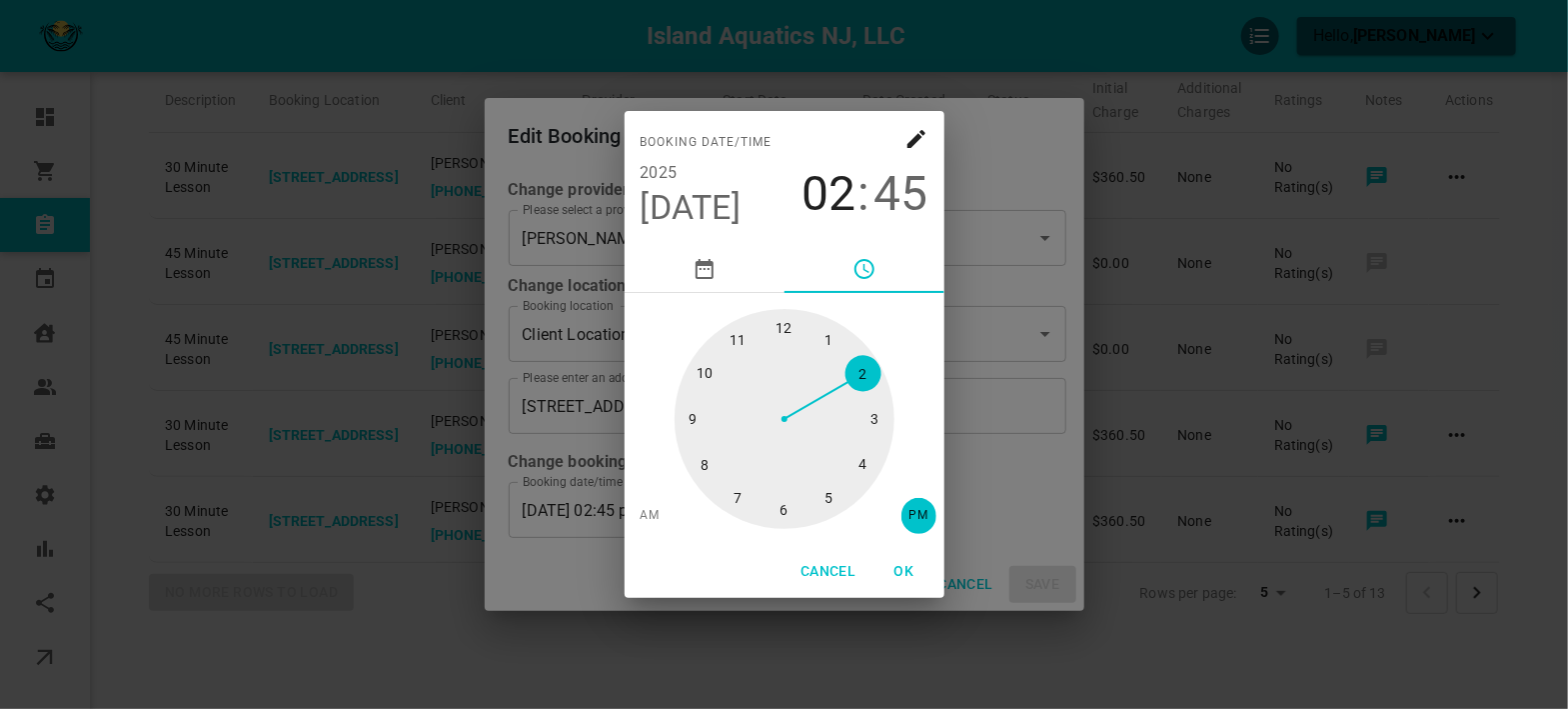 click at bounding box center (784, 419) 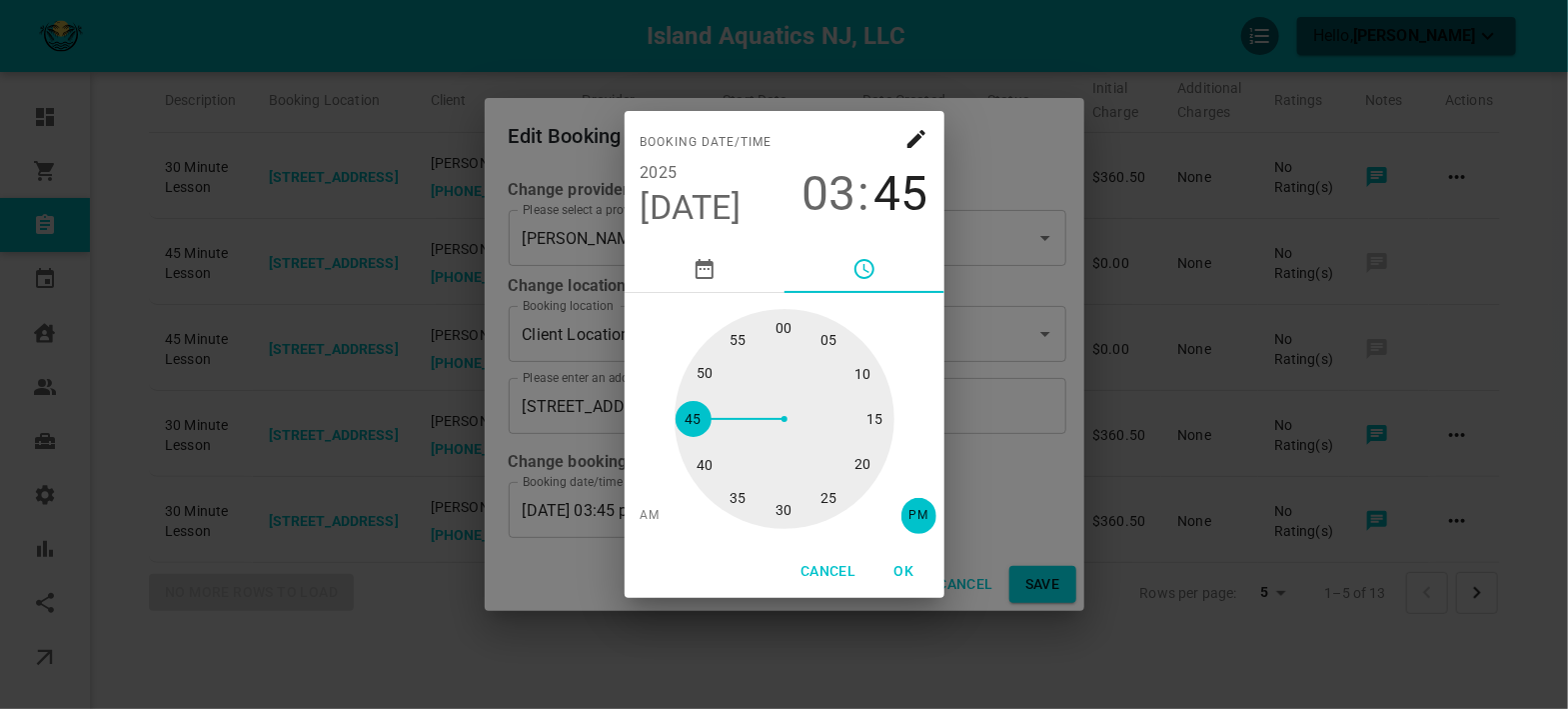 click at bounding box center [784, 419] 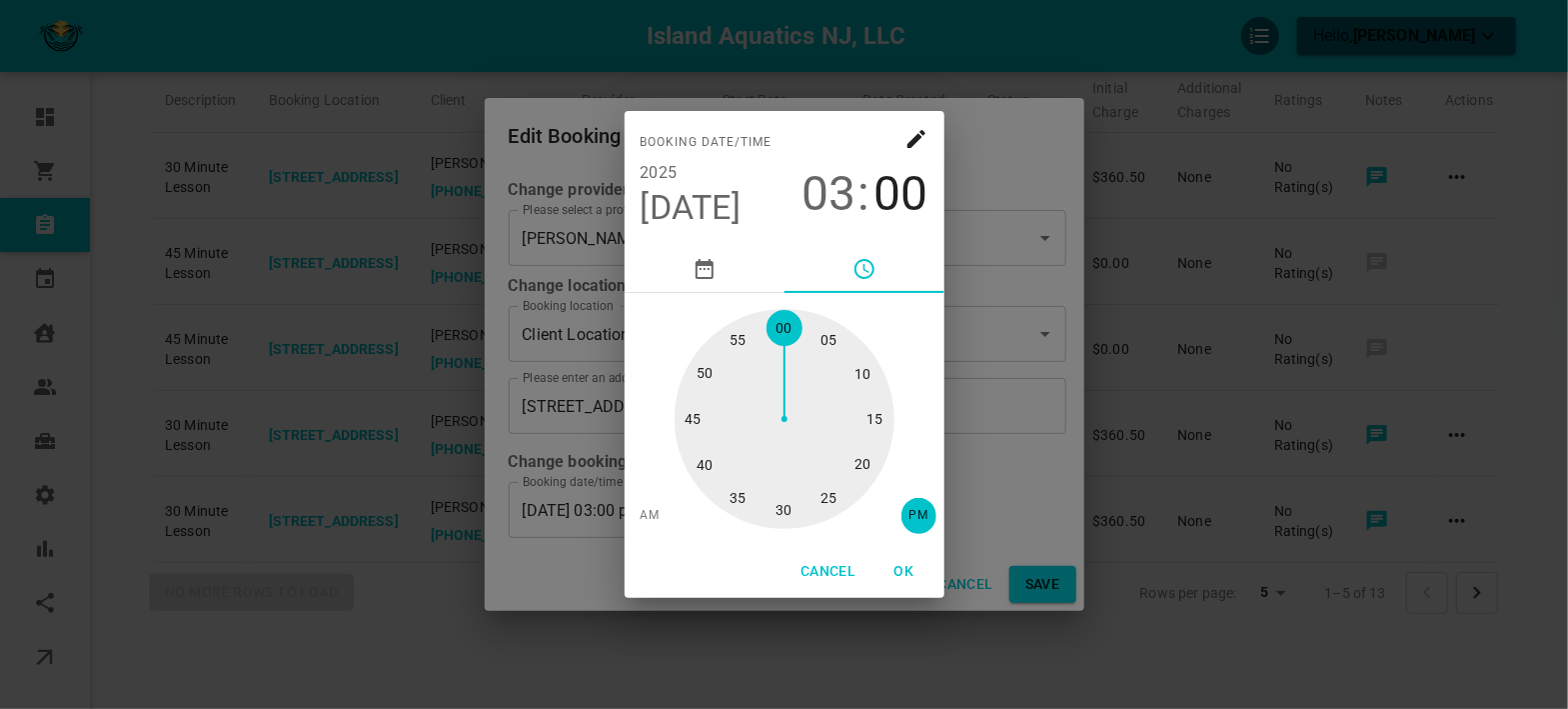click on "OK" at bounding box center [904, 571] 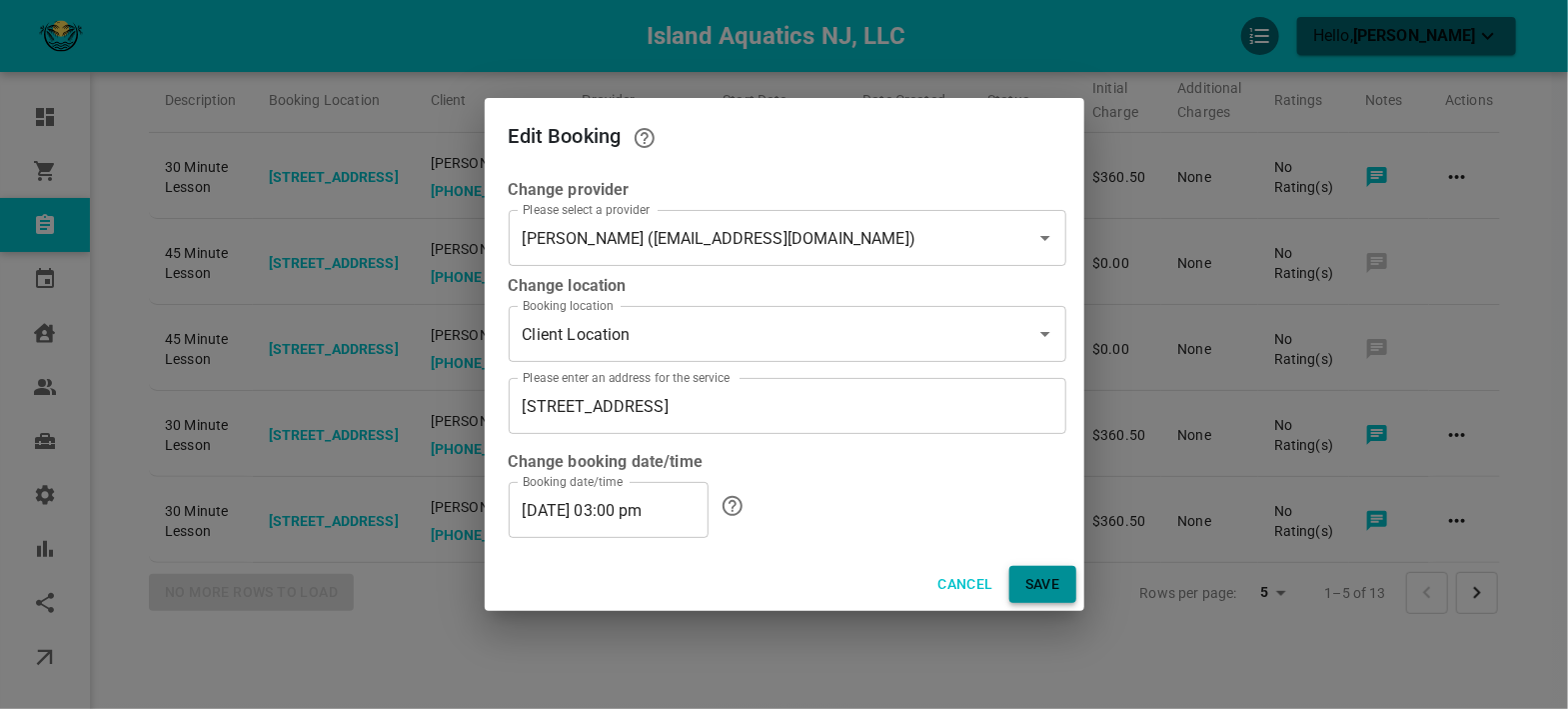 click on "Save" at bounding box center [1042, 584] 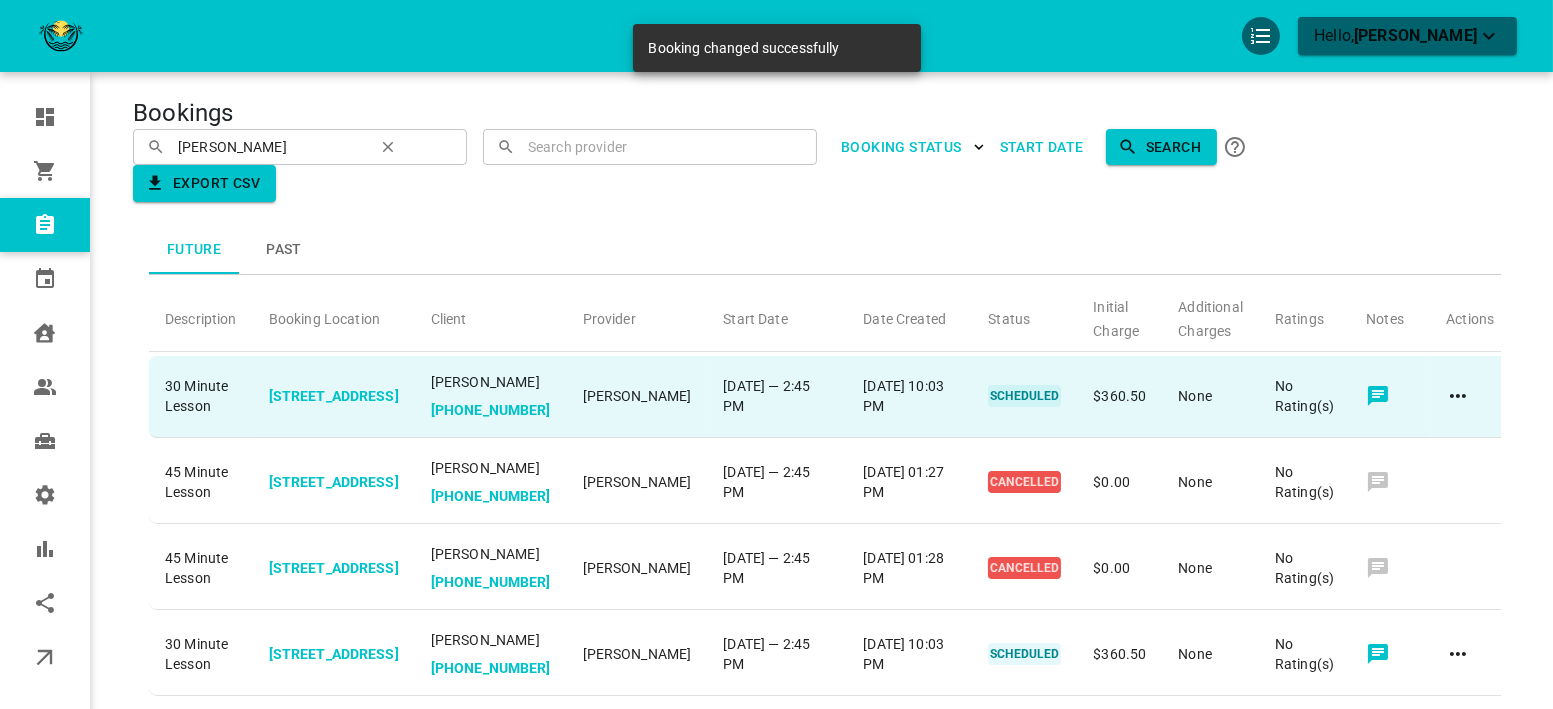 scroll, scrollTop: 0, scrollLeft: 0, axis: both 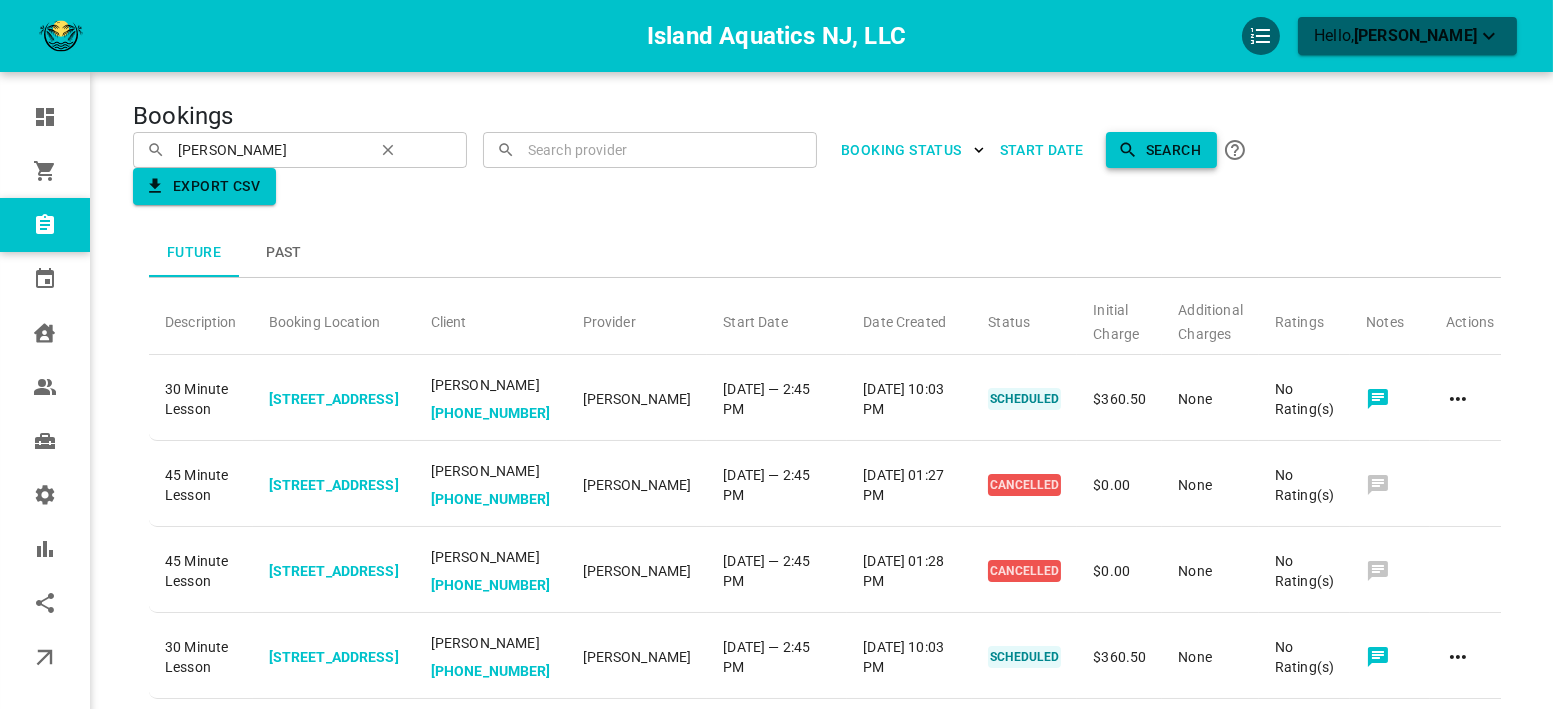 click on "Search" at bounding box center (1161, 150) 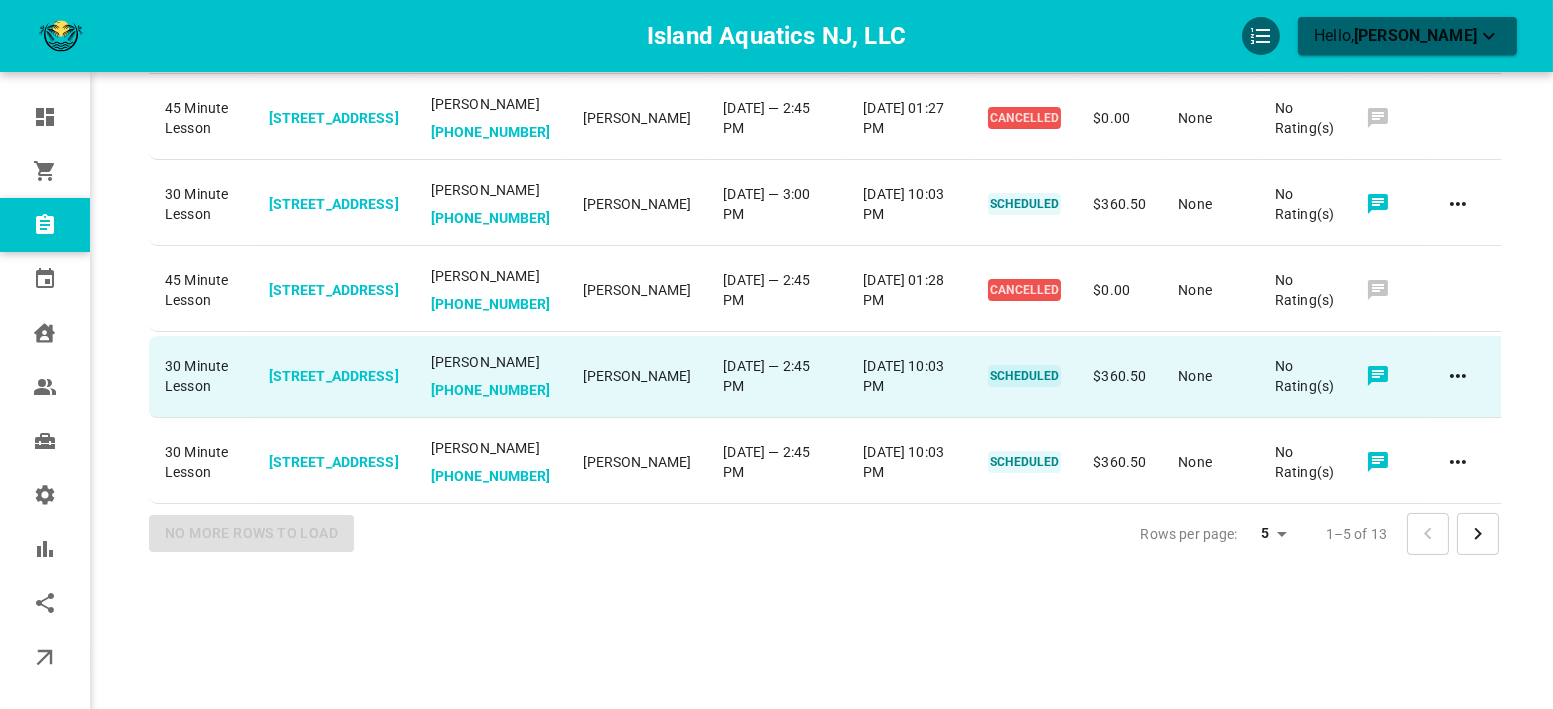 scroll, scrollTop: 333, scrollLeft: 0, axis: vertical 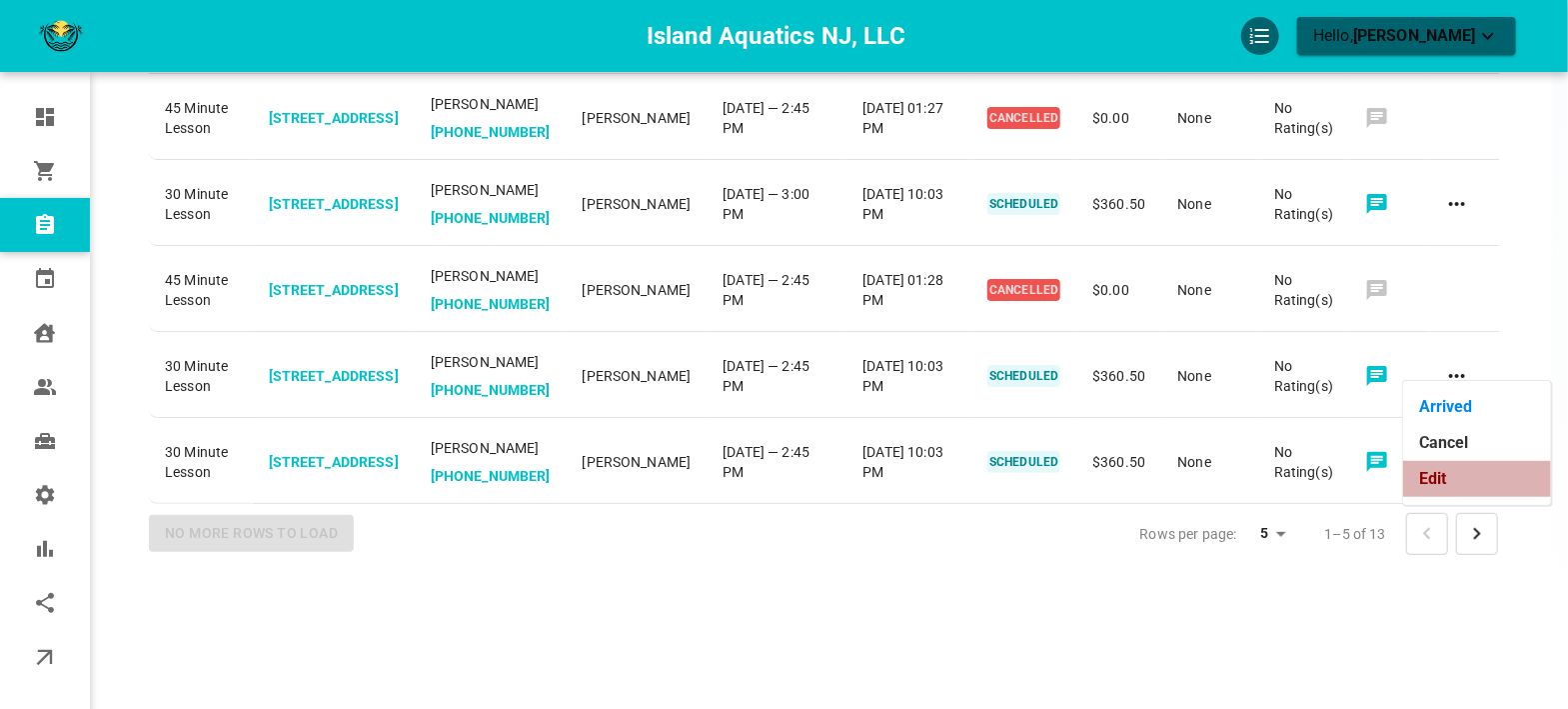 click on "Edit" at bounding box center (1477, 479) 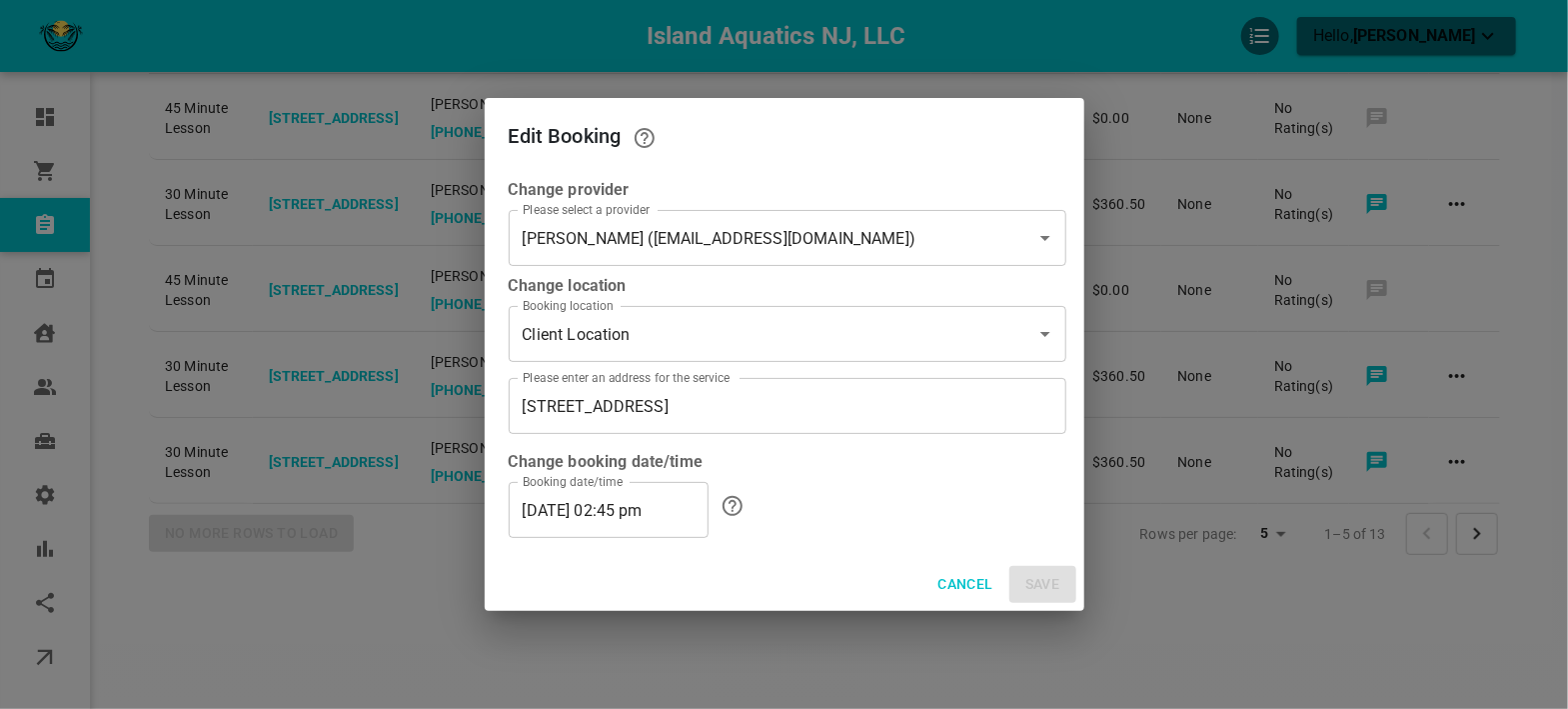 click on "07/17/2025 02:45 pm" at bounding box center (609, 510) 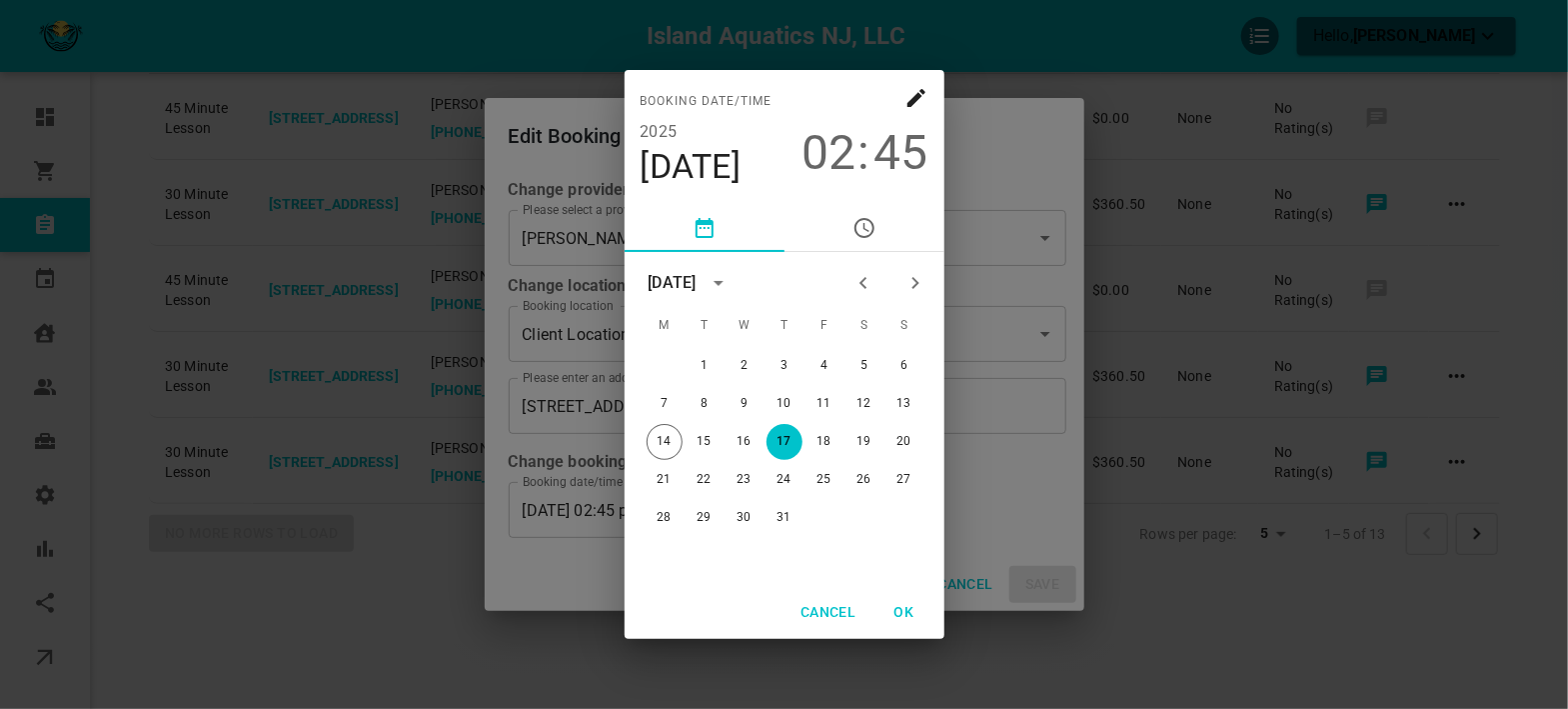 click on "02" at bounding box center [829, 153] 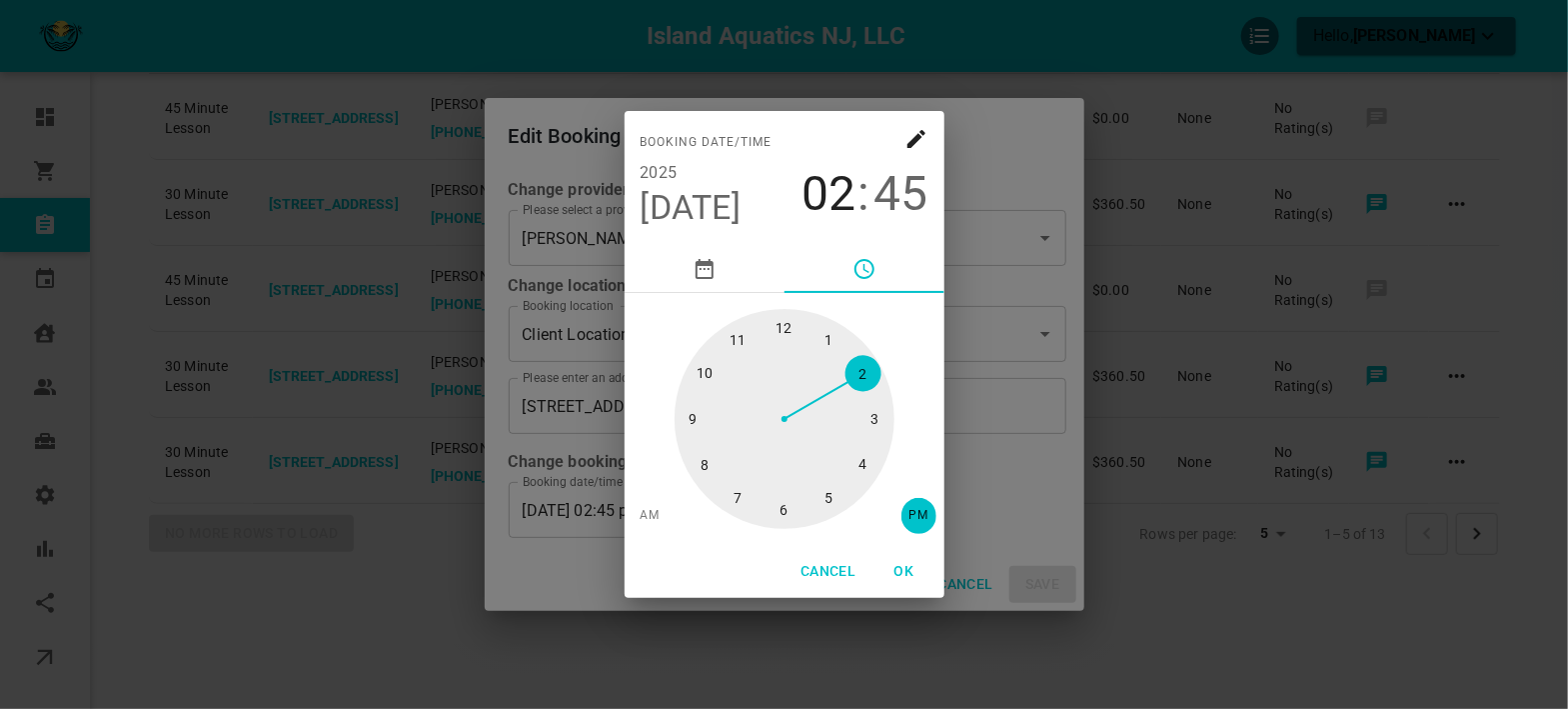 click at bounding box center (784, 419) 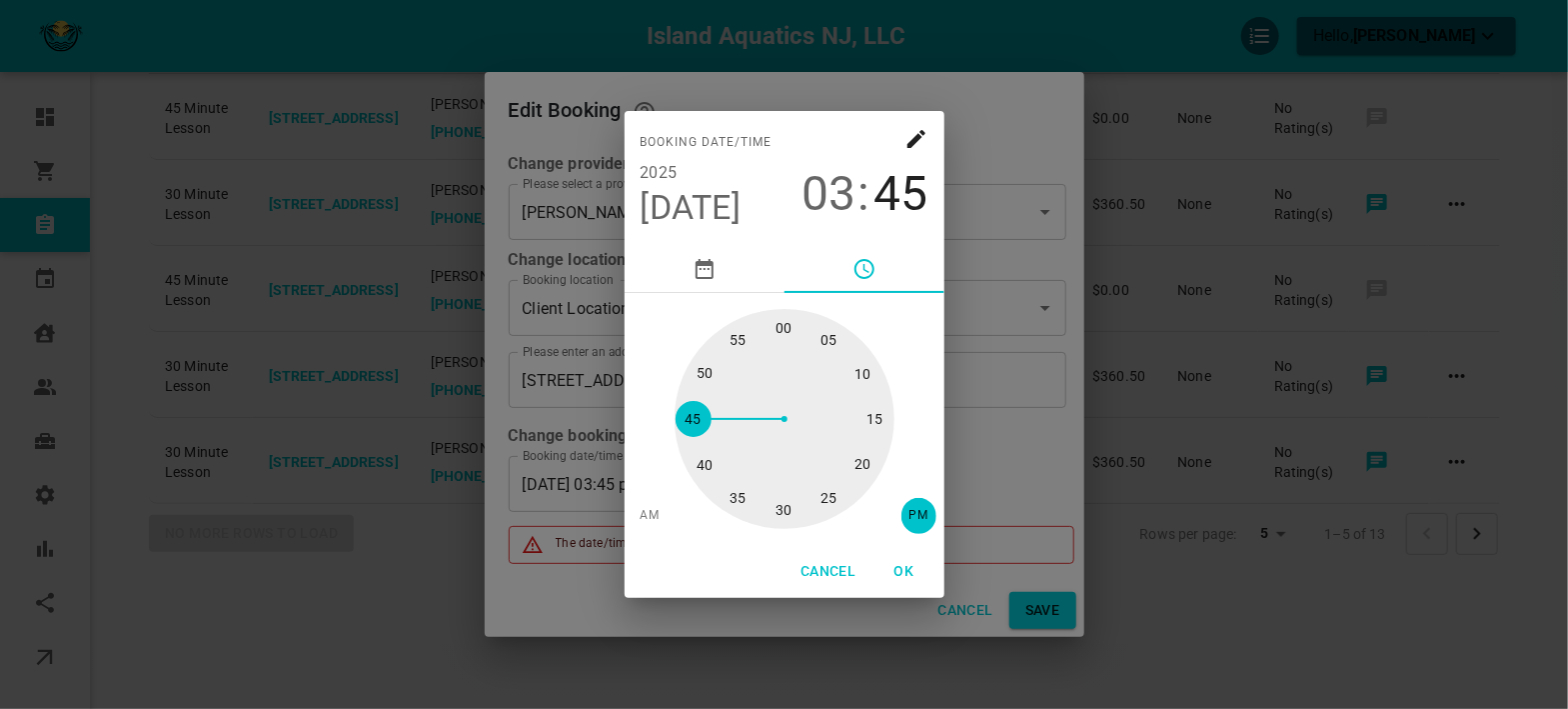 click at bounding box center [784, 419] 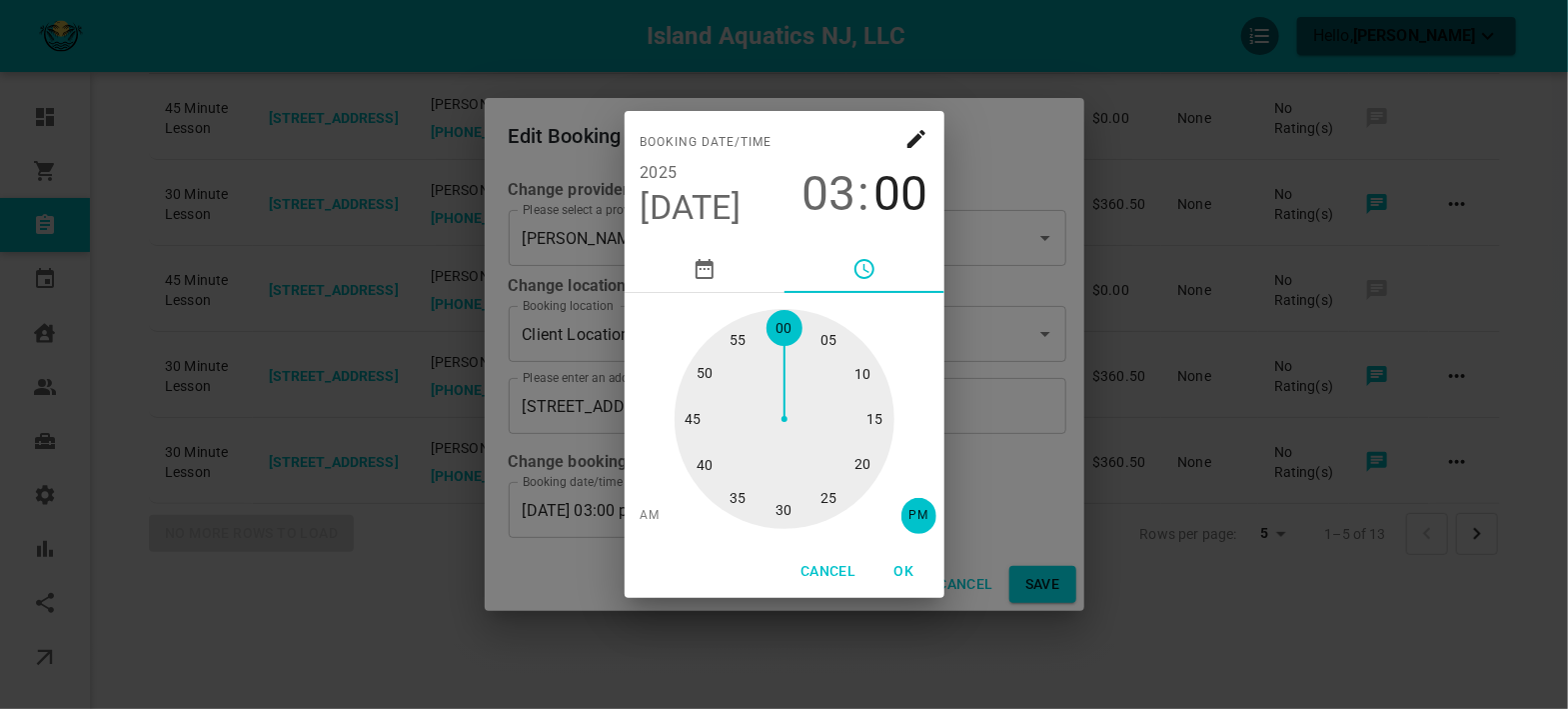 click on "OK" at bounding box center [904, 571] 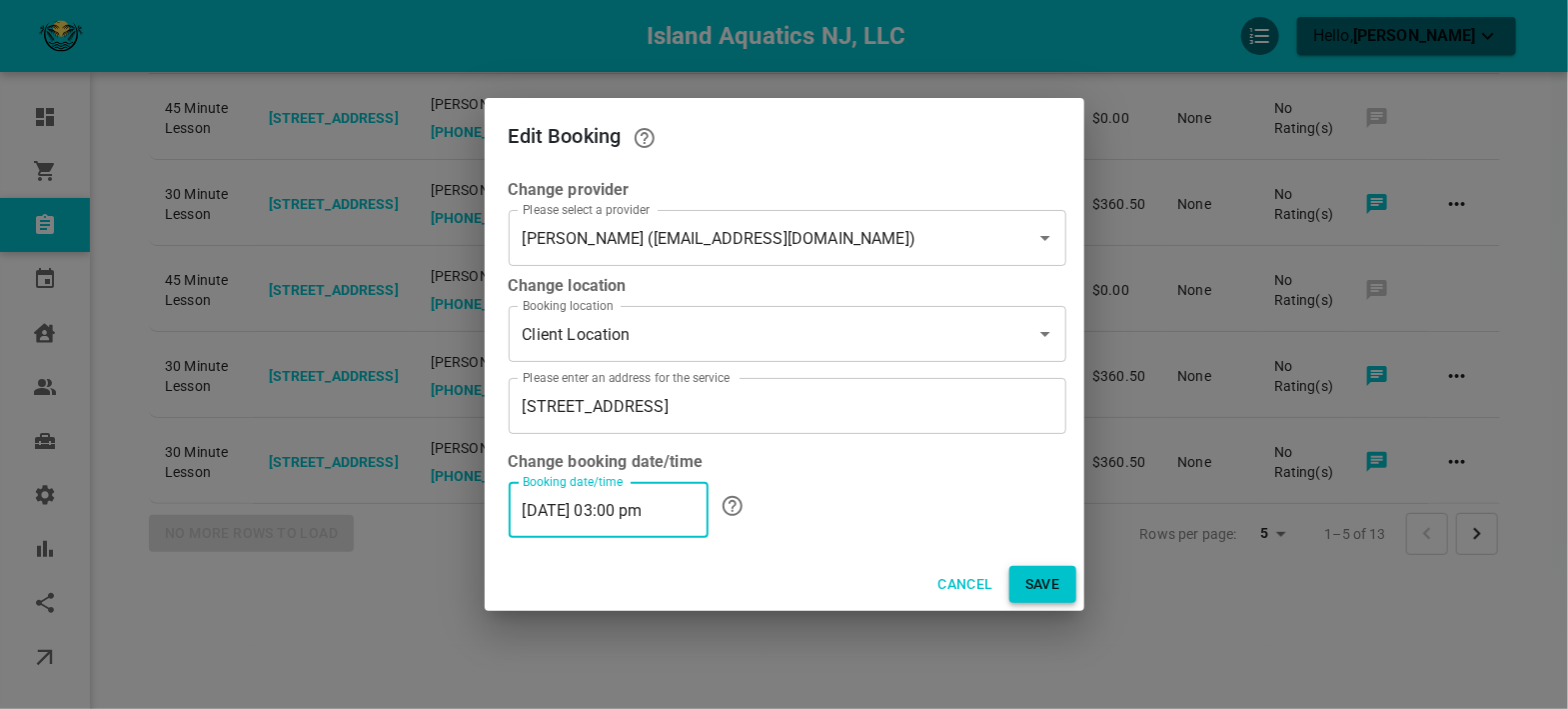 click on "Save" at bounding box center (1042, 584) 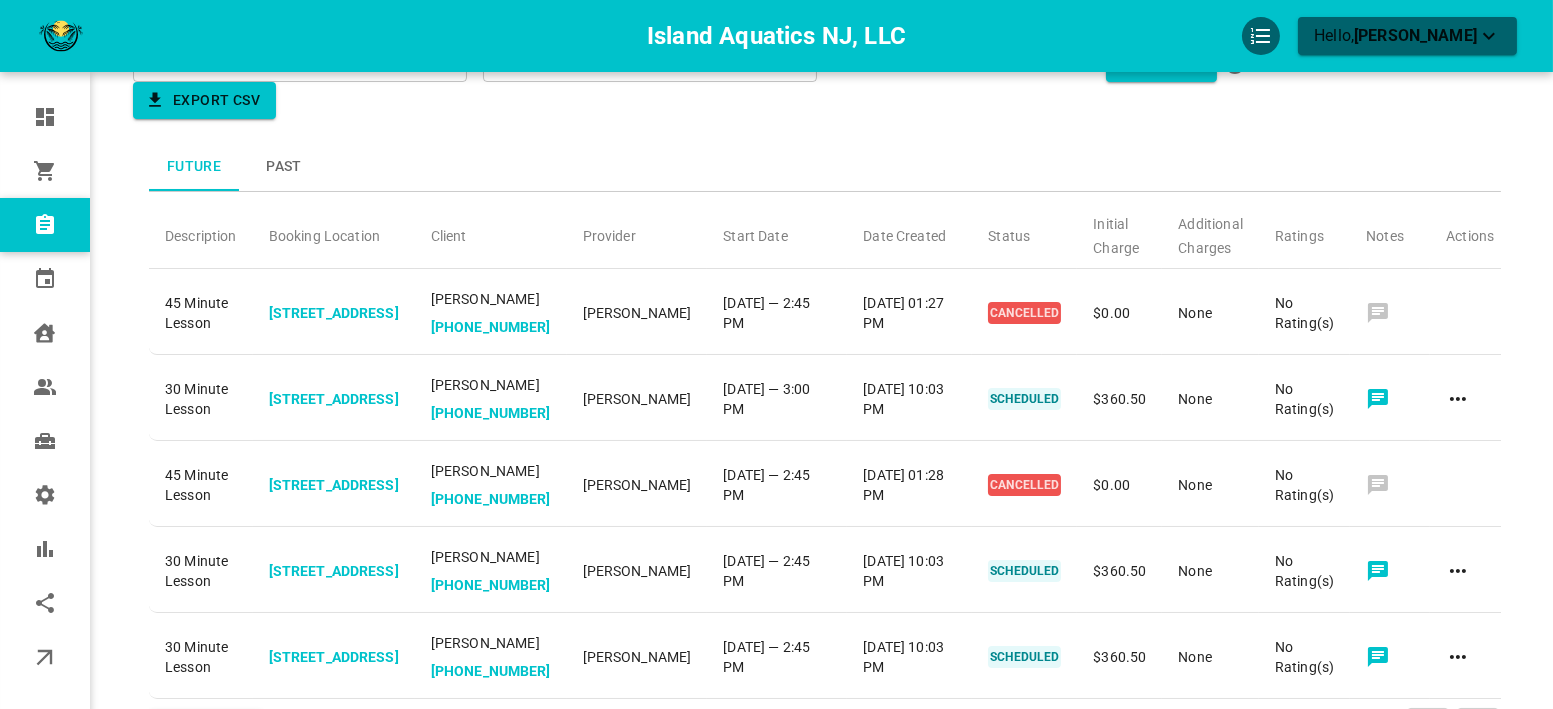 scroll, scrollTop: 0, scrollLeft: 0, axis: both 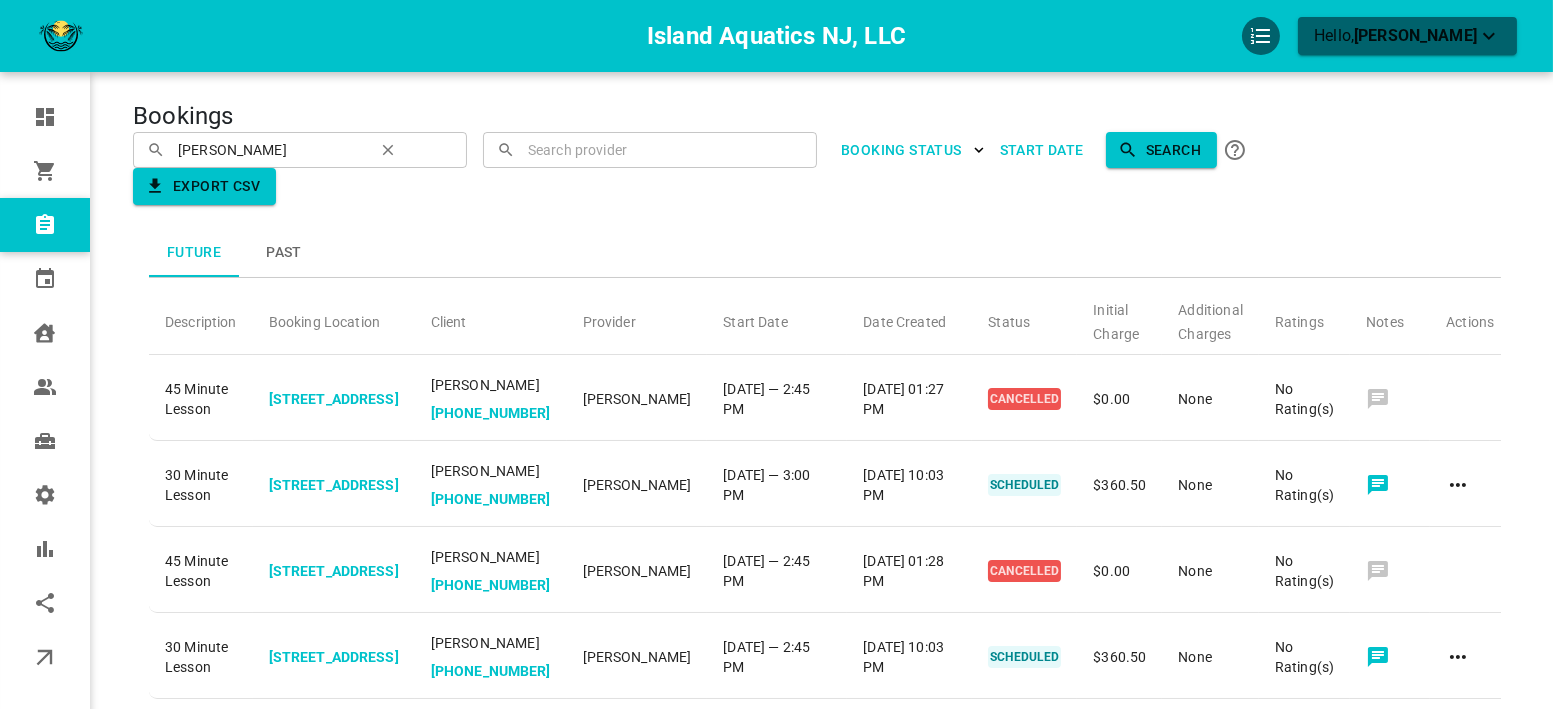 click on "​ Suzie Leonard ​" at bounding box center (300, 150) 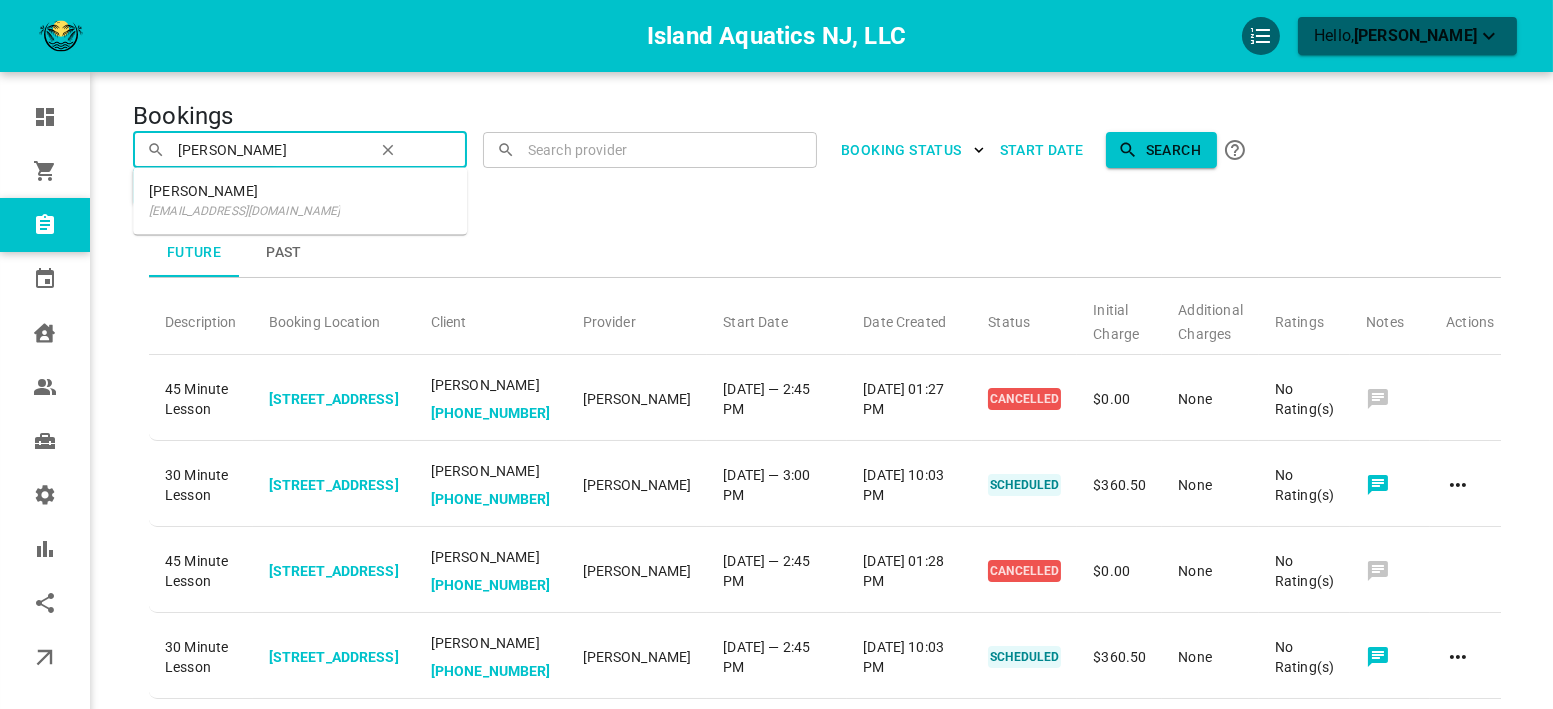click 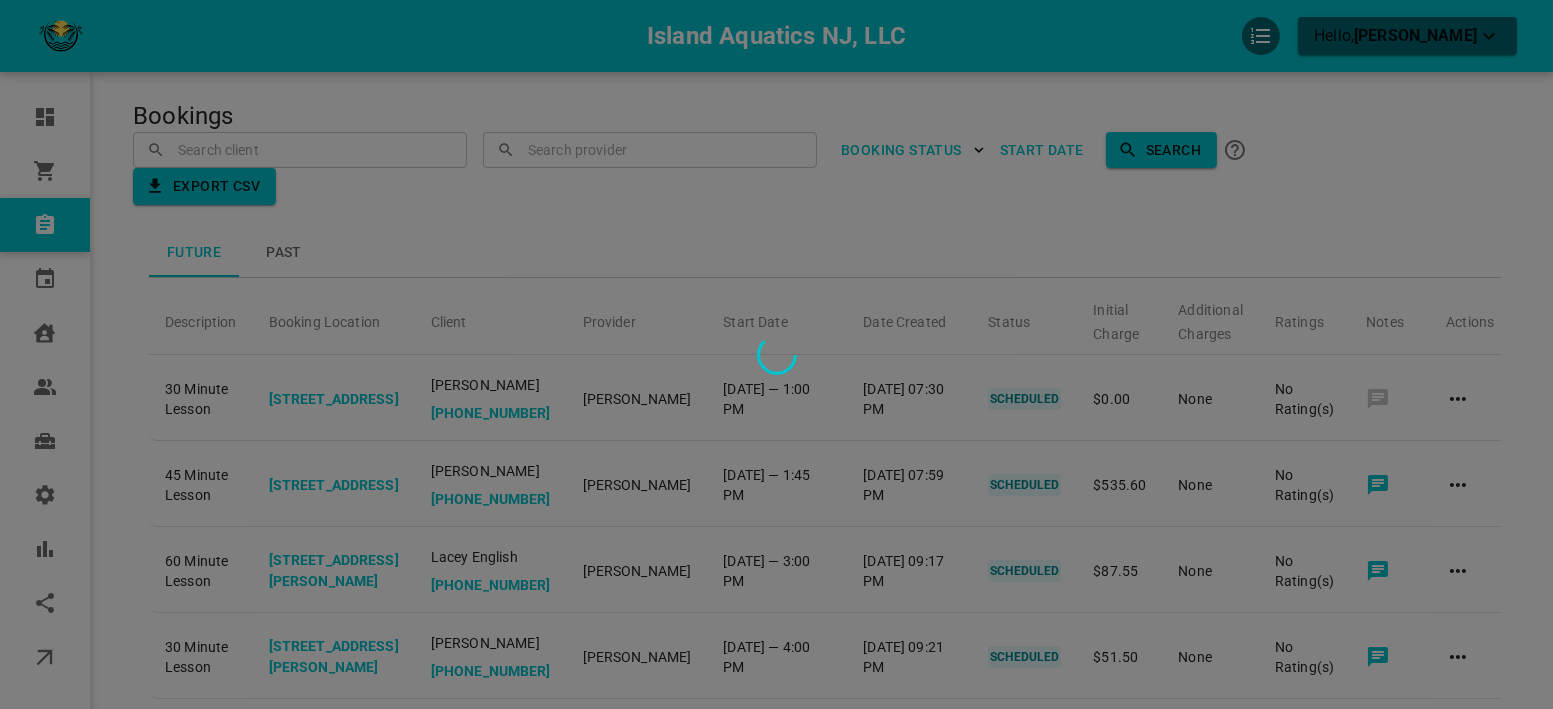 click at bounding box center [776, 354] 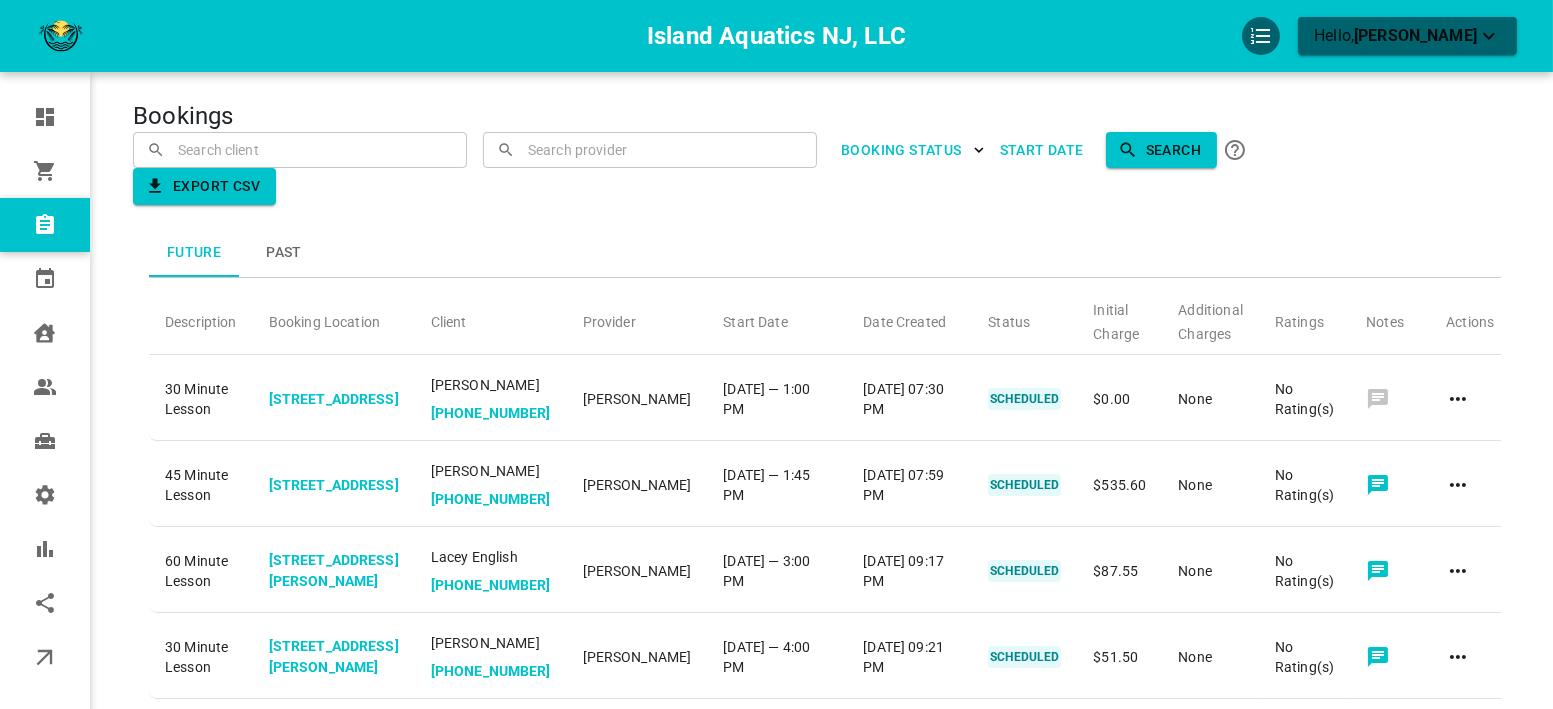 click at bounding box center [300, 149] 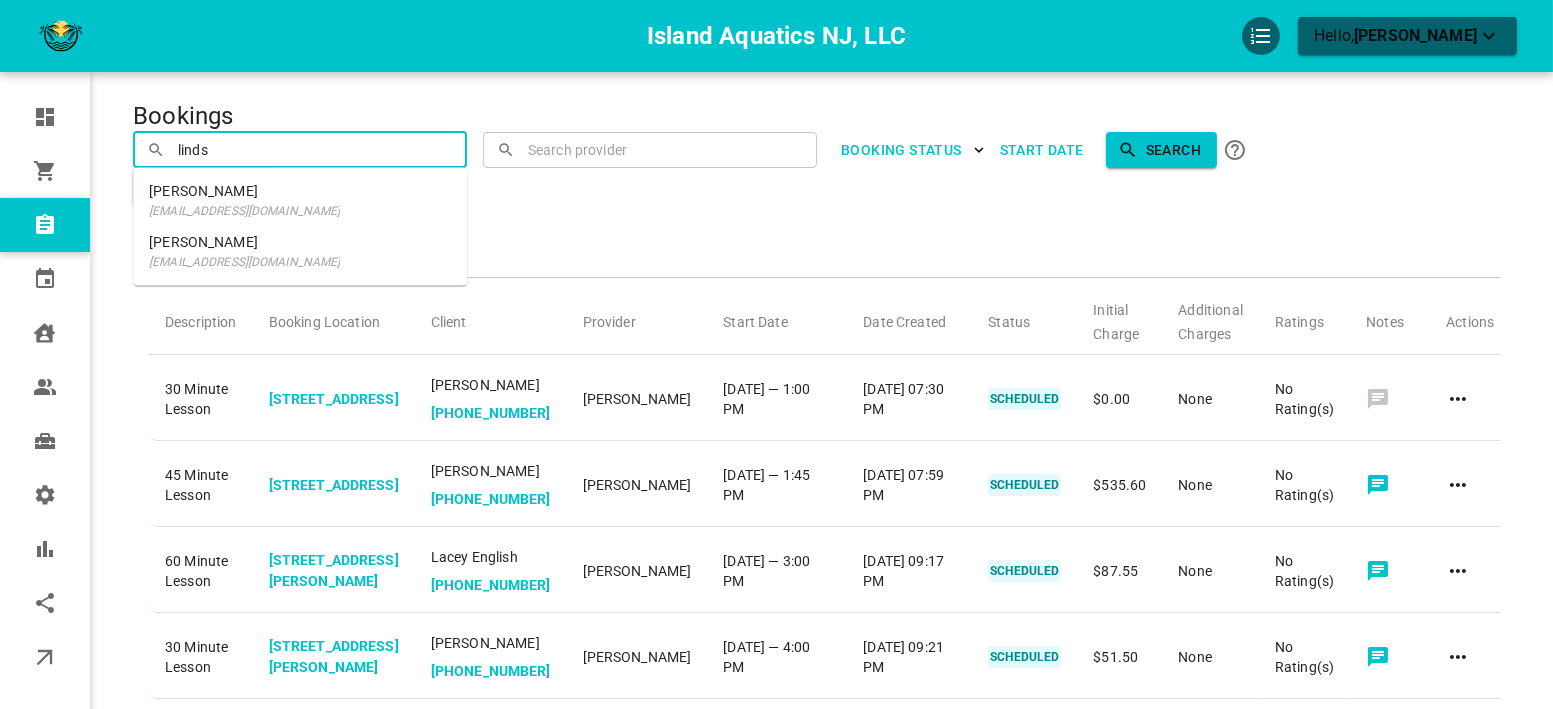 click on "lindsaysagedavis@gmail.com" at bounding box center [244, 211] 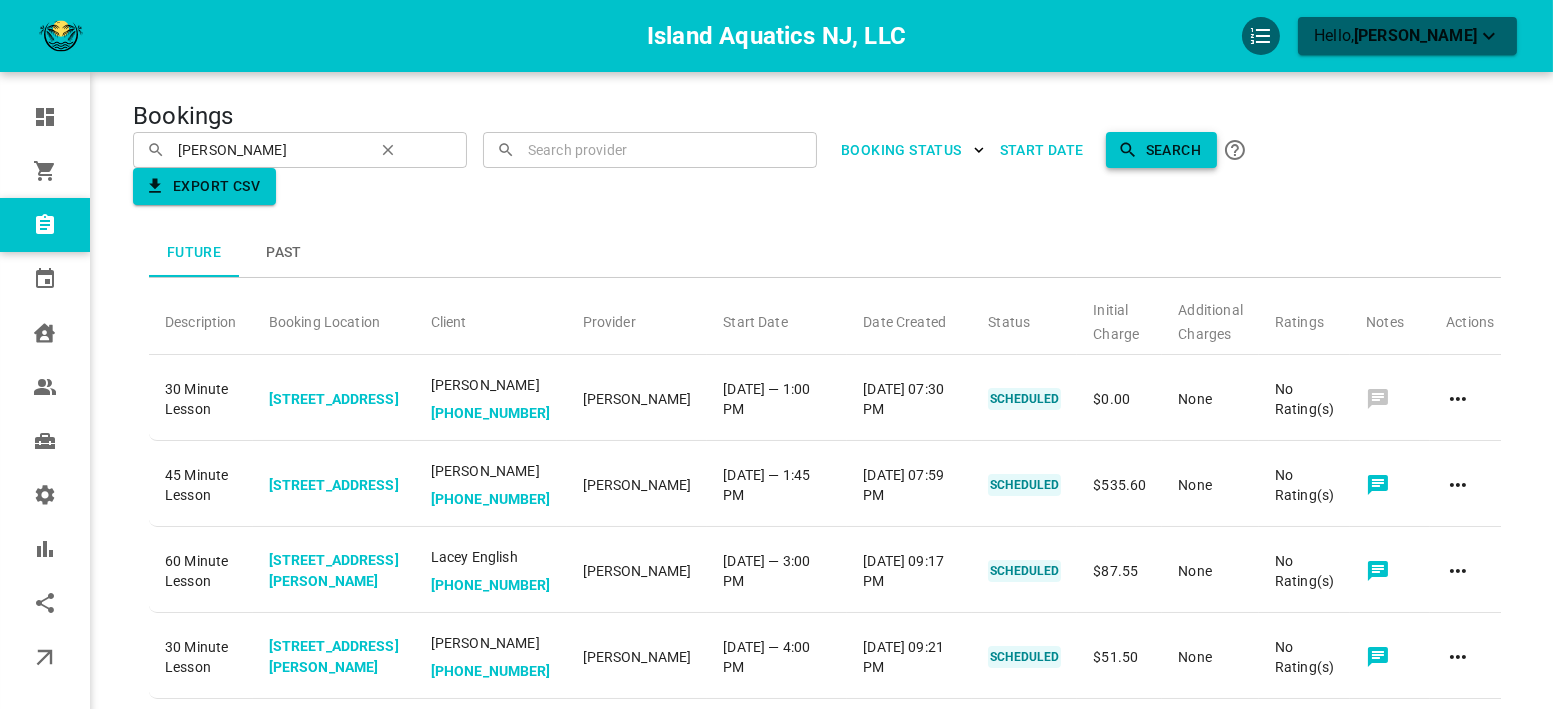 click on "Search" at bounding box center (1161, 150) 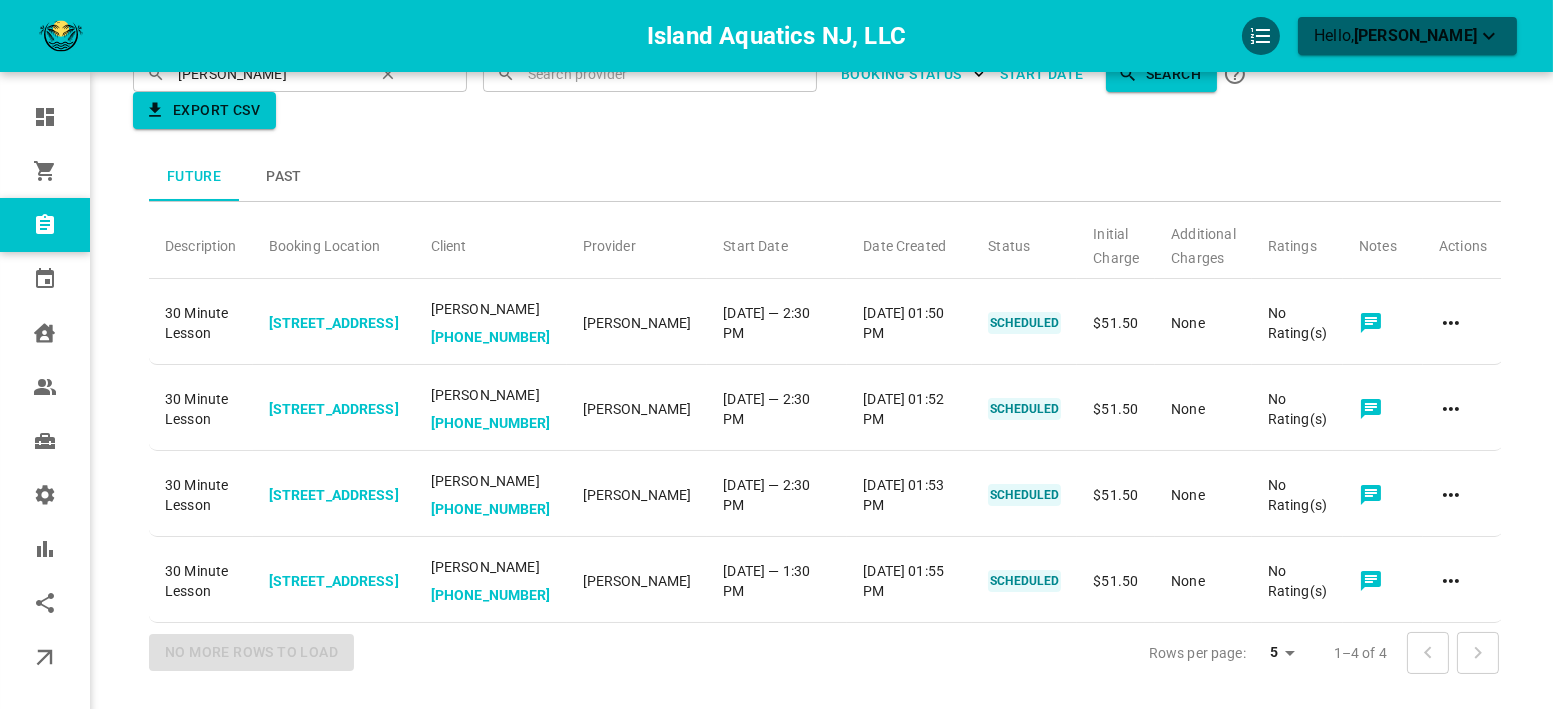 scroll, scrollTop: 0, scrollLeft: 0, axis: both 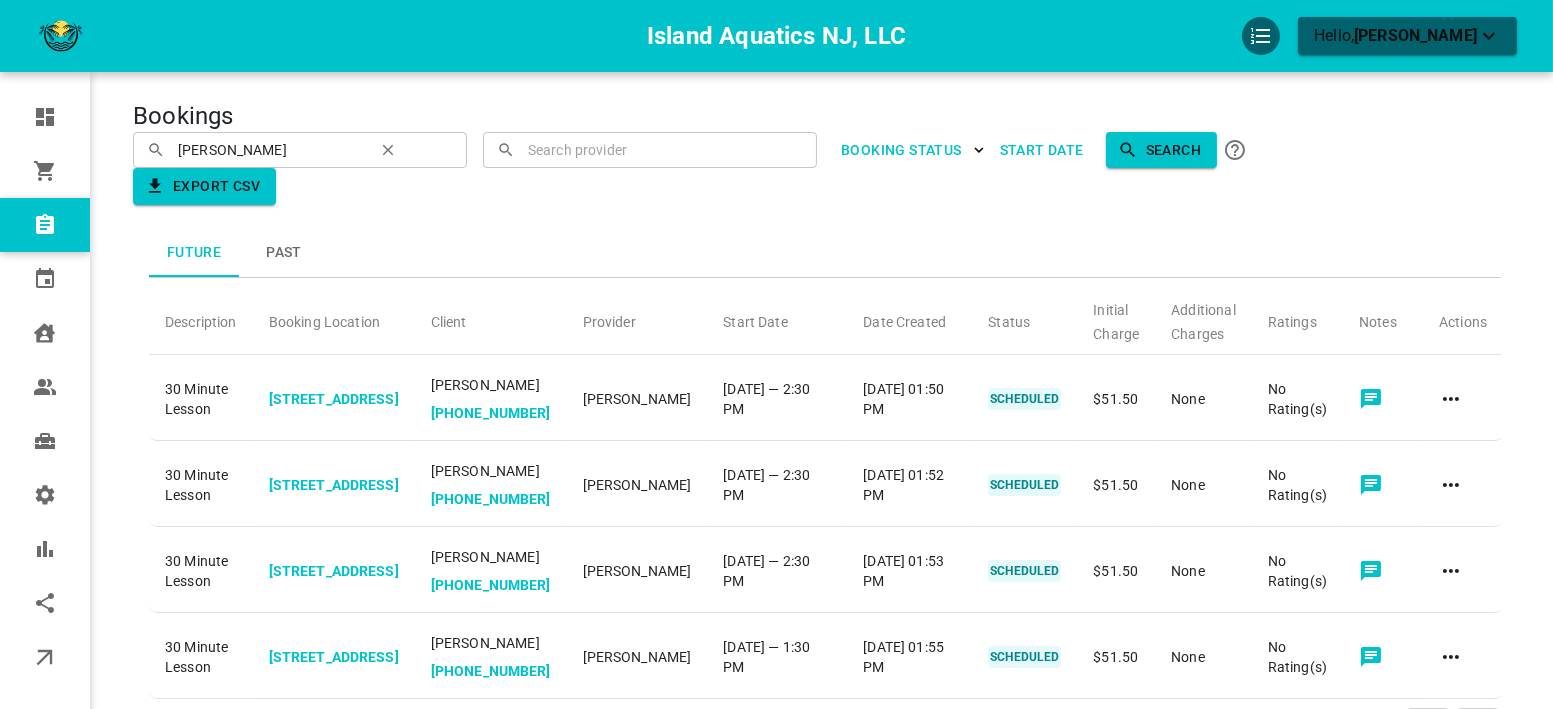 click 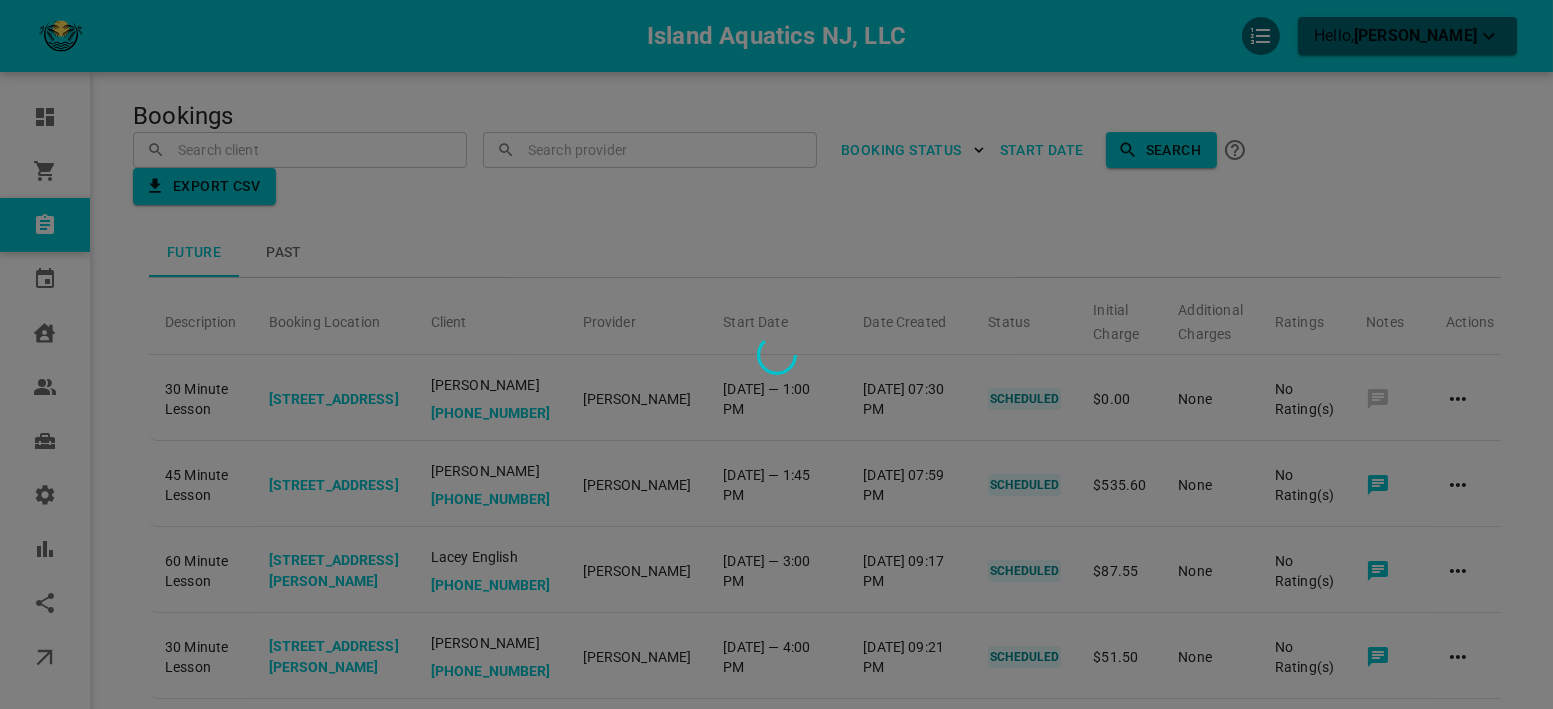 click at bounding box center [776, 354] 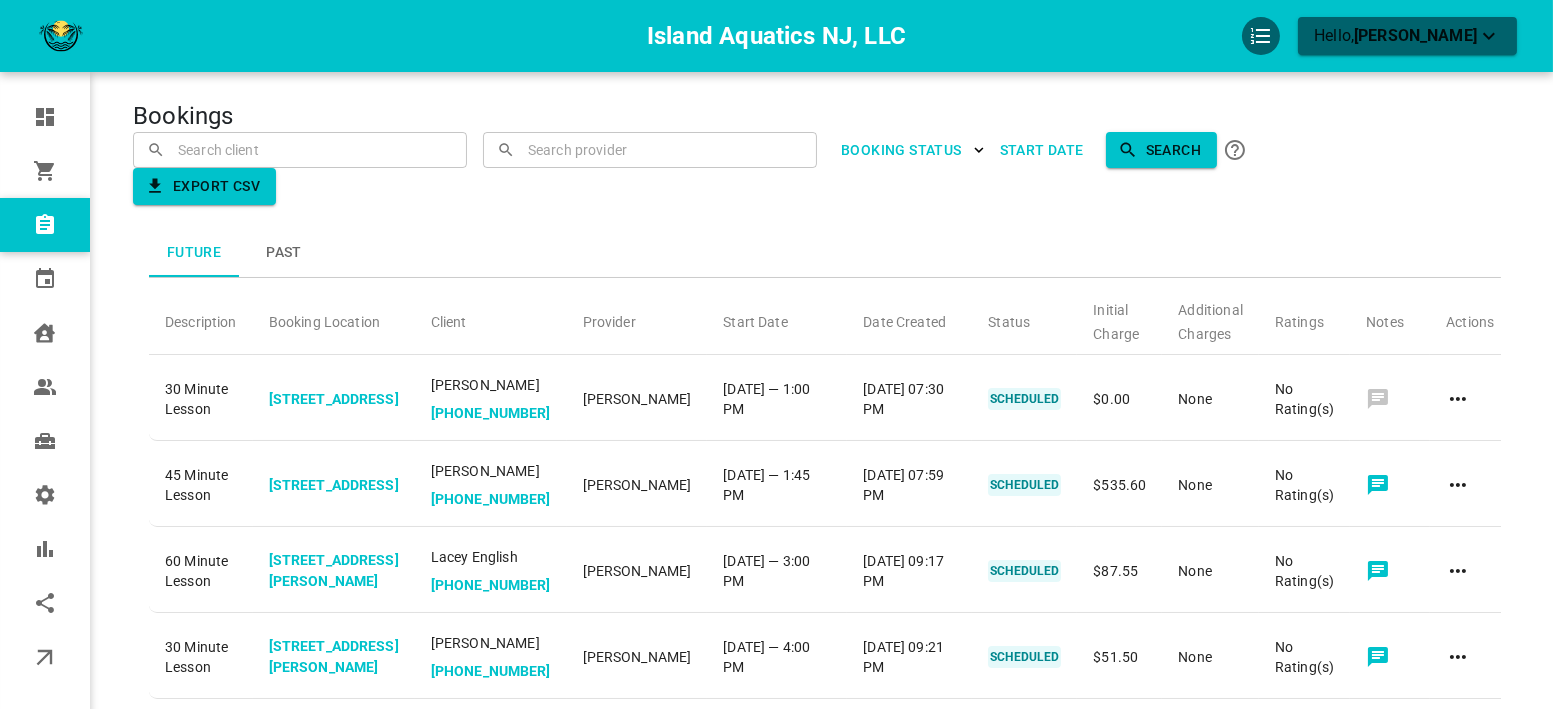 click at bounding box center [300, 149] 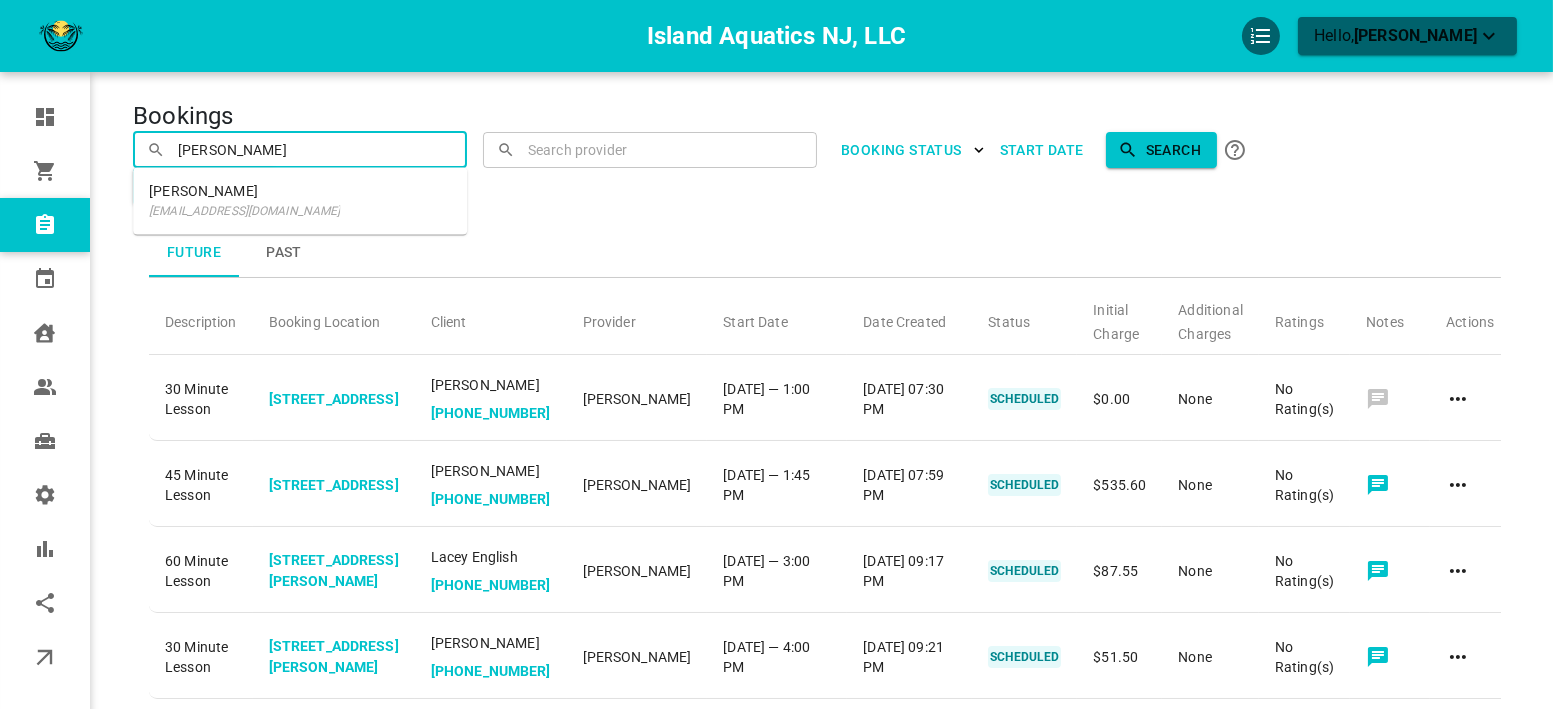 click on "[PERSON_NAME]" at bounding box center (244, 191) 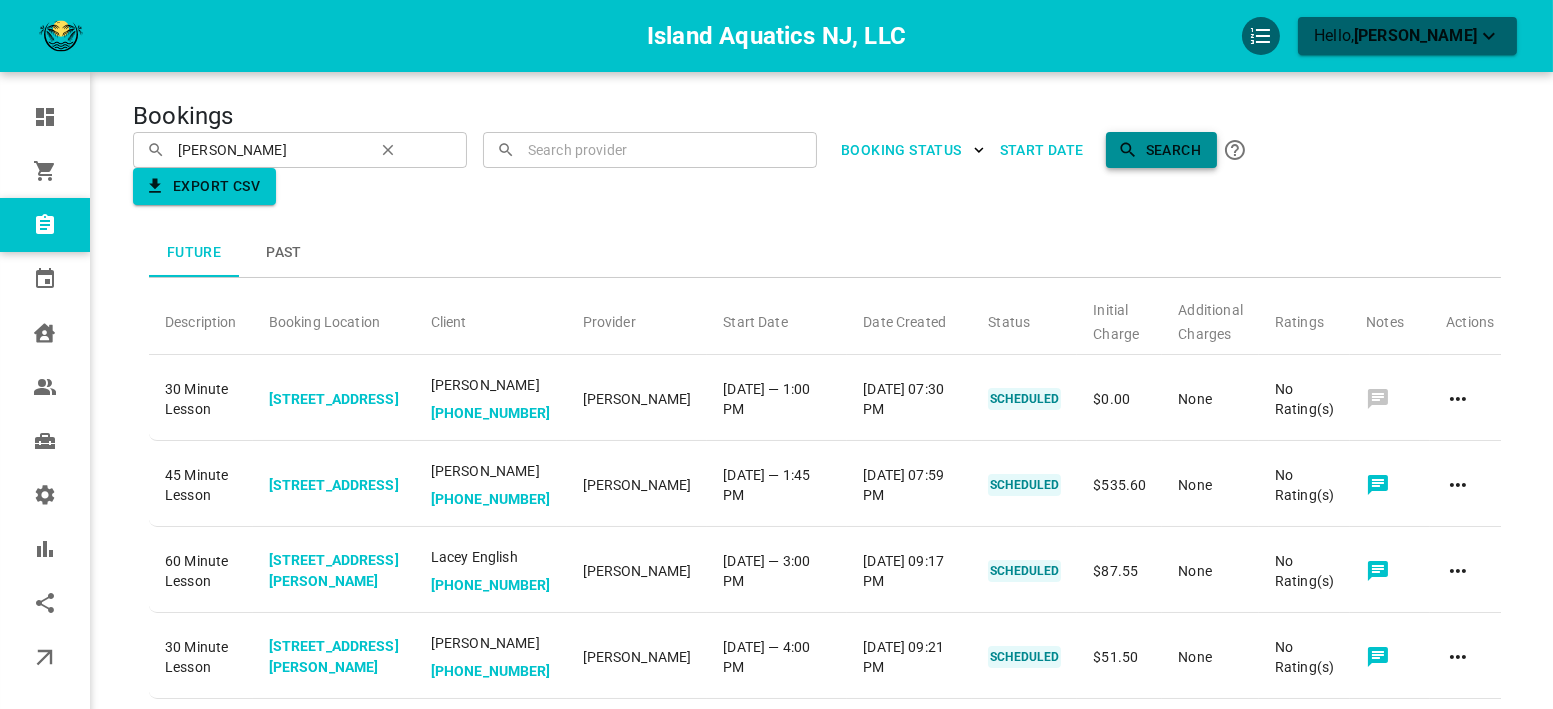 click on "Search" at bounding box center (1161, 150) 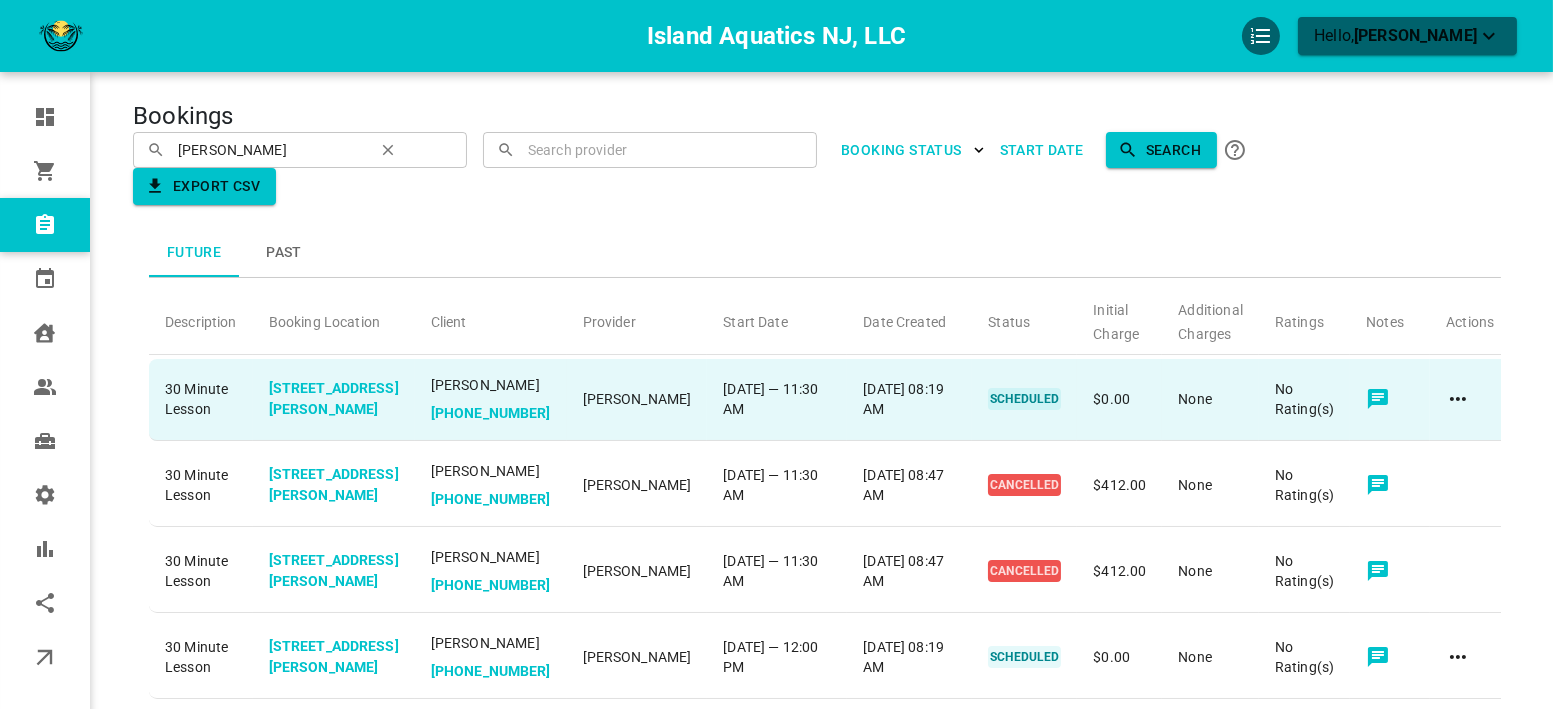 click 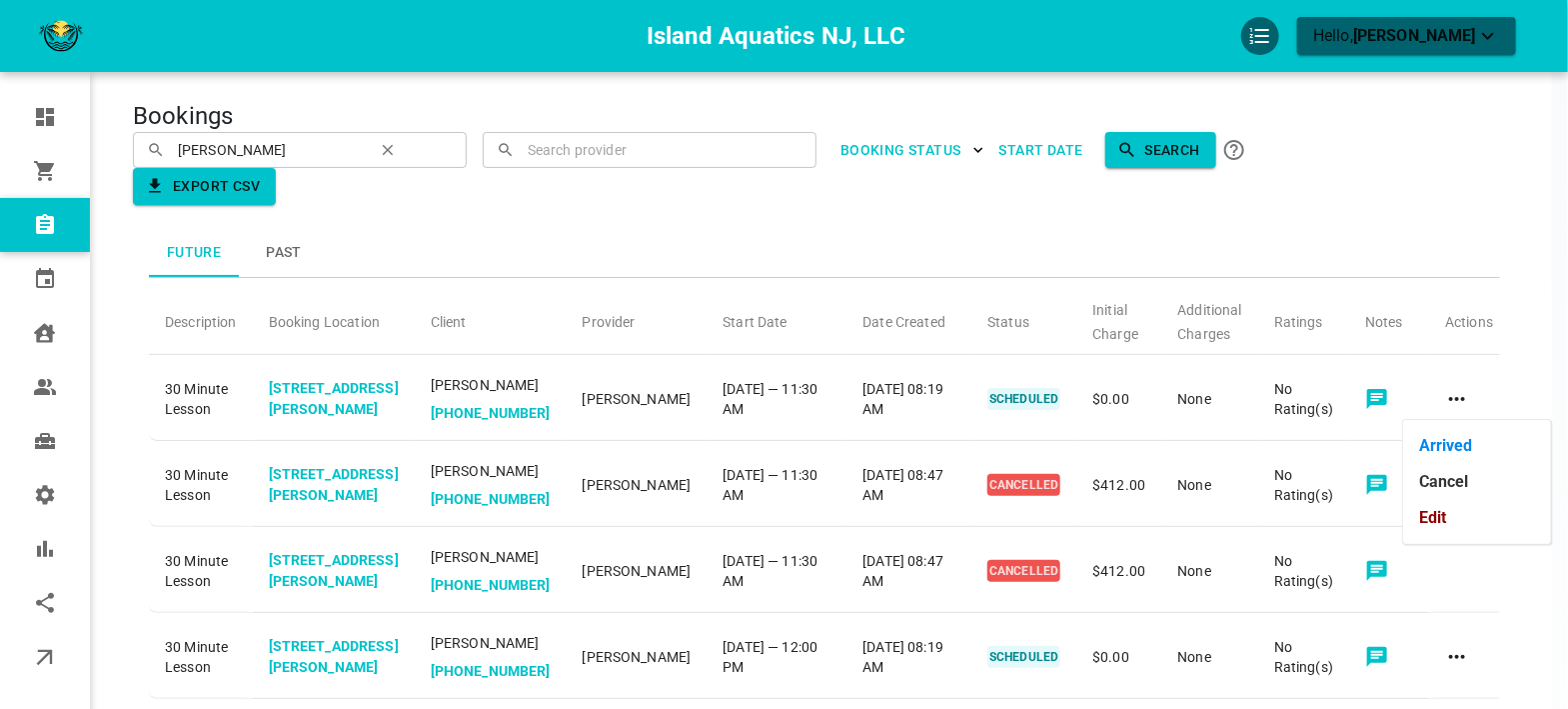 click on "Edit" at bounding box center [1477, 518] 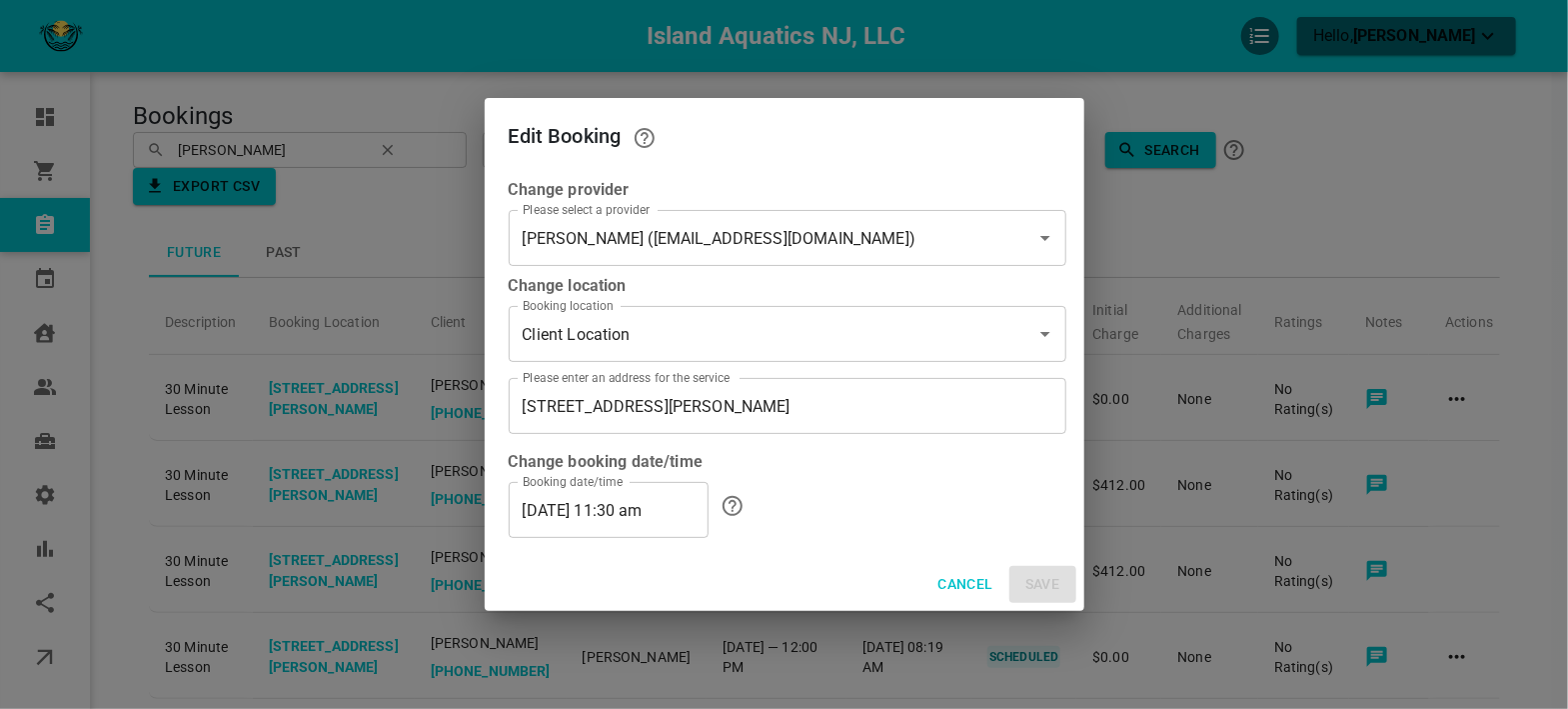 click on "07/15/2025 11:30 am" at bounding box center (609, 510) 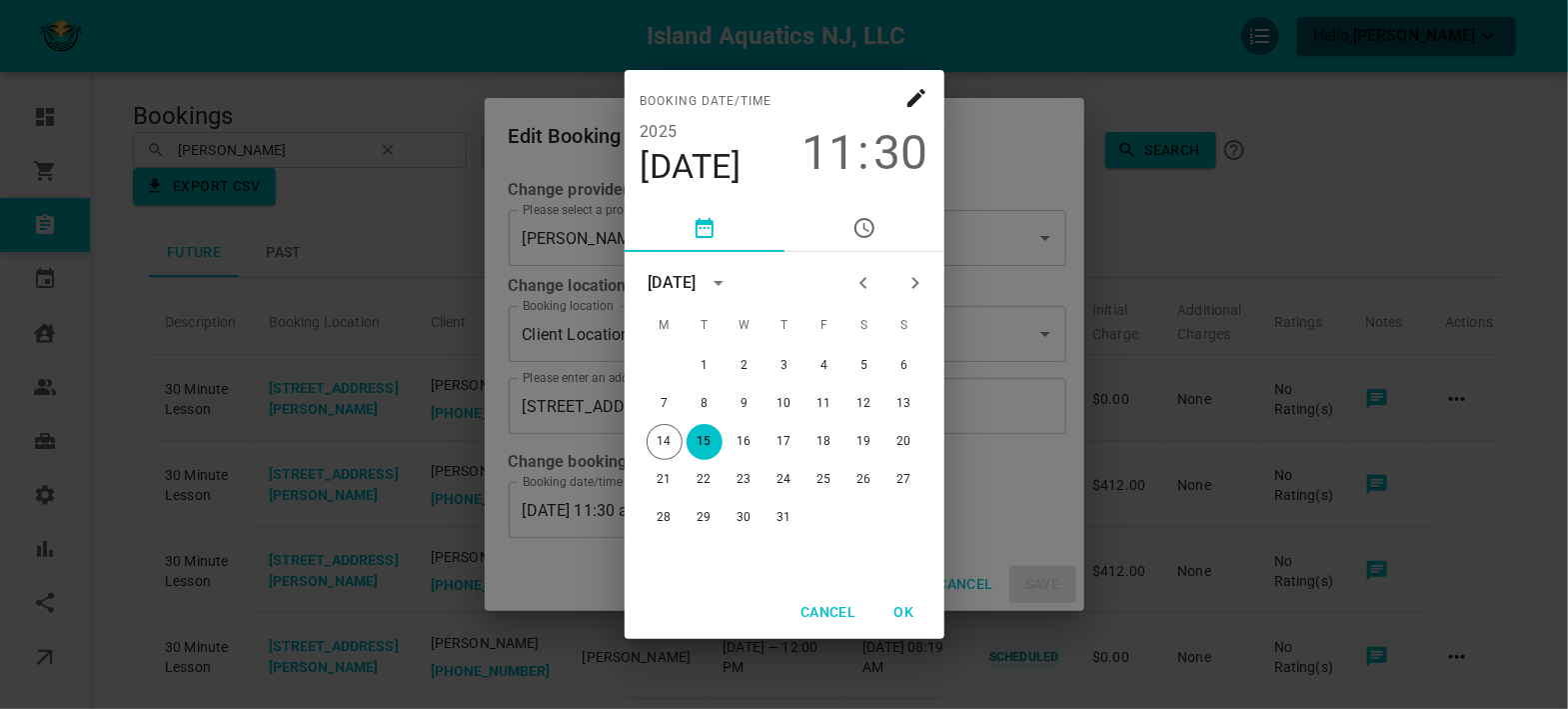 click on "30" at bounding box center [901, 153] 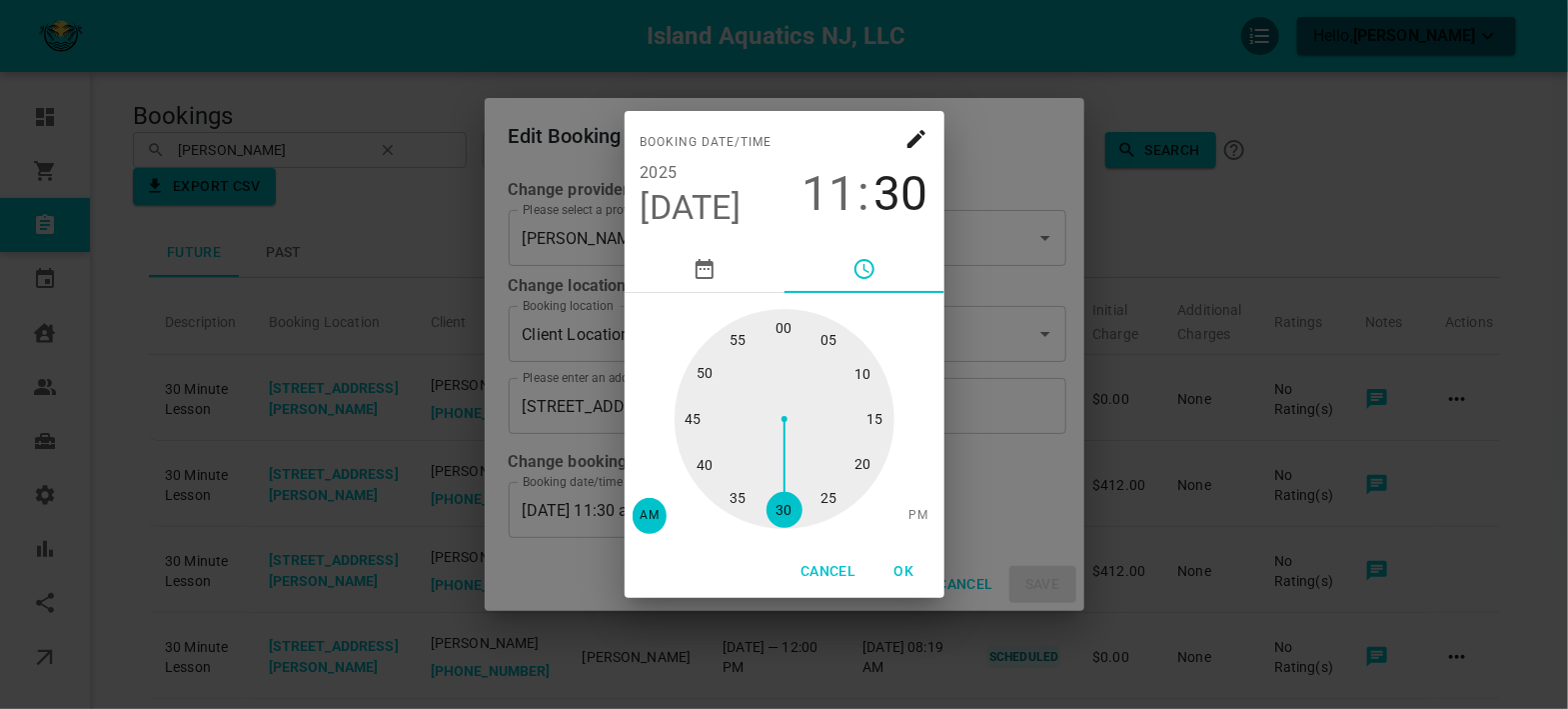 click at bounding box center [784, 419] 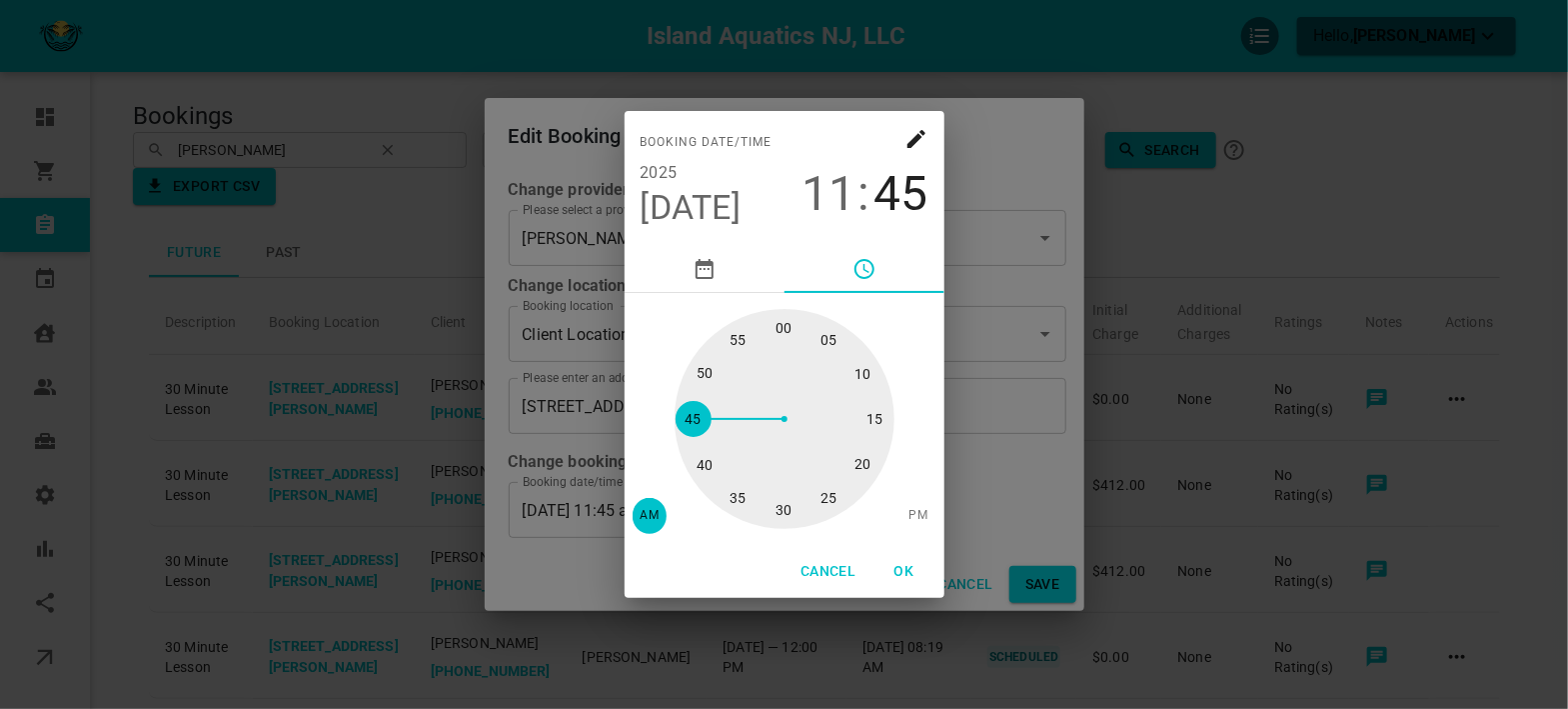 click on "OK" at bounding box center [904, 571] 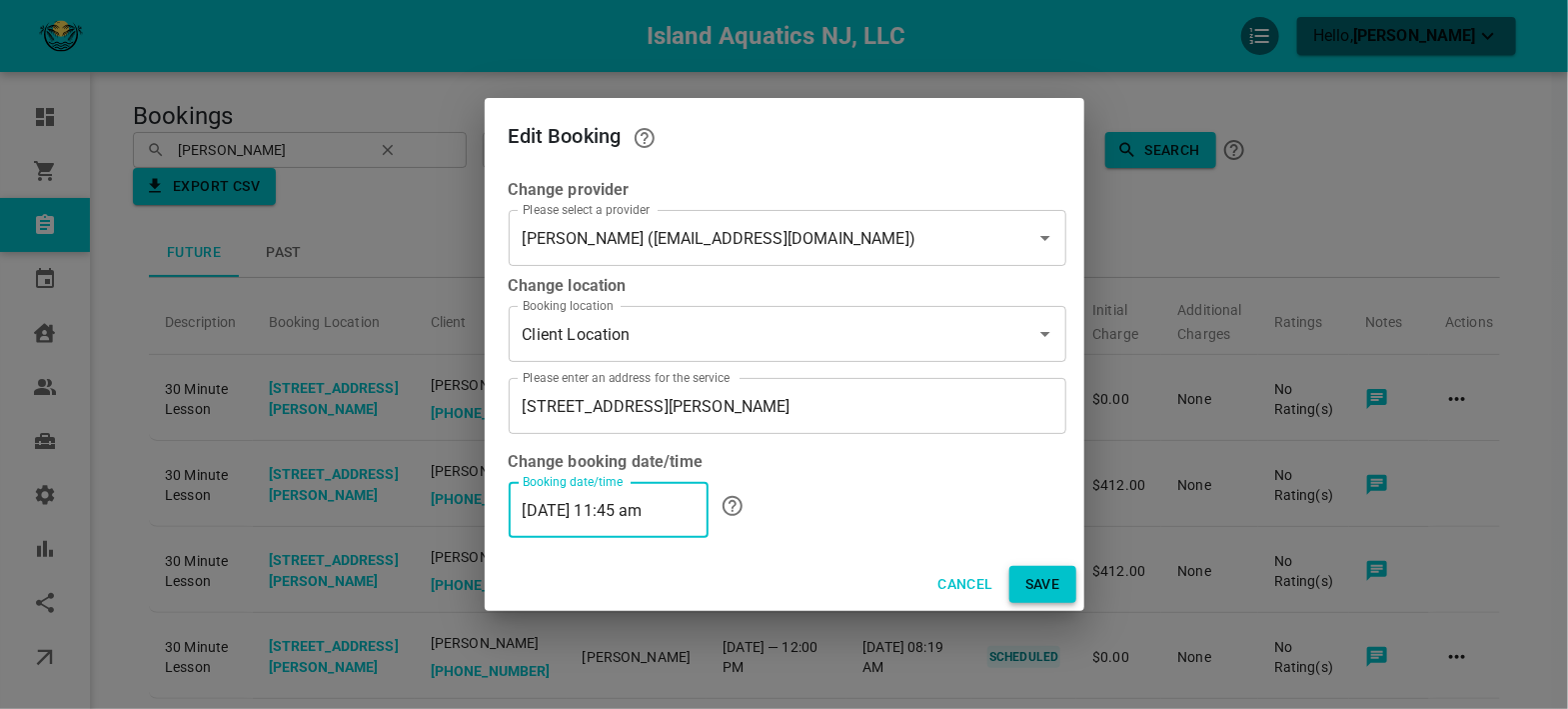 click on "Save" at bounding box center [1042, 584] 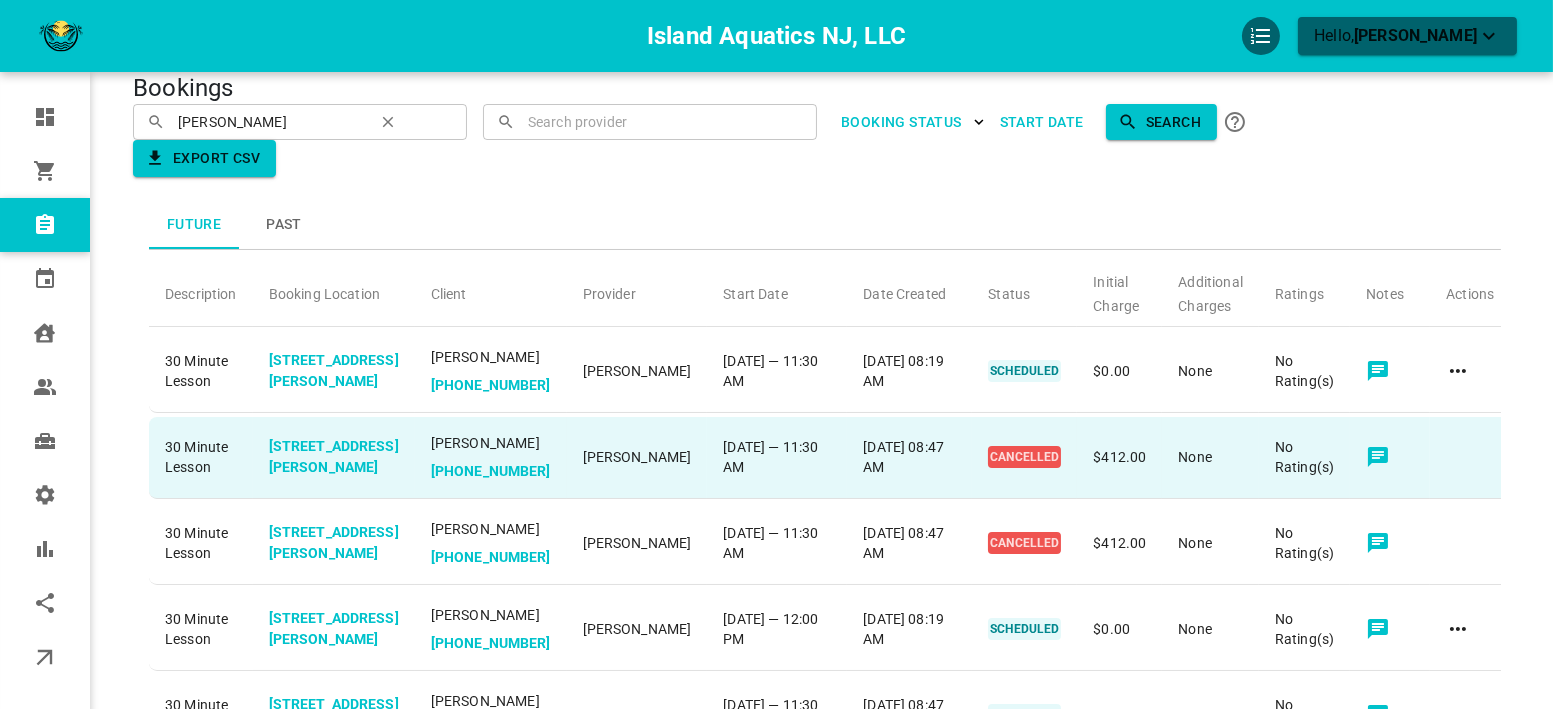 scroll, scrollTop: 0, scrollLeft: 0, axis: both 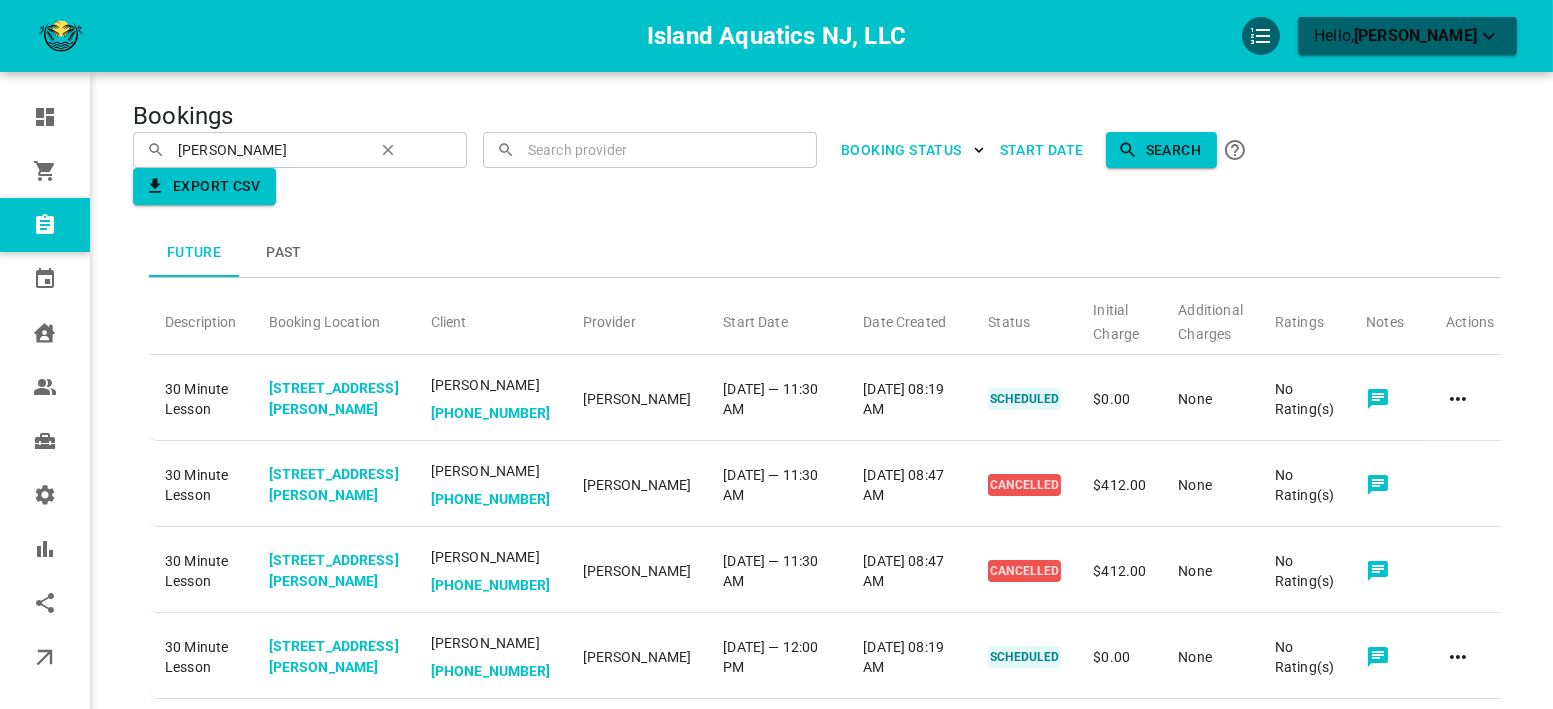 click 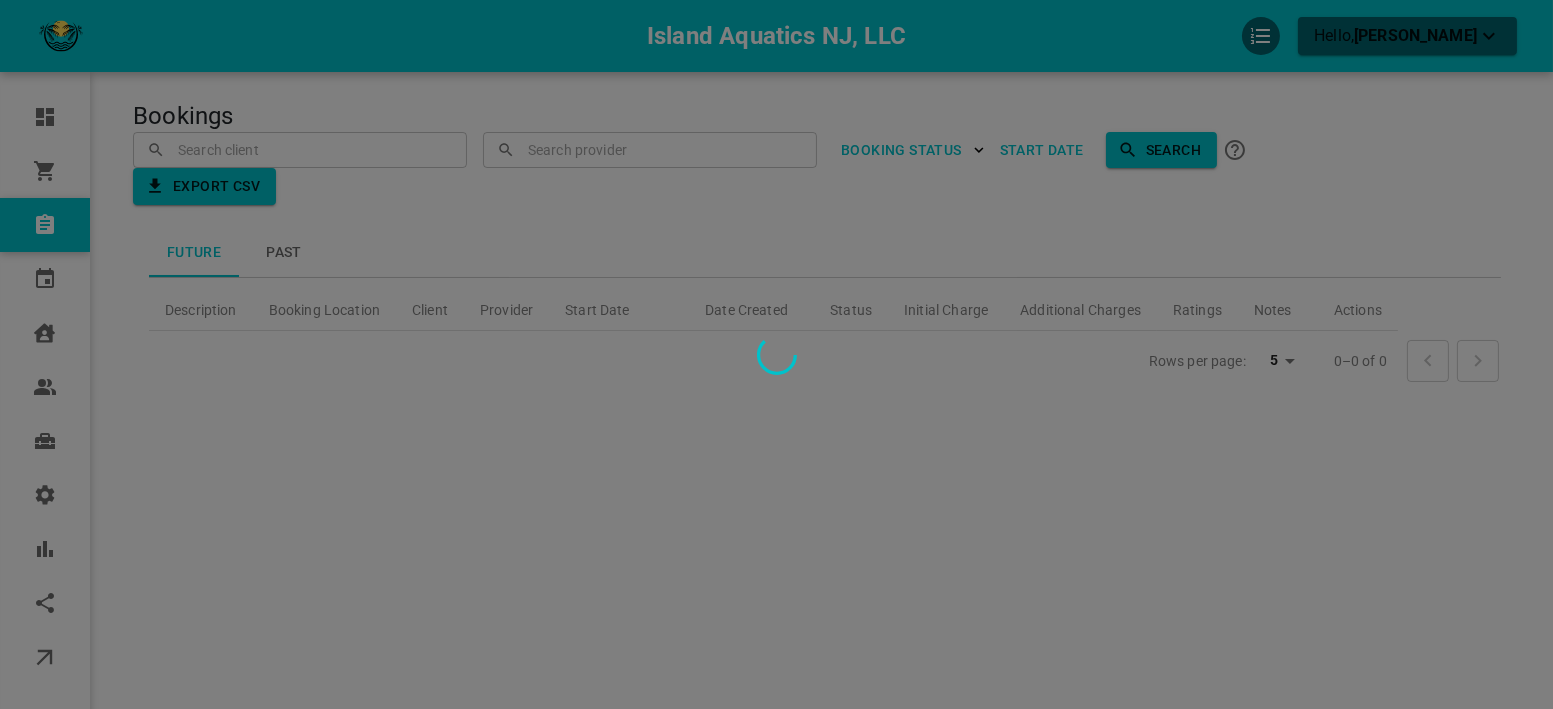 click at bounding box center (776, 354) 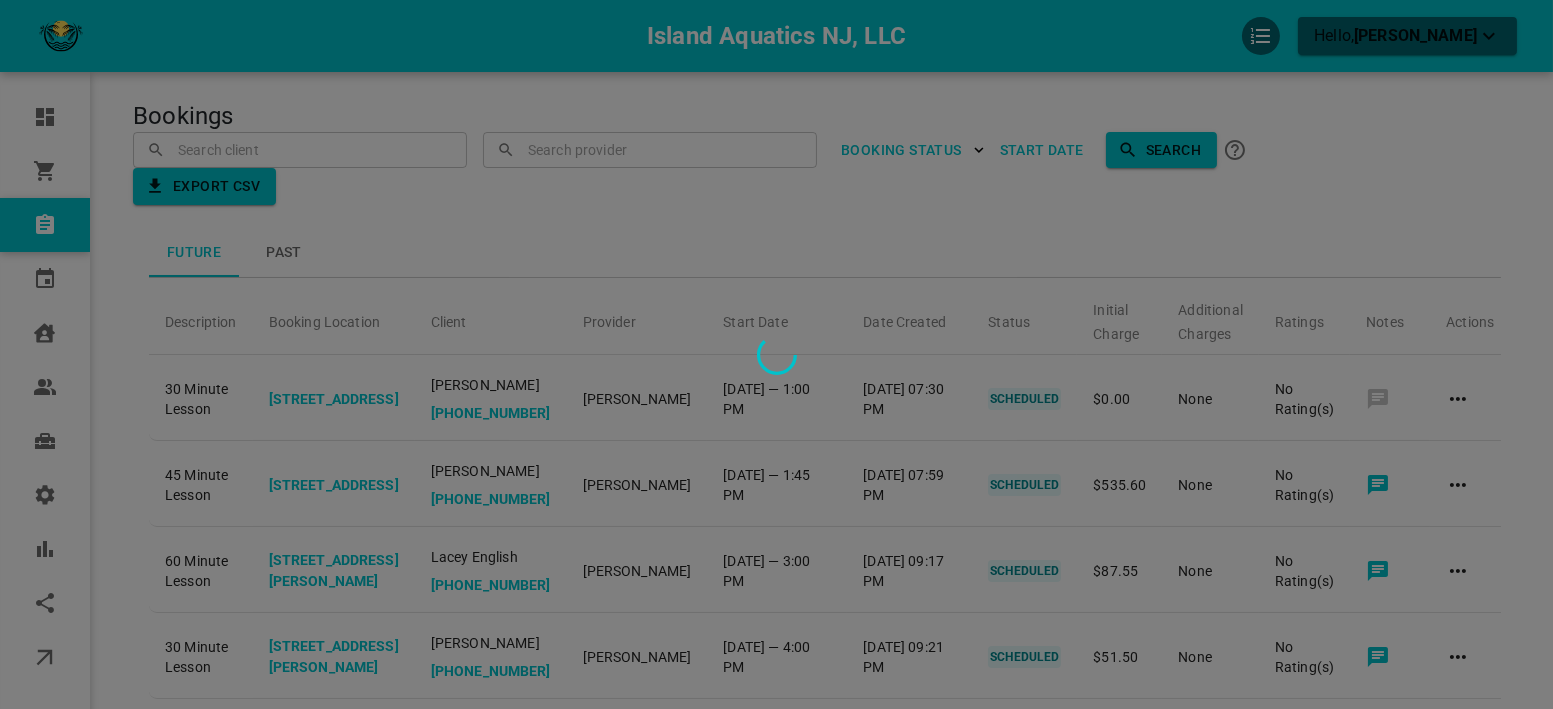 click at bounding box center (776, 354) 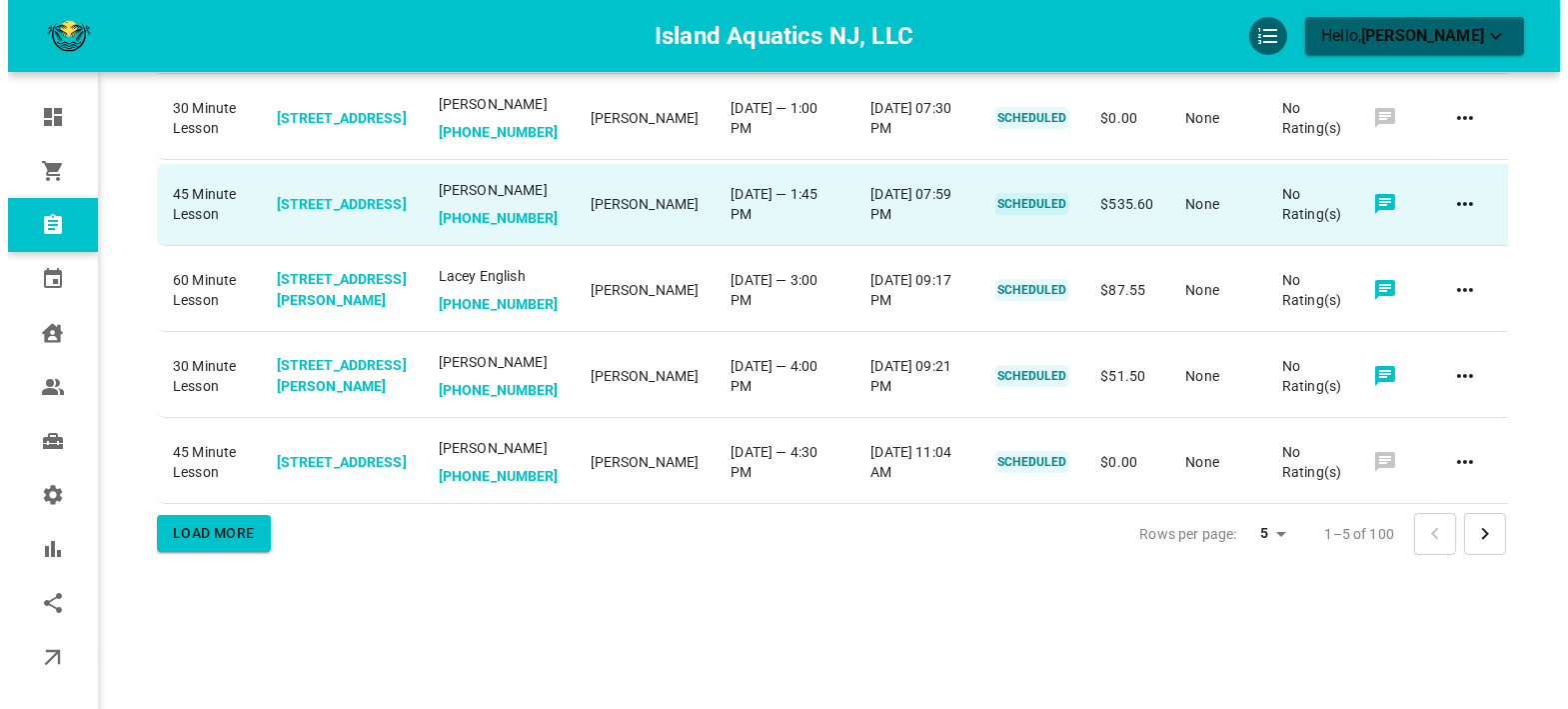 scroll, scrollTop: 361, scrollLeft: 0, axis: vertical 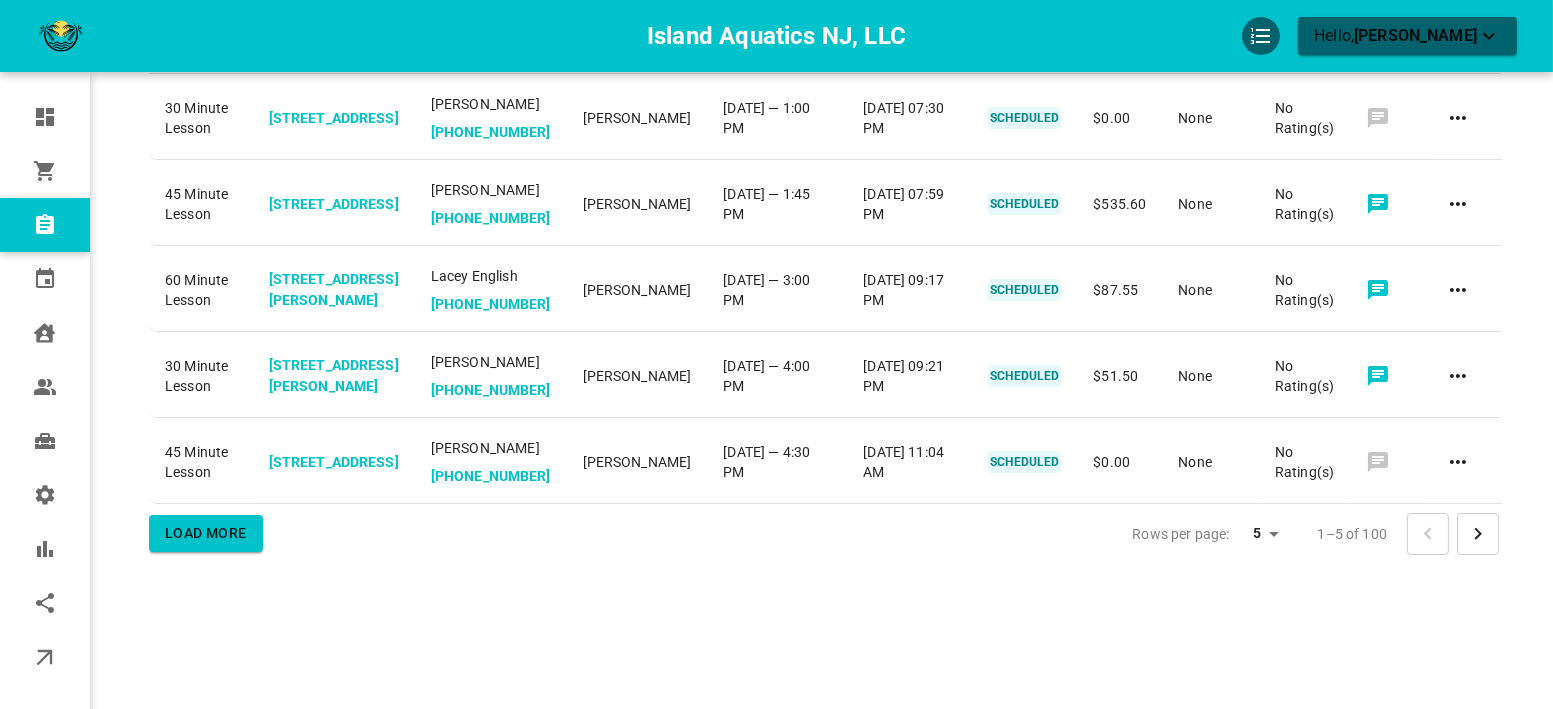 click on "Island Aquatics NJ, LLC Hello,  Alicia Fimple-Paccione Dashboard Orders Bookings Calendar Clients Users Services Settings Reports Integrations Online booking Bookings ​ ​ ​ ​ BOOKING STATUS Start Date Search Export CSV Future Past Description Booking Location Client Provider Start Date Date Created Status Initial Charge Additional Charges Ratings Notes Actions 30 Minute Lesson 25 Grenada Ln, Ocean City, NJ 08226, USA Kimberly Banfield +16109999496 Kirsten Graham Mon, Jul 14 — 1:00 PM  2025-06-06 07:30 PM SCHEDULED $0.00 None No Rating(s) 45 Minute Lesson 14 N Rumson Ave, Margate City, NJ 08402, USA Suzanne Starker +12158806364 Kirsten Graham Mon, Jul 14 — 1:45 PM  2025-05-21 07:59 PM SCHEDULED $535.60 None No Rating(s) 60 Minute Lesson 31 Marshall Dr, Egg Harbor Township, NJ 08234, USA Lacey  English  +16092896460 Kirsten Graham Mon, Jul 14 — 3:00 PM  2025-03-17 09:17 PM SCHEDULED $87.55 None No Rating(s) 30 Minute Lesson 31 Marshall Dr, Egg Harbor Township, NJ 08234, USA Genna Pokrywka $51.50 5" at bounding box center [776, 214] 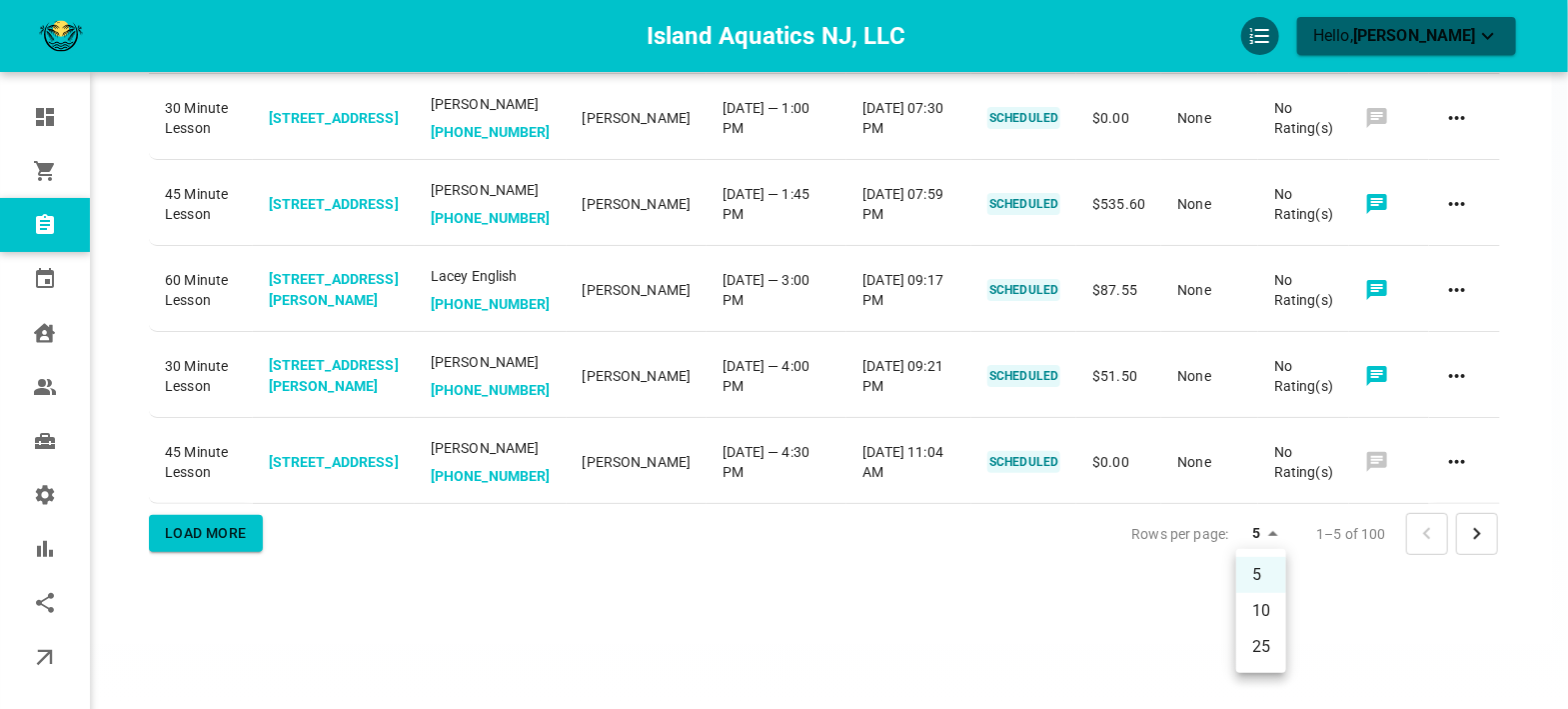 click on "25" at bounding box center (1261, 647) 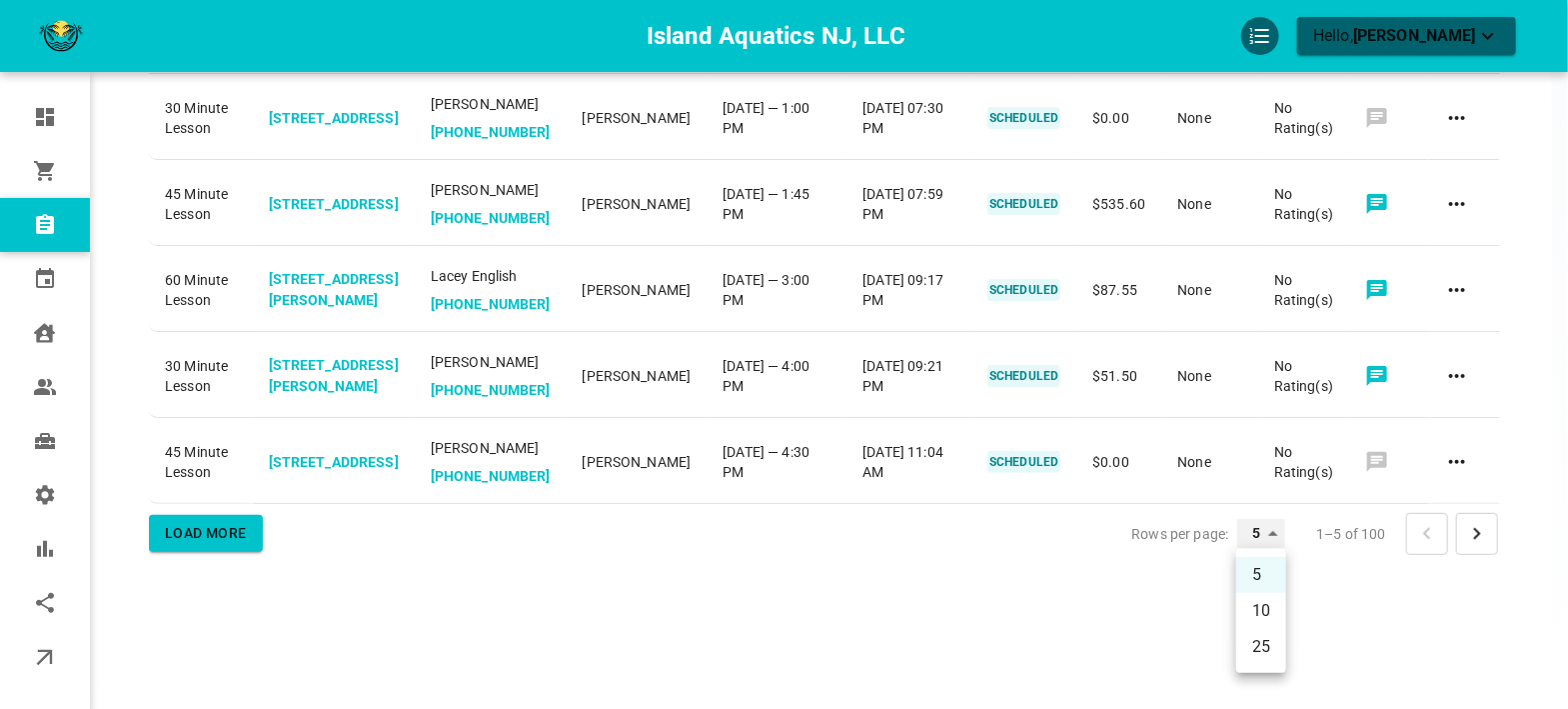 type on "25" 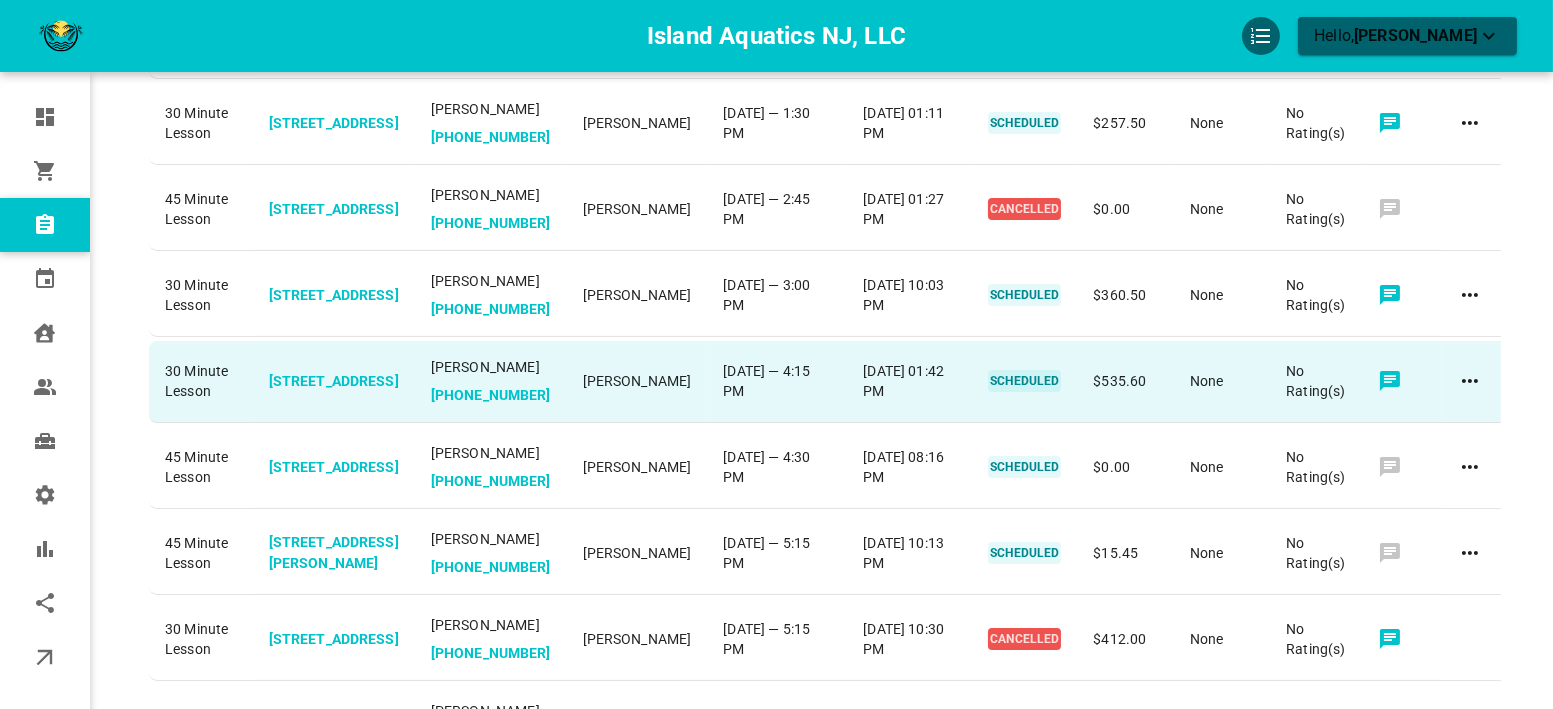scroll, scrollTop: 1100, scrollLeft: 0, axis: vertical 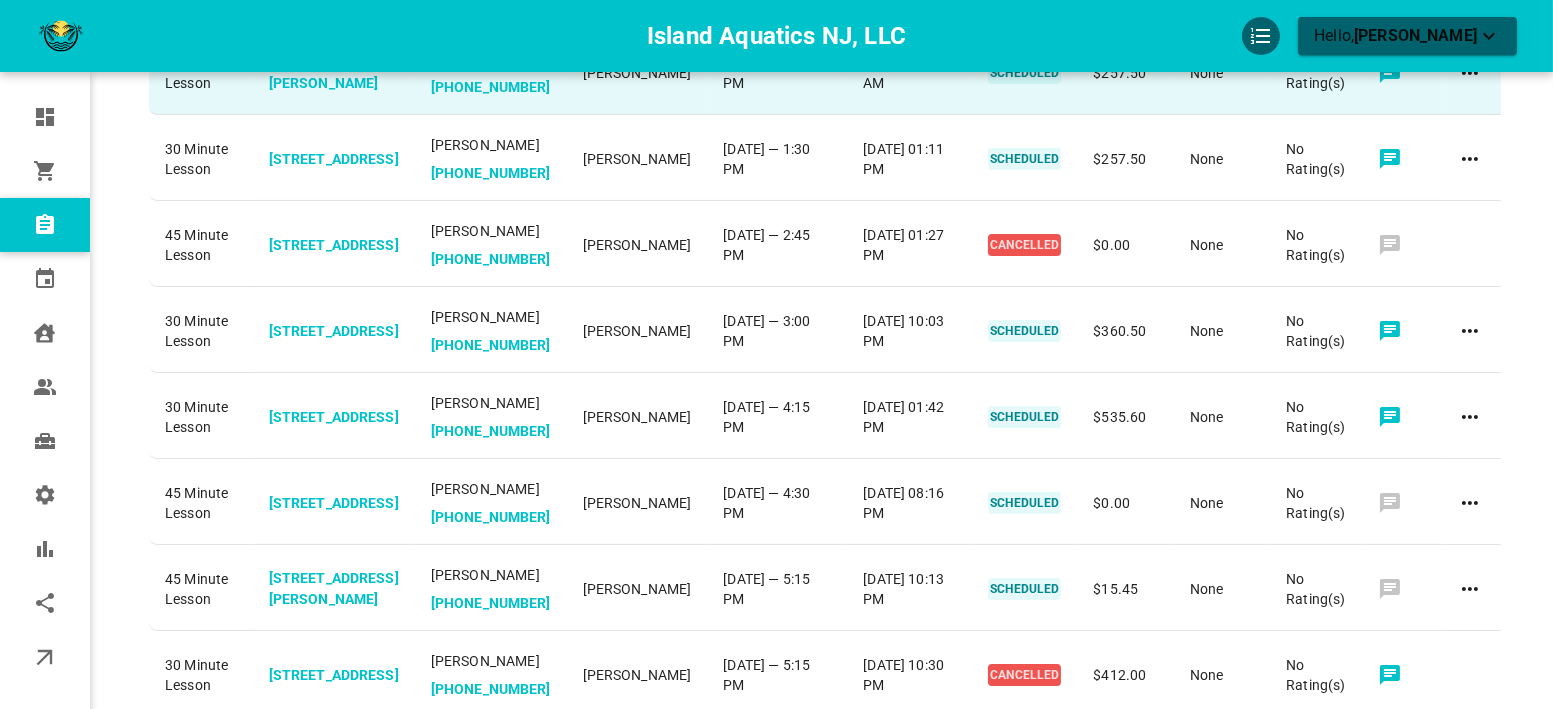 click 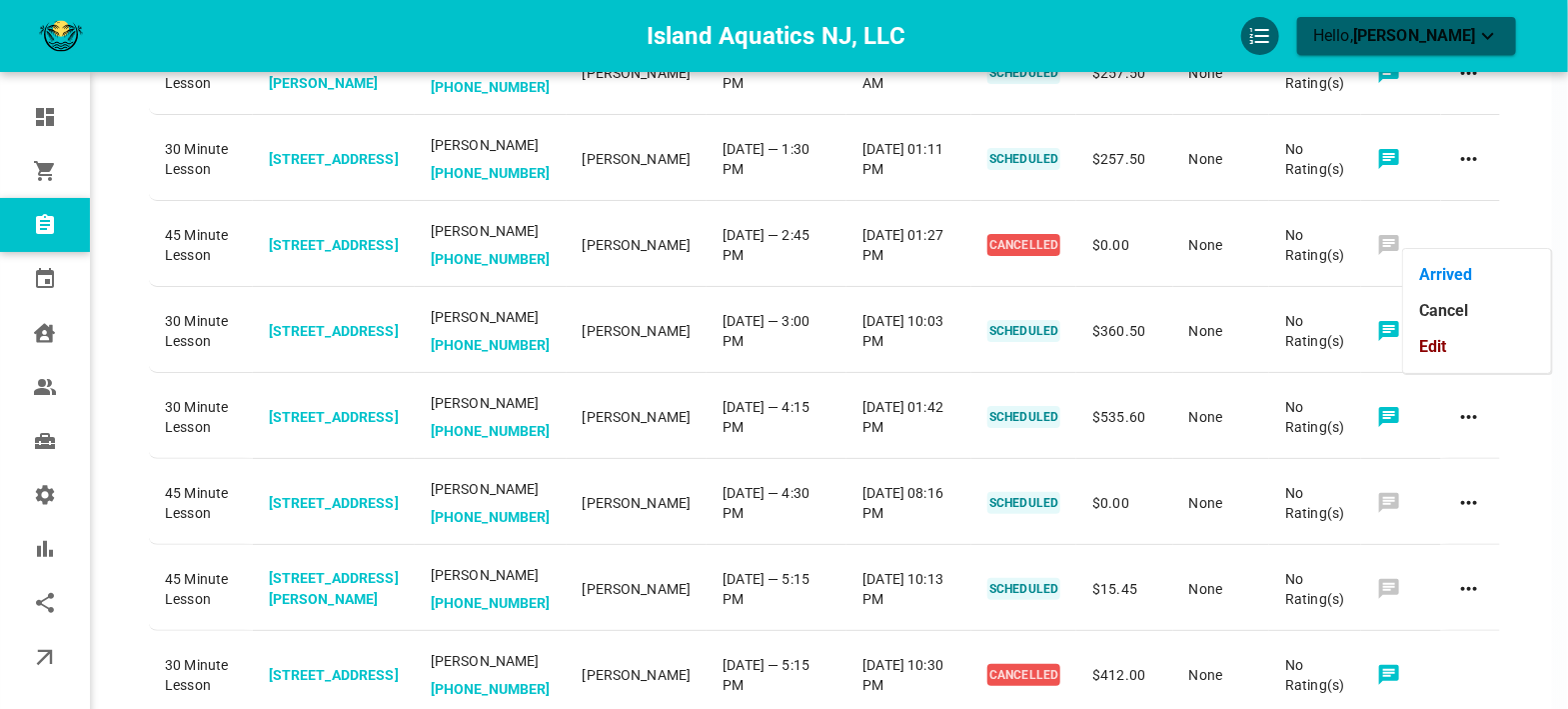 click on "Edit" at bounding box center [1477, 347] 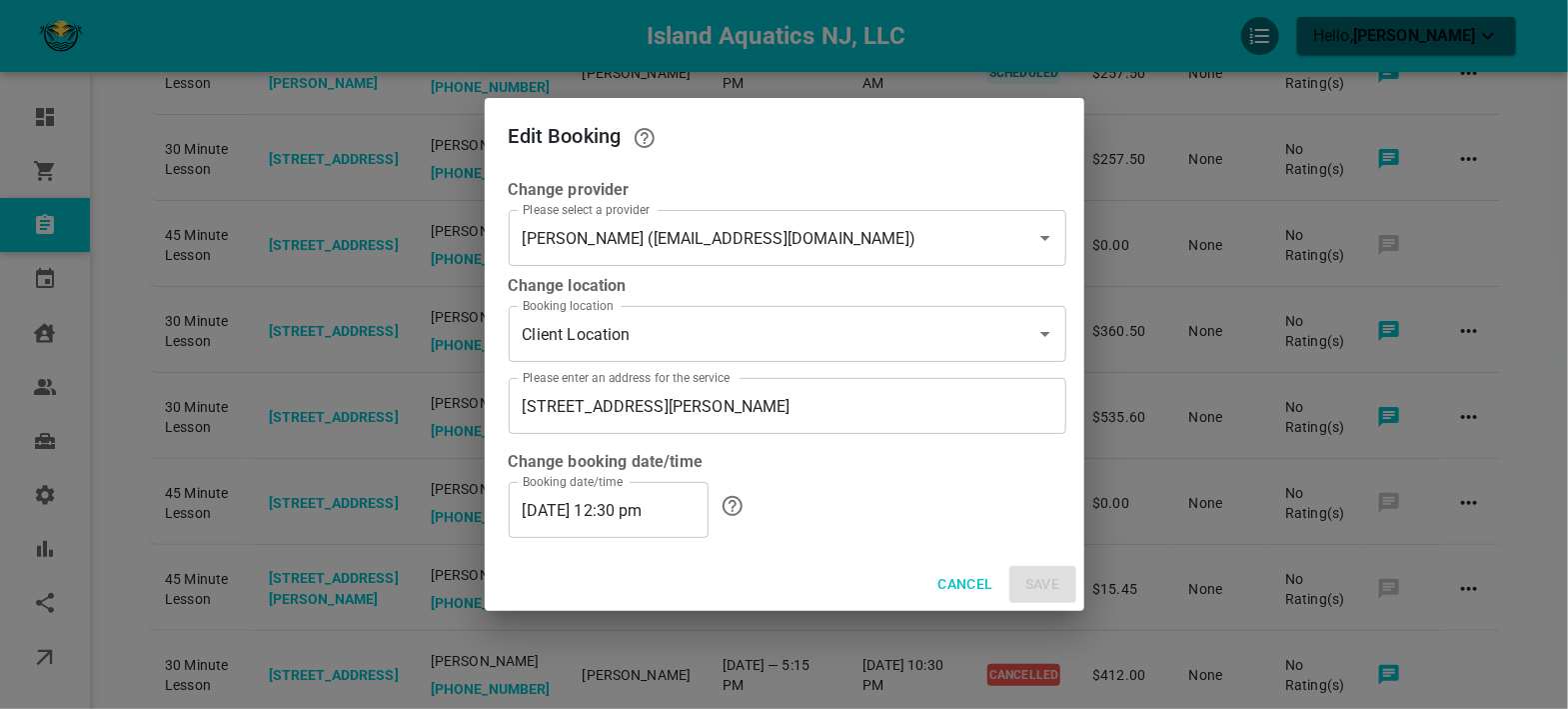 click on "07/15/2025 12:30 pm" at bounding box center [609, 510] 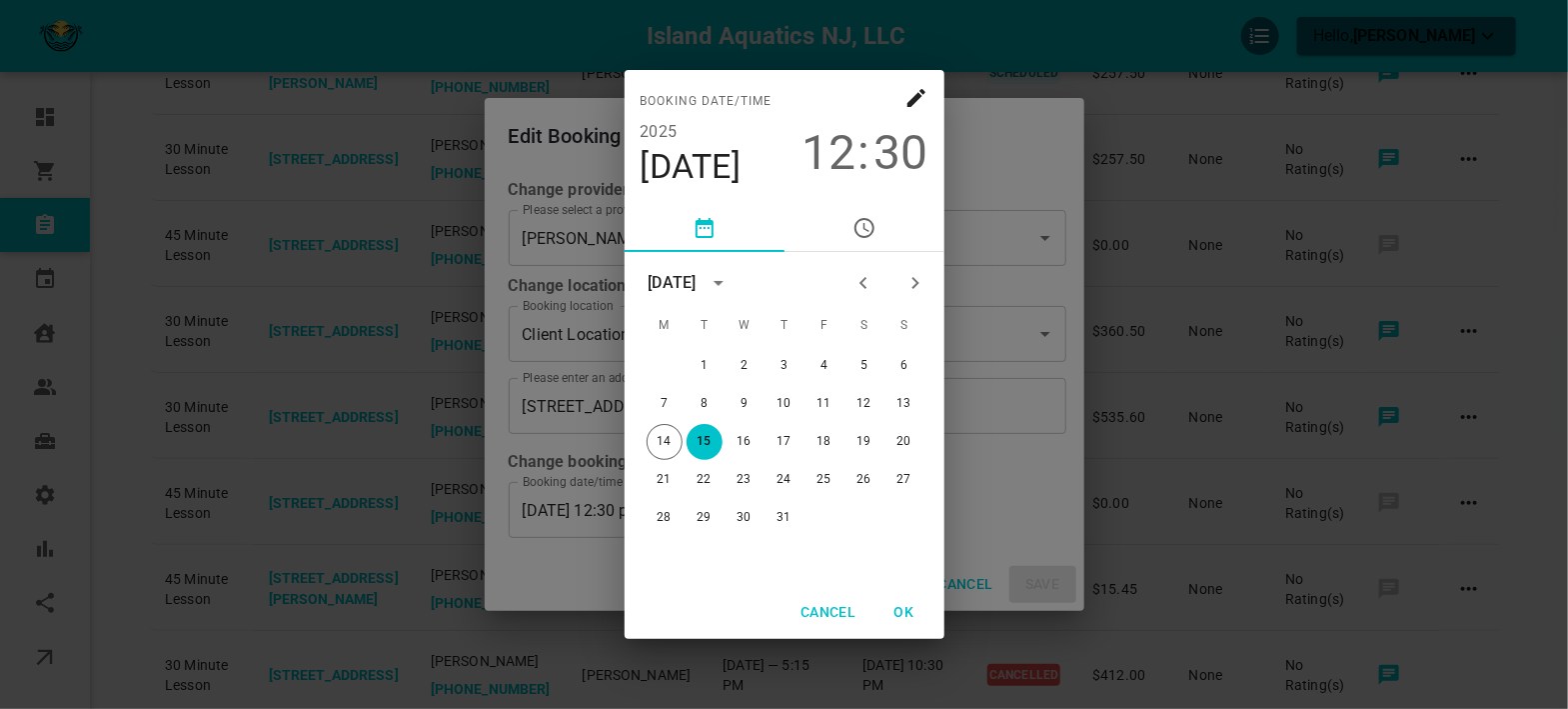 click on "30" at bounding box center [901, 153] 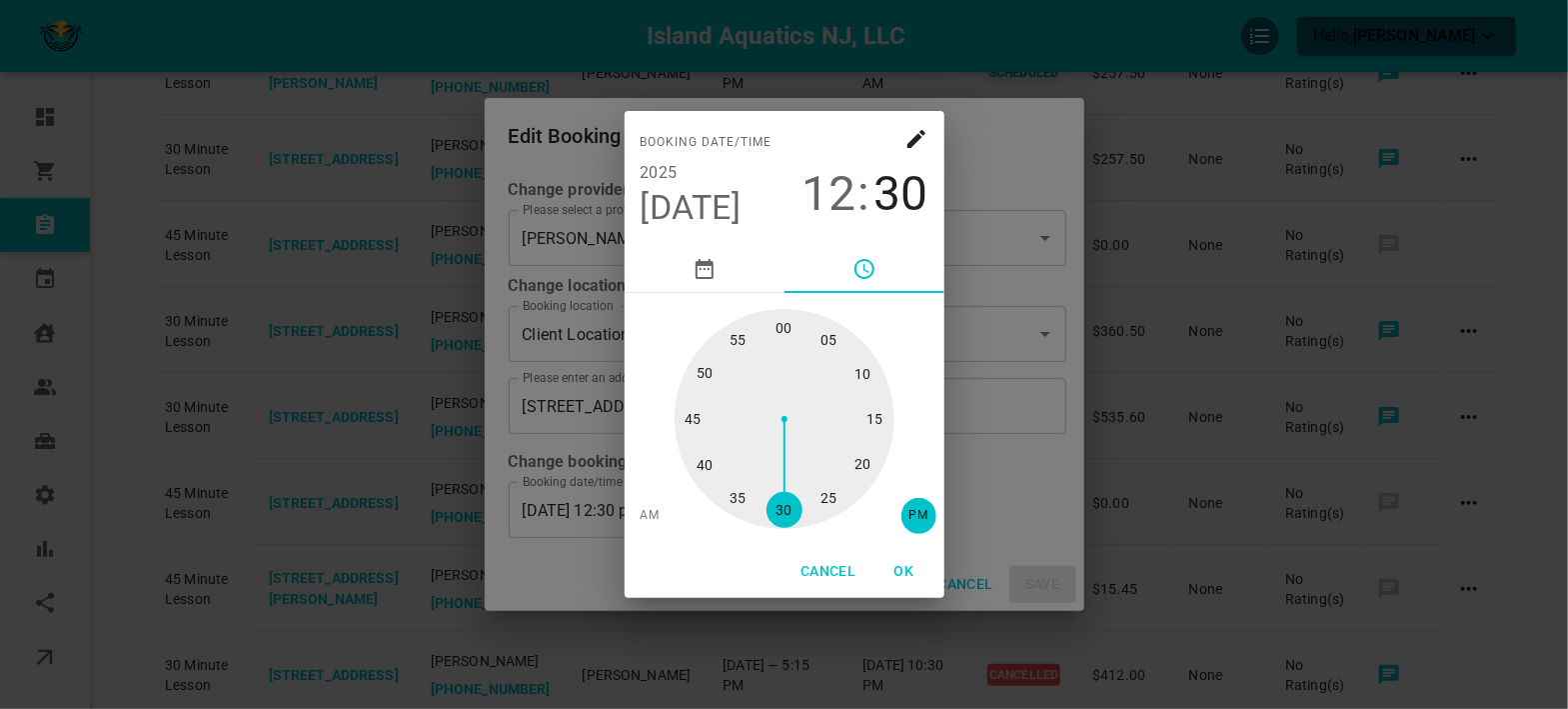 click at bounding box center (784, 419) 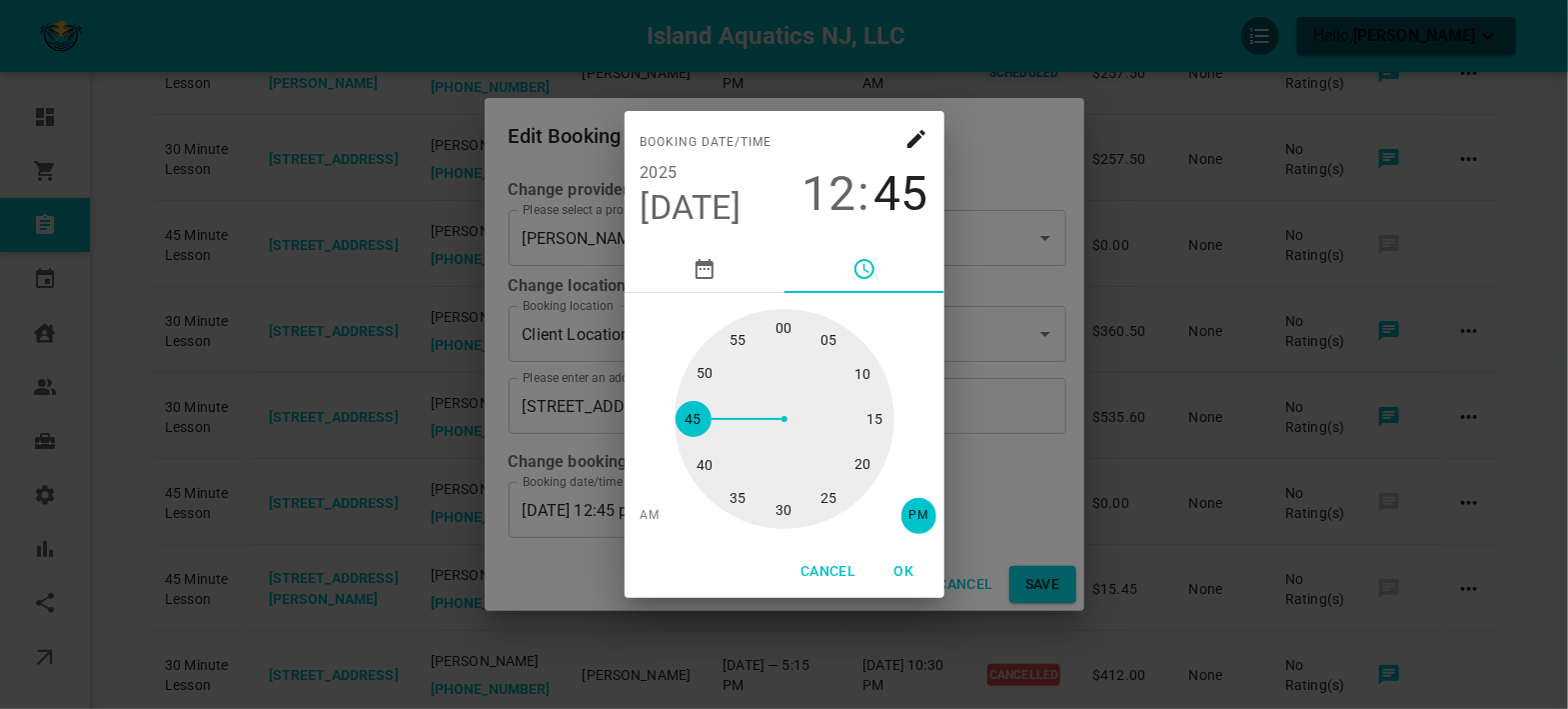 click on "OK" at bounding box center [904, 571] 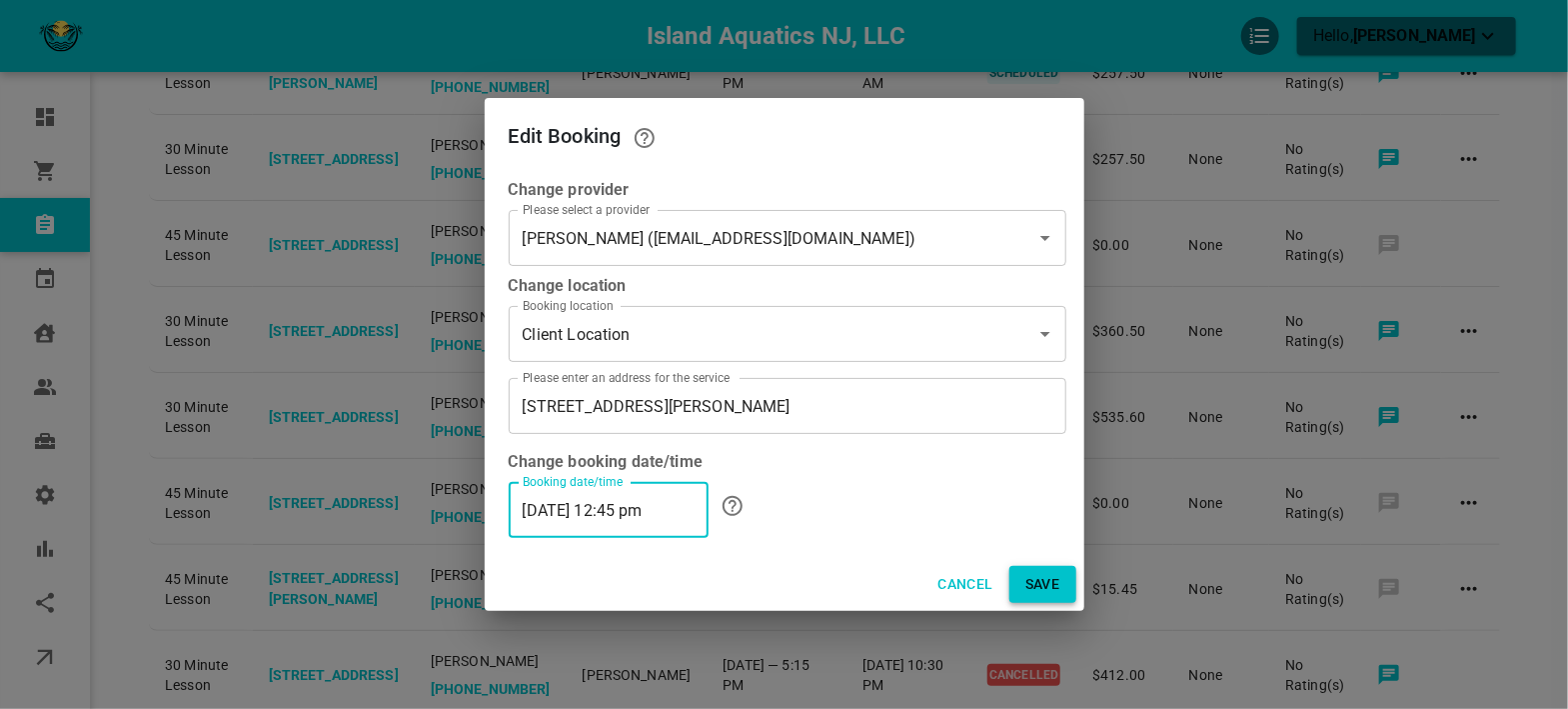 click on "Save" at bounding box center (1042, 584) 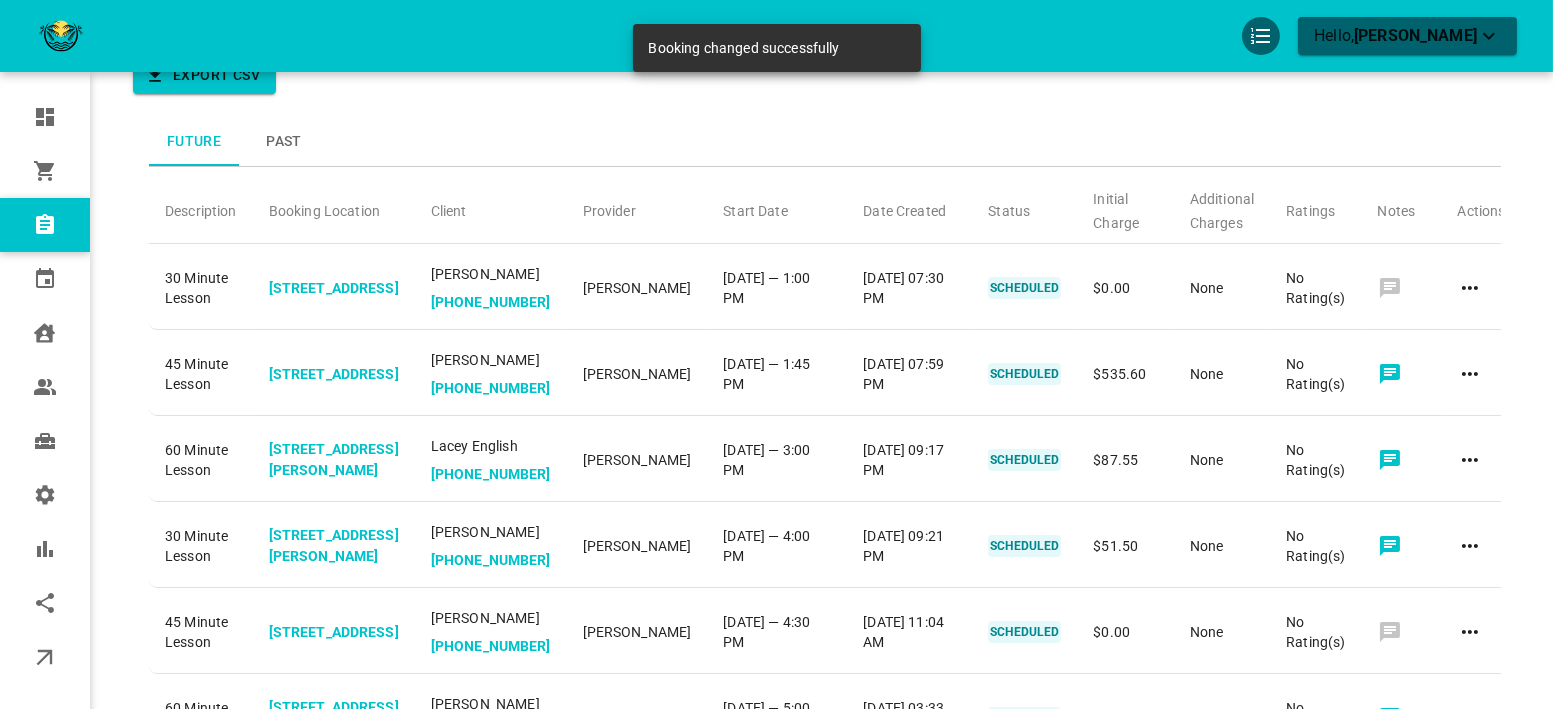scroll, scrollTop: 0, scrollLeft: 0, axis: both 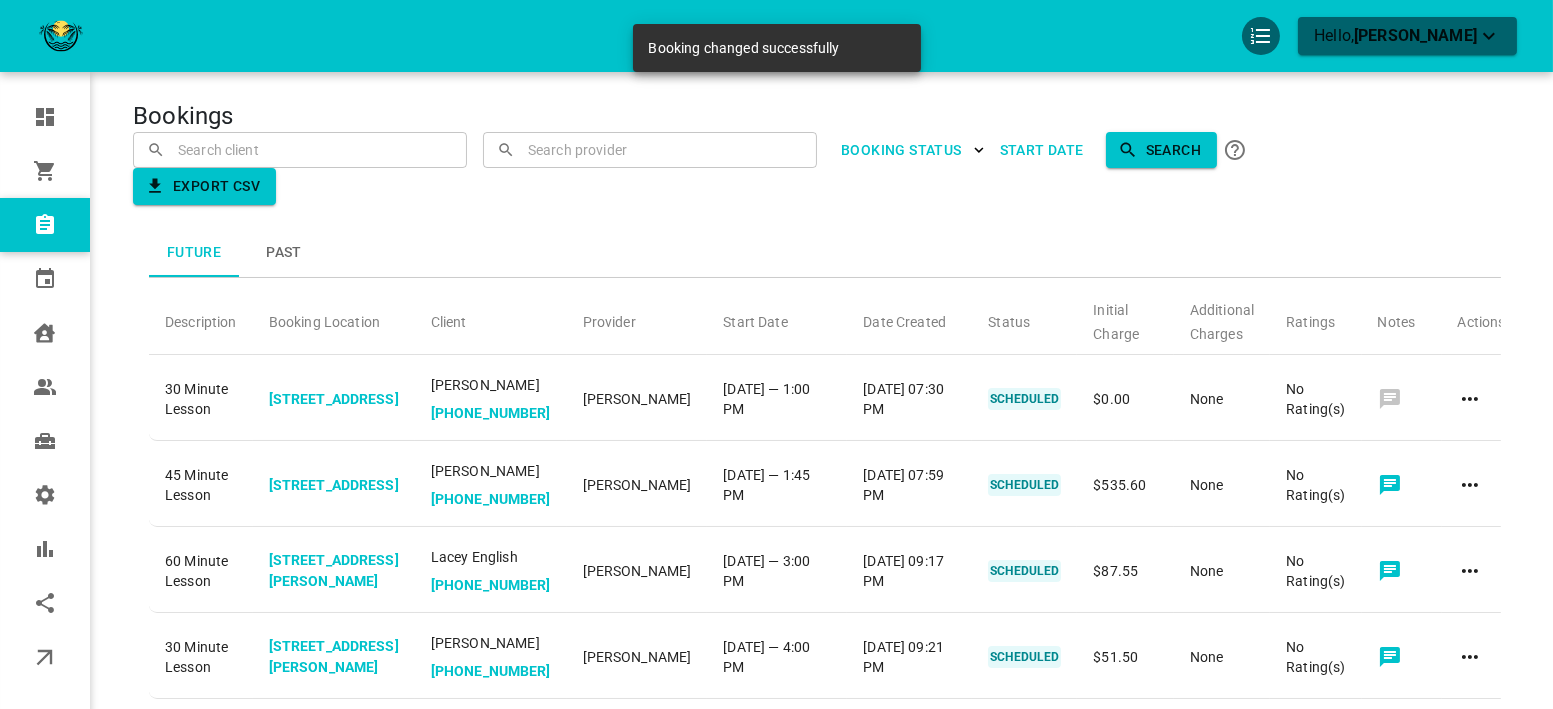 click at bounding box center (300, 149) 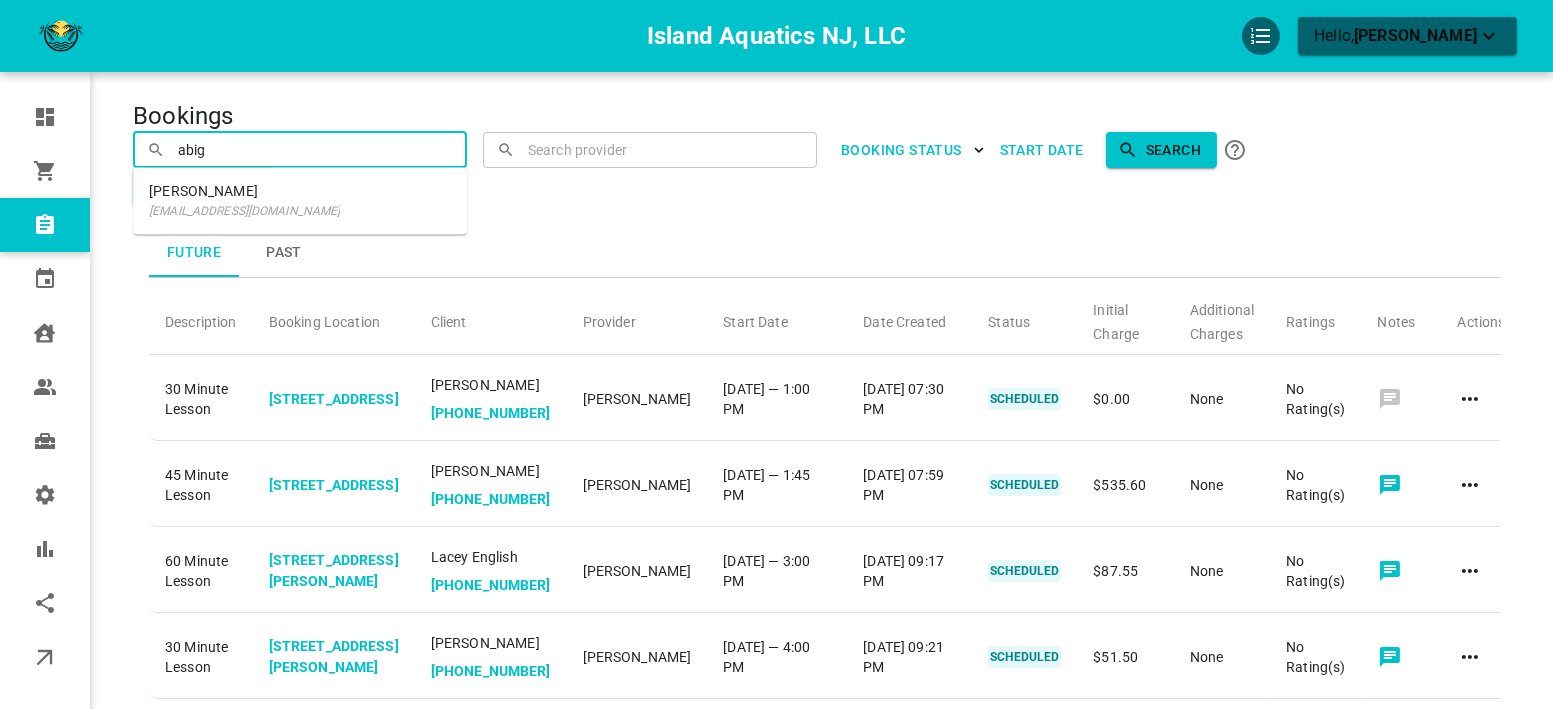 click on "Abigail McLaughlin abbmclaugh@gmail.com" at bounding box center (300, 200) 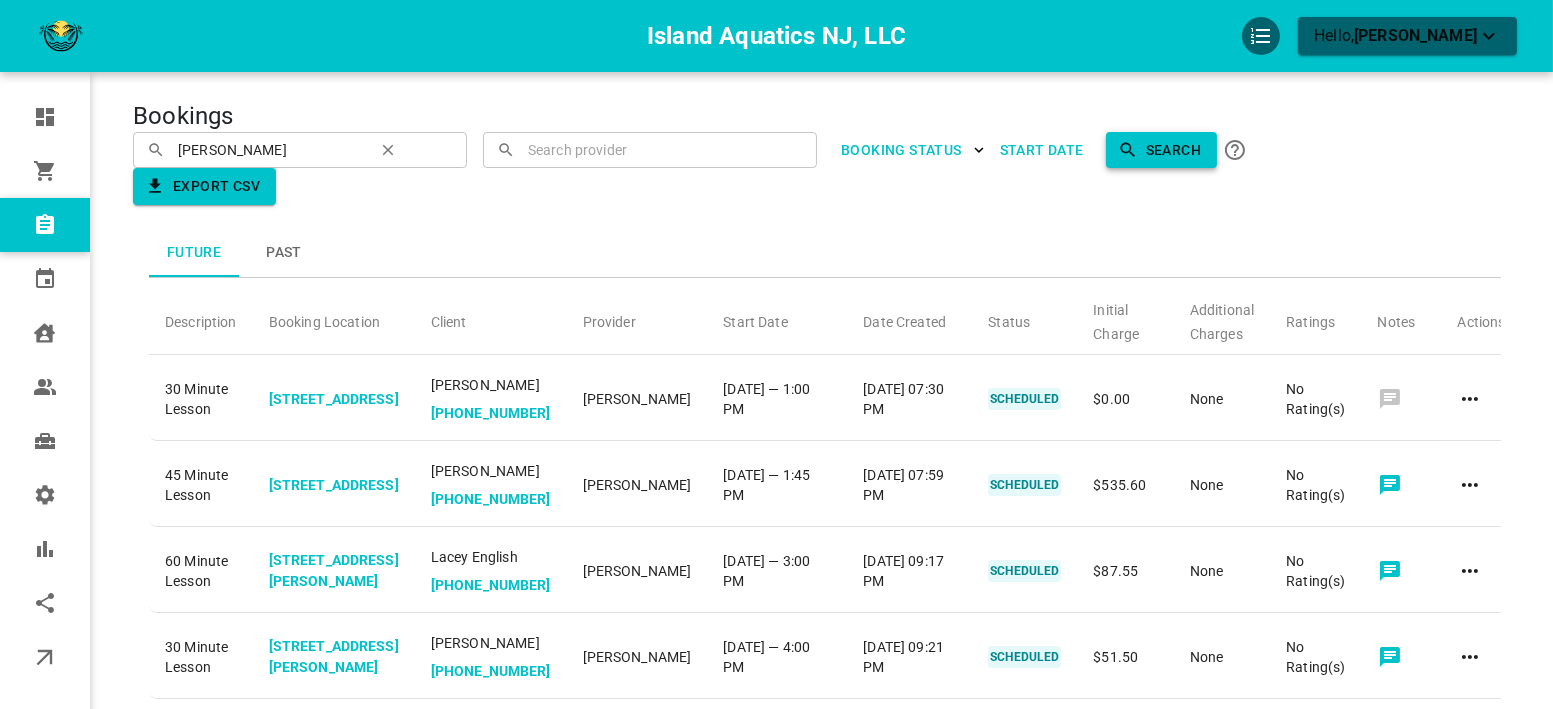 click on "Search" at bounding box center [1161, 150] 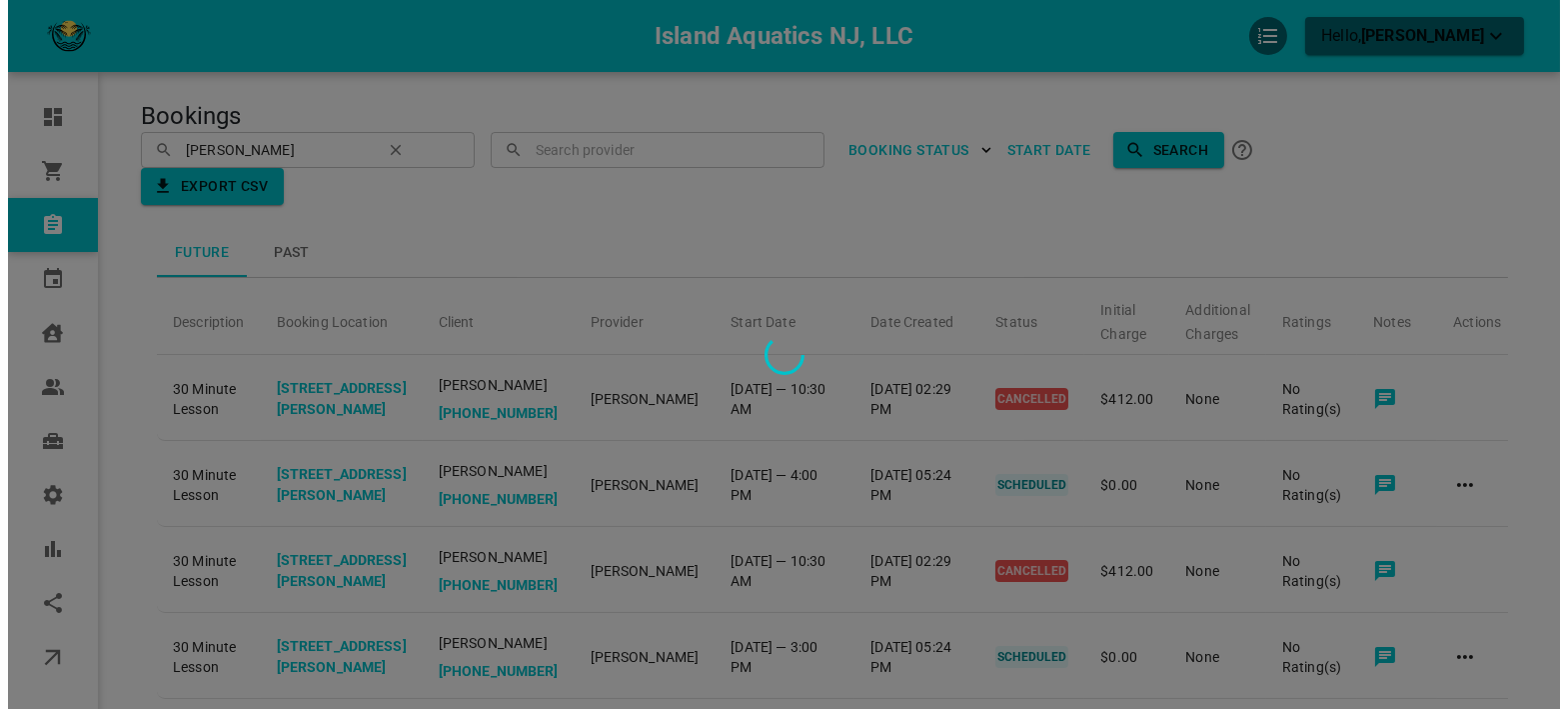 scroll, scrollTop: 111, scrollLeft: 0, axis: vertical 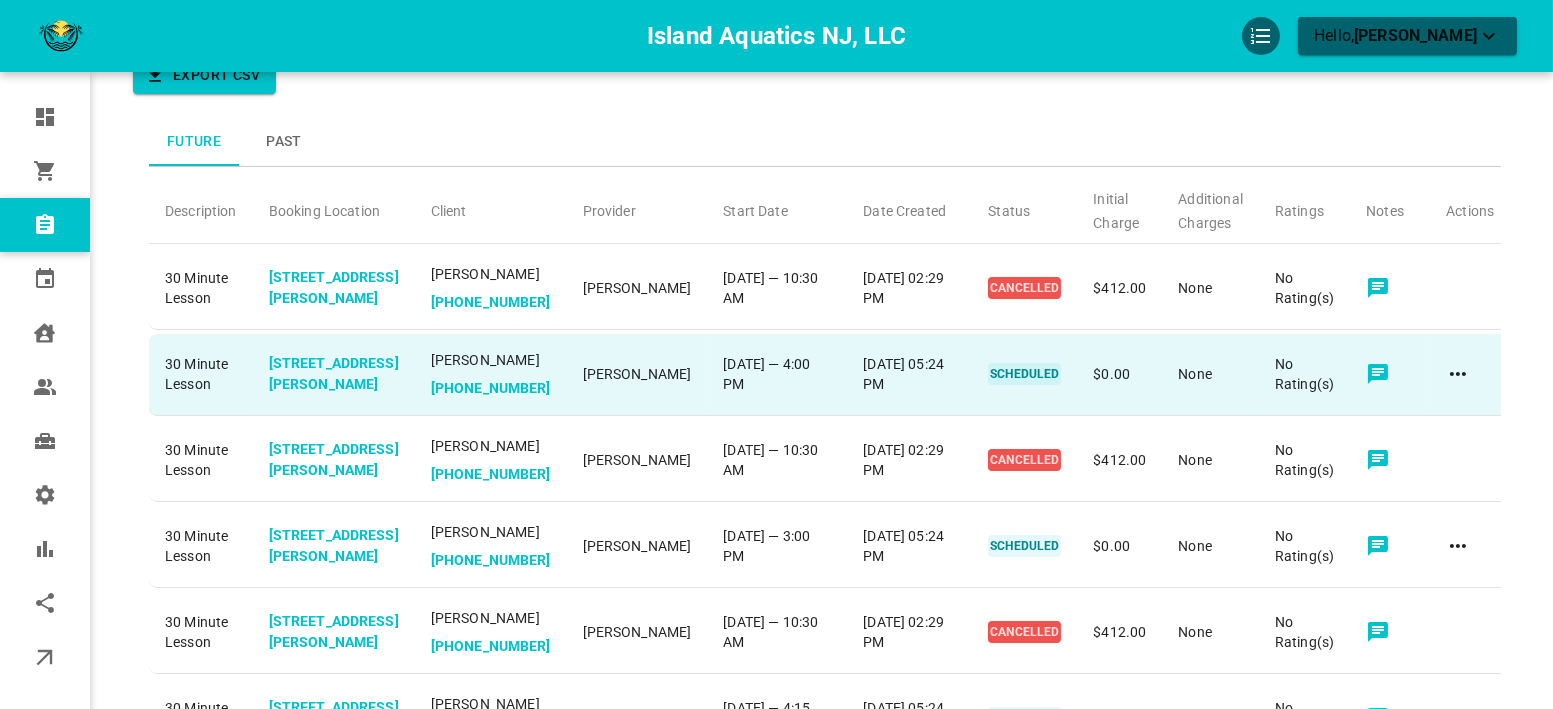 click 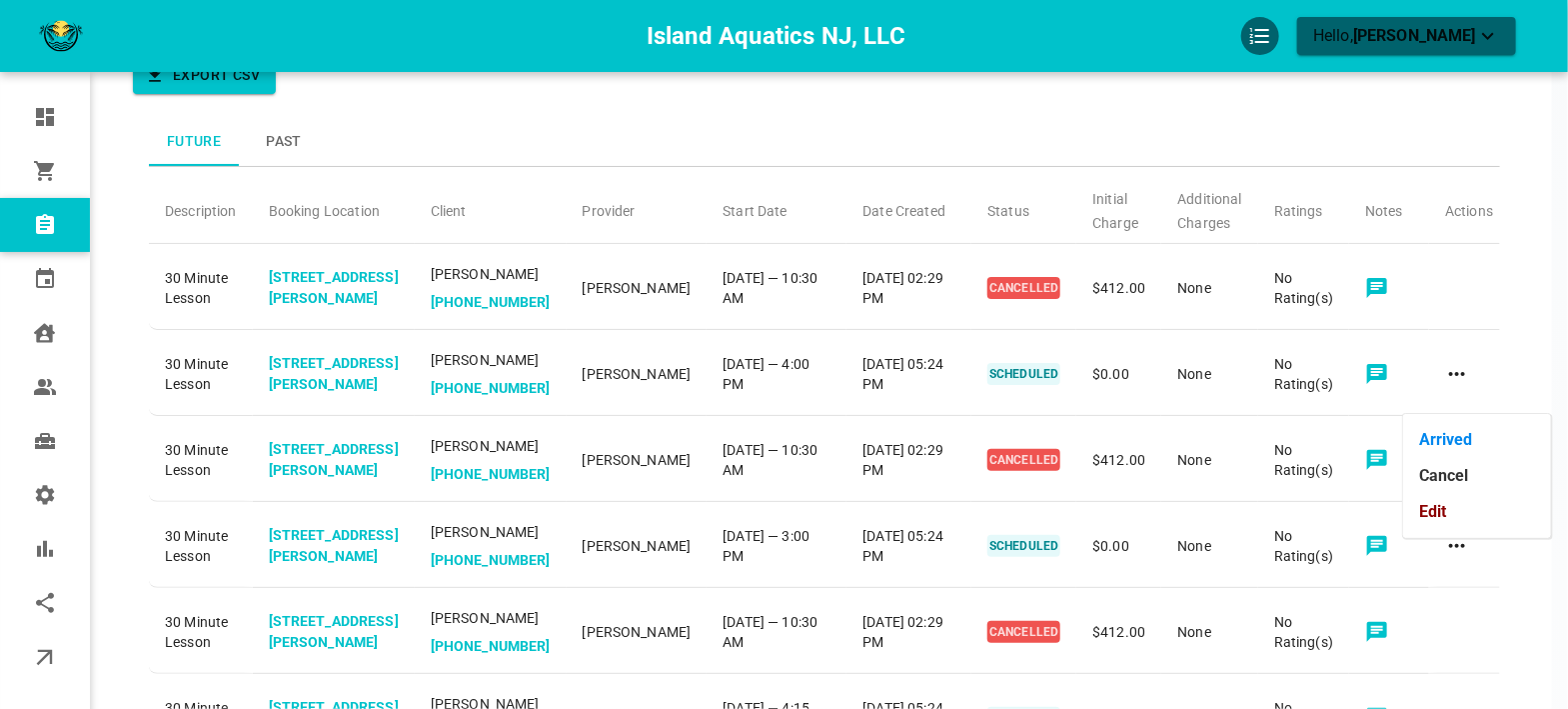 click at bounding box center (784, 354) 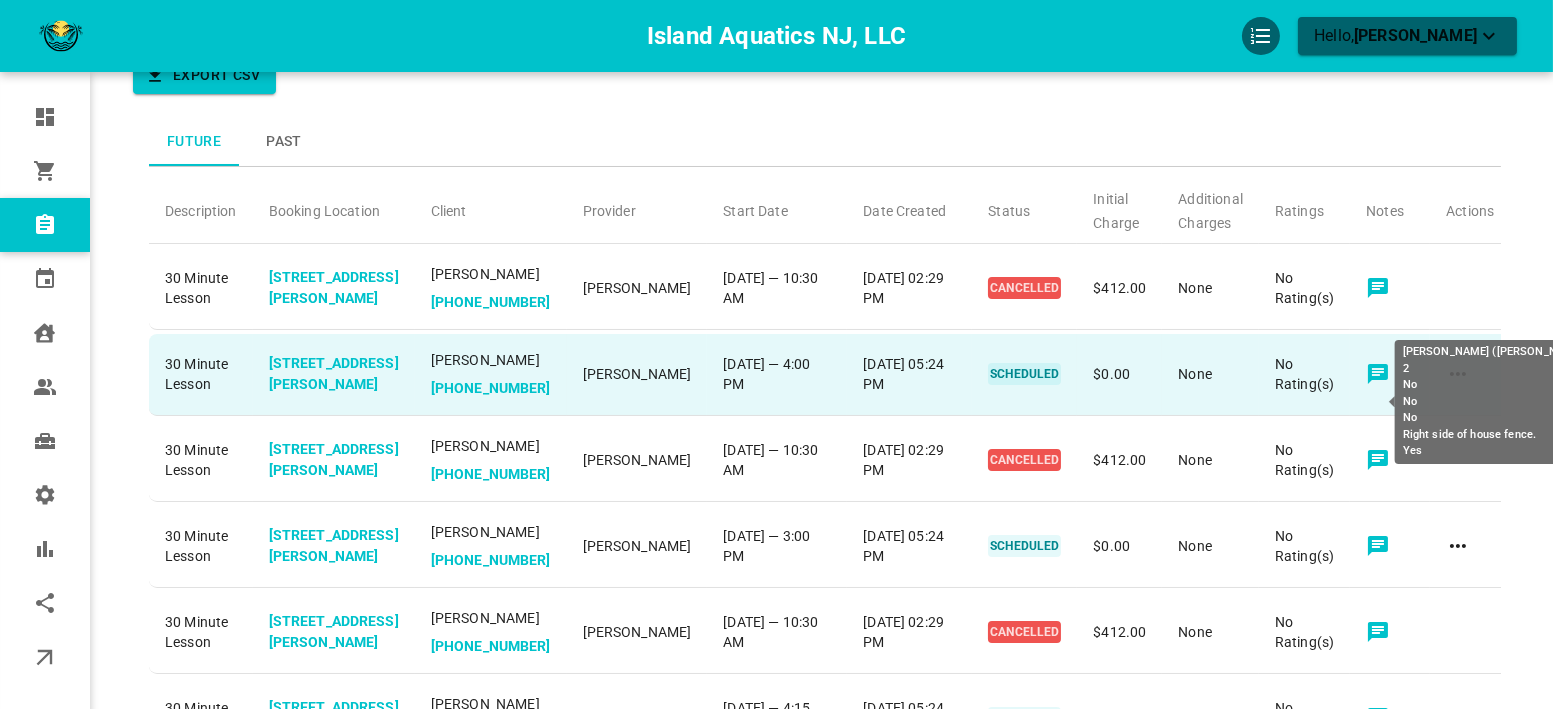 click 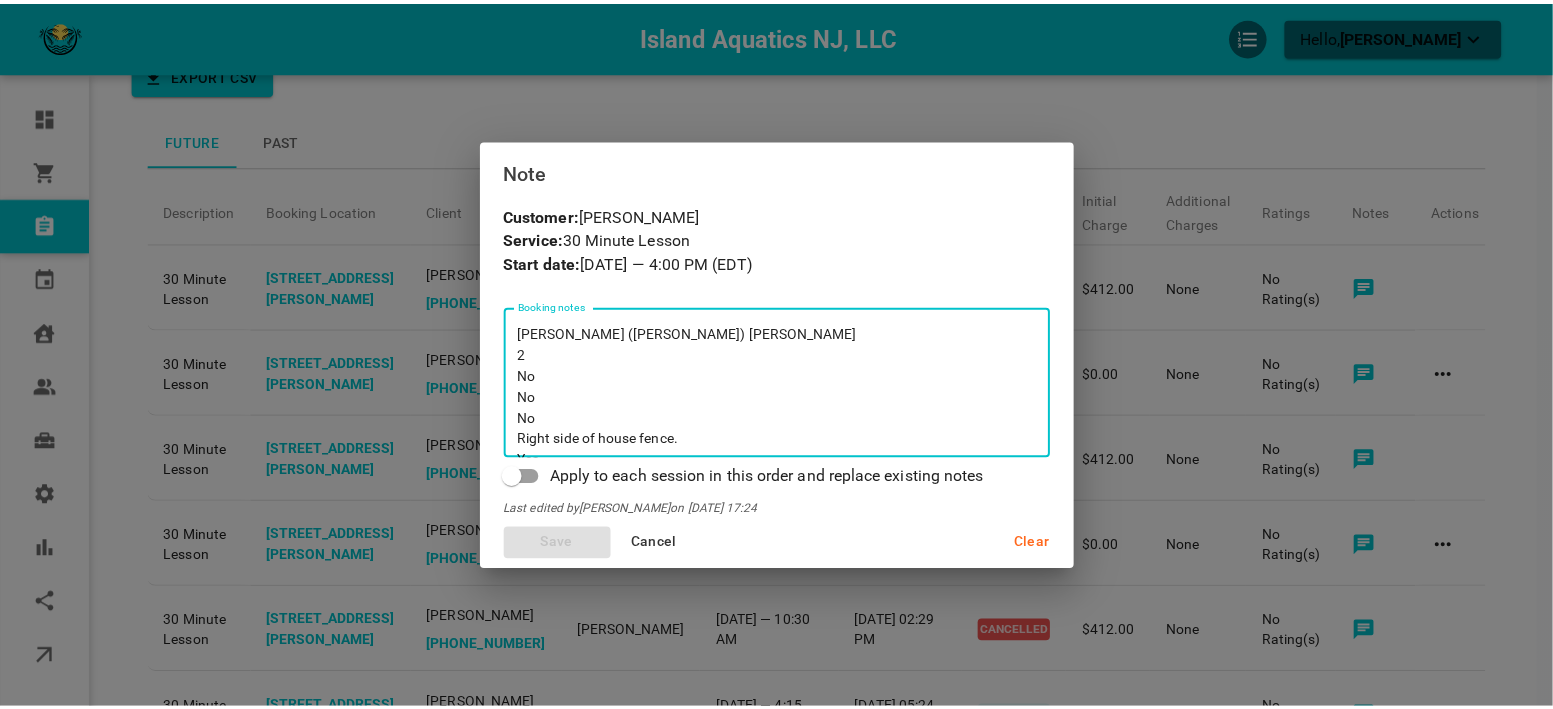 scroll, scrollTop: 29, scrollLeft: 0, axis: vertical 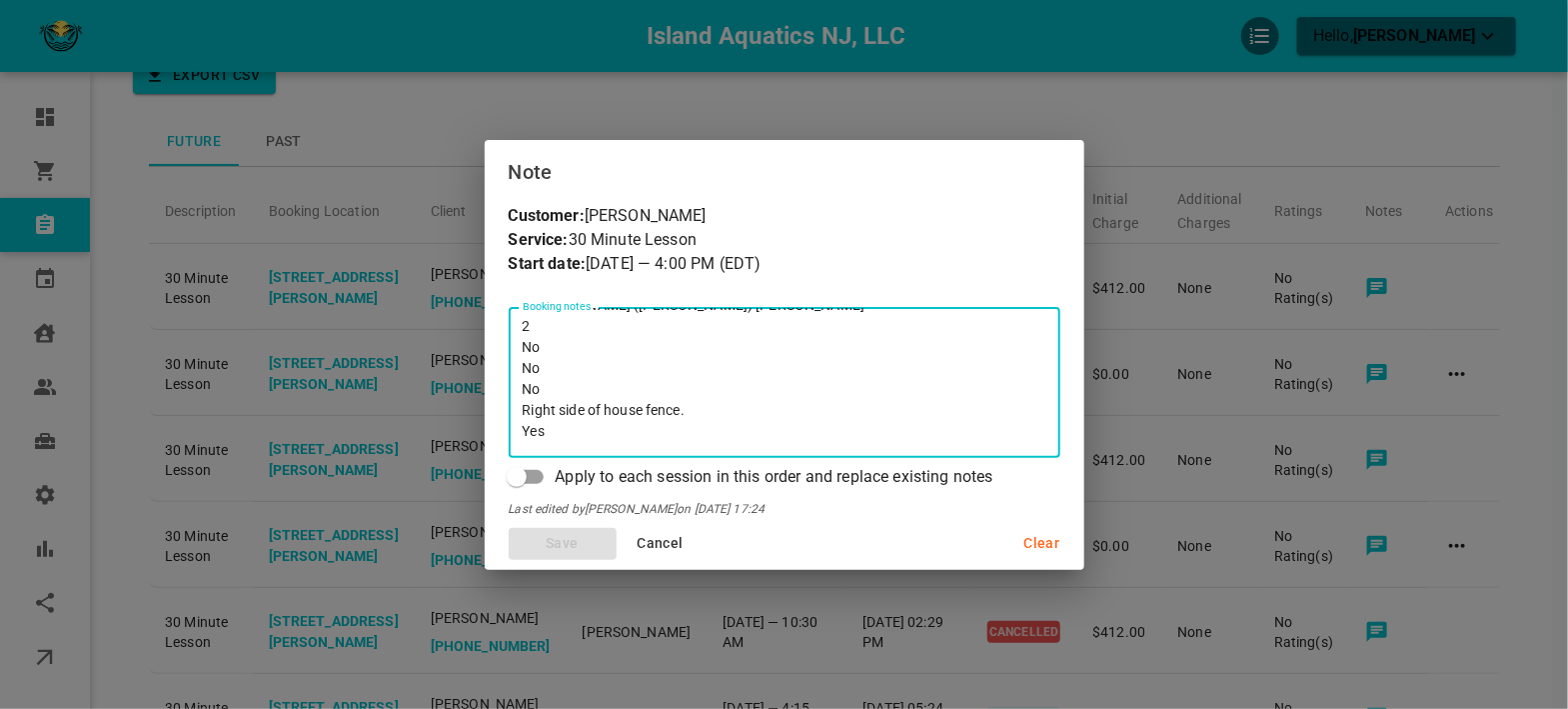 click on "Cancel" at bounding box center [660, 543] 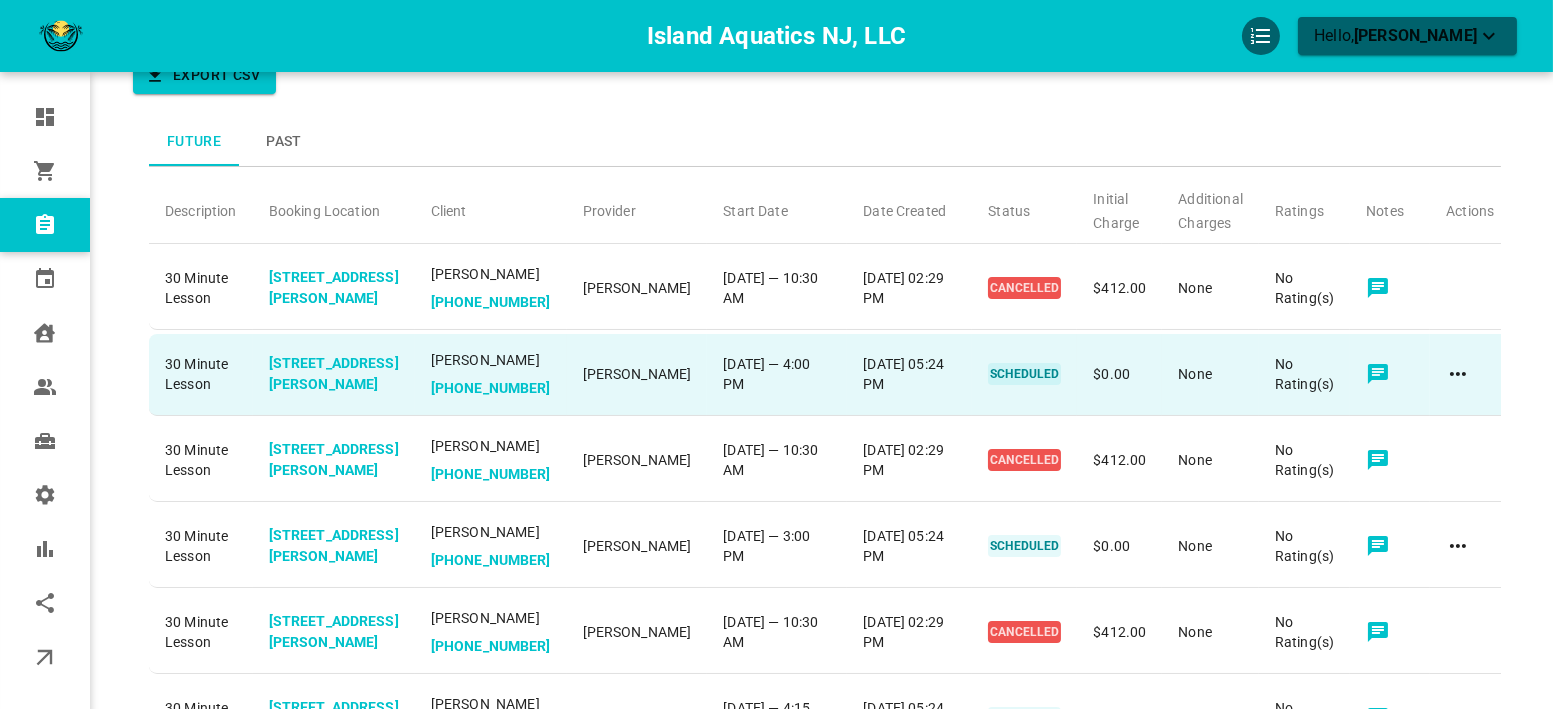 click 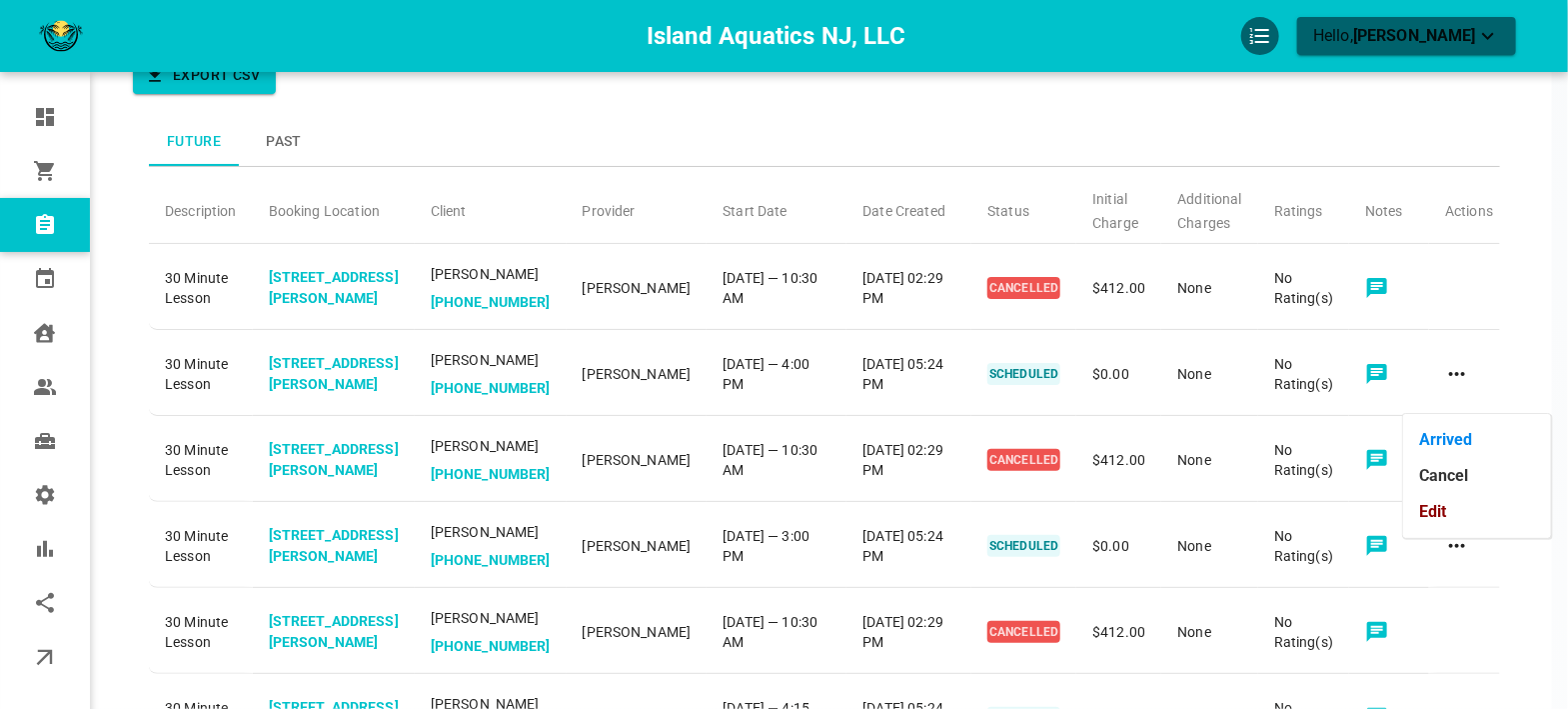 click on "Edit" at bounding box center (1477, 512) 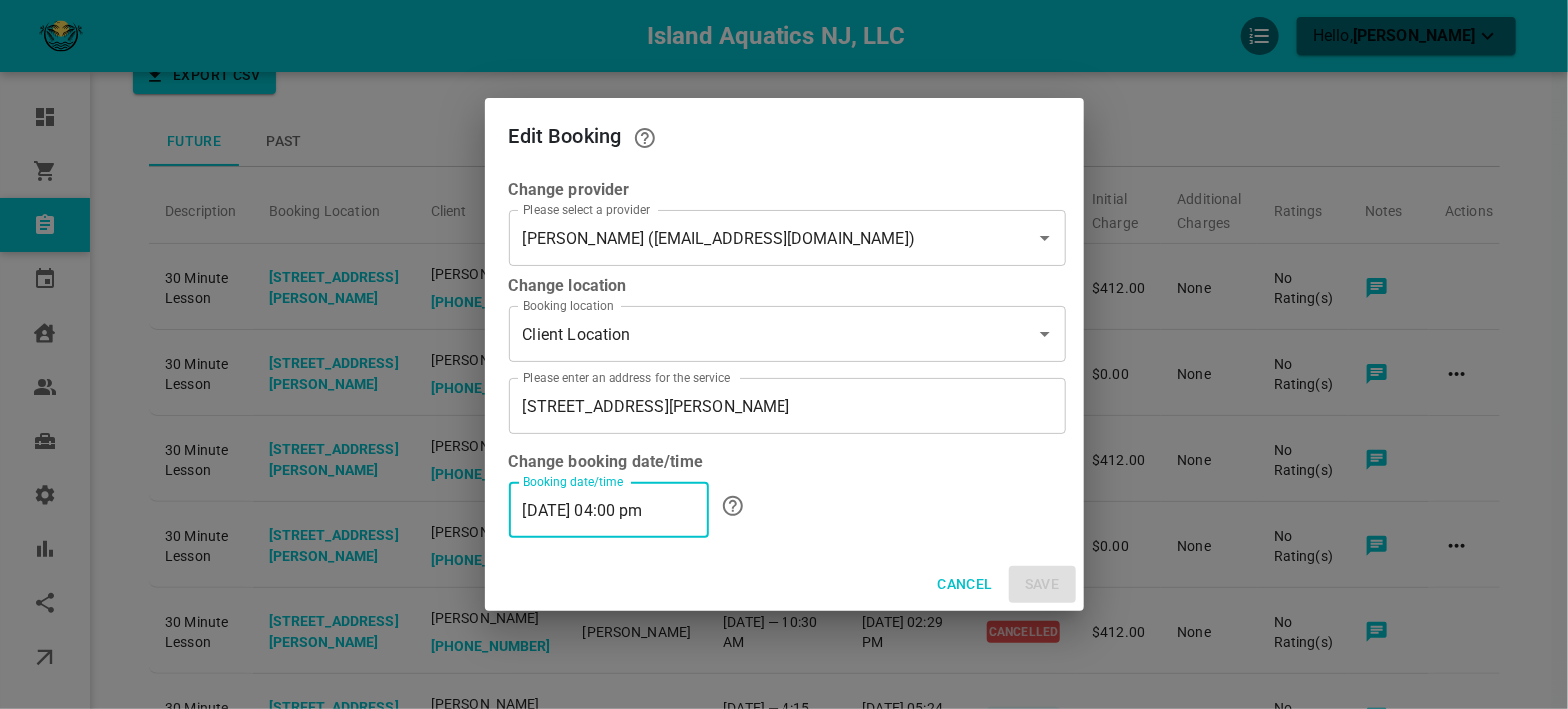 click on "07/22/2025 04:00 pm" at bounding box center (609, 510) 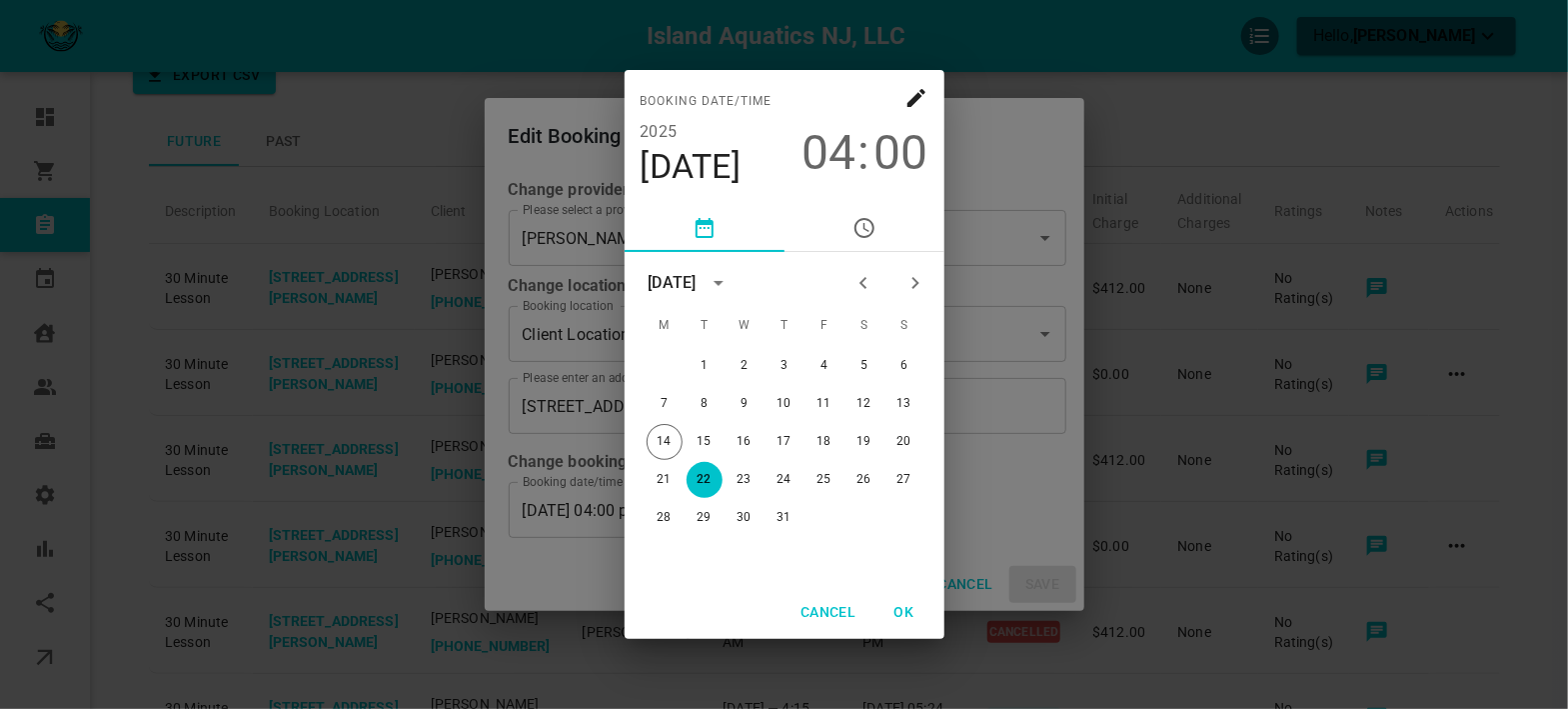 click on "00" at bounding box center [901, 153] 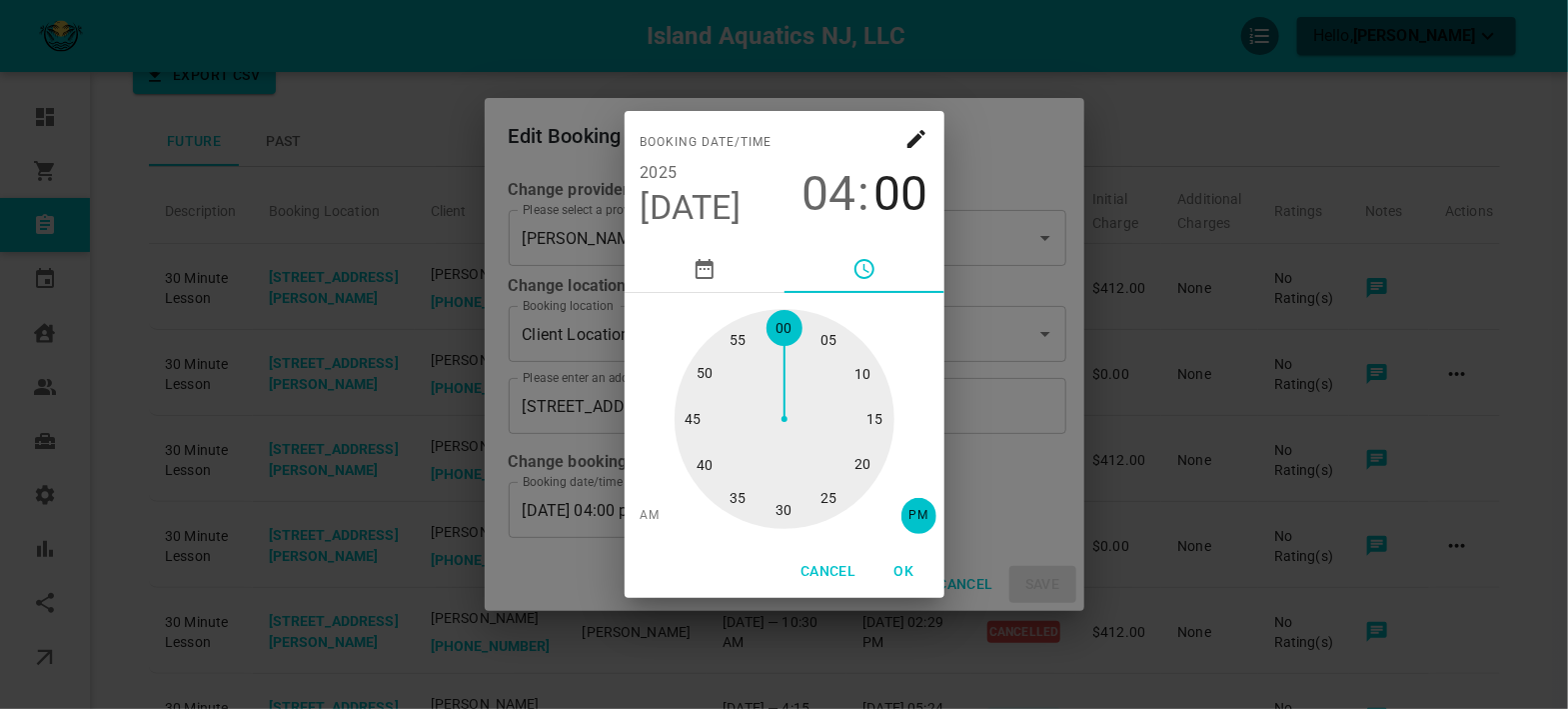 click at bounding box center [784, 419] 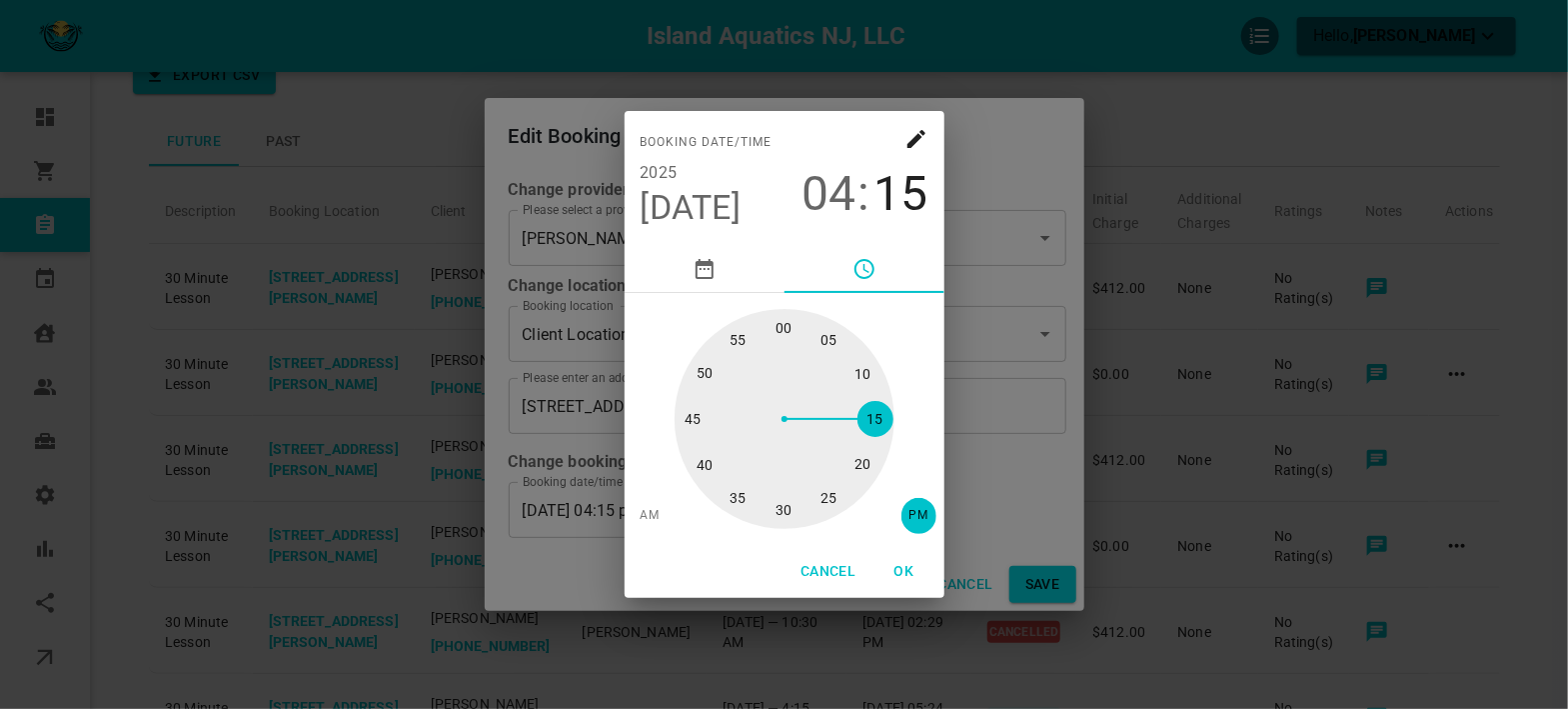 click on "OK" at bounding box center [904, 571] 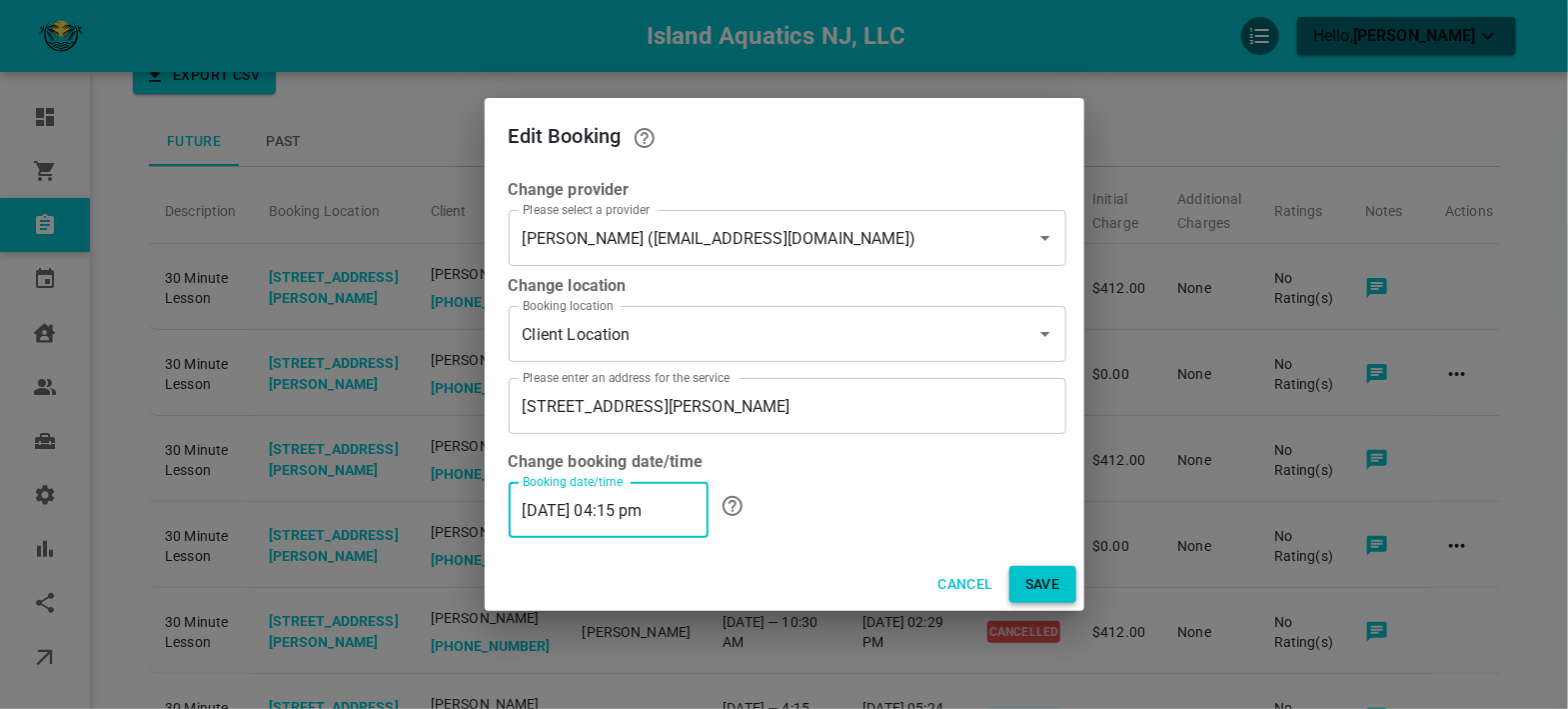 click on "Save" at bounding box center [1042, 584] 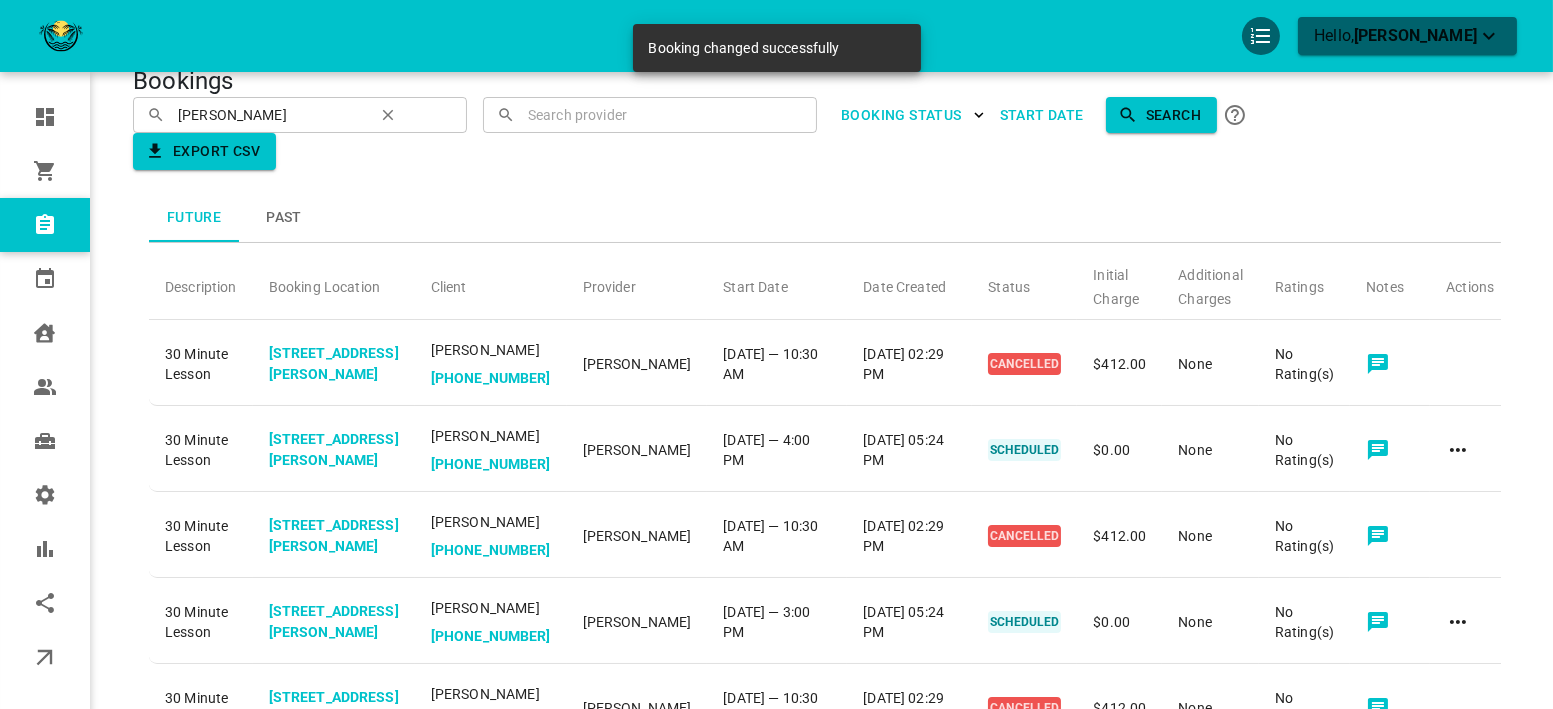scroll, scrollTop: 0, scrollLeft: 0, axis: both 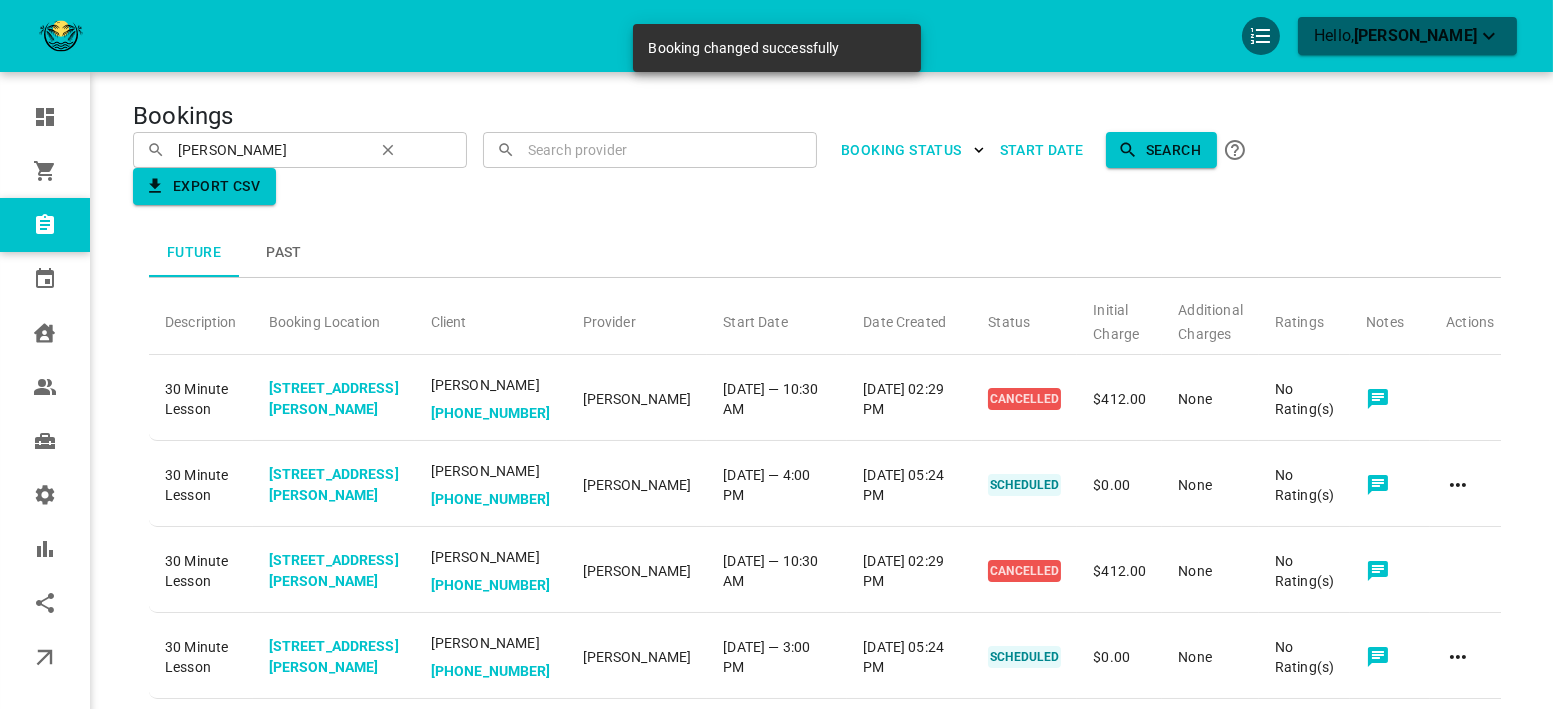 drag, startPoint x: 380, startPoint y: 157, endPoint x: 393, endPoint y: 145, distance: 17.691807 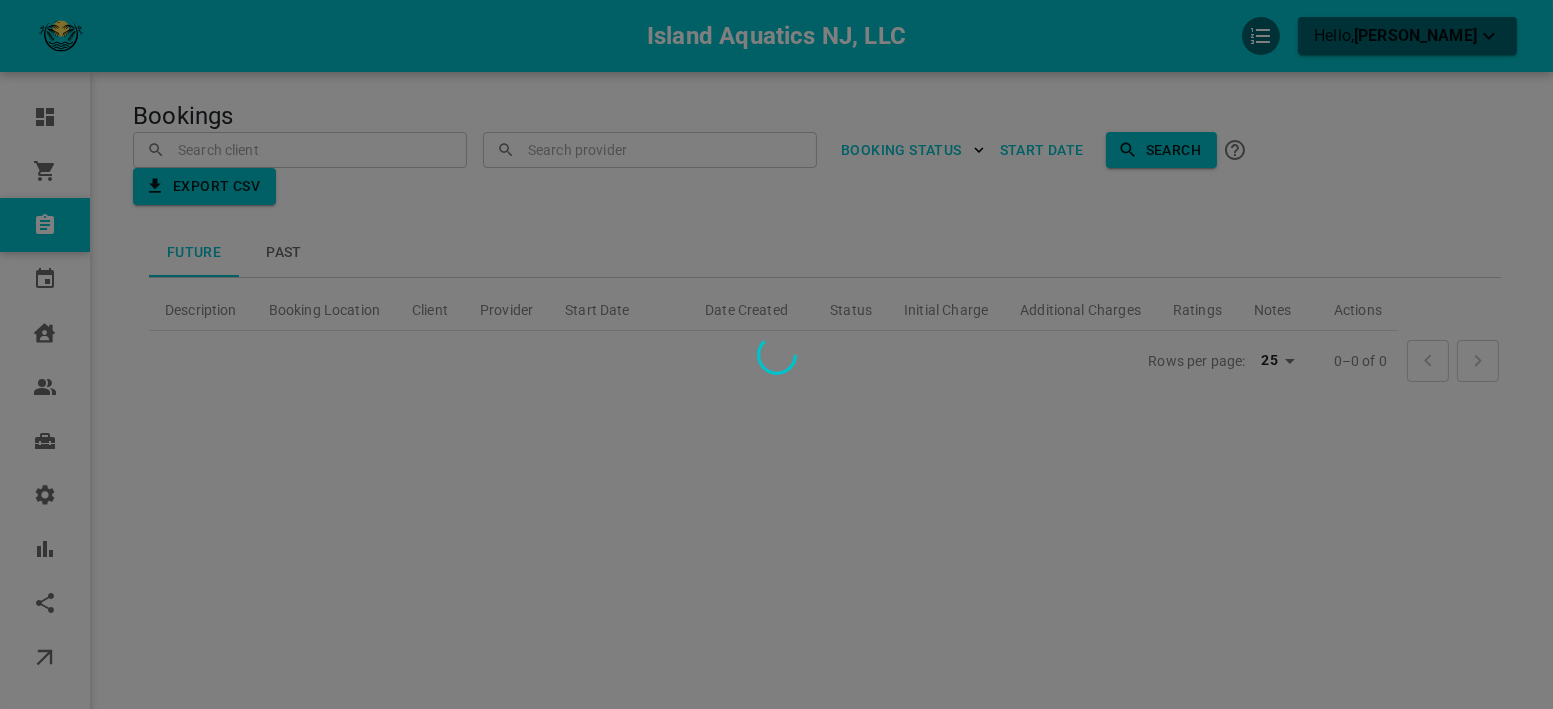 click at bounding box center (776, 354) 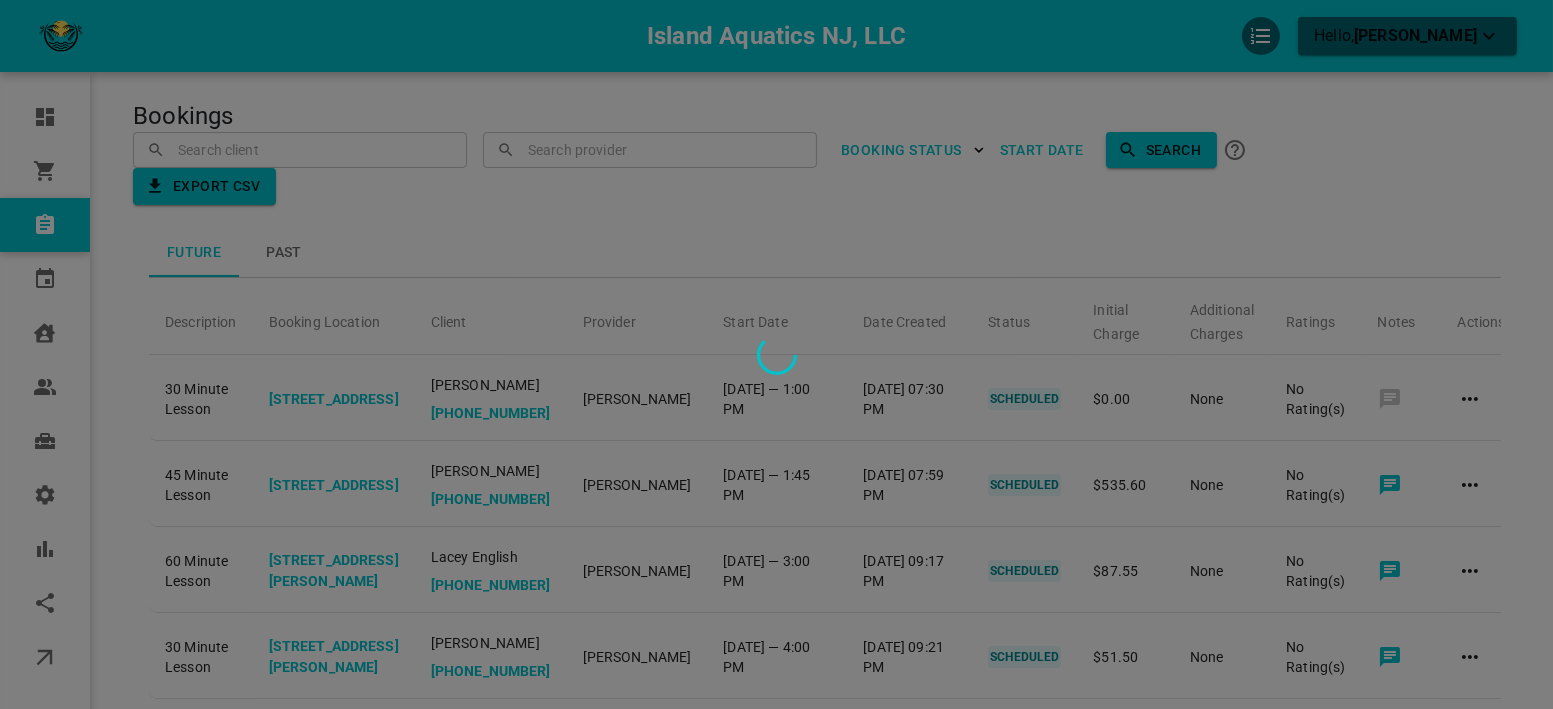 click at bounding box center (776, 354) 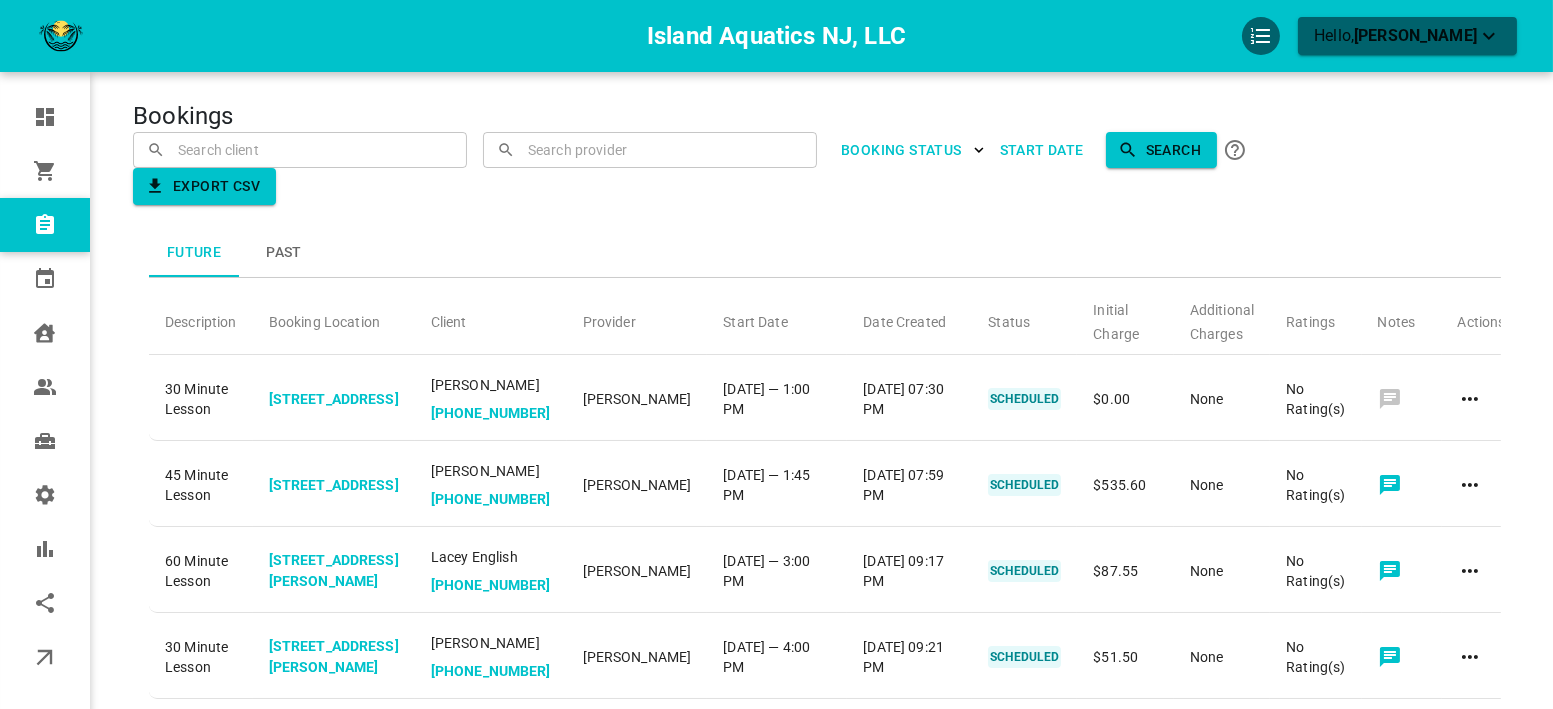 click at bounding box center [300, 149] 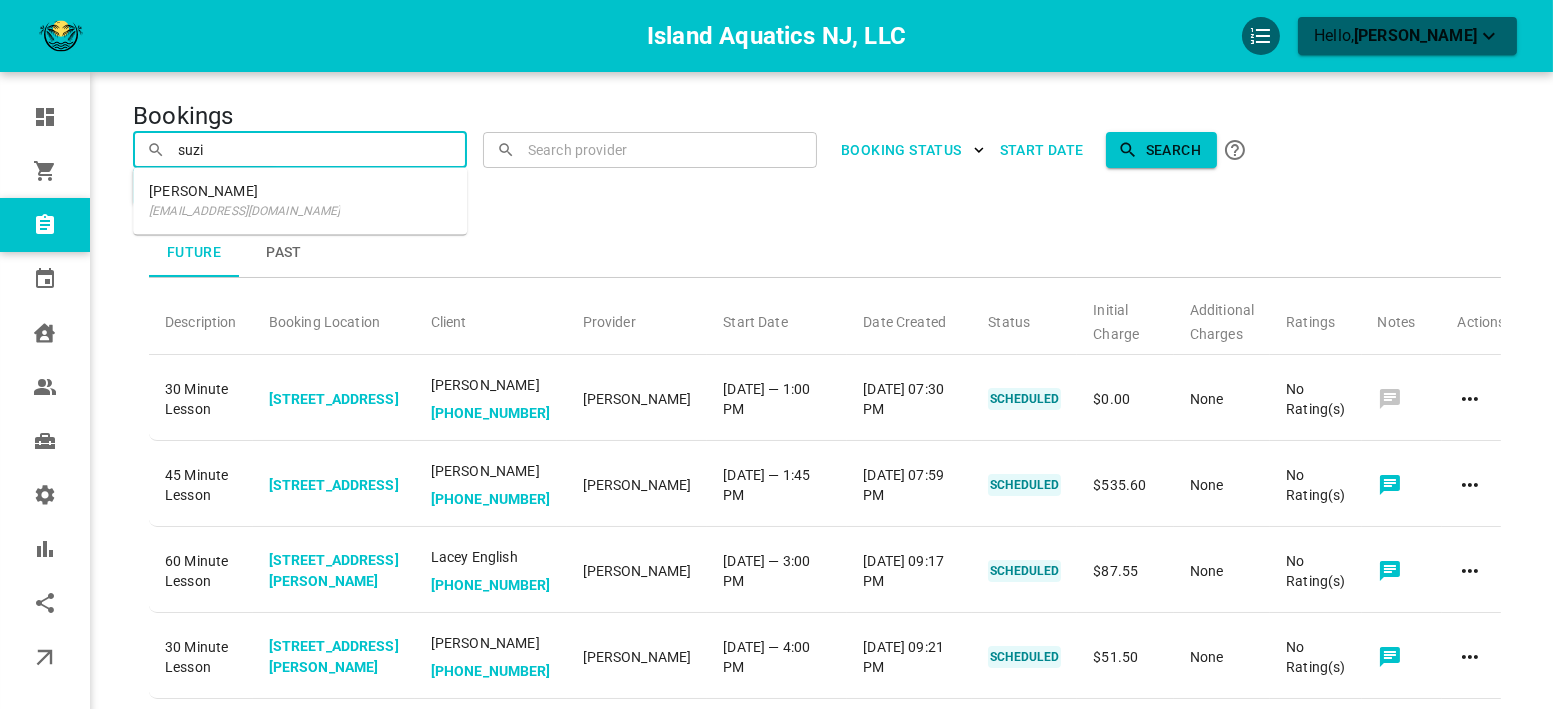 click on "[EMAIL_ADDRESS][DOMAIN_NAME]" at bounding box center [244, 211] 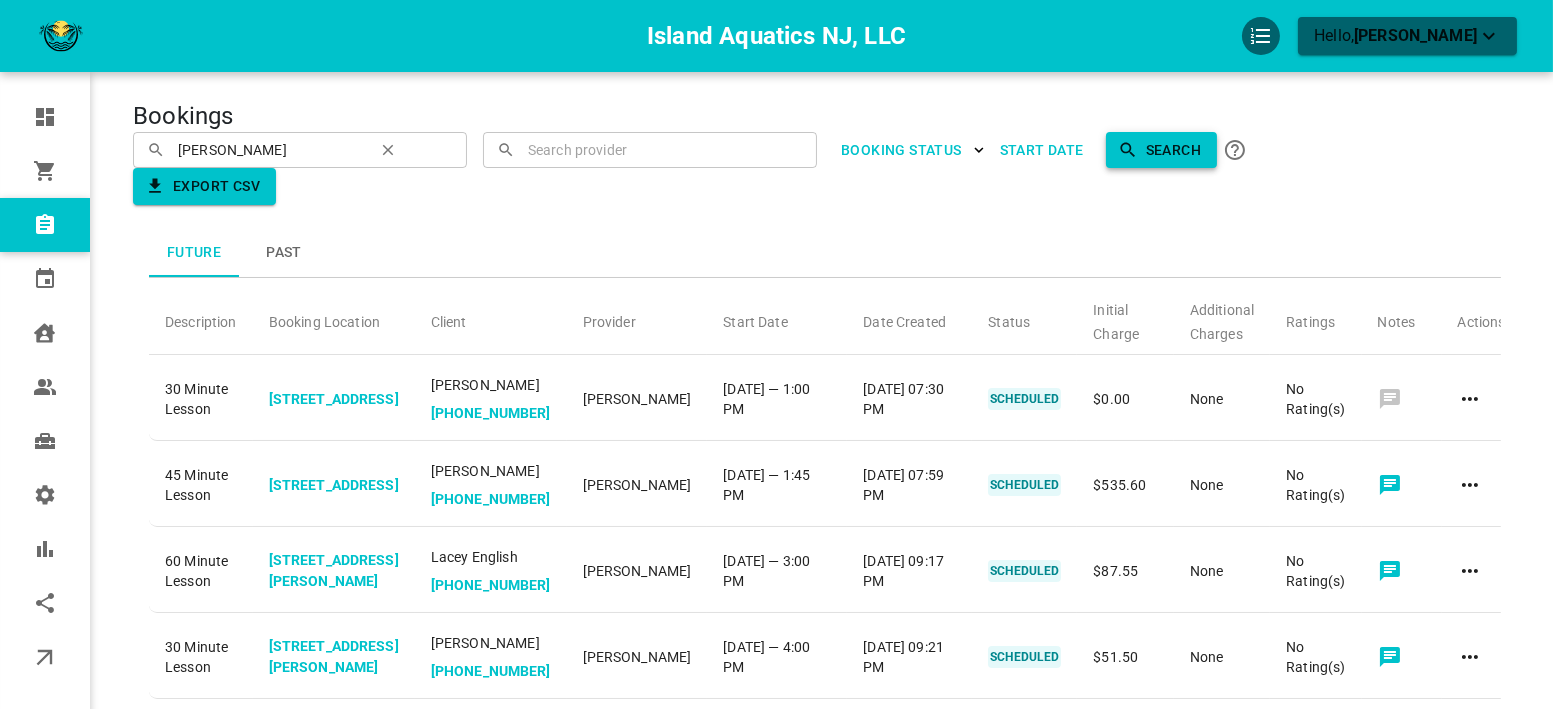 click 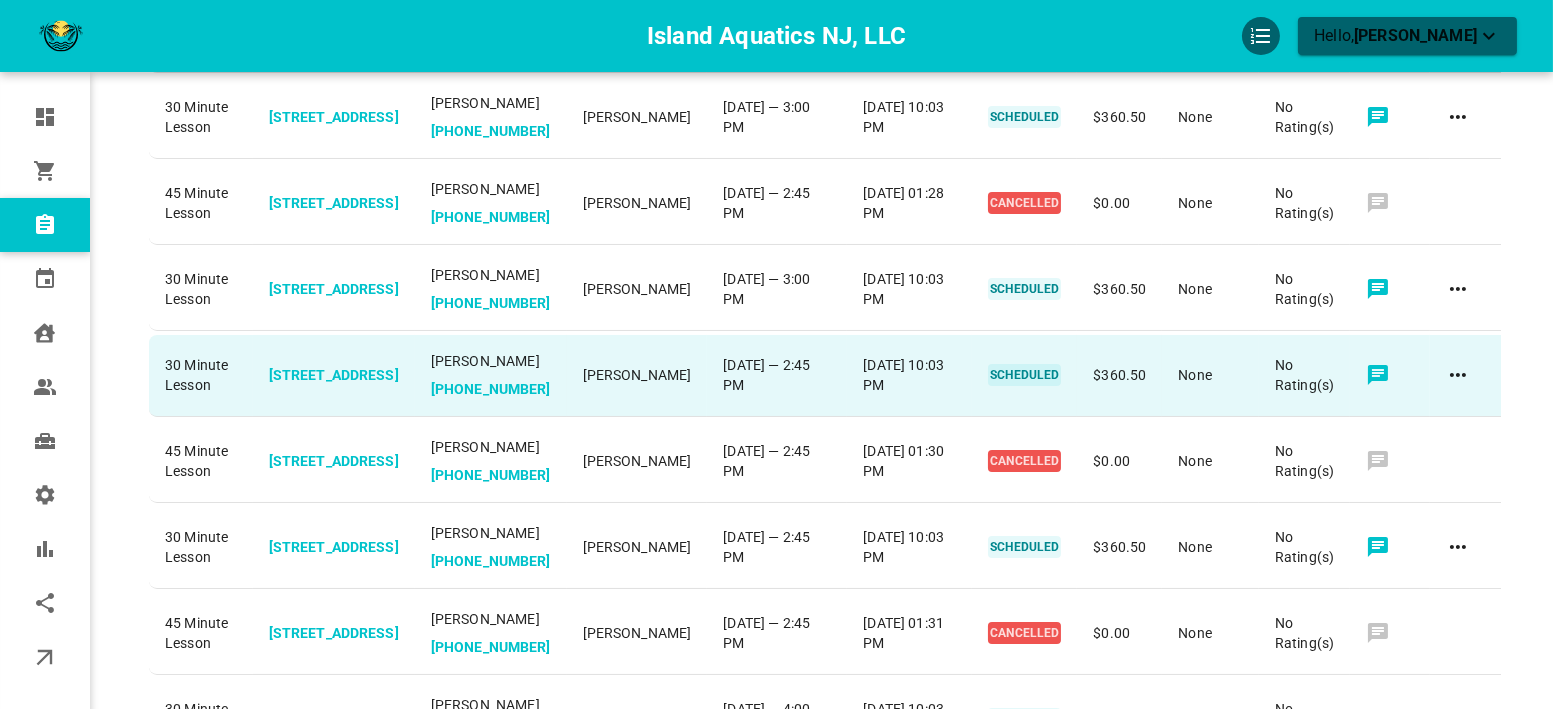 scroll, scrollTop: 444, scrollLeft: 0, axis: vertical 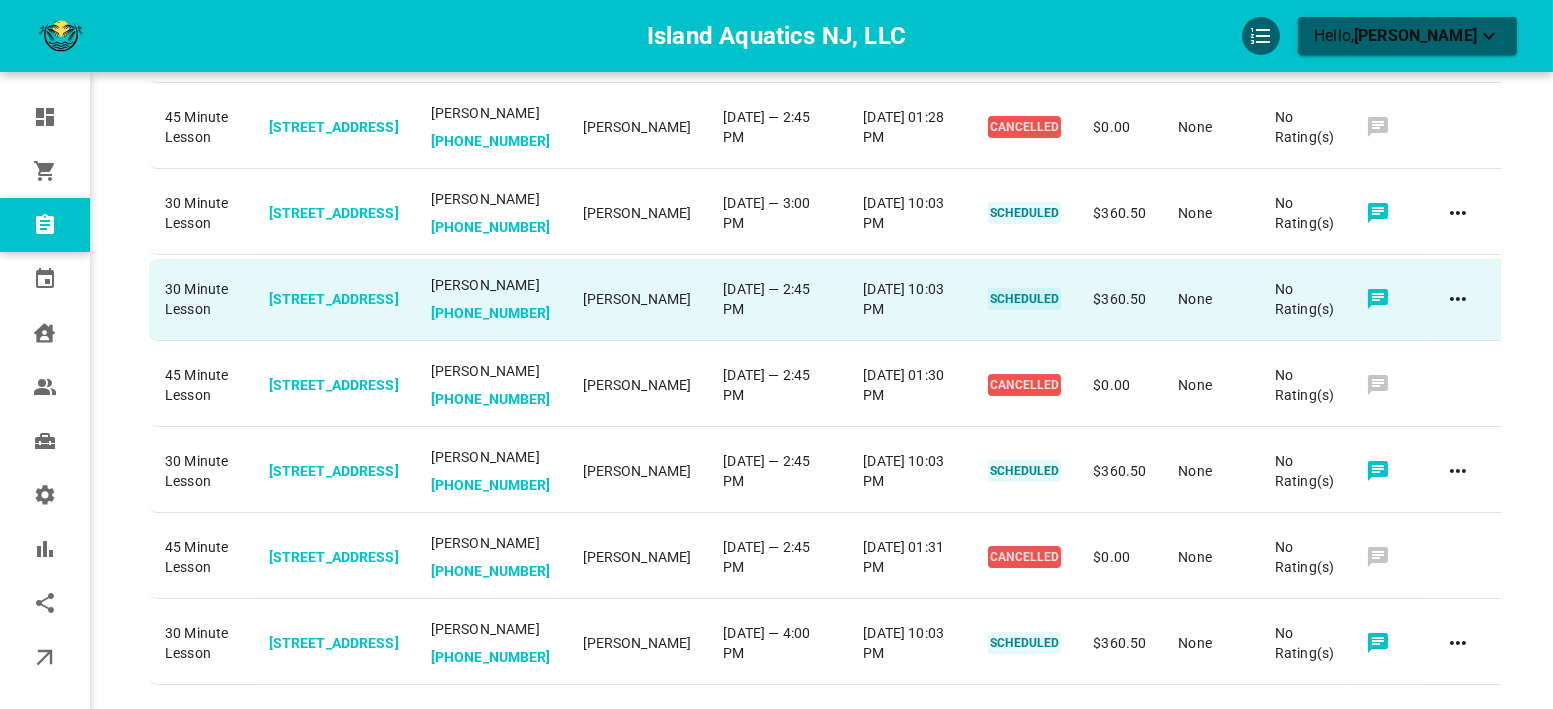 click 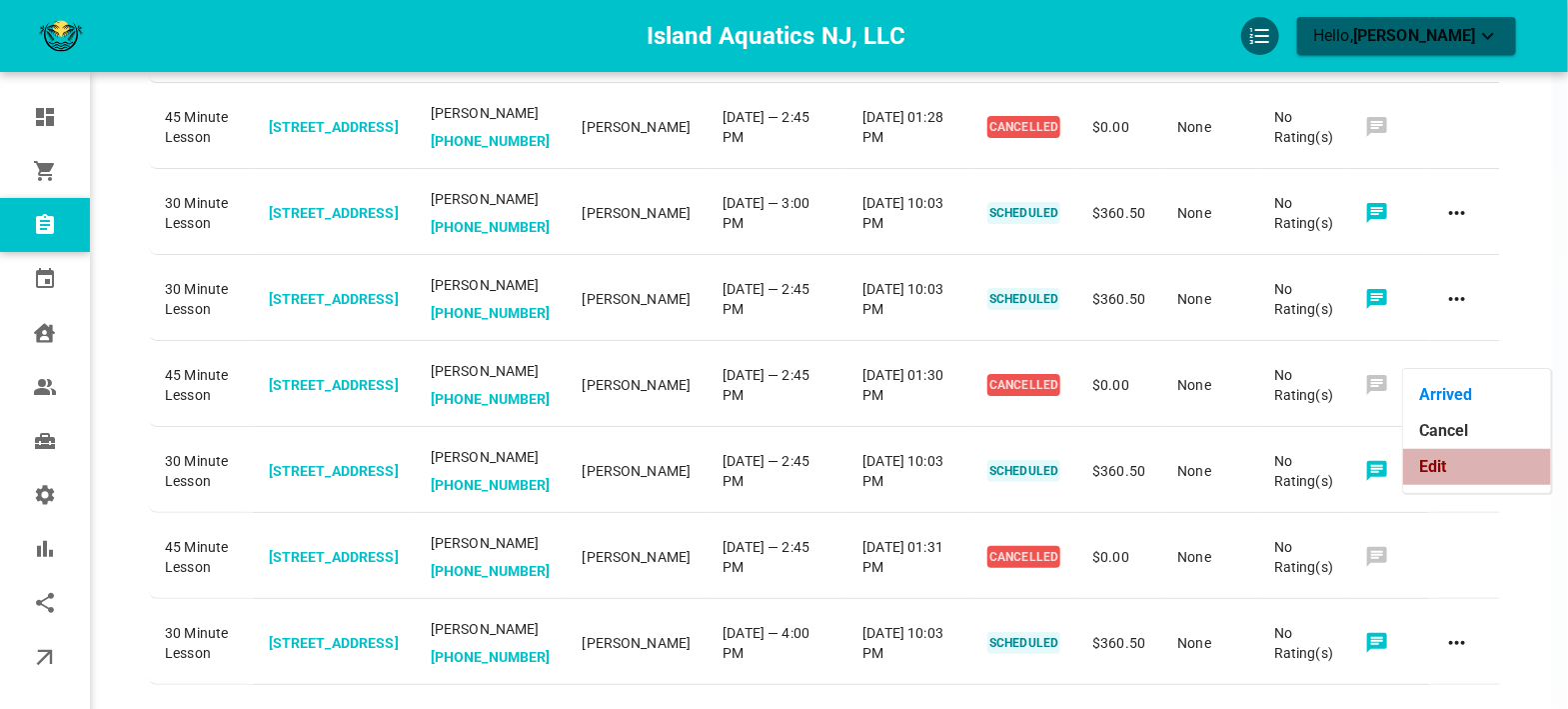 click on "Edit" at bounding box center (1477, 467) 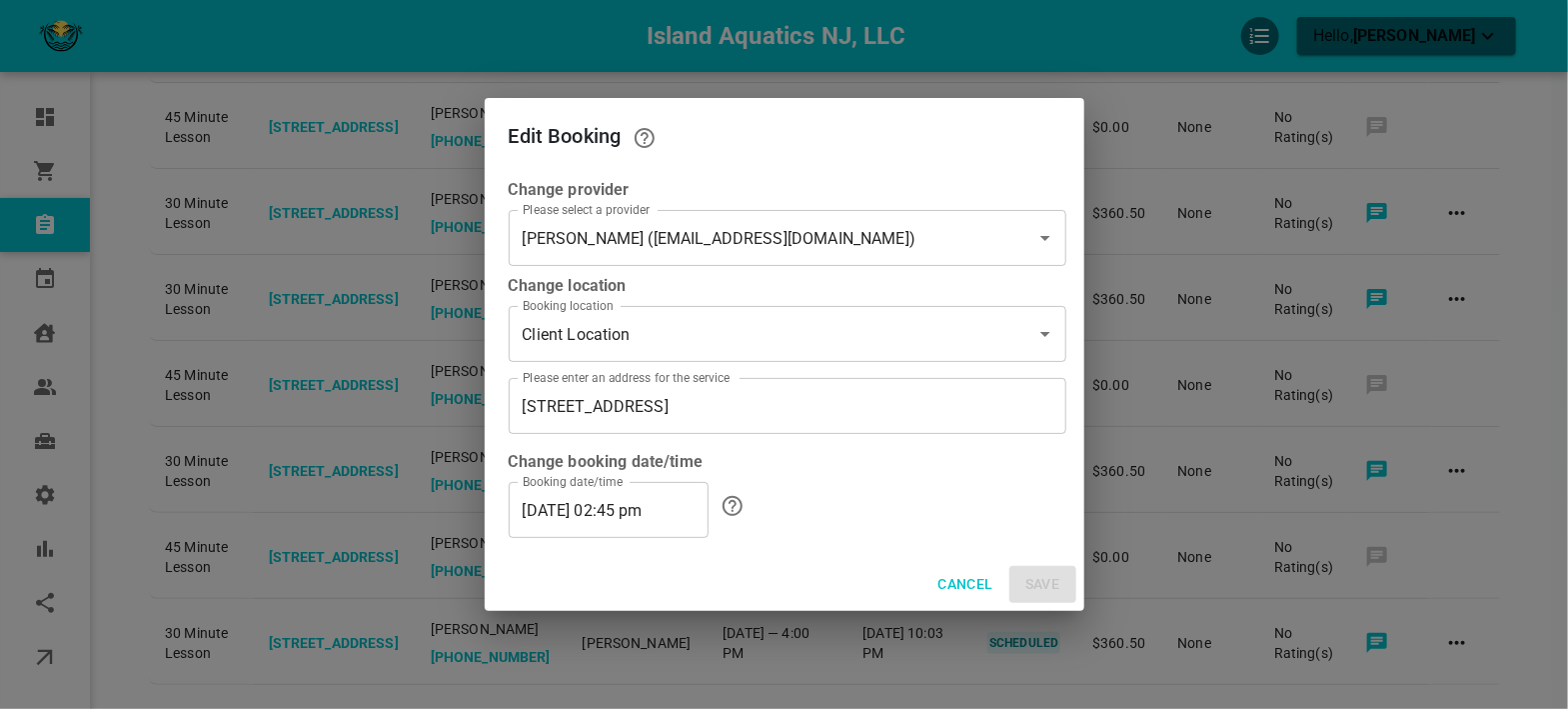 click on "07/22/2025 02:45 pm" at bounding box center (609, 510) 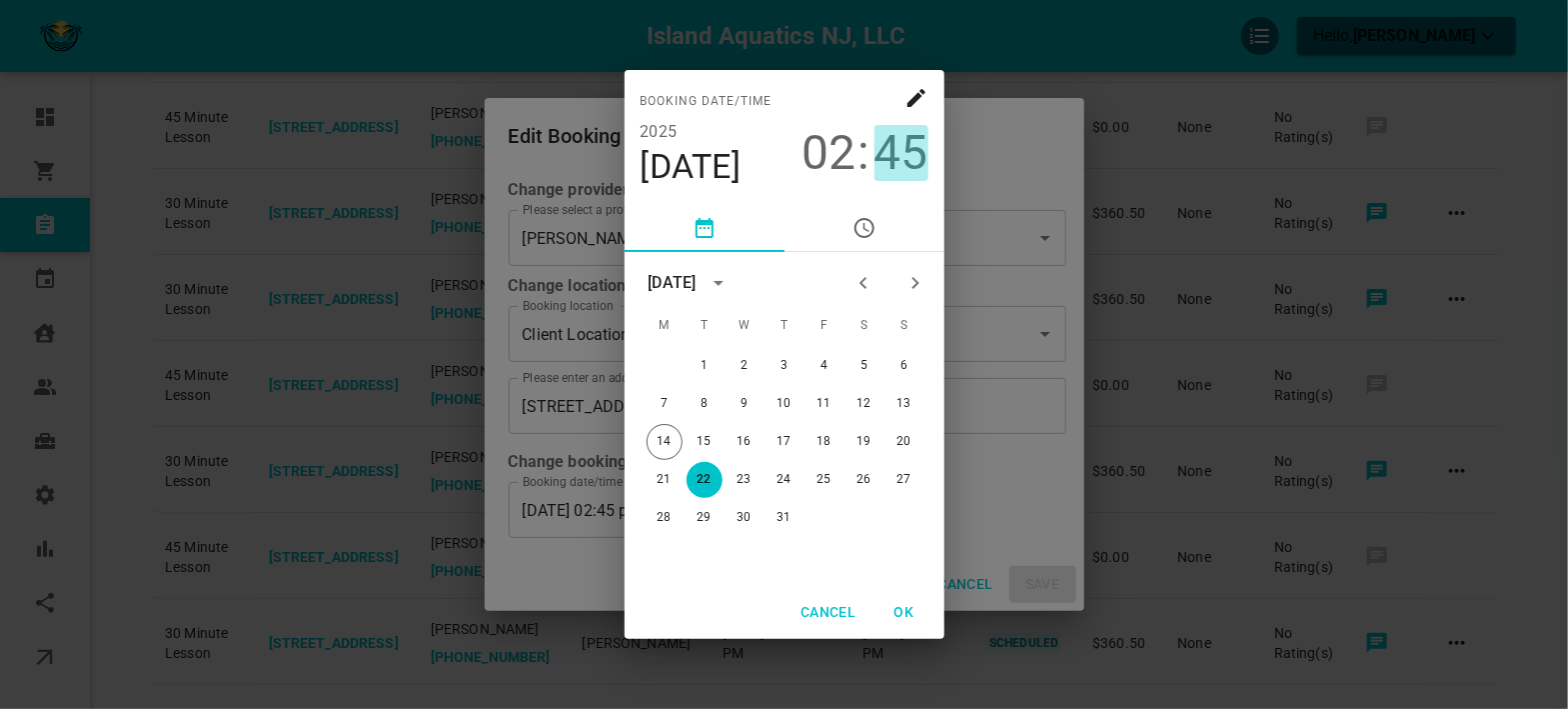 click on "45" at bounding box center (901, 153) 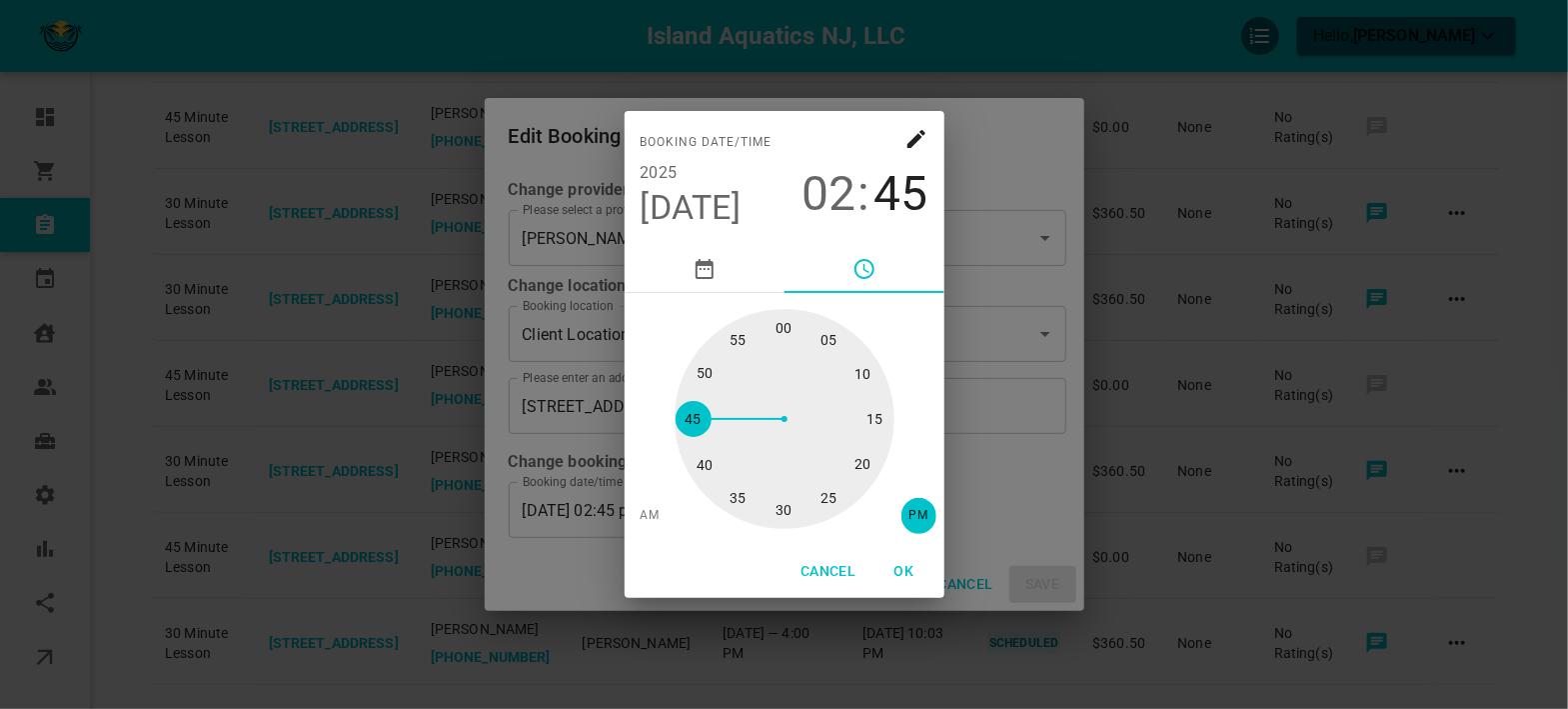 click at bounding box center (784, 419) 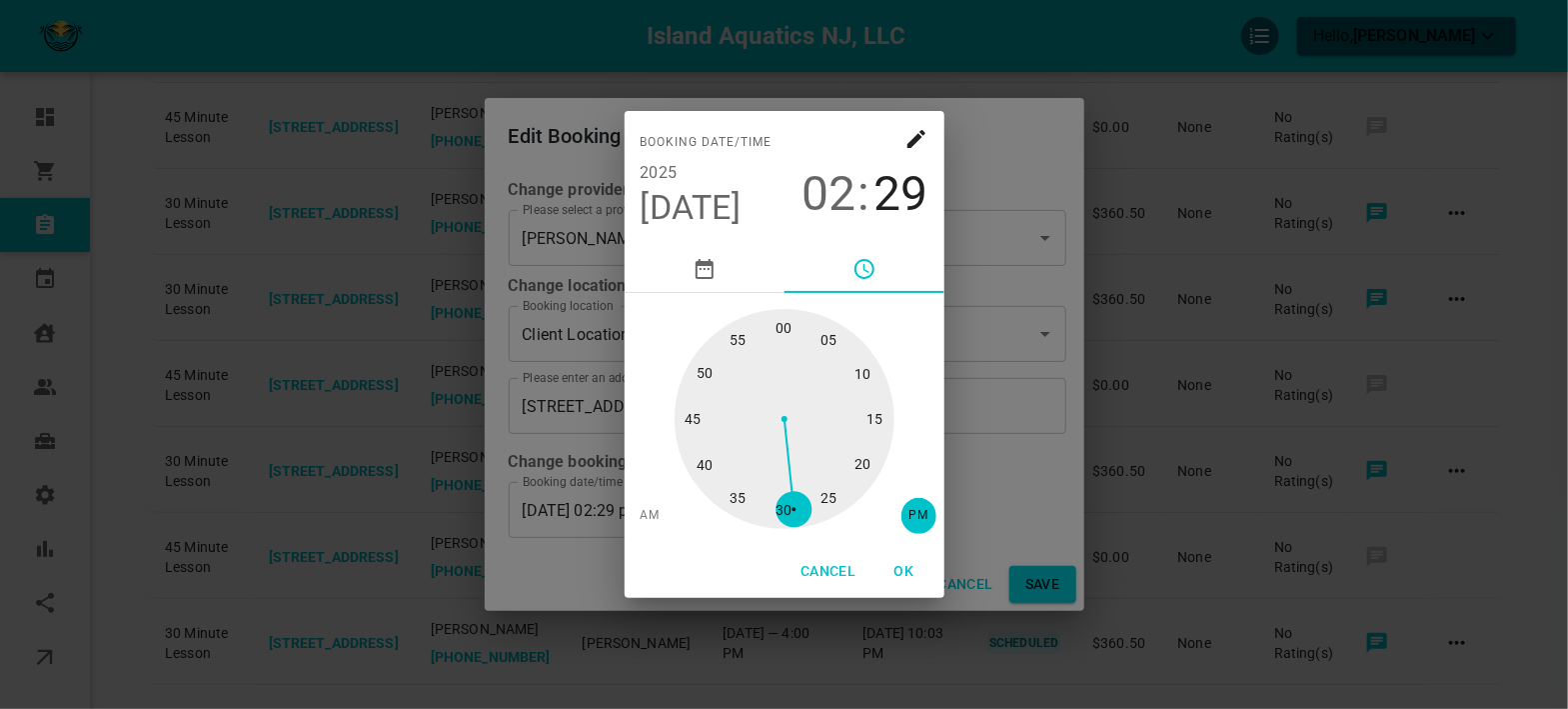 click at bounding box center [784, 419] 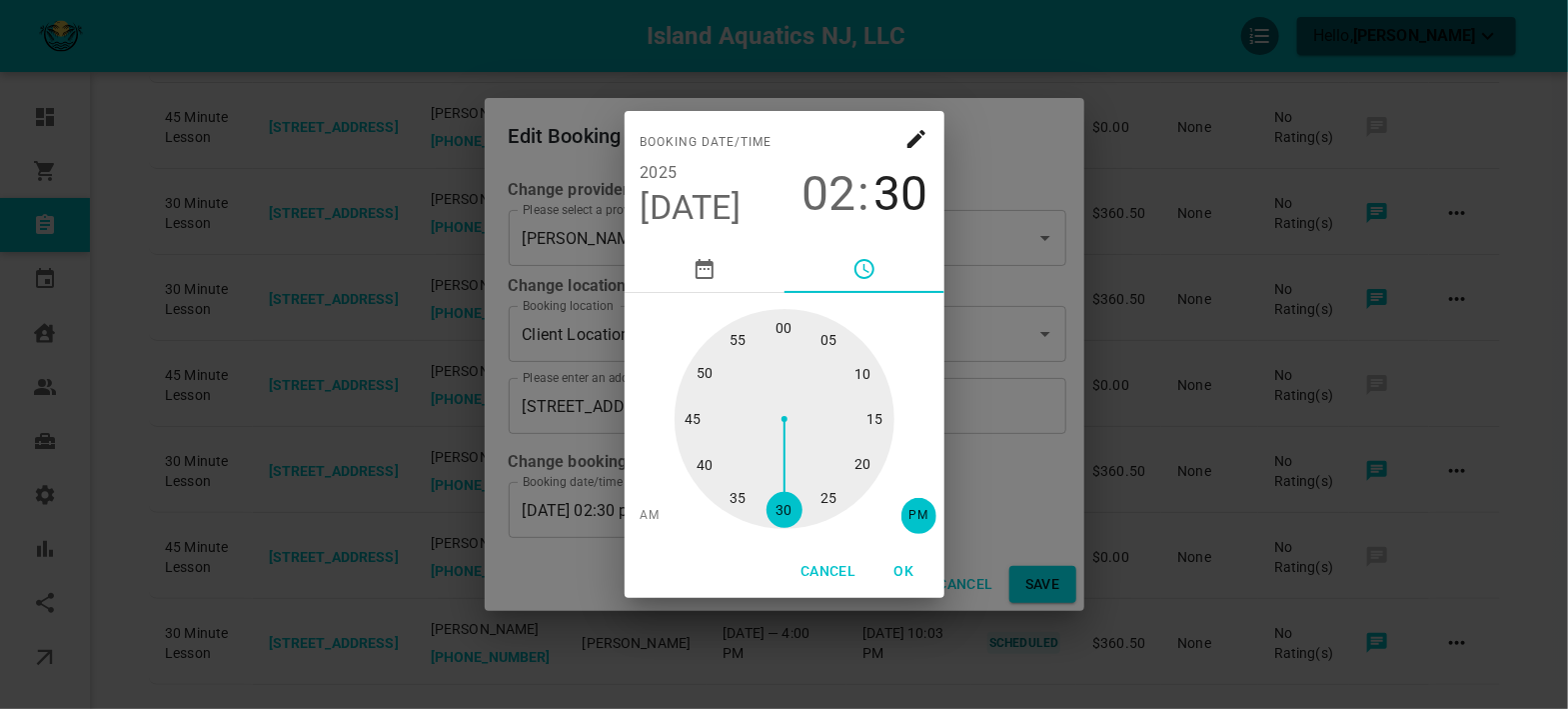 click at bounding box center (784, 419) 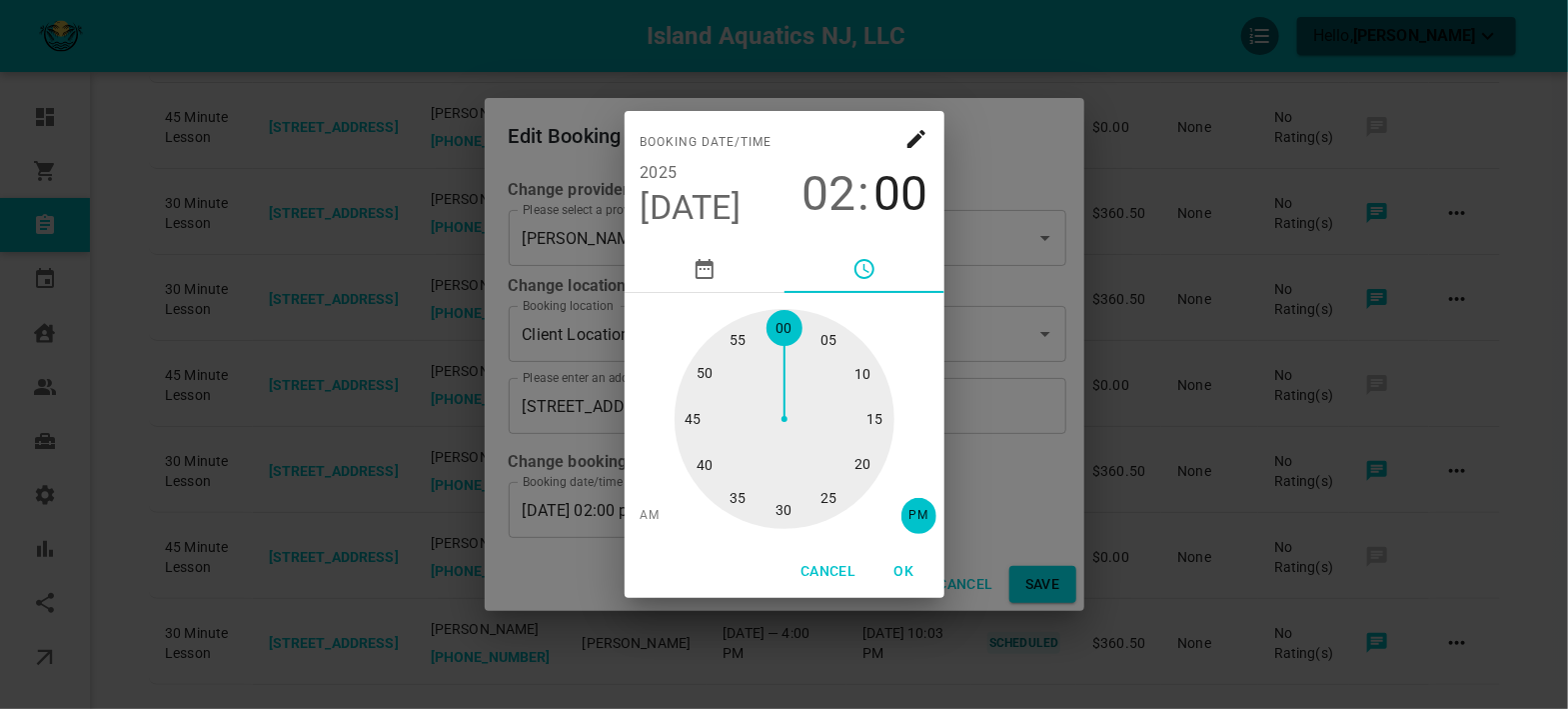 click on "02" at bounding box center [829, 194] 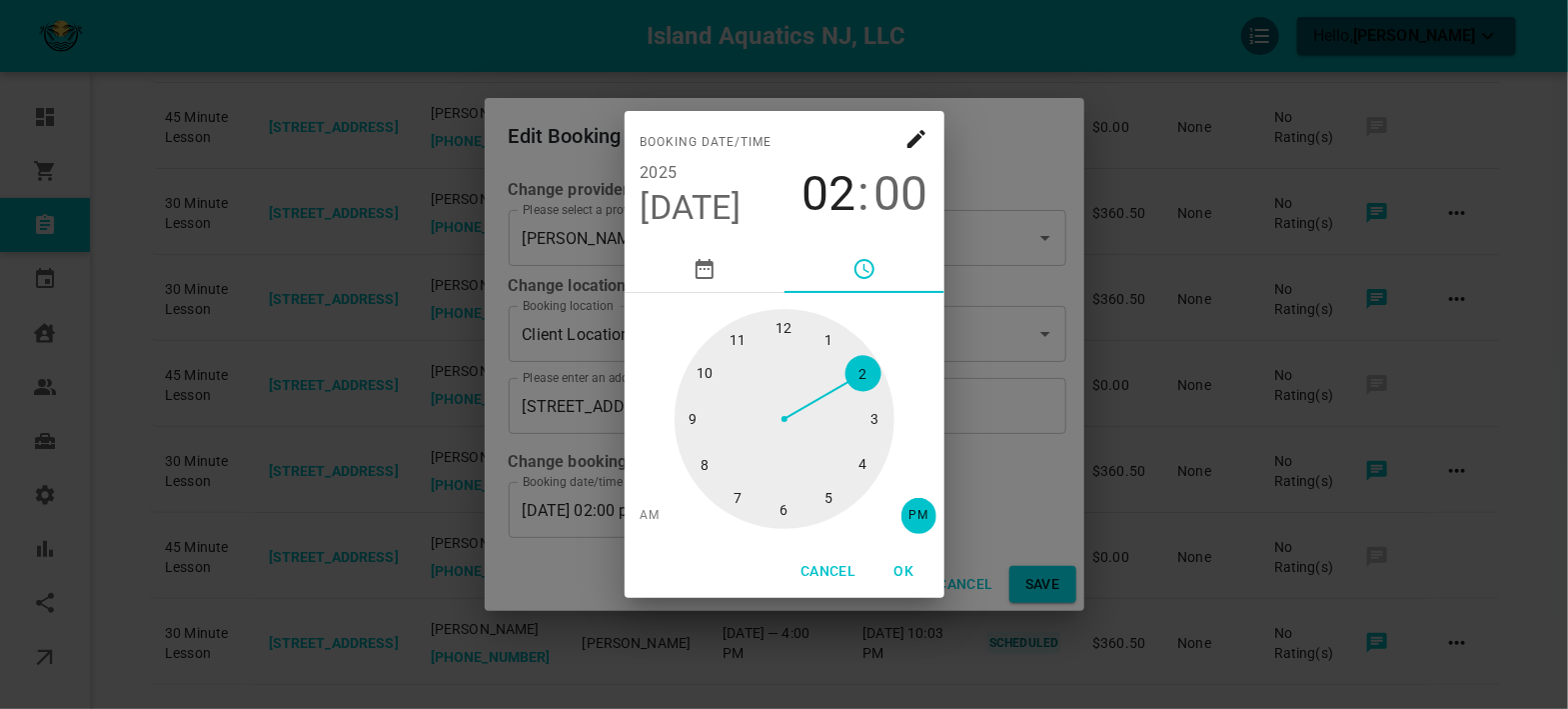 click at bounding box center (784, 419) 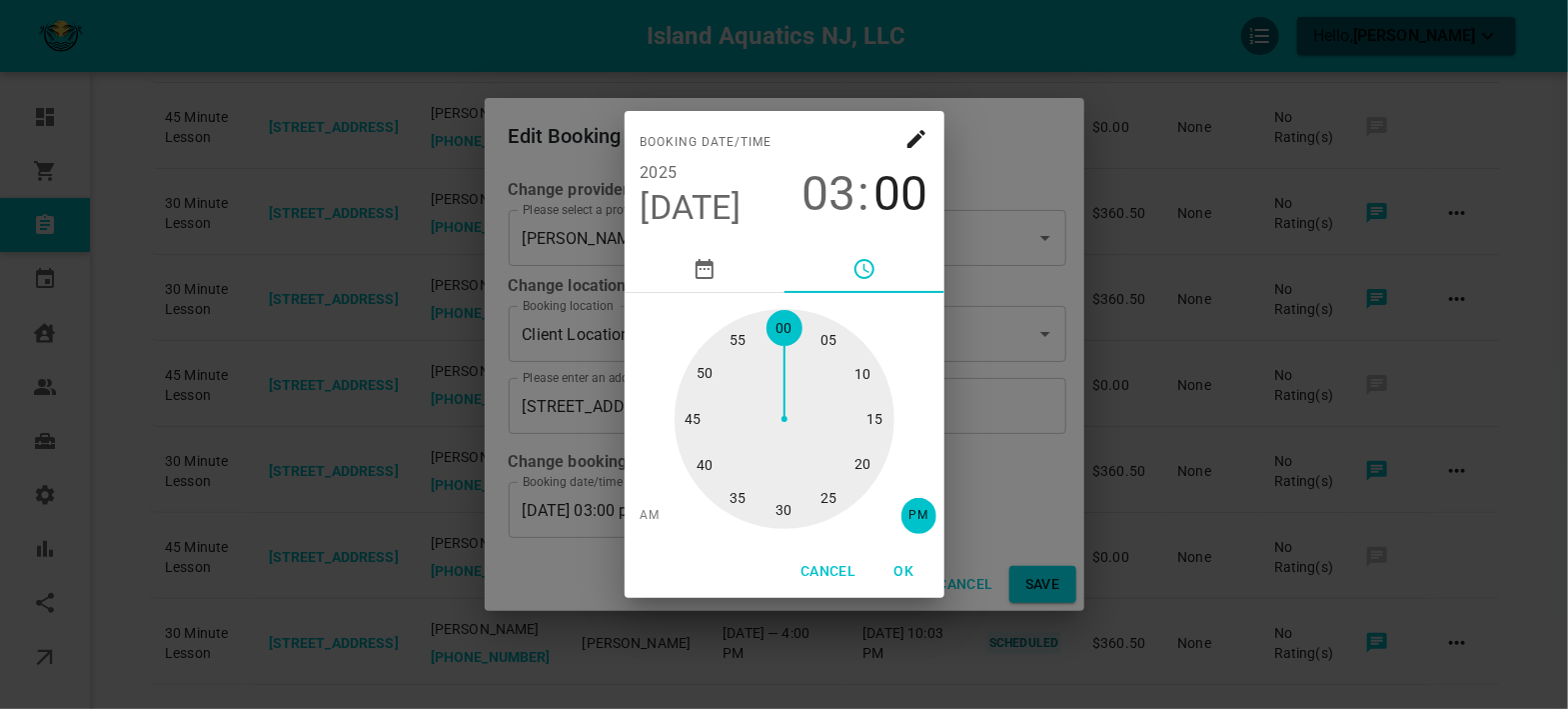 click on "OK" at bounding box center (904, 571) 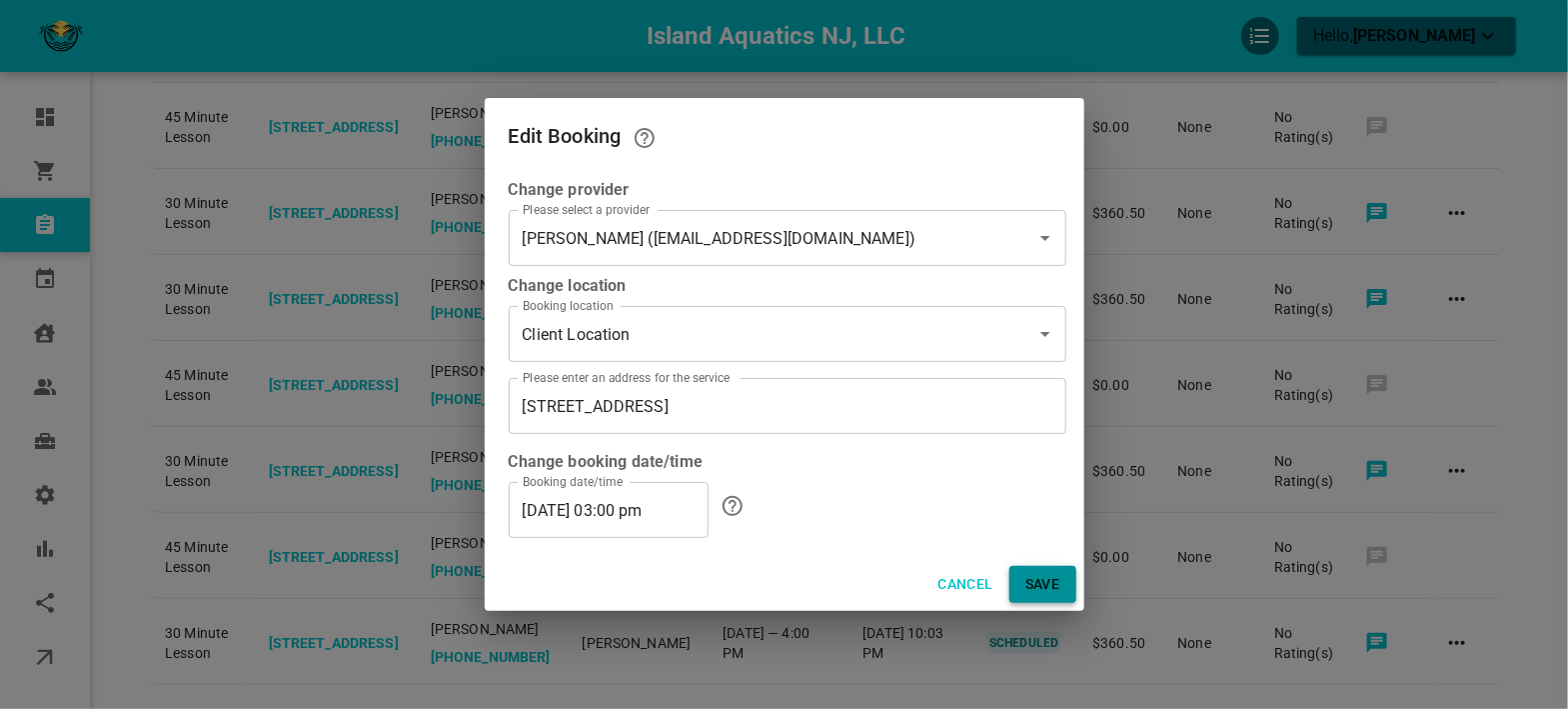 click on "Save" at bounding box center [1042, 584] 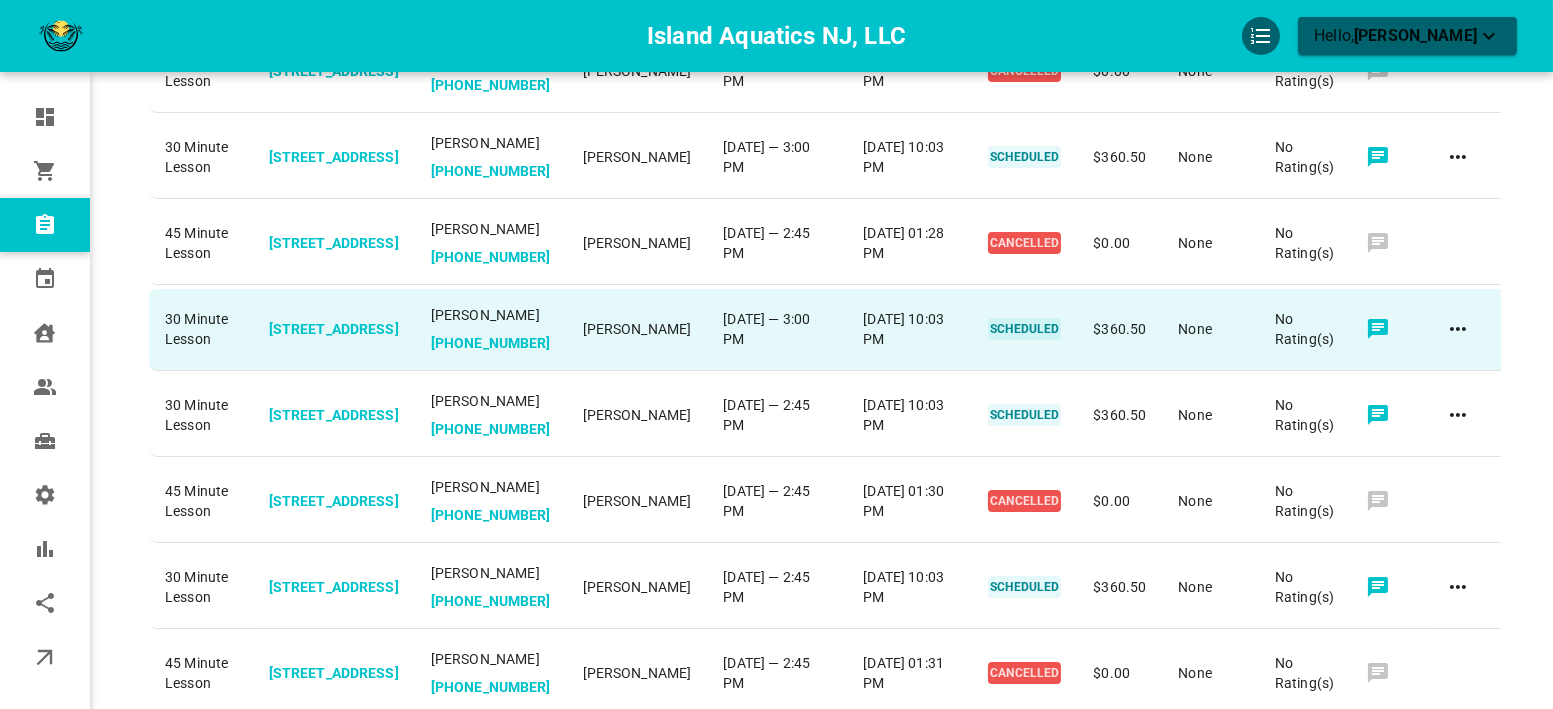scroll, scrollTop: 0, scrollLeft: 0, axis: both 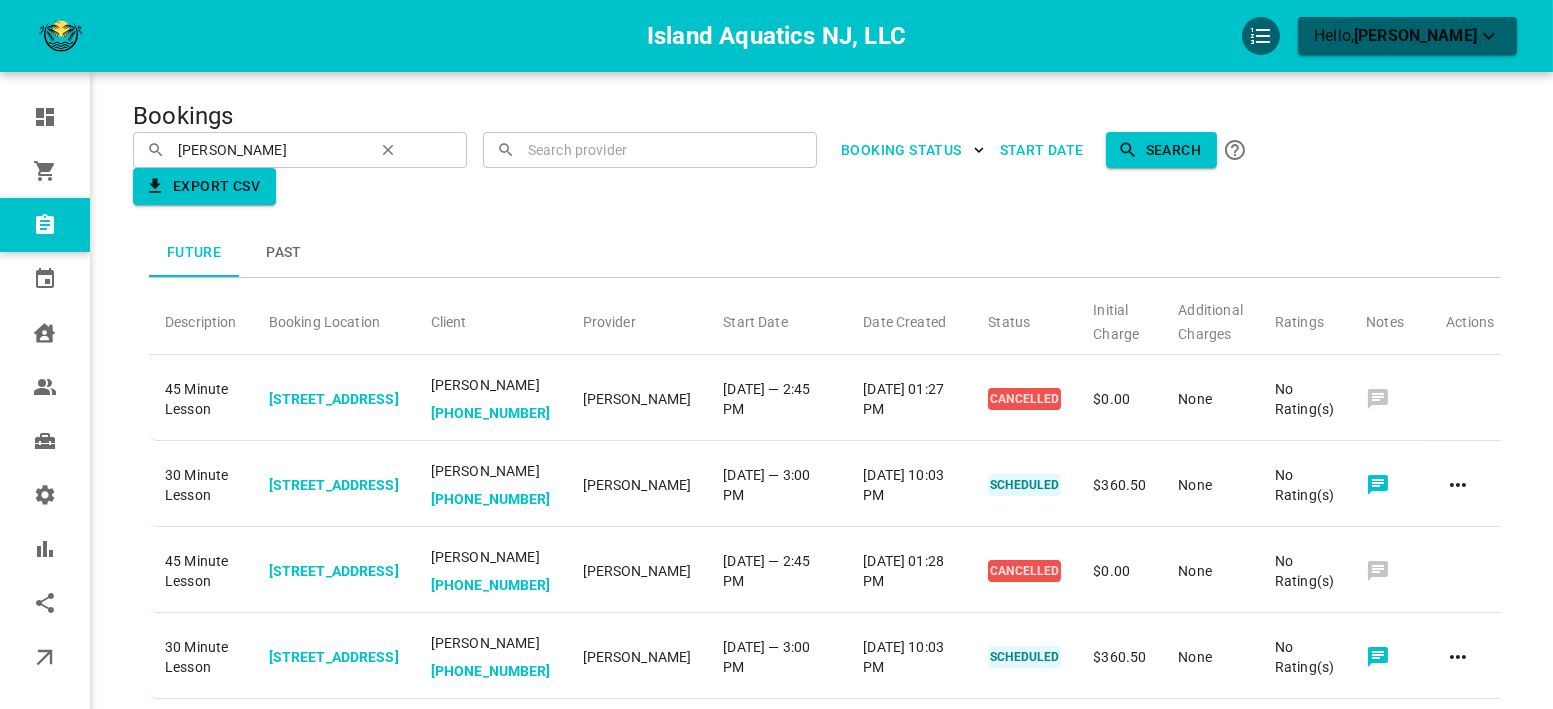 click 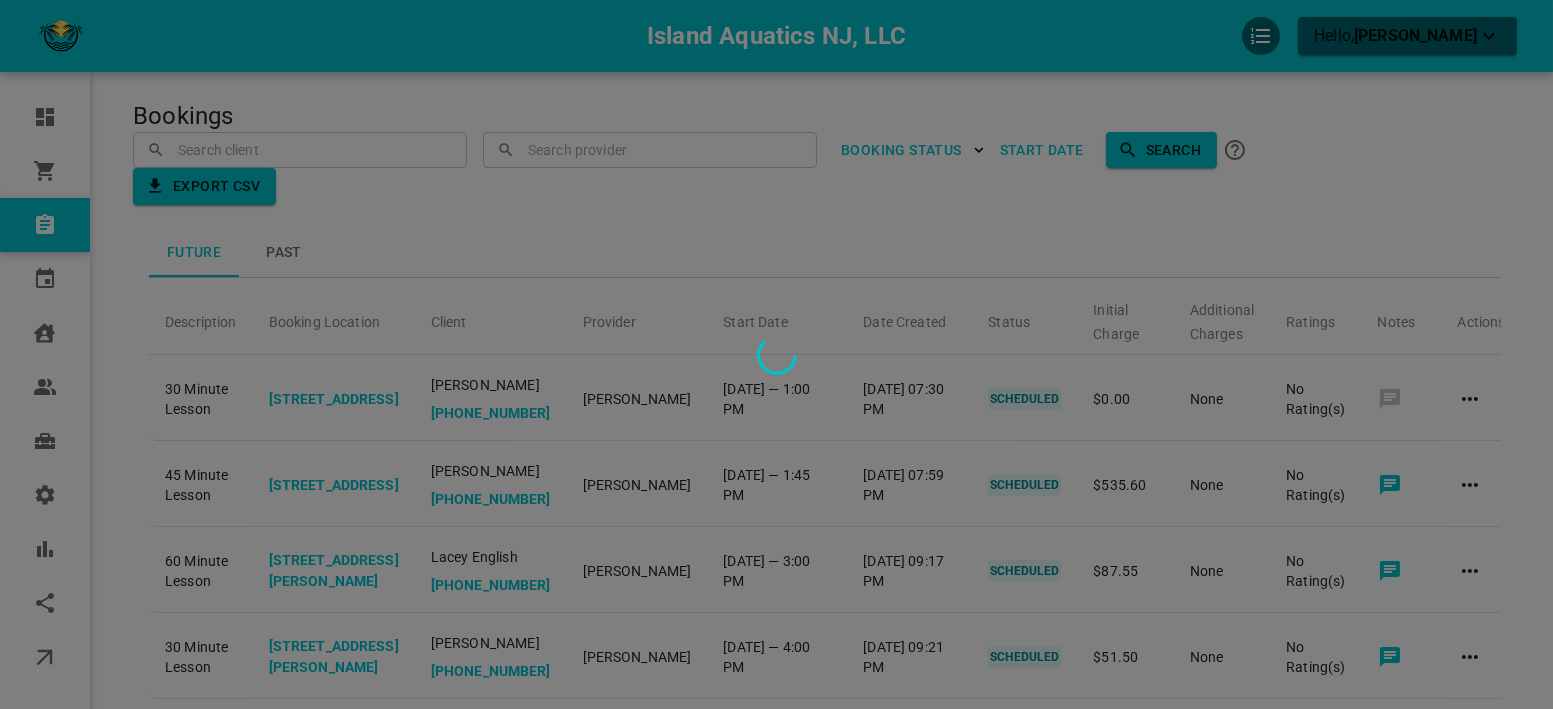 click at bounding box center (776, 354) 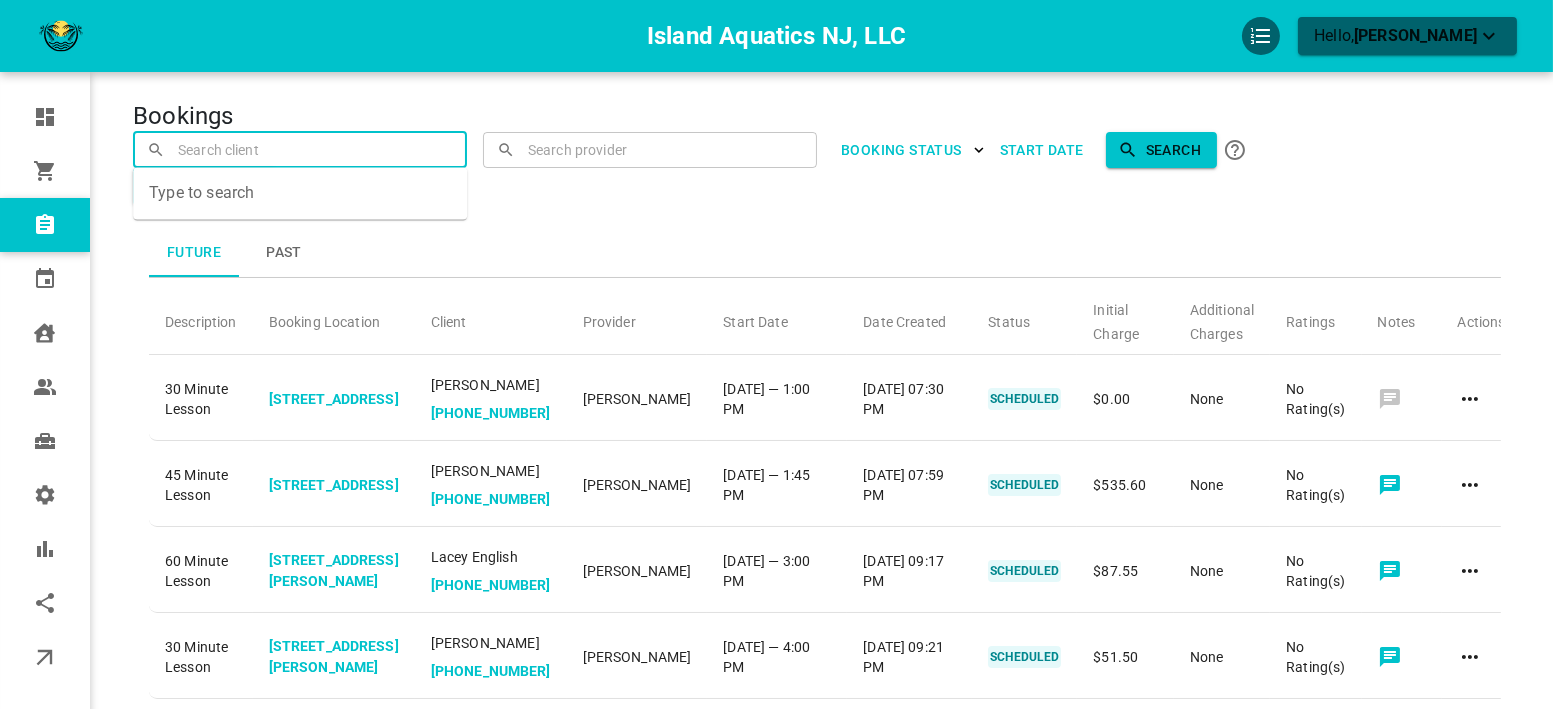 click at bounding box center [300, 149] 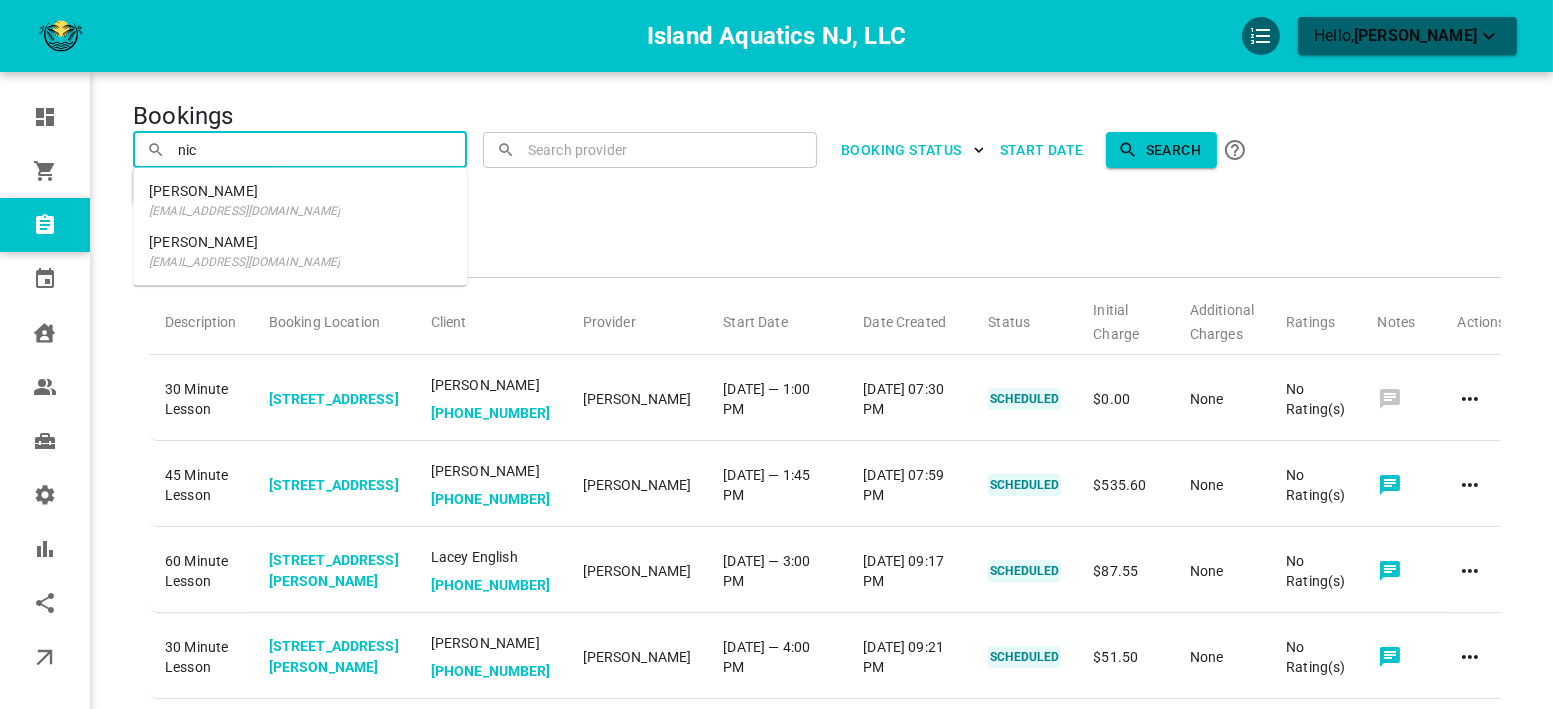 click on "[PERSON_NAME]" at bounding box center [244, 191] 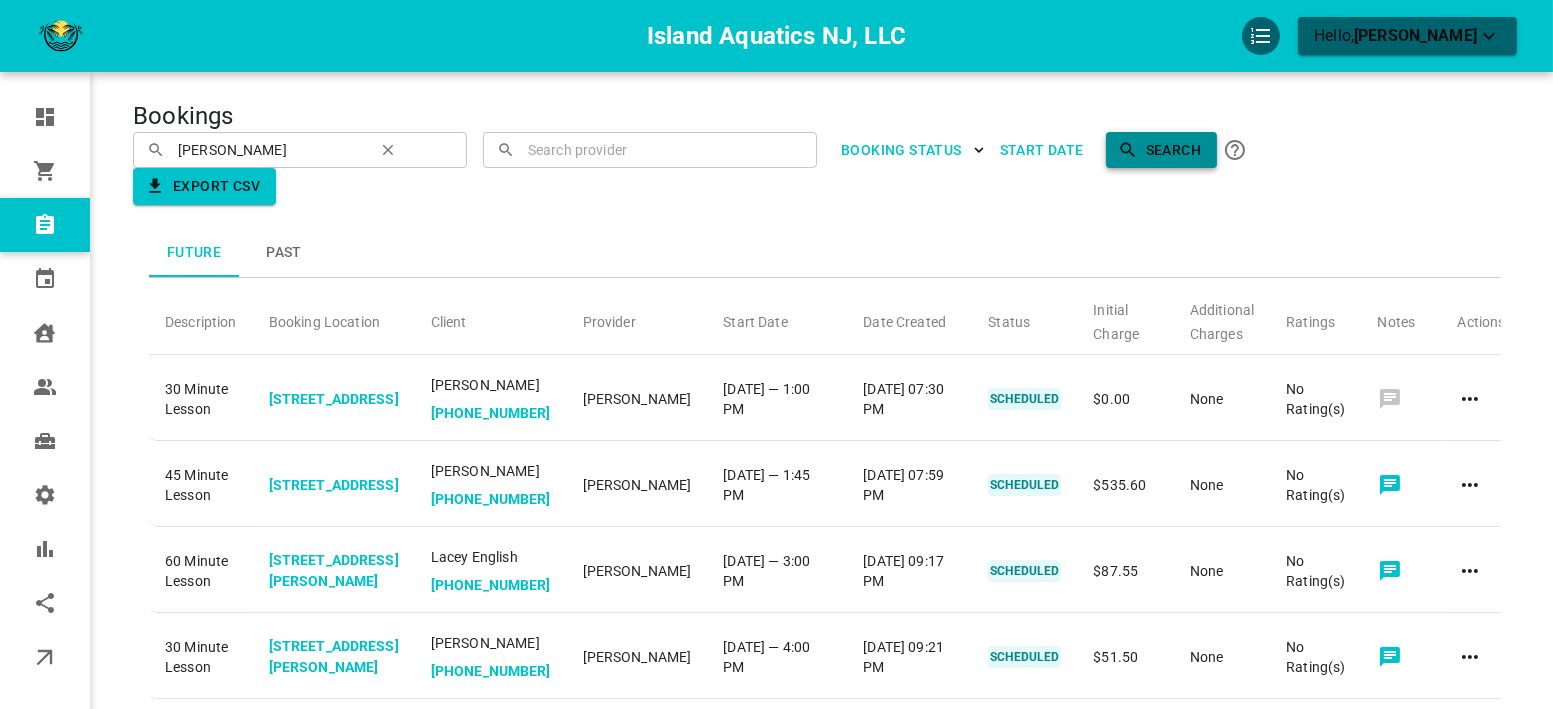 click on "Search" at bounding box center (1161, 150) 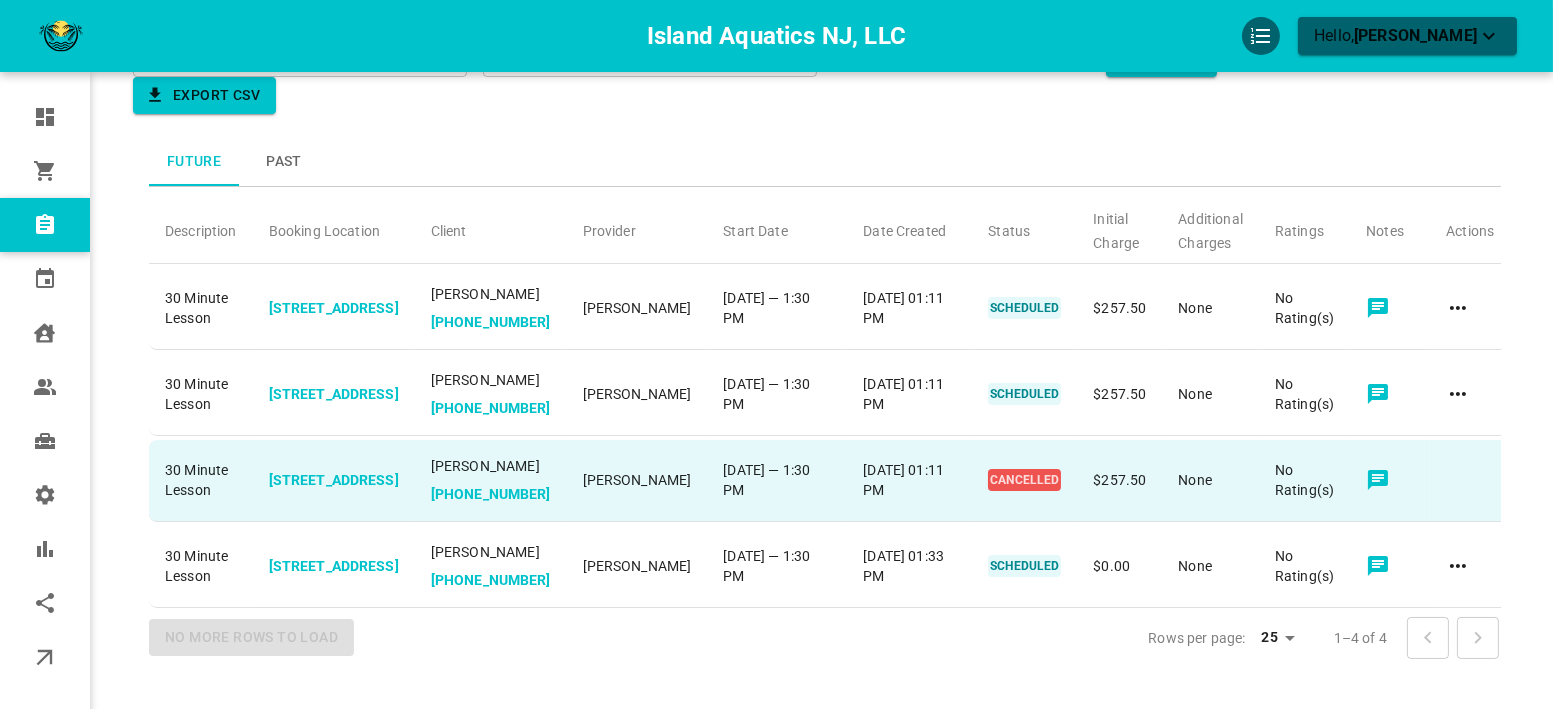 scroll, scrollTop: 222, scrollLeft: 0, axis: vertical 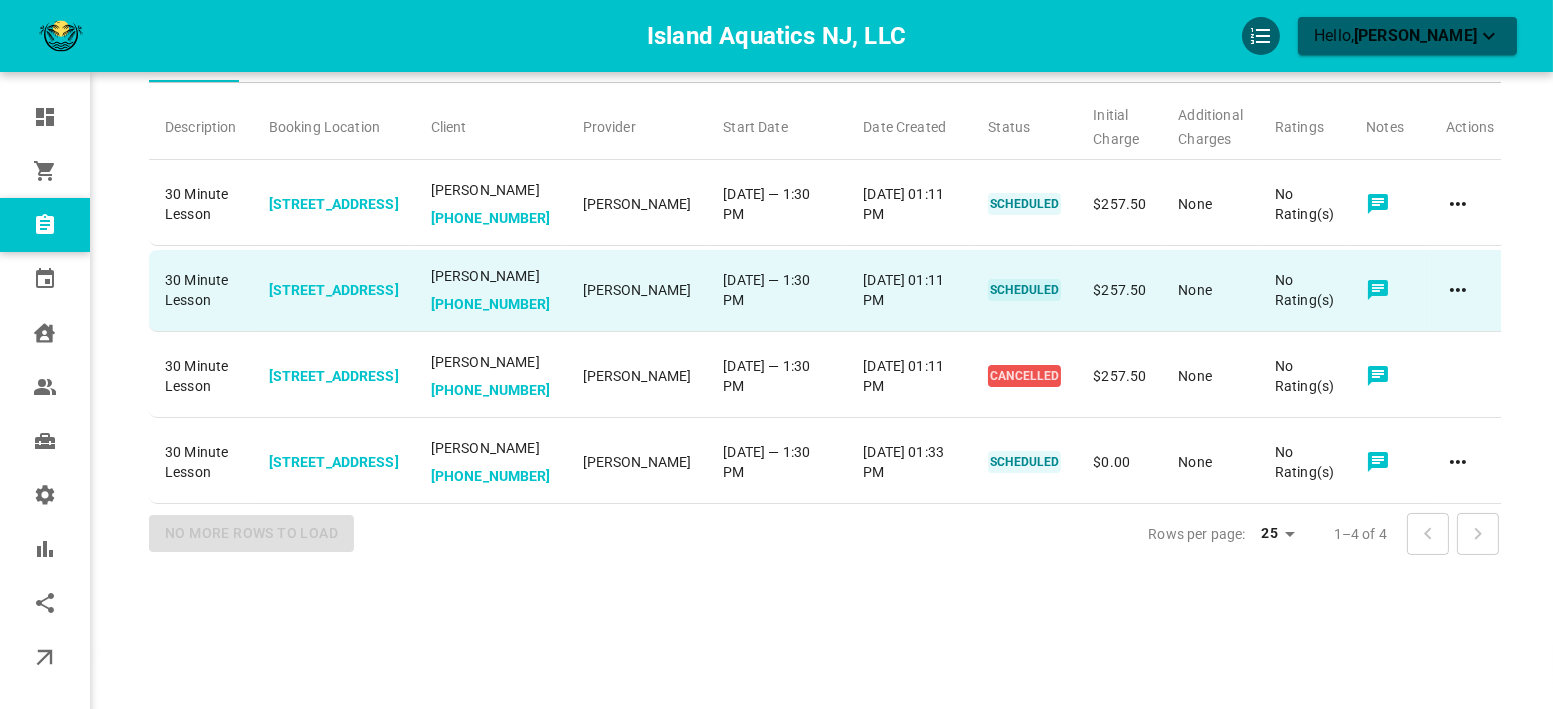 click 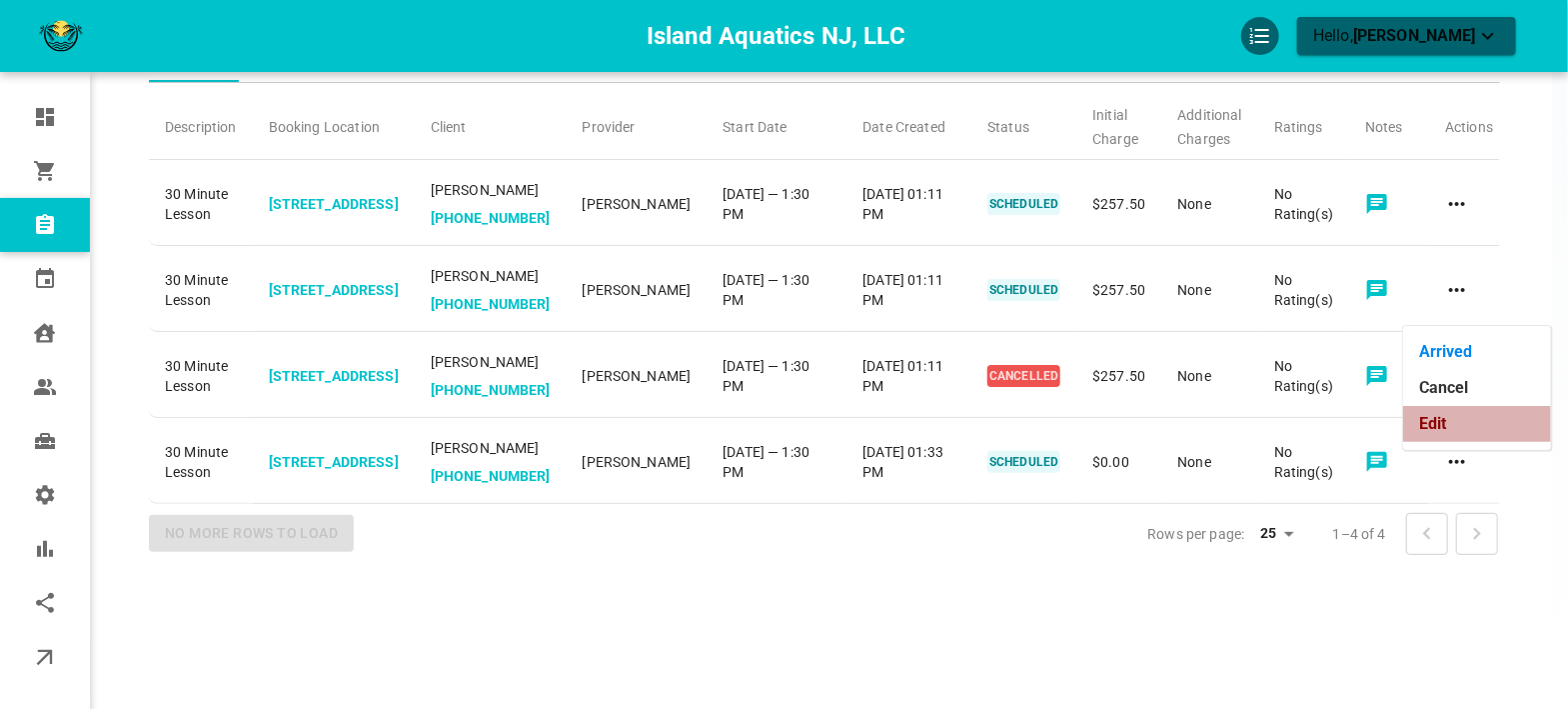 click on "Edit" at bounding box center [1477, 424] 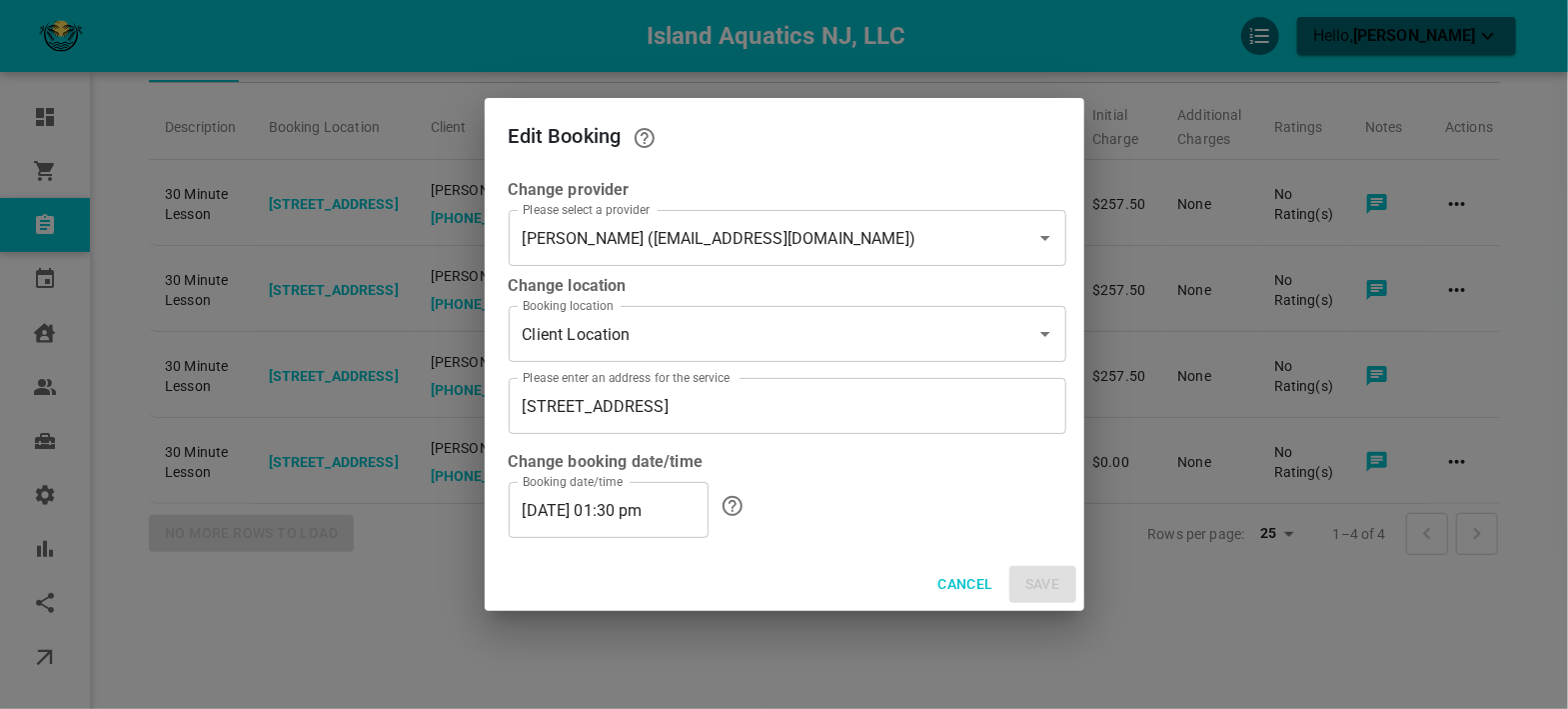 click on "07/22/2025 01:30 pm" at bounding box center [609, 510] 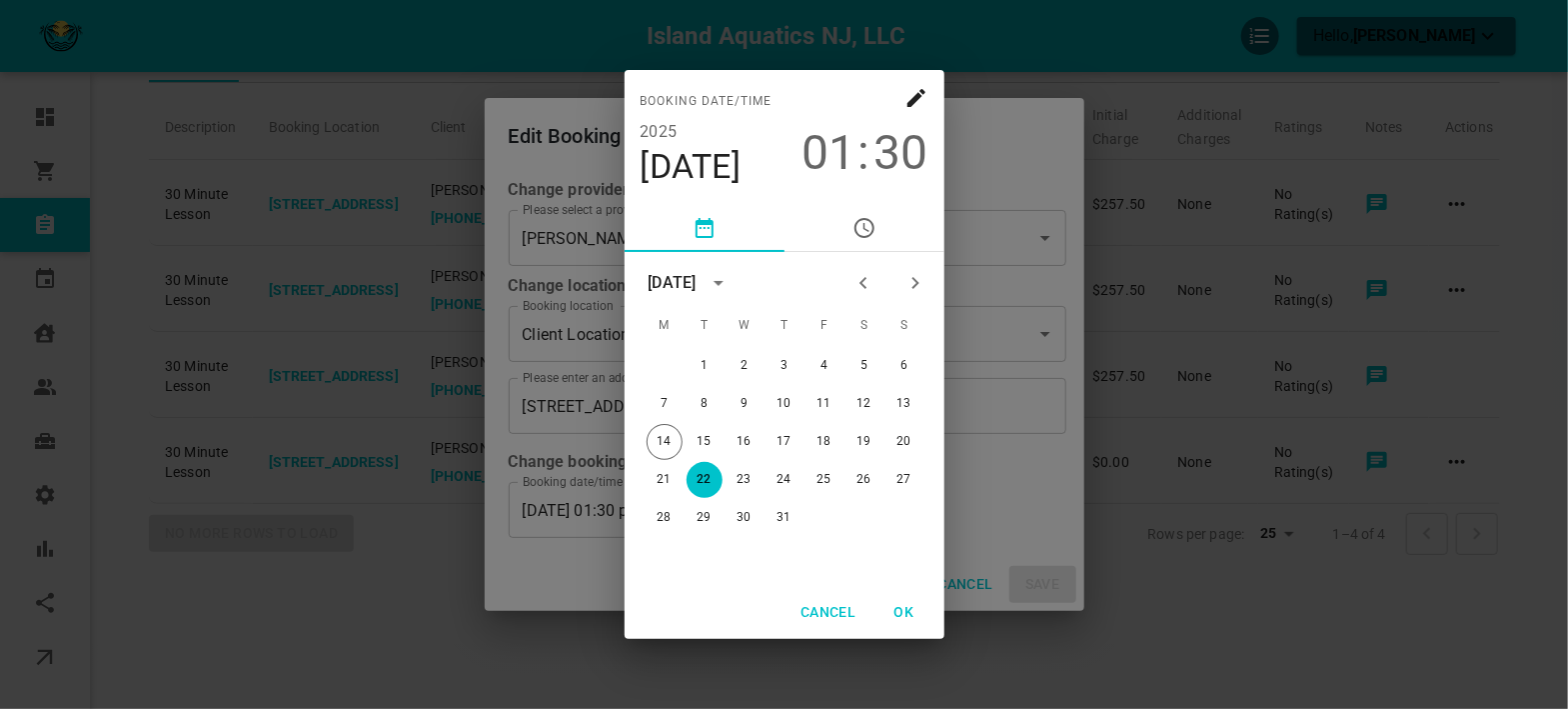 click on "01" at bounding box center [829, 153] 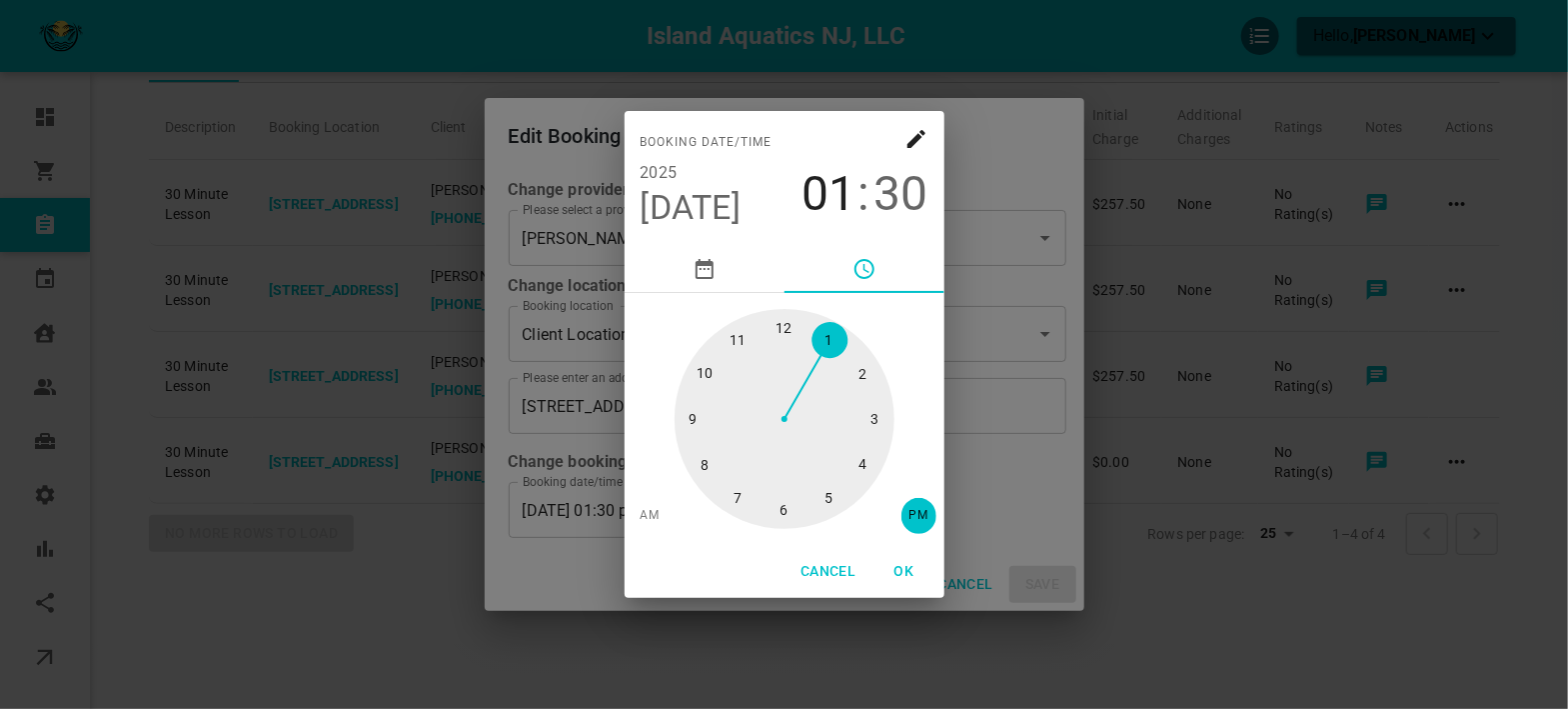 click at bounding box center [784, 419] 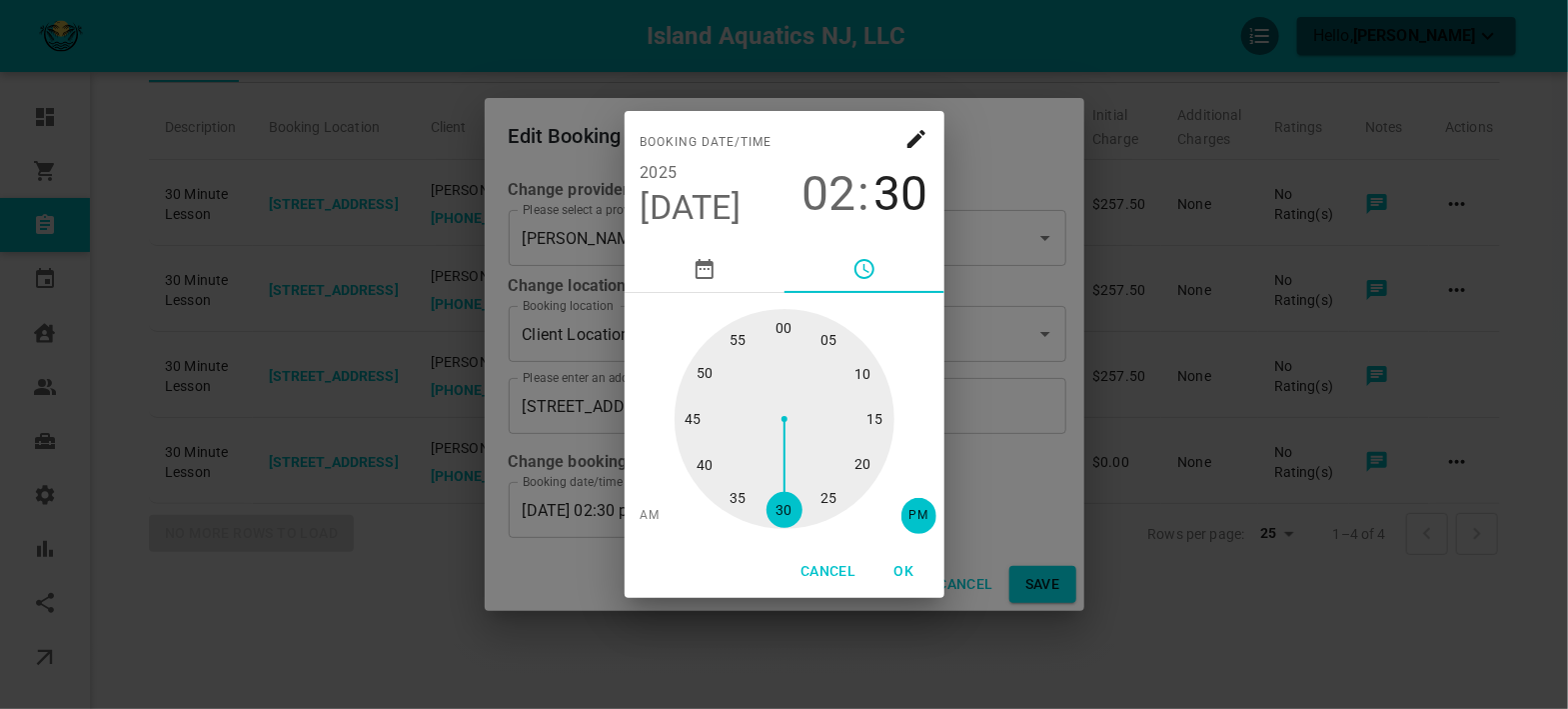 click at bounding box center [784, 419] 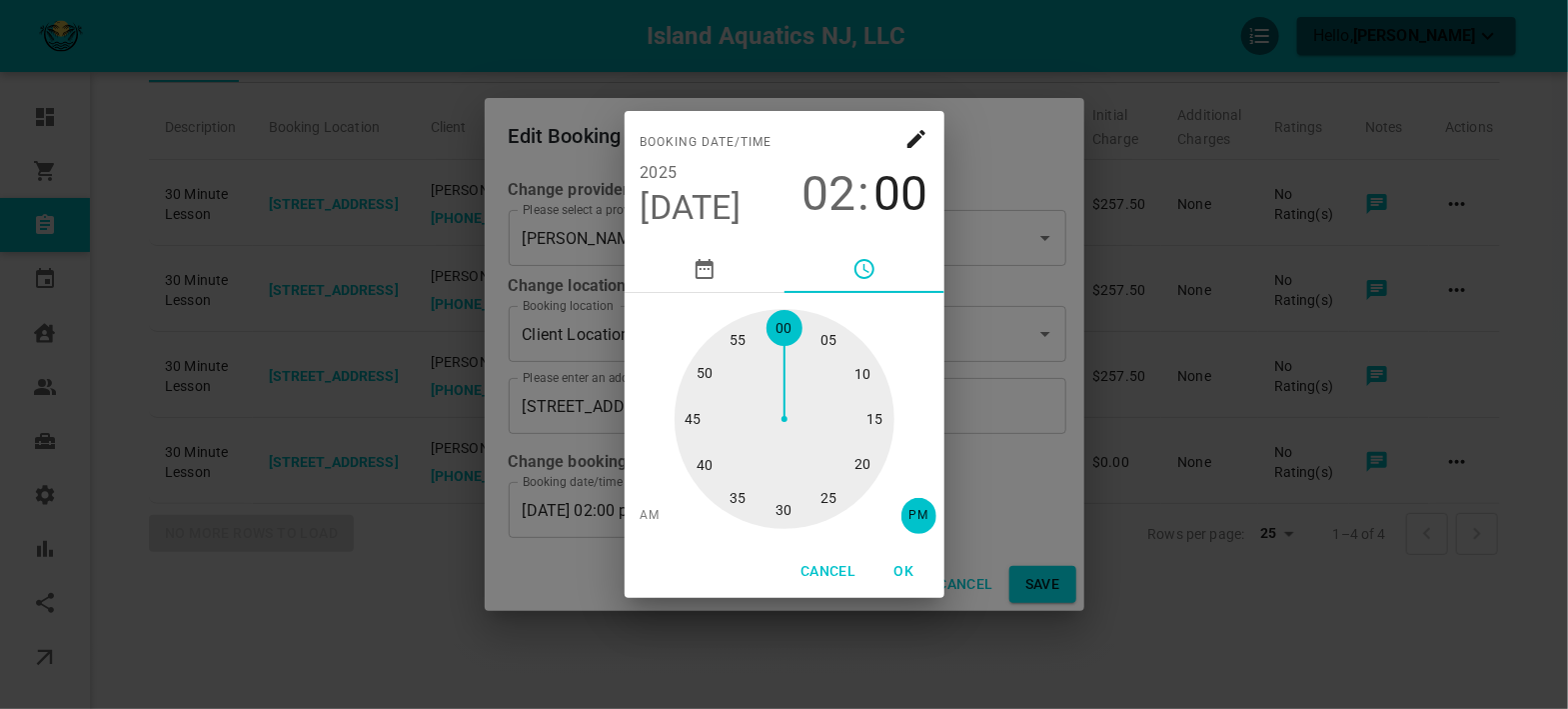 click on "OK" at bounding box center (904, 571) 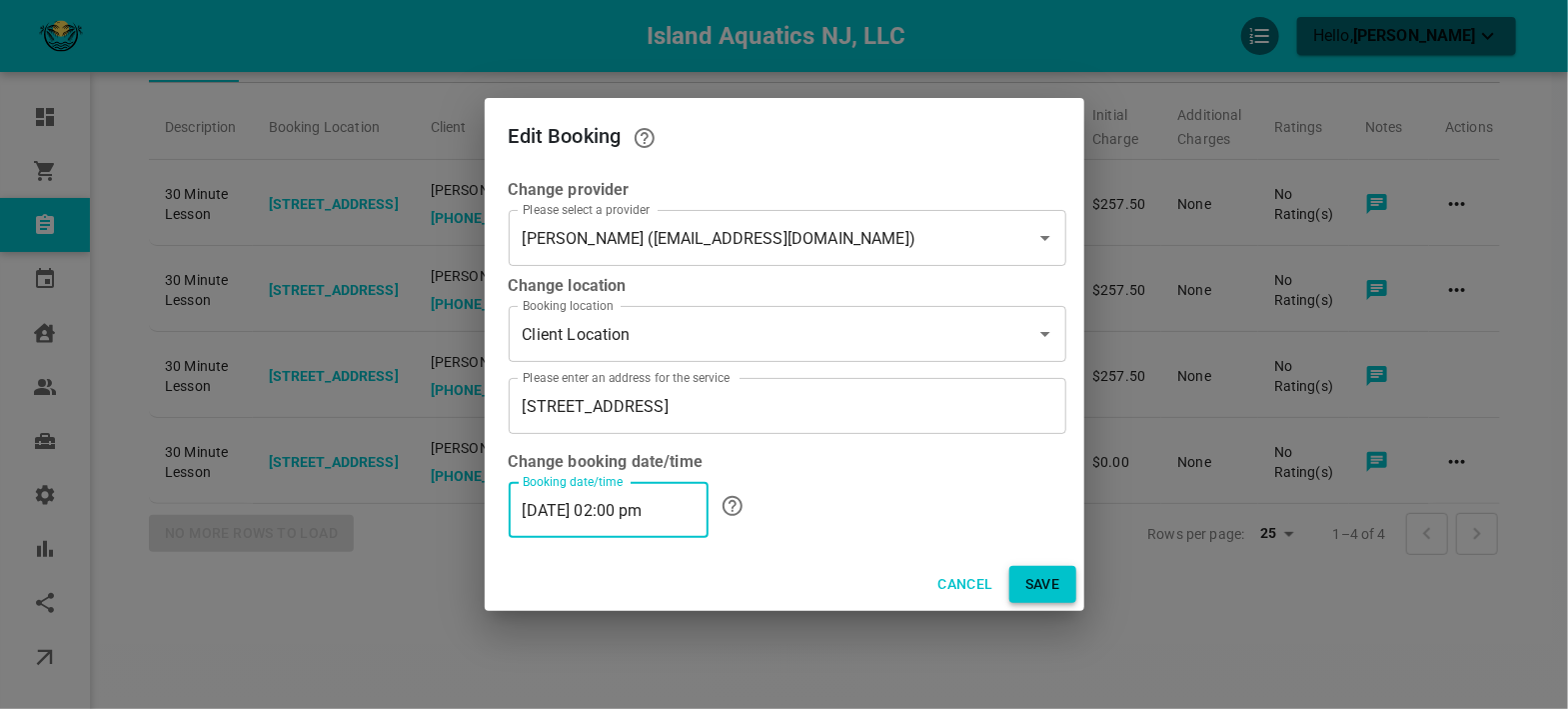 click on "Save" at bounding box center [1042, 584] 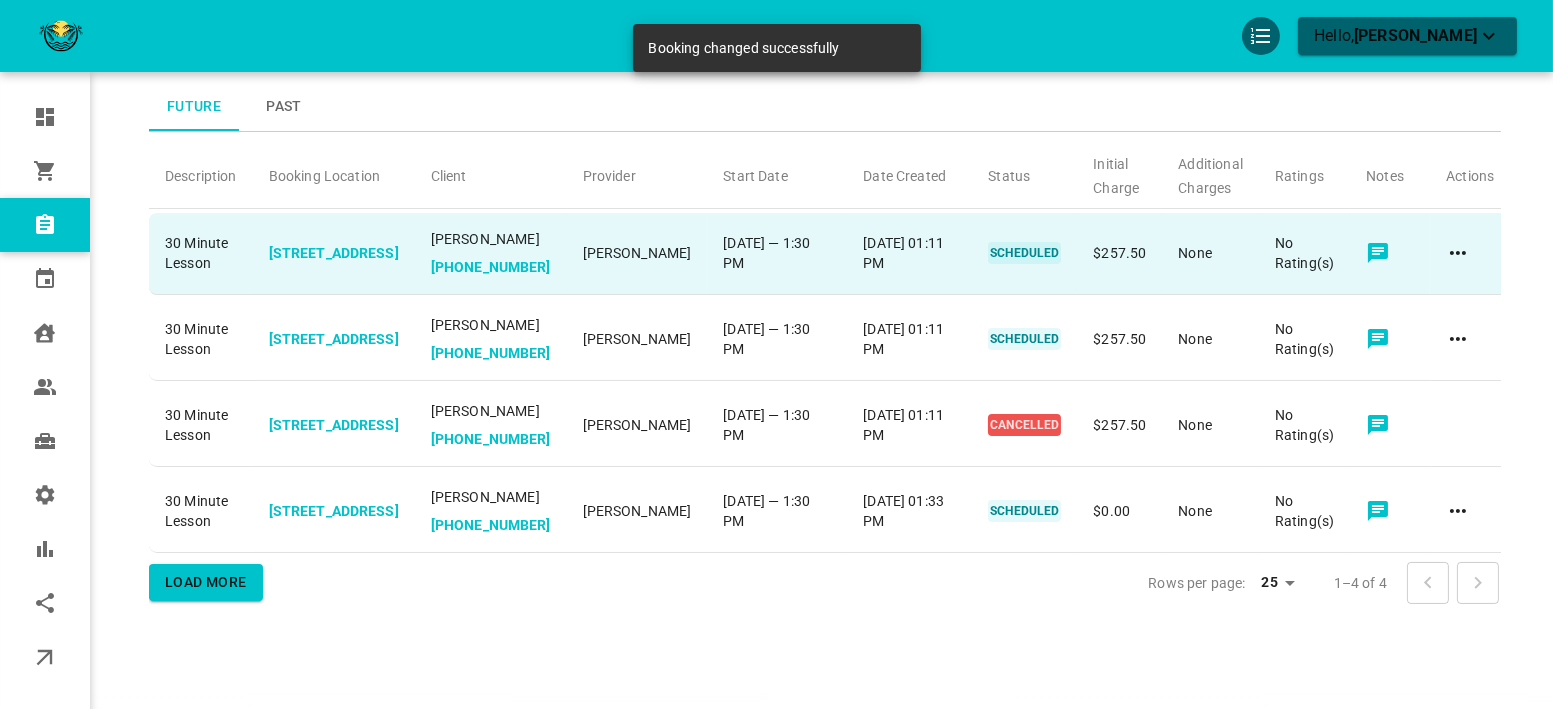 scroll, scrollTop: 0, scrollLeft: 0, axis: both 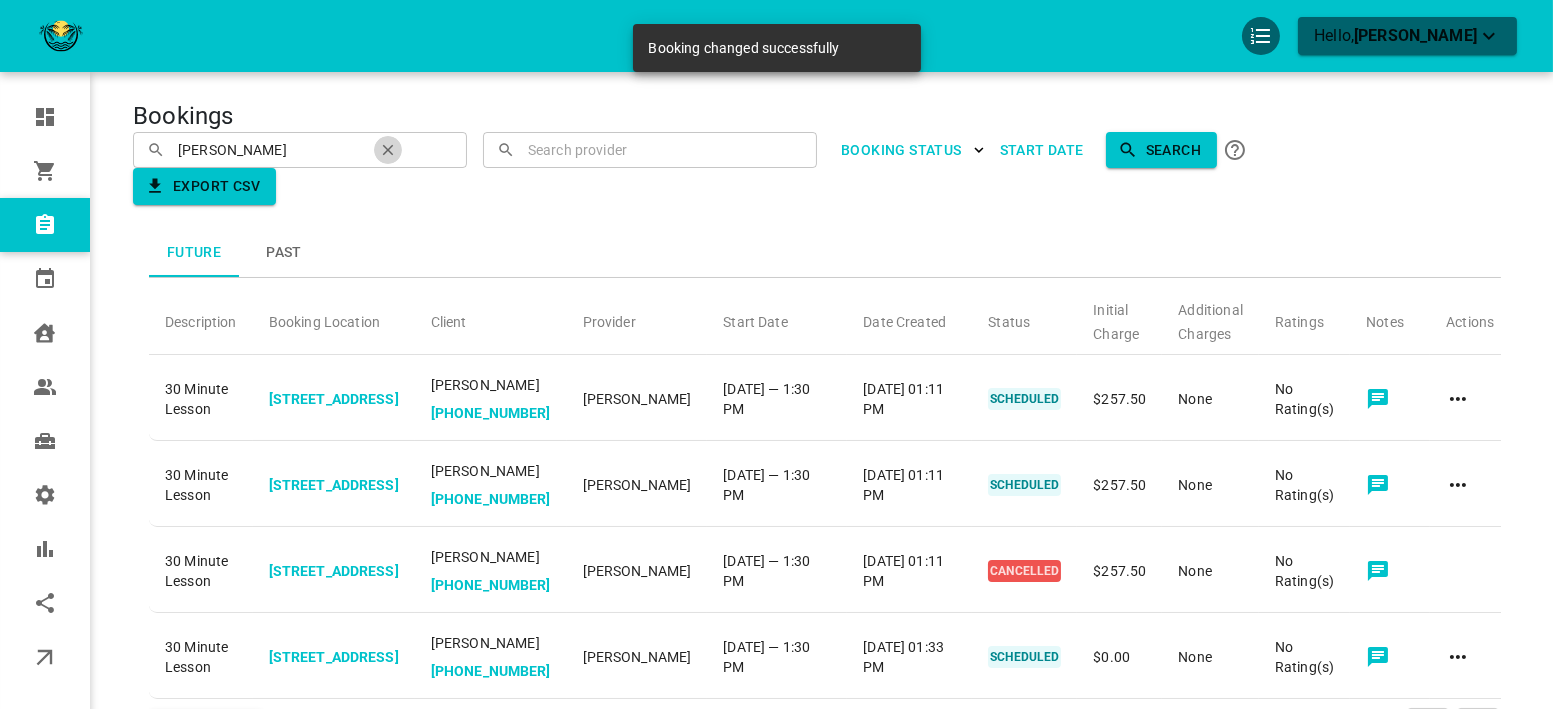 click 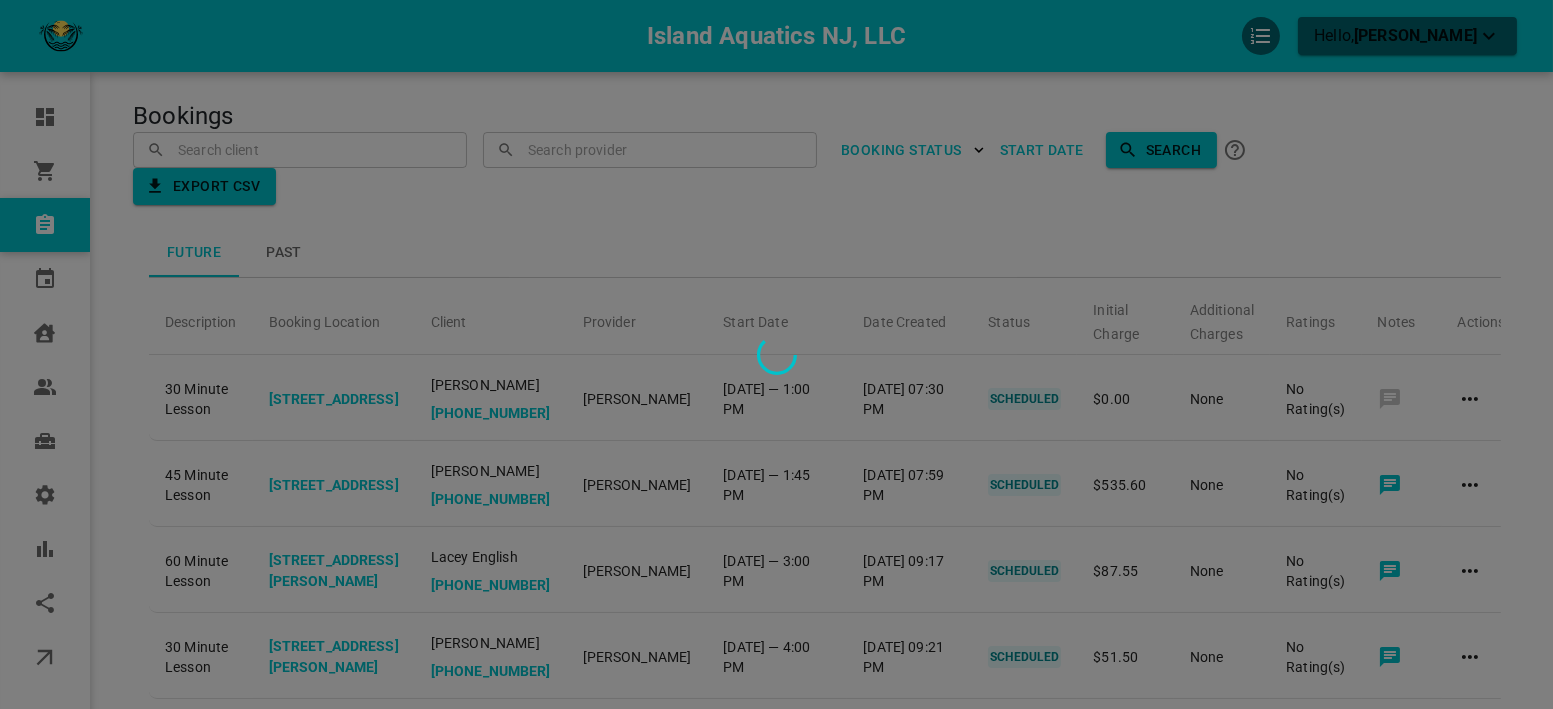 click at bounding box center (776, 354) 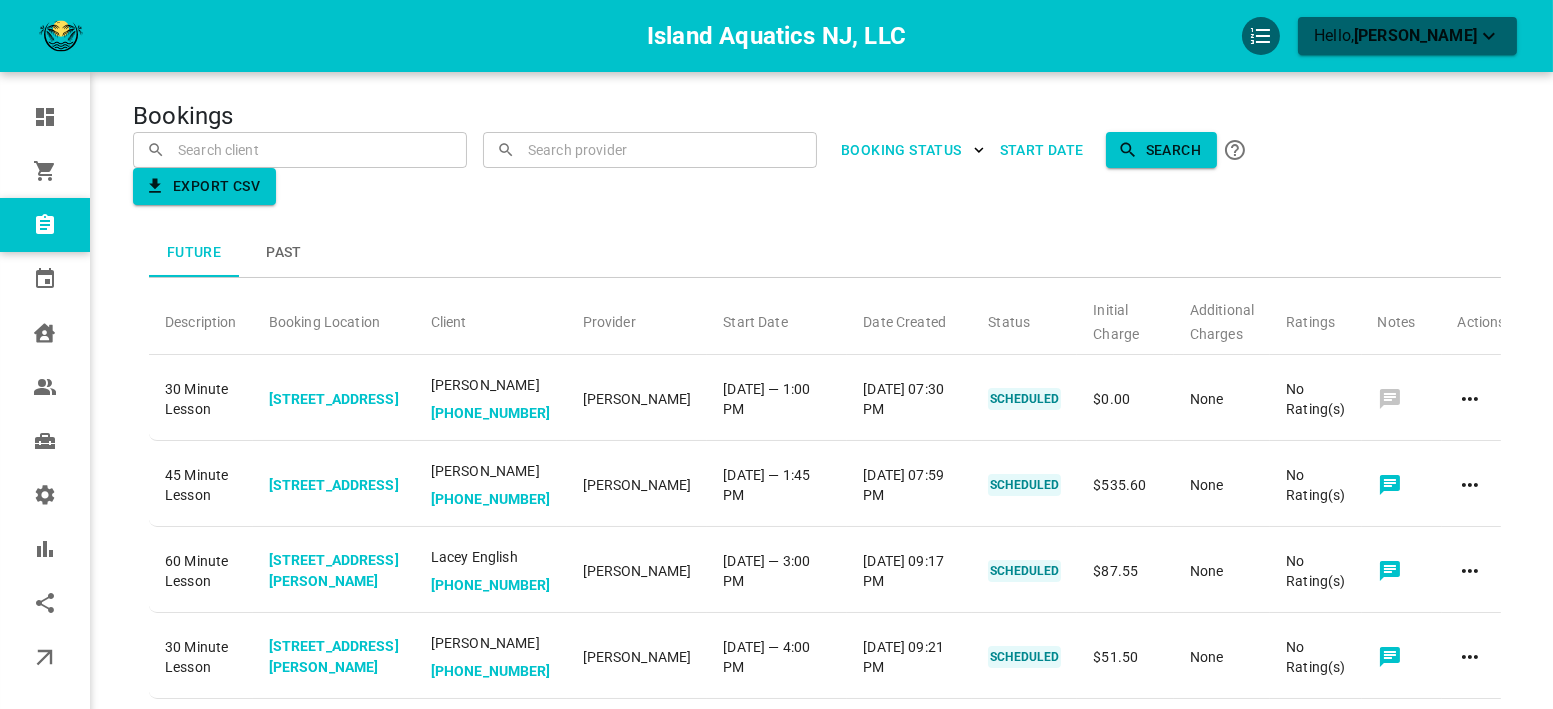 click at bounding box center (300, 149) 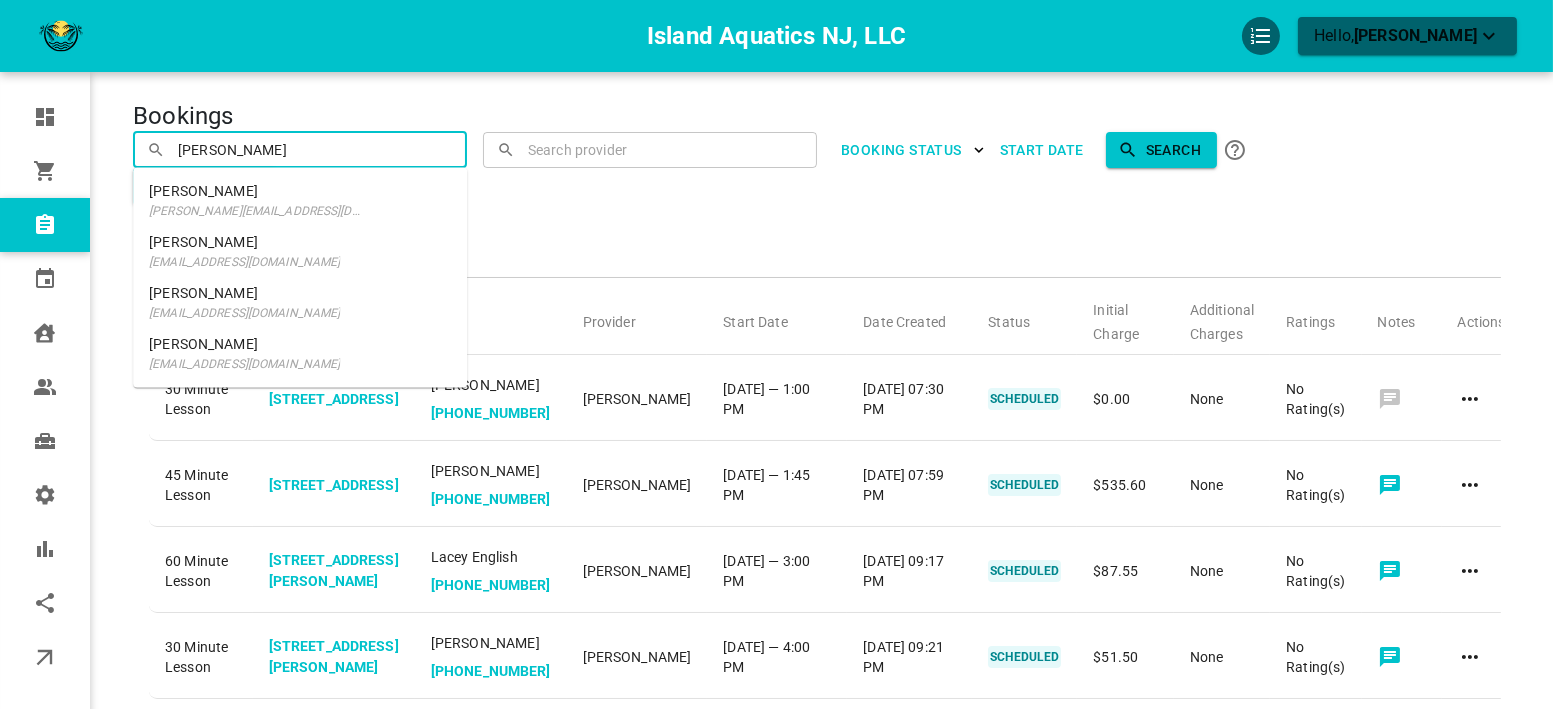 click on "[PERSON_NAME]" at bounding box center (258, 191) 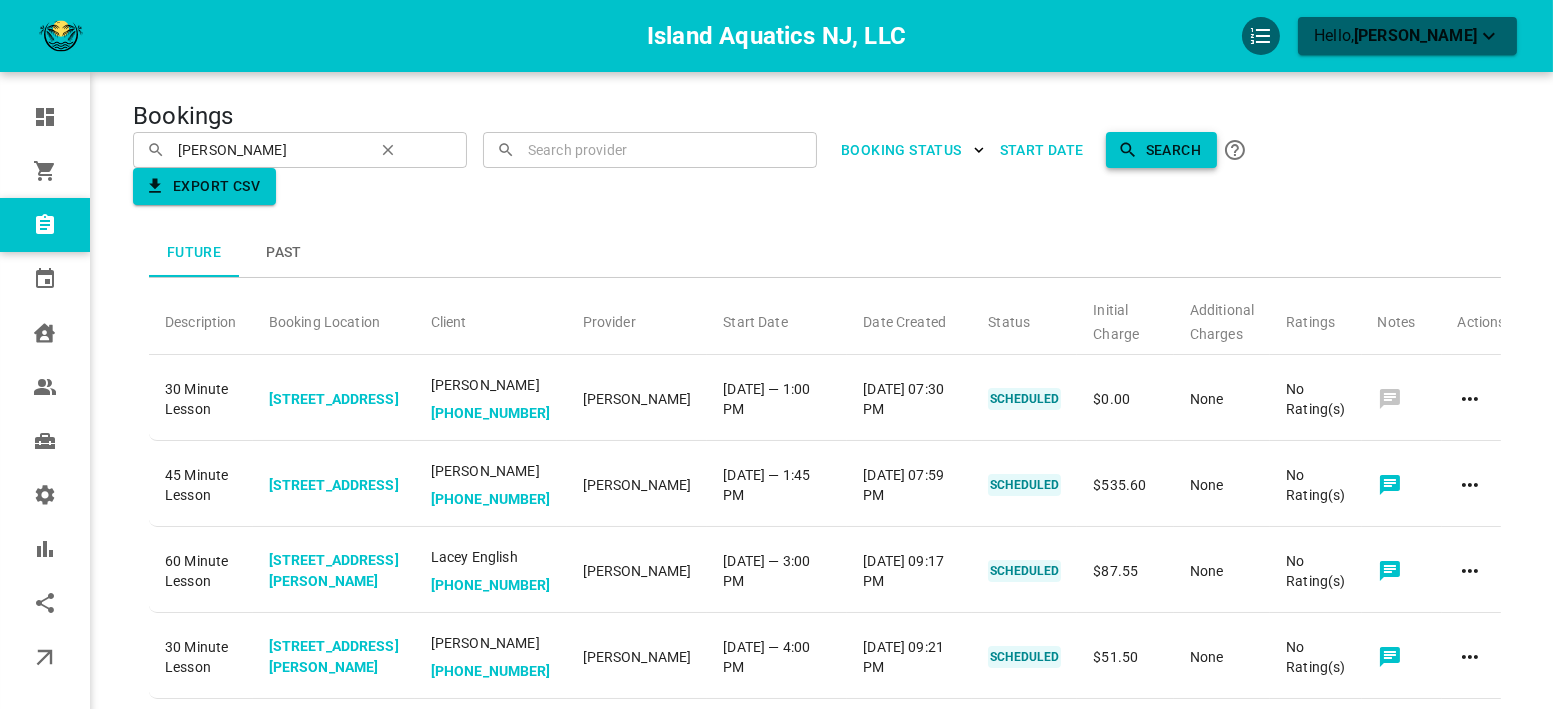 click on "Search" at bounding box center (1161, 150) 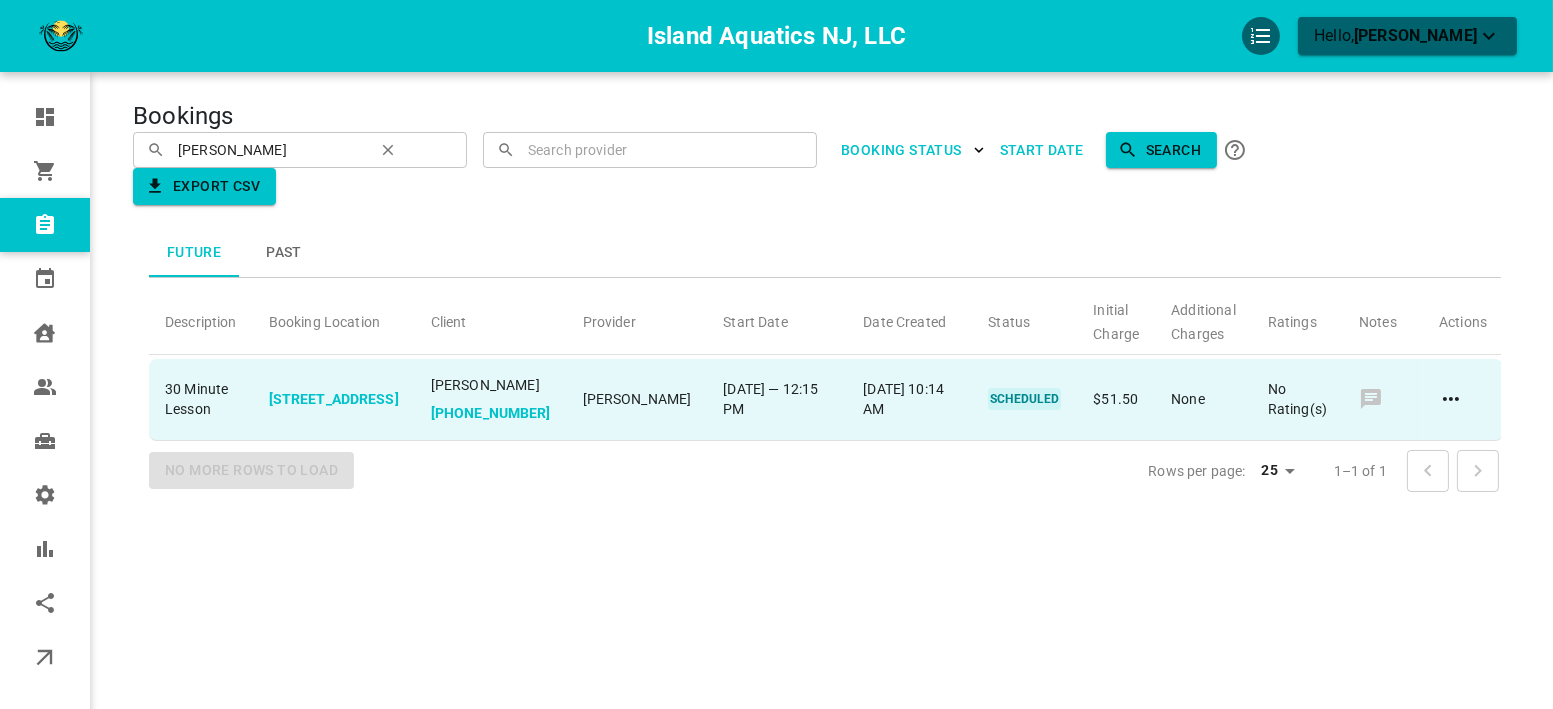click 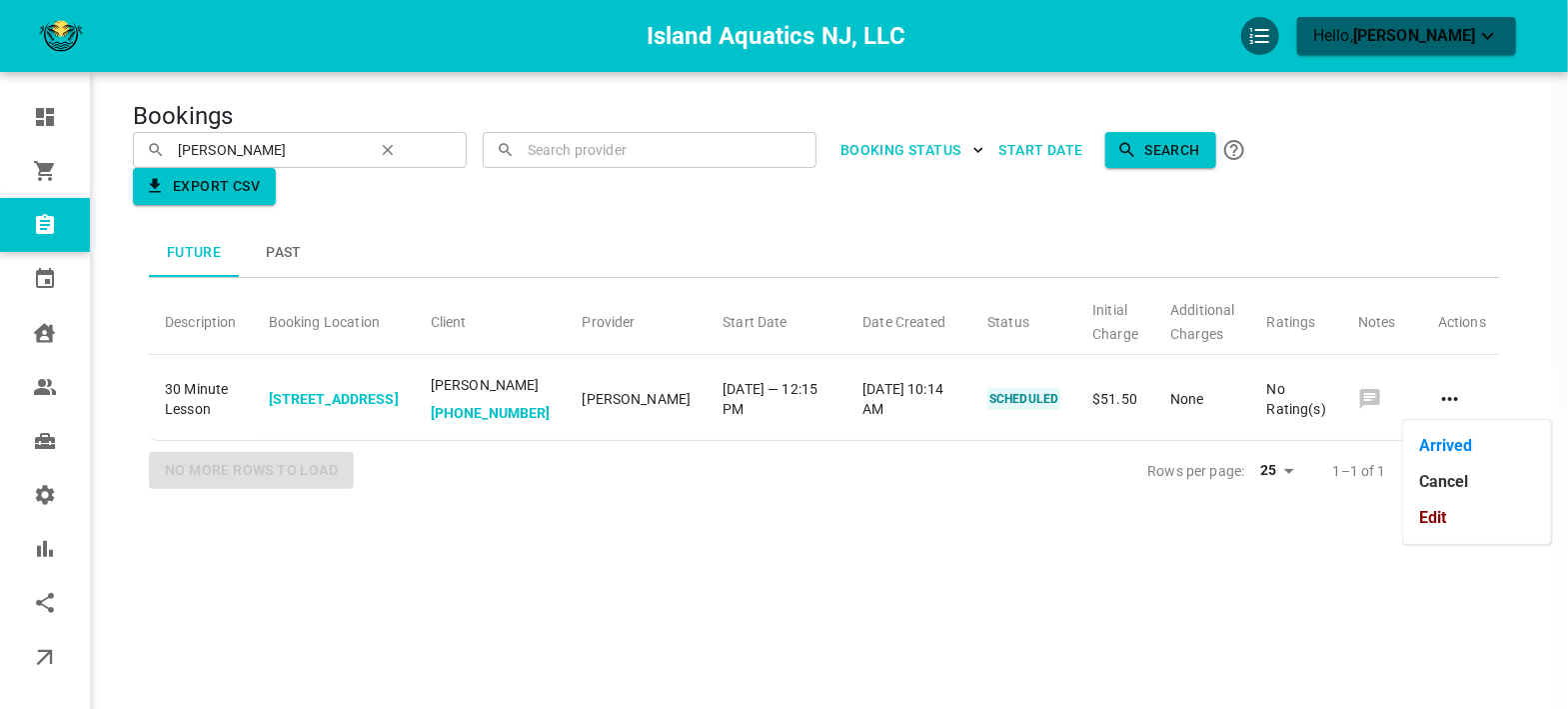 click on "Edit" at bounding box center (1477, 518) 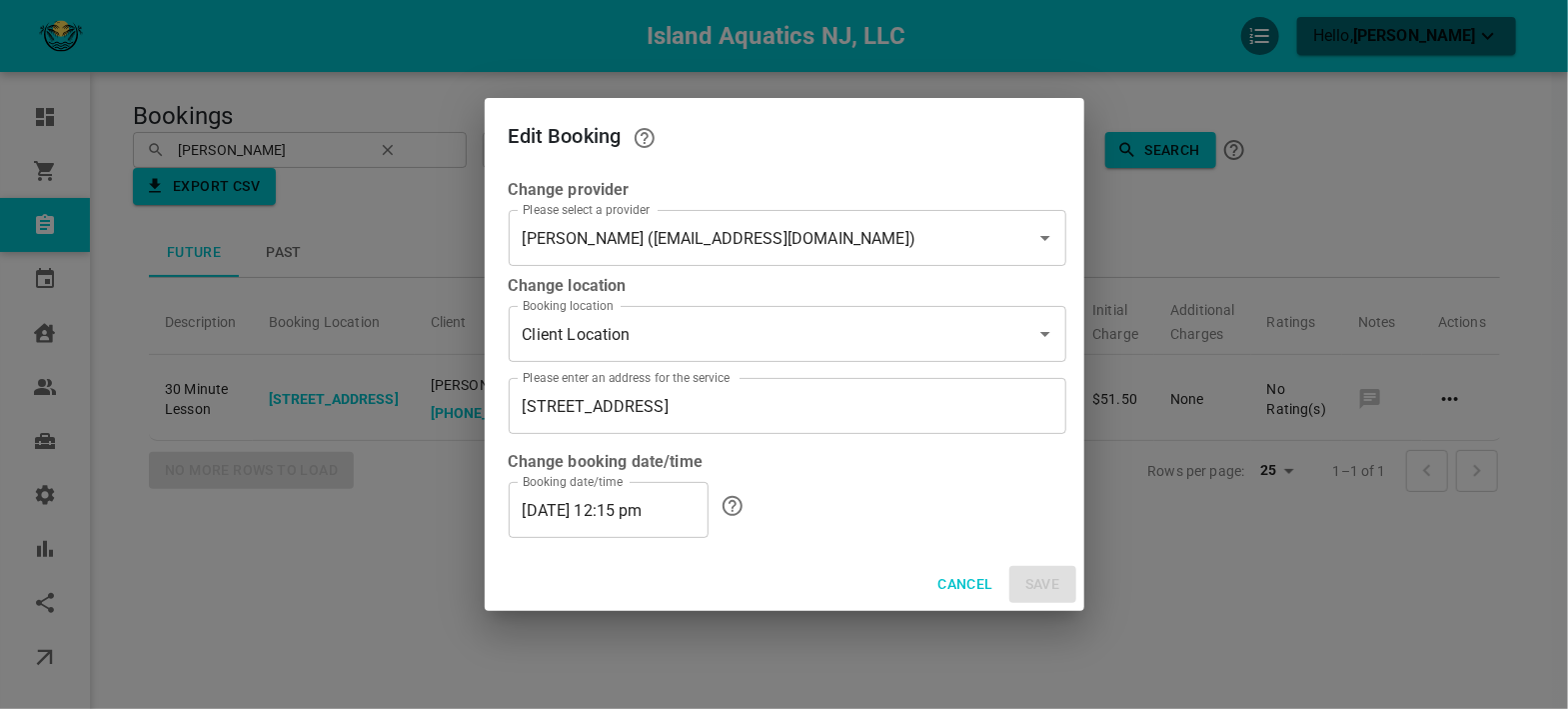 type on "[STREET_ADDRESS]" 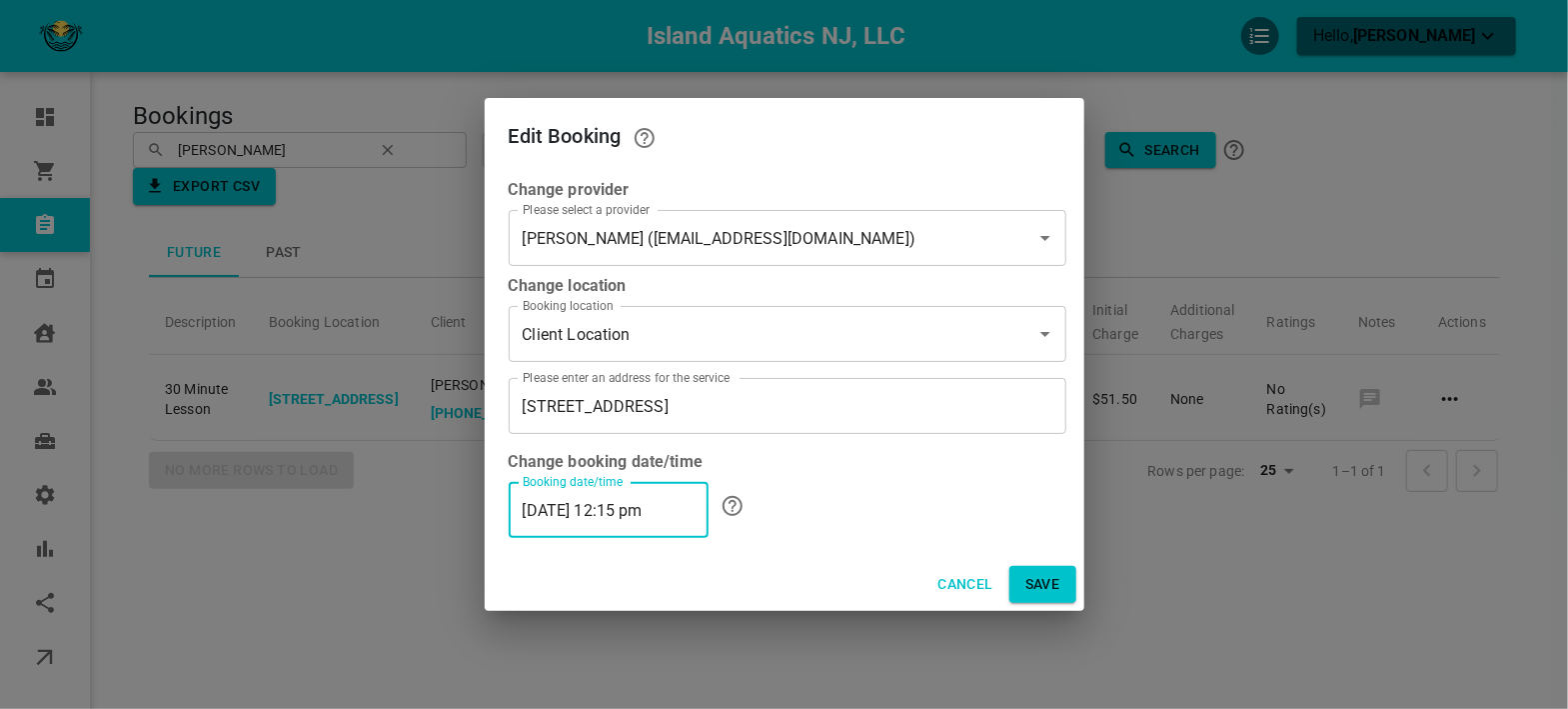 click on "07/22/2025 12:15 pm" at bounding box center (609, 510) 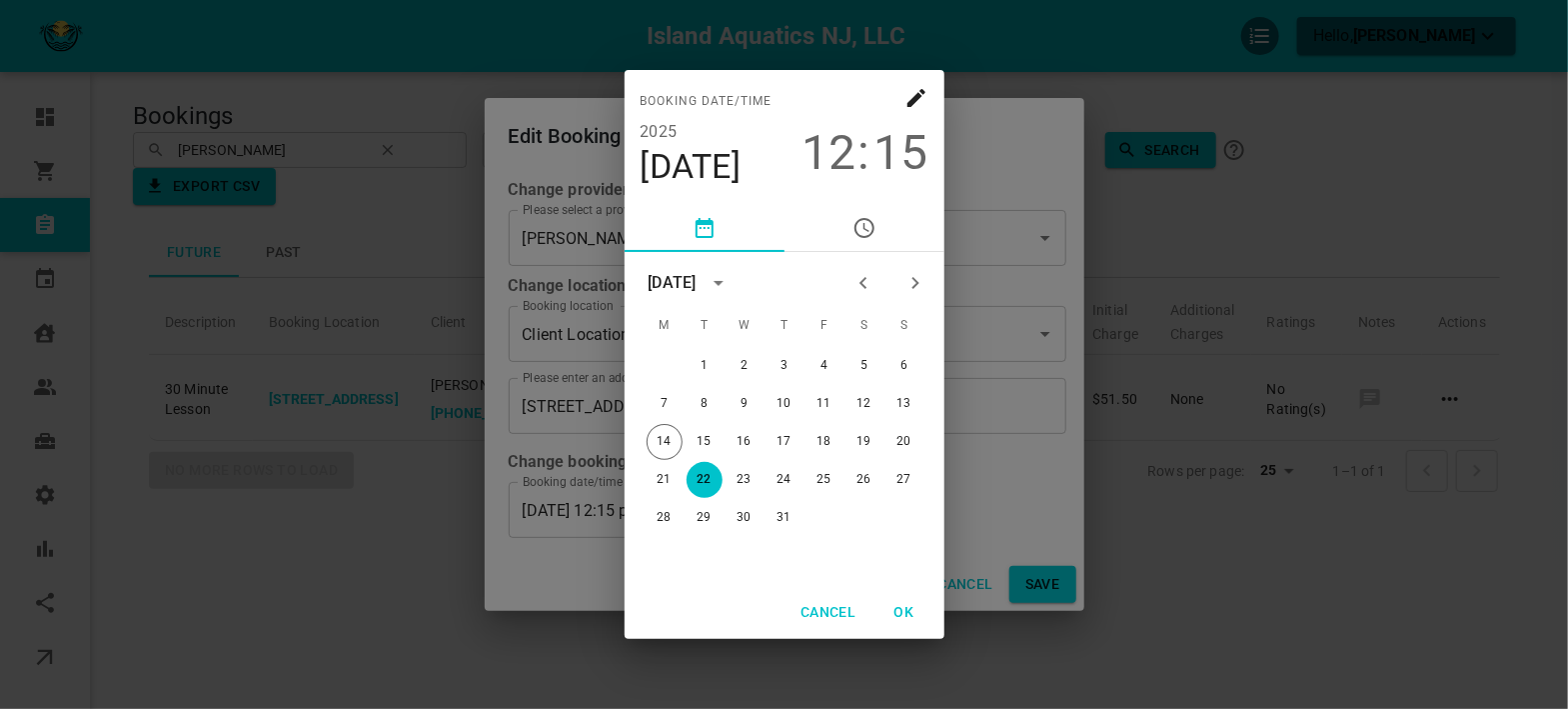 click on "12" at bounding box center [829, 153] 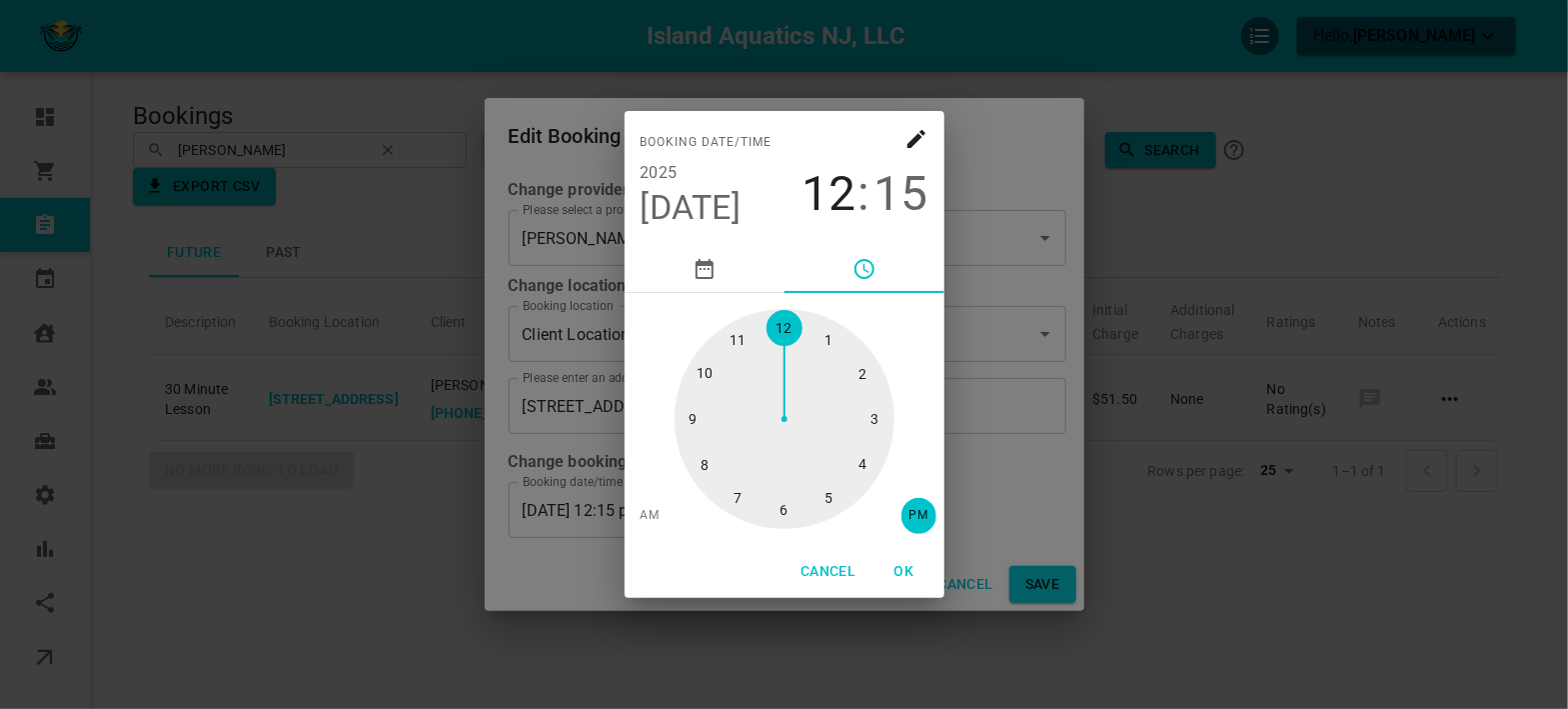 click at bounding box center (784, 419) 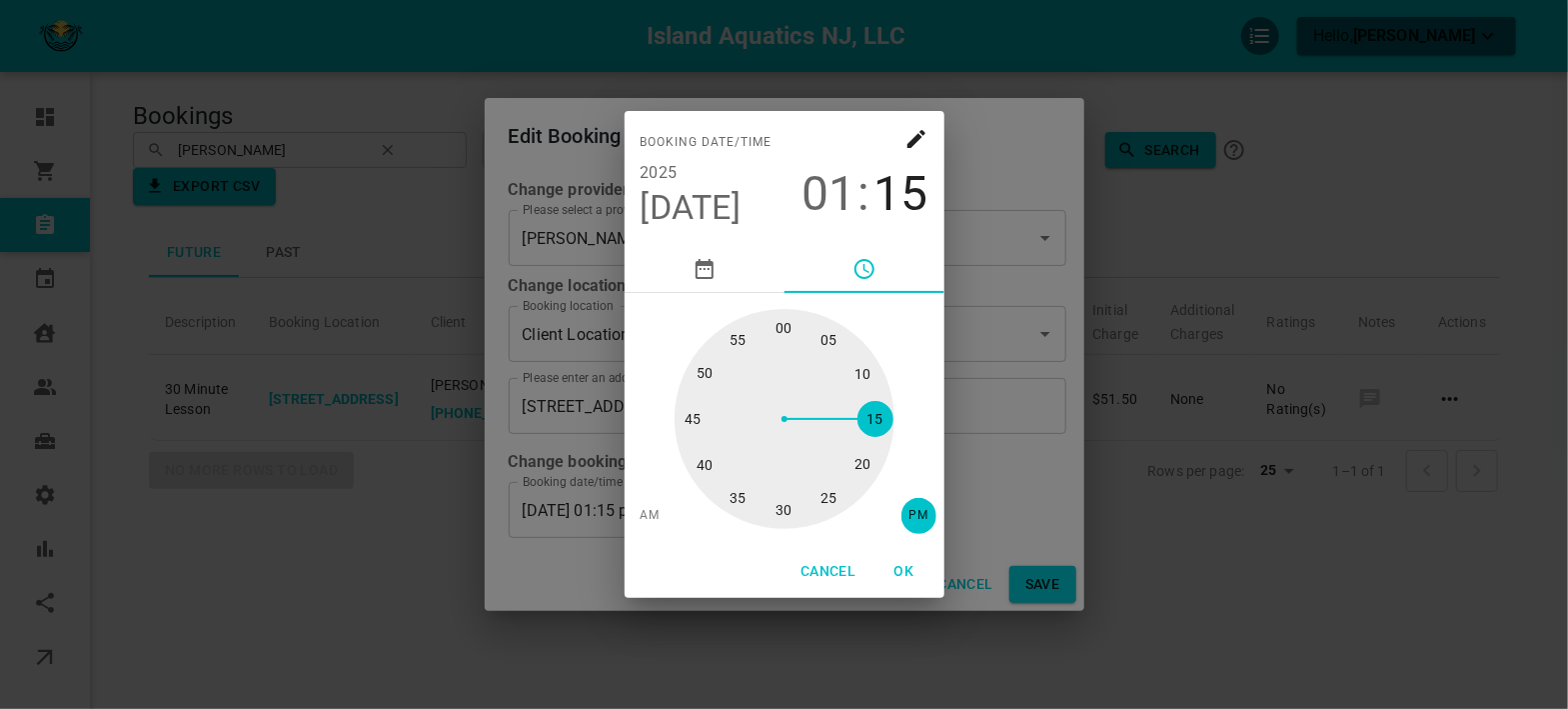 click at bounding box center (784, 419) 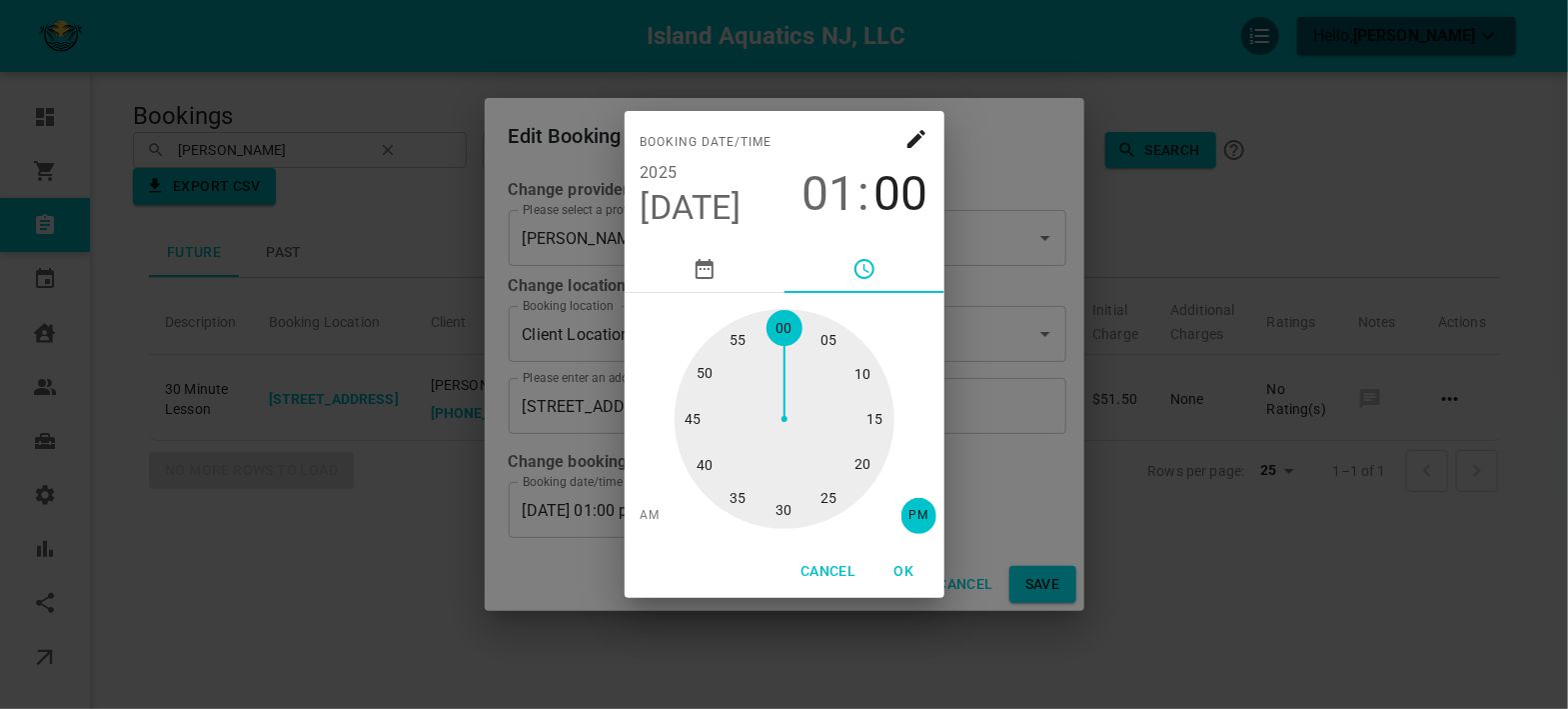 click on "OK" at bounding box center [904, 571] 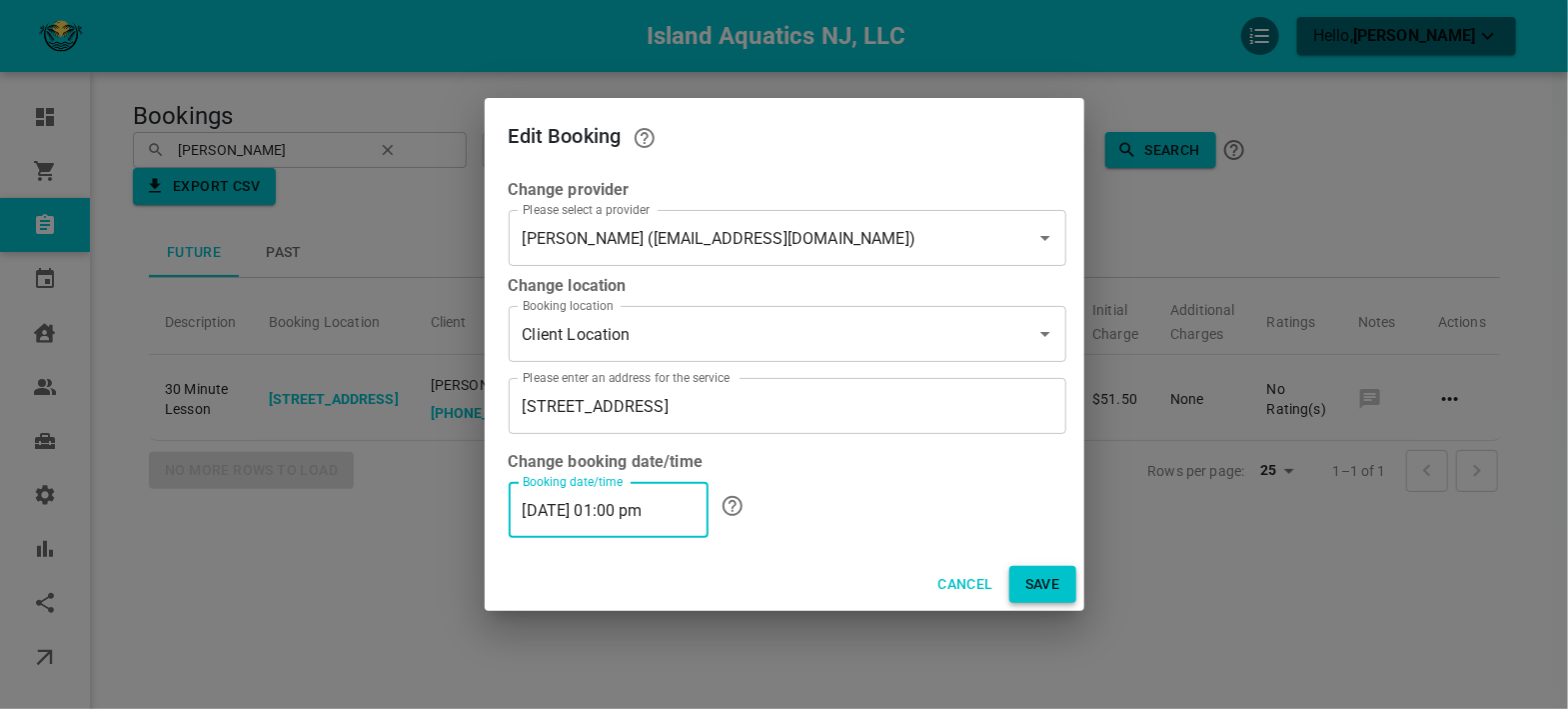 click on "Save" at bounding box center [1042, 584] 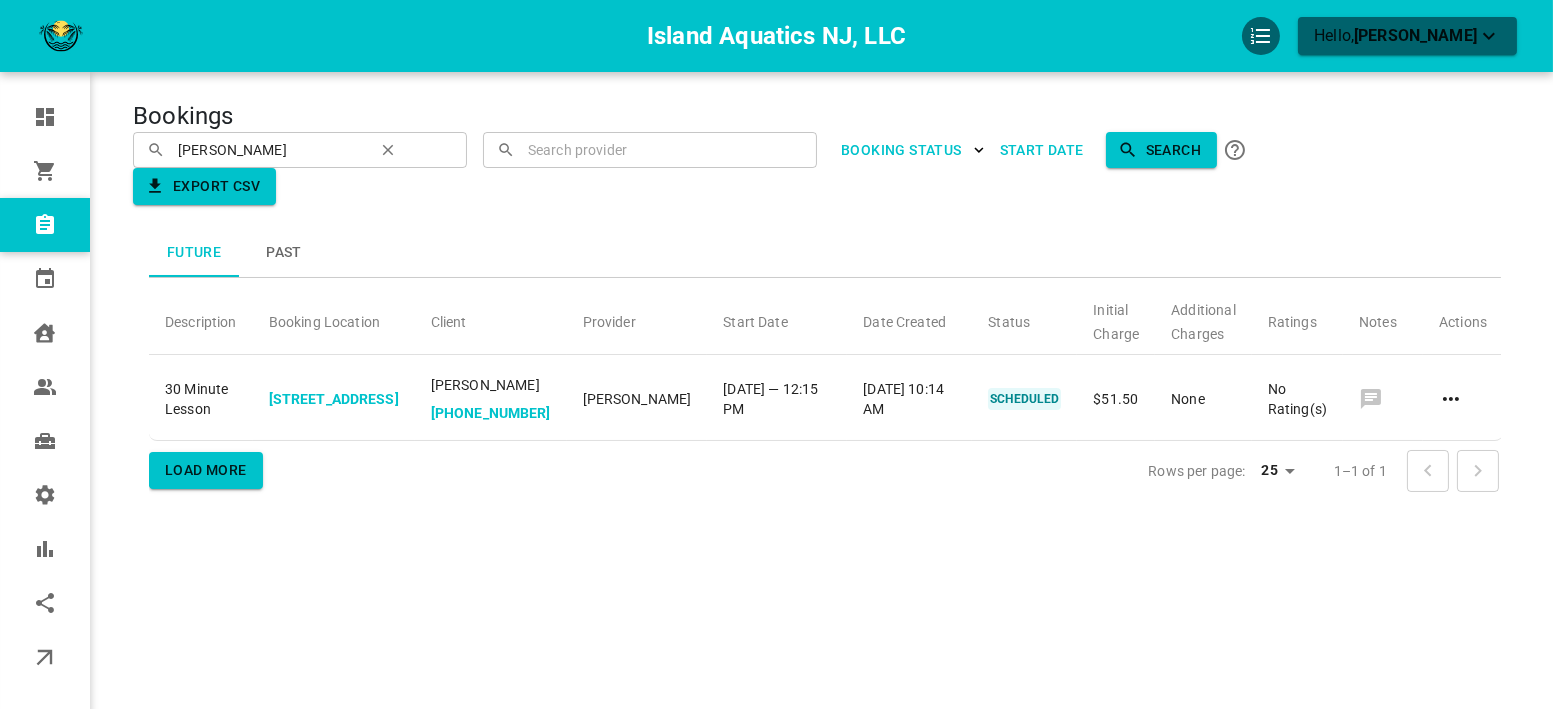 click 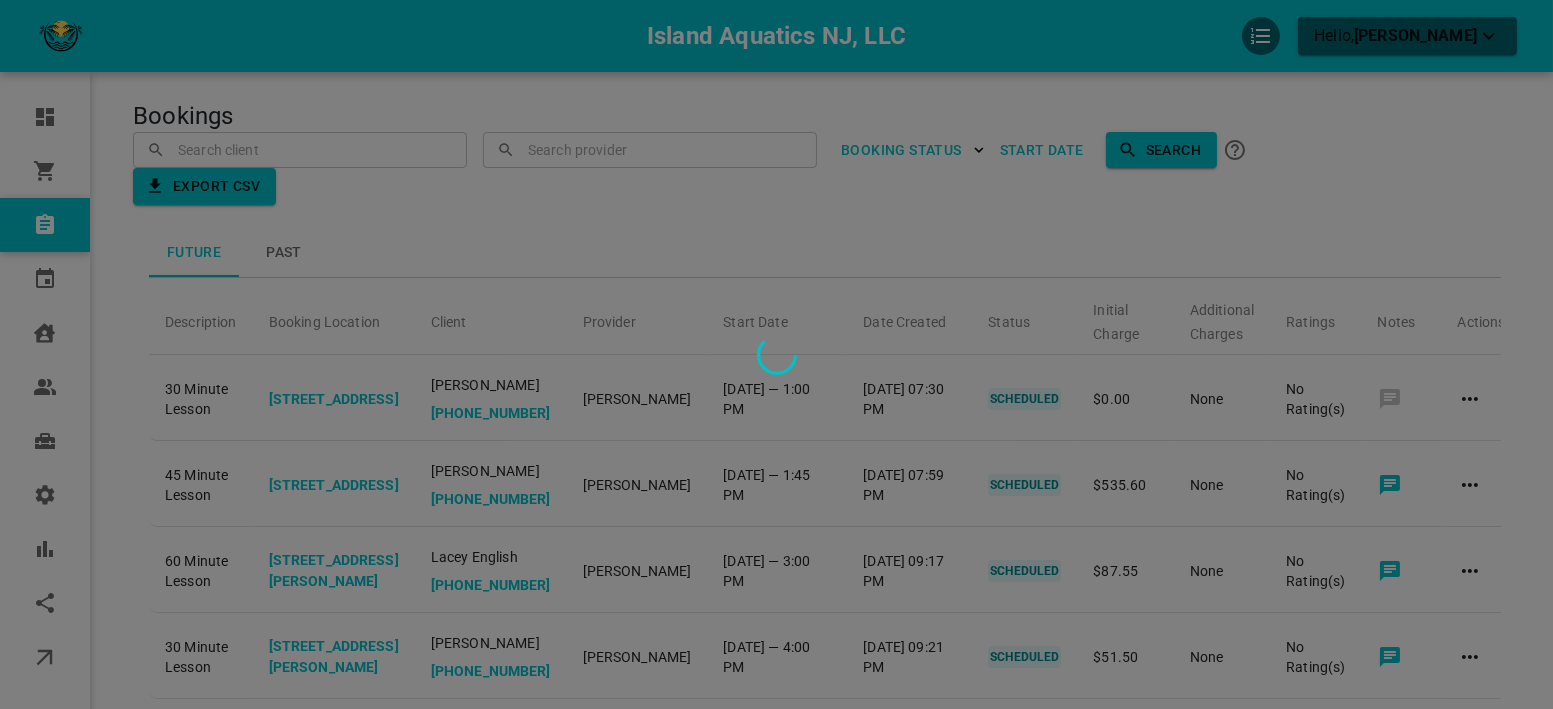 click at bounding box center (776, 354) 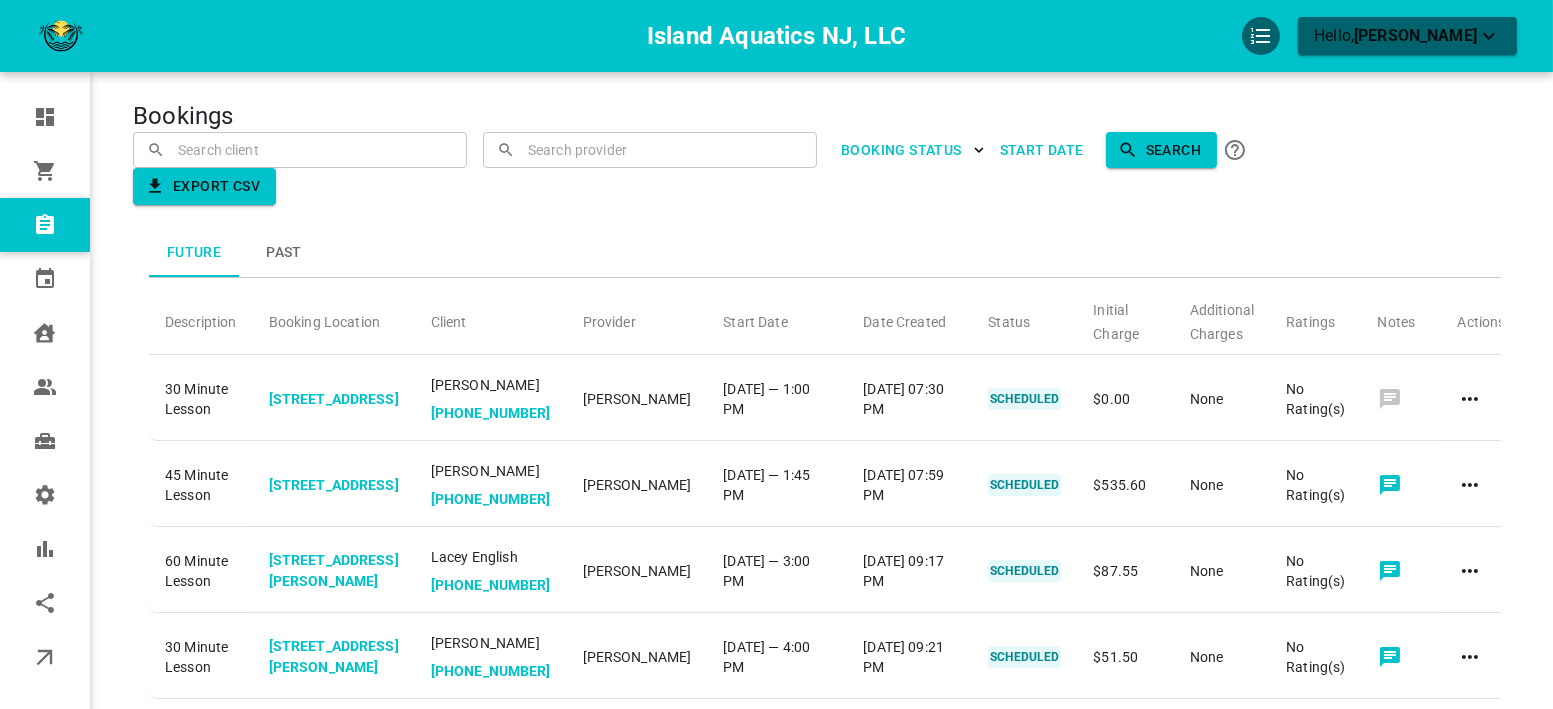 click at bounding box center (300, 149) 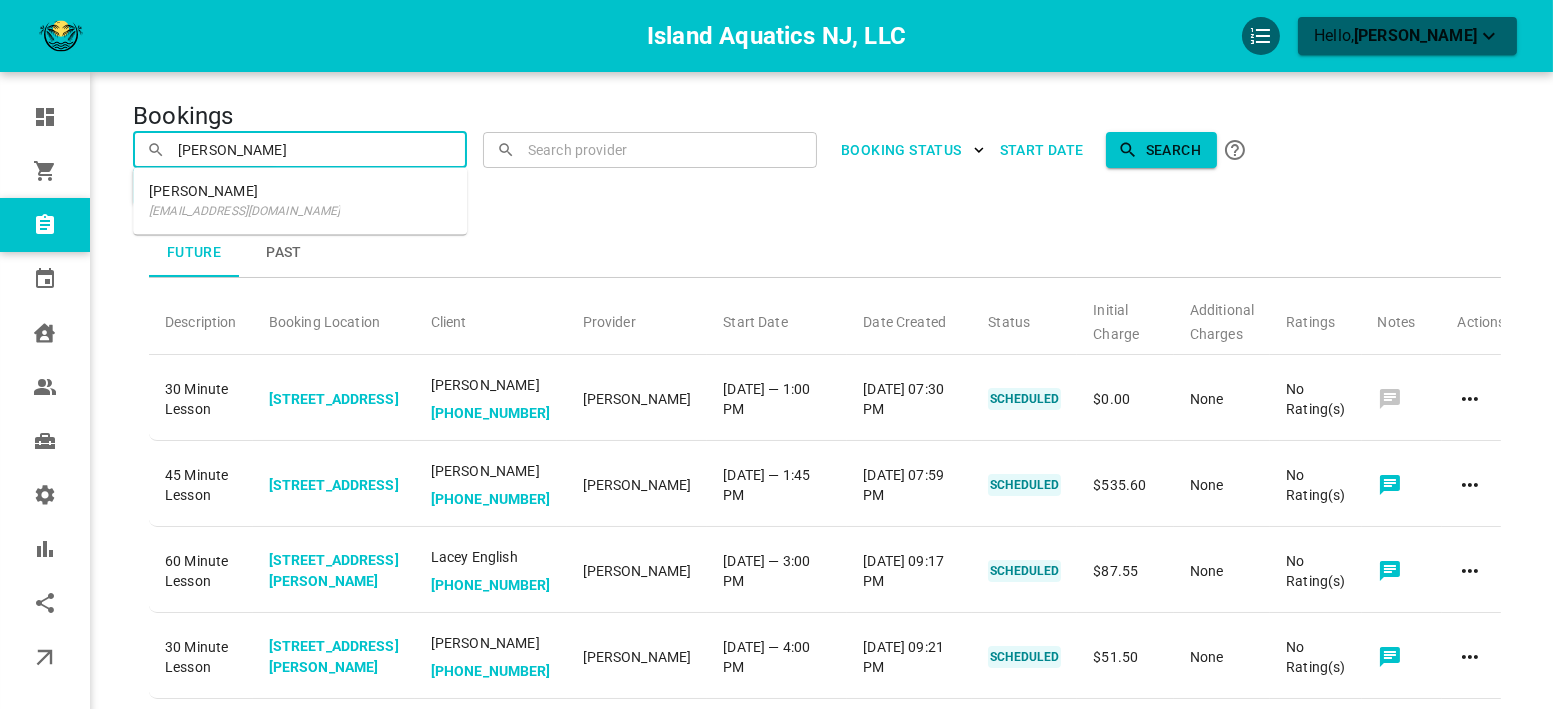 click on "[EMAIL_ADDRESS][DOMAIN_NAME]" at bounding box center (244, 211) 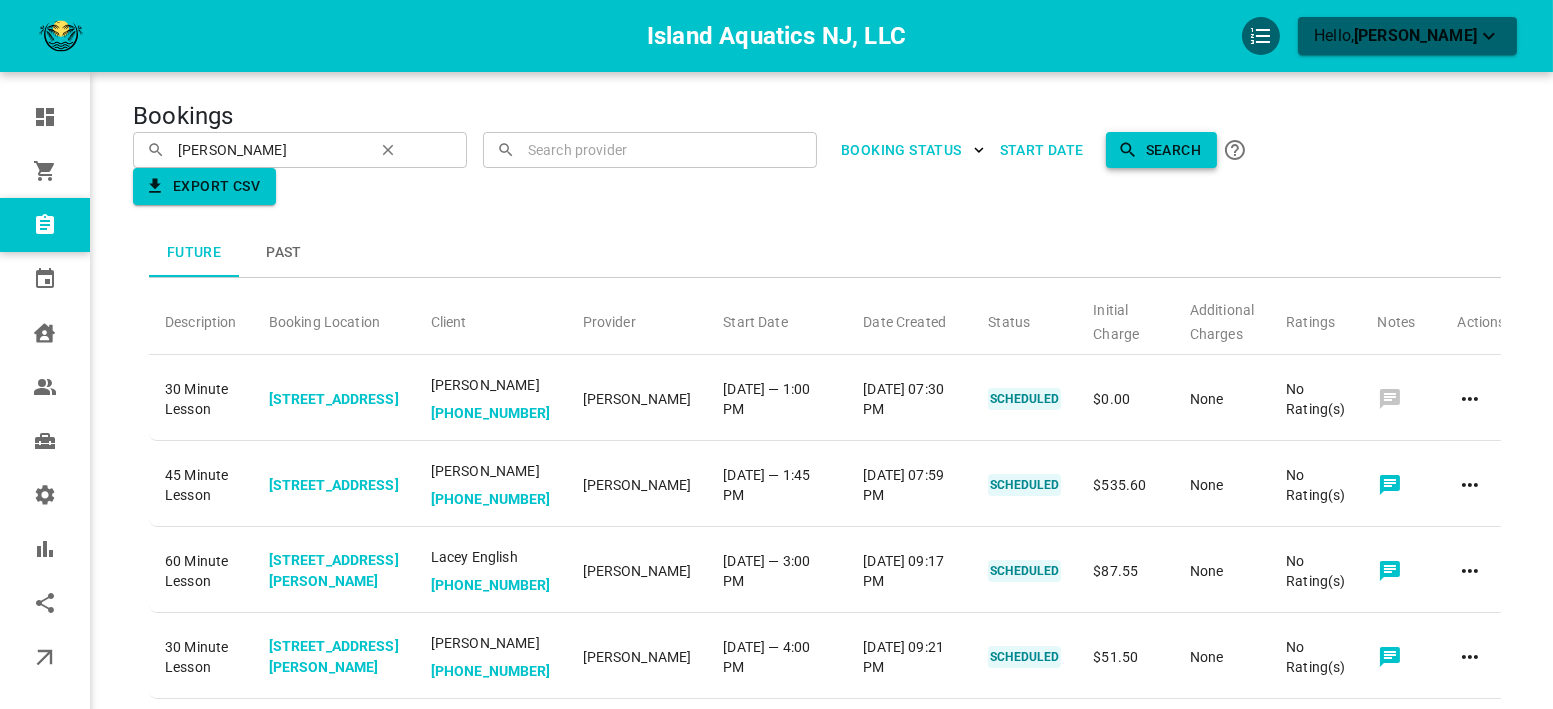 click on "Search" at bounding box center [1161, 150] 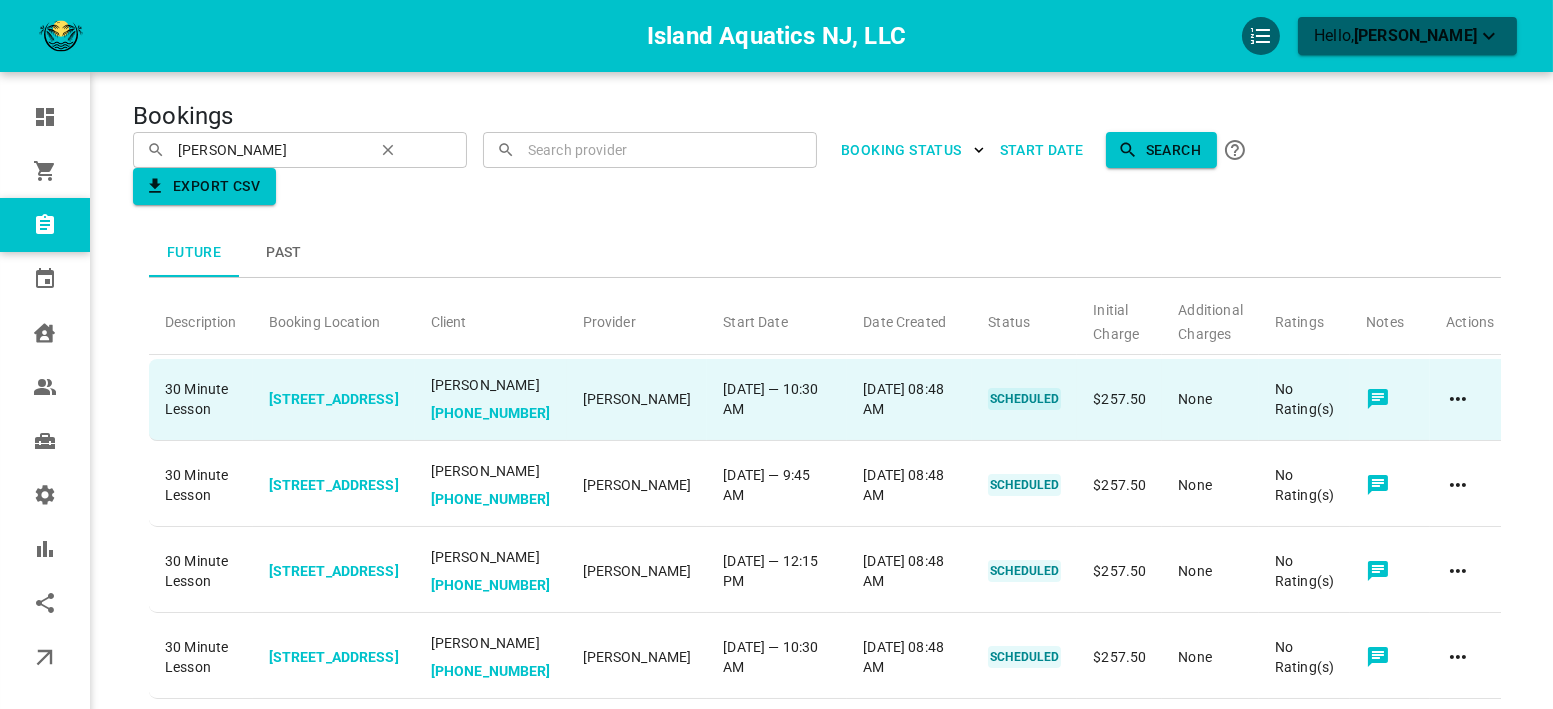 click 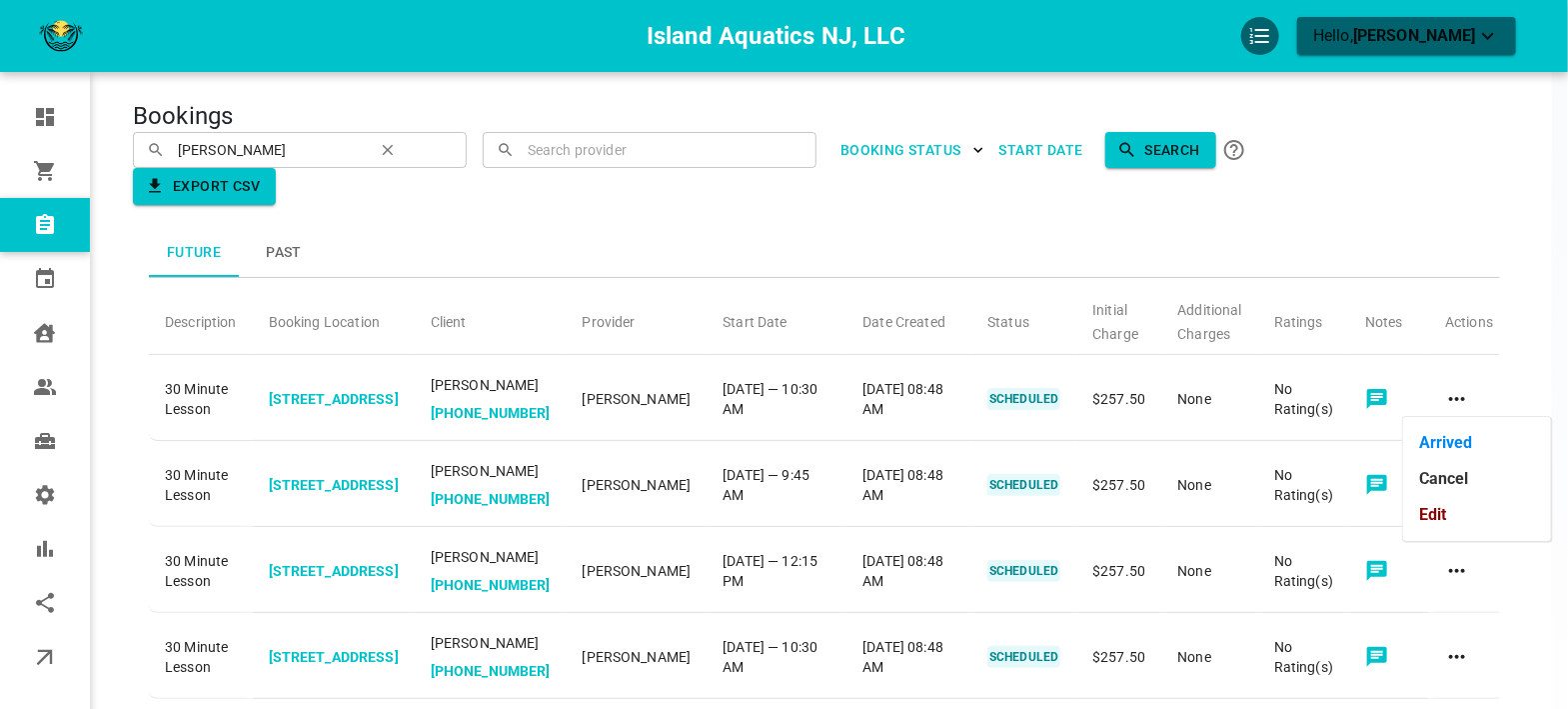 click on "Edit" at bounding box center [1477, 515] 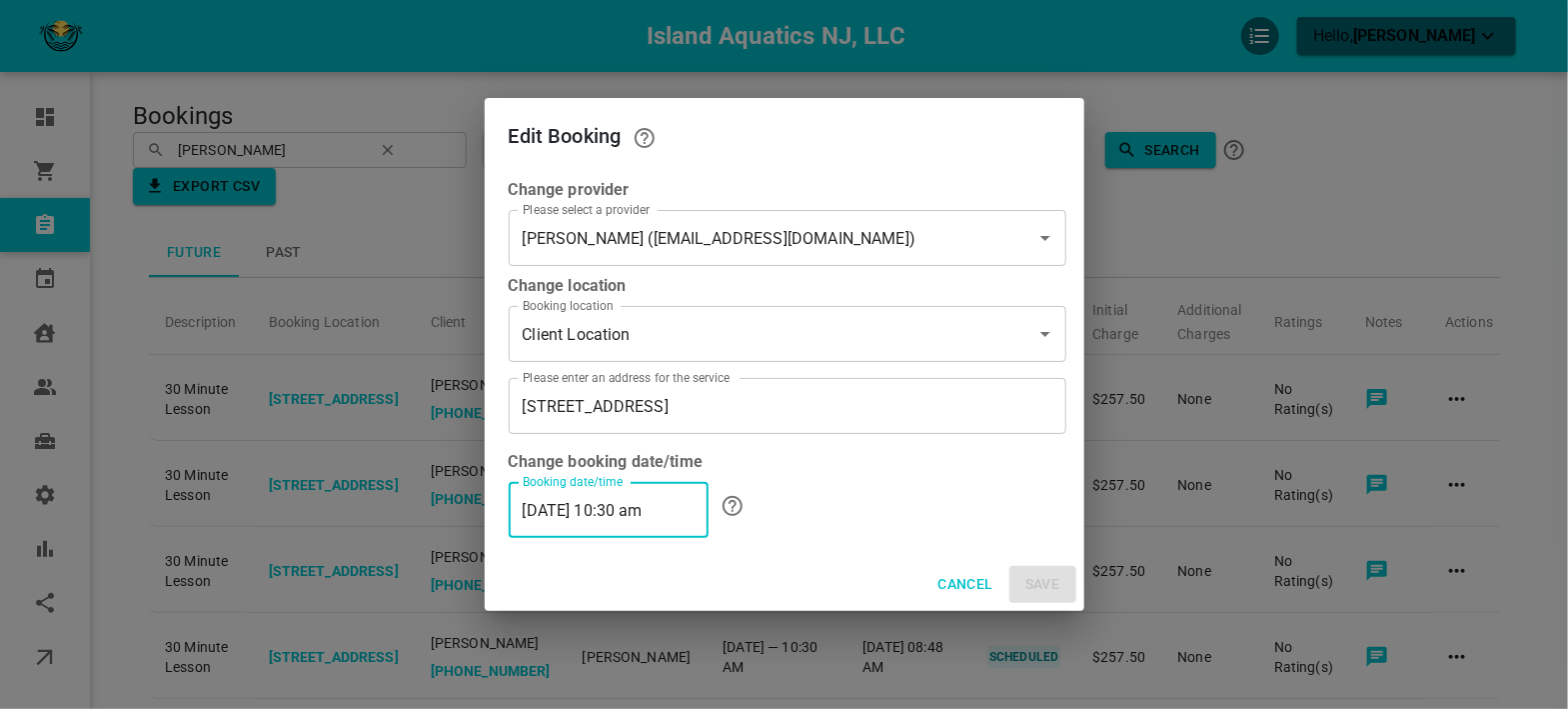 click on "07/23/2025 10:30 am" at bounding box center (609, 510) 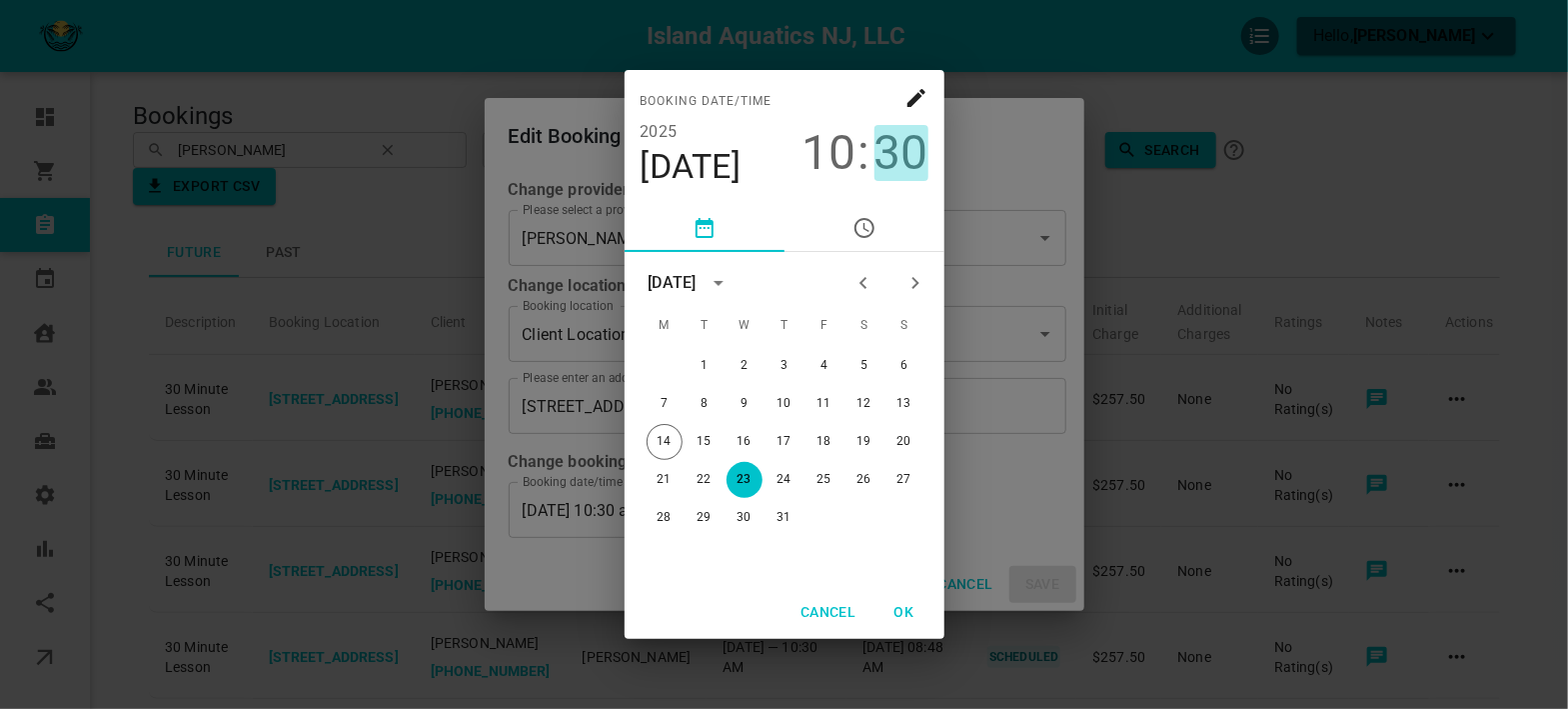 click on "30" at bounding box center (901, 153) 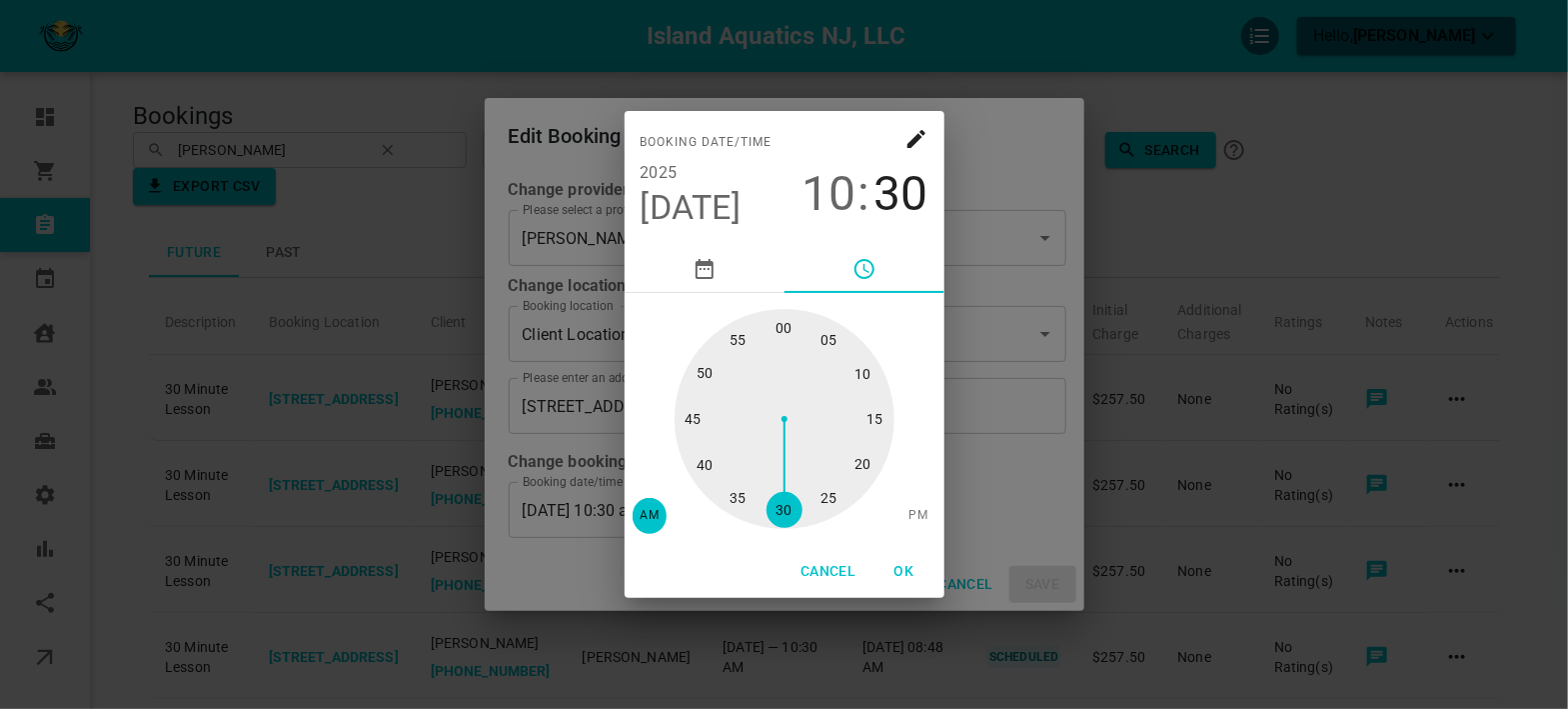 click at bounding box center (784, 419) 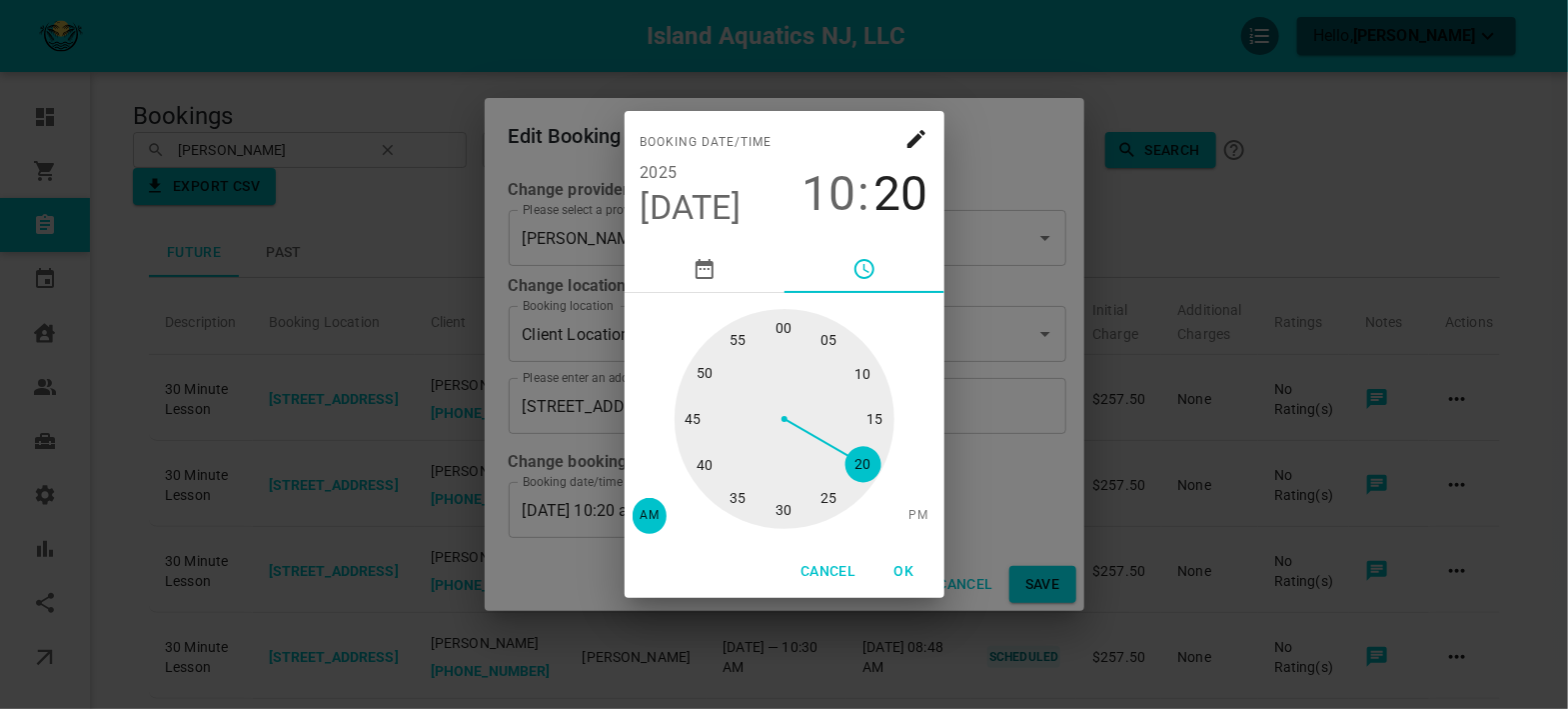 click on "OK" at bounding box center (904, 571) 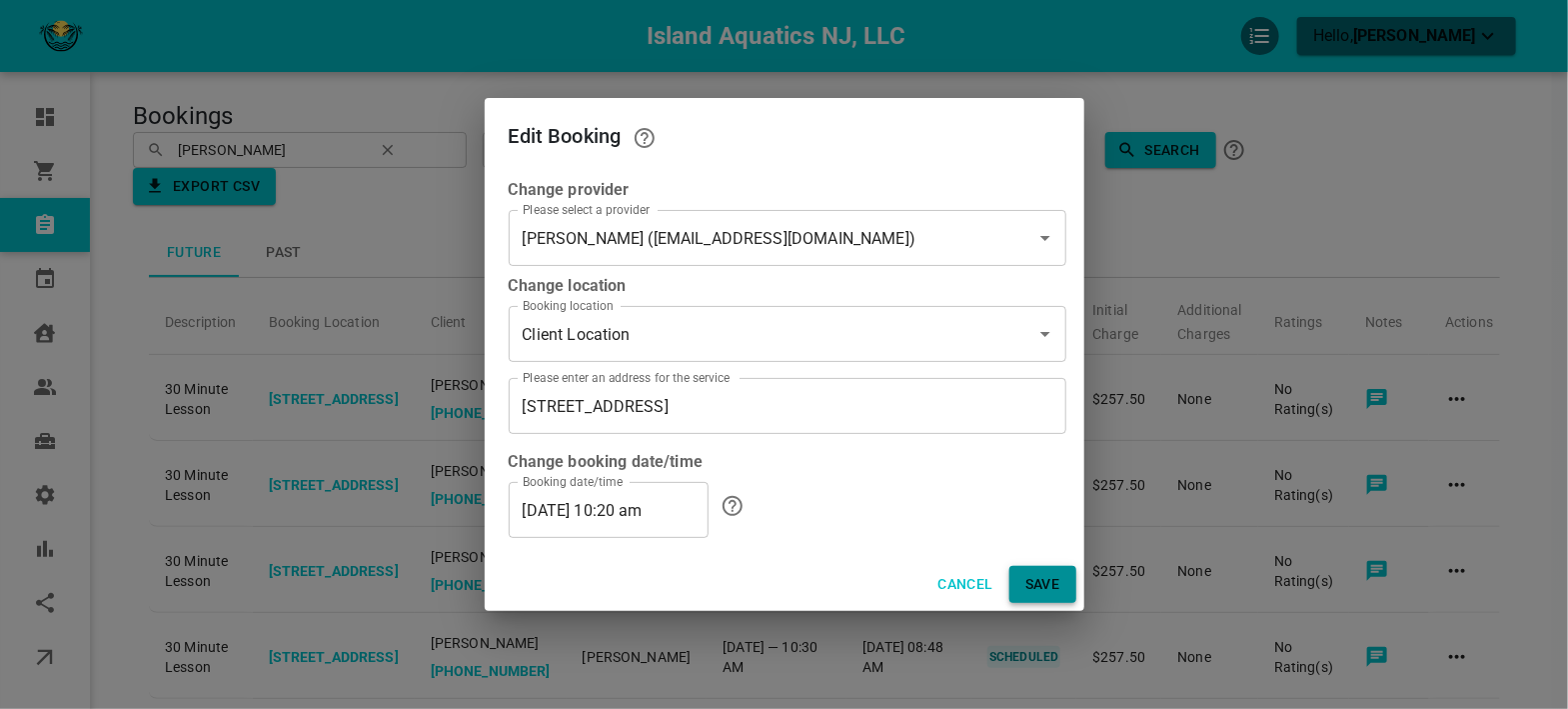 click on "Save" at bounding box center [1042, 584] 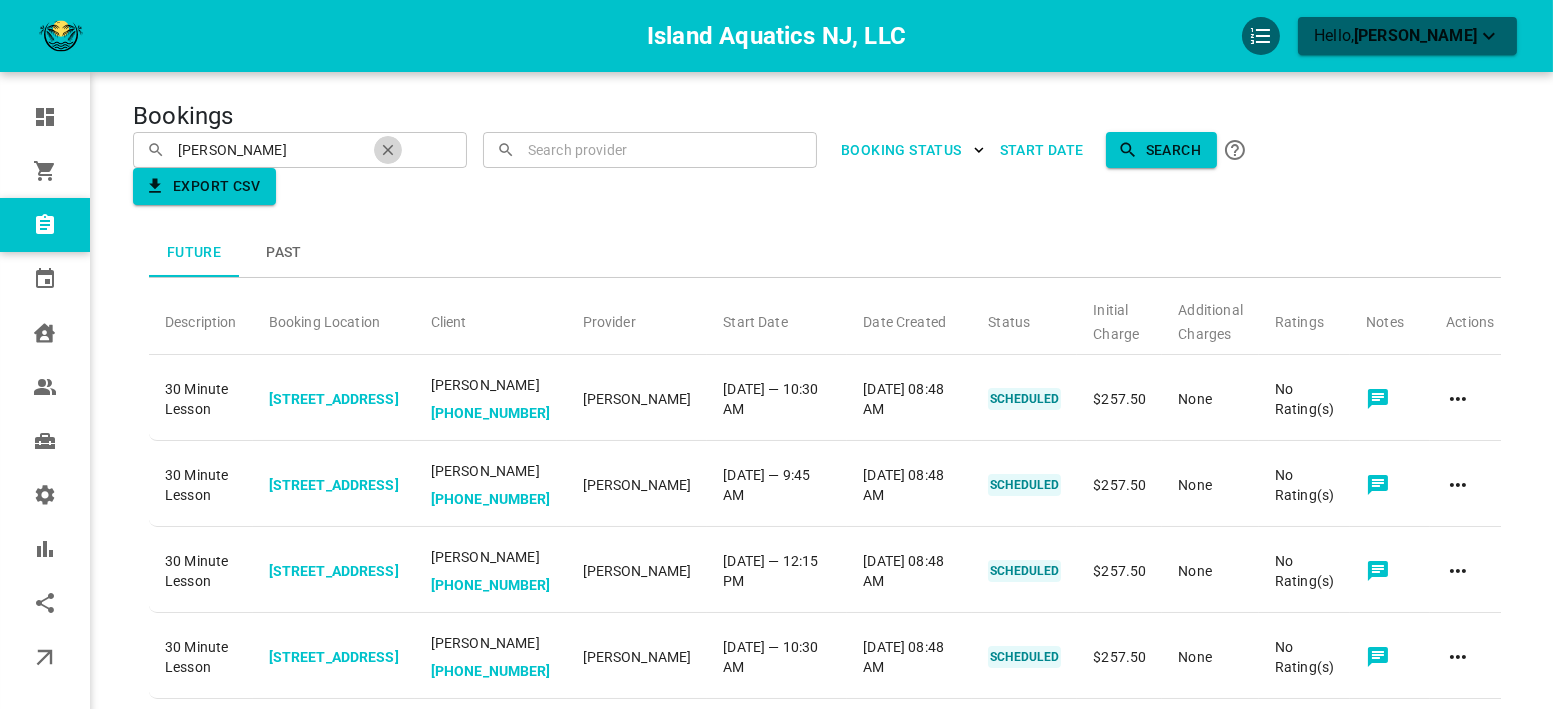 click at bounding box center [388, 150] 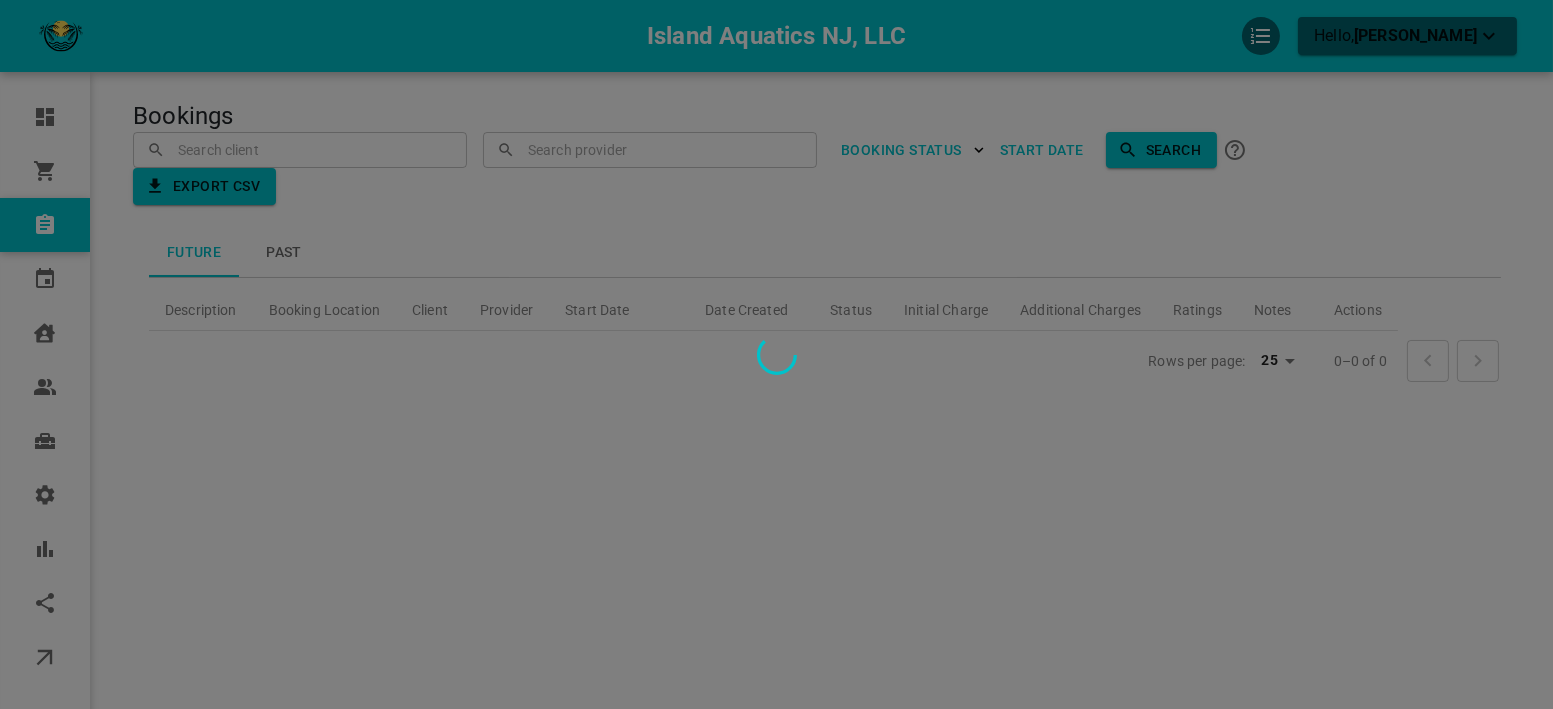 click at bounding box center (776, 354) 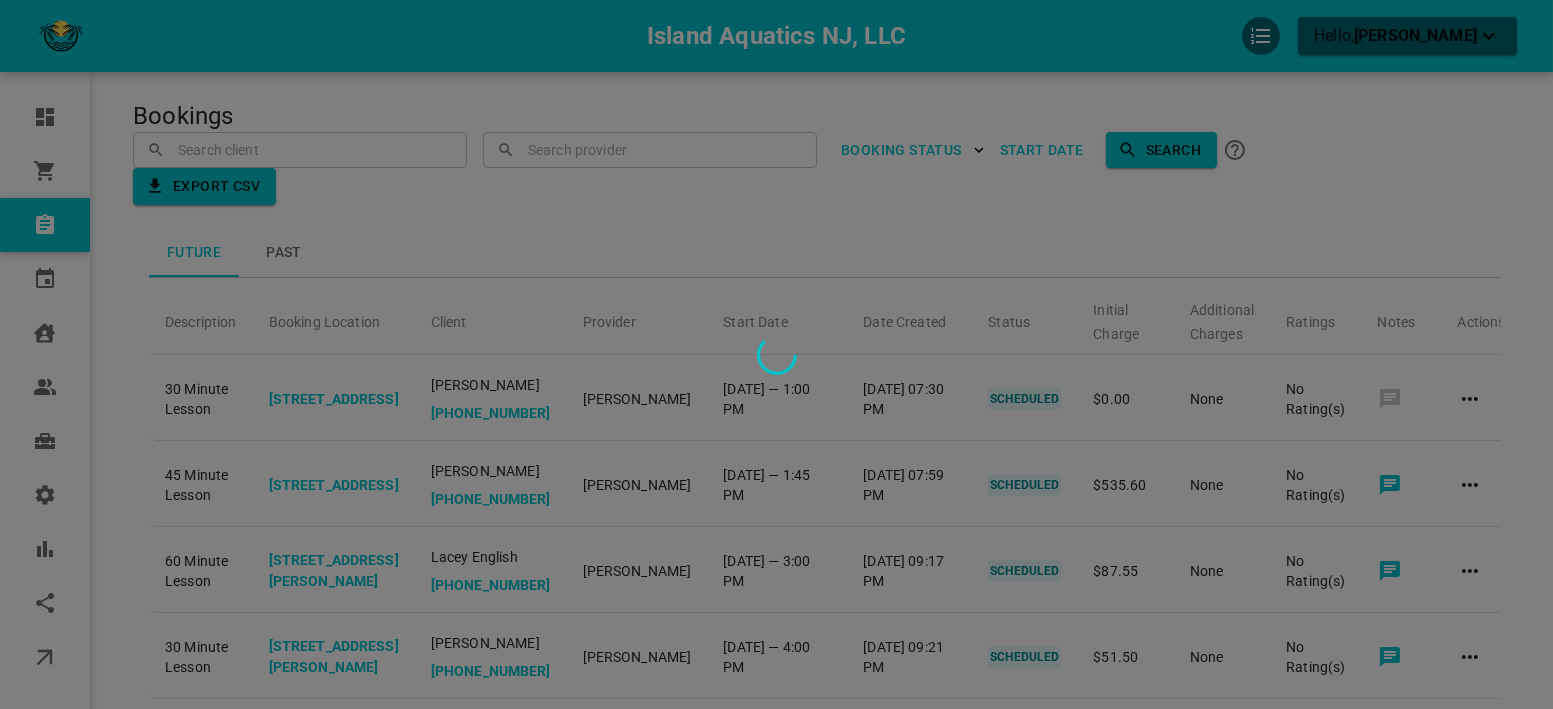 click at bounding box center [776, 354] 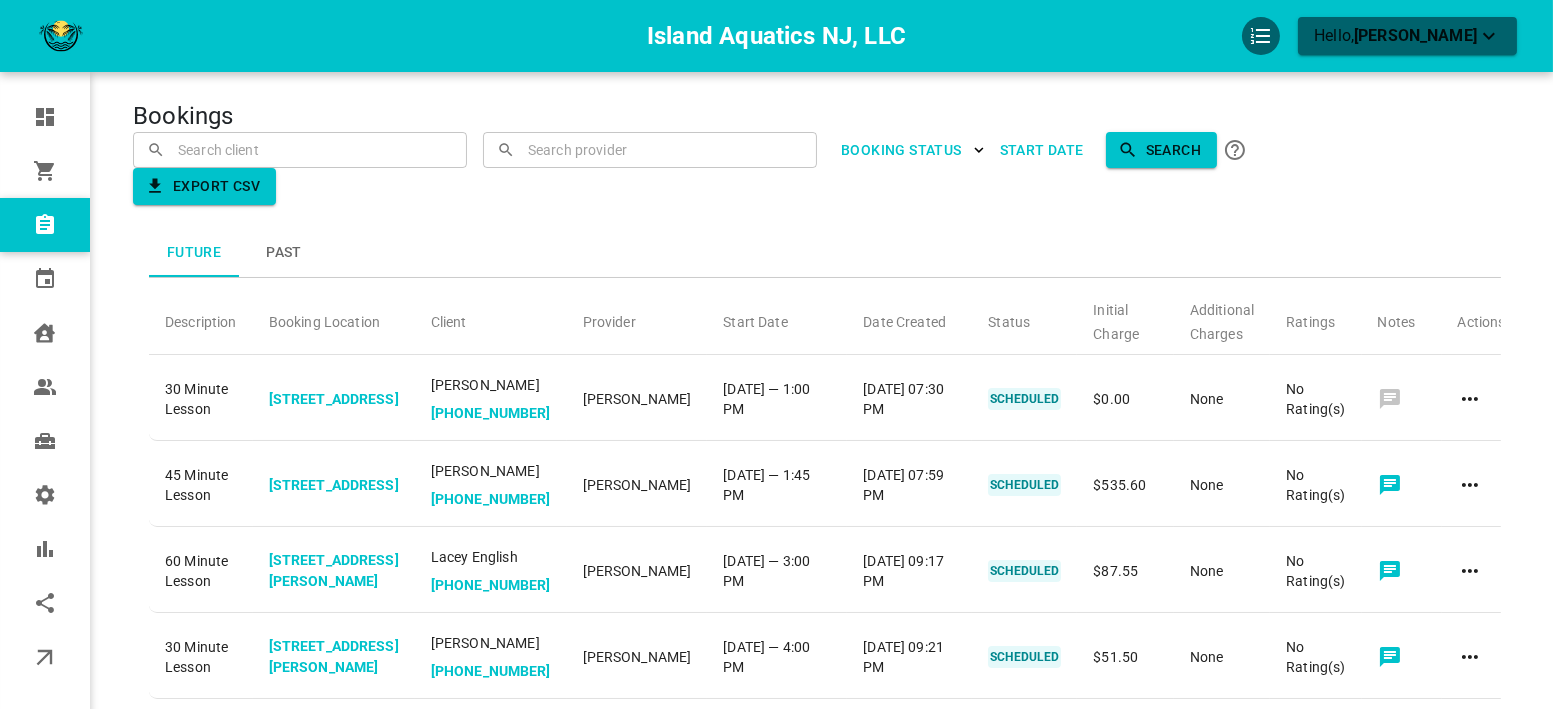 click at bounding box center [300, 149] 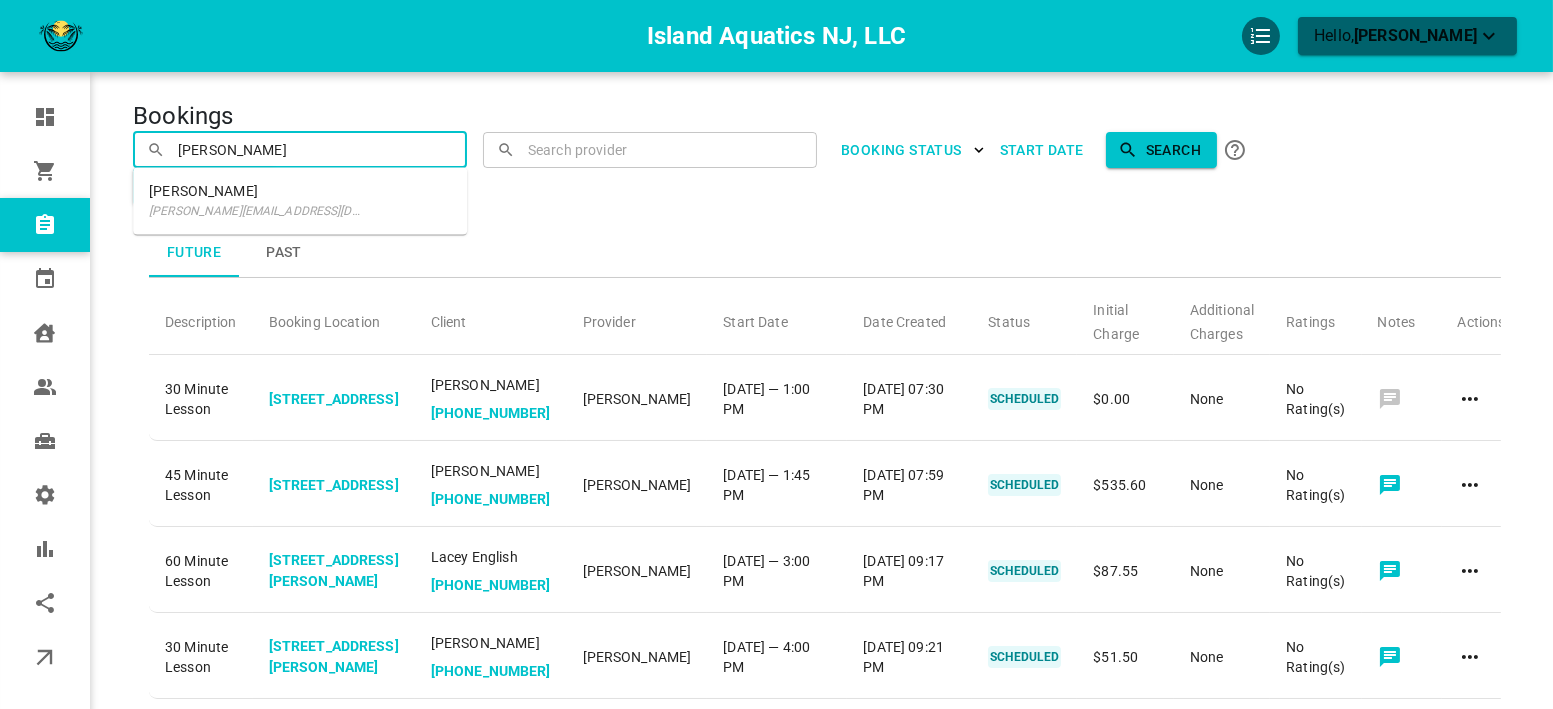 click on "[PERSON_NAME][EMAIL_ADDRESS][DOMAIN_NAME]" at bounding box center (258, 211) 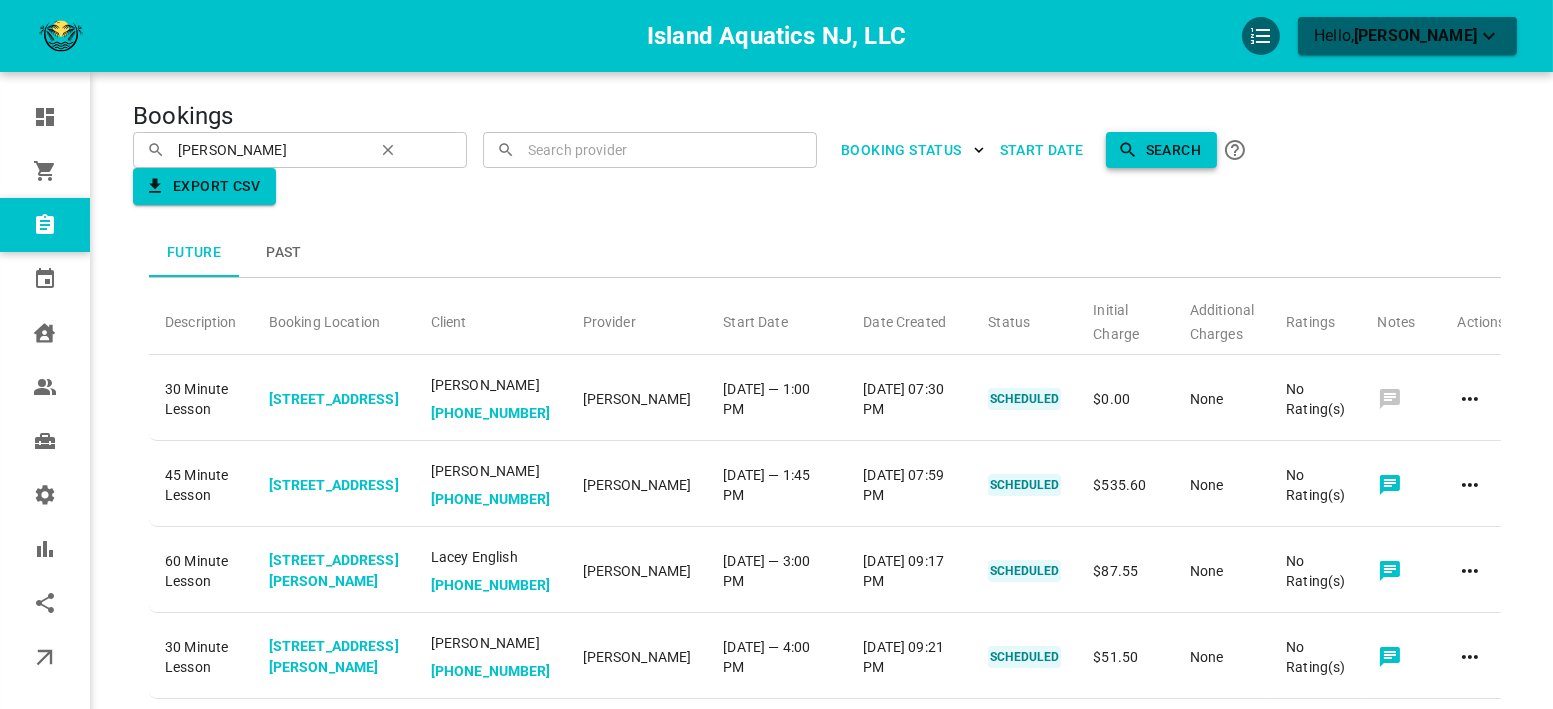 click 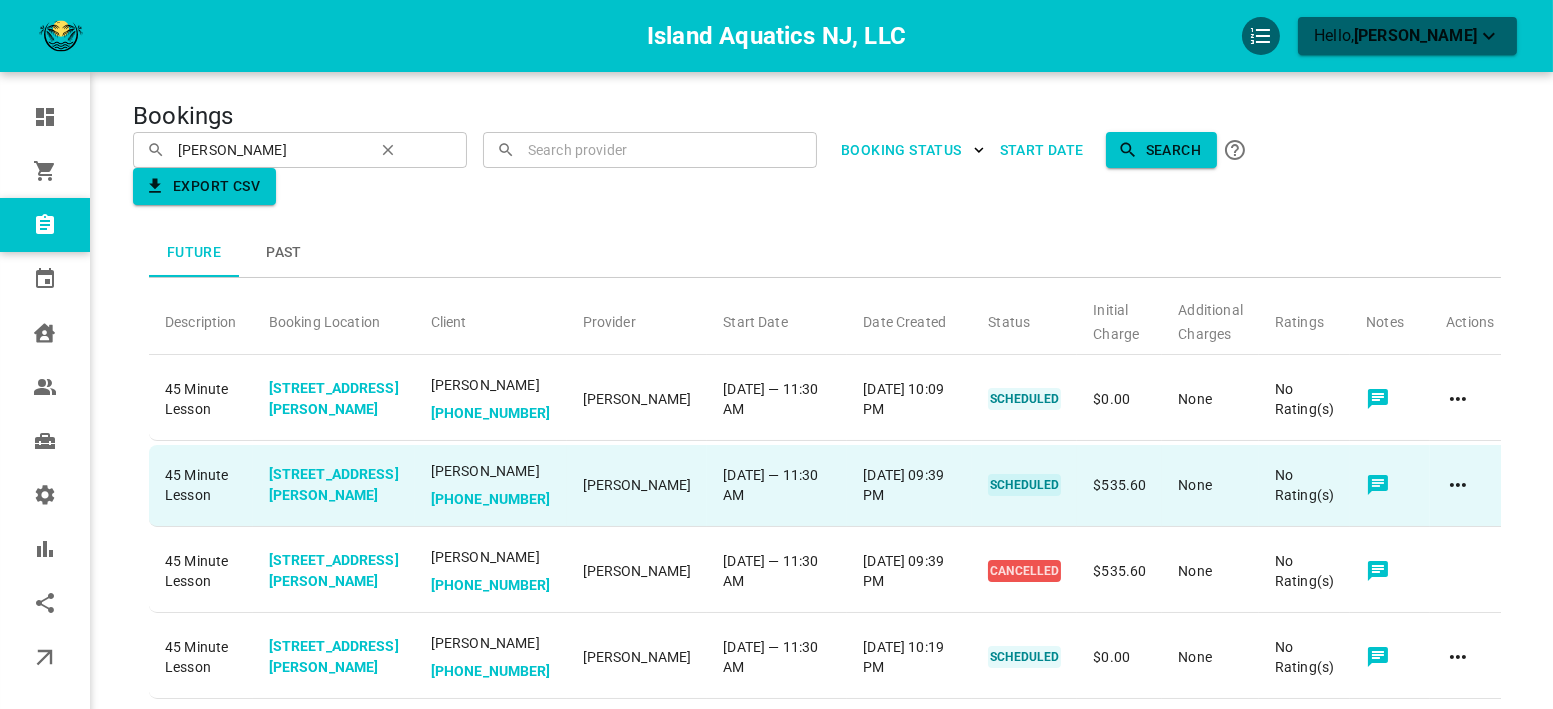 click 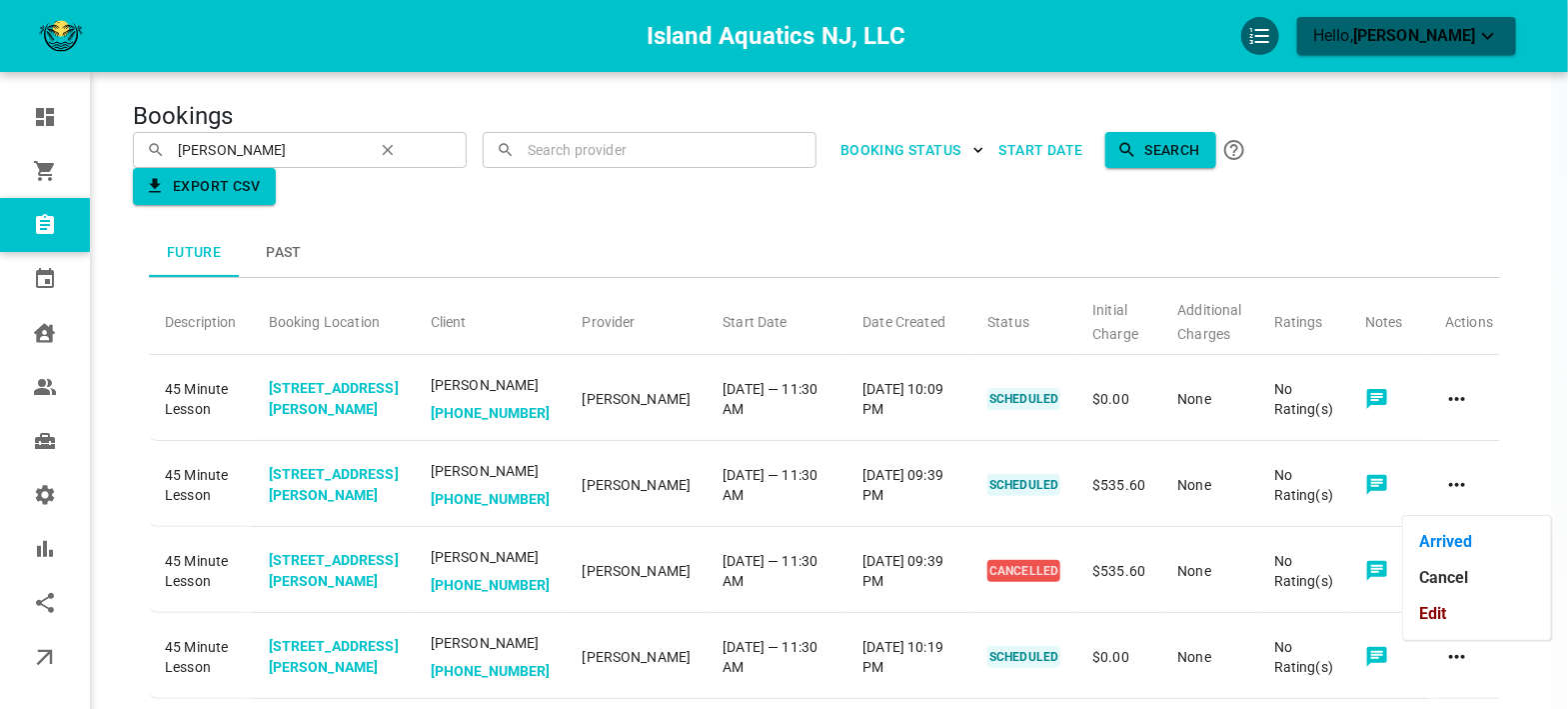 click on "Edit" at bounding box center (1477, 614) 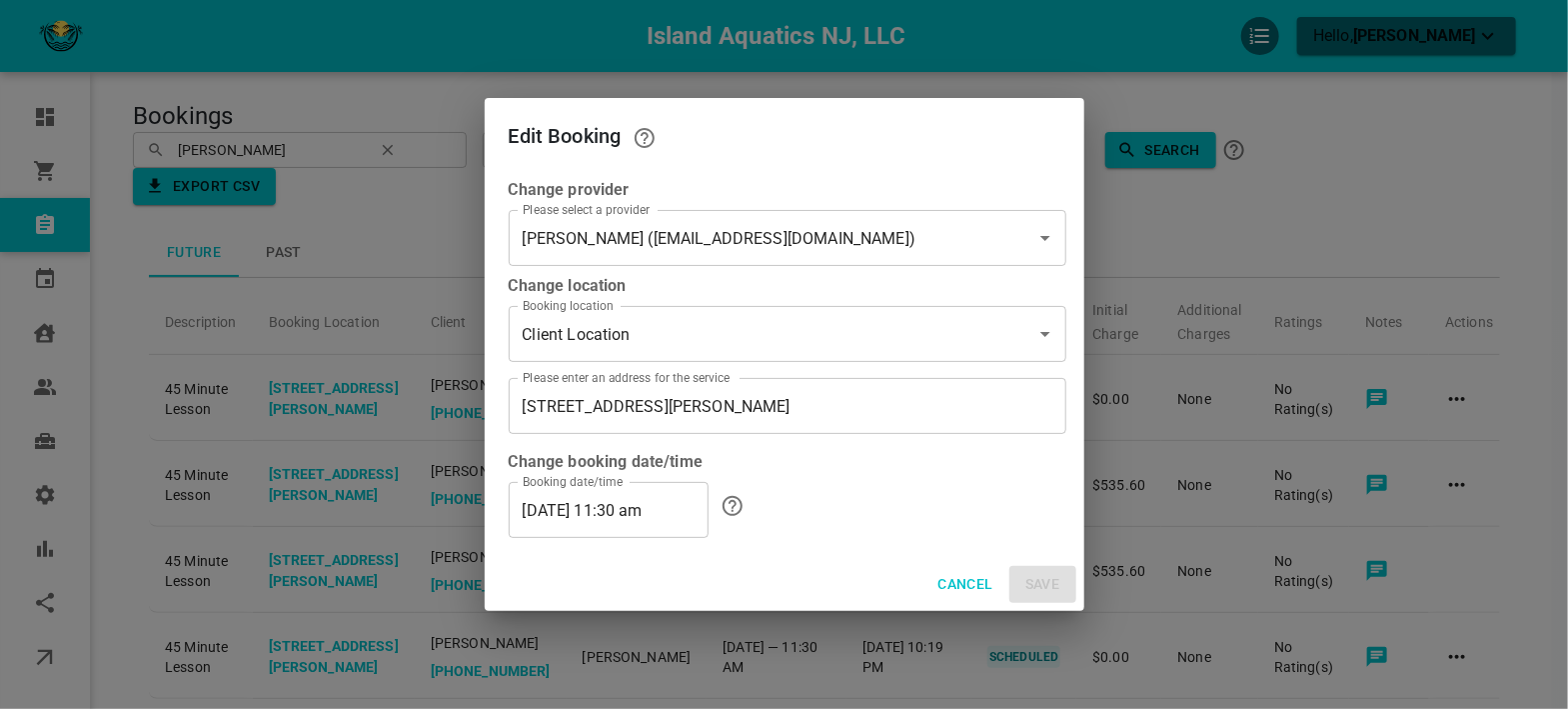 click on "07/23/2025 11:30 am" at bounding box center [609, 510] 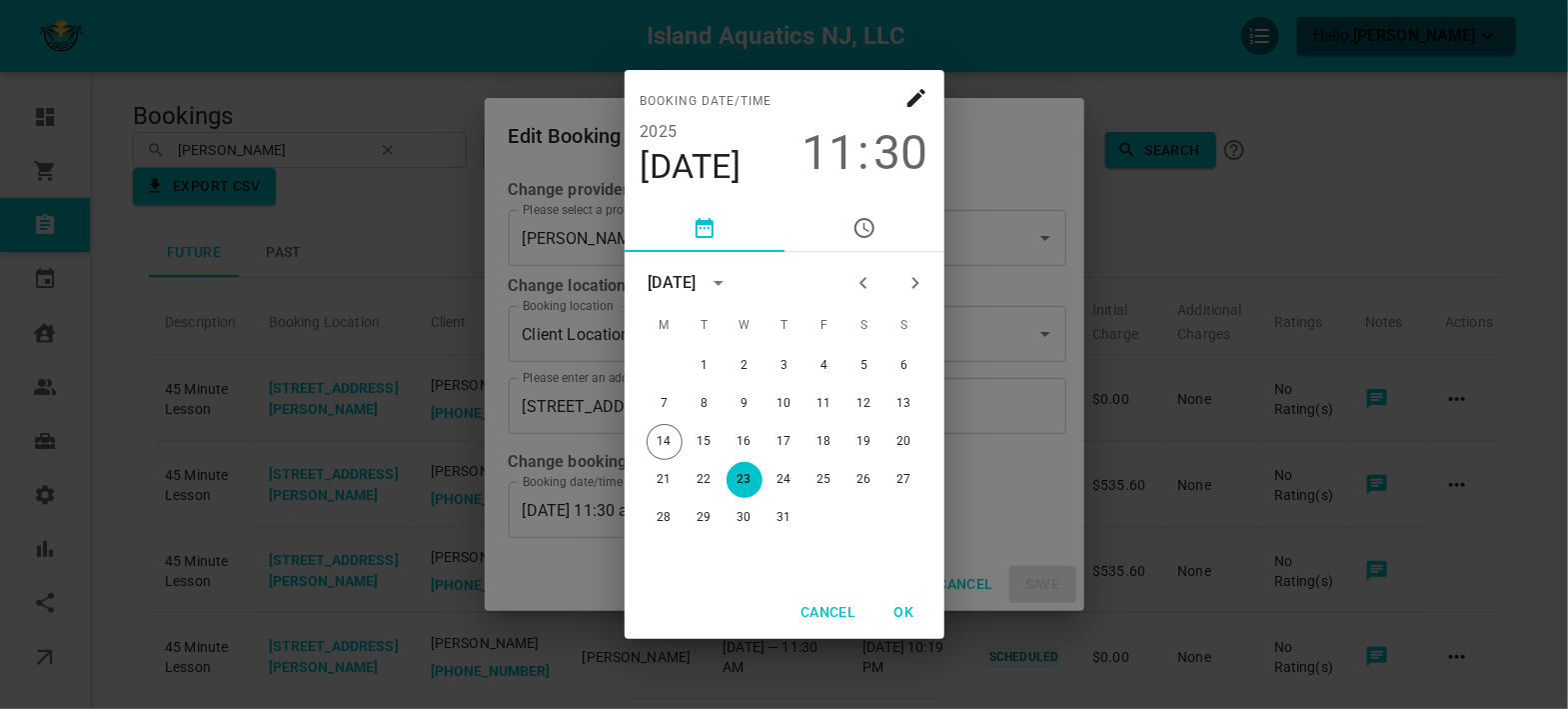 click on "30" at bounding box center [901, 153] 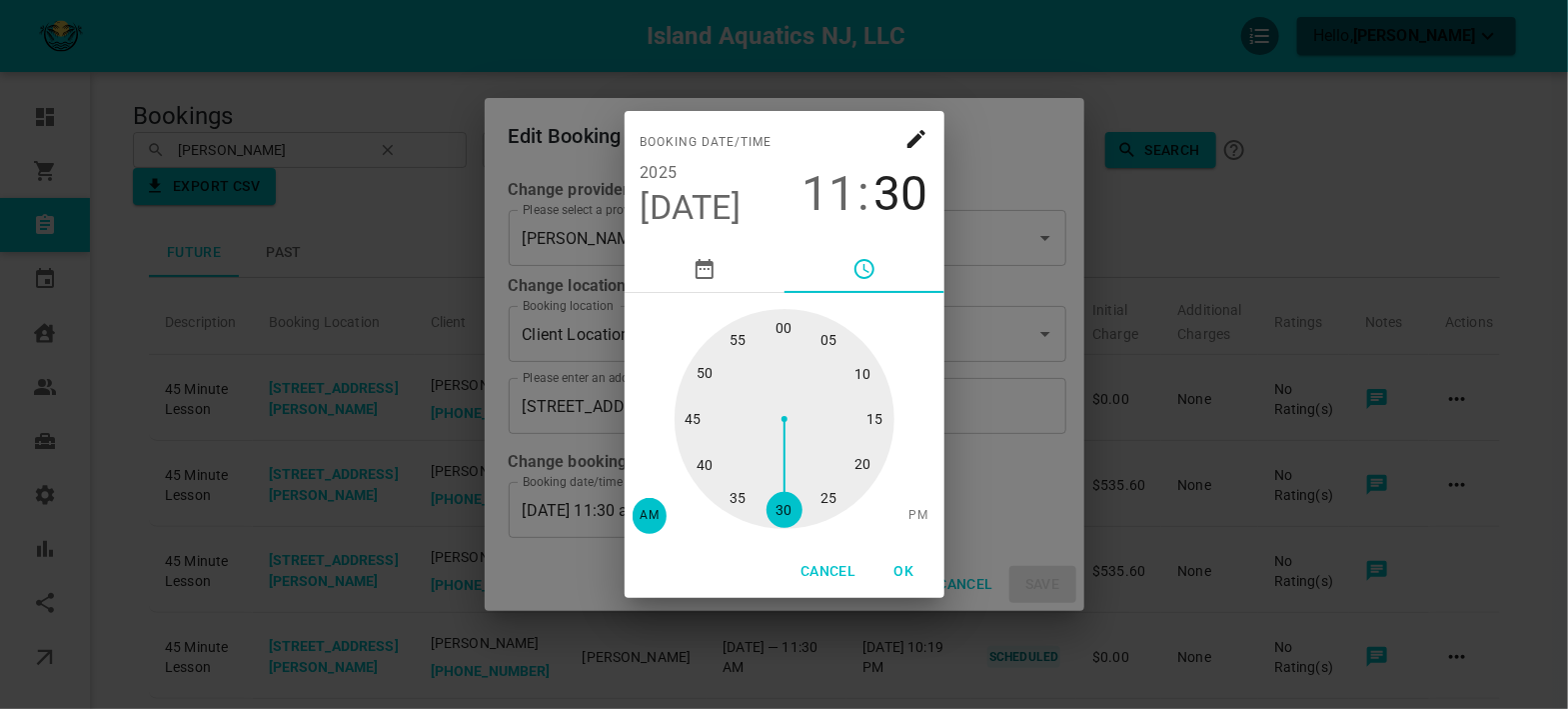 click at bounding box center [784, 419] 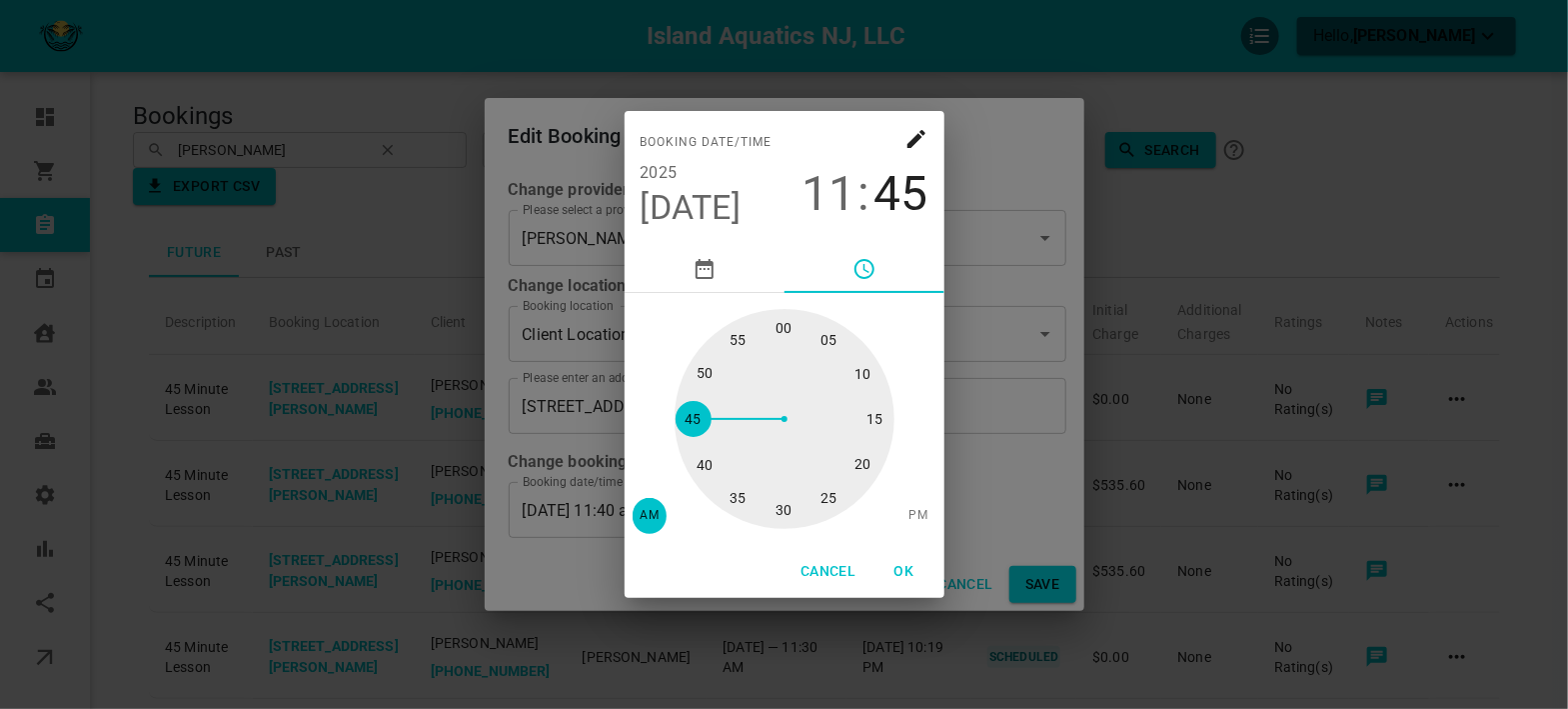 click at bounding box center [784, 419] 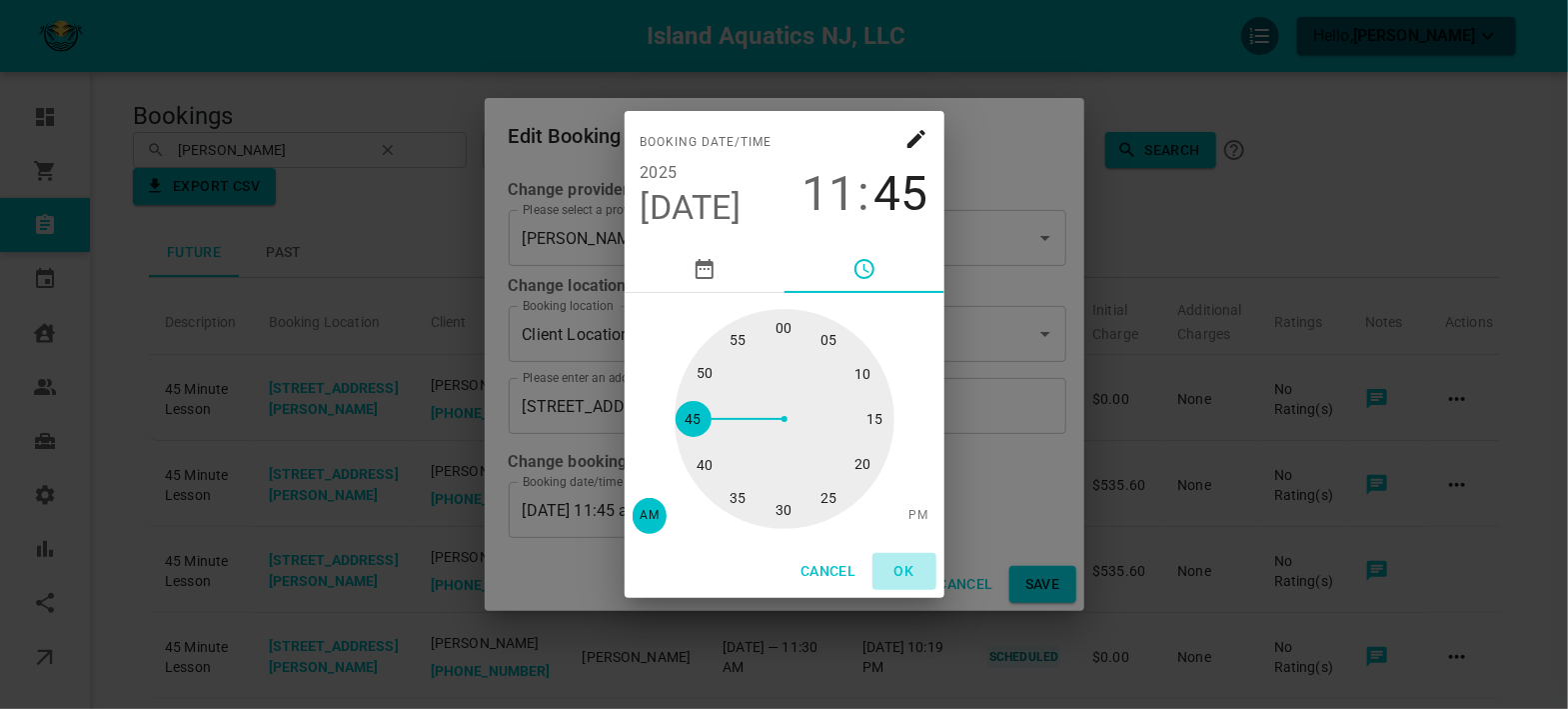 click on "OK" at bounding box center [904, 571] 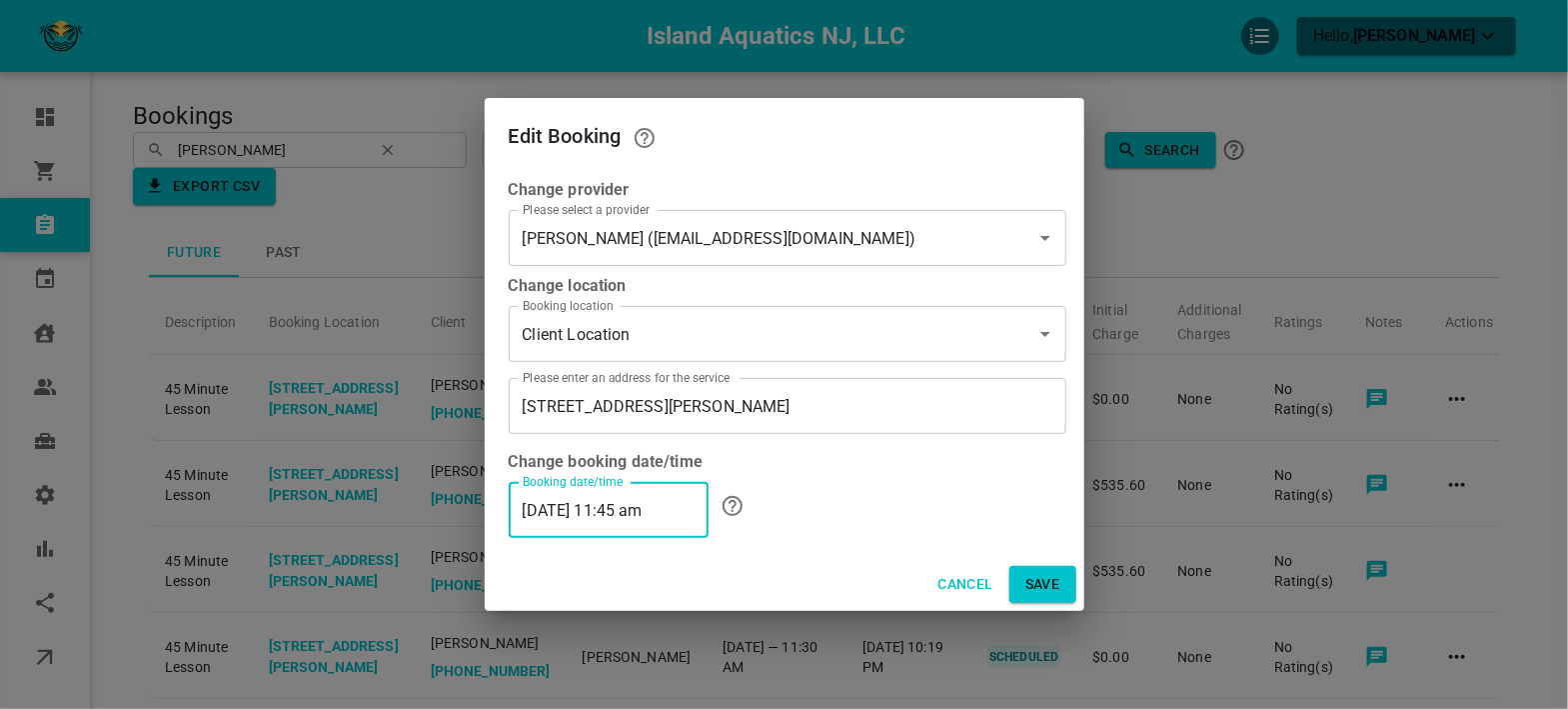 click on "Save" at bounding box center (1042, 584) 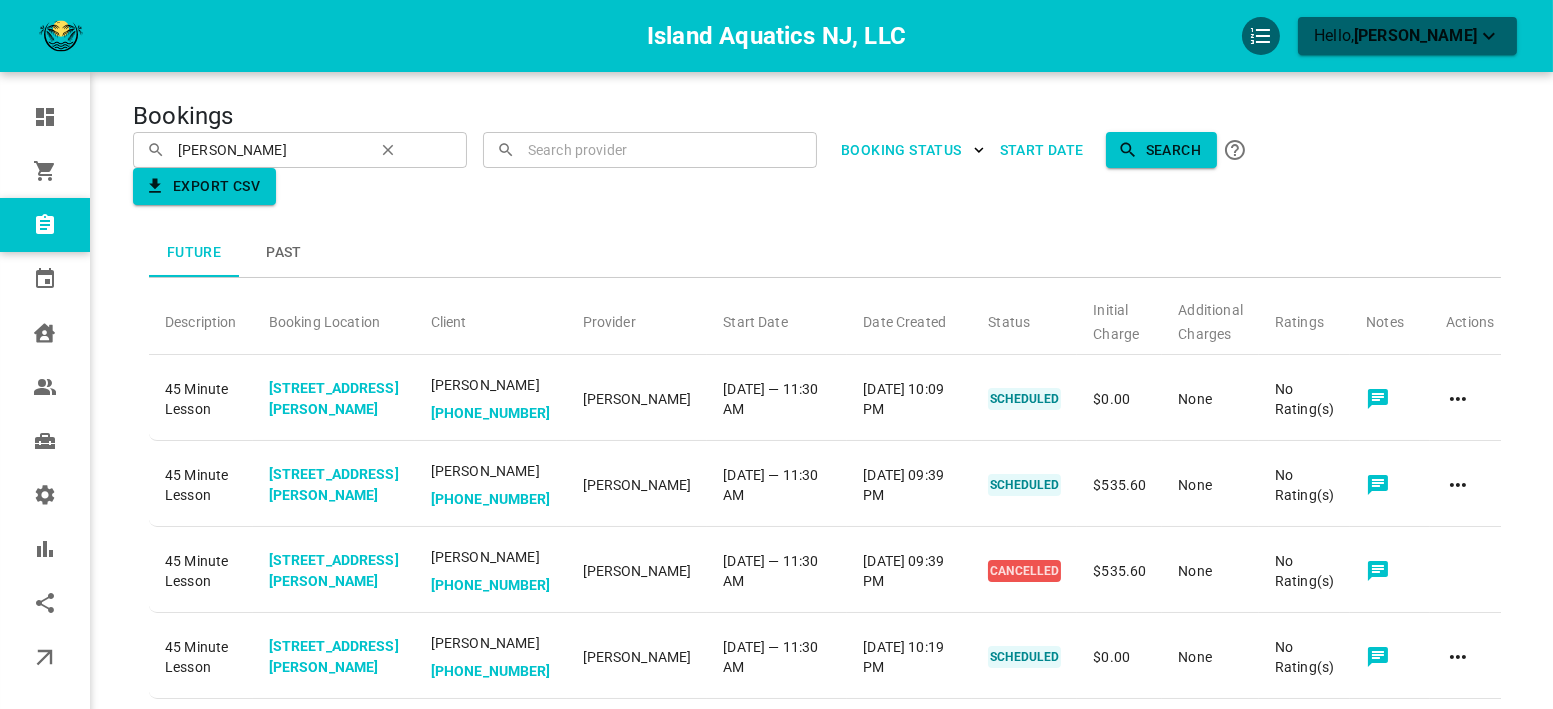click 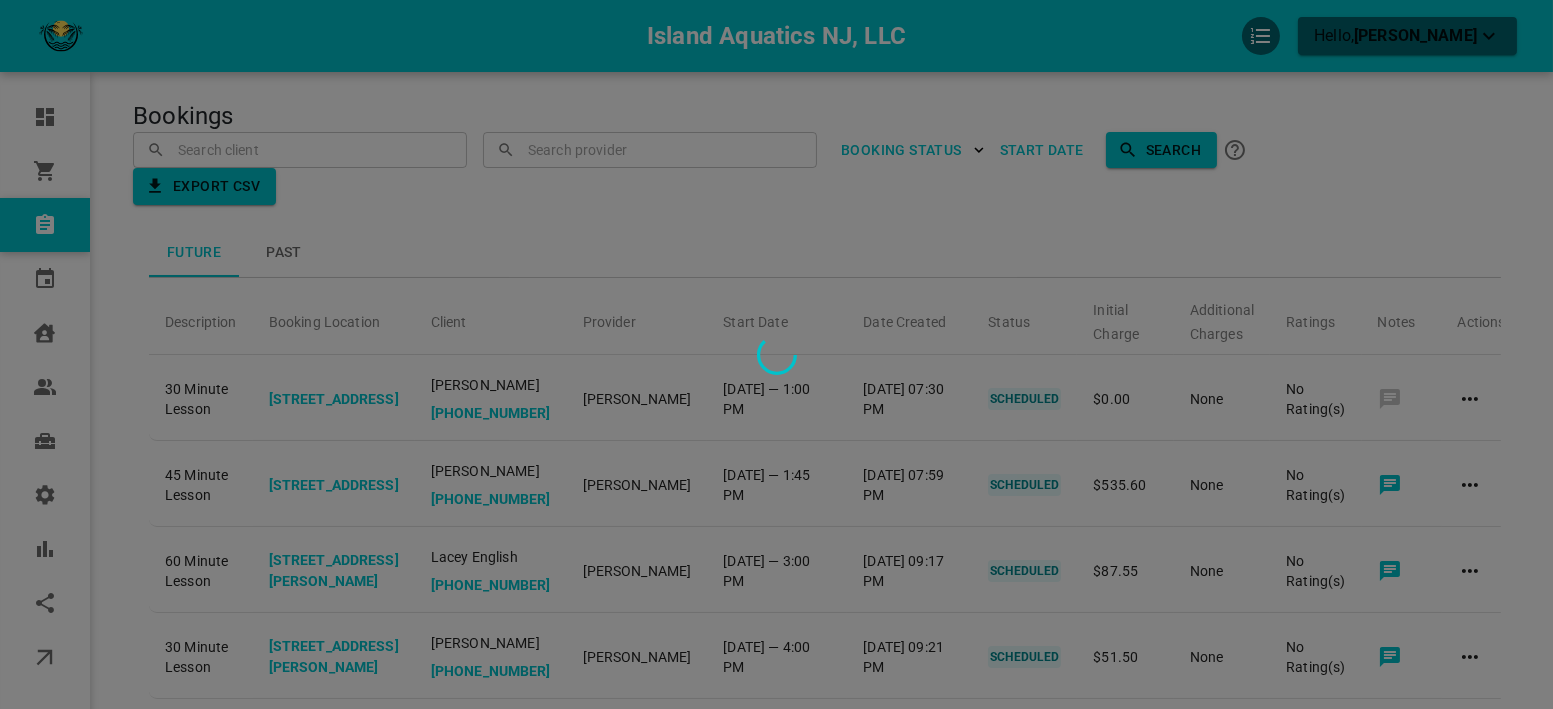 drag, startPoint x: 540, startPoint y: 145, endPoint x: 592, endPoint y: 149, distance: 52.153618 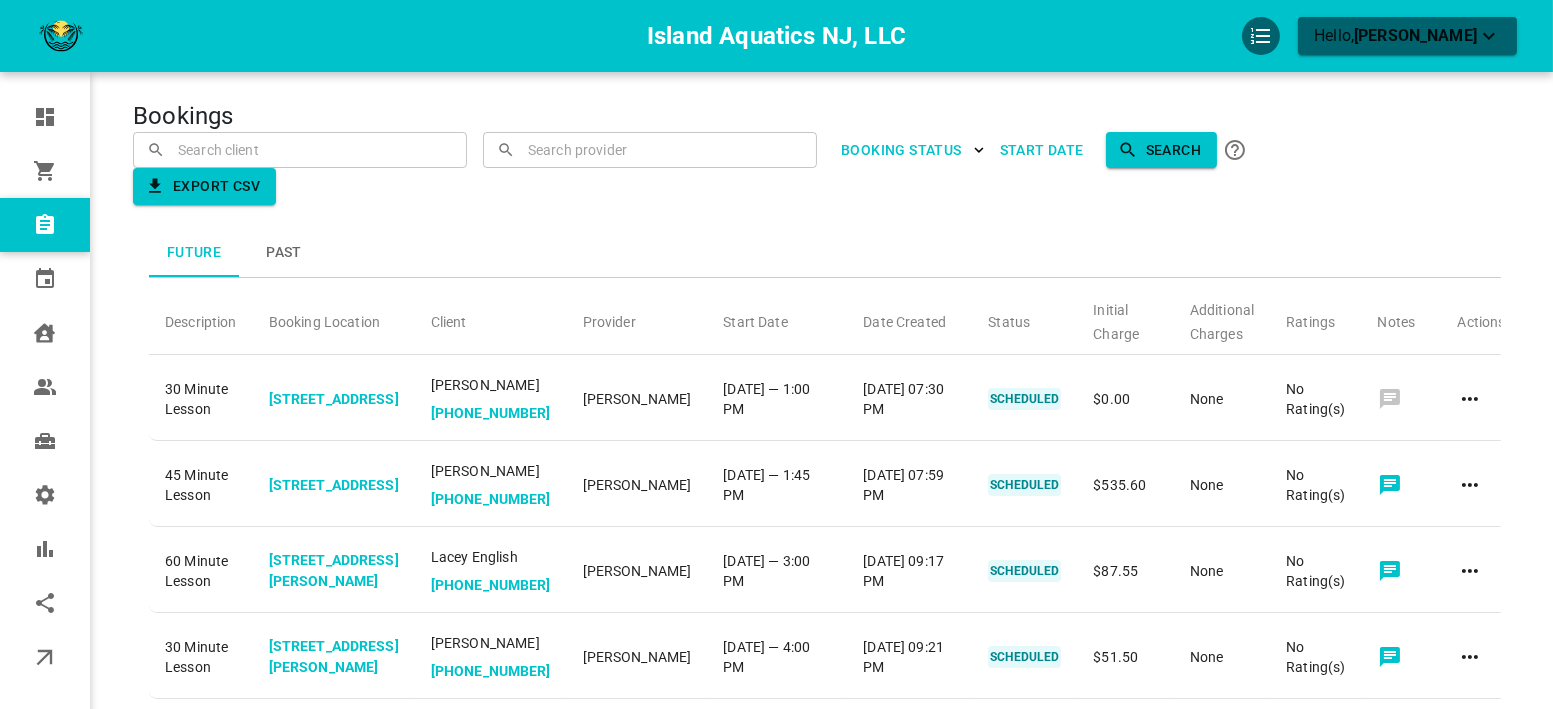 click at bounding box center [300, 149] 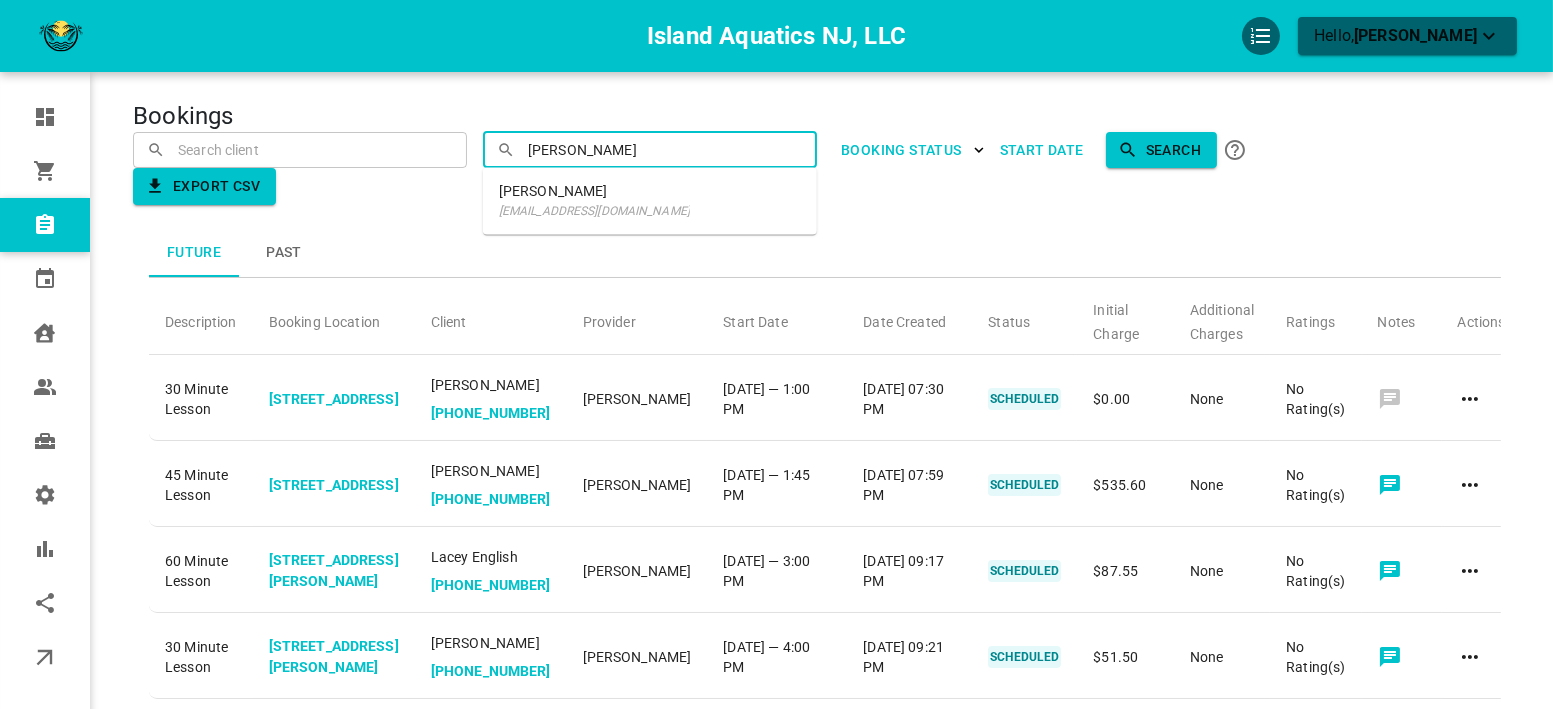 click on "[EMAIL_ADDRESS][DOMAIN_NAME]" at bounding box center [594, 211] 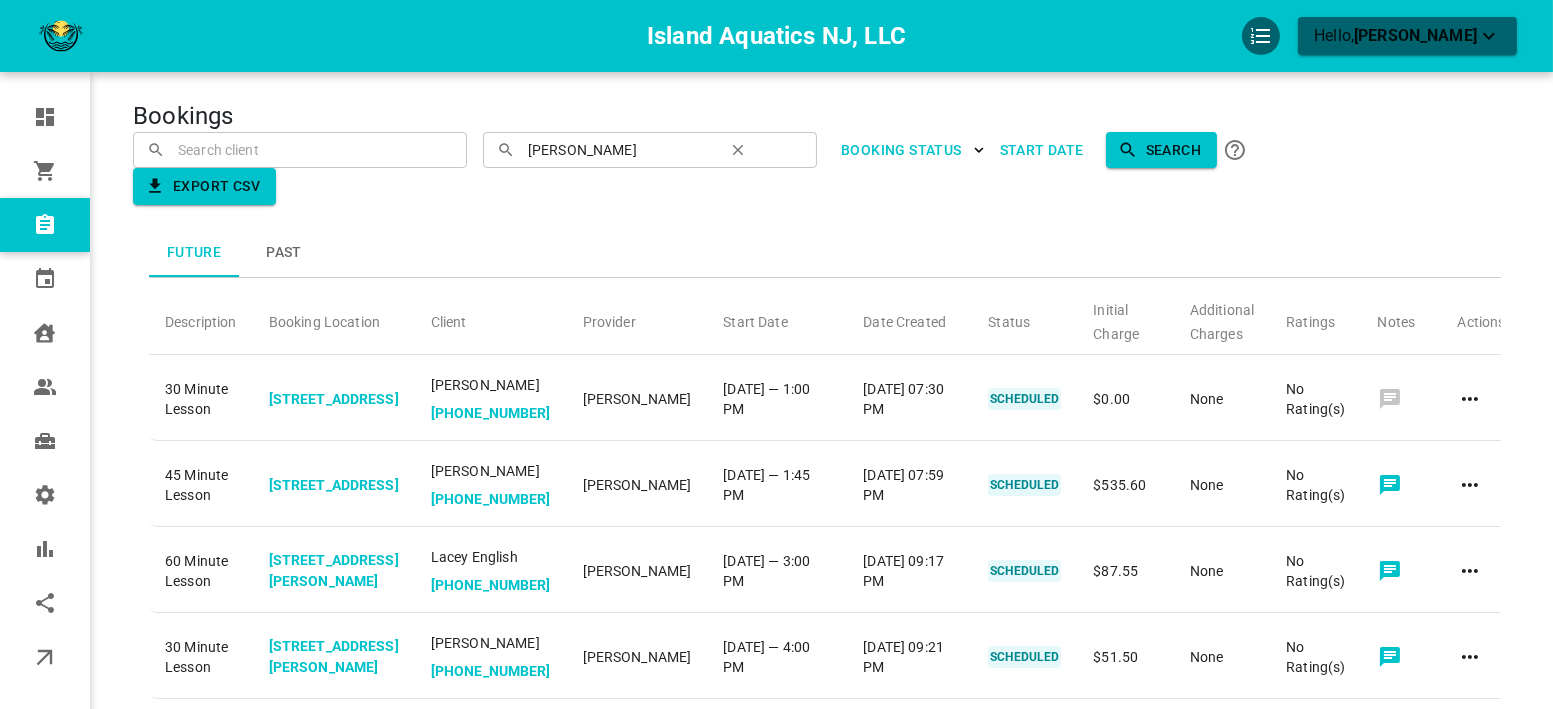 click on "Search" at bounding box center (1161, 150) 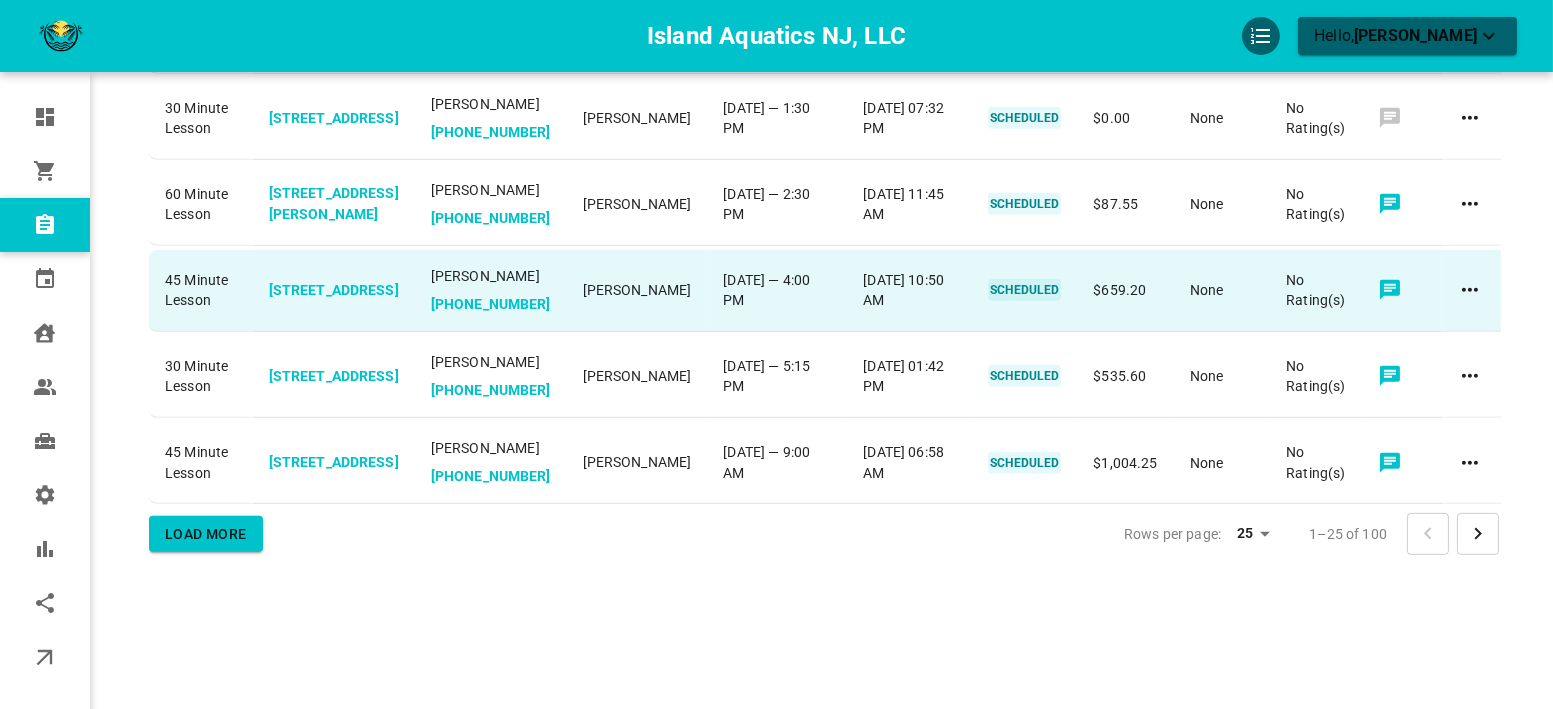 scroll, scrollTop: 2439, scrollLeft: 0, axis: vertical 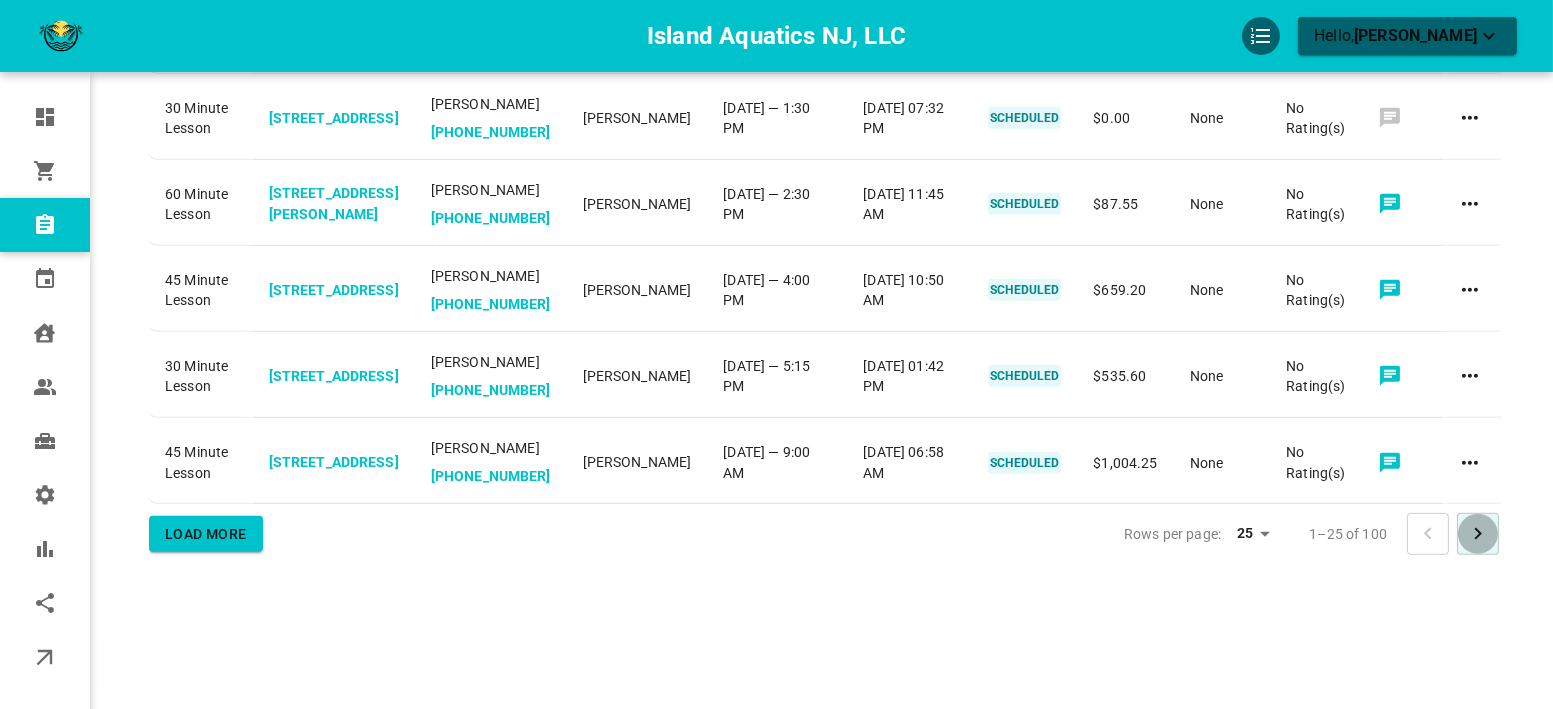 click 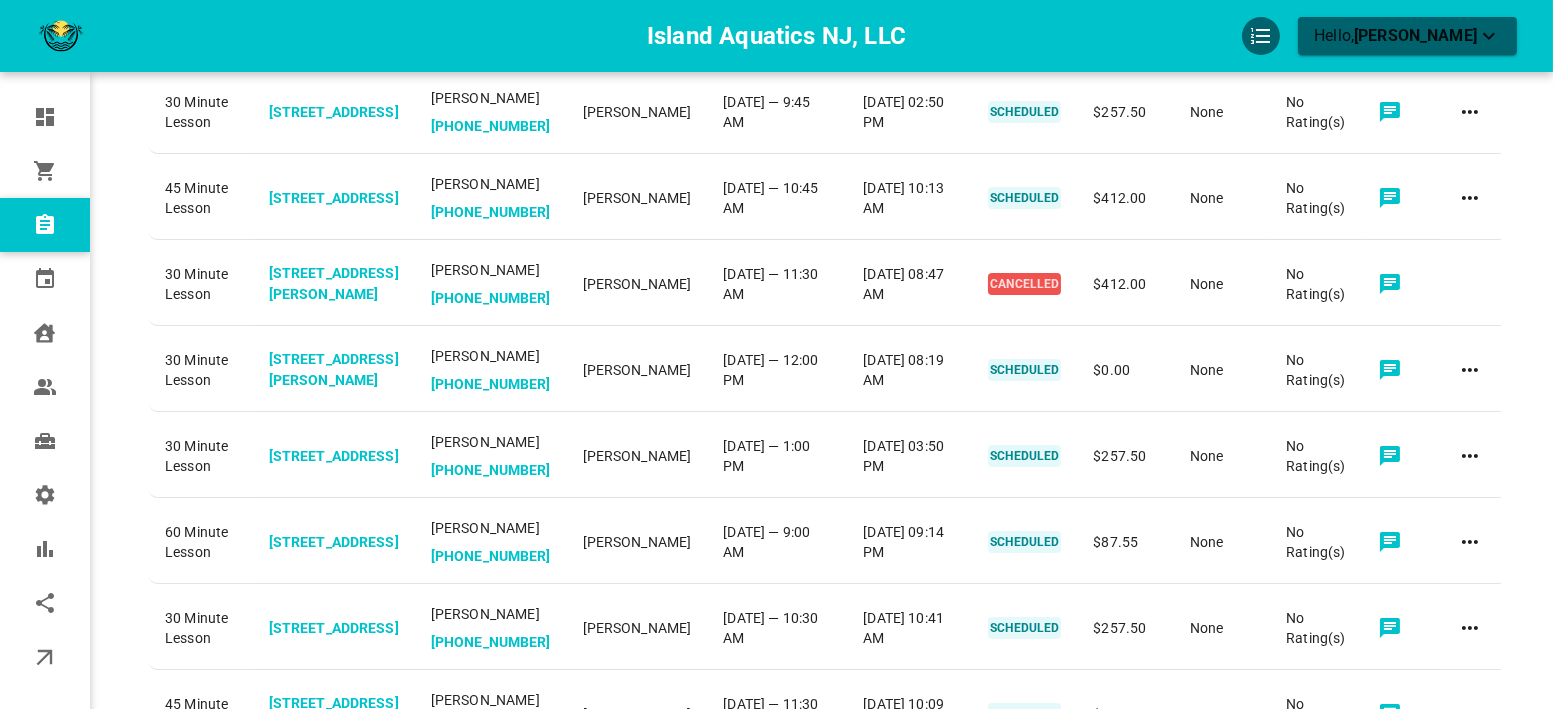 scroll, scrollTop: 1111, scrollLeft: 0, axis: vertical 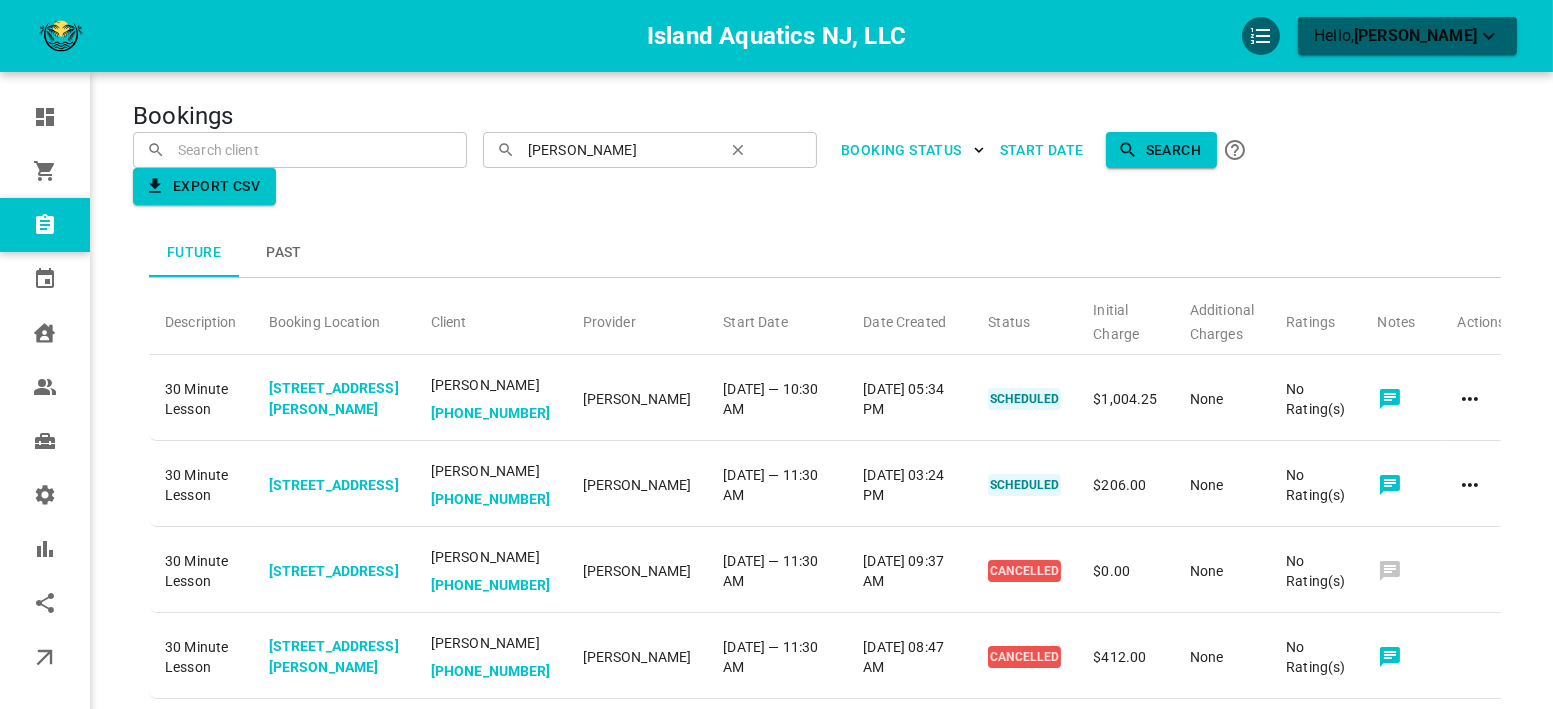 click at bounding box center [300, 149] 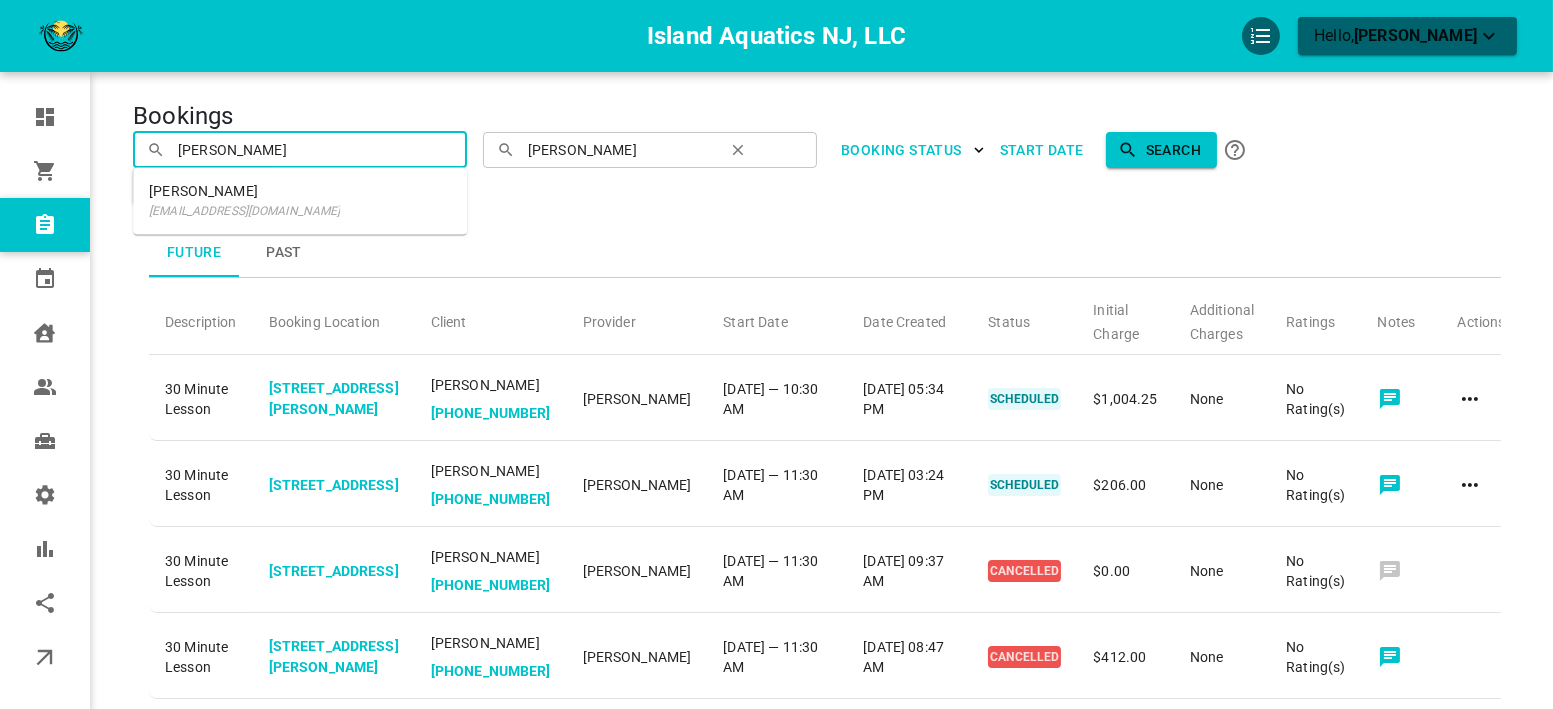 click on "[EMAIL_ADDRESS][DOMAIN_NAME]" at bounding box center (244, 211) 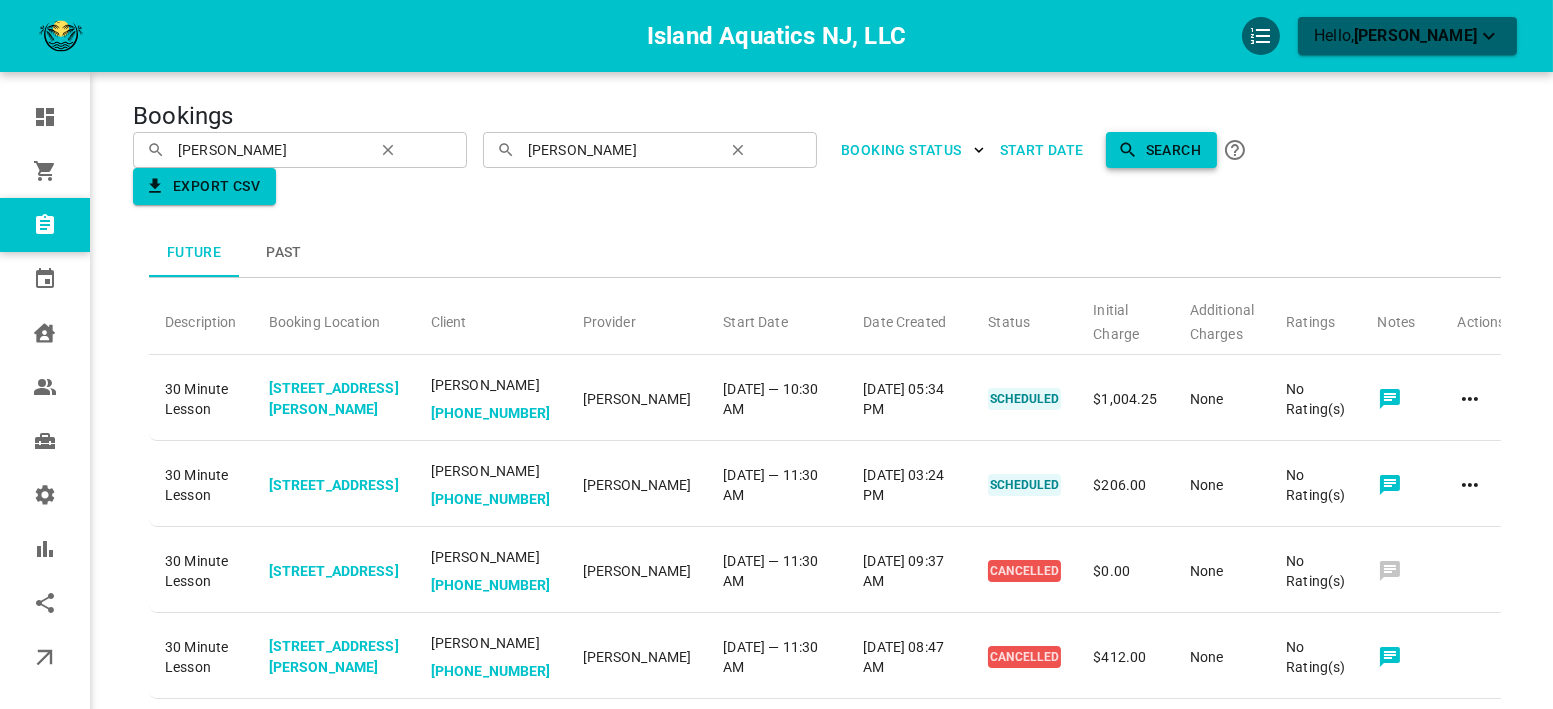 click on "Search" at bounding box center [1161, 150] 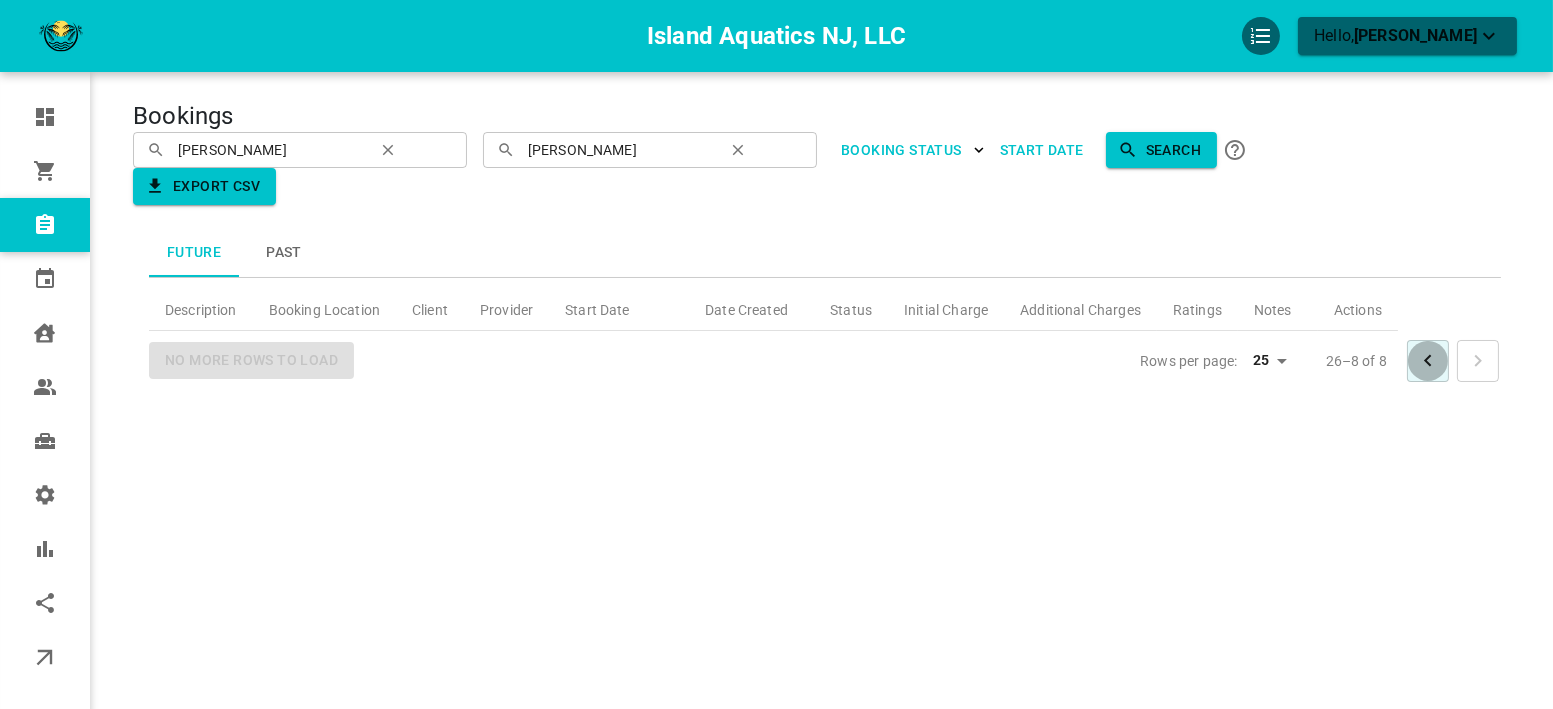 click 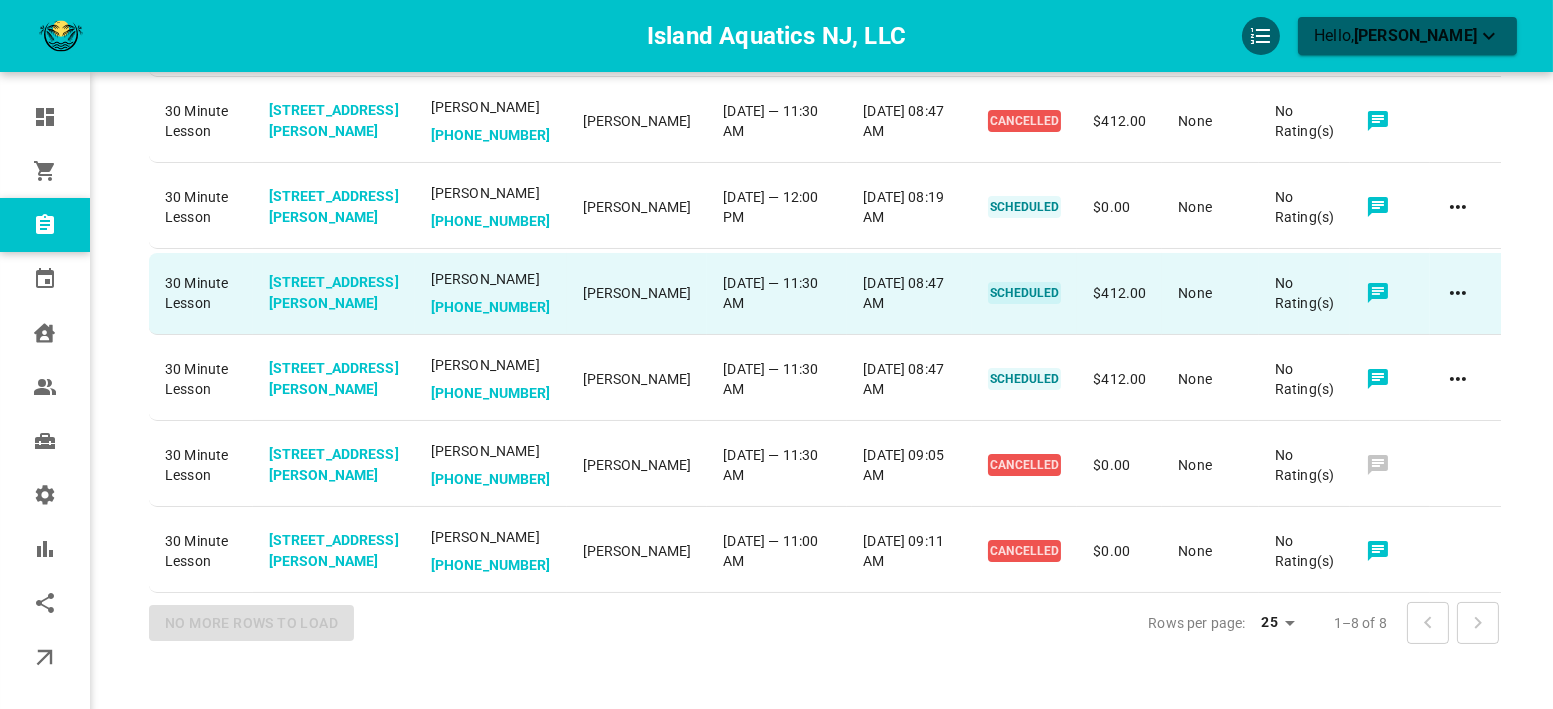 scroll, scrollTop: 555, scrollLeft: 0, axis: vertical 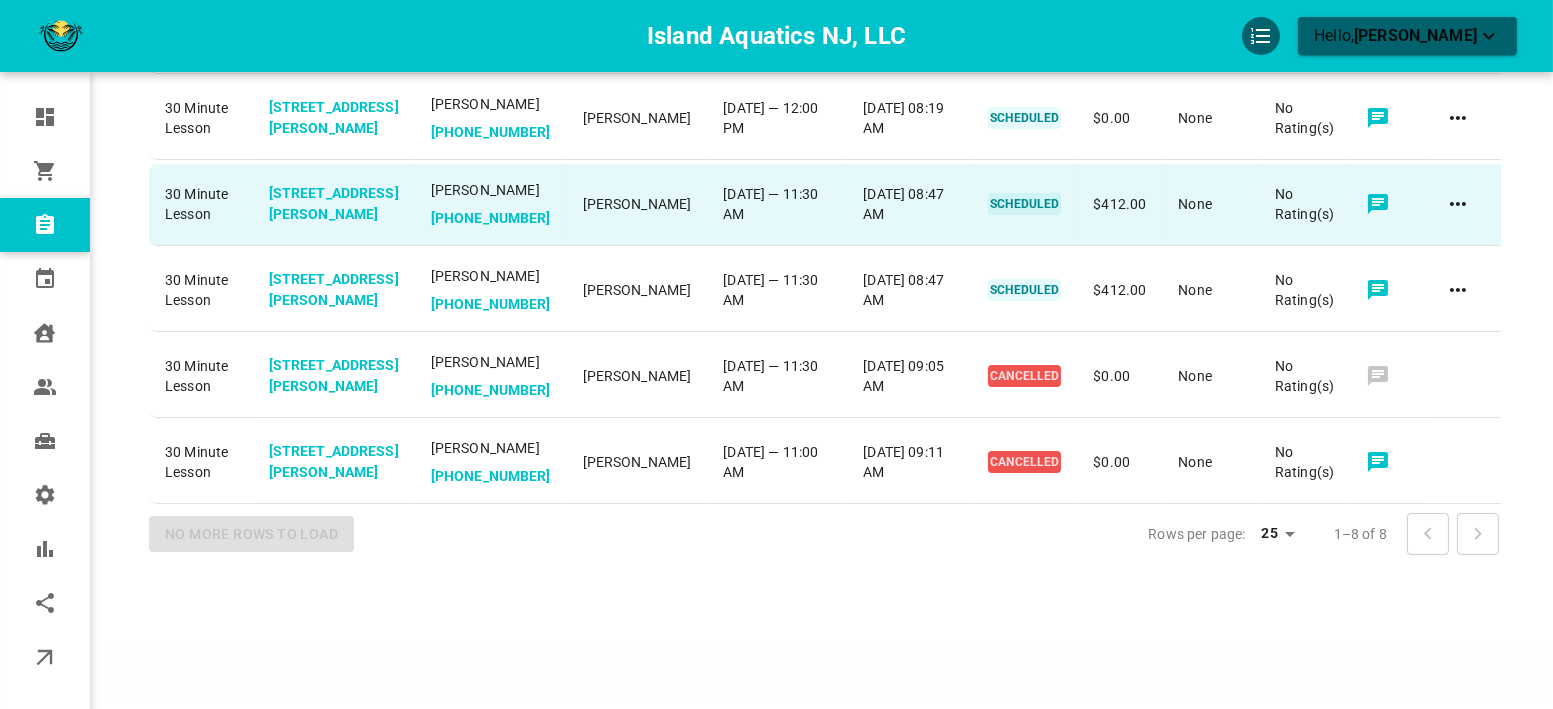 click 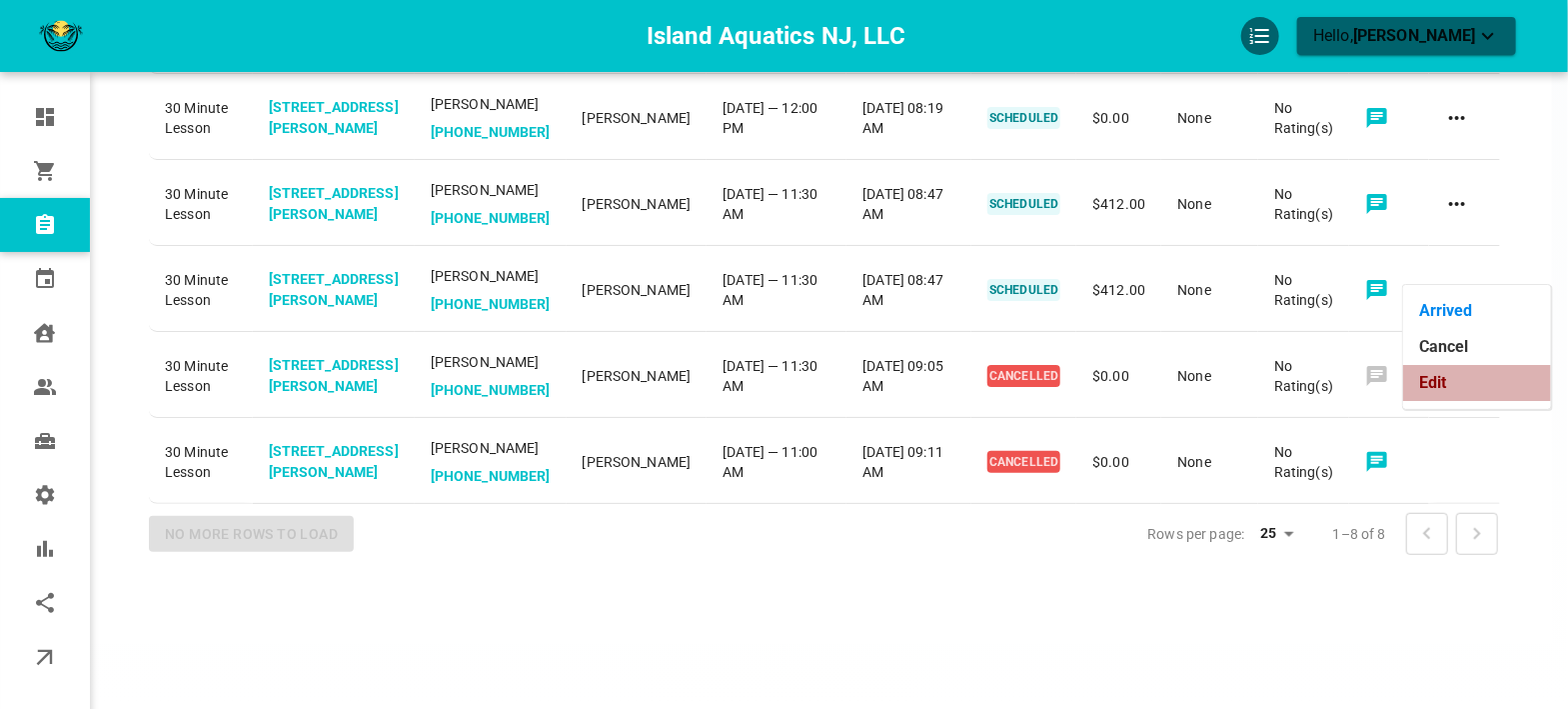 click on "Edit" at bounding box center (1477, 383) 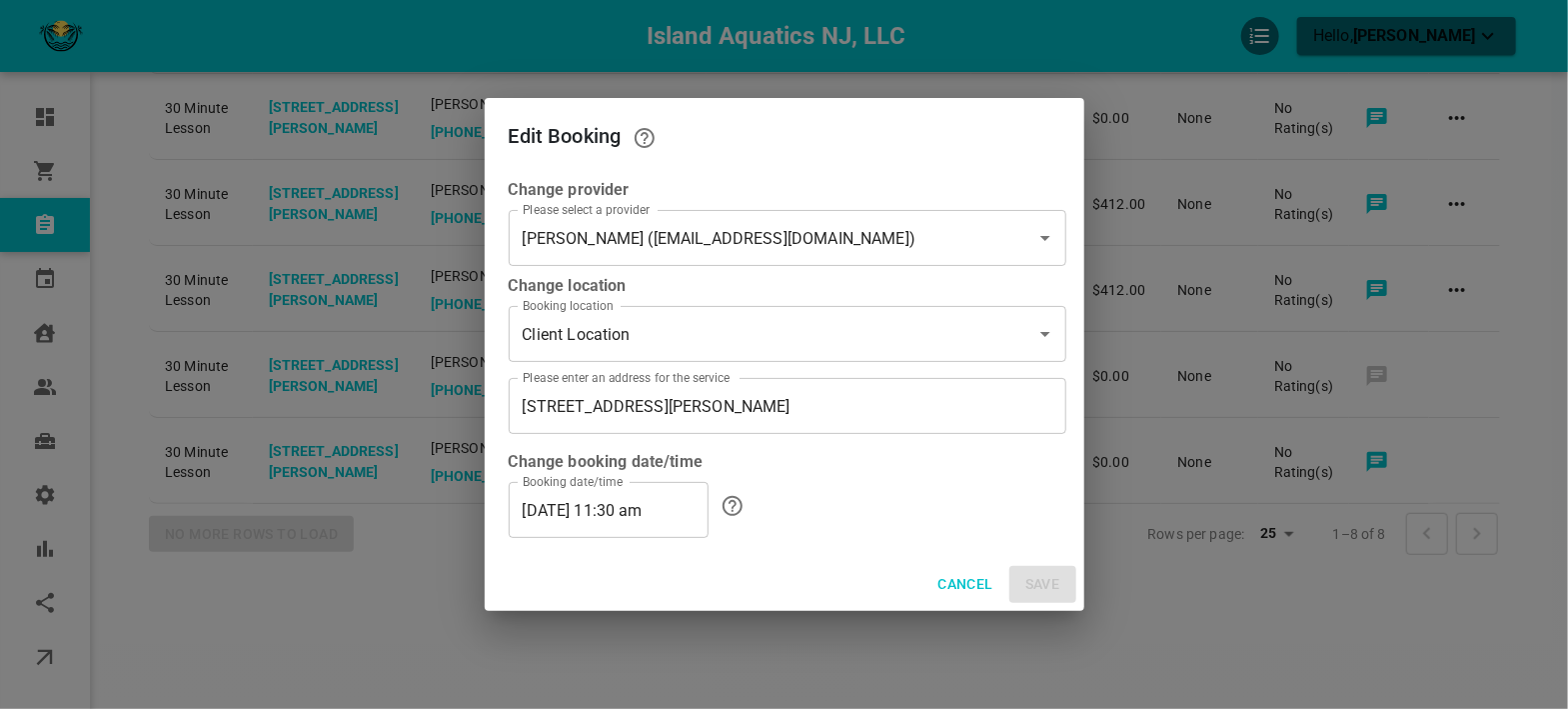 click on "07/24/2025 11:30 am" at bounding box center [609, 510] 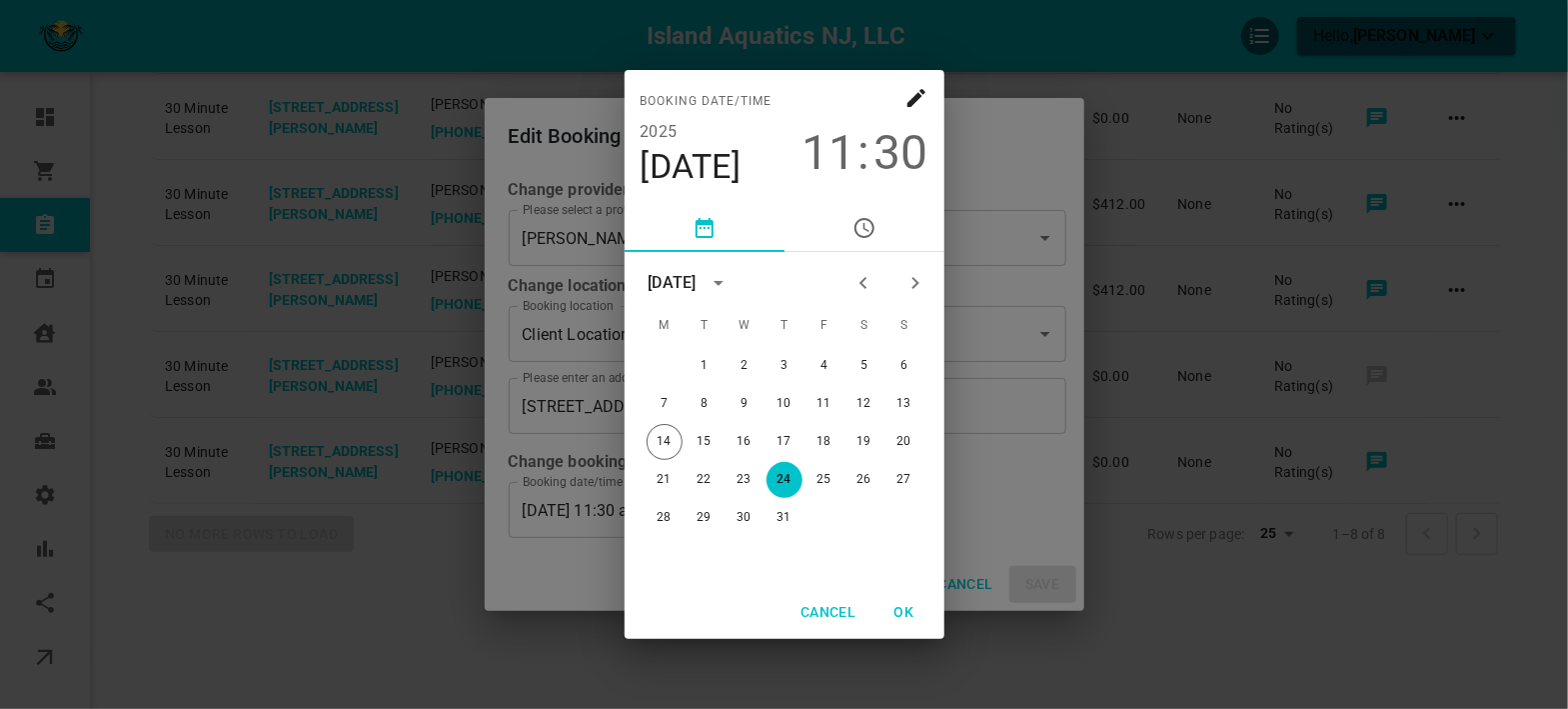 click on "30" at bounding box center (901, 153) 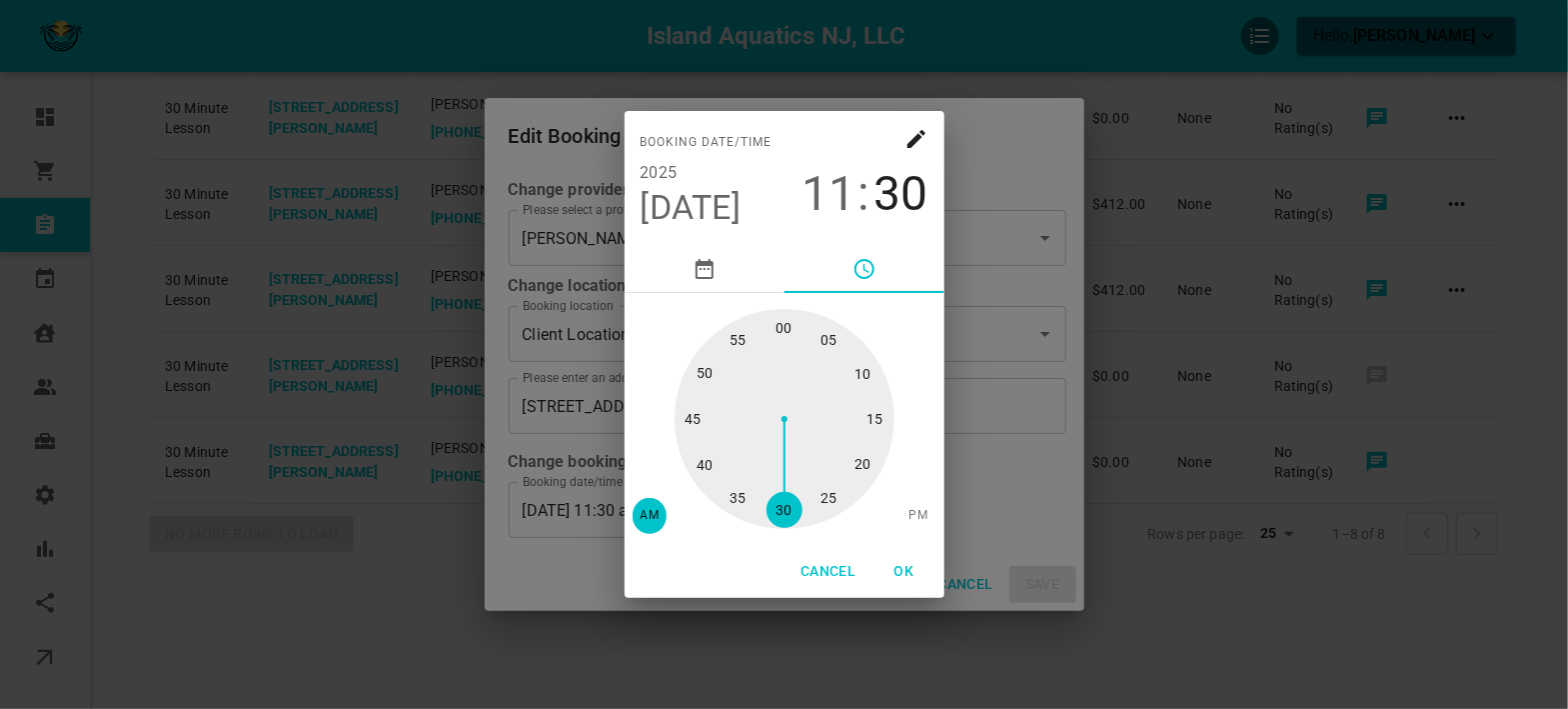 click at bounding box center [784, 419] 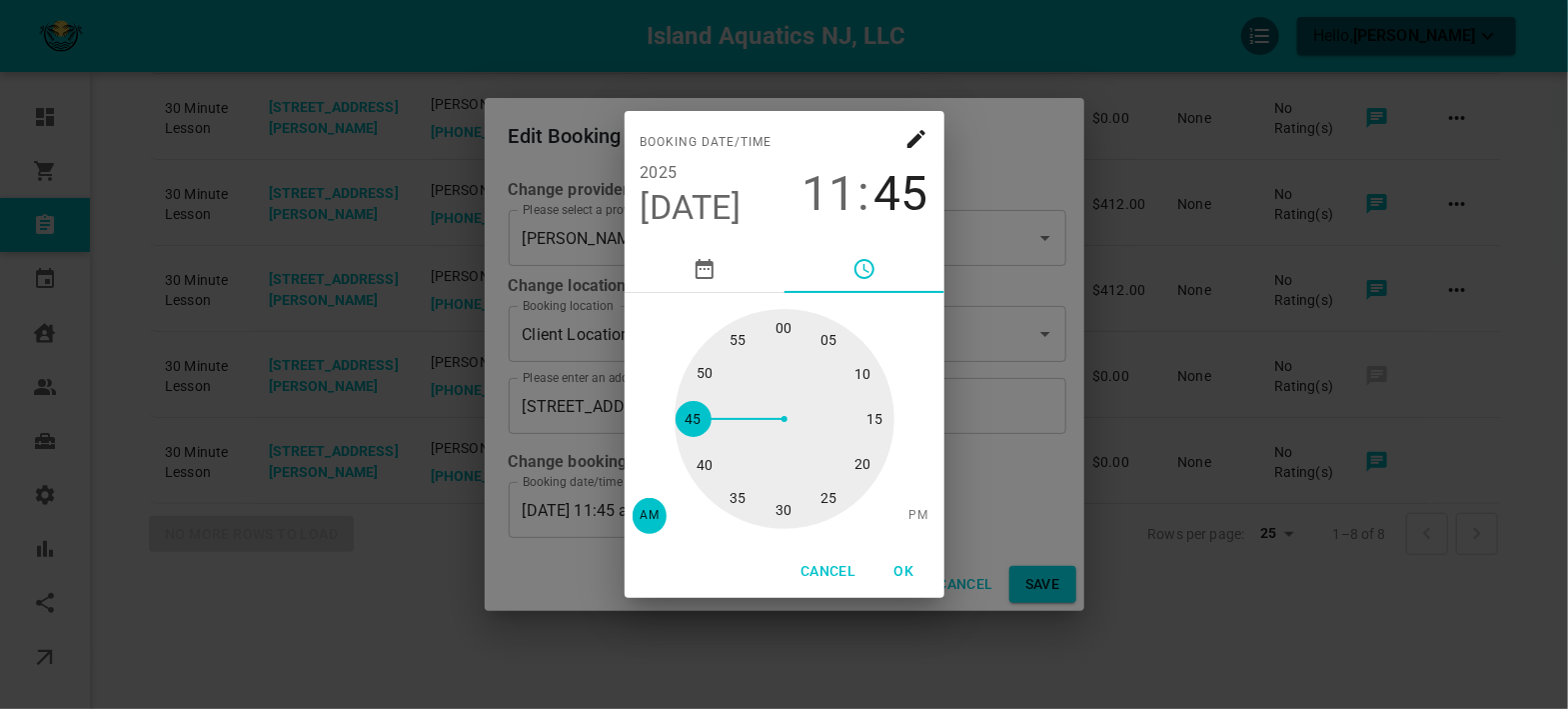 click on "OK" at bounding box center [904, 571] 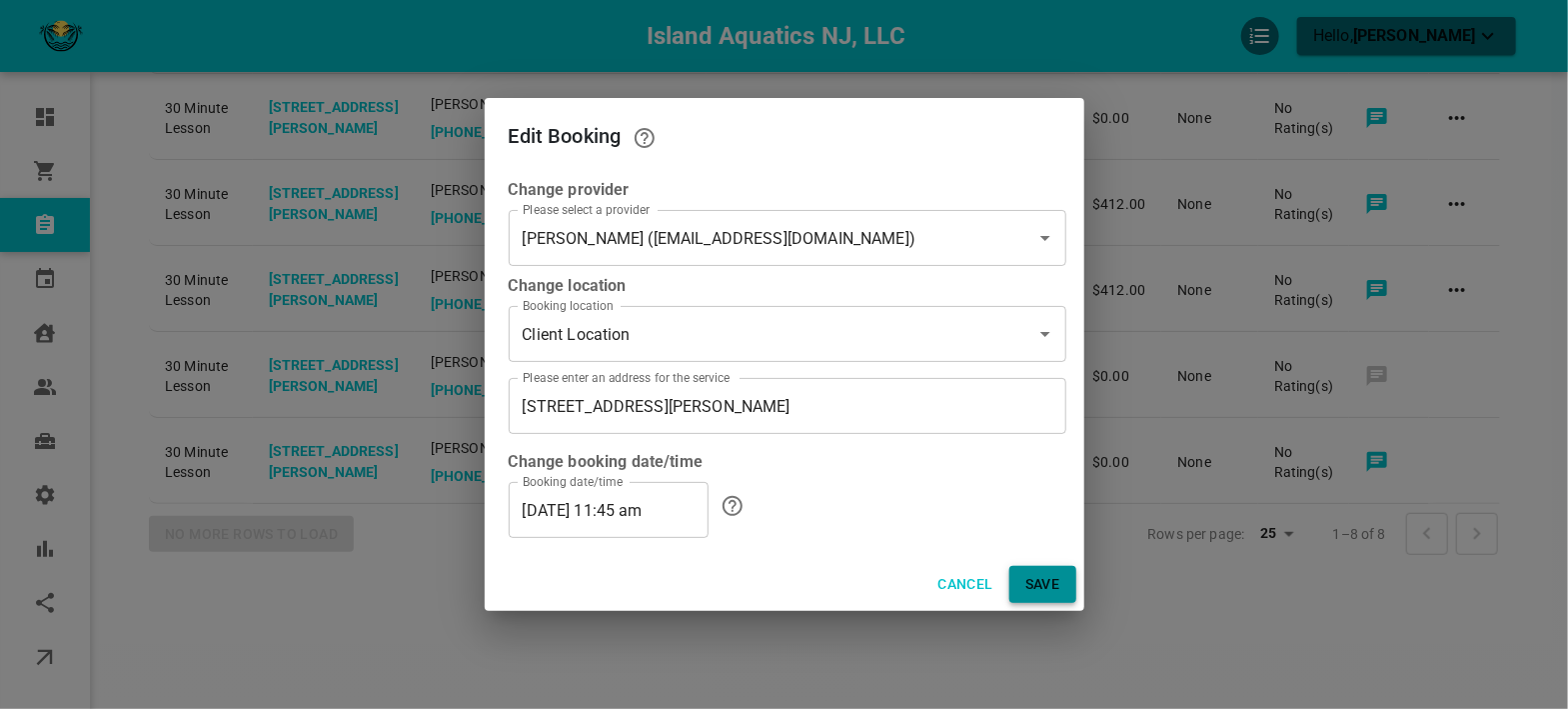 click on "Save" at bounding box center [1042, 584] 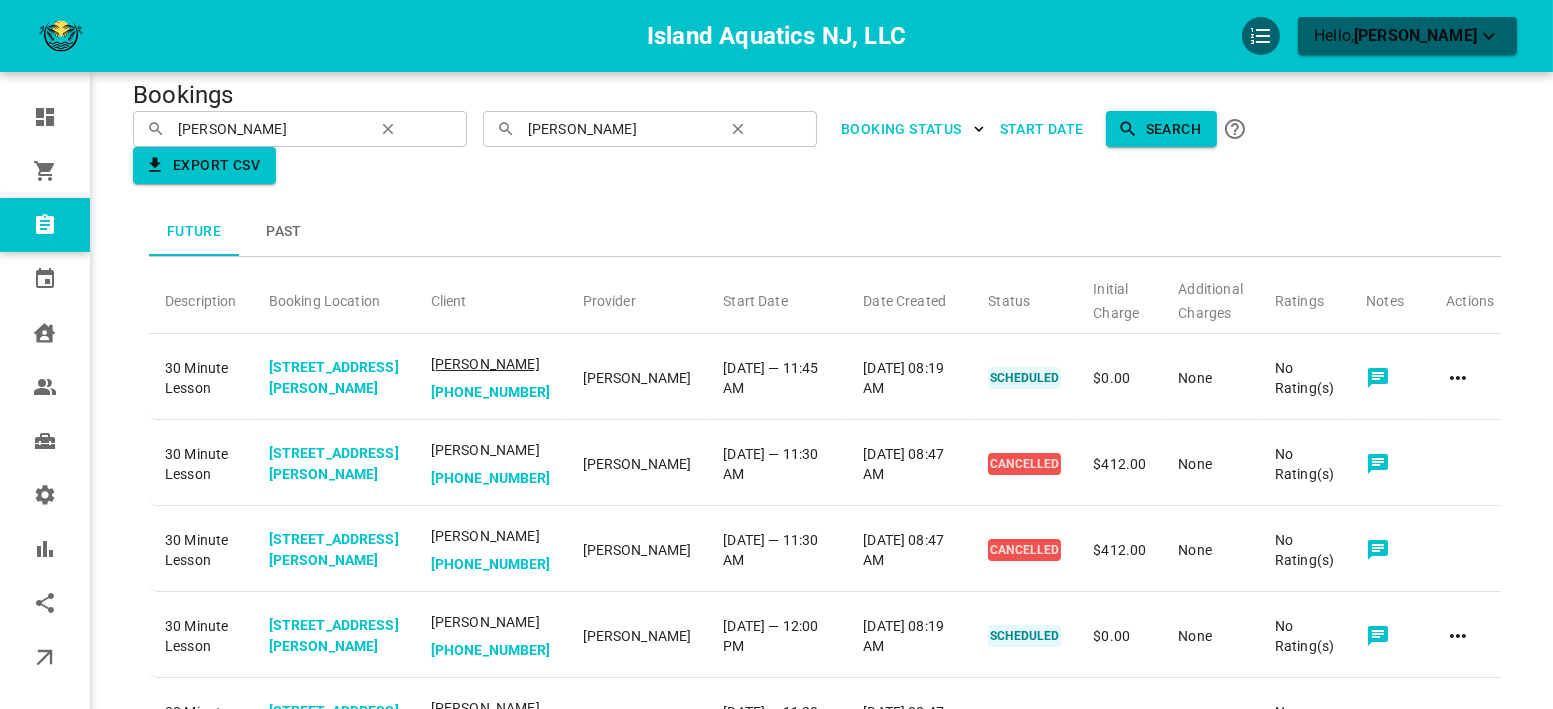 scroll, scrollTop: 0, scrollLeft: 0, axis: both 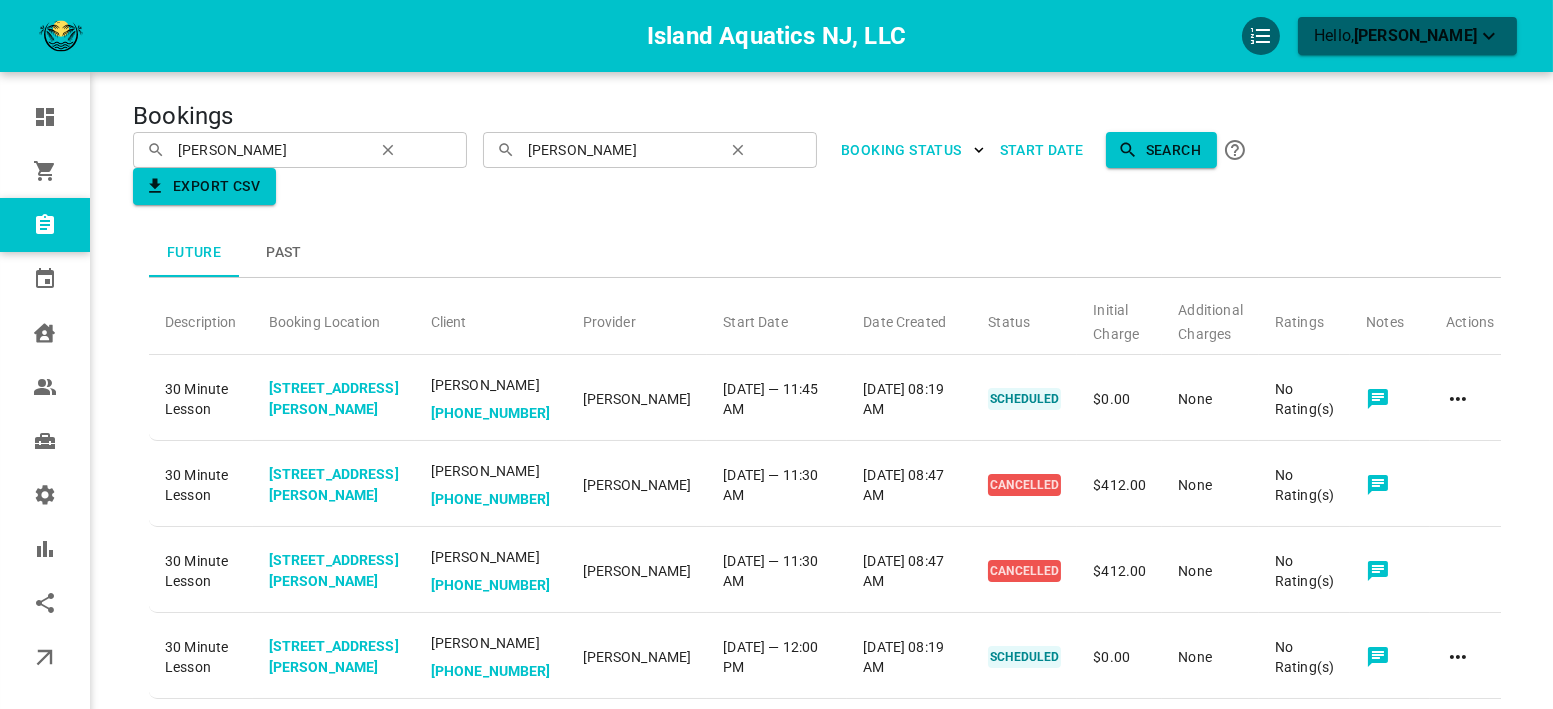click 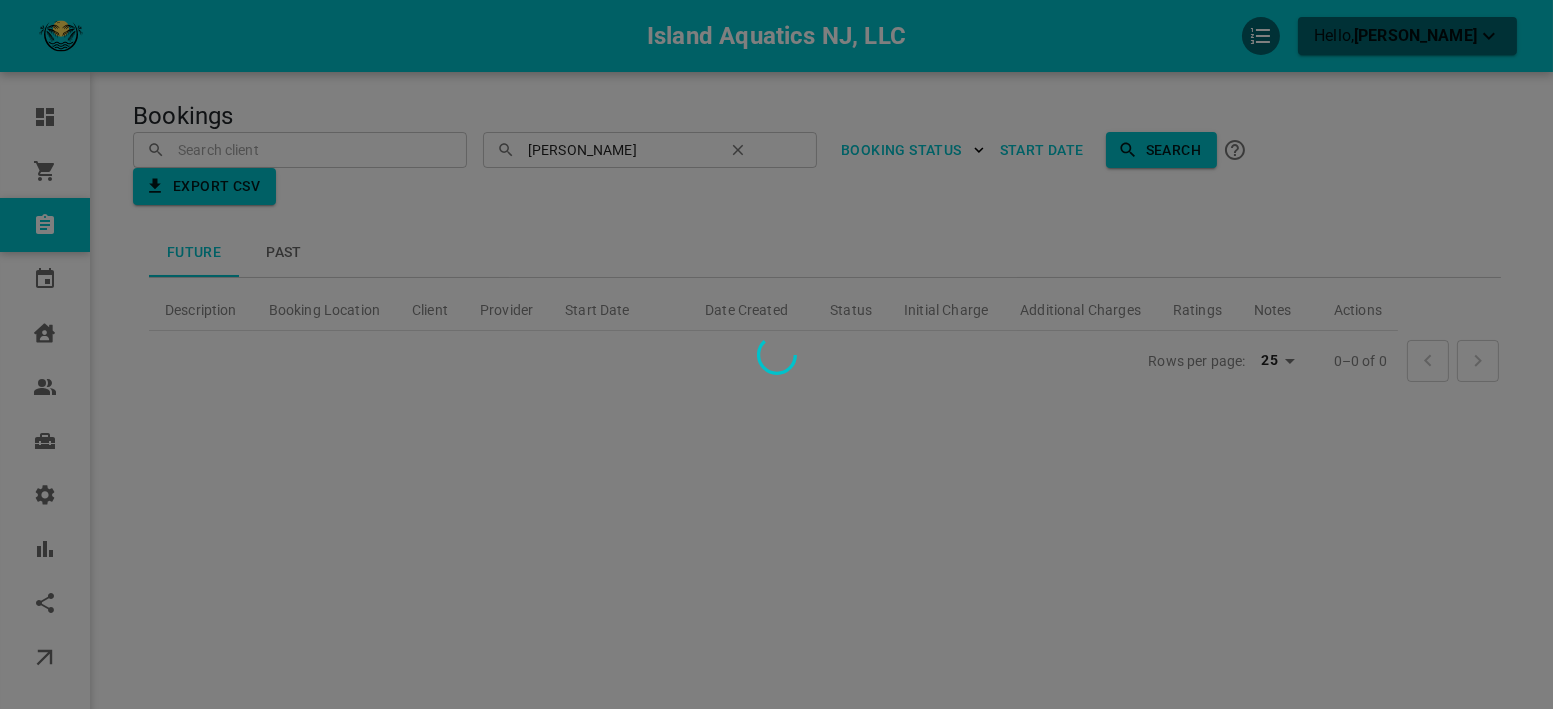 click at bounding box center [776, 354] 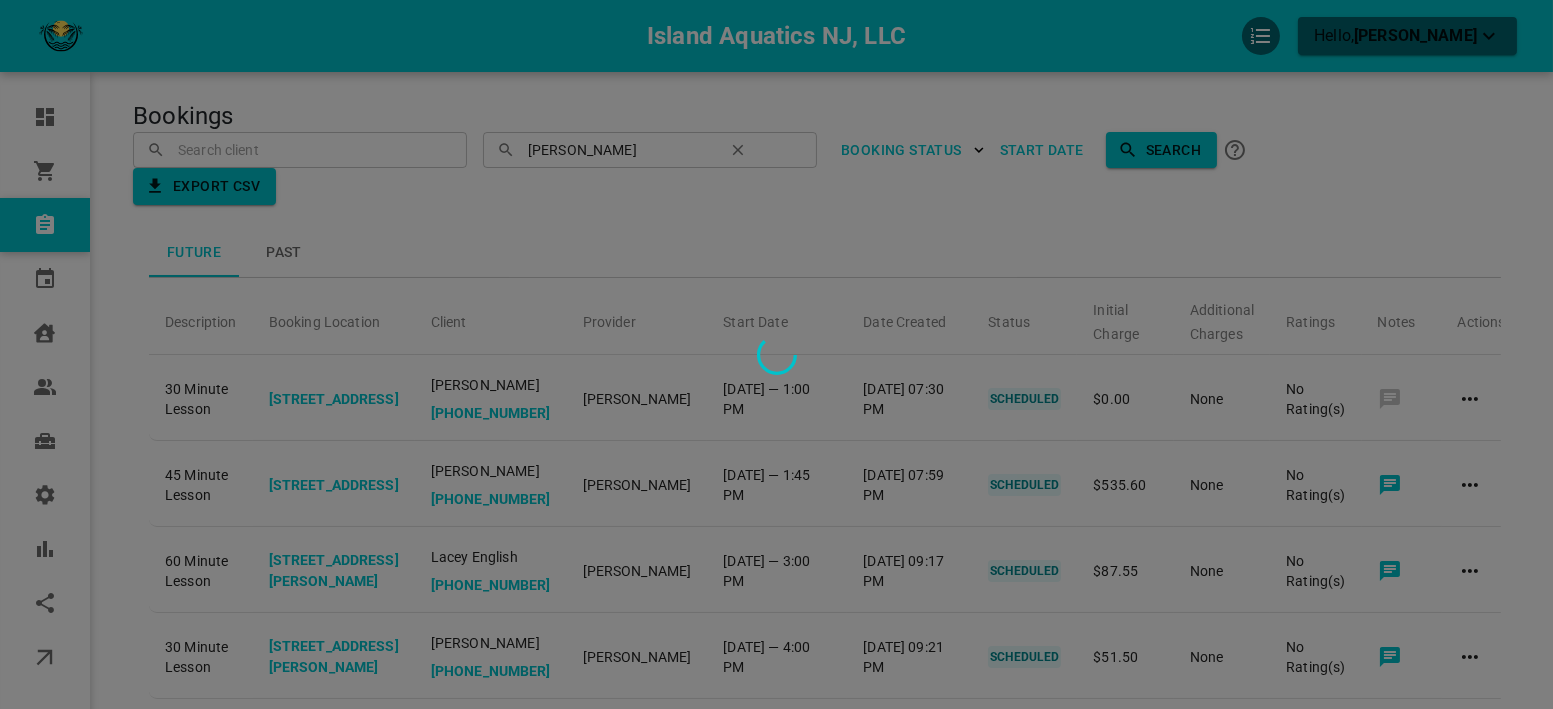 click at bounding box center [776, 354] 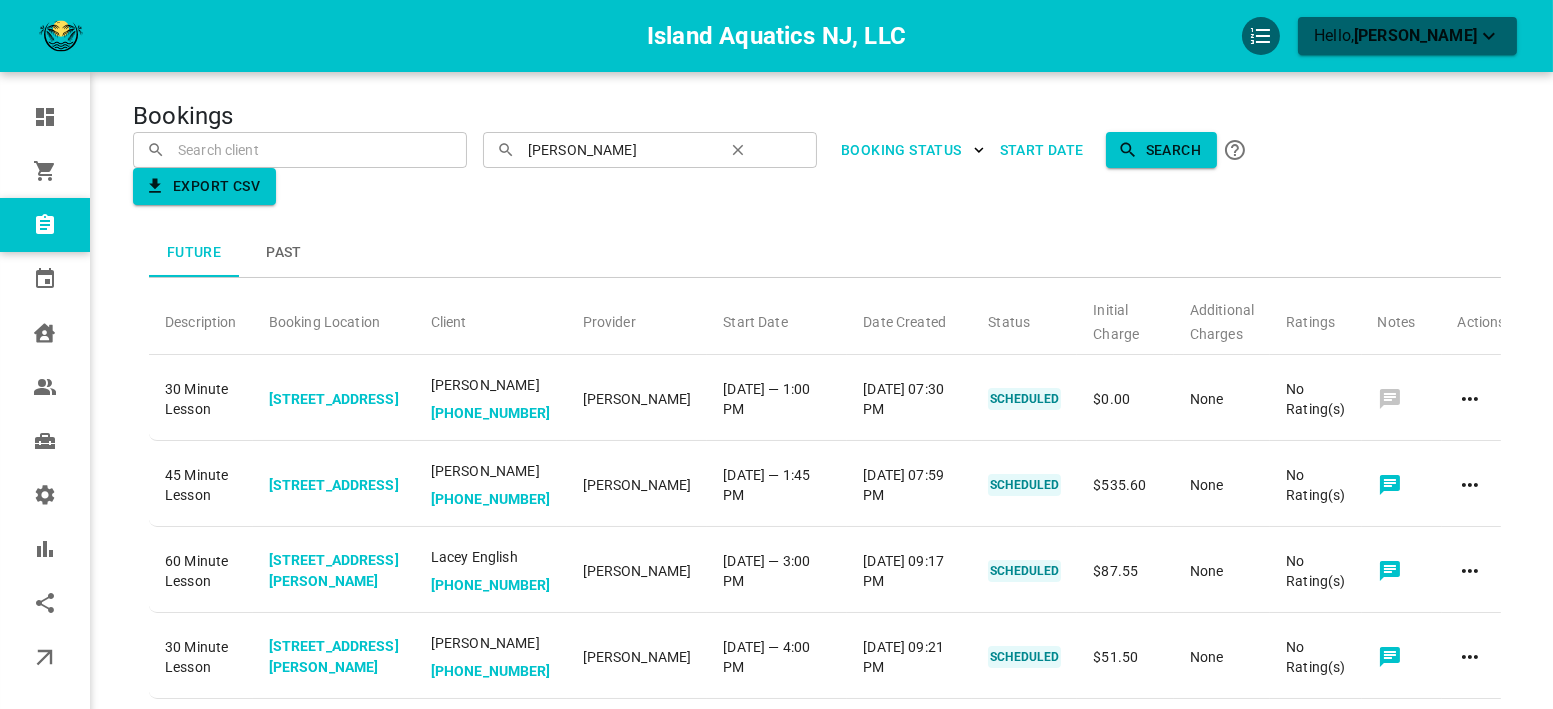 click at bounding box center [300, 149] 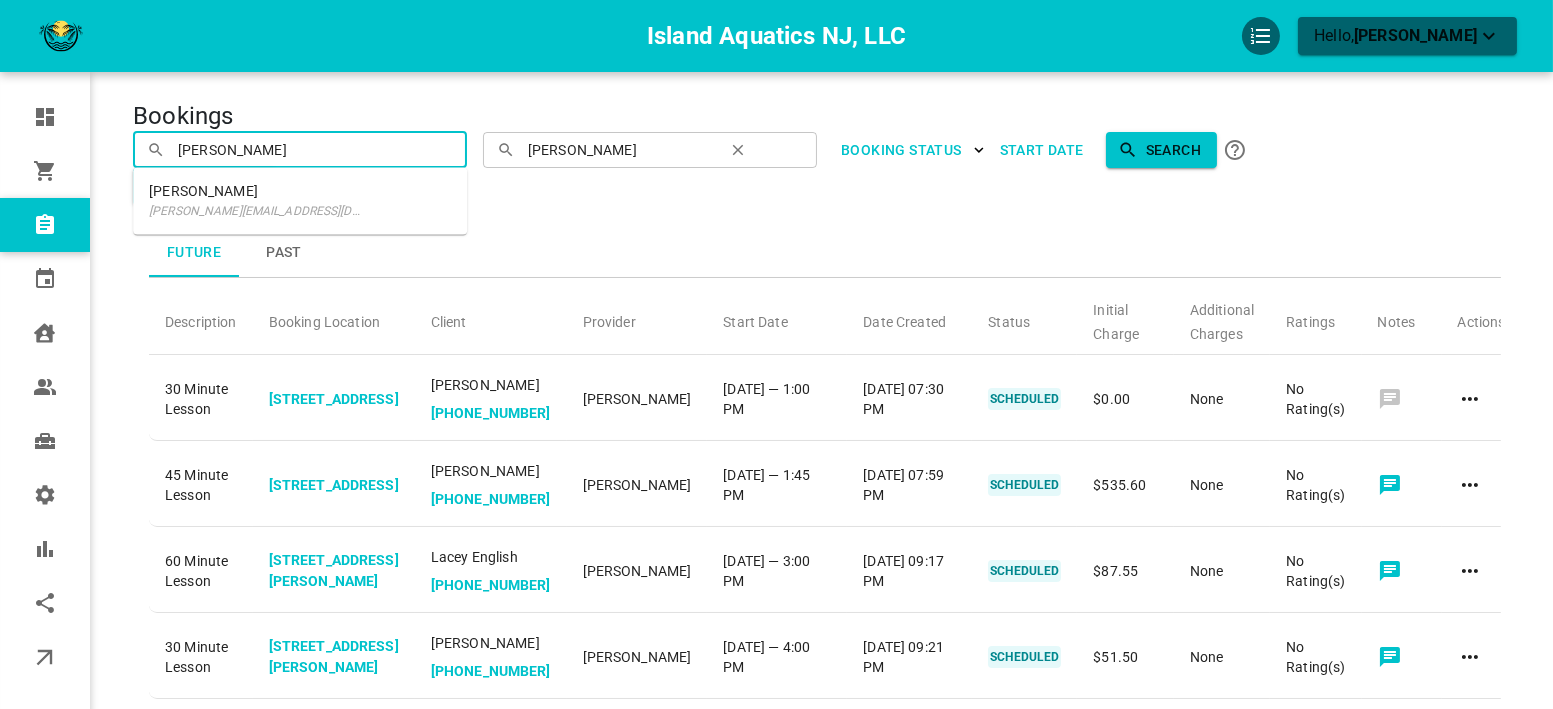 click on "[PERSON_NAME]" at bounding box center (258, 191) 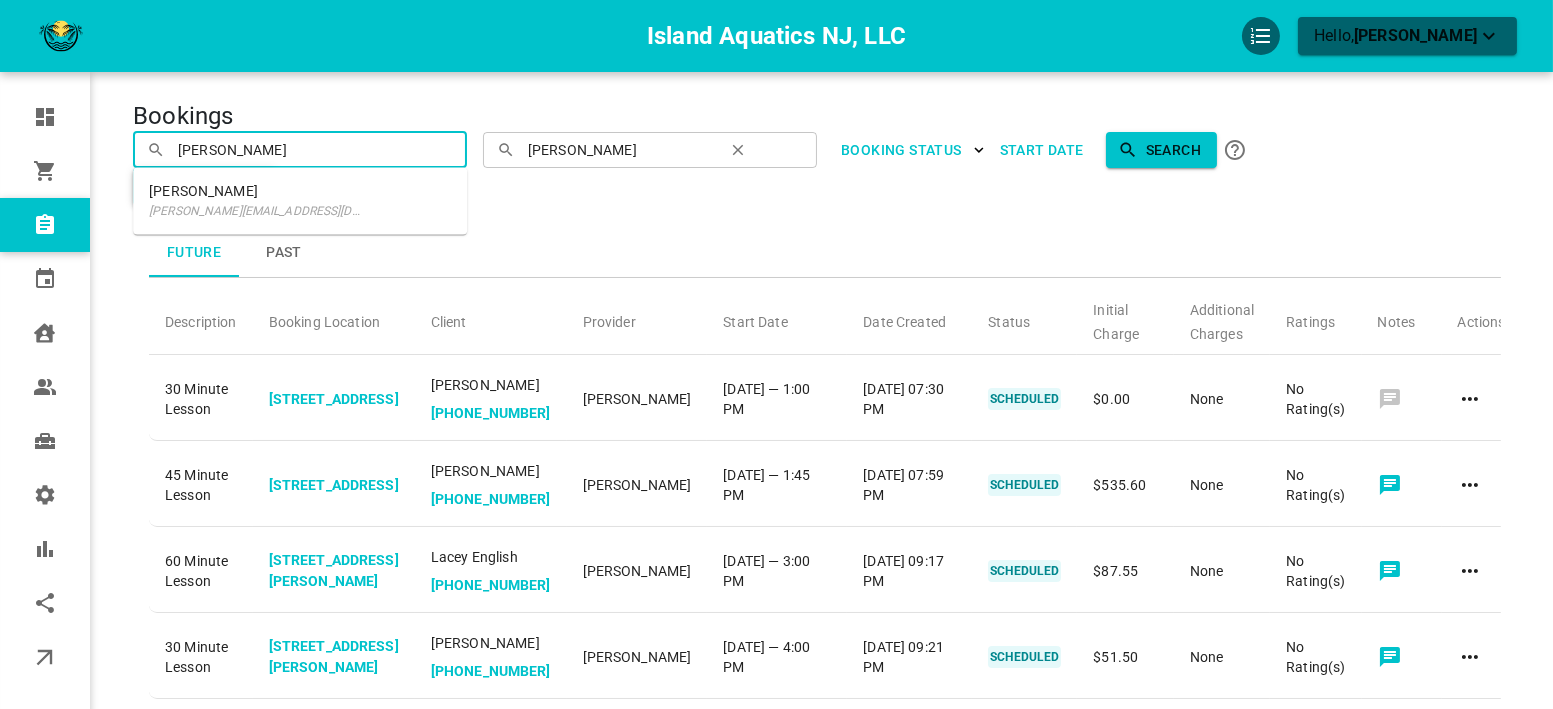 type on "[PERSON_NAME]" 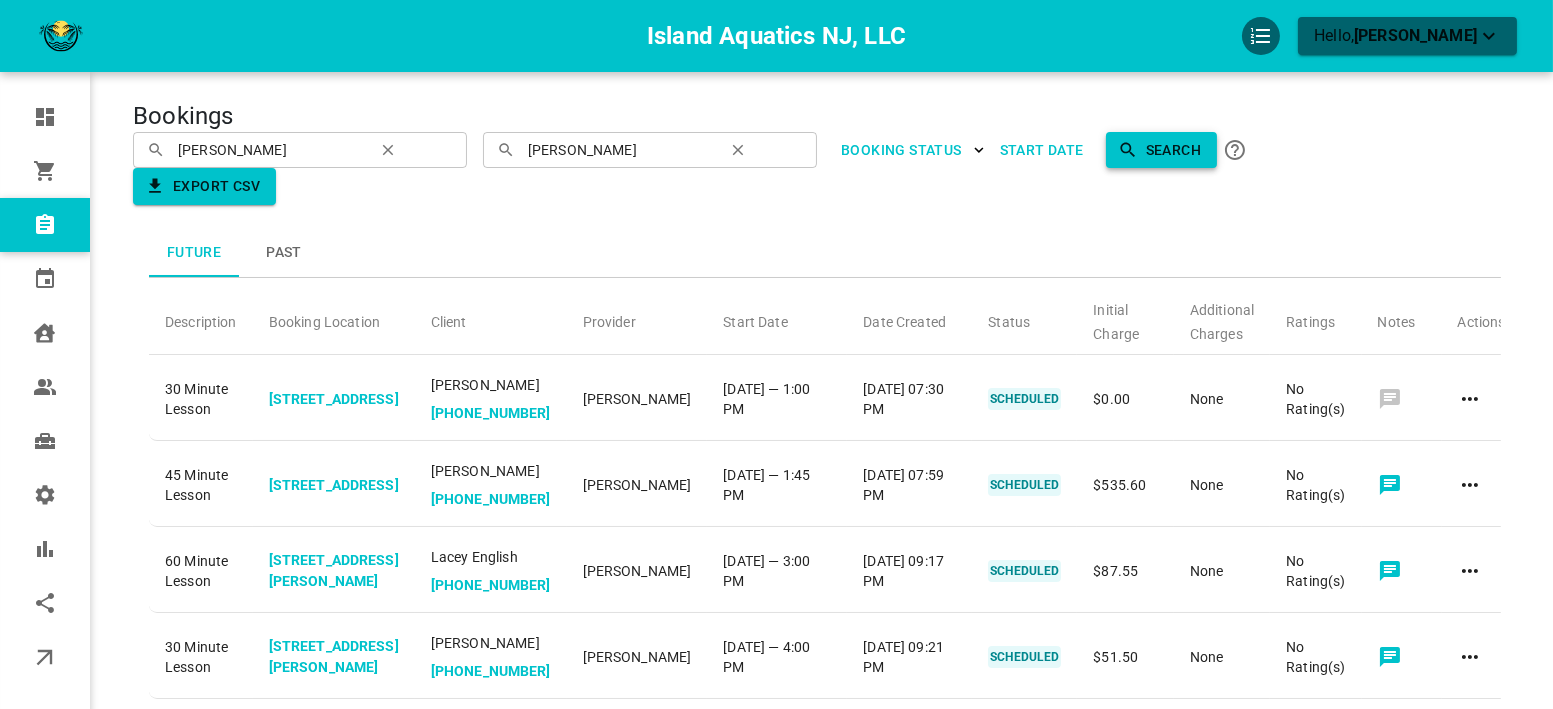 click 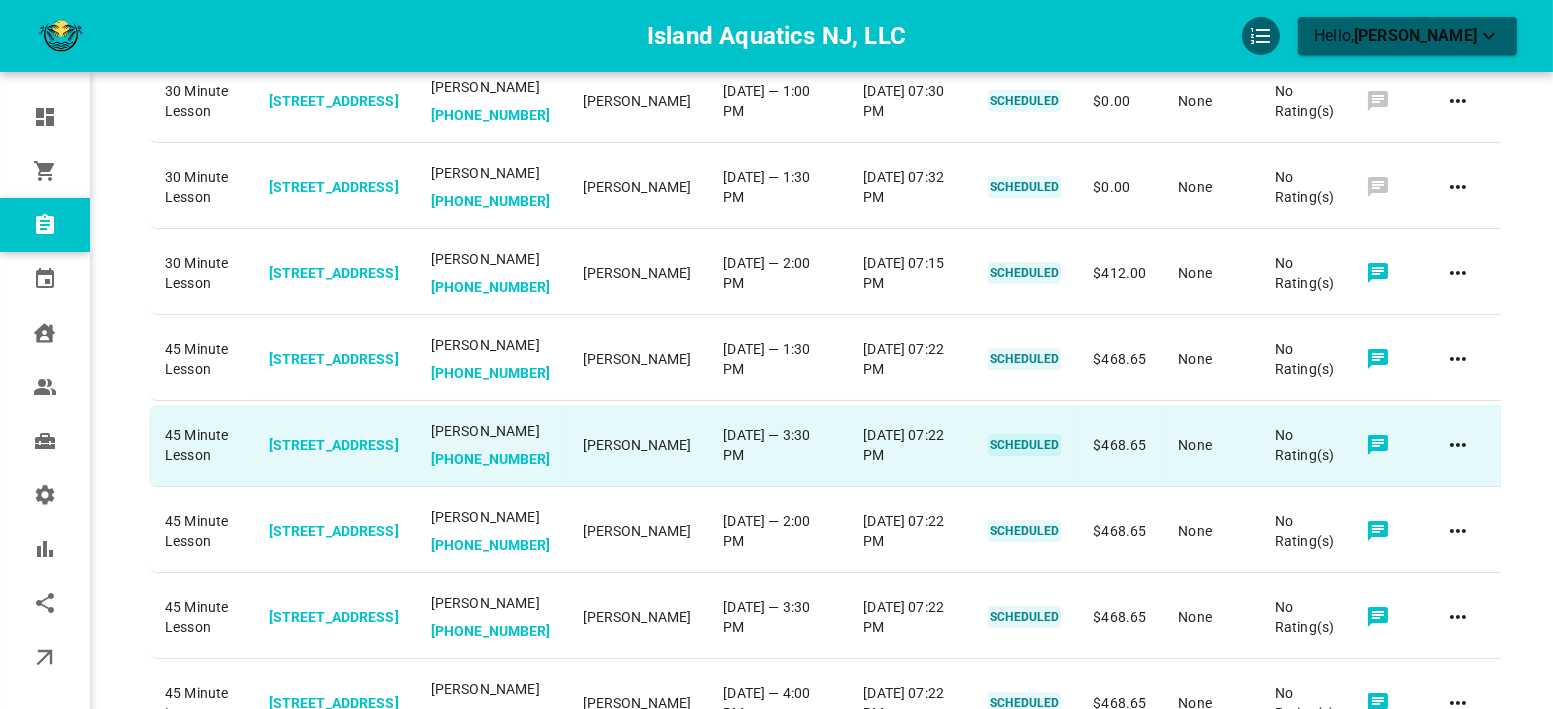 scroll, scrollTop: 333, scrollLeft: 0, axis: vertical 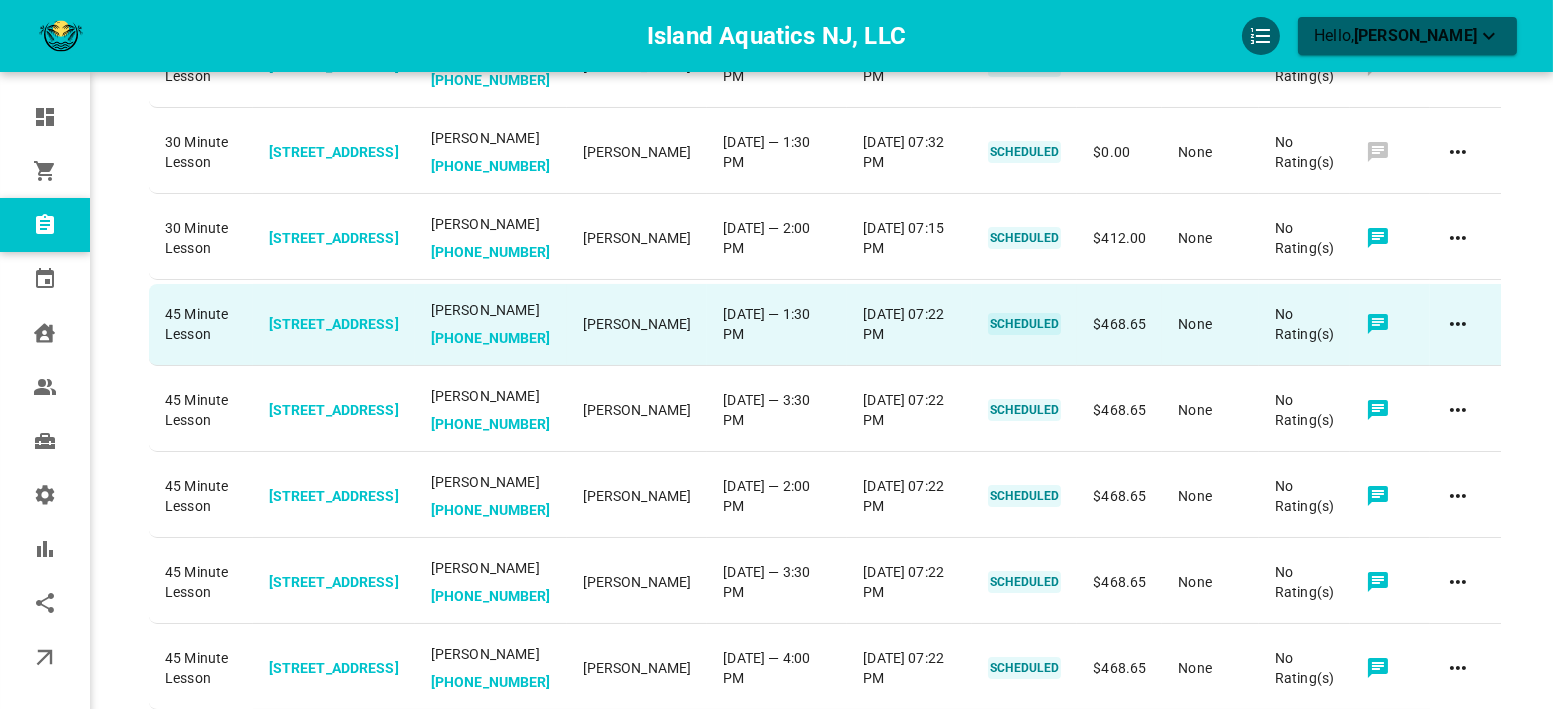 click 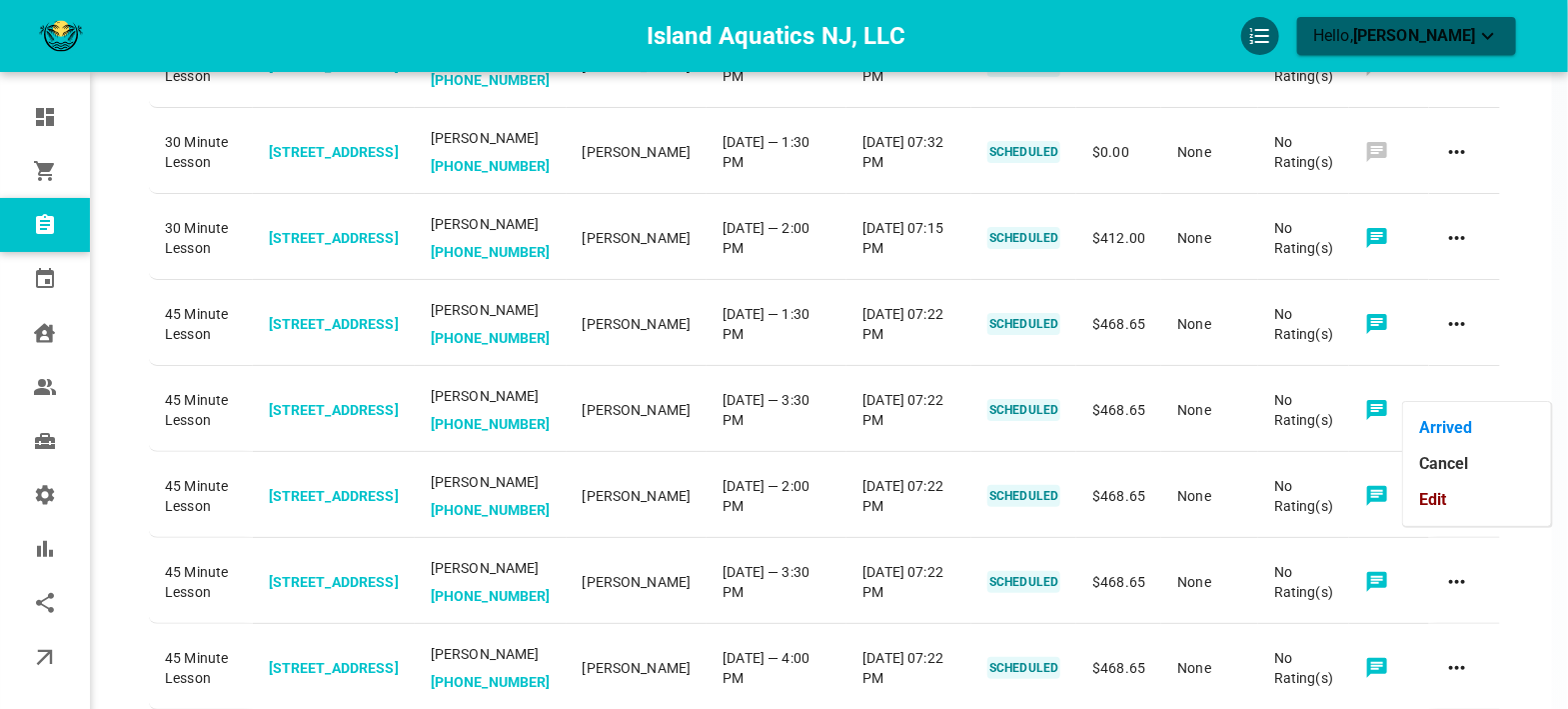 click on "Edit" at bounding box center (1477, 500) 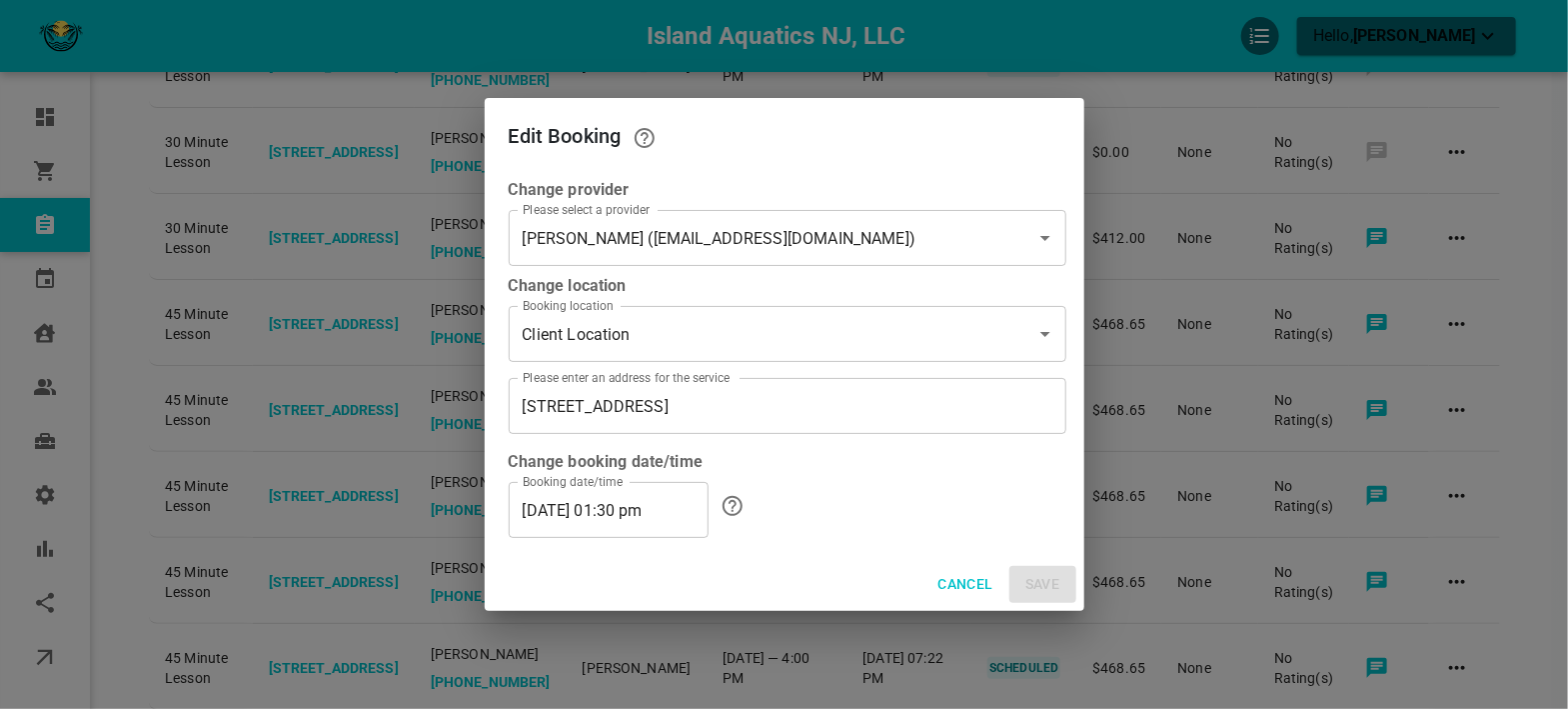 click on "07/24/2025 01:30 pm" at bounding box center [609, 510] 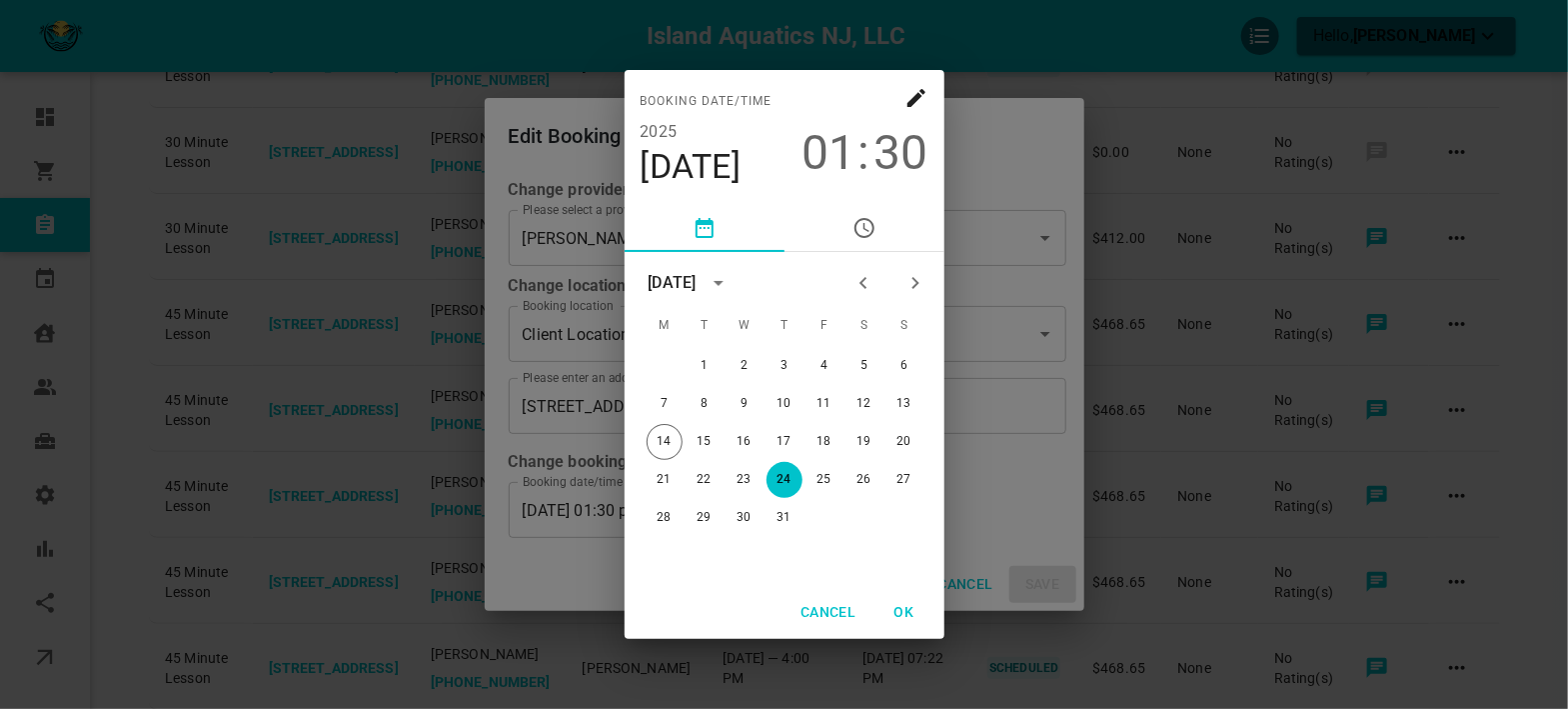 click on "30" at bounding box center [901, 153] 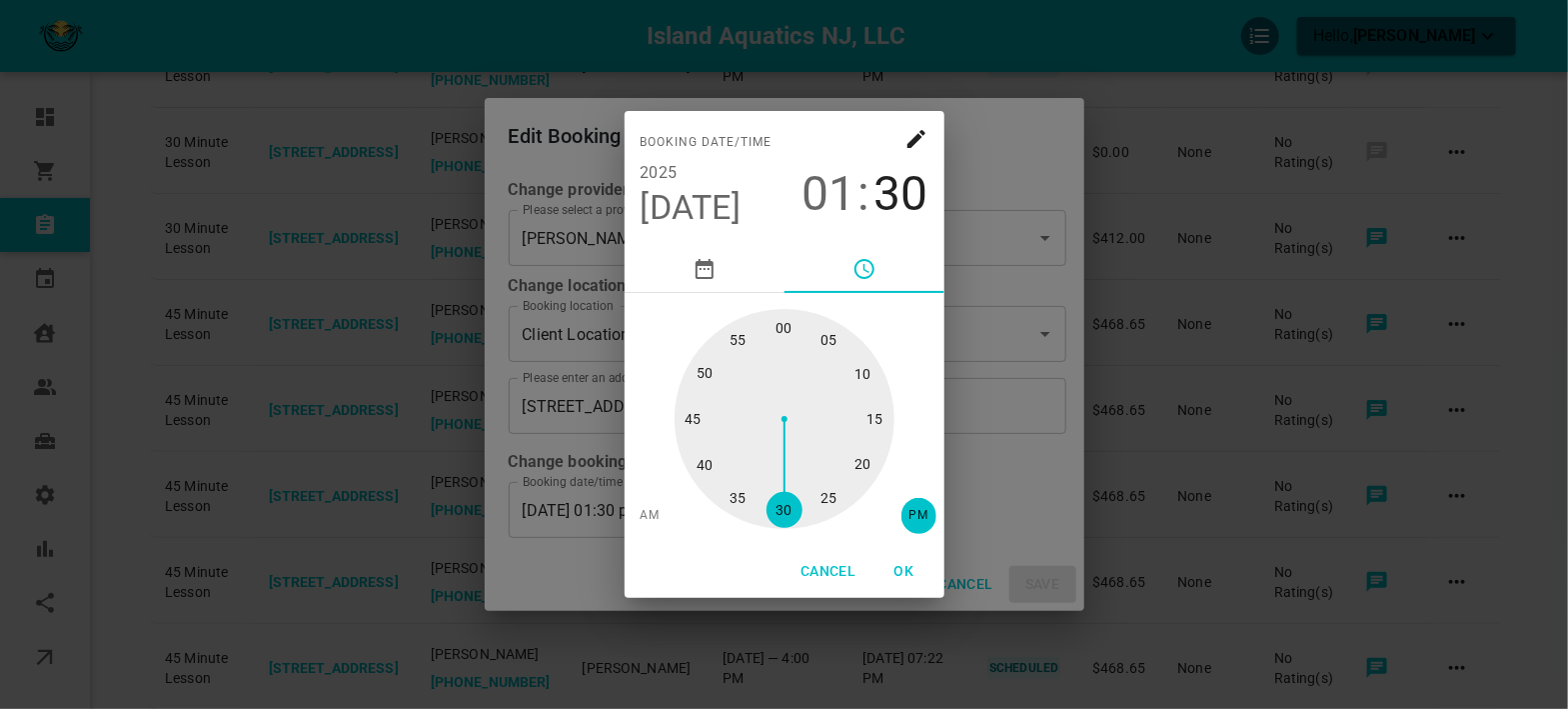 click at bounding box center [784, 419] 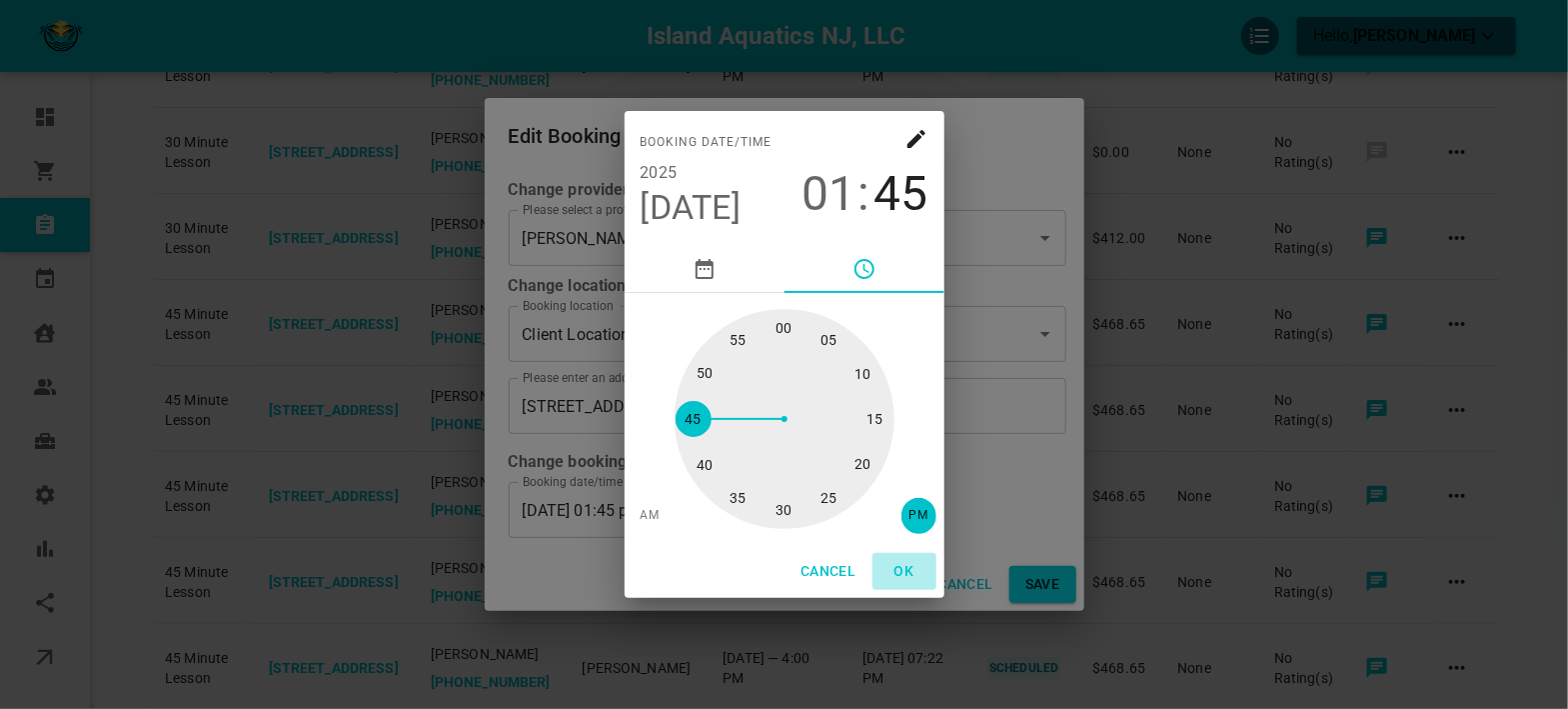click on "OK" at bounding box center [904, 571] 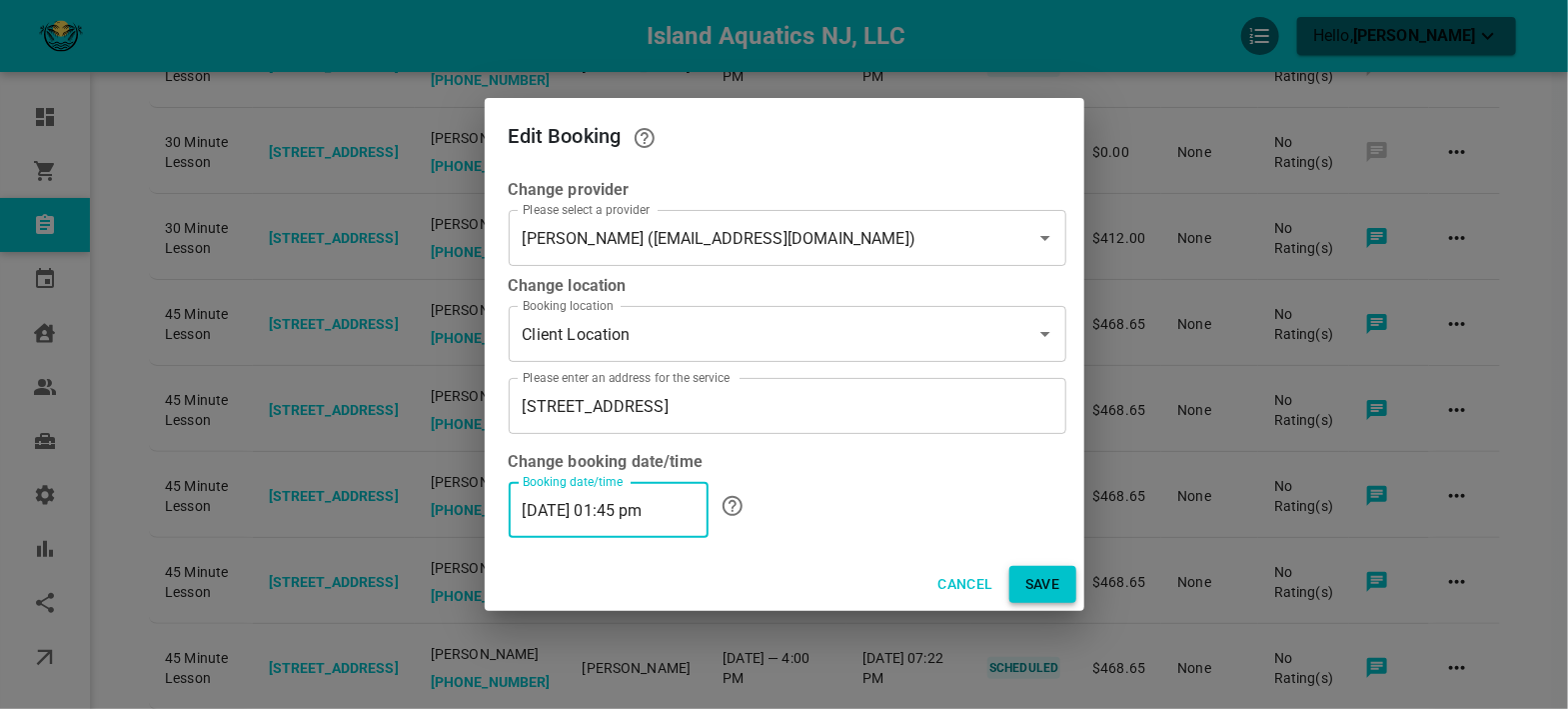 click on "Save" at bounding box center [1042, 584] 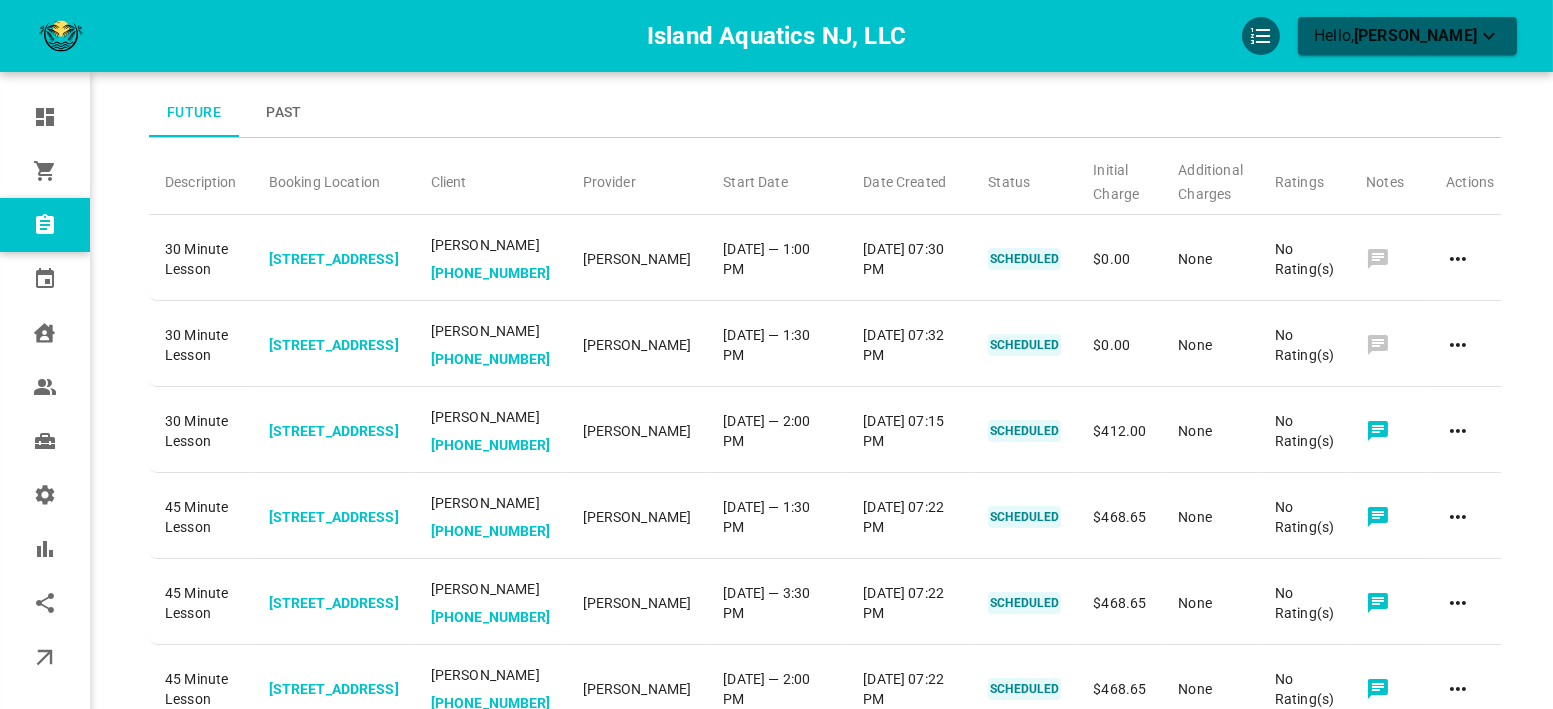 scroll, scrollTop: 0, scrollLeft: 0, axis: both 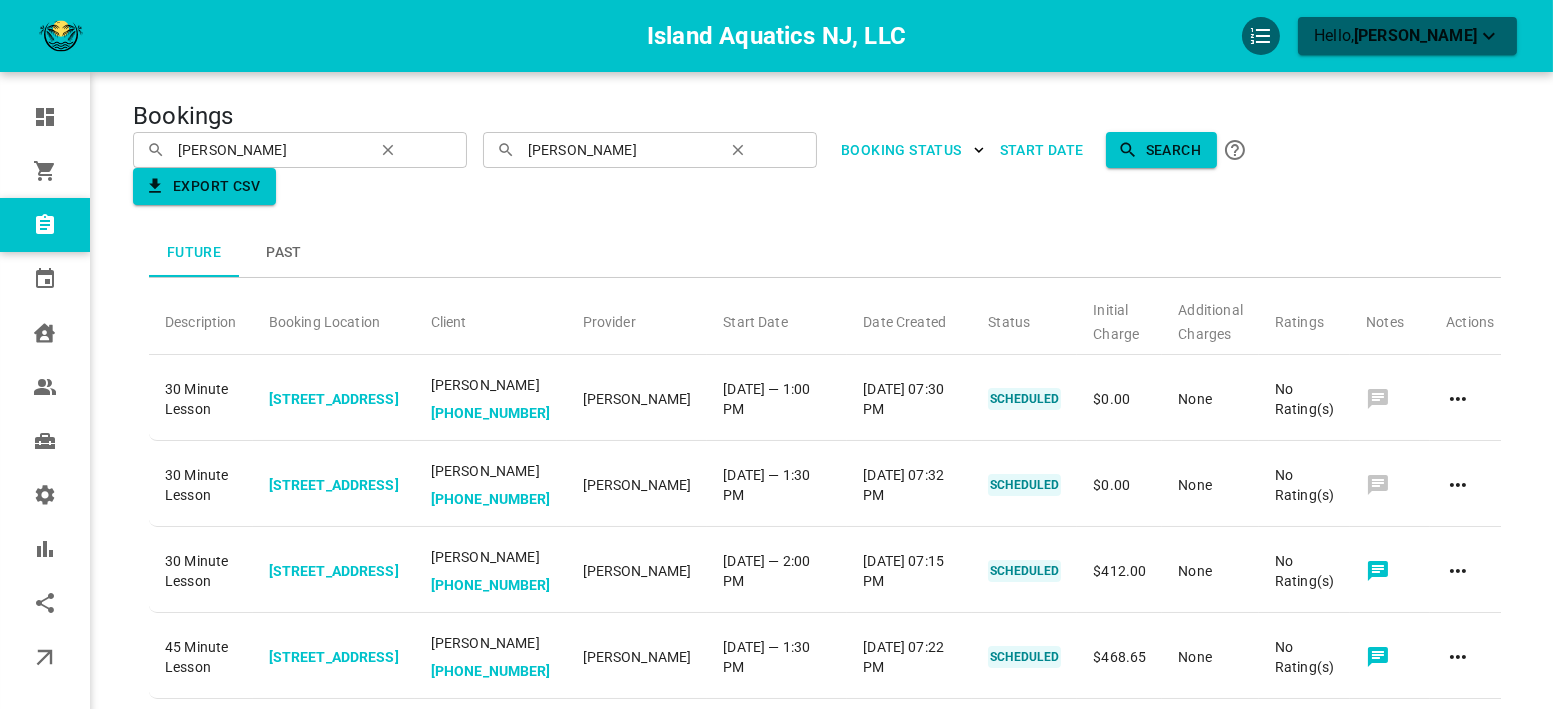 click 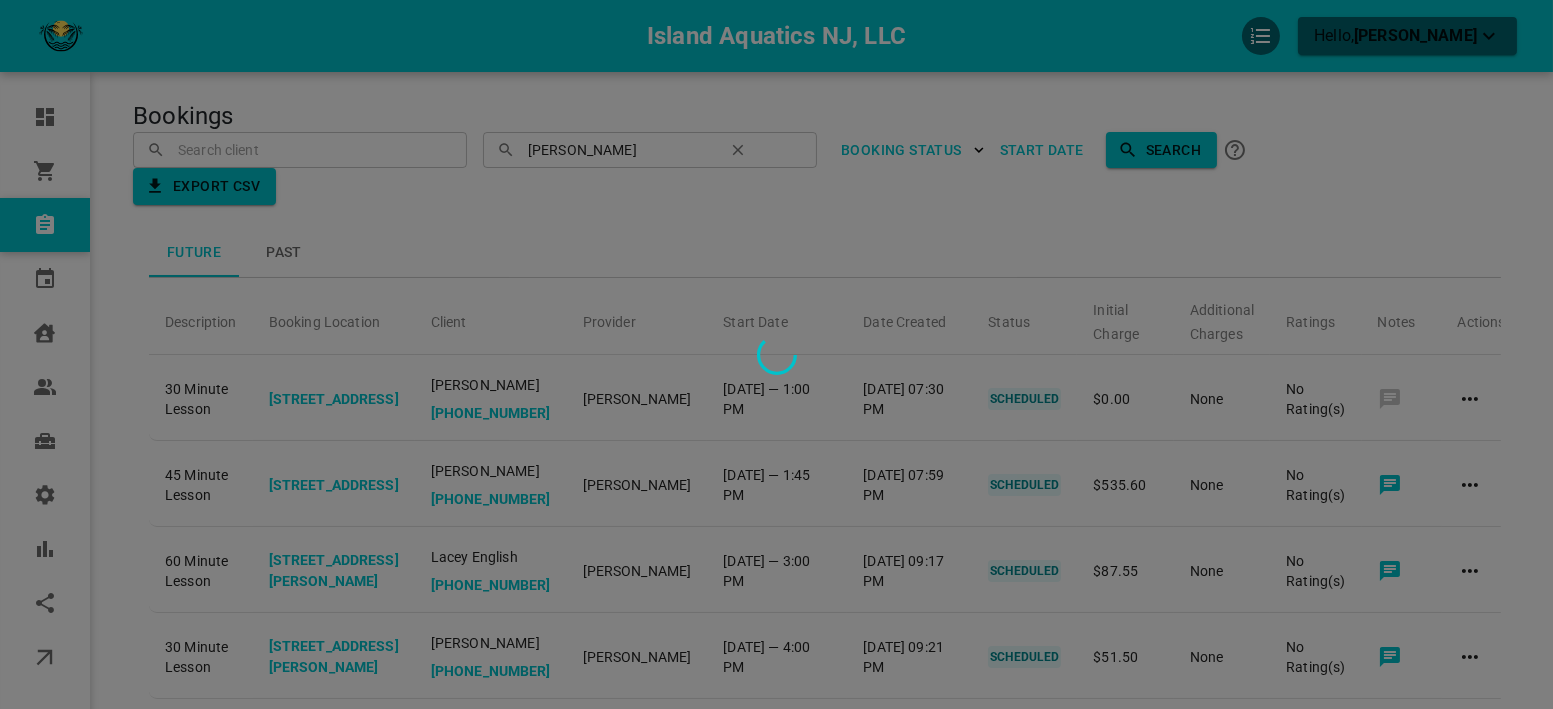 click at bounding box center [776, 354] 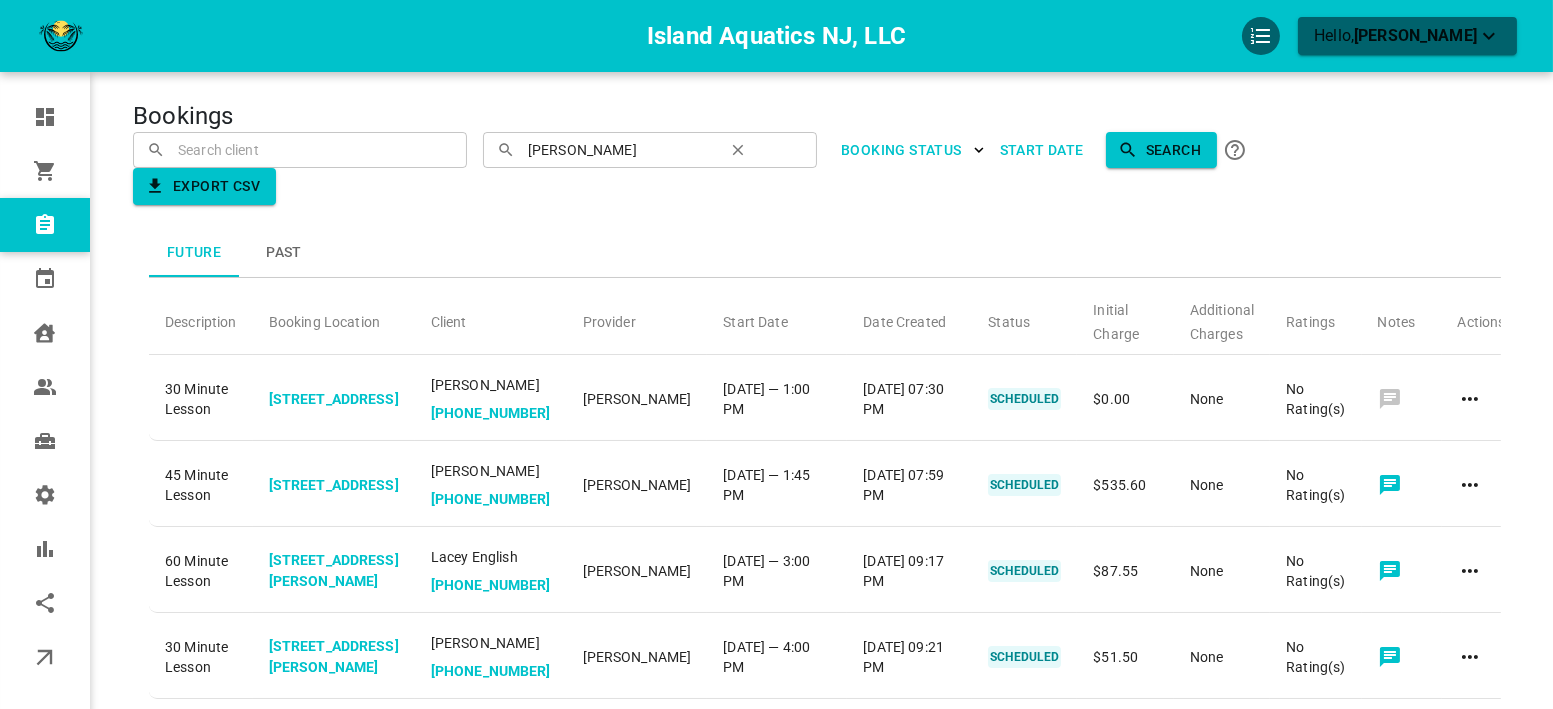 click at bounding box center [300, 149] 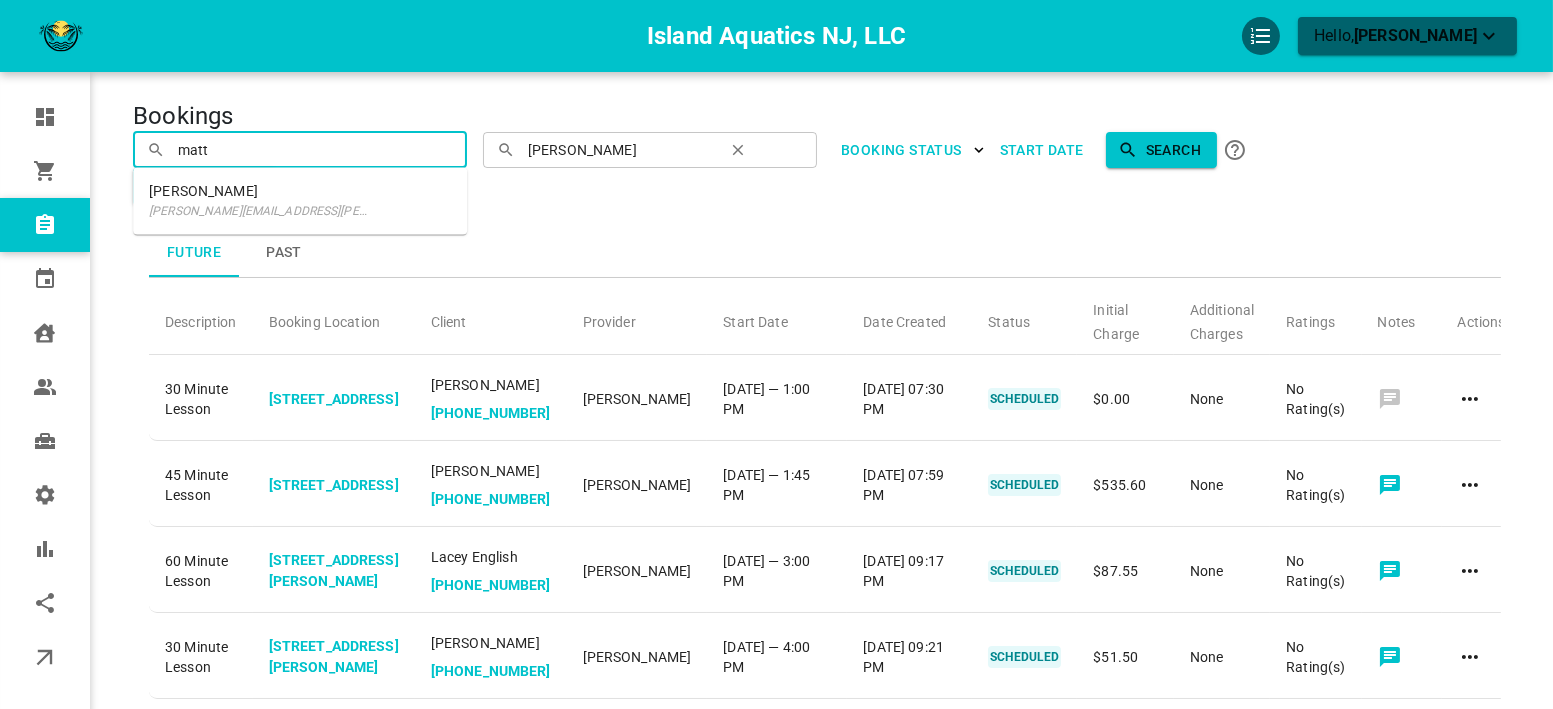 click on "[PERSON_NAME]" at bounding box center (258, 191) 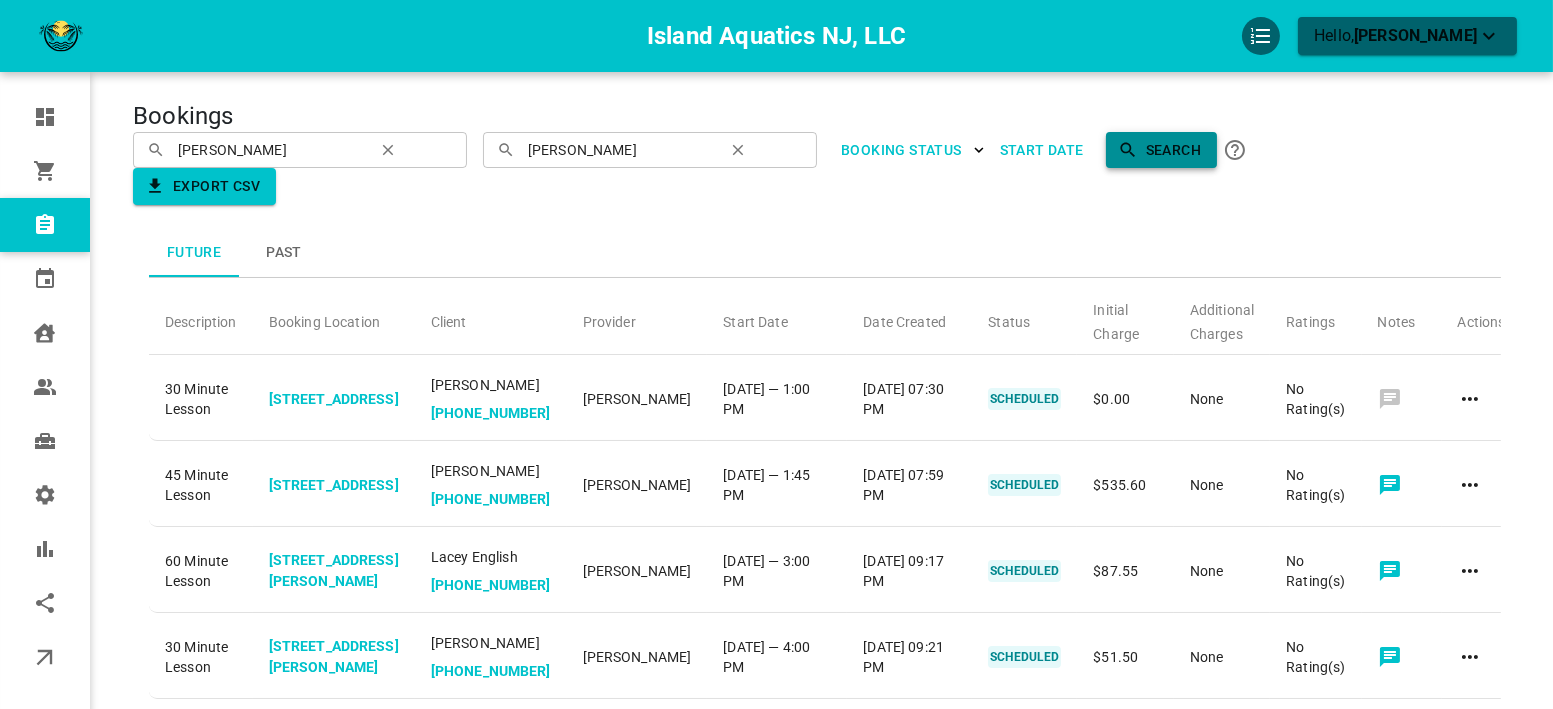 click on "Search" at bounding box center (1161, 150) 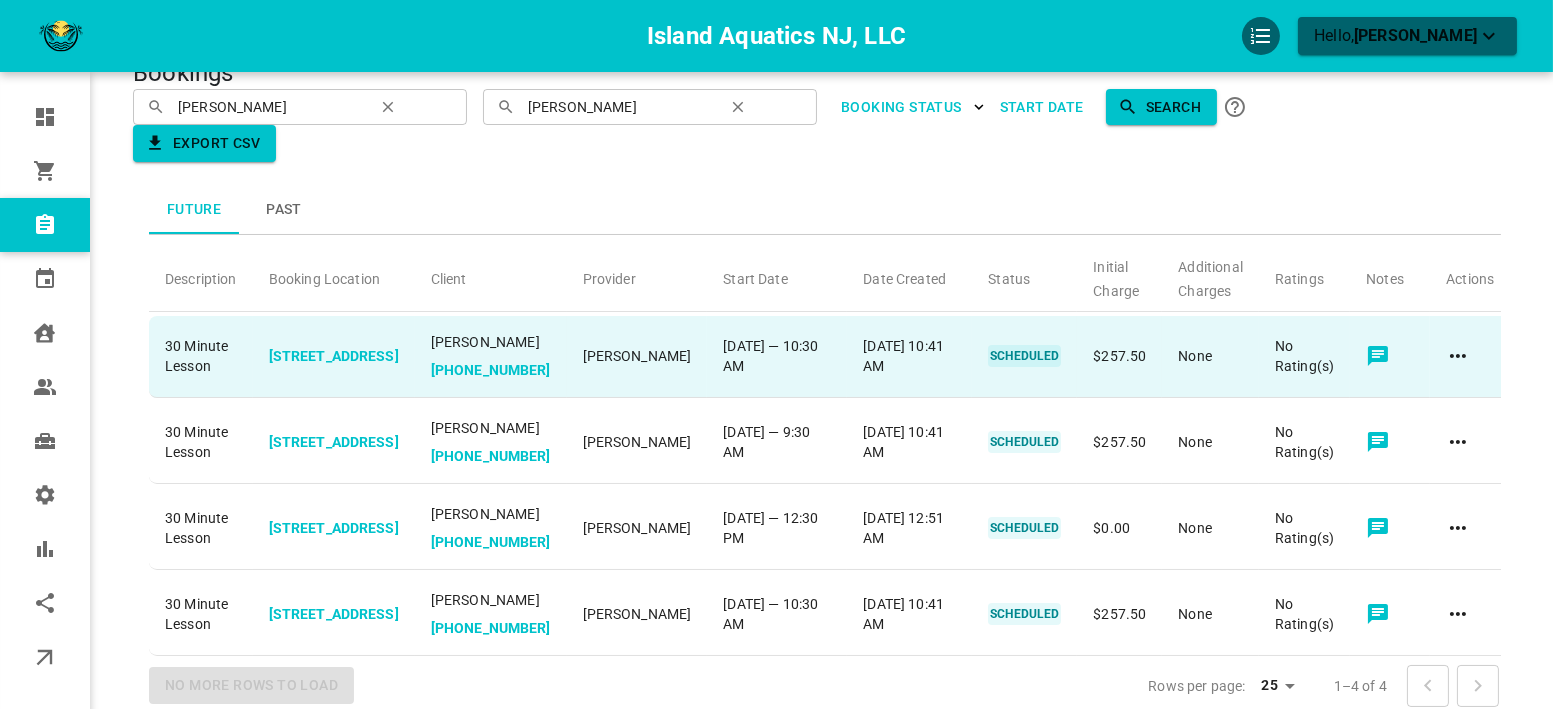 scroll, scrollTop: 111, scrollLeft: 0, axis: vertical 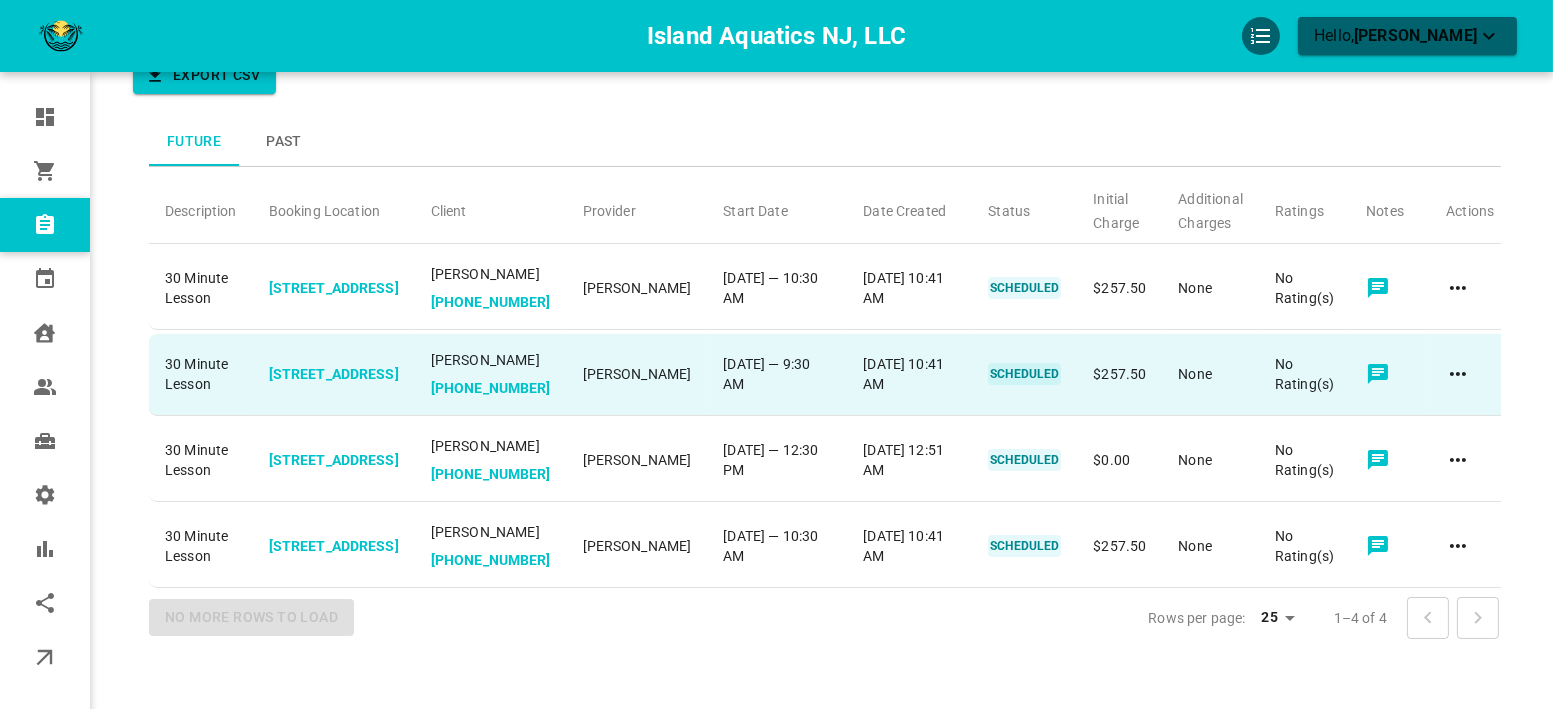 click 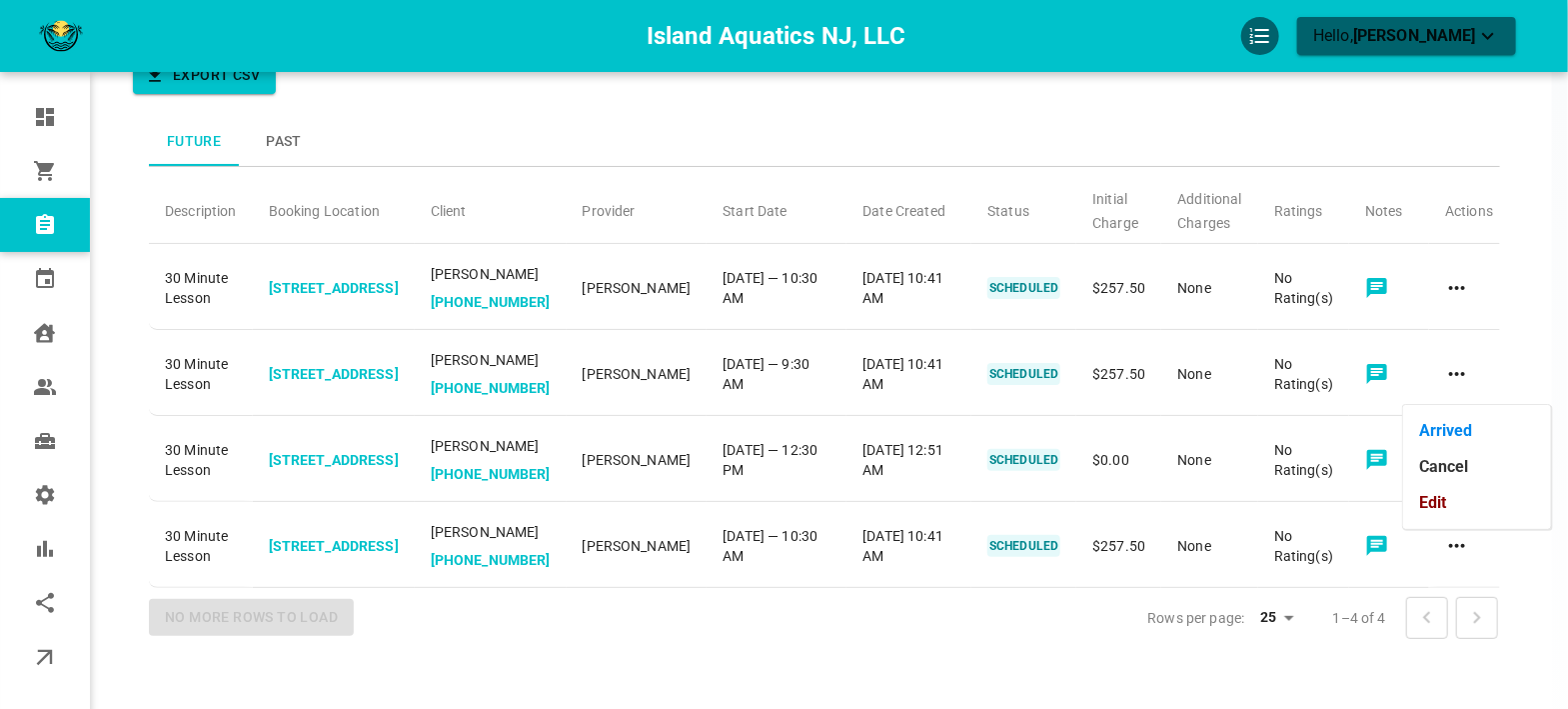 click on "Edit" at bounding box center (1477, 503) 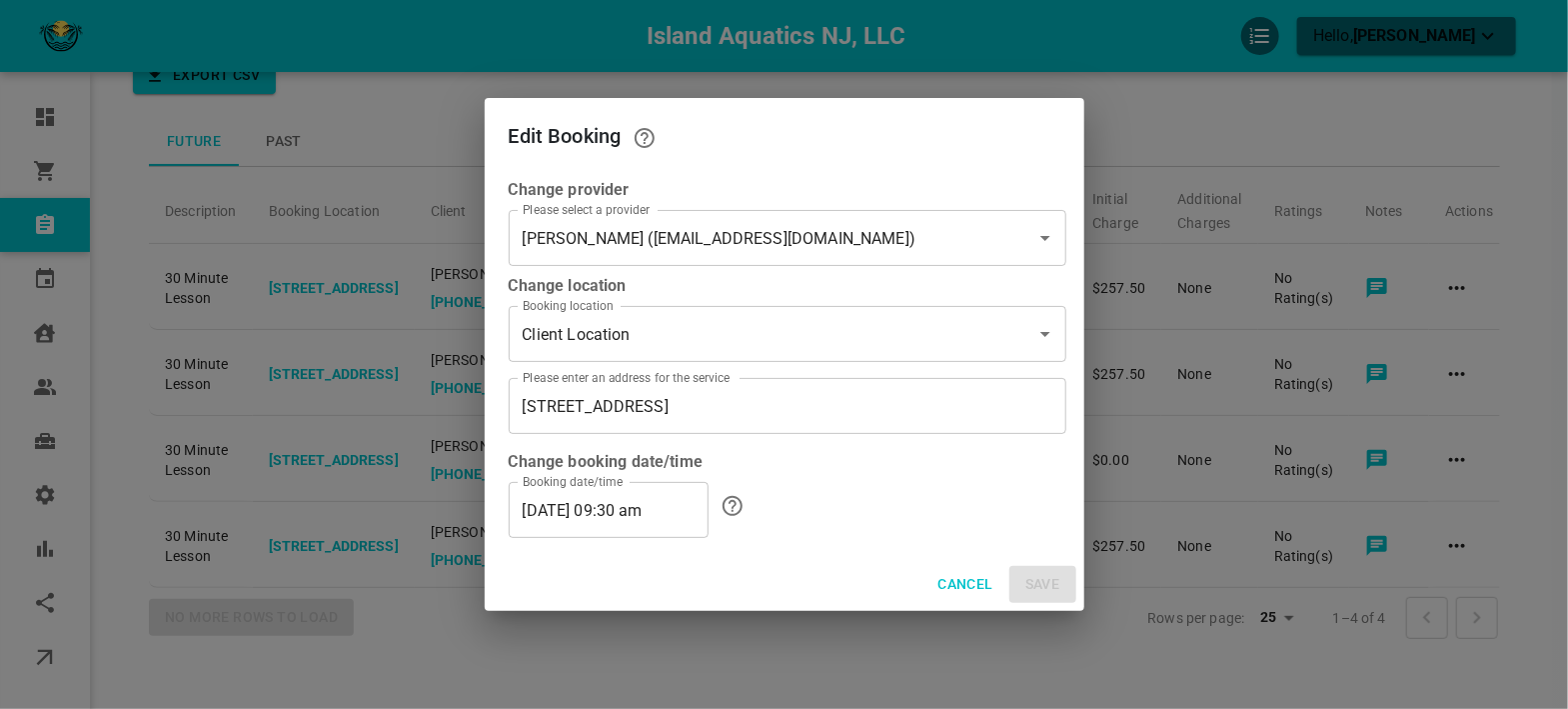 type on "[STREET_ADDRESS]" 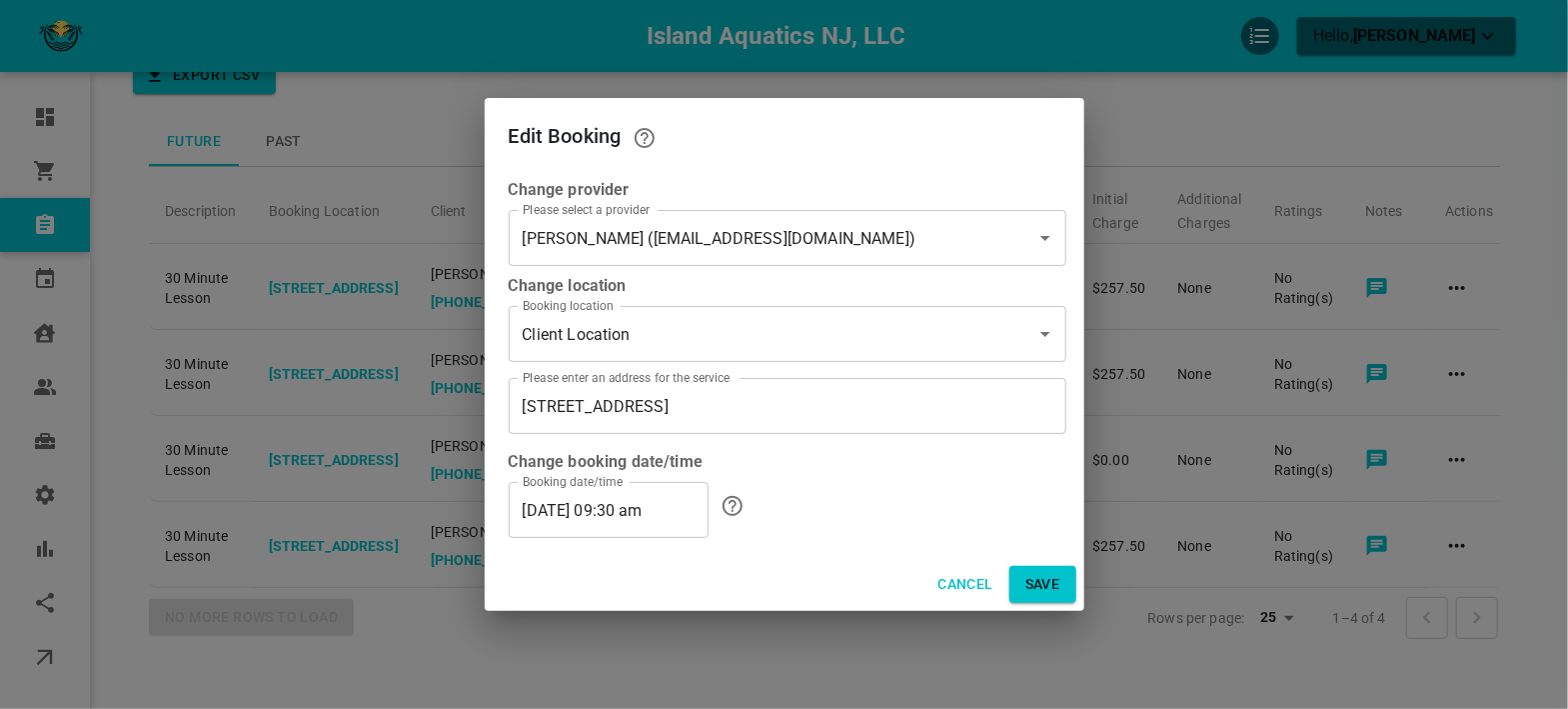click on "07/25/2025 09:30 am" at bounding box center (609, 510) 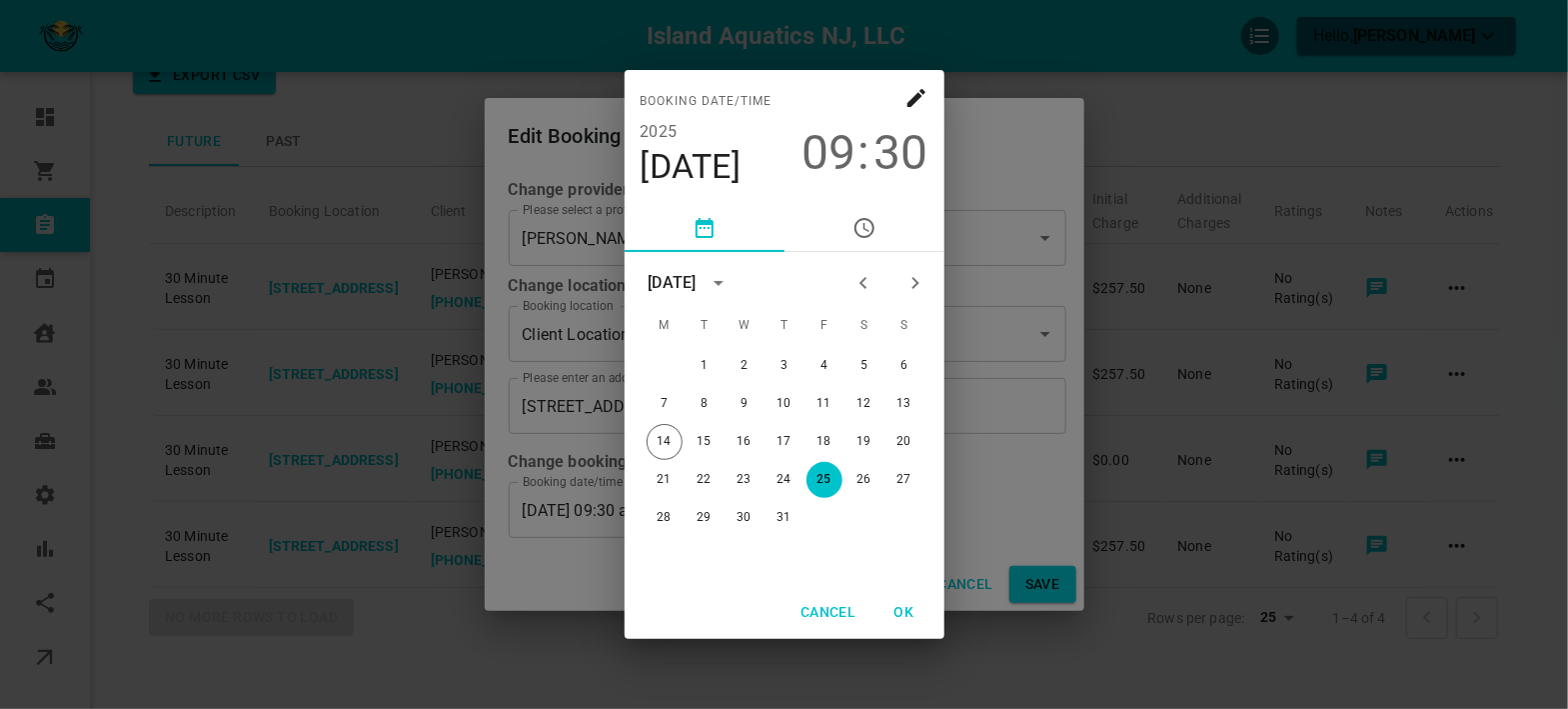 click on "30" at bounding box center (901, 153) 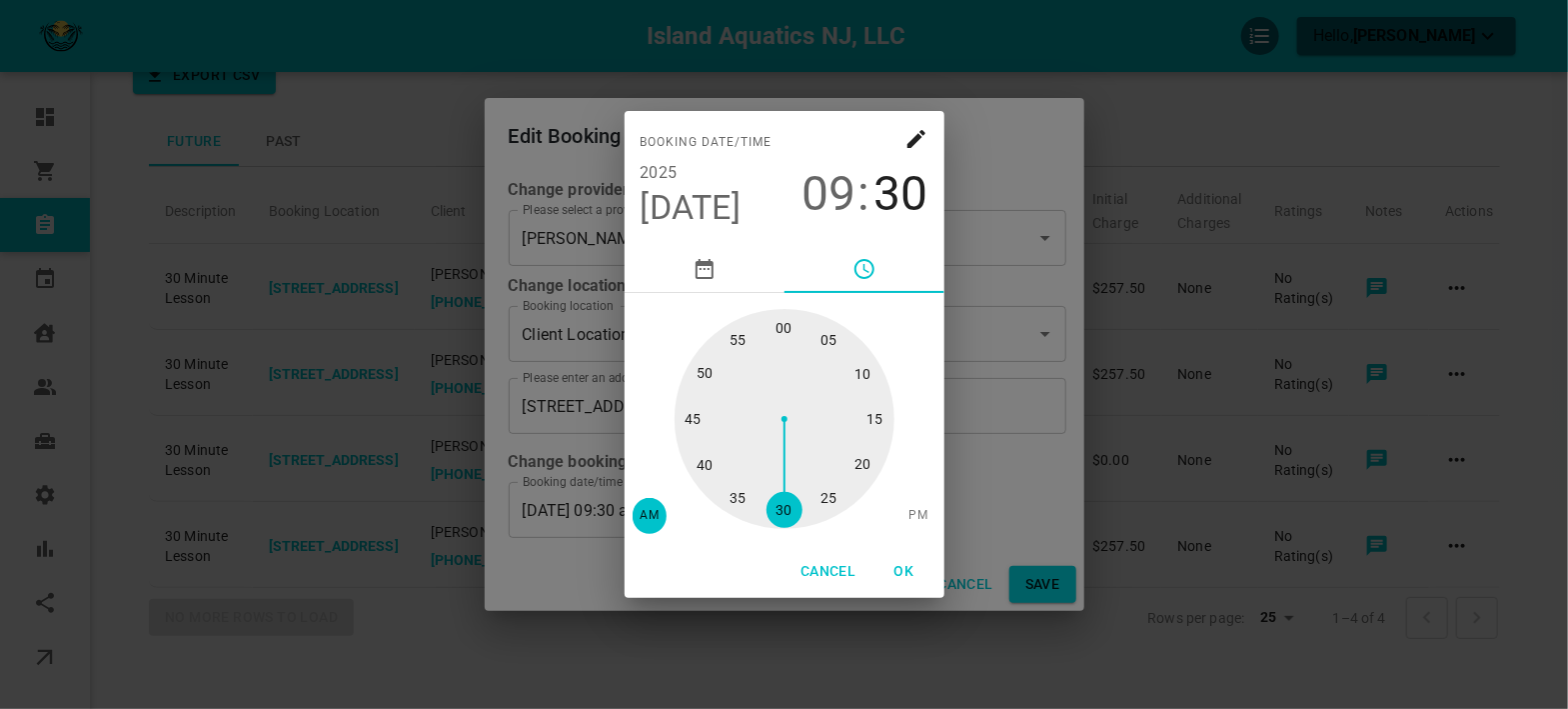 click at bounding box center (784, 419) 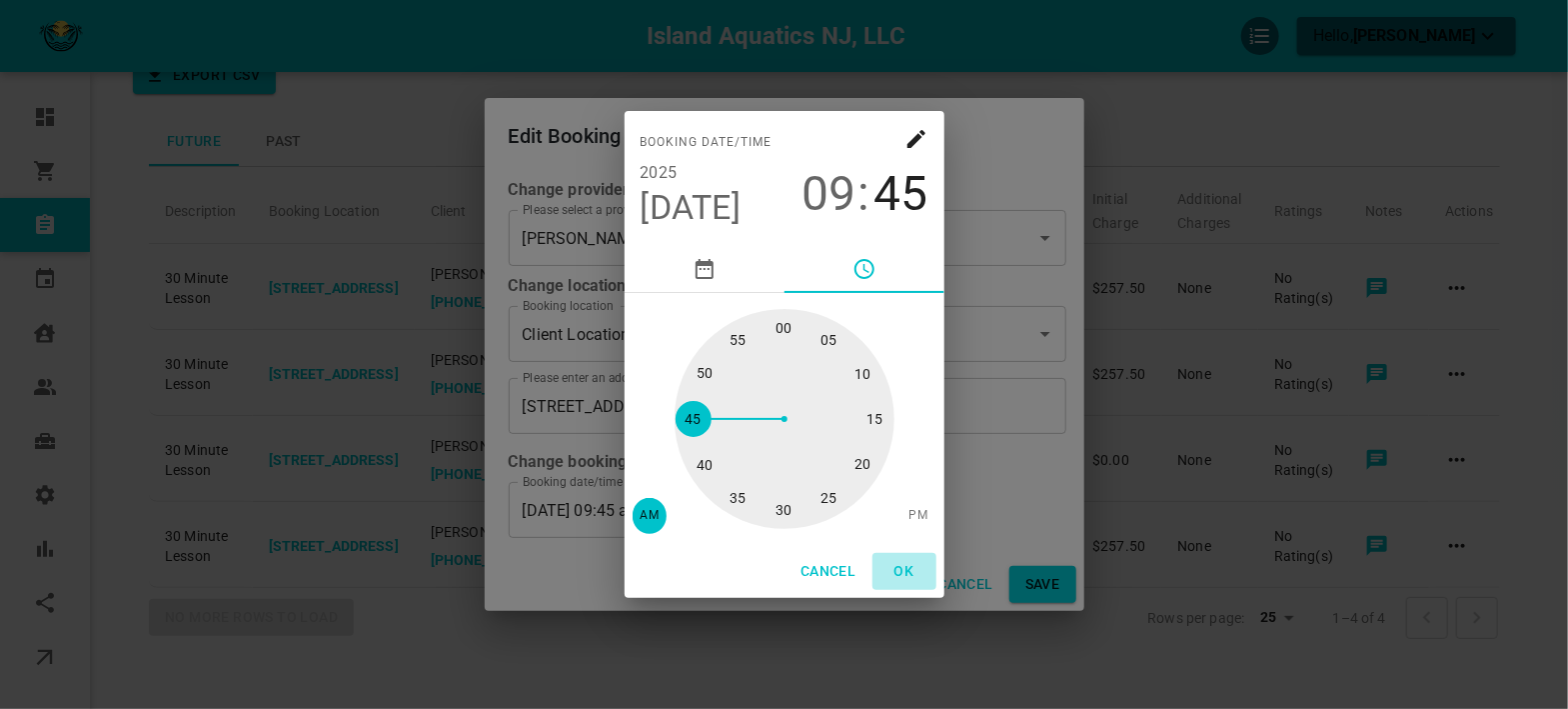 click on "OK" at bounding box center (904, 571) 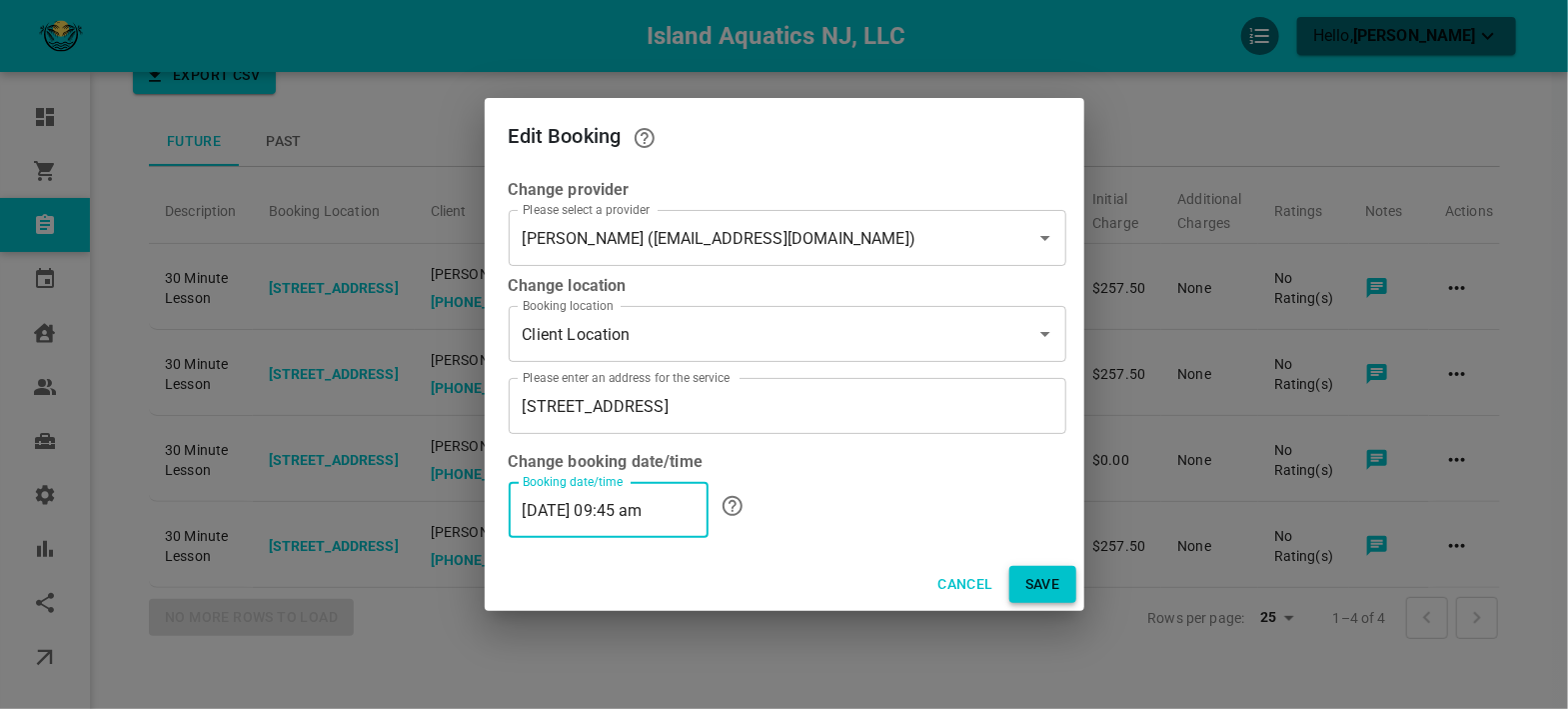 click on "Save" at bounding box center [1042, 584] 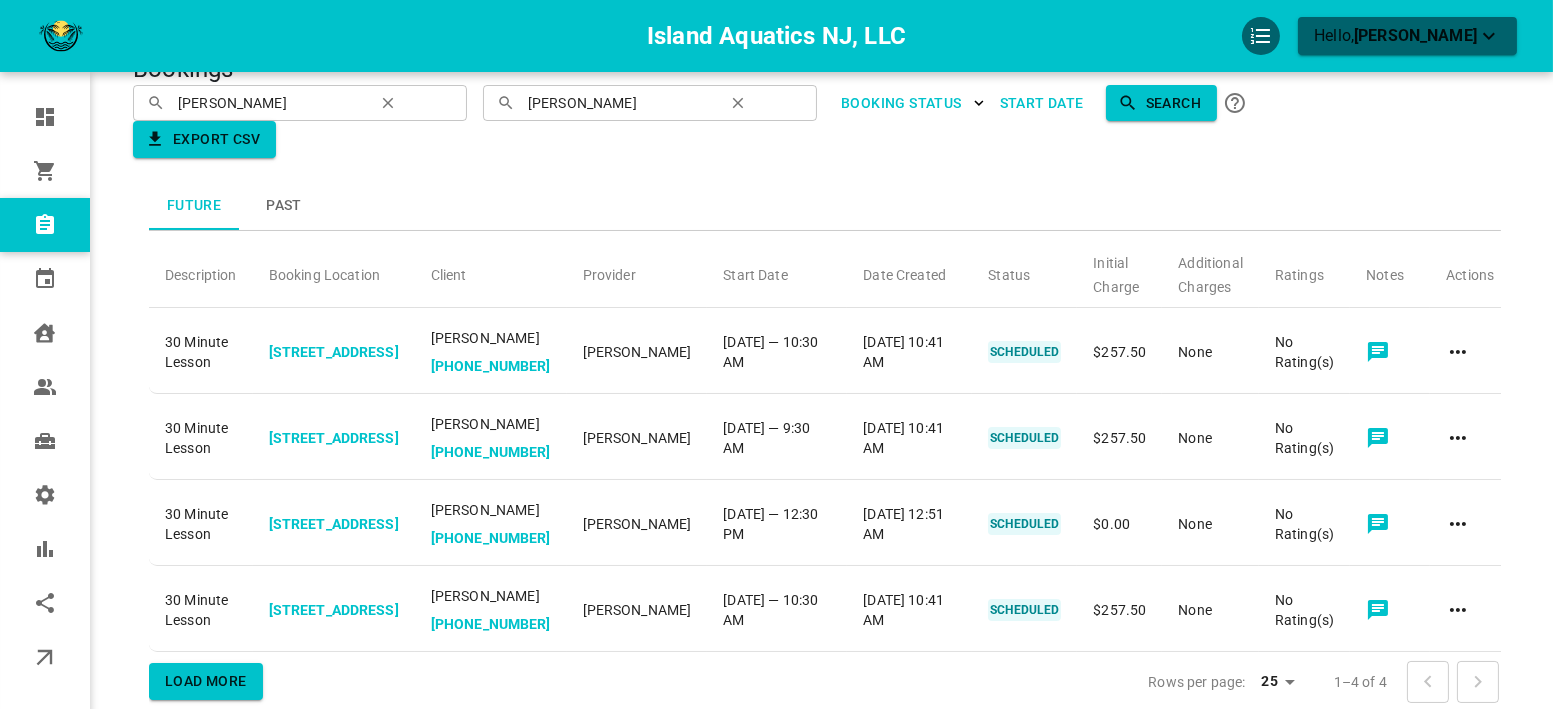scroll, scrollTop: 0, scrollLeft: 0, axis: both 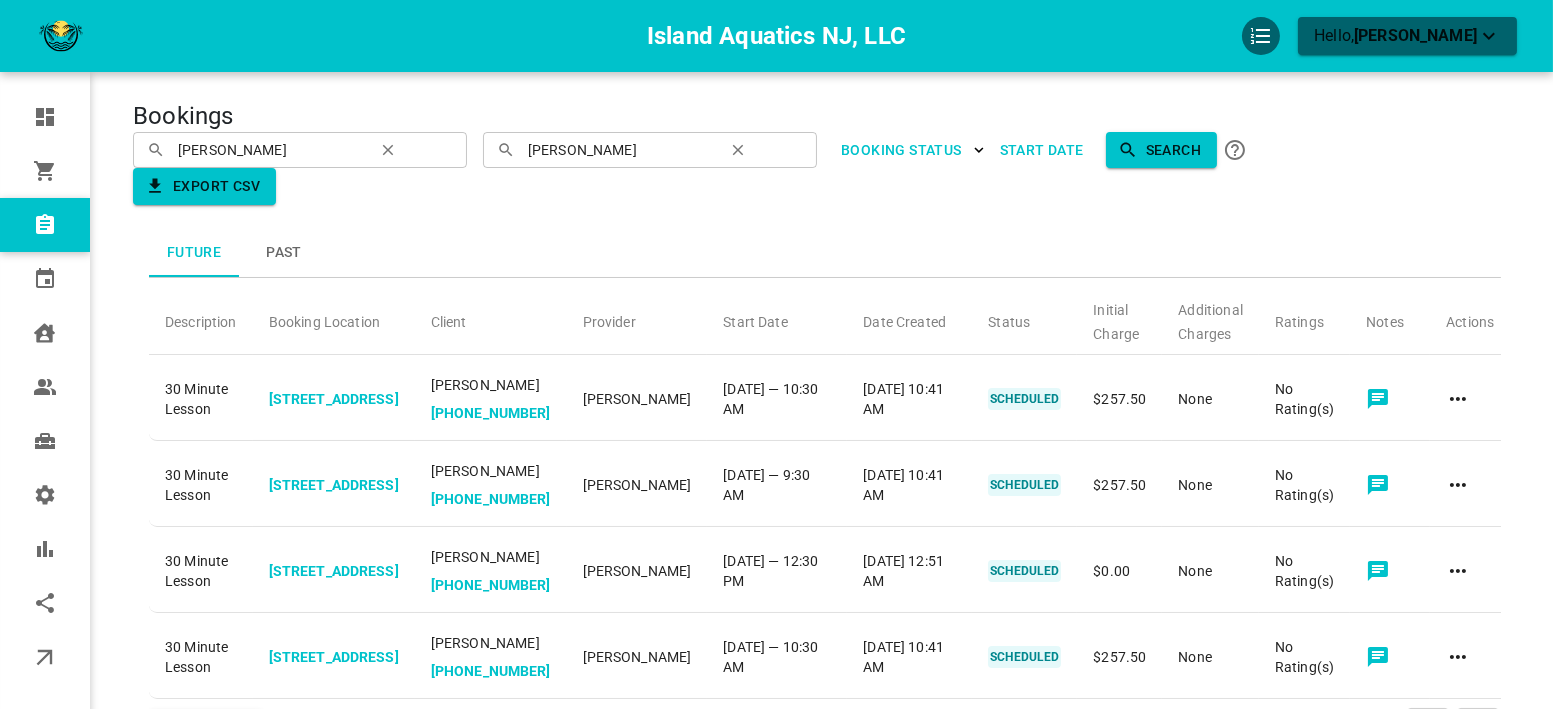 click 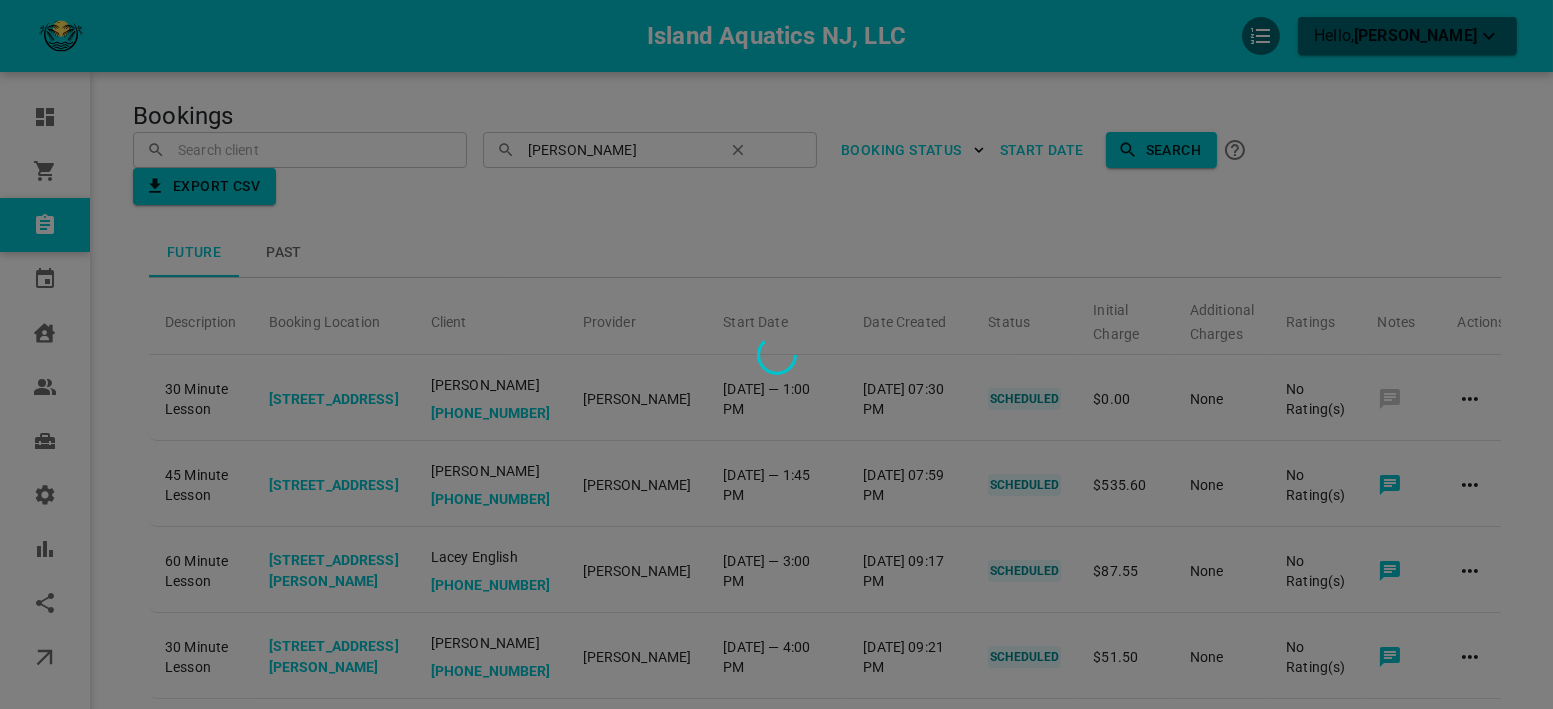 click at bounding box center [776, 354] 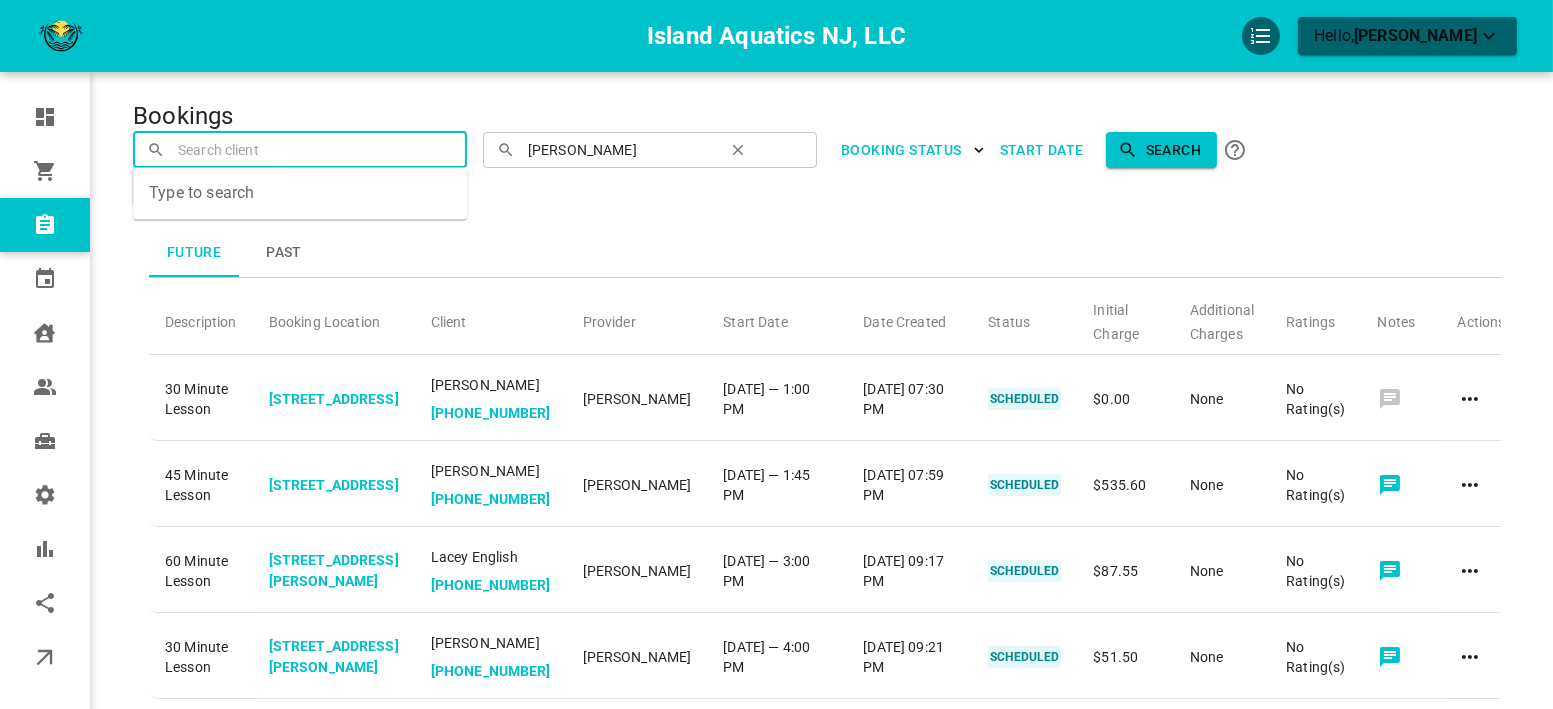 click at bounding box center (300, 149) 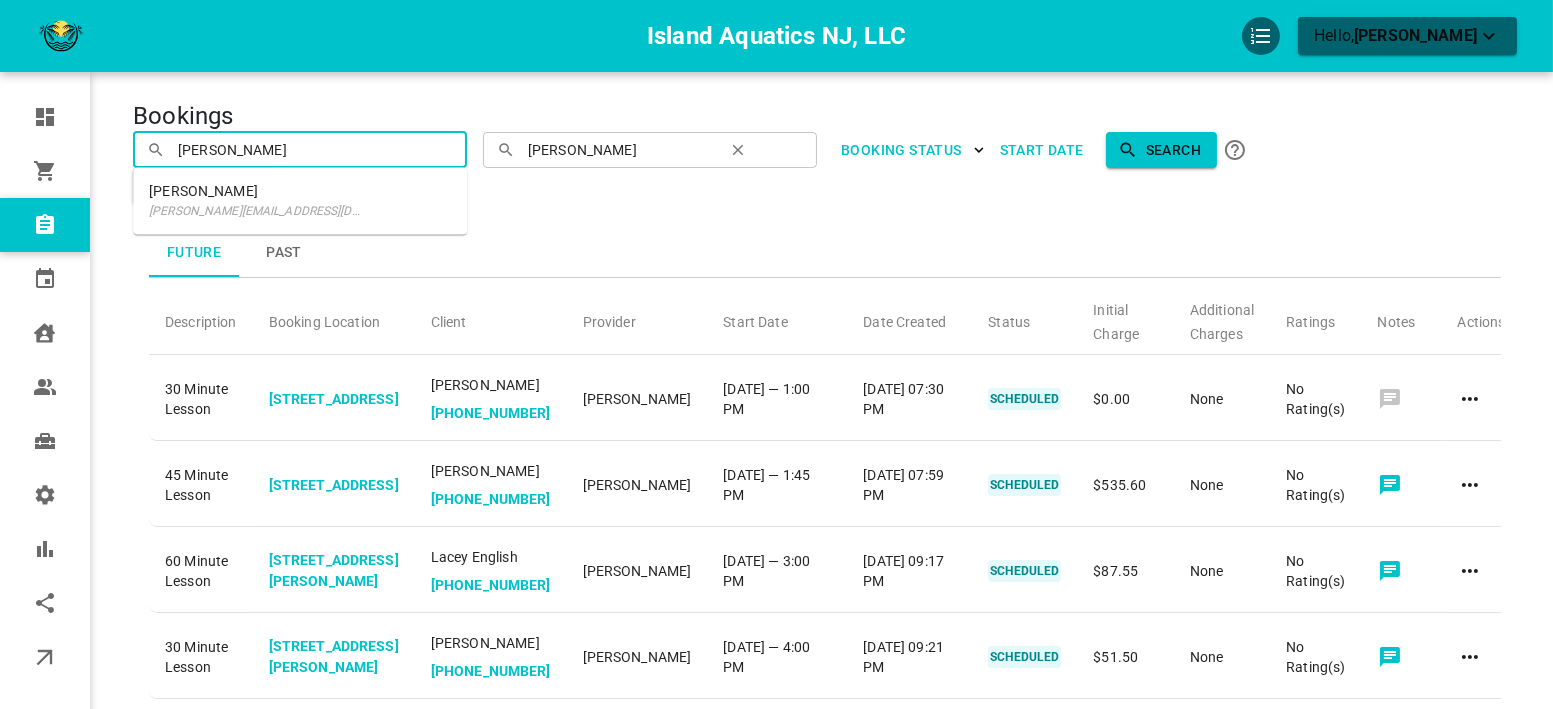 click on "[PERSON_NAME][EMAIL_ADDRESS][DOMAIN_NAME]" at bounding box center (258, 211) 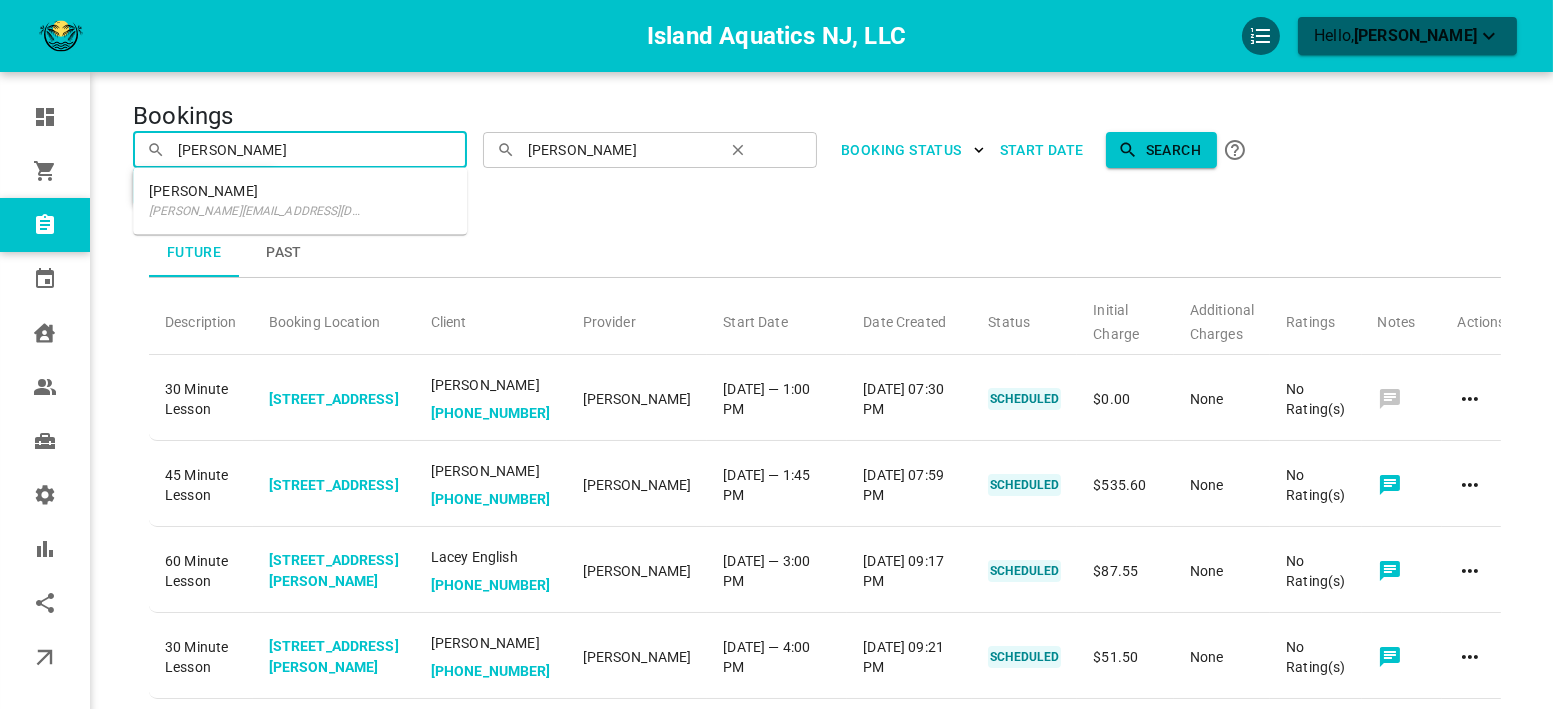 type on "[PERSON_NAME]" 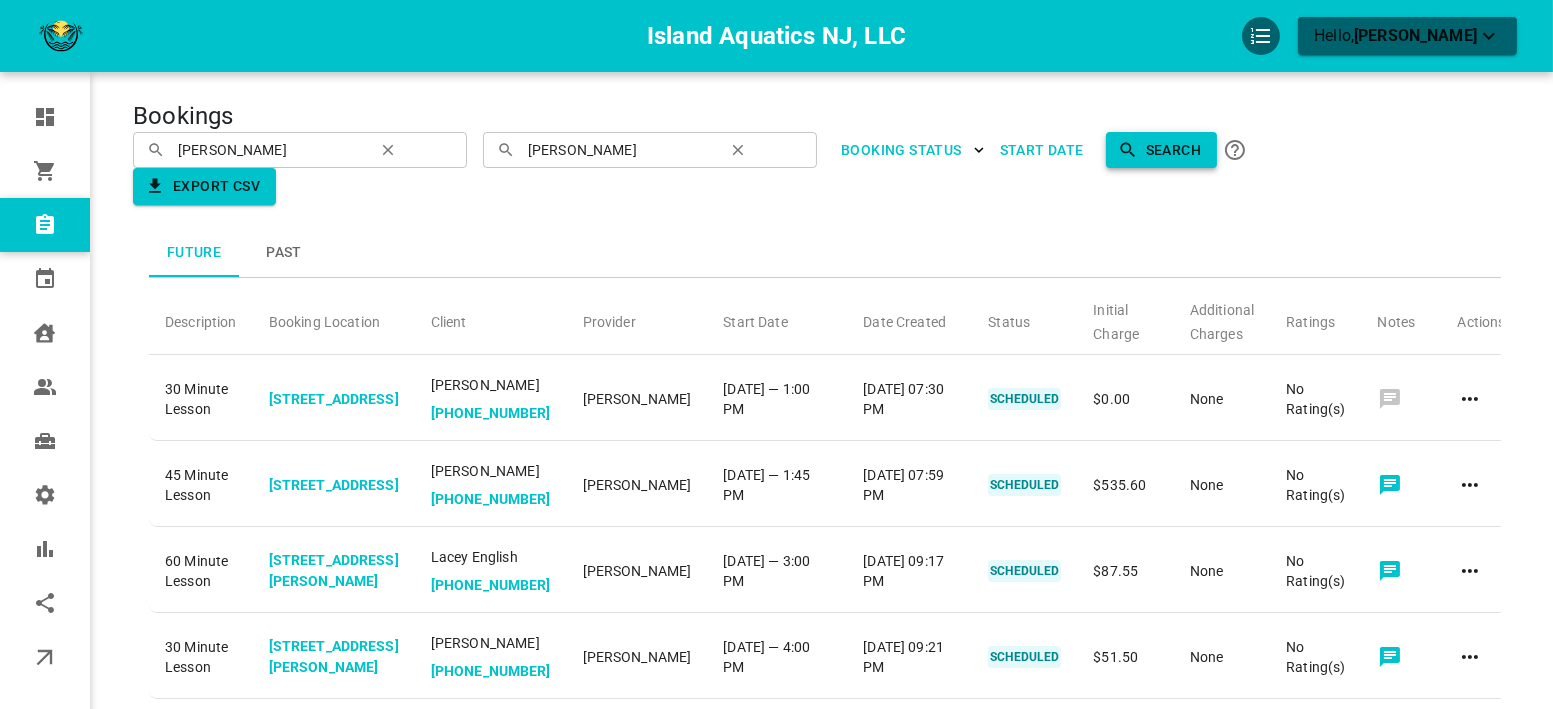click on "Search" at bounding box center (1161, 150) 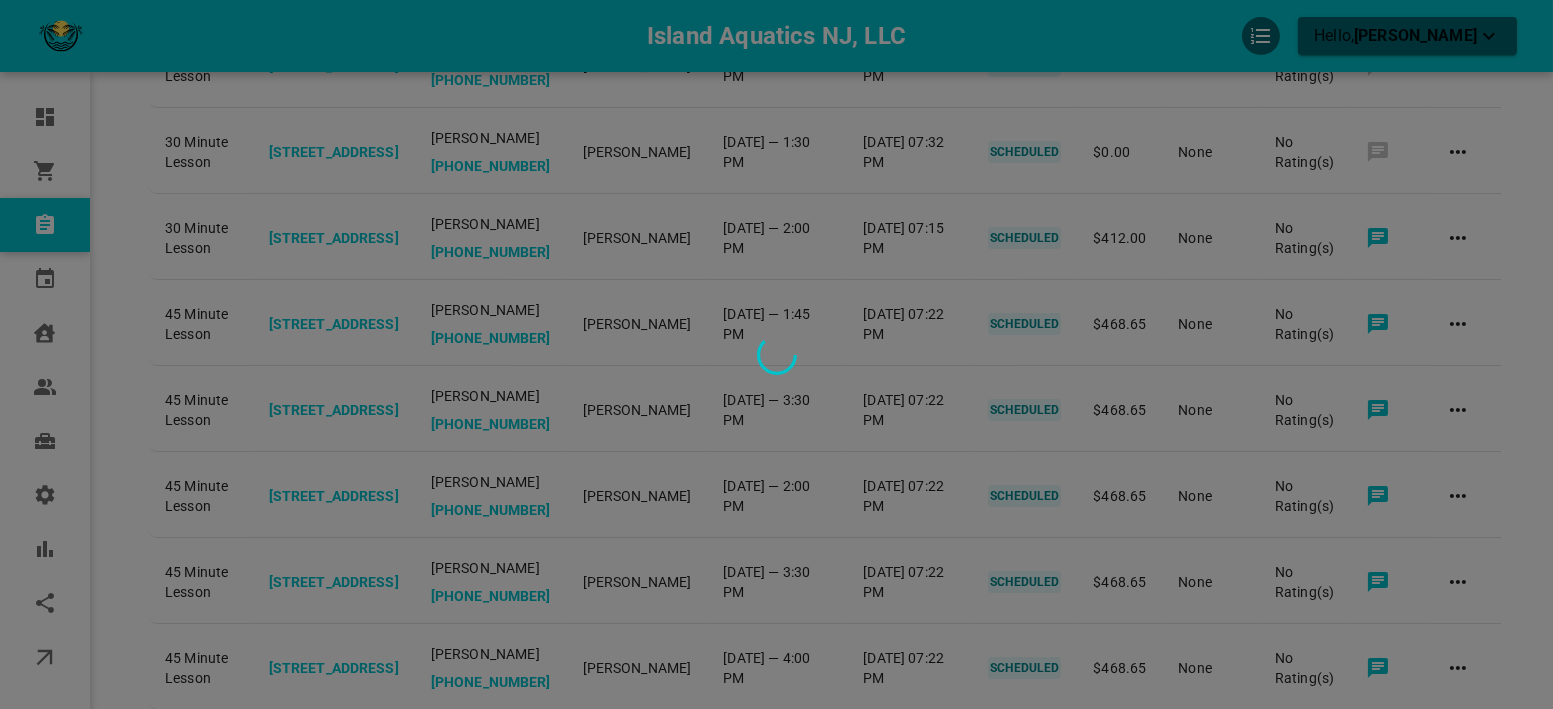 scroll, scrollTop: 444, scrollLeft: 0, axis: vertical 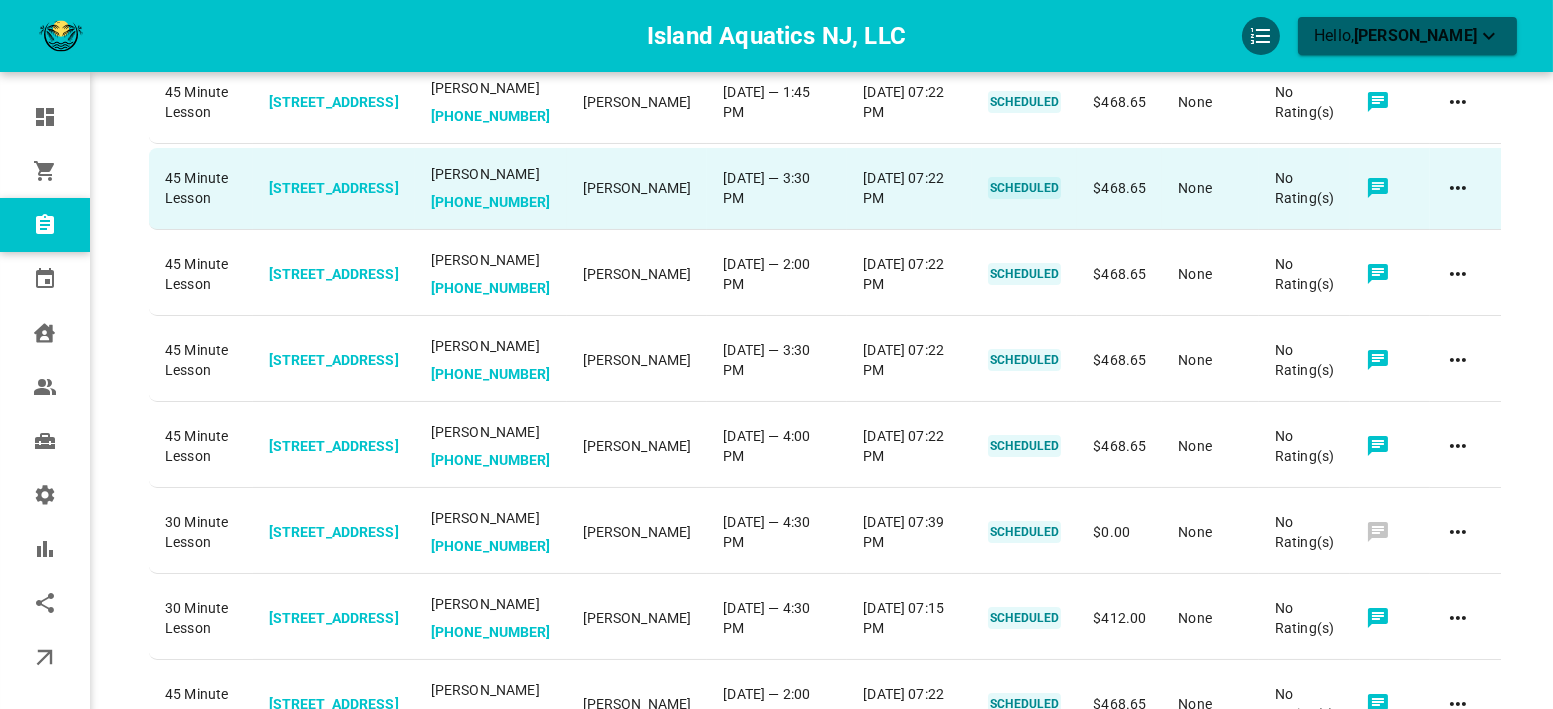 click 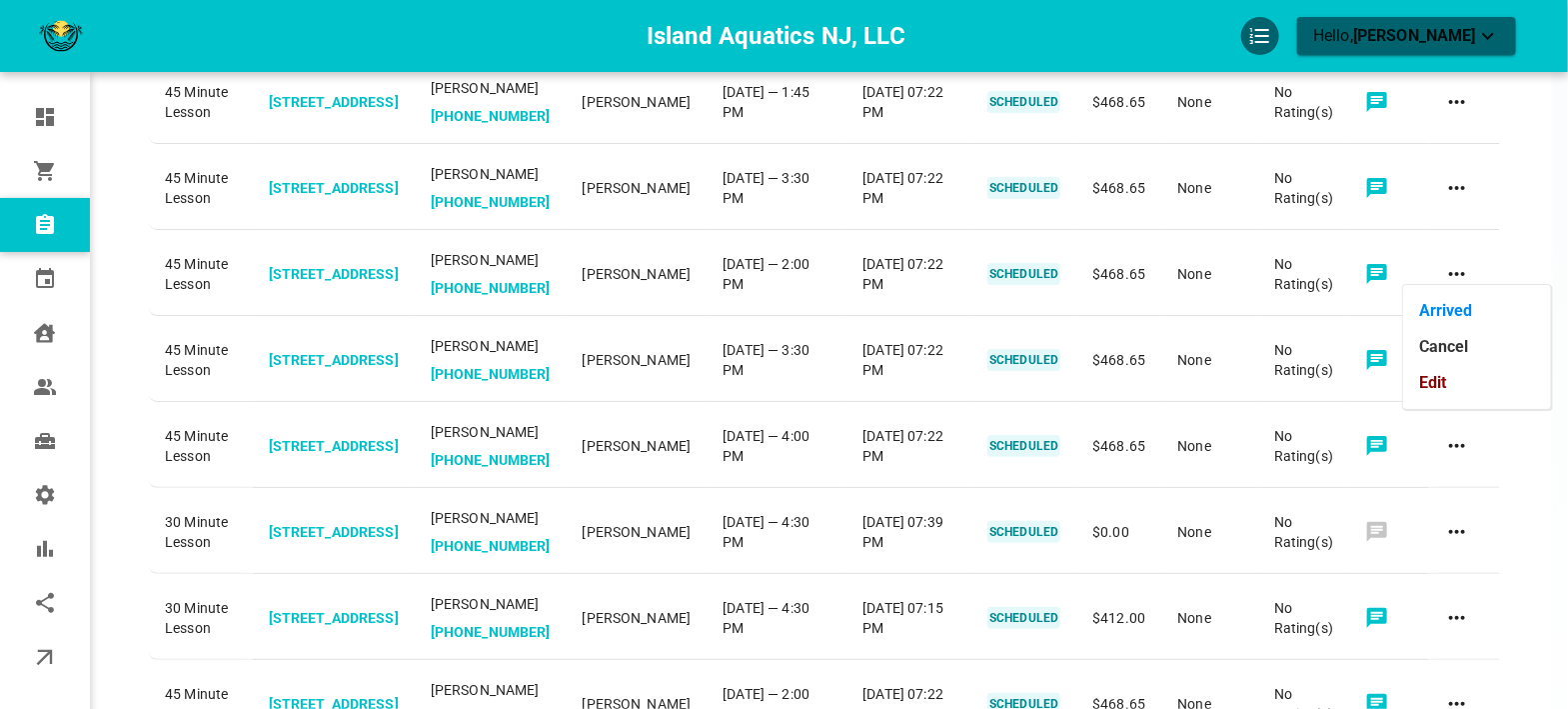 click on "Edit" at bounding box center [1477, 383] 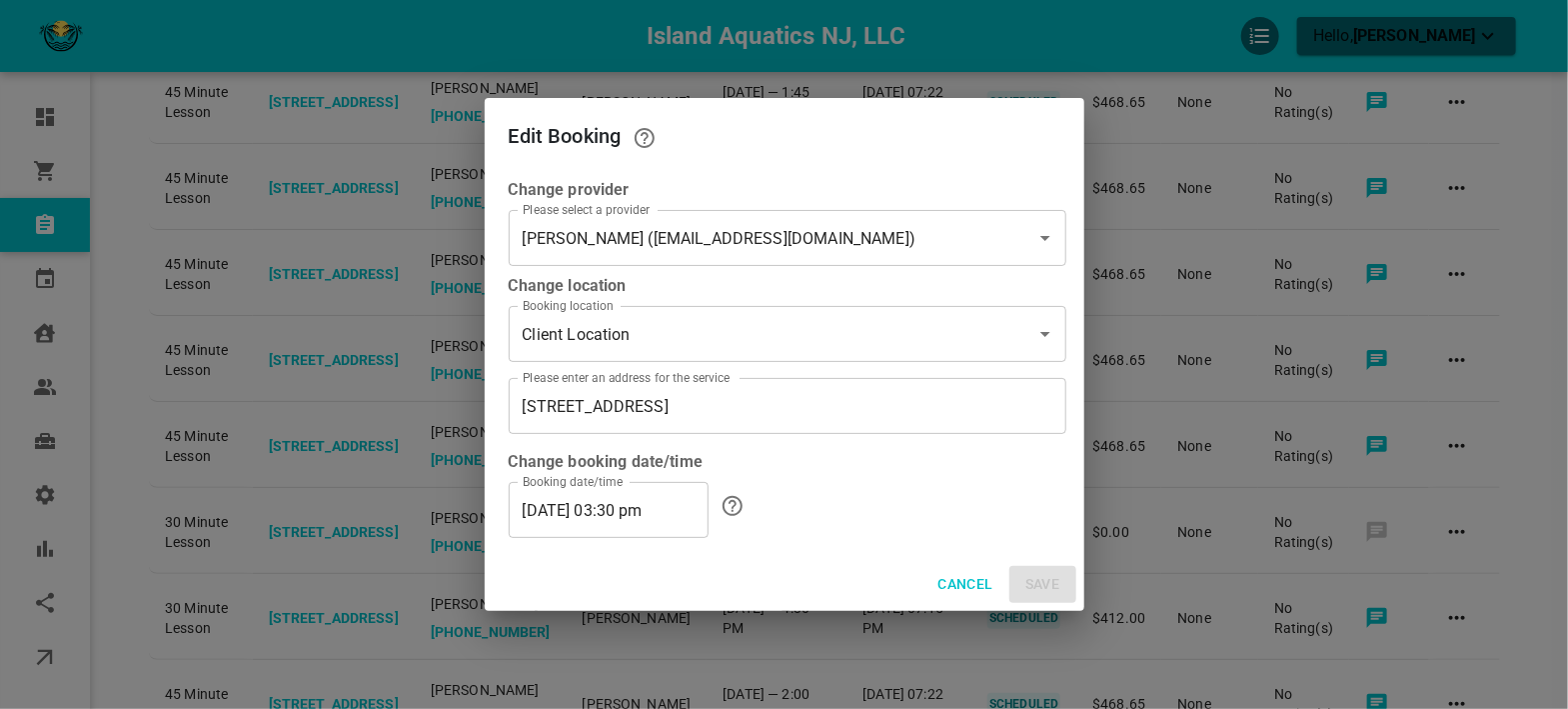 click on "07/28/2025 03:30 pm" at bounding box center [609, 510] 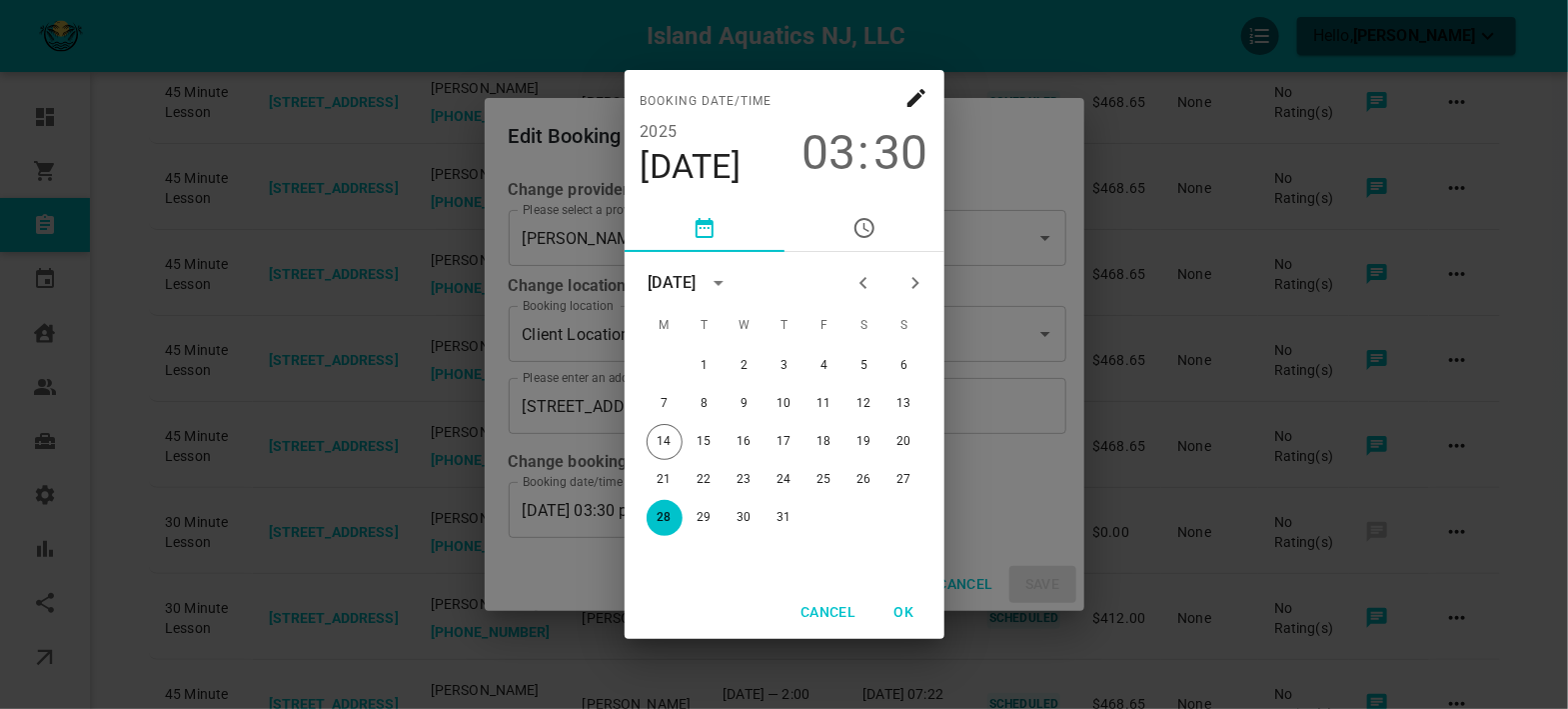 click on "03" at bounding box center [829, 153] 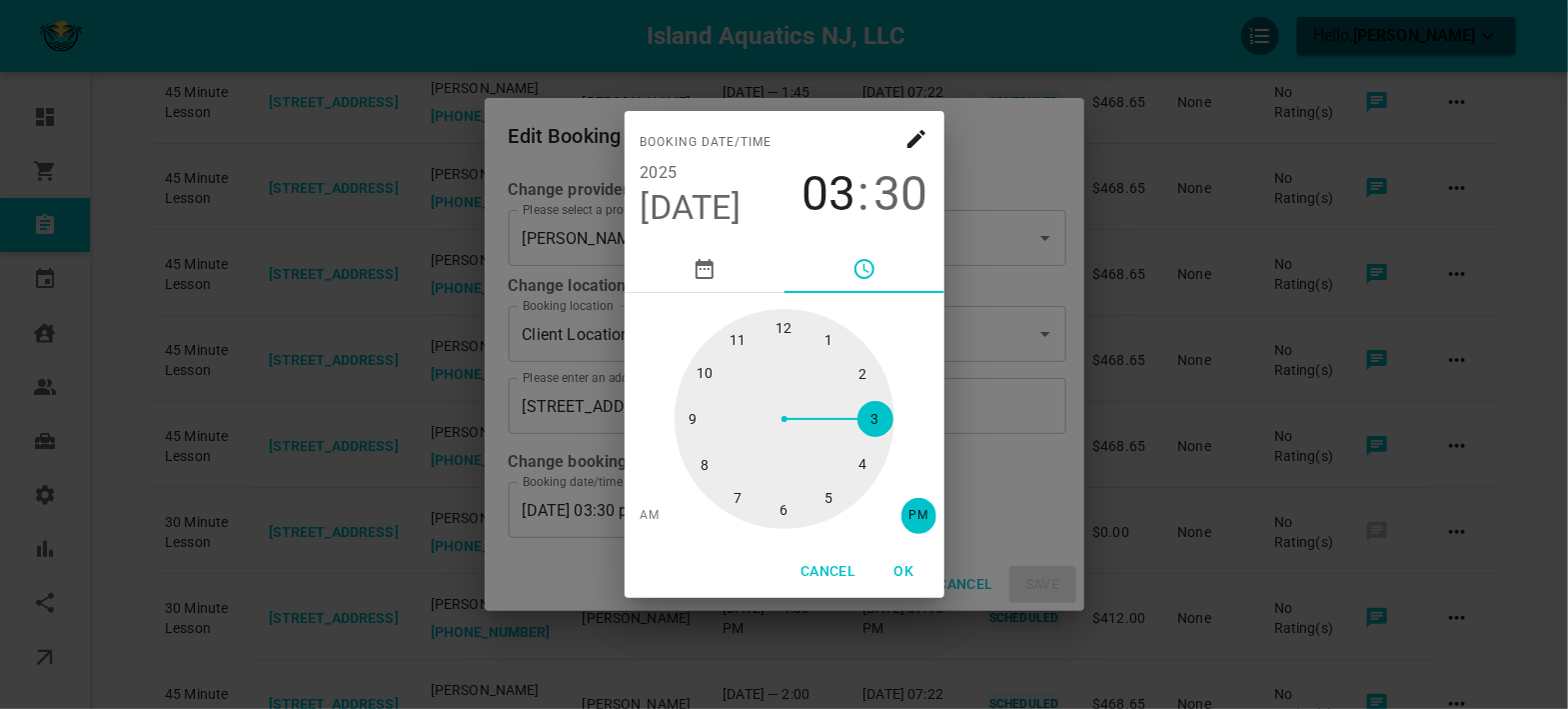 click at bounding box center [784, 419] 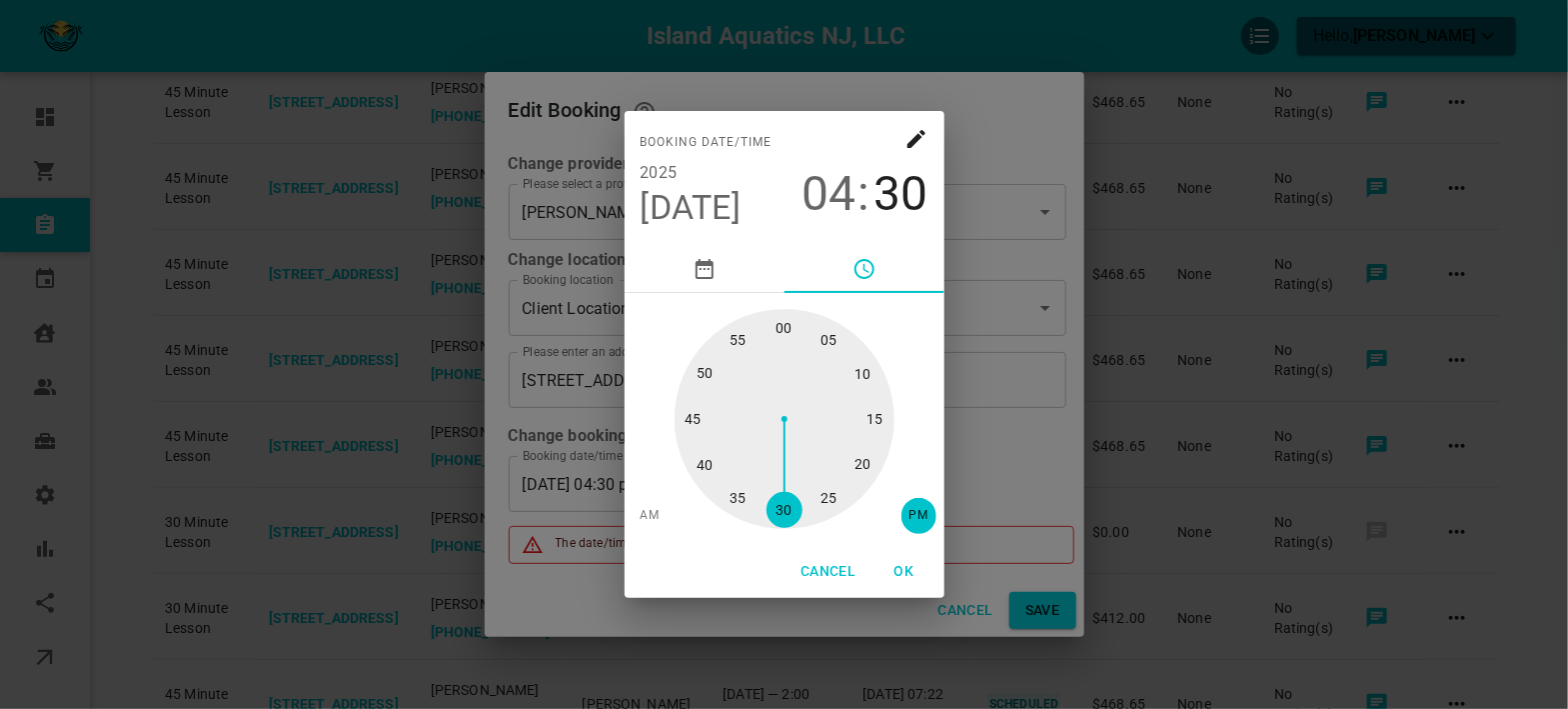 click at bounding box center [784, 419] 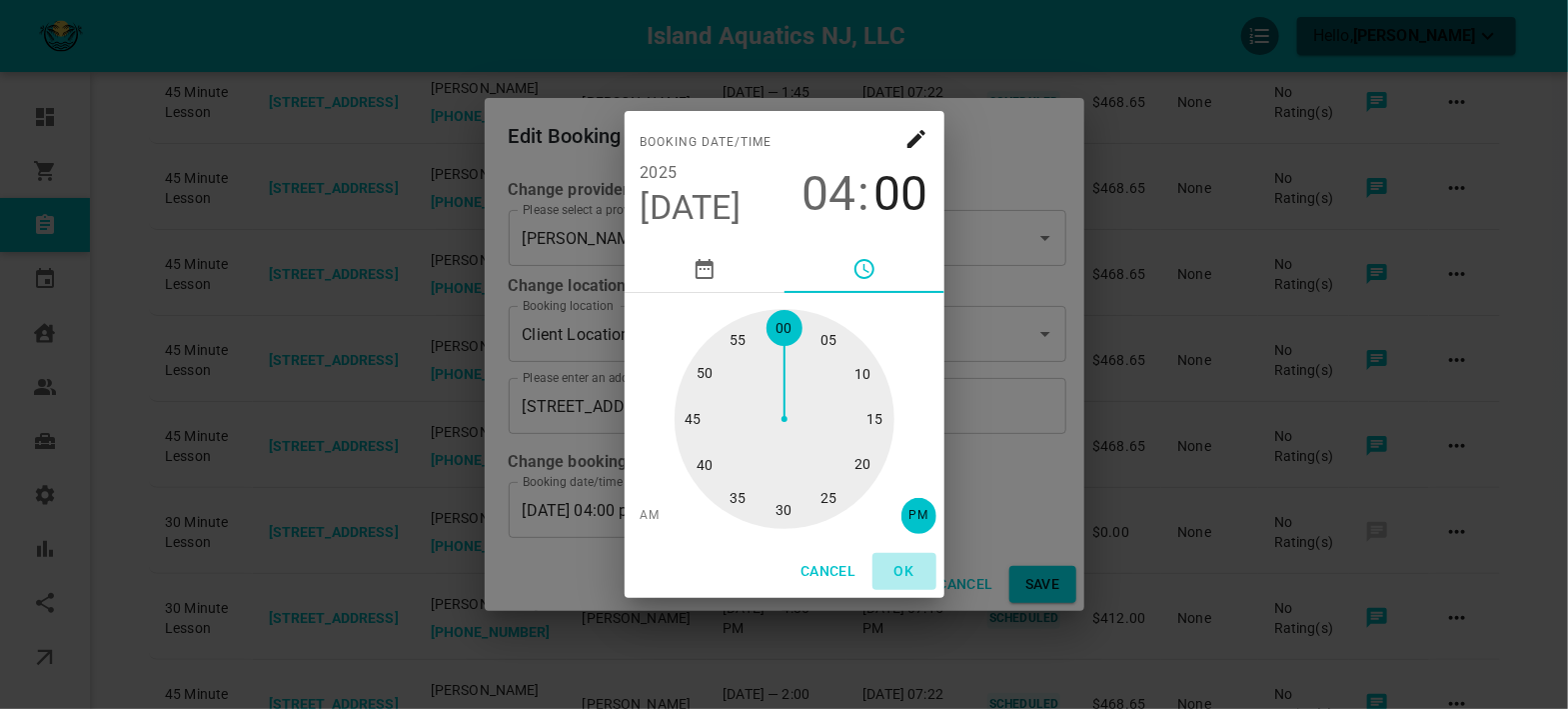 click on "OK" at bounding box center (904, 571) 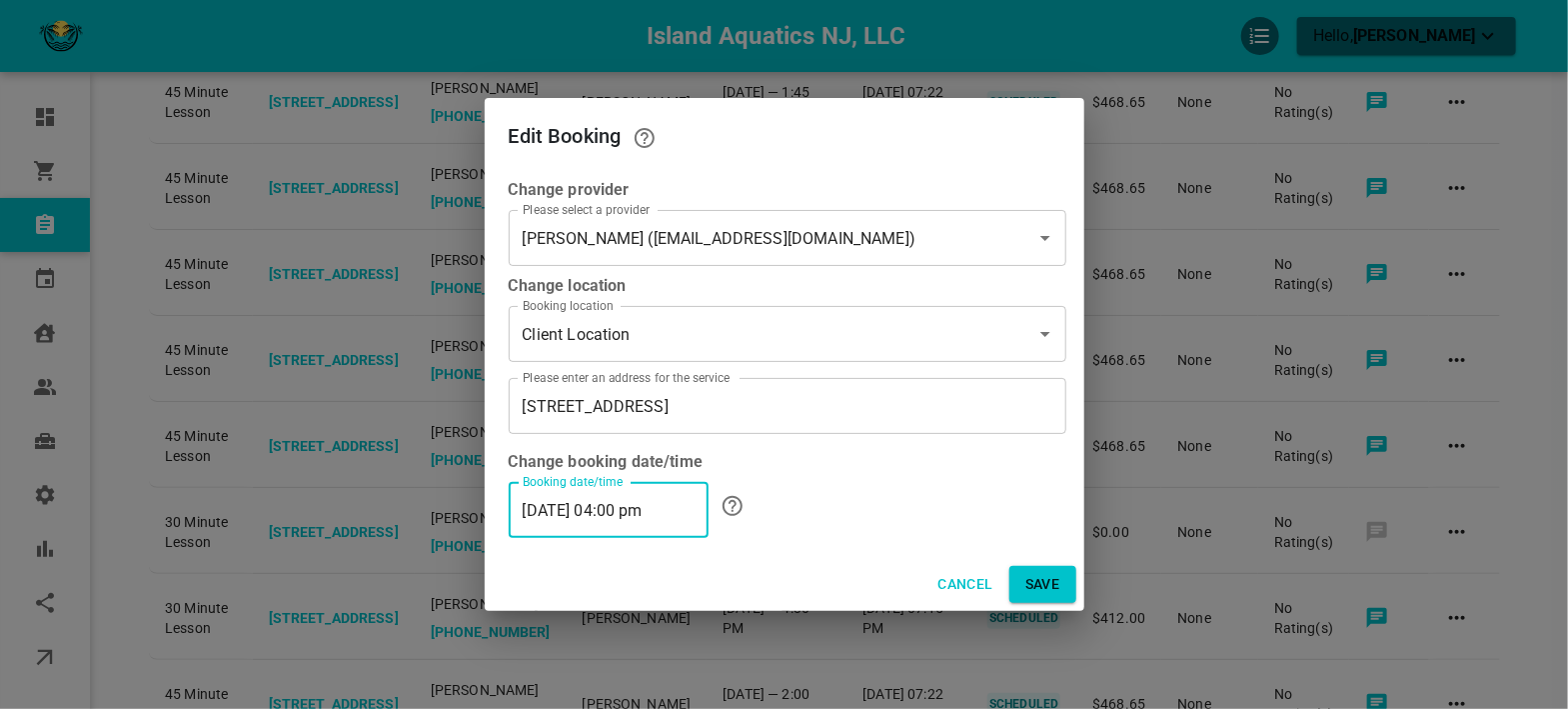 click on "07/28/2025 04:00 pm" at bounding box center [609, 510] 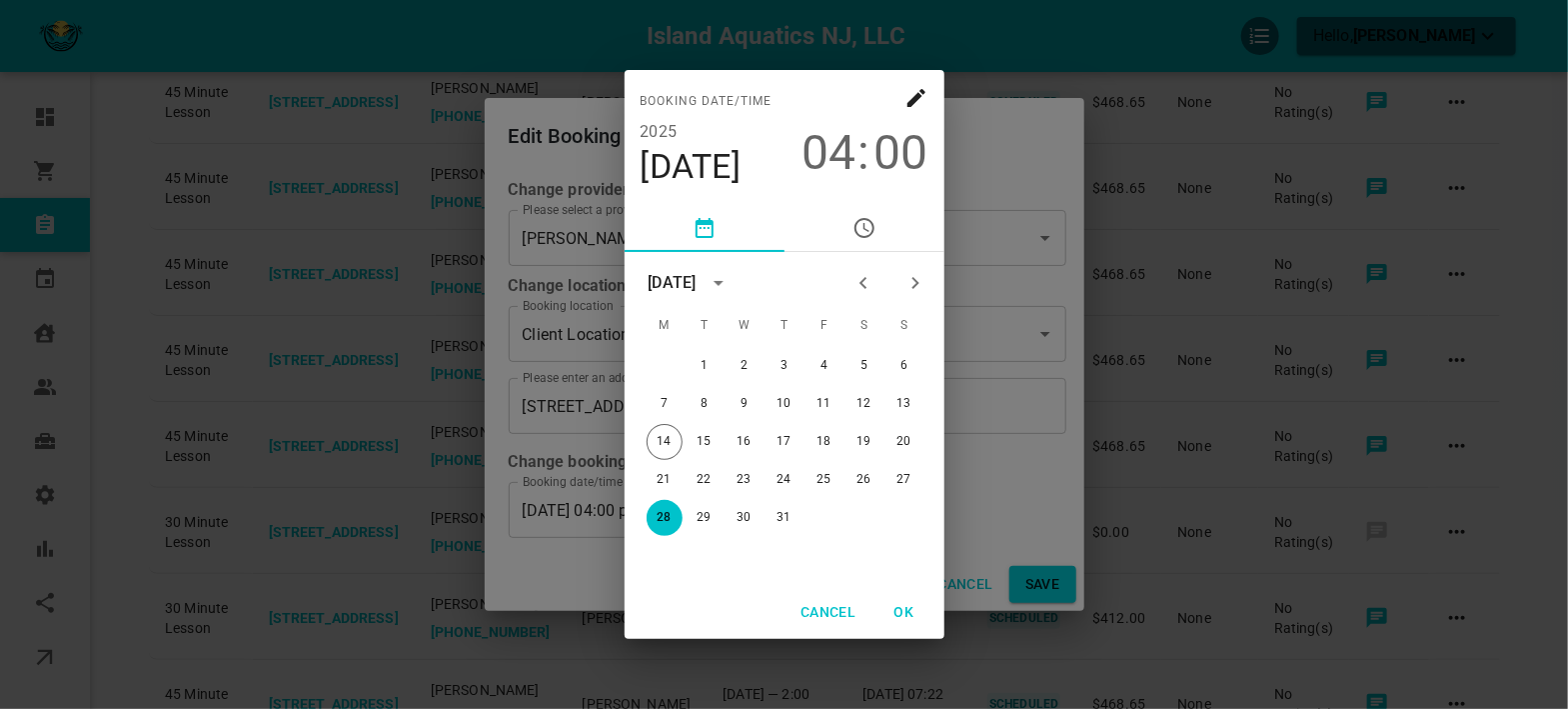 click on "04" at bounding box center (829, 153) 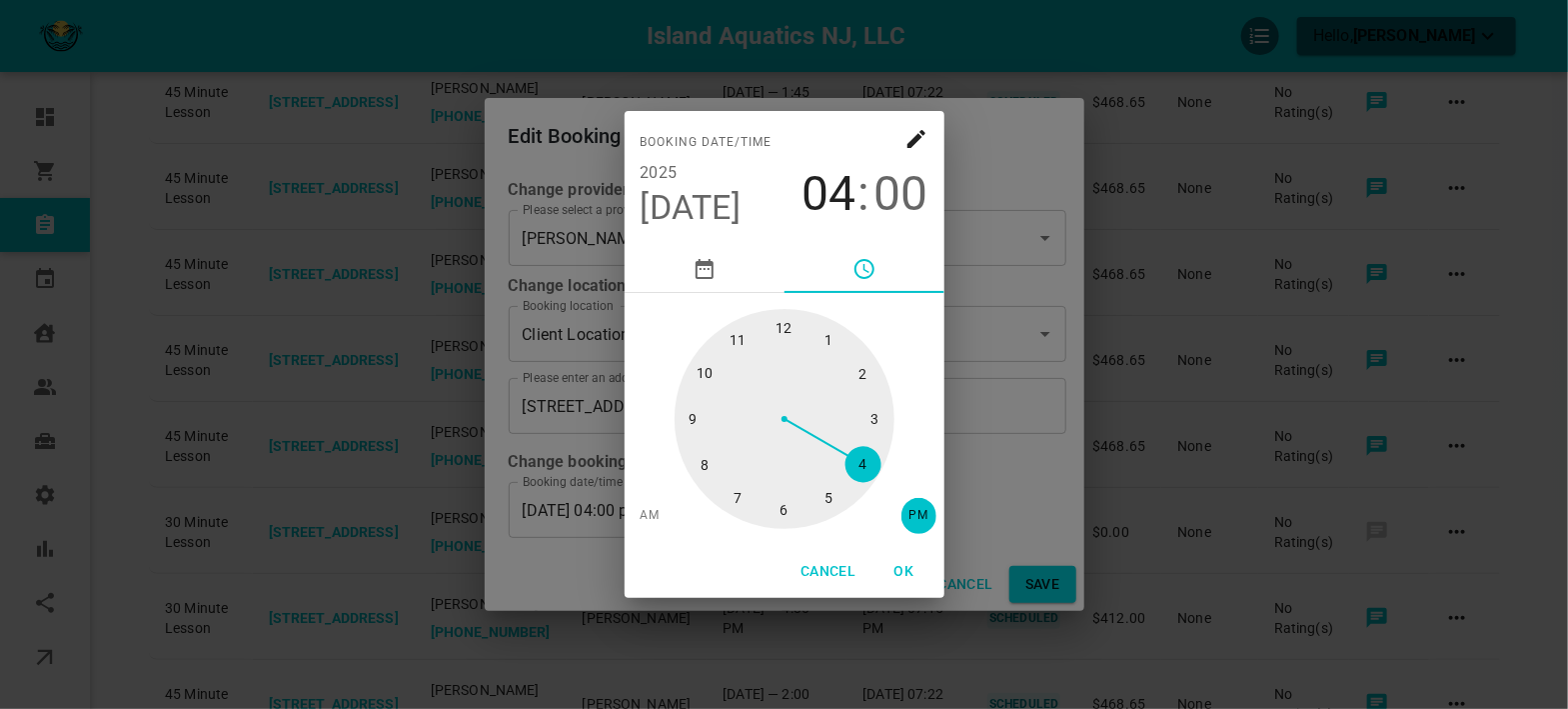click at bounding box center [784, 419] 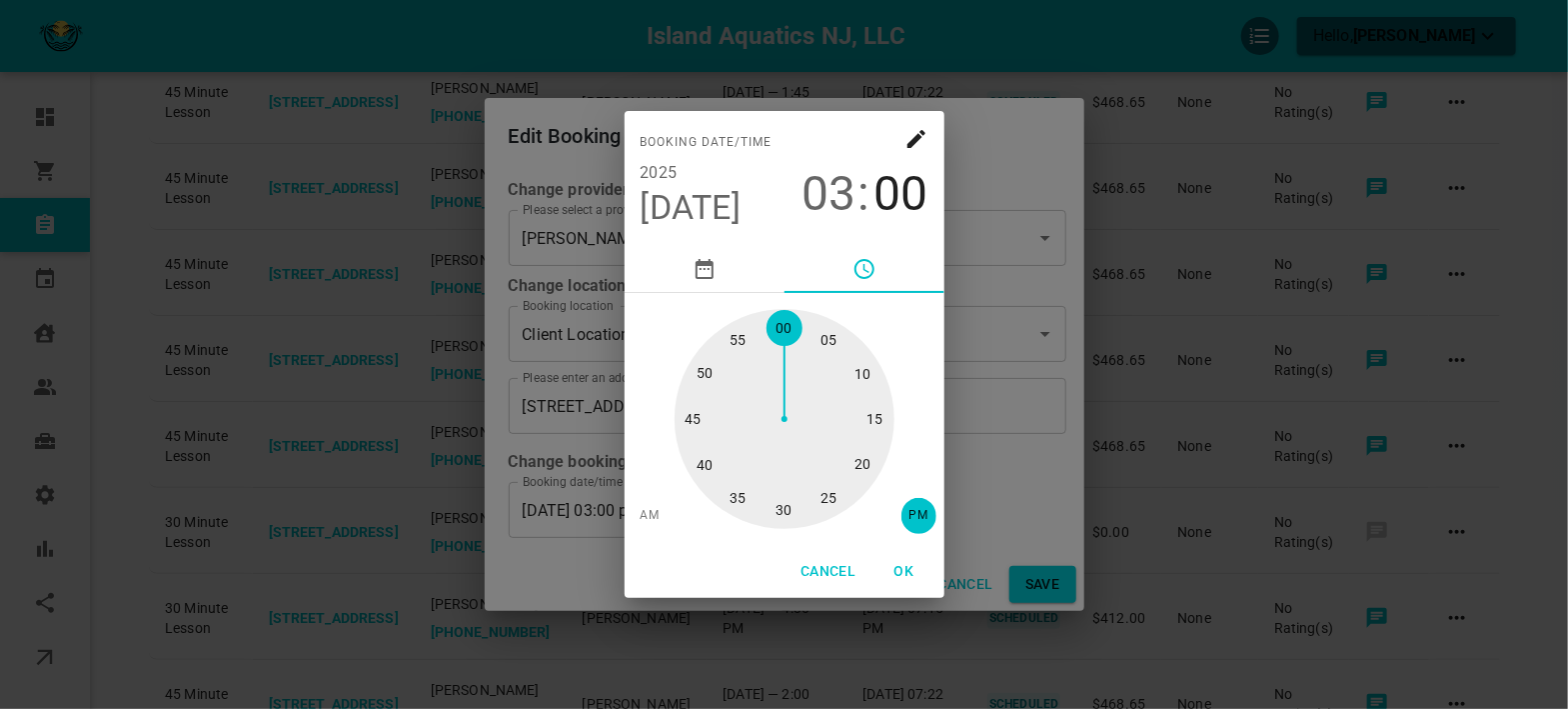 click at bounding box center (784, 419) 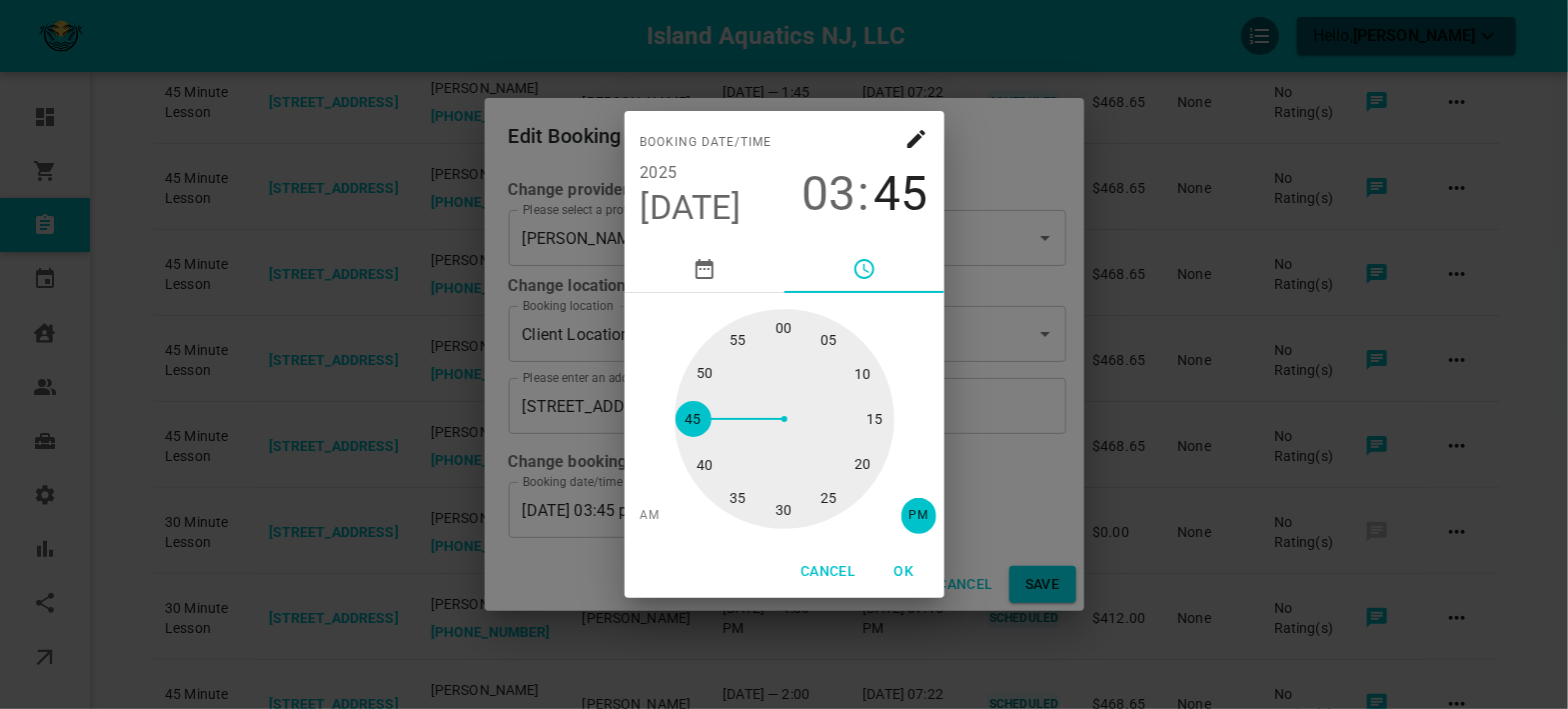 click on "OK" at bounding box center [904, 571] 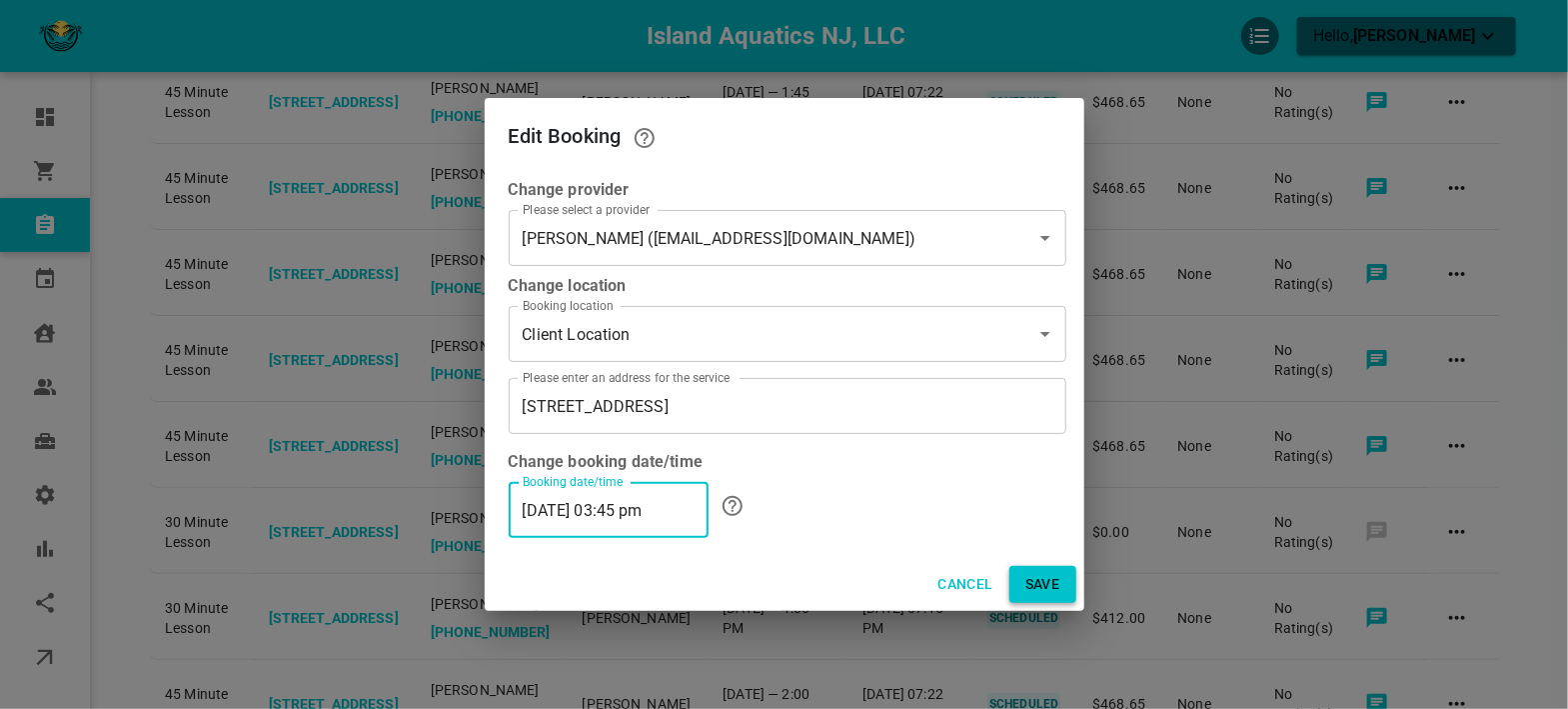 click on "Save" at bounding box center [1042, 584] 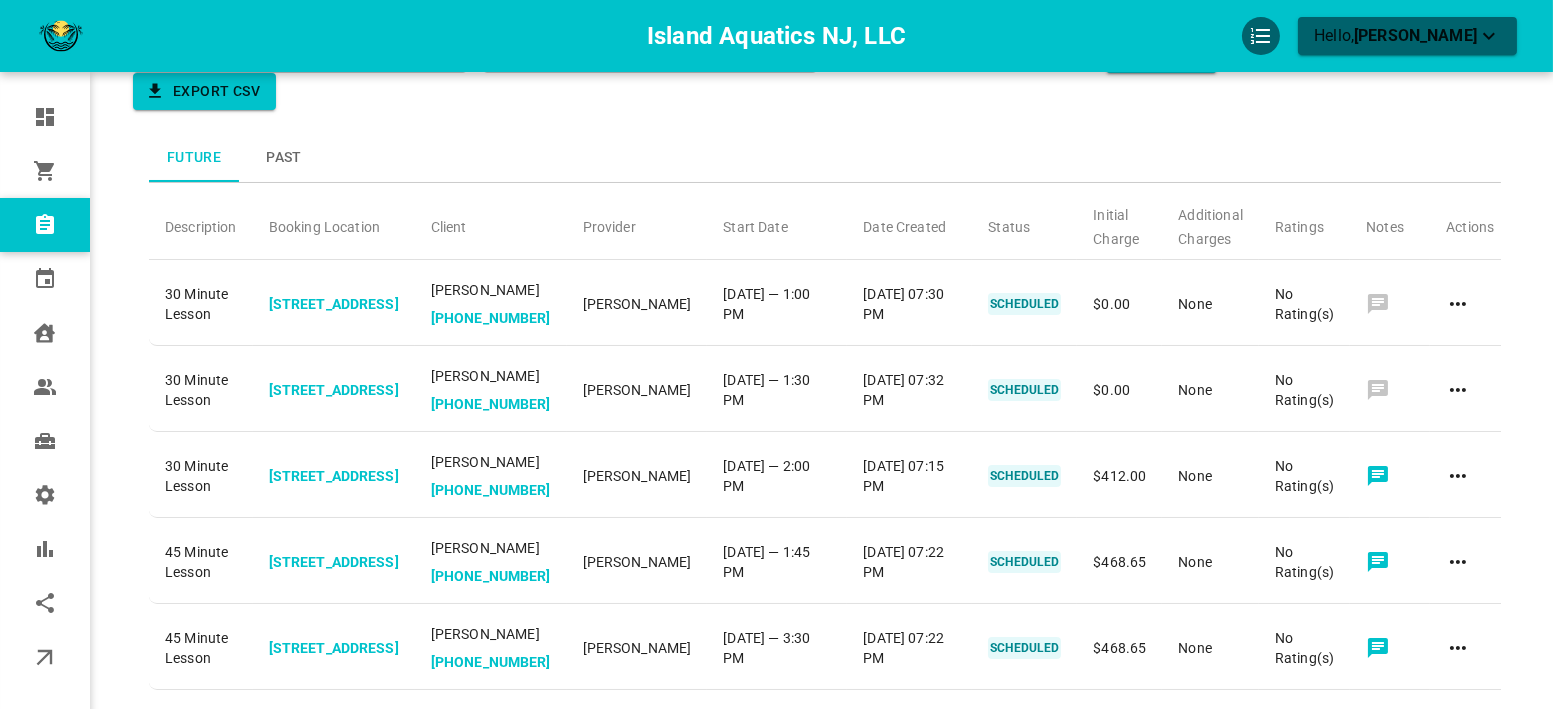 scroll, scrollTop: 0, scrollLeft: 0, axis: both 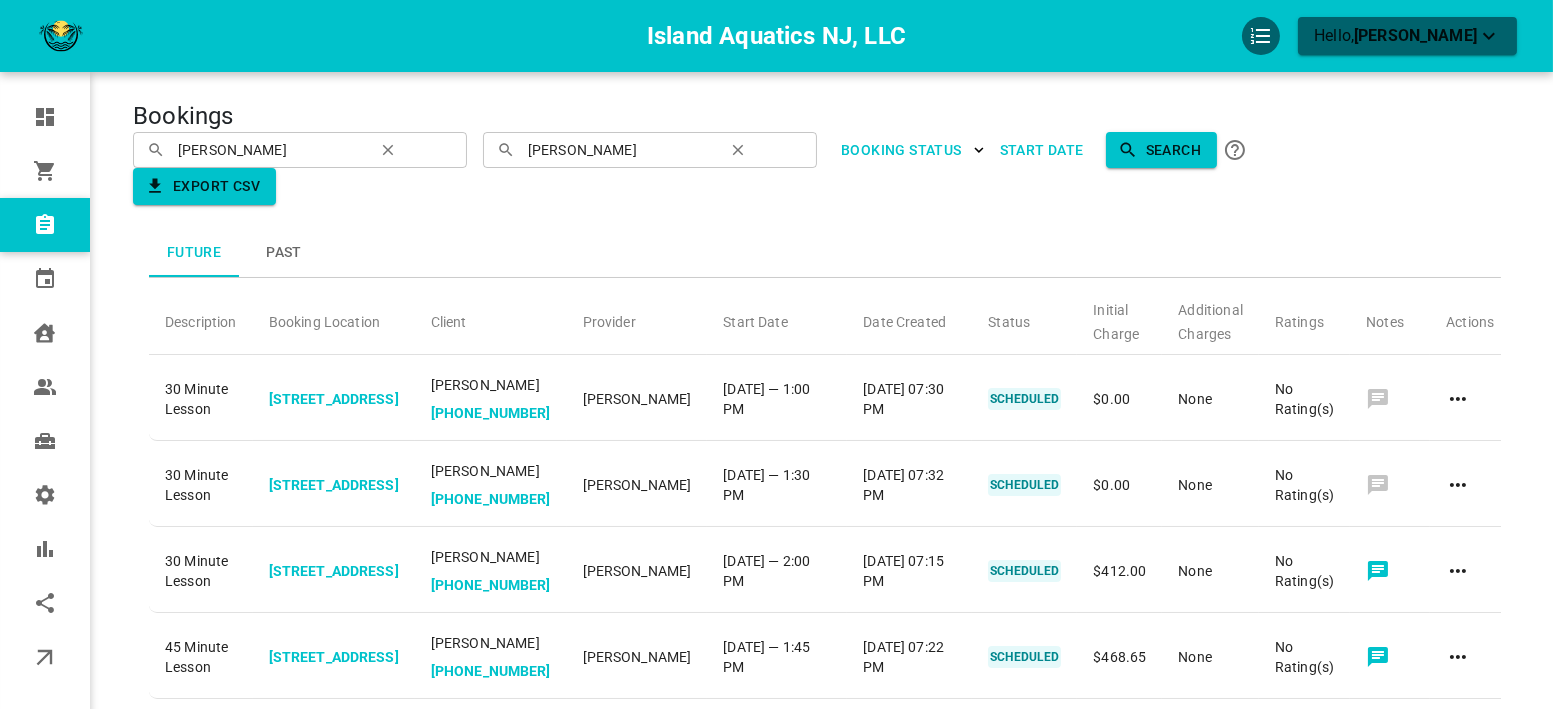 click 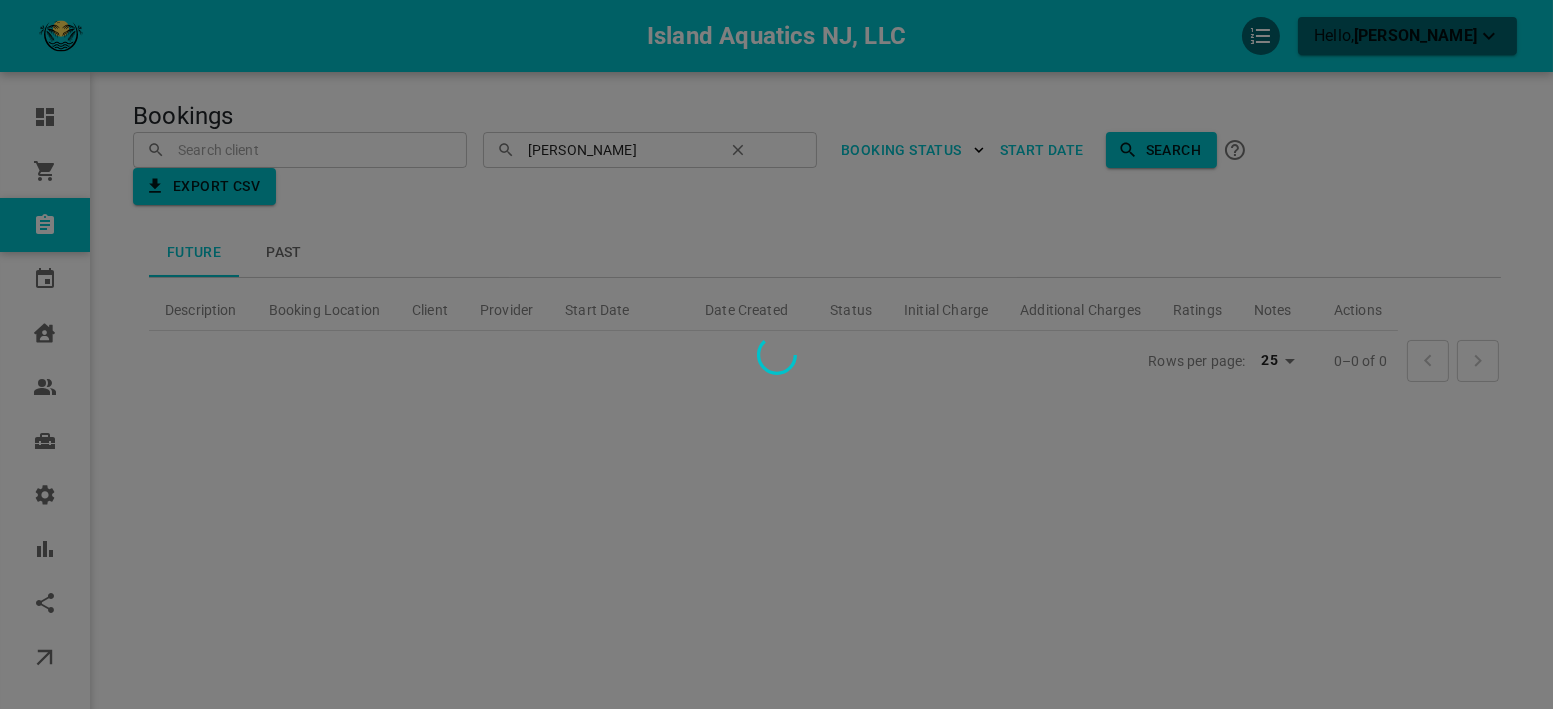 click at bounding box center [776, 354] 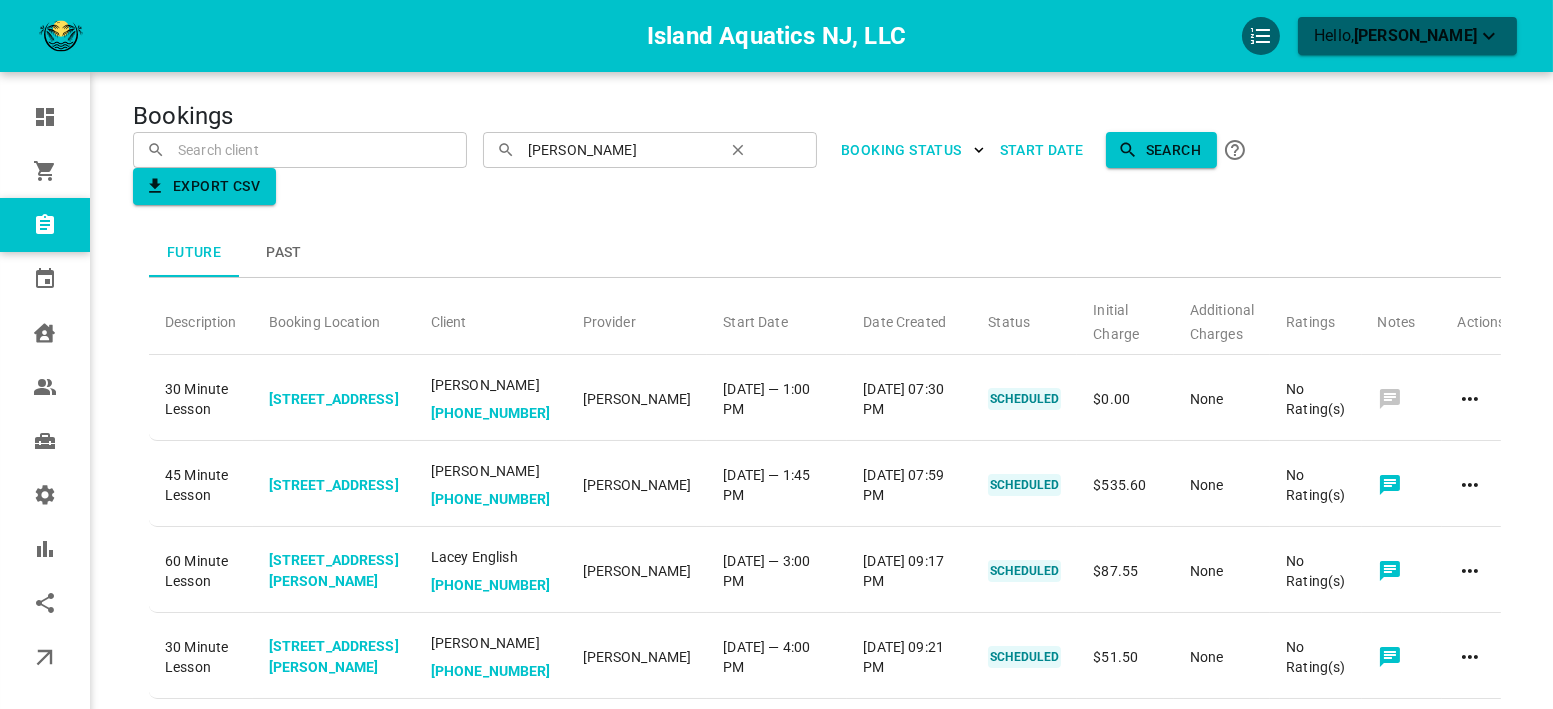 click at bounding box center (300, 149) 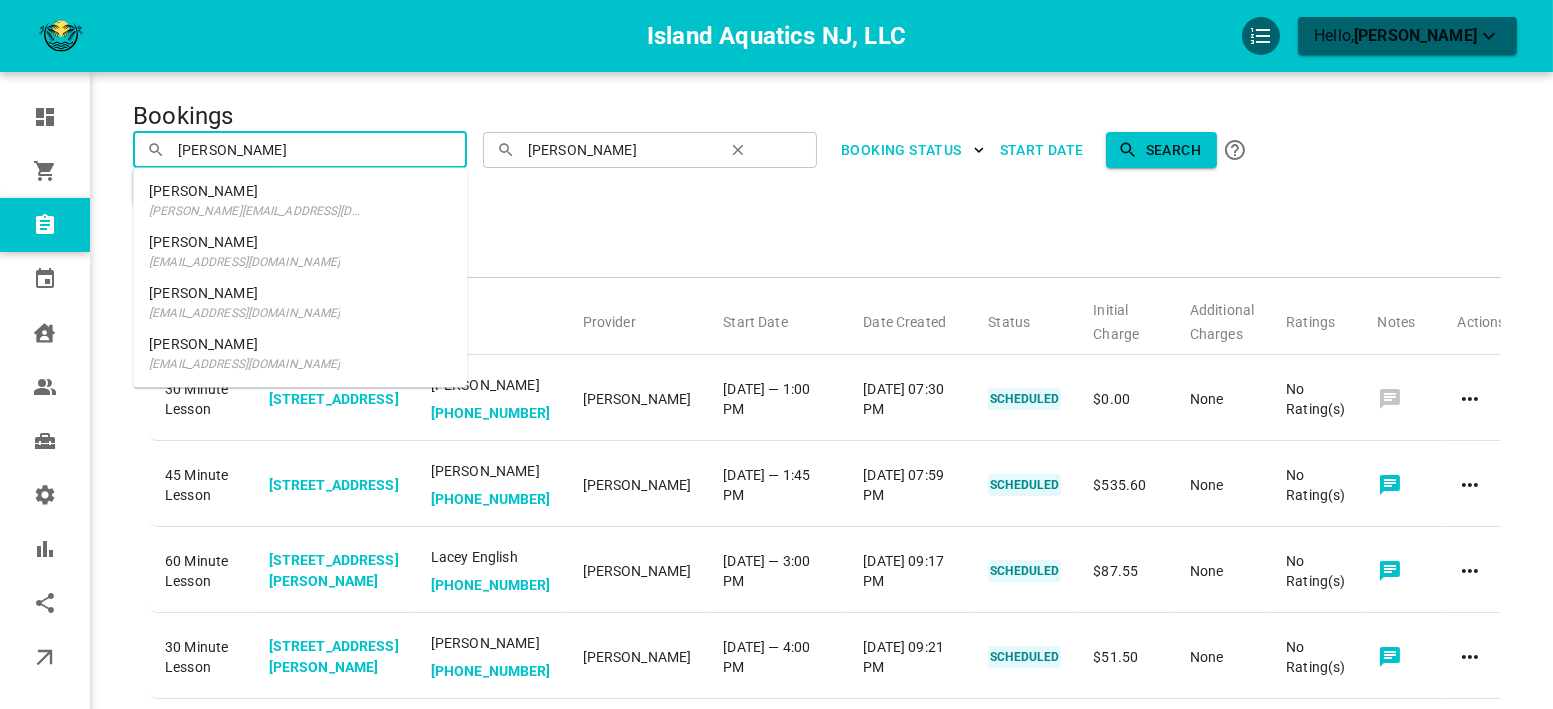 click on "[PERSON_NAME]" at bounding box center [244, 344] 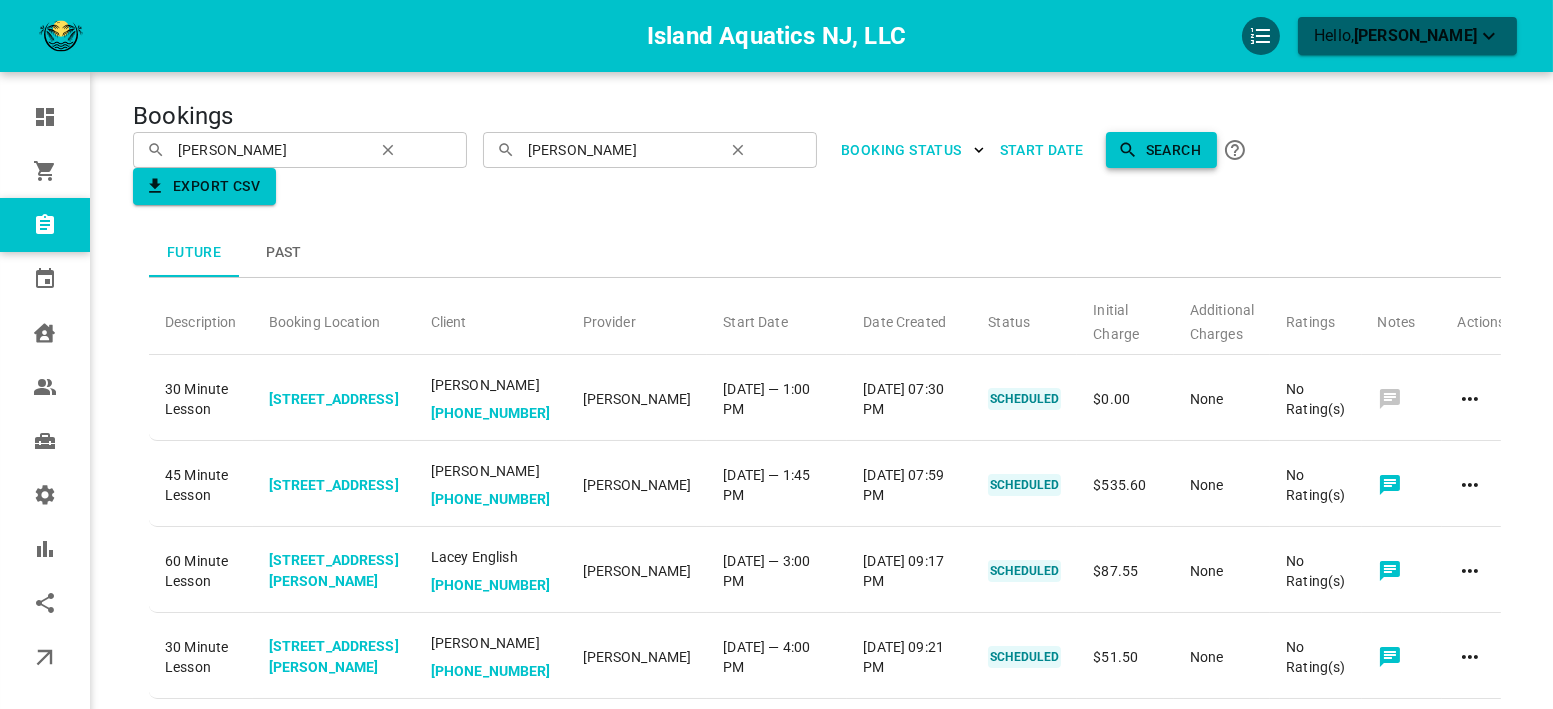 click on "Search" at bounding box center (1161, 150) 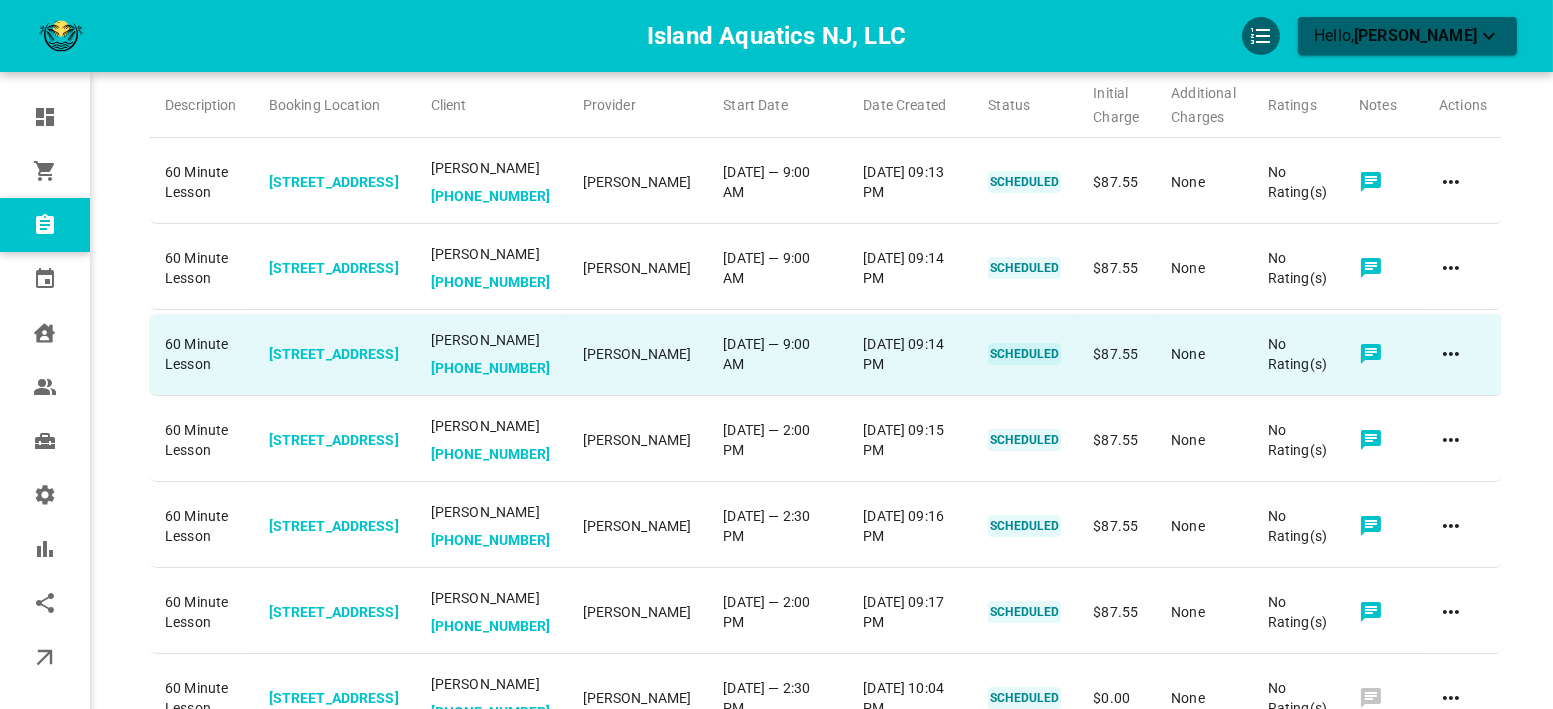scroll, scrollTop: 222, scrollLeft: 0, axis: vertical 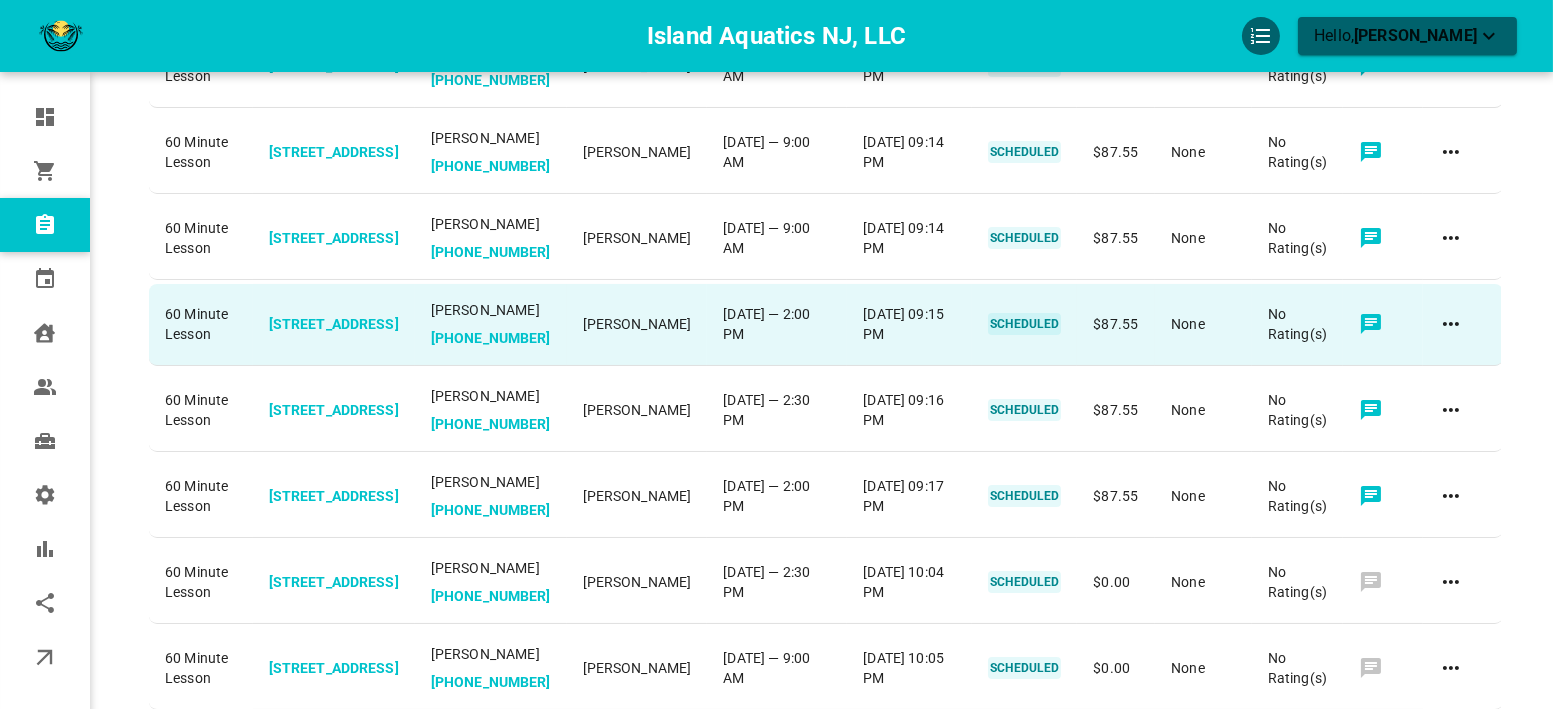 click at bounding box center [1463, 324] 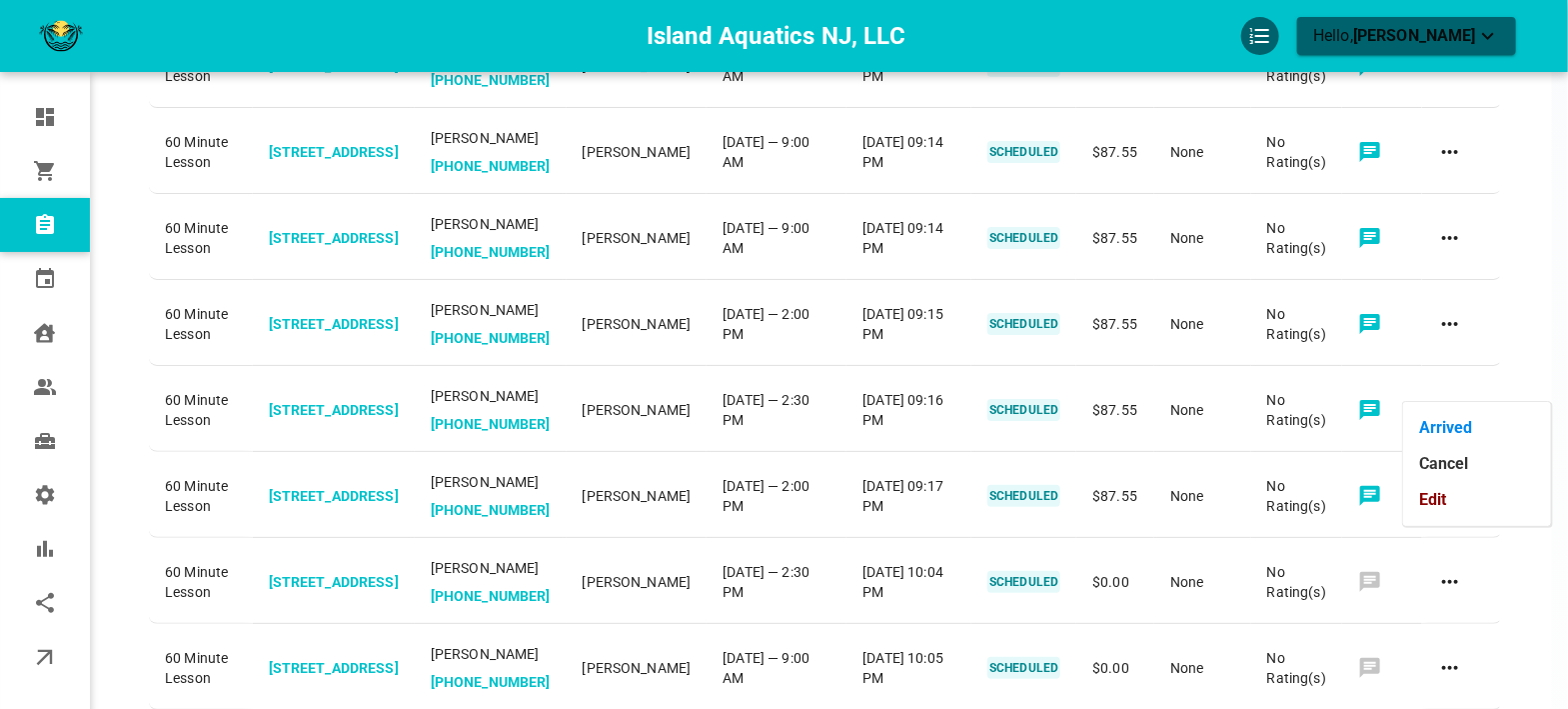 click on "Edit" at bounding box center [1477, 500] 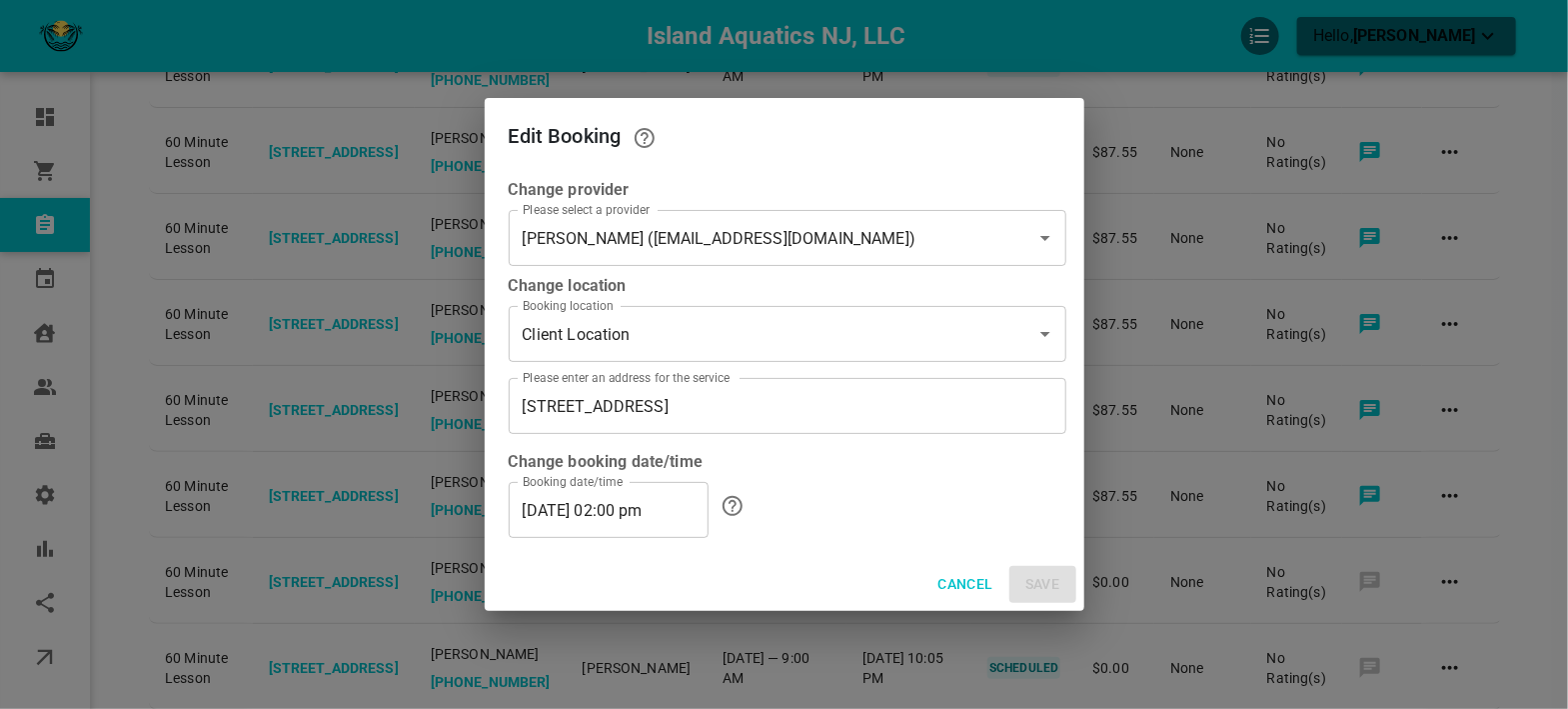 click on "07/28/2025 02:00 pm" at bounding box center (609, 510) 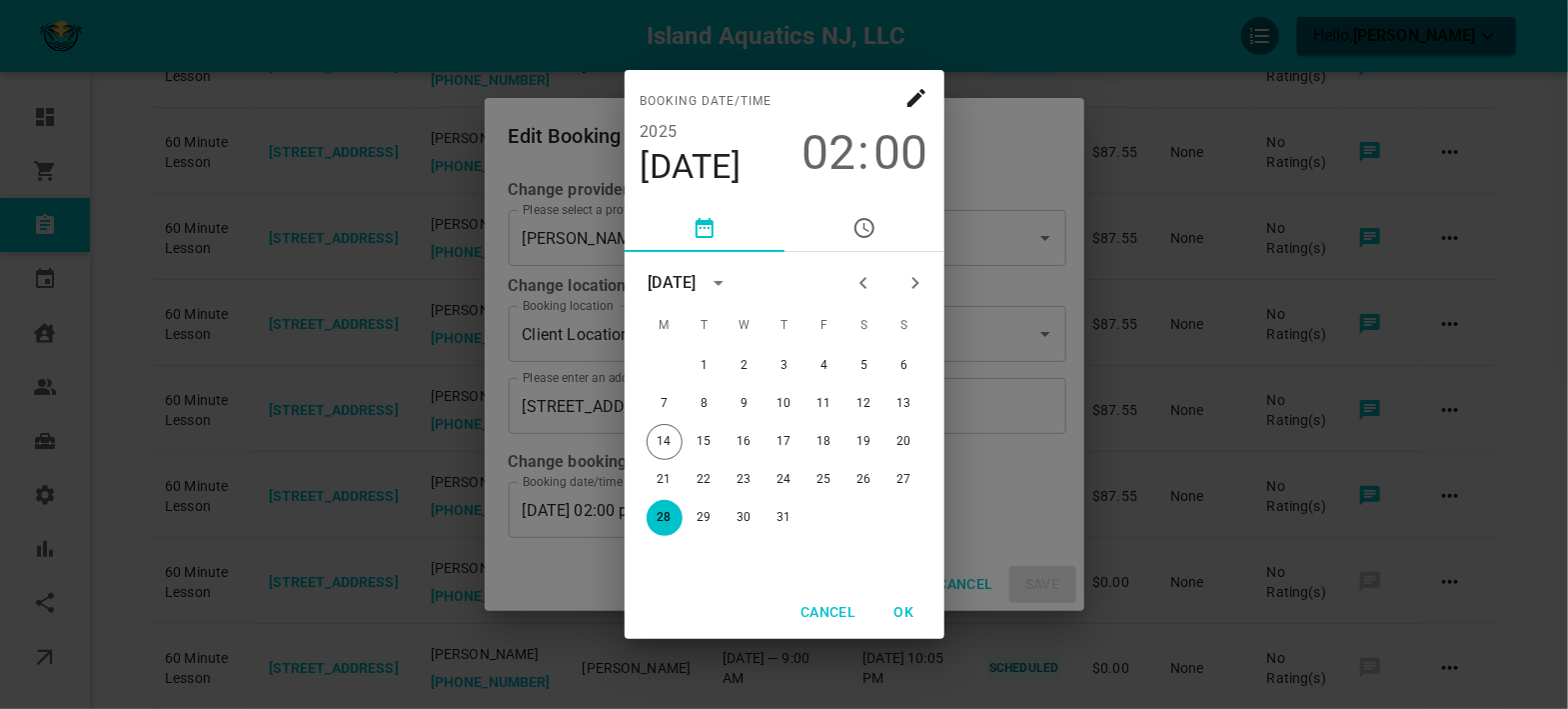 click on "00" at bounding box center [901, 153] 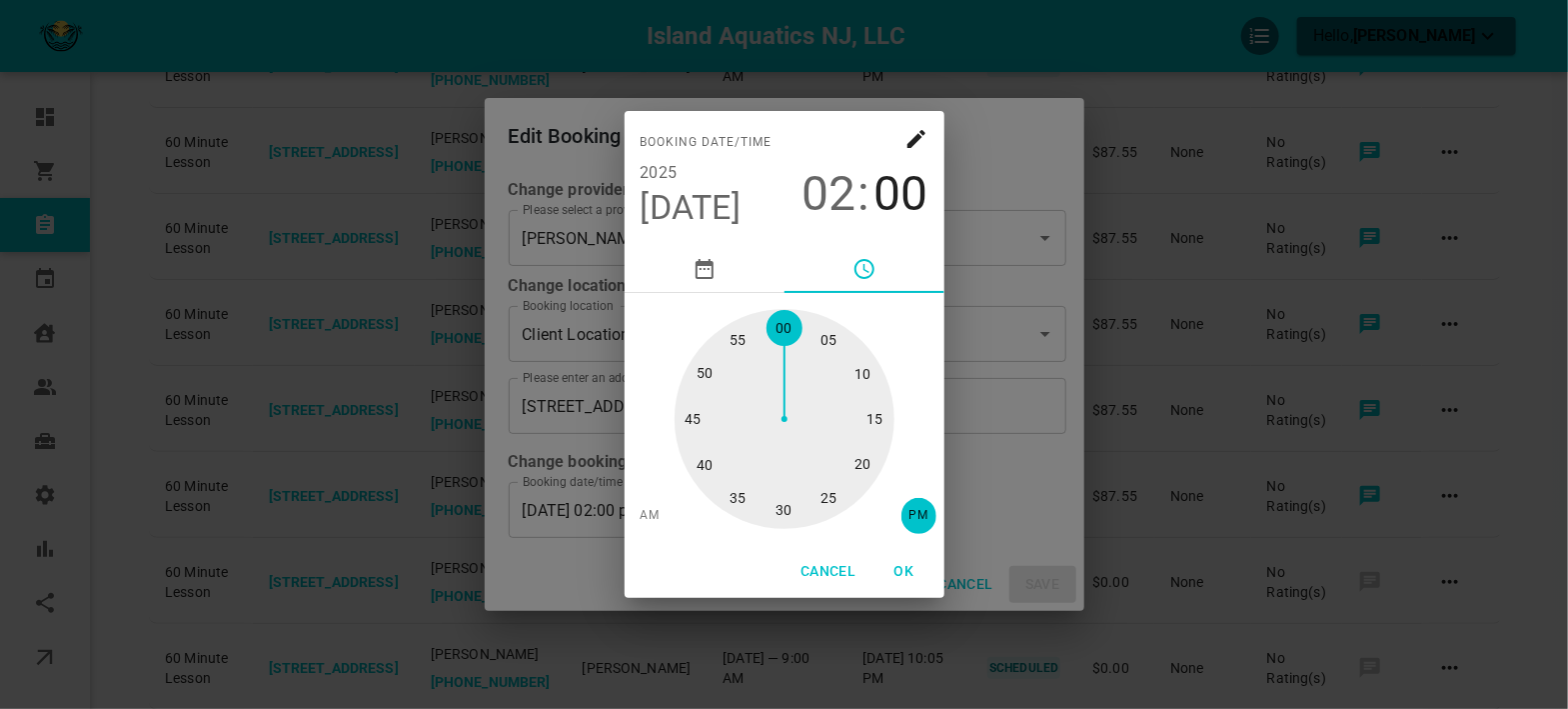 click at bounding box center [784, 419] 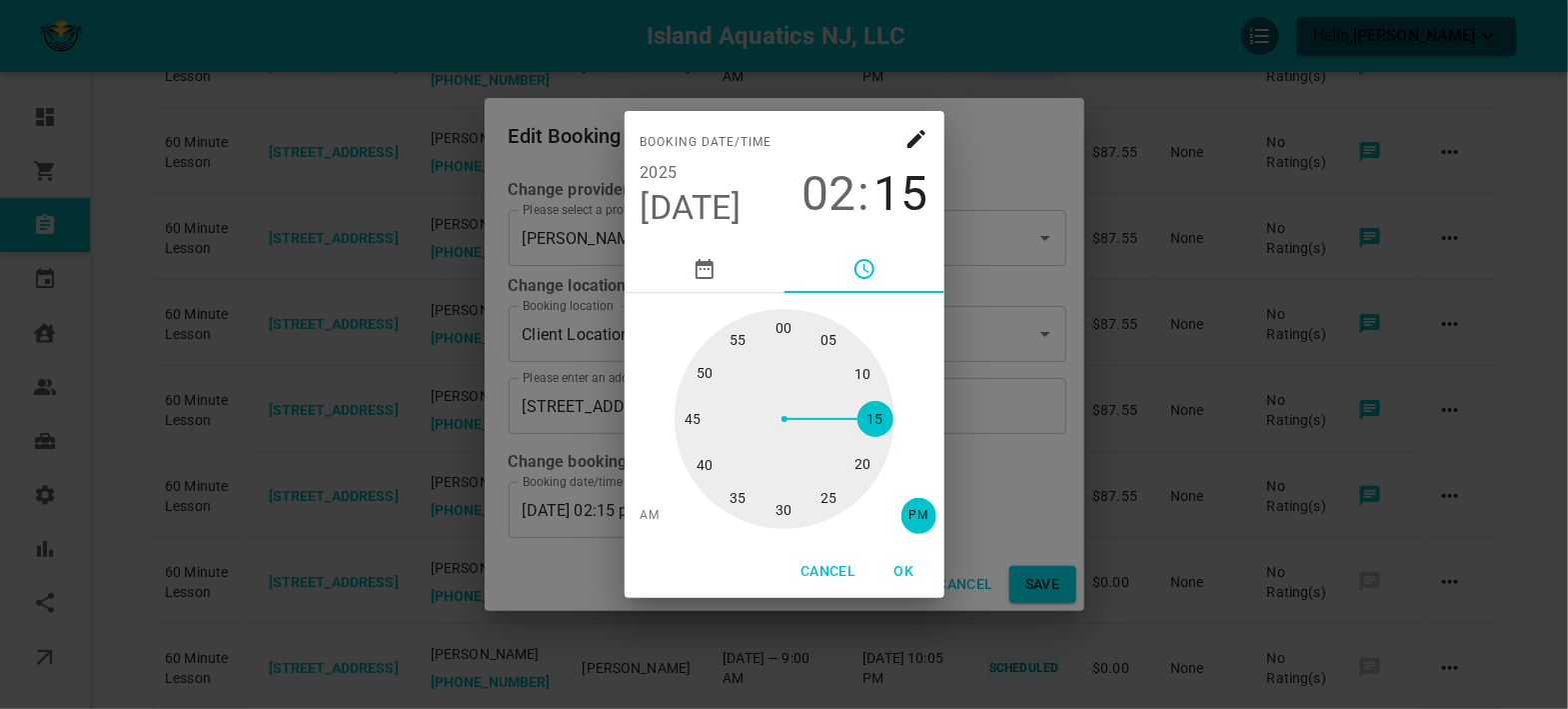 click on "OK" at bounding box center (904, 571) 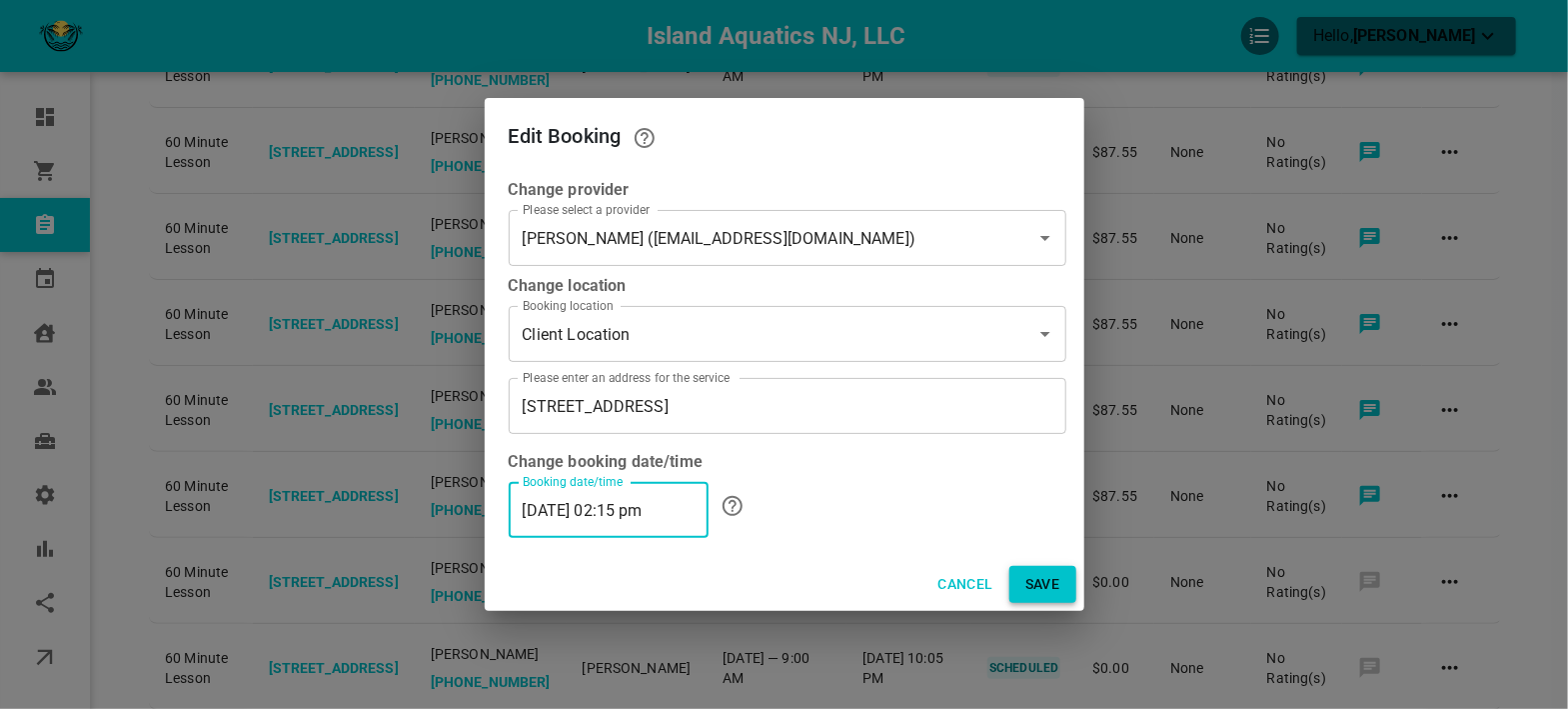 click on "Save" at bounding box center (1042, 584) 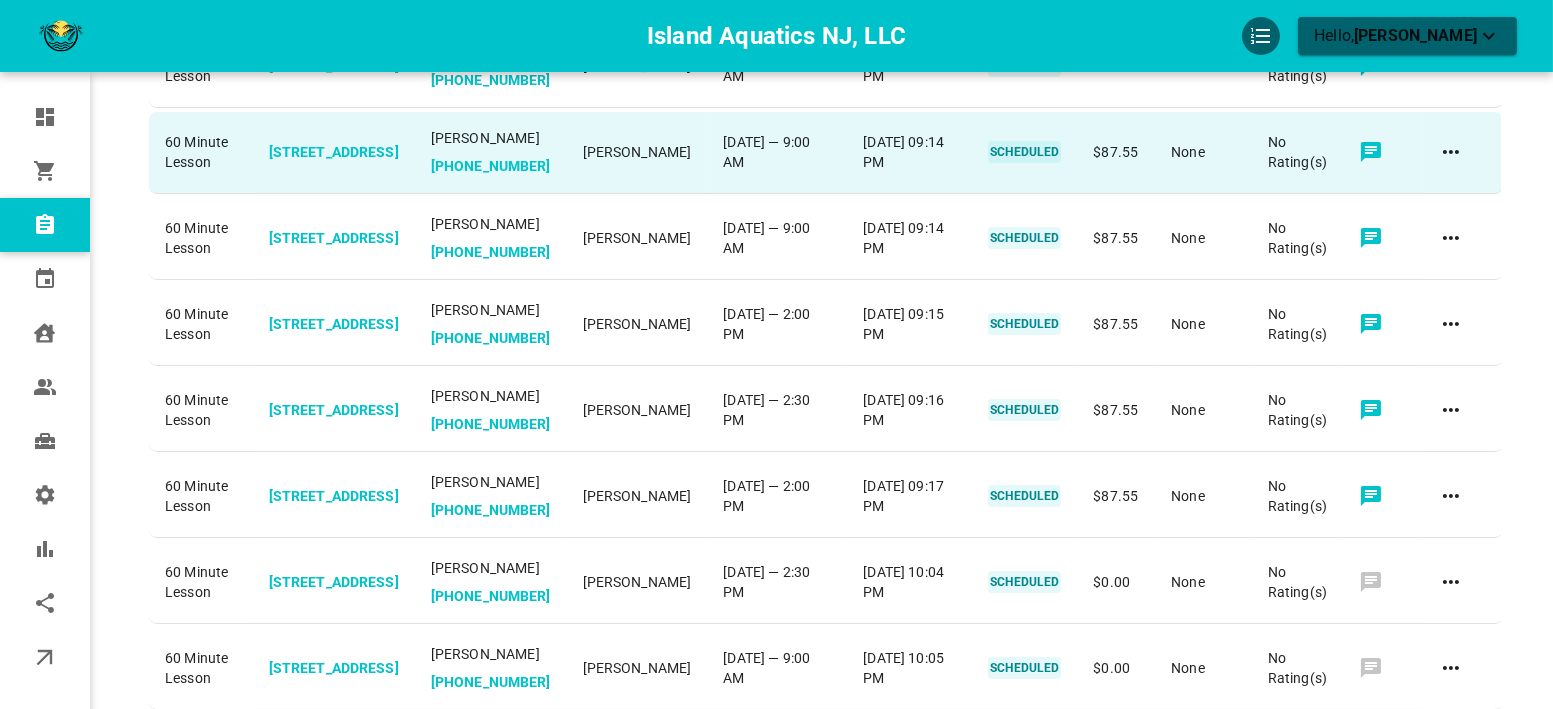 scroll, scrollTop: 0, scrollLeft: 0, axis: both 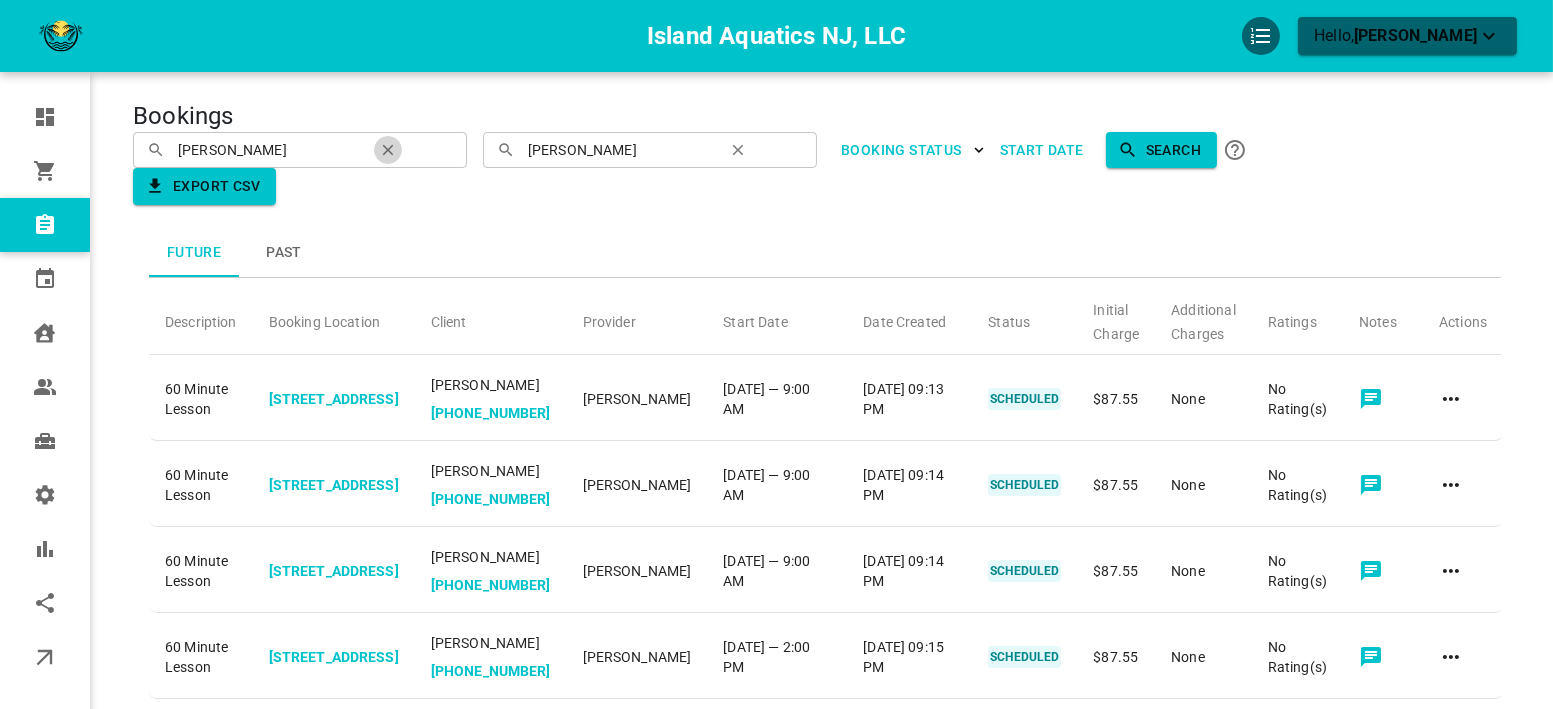 click 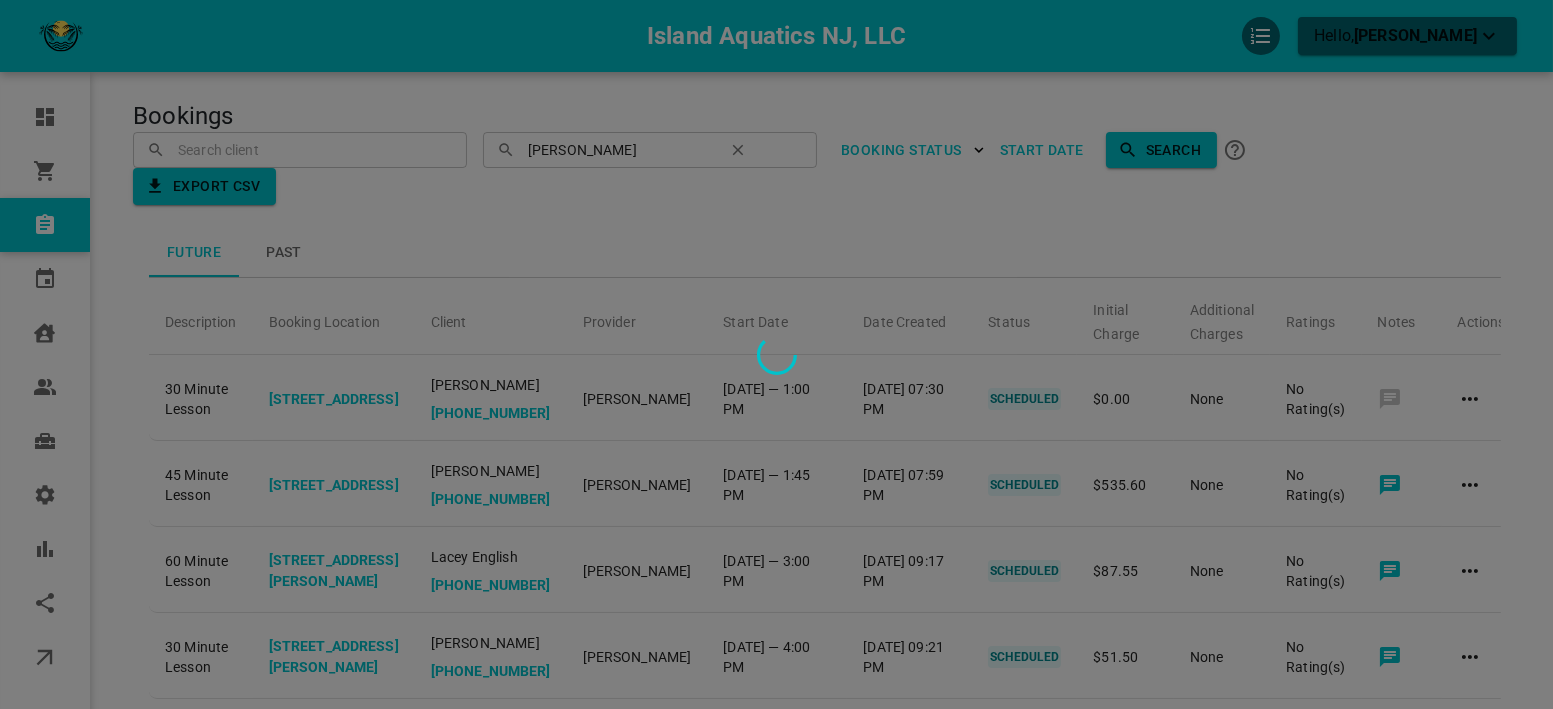 click at bounding box center [776, 354] 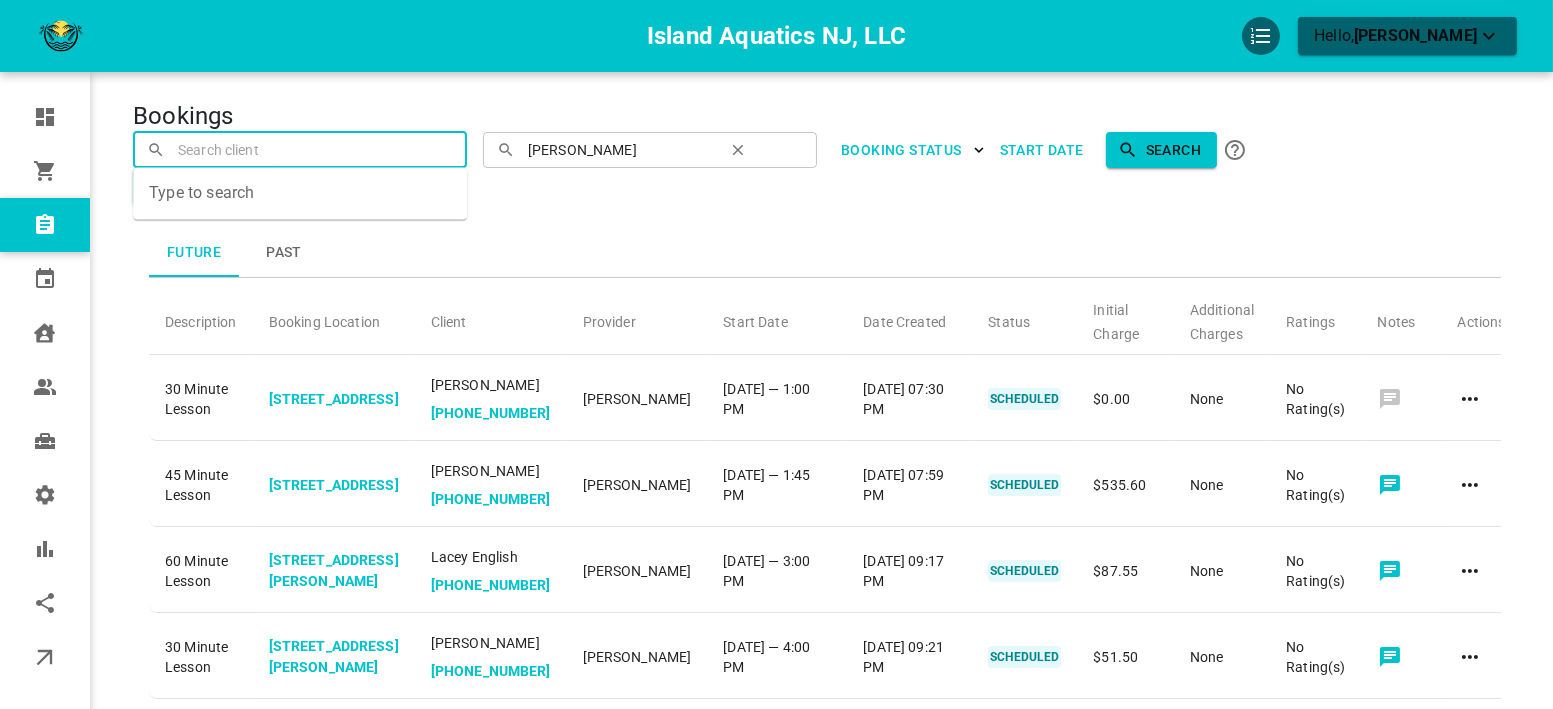 click at bounding box center (300, 149) 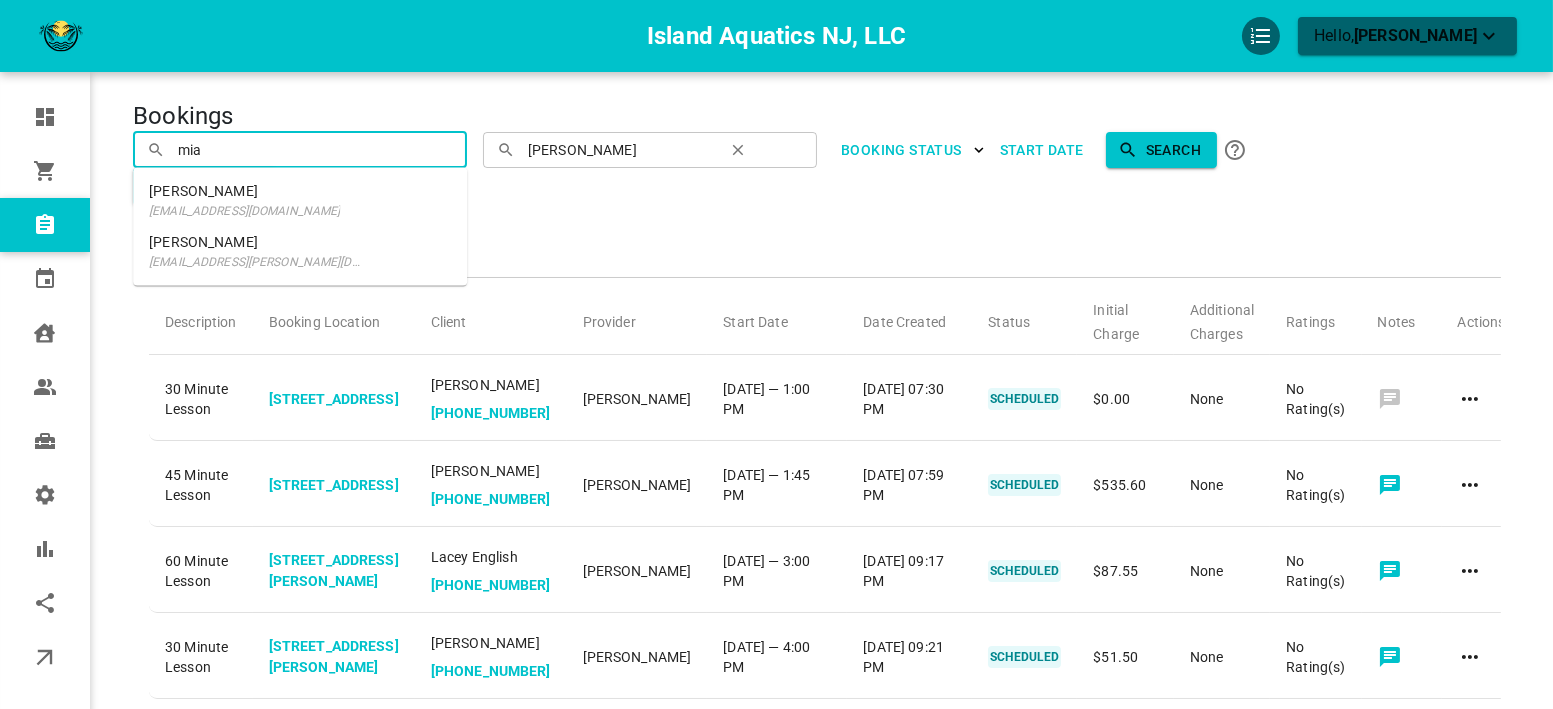 click on "[EMAIL_ADDRESS][DOMAIN_NAME]" at bounding box center [244, 211] 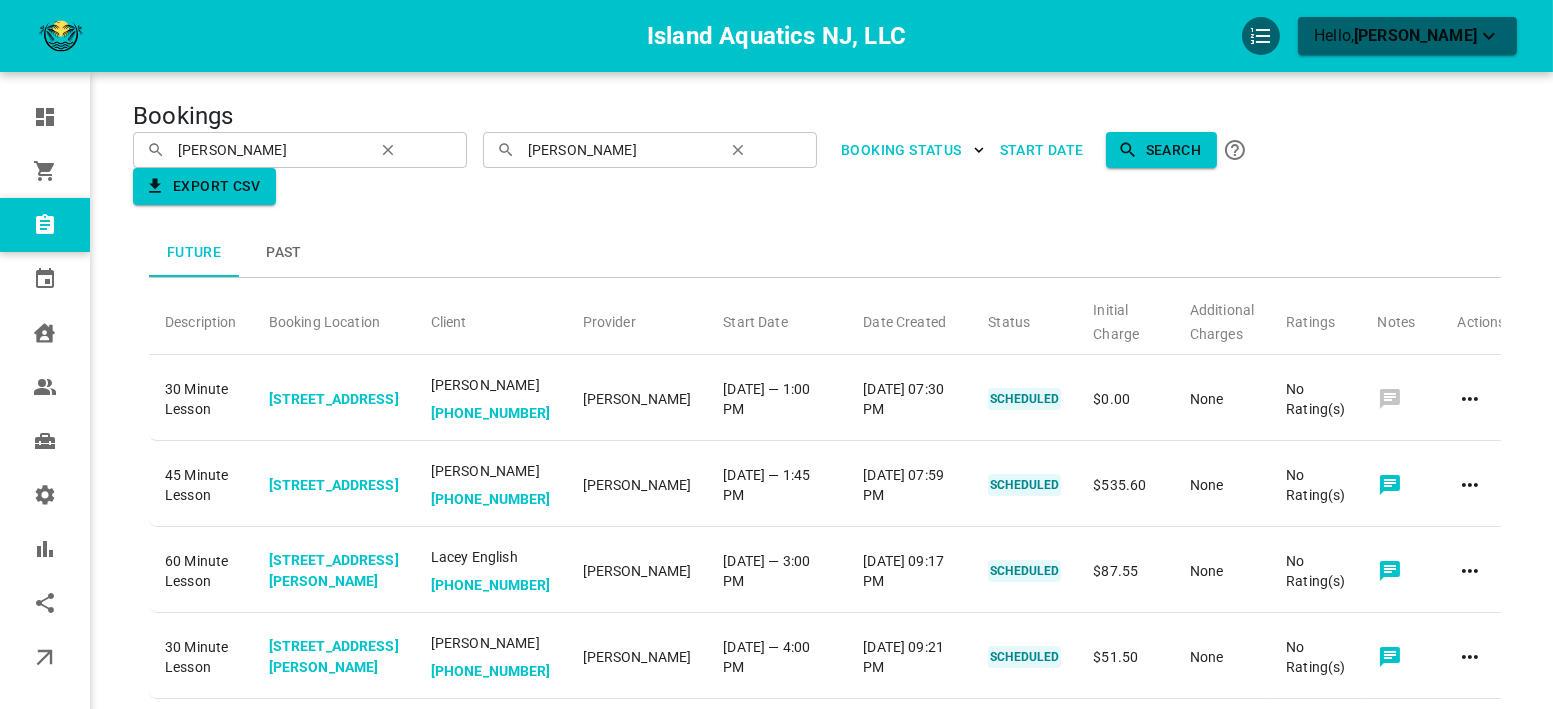 click on "Search" at bounding box center (1161, 150) 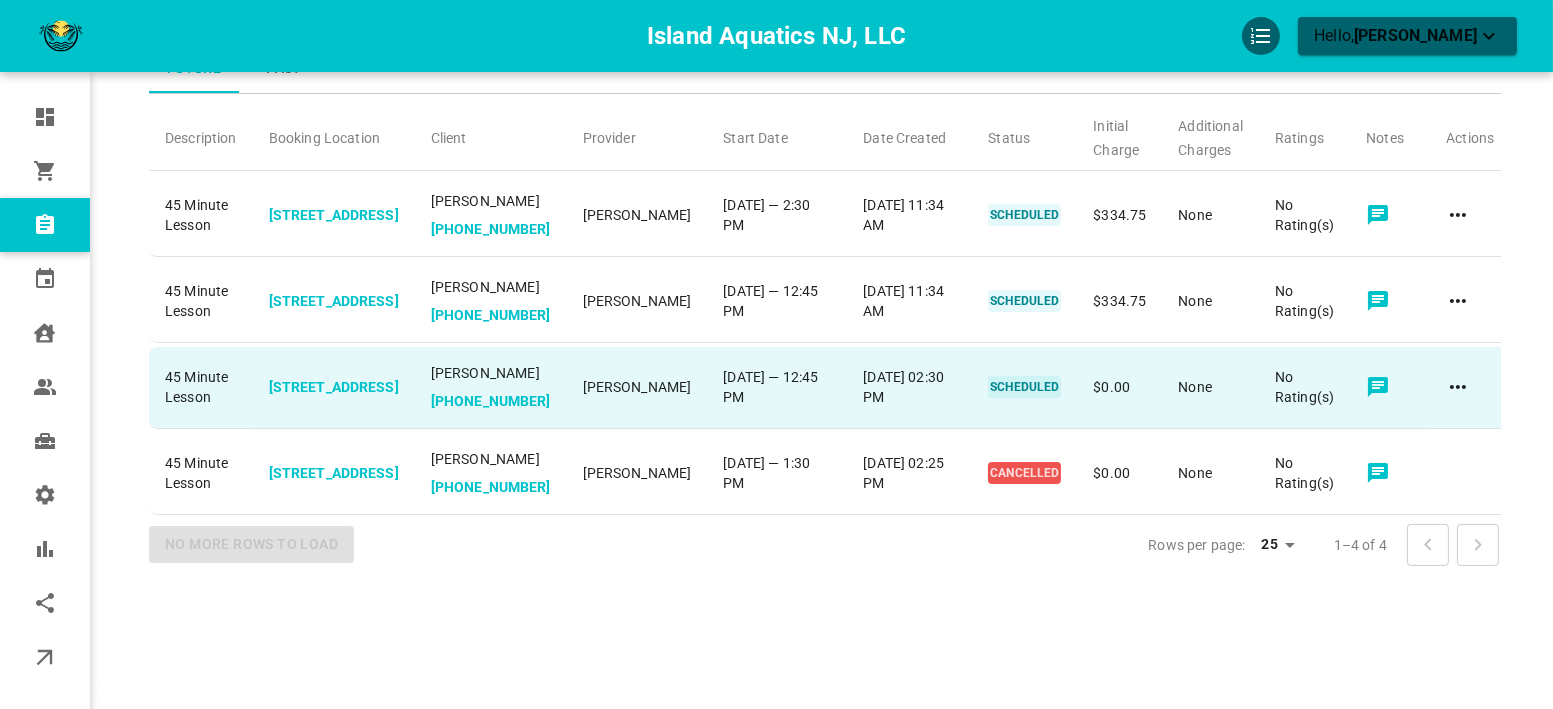 scroll, scrollTop: 222, scrollLeft: 0, axis: vertical 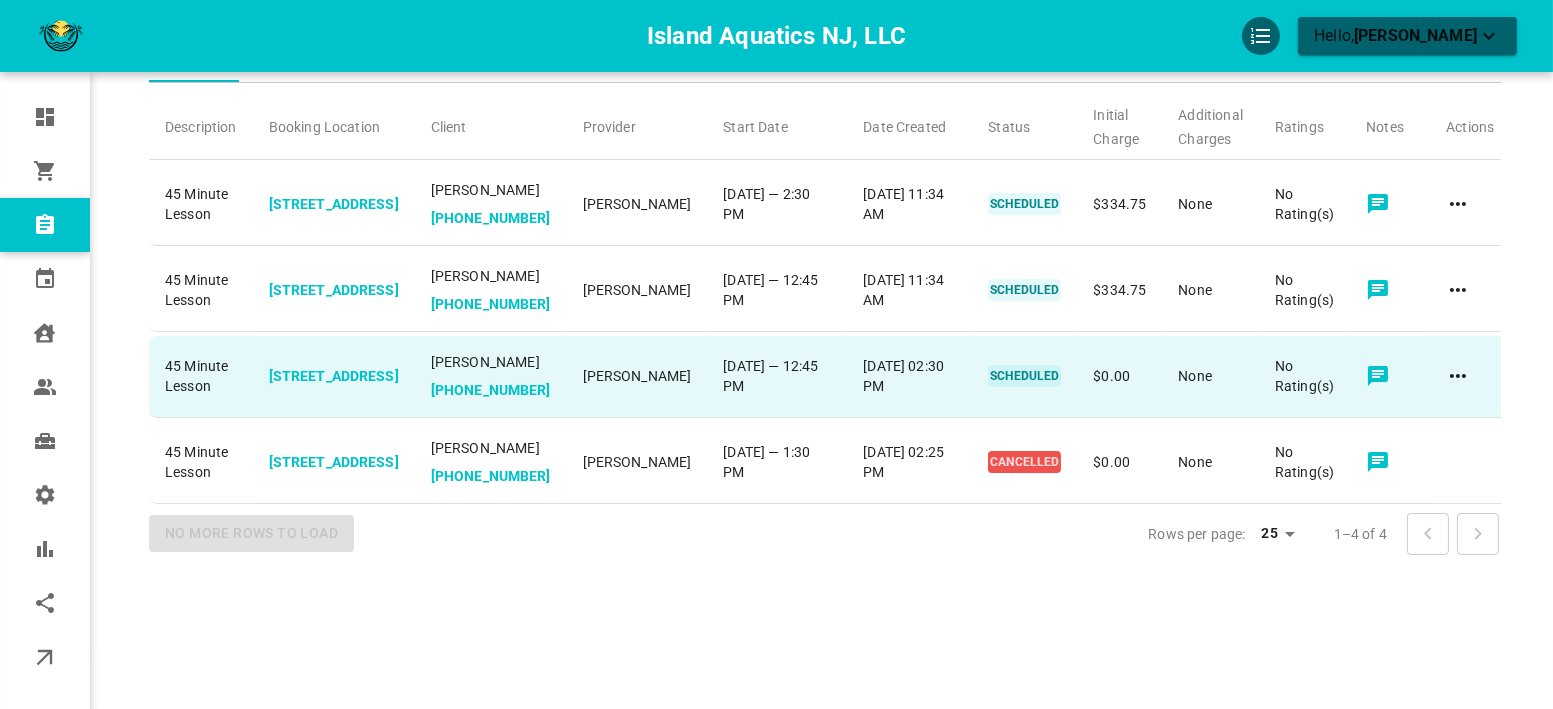 click 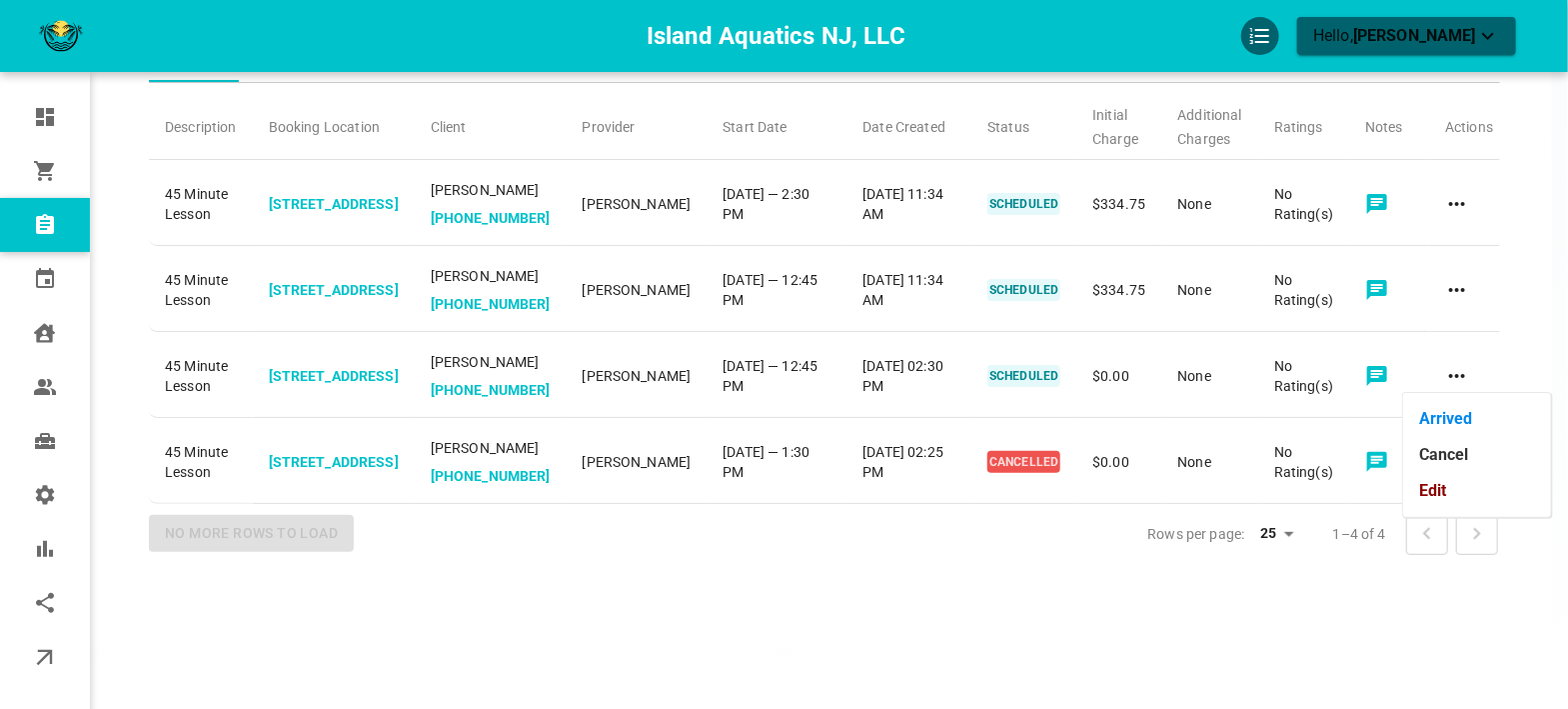click on "Edit" at bounding box center [1477, 491] 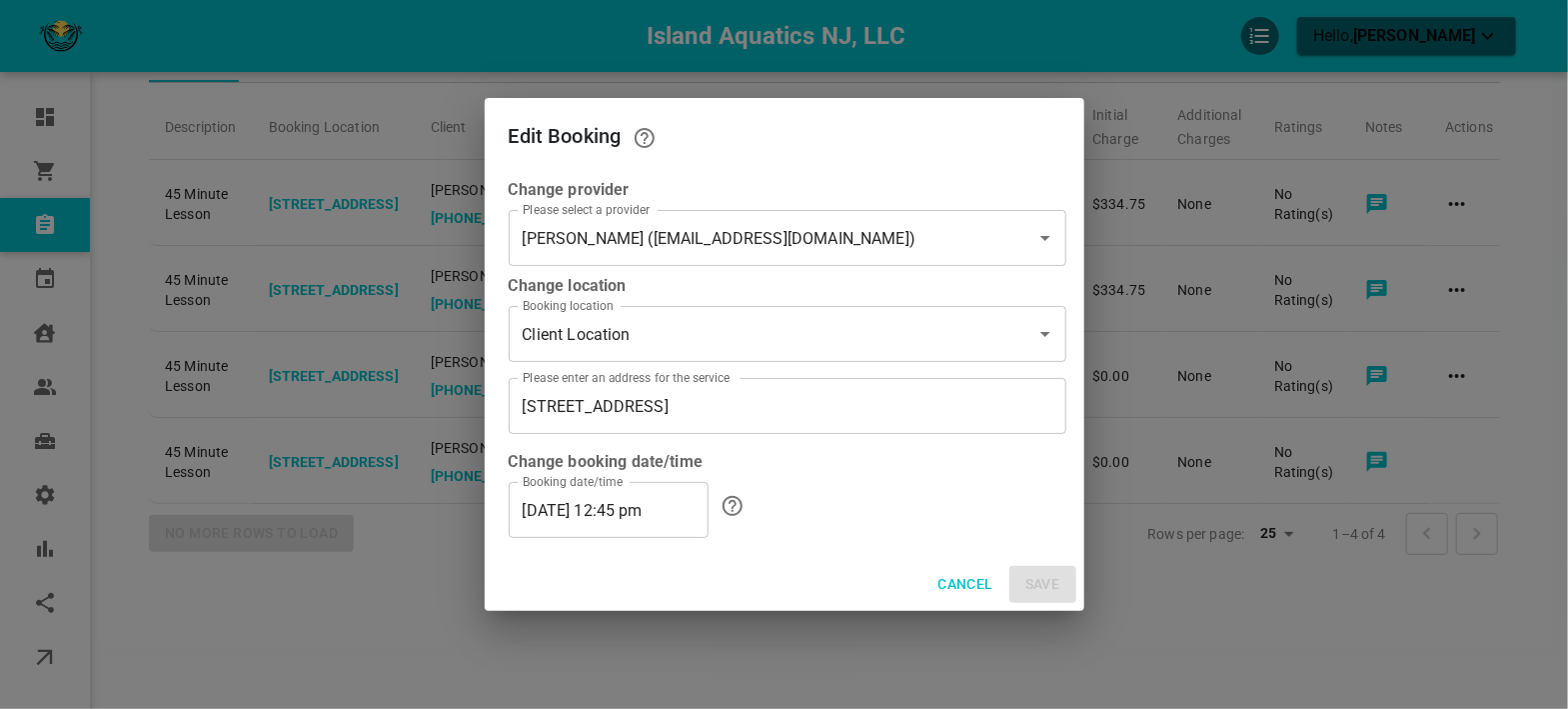 click on "07/28/2025 12:45 pm" at bounding box center [609, 510] 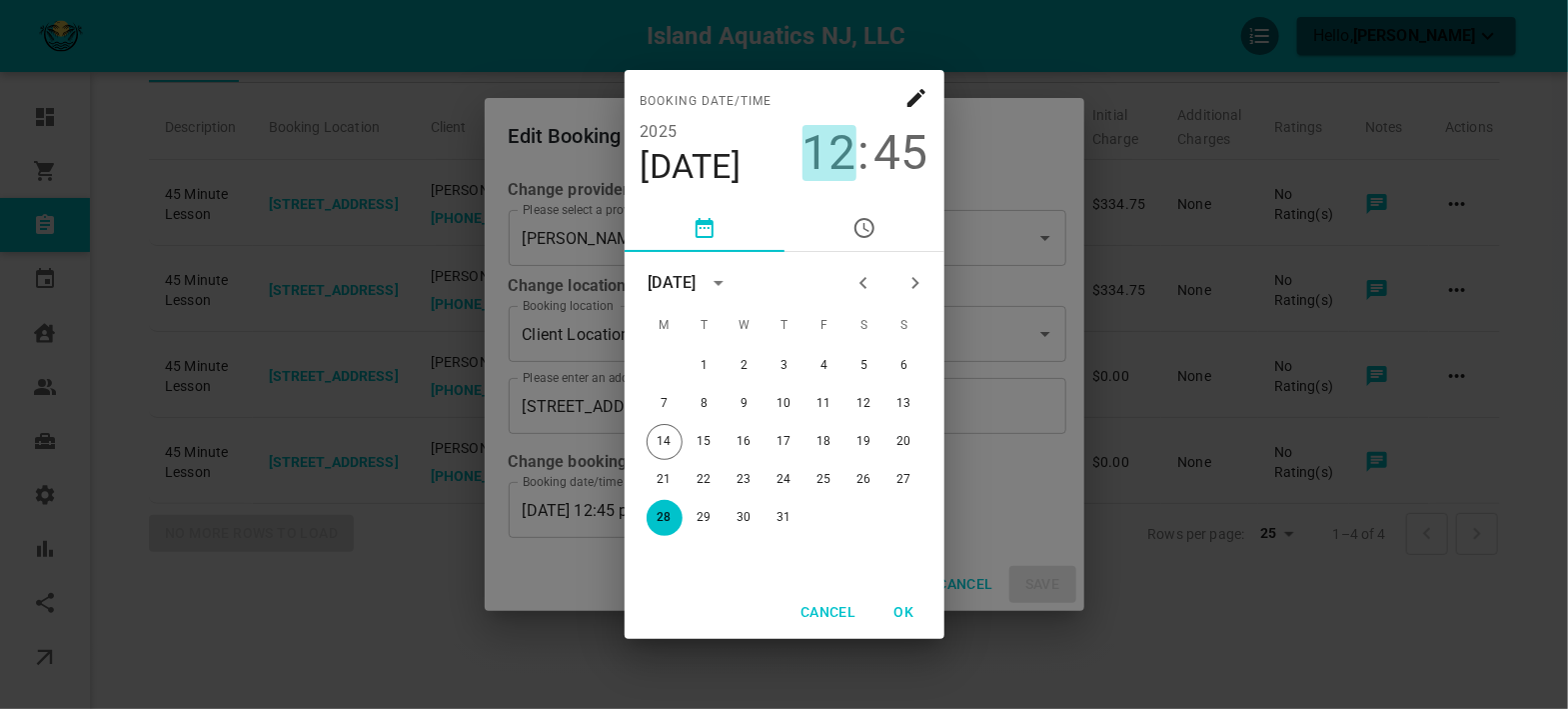 click on "12" at bounding box center [829, 153] 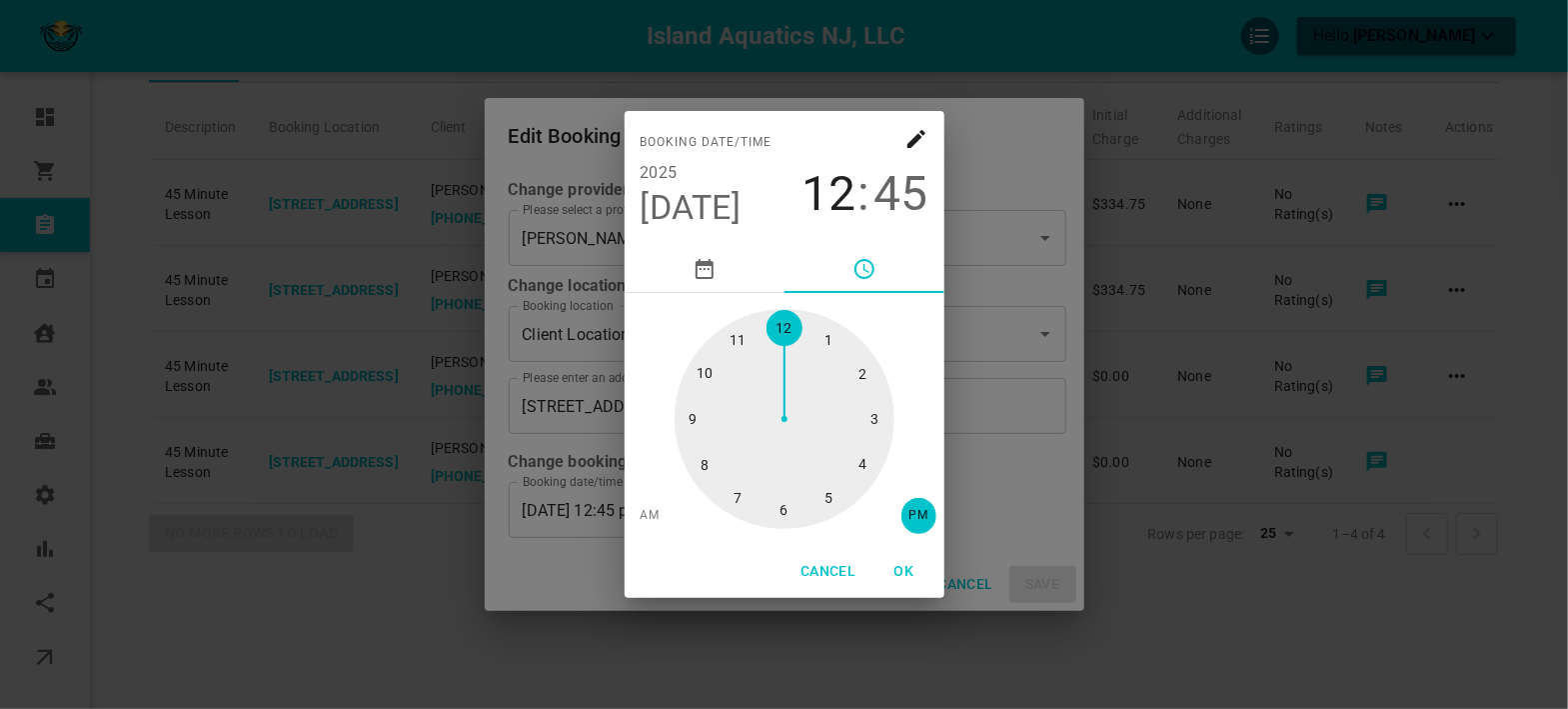 click at bounding box center [784, 419] 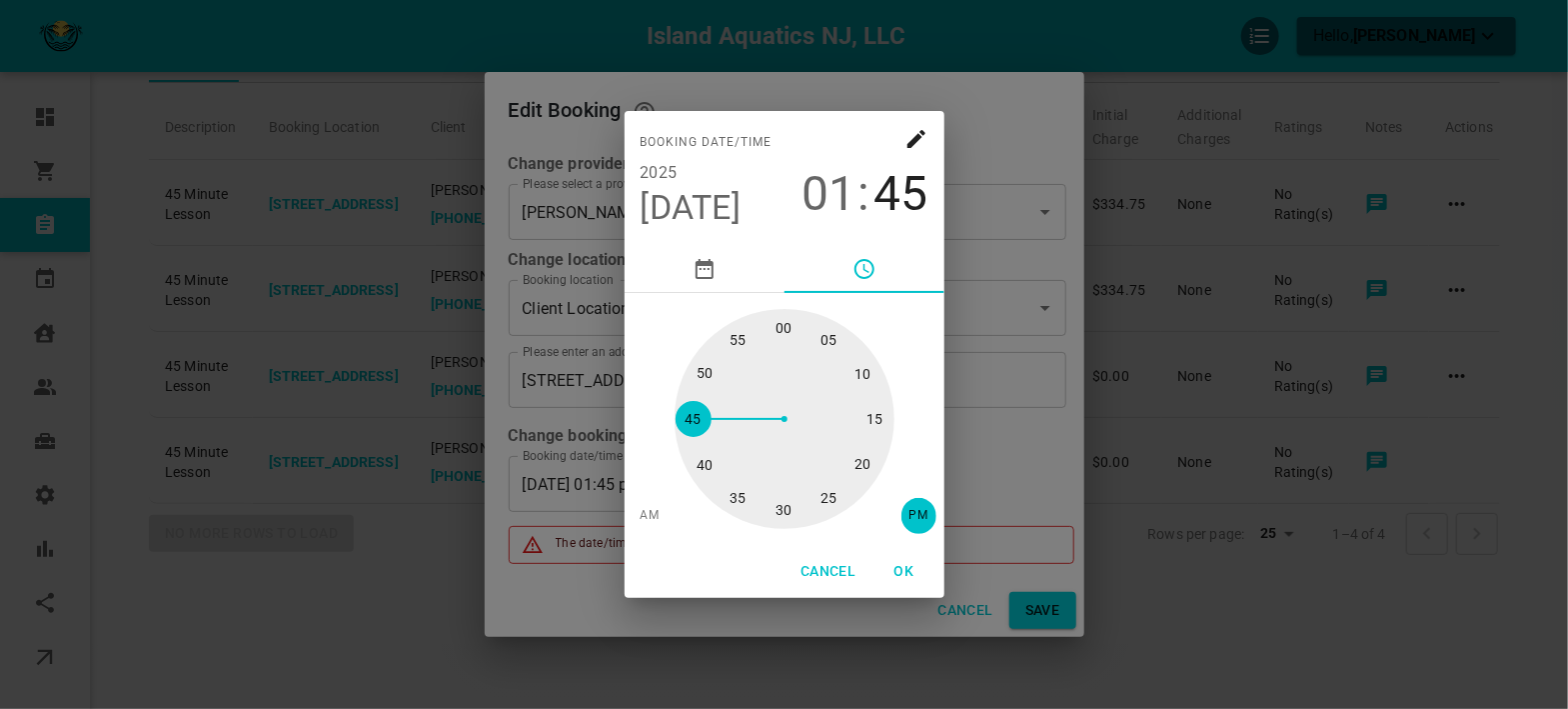click at bounding box center [784, 419] 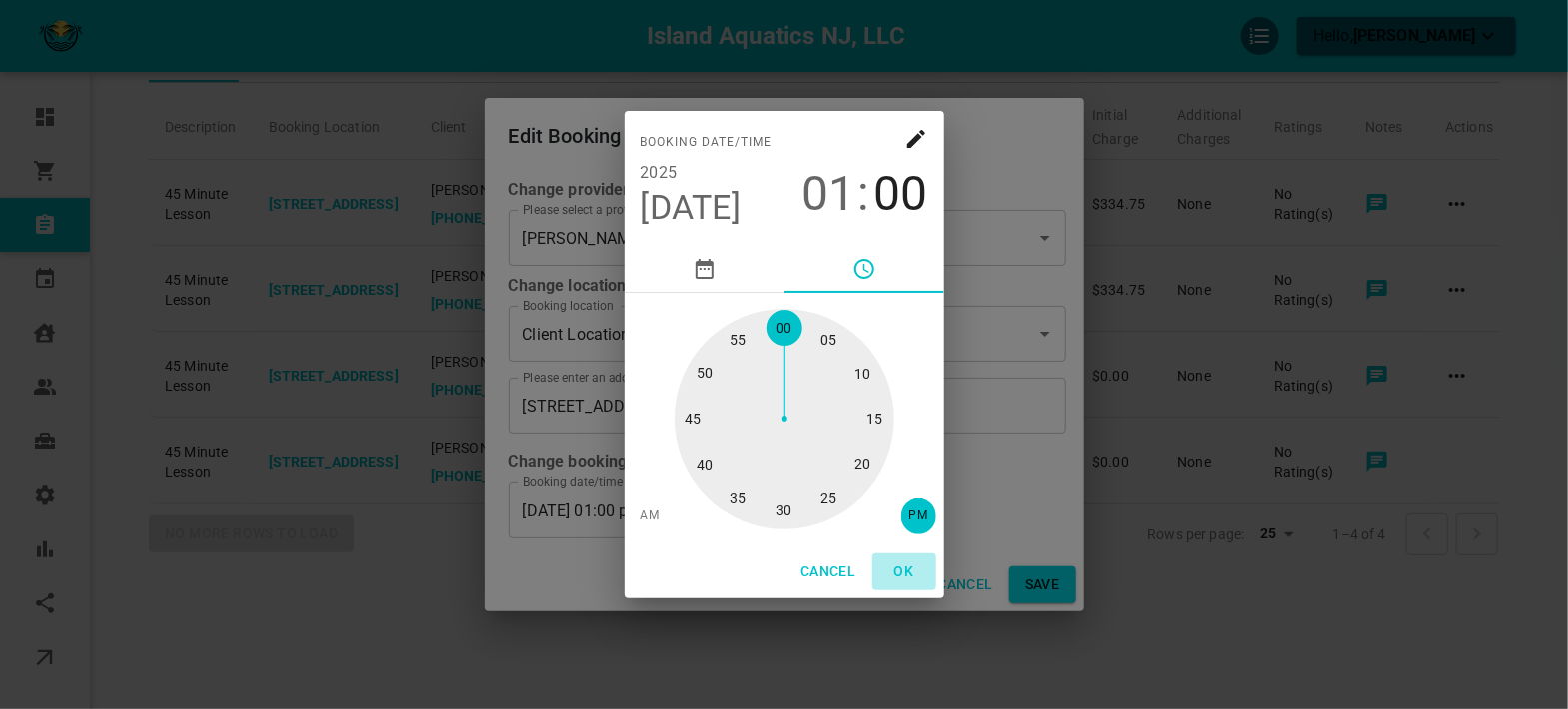 click on "OK" at bounding box center (904, 571) 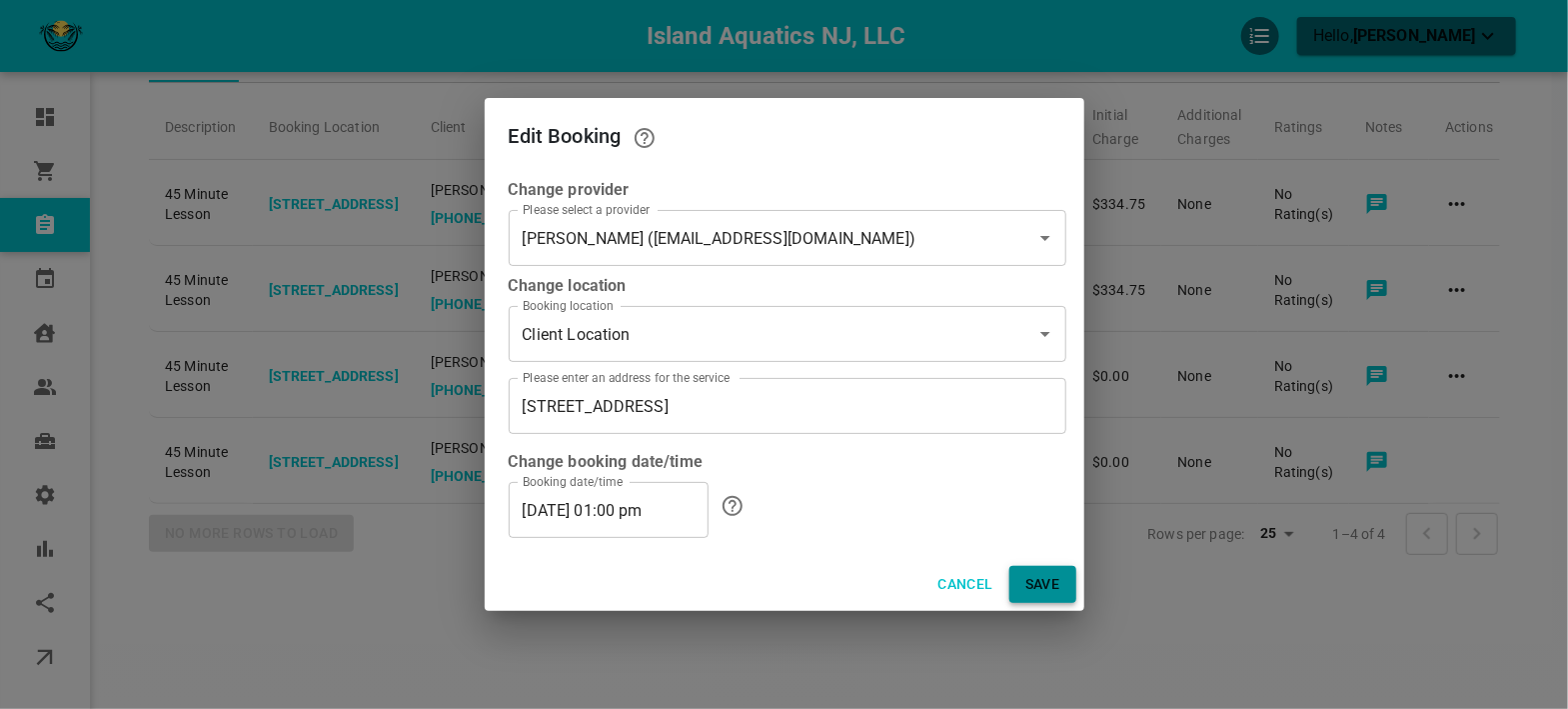 click on "Save" at bounding box center (1042, 584) 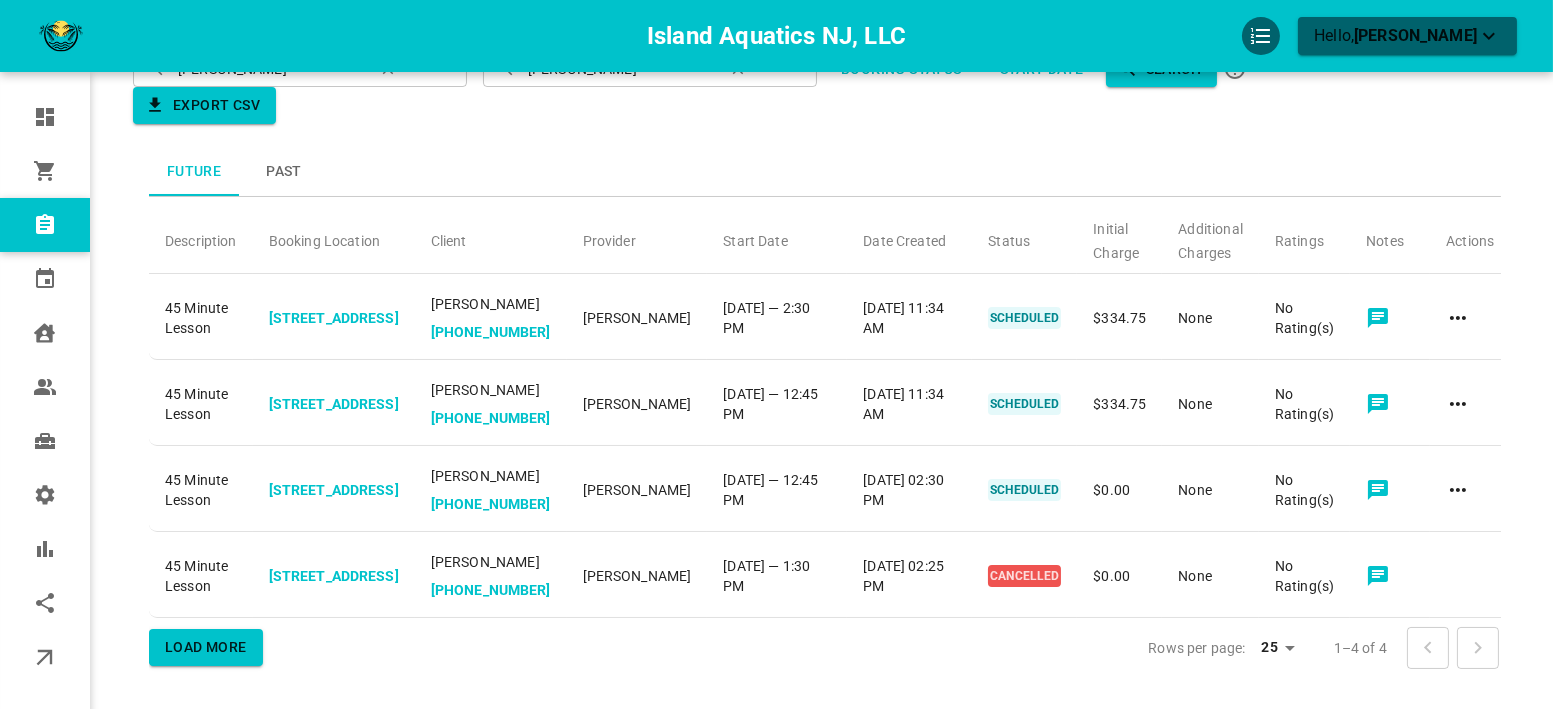 scroll, scrollTop: 0, scrollLeft: 0, axis: both 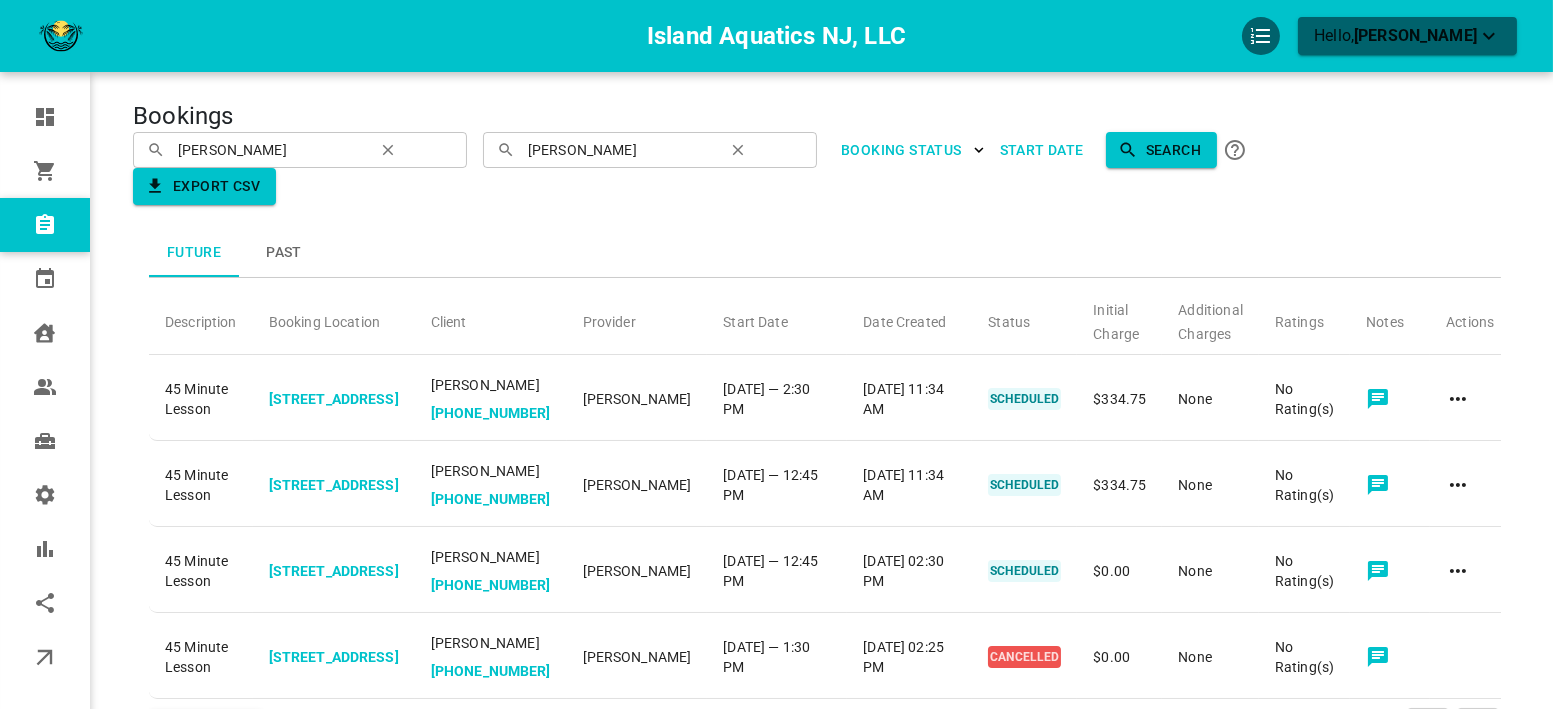click 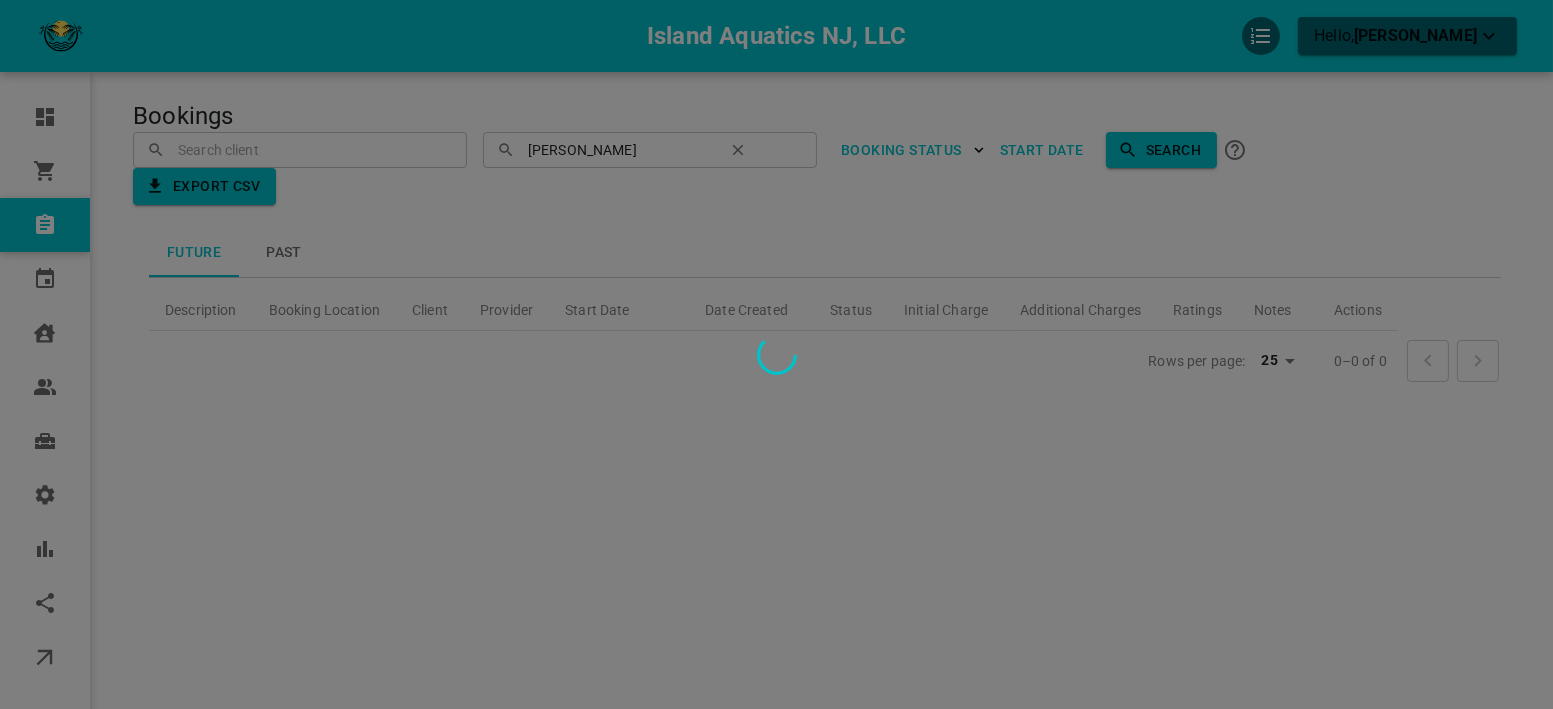 click at bounding box center (776, 354) 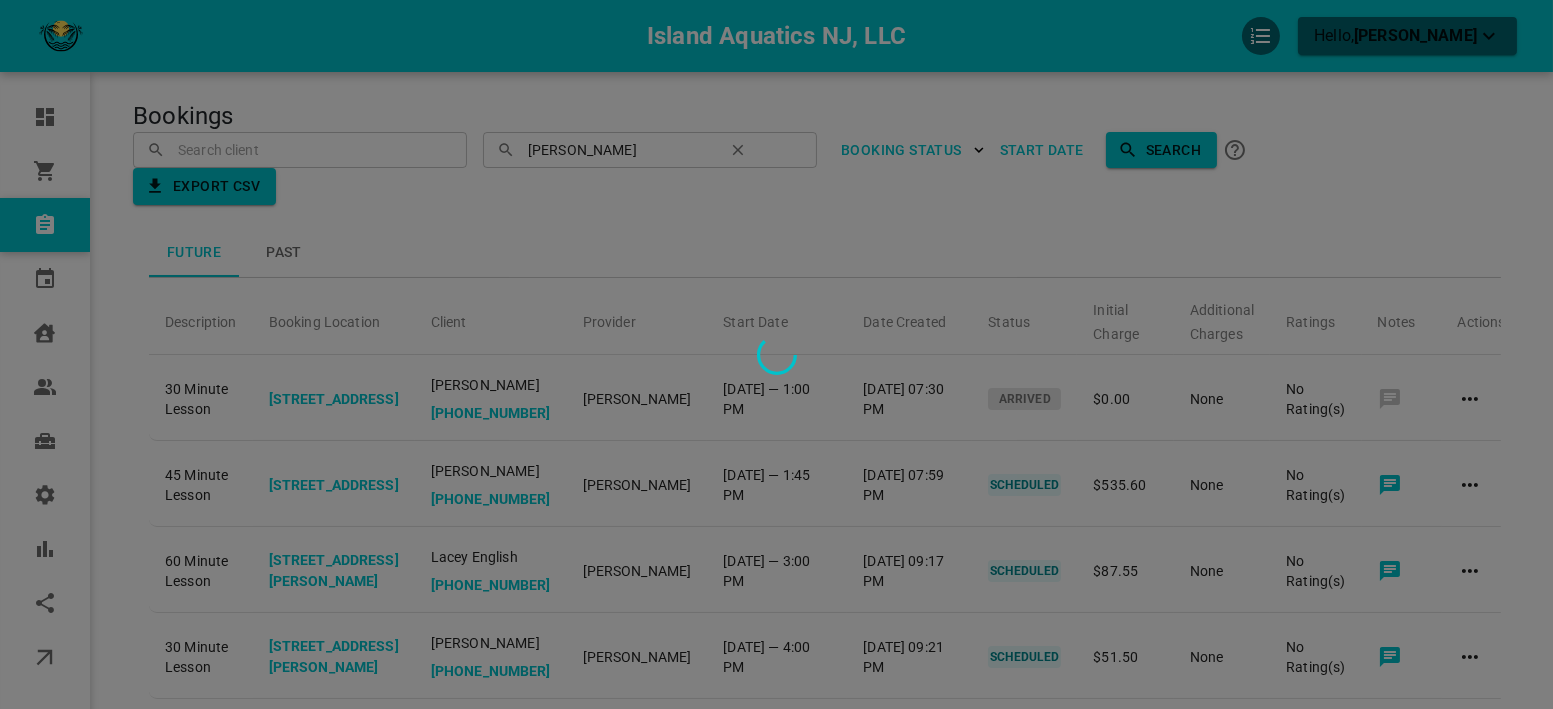 click at bounding box center [776, 354] 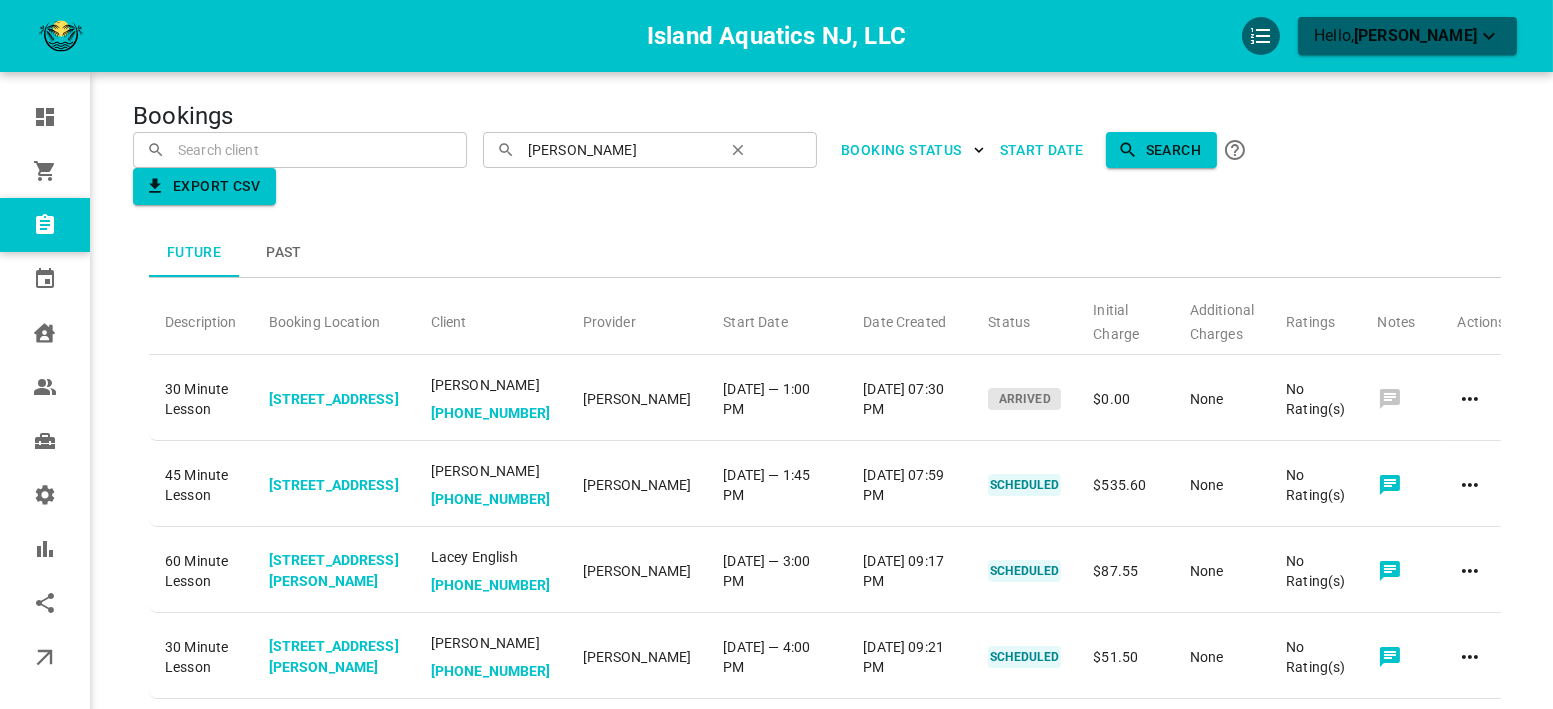 click at bounding box center (300, 149) 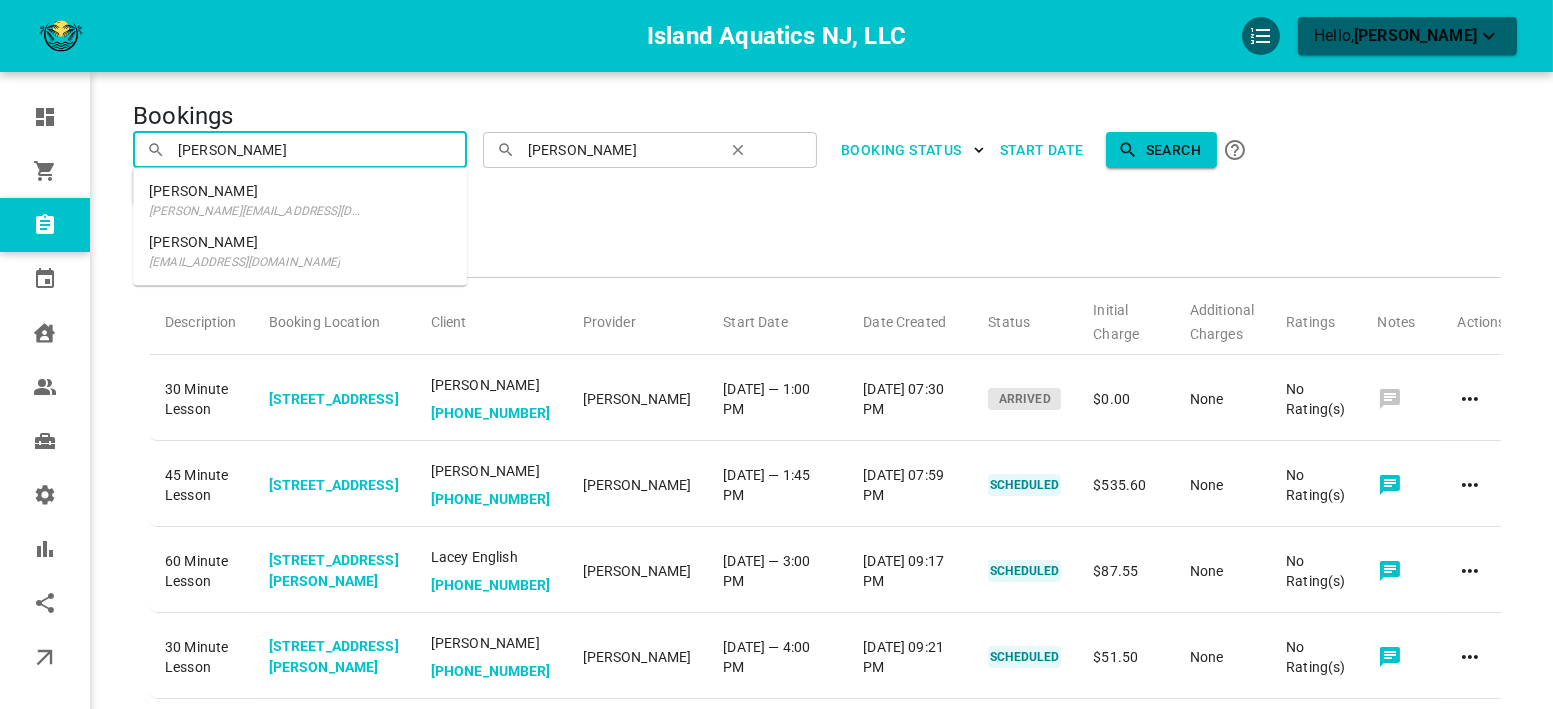 drag, startPoint x: 290, startPoint y: 255, endPoint x: 317, endPoint y: 249, distance: 27.658634 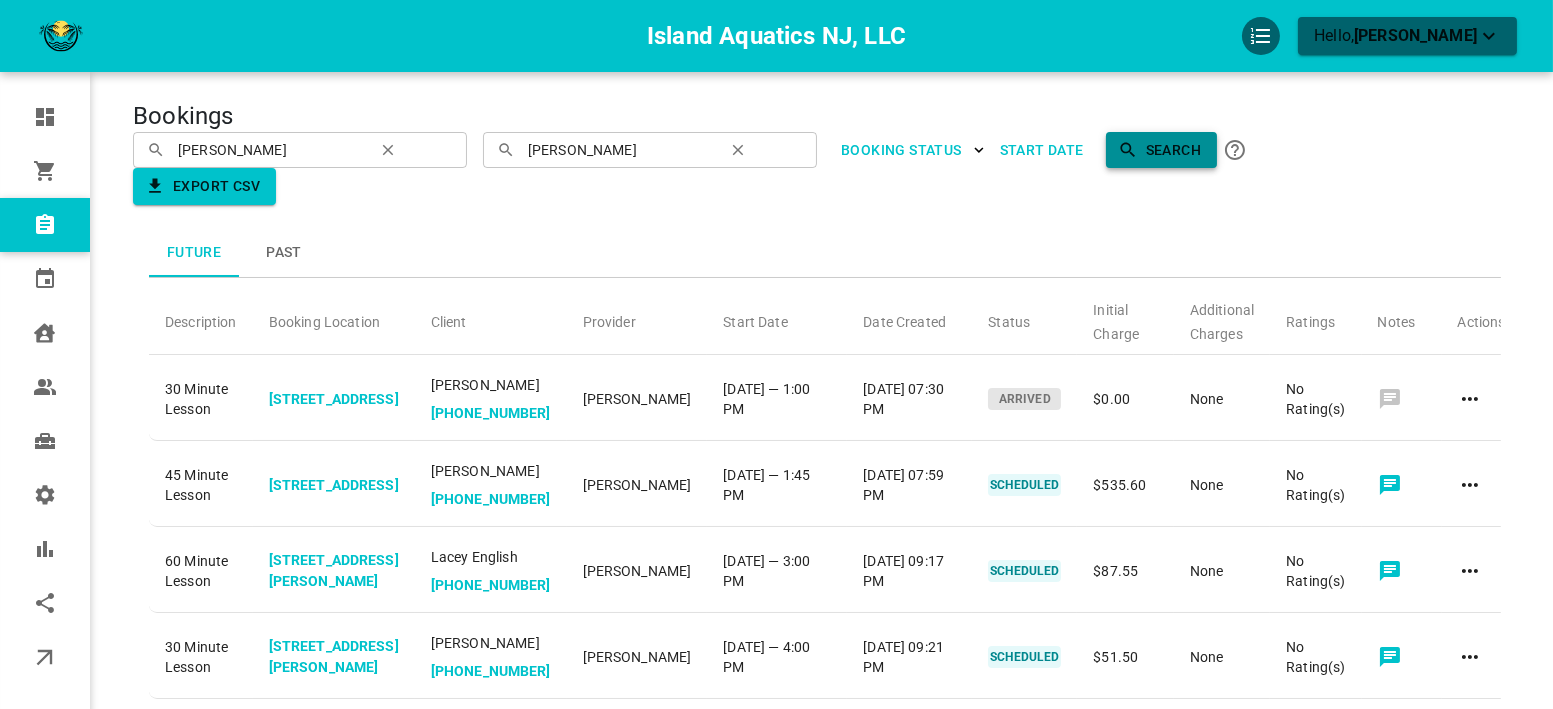 click 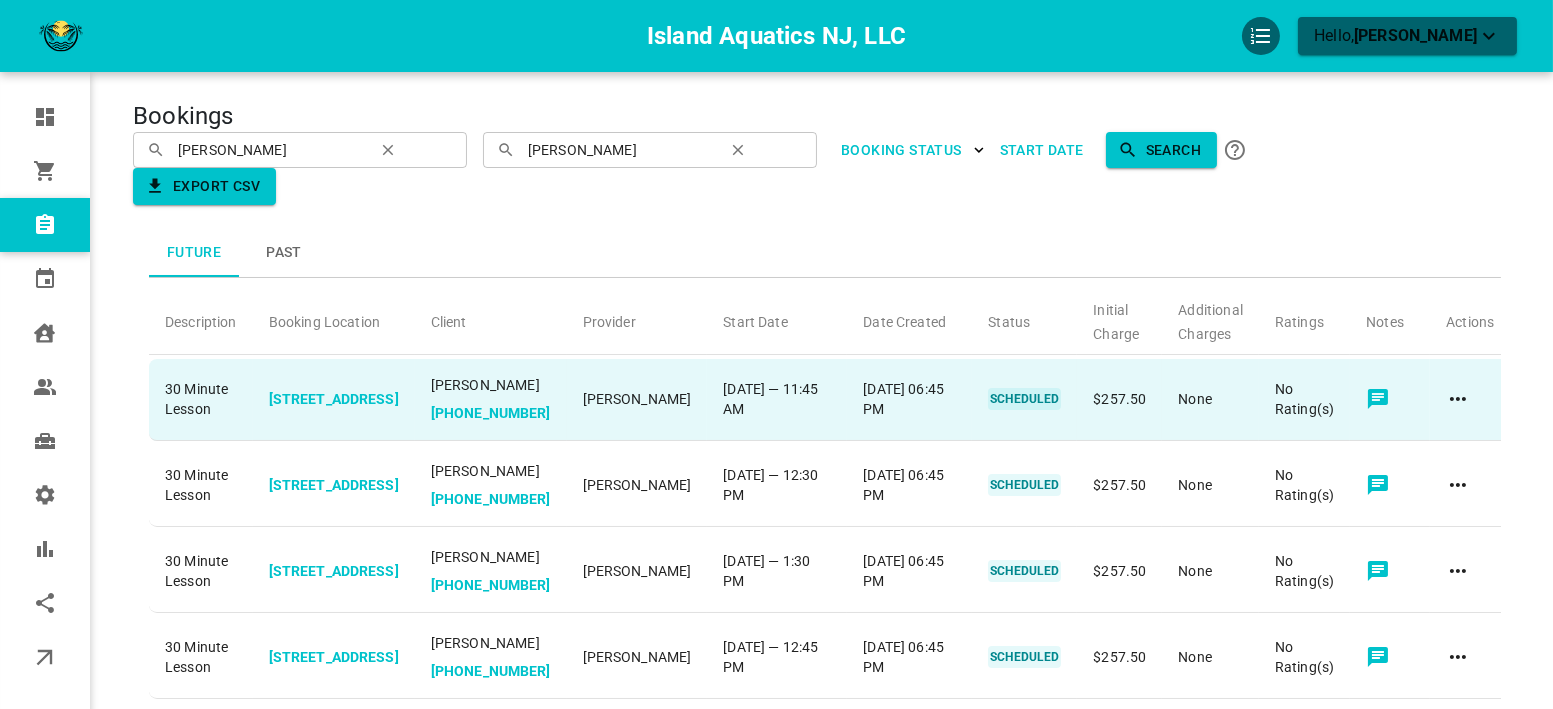 click 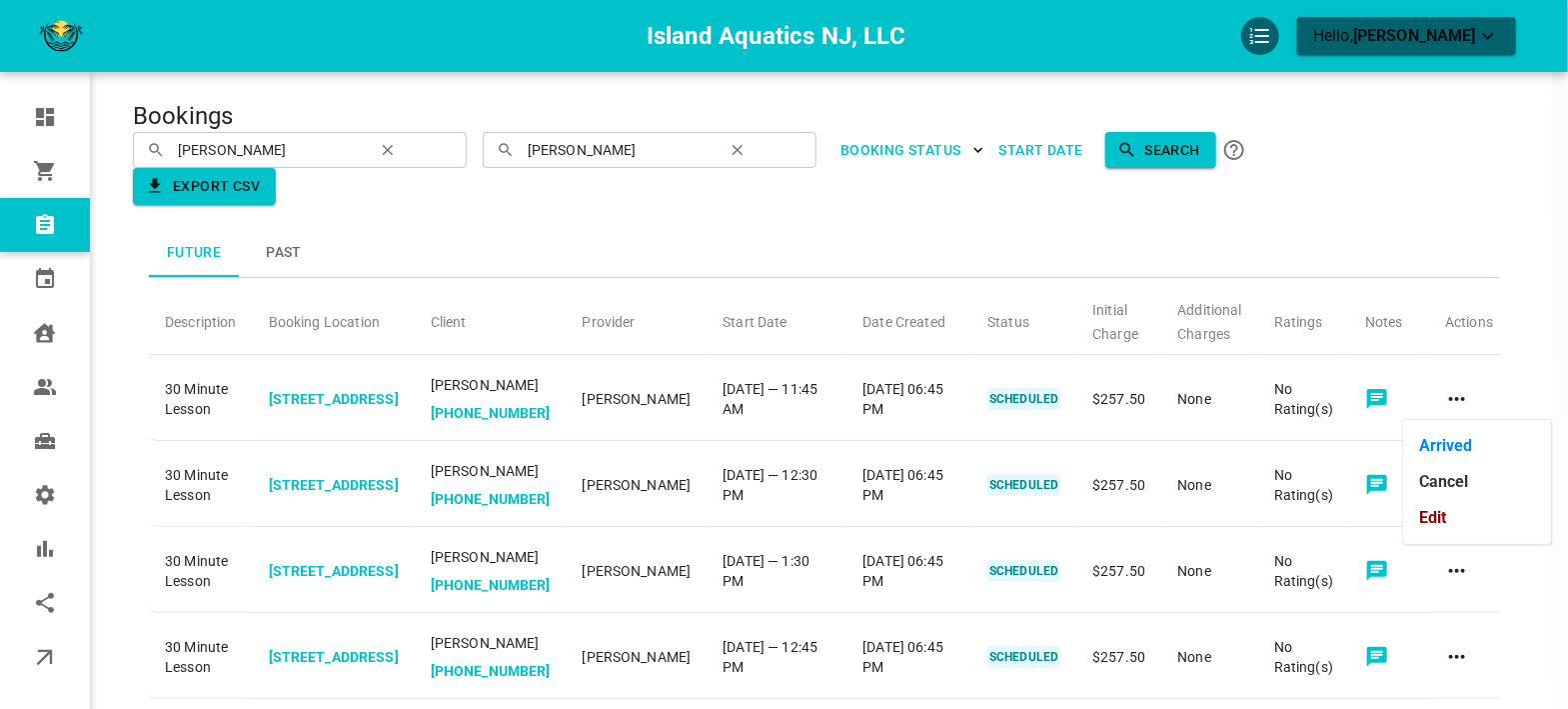 click on "Edit" at bounding box center [1477, 518] 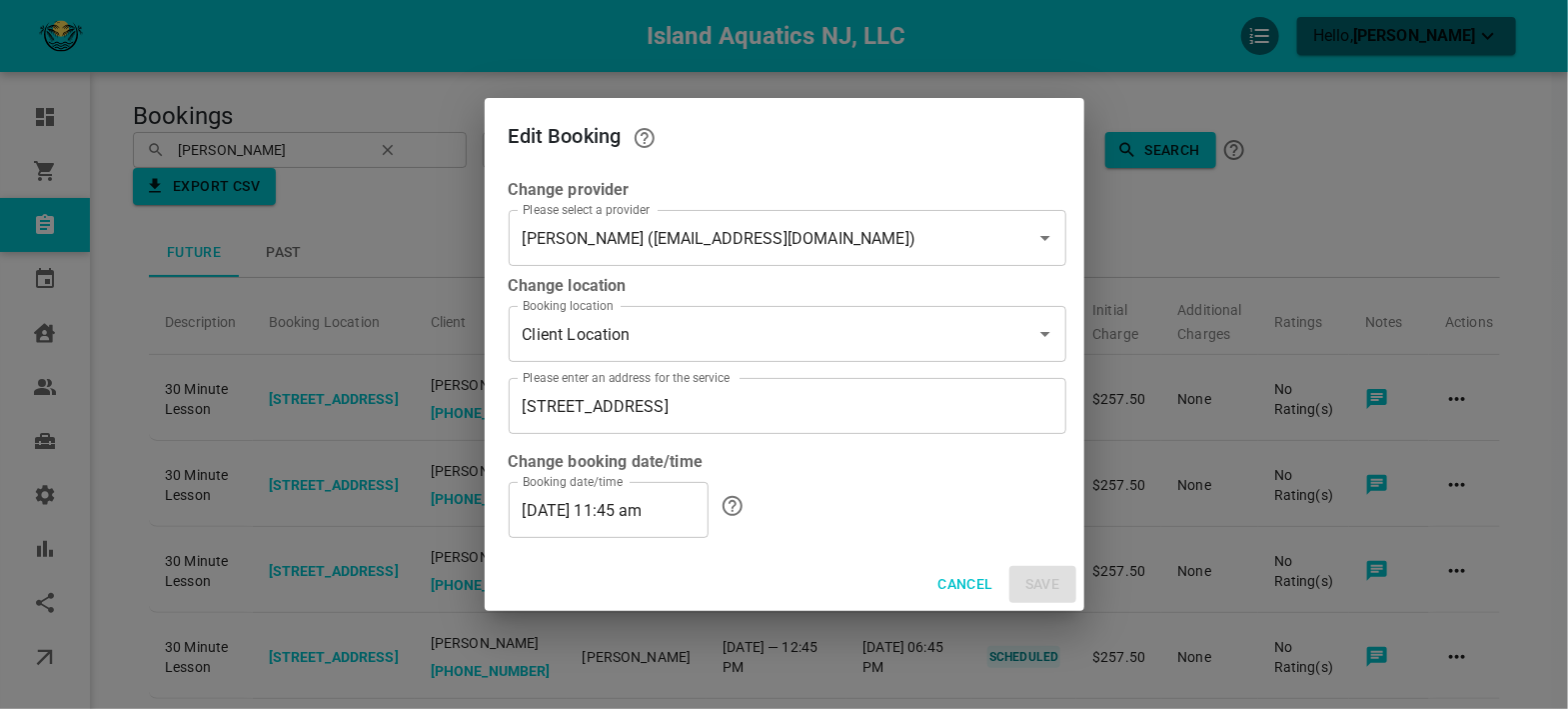 click on "07/28/2025 11:45 am" at bounding box center [609, 510] 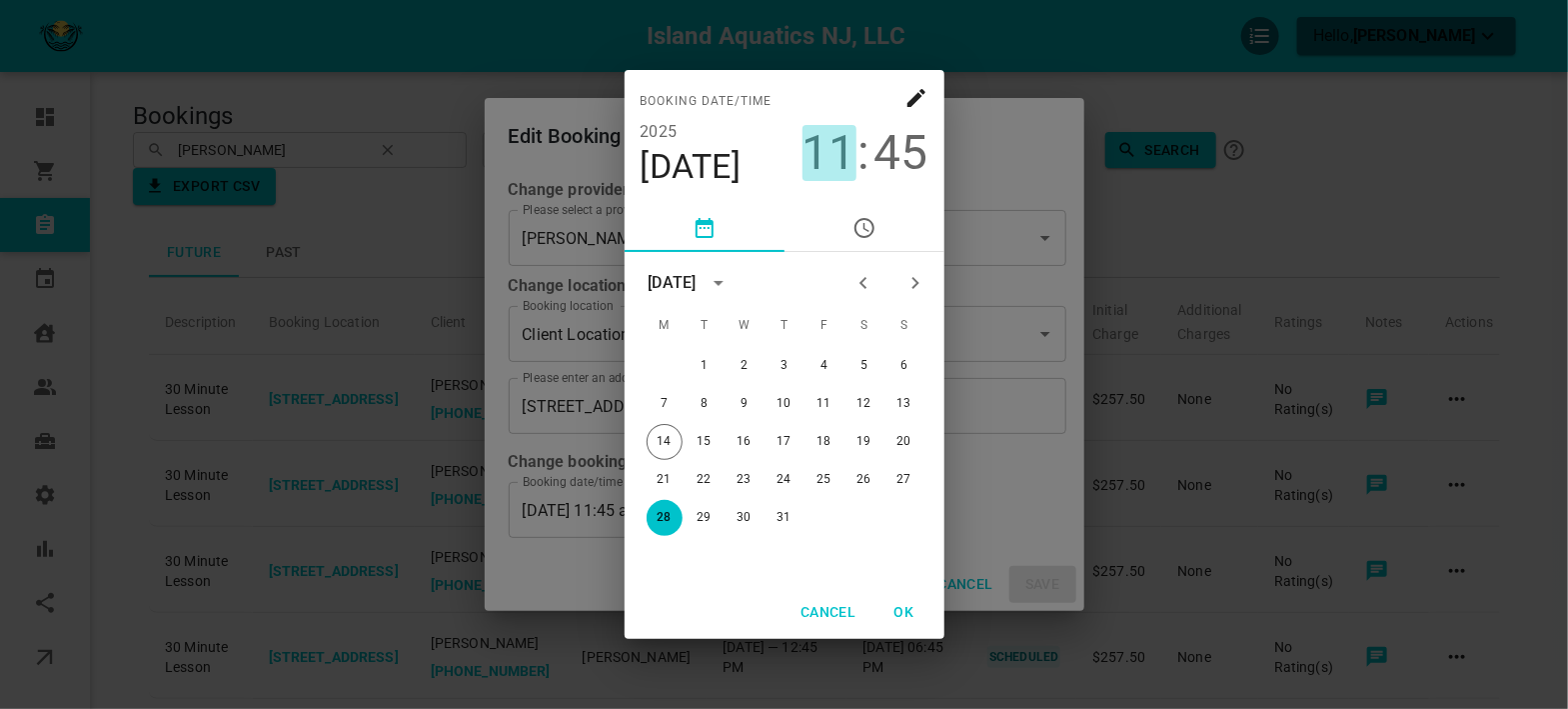click on "11" at bounding box center [829, 153] 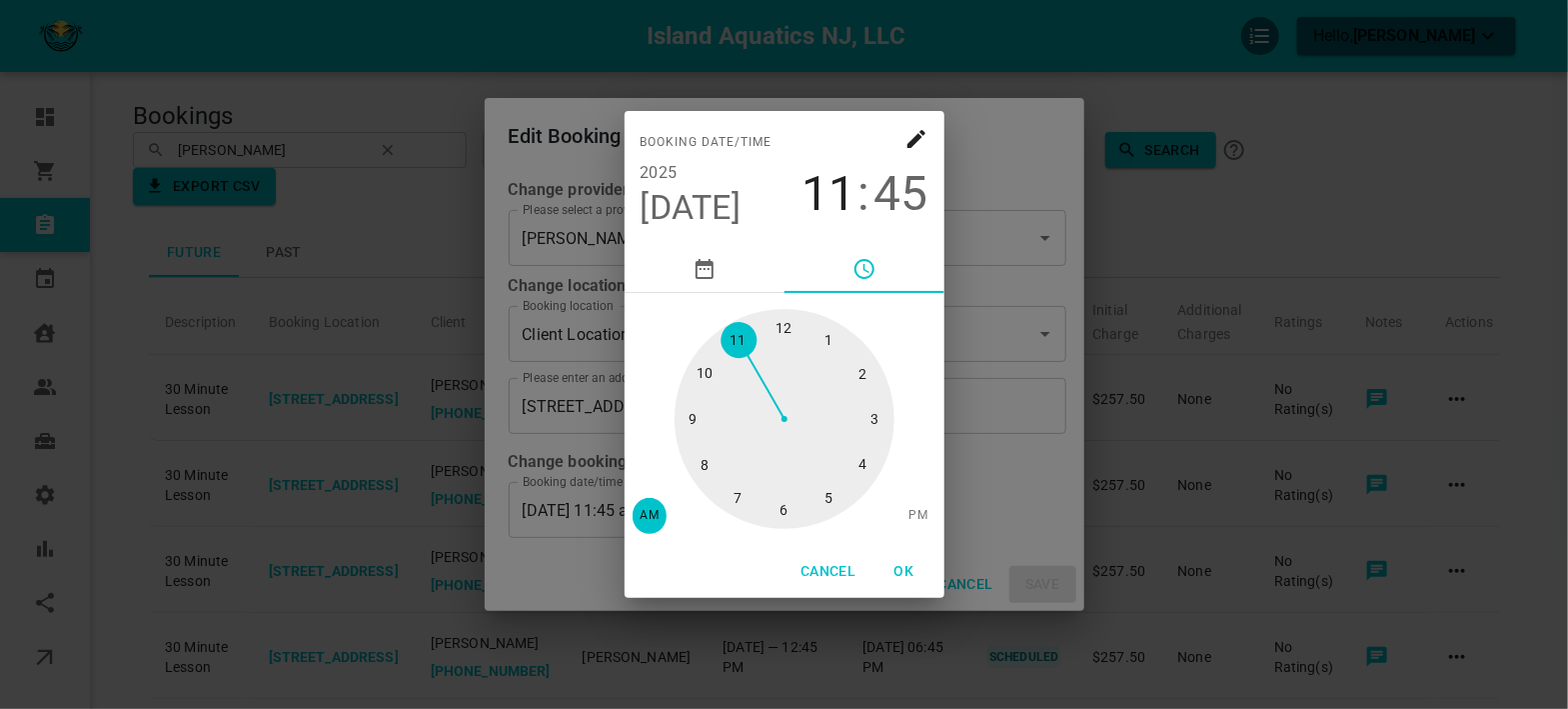 click at bounding box center (784, 419) 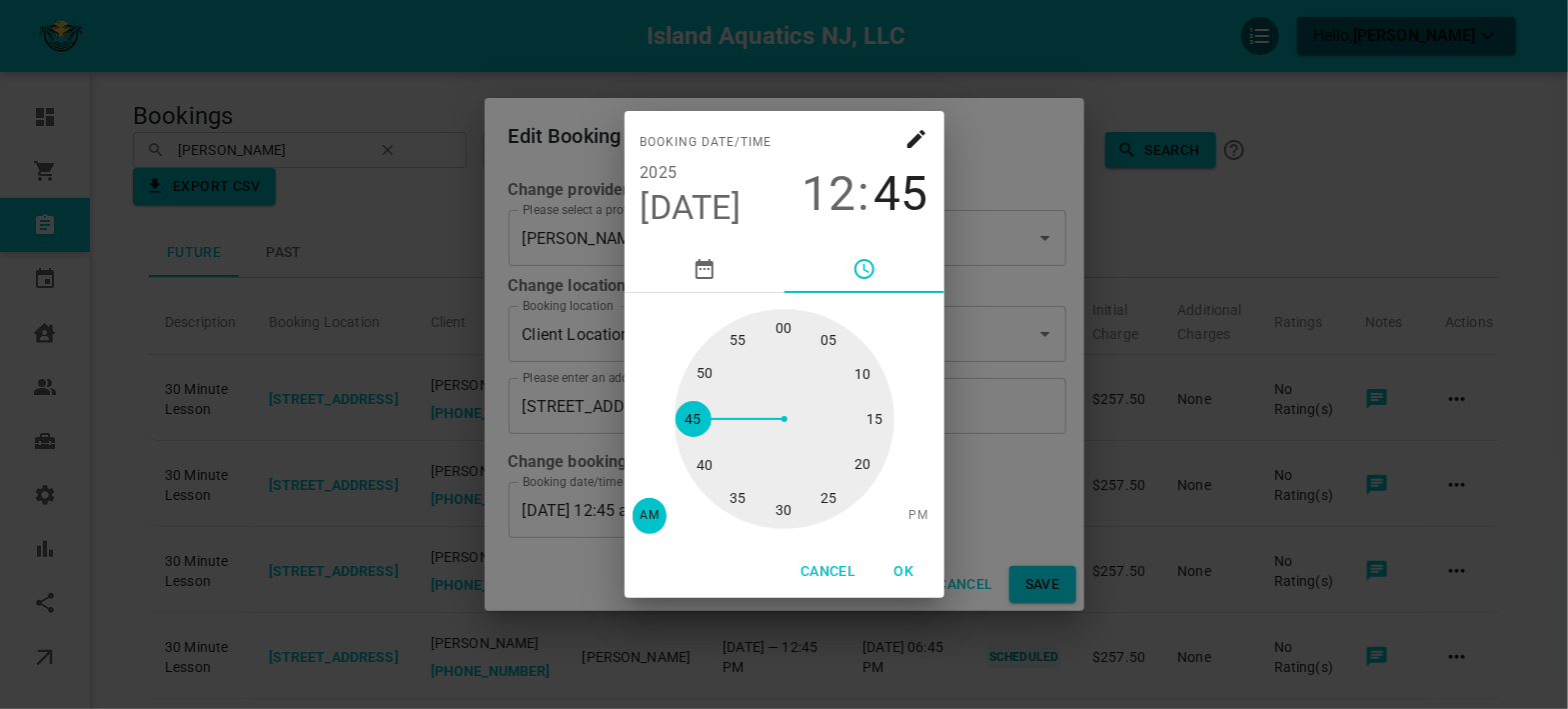 click at bounding box center (784, 419) 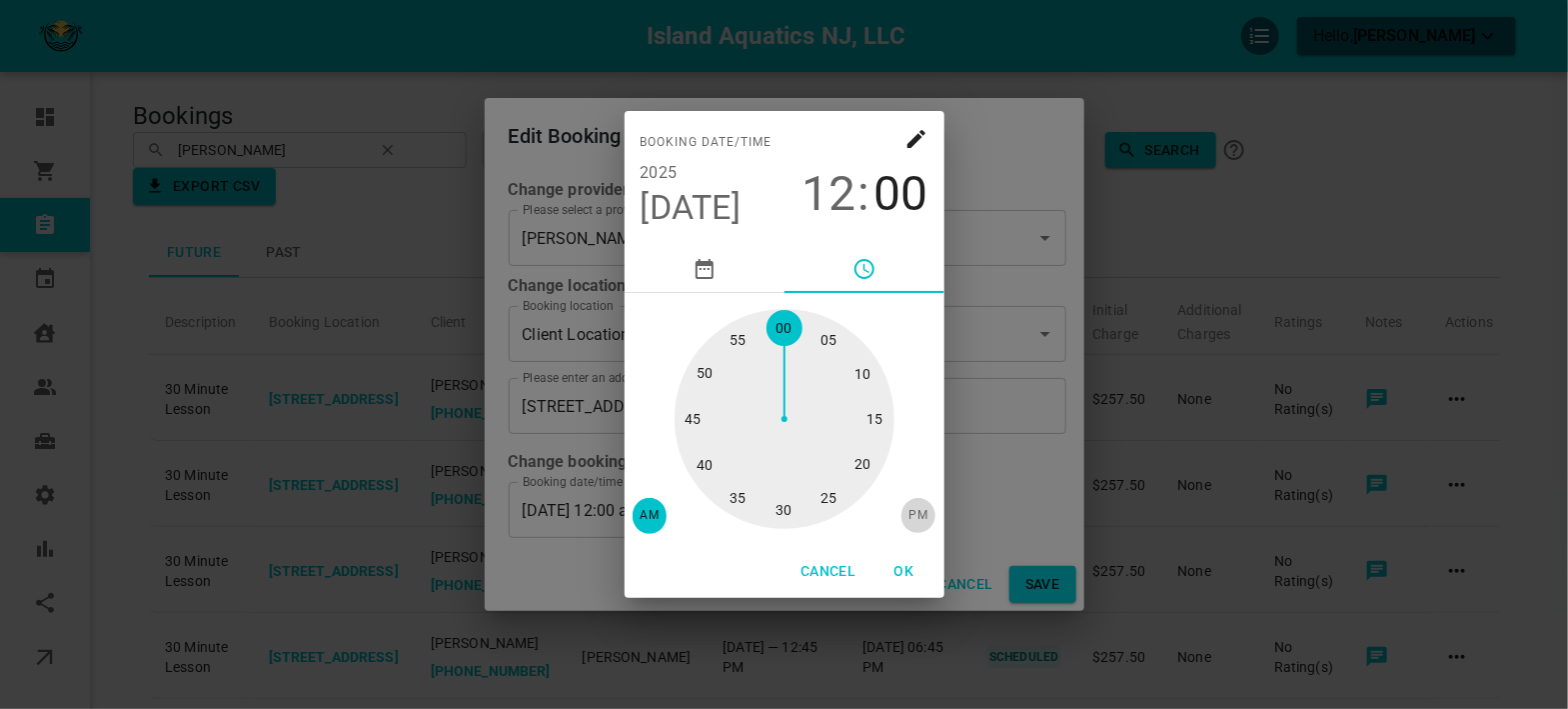 click on "PM" at bounding box center [918, 516] 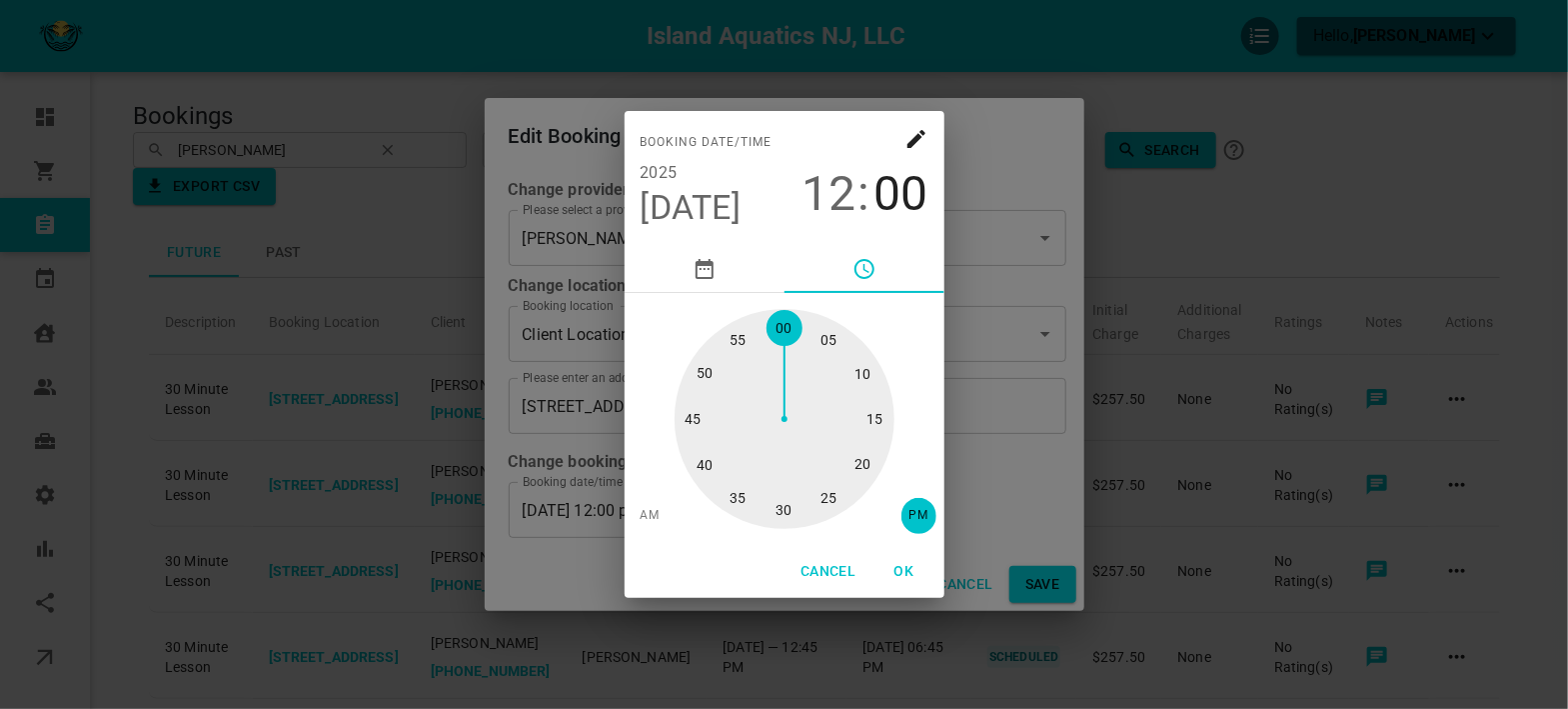 click on "OK" at bounding box center [904, 571] 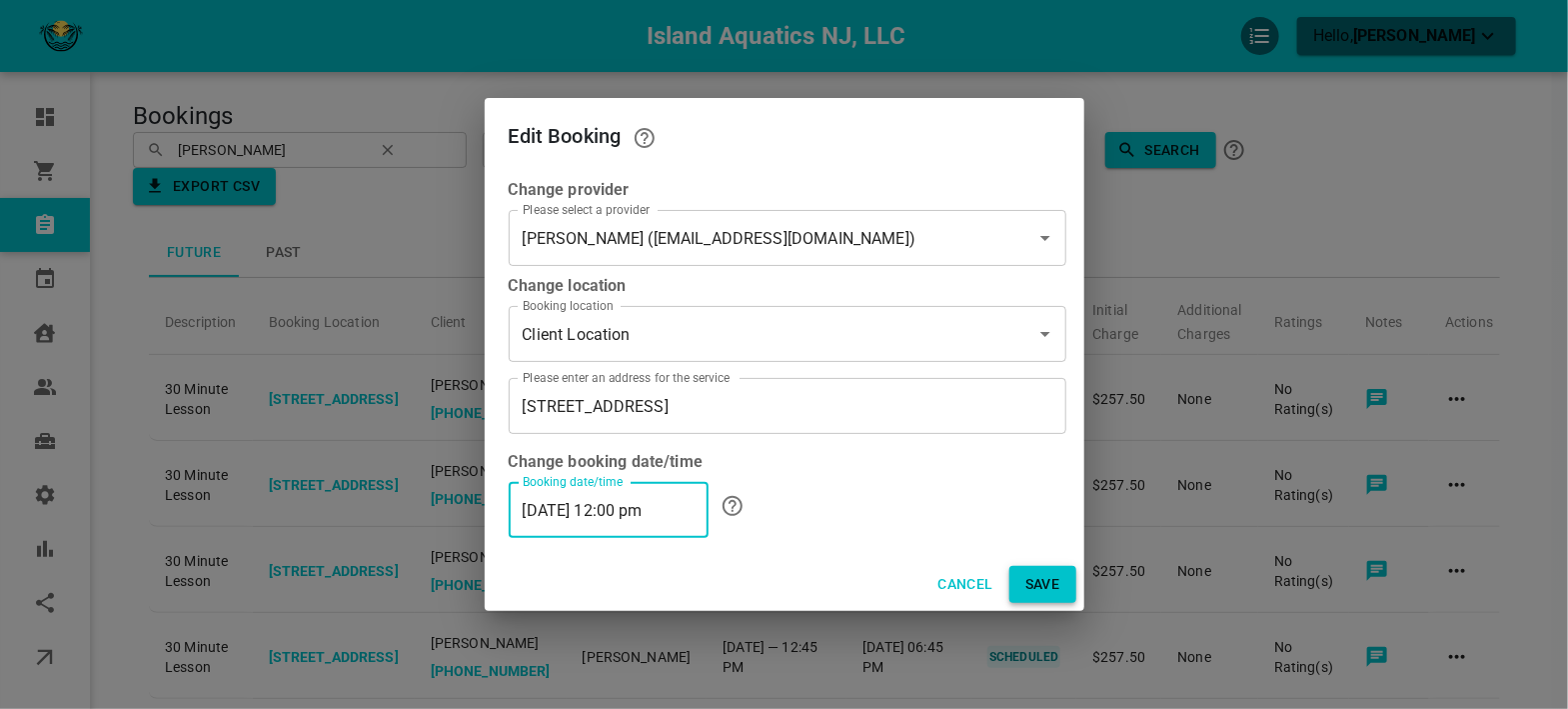 click on "Save" at bounding box center (1042, 584) 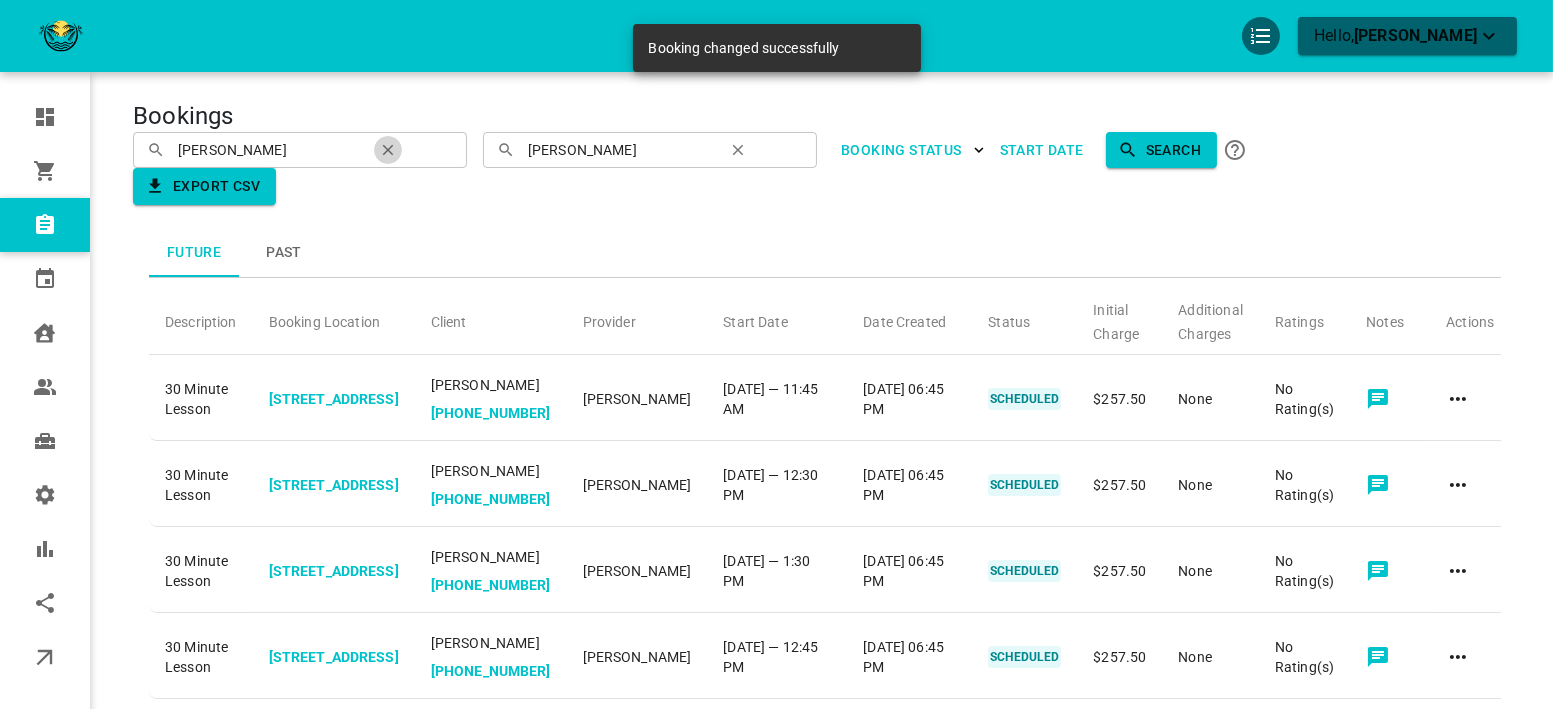 click 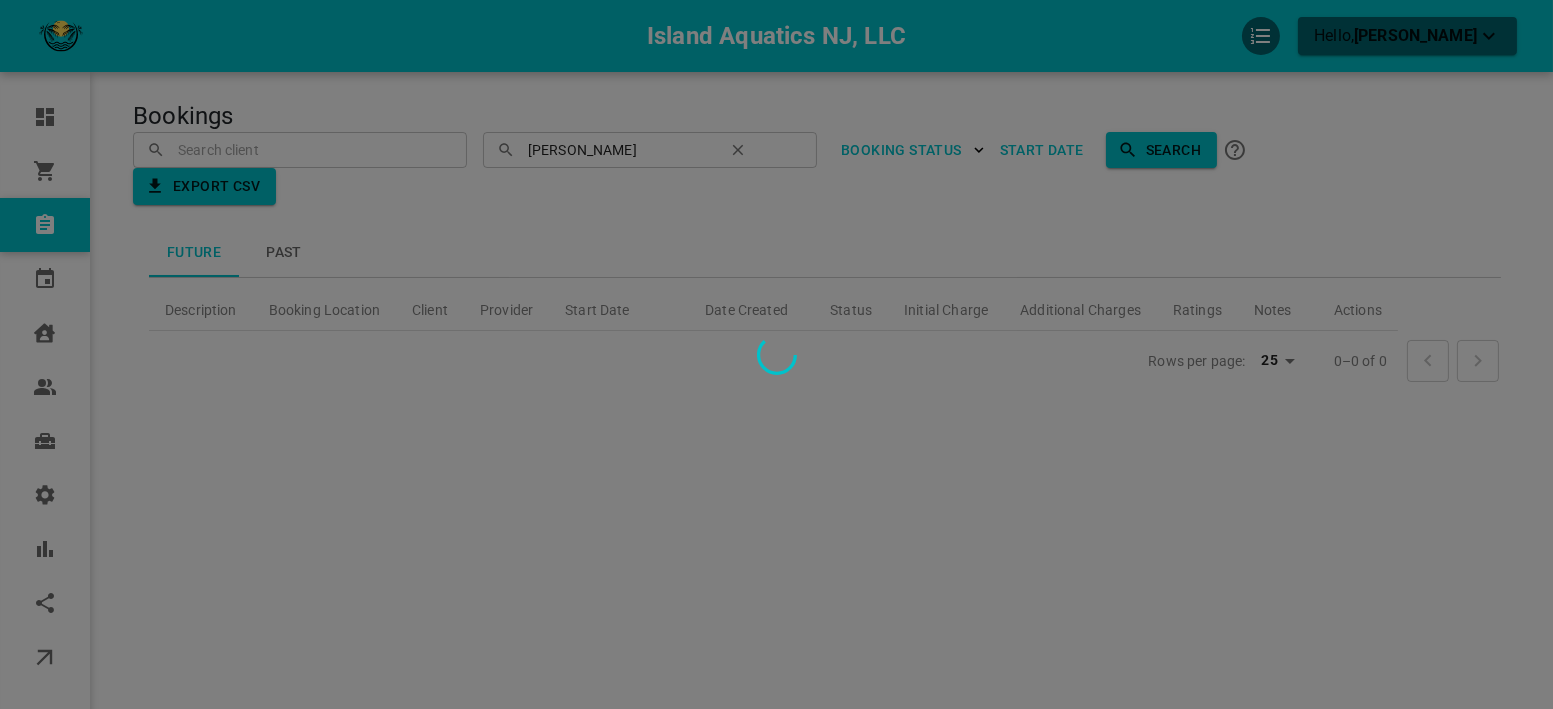click at bounding box center (776, 354) 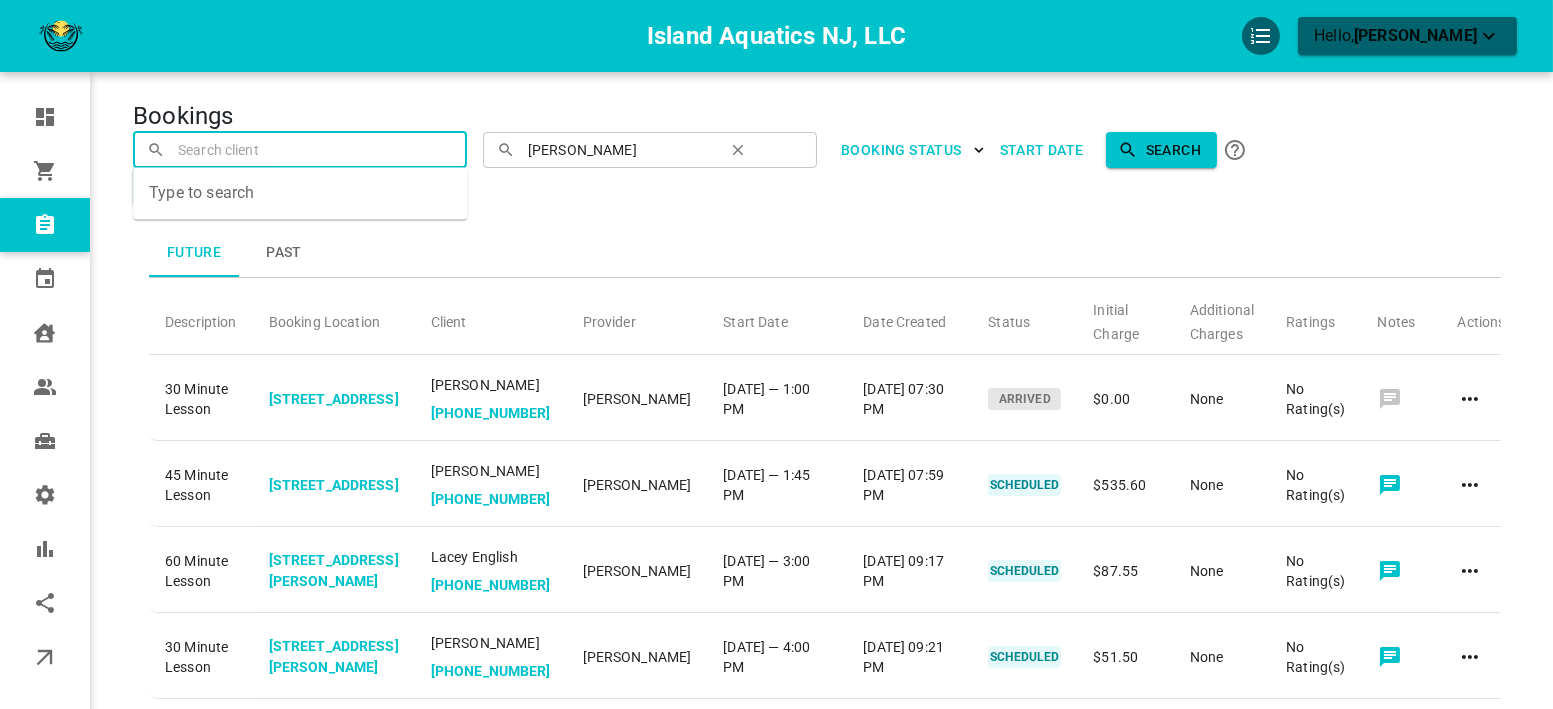 click at bounding box center [300, 149] 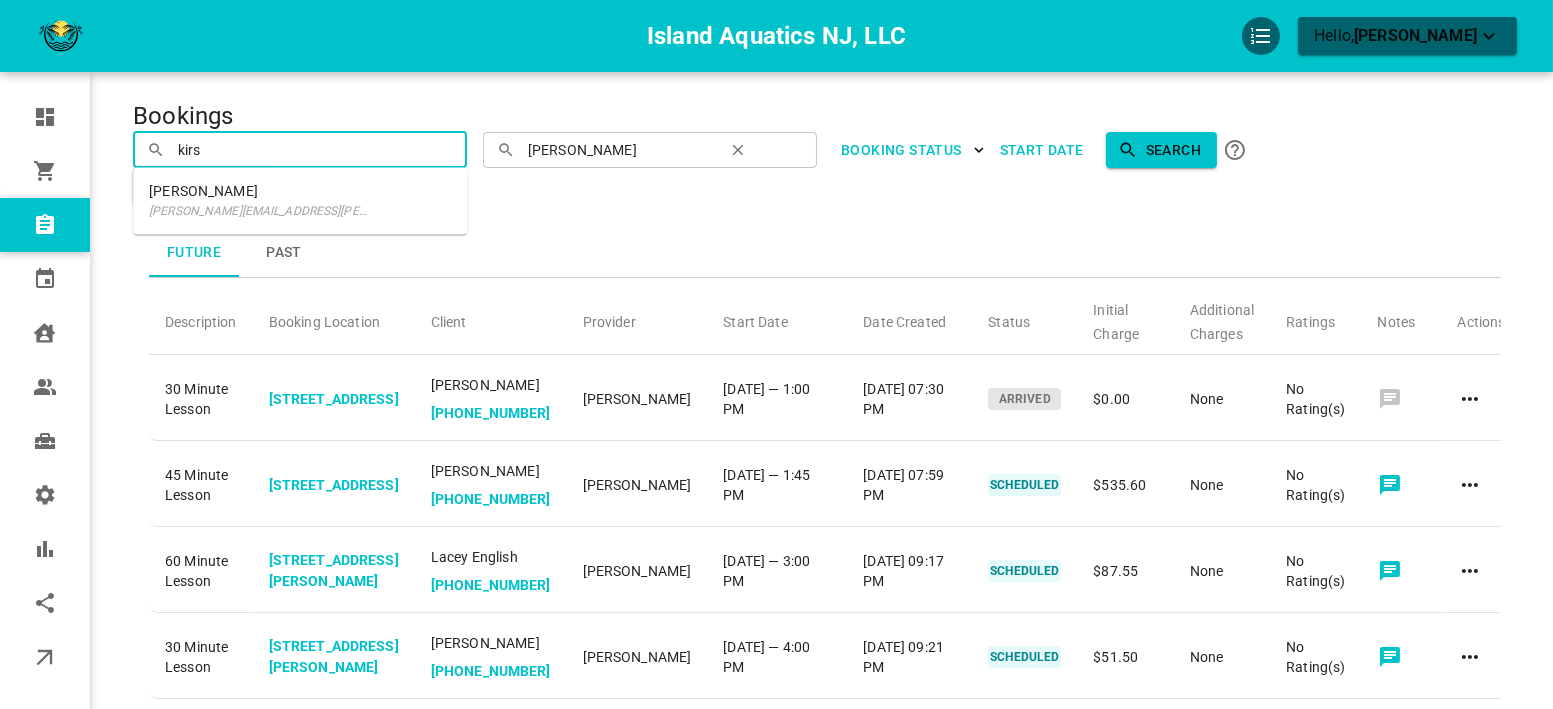 click on "[PERSON_NAME]" at bounding box center [258, 191] 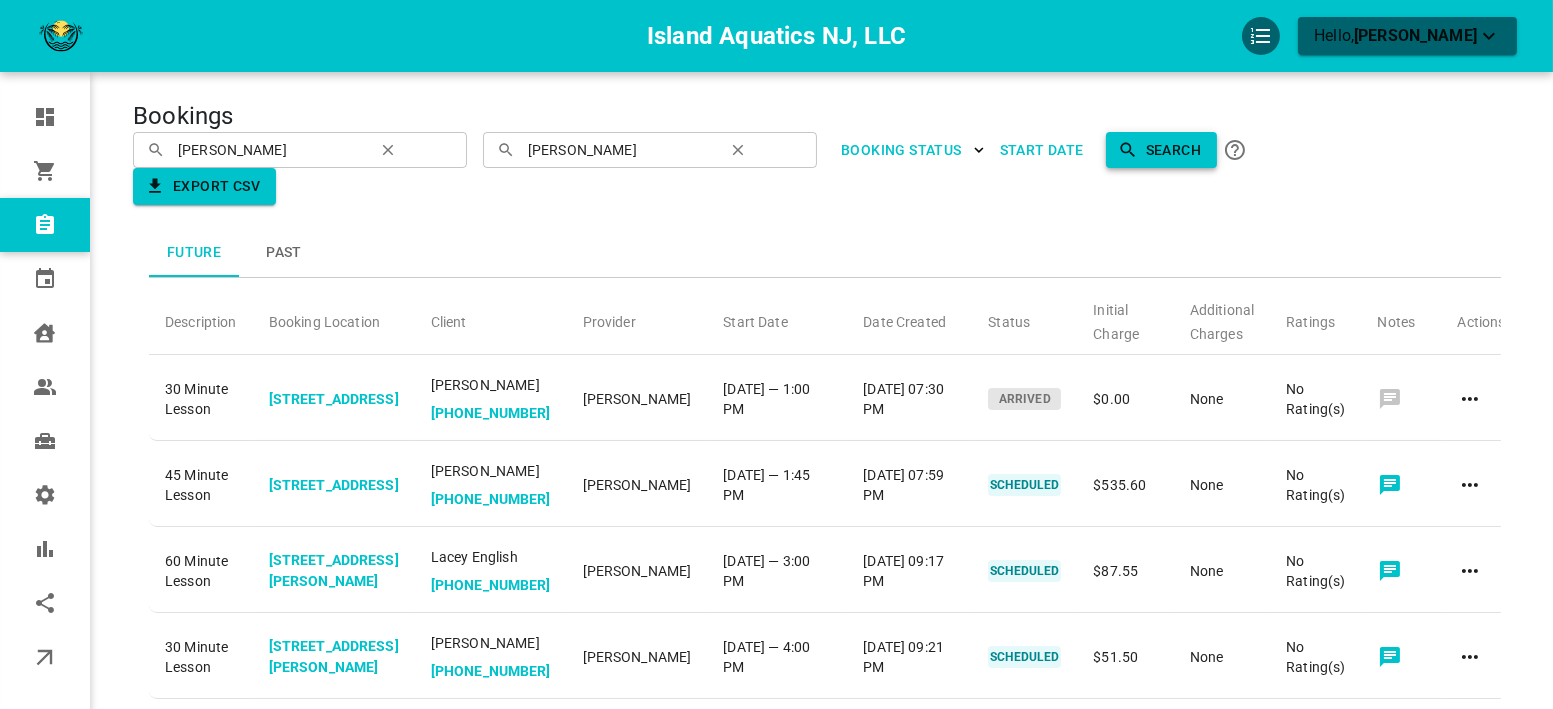 click on "Search" at bounding box center (1161, 150) 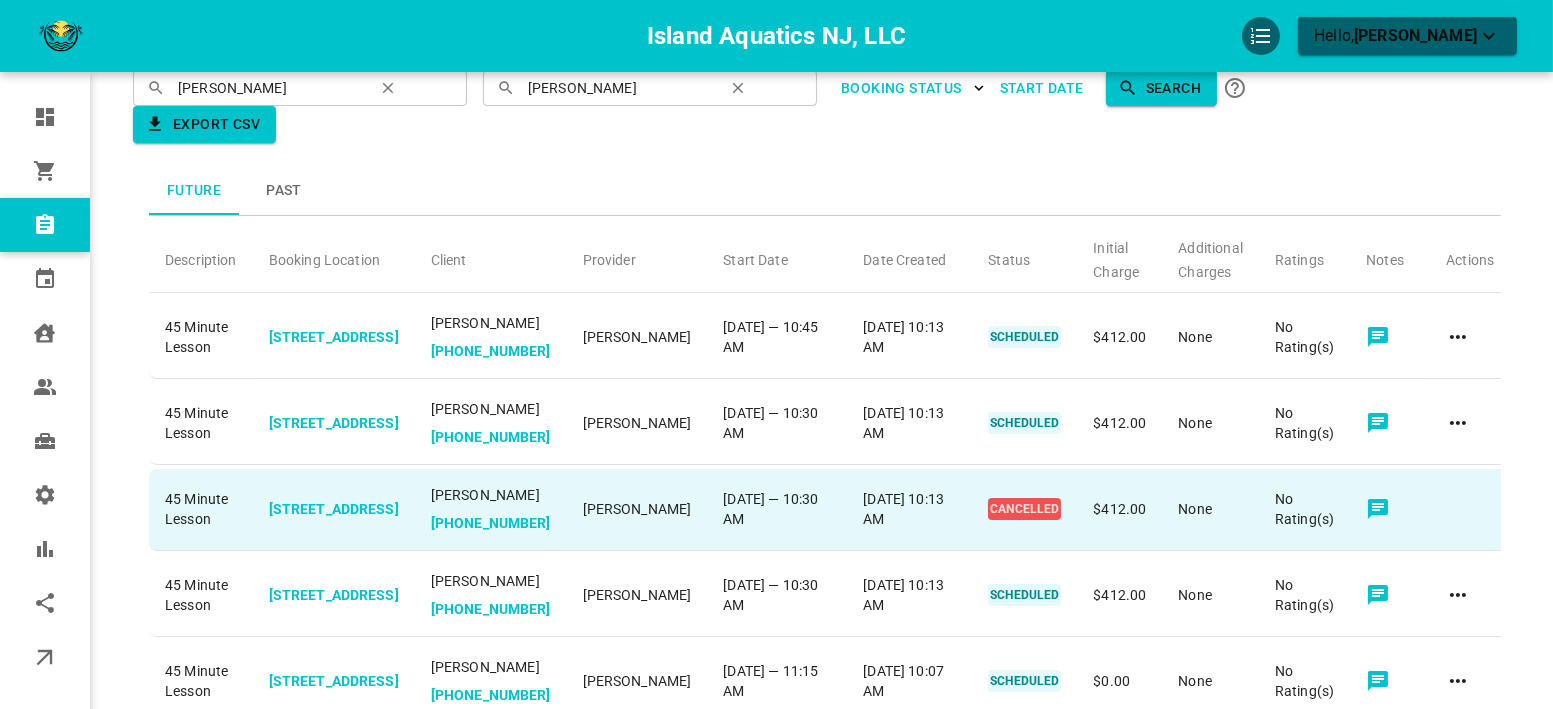 scroll, scrollTop: 111, scrollLeft: 0, axis: vertical 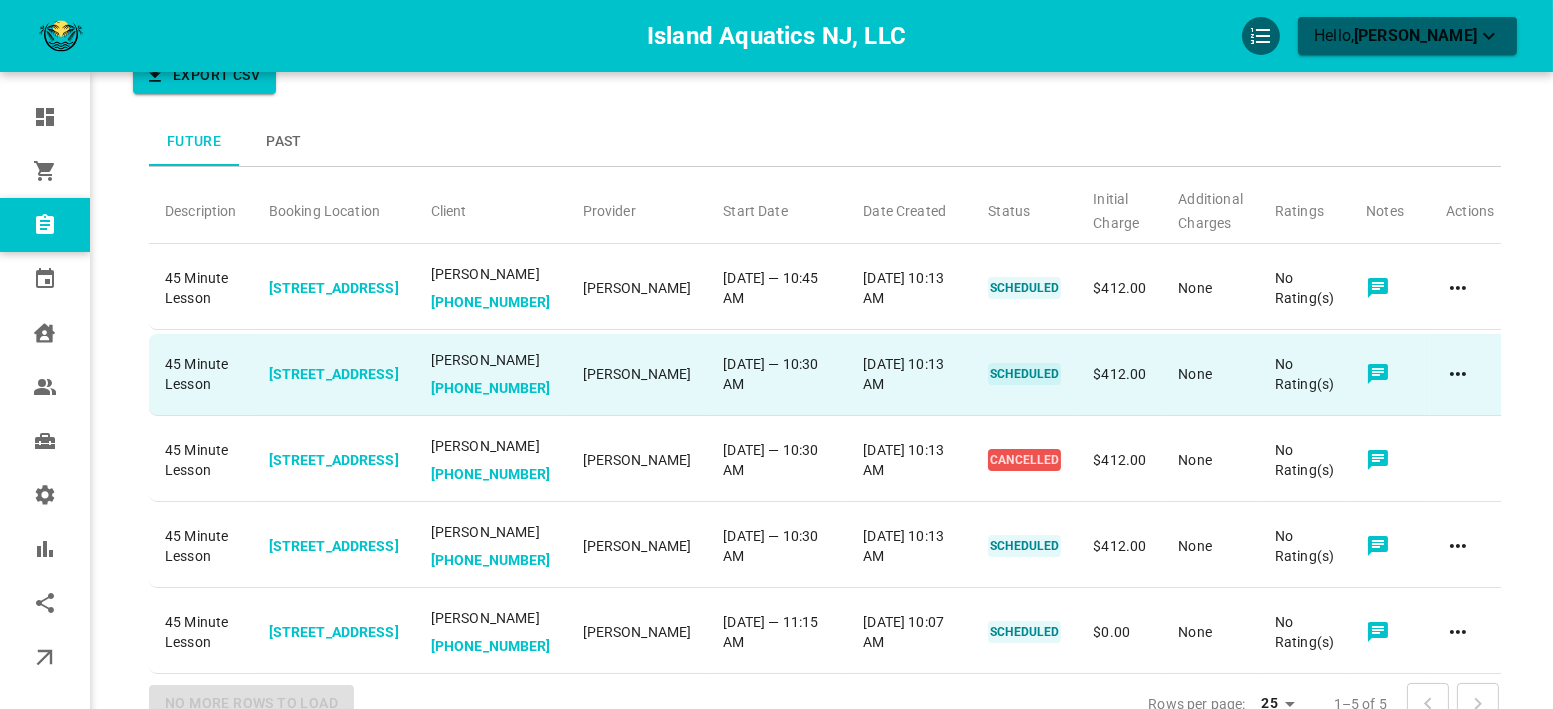 click 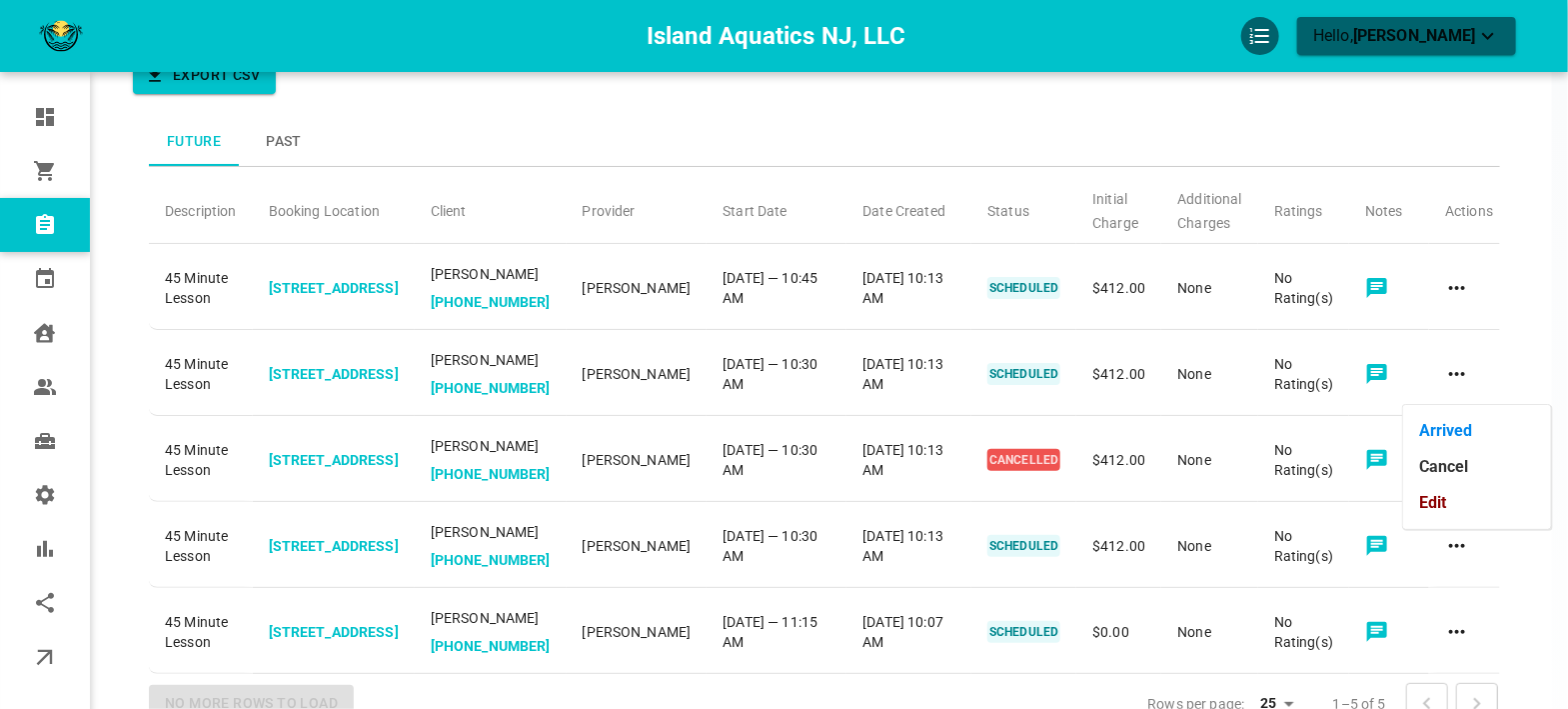 click on "Edit" at bounding box center (1477, 503) 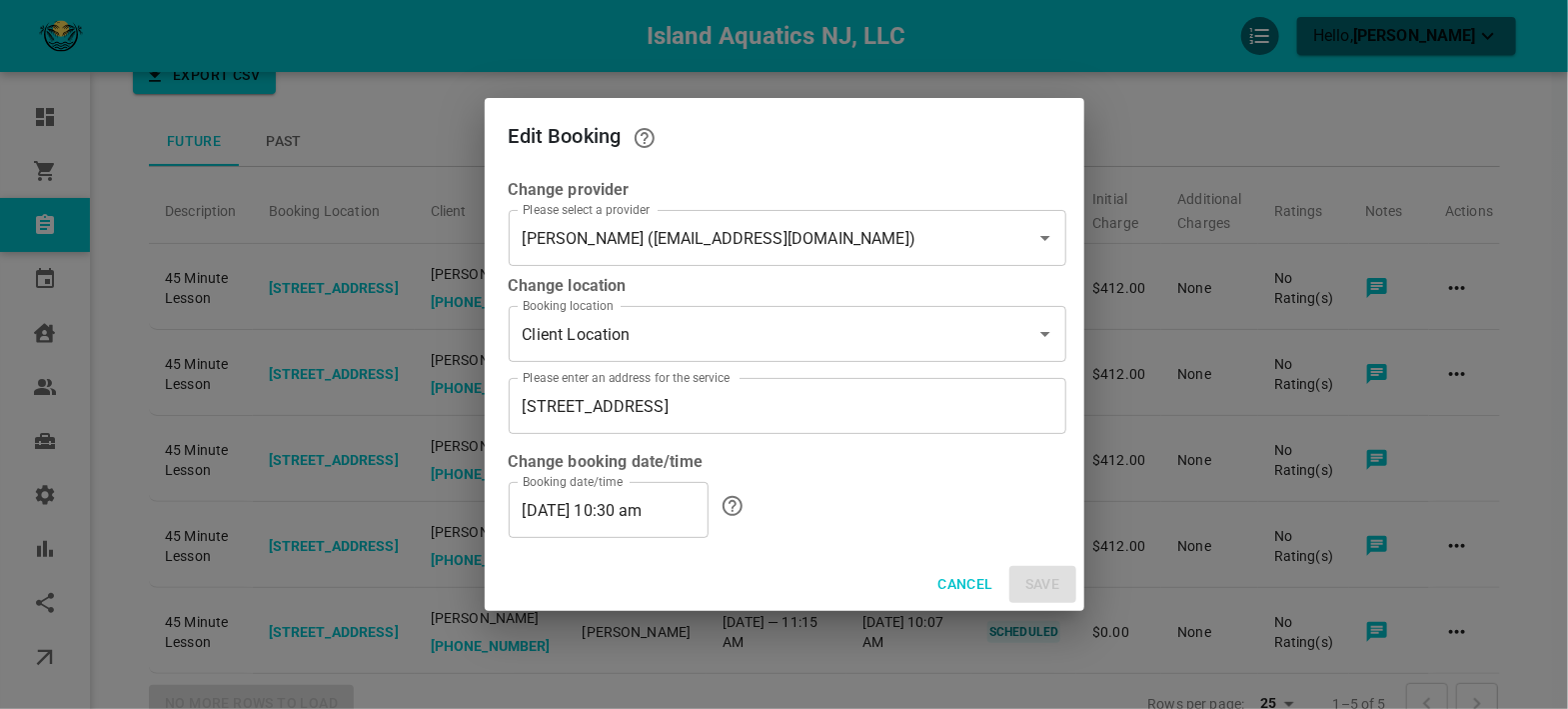 click on "07/28/2025 10:30 am" at bounding box center [609, 510] 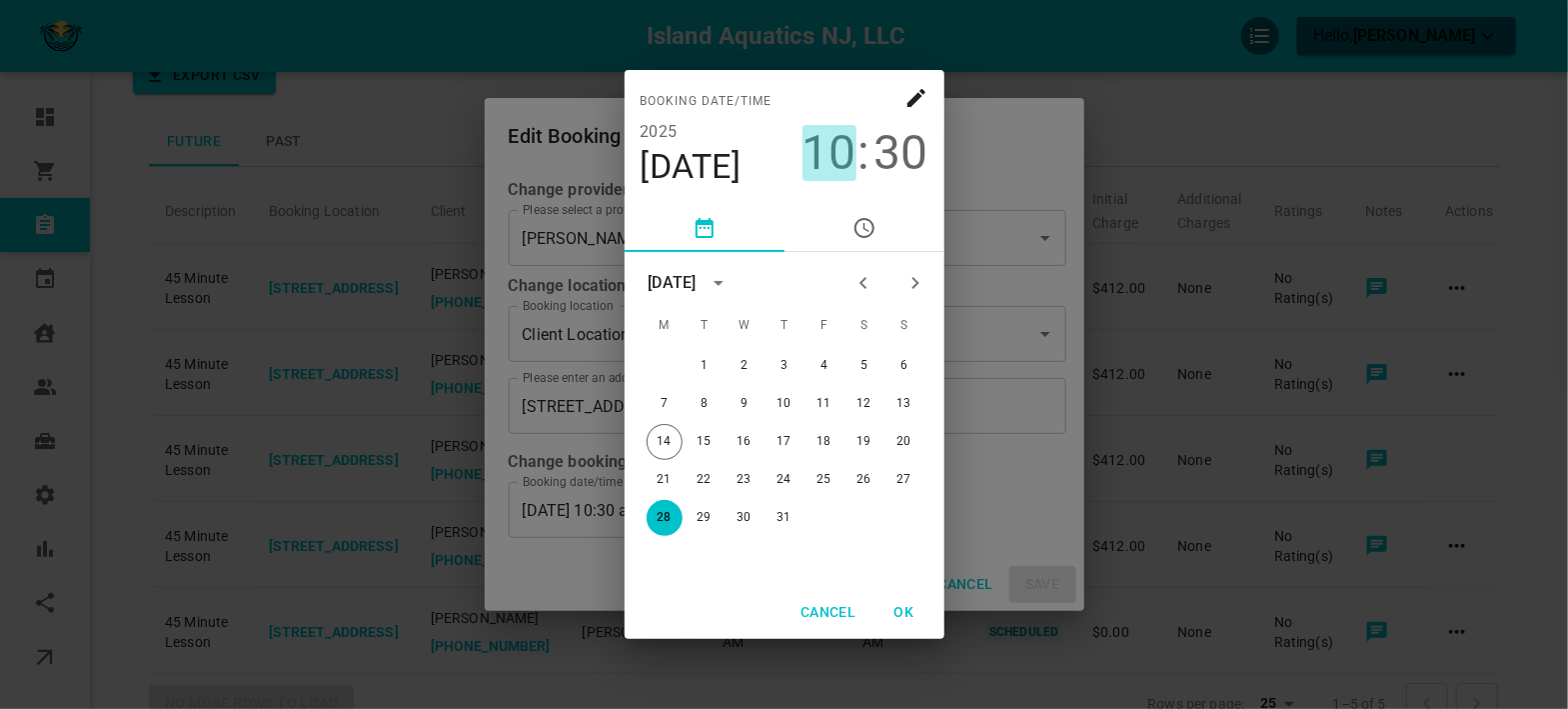 click on "10" at bounding box center [829, 153] 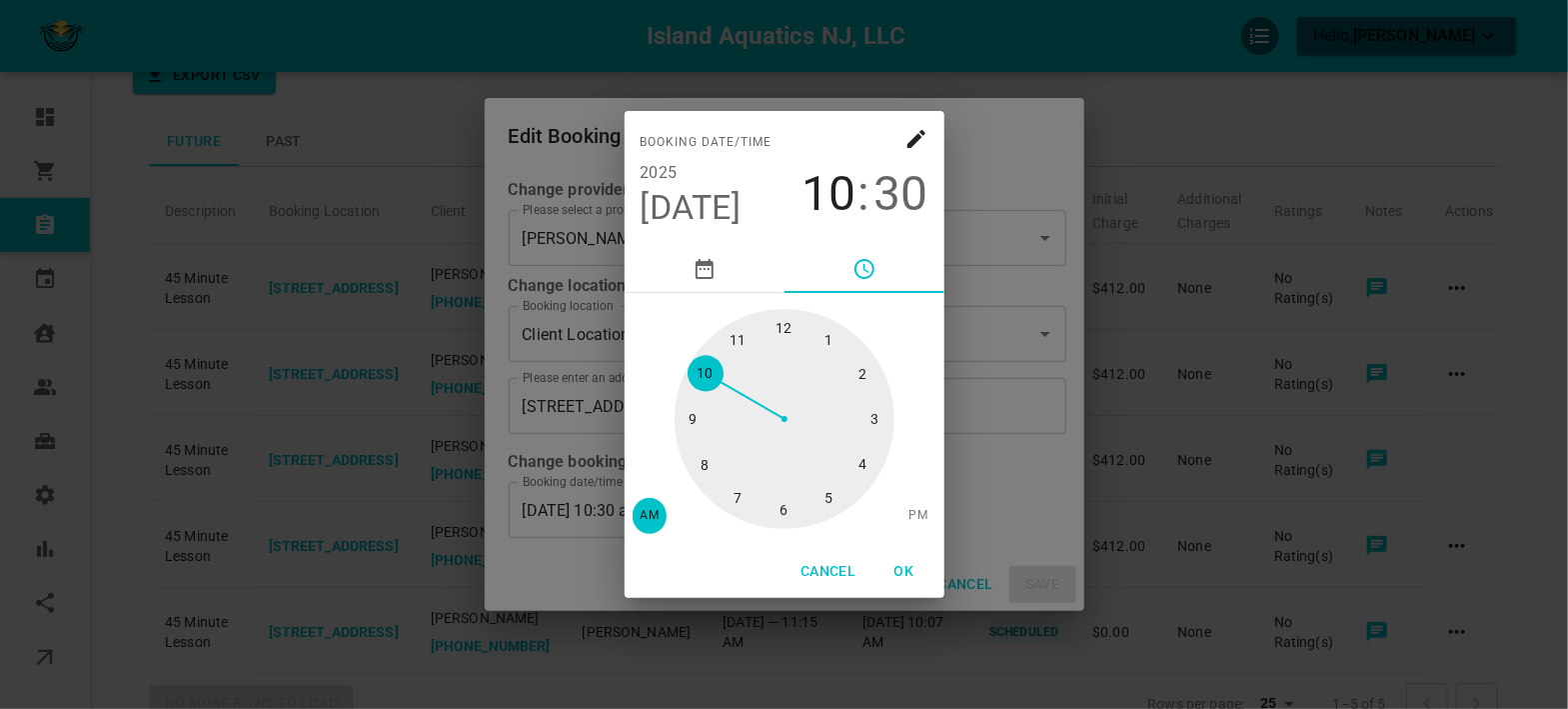 click at bounding box center (784, 419) 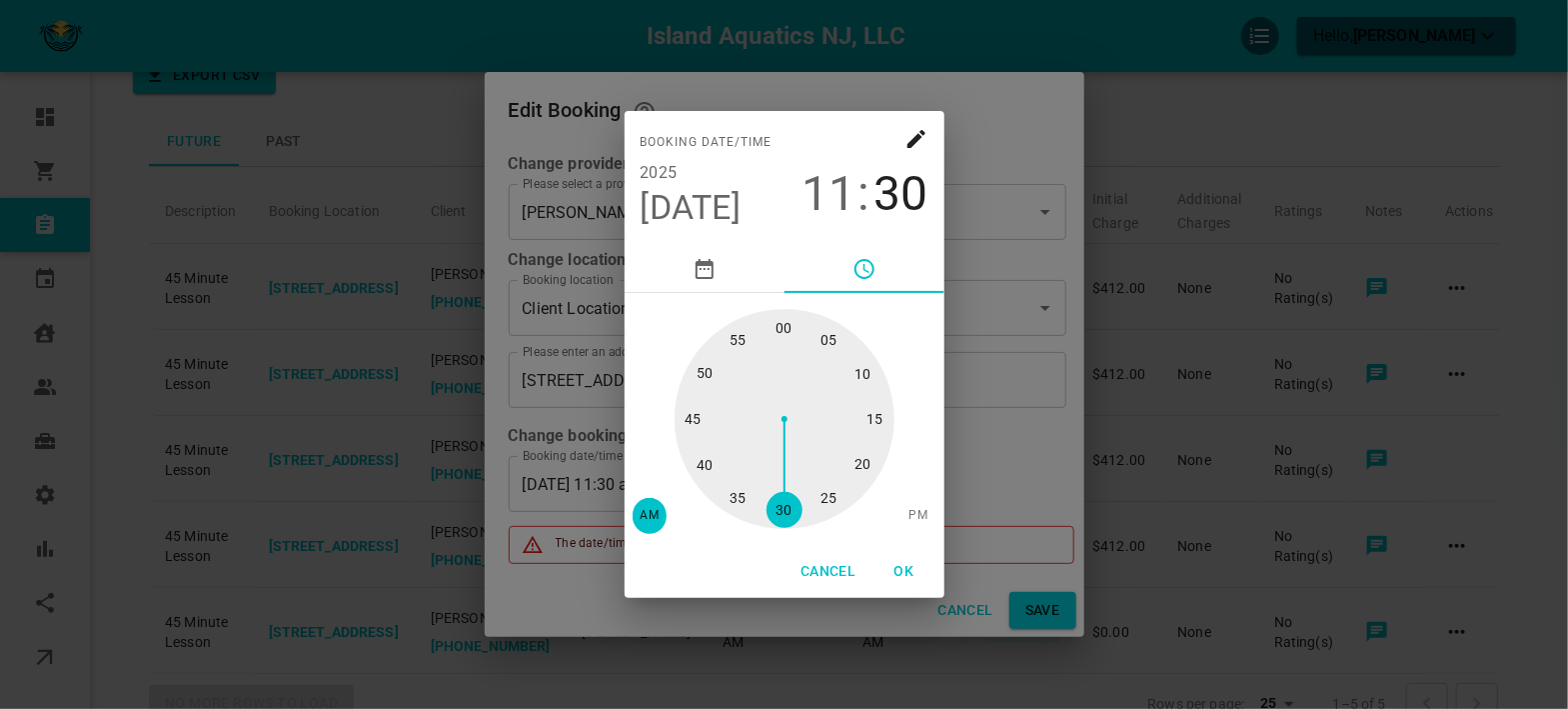 click at bounding box center [784, 419] 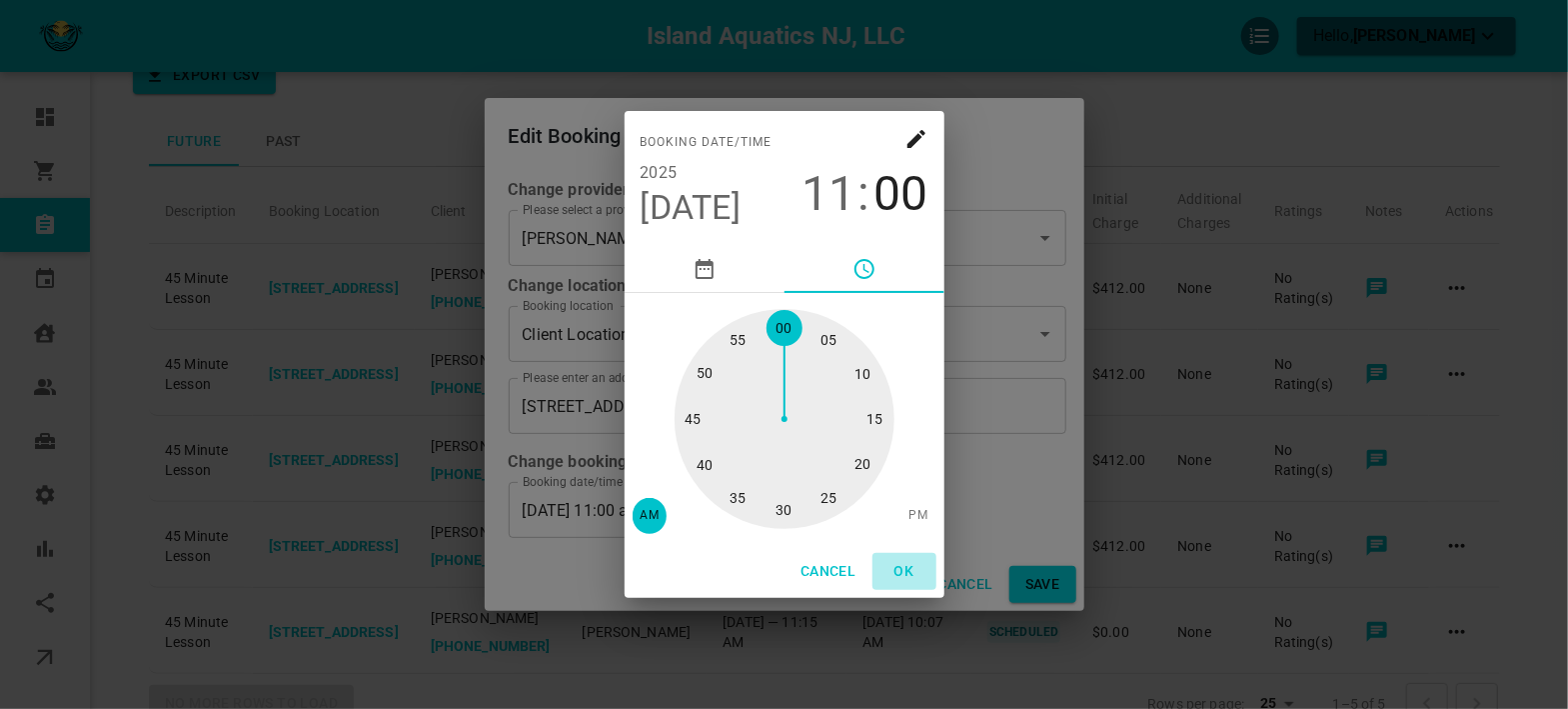 click on "OK" at bounding box center (904, 571) 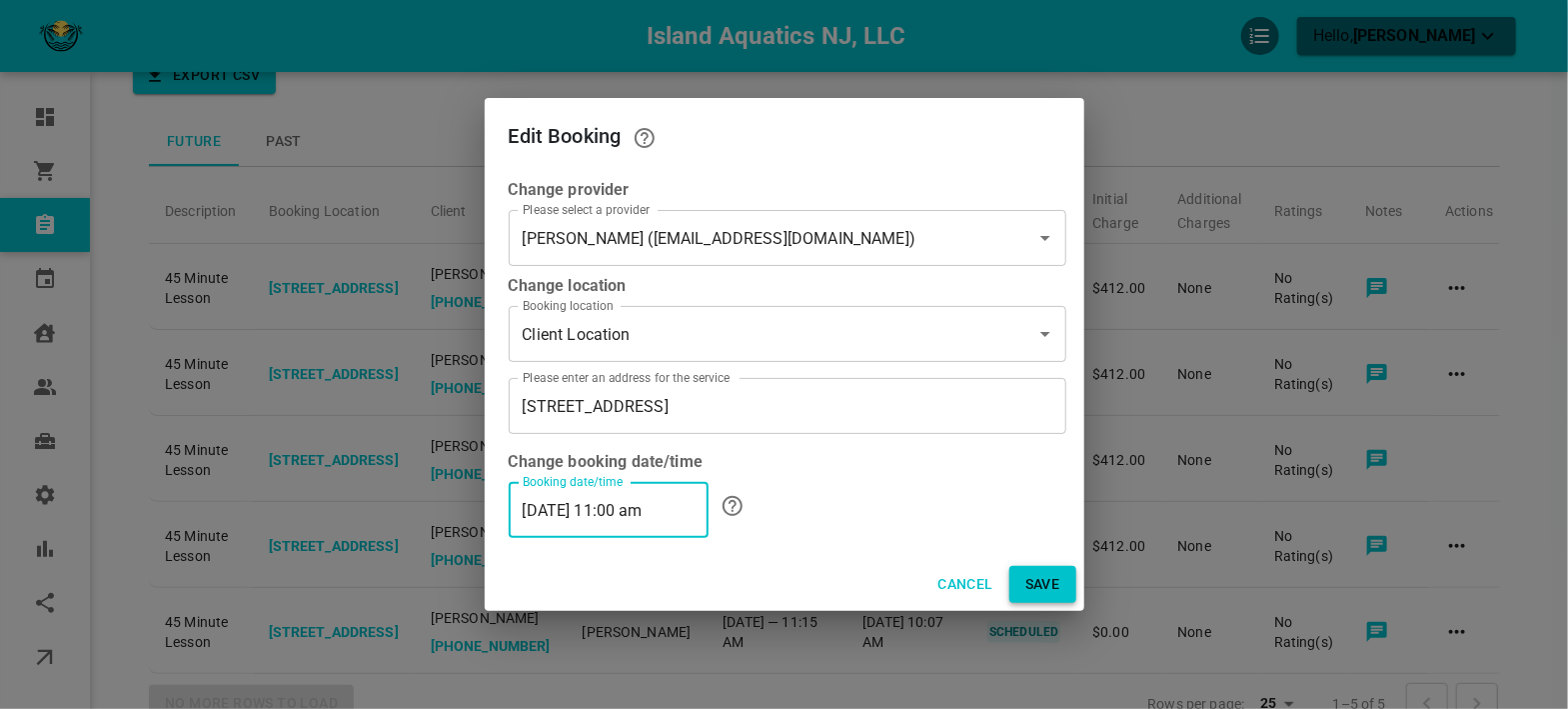click on "Save" at bounding box center (1042, 584) 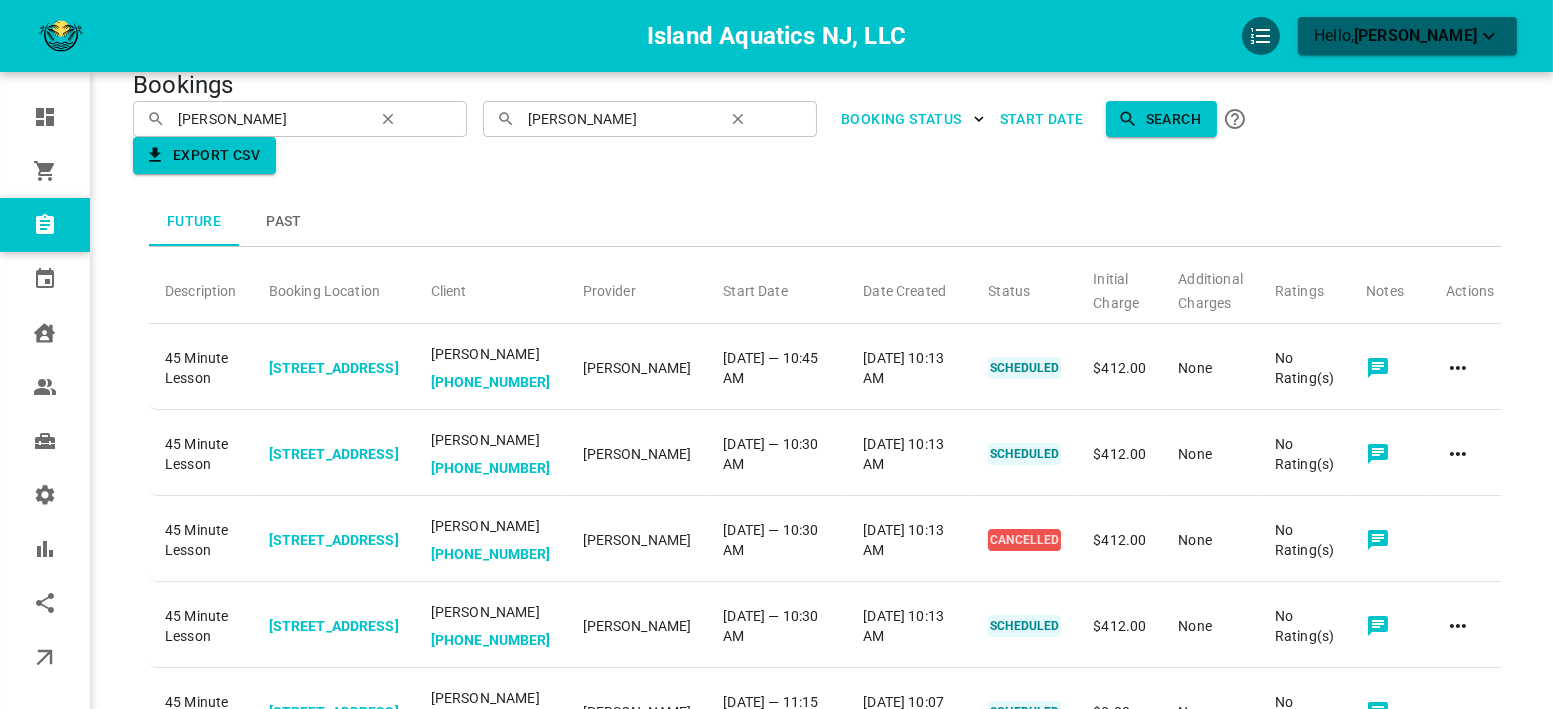 scroll, scrollTop: 0, scrollLeft: 0, axis: both 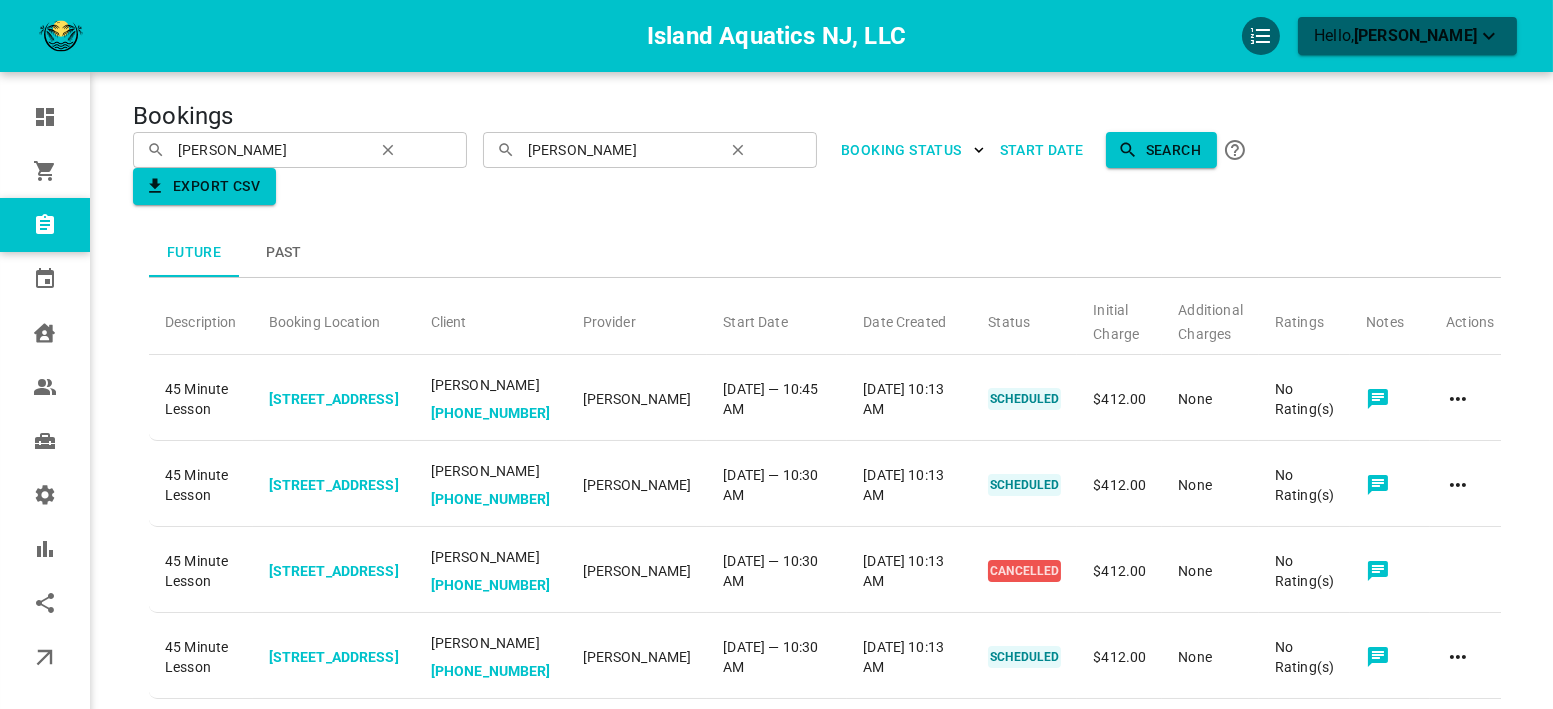 click 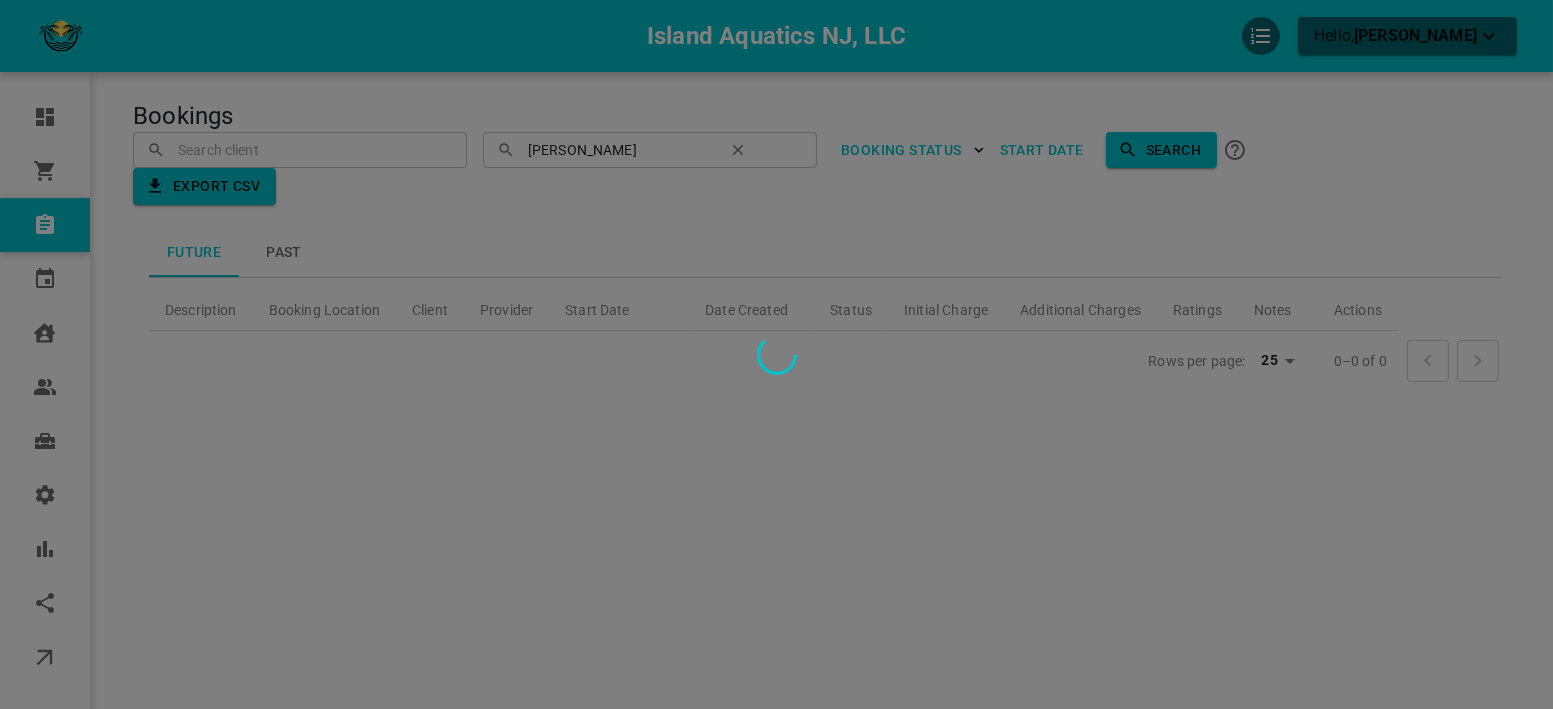 click at bounding box center [776, 354] 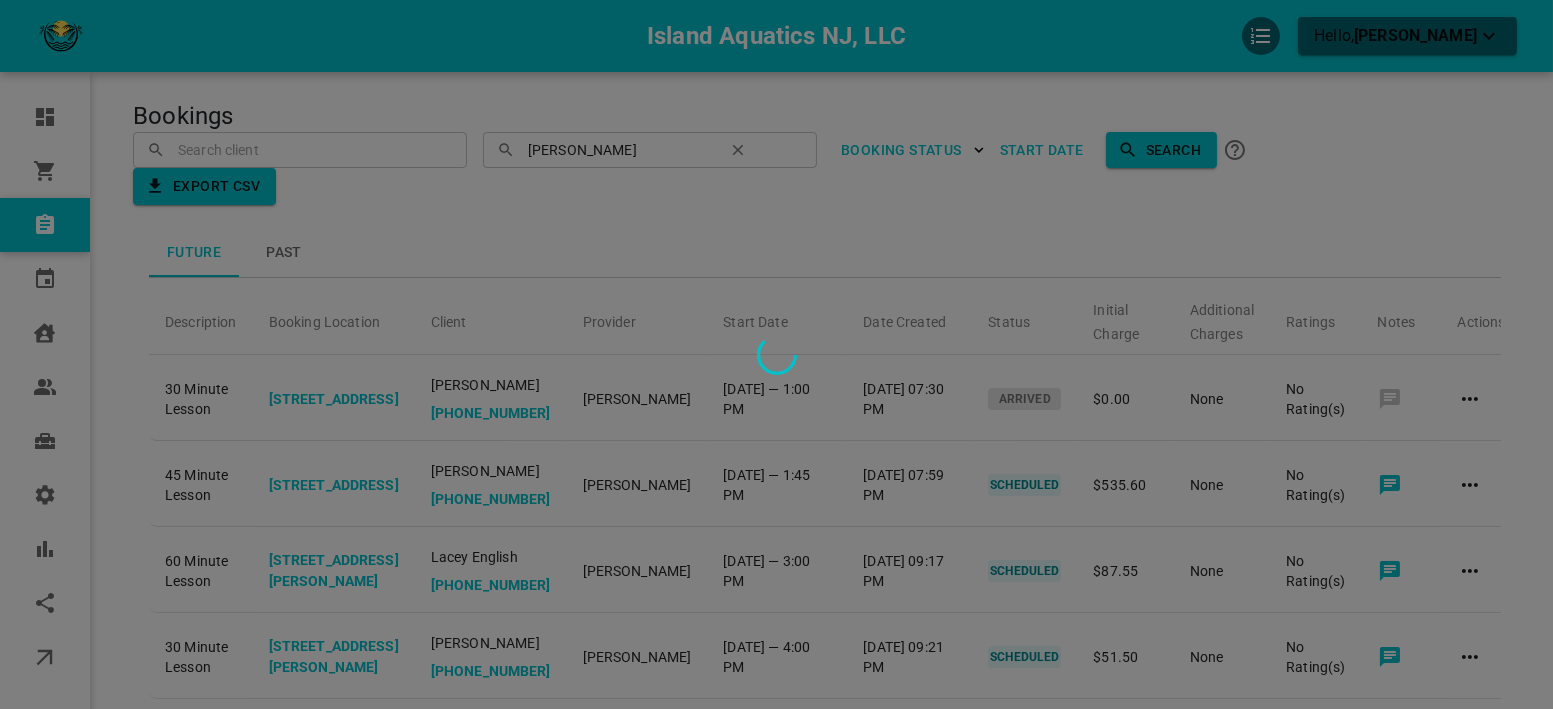 click at bounding box center [776, 354] 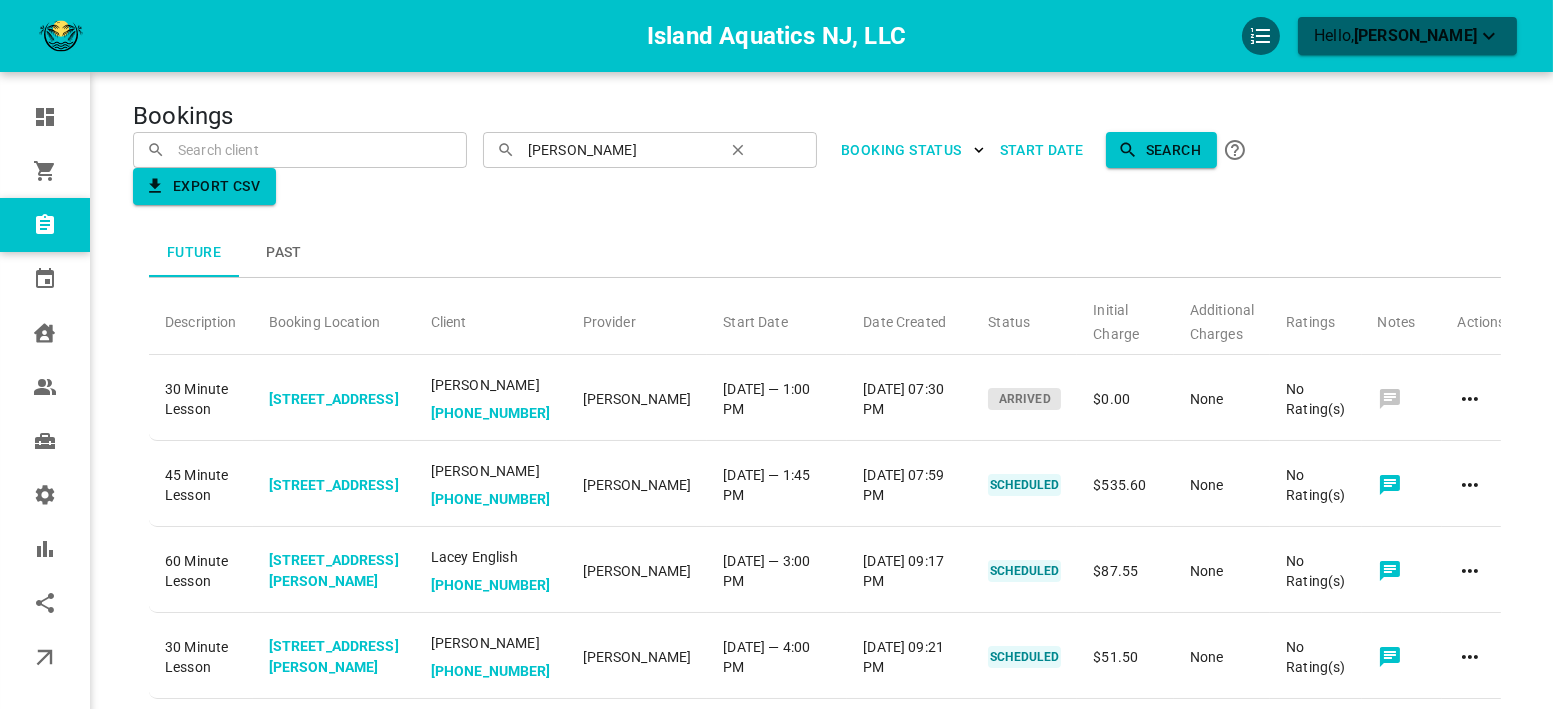 click at bounding box center (300, 149) 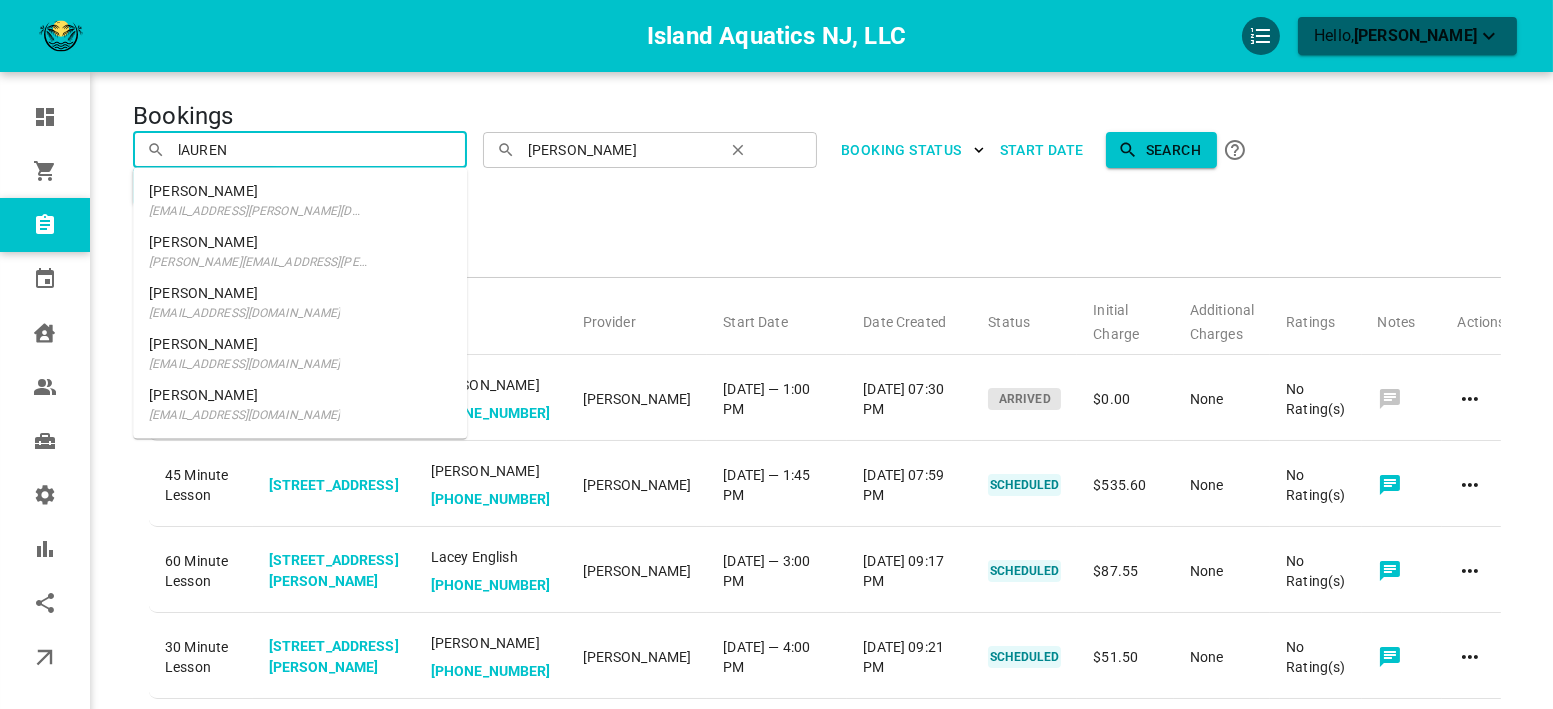 click on "[EMAIL_ADDRESS][DOMAIN_NAME]" at bounding box center (244, 364) 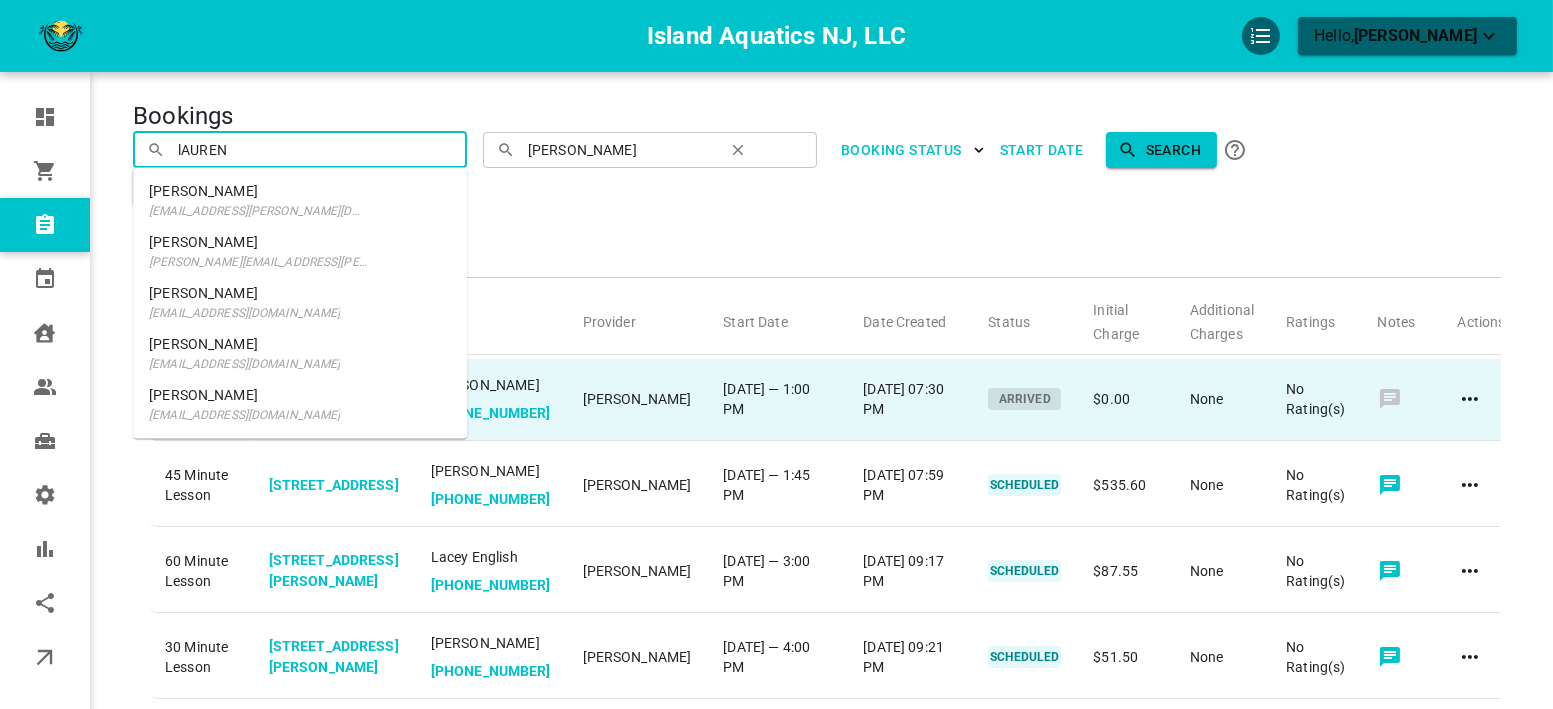 type on "[PERSON_NAME]" 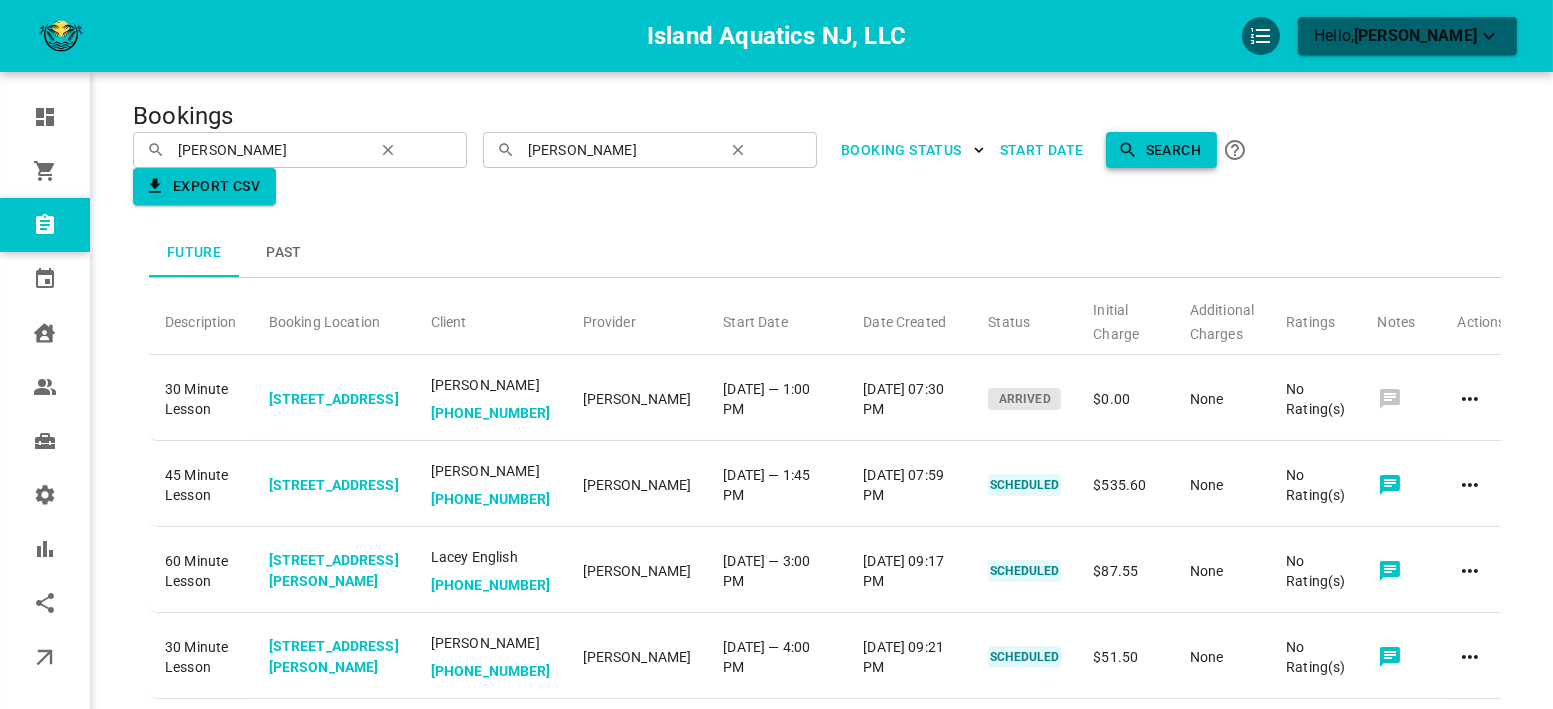 click on "Search" at bounding box center [1161, 150] 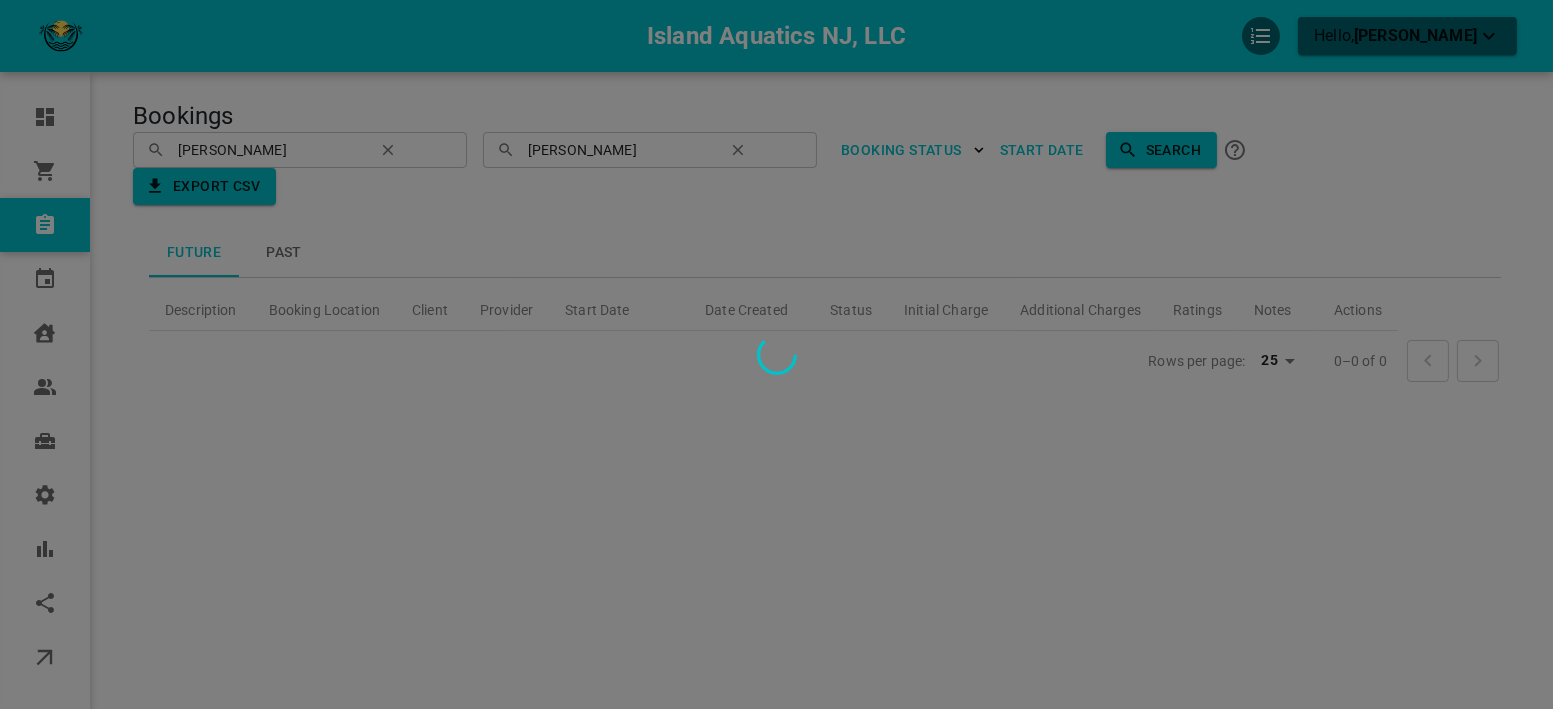 type 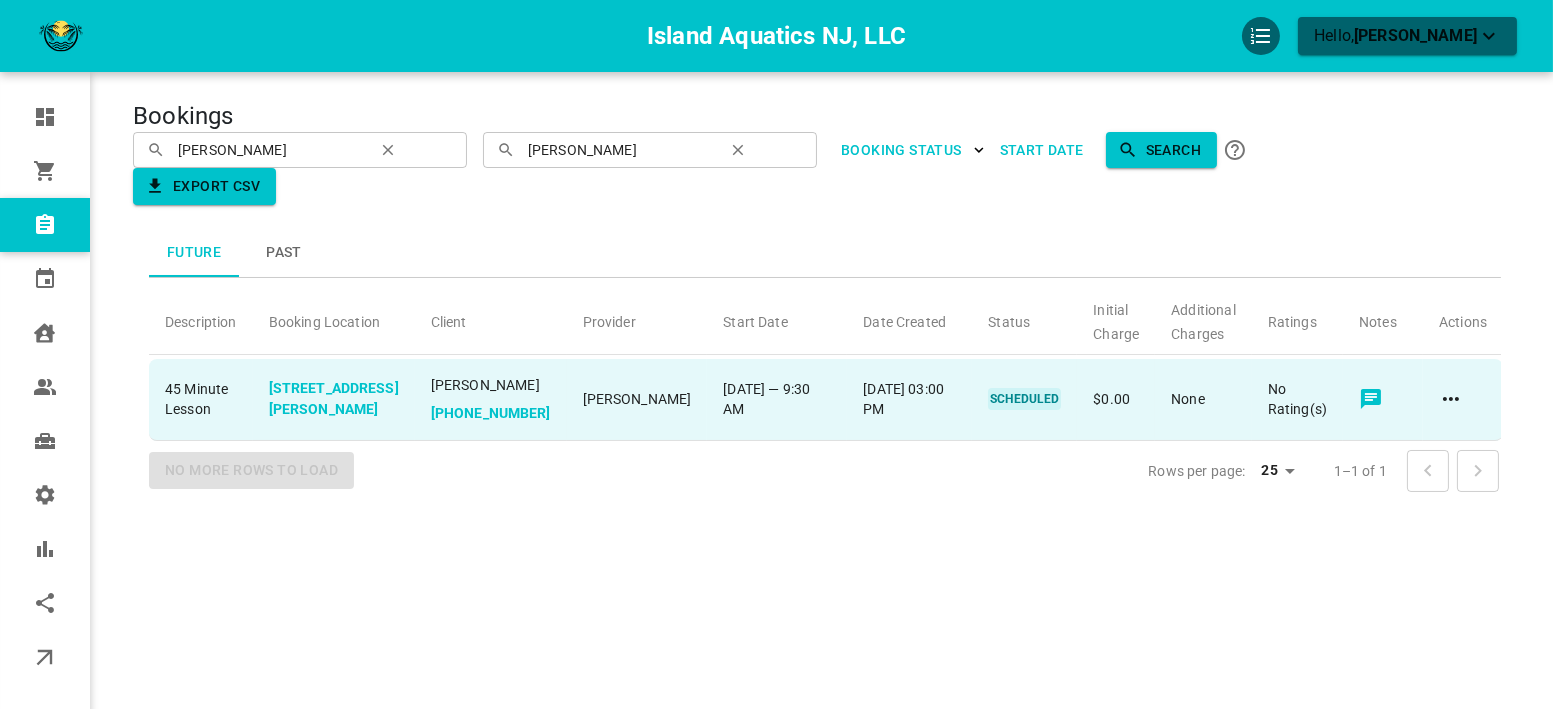 click 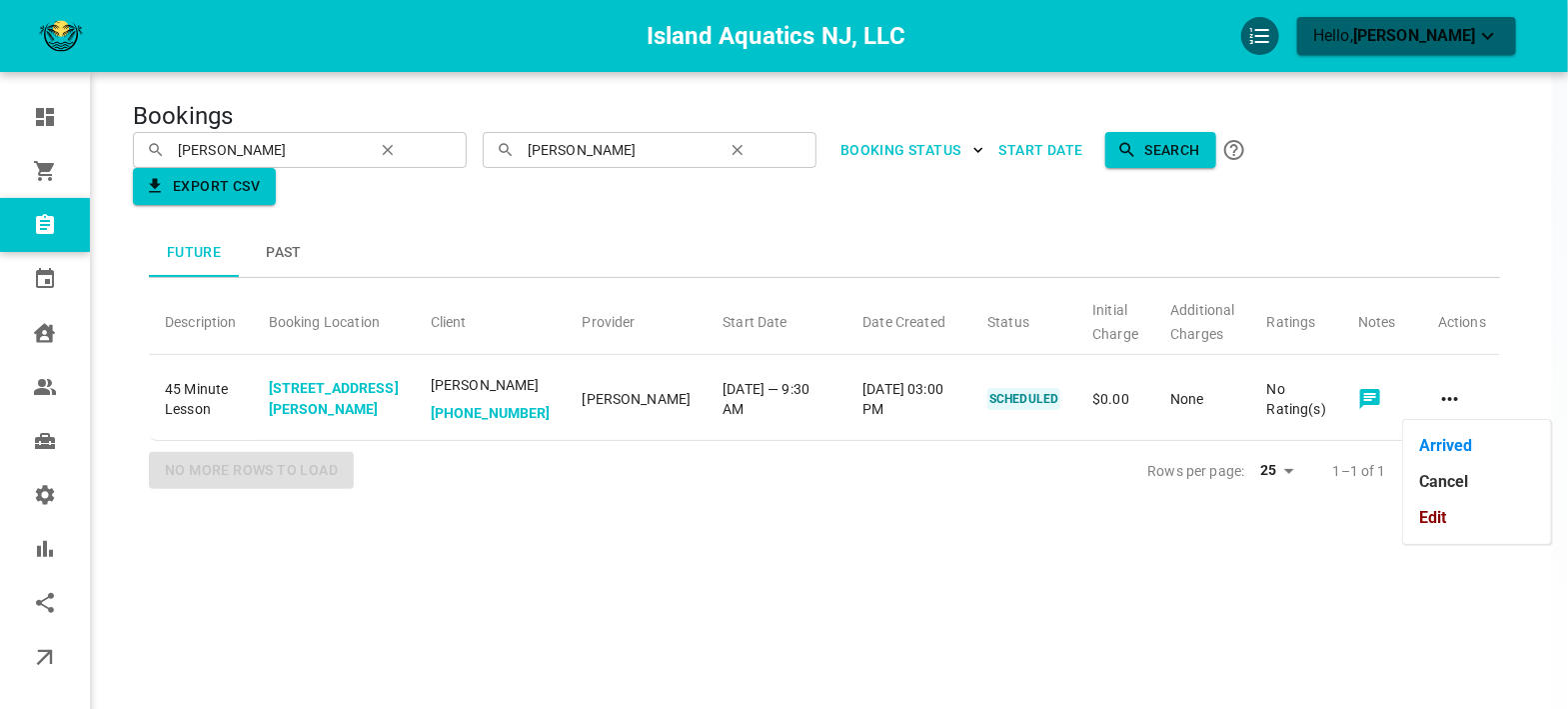 click at bounding box center [784, 354] 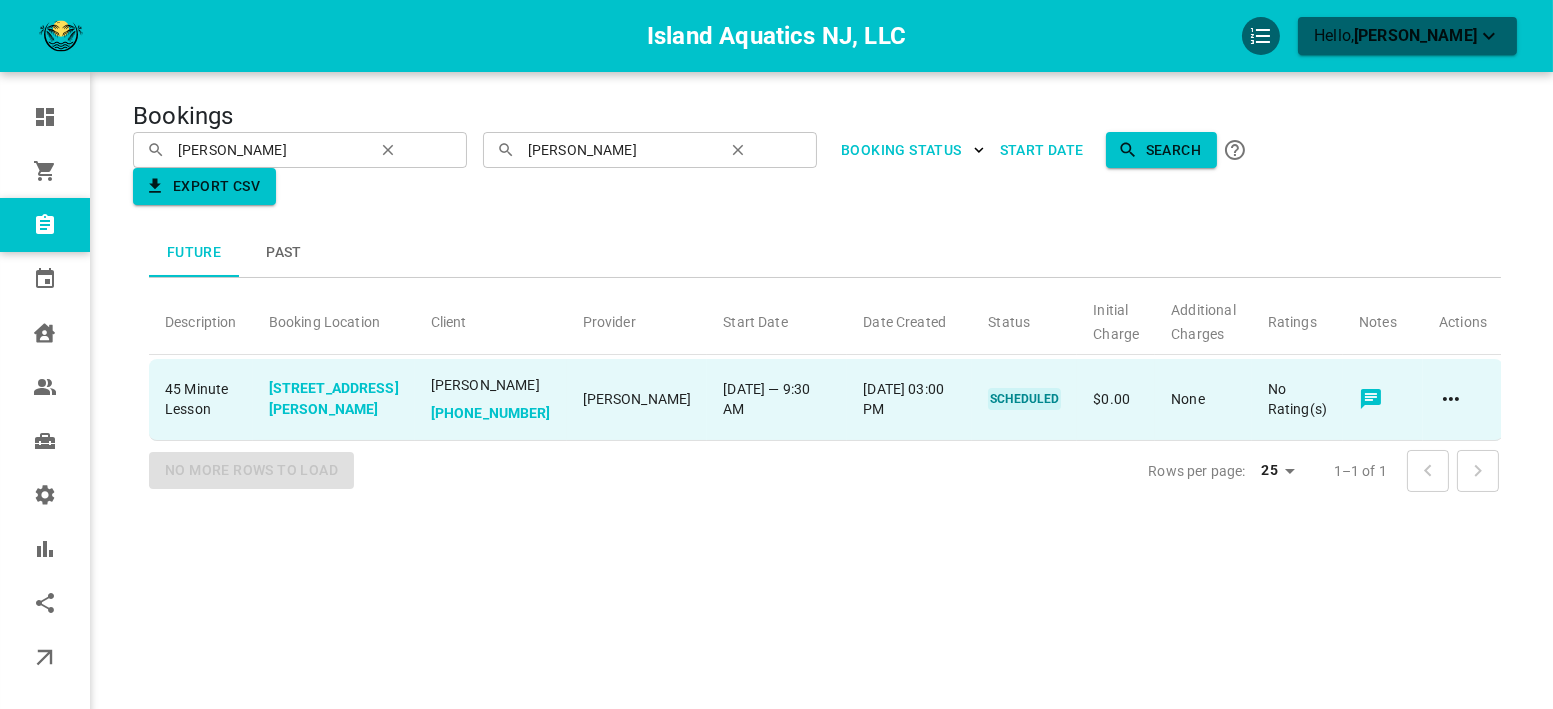 click 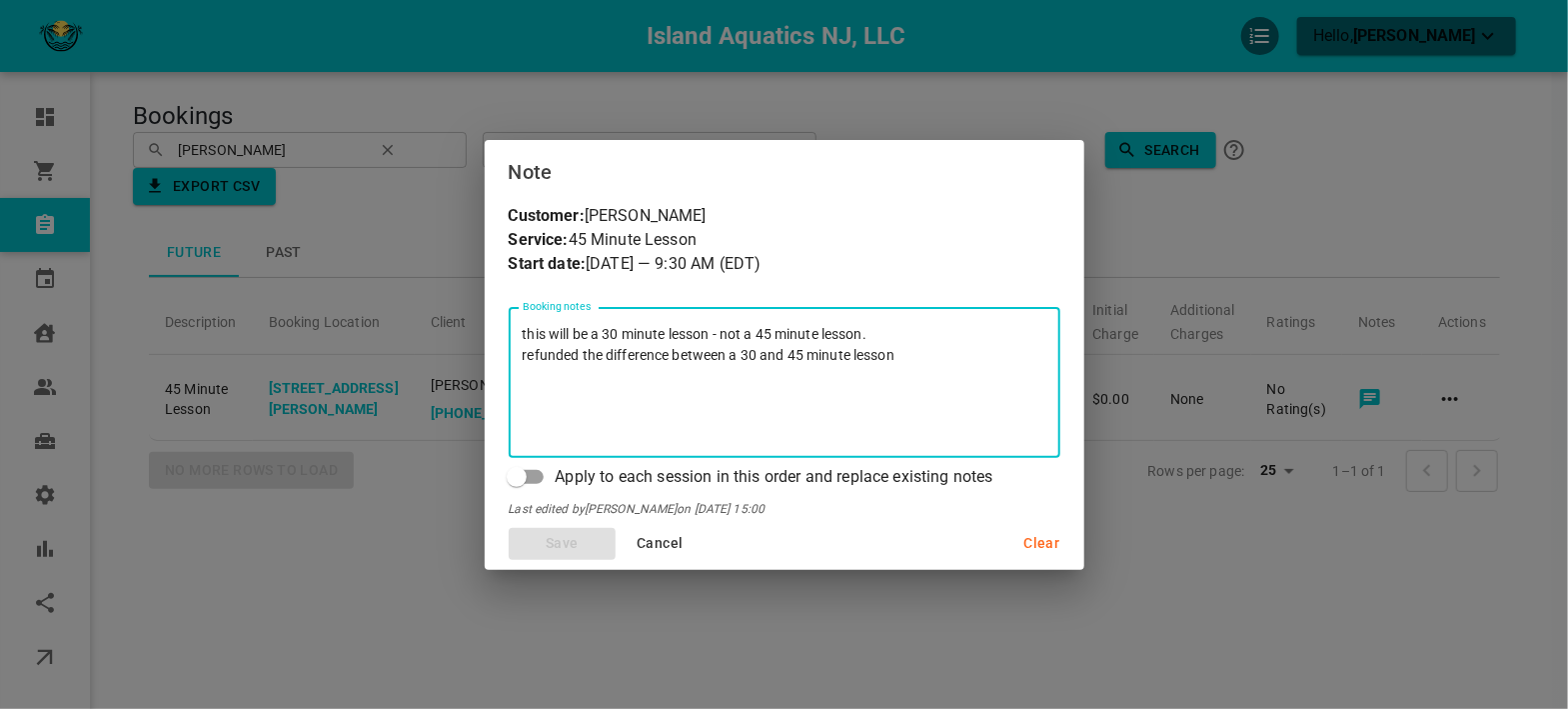 click on "this will be a 30 minute lesson - not a 45 minute lesson. refunded the difference between a 30 and 45 minute lesson" at bounding box center (784, 383) 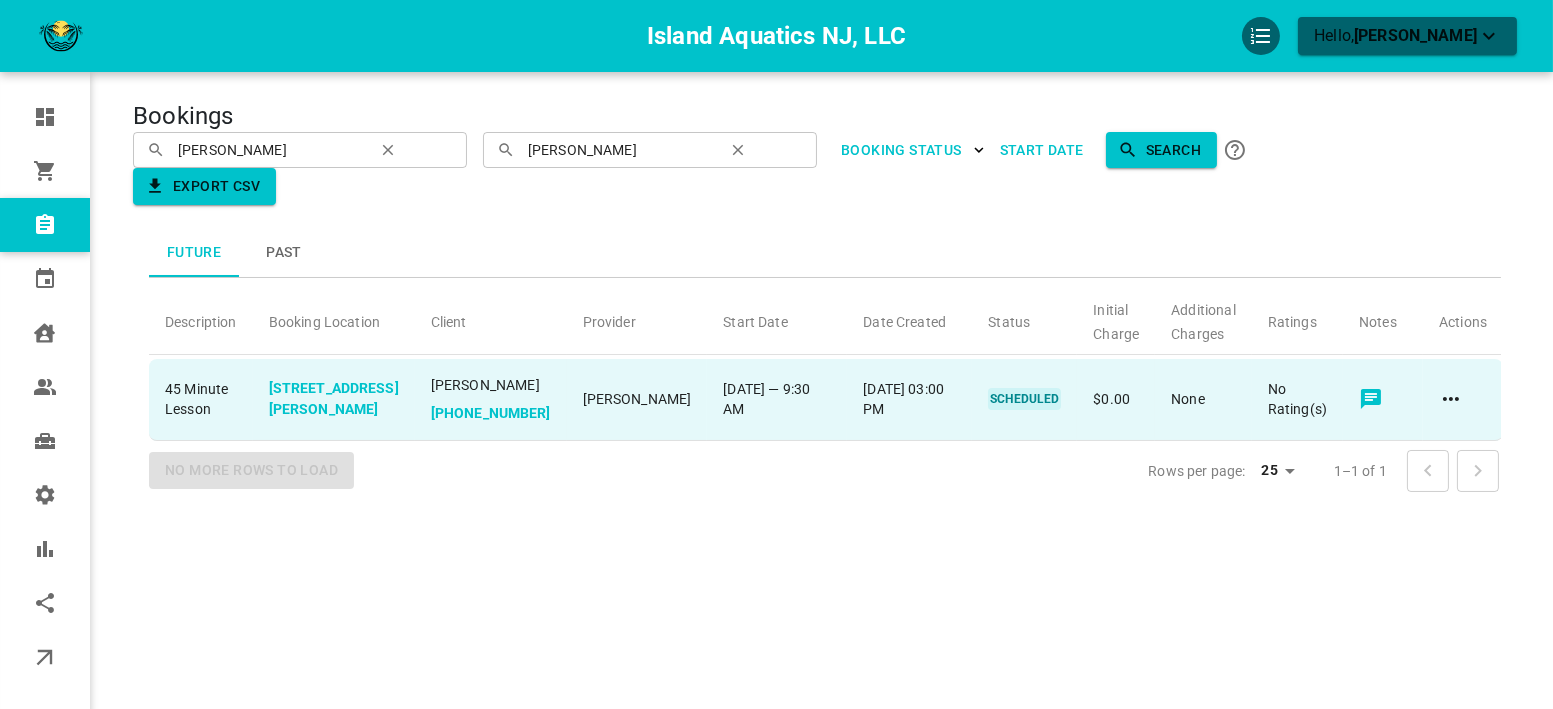 click 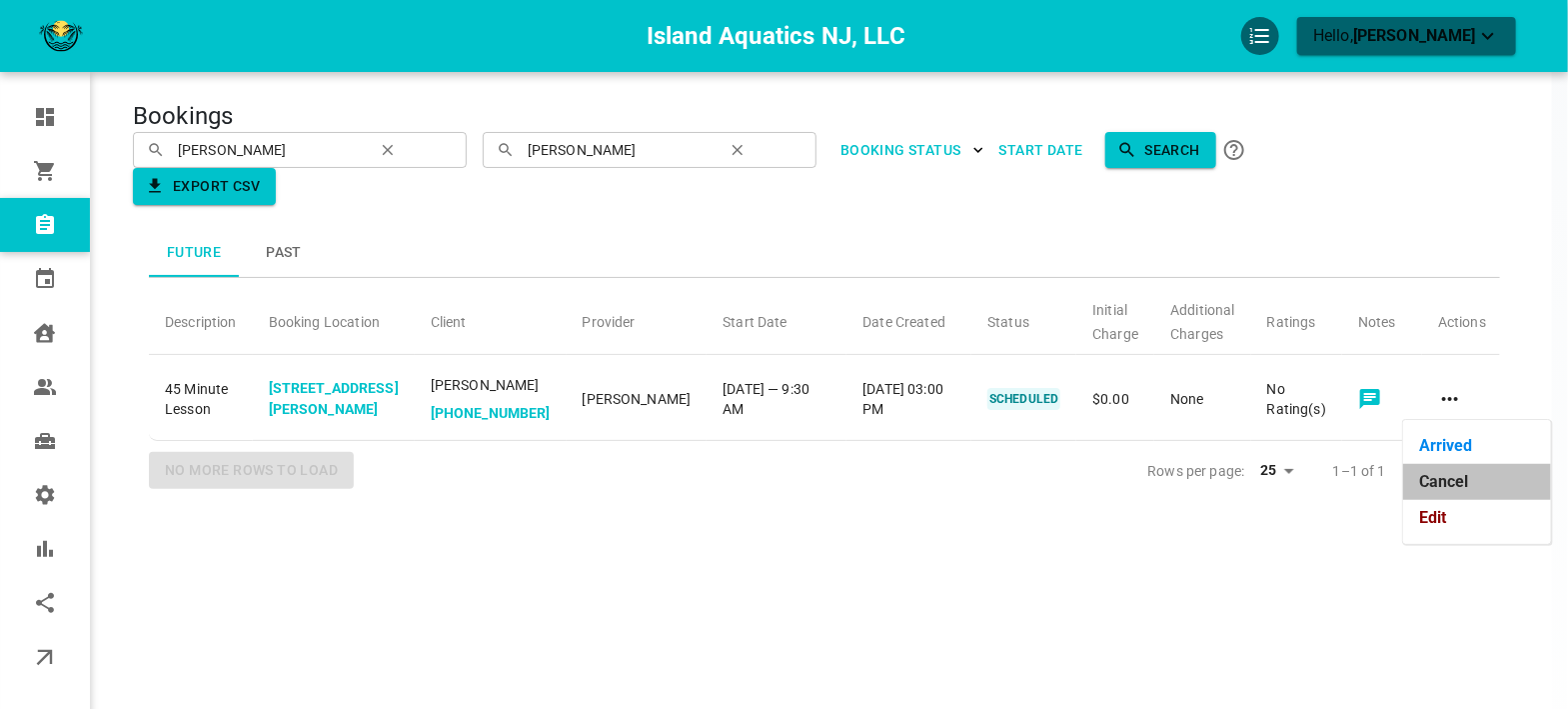 click on "Cancel" at bounding box center [1477, 482] 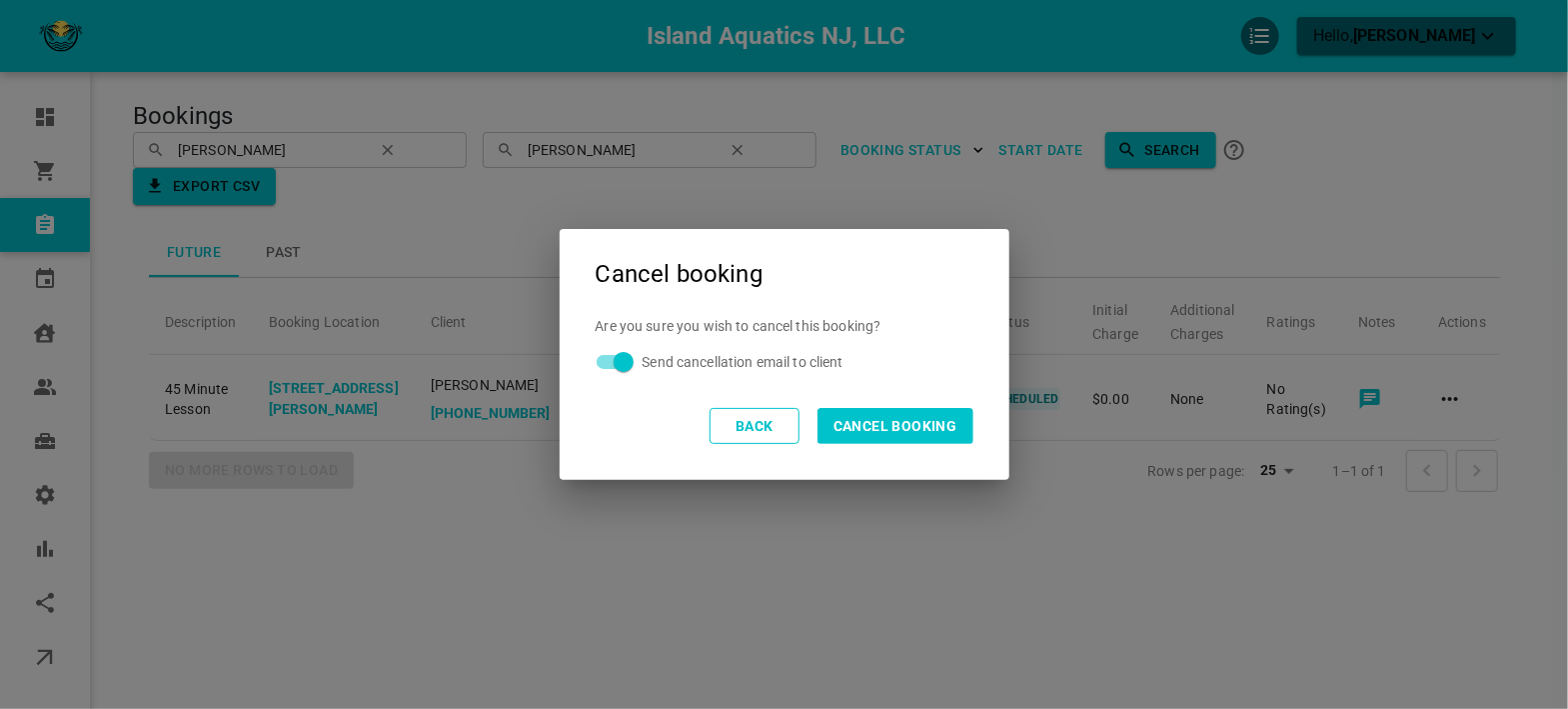 click on "Send cancellation email to client" at bounding box center (624, 362) 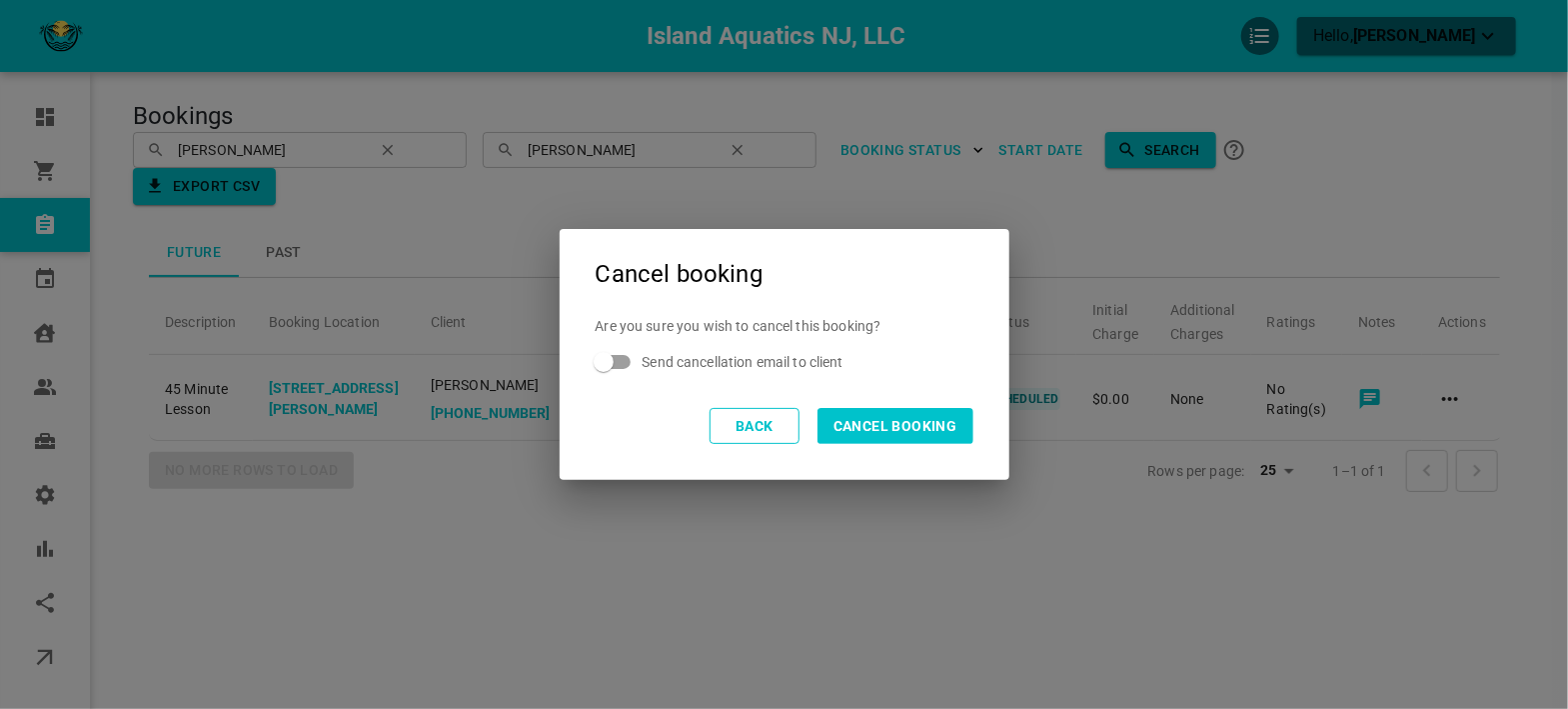 click on "Cancel booking" at bounding box center (895, 426) 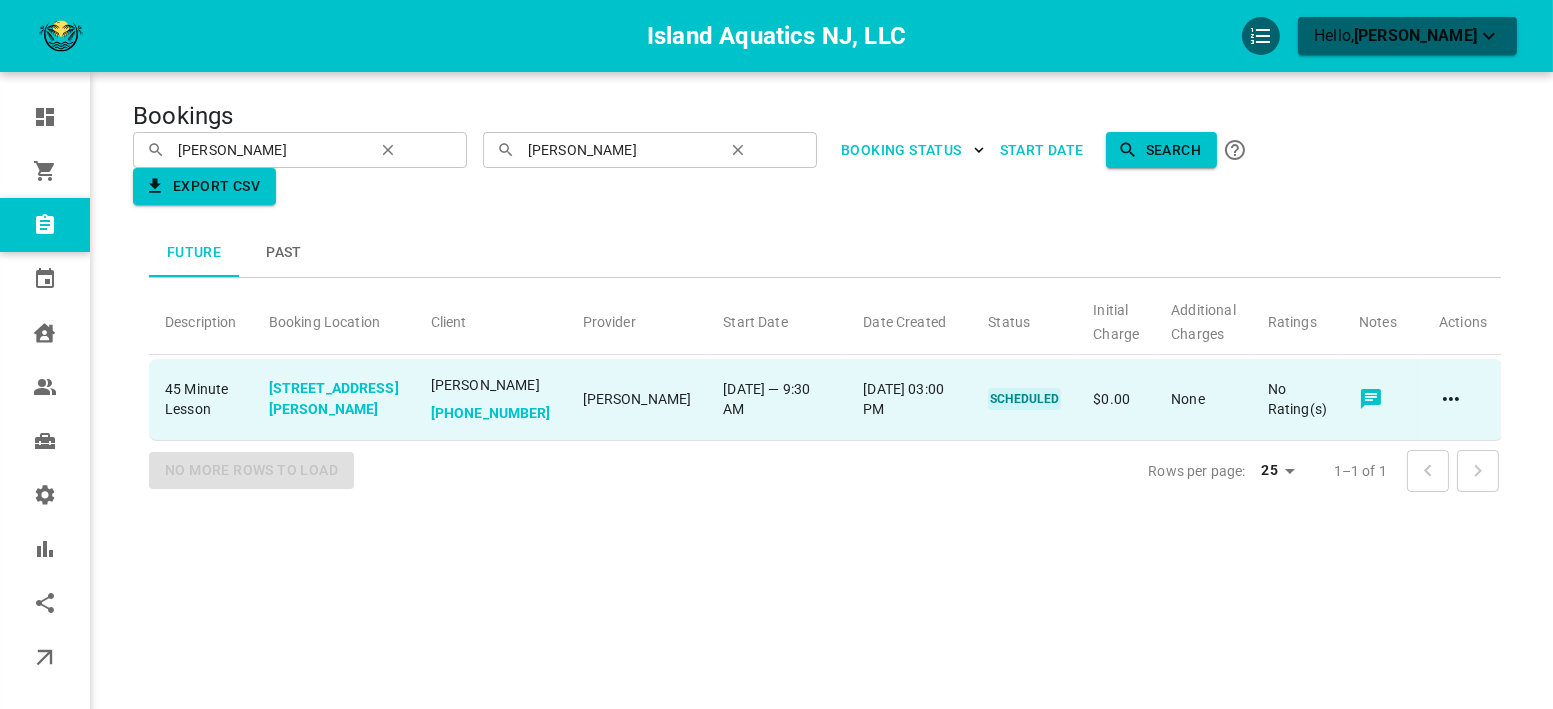 drag, startPoint x: 398, startPoint y: 426, endPoint x: 280, endPoint y: 383, distance: 125.59061 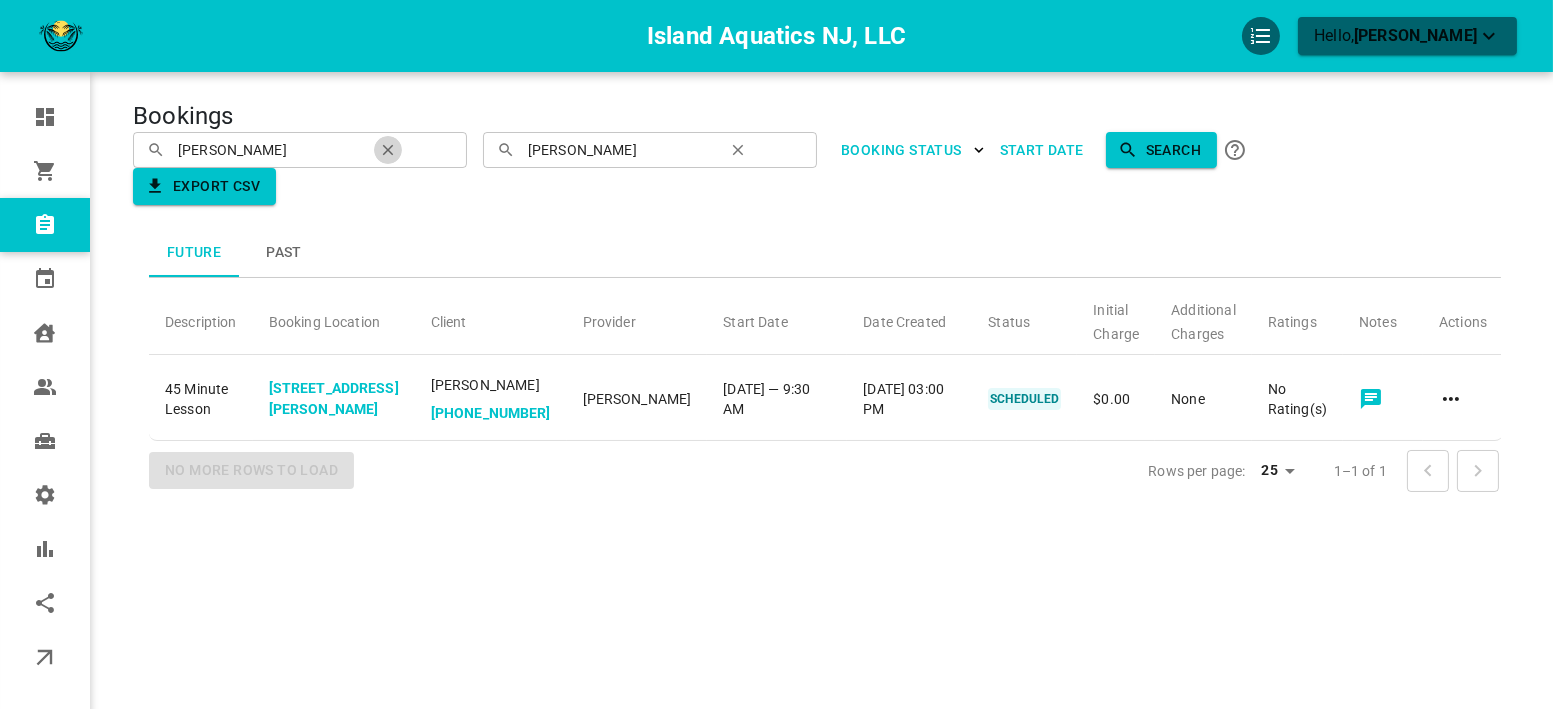 click 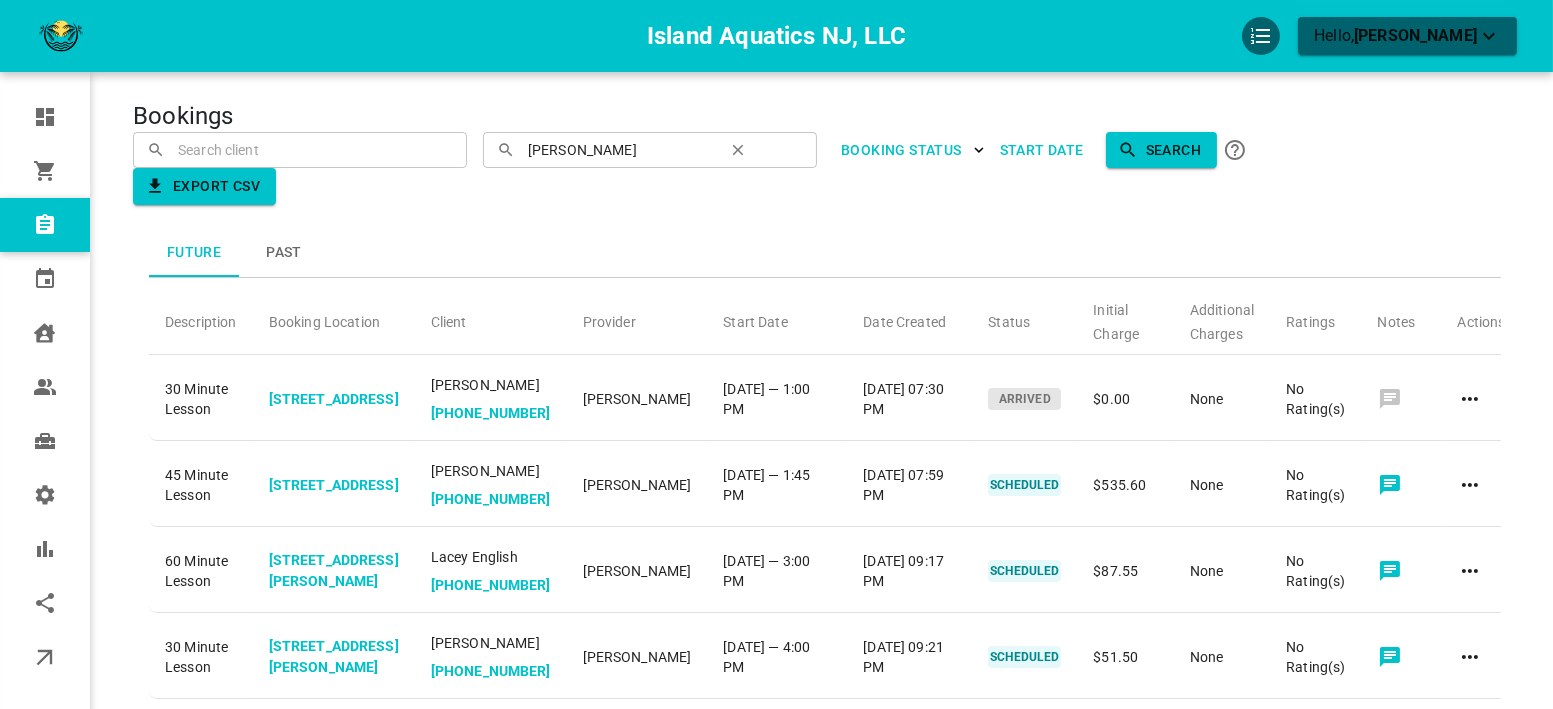 click at bounding box center [300, 149] 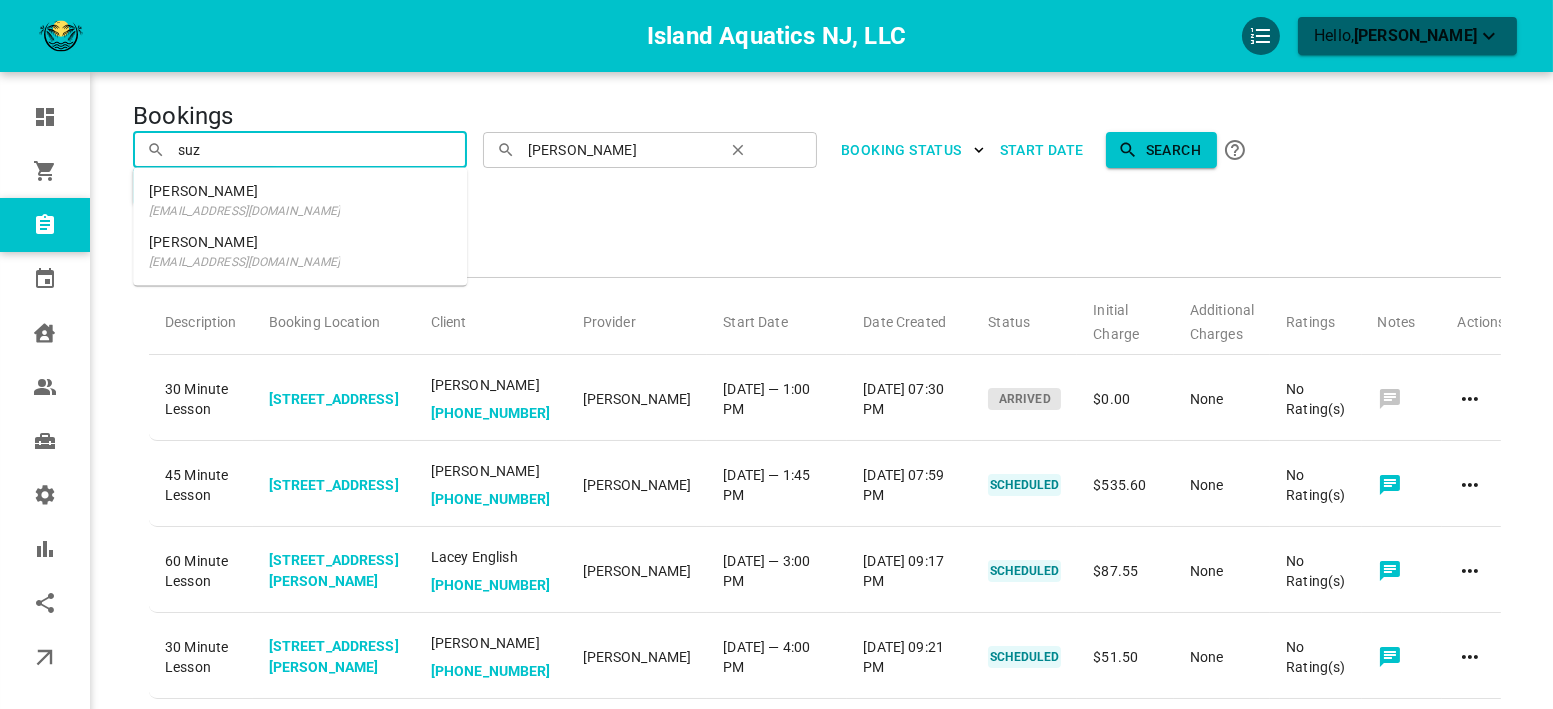 click on "[PERSON_NAME]" at bounding box center (244, 242) 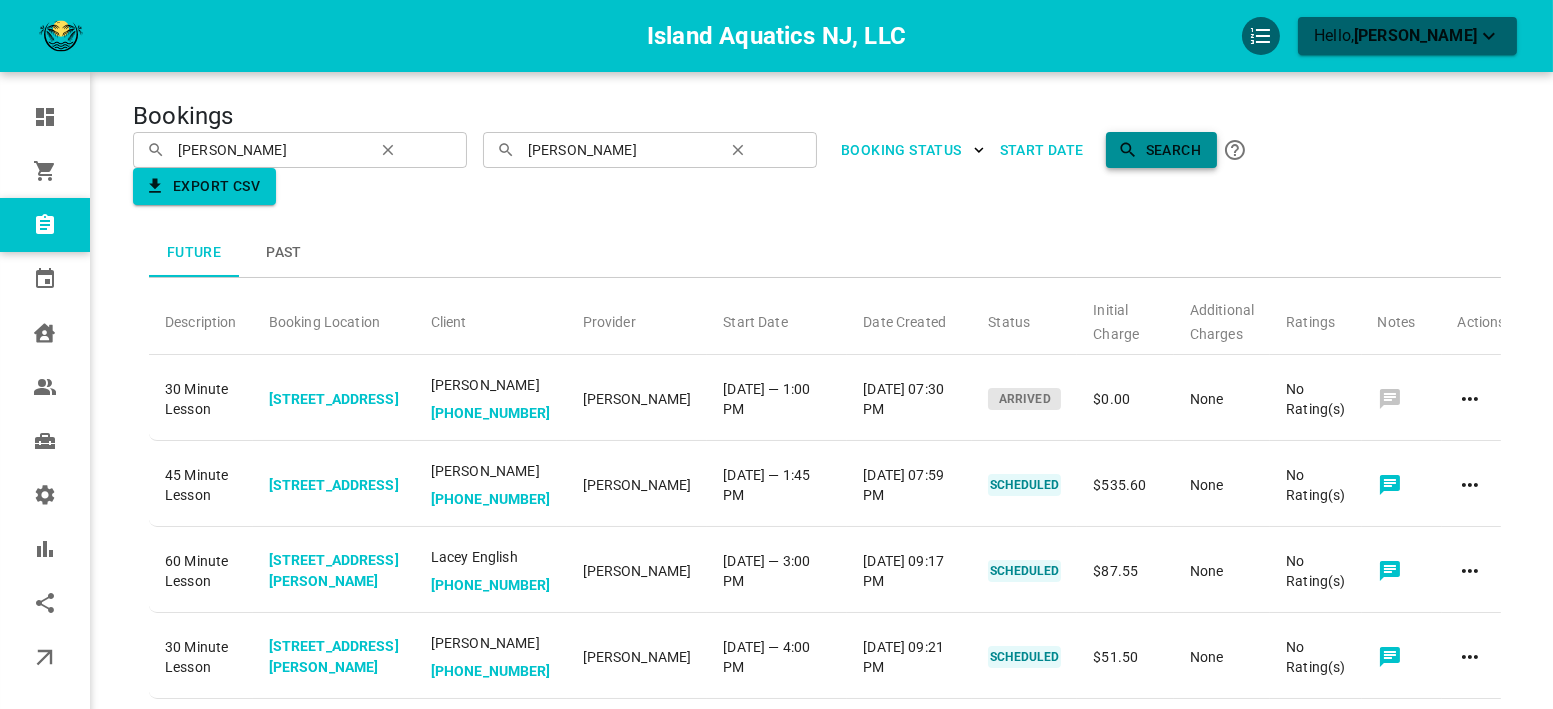 click on "Search" at bounding box center (1161, 150) 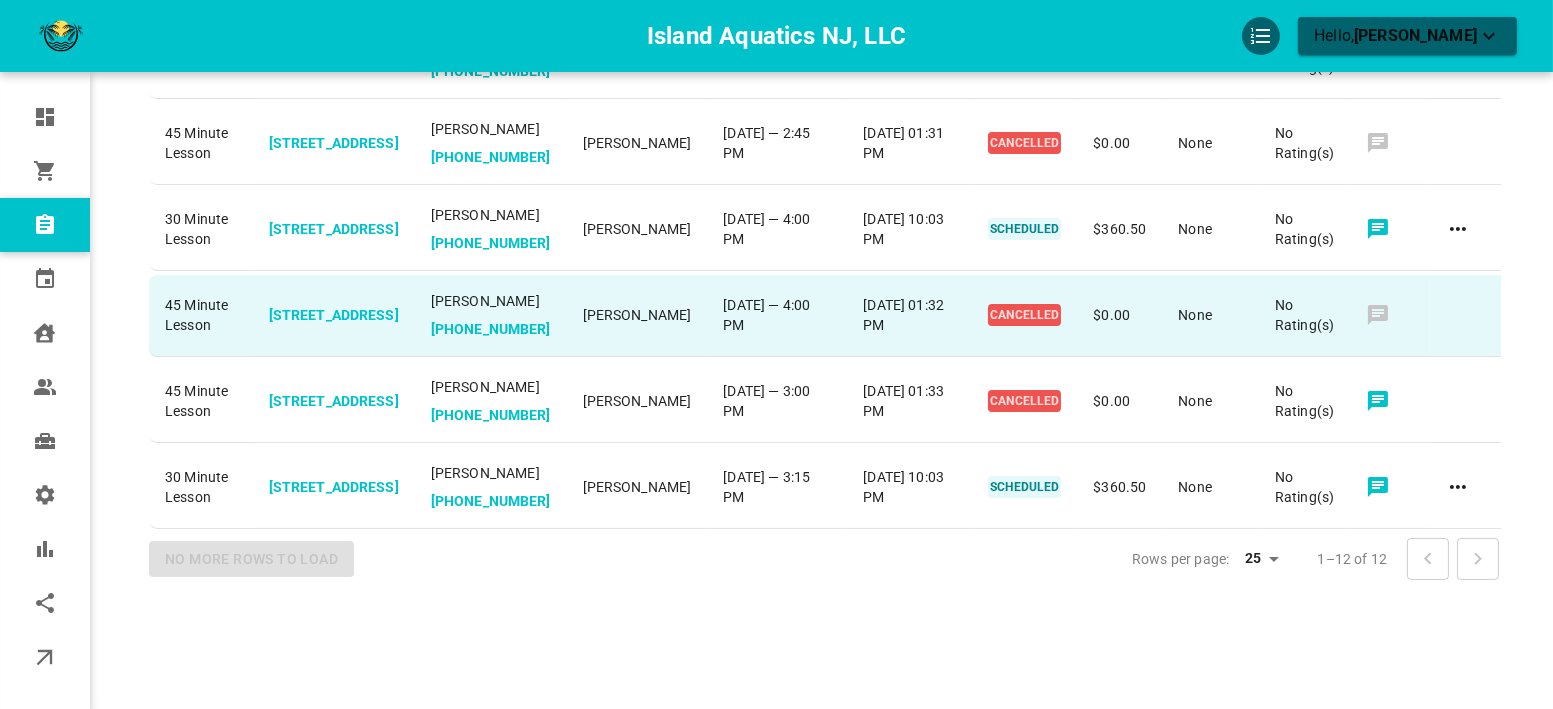 scroll, scrollTop: 888, scrollLeft: 0, axis: vertical 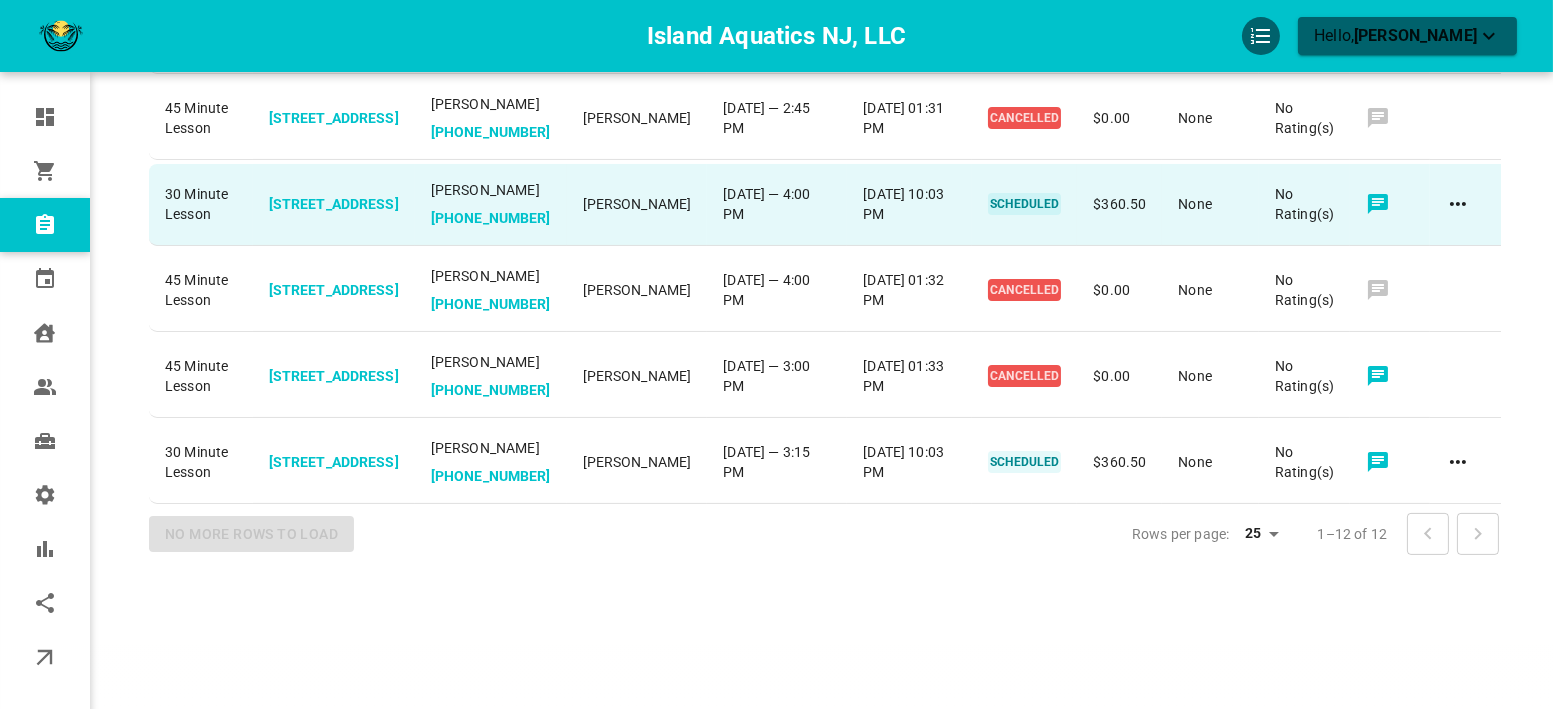 click 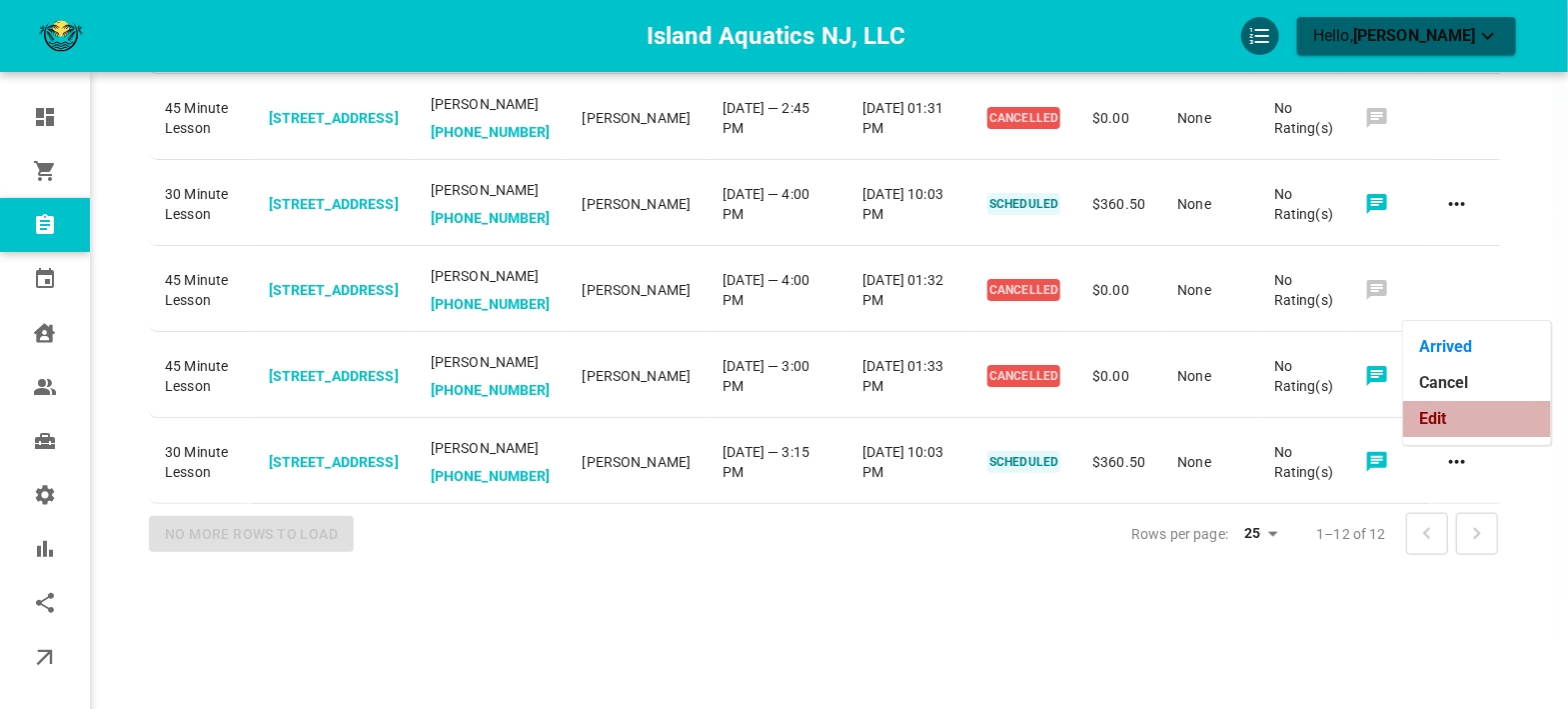 click on "Edit" at bounding box center (1477, 419) 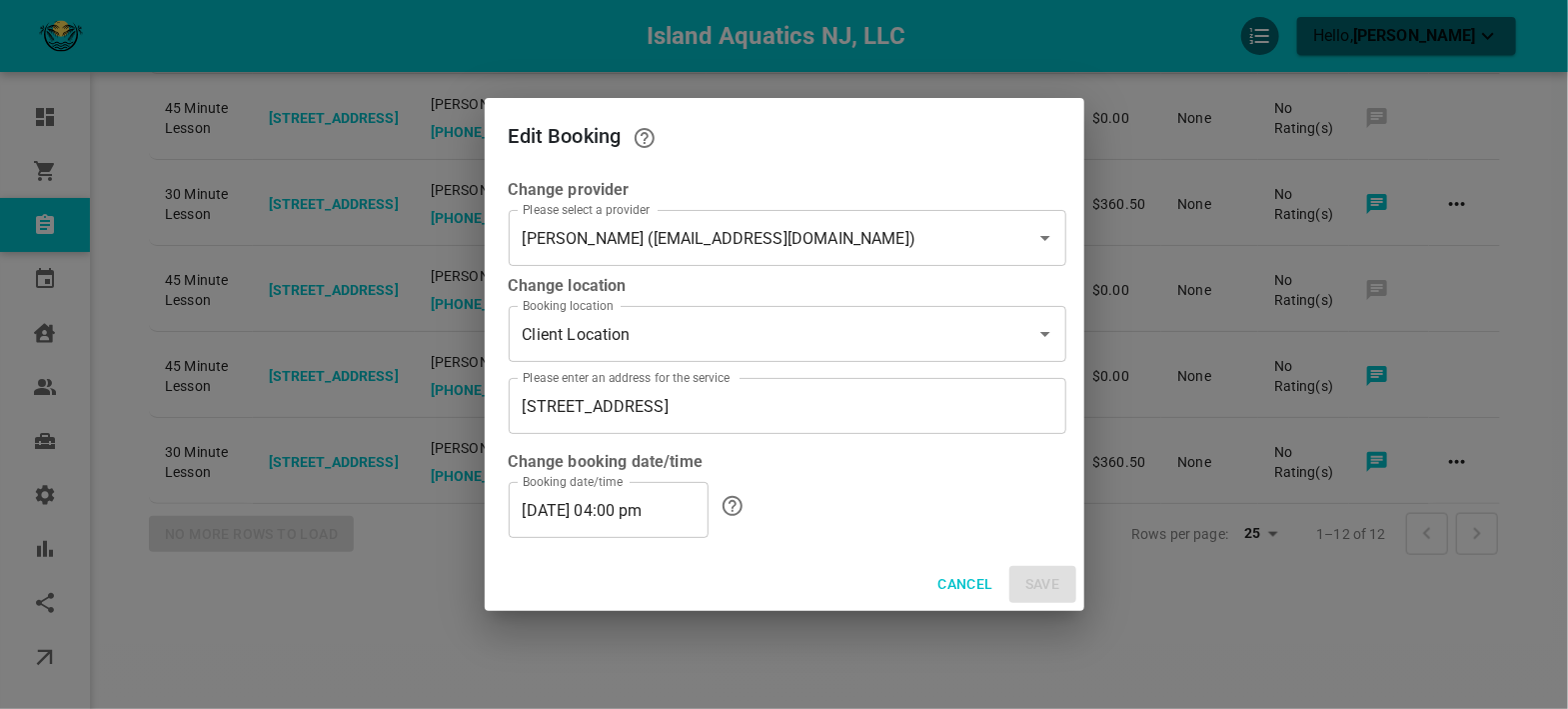 click on "07/29/2025 04:00 pm" at bounding box center (609, 510) 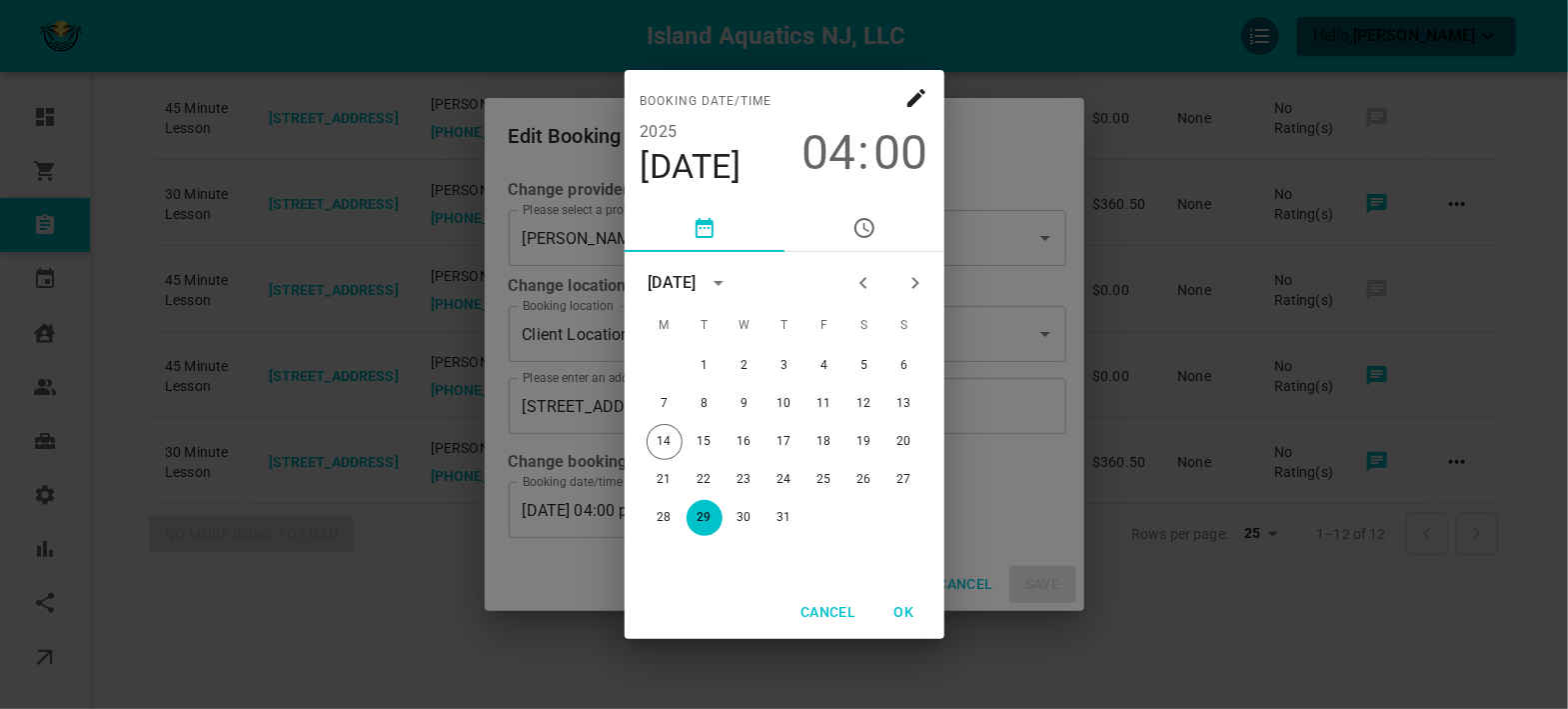 click on "00" at bounding box center [901, 153] 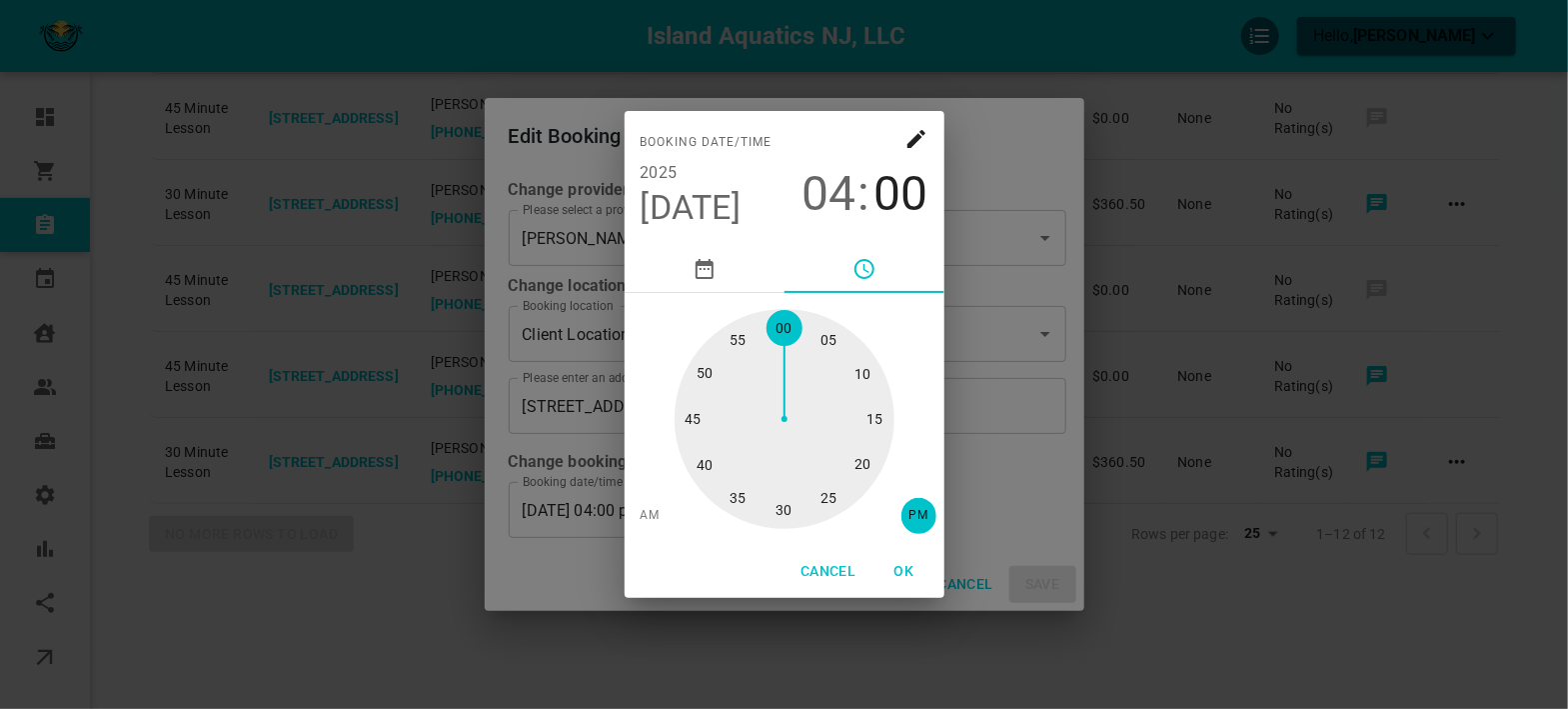 click at bounding box center [784, 419] 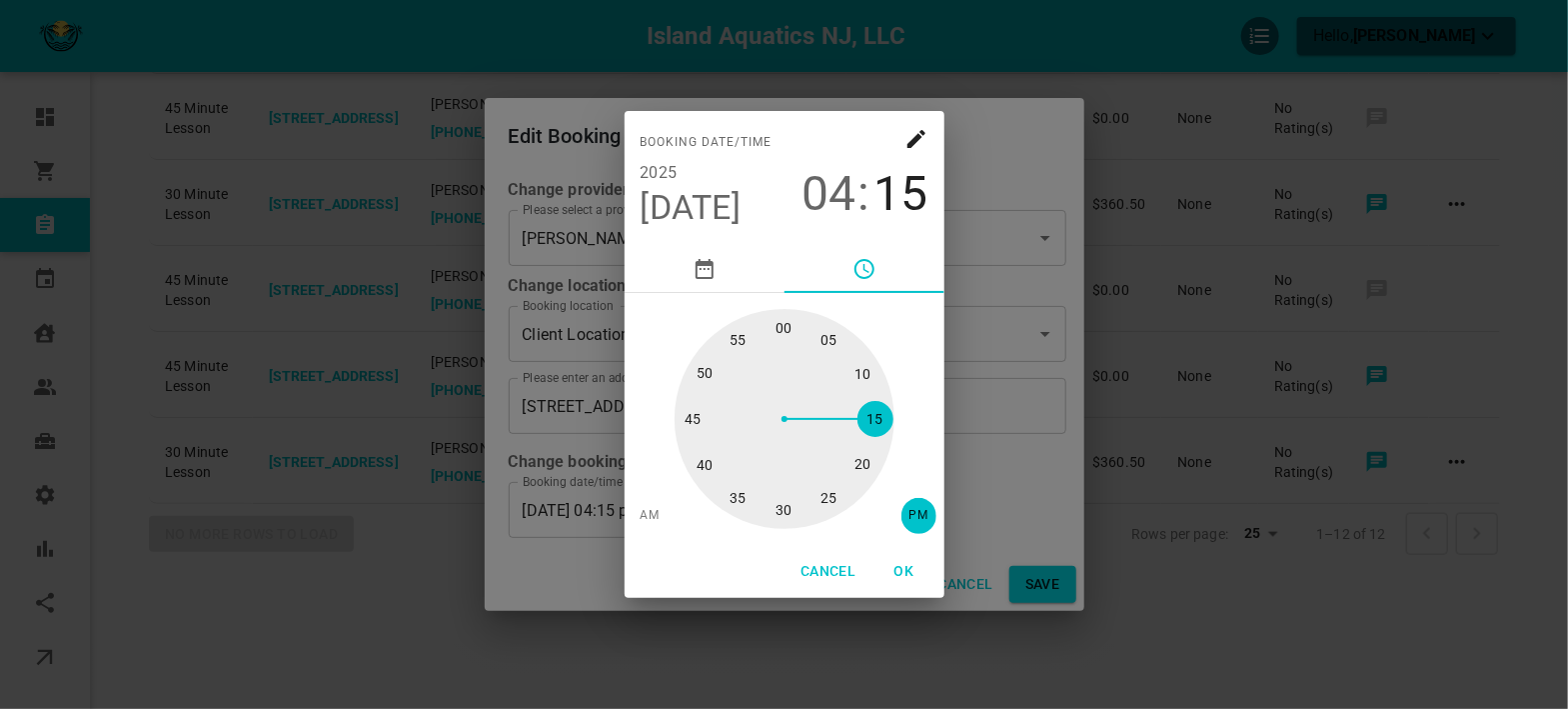 click on "OK" at bounding box center (904, 571) 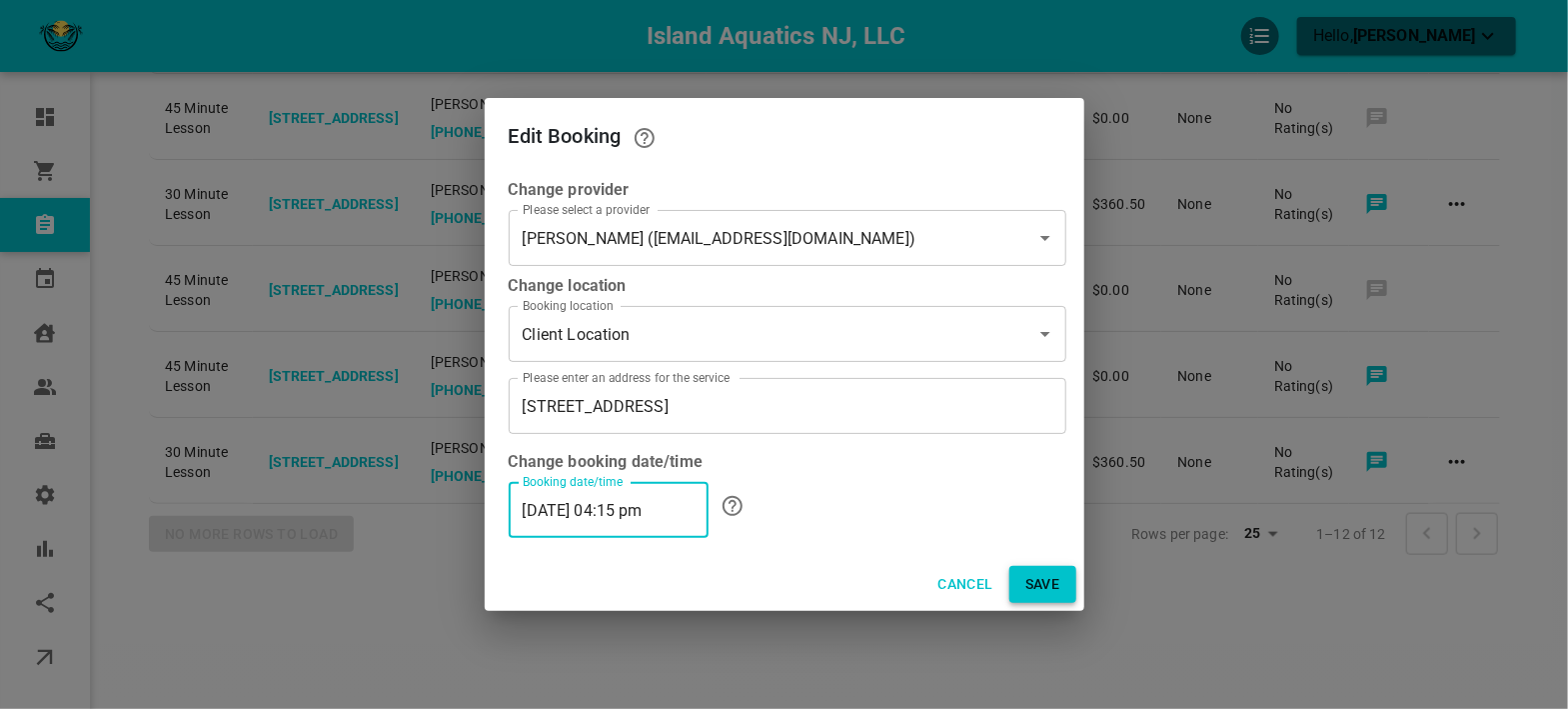 click on "Save" at bounding box center [1042, 584] 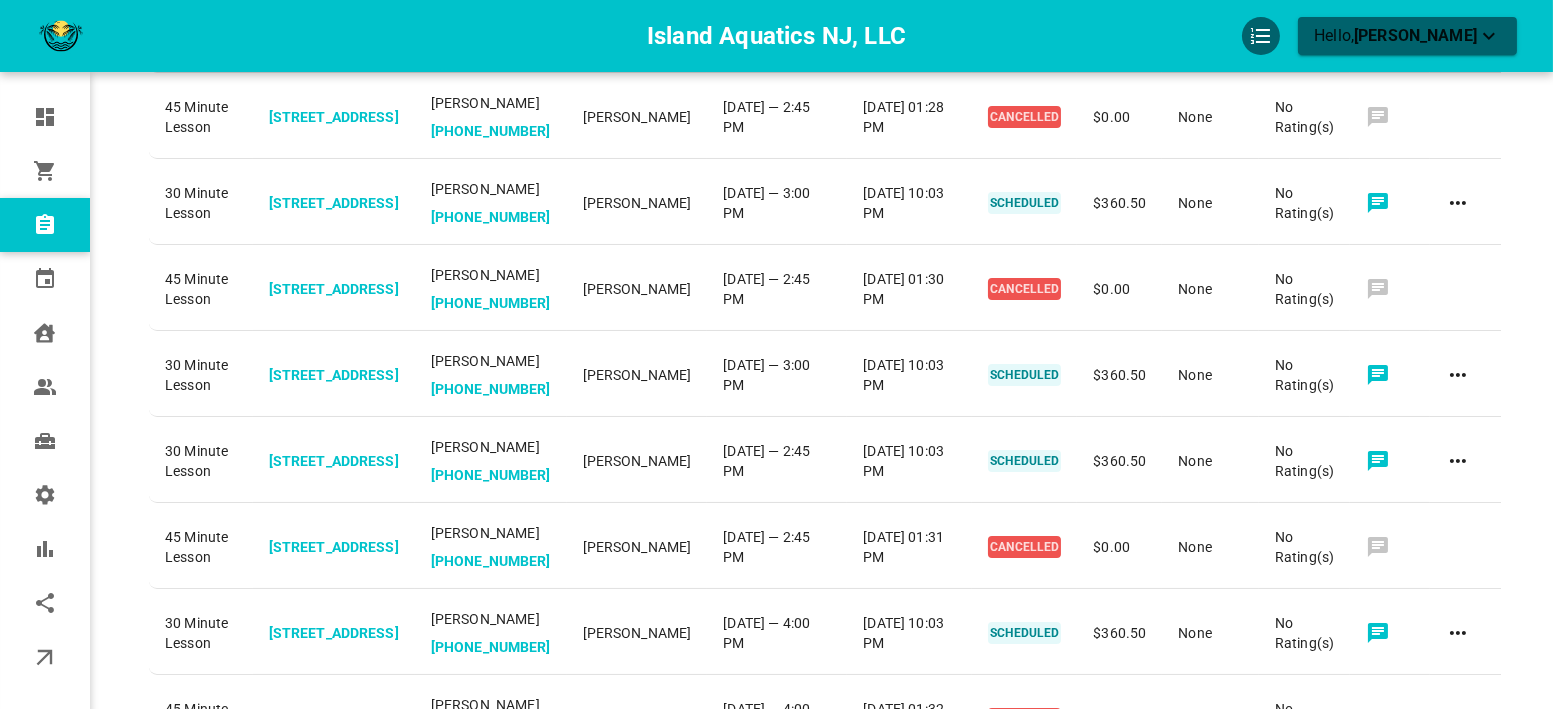 scroll, scrollTop: 0, scrollLeft: 0, axis: both 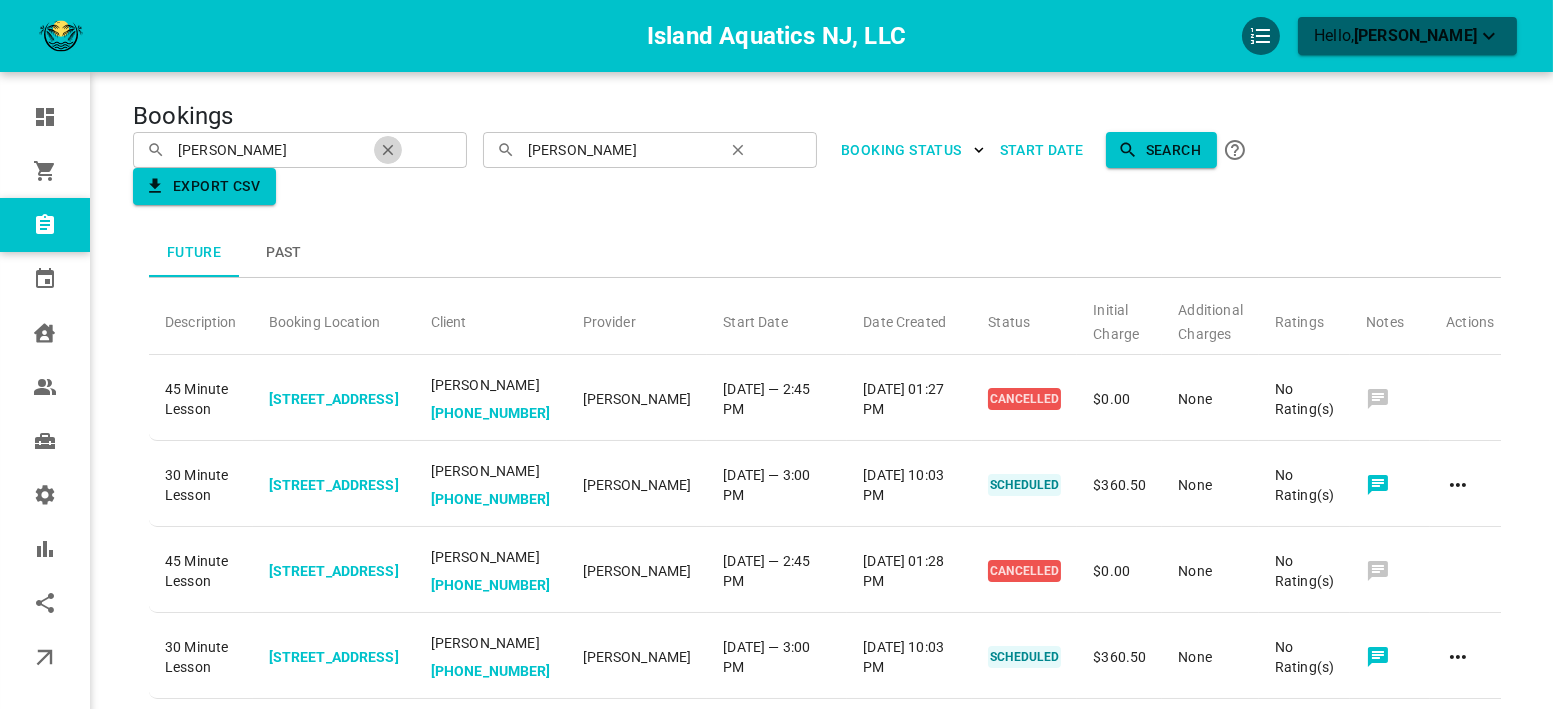 click 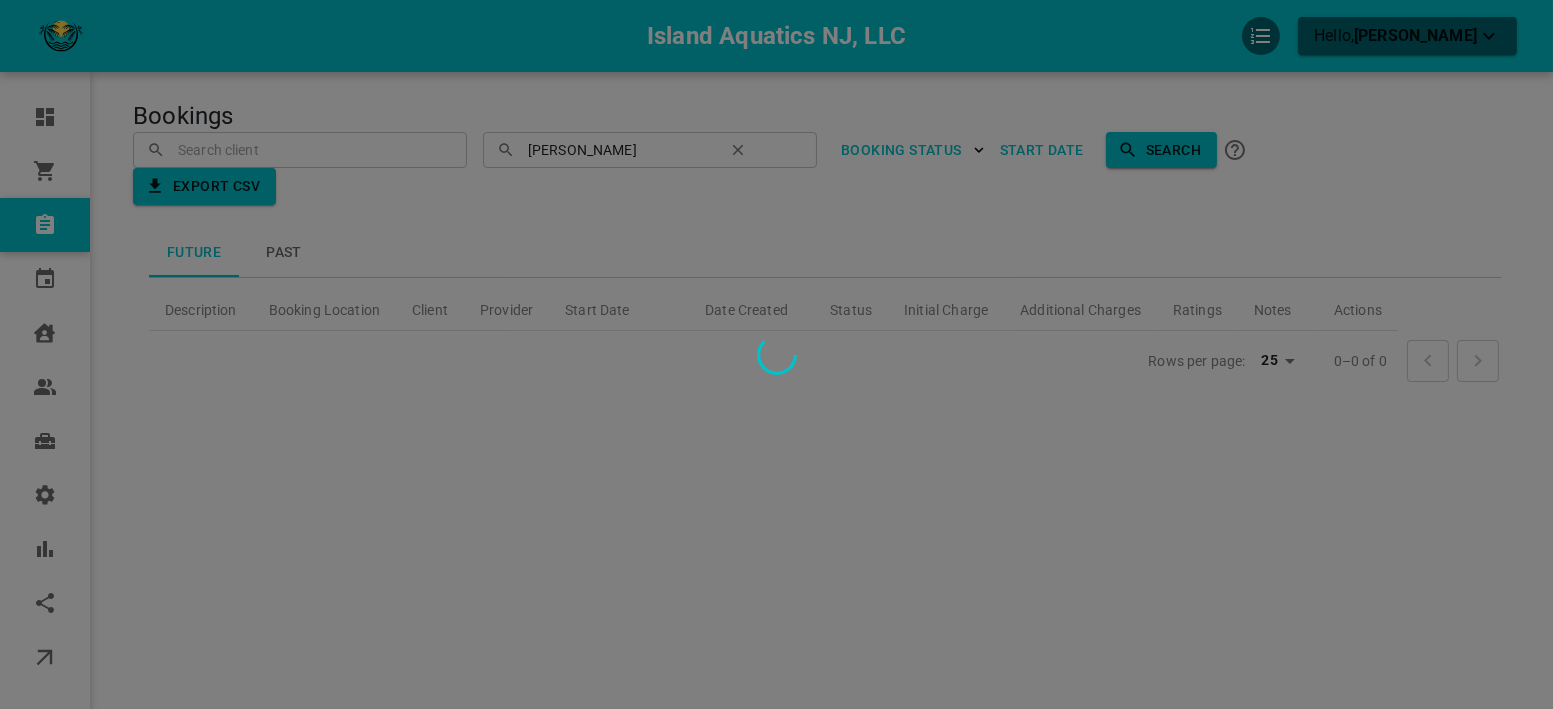 click at bounding box center (776, 354) 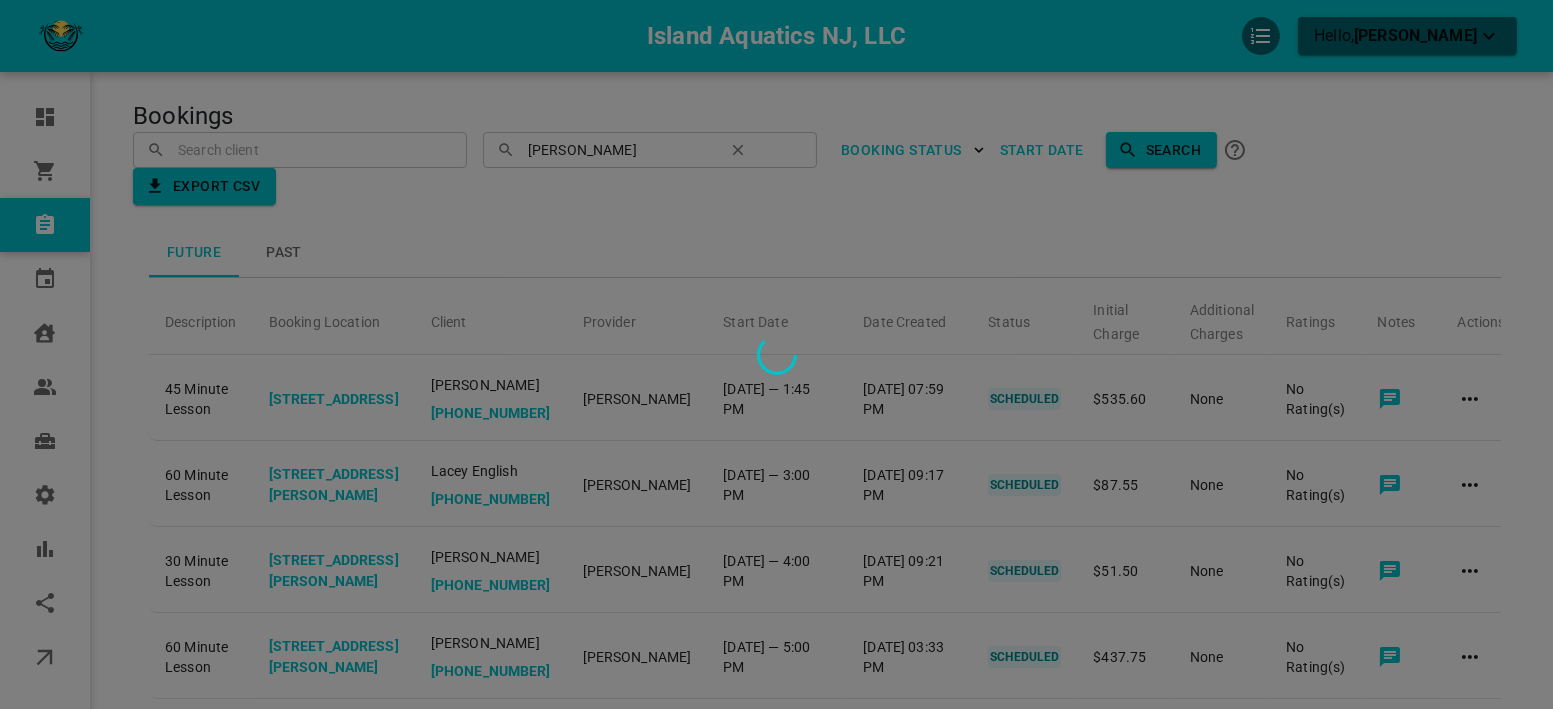 click at bounding box center (776, 354) 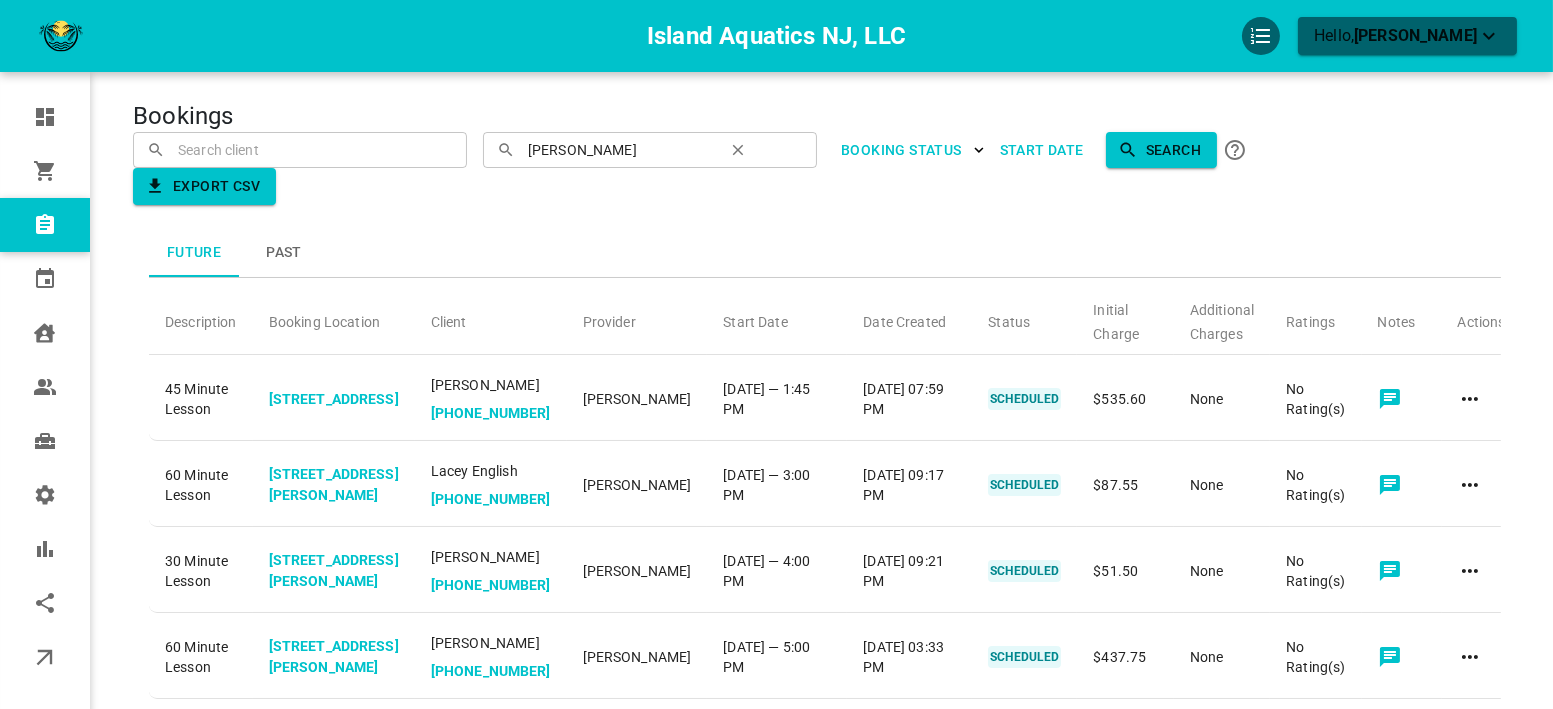 click at bounding box center (300, 149) 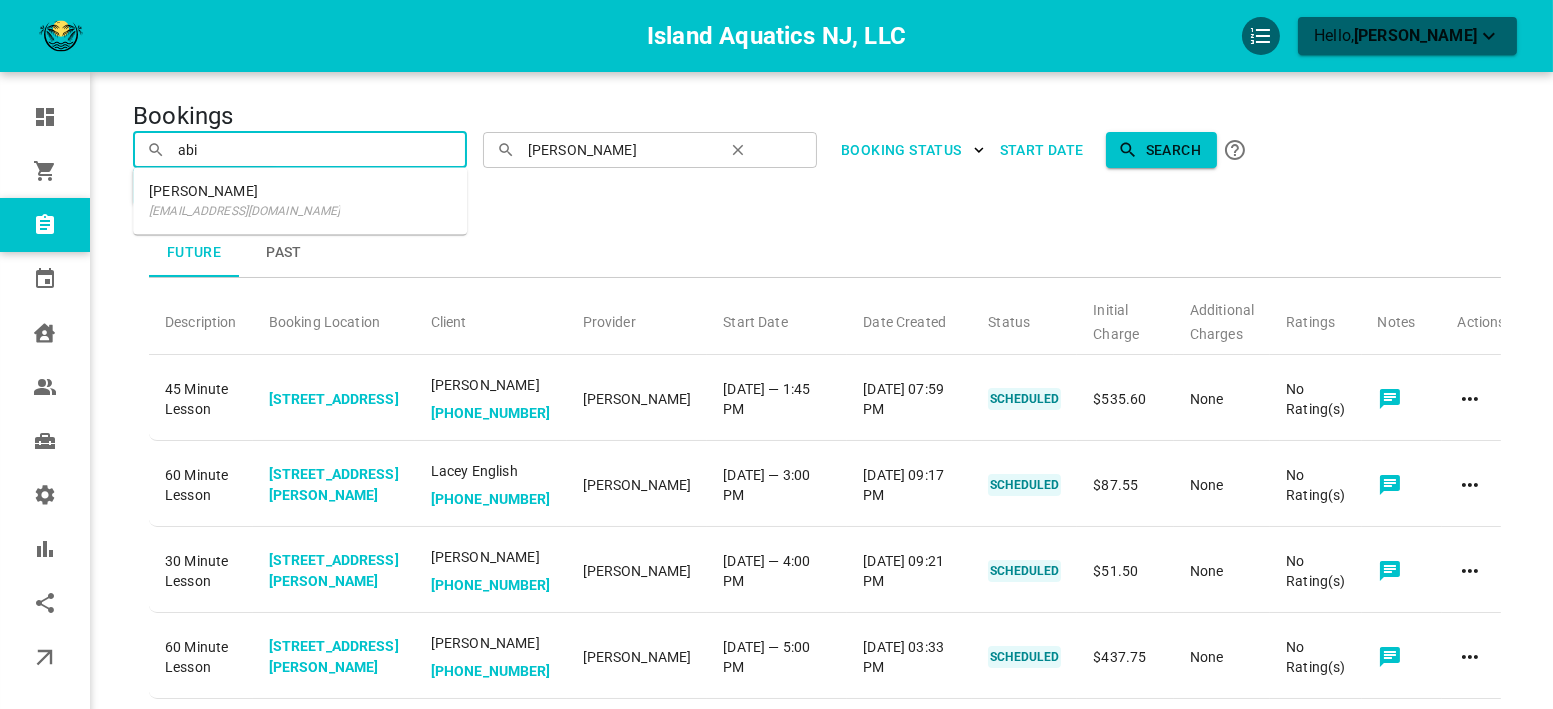 click on "[PERSON_NAME]" at bounding box center (244, 191) 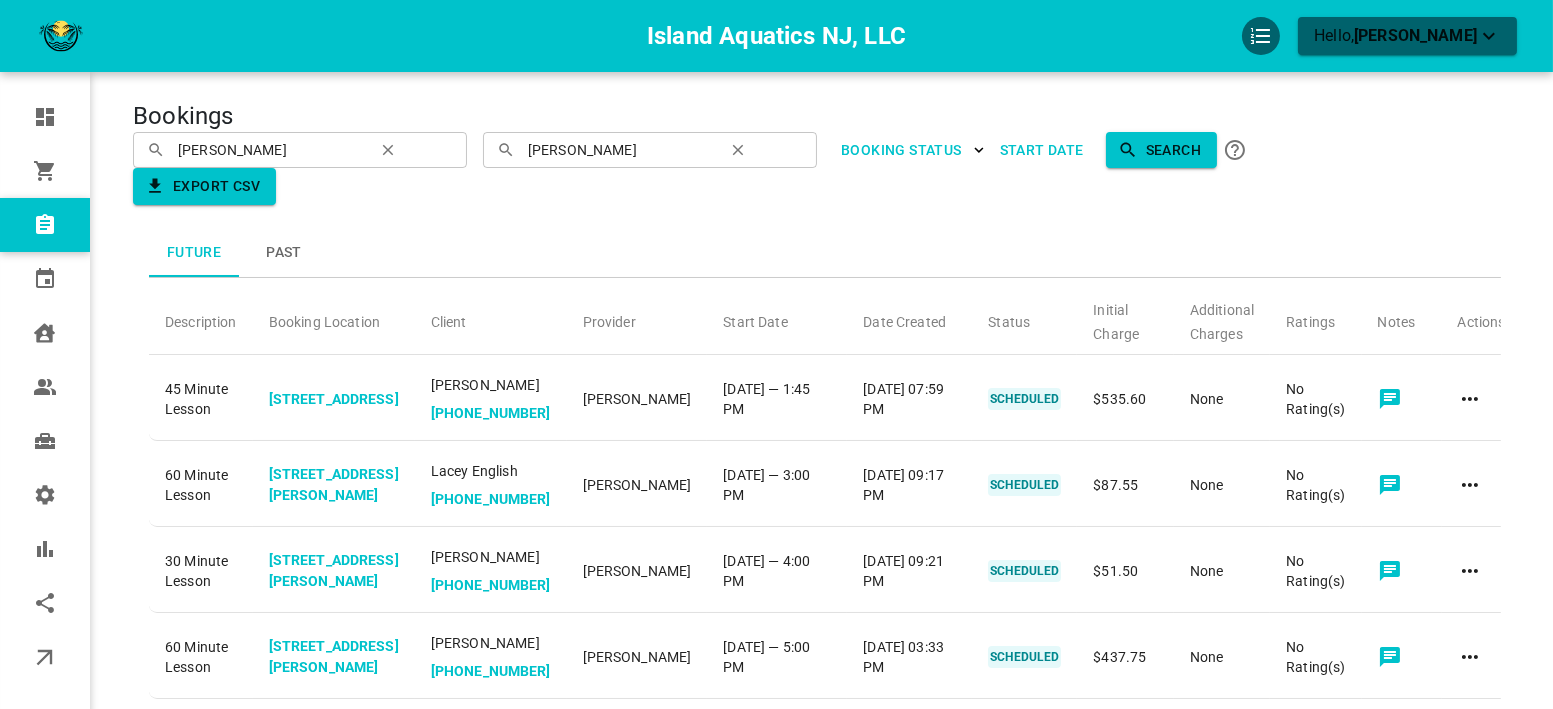 click on "Search" at bounding box center (1161, 150) 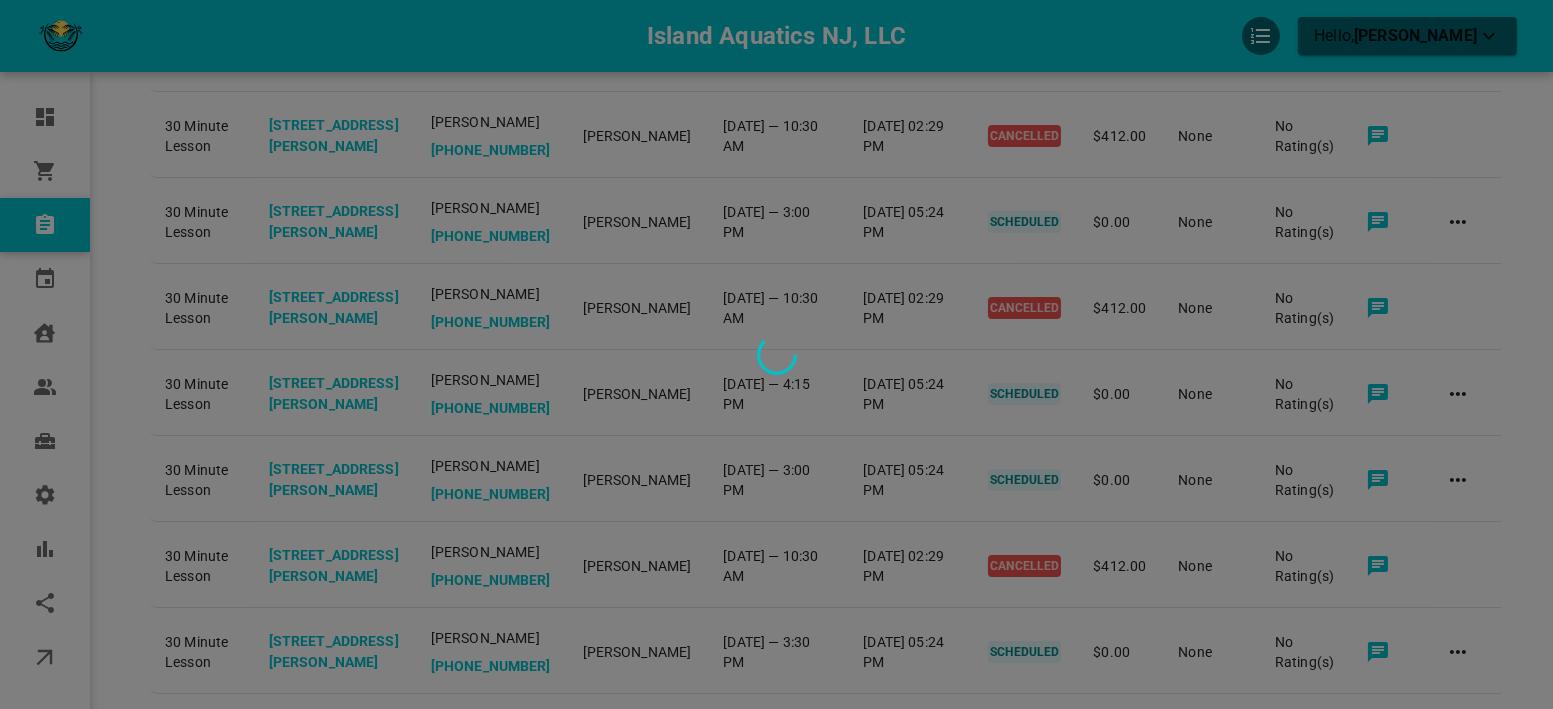 scroll, scrollTop: 444, scrollLeft: 0, axis: vertical 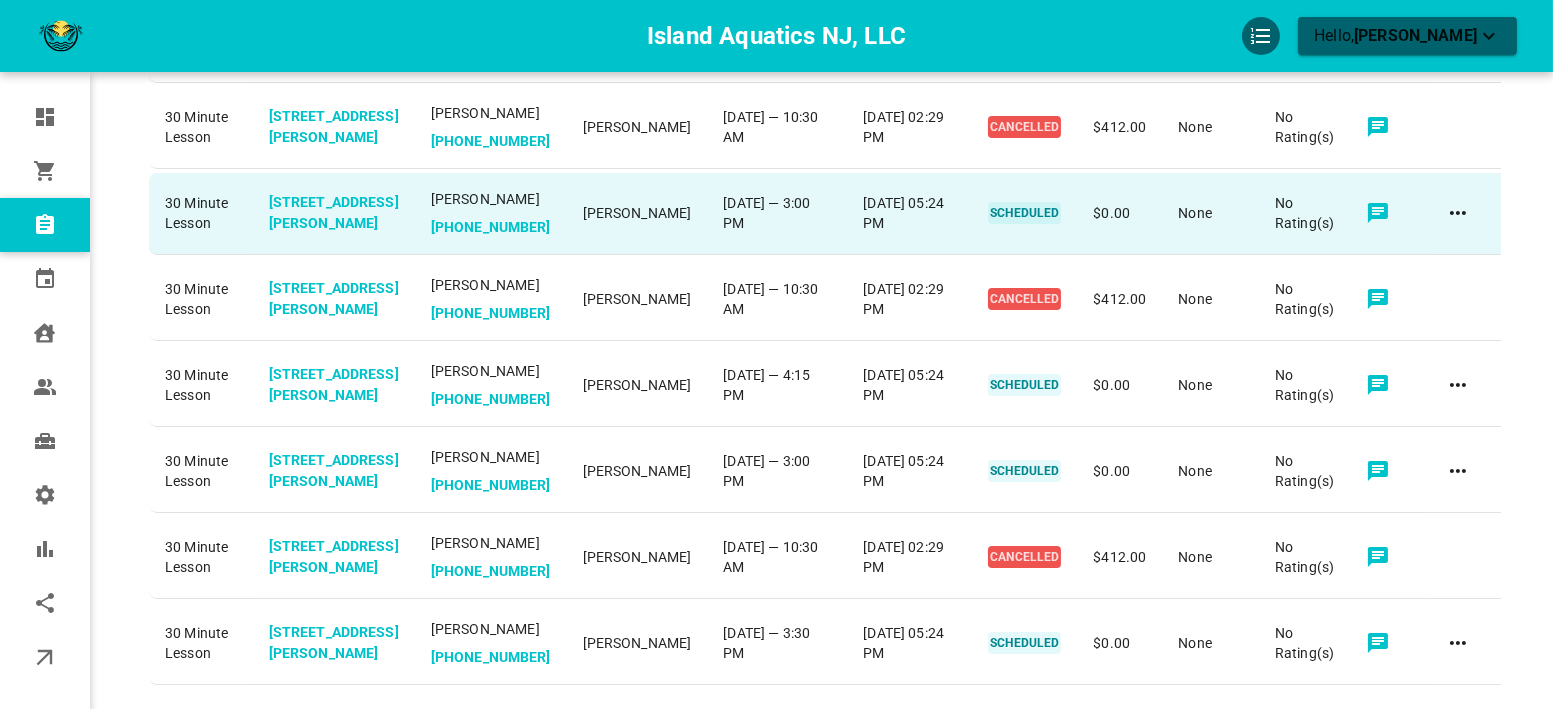 click 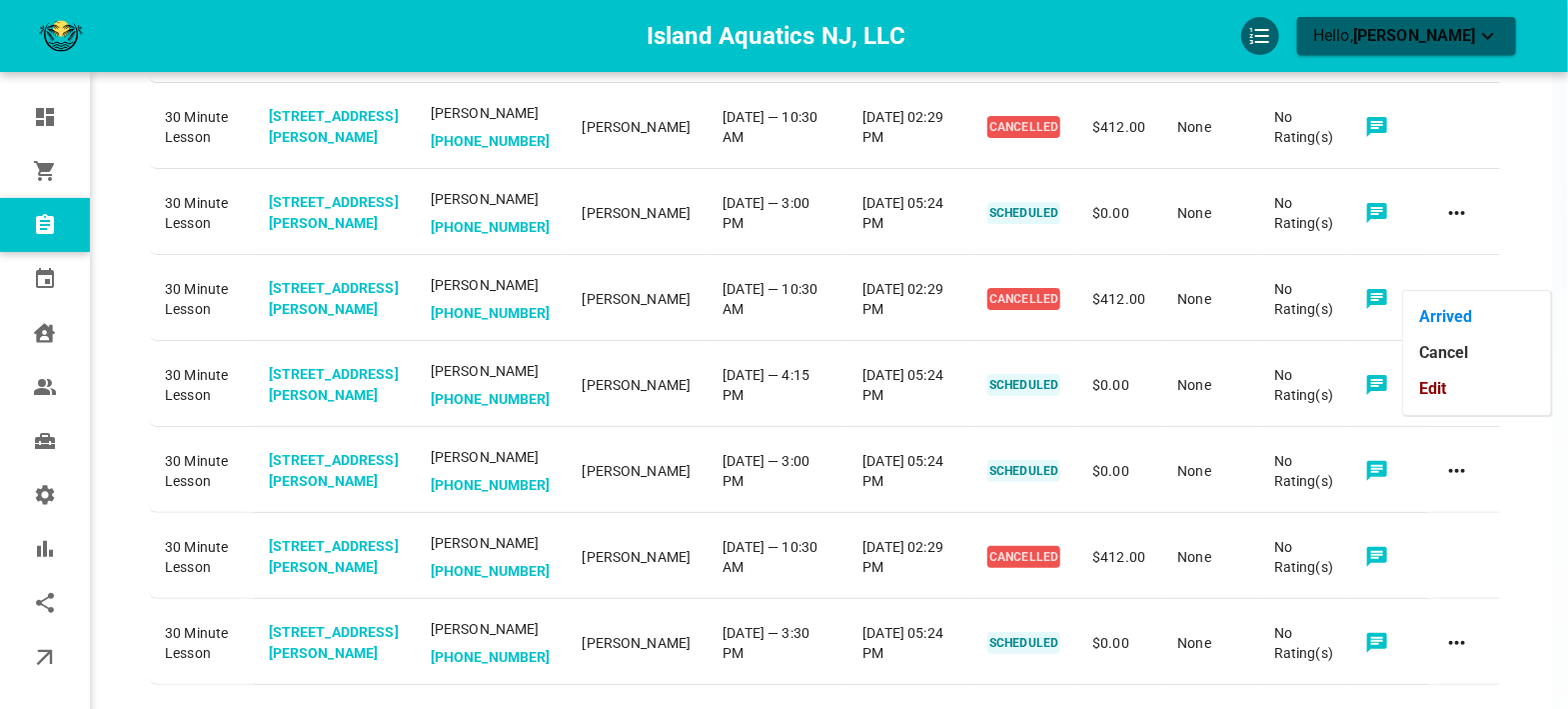 click on "Edit" at bounding box center [1477, 389] 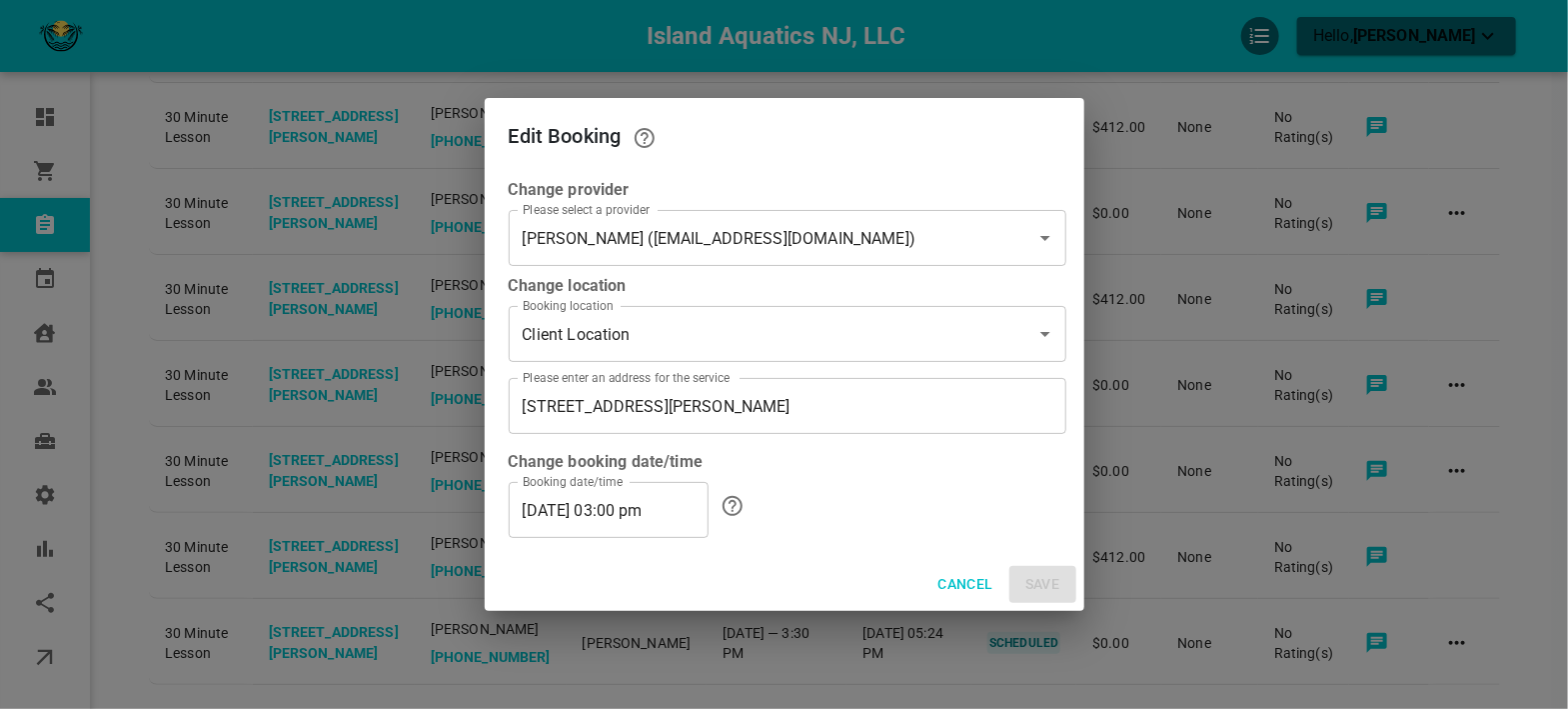 click on "07/29/2025 03:00 pm" at bounding box center (609, 510) 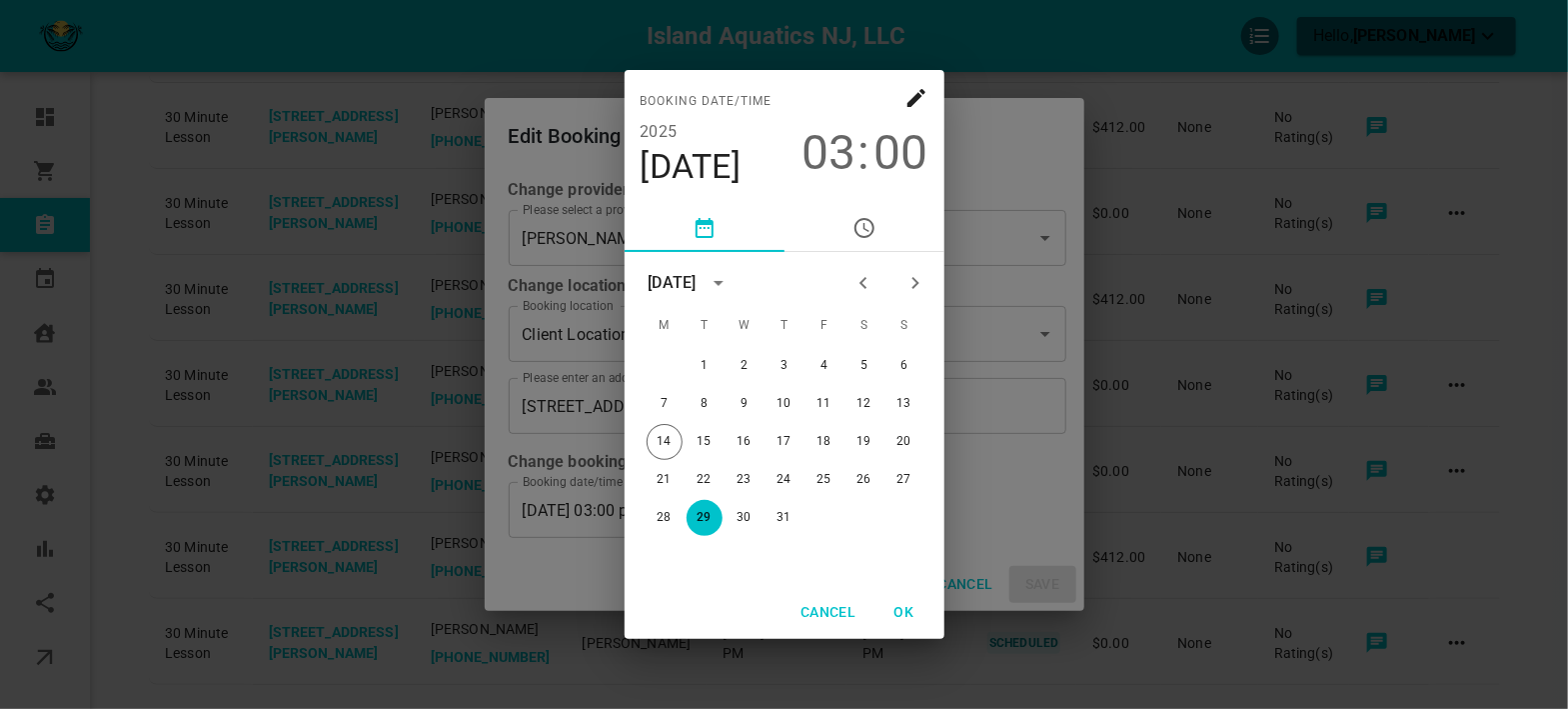click on "00" at bounding box center [901, 153] 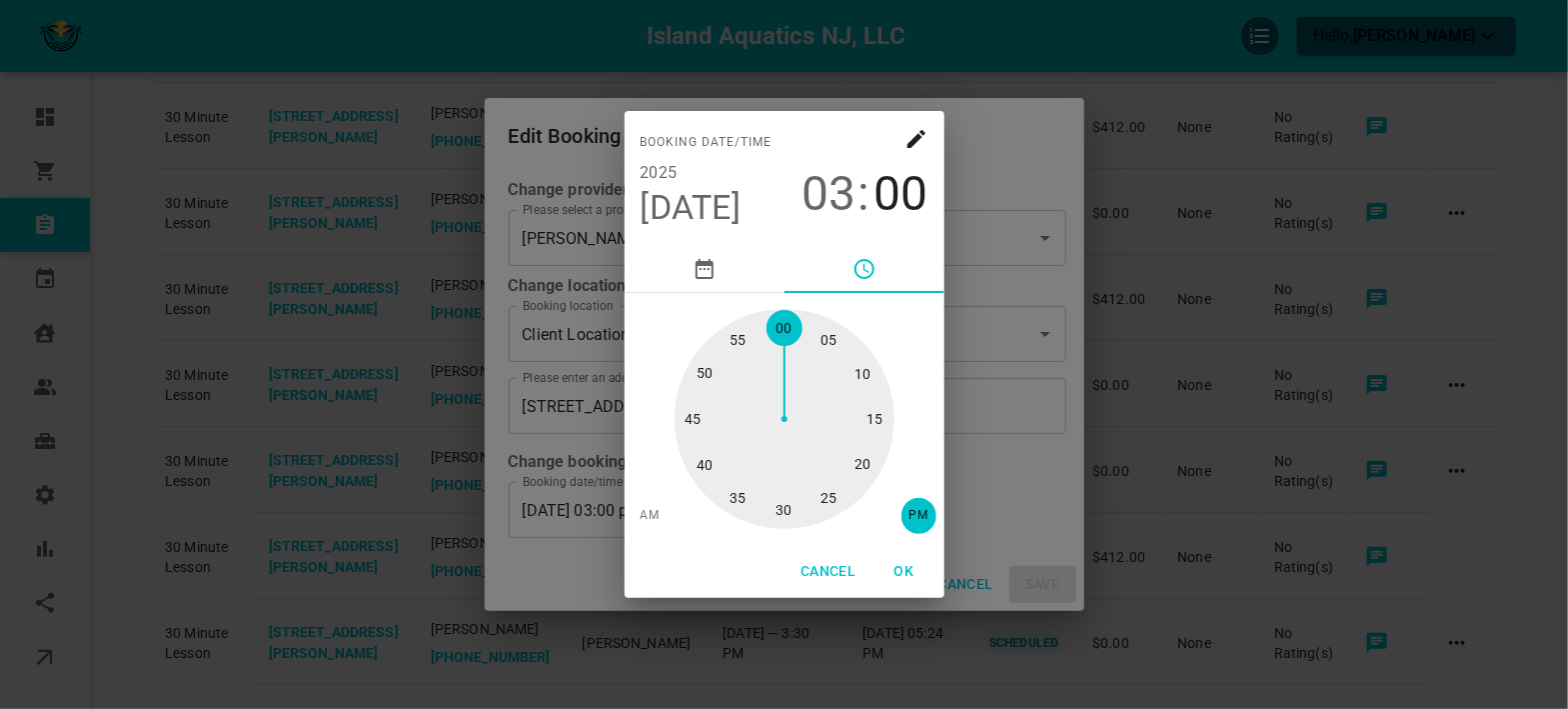 click at bounding box center [784, 419] 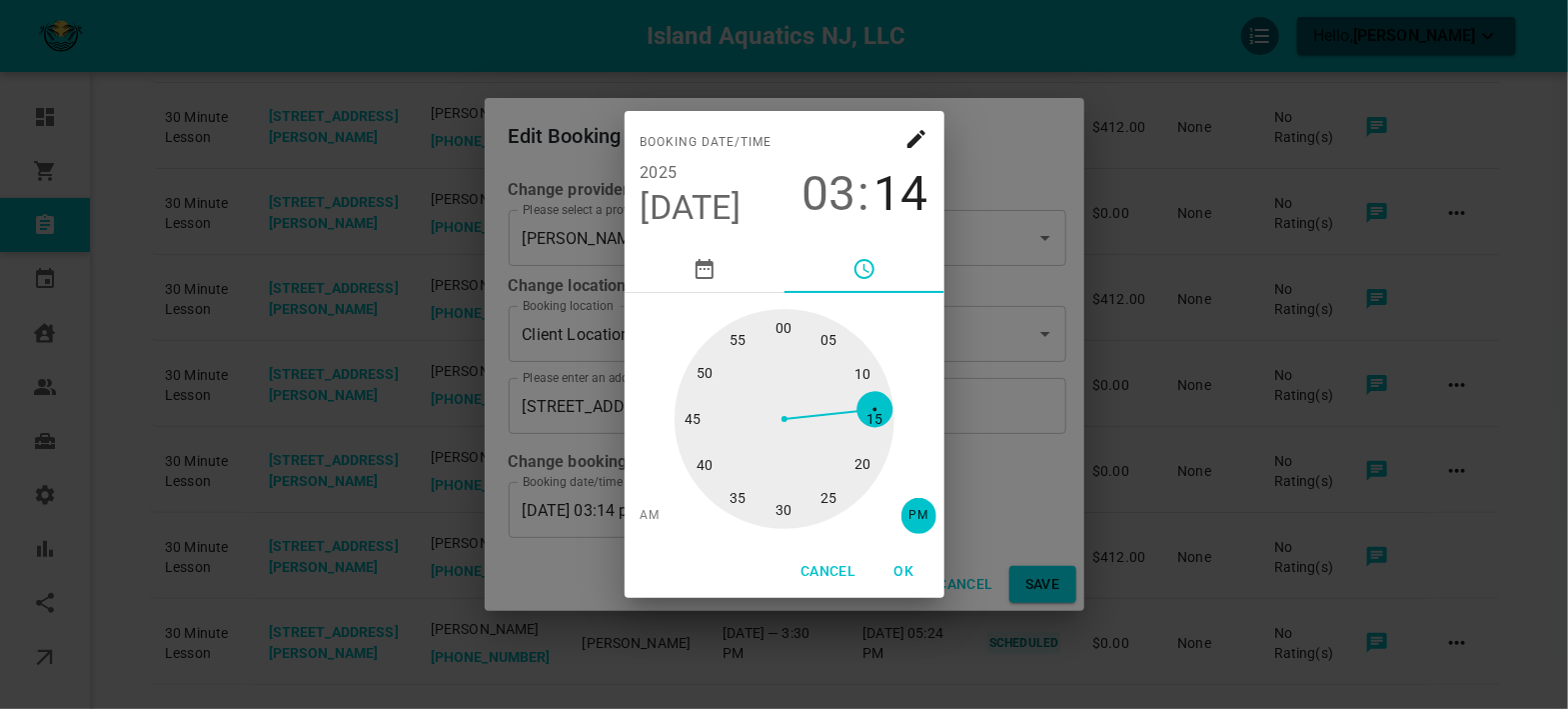 click at bounding box center [784, 419] 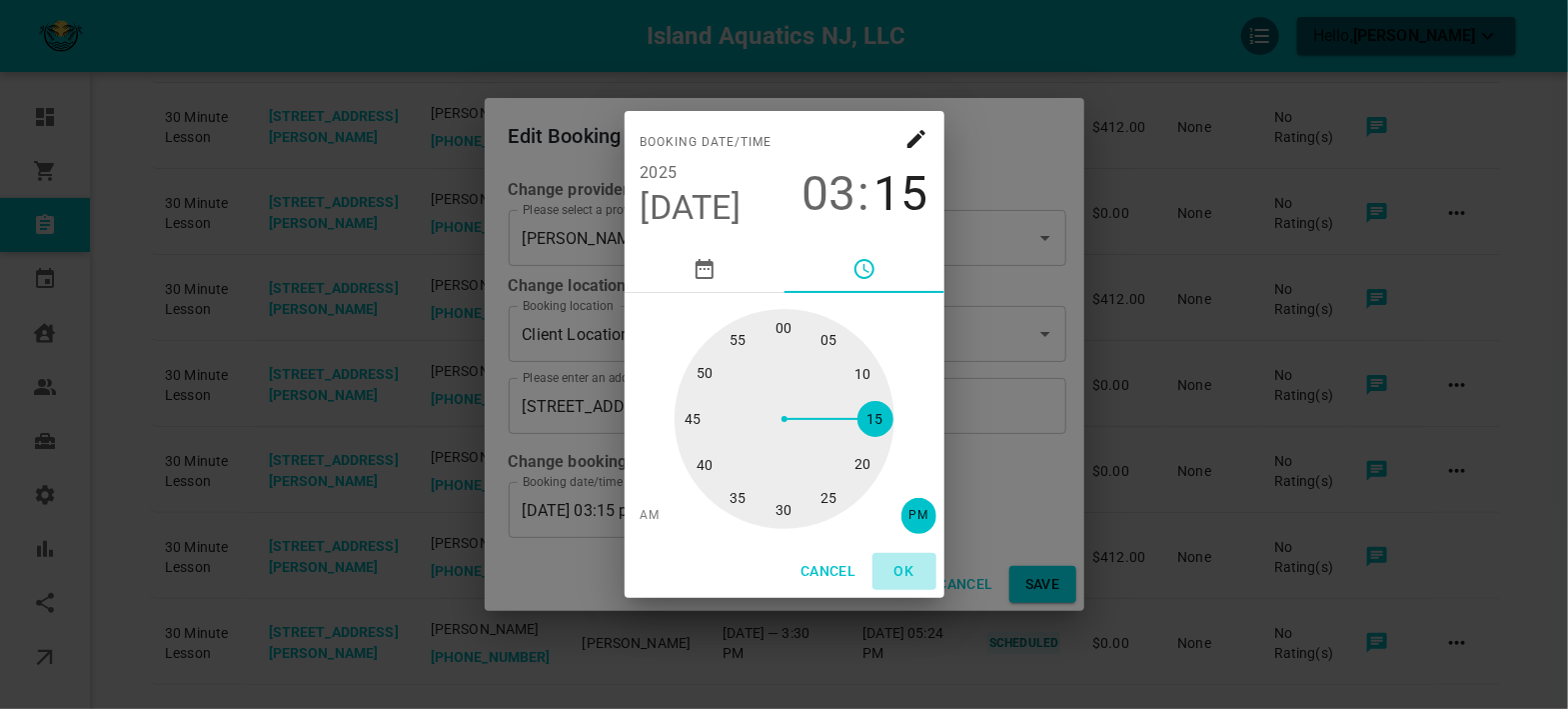 click on "OK" at bounding box center (904, 571) 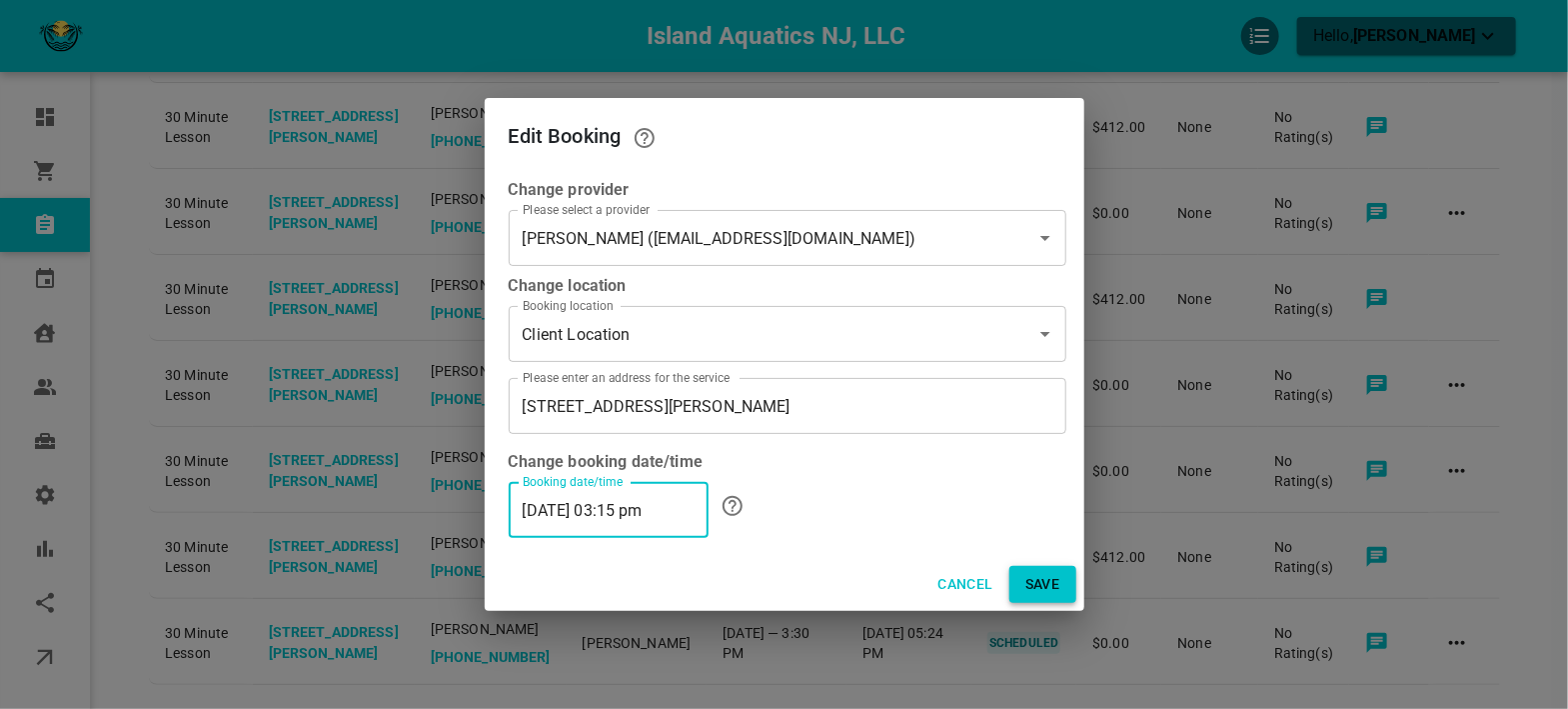 click on "Save" at bounding box center [1042, 584] 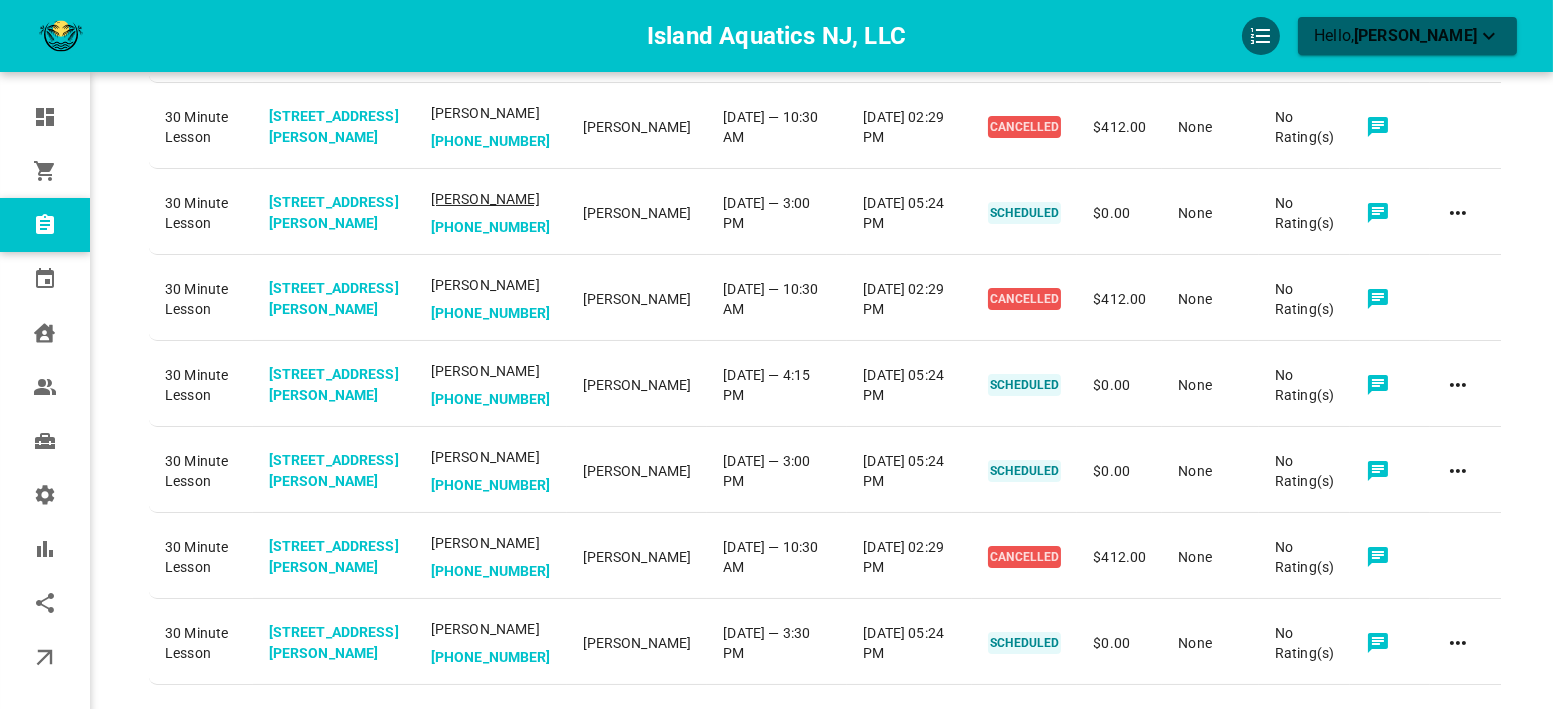 scroll, scrollTop: 0, scrollLeft: 0, axis: both 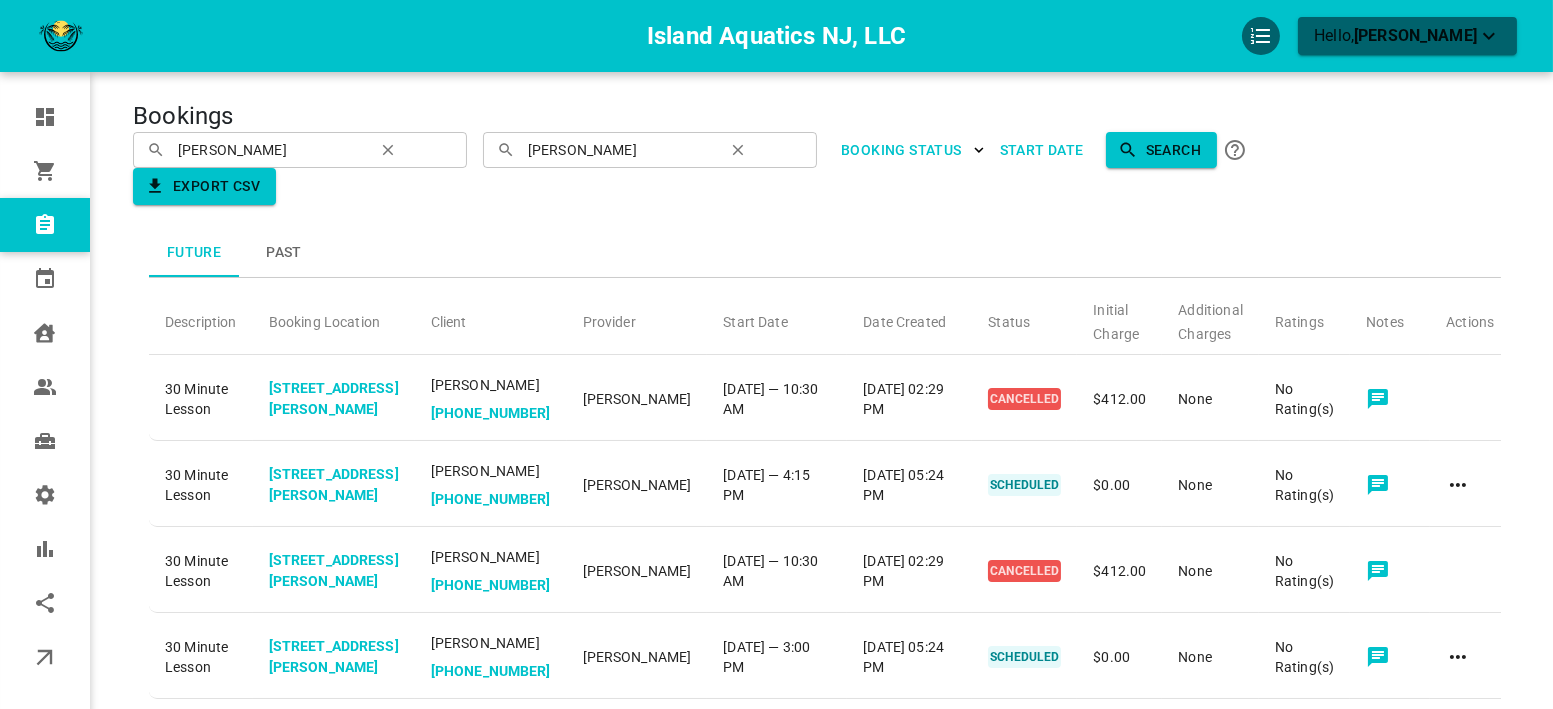 click at bounding box center [388, 150] 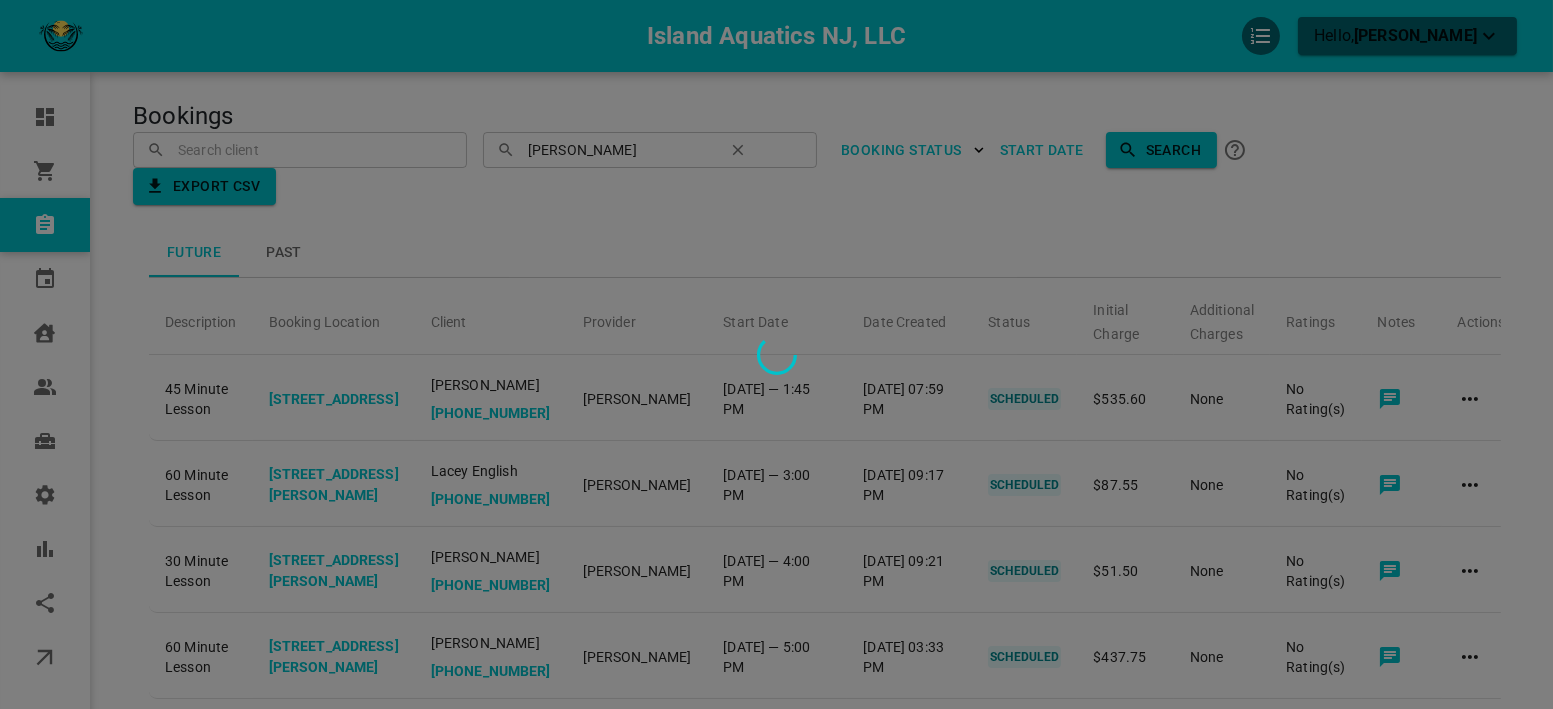 click at bounding box center [776, 354] 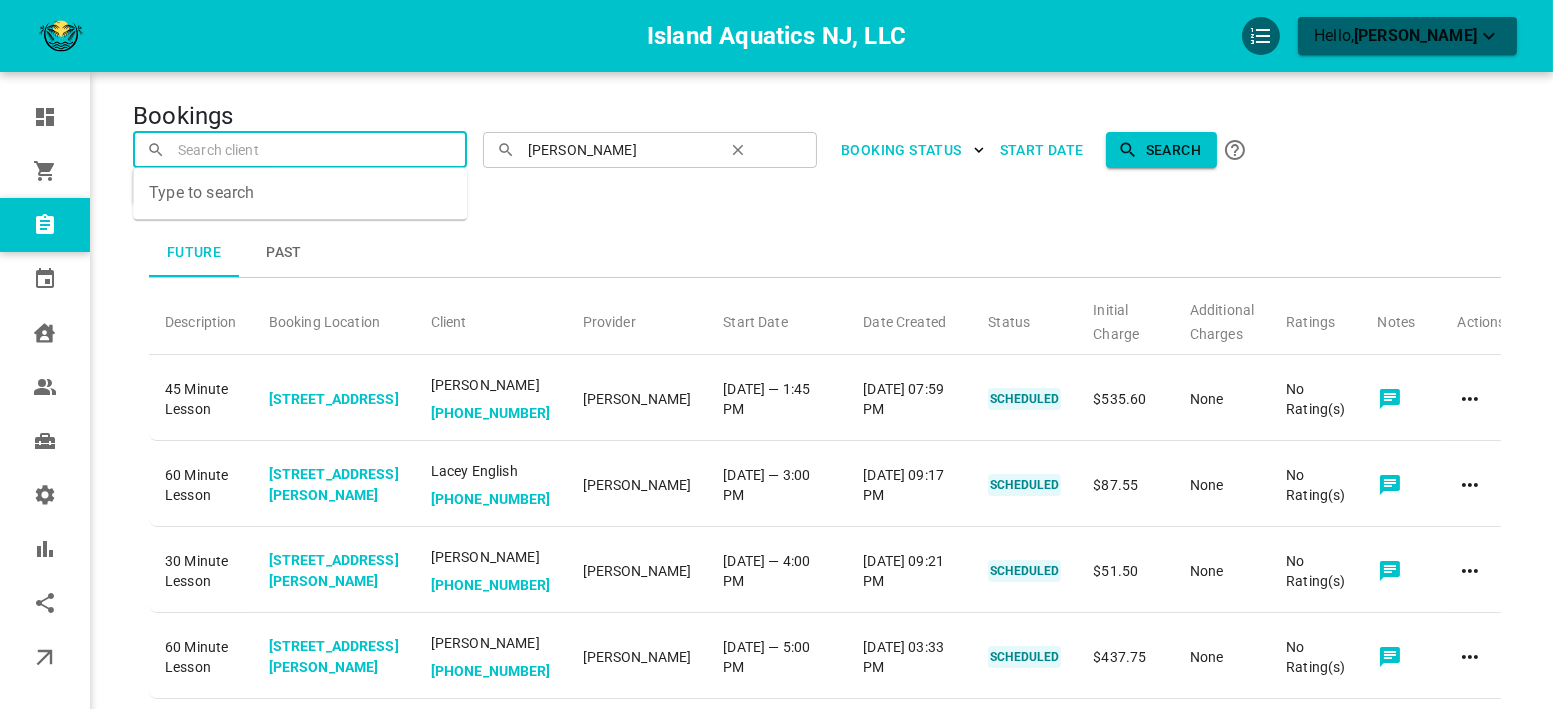 click at bounding box center [300, 149] 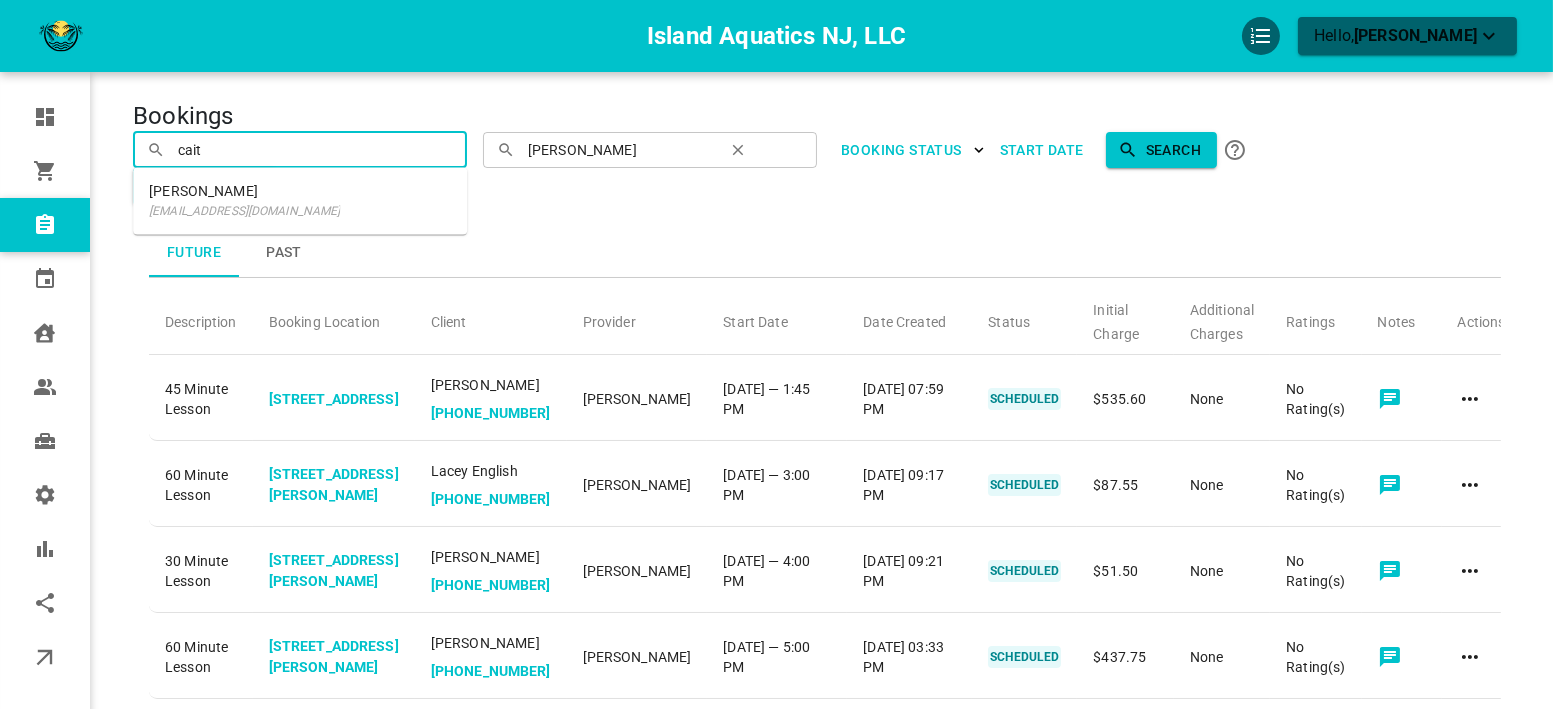 click on "caitgrayauskie@gmail.com" at bounding box center [244, 211] 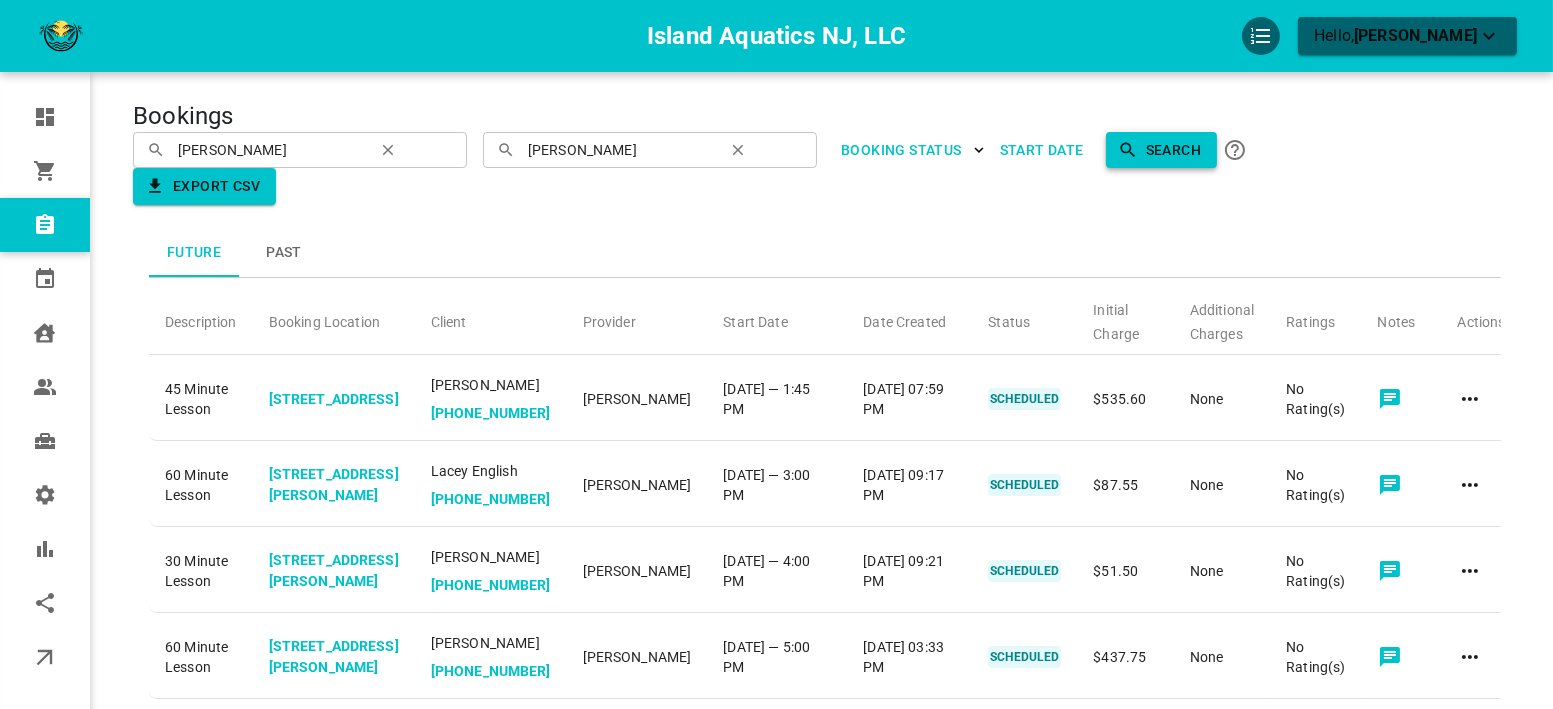 click 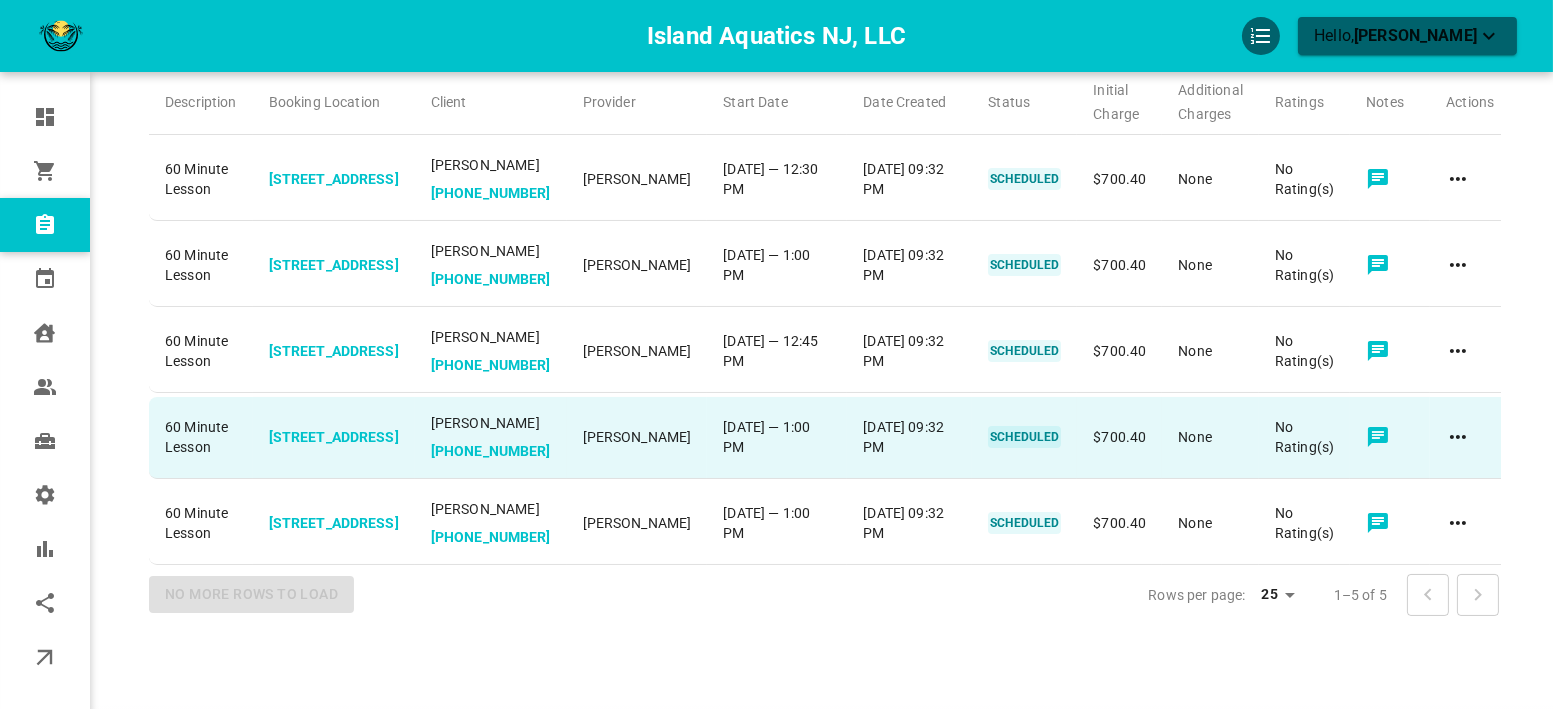 scroll, scrollTop: 222, scrollLeft: 0, axis: vertical 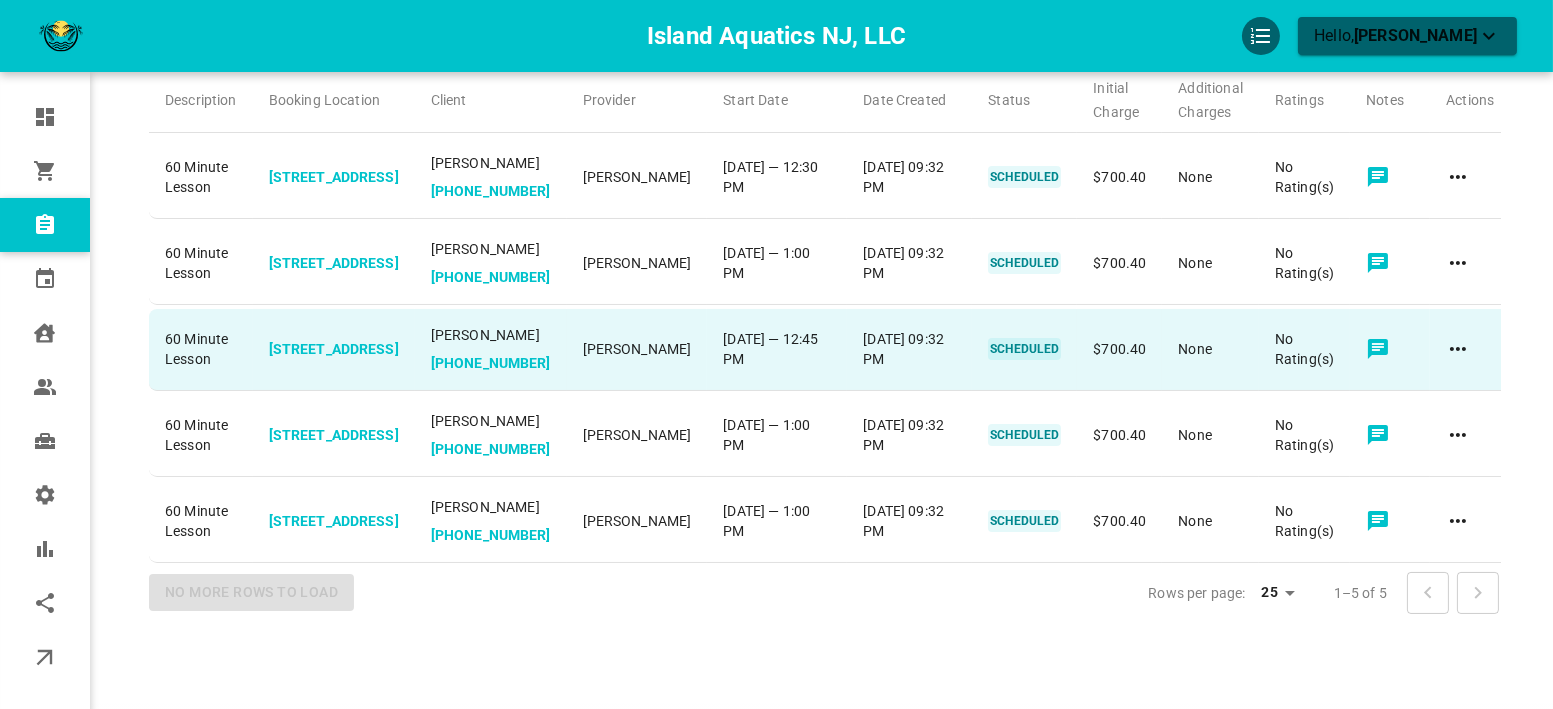 click 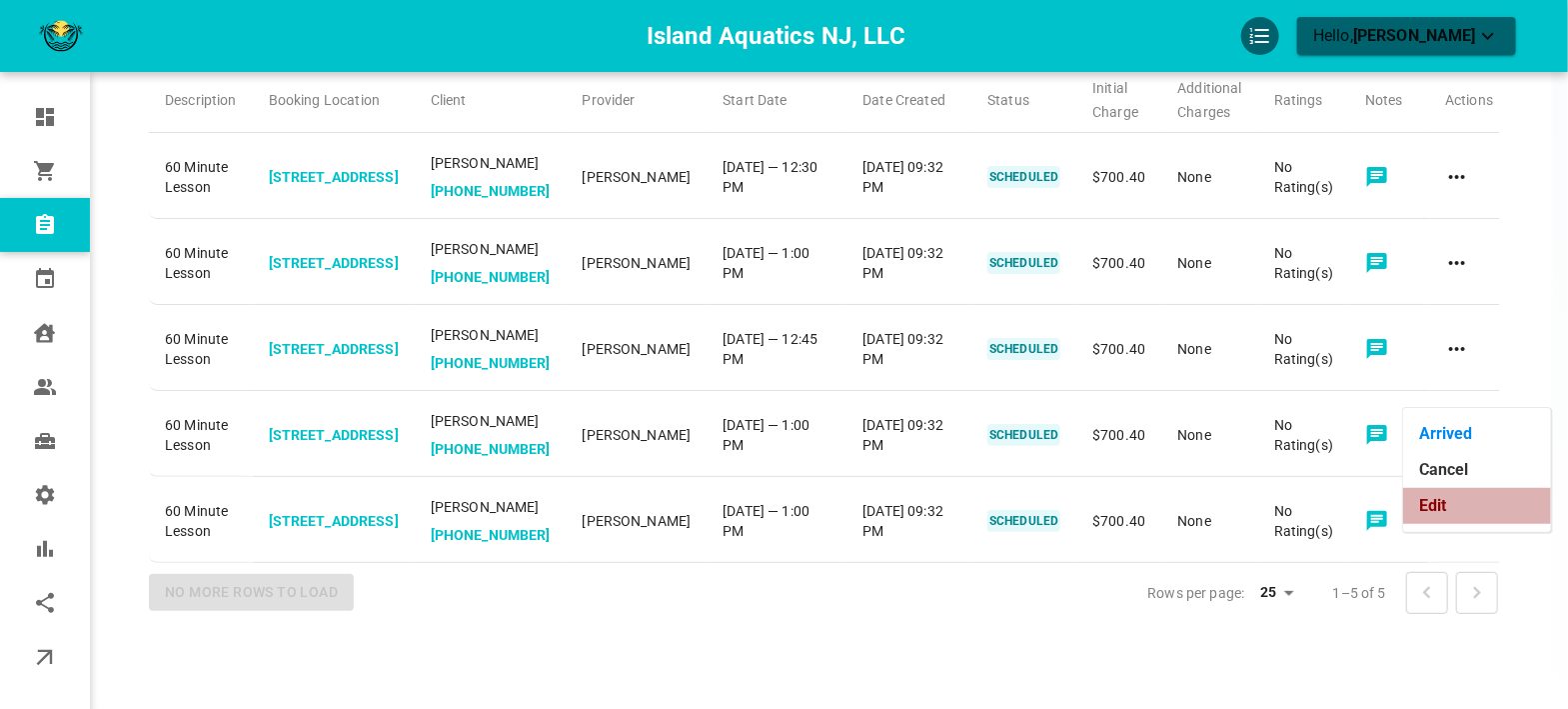 click on "Edit" at bounding box center (1477, 506) 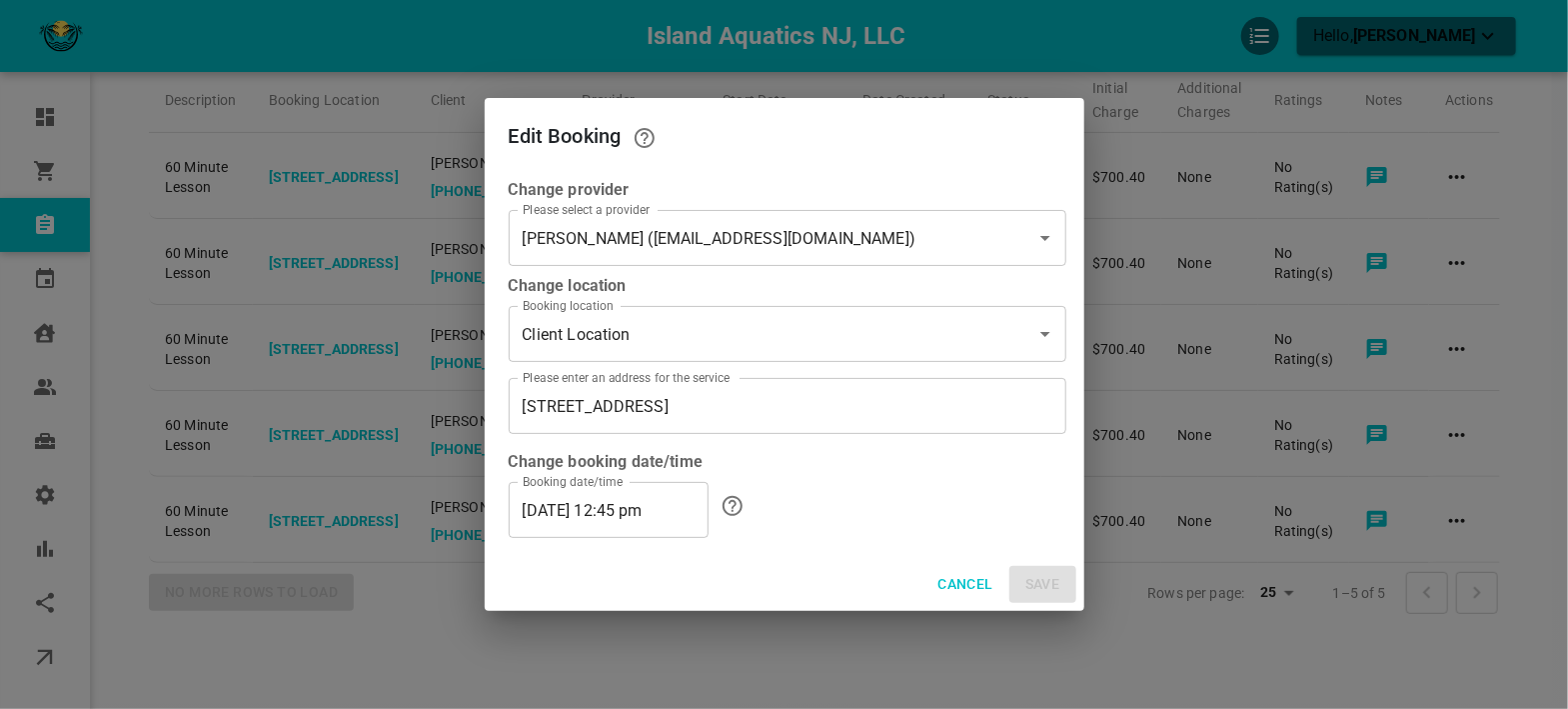 click on "07/30/2025 12:45 pm" at bounding box center [609, 510] 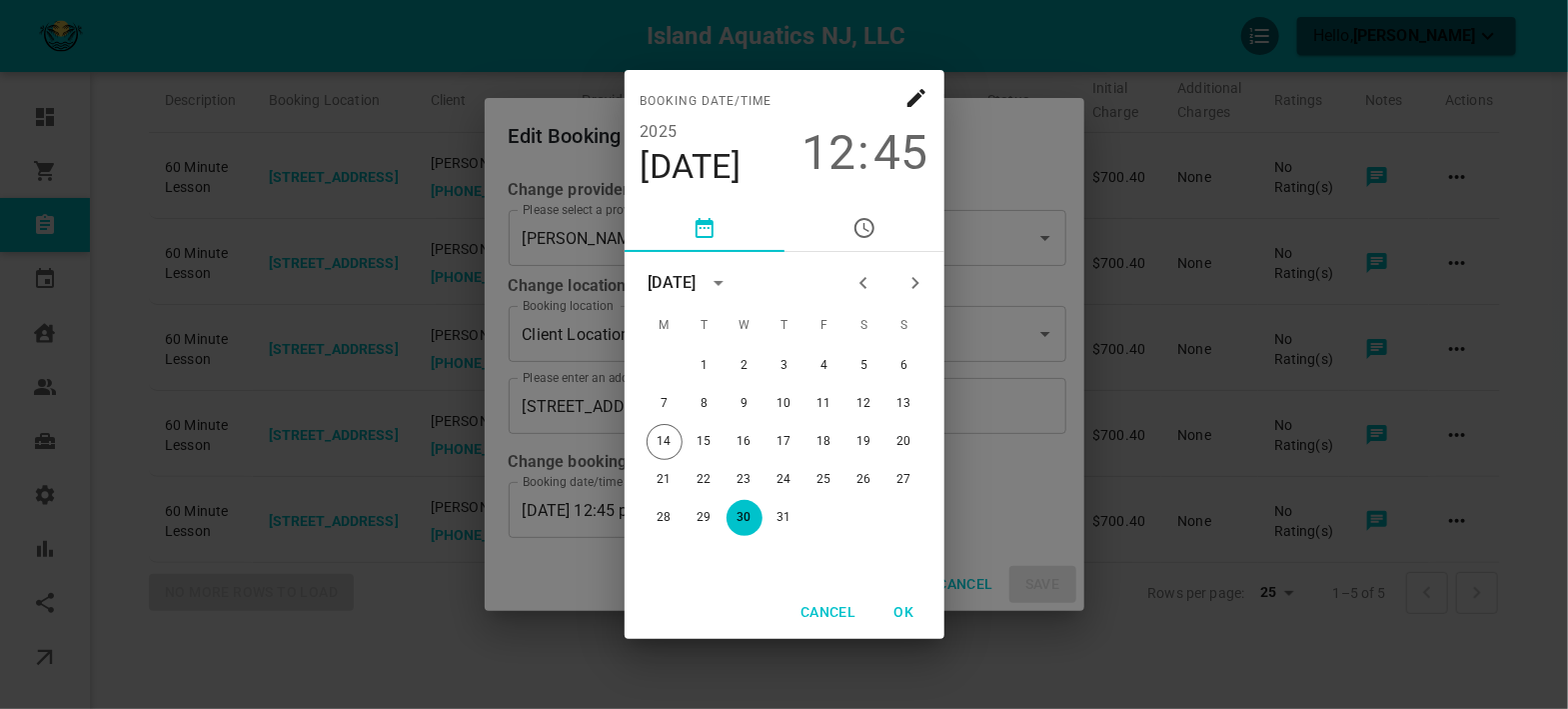 click on "12" at bounding box center [829, 153] 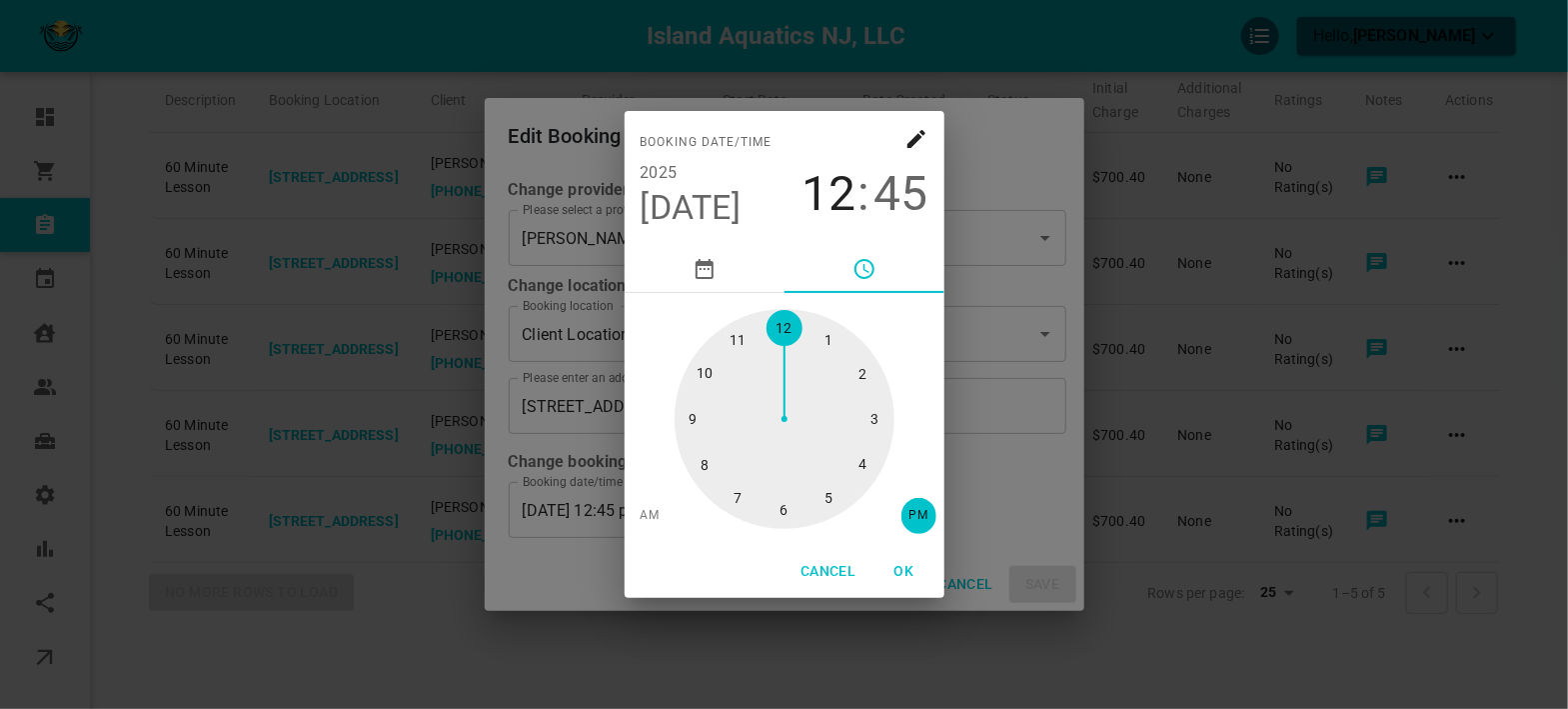 click at bounding box center [784, 419] 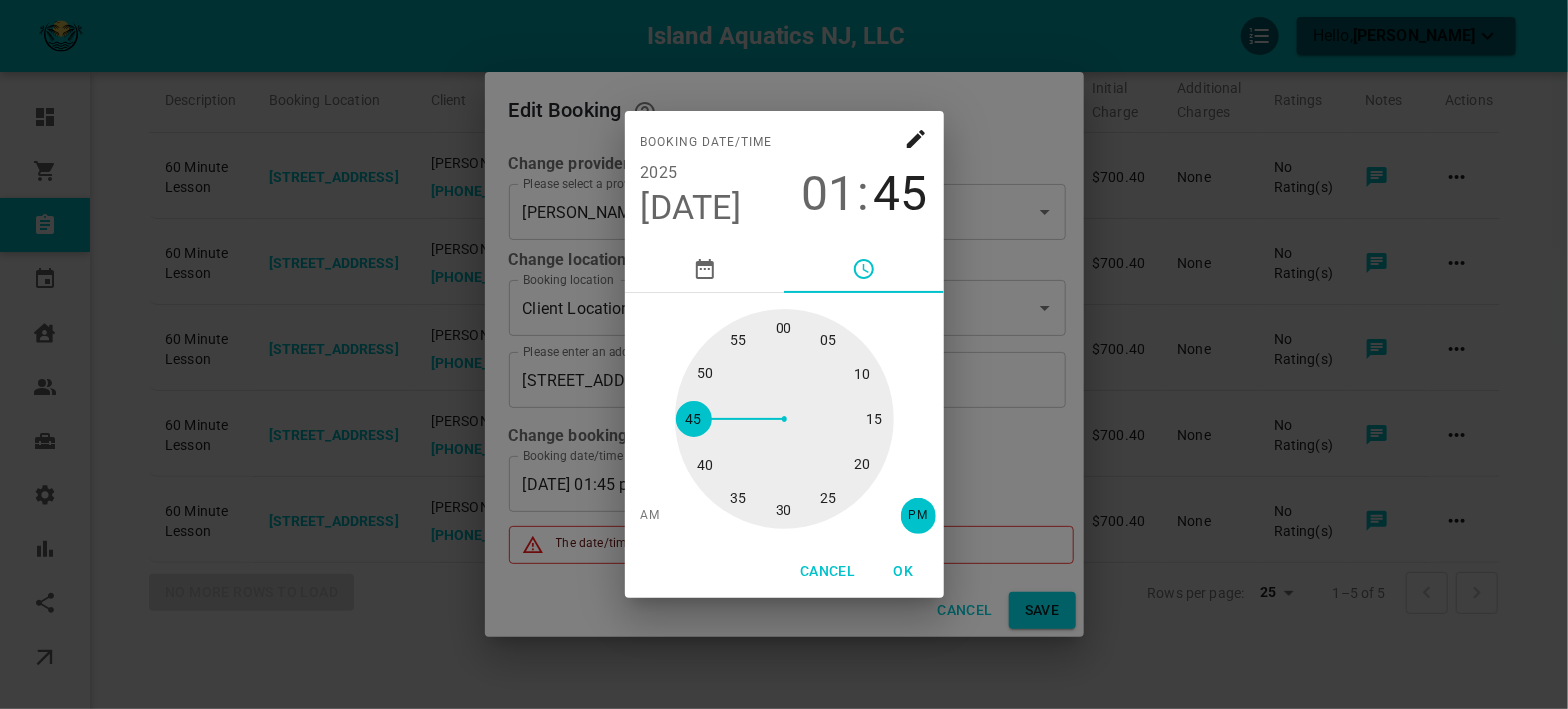 click at bounding box center (784, 419) 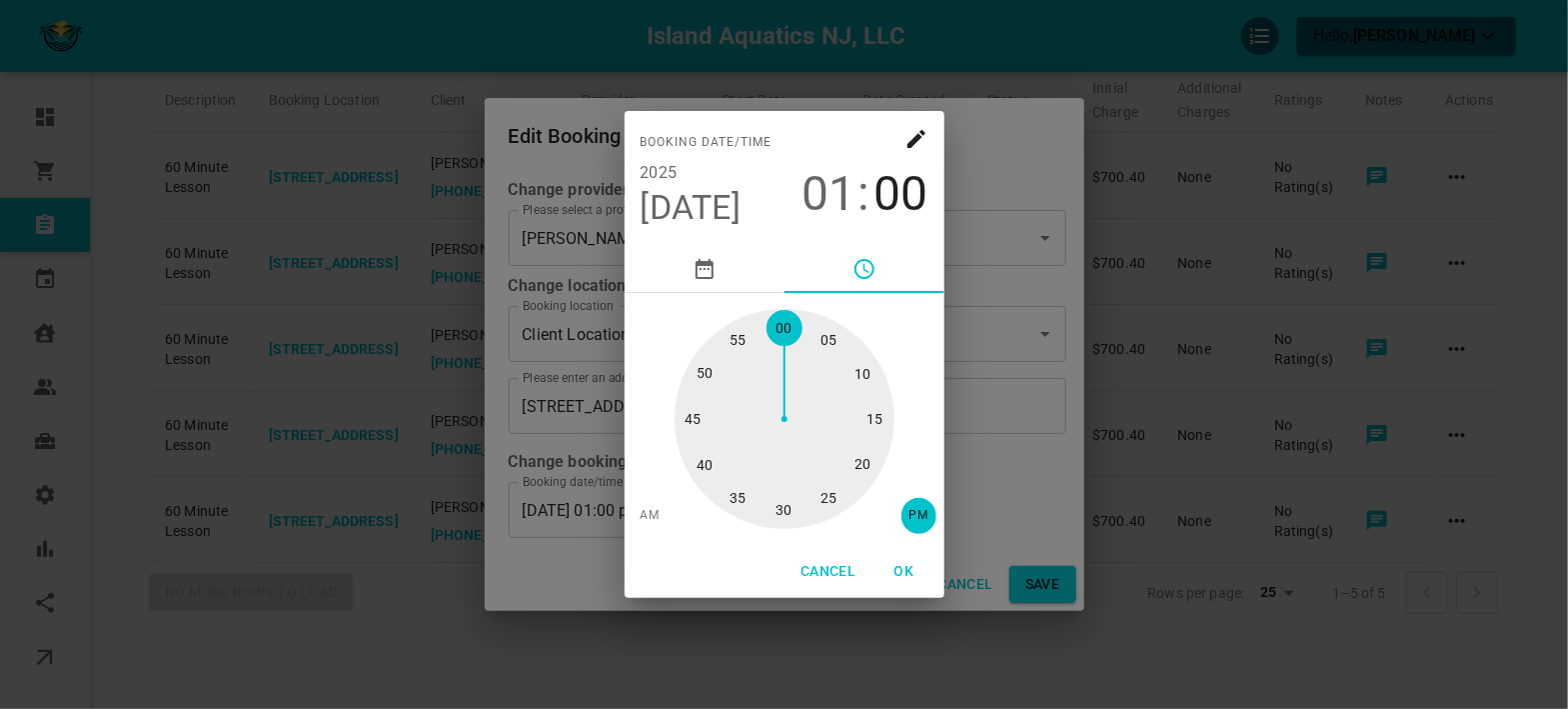 click on "OK" at bounding box center (904, 571) 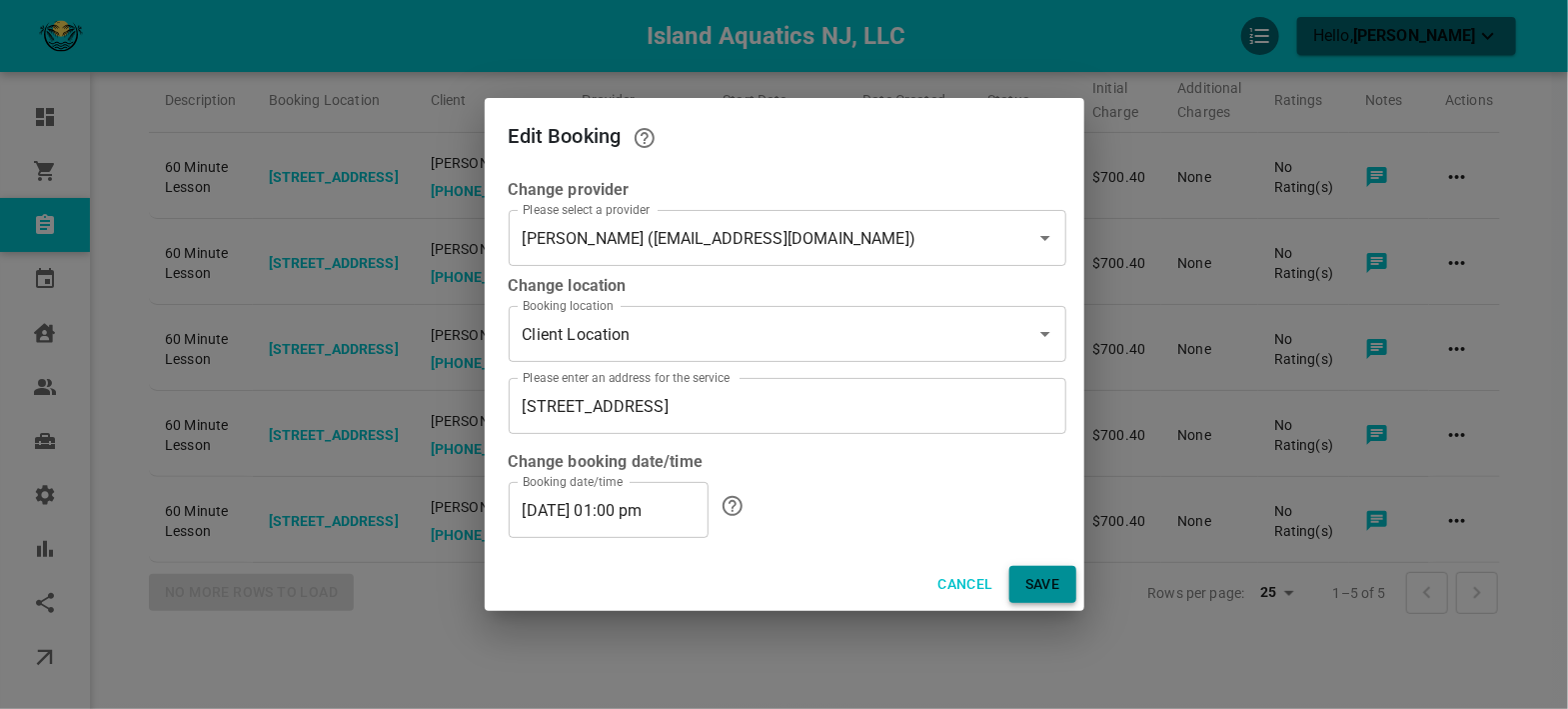 click on "Save" at bounding box center (1042, 584) 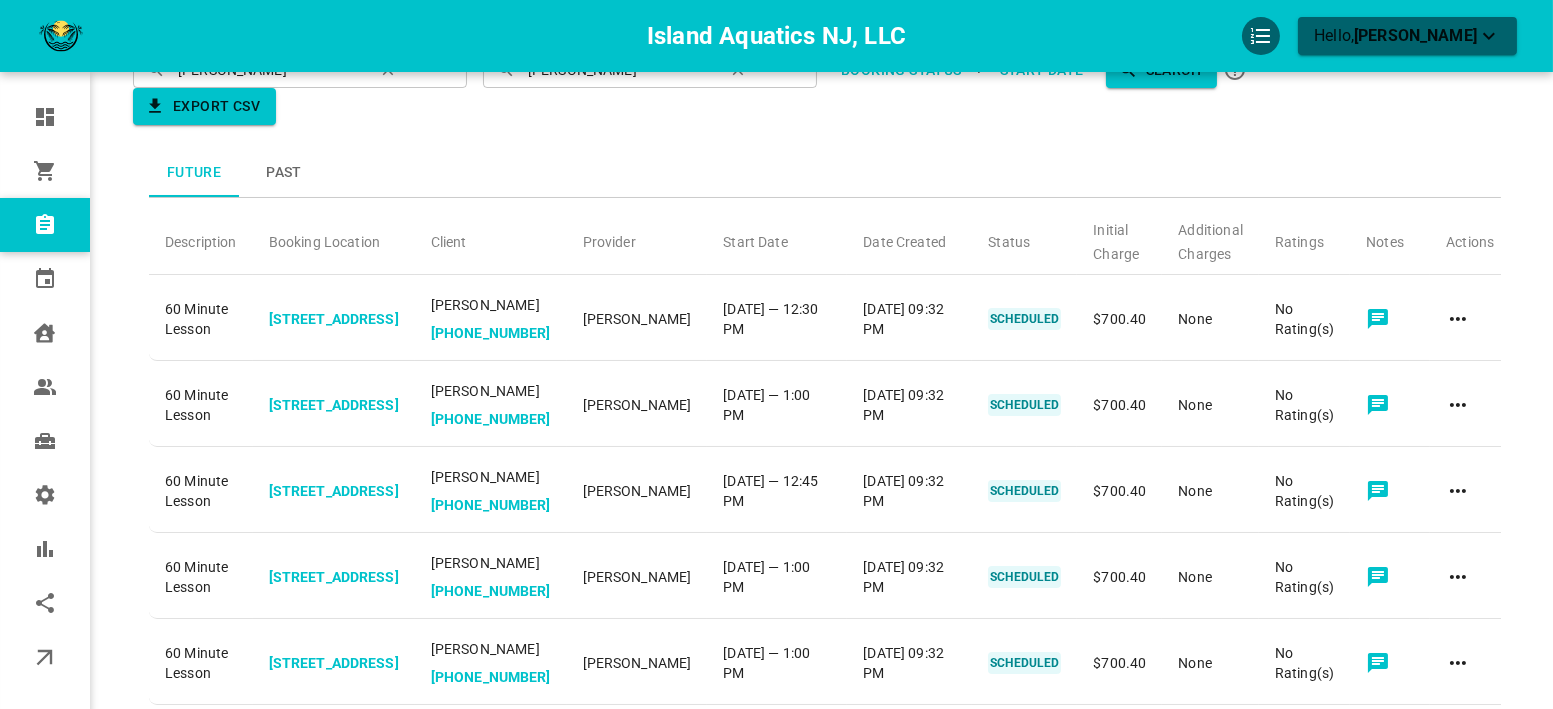 scroll, scrollTop: 0, scrollLeft: 0, axis: both 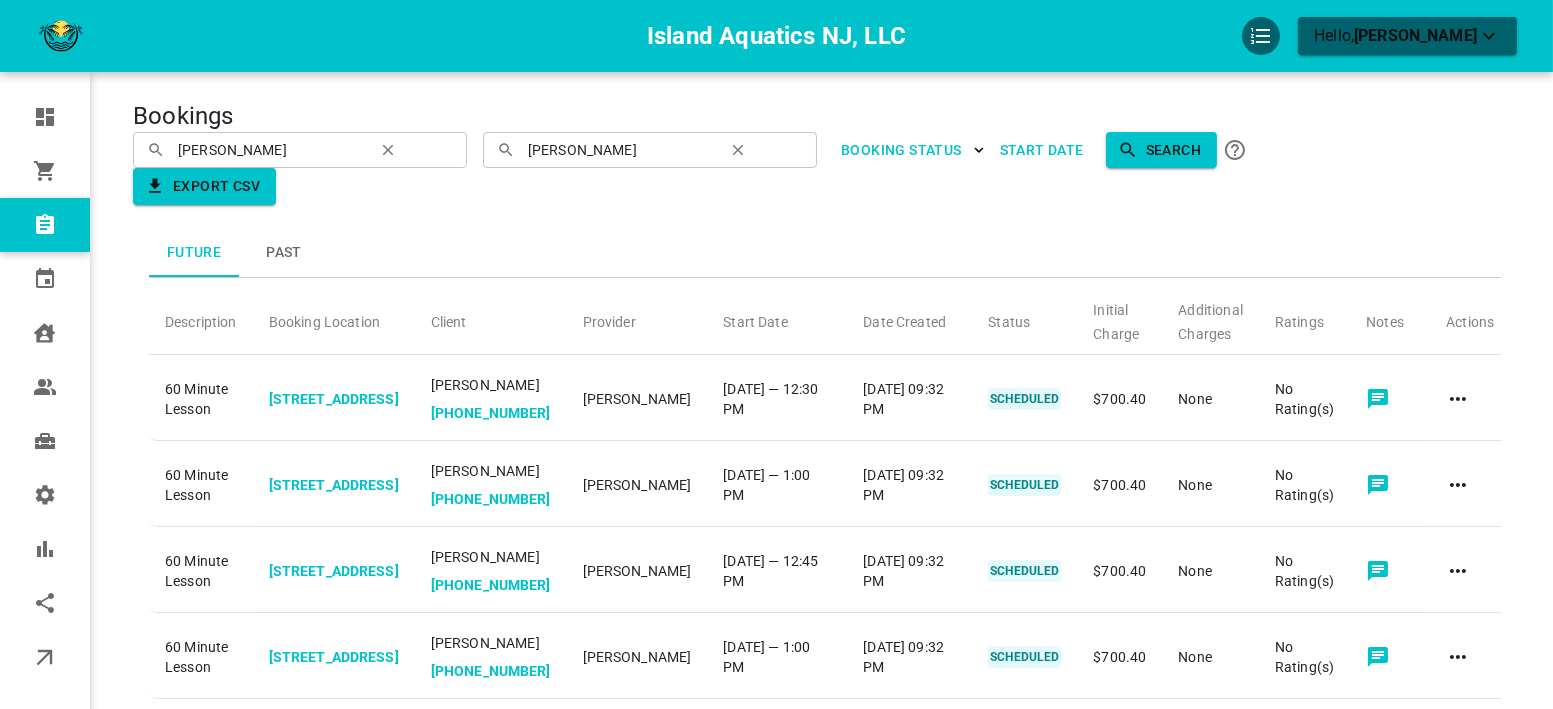 drag, startPoint x: 388, startPoint y: 133, endPoint x: 387, endPoint y: 143, distance: 10.049875 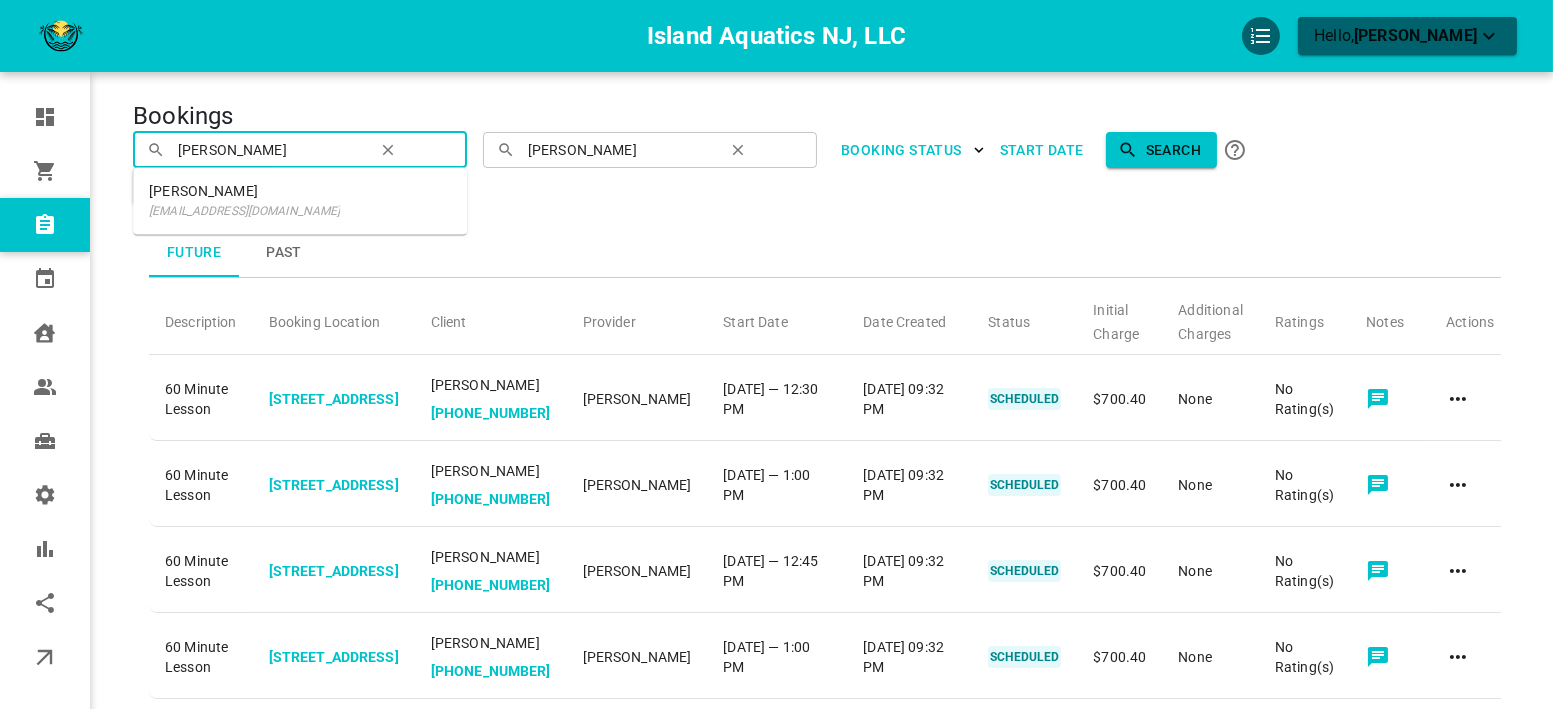 click 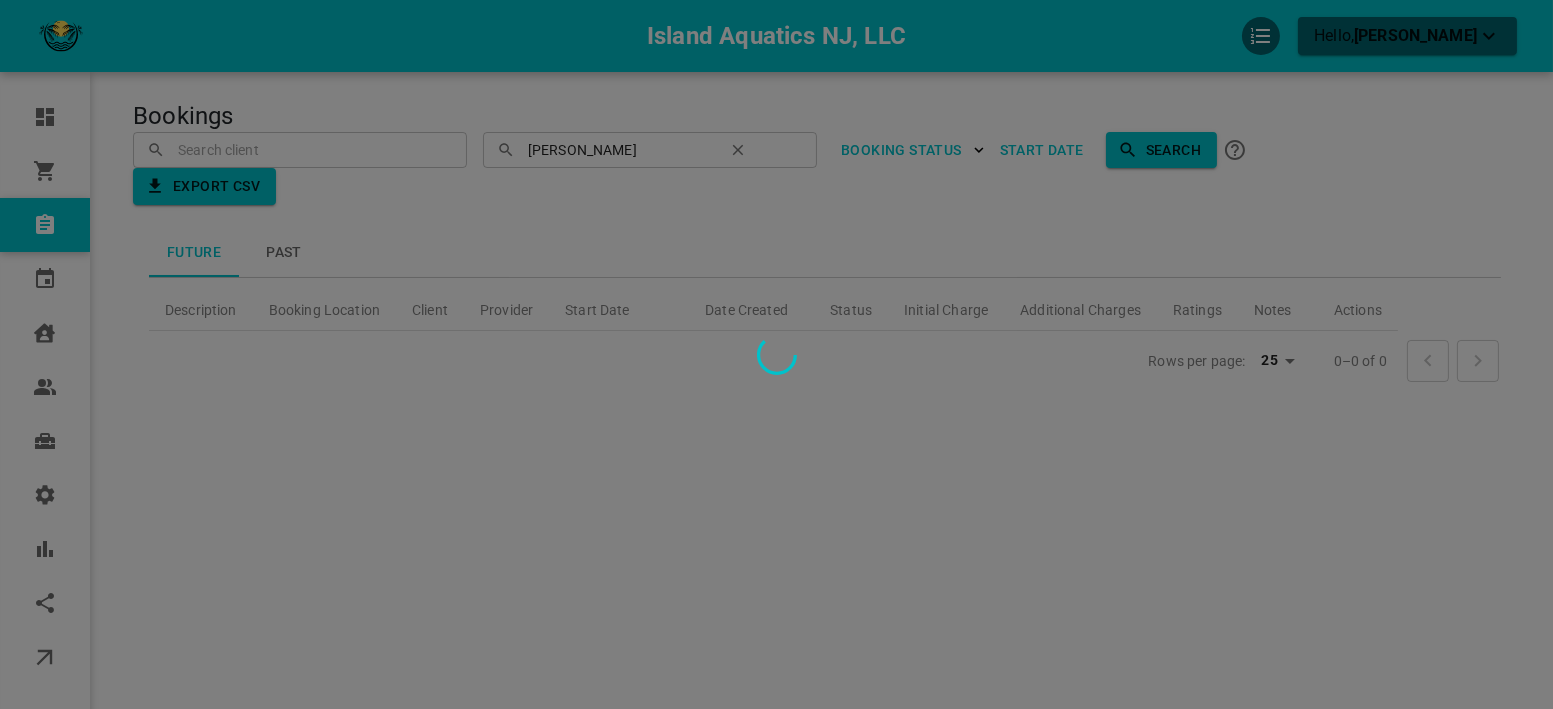 click at bounding box center [776, 354] 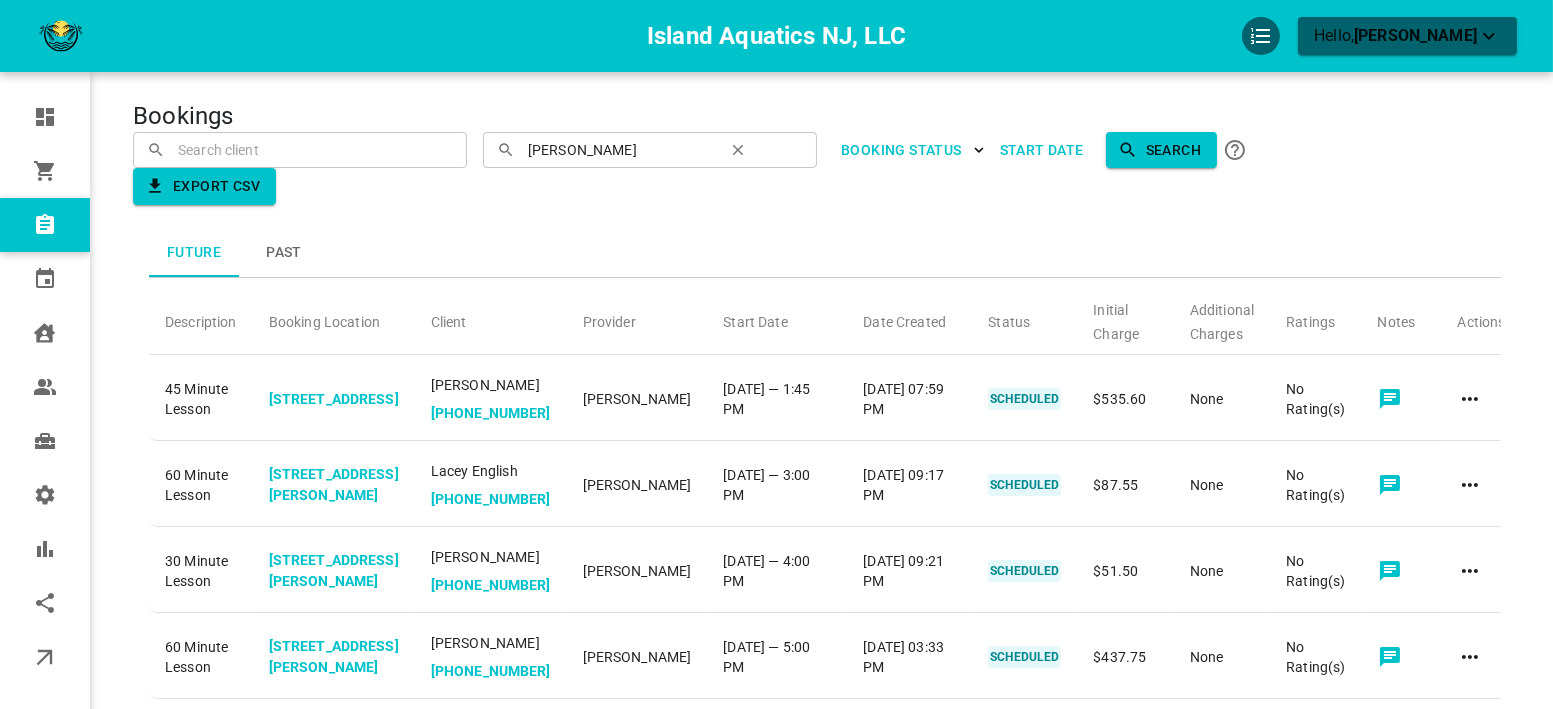 click on "​ ​" at bounding box center (292, 142) 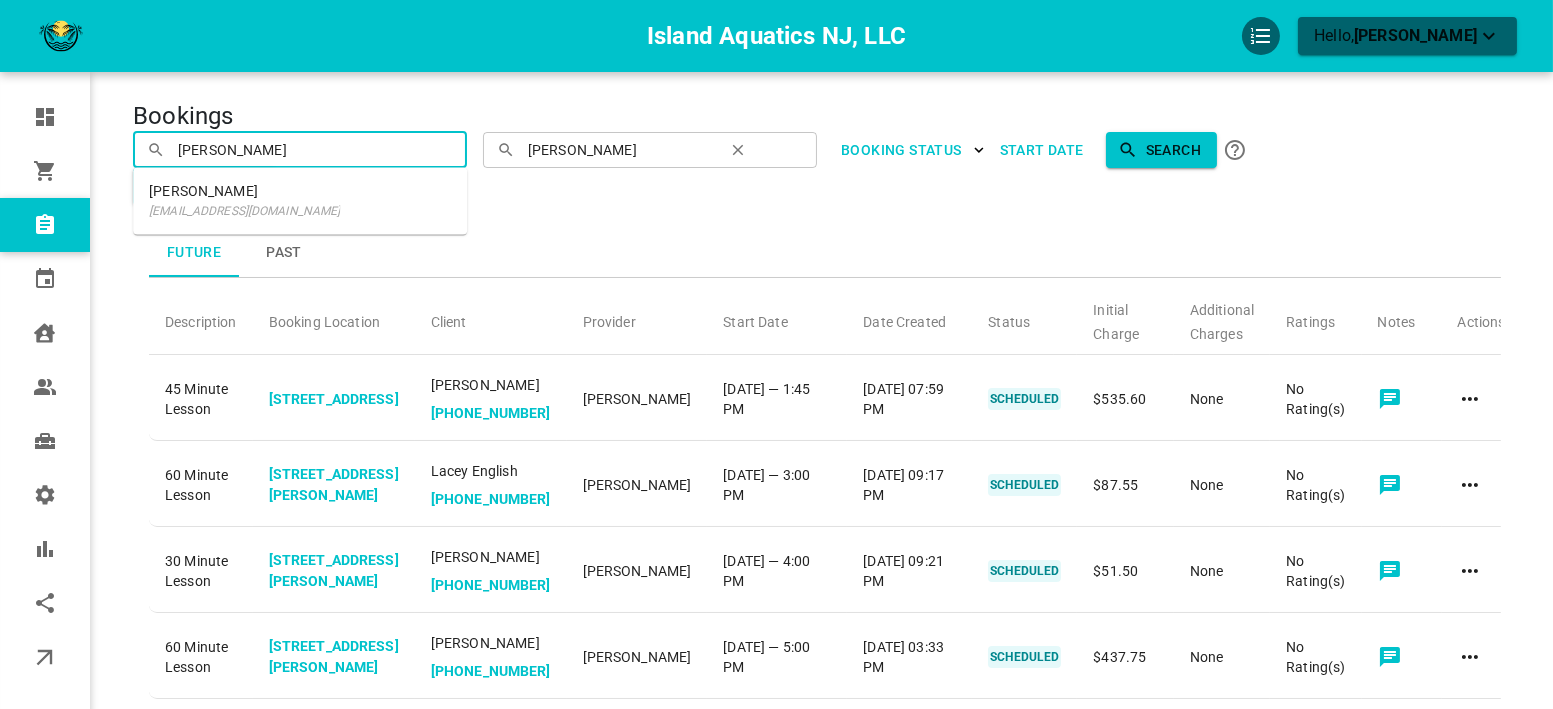 click on "[EMAIL_ADDRESS][DOMAIN_NAME]" at bounding box center [244, 211] 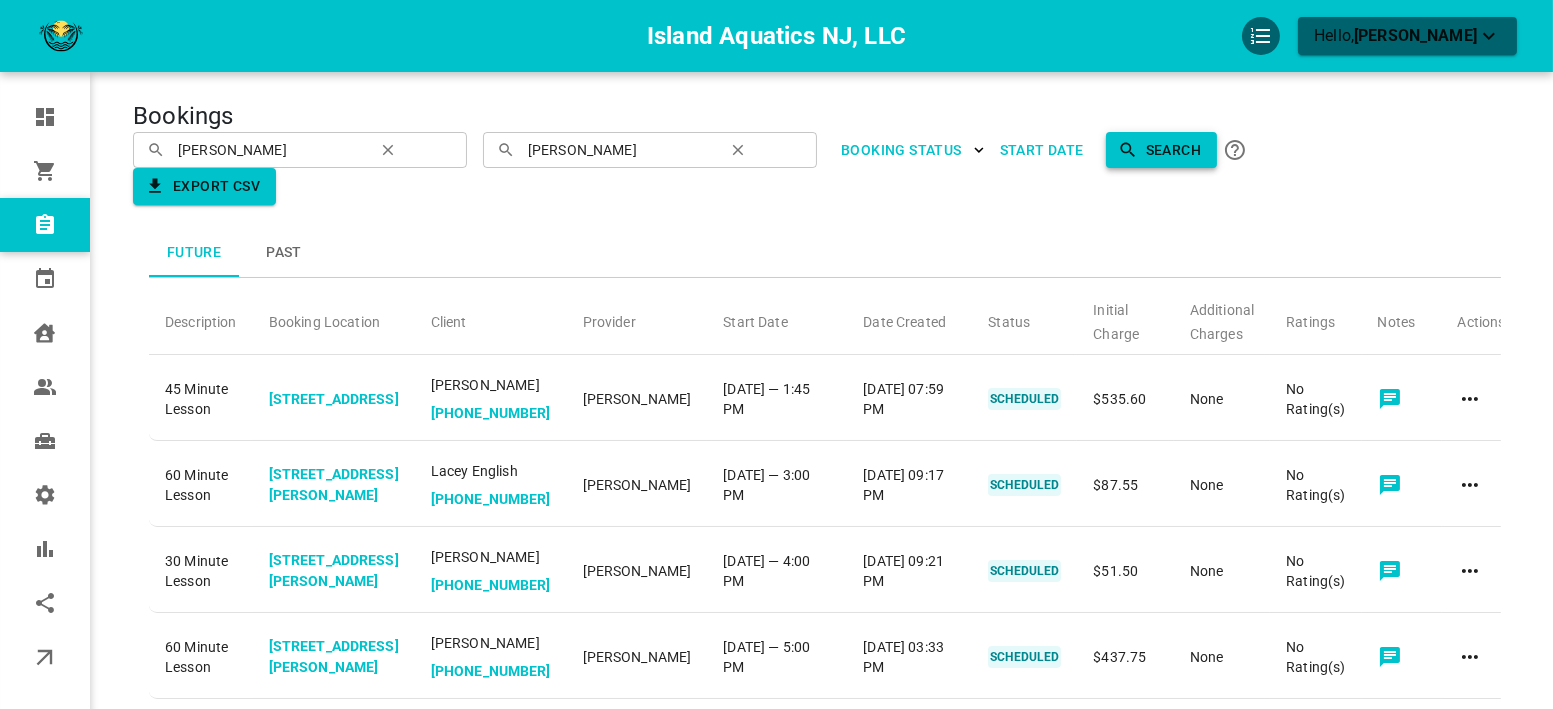 click 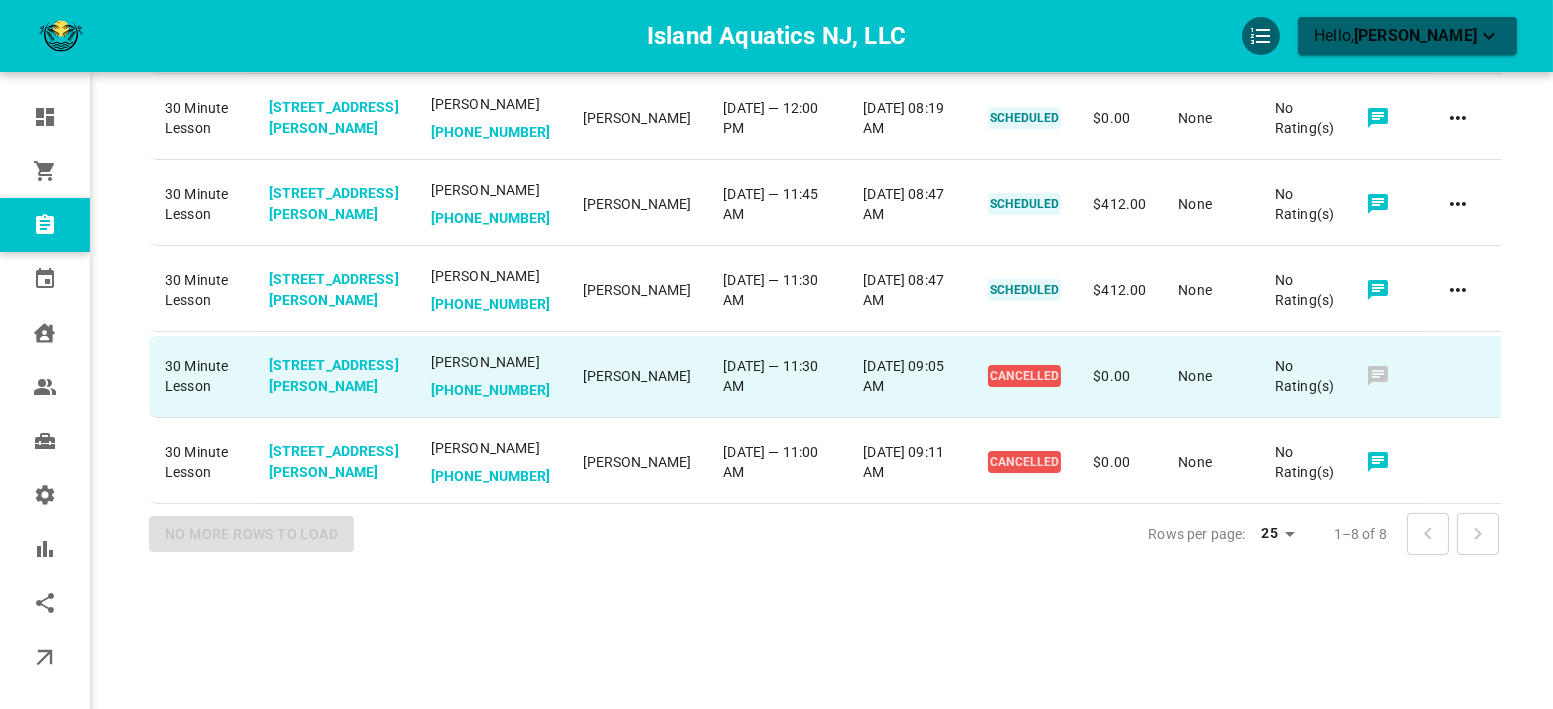 scroll, scrollTop: 666, scrollLeft: 0, axis: vertical 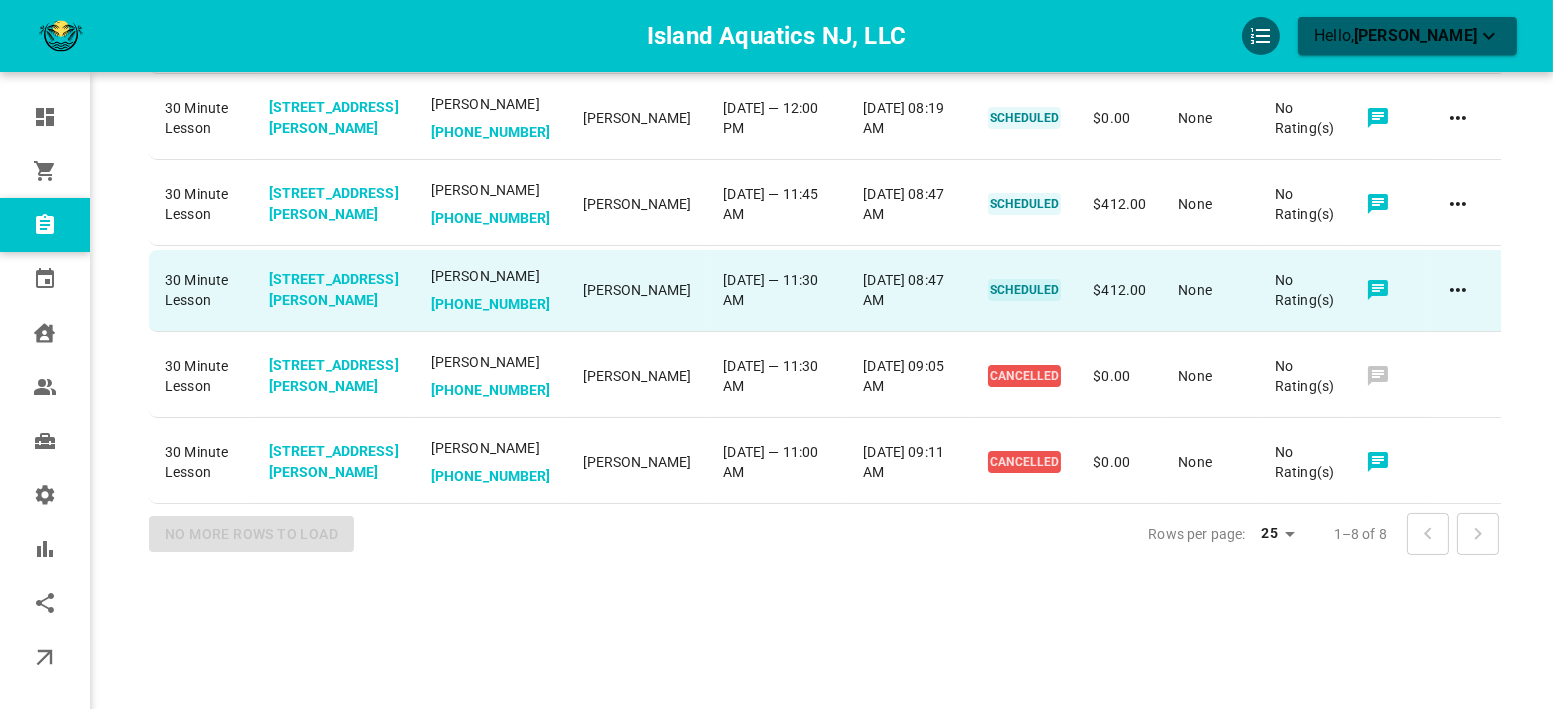 click 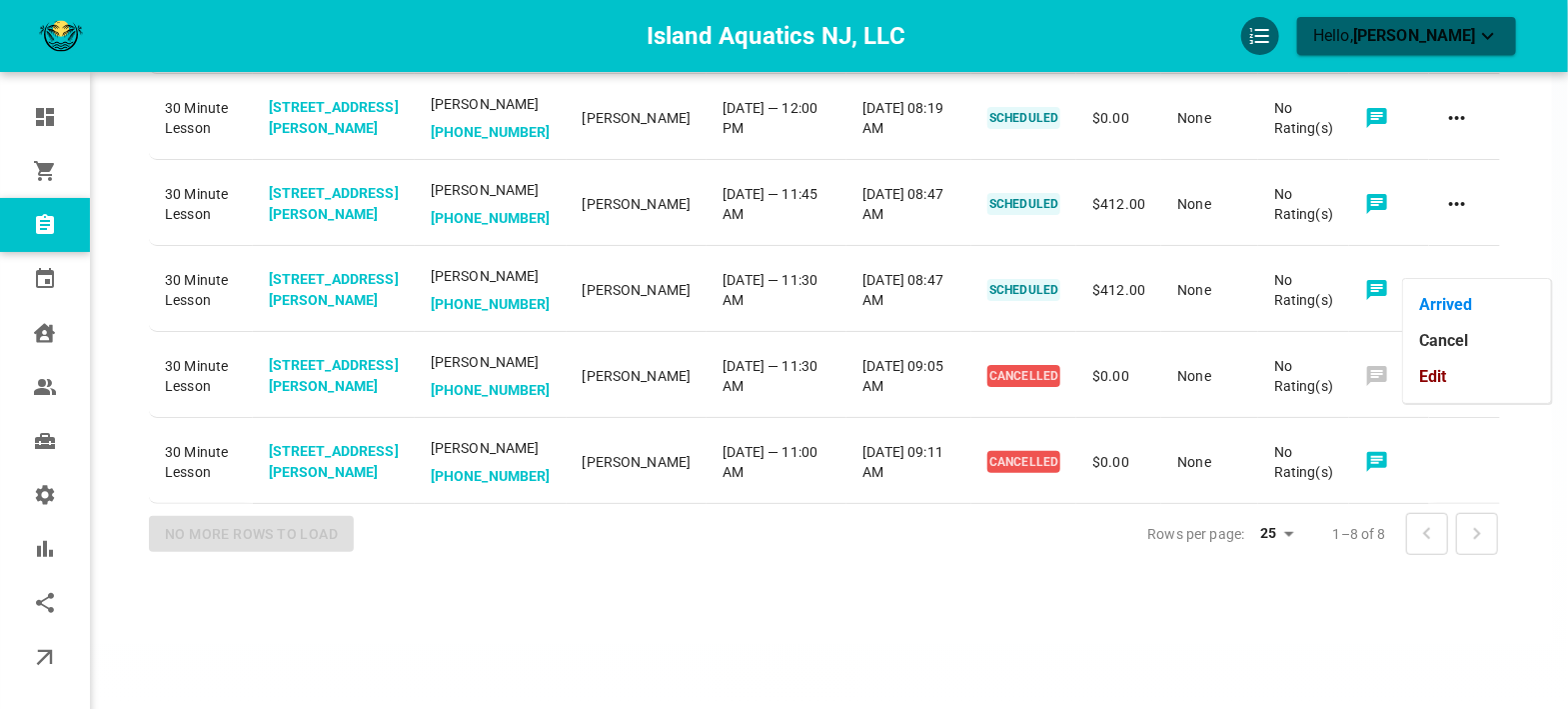 click on "Edit" at bounding box center [1477, 377] 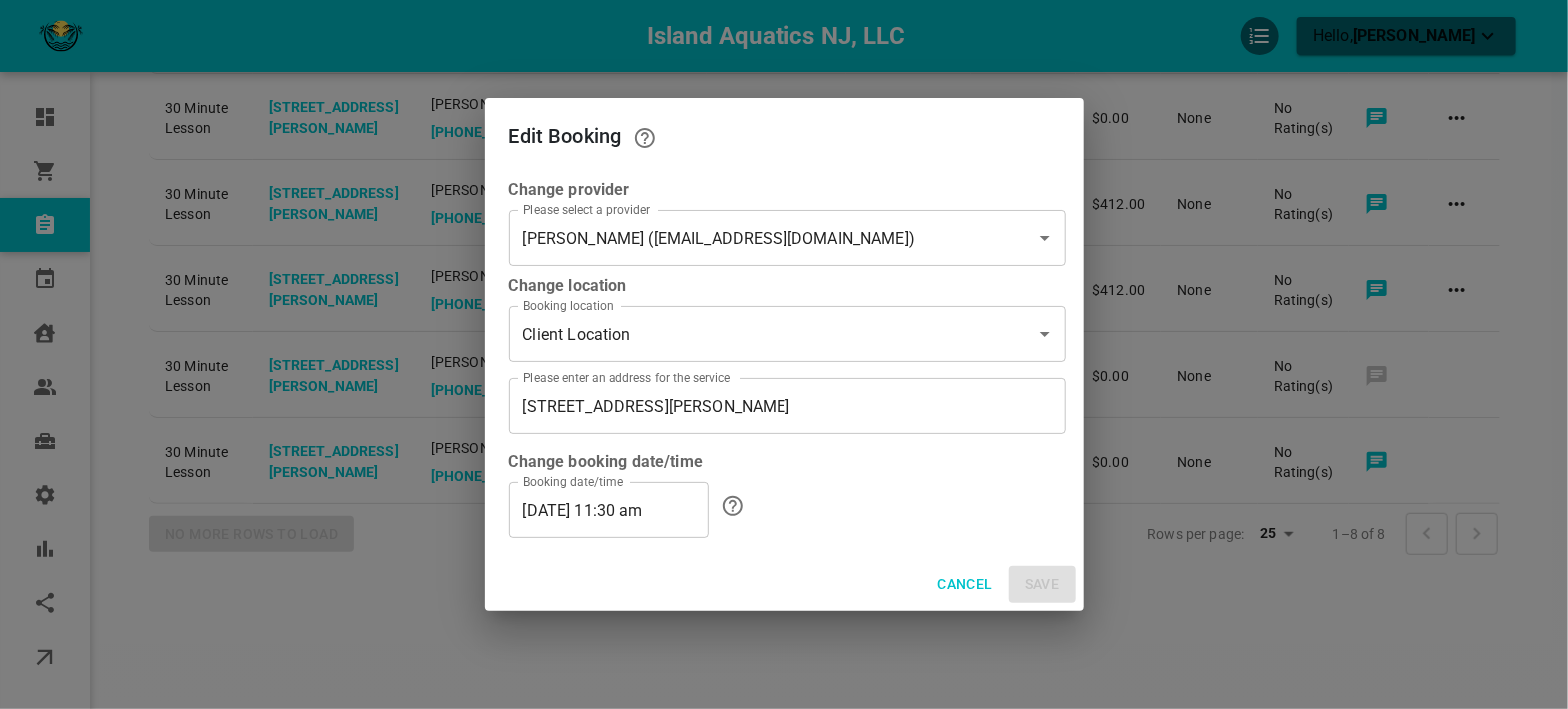 click on "07/31/2025 11:30 am" at bounding box center (609, 510) 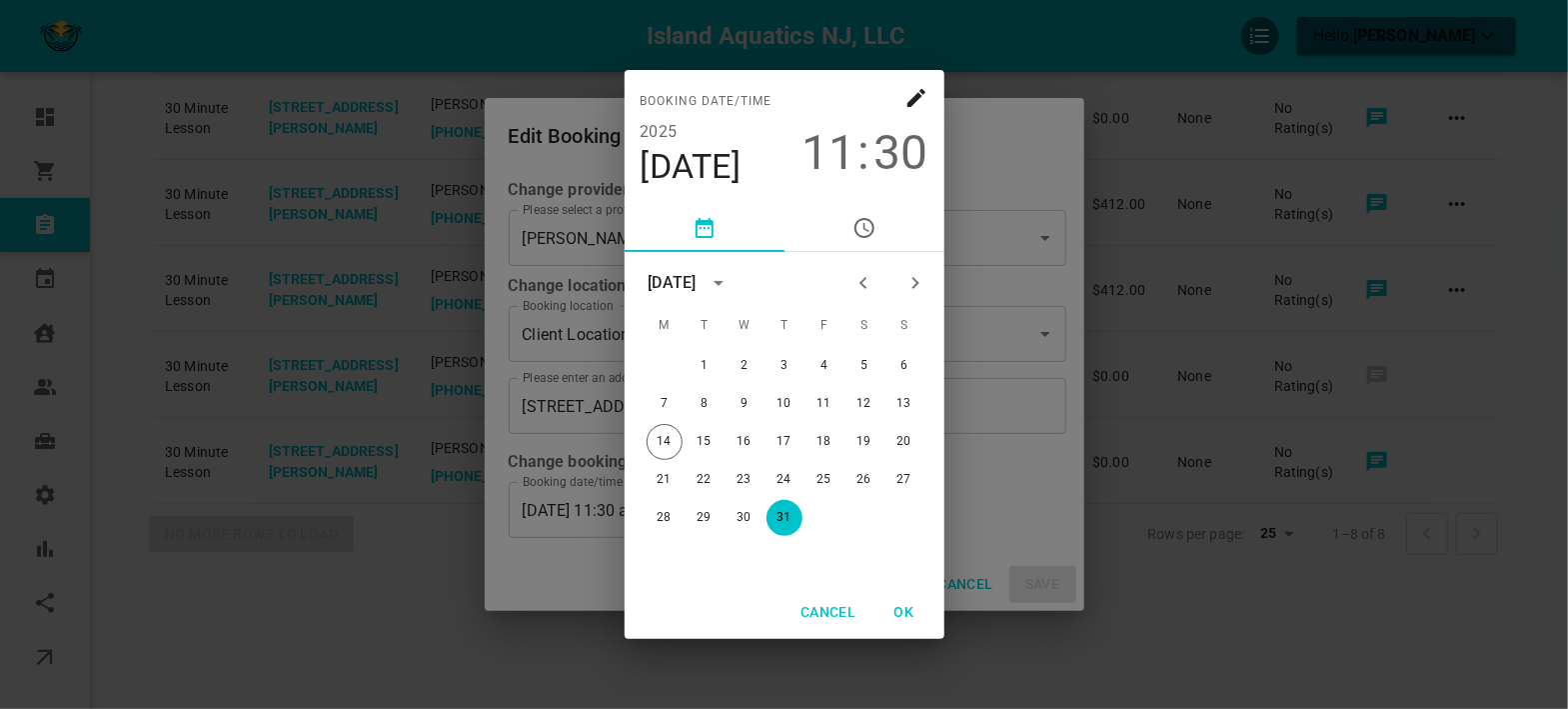 click on "30" at bounding box center (901, 153) 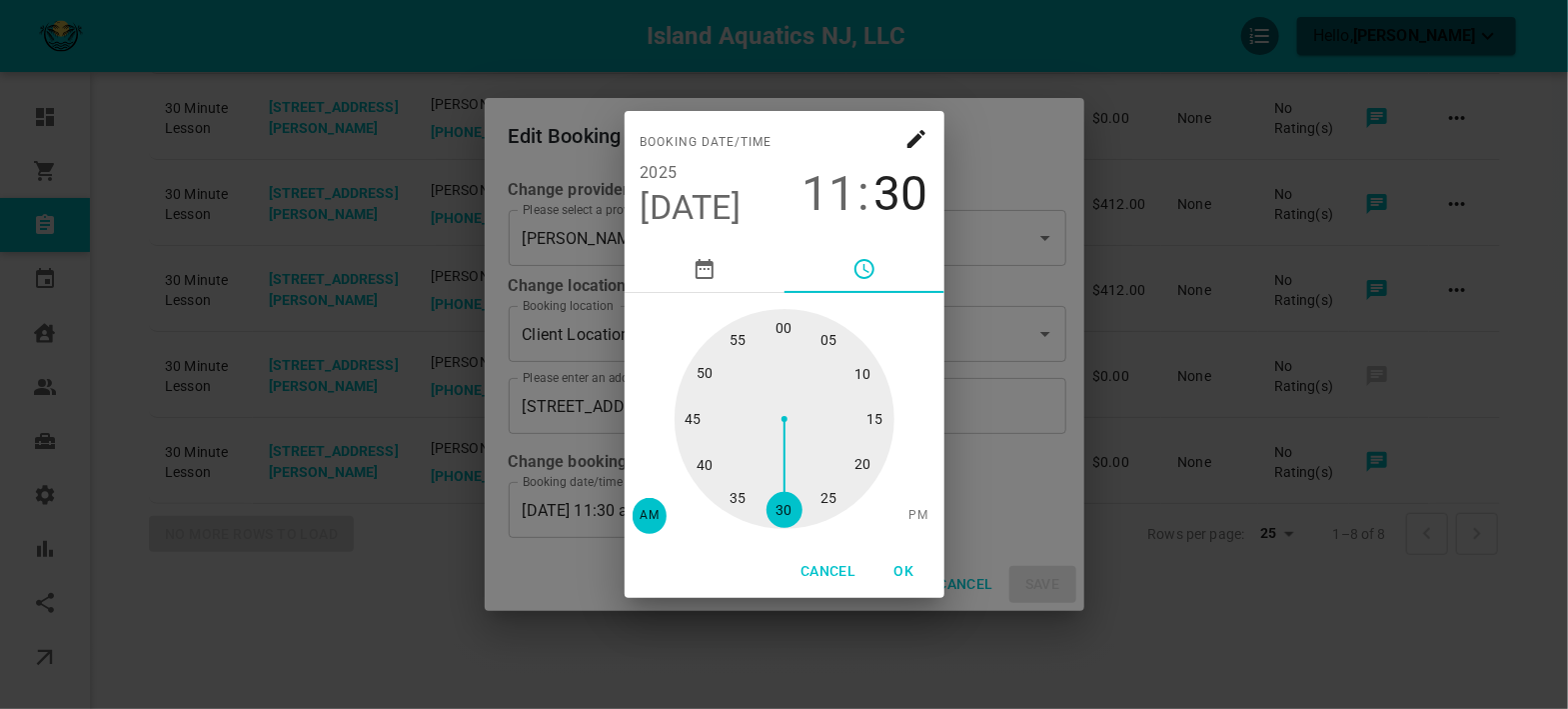 click at bounding box center [784, 419] 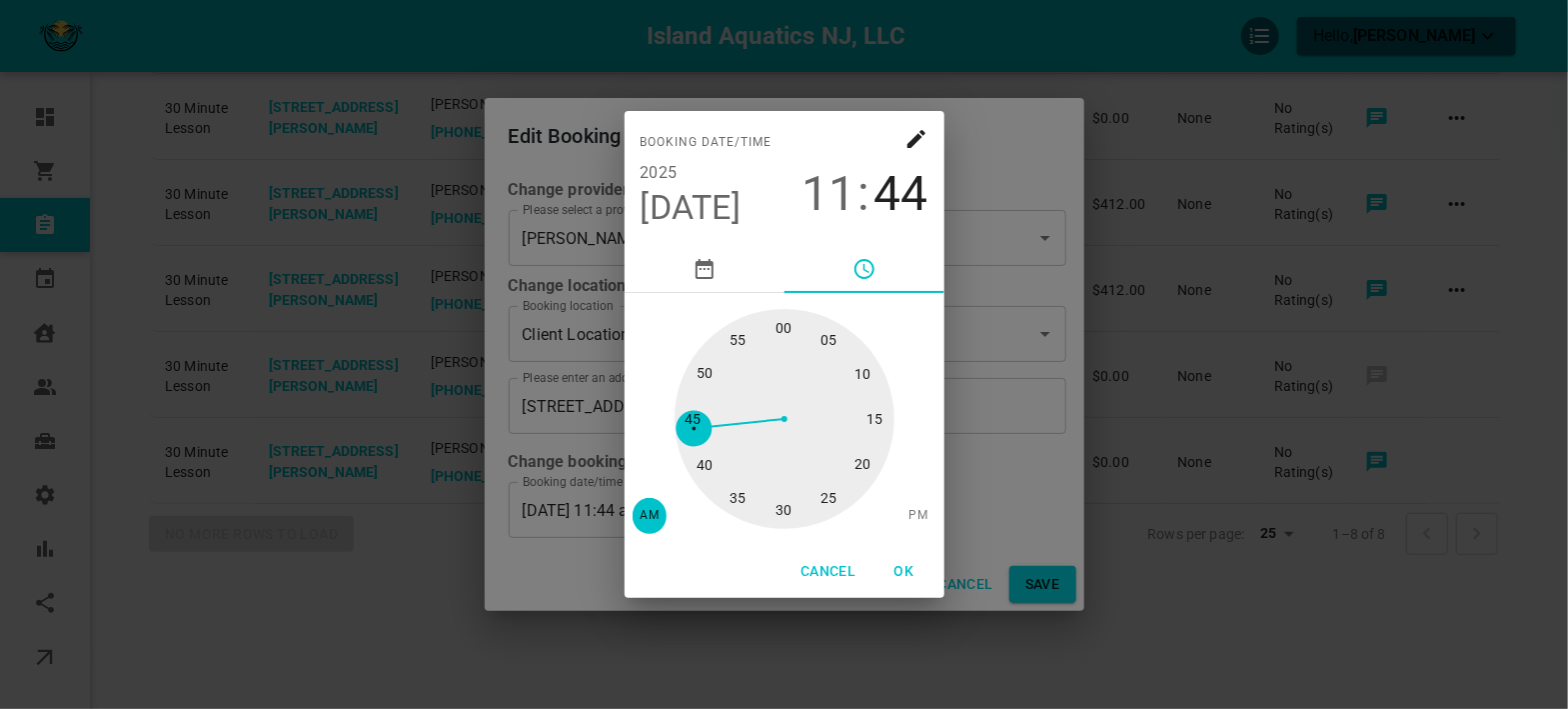 click at bounding box center [784, 419] 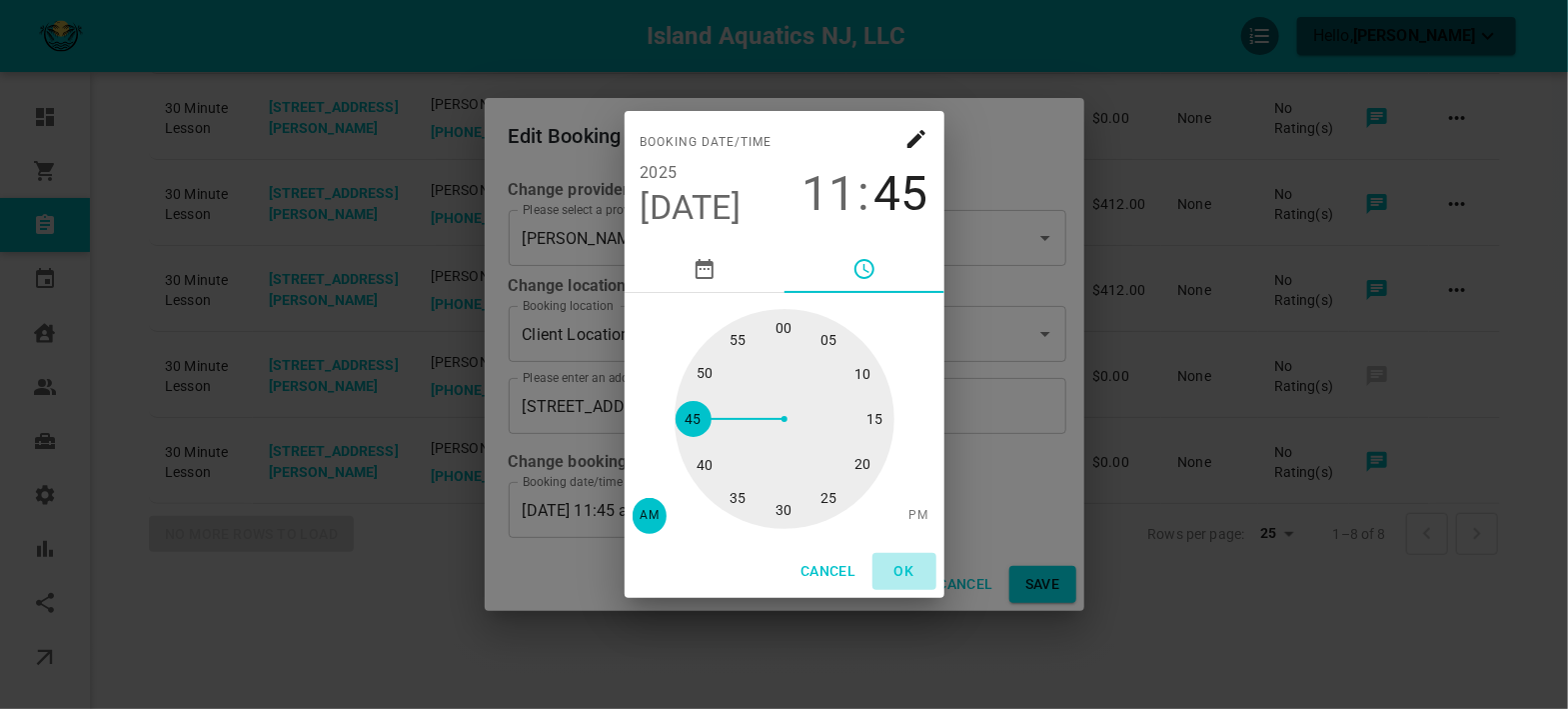 click on "OK" at bounding box center (904, 571) 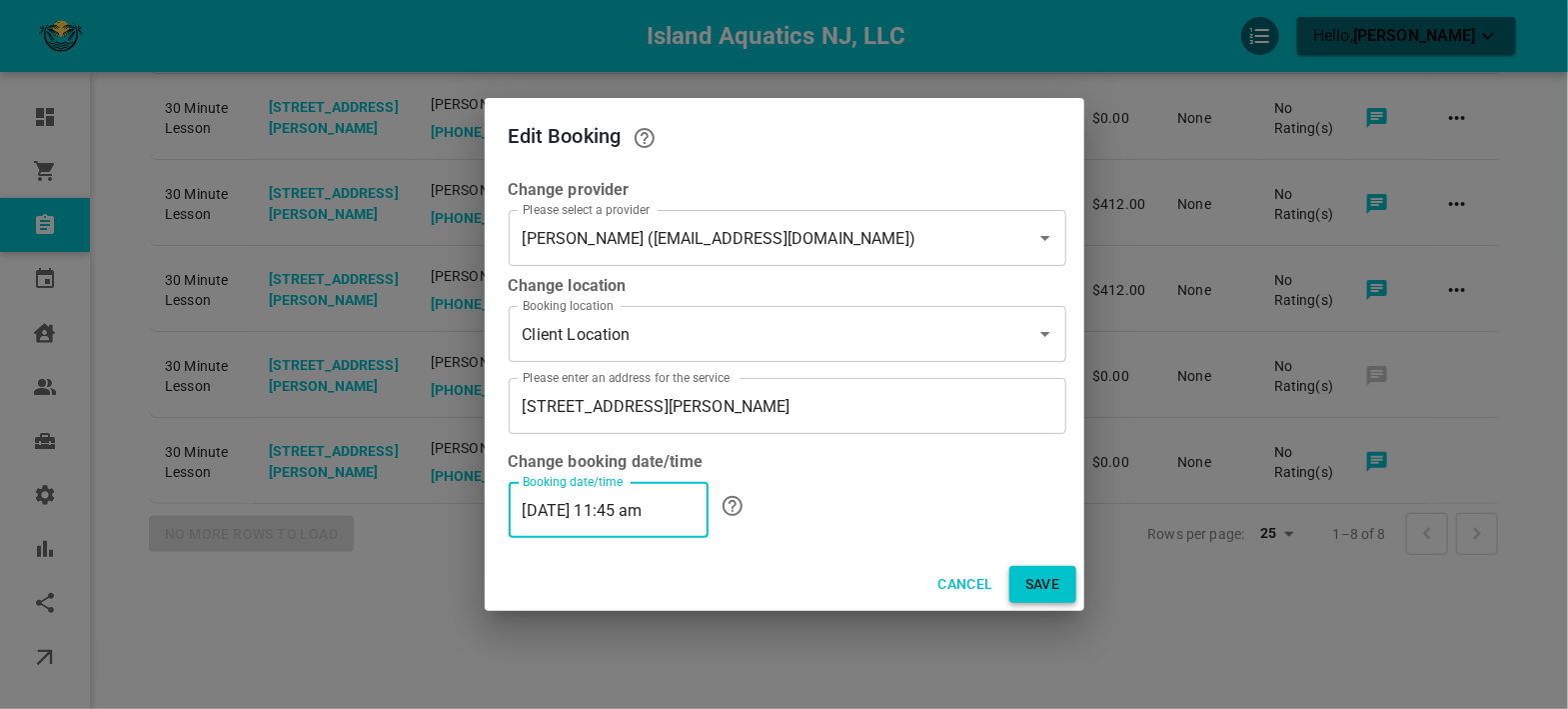 click on "Save" at bounding box center [1042, 584] 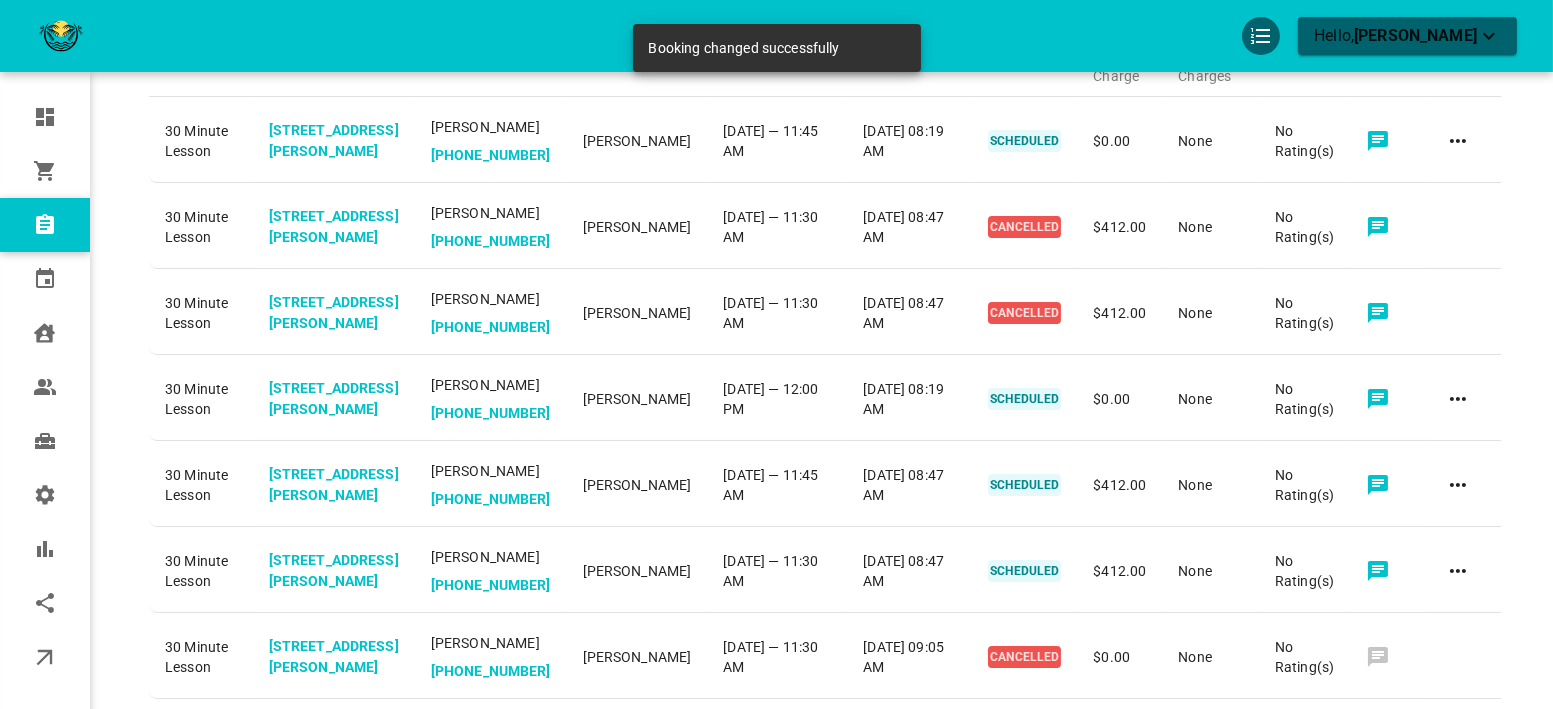 scroll, scrollTop: 0, scrollLeft: 0, axis: both 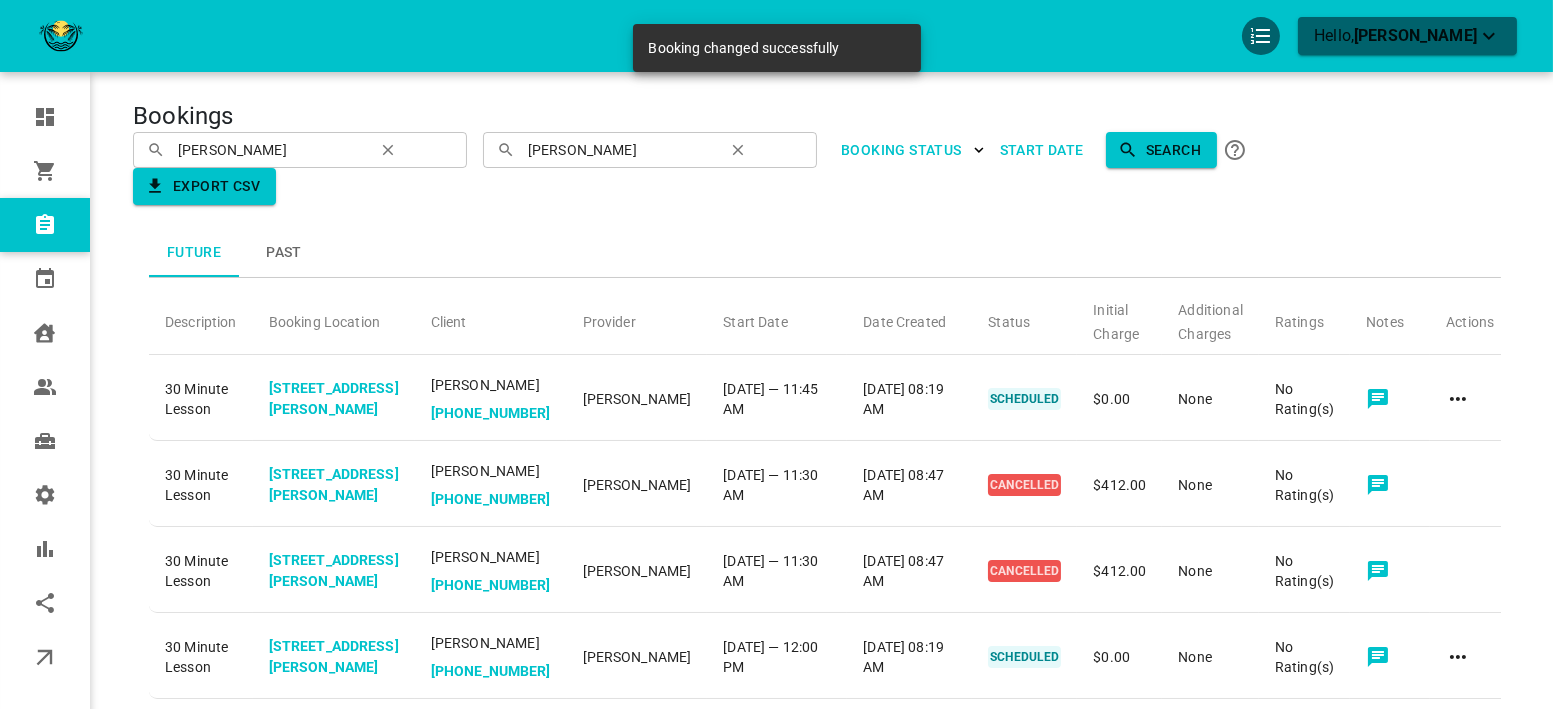 click 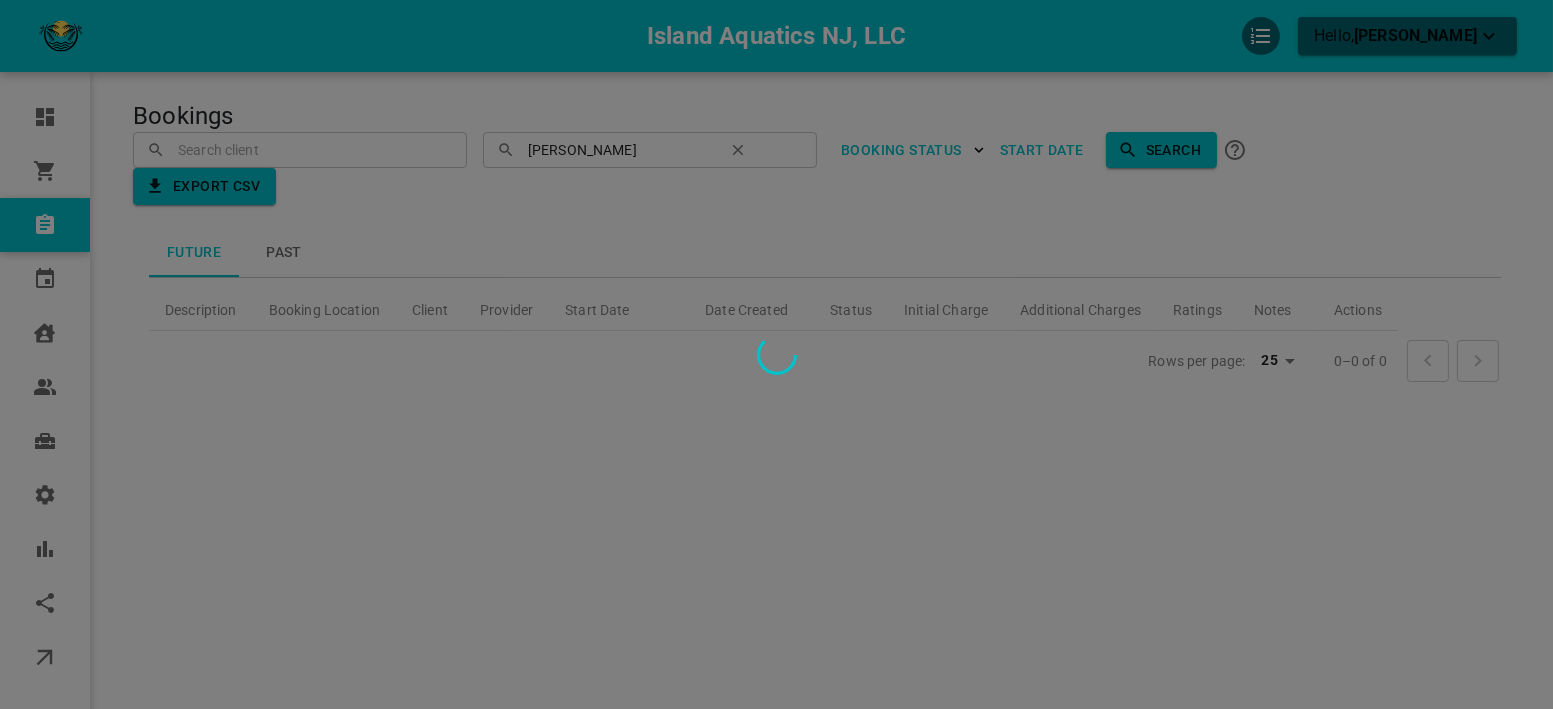 click at bounding box center [776, 354] 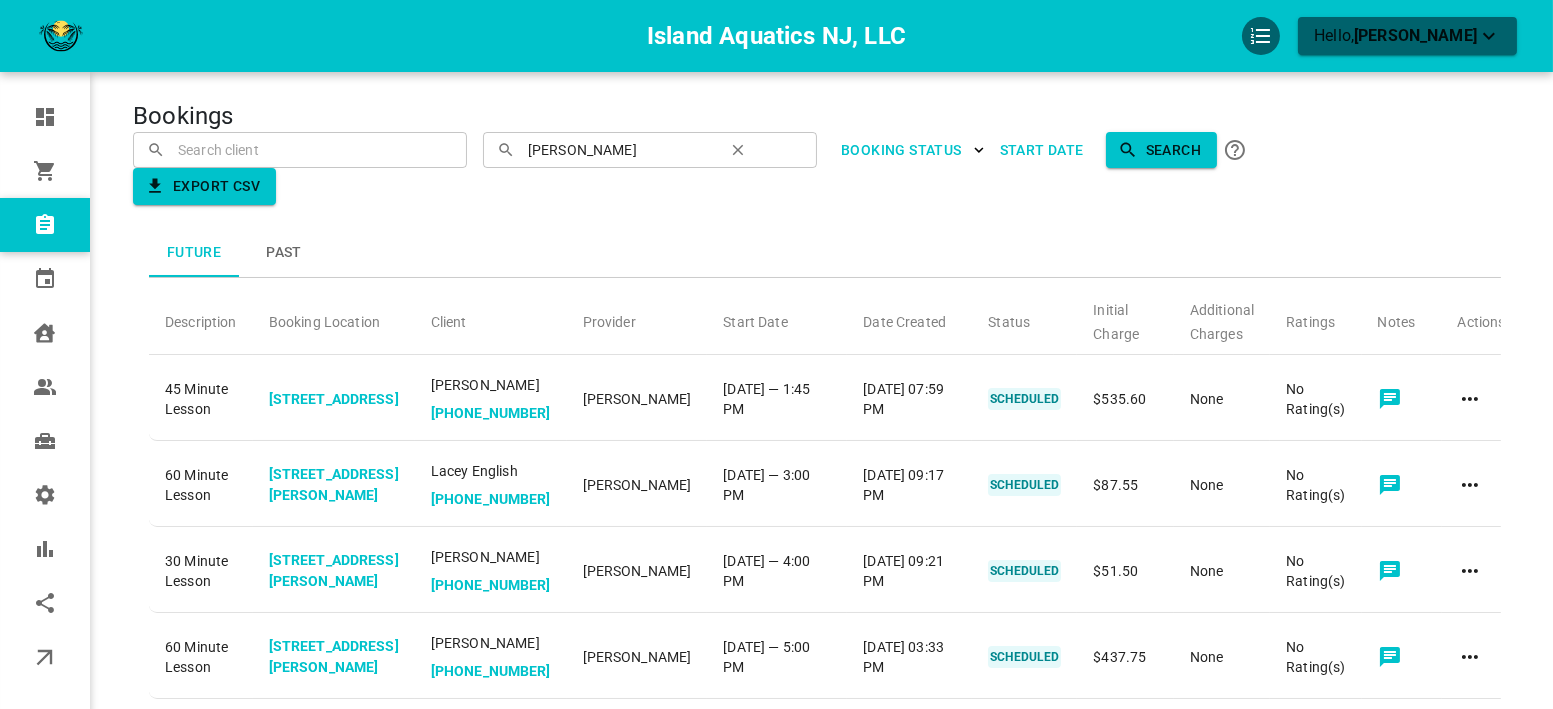 click at bounding box center [300, 149] 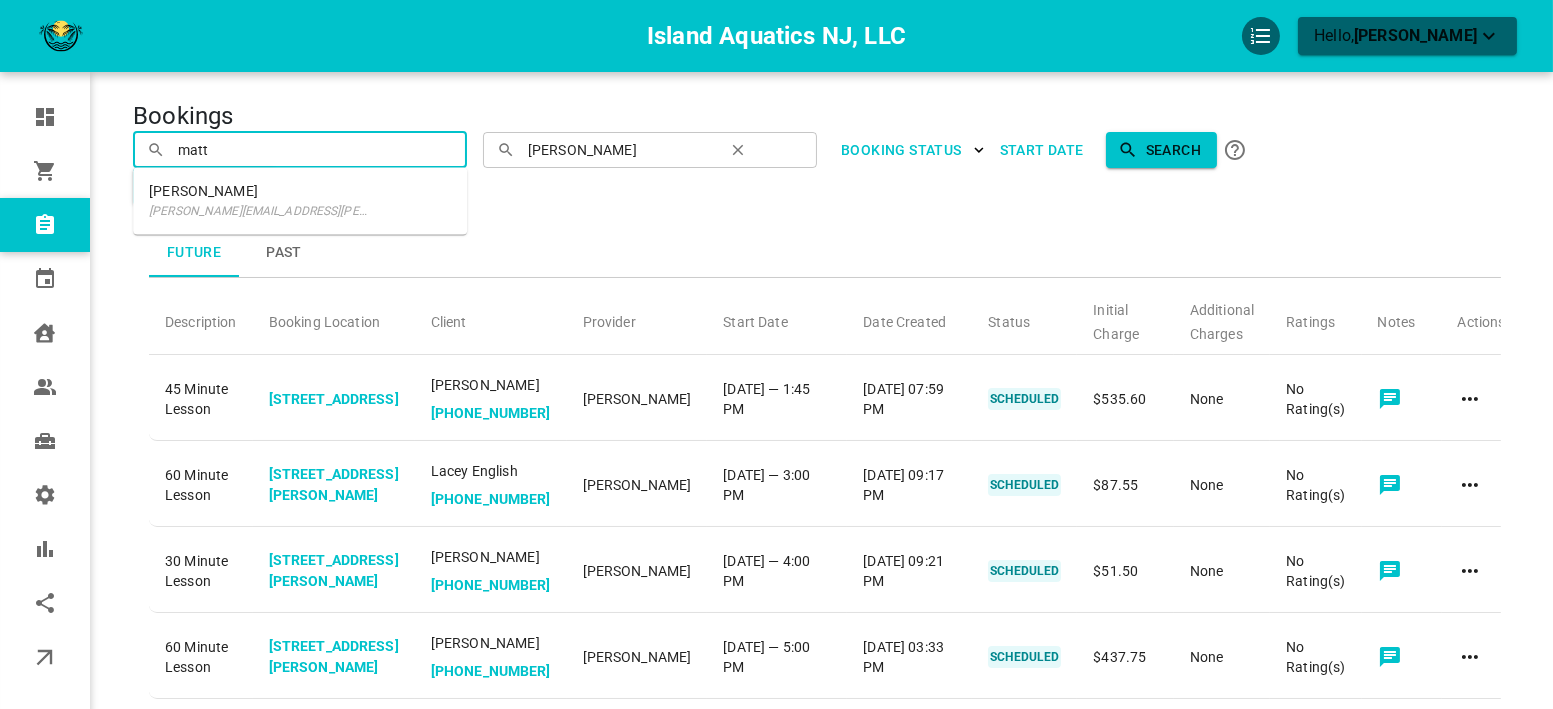 click on "[PERSON_NAME]" at bounding box center [258, 191] 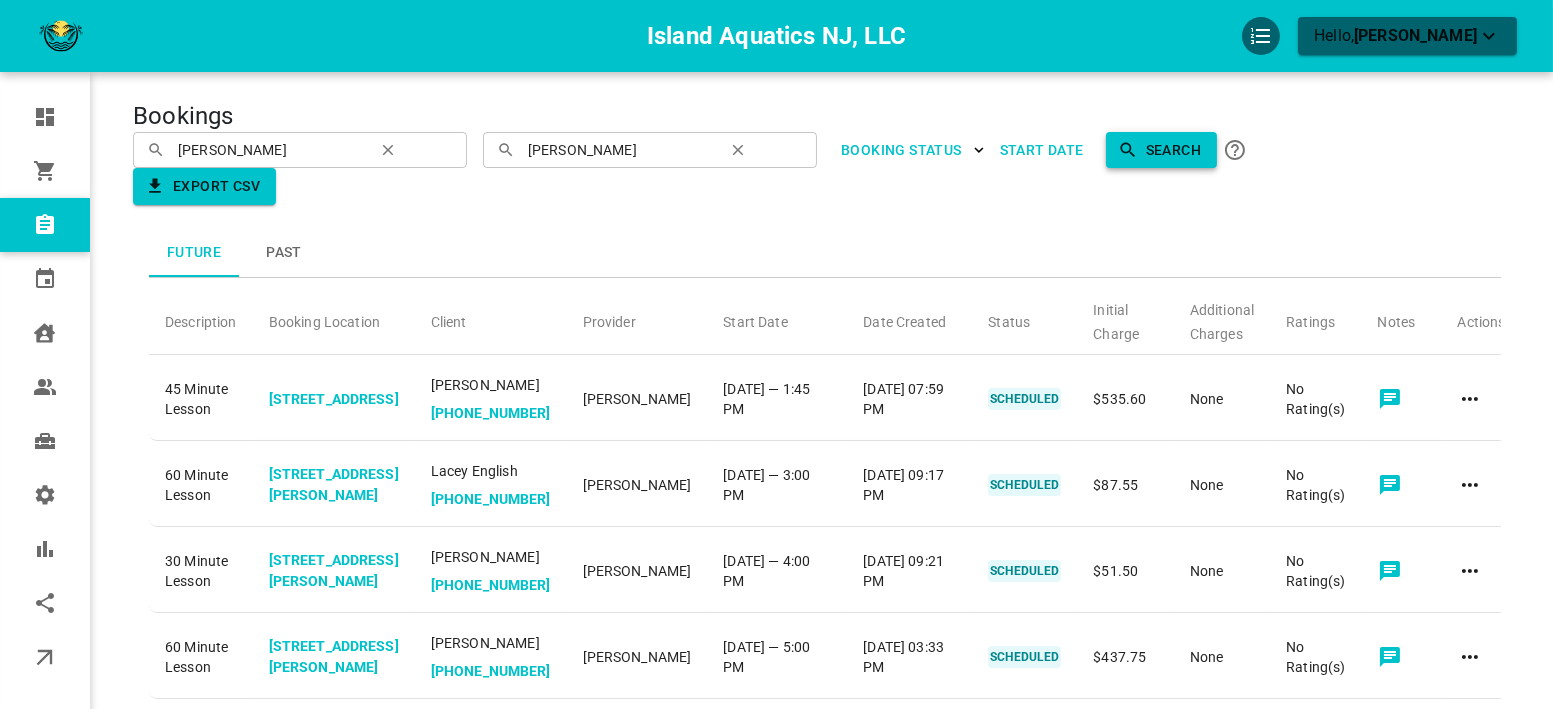 click on "Search" at bounding box center (1161, 150) 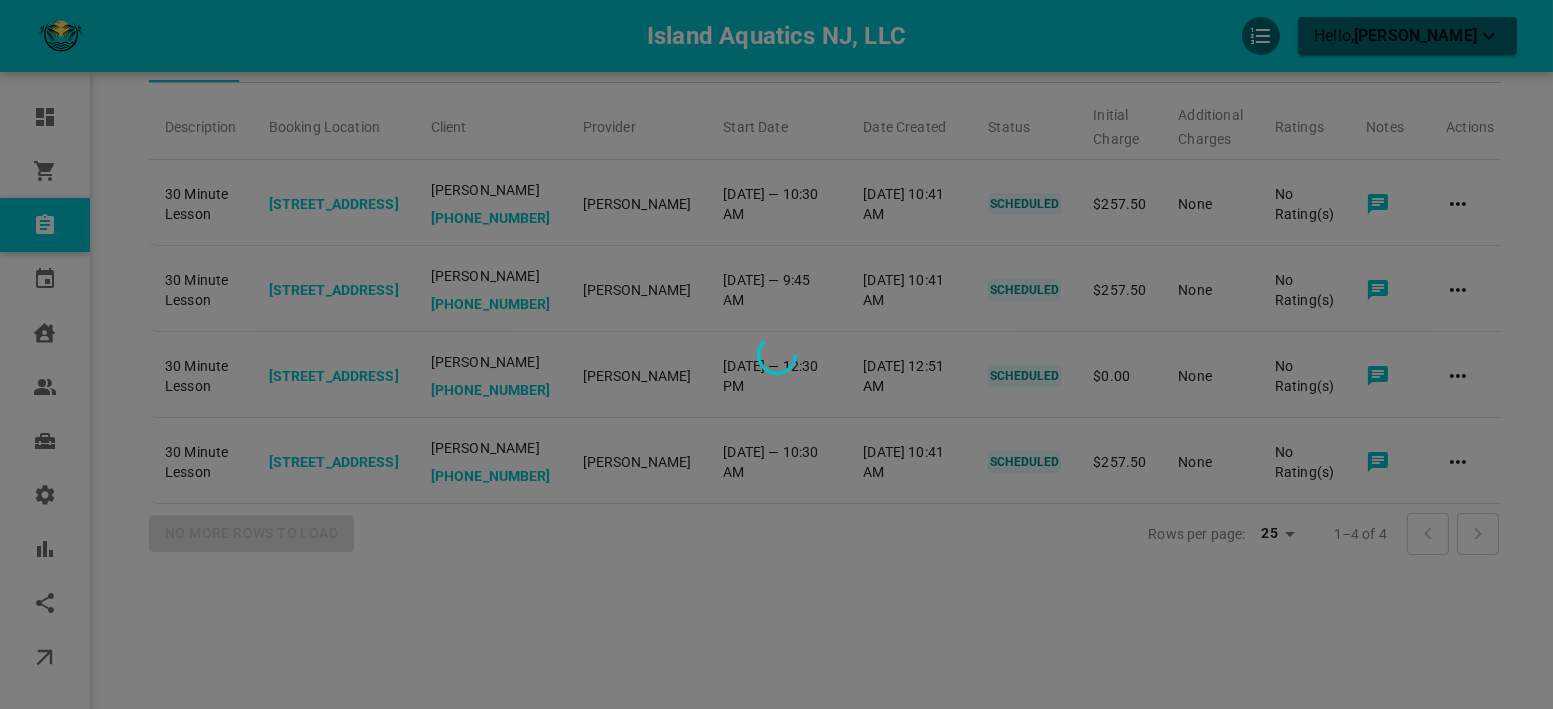scroll, scrollTop: 222, scrollLeft: 0, axis: vertical 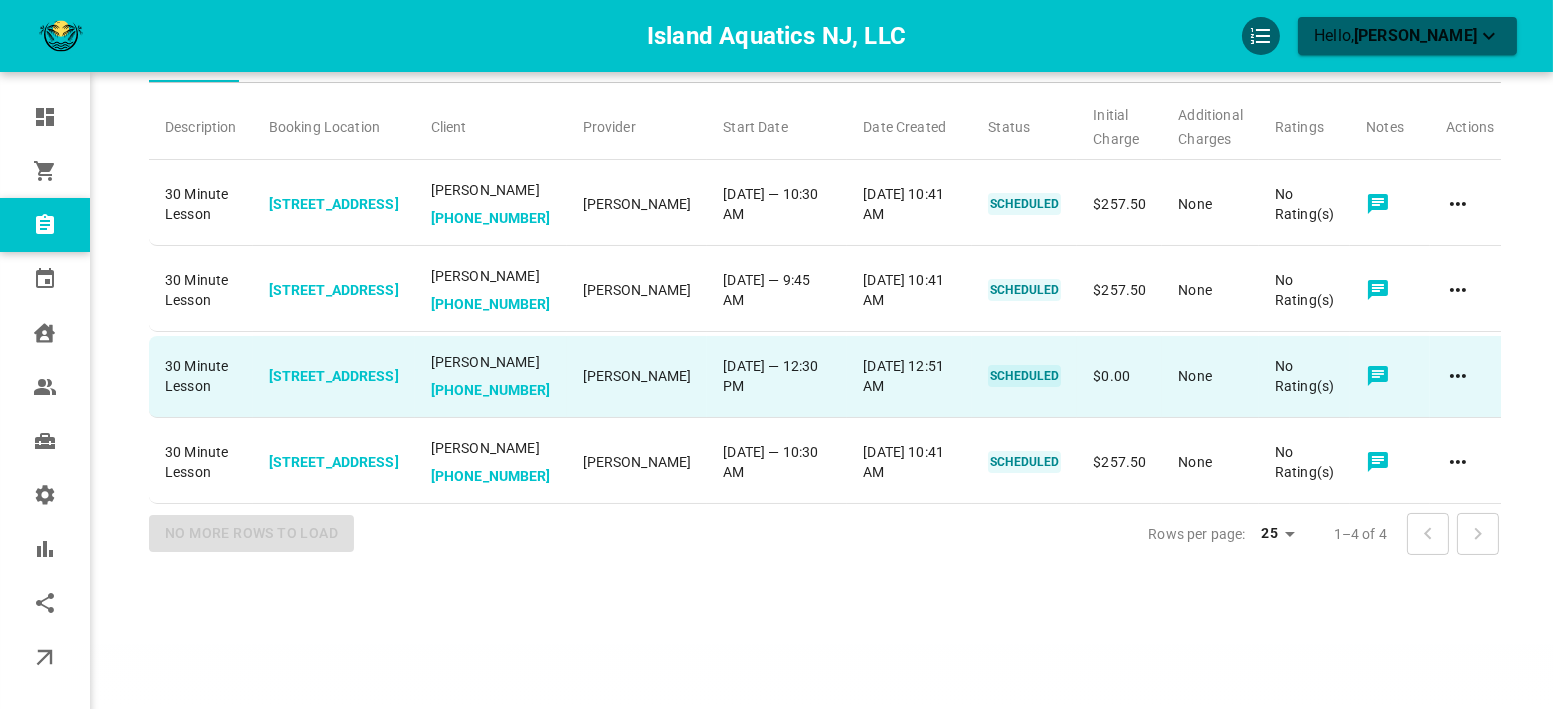click 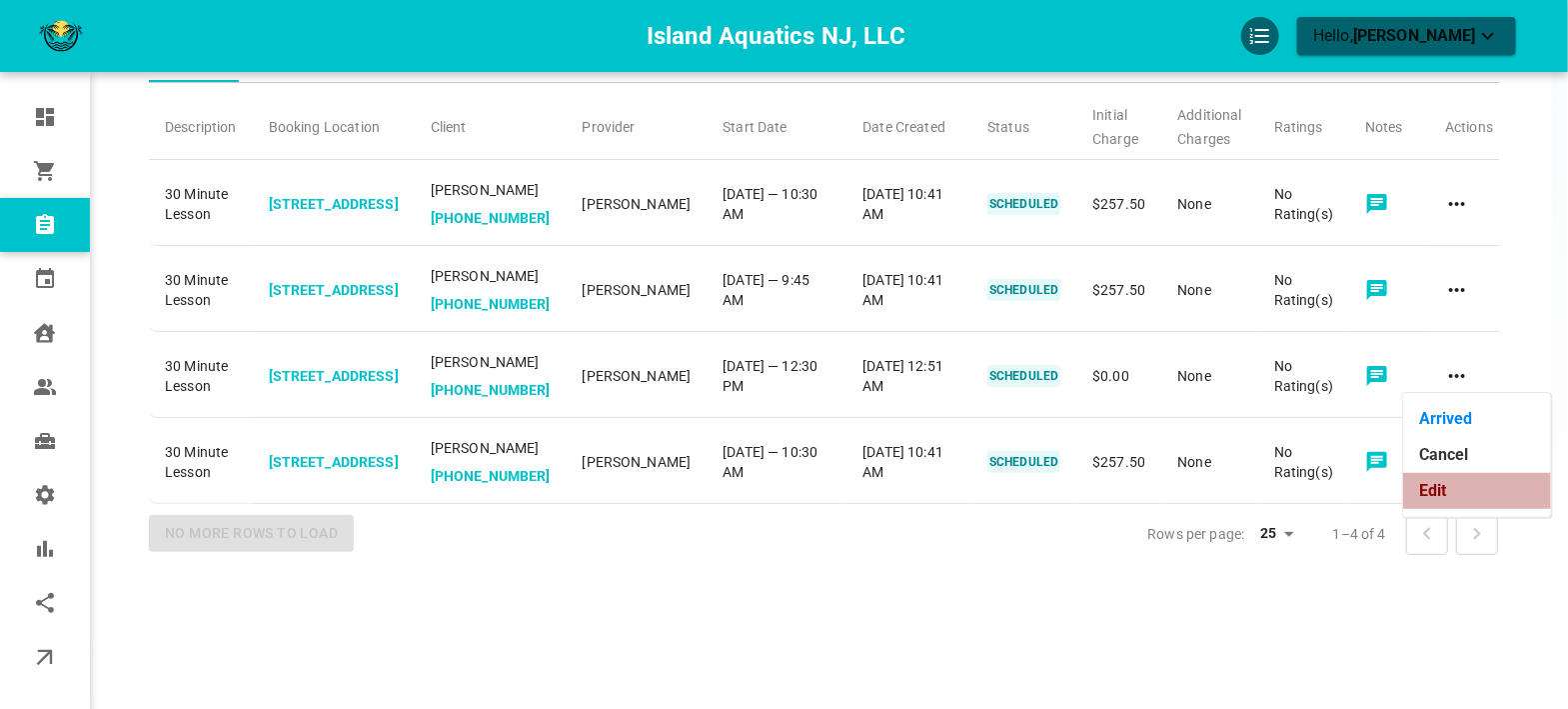 click on "Edit" at bounding box center (1477, 491) 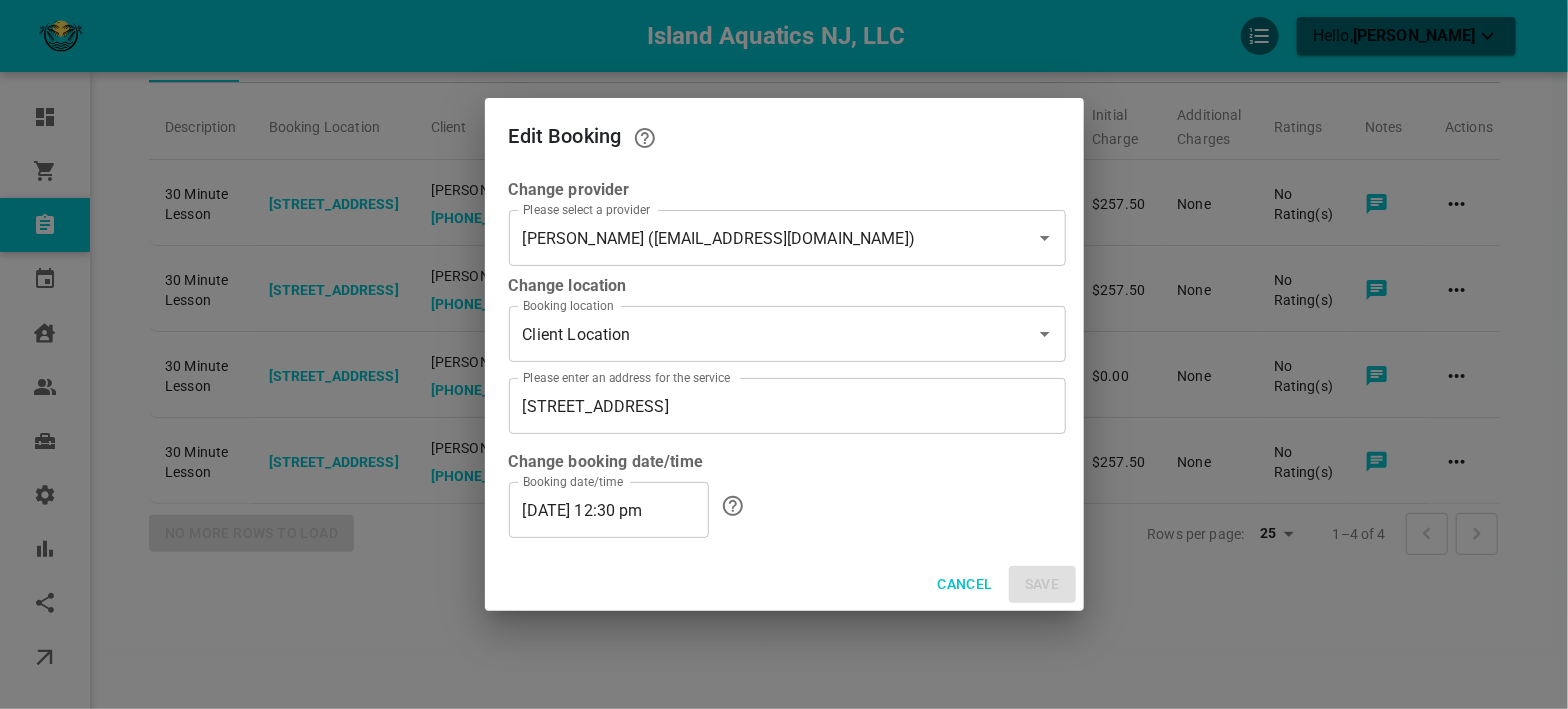 type on "[STREET_ADDRESS]" 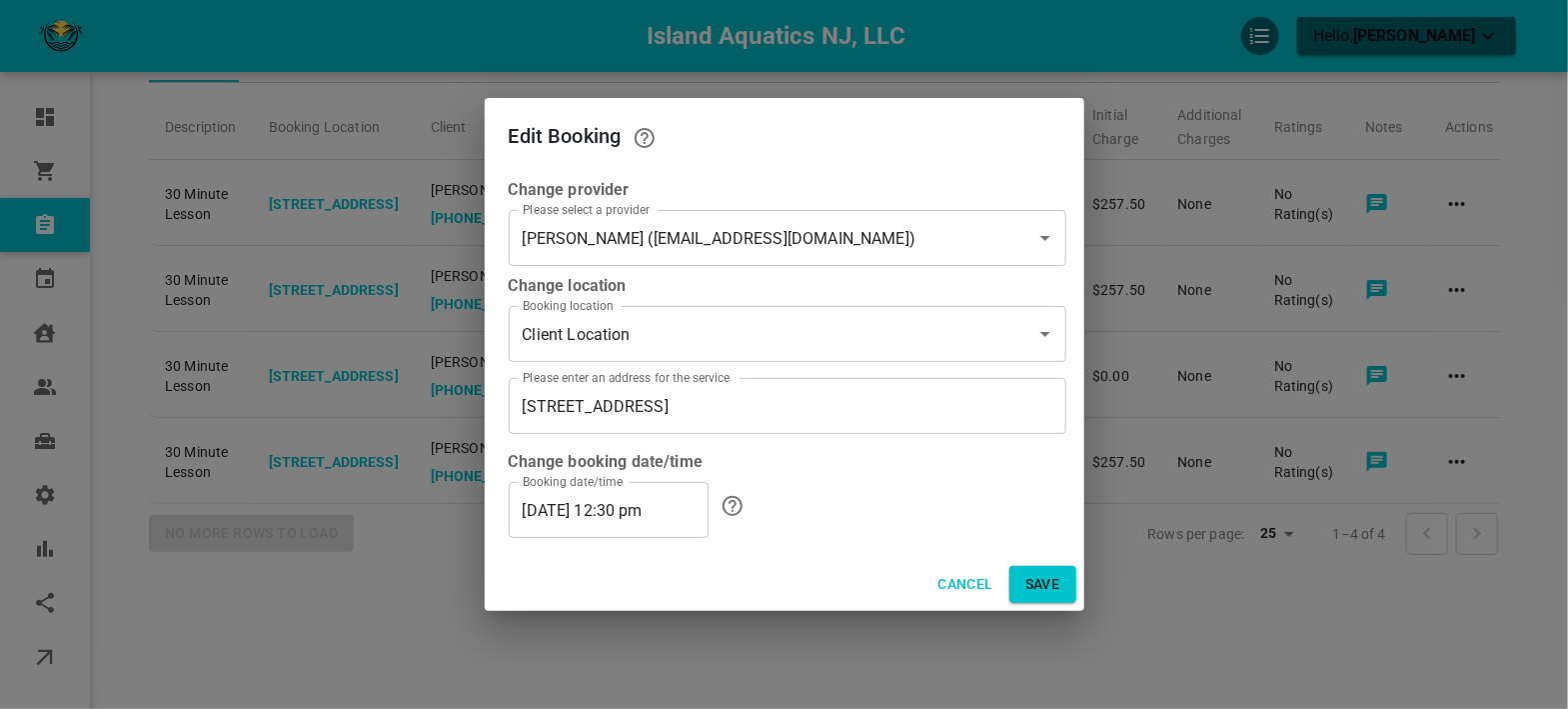 click on "07/31/2025 12:30 pm" at bounding box center (609, 510) 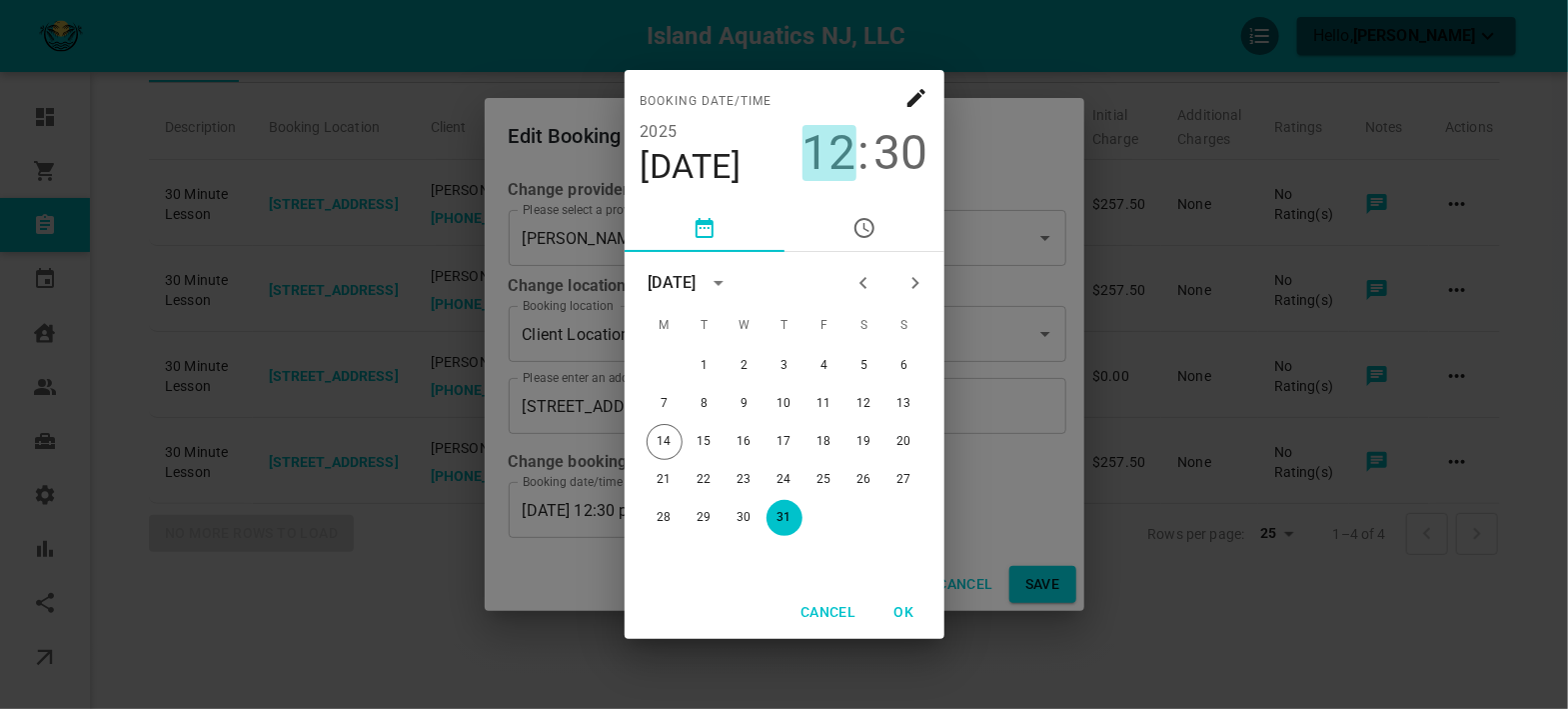 click on "12" at bounding box center (829, 153) 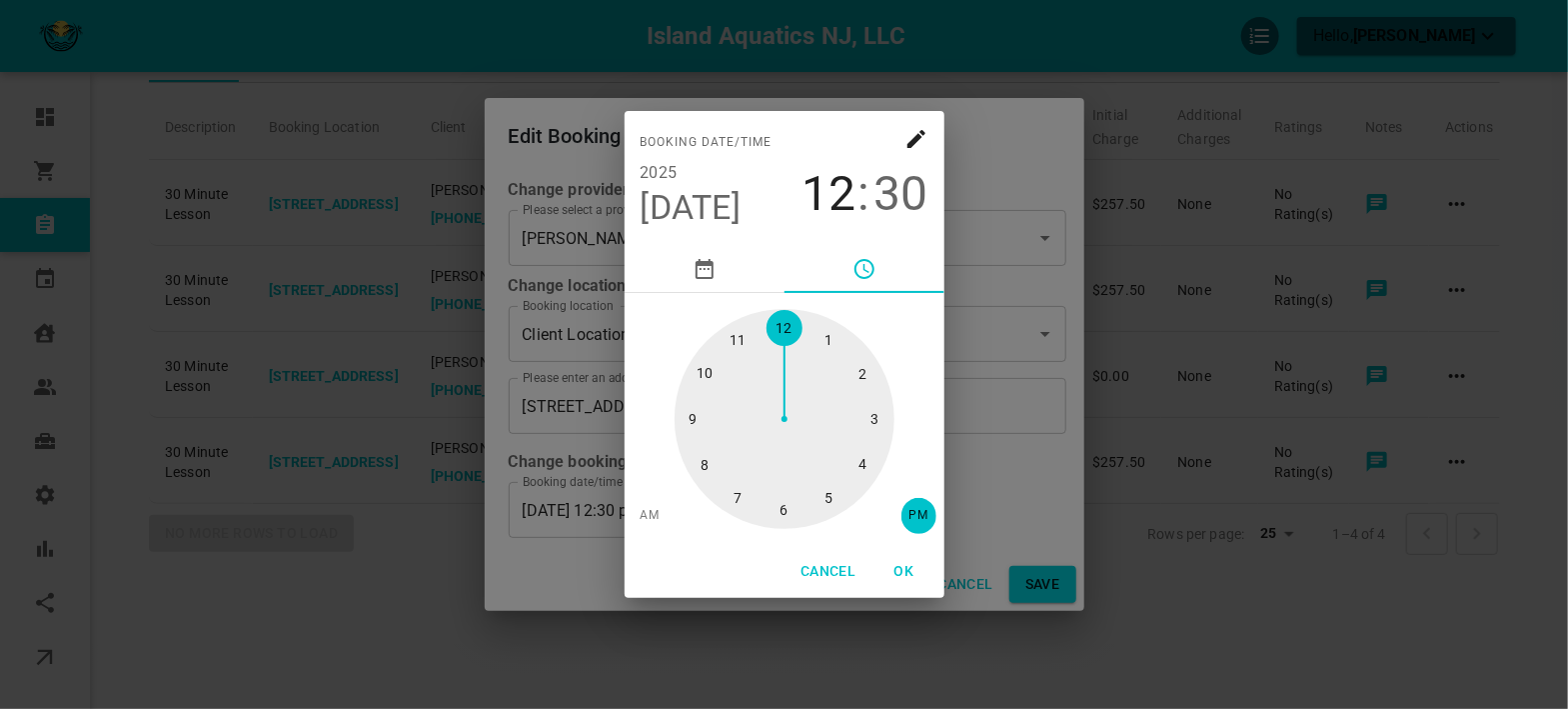 click at bounding box center (784, 419) 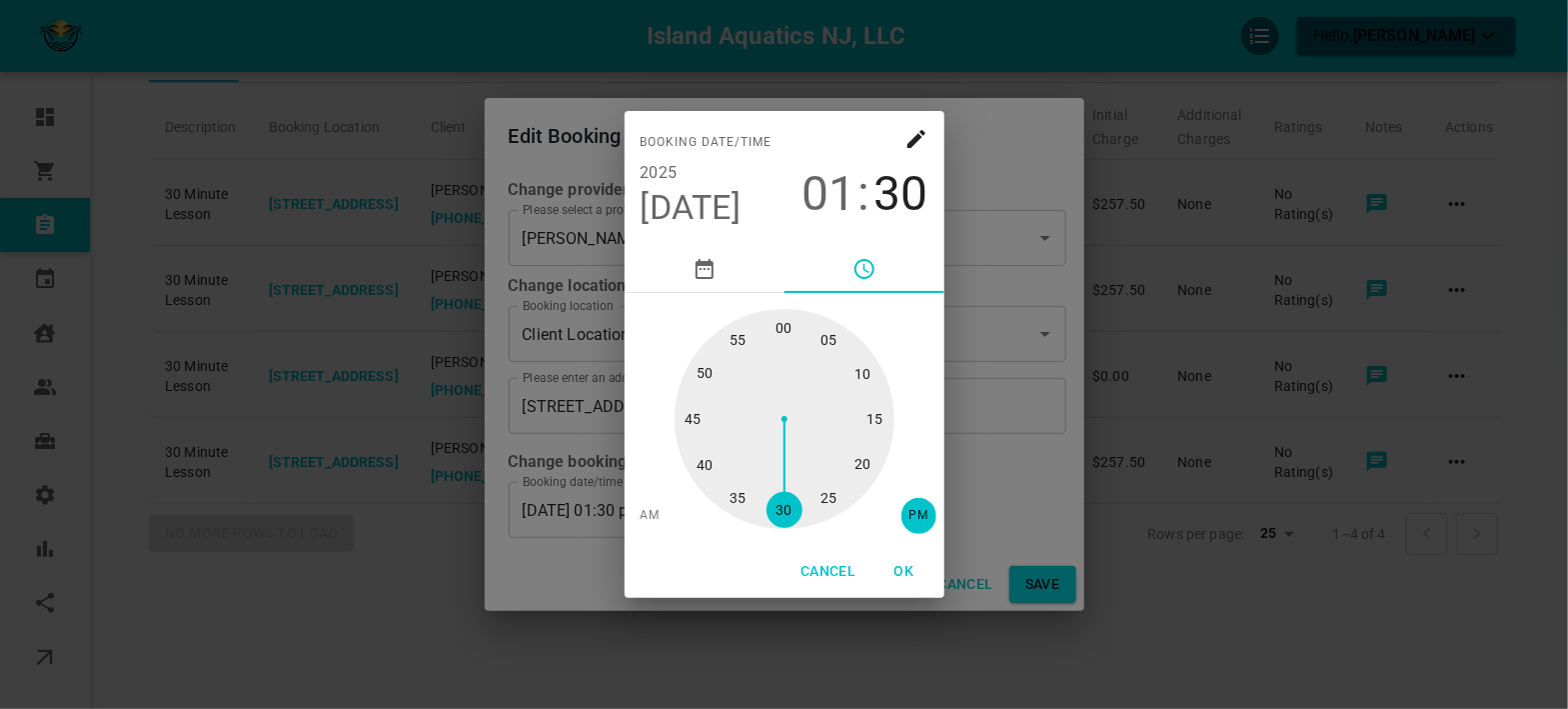 click on "30" at bounding box center (901, 194) 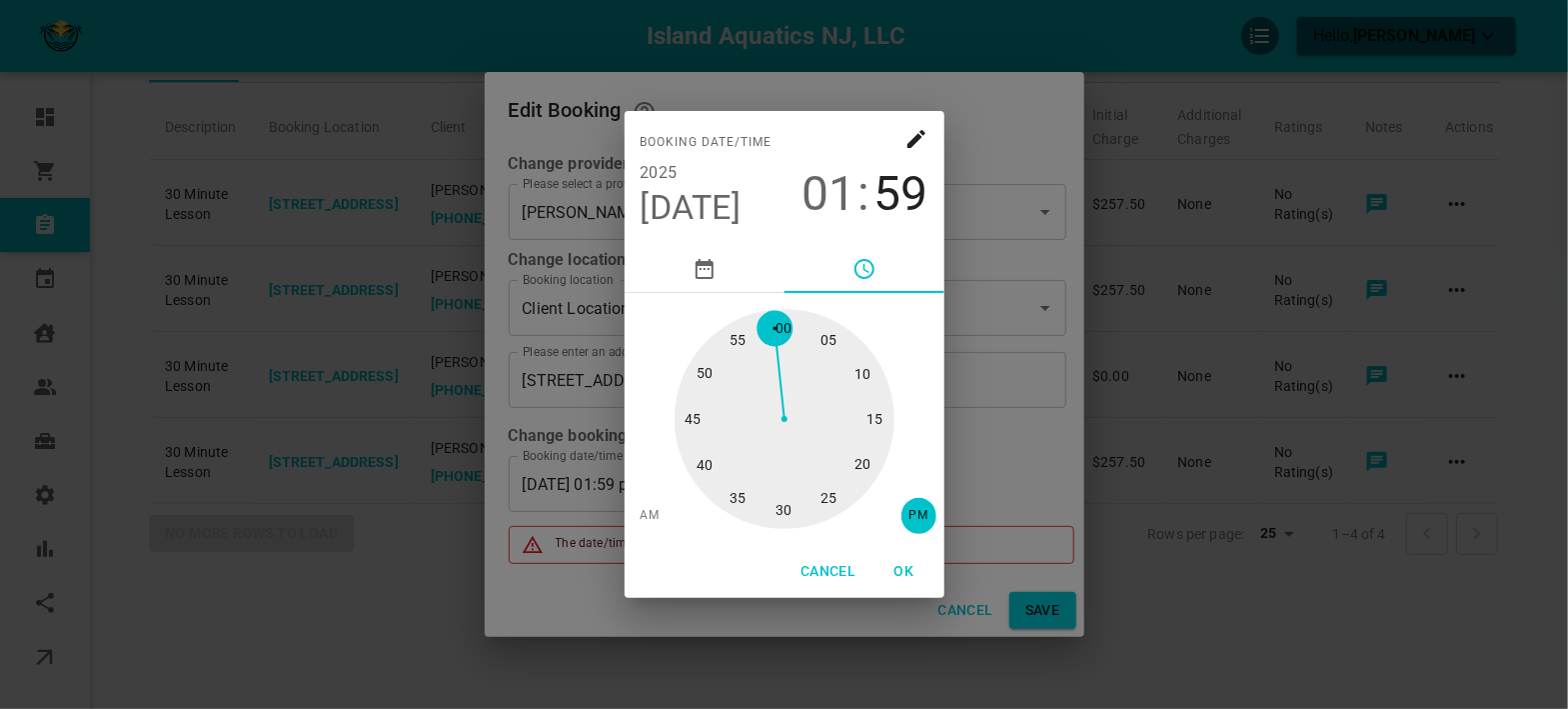 click at bounding box center [784, 419] 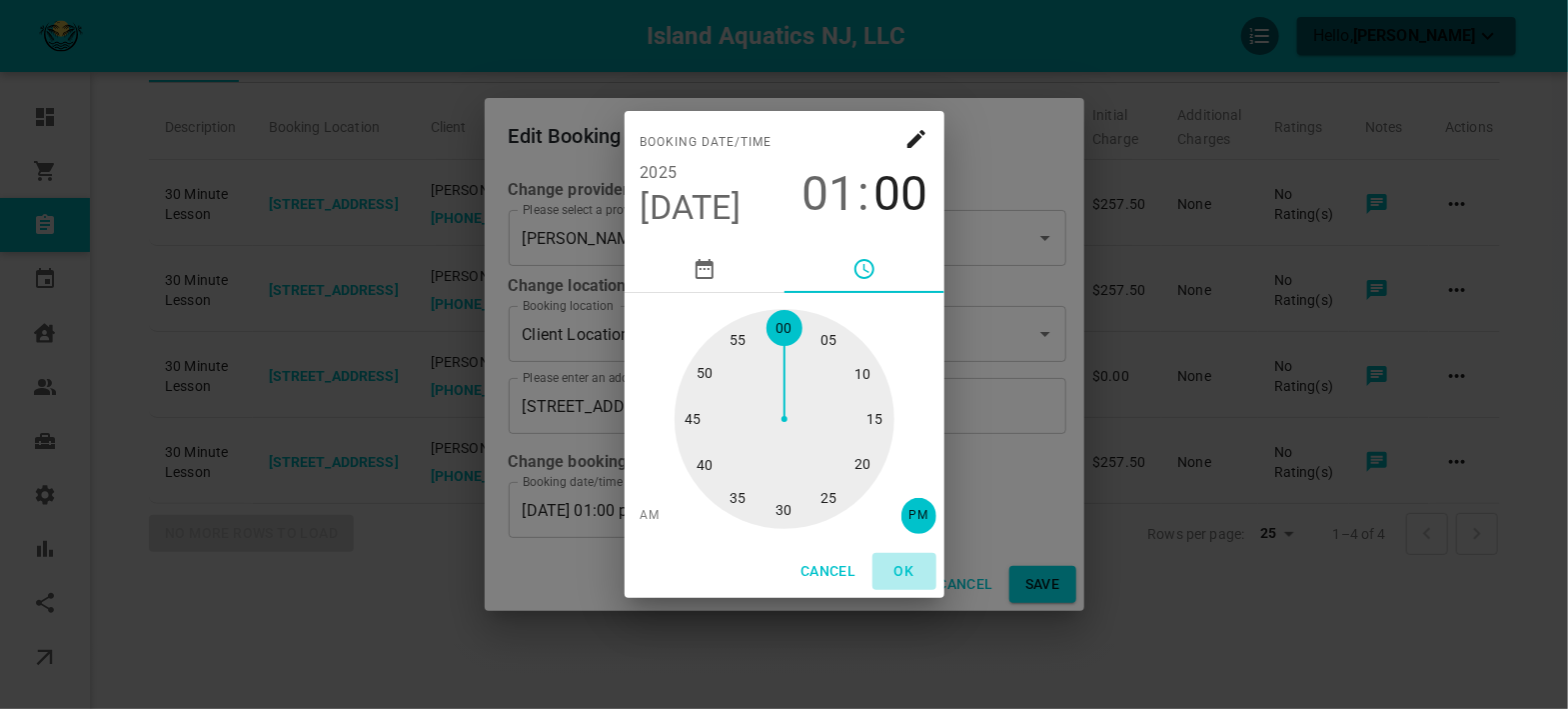 click on "OK" at bounding box center [904, 571] 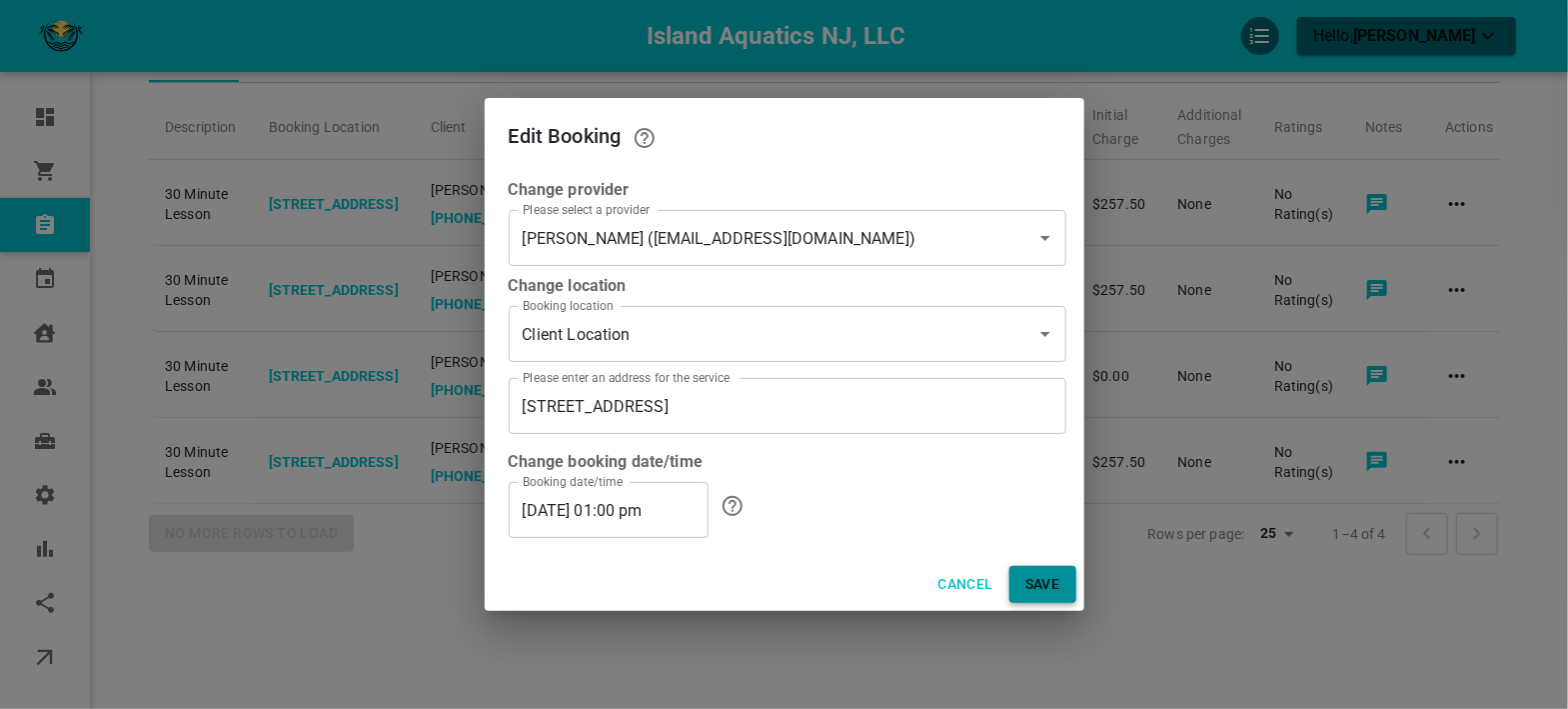 click on "Save" at bounding box center [1042, 584] 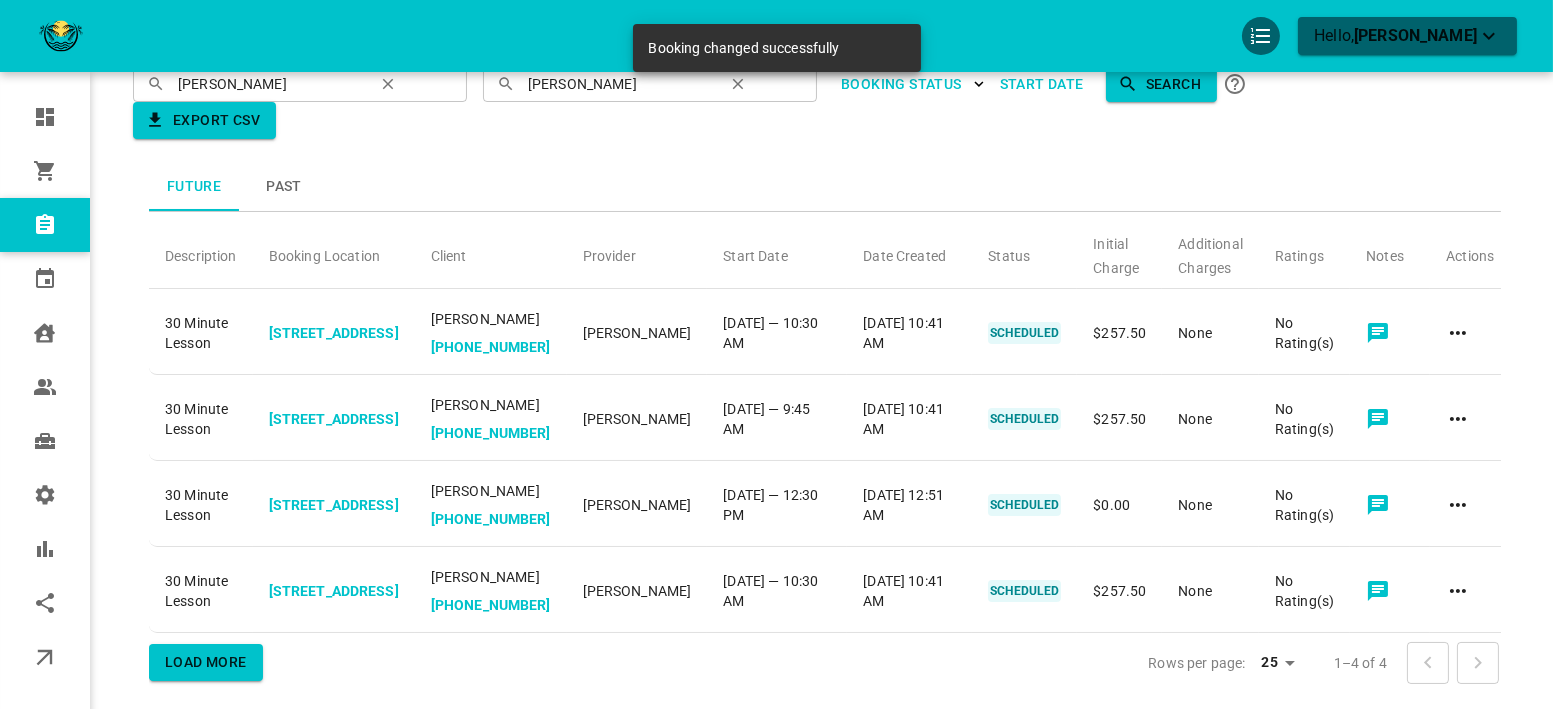 scroll, scrollTop: 0, scrollLeft: 0, axis: both 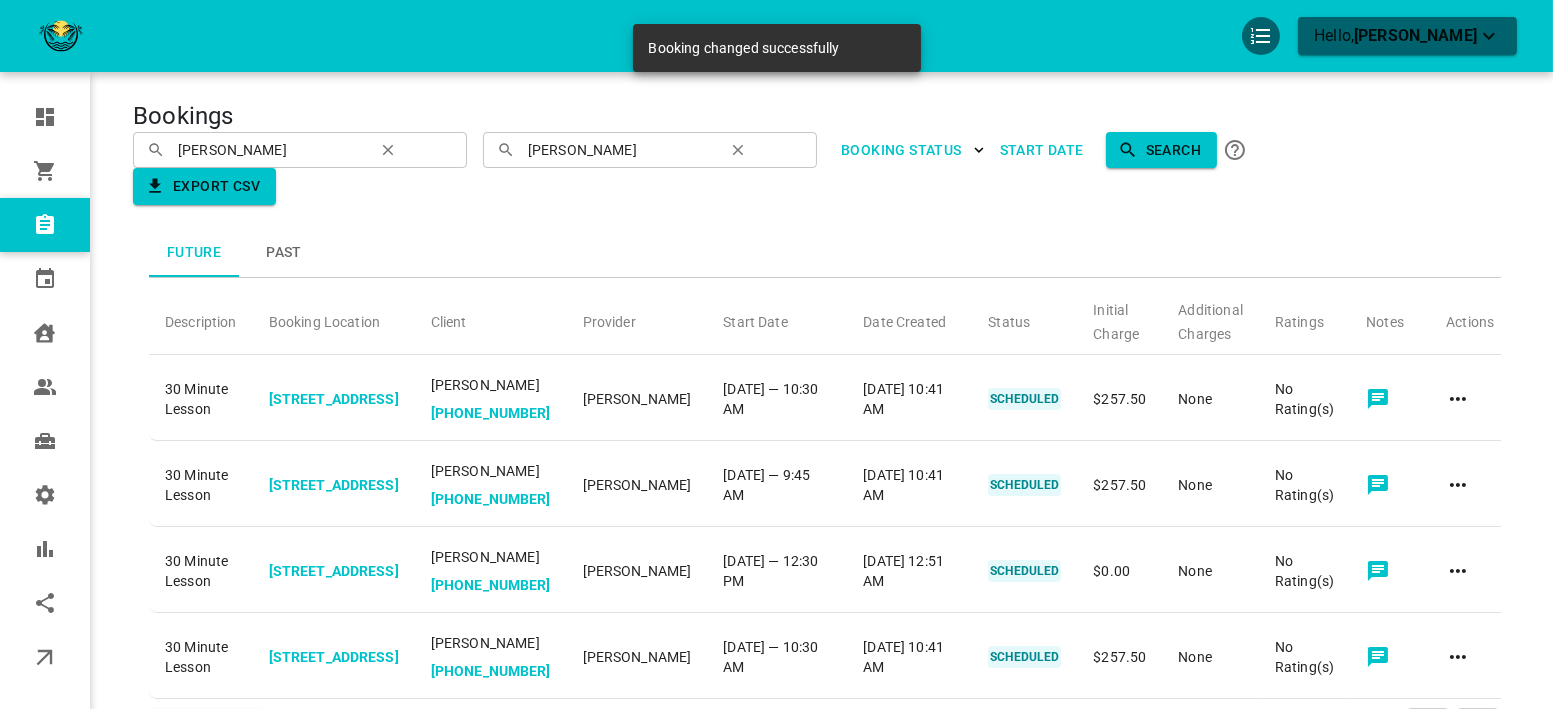 click 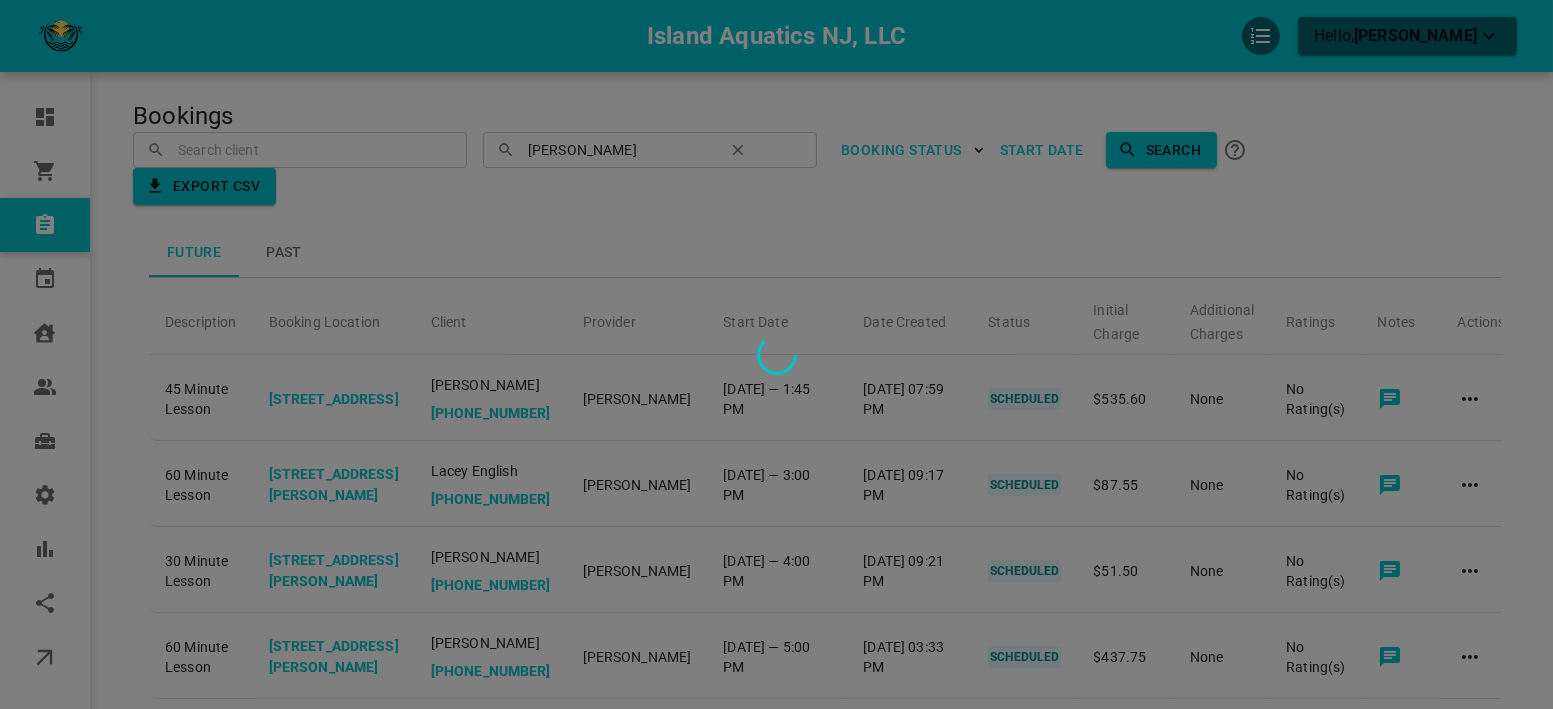 click at bounding box center (776, 354) 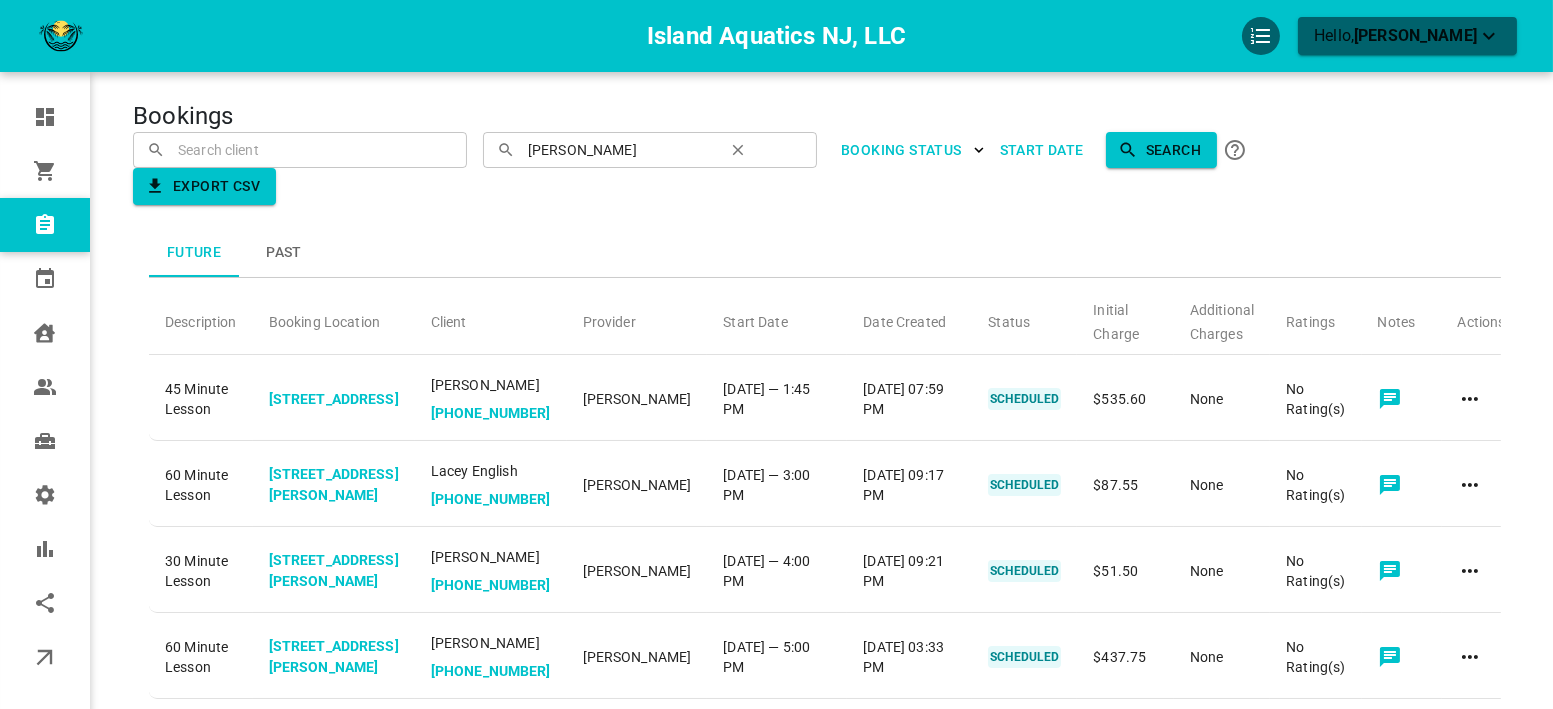 click at bounding box center (300, 149) 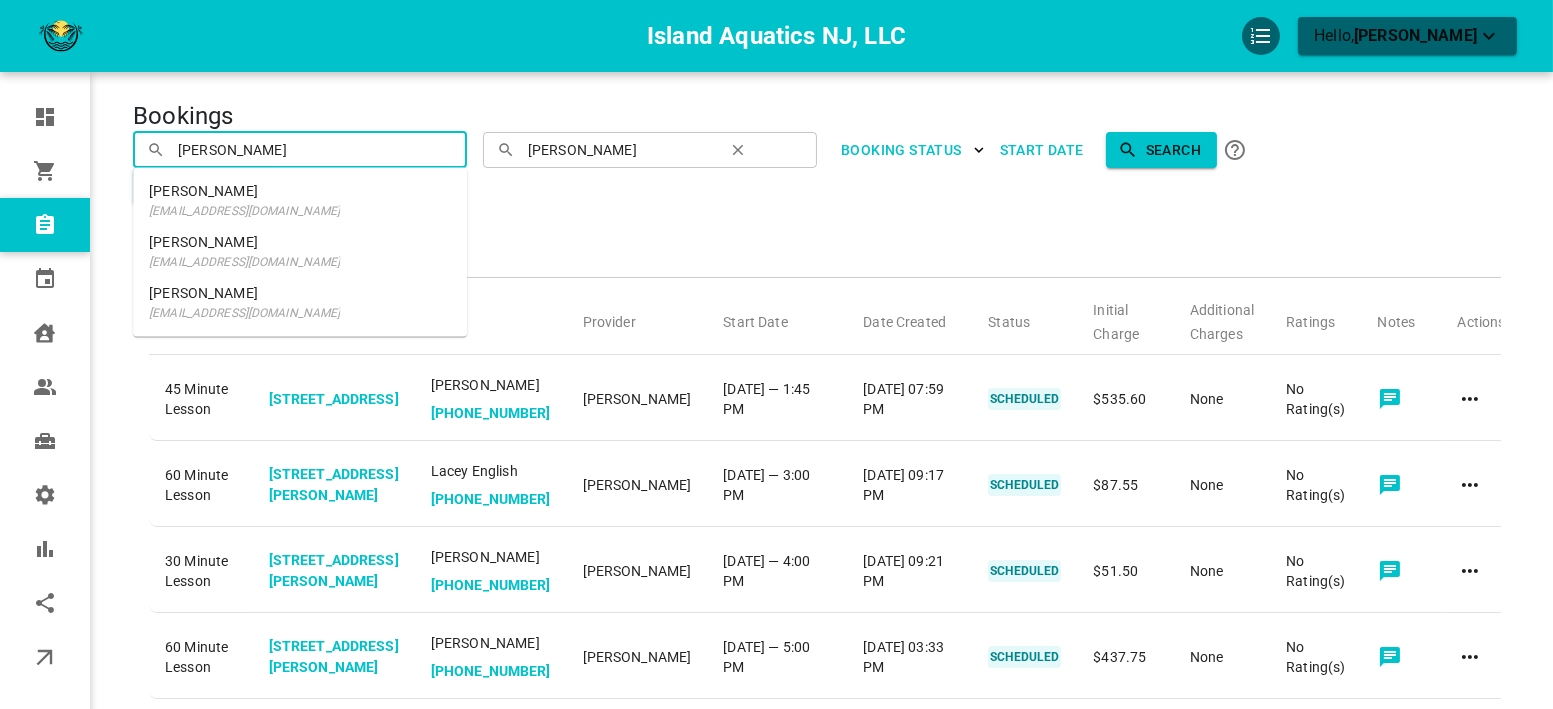 click on "[EMAIL_ADDRESS][DOMAIN_NAME]" at bounding box center [244, 211] 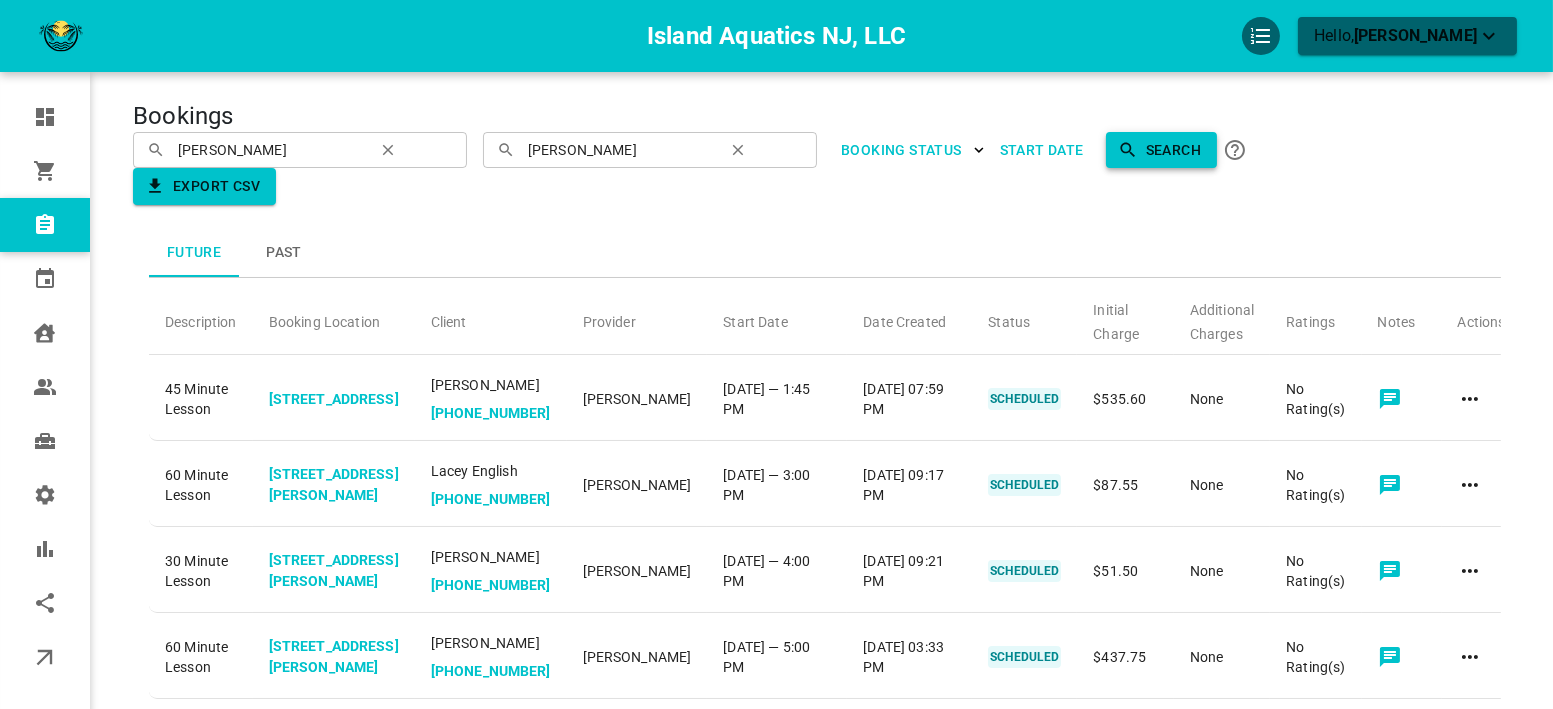 click on "Search" at bounding box center (1161, 150) 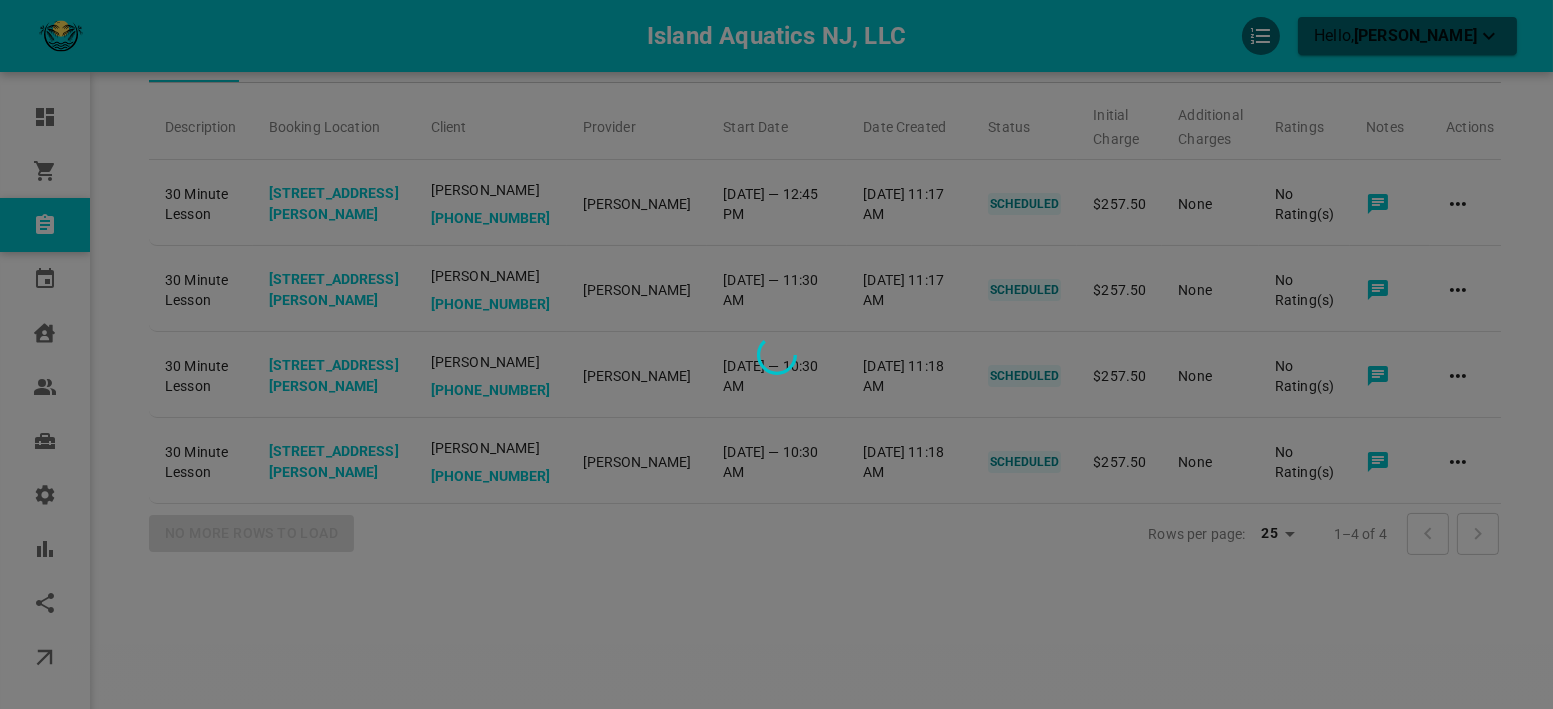 scroll, scrollTop: 222, scrollLeft: 0, axis: vertical 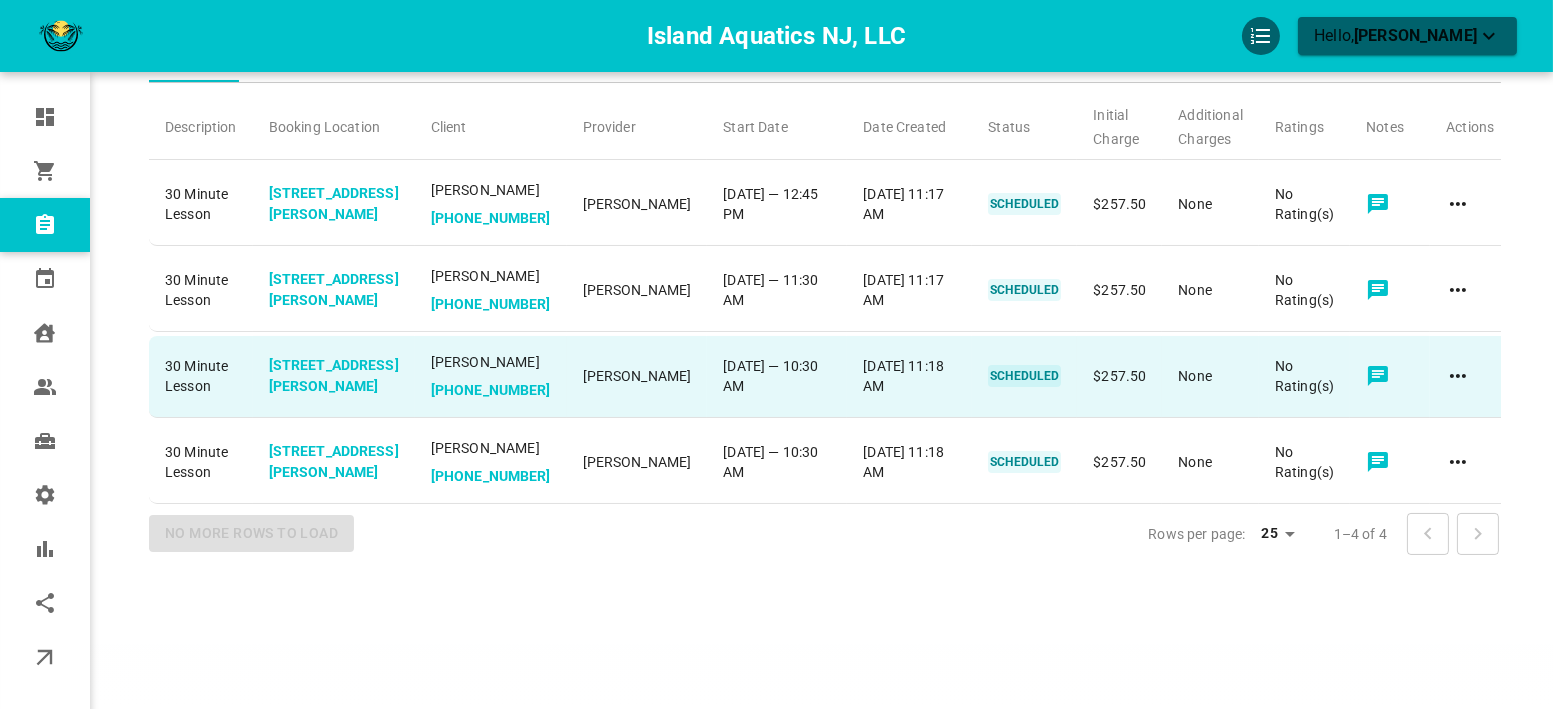 click 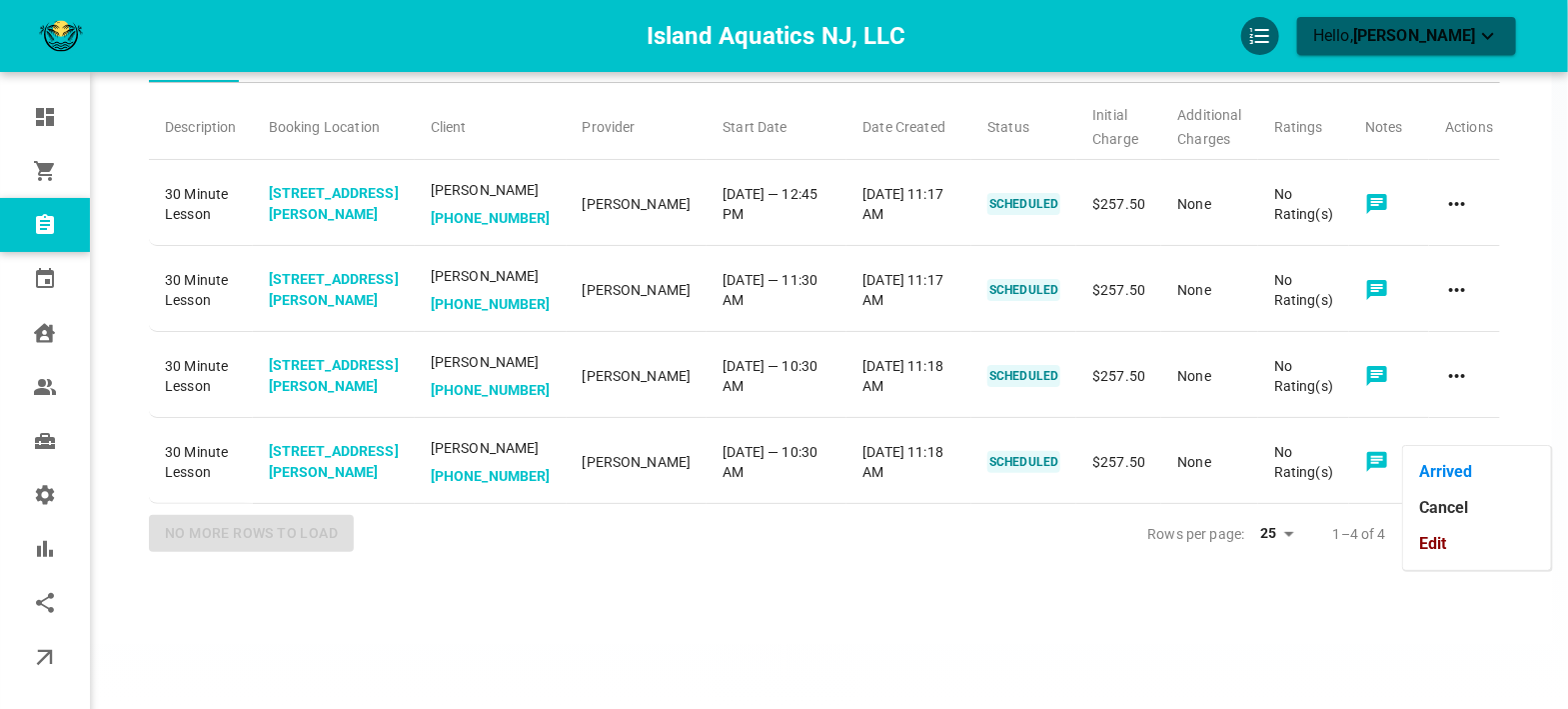 click on "Edit" at bounding box center (1477, 544) 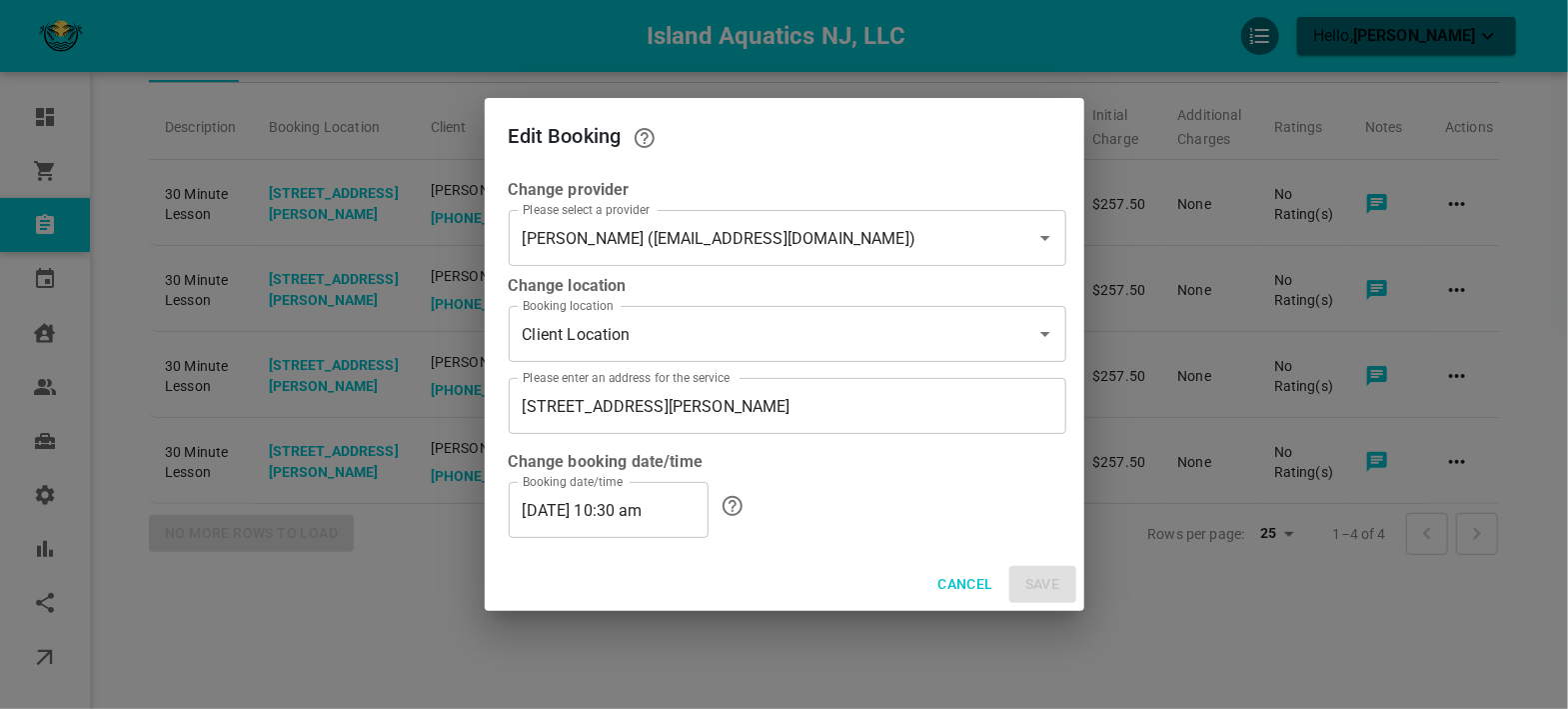 click on "08/06/2025 10:30 am" at bounding box center (609, 510) 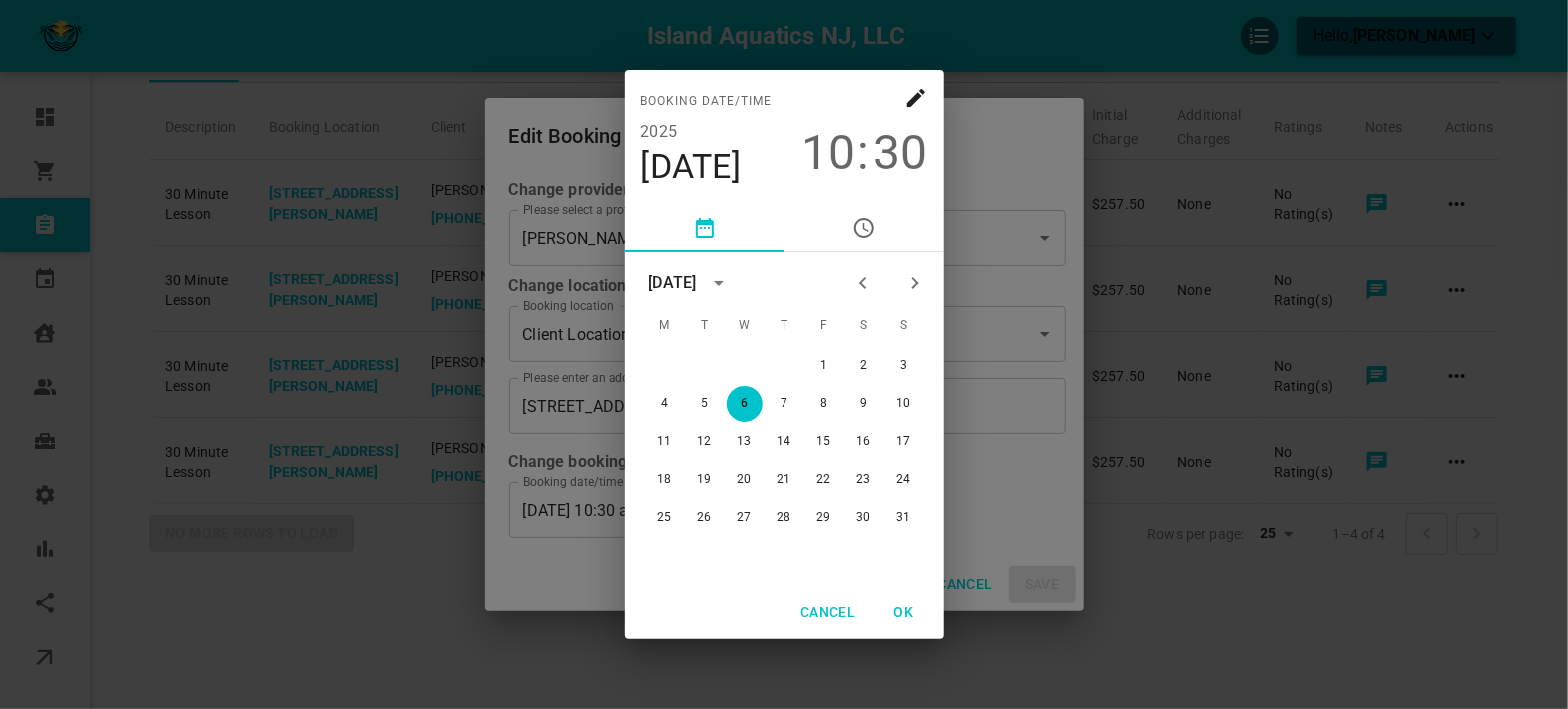 click on "30" at bounding box center (901, 153) 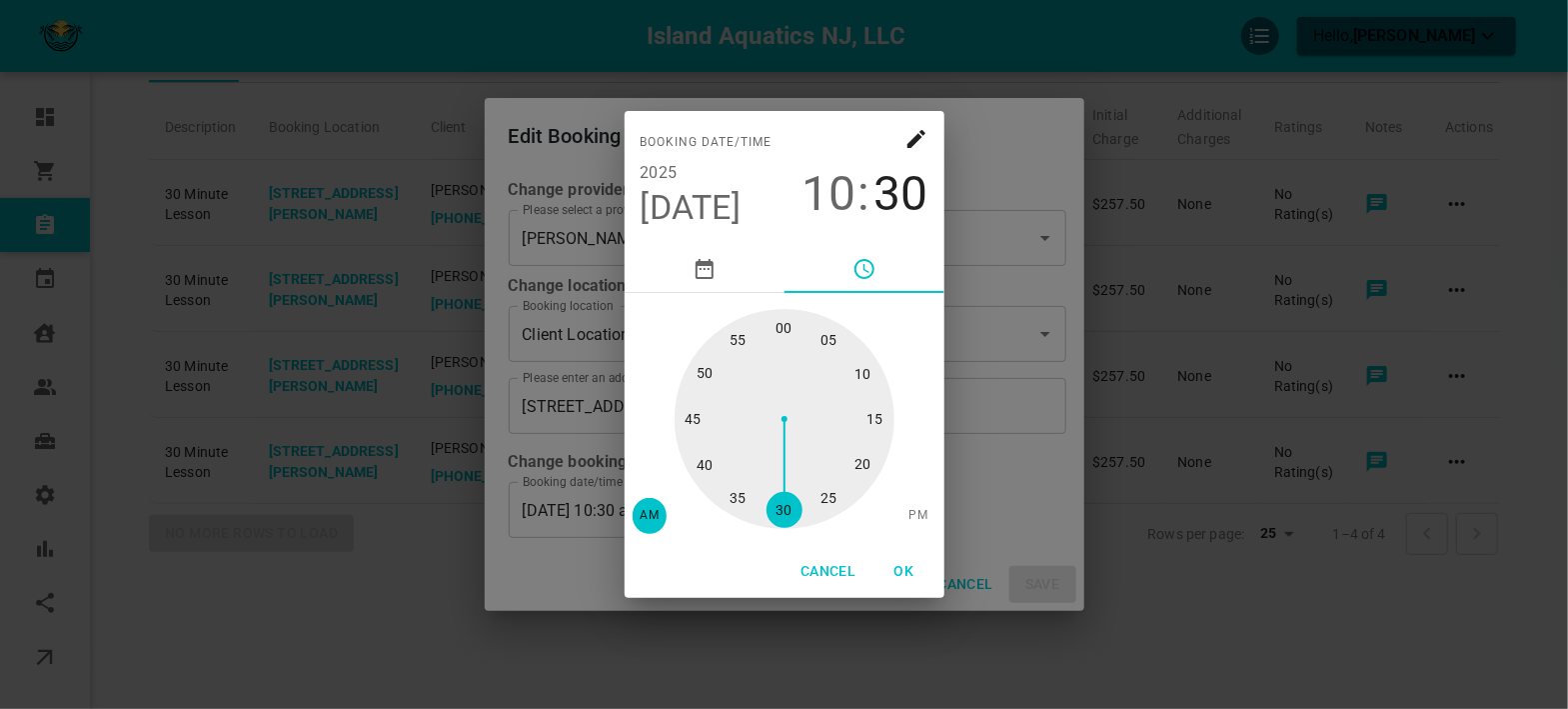 click at bounding box center [784, 419] 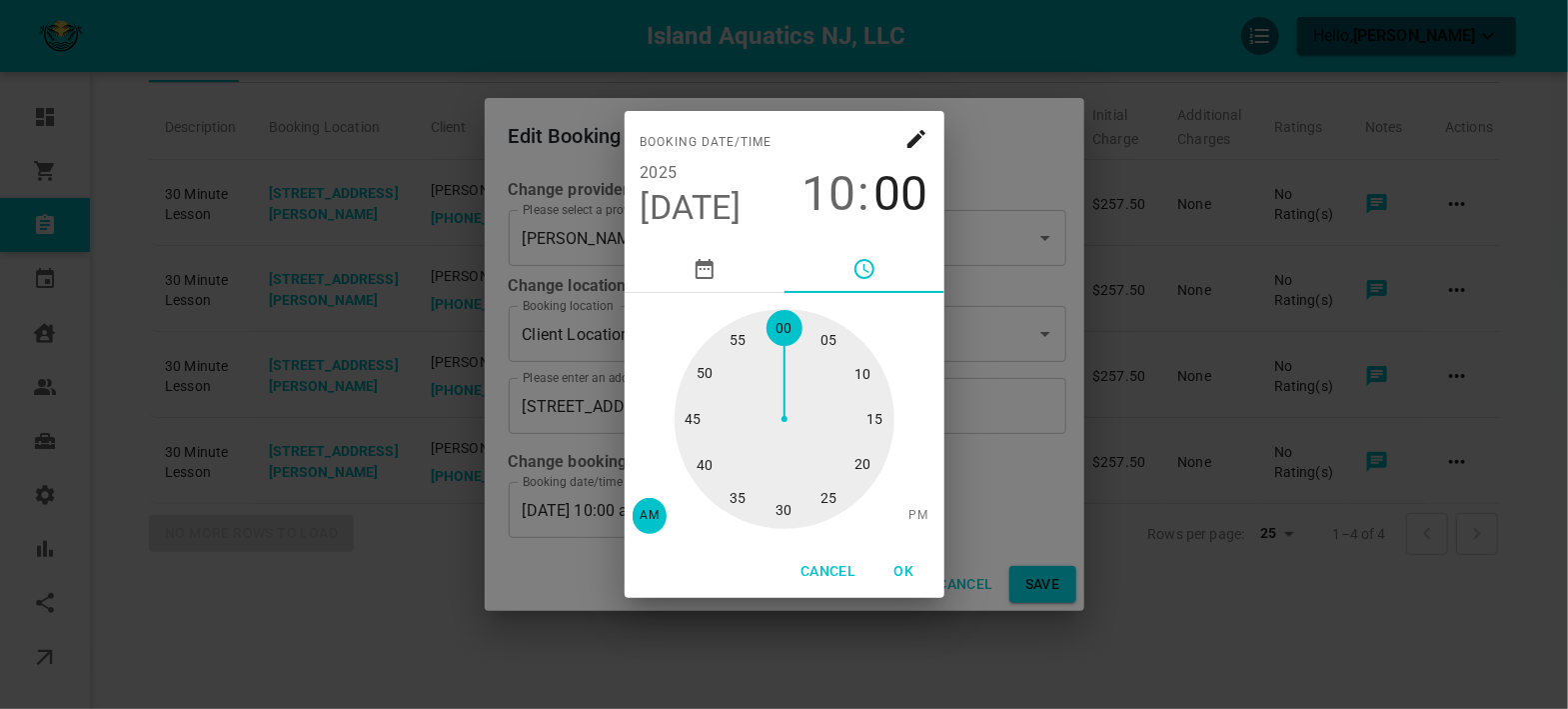 click on "OK" at bounding box center (904, 571) 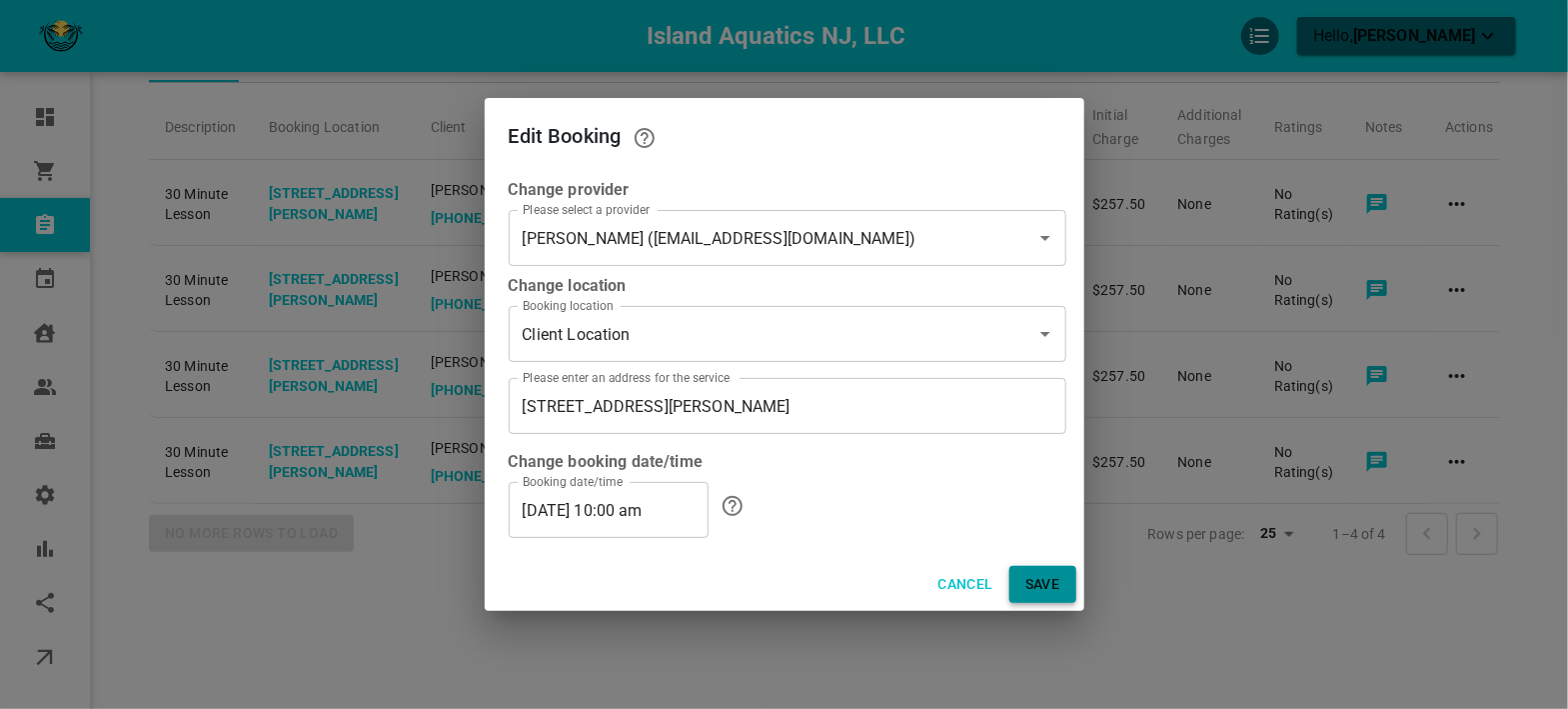 click on "Save" at bounding box center (1042, 584) 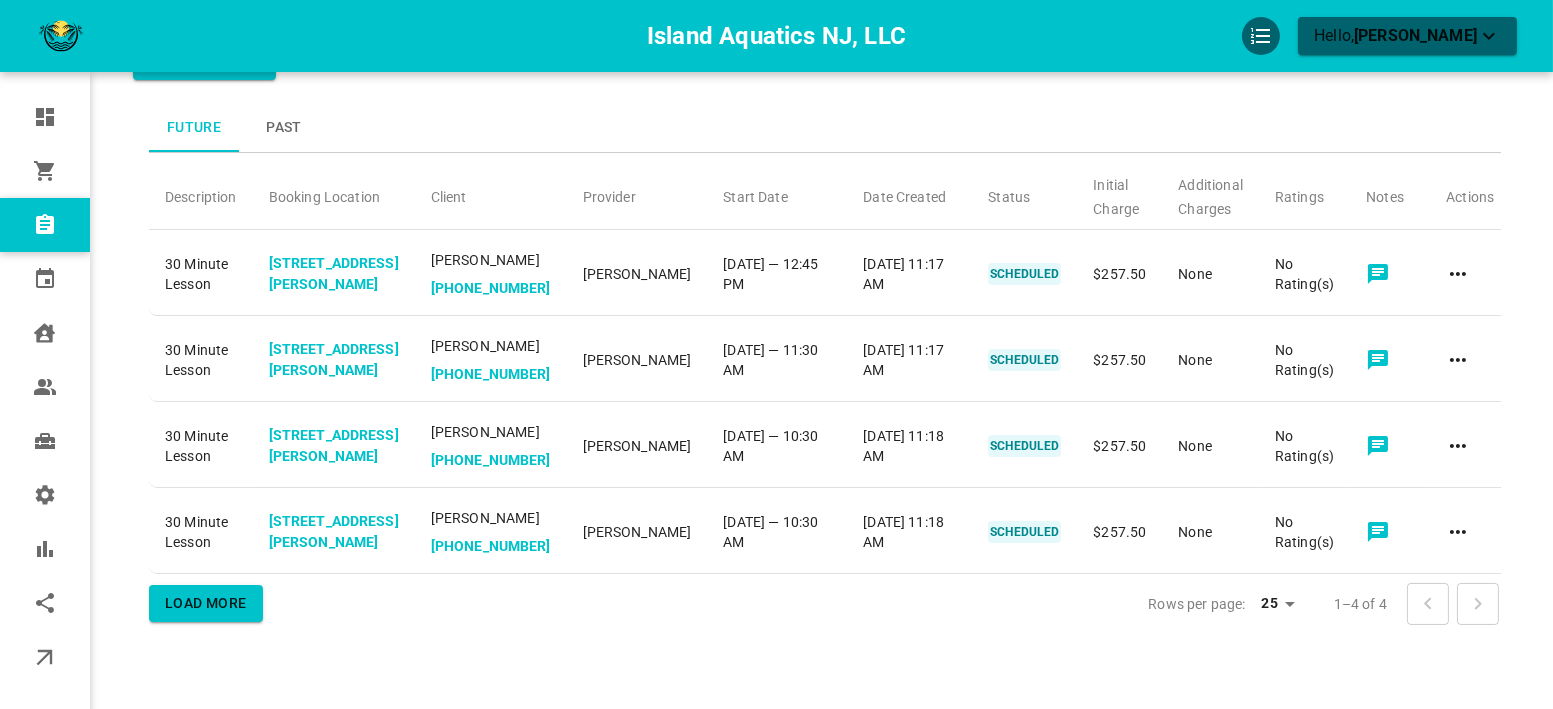 scroll, scrollTop: 0, scrollLeft: 0, axis: both 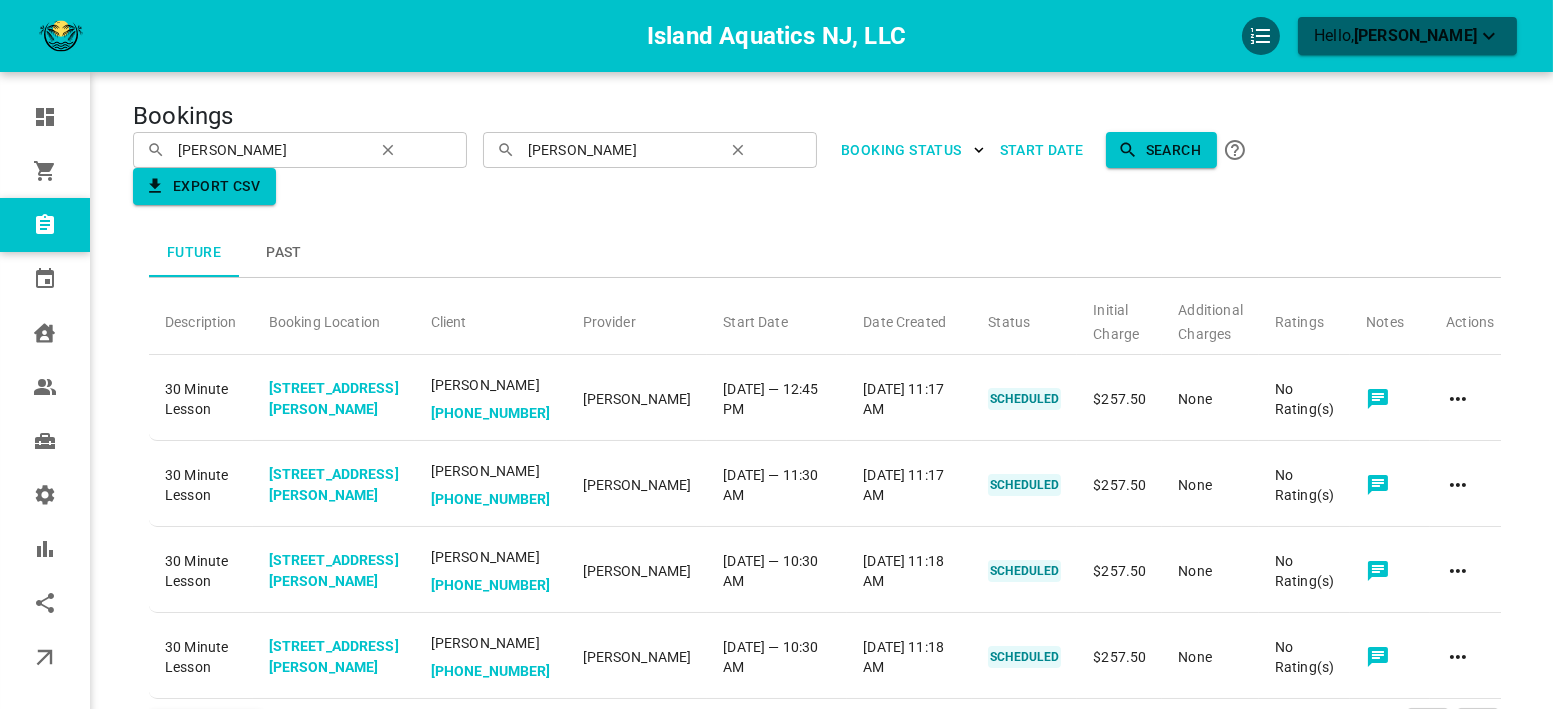 click 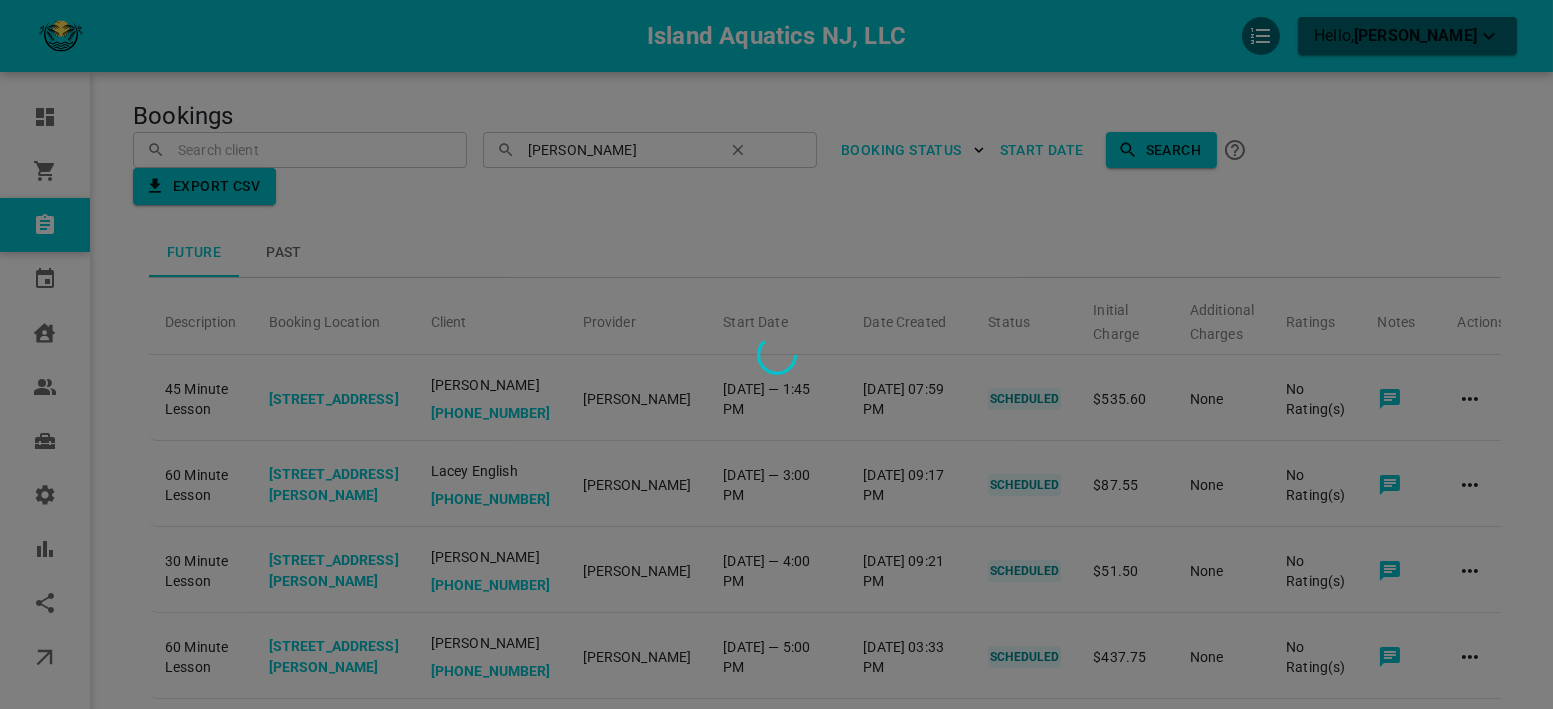 click at bounding box center (776, 354) 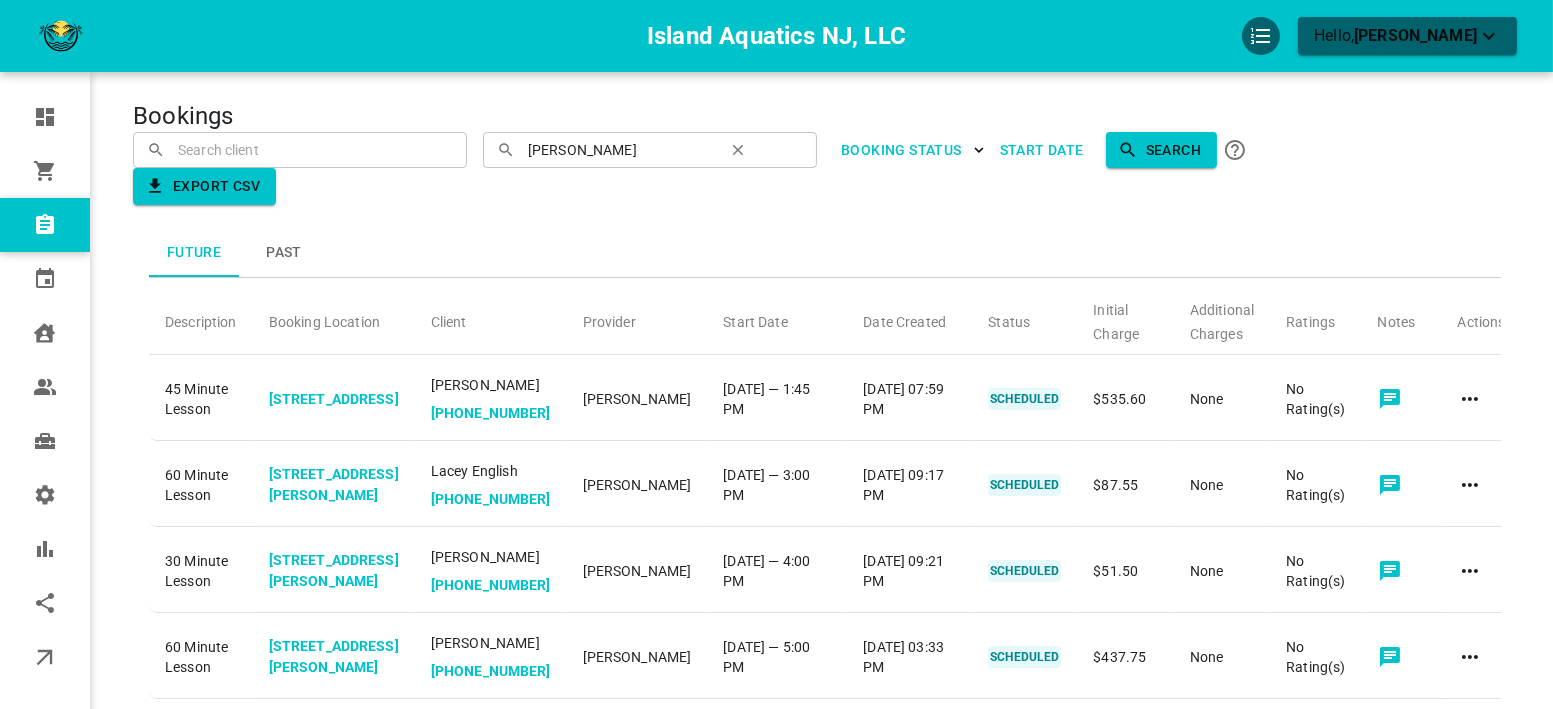 click at bounding box center (300, 149) 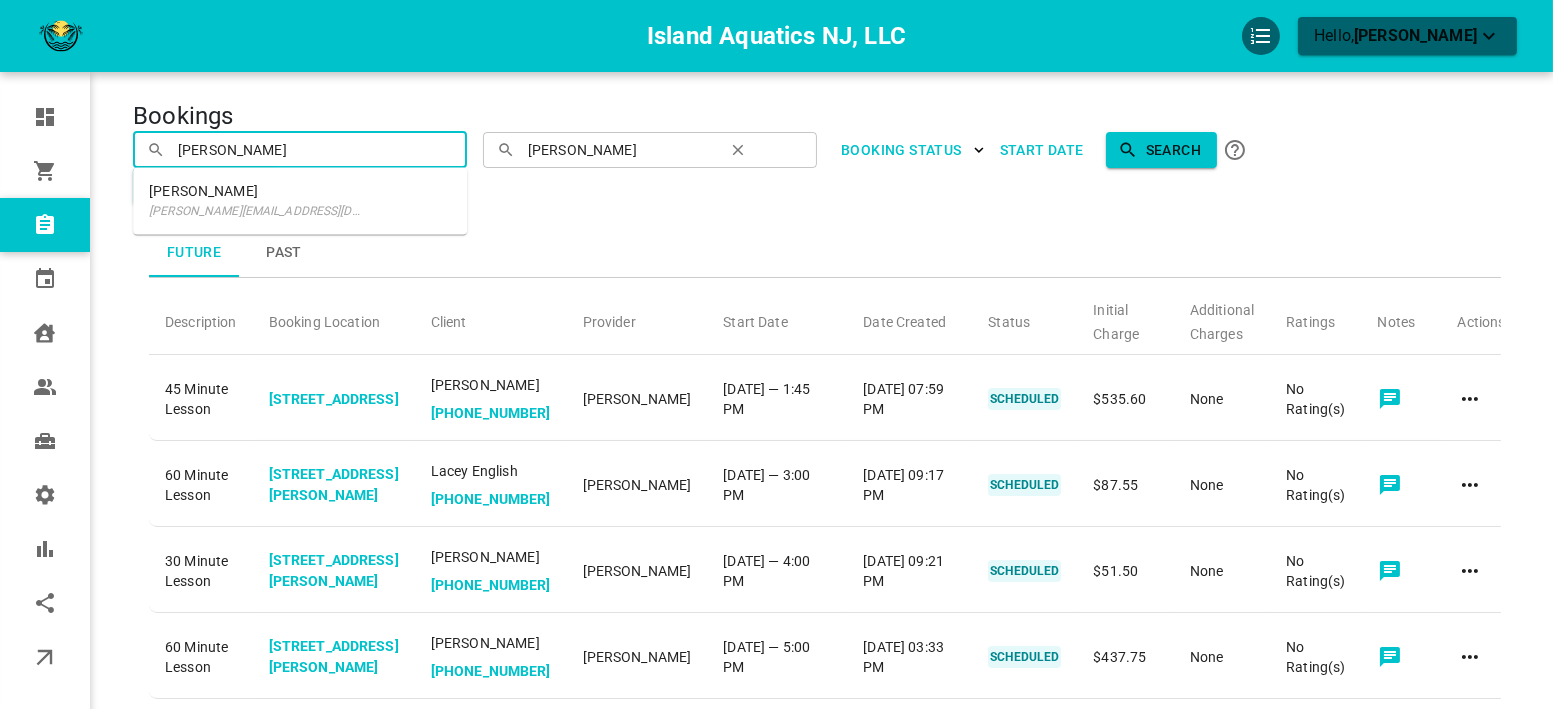 click on "[PERSON_NAME][EMAIL_ADDRESS][DOMAIN_NAME]" at bounding box center (258, 211) 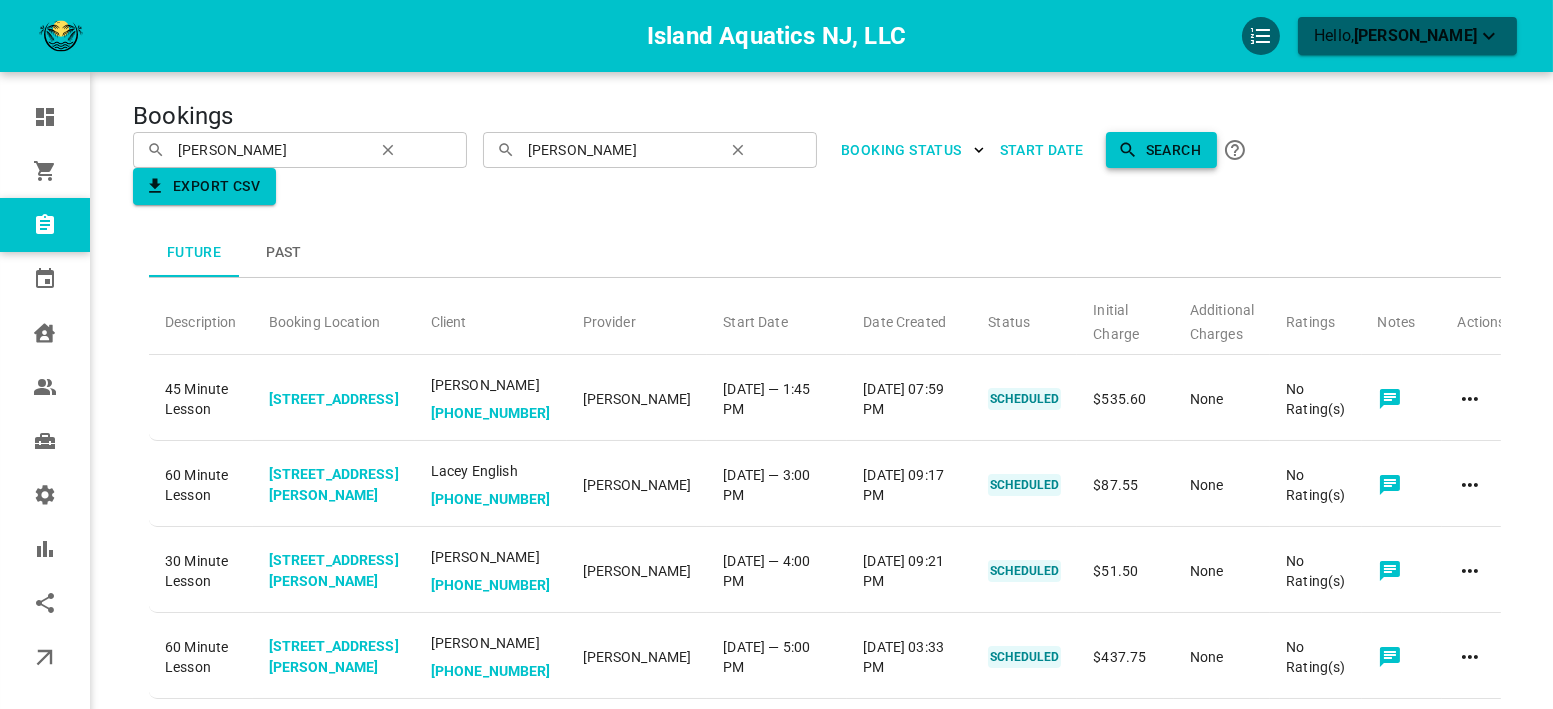 click 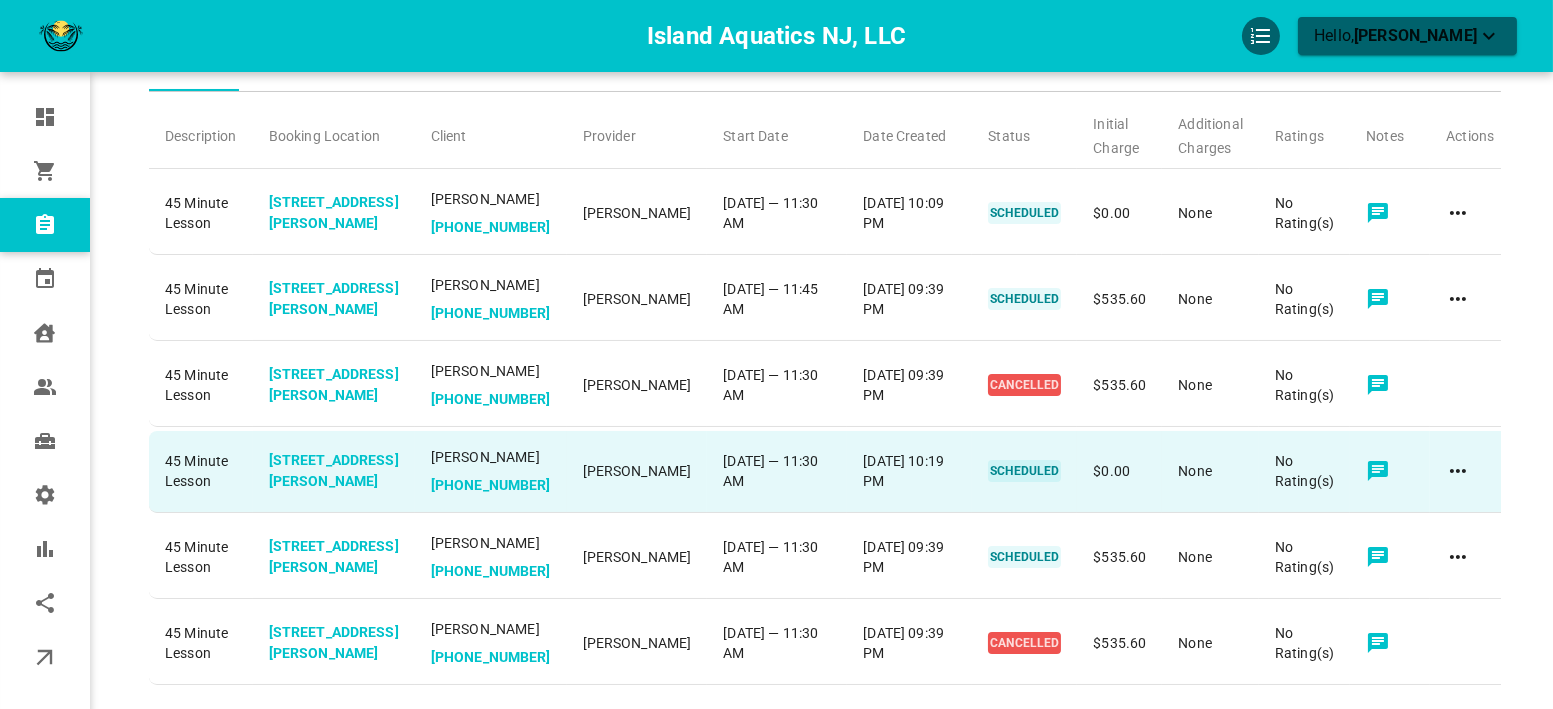 scroll, scrollTop: 222, scrollLeft: 0, axis: vertical 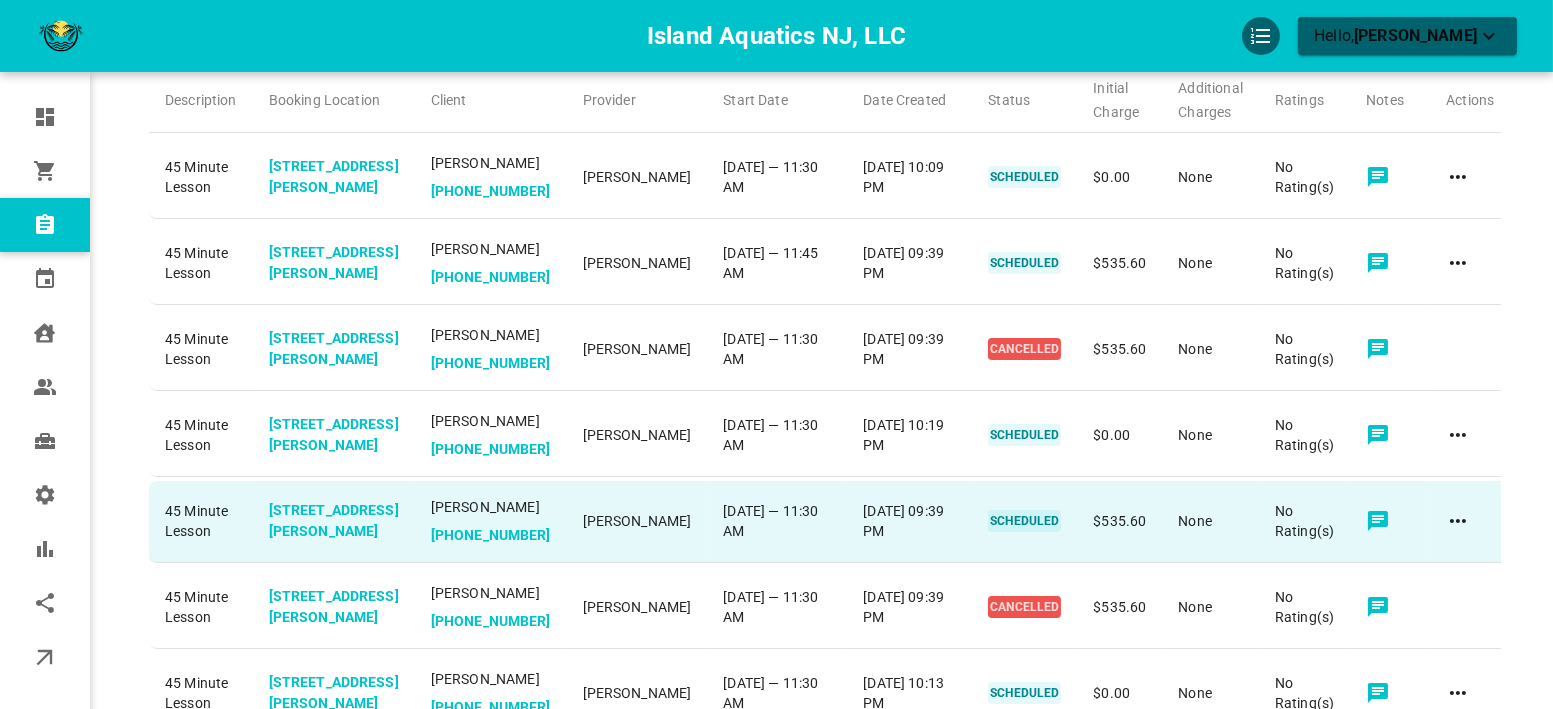 click 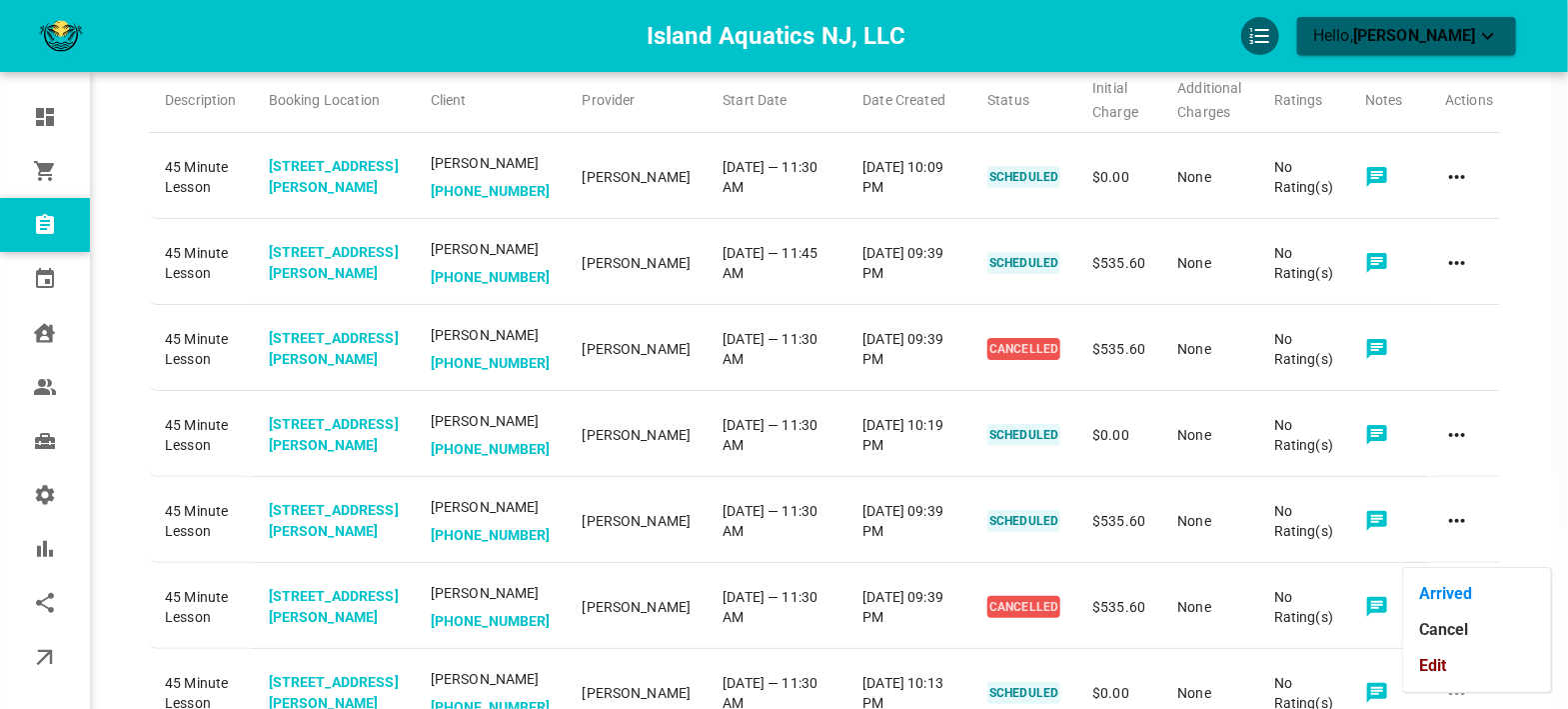 click on "Edit" at bounding box center [1477, 666] 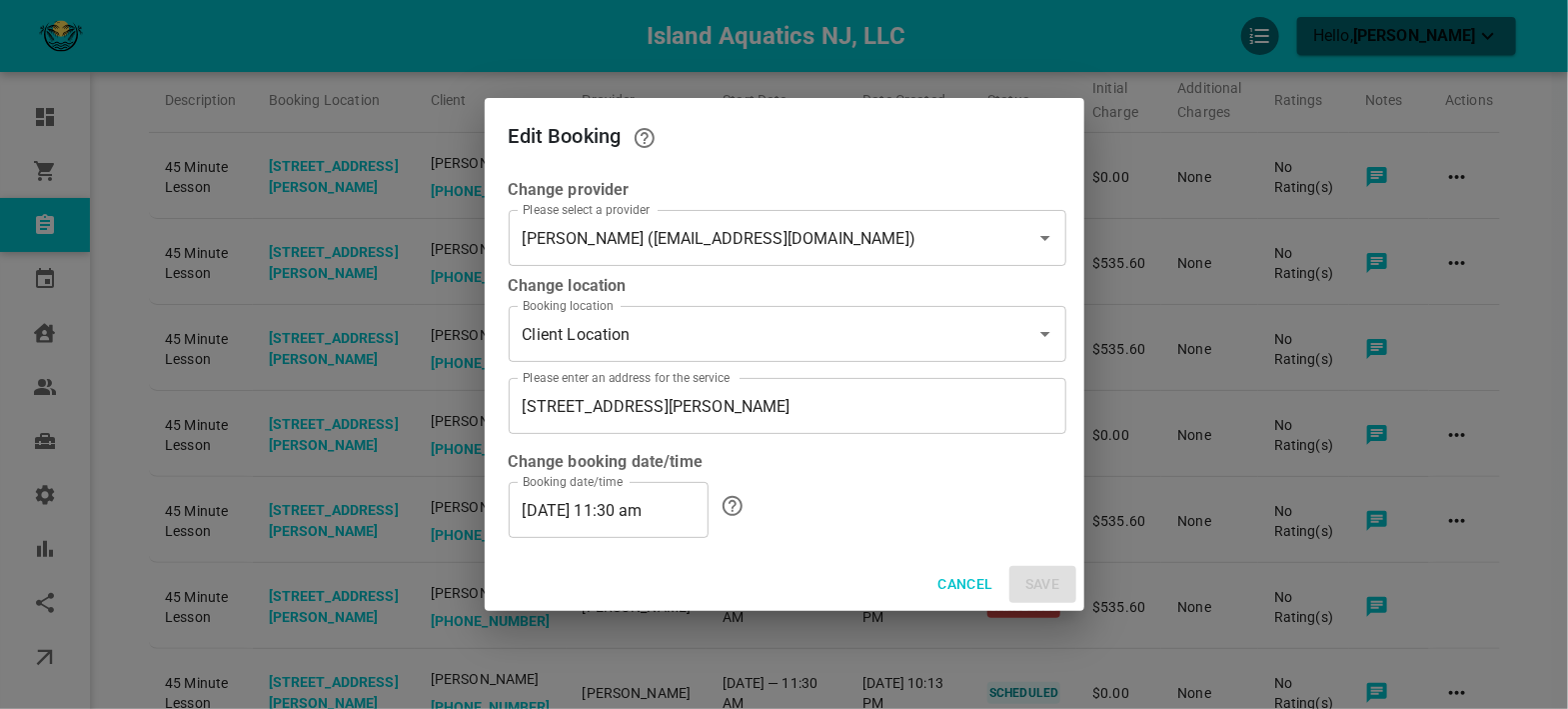 click on "08/06/2025 11:30 am" at bounding box center (609, 510) 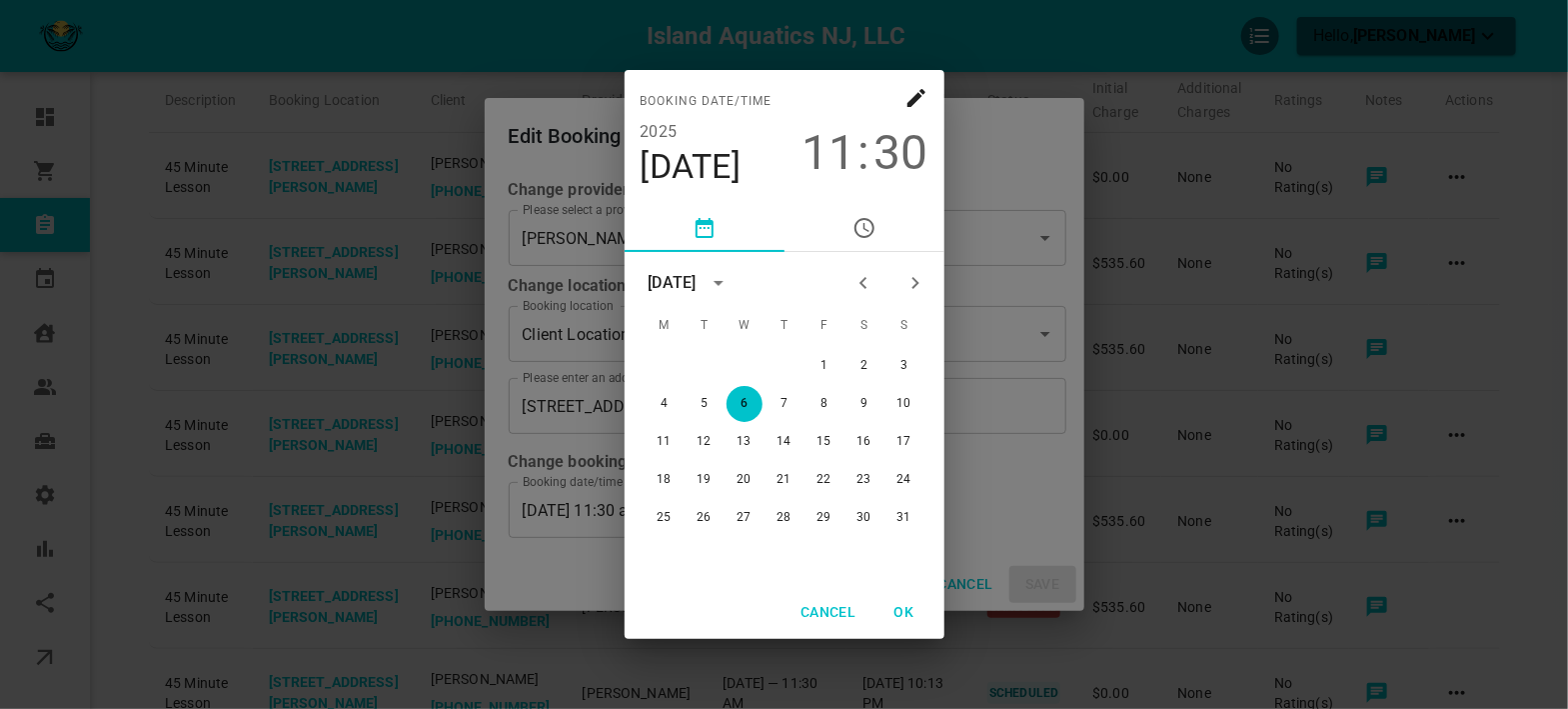 drag, startPoint x: 890, startPoint y: 151, endPoint x: 889, endPoint y: 164, distance: 13.038405 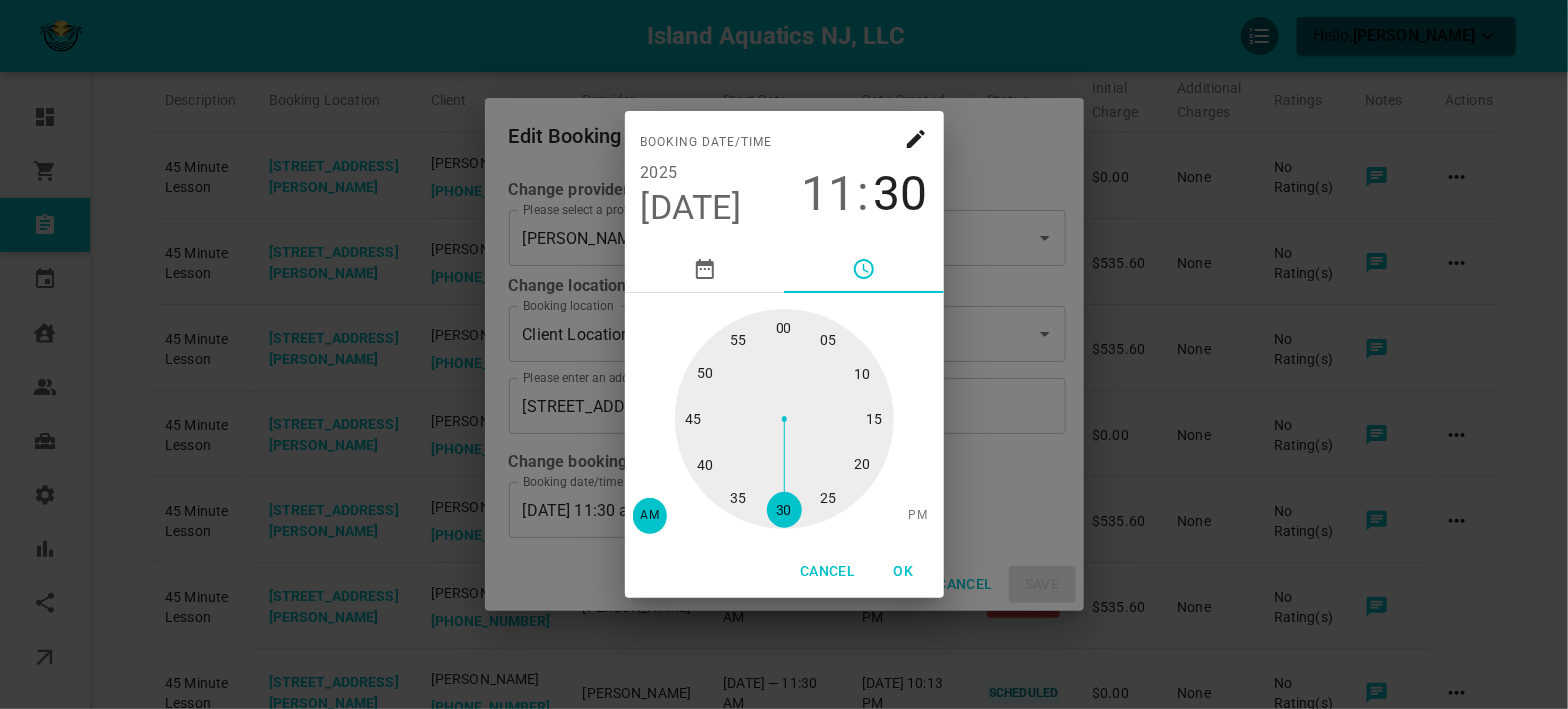 click at bounding box center [784, 419] 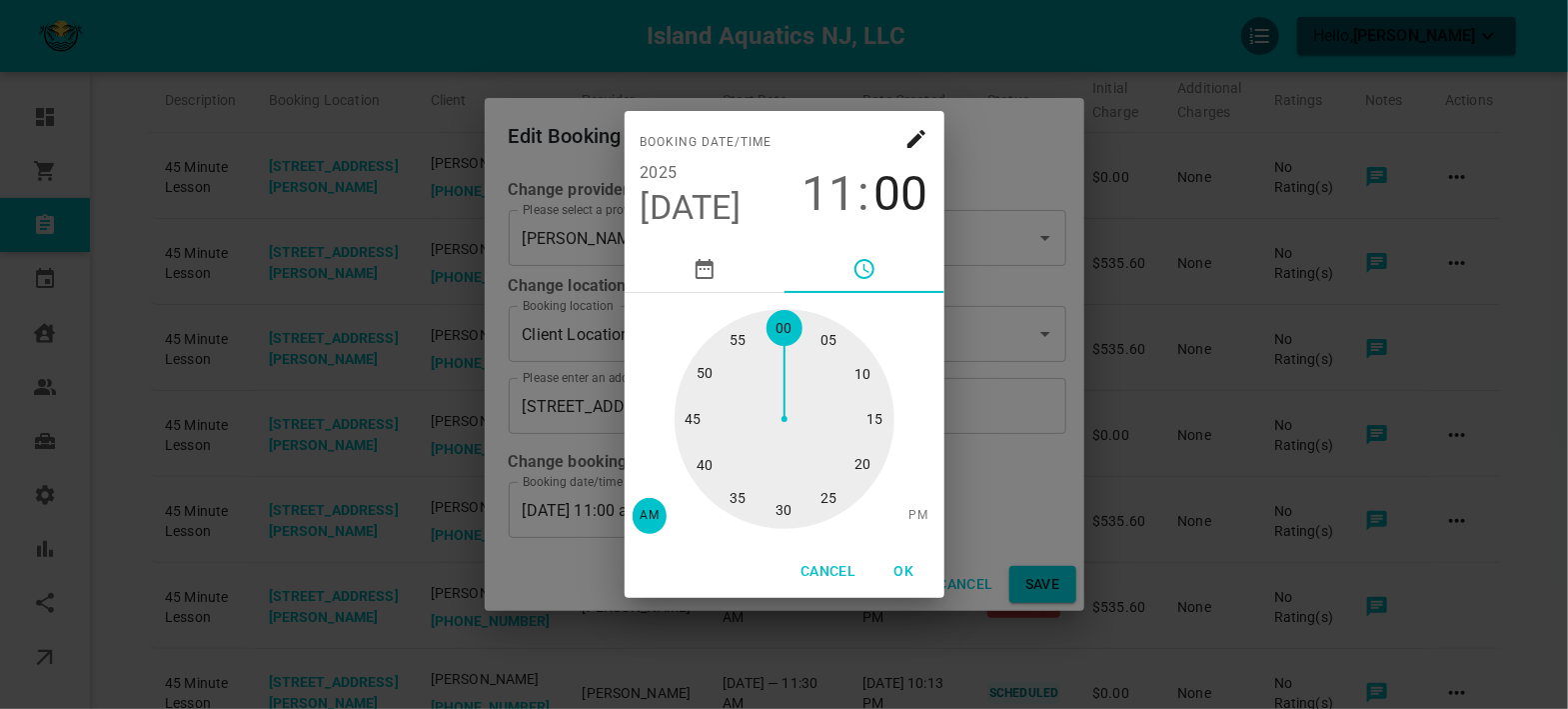 click on "OK" at bounding box center (904, 571) 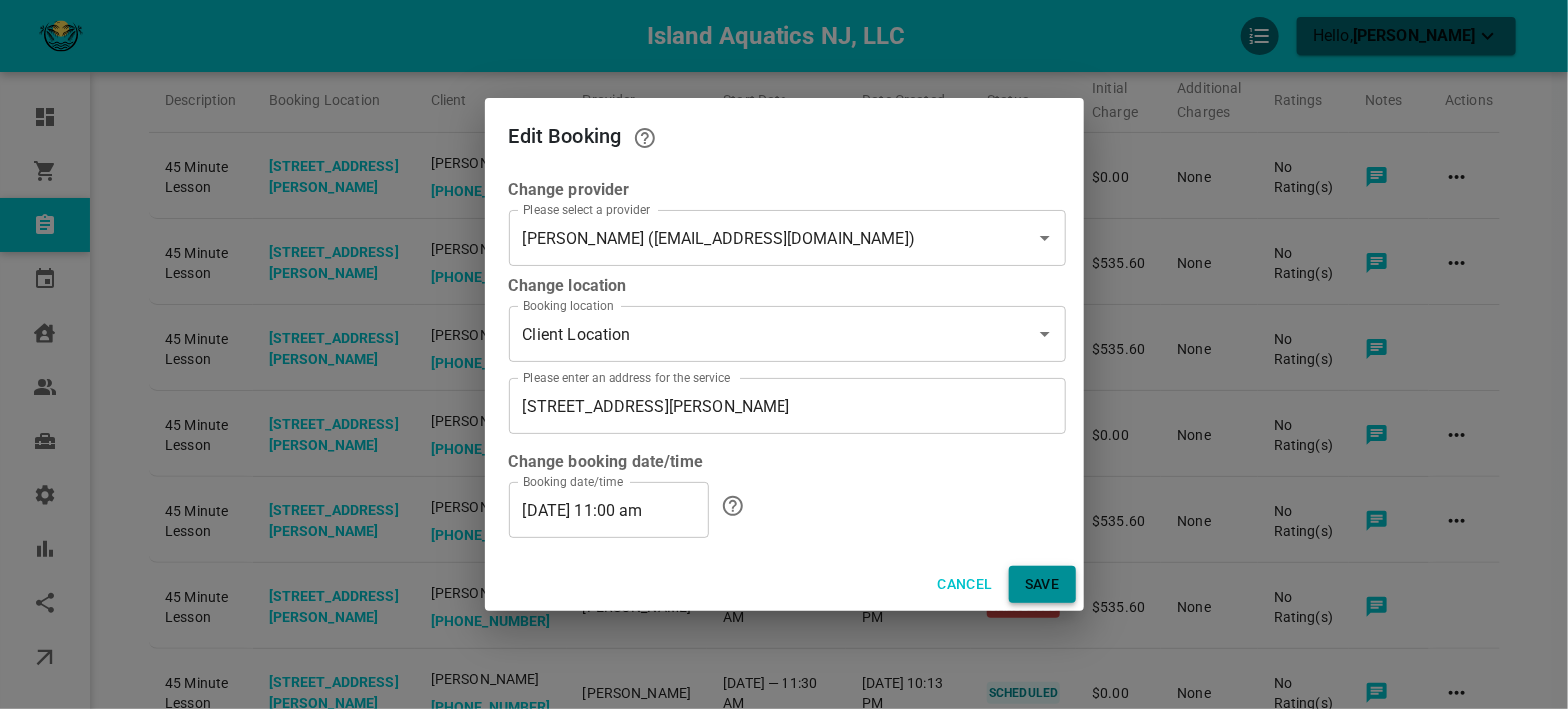 click on "Save" at bounding box center [1042, 584] 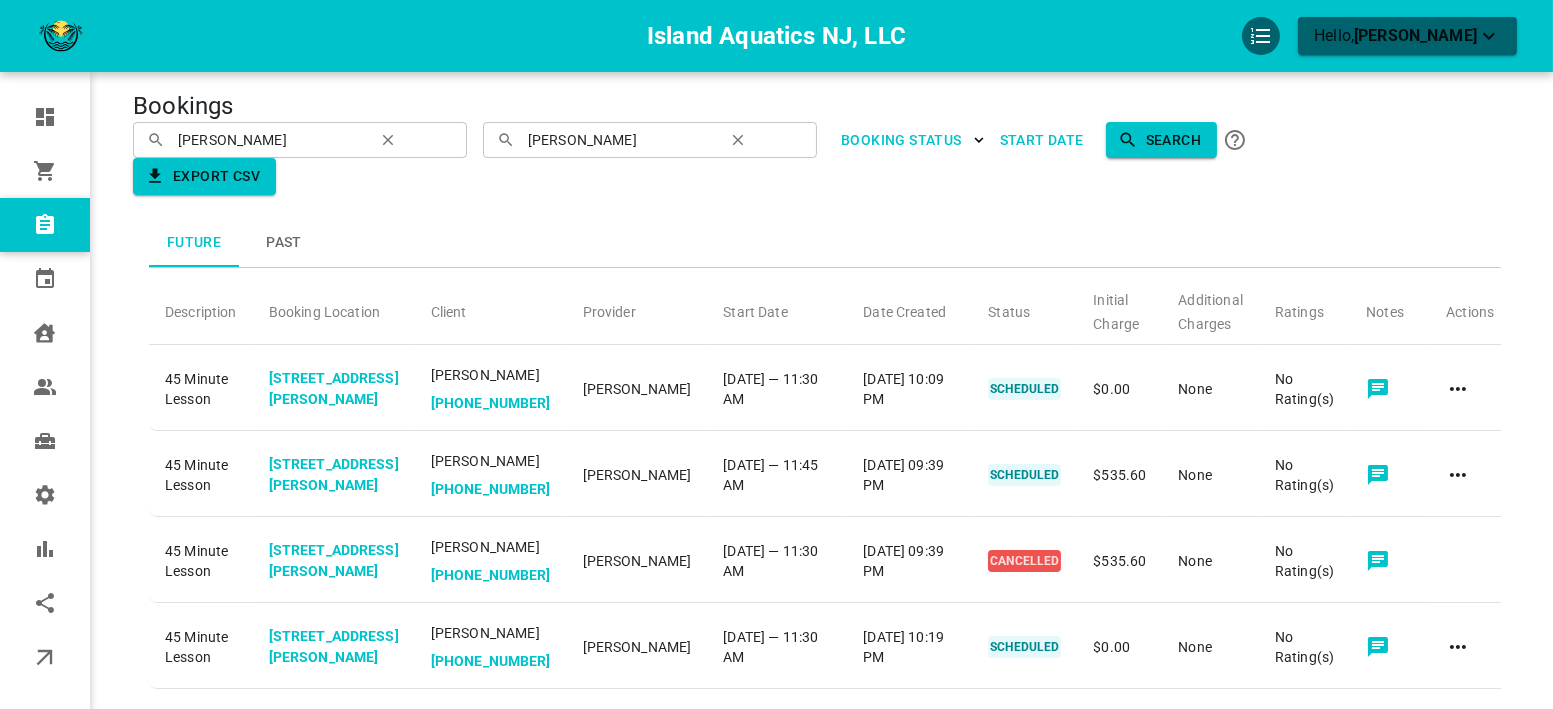scroll, scrollTop: 0, scrollLeft: 0, axis: both 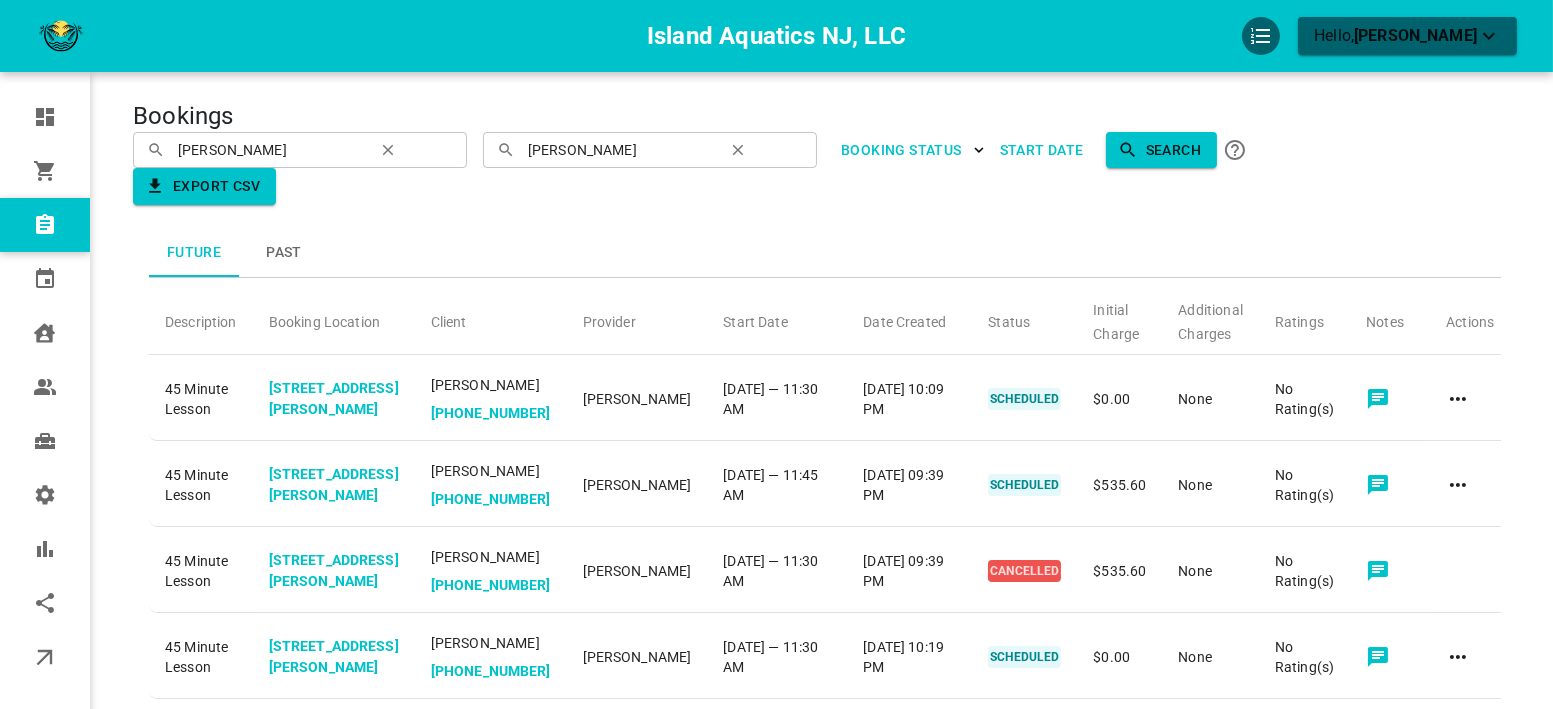 click 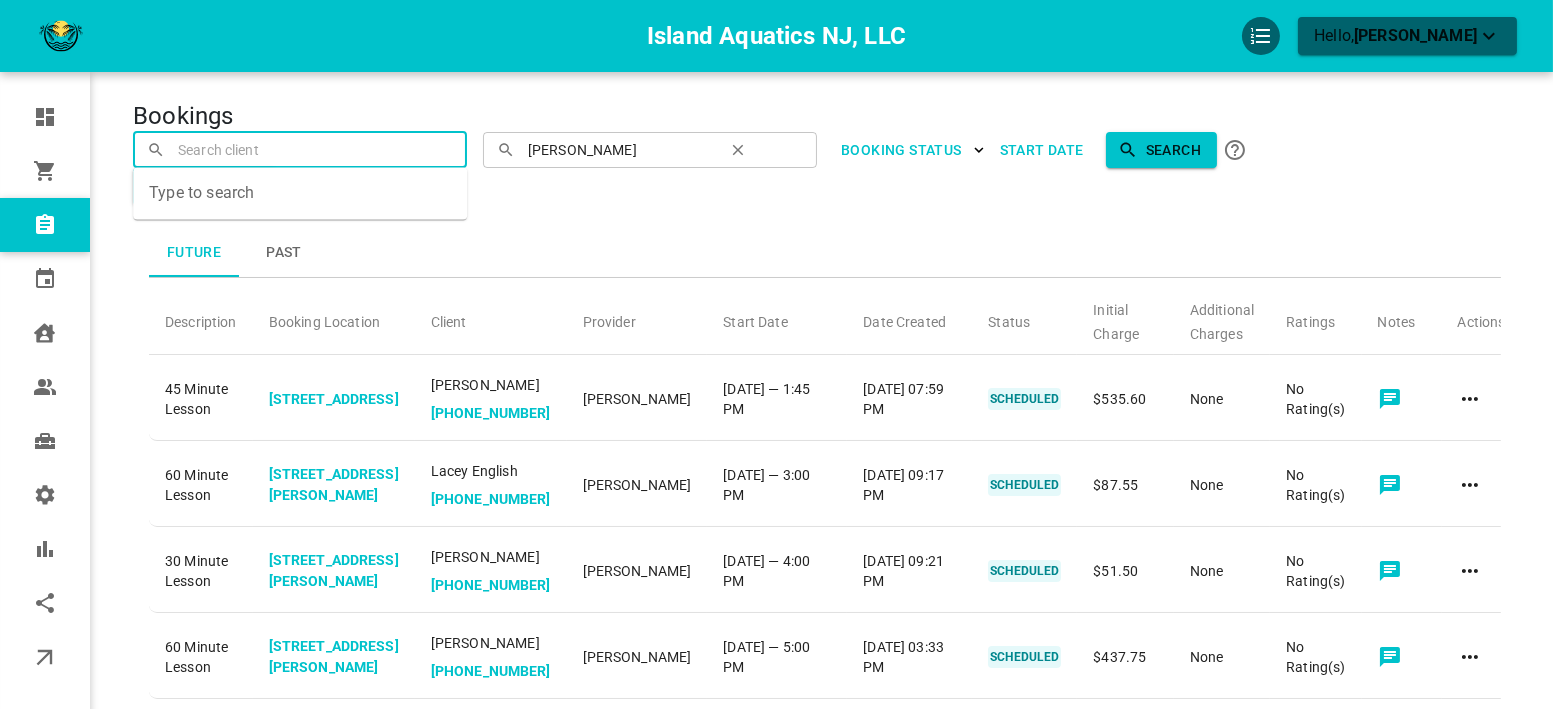 click at bounding box center [300, 149] 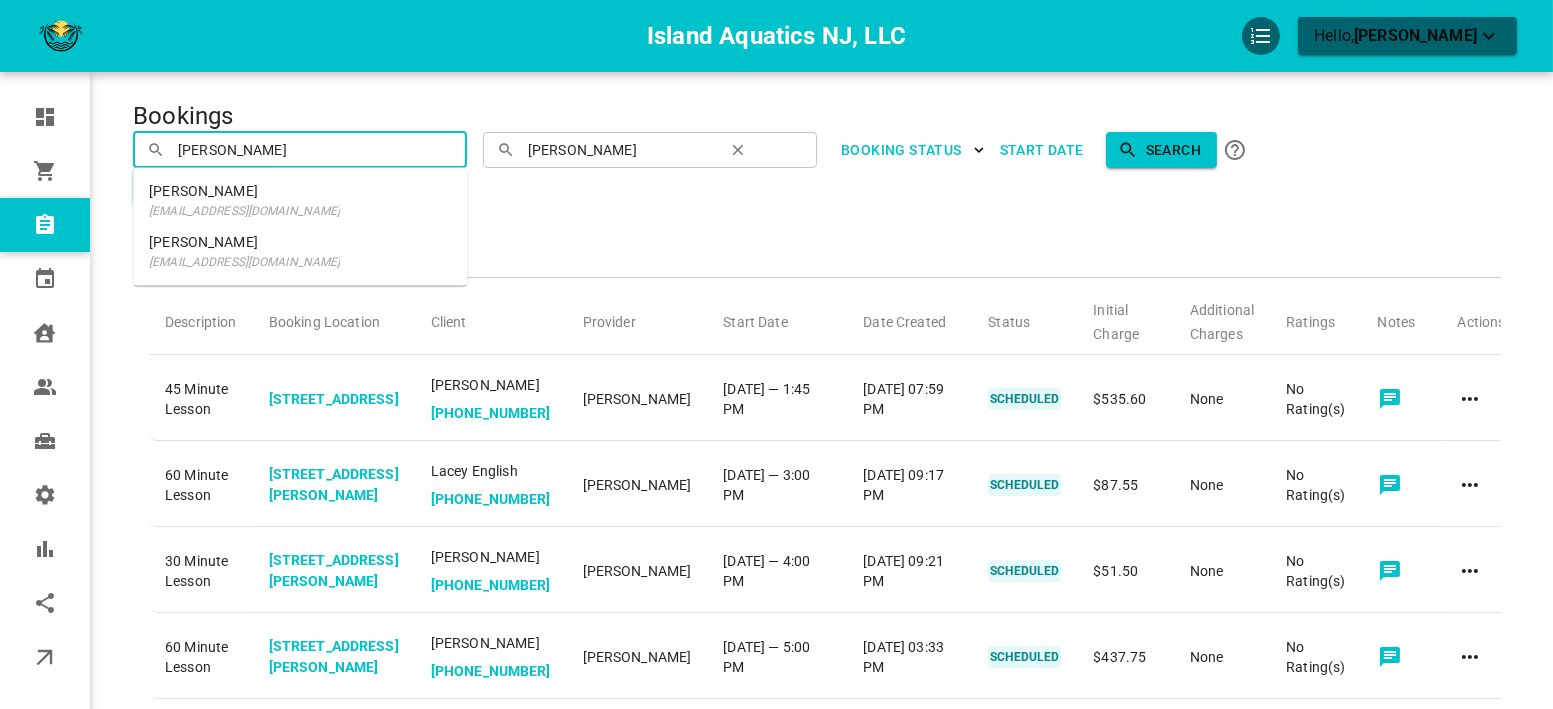 click on "[EMAIL_ADDRESS][DOMAIN_NAME]" at bounding box center [244, 211] 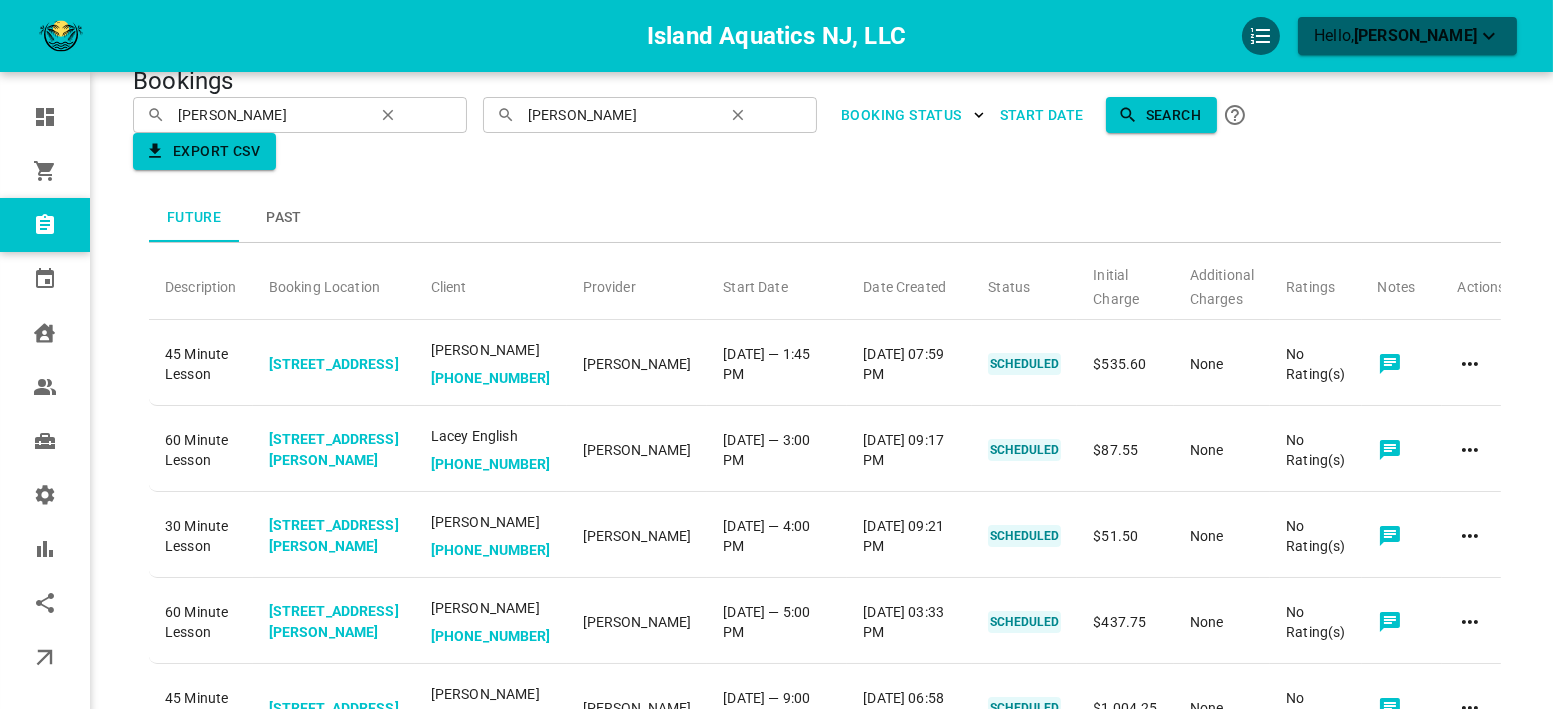 scroll, scrollTop: 0, scrollLeft: 0, axis: both 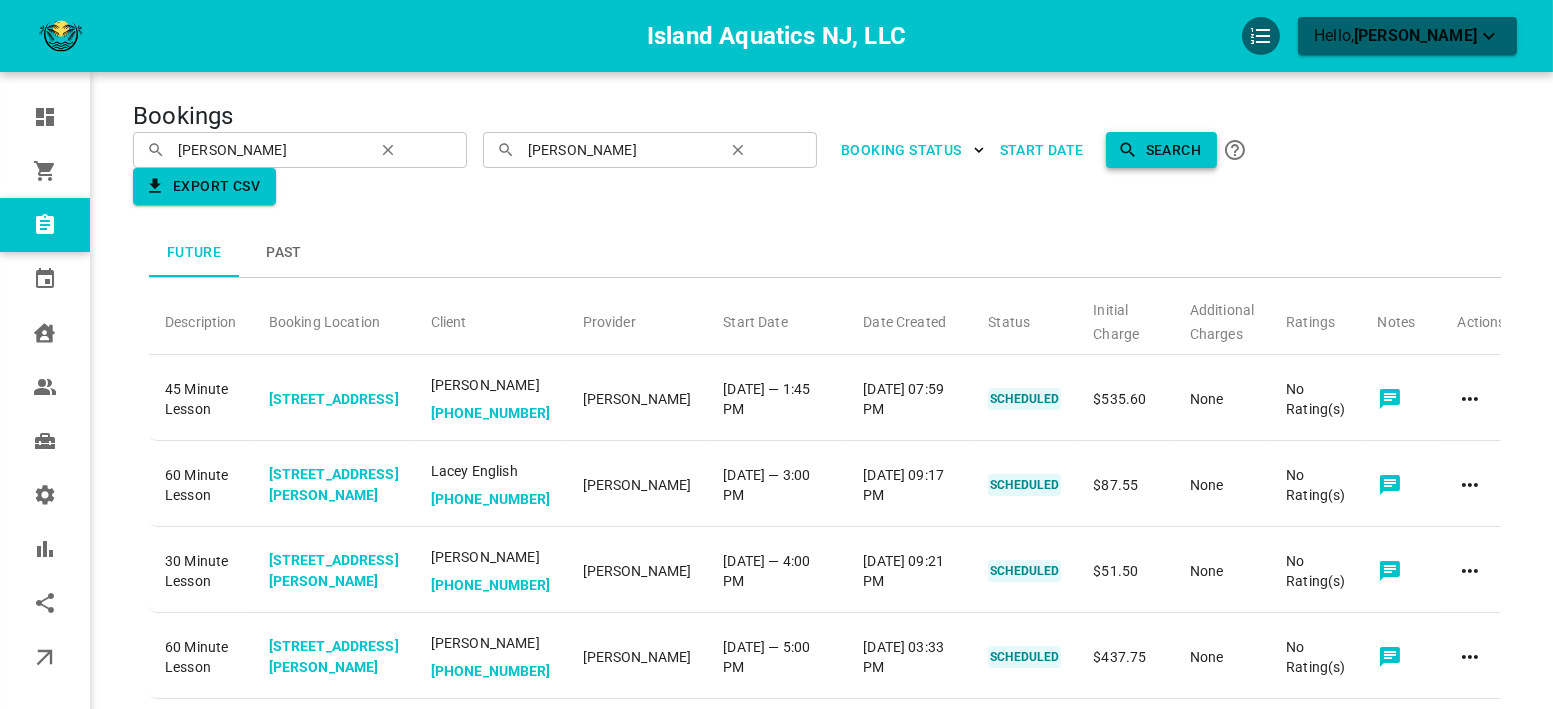 click on "Search" at bounding box center (1161, 150) 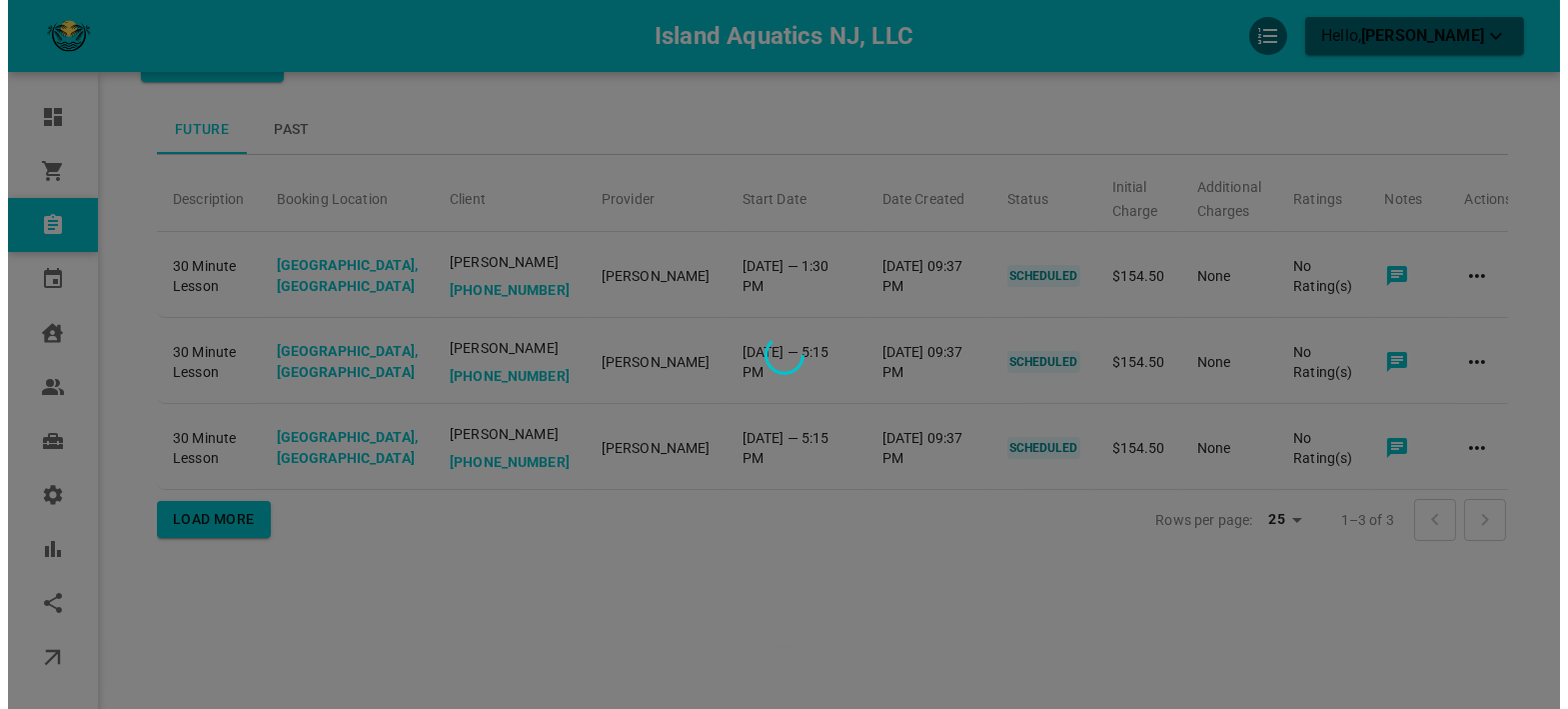 scroll, scrollTop: 209, scrollLeft: 0, axis: vertical 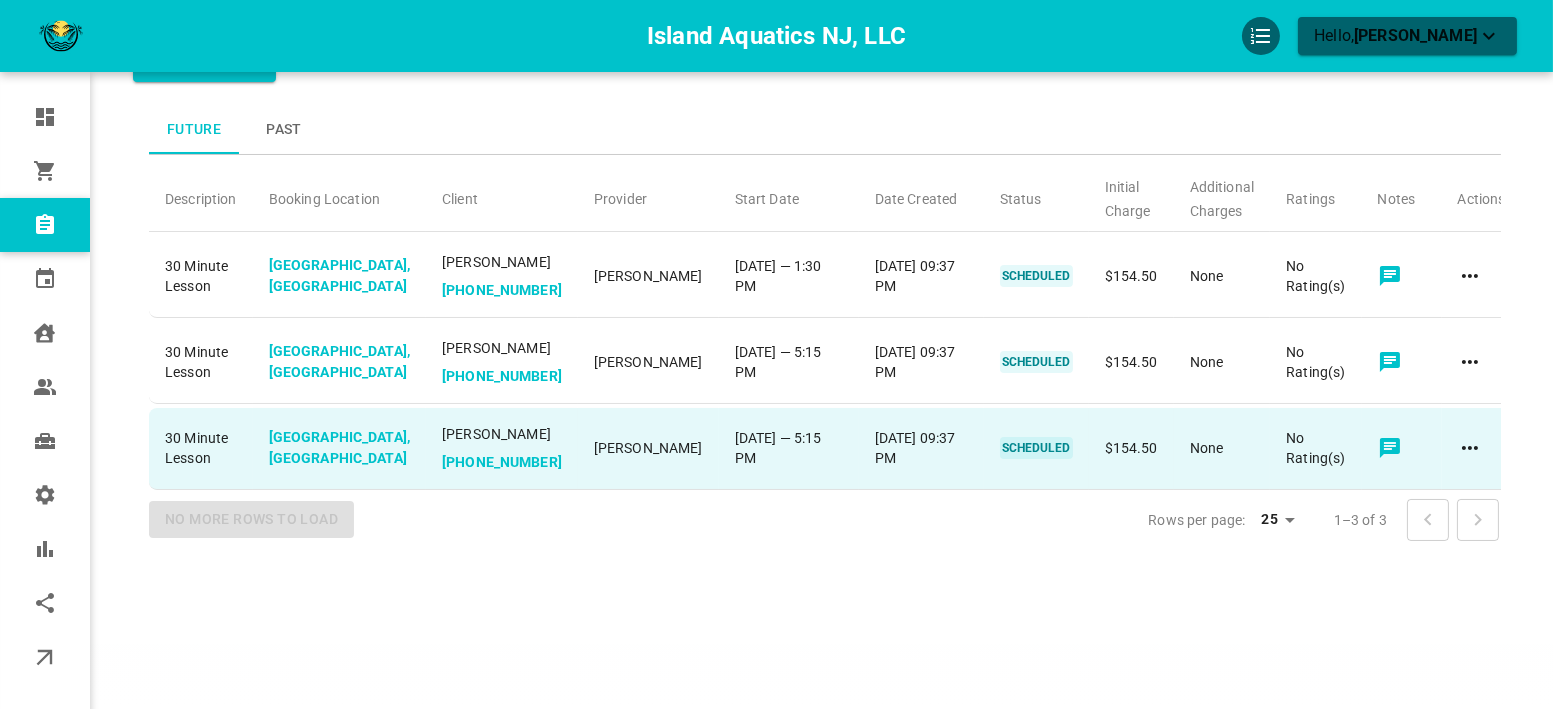 click 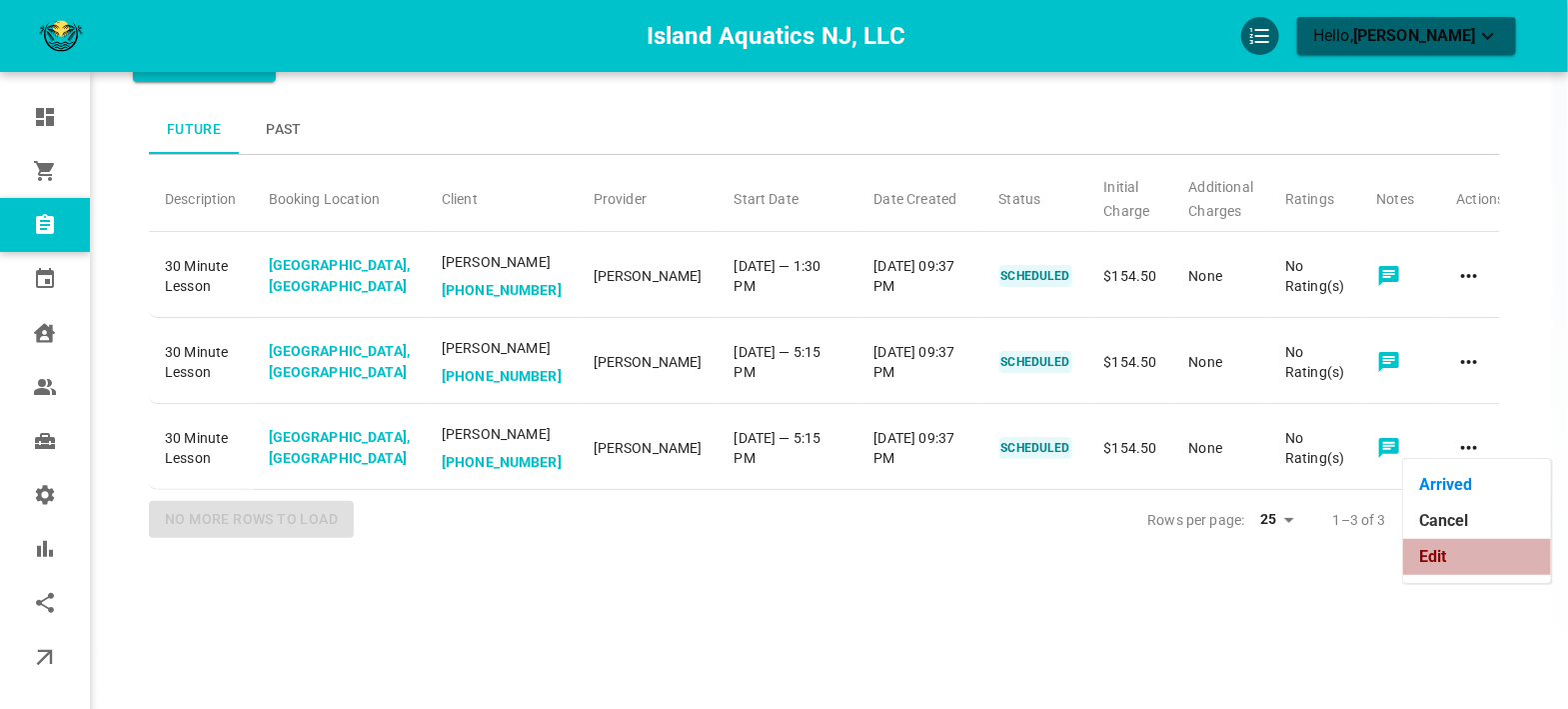 click on "Edit" at bounding box center (1477, 557) 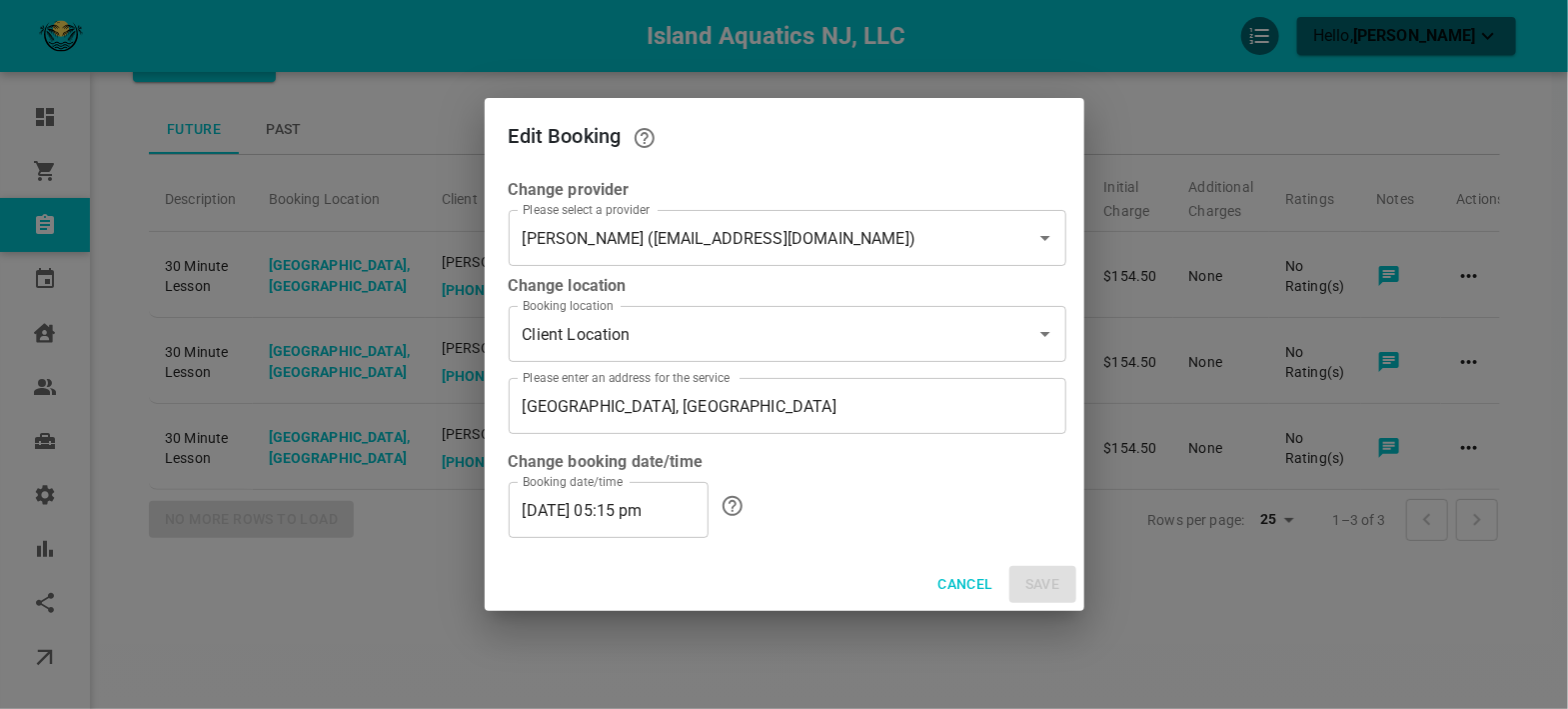 click on "08/06/2025 05:15 pm" at bounding box center [609, 510] 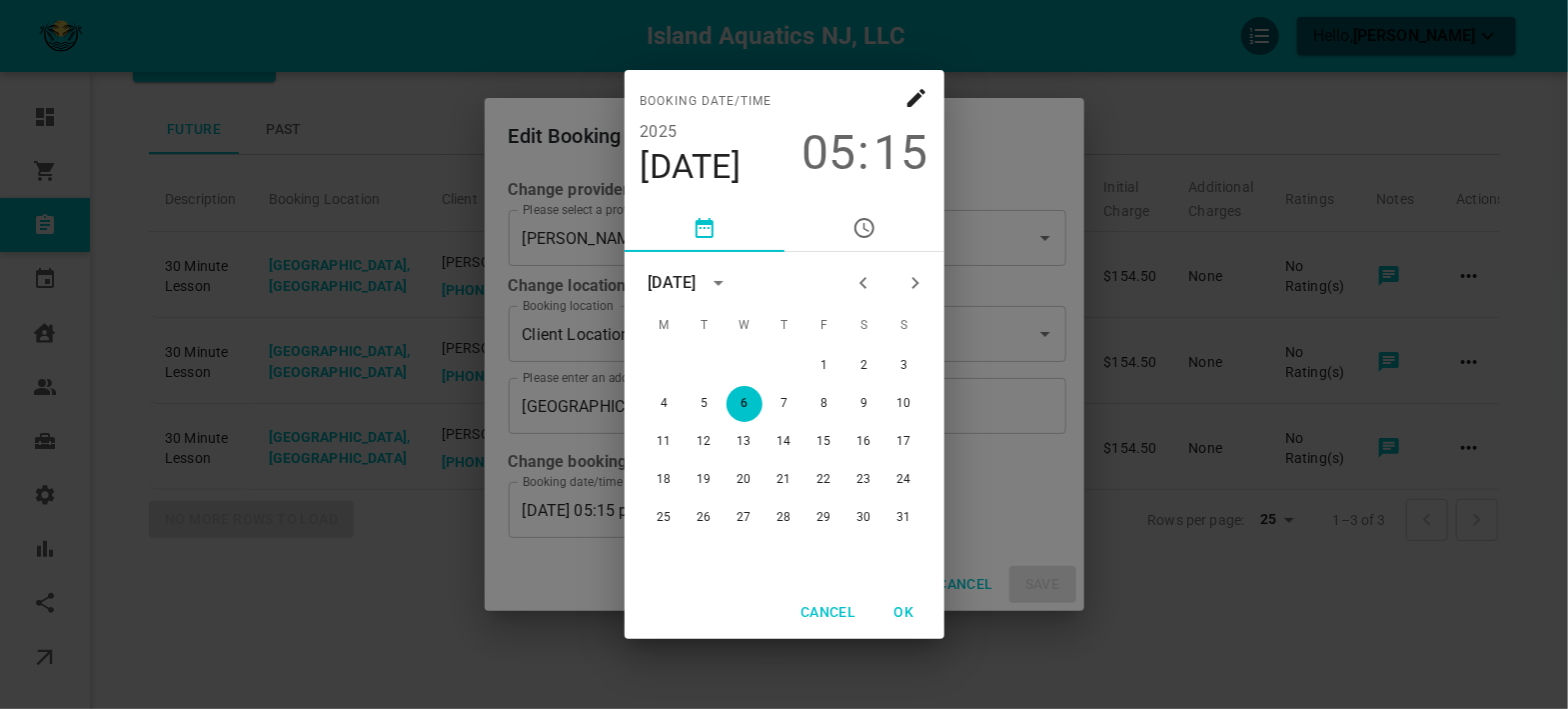 click on "15" at bounding box center [901, 153] 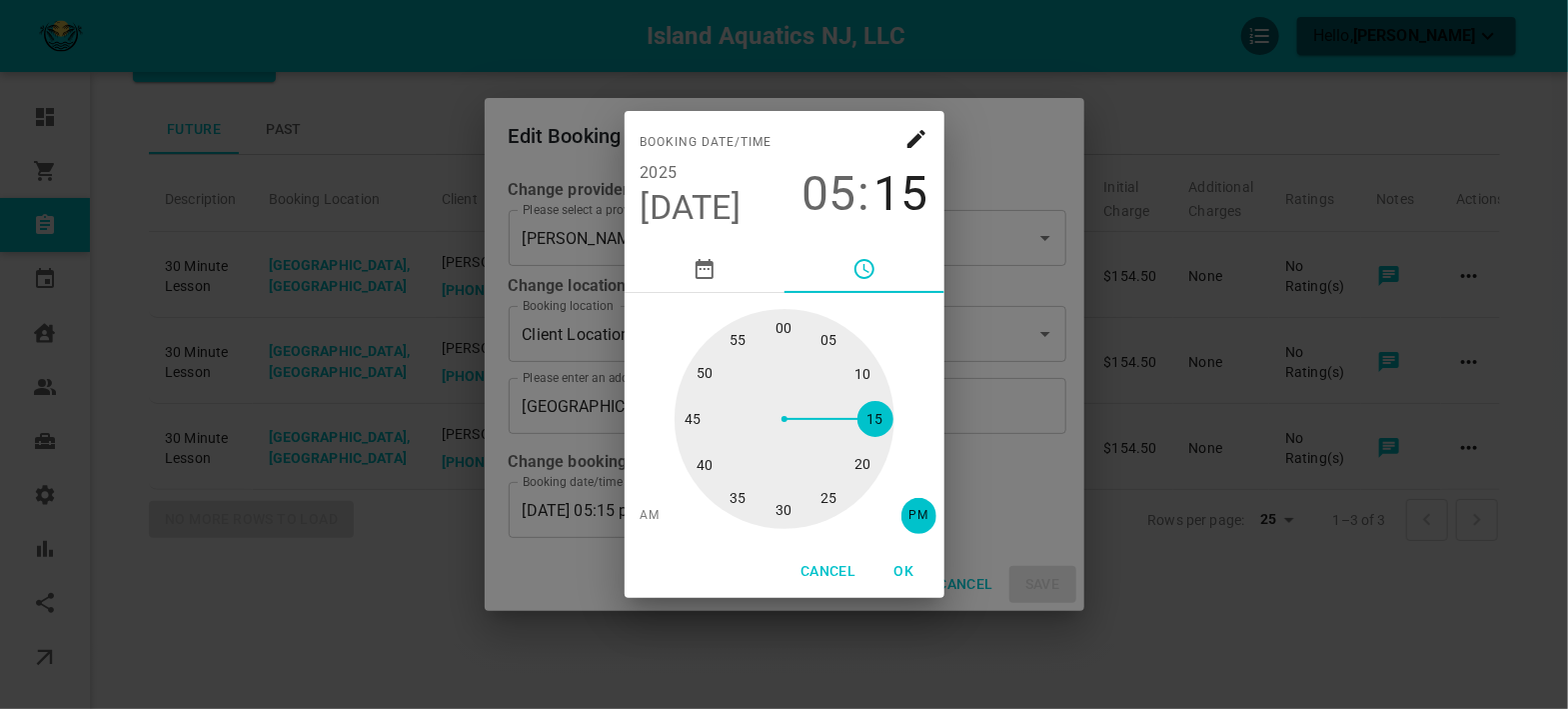 click at bounding box center (784, 419) 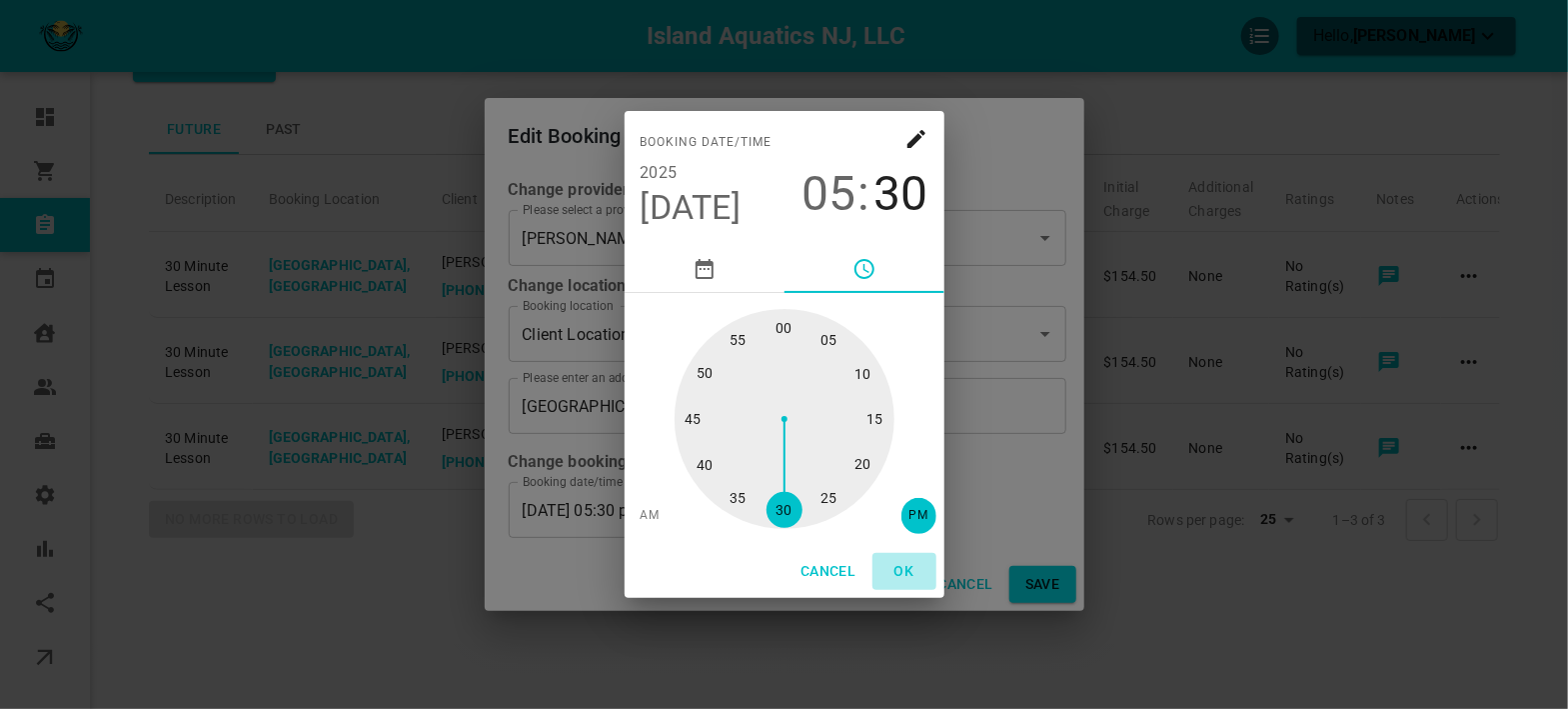 click on "OK" at bounding box center (904, 571) 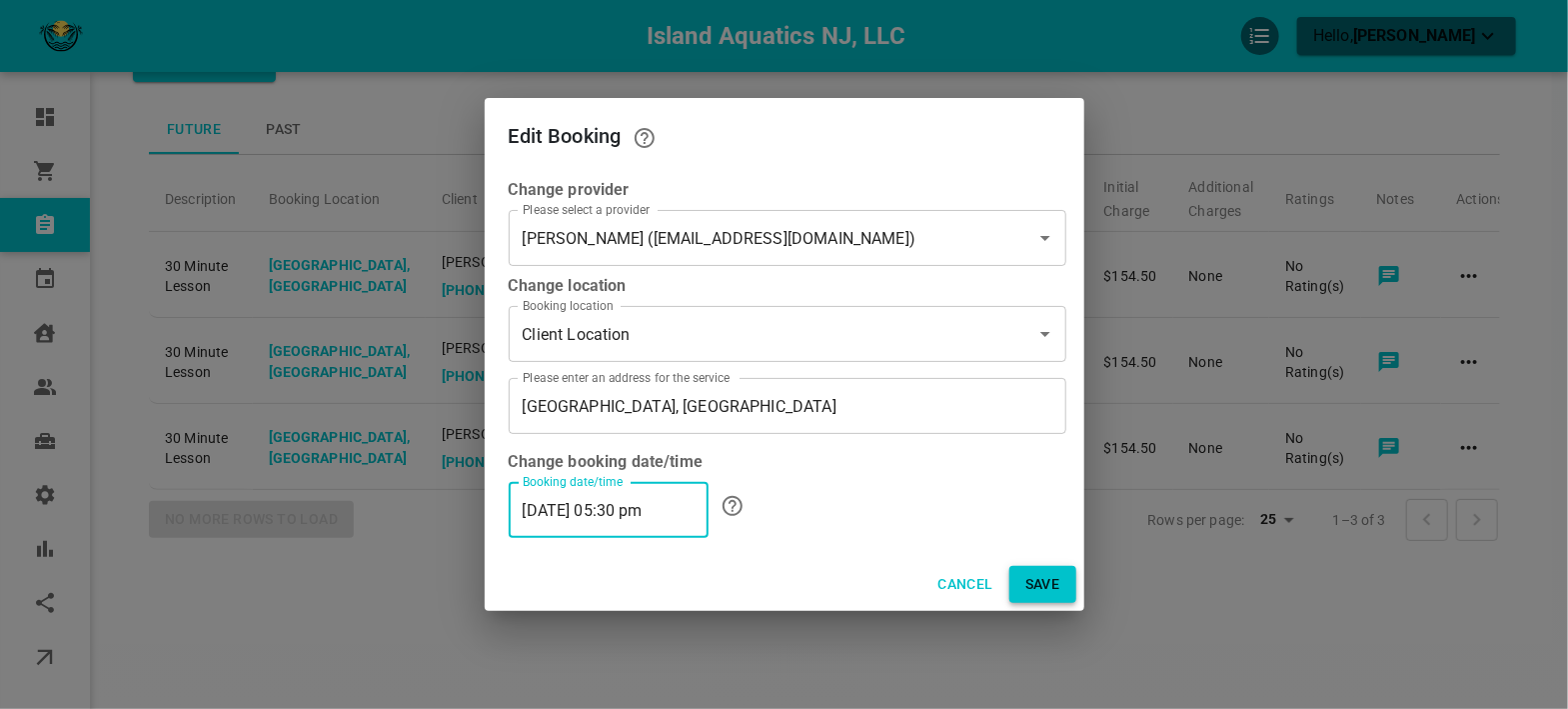 click on "Save" at bounding box center [1042, 584] 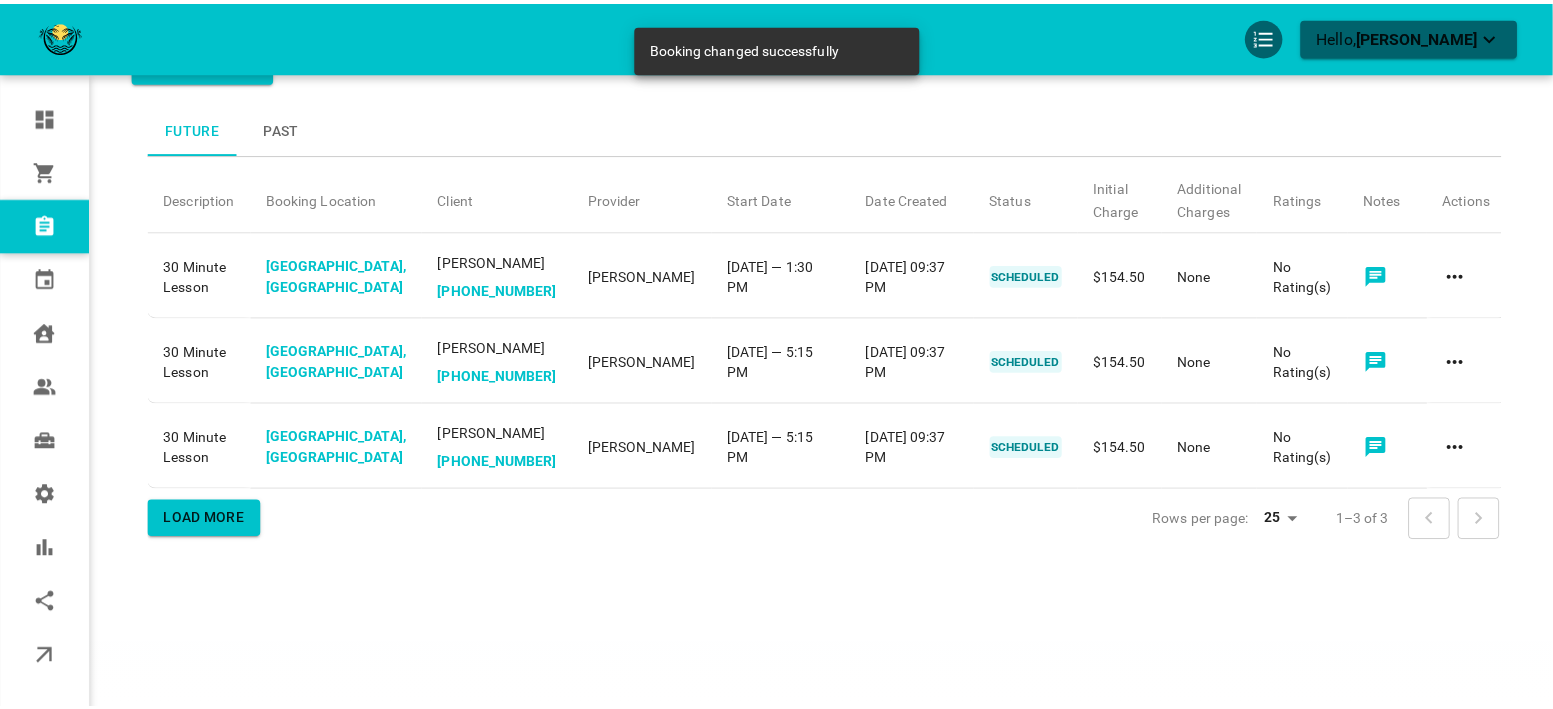 scroll, scrollTop: 145, scrollLeft: 0, axis: vertical 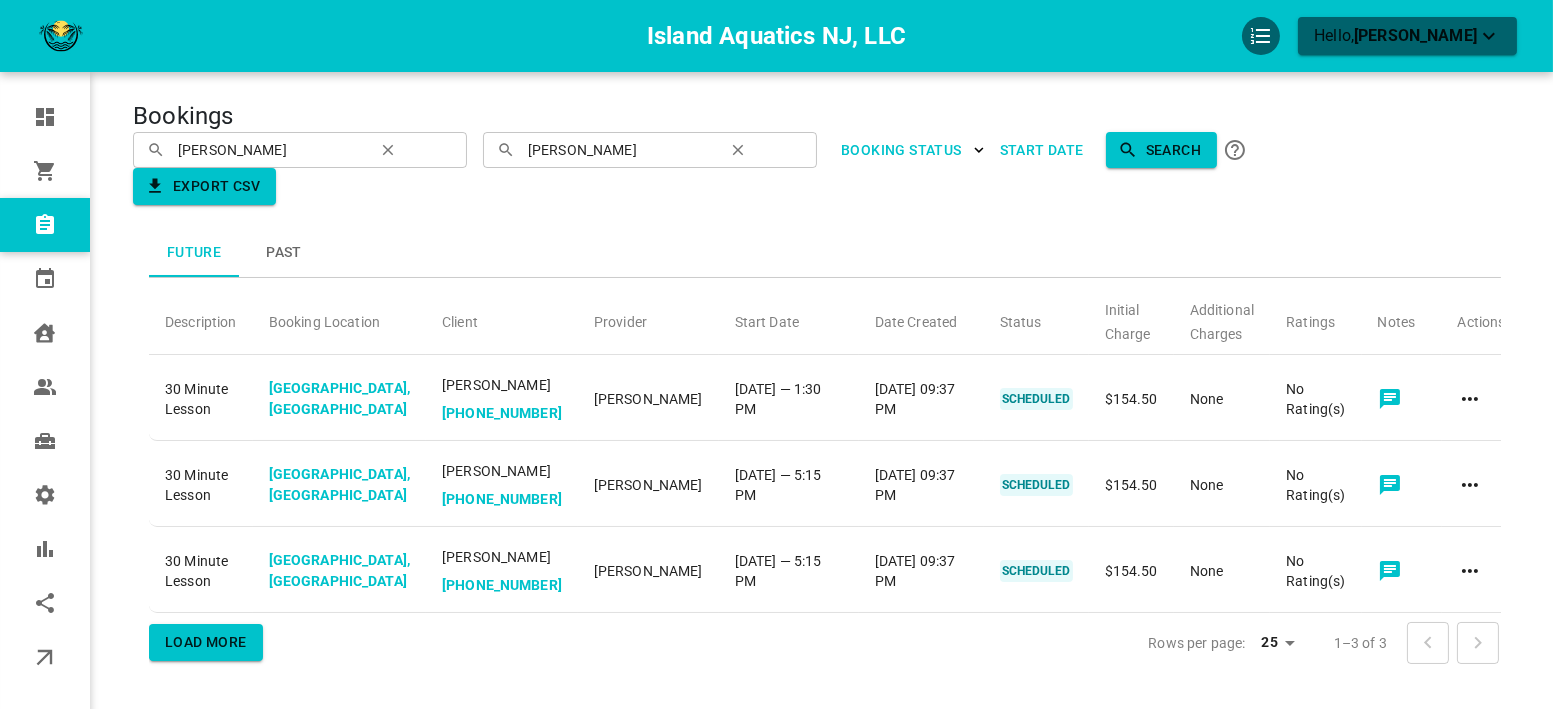 click 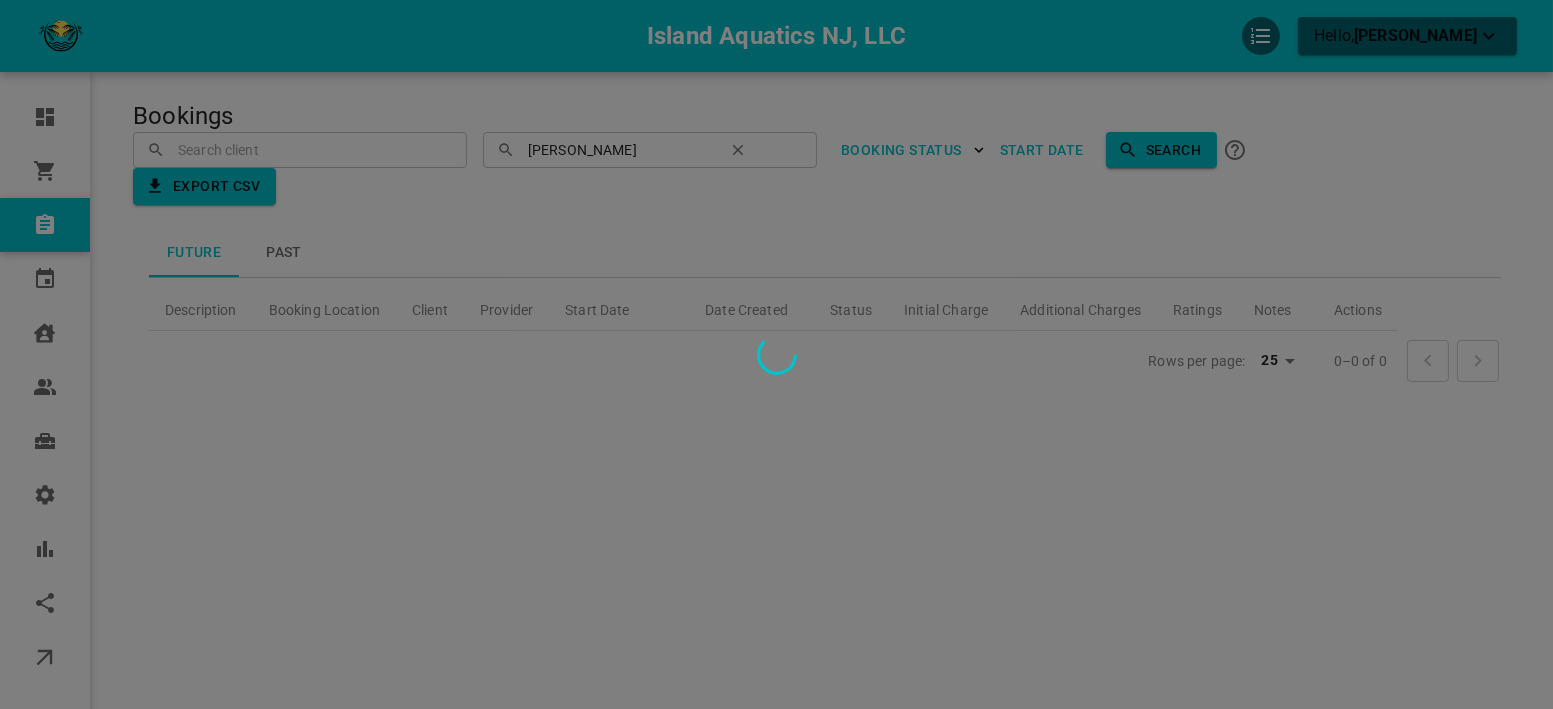 click at bounding box center (776, 354) 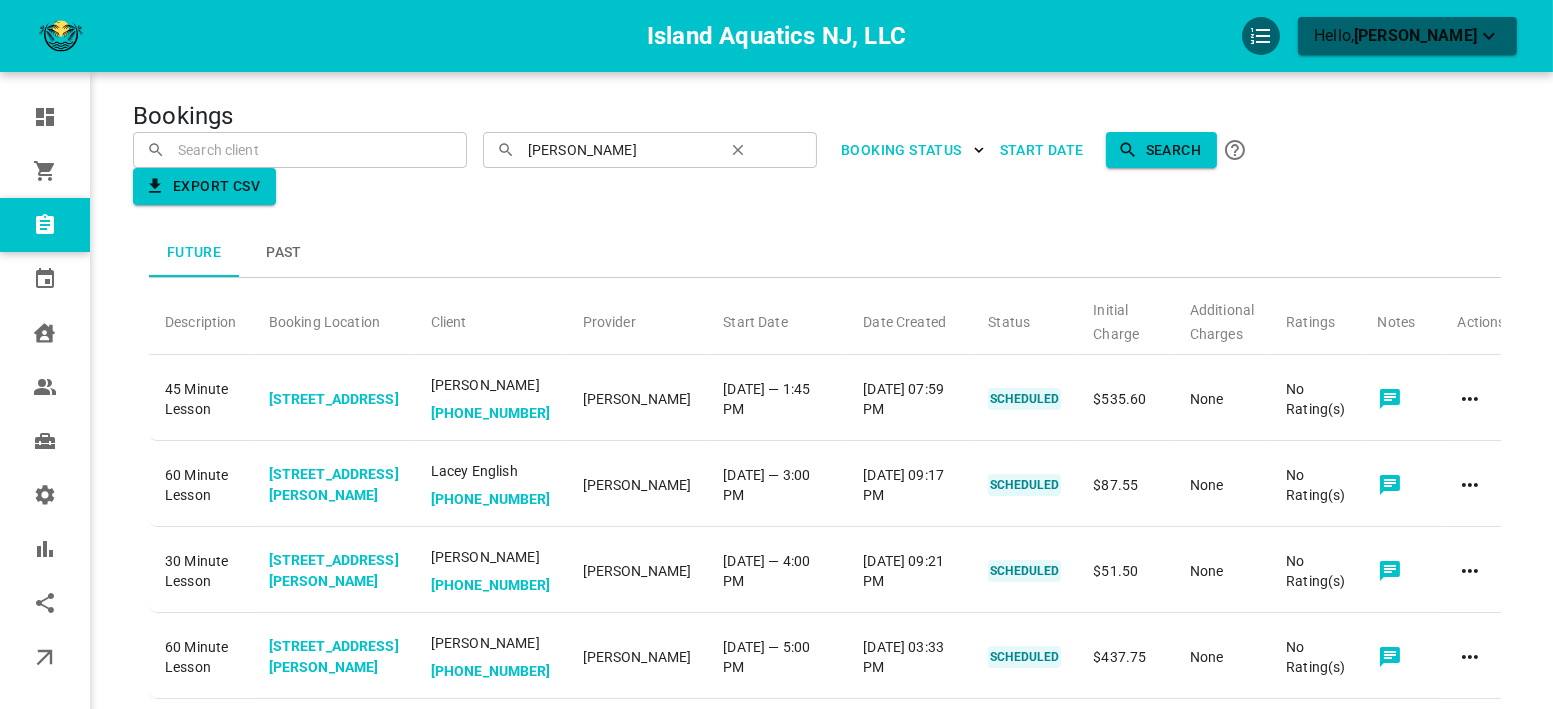 click at bounding box center [300, 149] 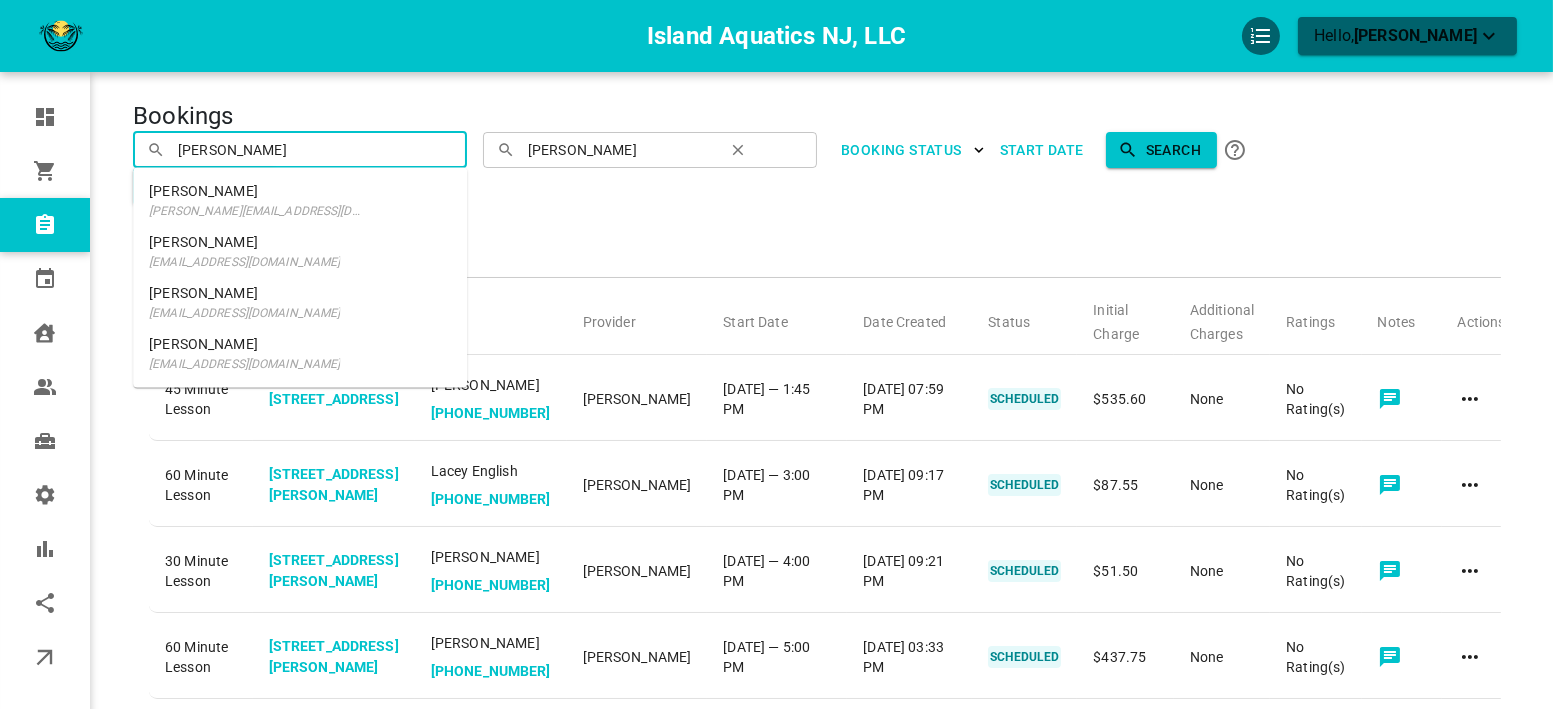click on "Danielle Blauzvern" at bounding box center (258, 191) 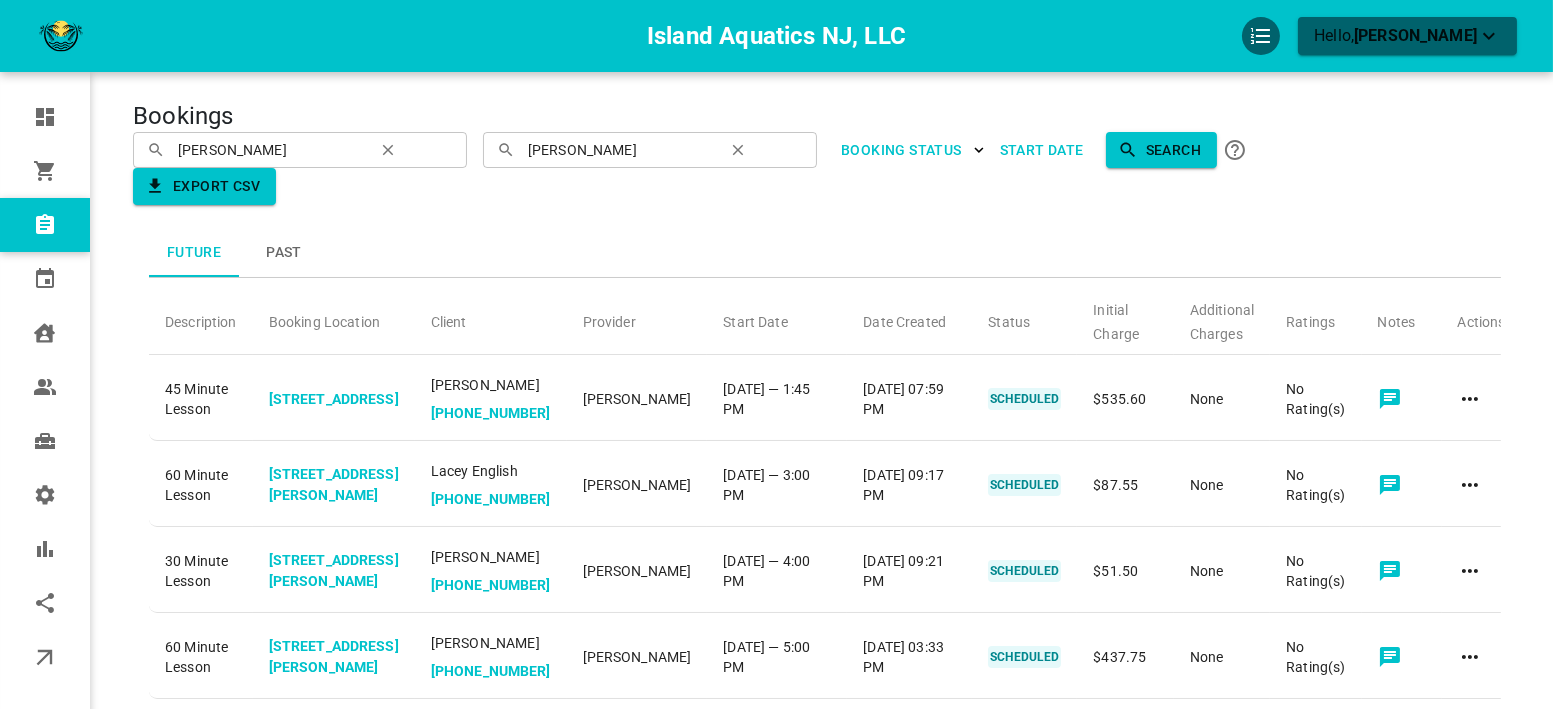 click on "[PERSON_NAME]" at bounding box center (269, 149) 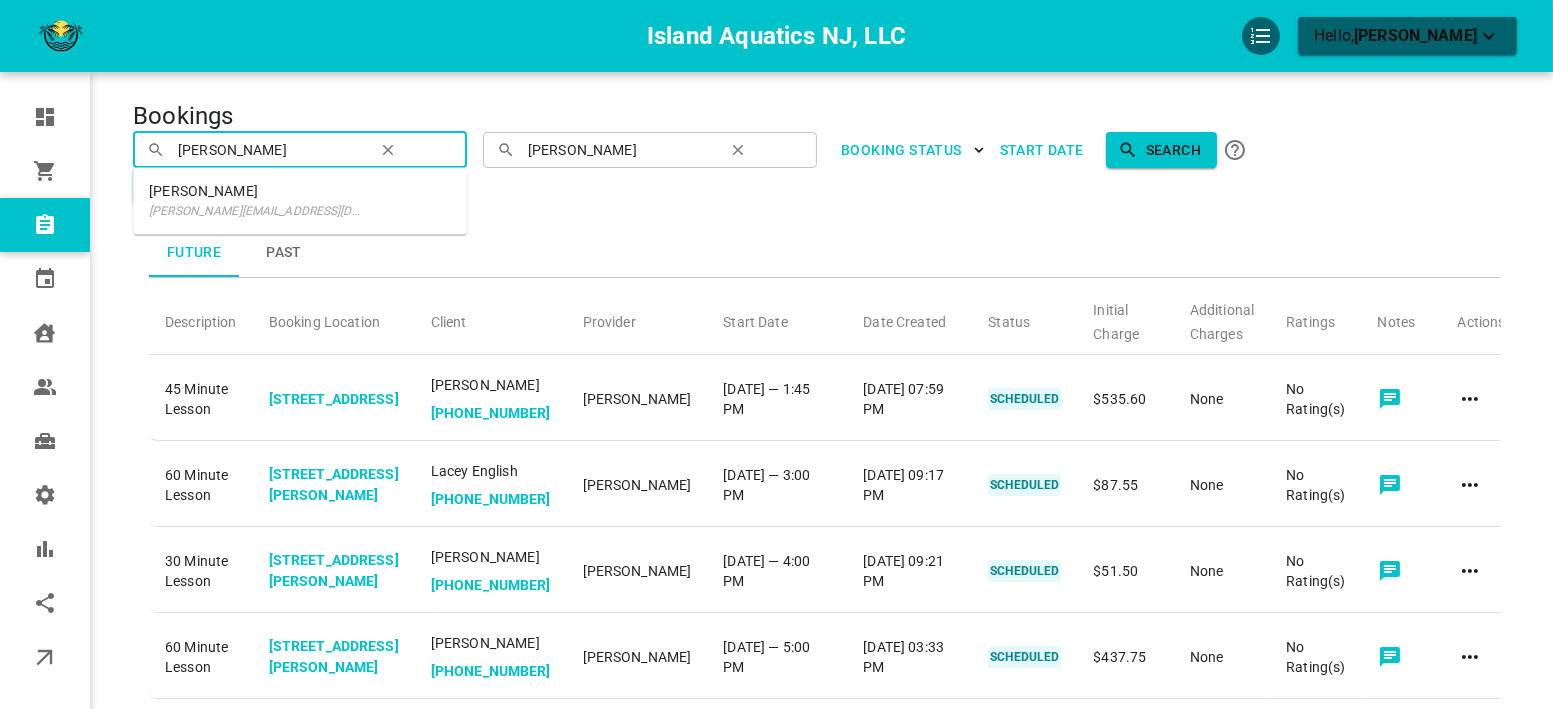 click on "[PERSON_NAME]" at bounding box center [269, 149] 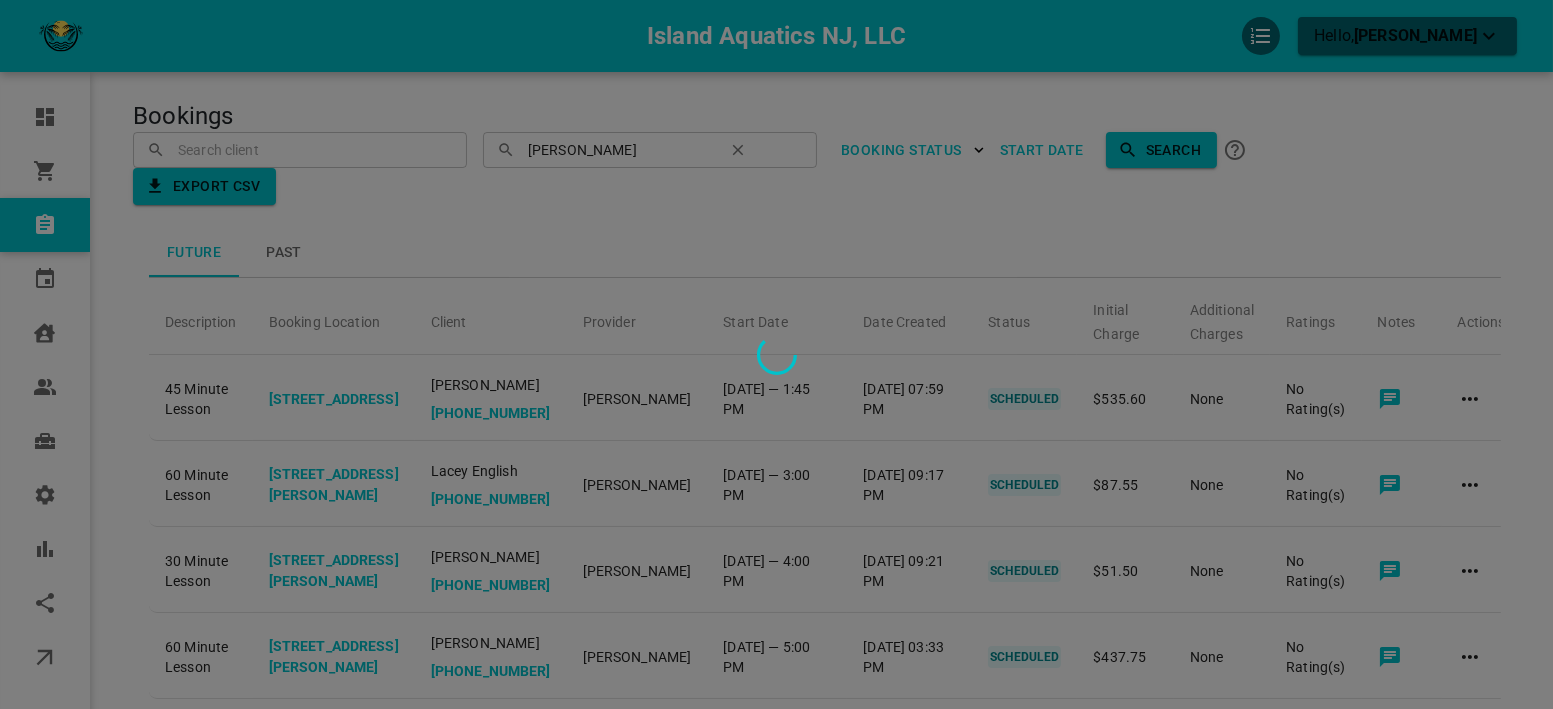 click at bounding box center [776, 354] 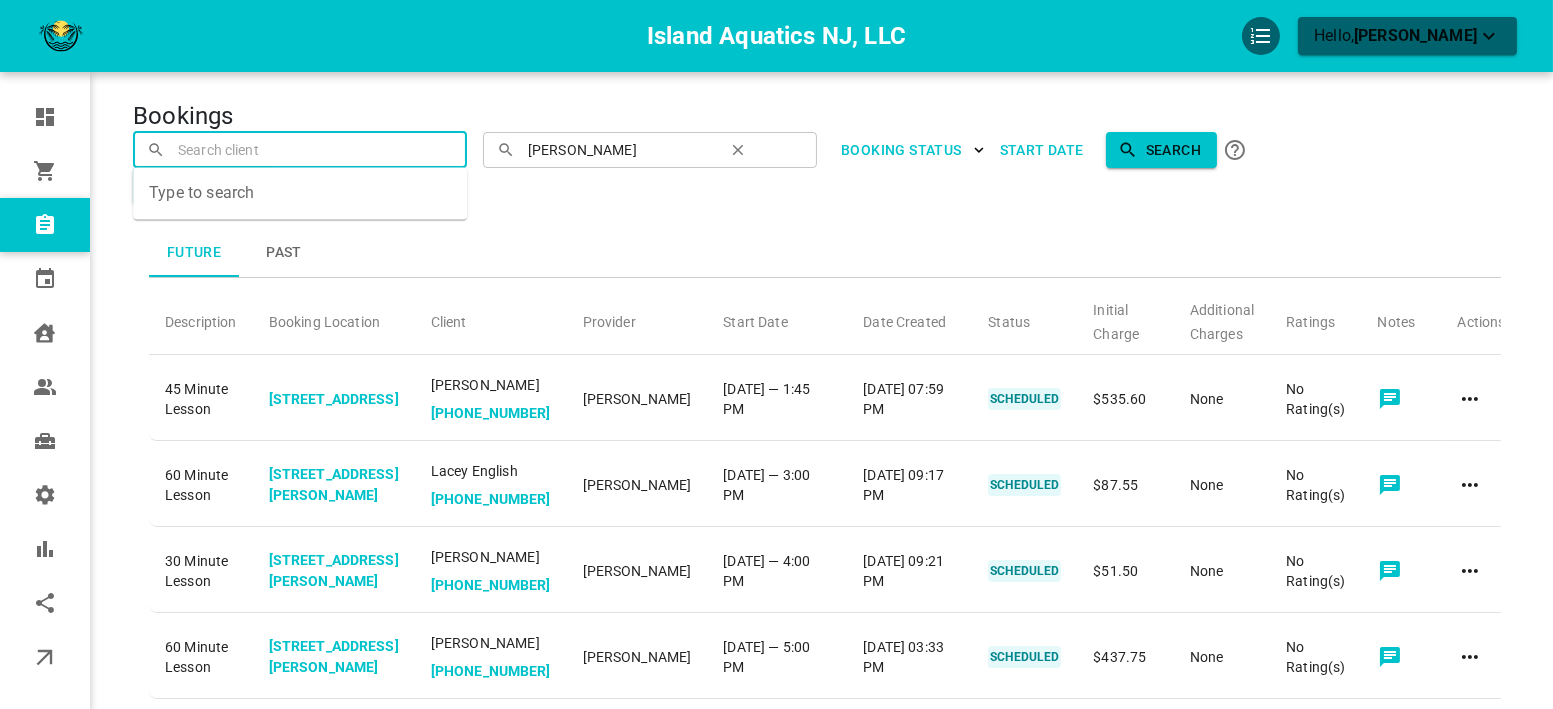 click at bounding box center (300, 149) 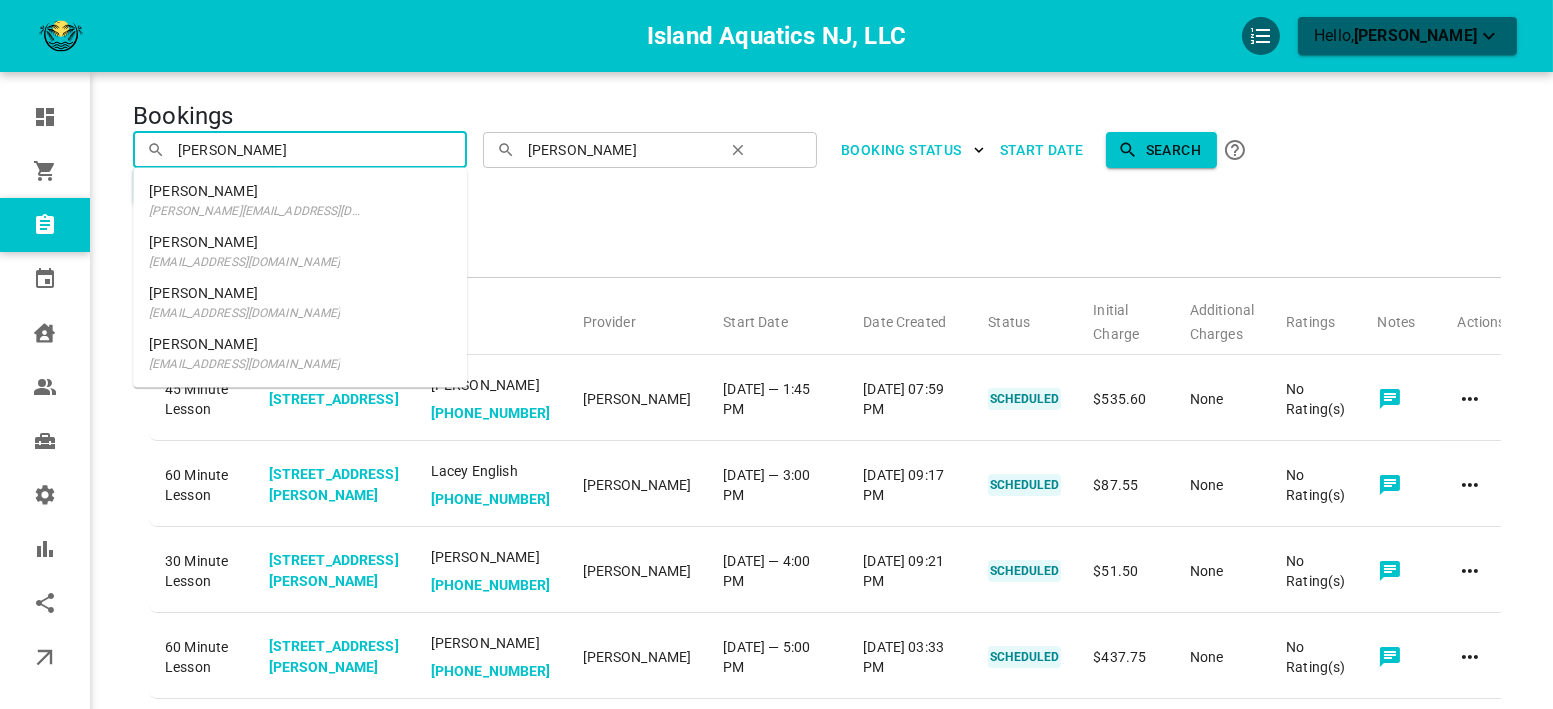click on "[EMAIL_ADDRESS][DOMAIN_NAME]" at bounding box center (244, 262) 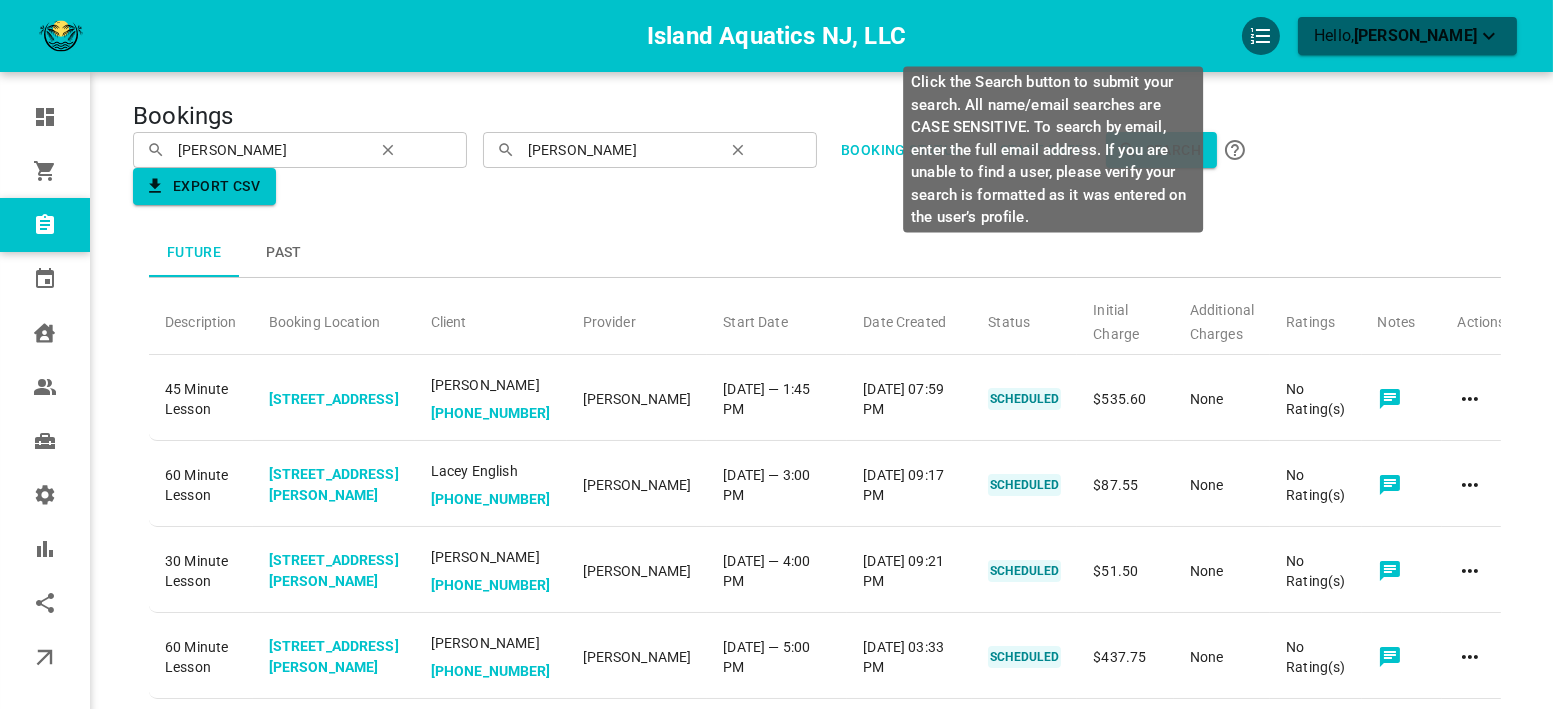 click on "Click the Search button to submit your search. All name/email searches are CASE SENSITIVE. To search by email, enter the full email address. If you are unable to find a user, please verify your search is formatted as it was entered on the user’s profile." at bounding box center [1053, 150] 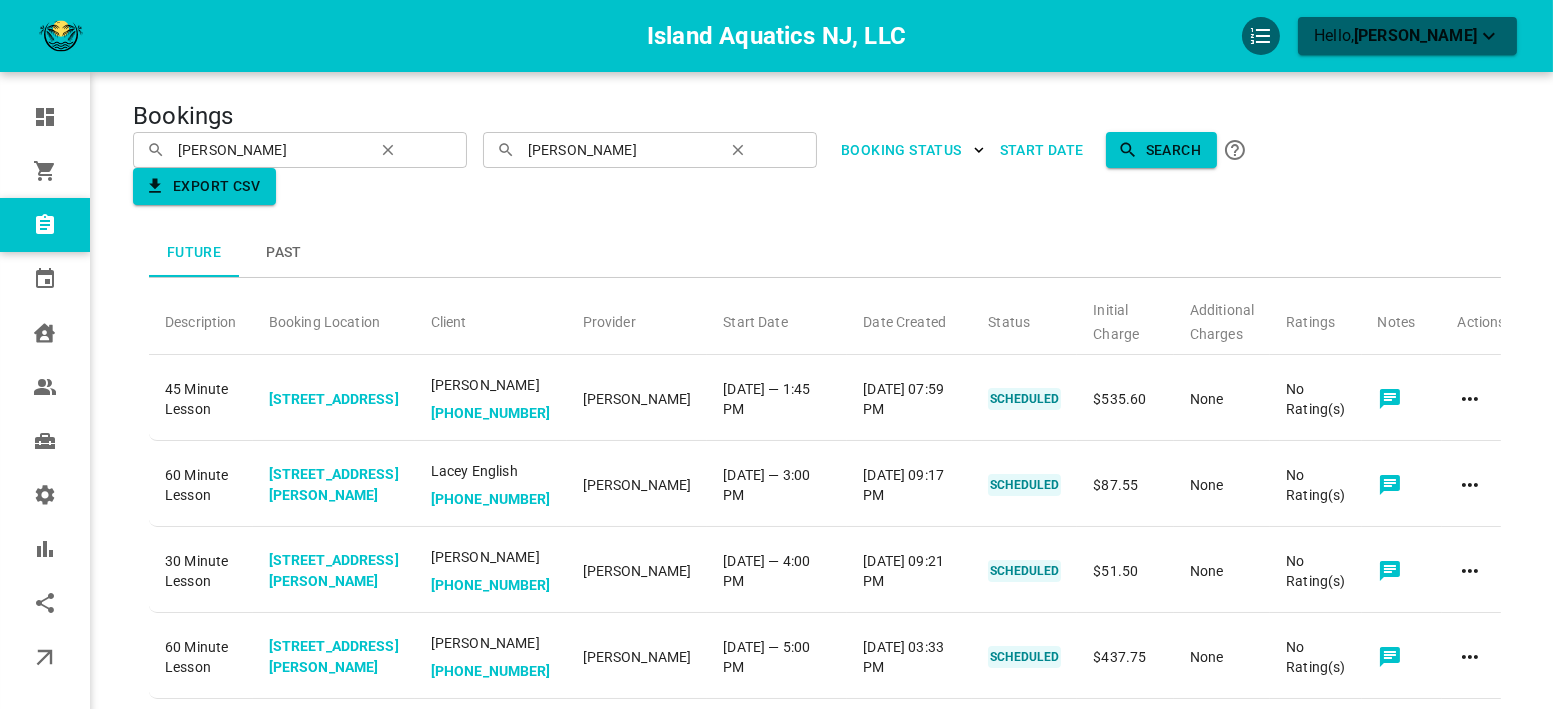 drag, startPoint x: 1446, startPoint y: 222, endPoint x: 1317, endPoint y: 215, distance: 129.18979 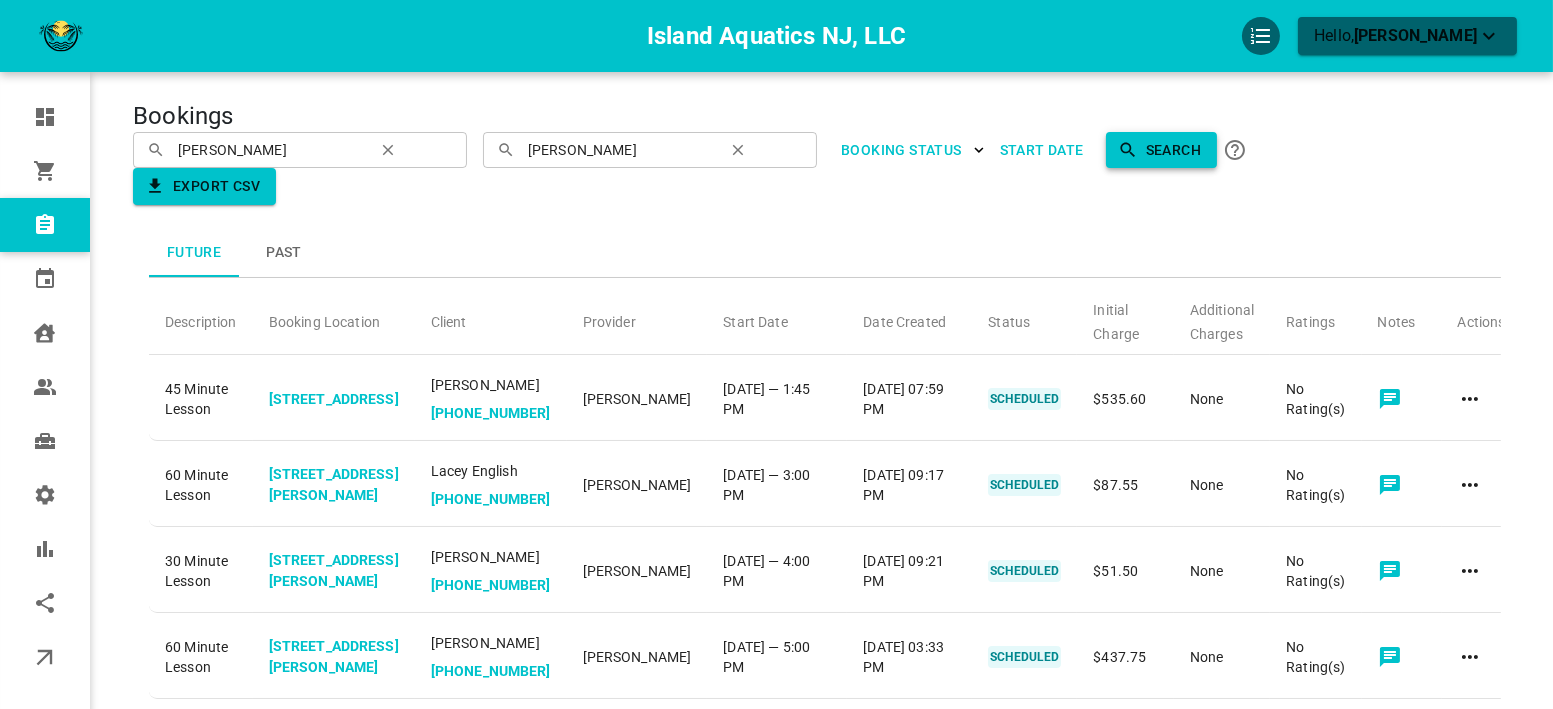 click on "Search" at bounding box center (1161, 150) 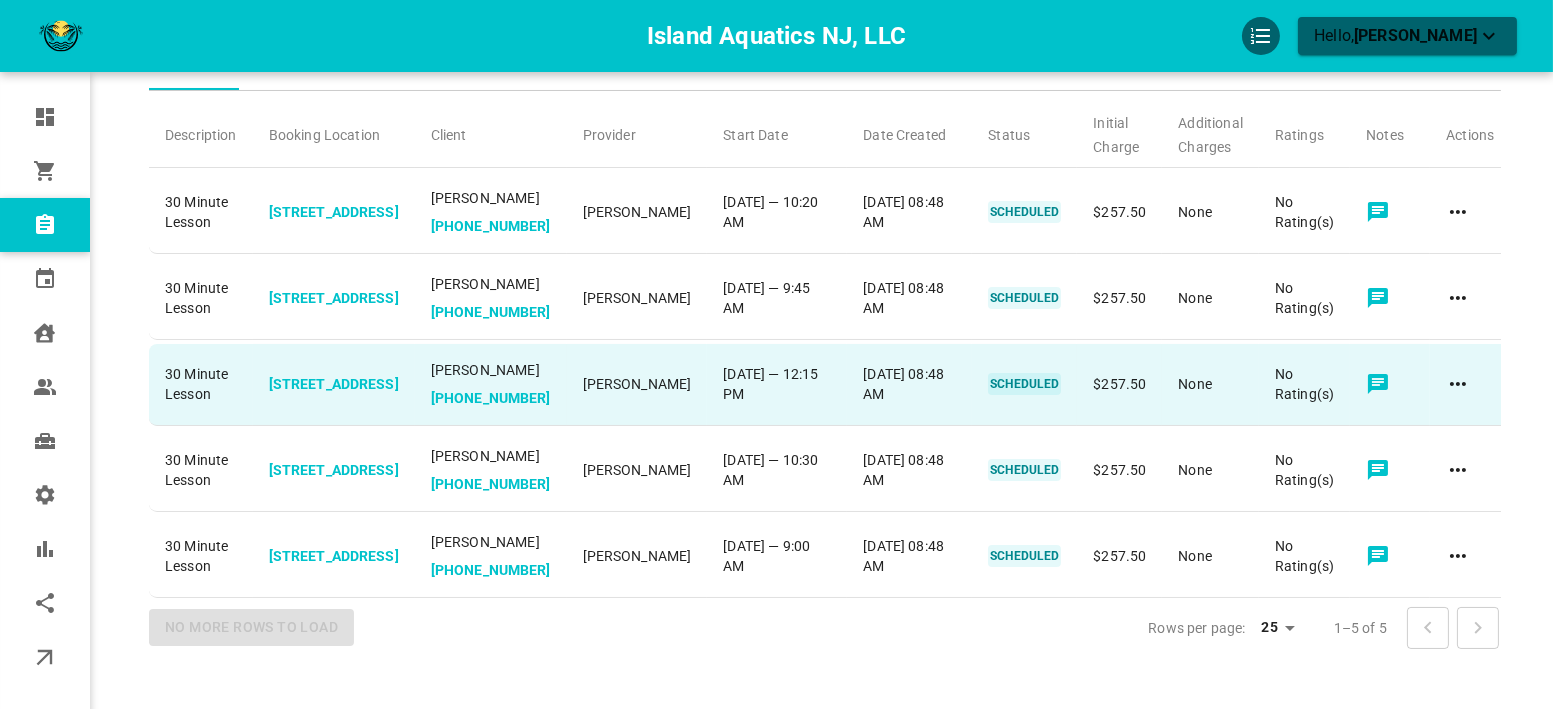 scroll, scrollTop: 222, scrollLeft: 0, axis: vertical 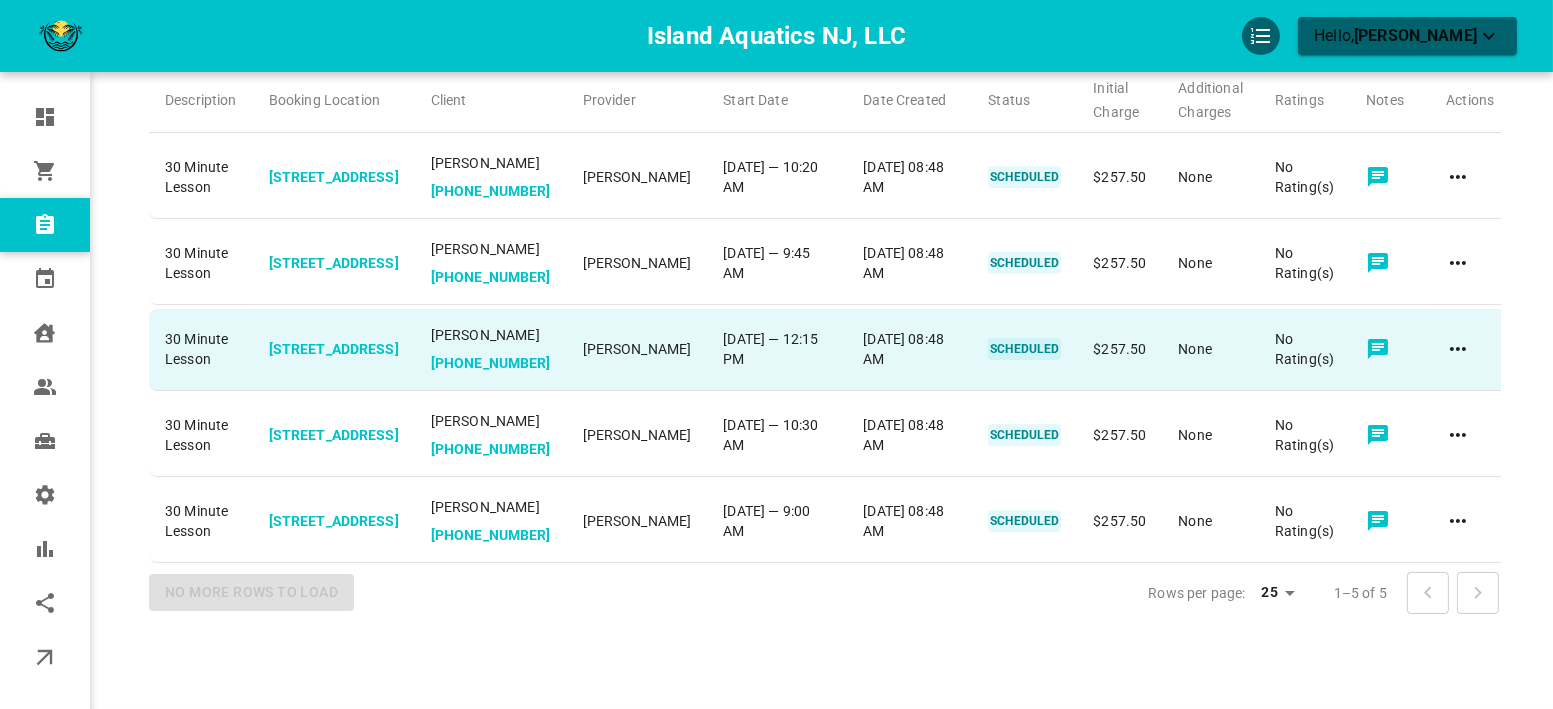 click at bounding box center (1470, 349) 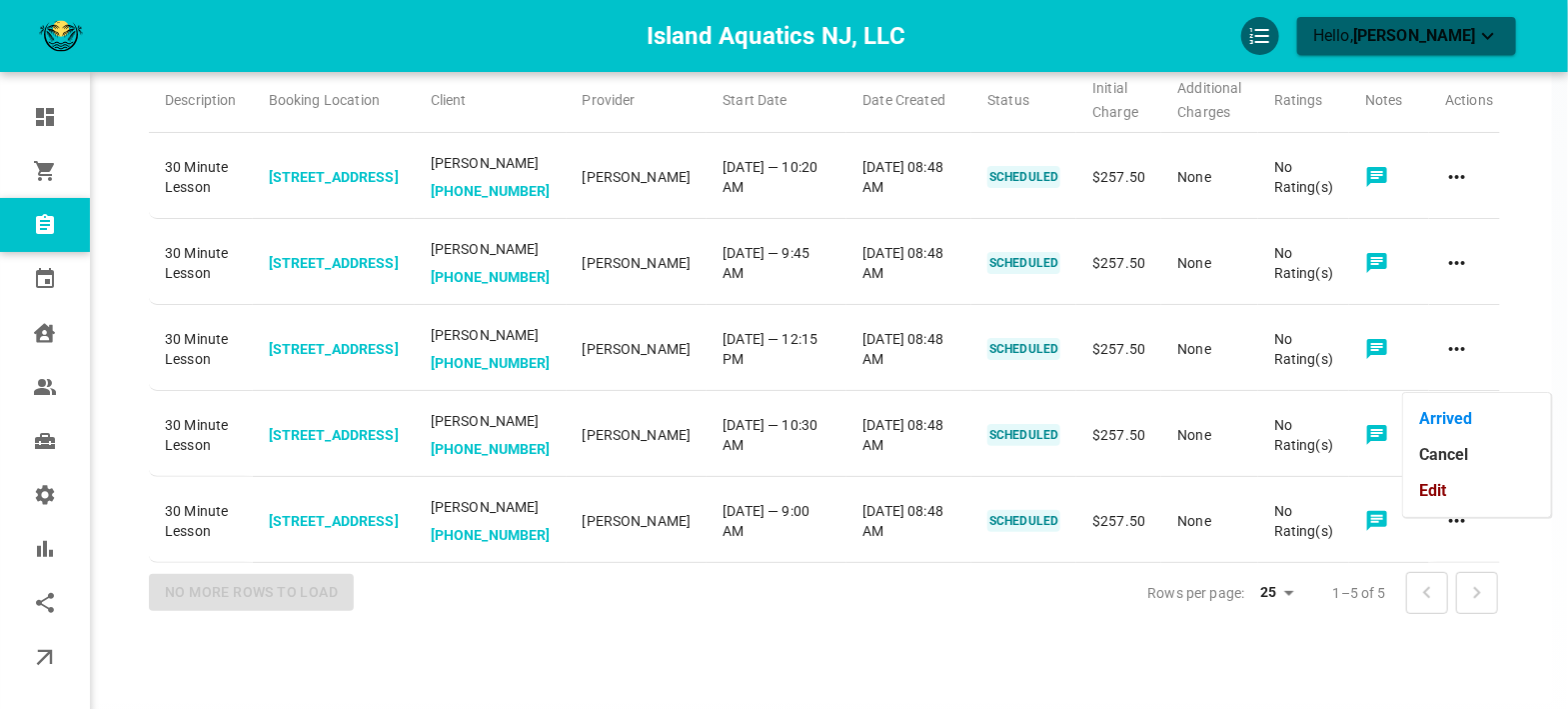 click on "Edit" at bounding box center [1477, 491] 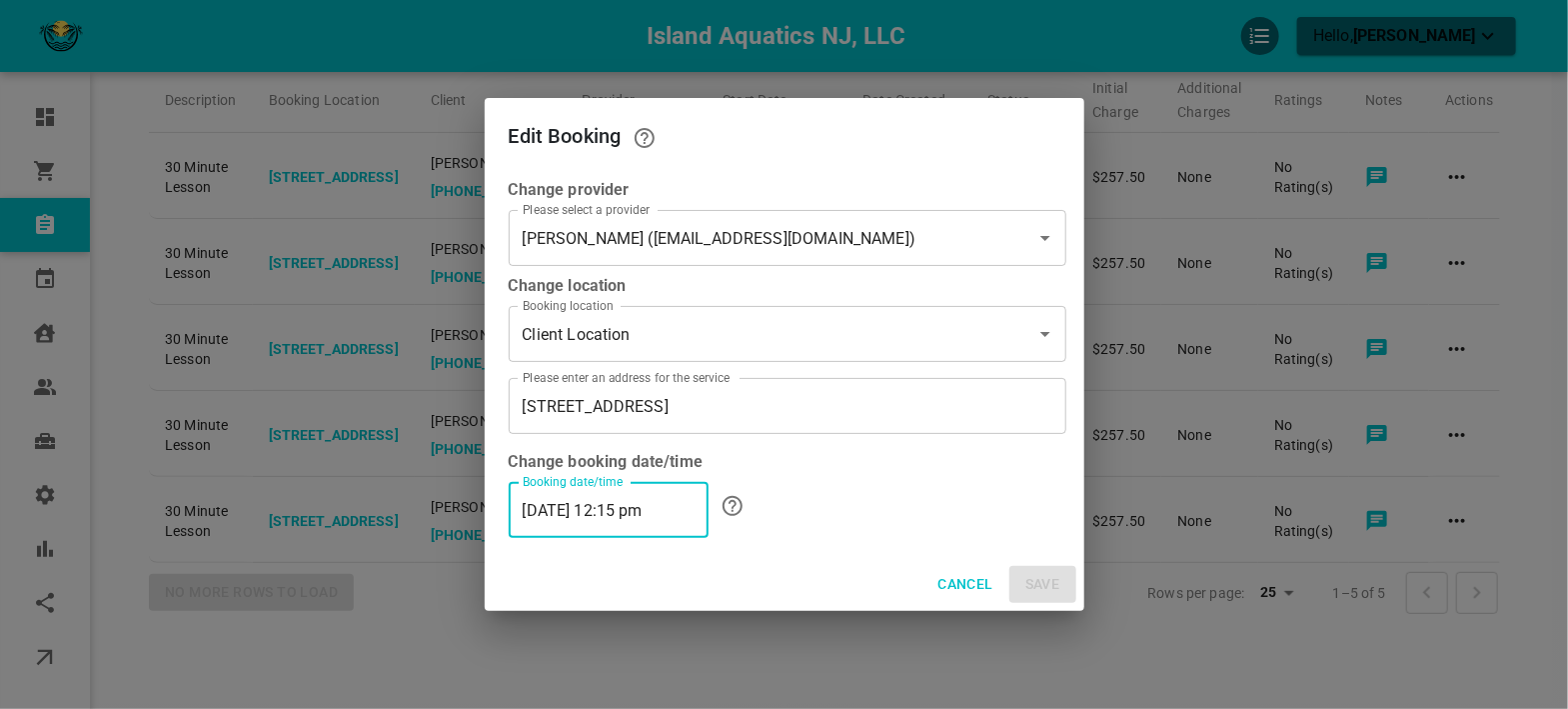 click on "08/04/2025 12:15 pm" at bounding box center (609, 510) 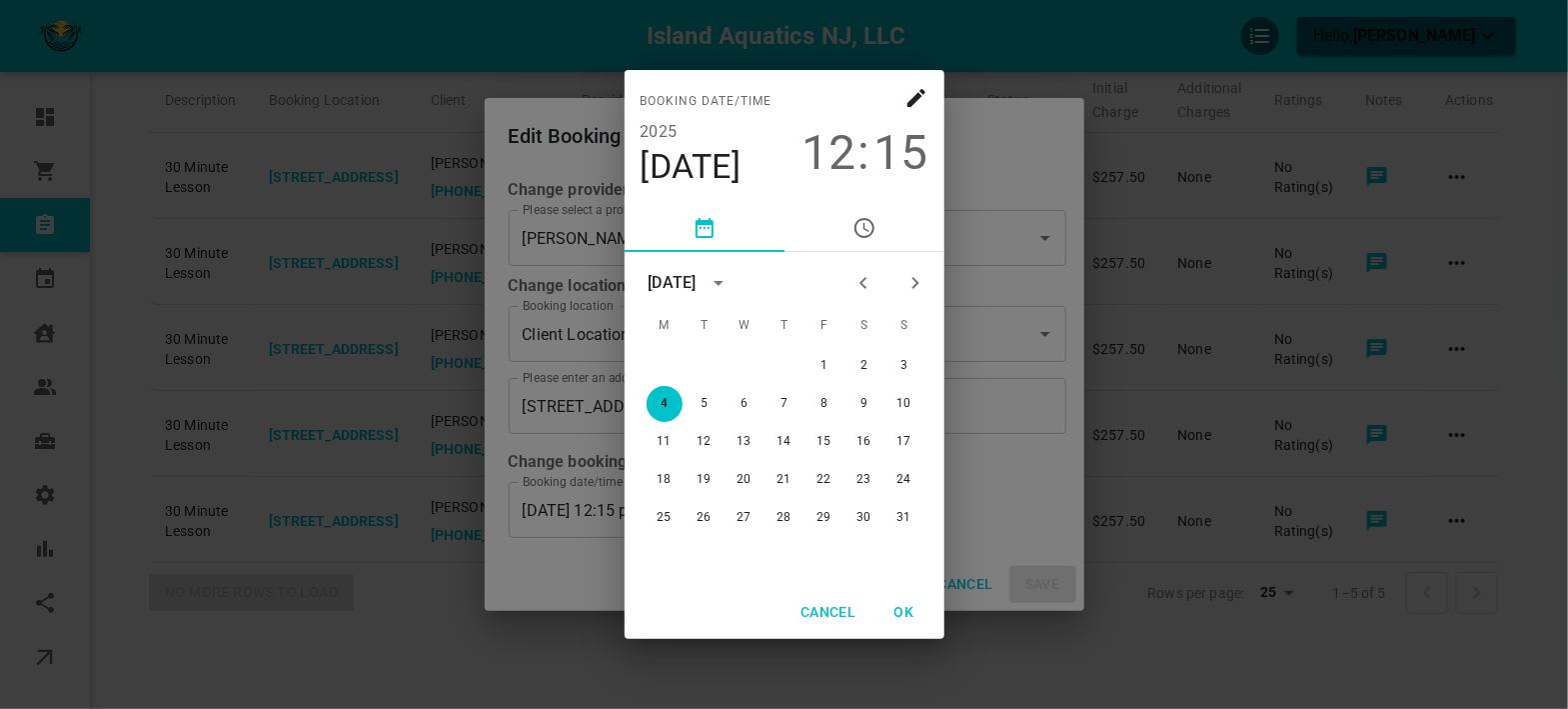 click on "15" at bounding box center (901, 153) 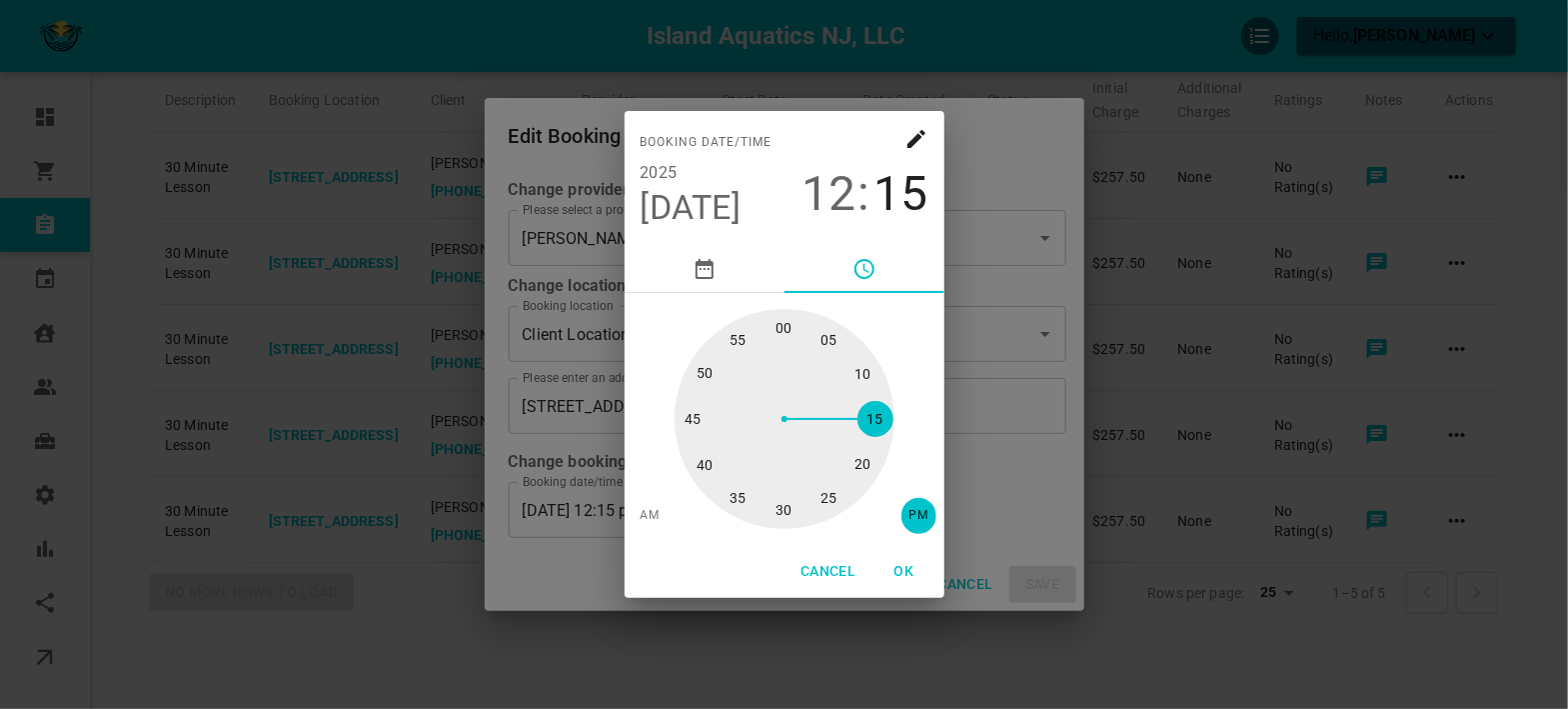 click at bounding box center (784, 419) 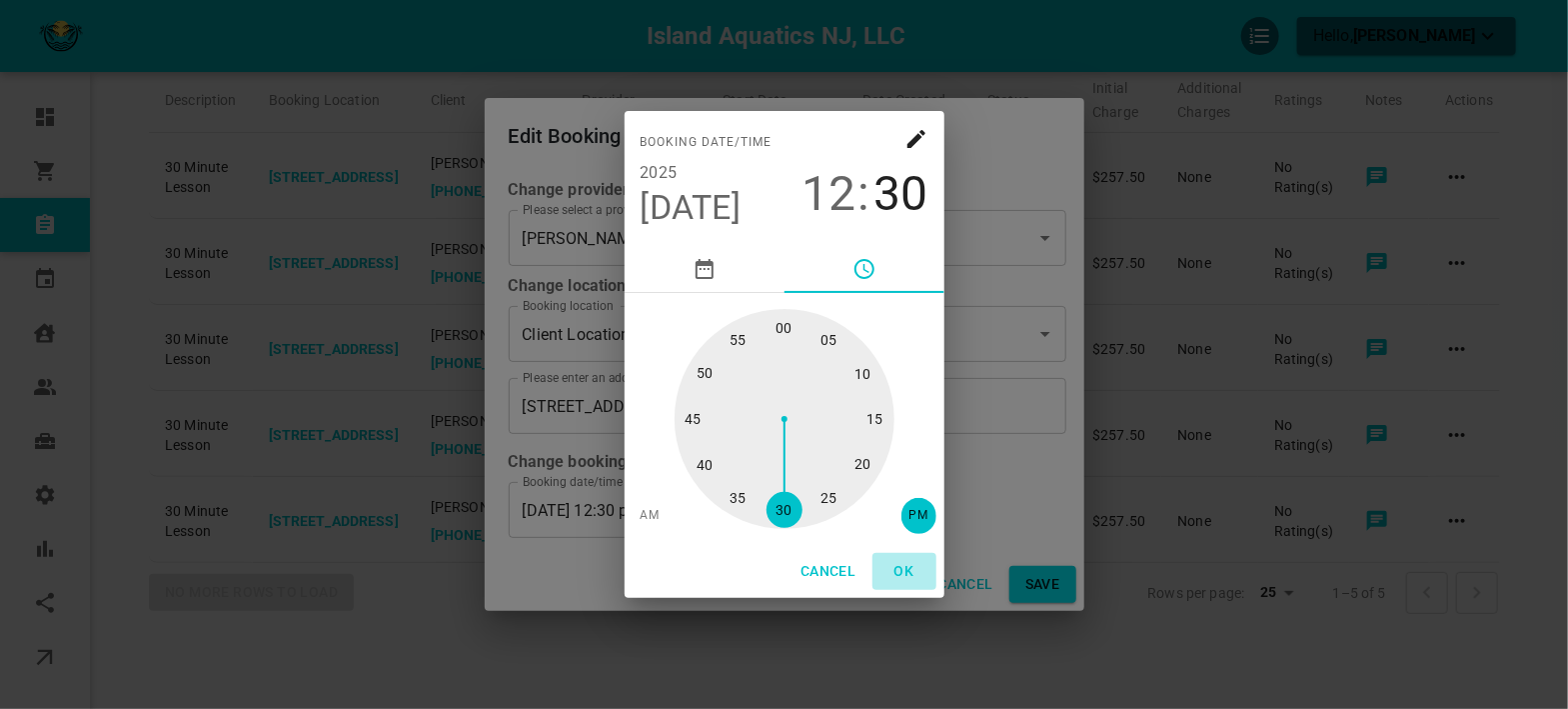 click on "OK" at bounding box center (904, 571) 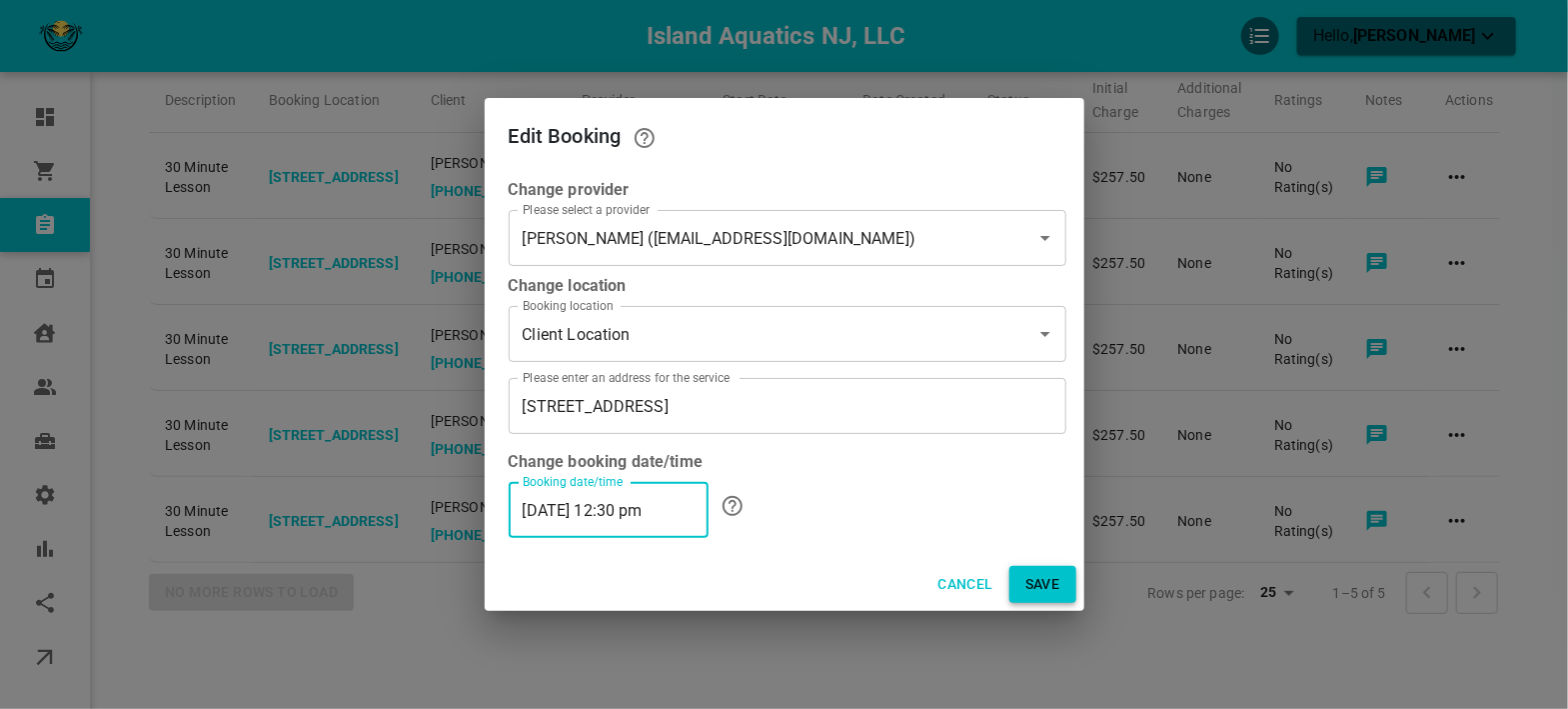 click on "Save" at bounding box center [1042, 584] 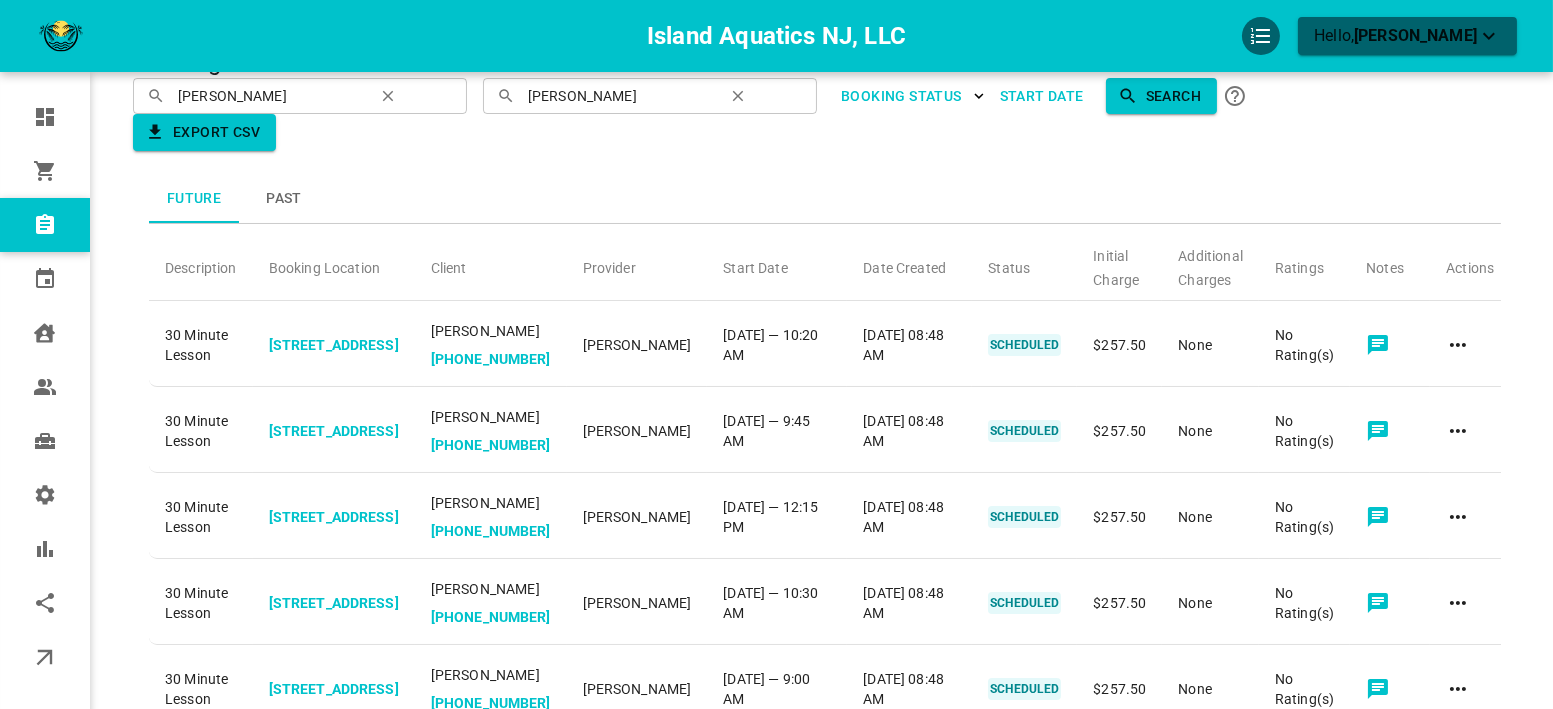 scroll, scrollTop: 0, scrollLeft: 0, axis: both 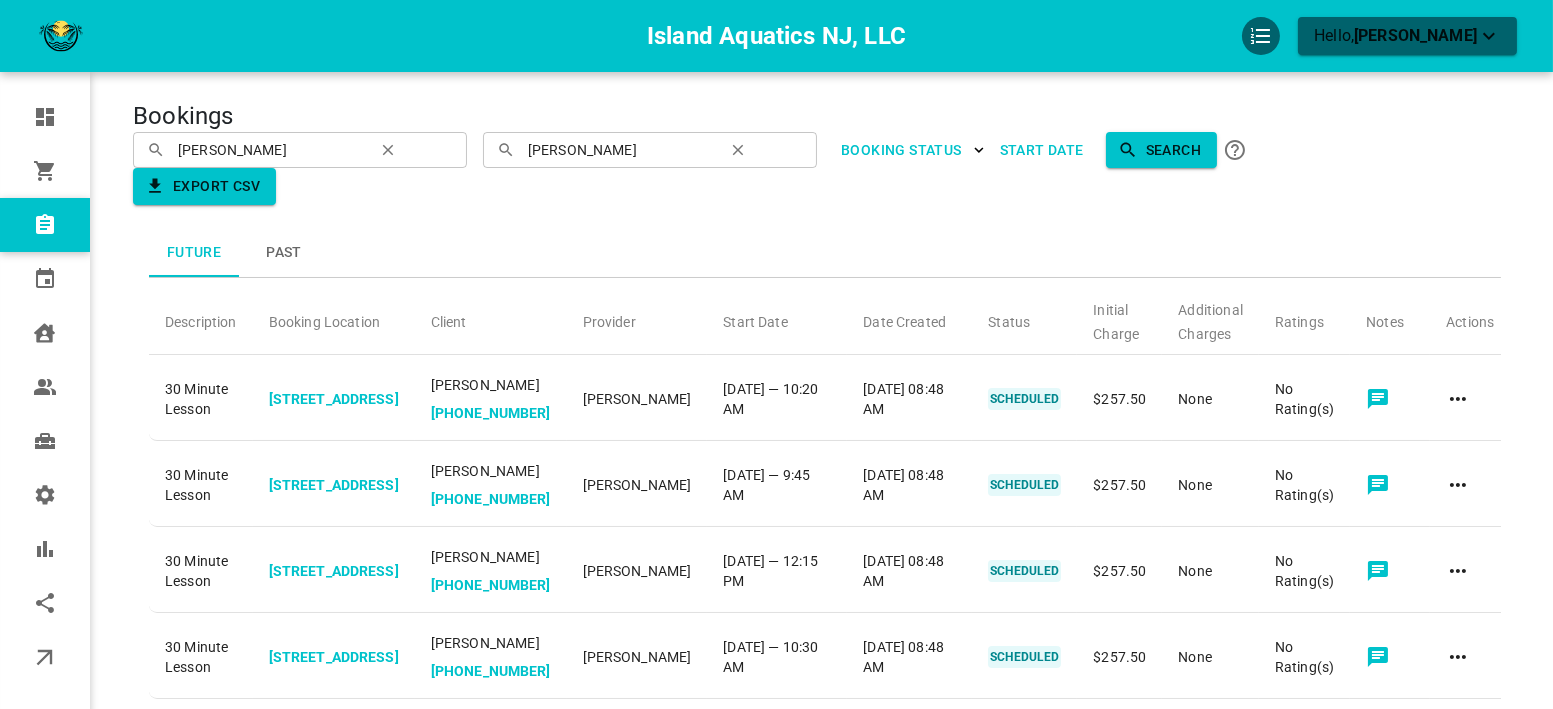 click 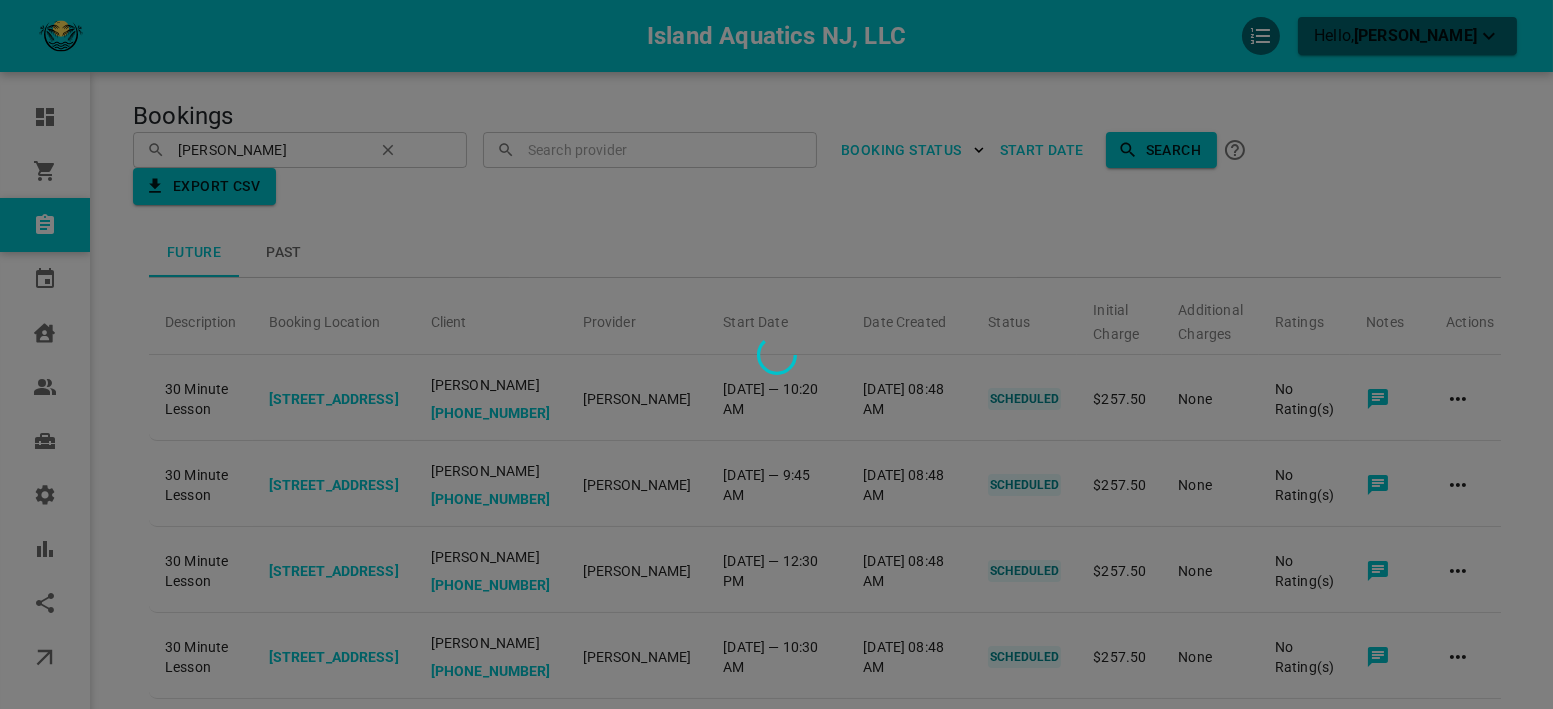 click at bounding box center (776, 354) 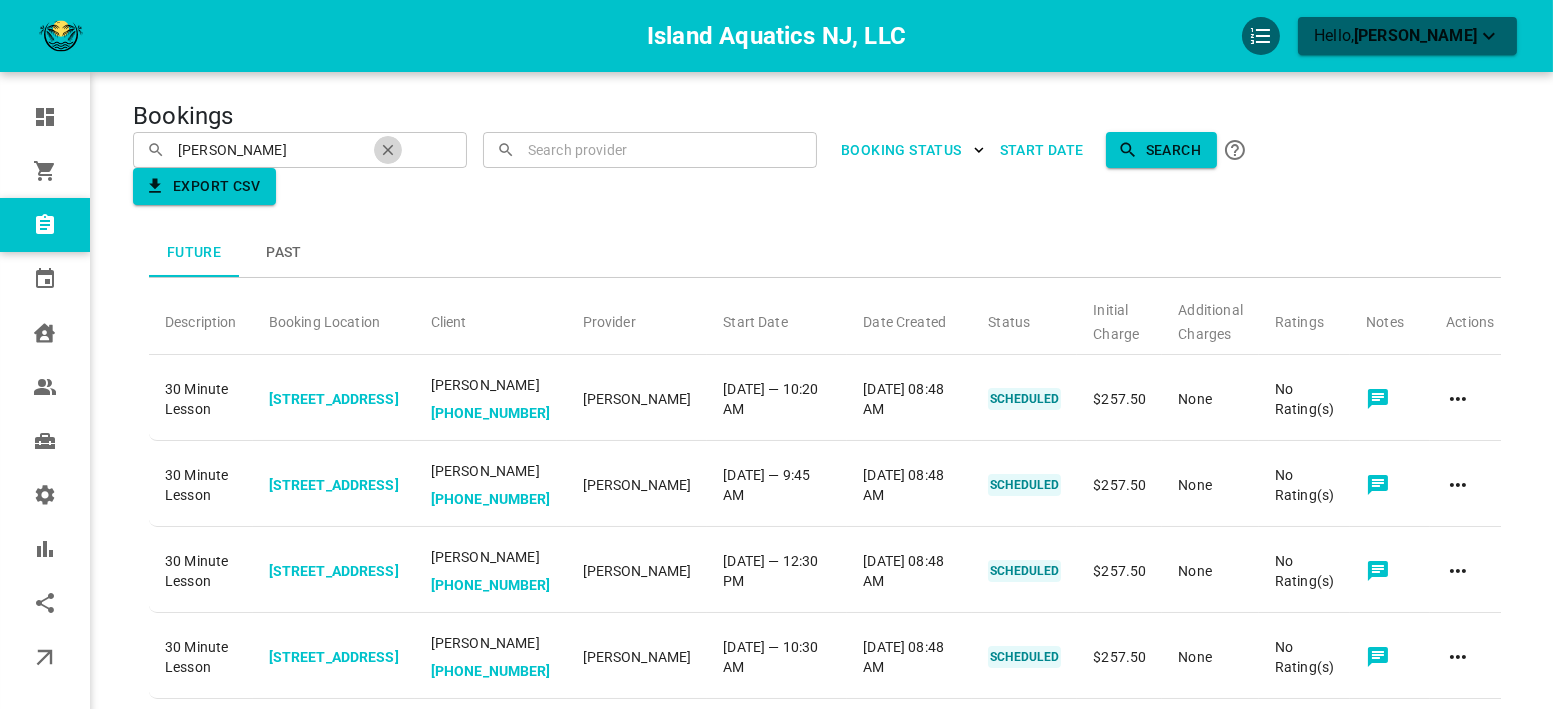 click 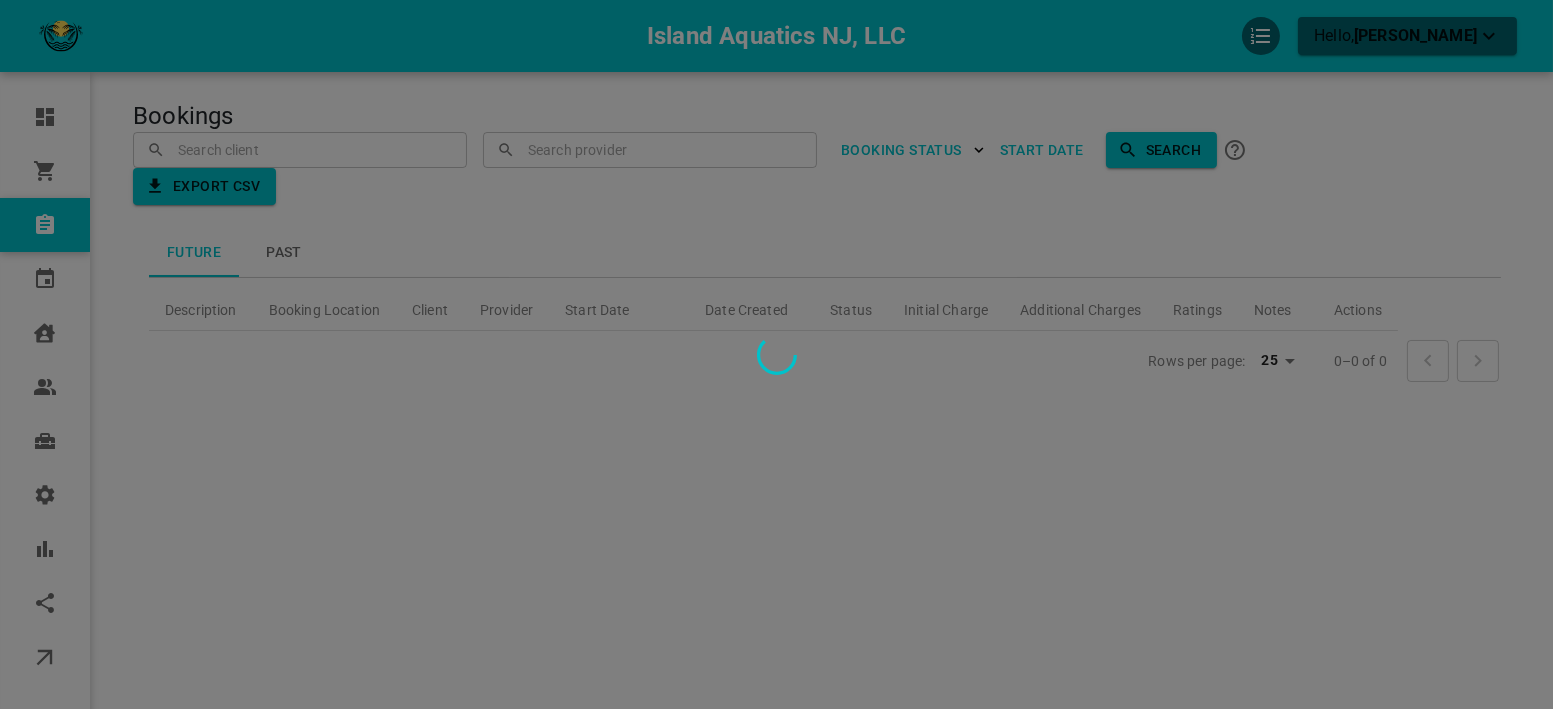 click at bounding box center [776, 354] 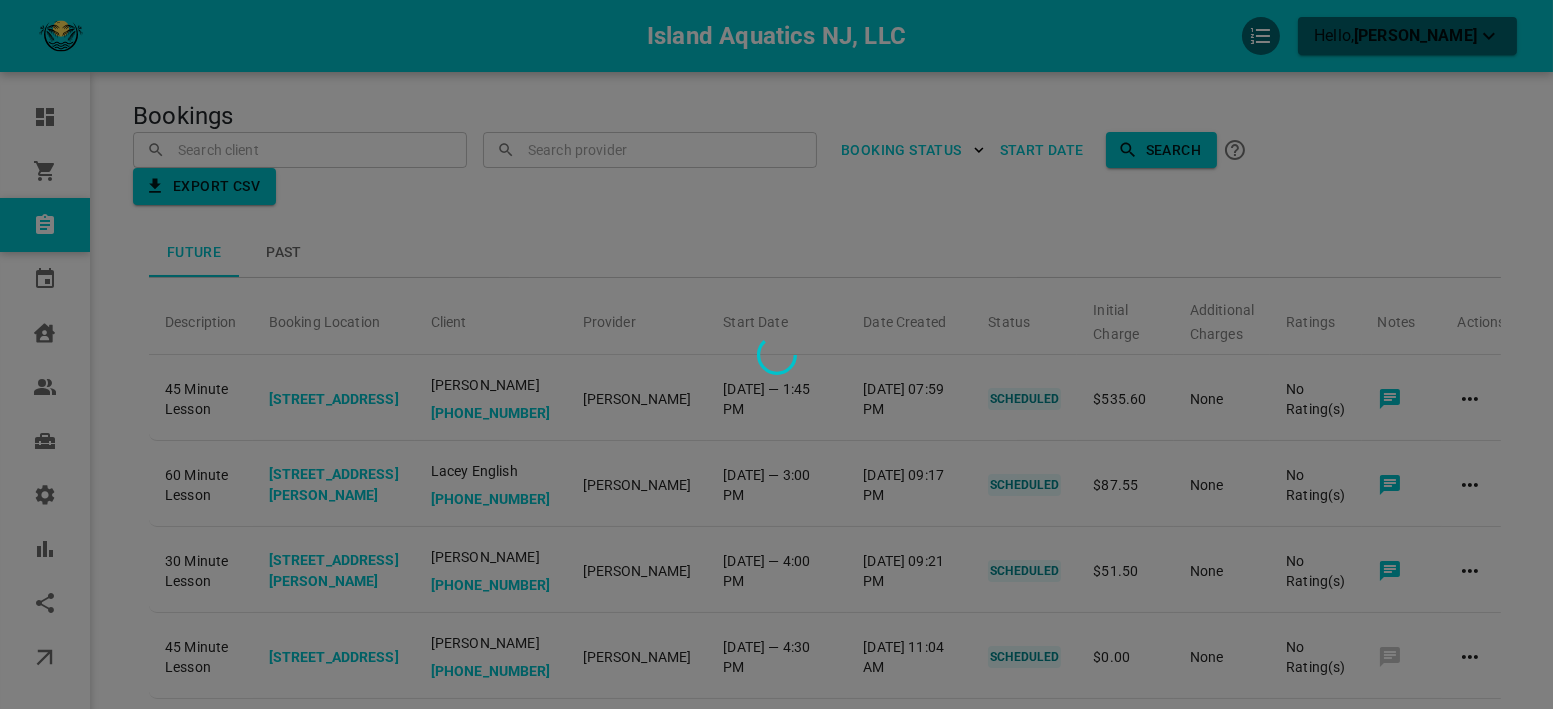 click at bounding box center (776, 354) 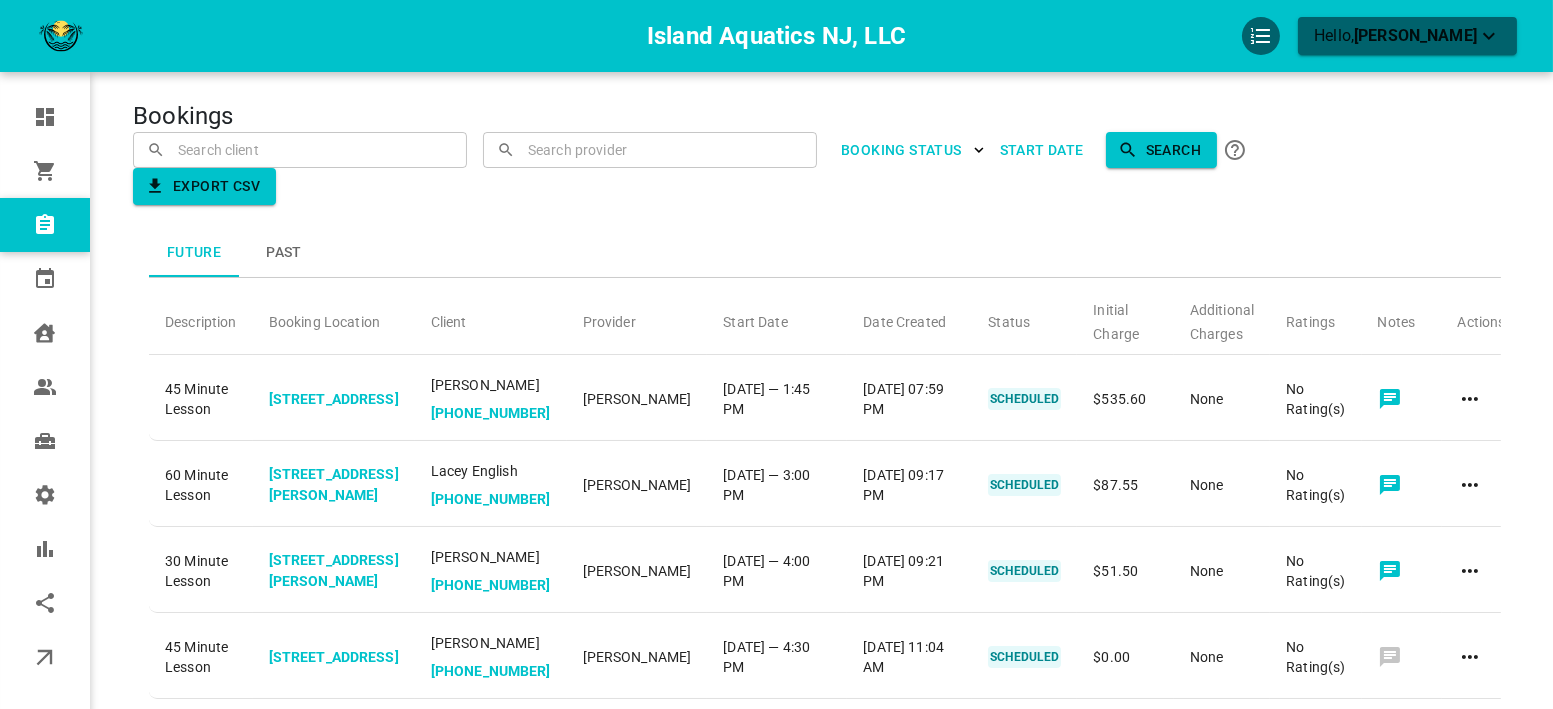 click at bounding box center (300, 149) 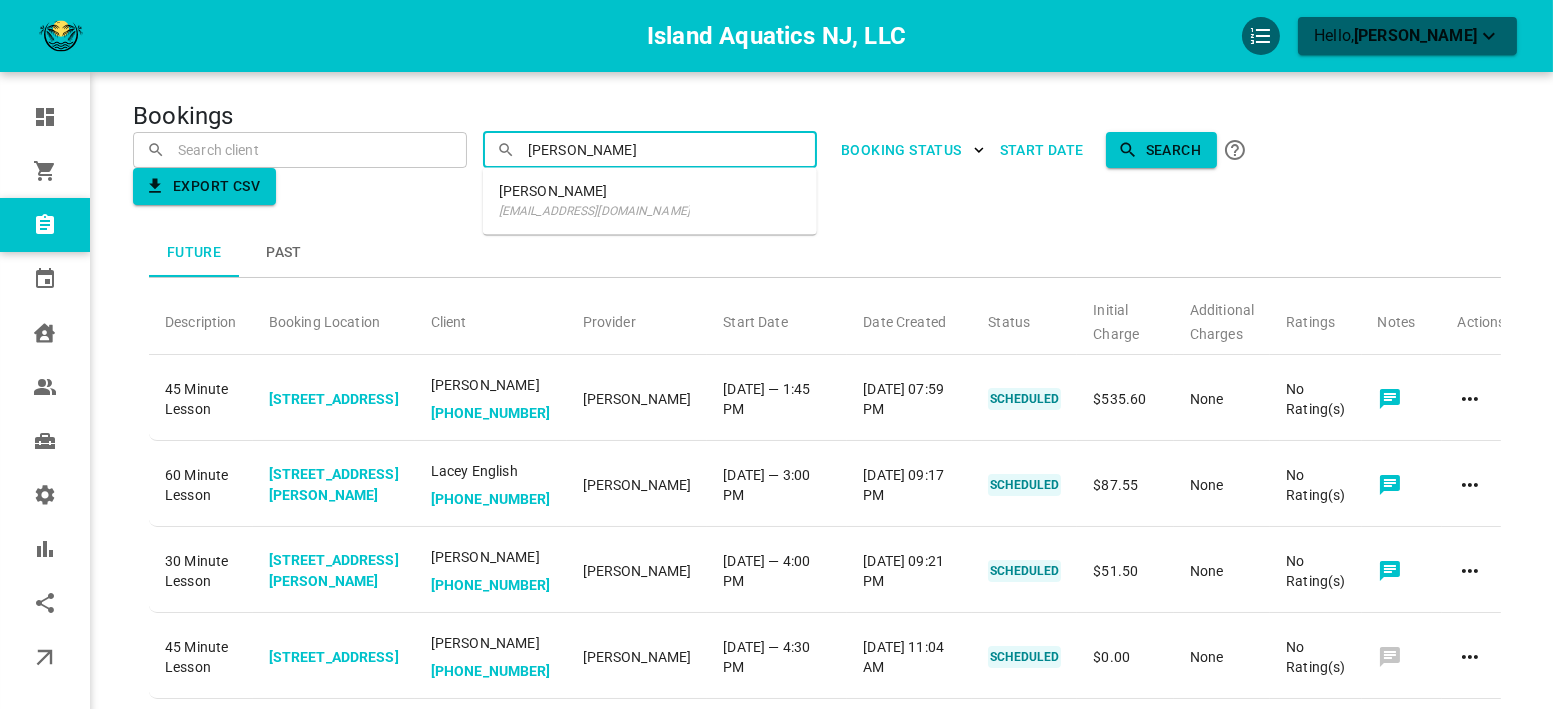click on "[EMAIL_ADDRESS][DOMAIN_NAME]" at bounding box center (594, 211) 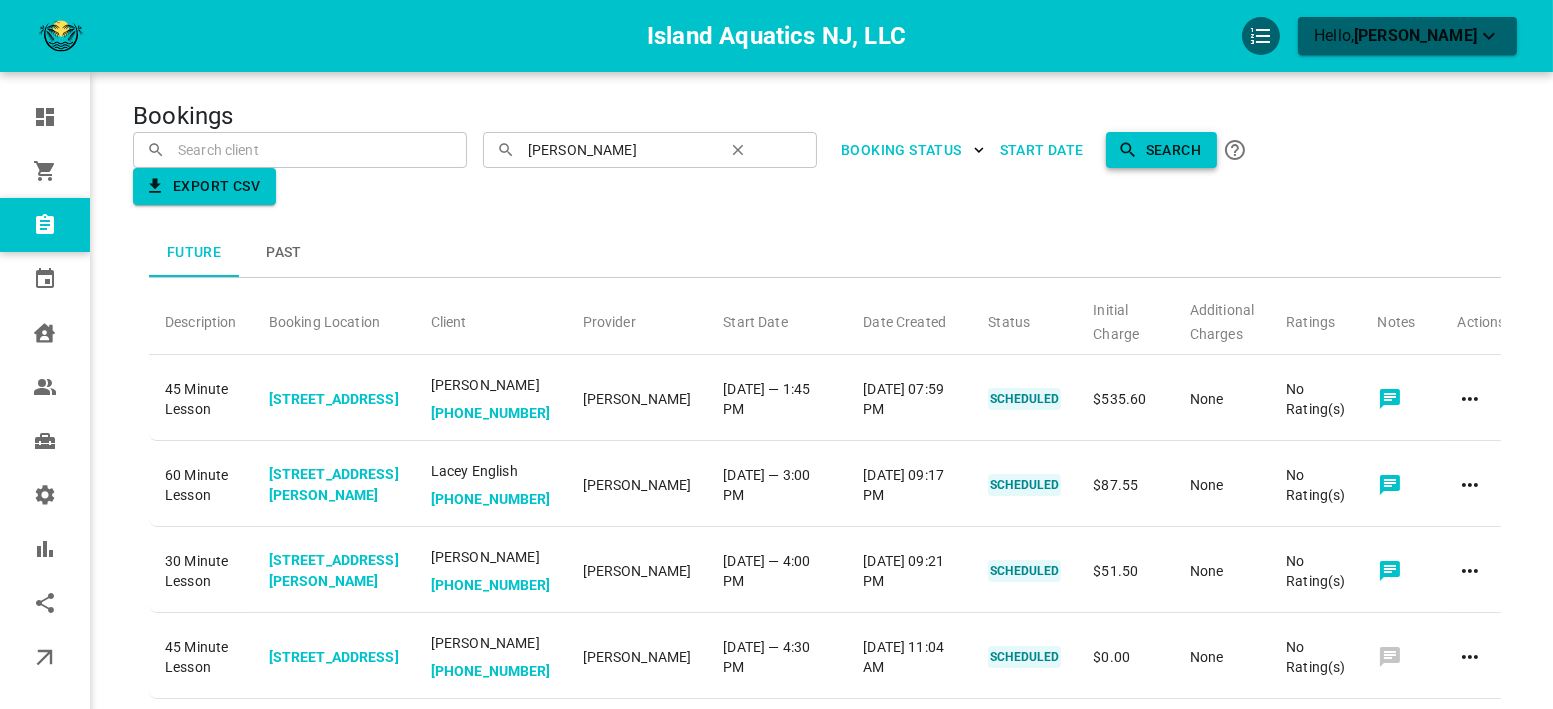 click on "Search" at bounding box center (1161, 150) 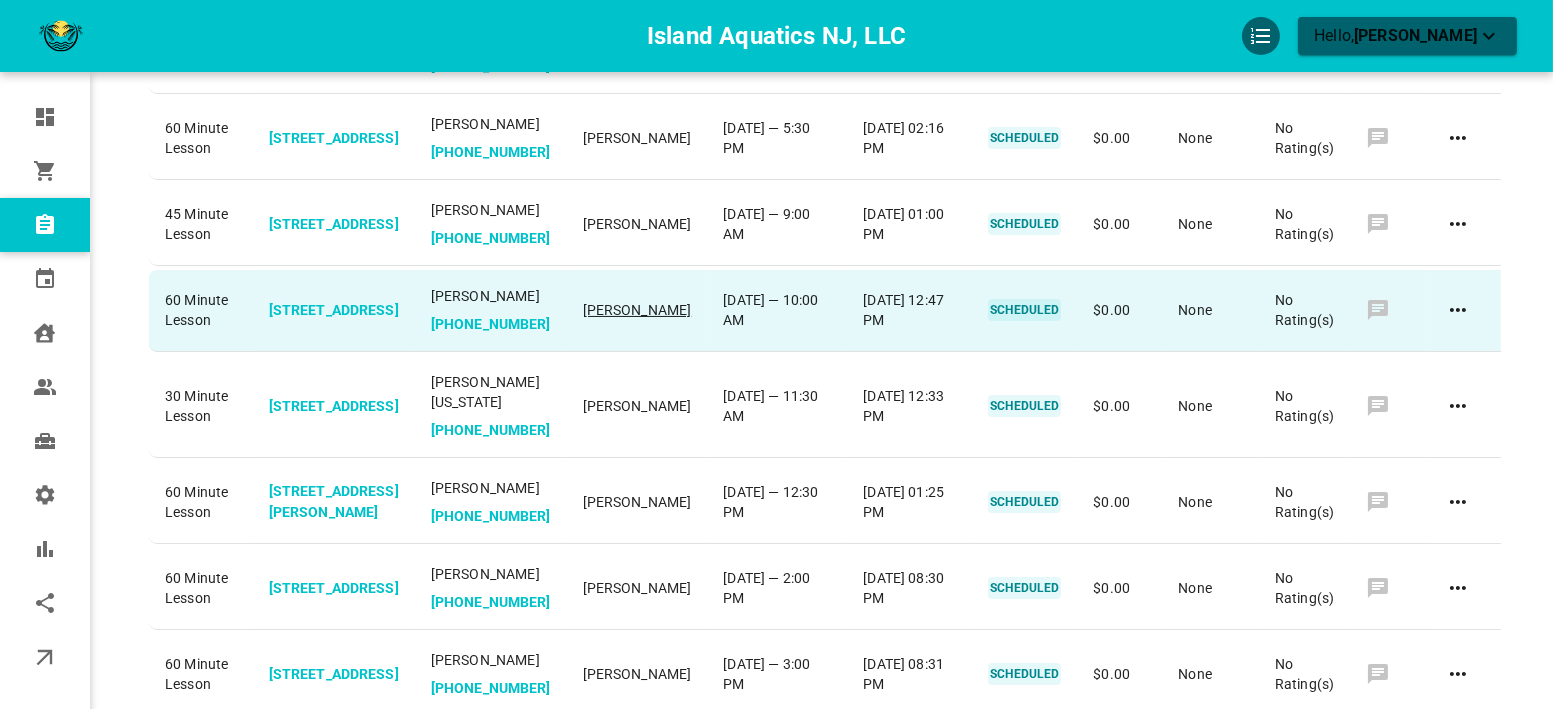 scroll, scrollTop: 444, scrollLeft: 0, axis: vertical 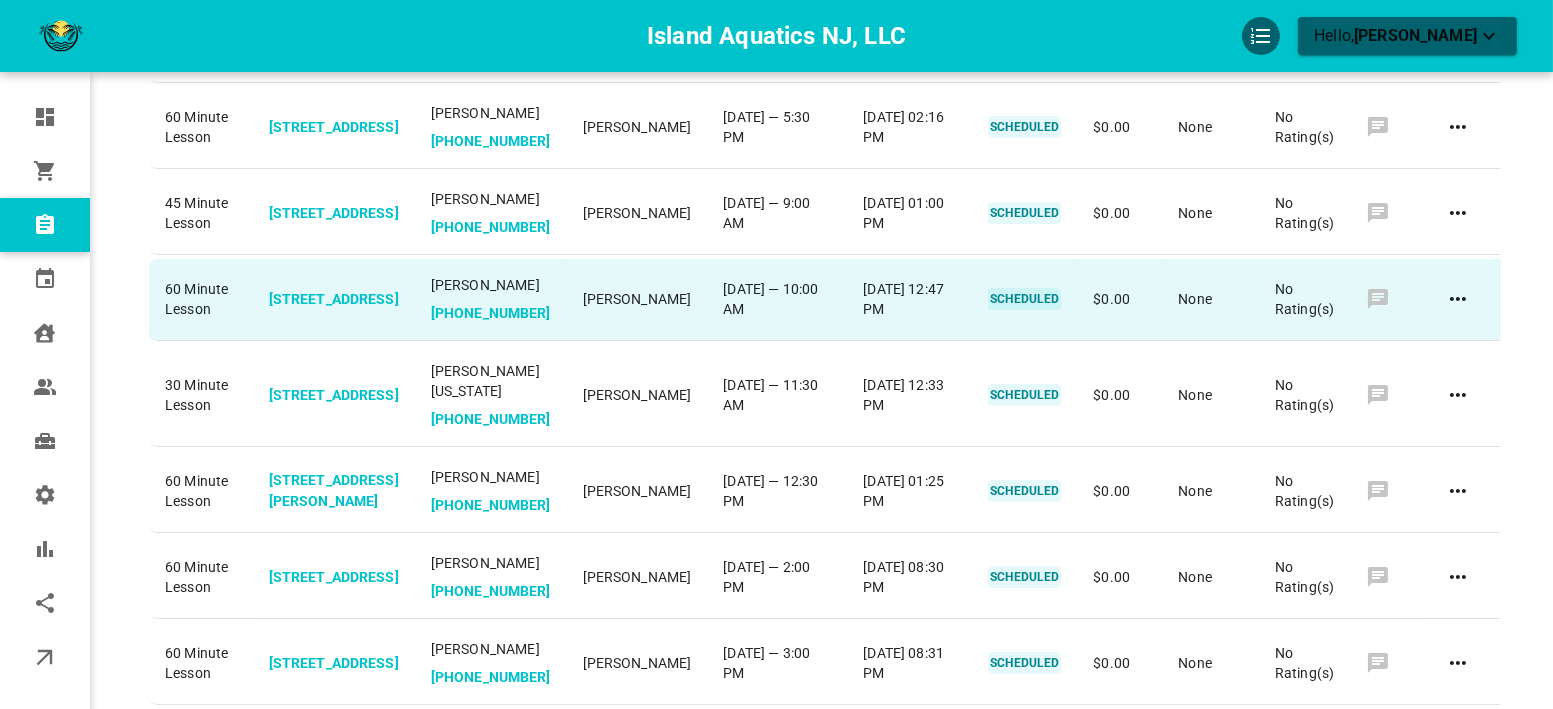click 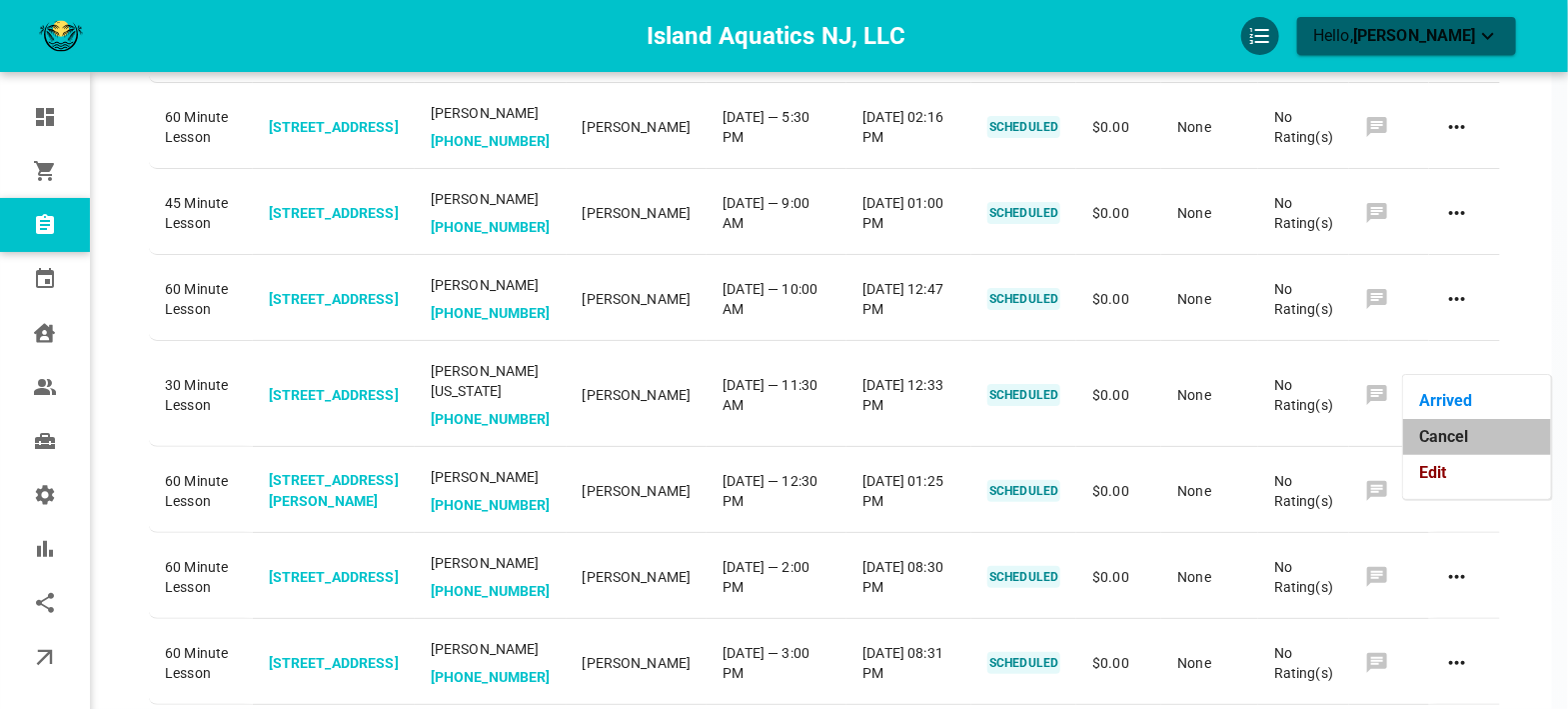 click on "Cancel" at bounding box center [1477, 437] 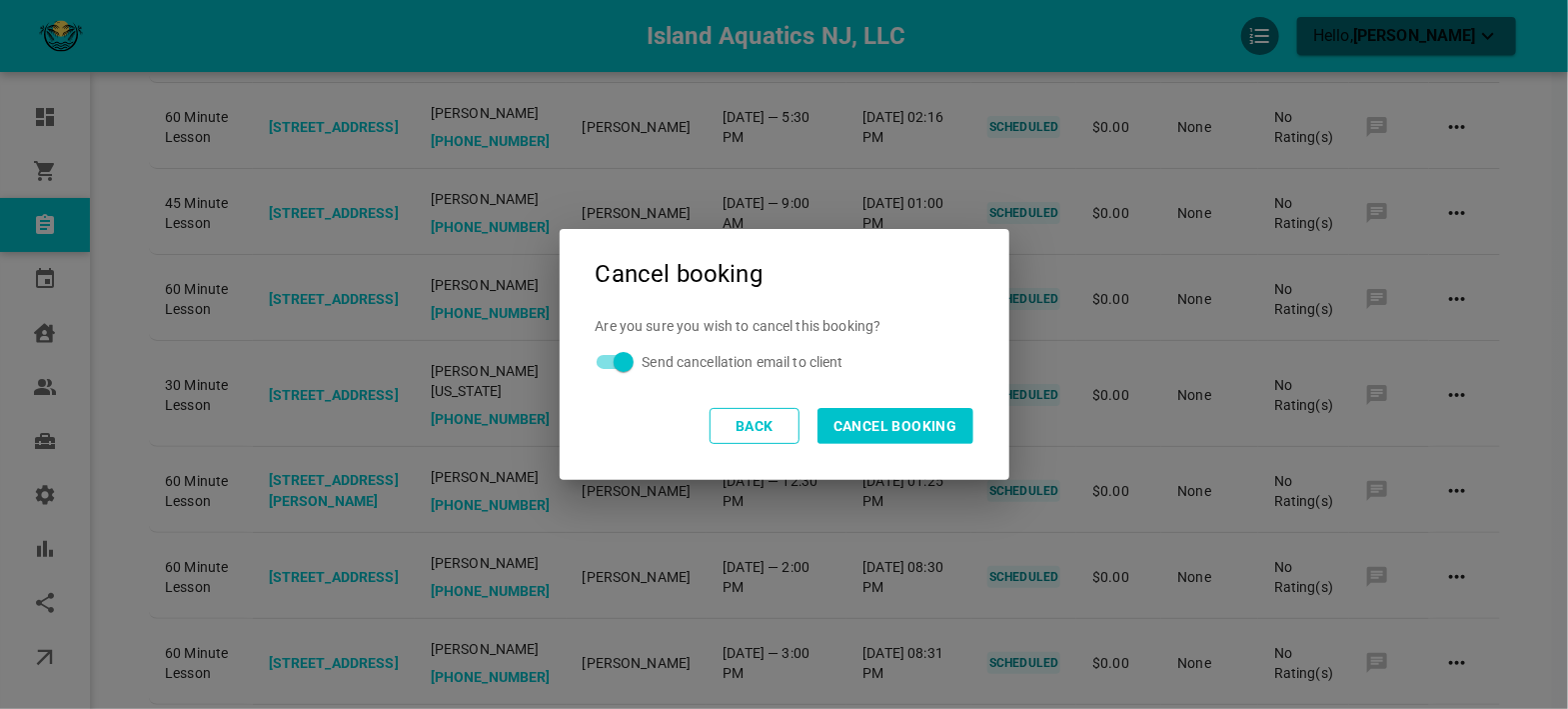 click on "Cancel booking" at bounding box center (895, 426) 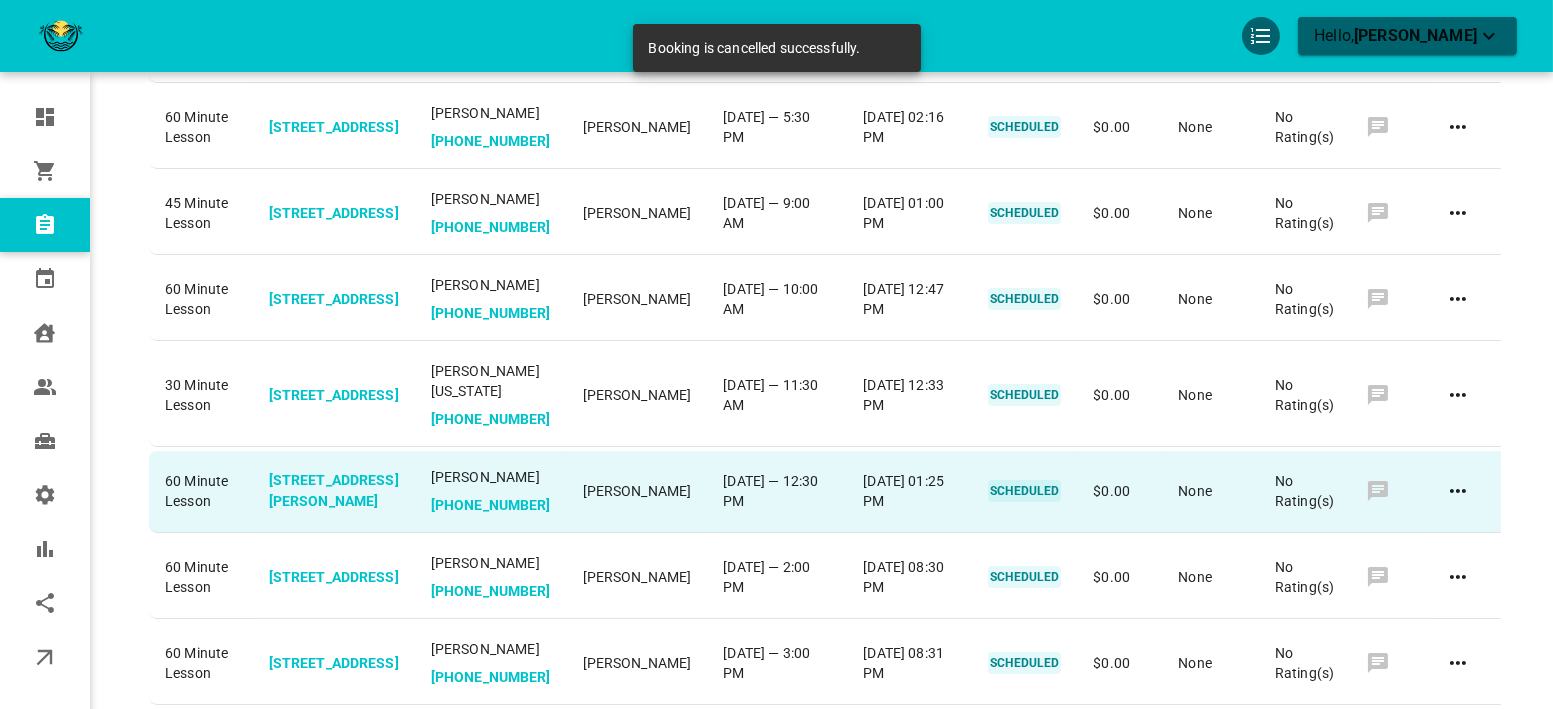 click 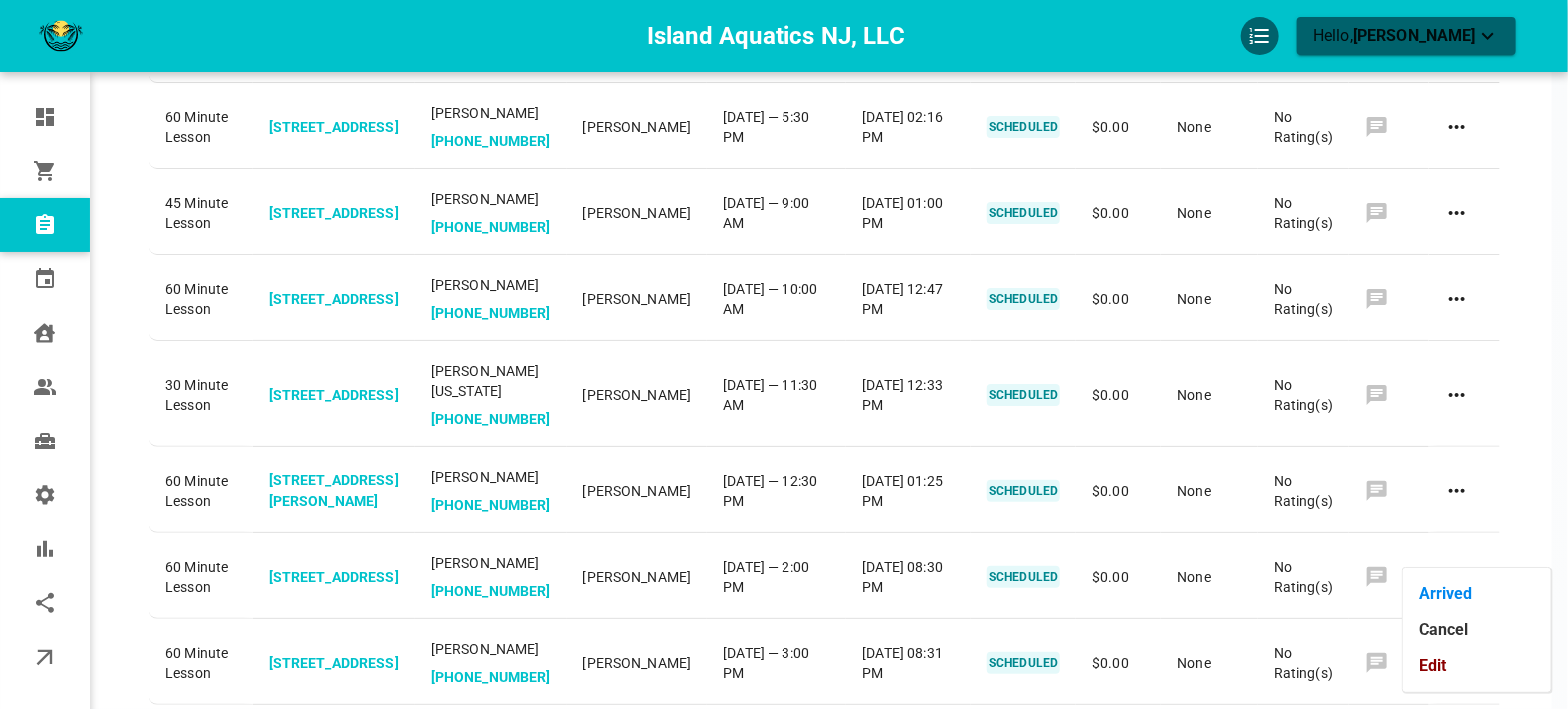click on "Edit" at bounding box center (1477, 666) 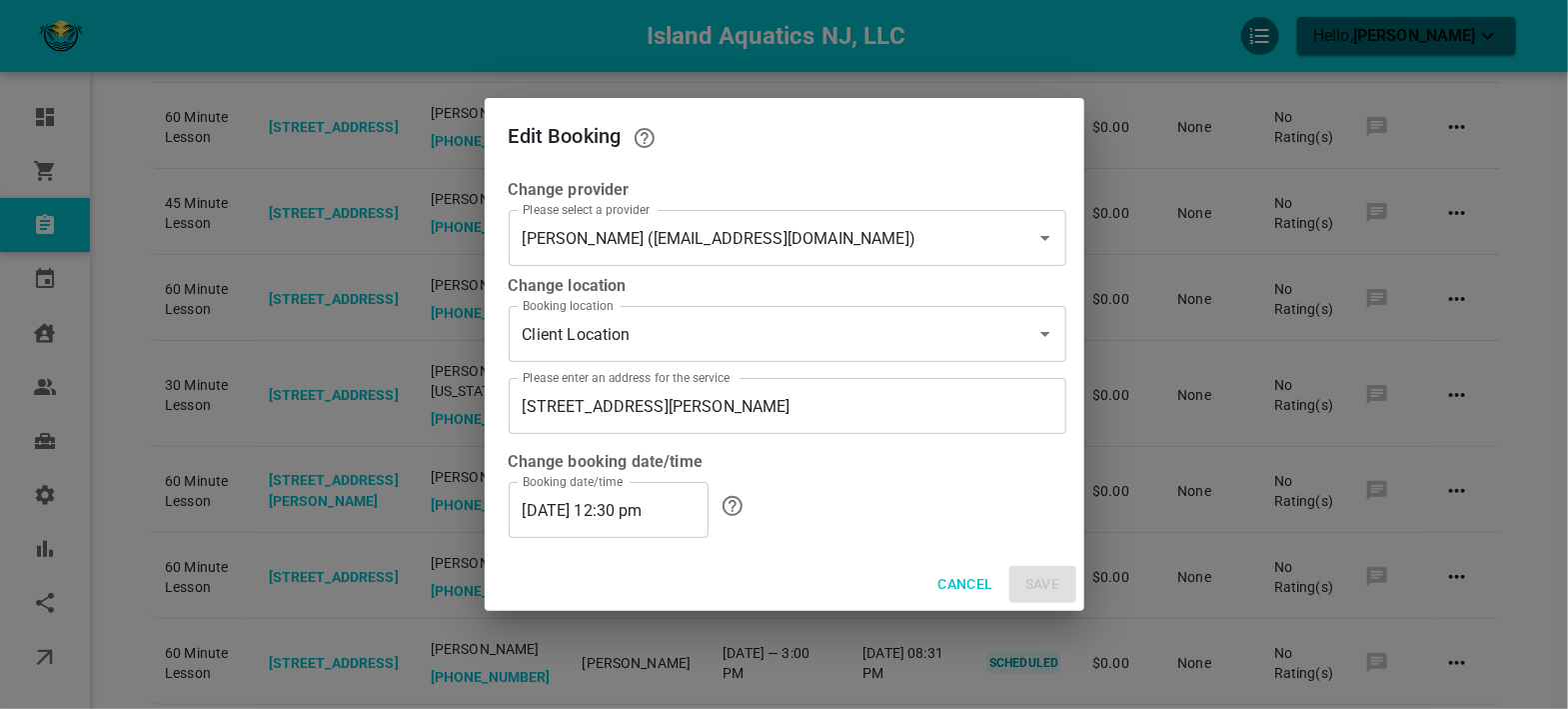 click on "07/18/2025 12:30 pm" at bounding box center [609, 510] 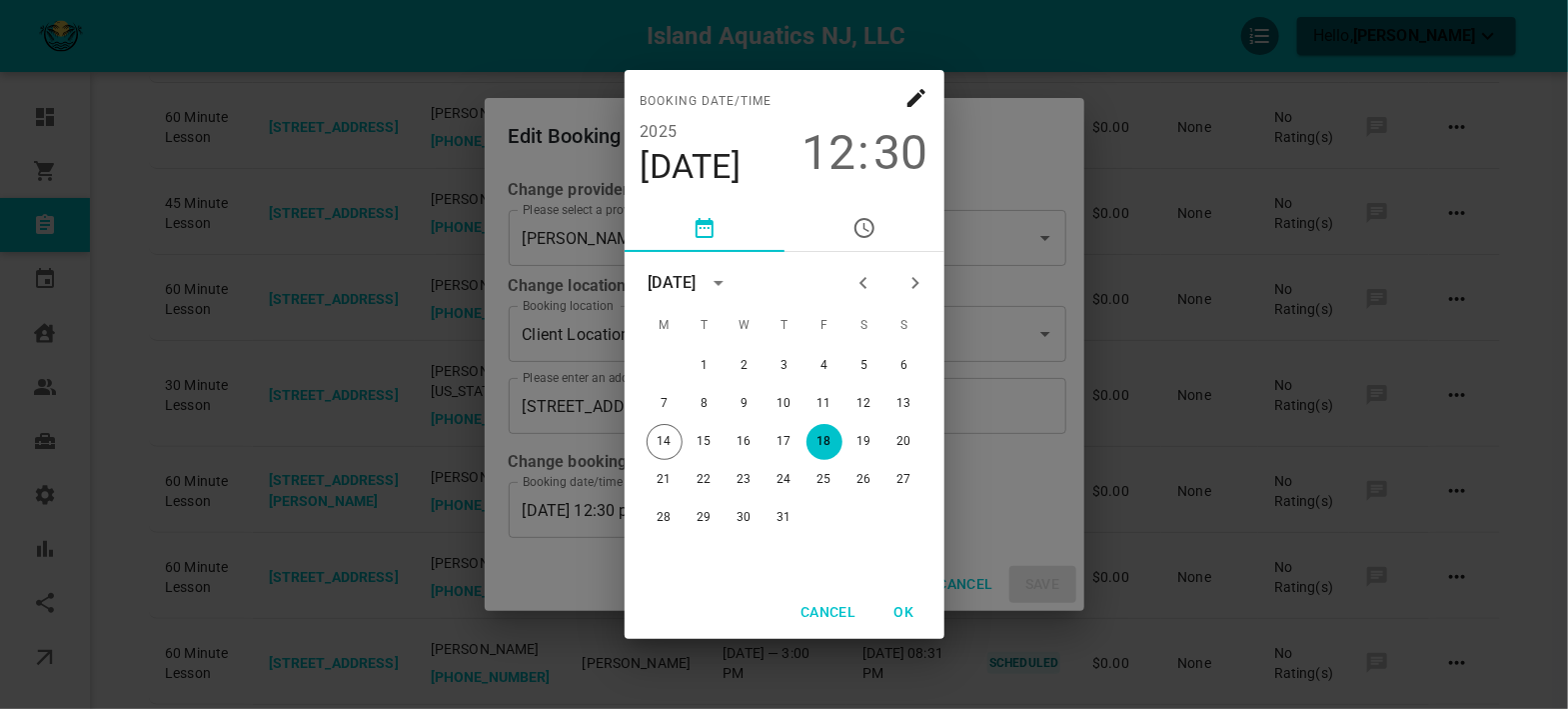 click on "12" at bounding box center [829, 153] 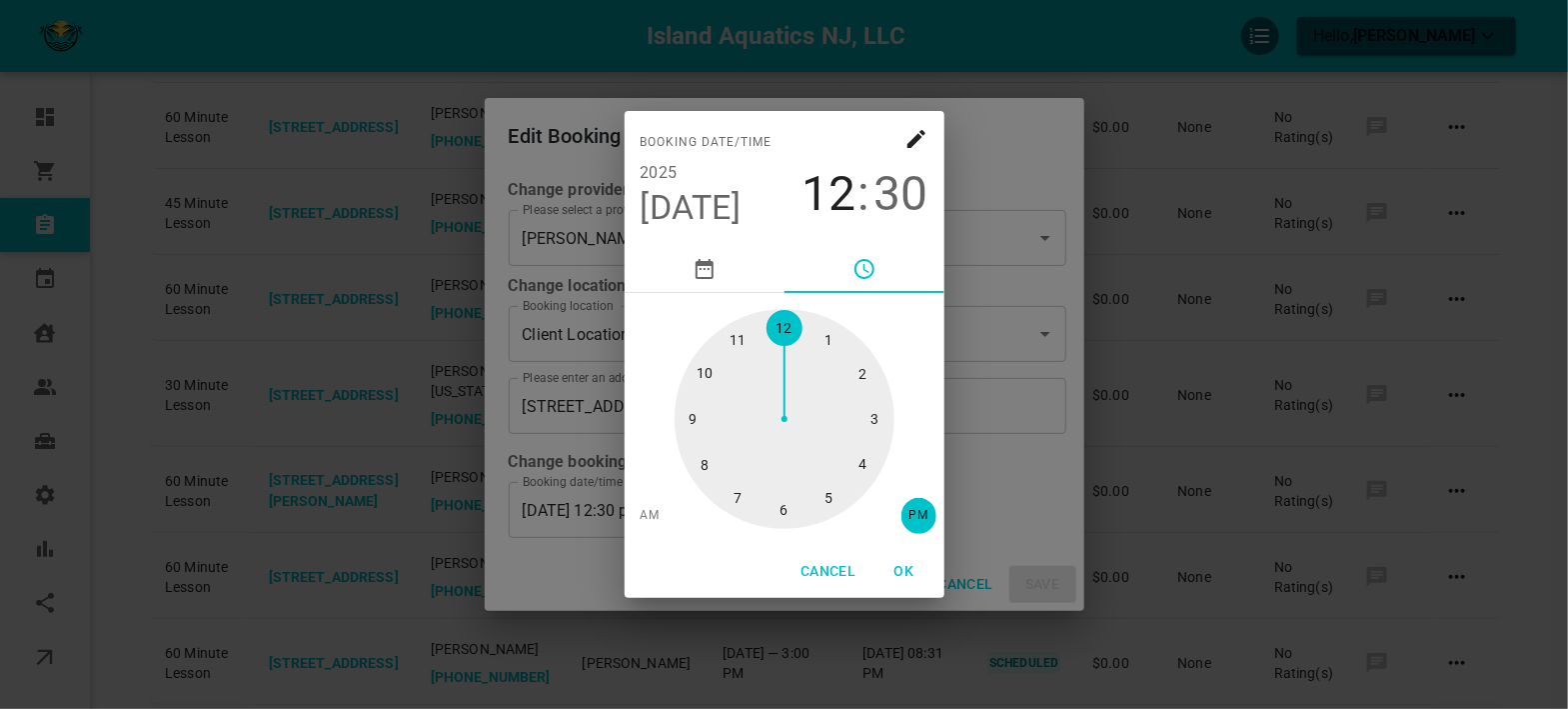 click at bounding box center (784, 419) 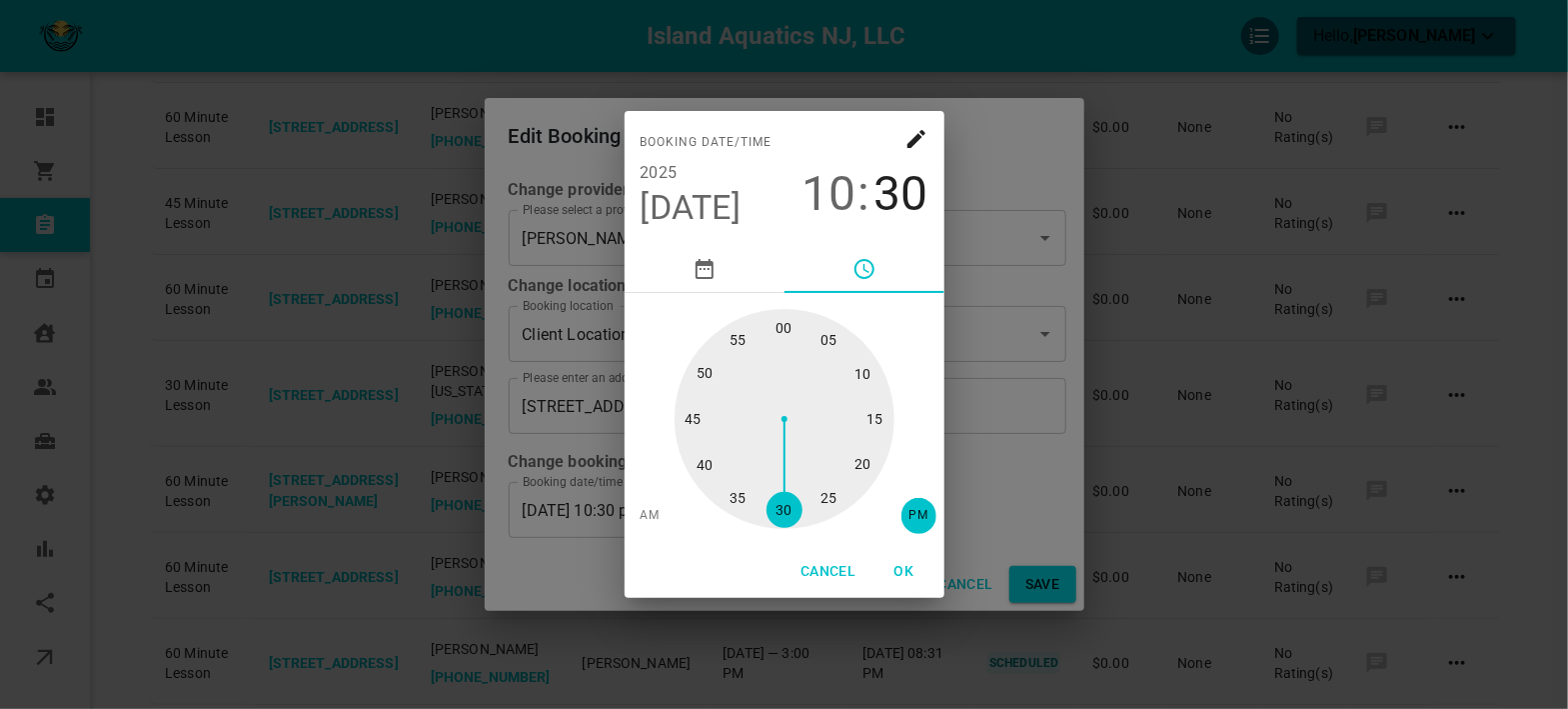 click at bounding box center (784, 419) 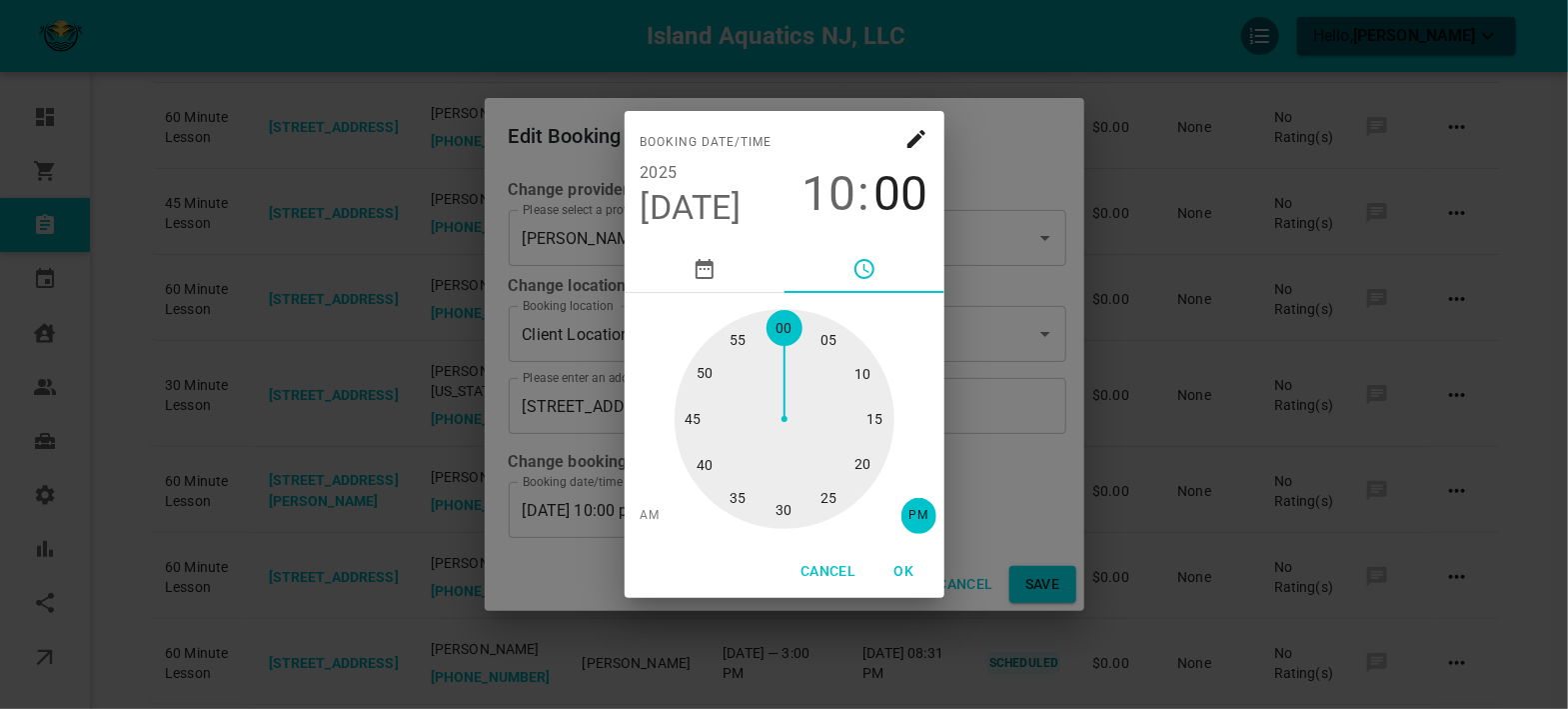click on "AM" at bounding box center [650, 516] 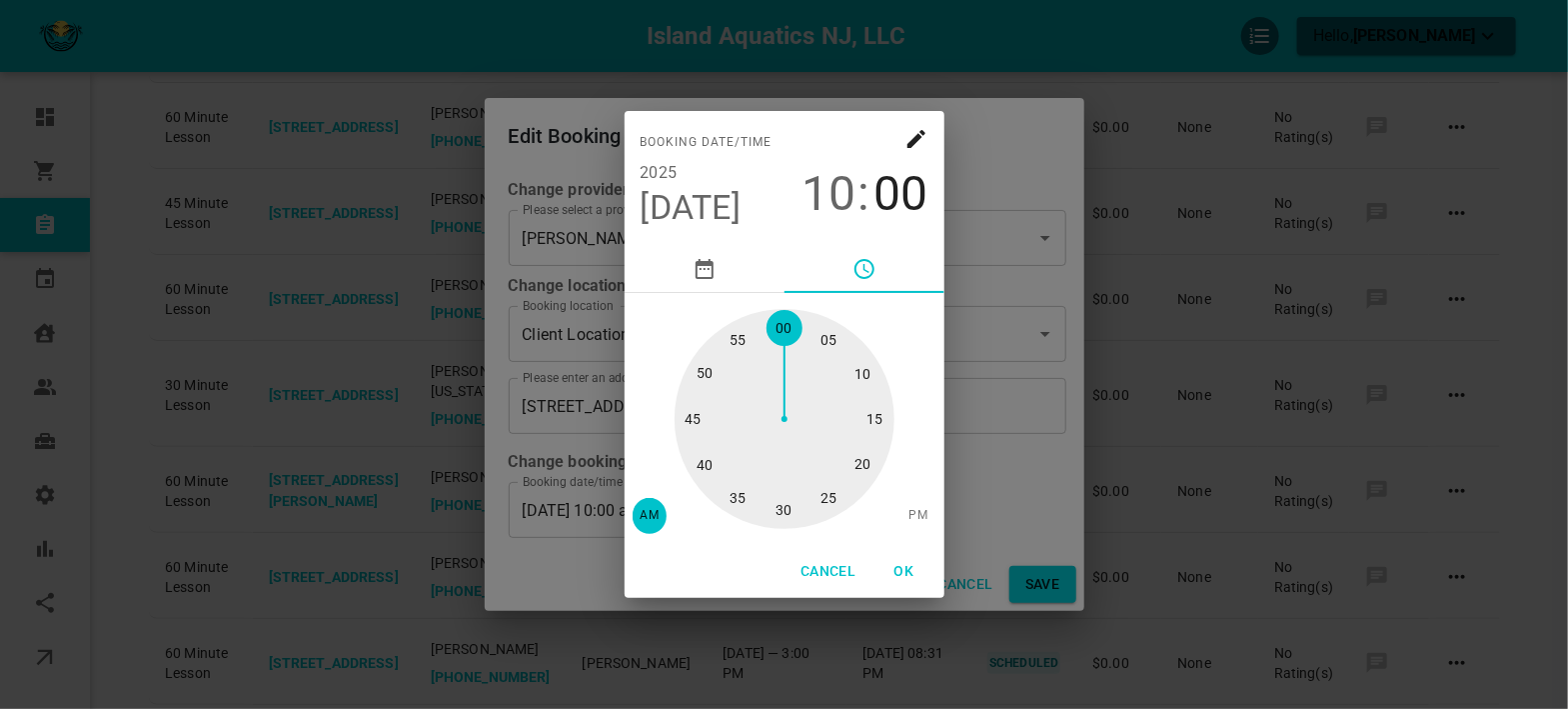 click on "OK" at bounding box center (904, 571) 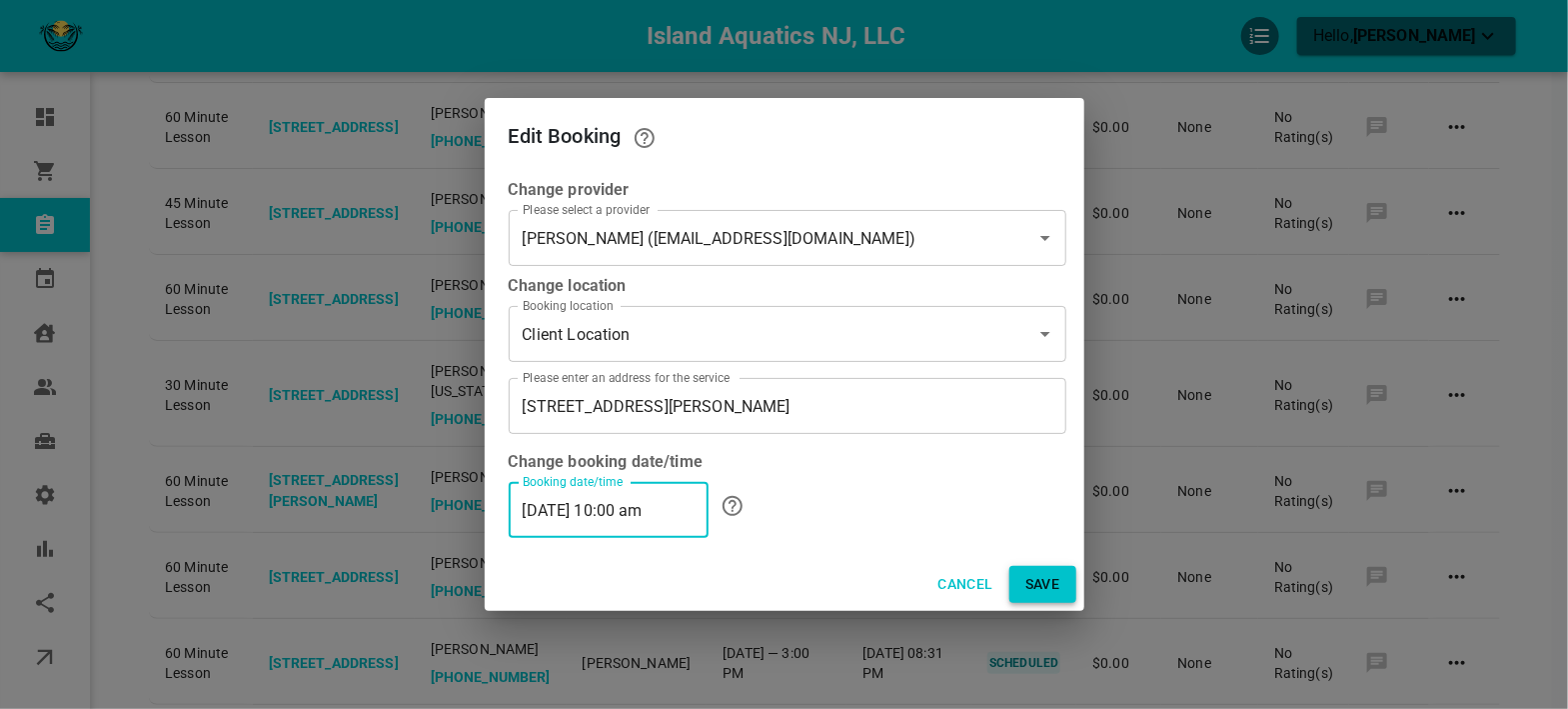 click on "Save" at bounding box center (1042, 584) 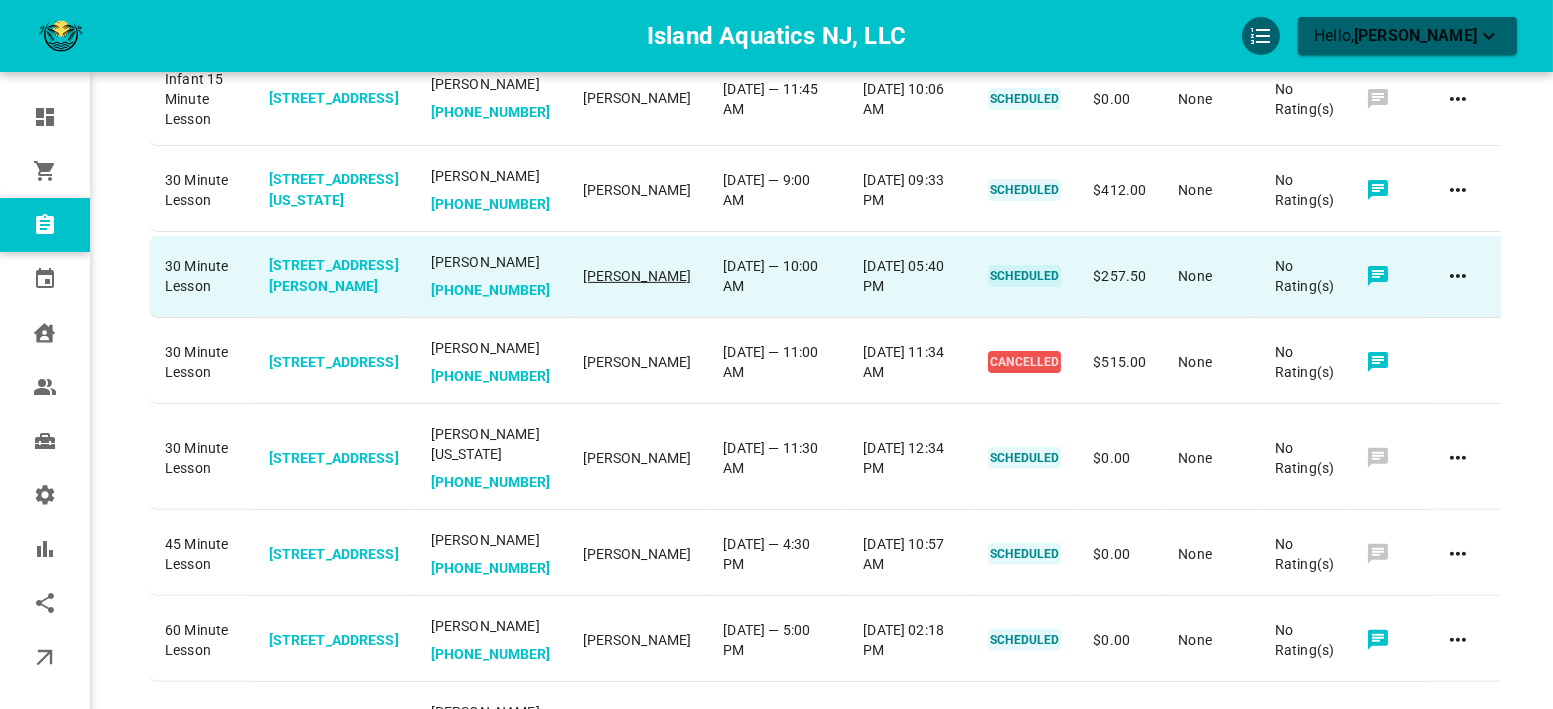 scroll, scrollTop: 1555, scrollLeft: 0, axis: vertical 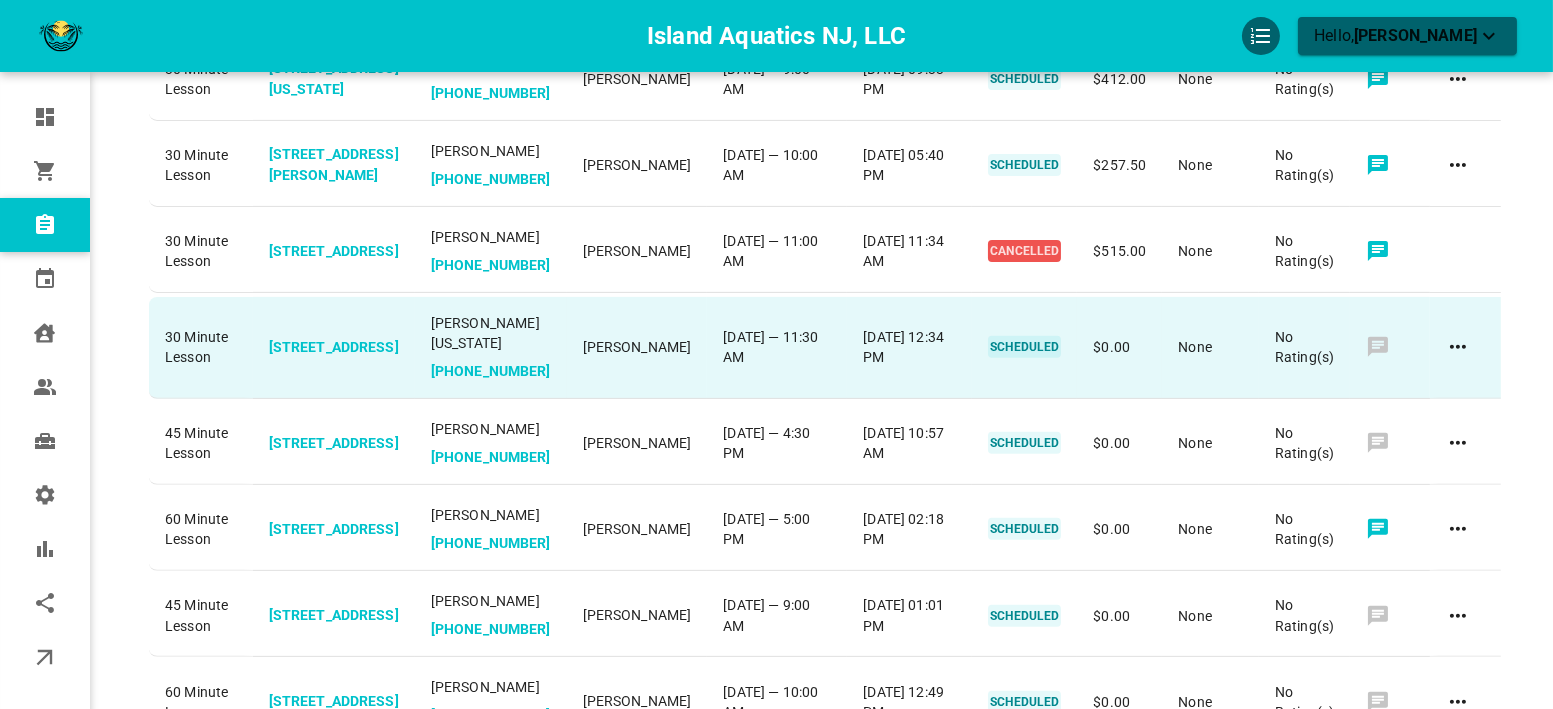 click 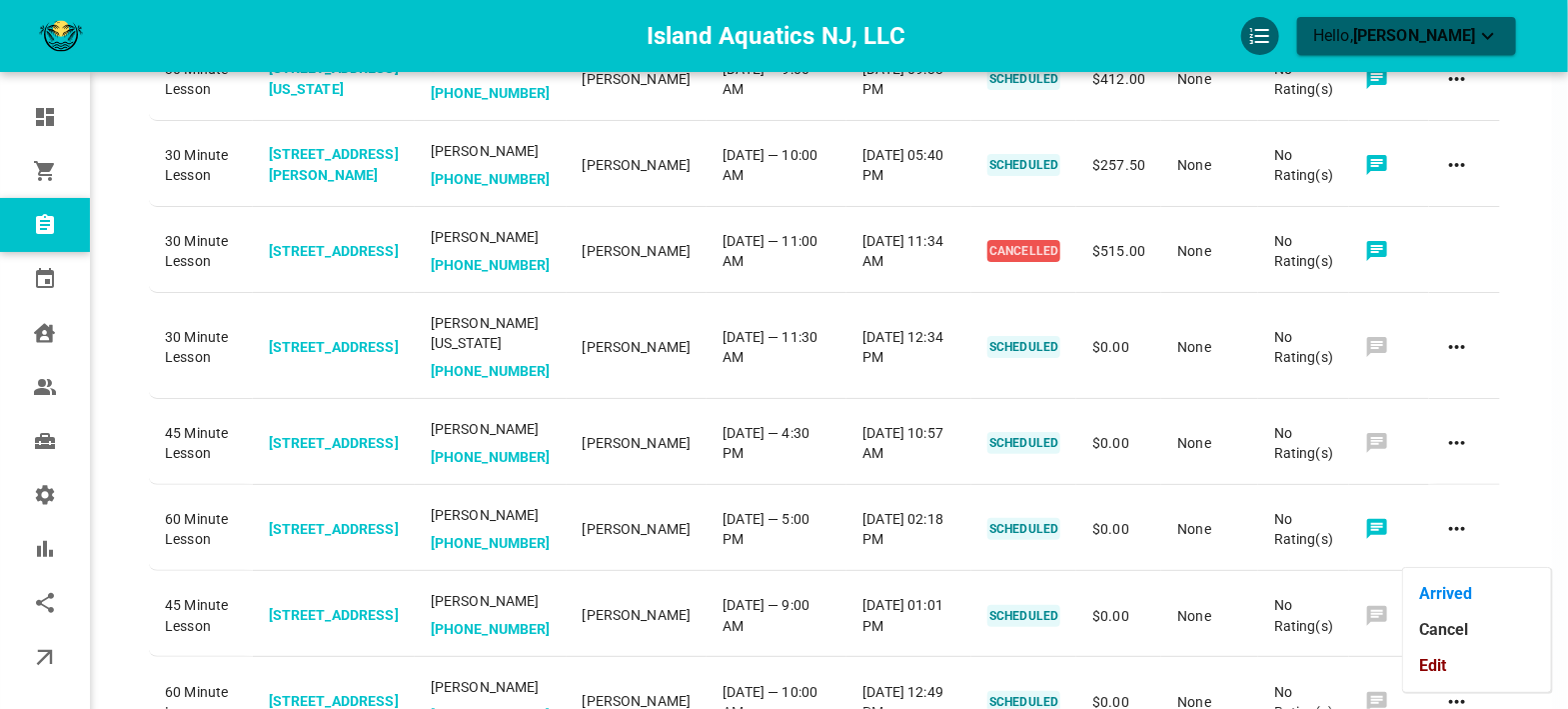 click on "Cancel" at bounding box center [1477, 630] 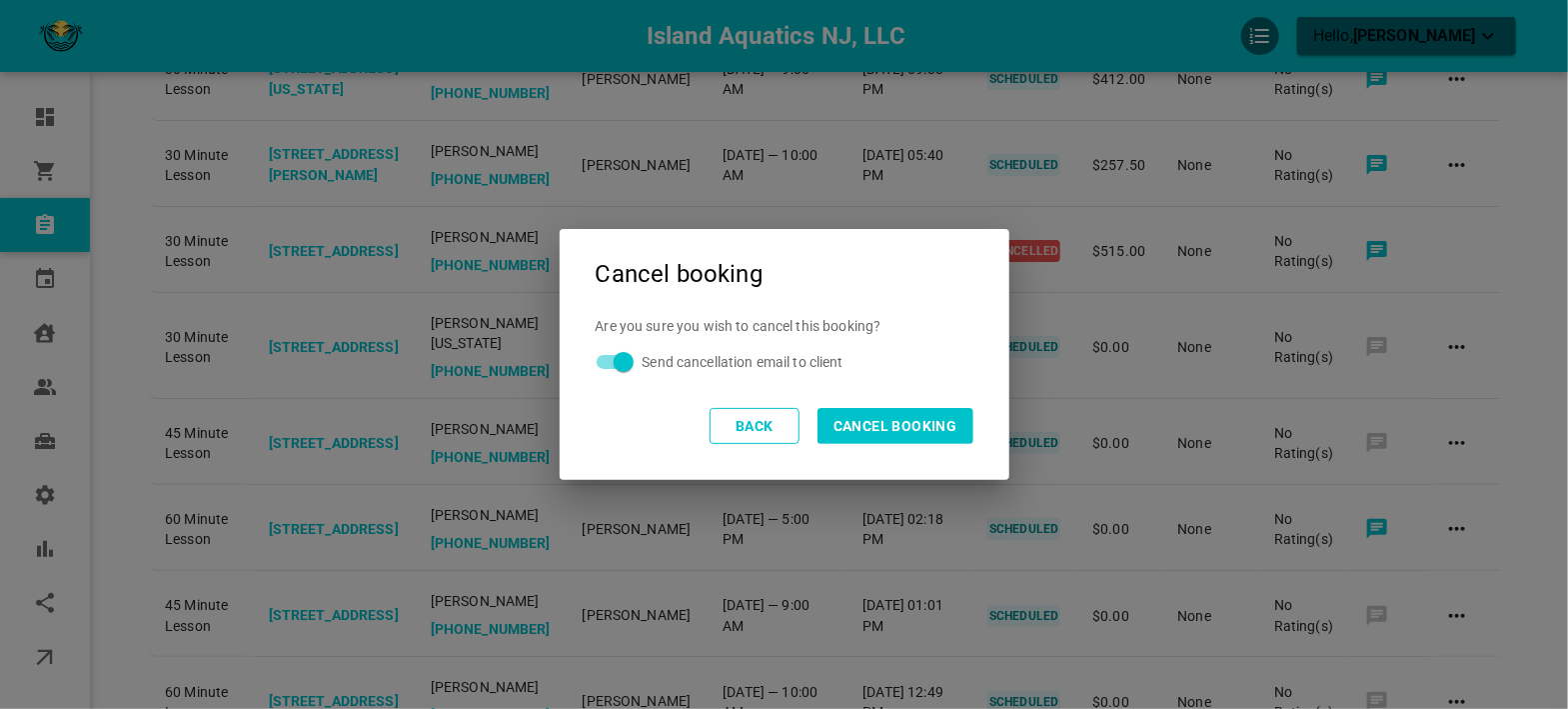 click on "Cancel booking" at bounding box center (895, 426) 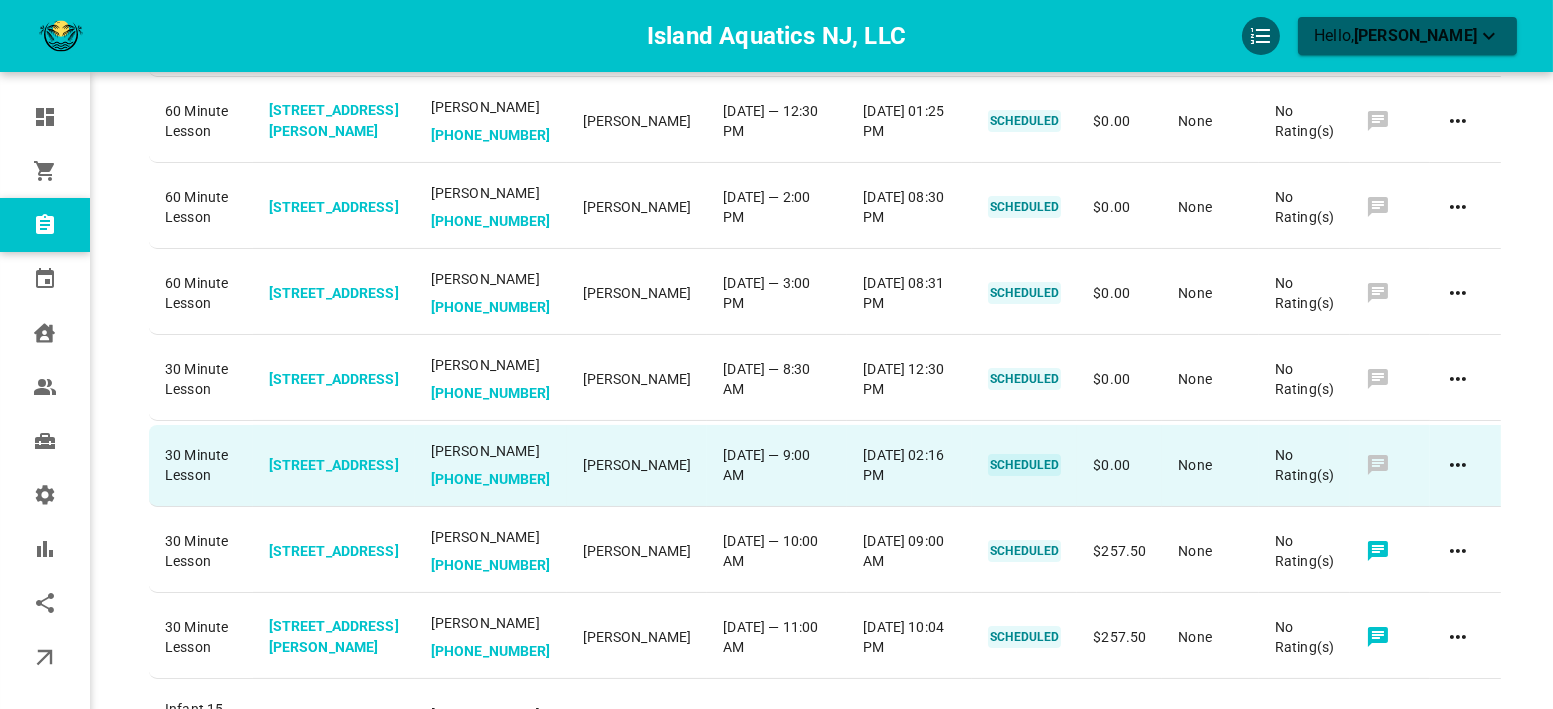 scroll, scrollTop: 777, scrollLeft: 0, axis: vertical 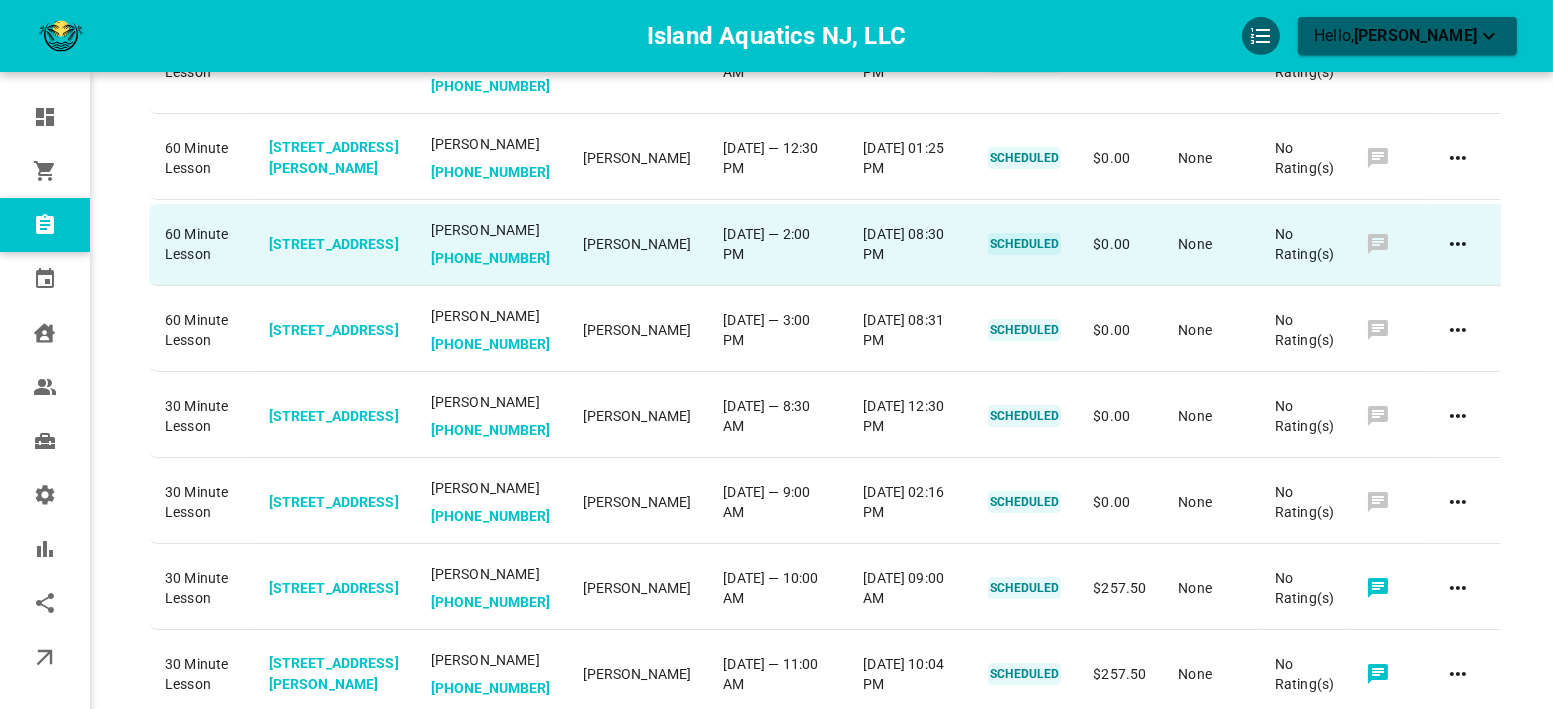 click 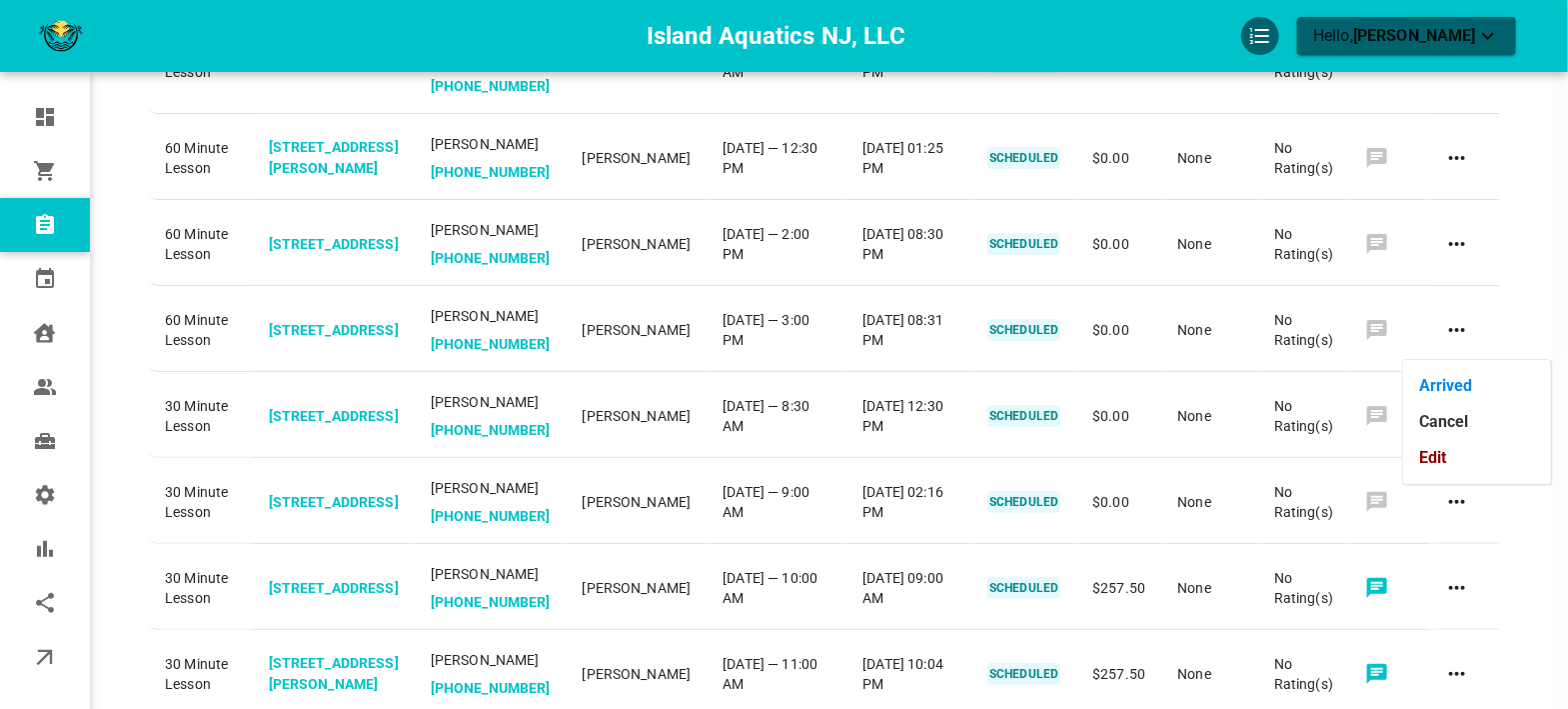 click on "Edit" at bounding box center (1477, 458) 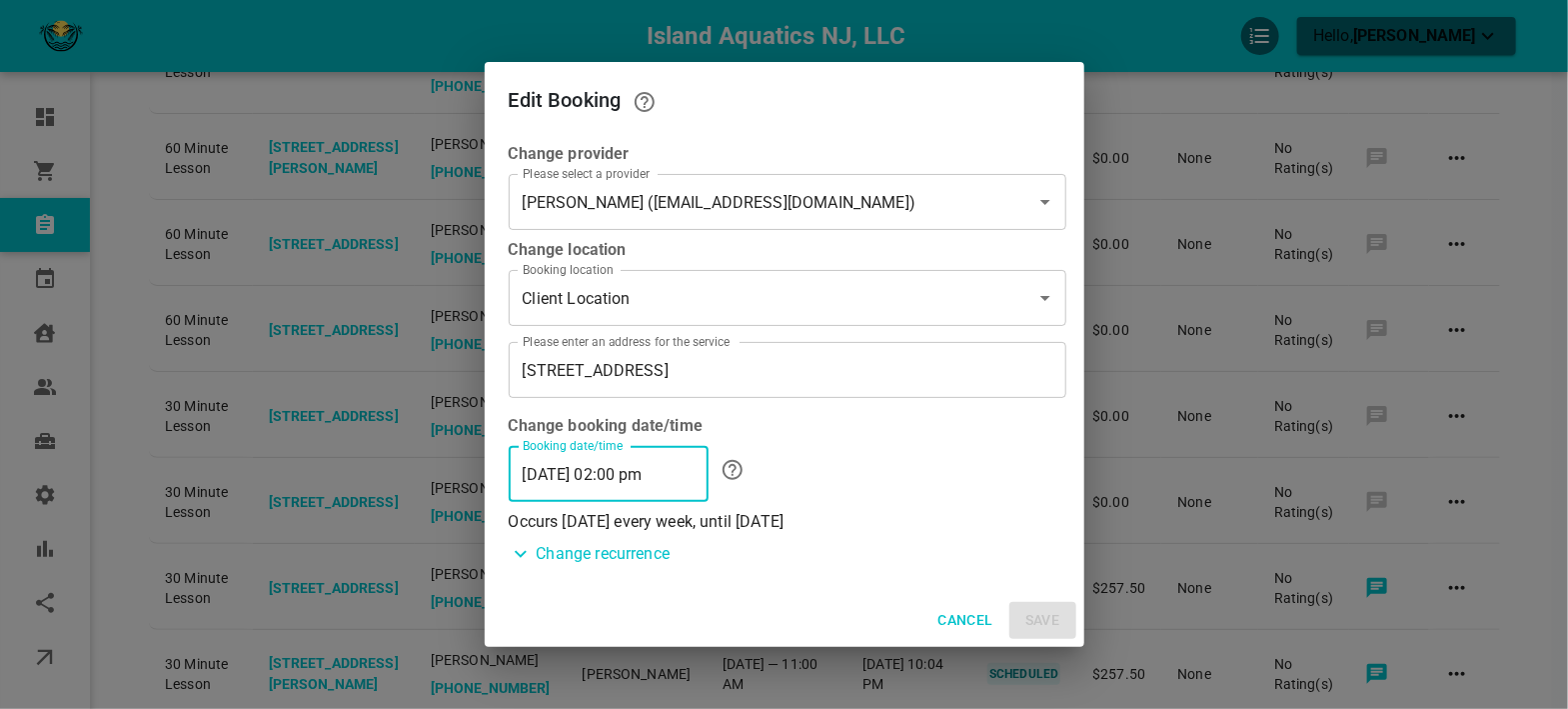 click on "07/18/2025 02:00 pm" at bounding box center [609, 474] 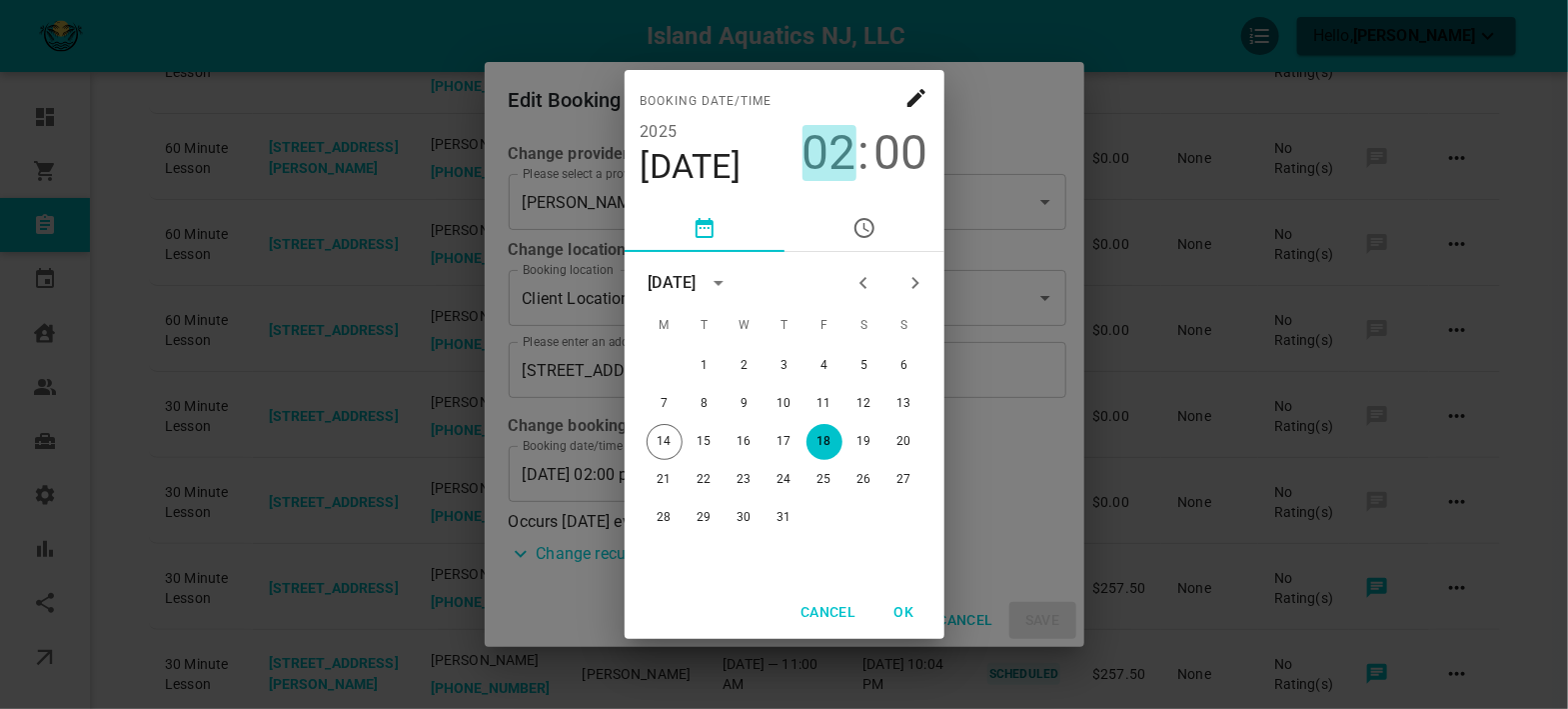 click on "02" at bounding box center [829, 153] 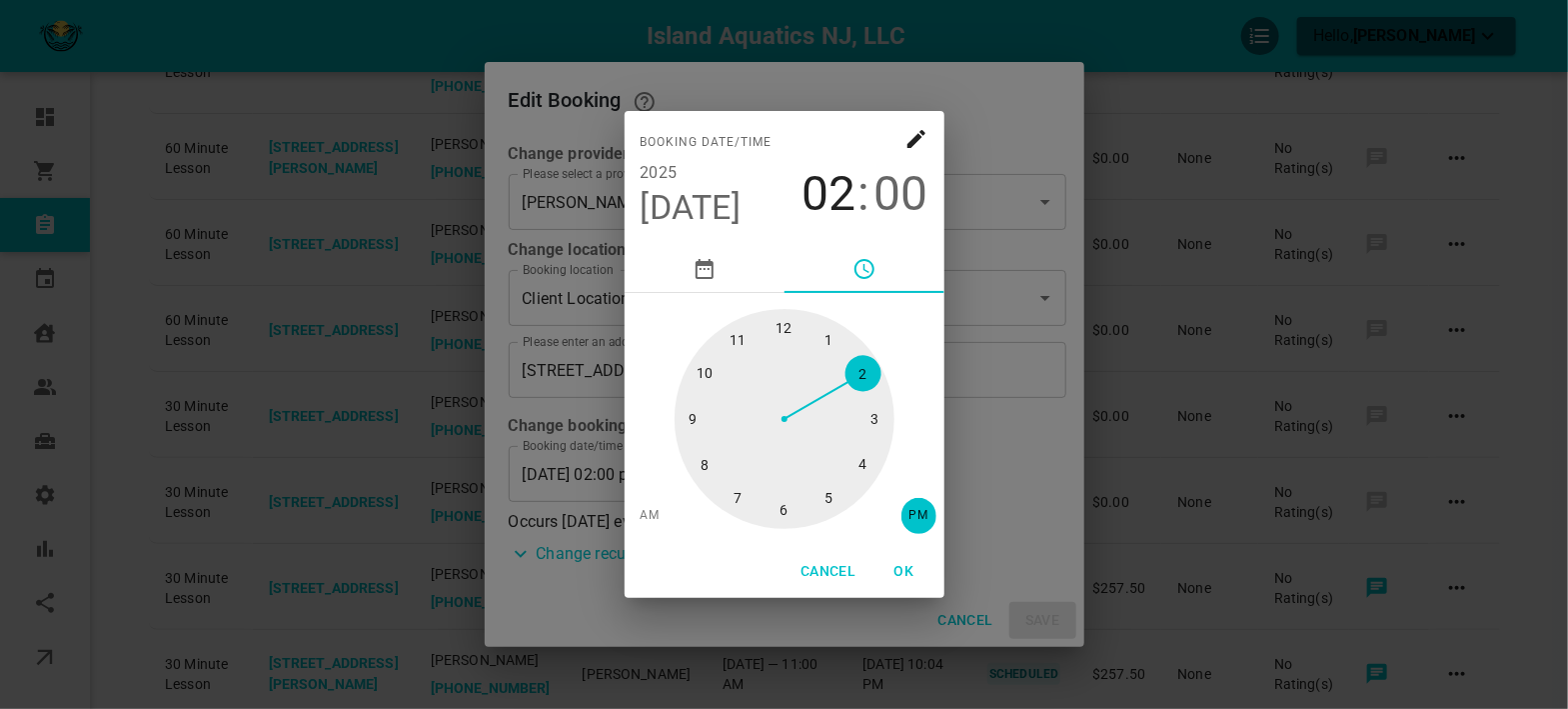 click at bounding box center [784, 419] 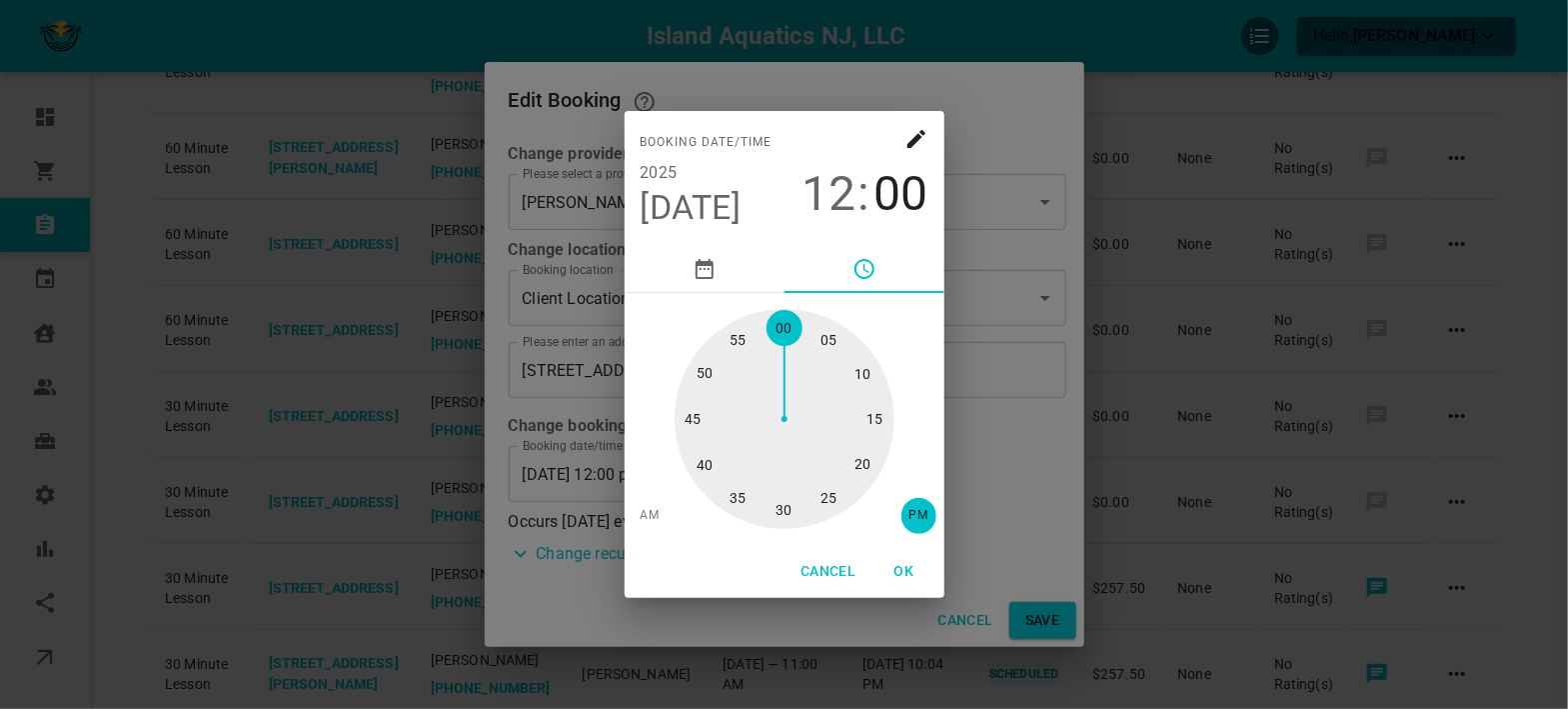 click at bounding box center [784, 419] 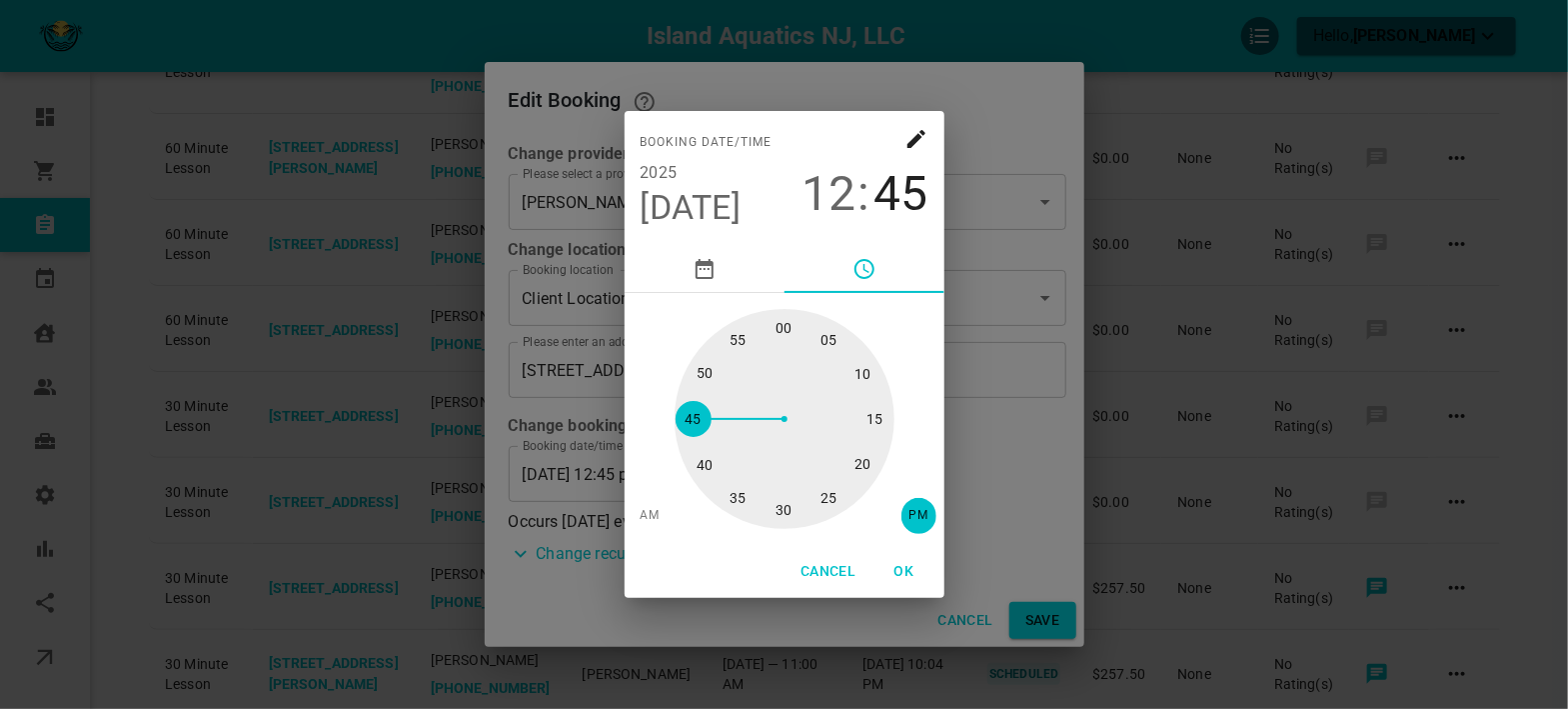 click on "OK" at bounding box center [904, 571] 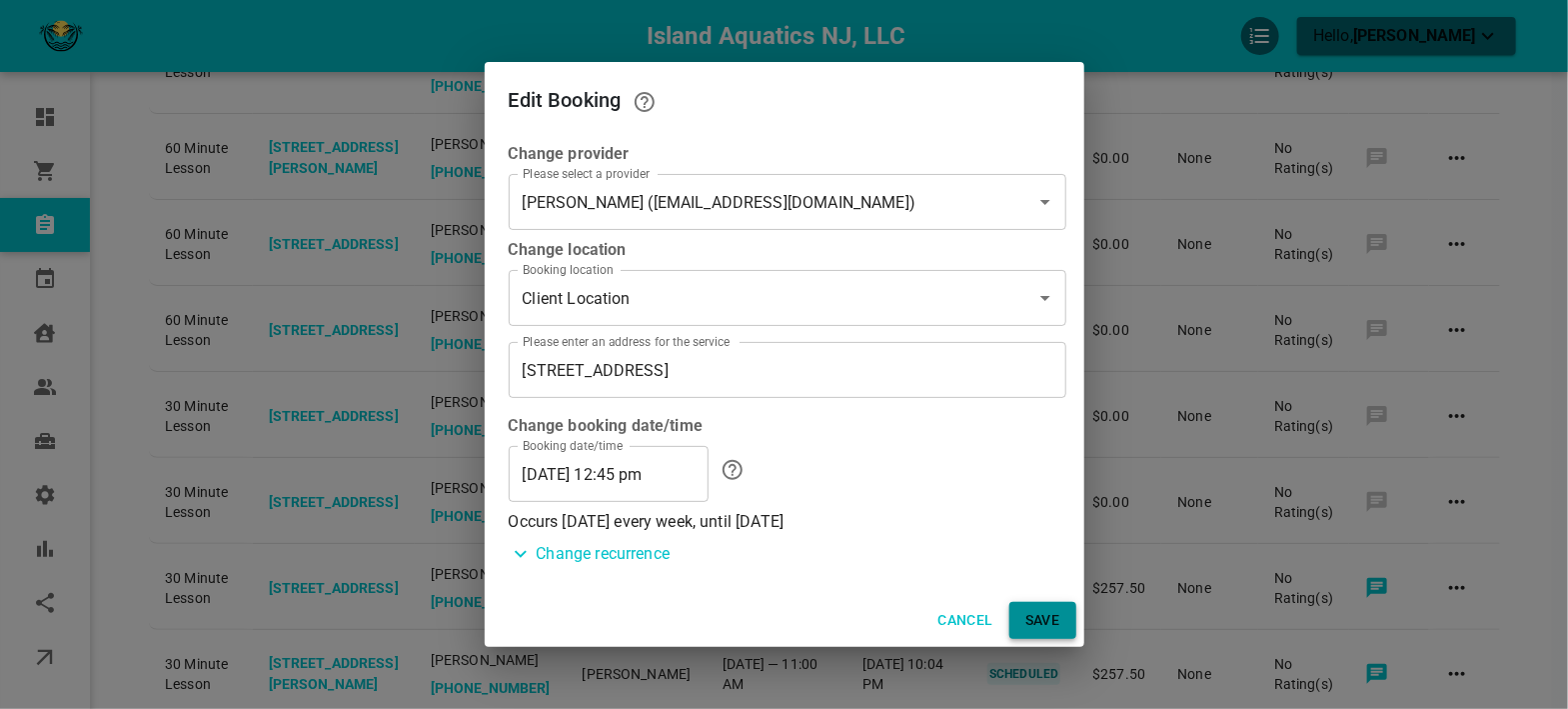 click on "Save" at bounding box center (1042, 620) 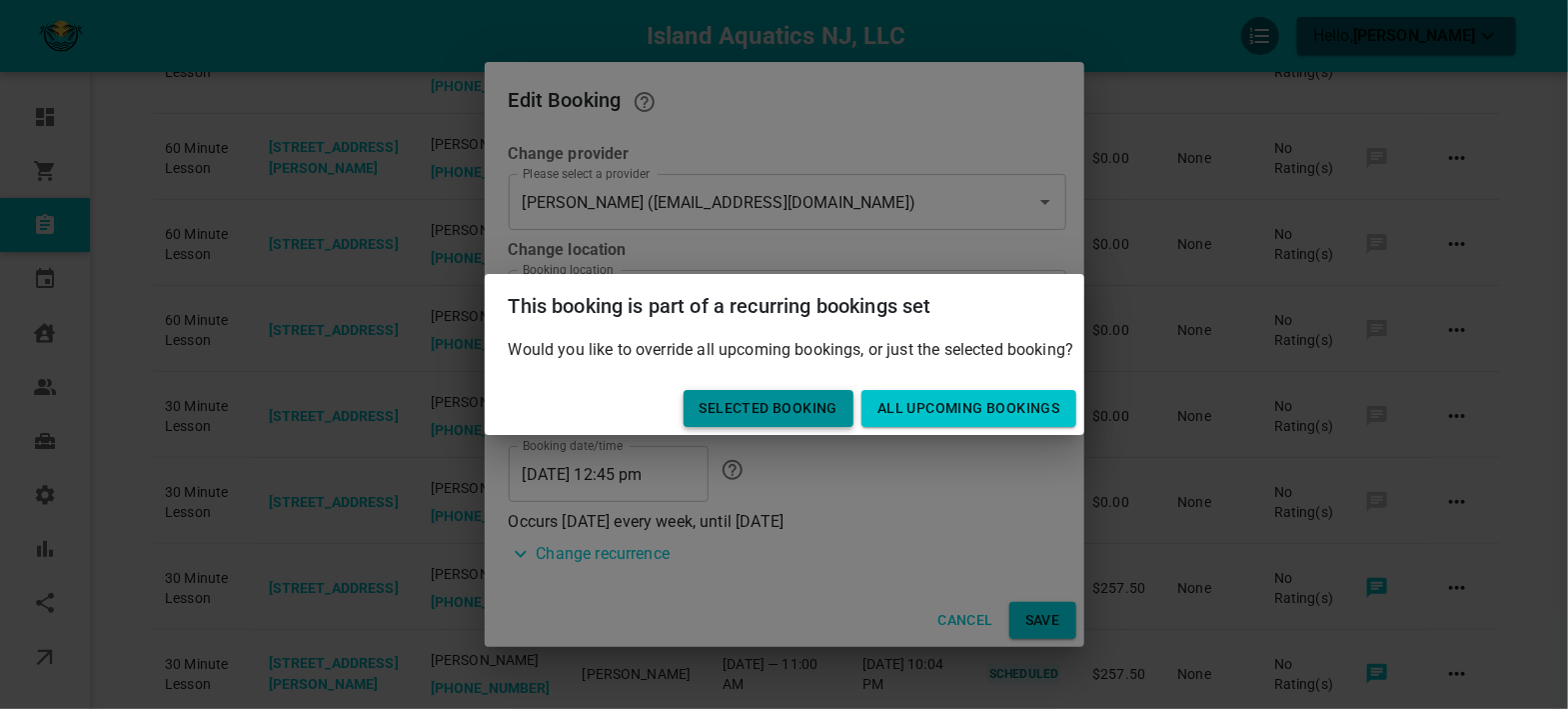 click on "Selected booking" at bounding box center (769, 408) 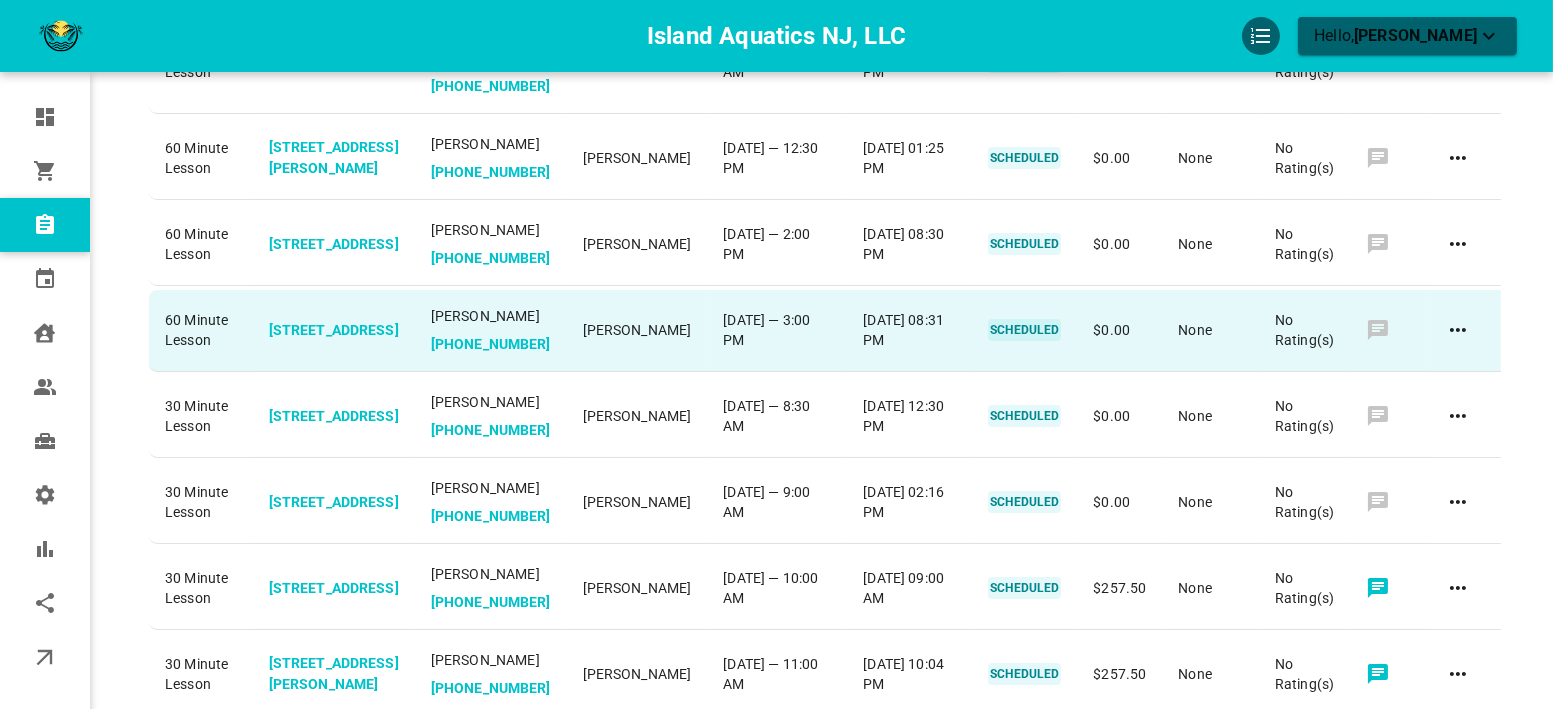 click 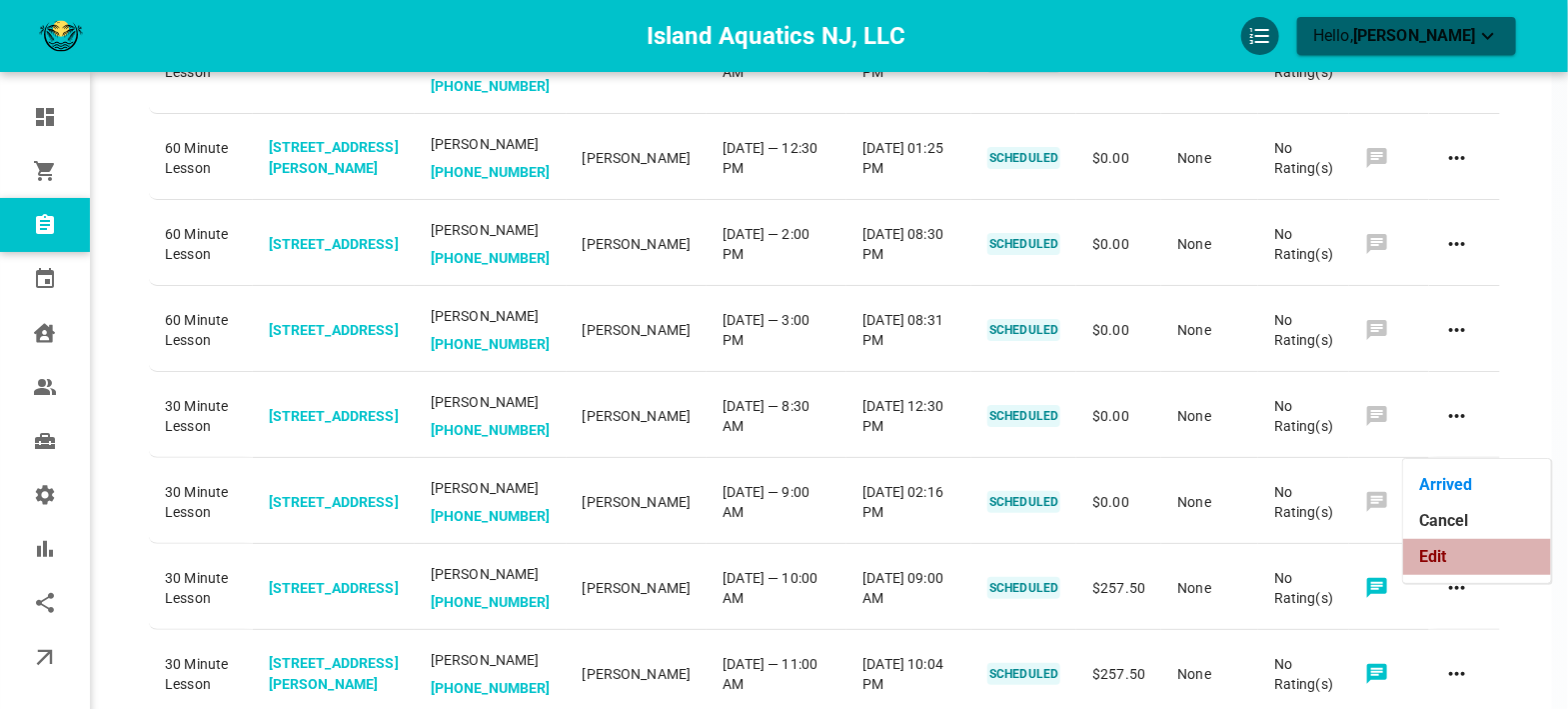 click on "Edit" at bounding box center [1477, 557] 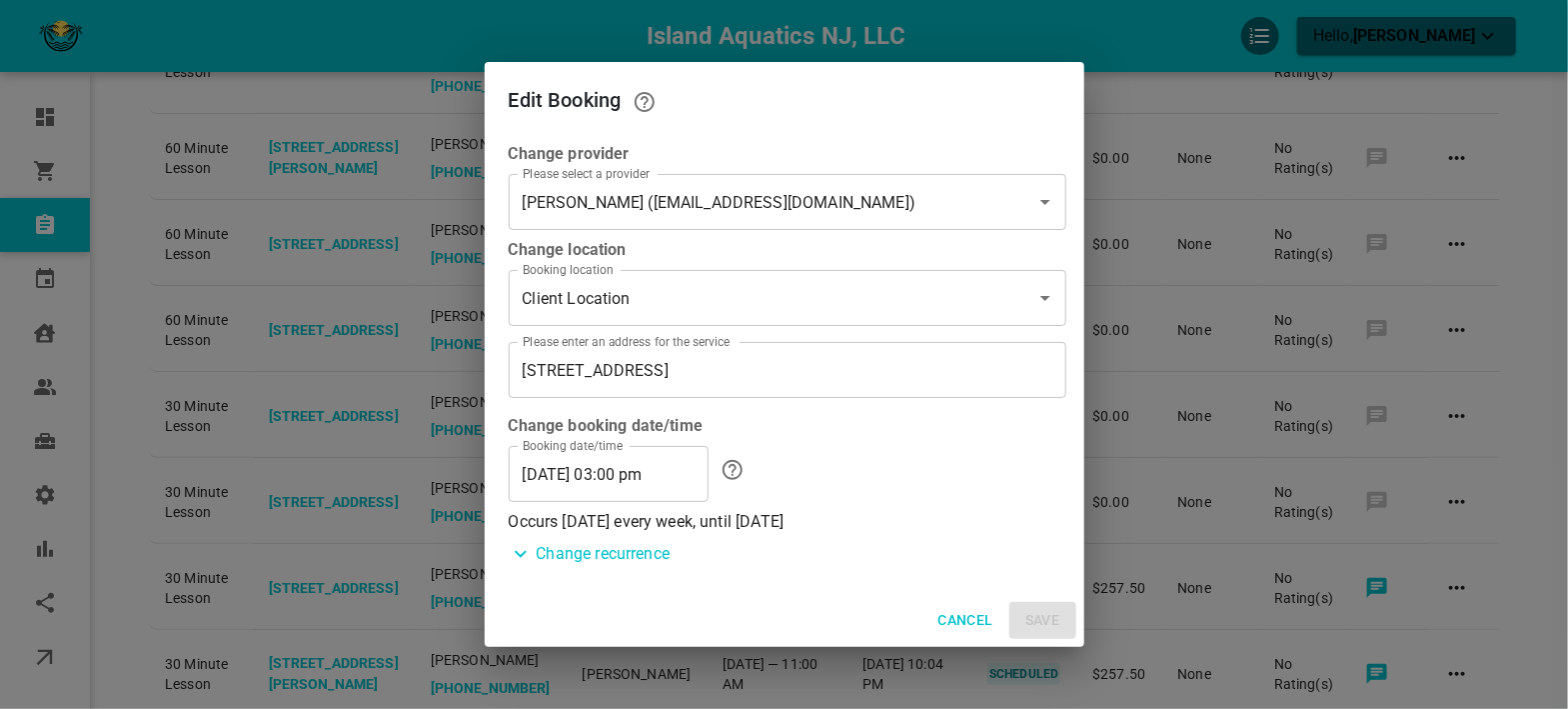 click on "07/18/2025 03:00 pm" at bounding box center (609, 474) 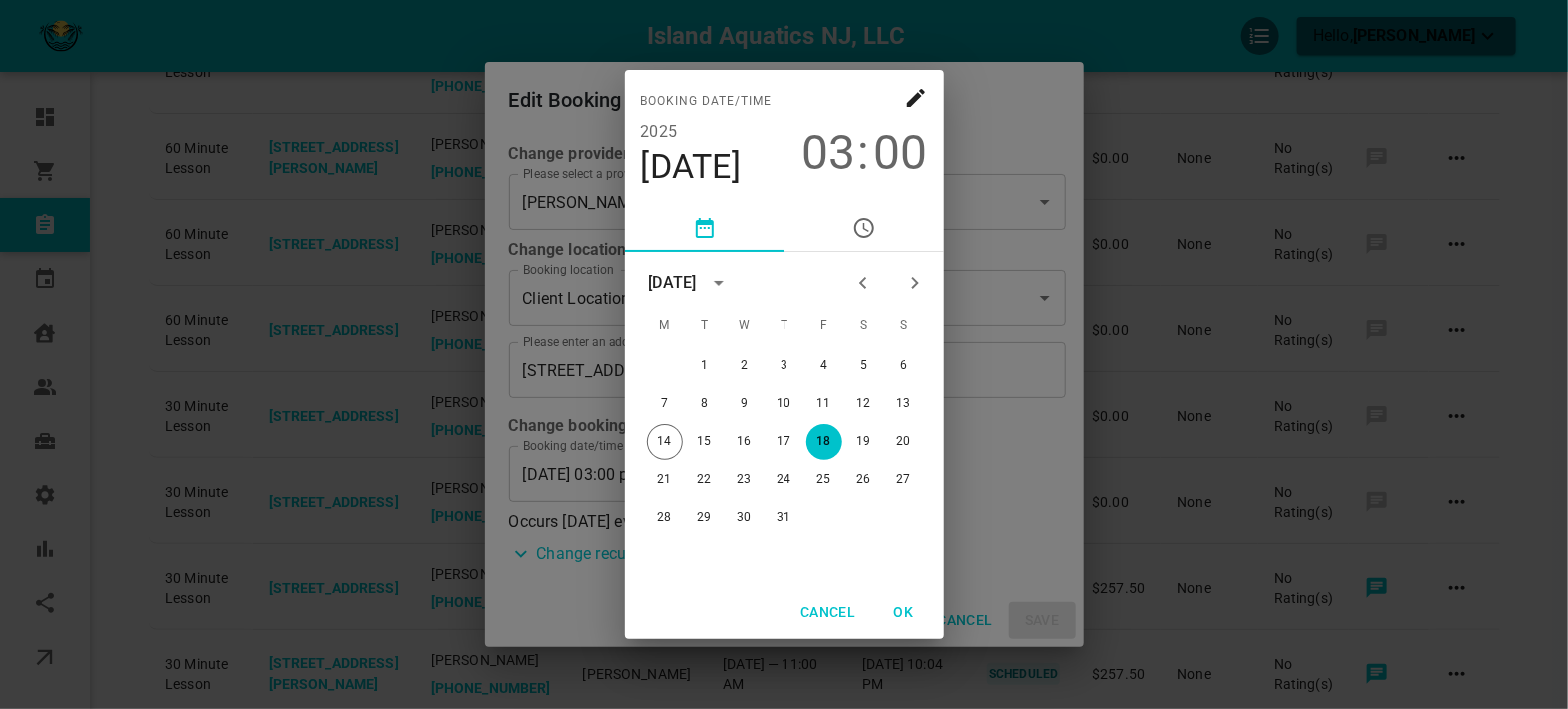 click on "03" at bounding box center [829, 153] 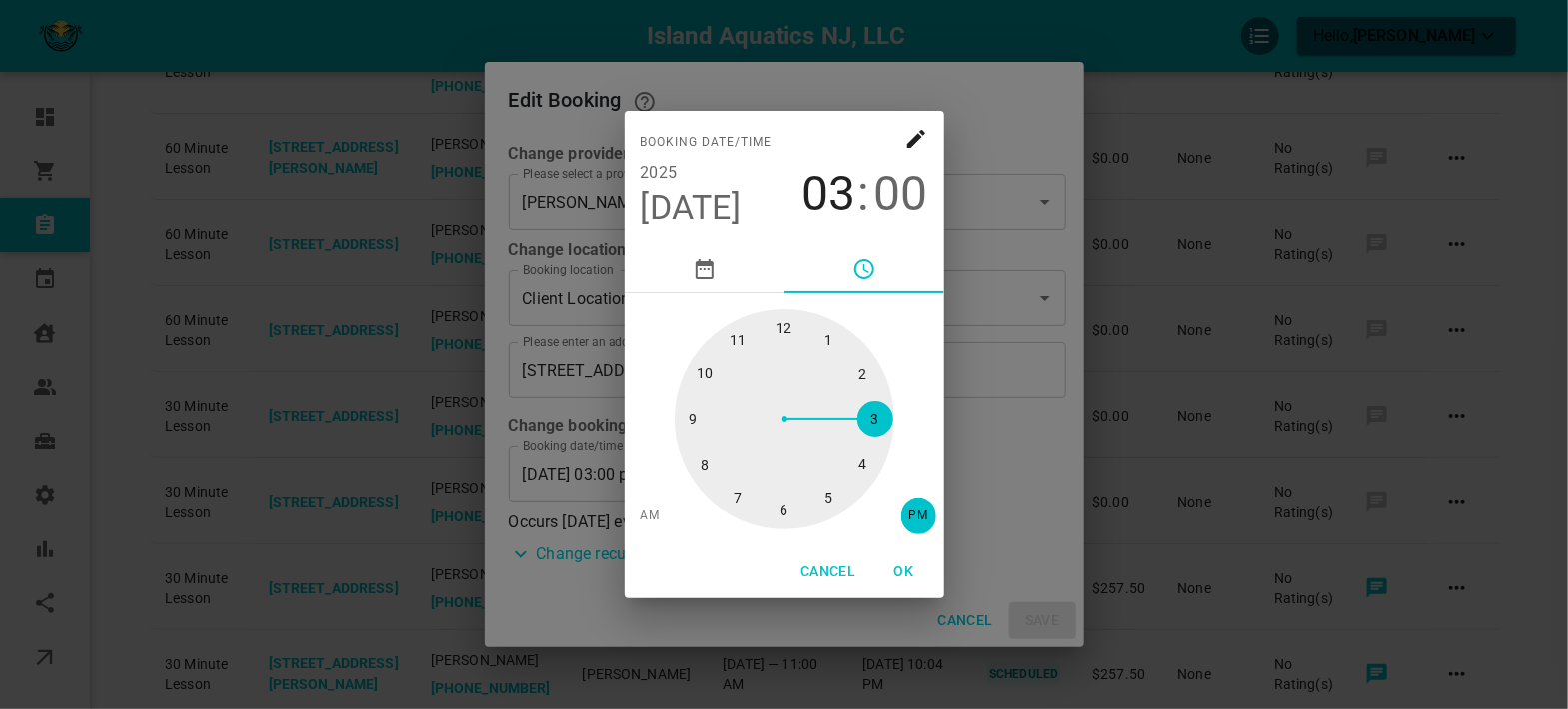 click at bounding box center (784, 419) 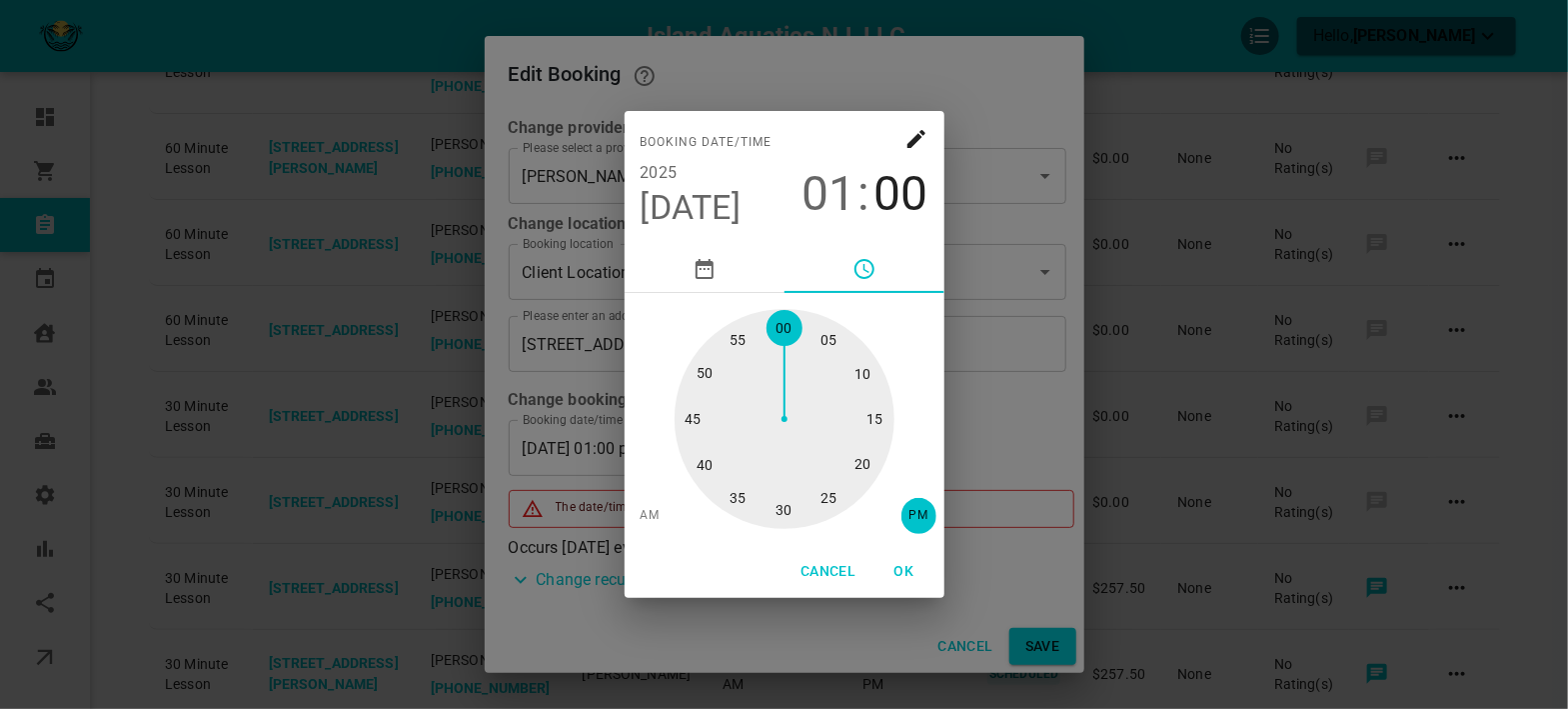 click at bounding box center [784, 419] 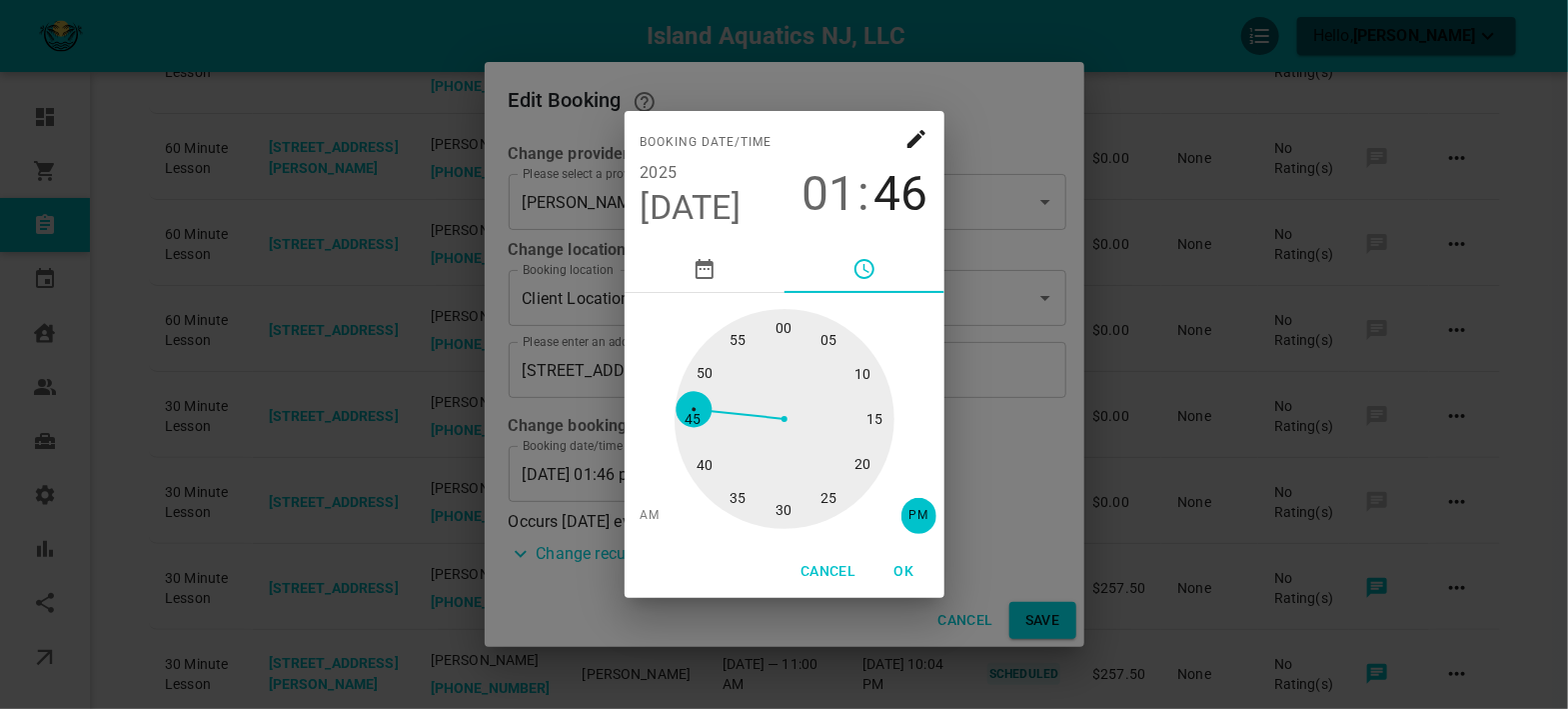 click at bounding box center (784, 419) 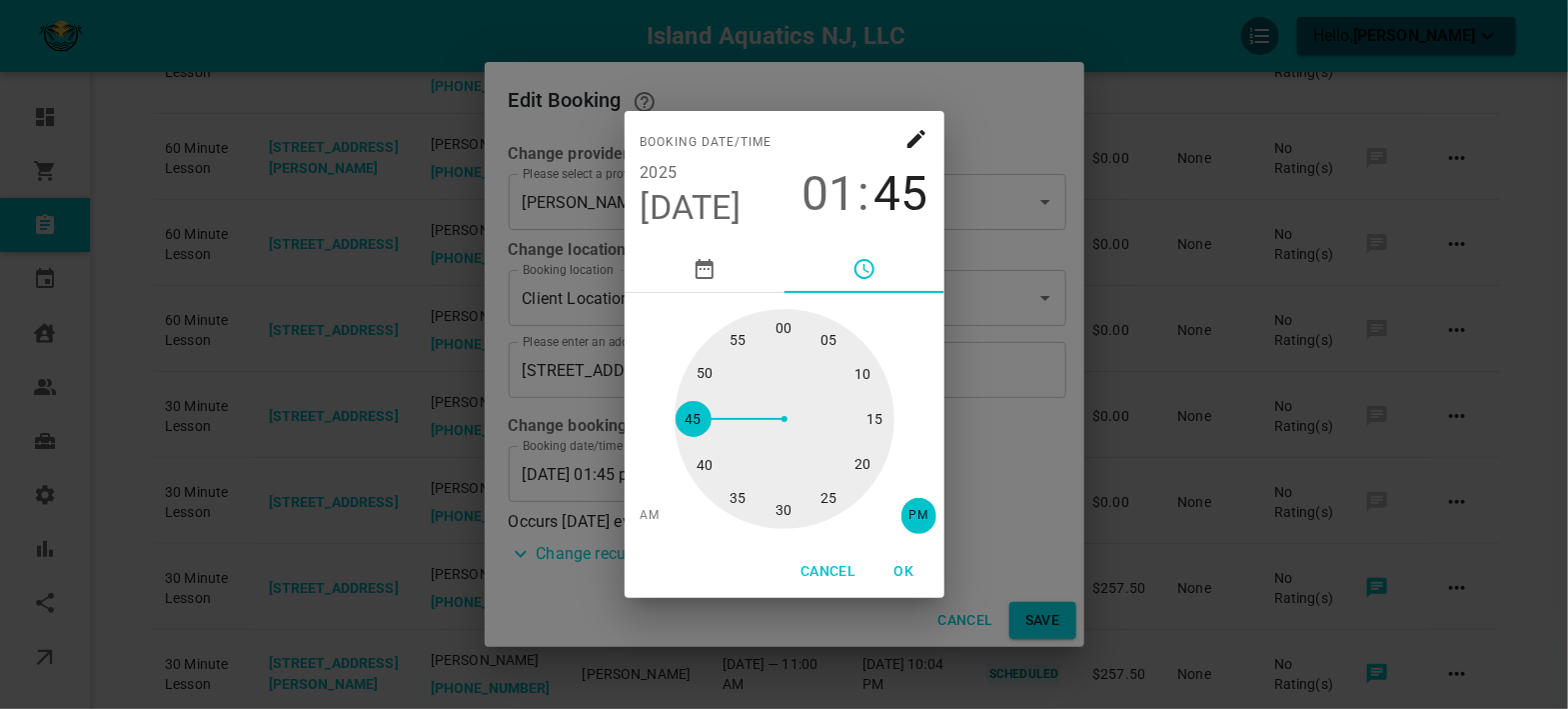 click on "OK" at bounding box center (904, 571) 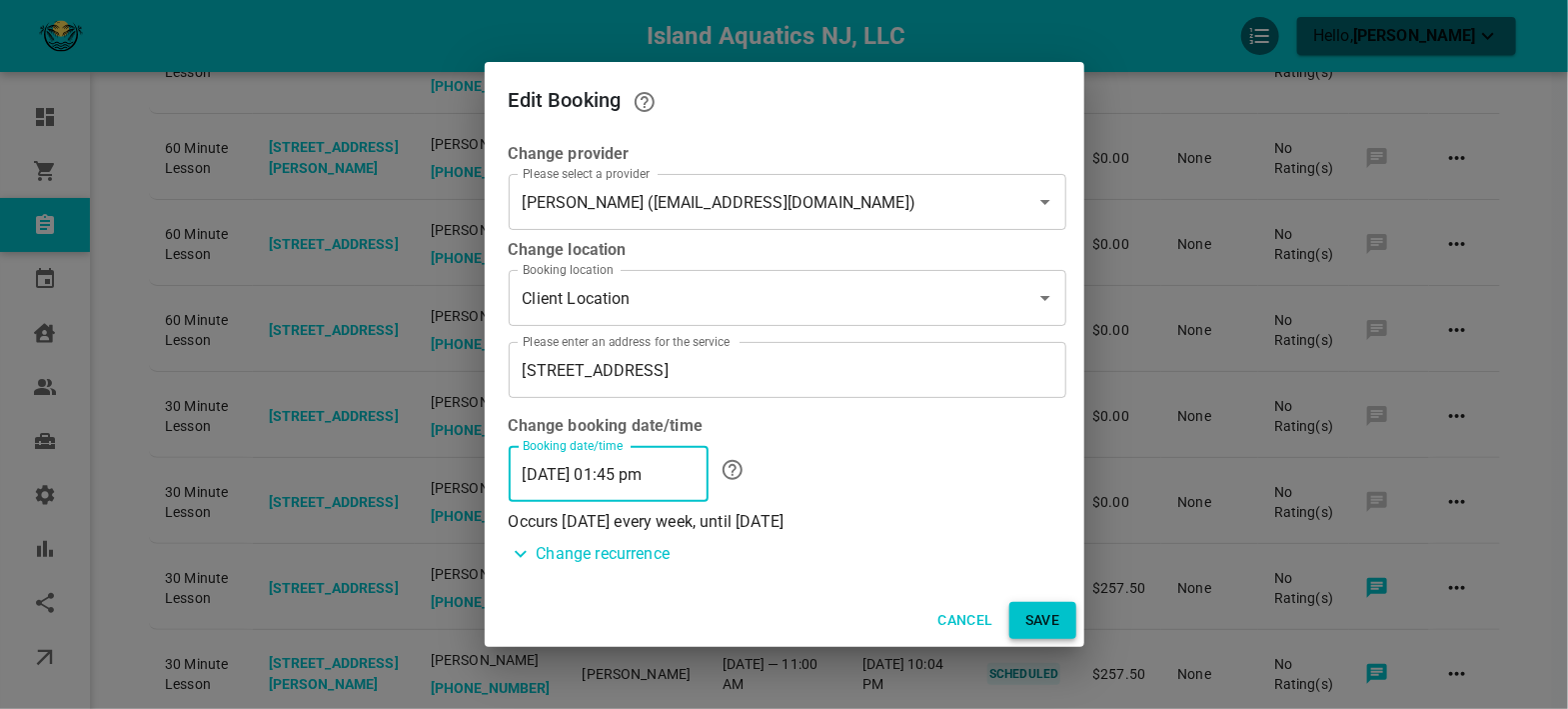 click on "Save" at bounding box center [1042, 620] 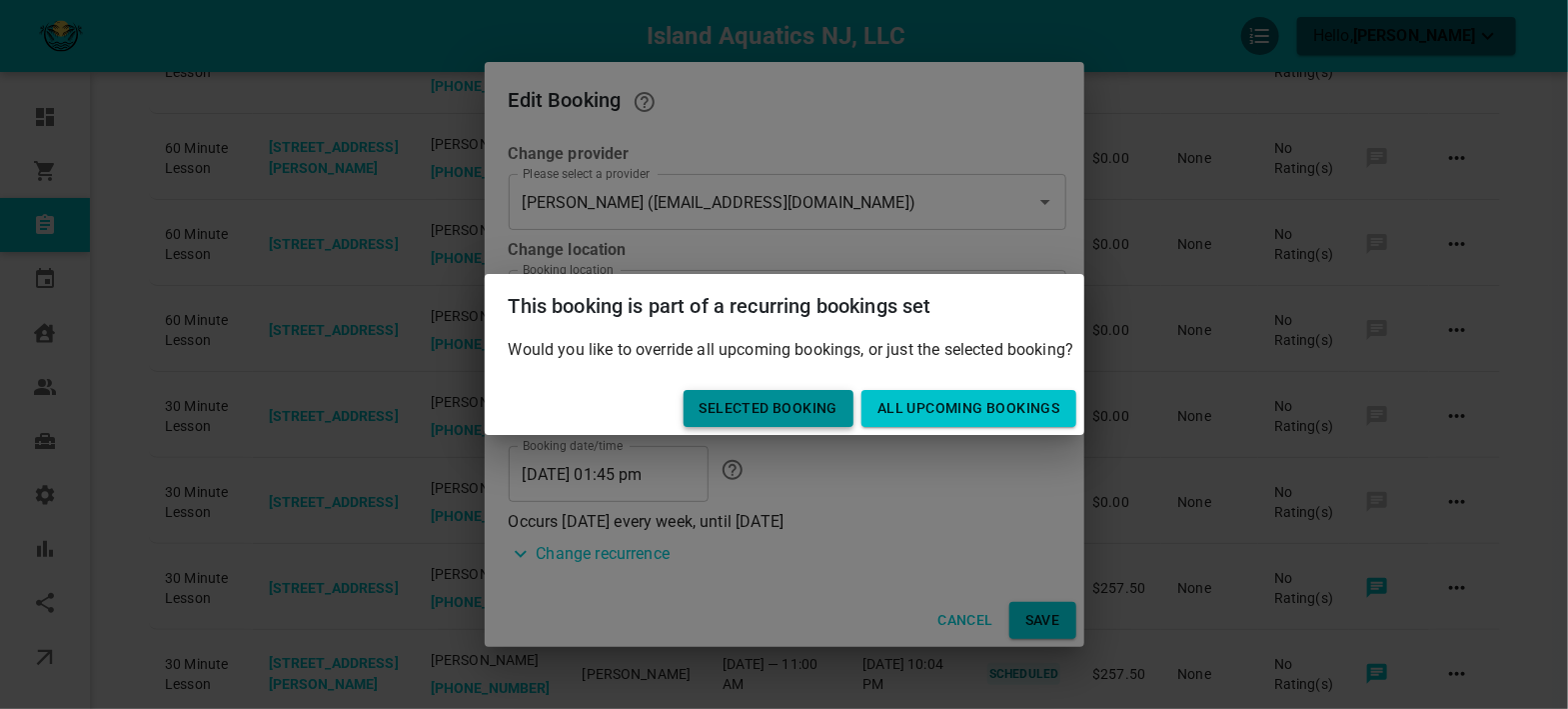 click on "Selected booking" at bounding box center (769, 408) 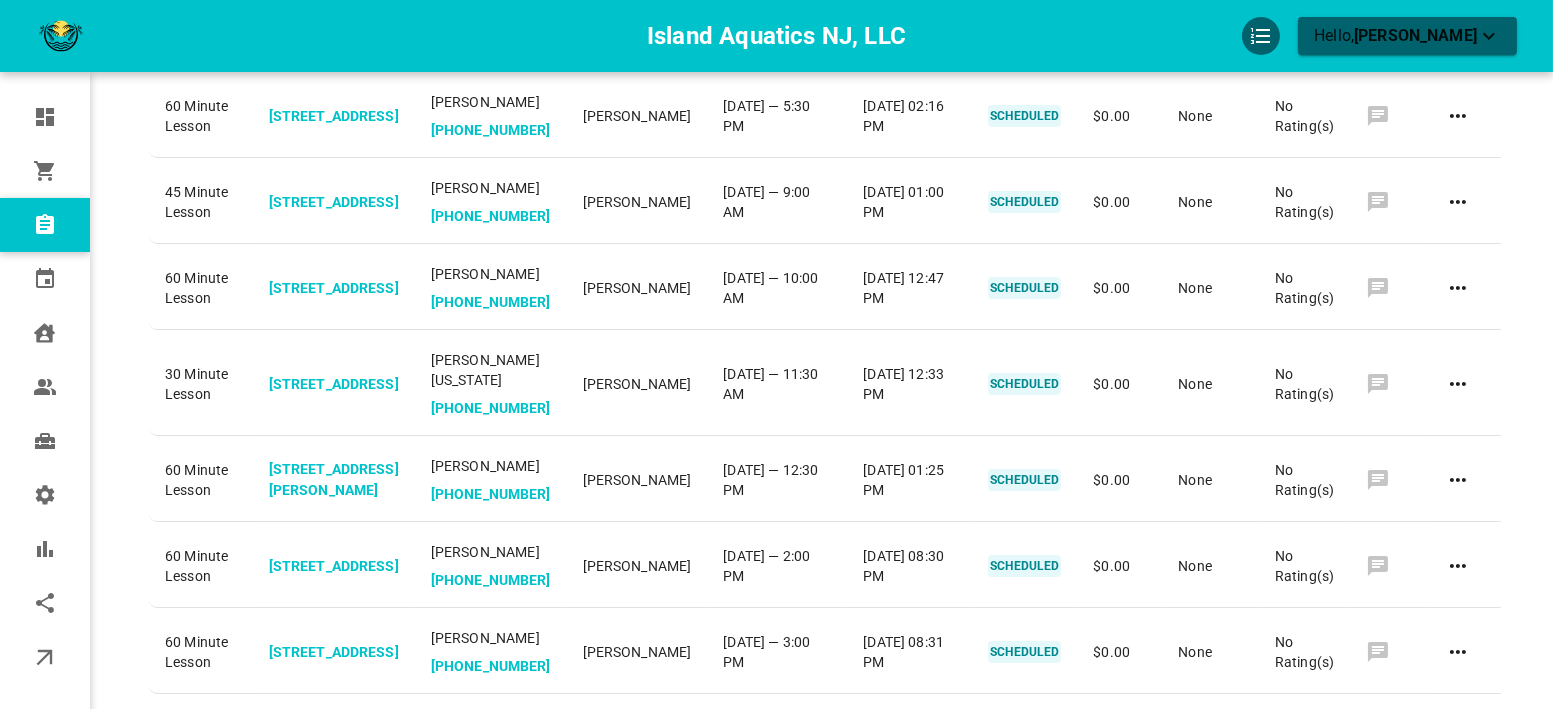 scroll, scrollTop: 0, scrollLeft: 0, axis: both 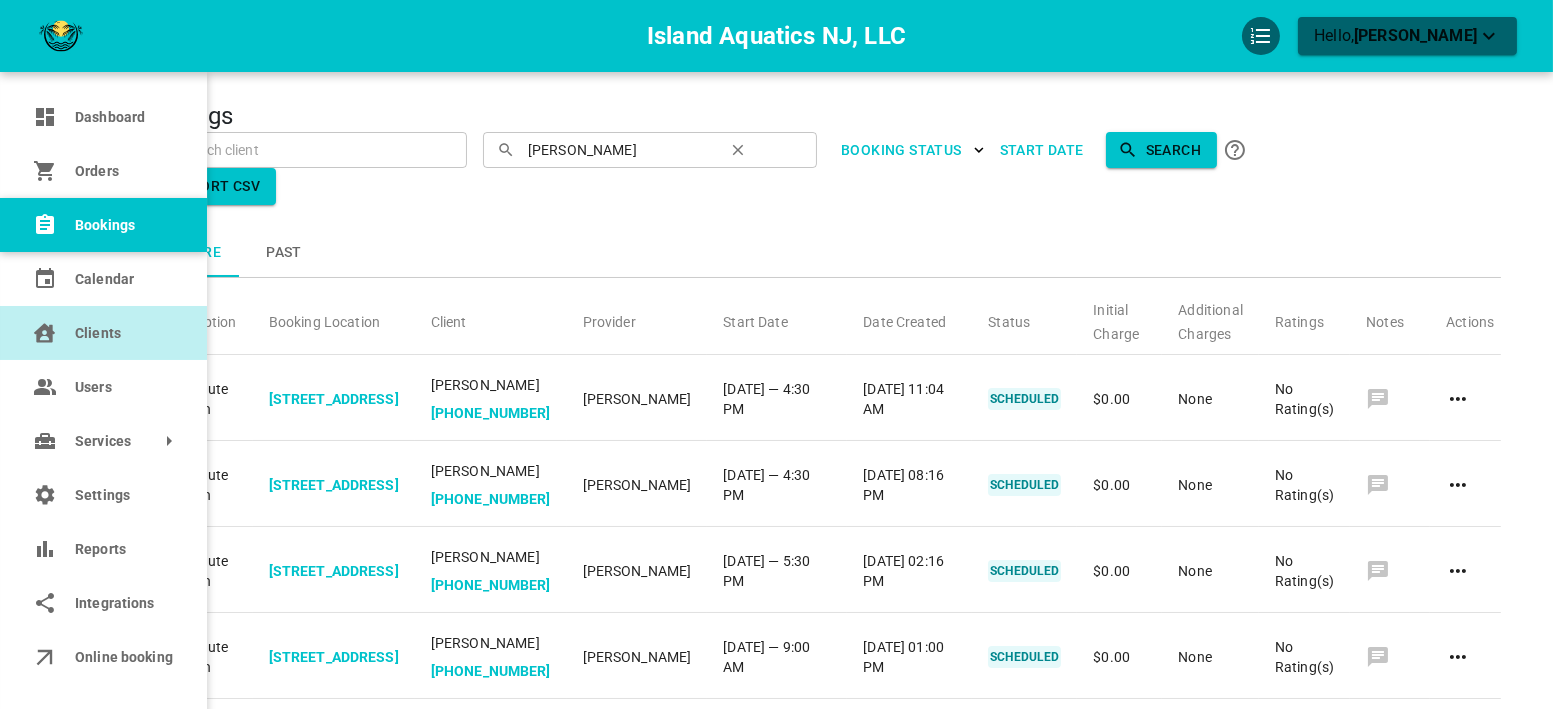 click on "Clients" at bounding box center (103, 333) 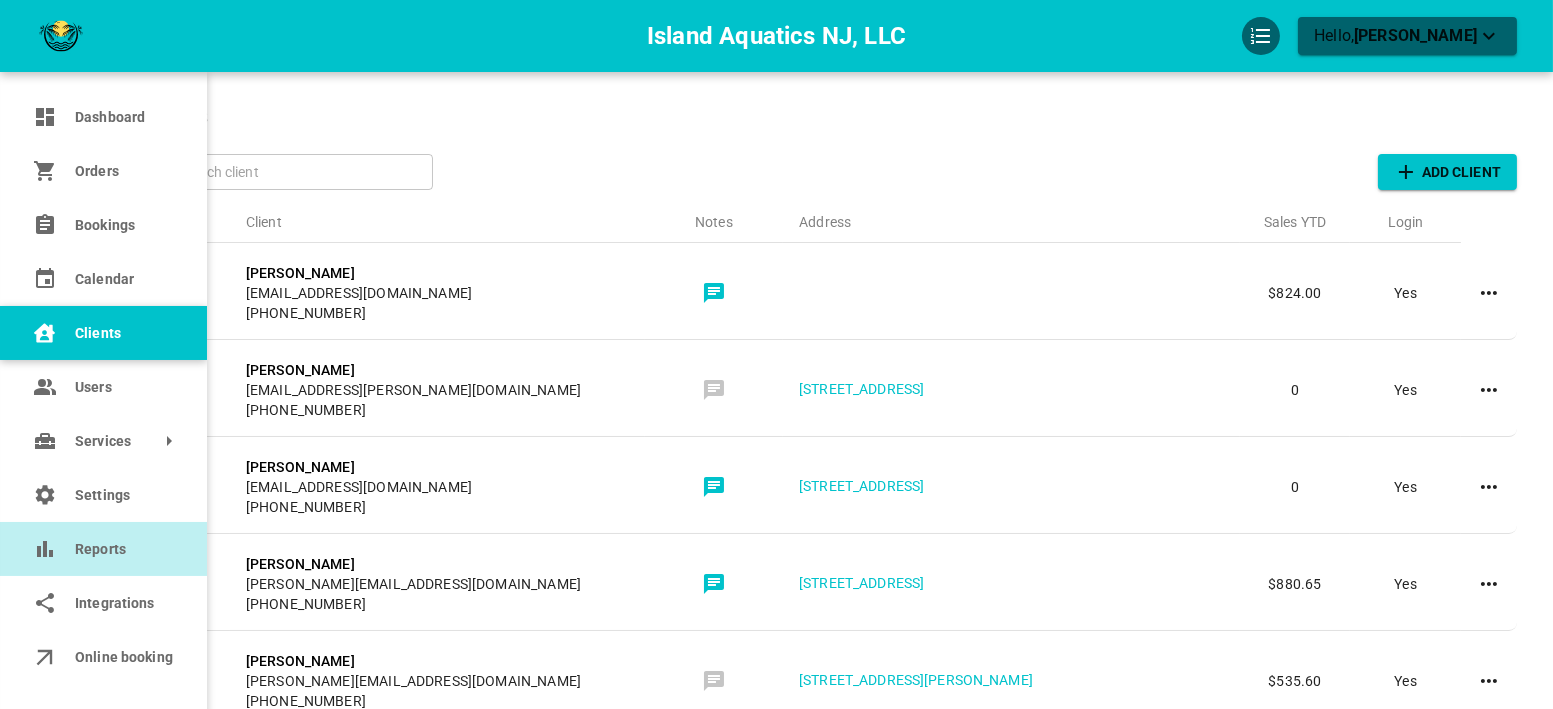 click on "Reports" at bounding box center [103, 549] 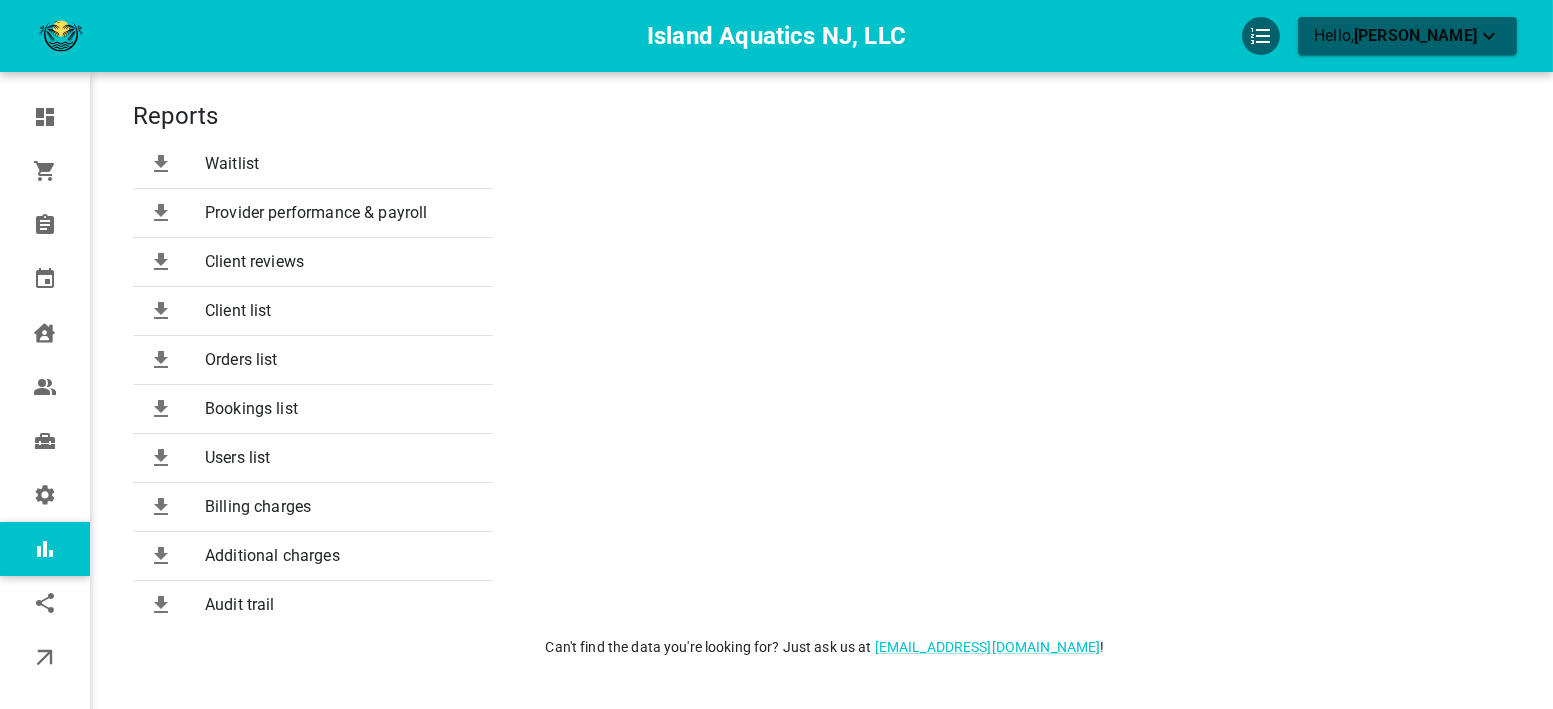click on "Bookings list" at bounding box center (341, 409) 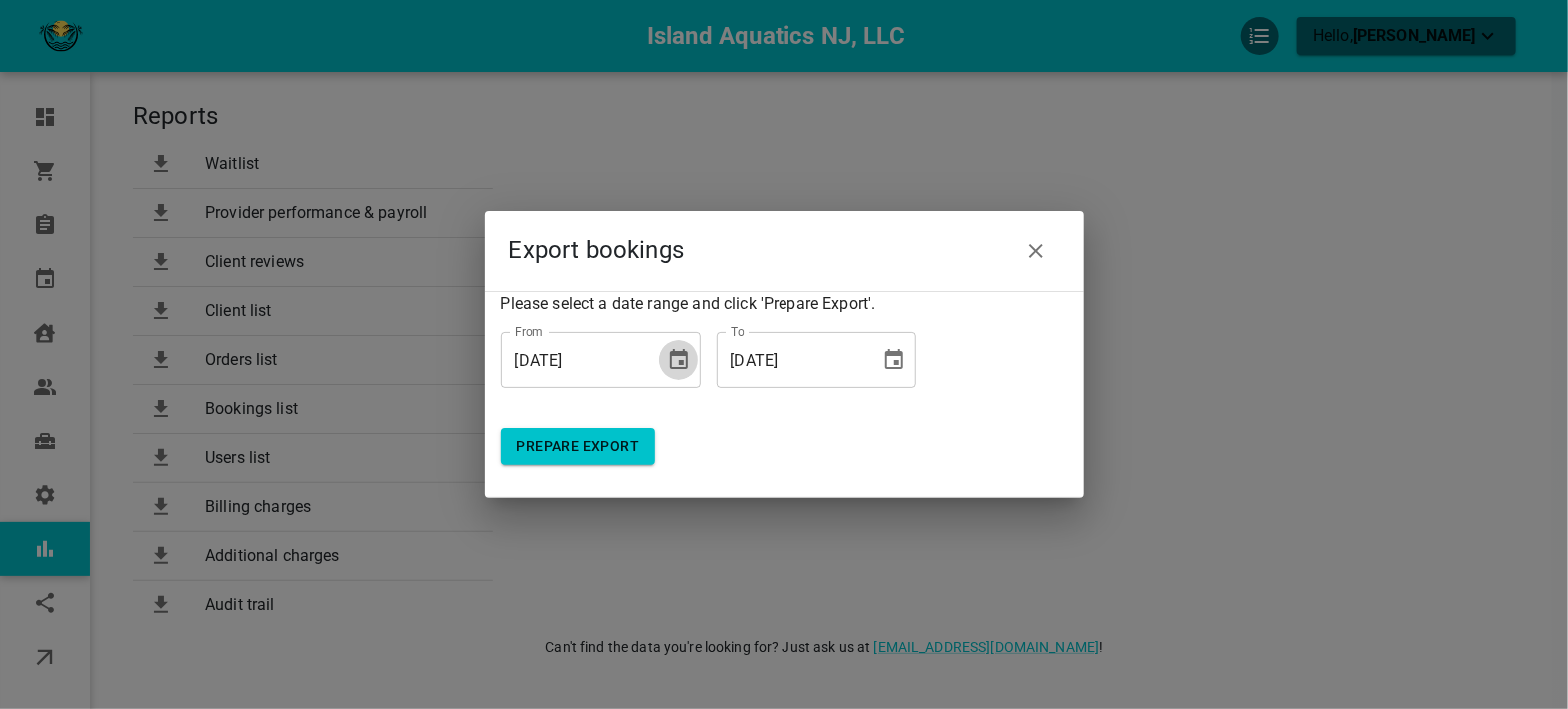 click 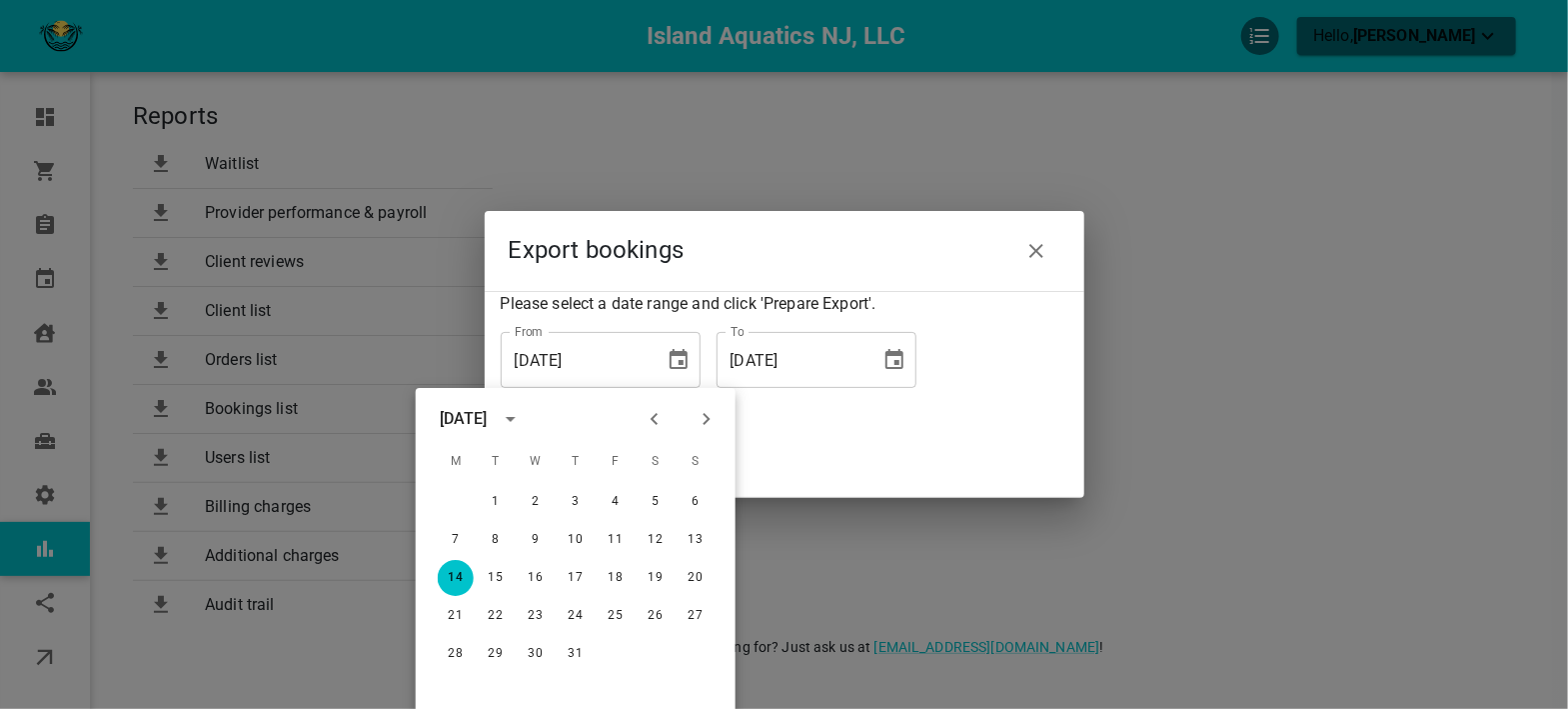 click 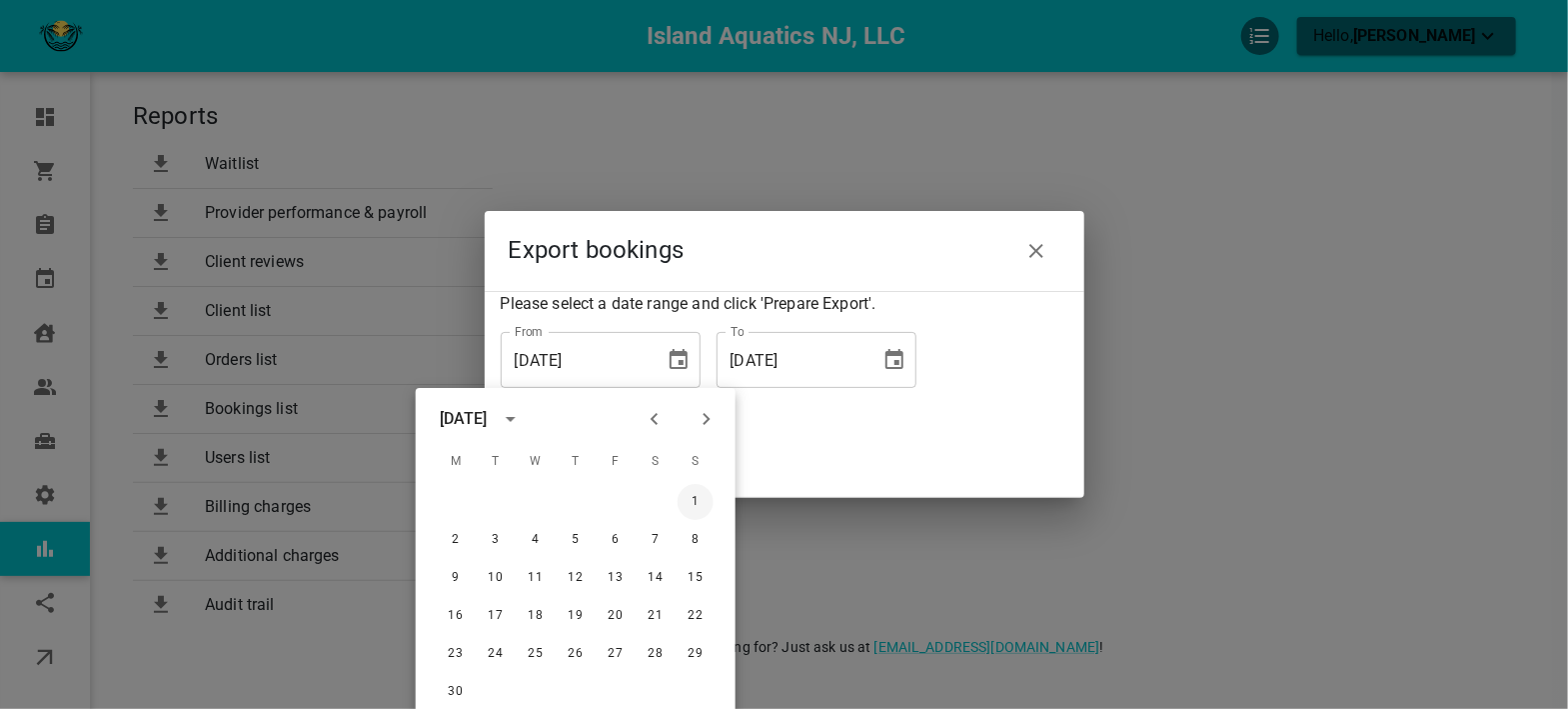 click on "1" at bounding box center (696, 502) 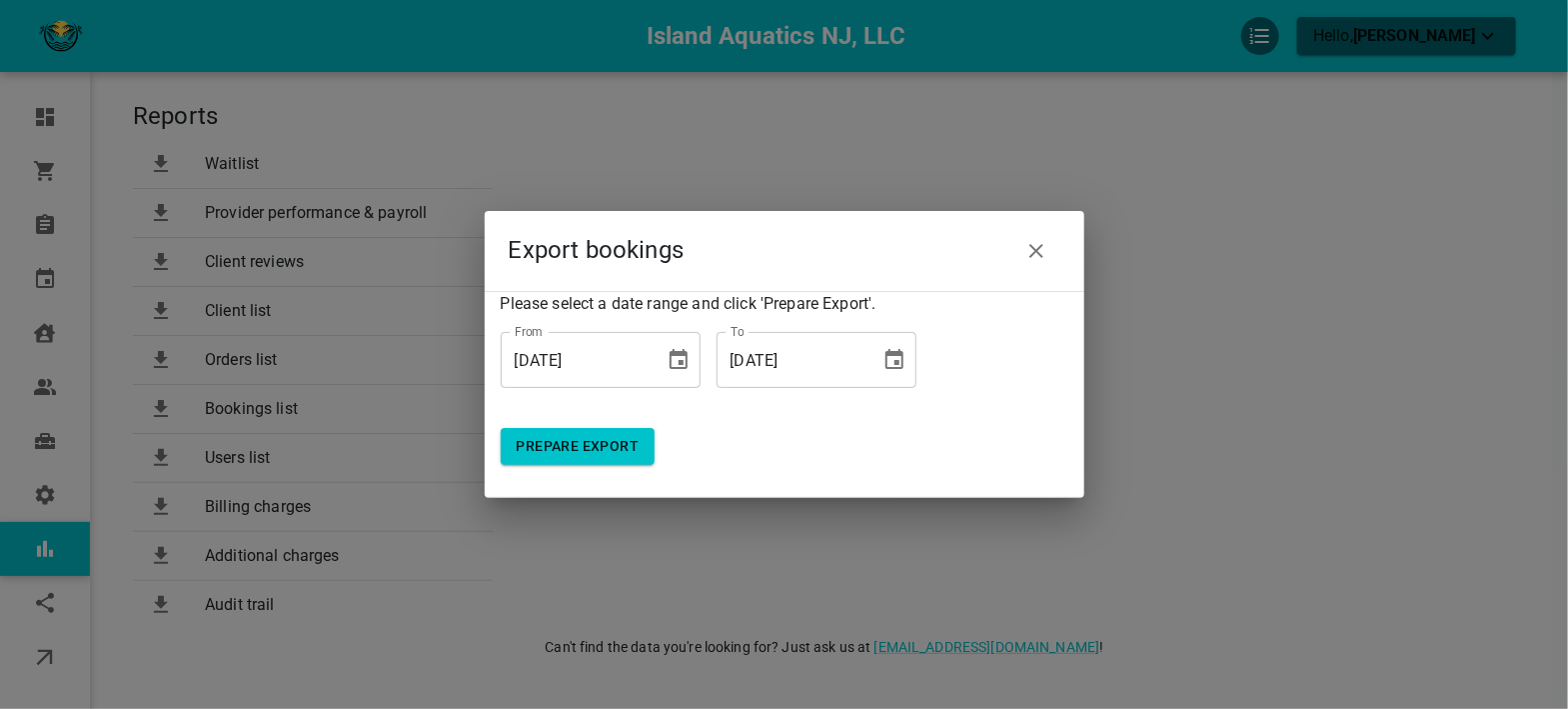 click 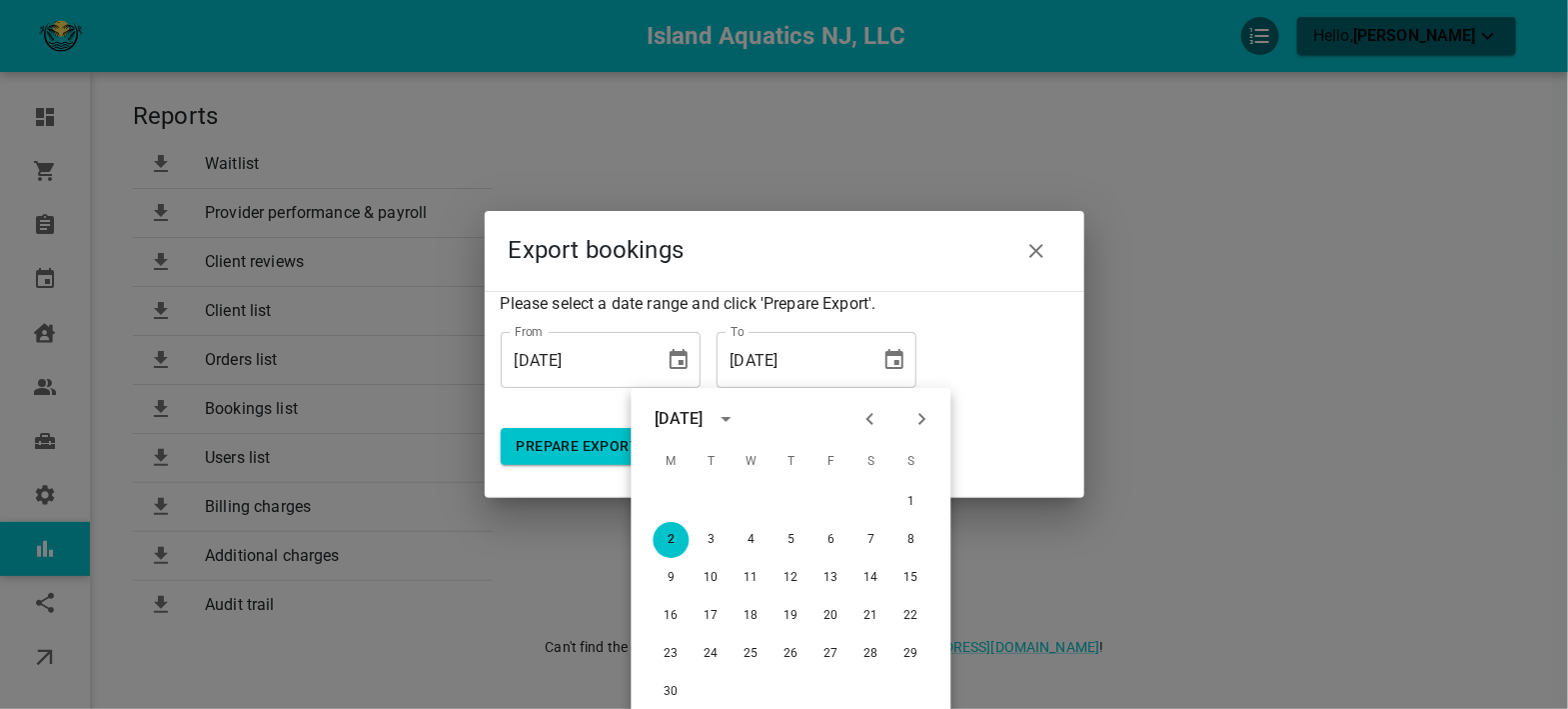 click 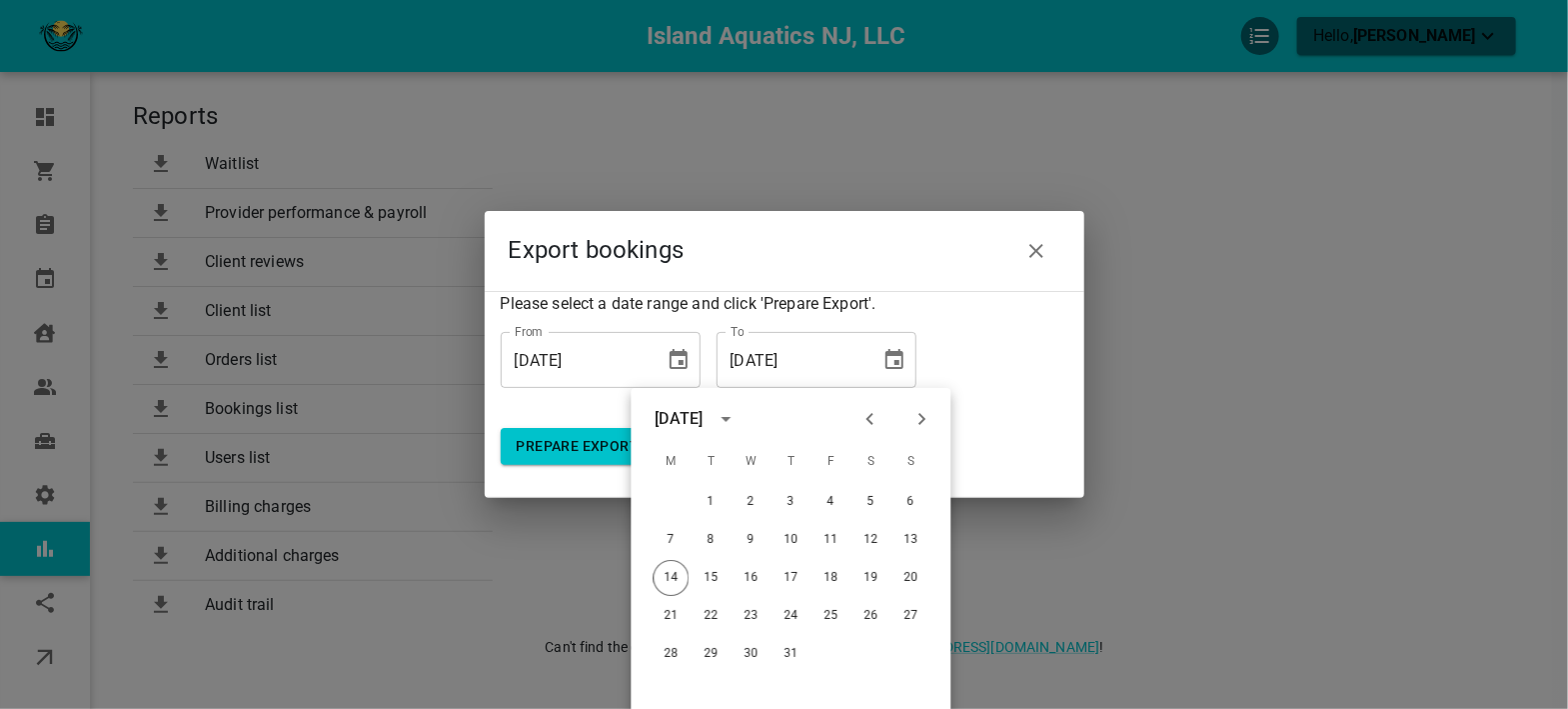 click 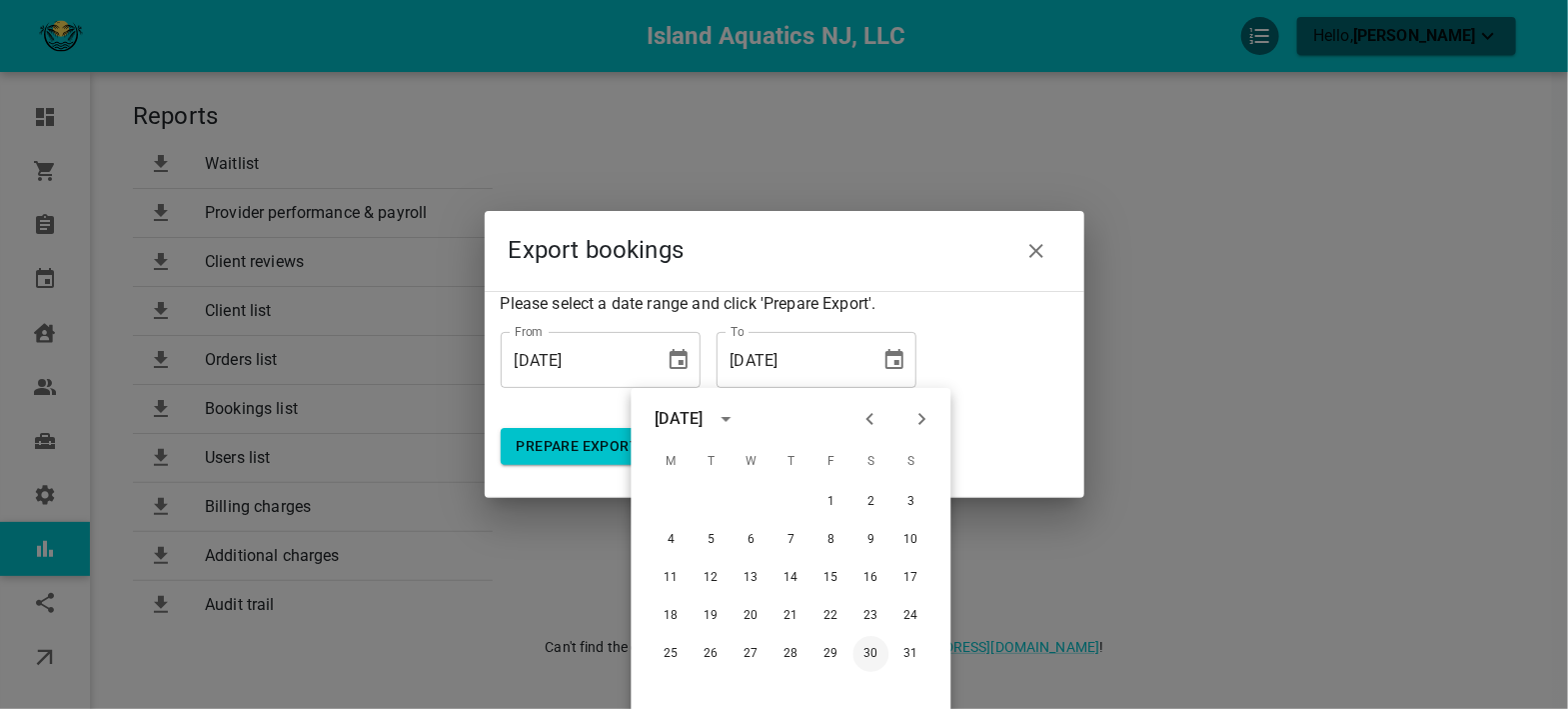 click on "30" at bounding box center [871, 654] 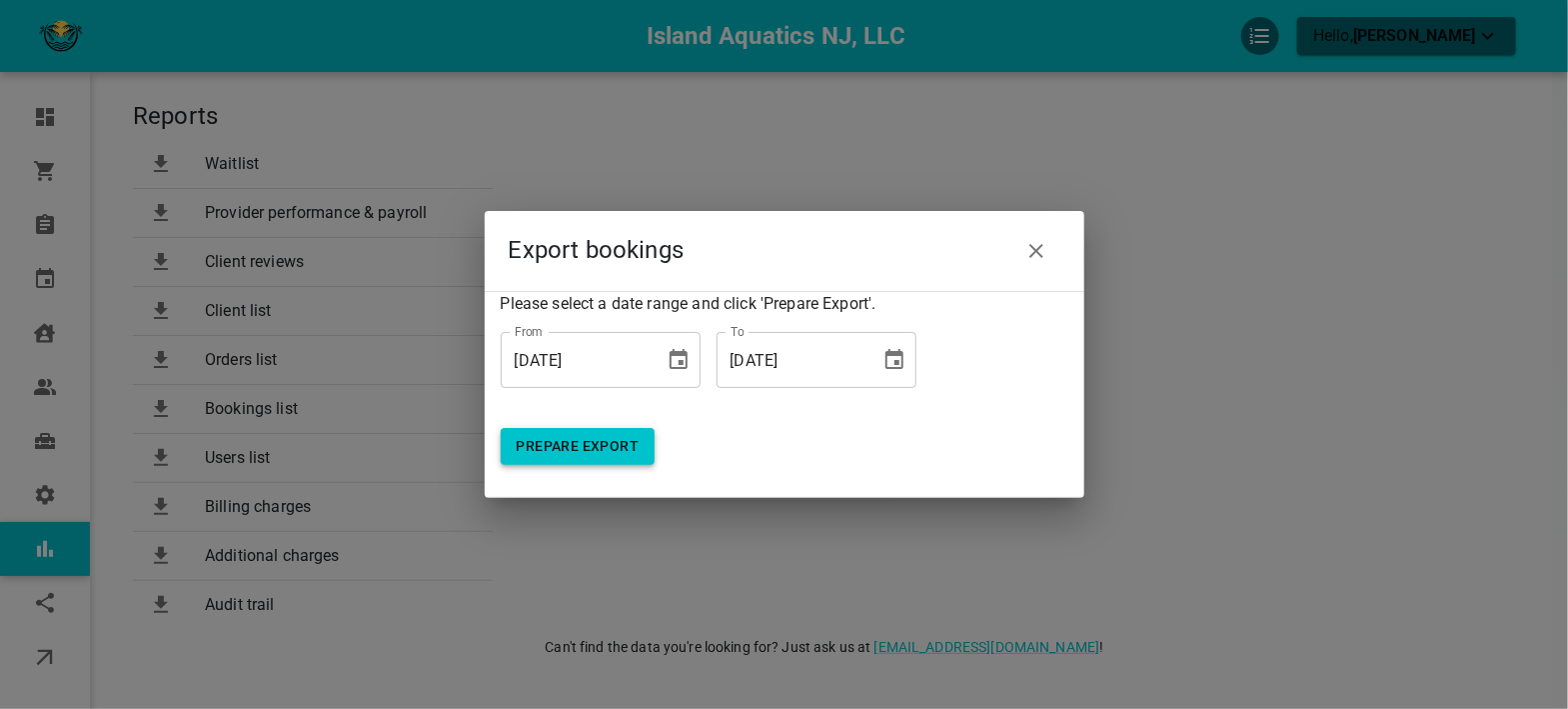 click on "Prepare Export" at bounding box center [578, 446] 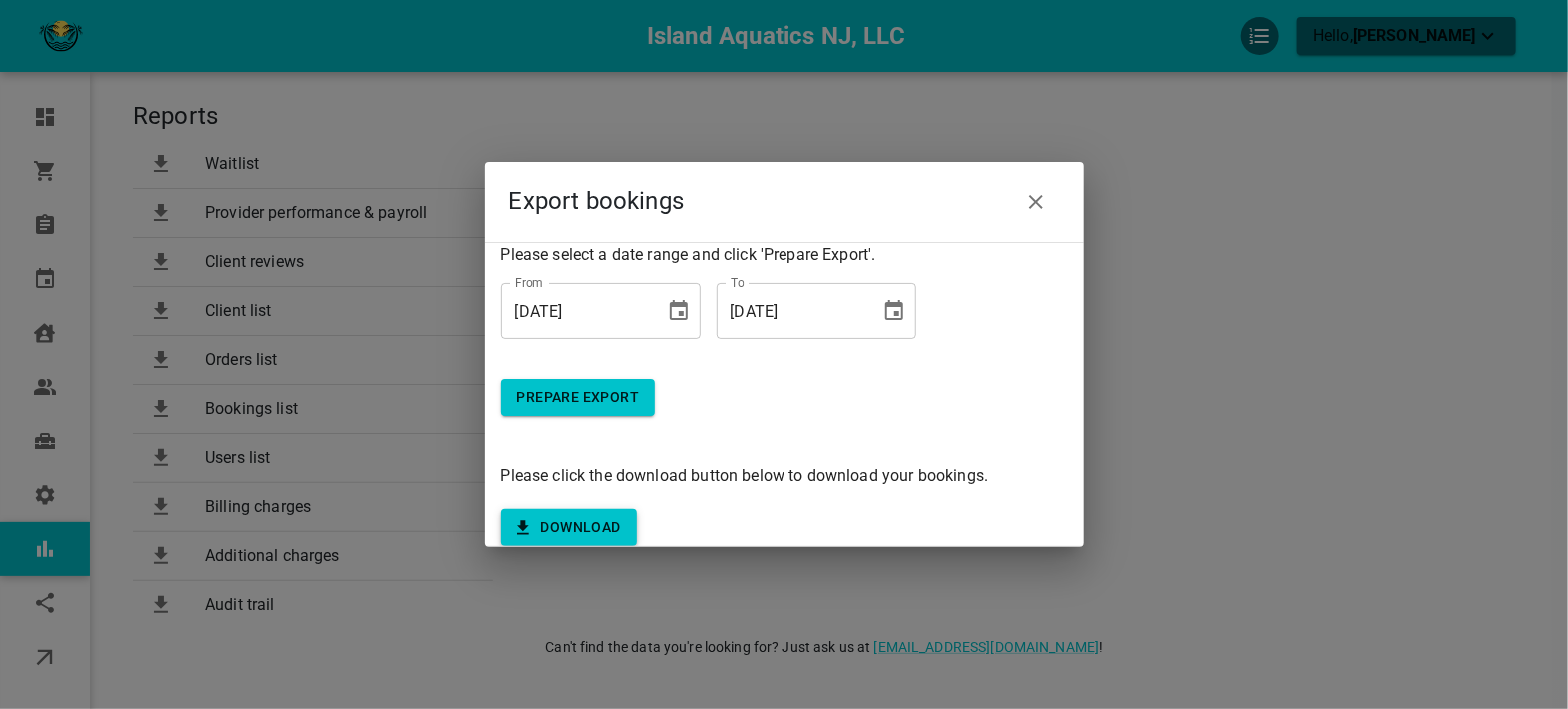 click on "Download" at bounding box center (569, 527) 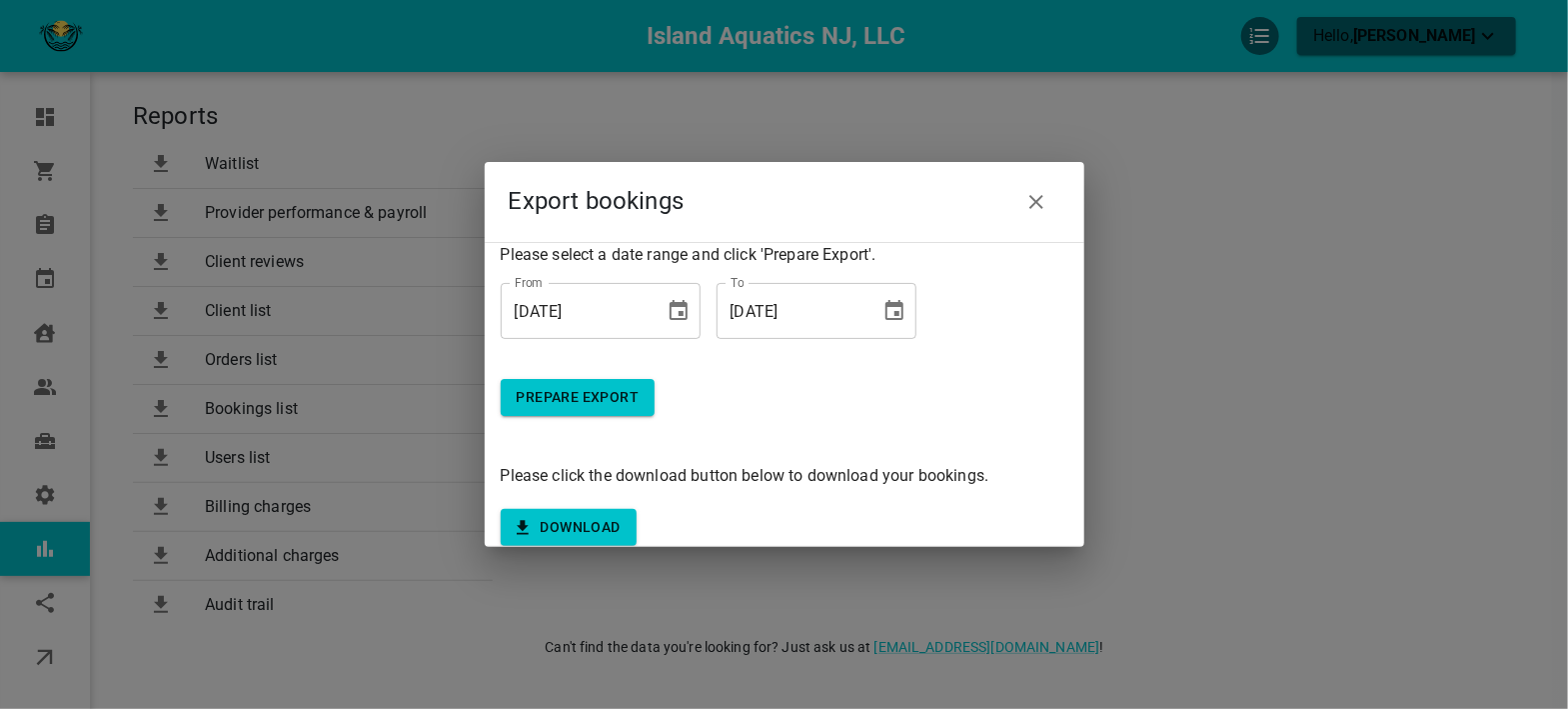 drag, startPoint x: 1028, startPoint y: 203, endPoint x: 1090, endPoint y: 171, distance: 69.77105 